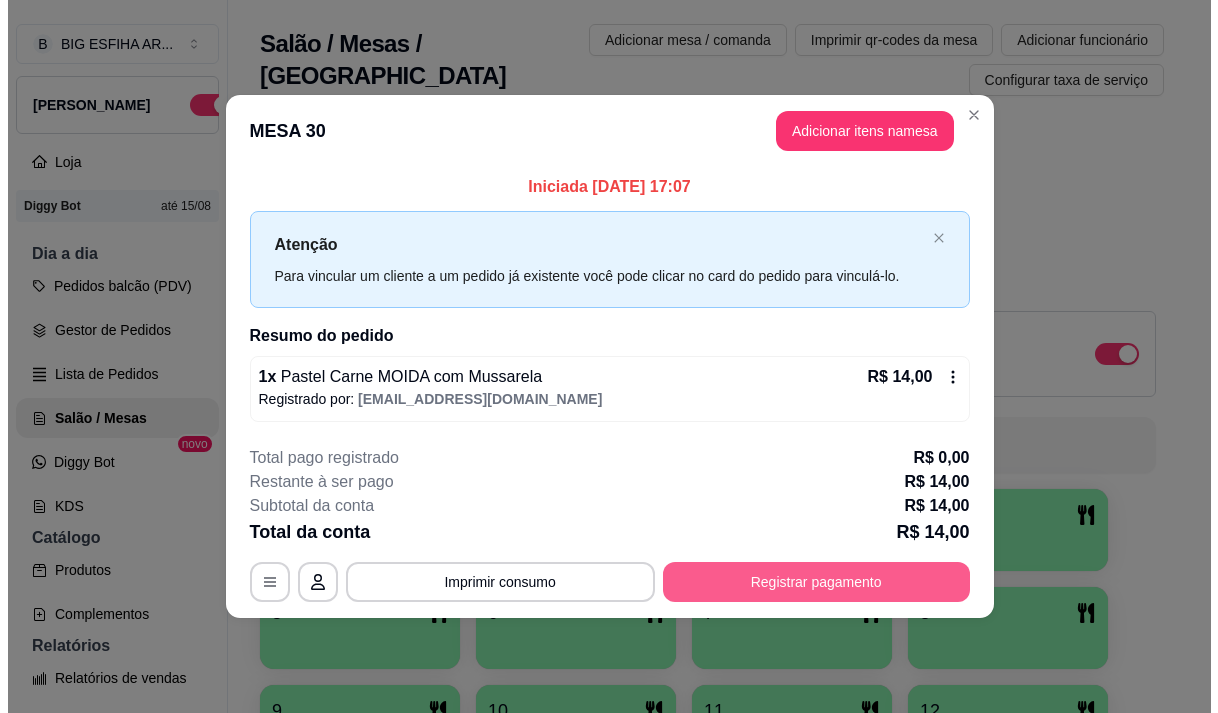 scroll, scrollTop: 32, scrollLeft: 0, axis: vertical 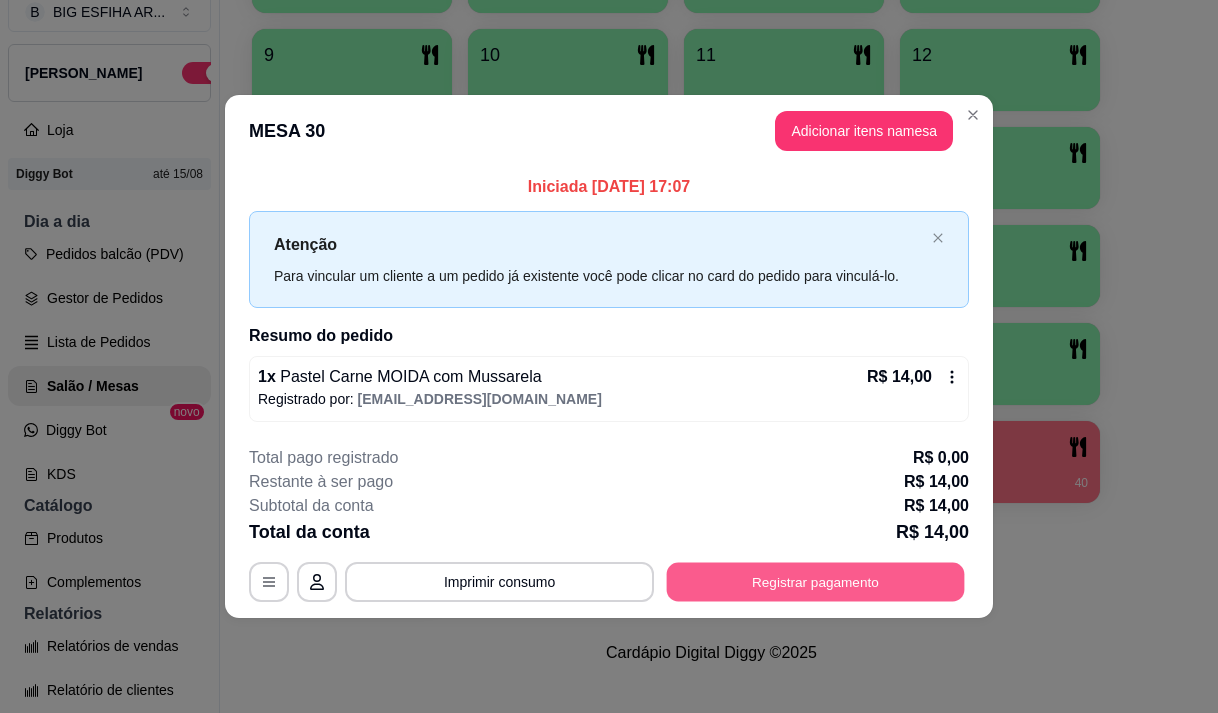 click on "Registrar pagamento" at bounding box center (816, 582) 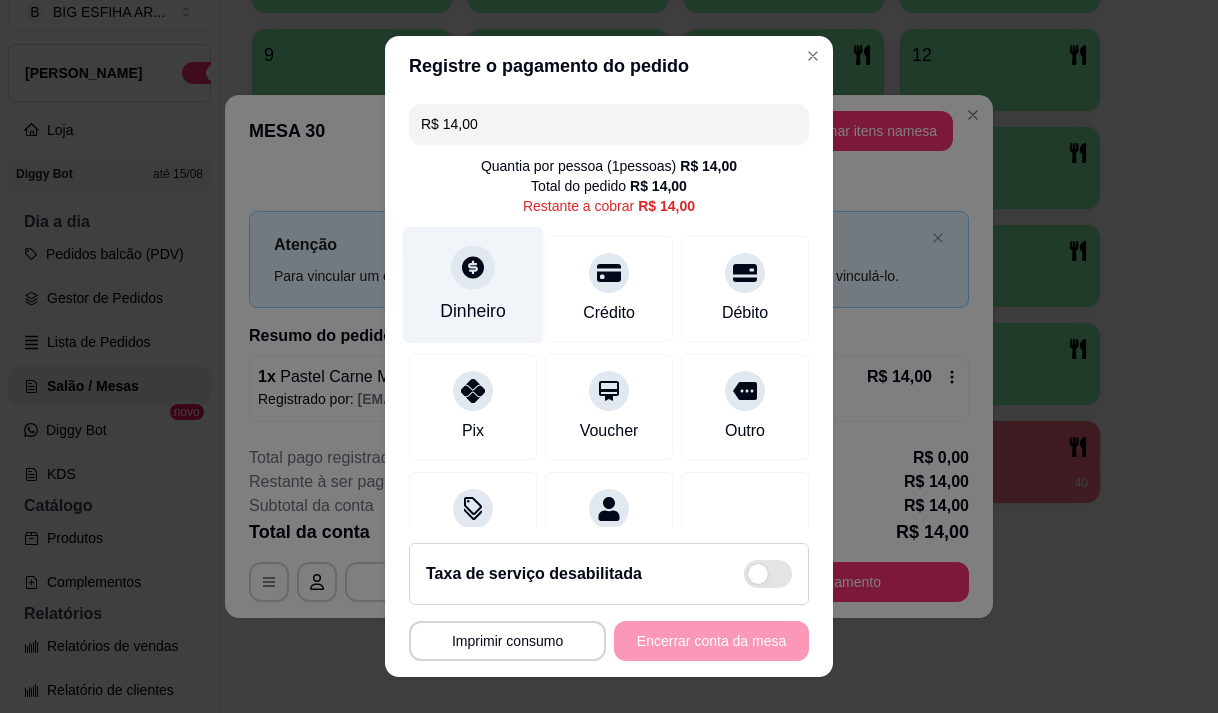 click on "Dinheiro" at bounding box center [473, 284] 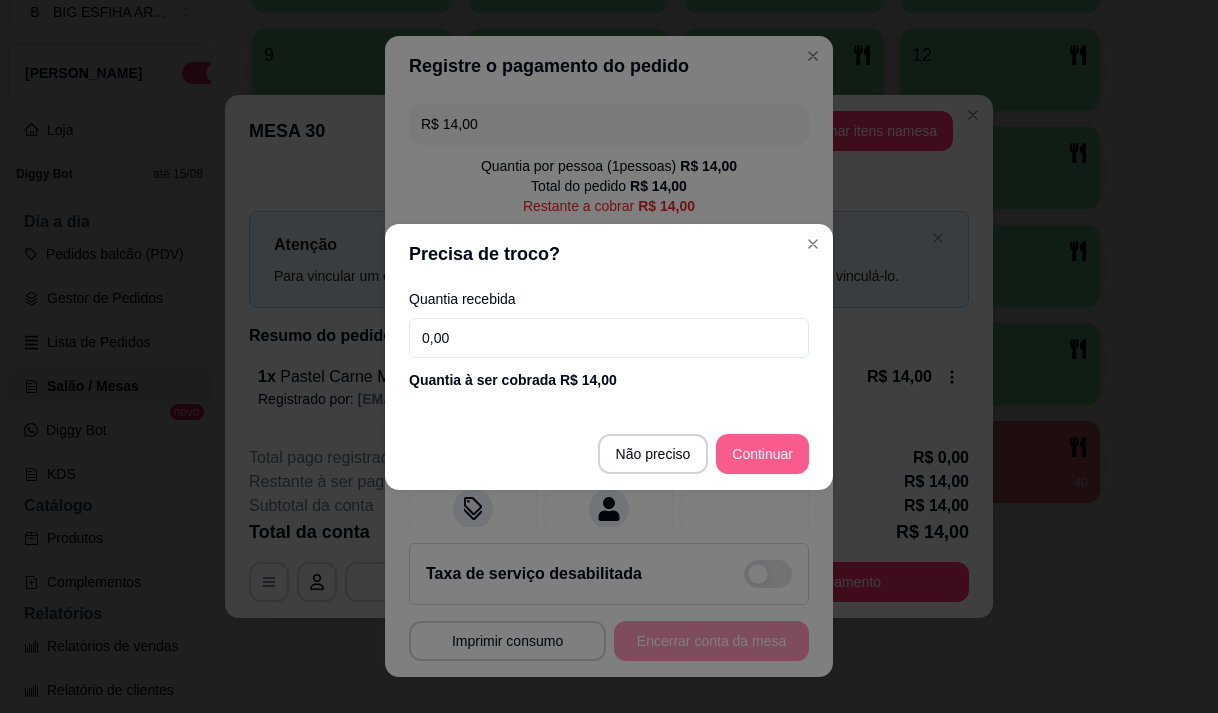 click on "Outro" at bounding box center [745, 402] 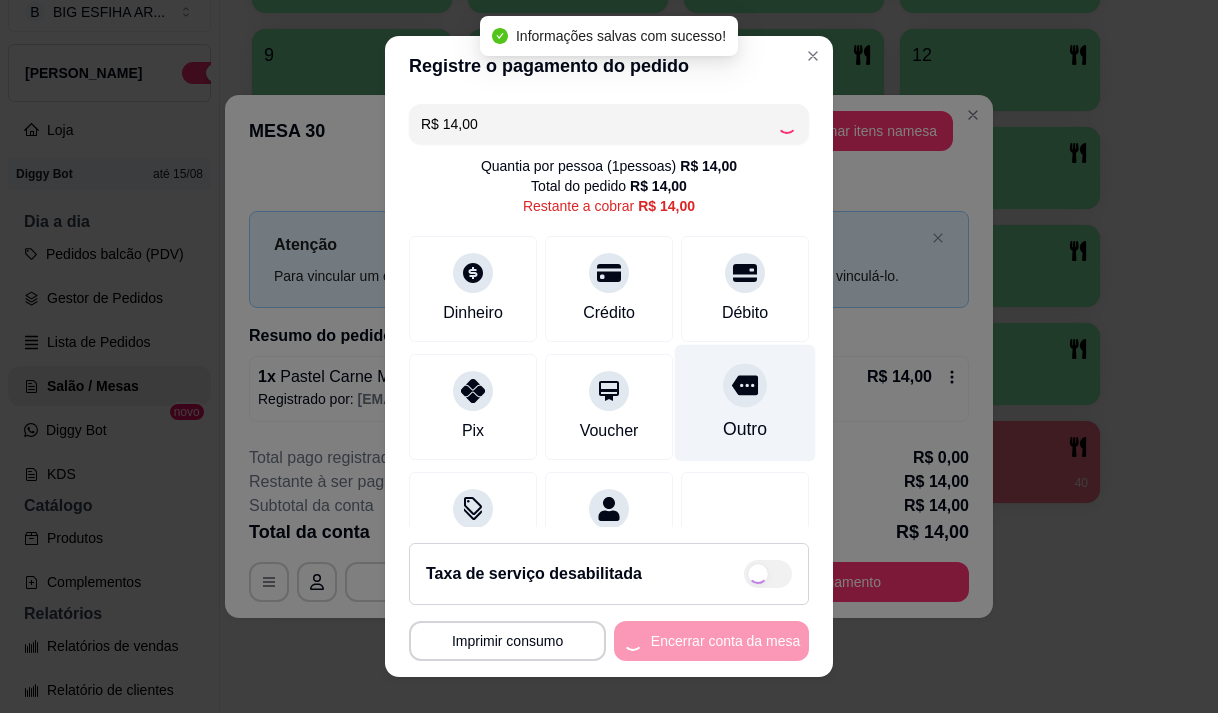 type on "R$ 0,00" 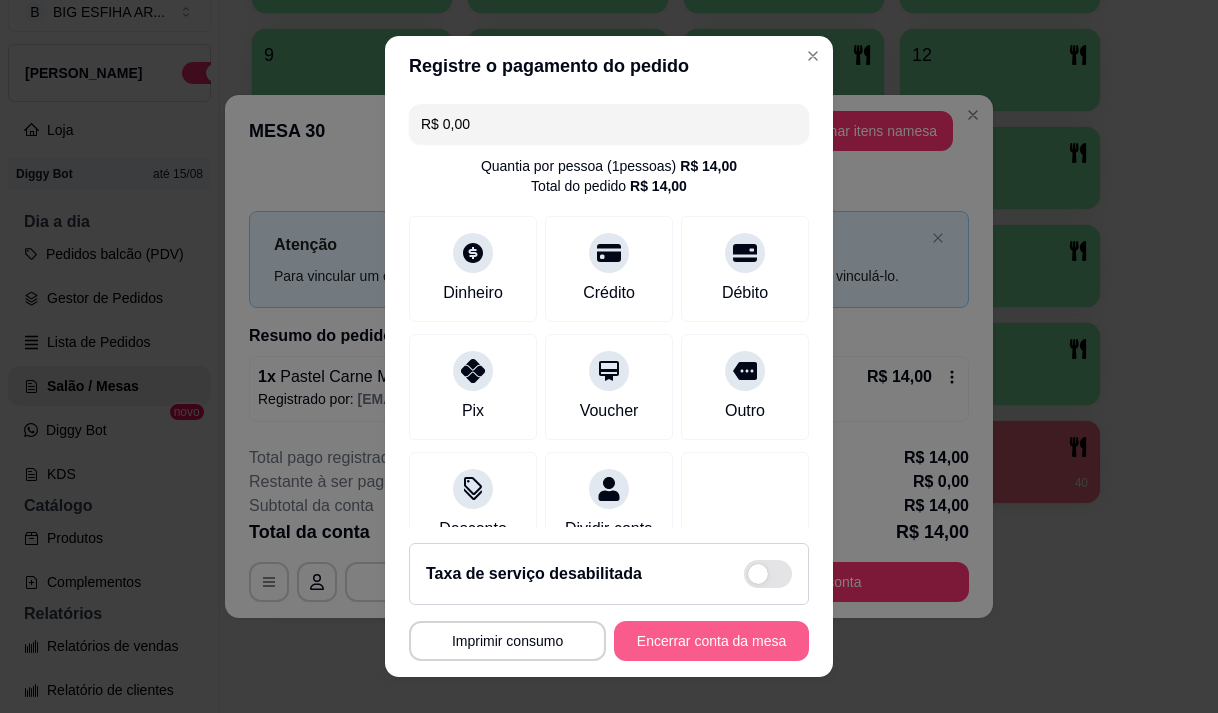 click on "Encerrar conta da mesa" at bounding box center [711, 641] 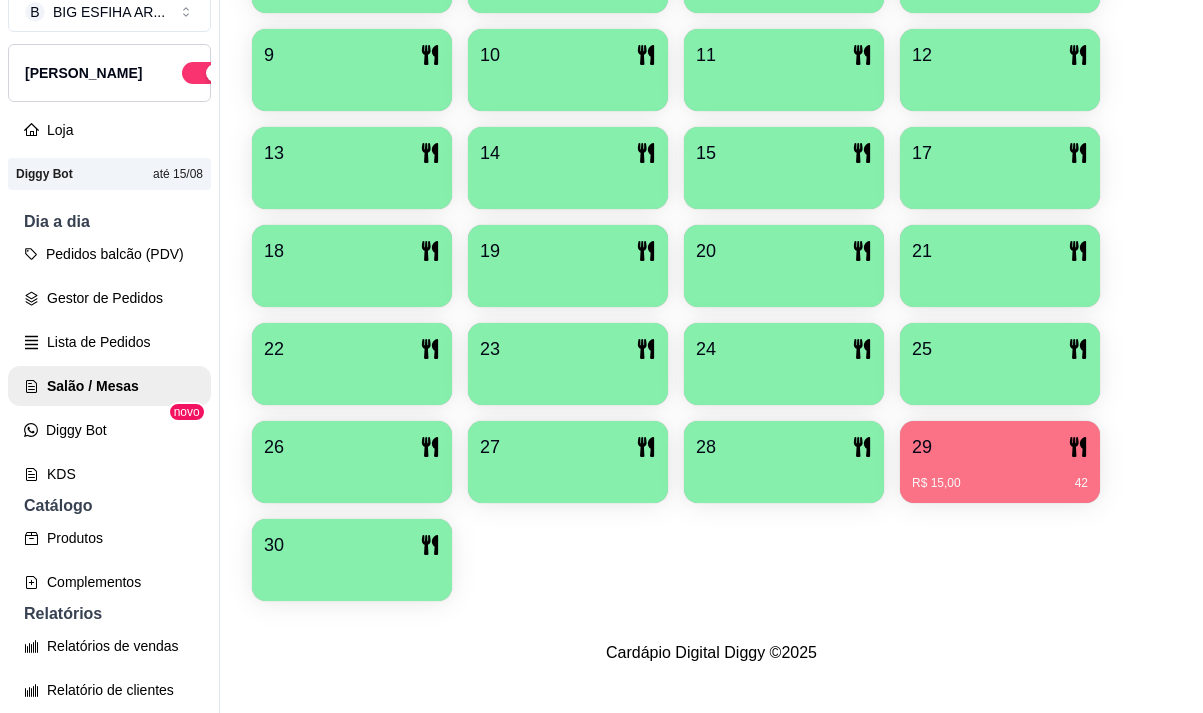 click on "1 2 3 4 5 6 7 8 9 10 11 12 13 14 15 17 18 19 20 21 22 23 24 25 26 27 28 29 R$ 15,00 42 30" at bounding box center [711, 217] 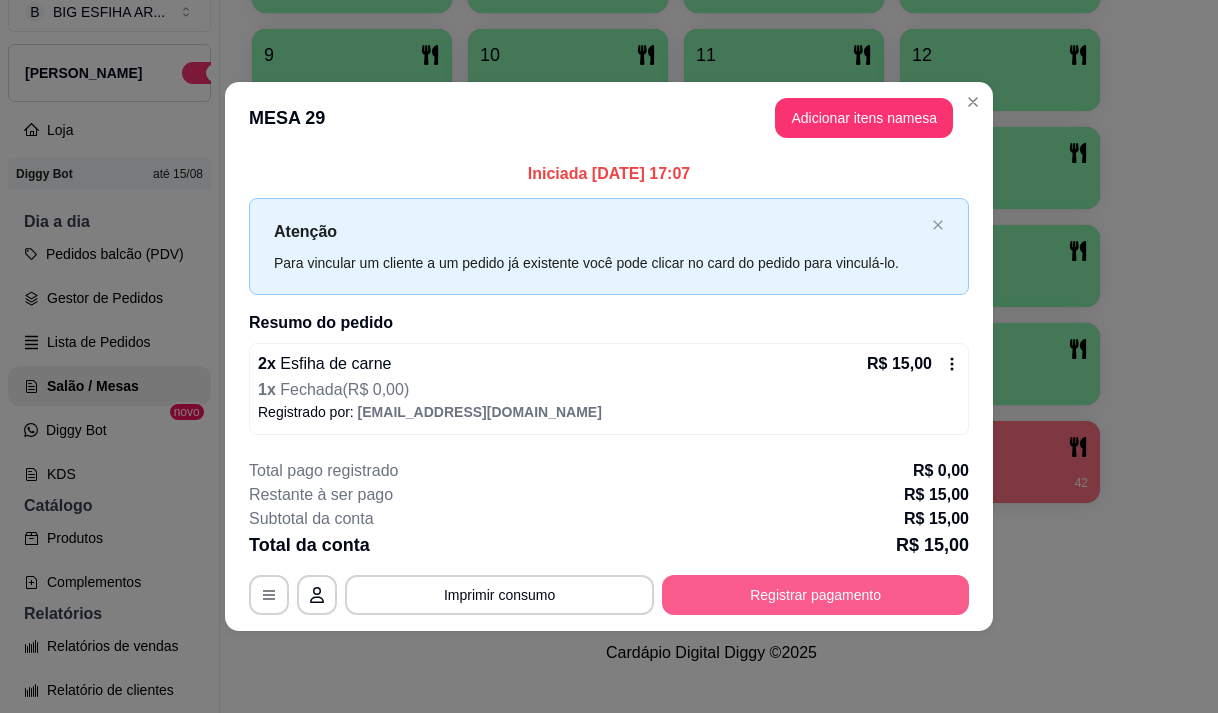 click on "Registrar pagamento" at bounding box center (815, 595) 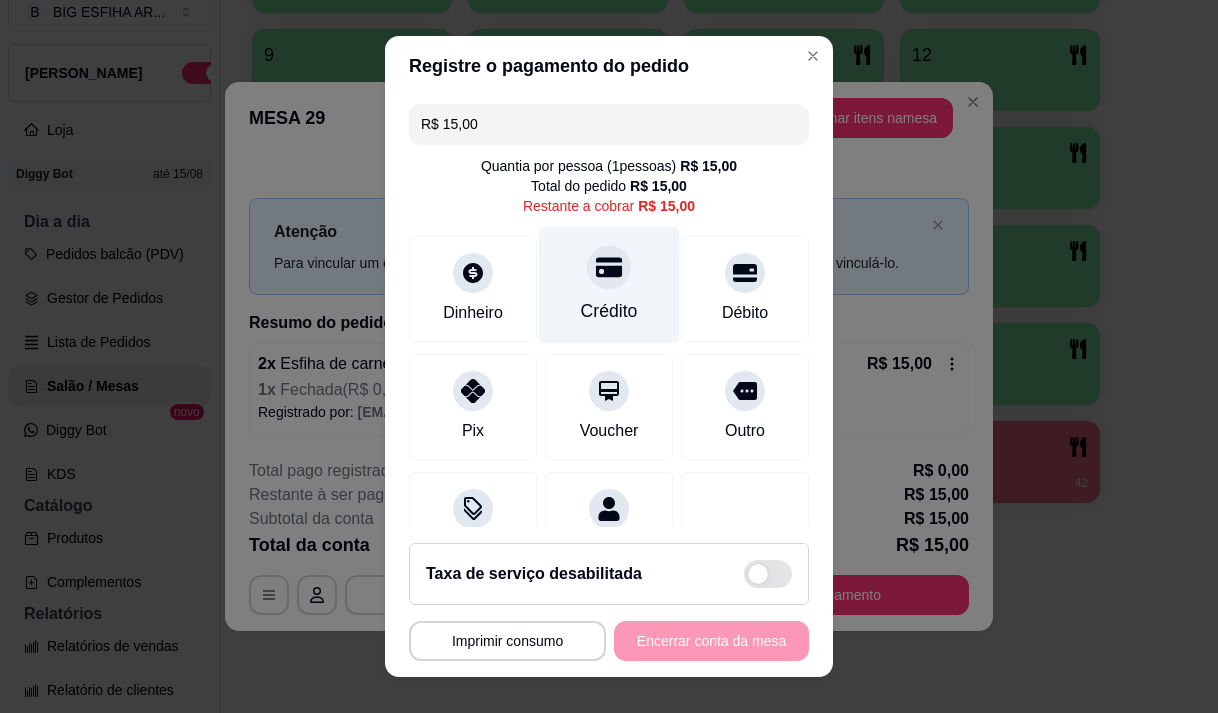 click on "Crédito" at bounding box center (609, 311) 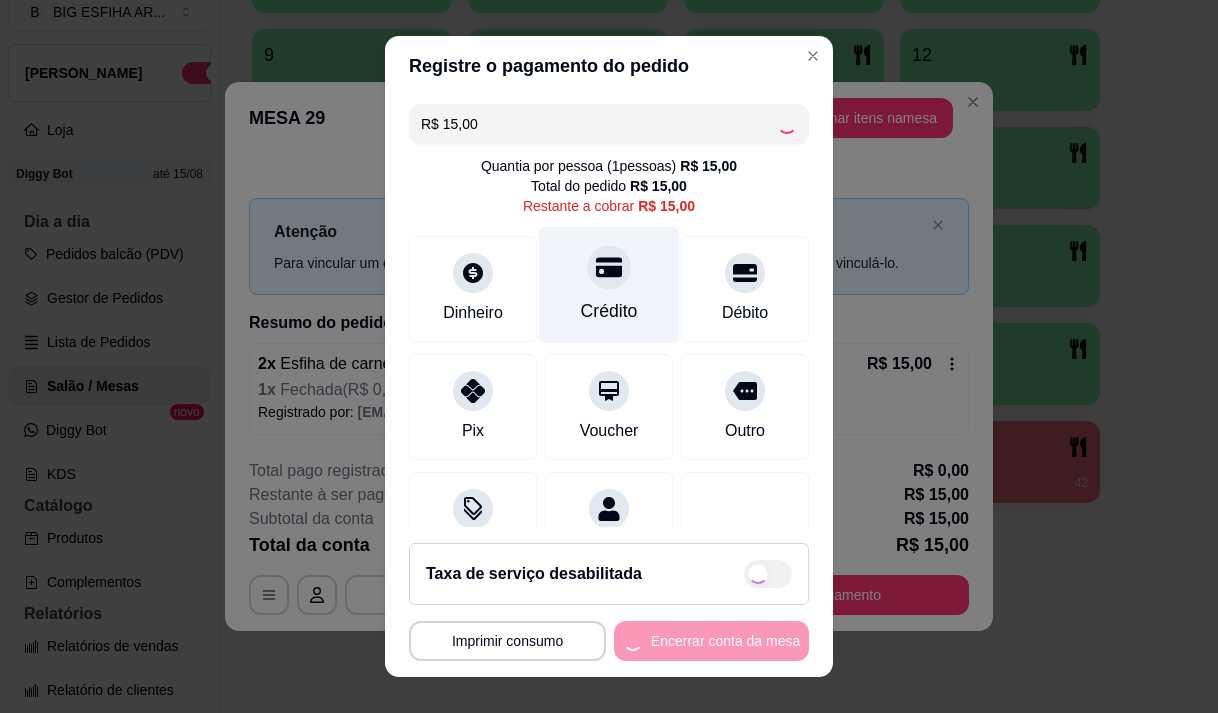 click on "Crédito" at bounding box center [609, 311] 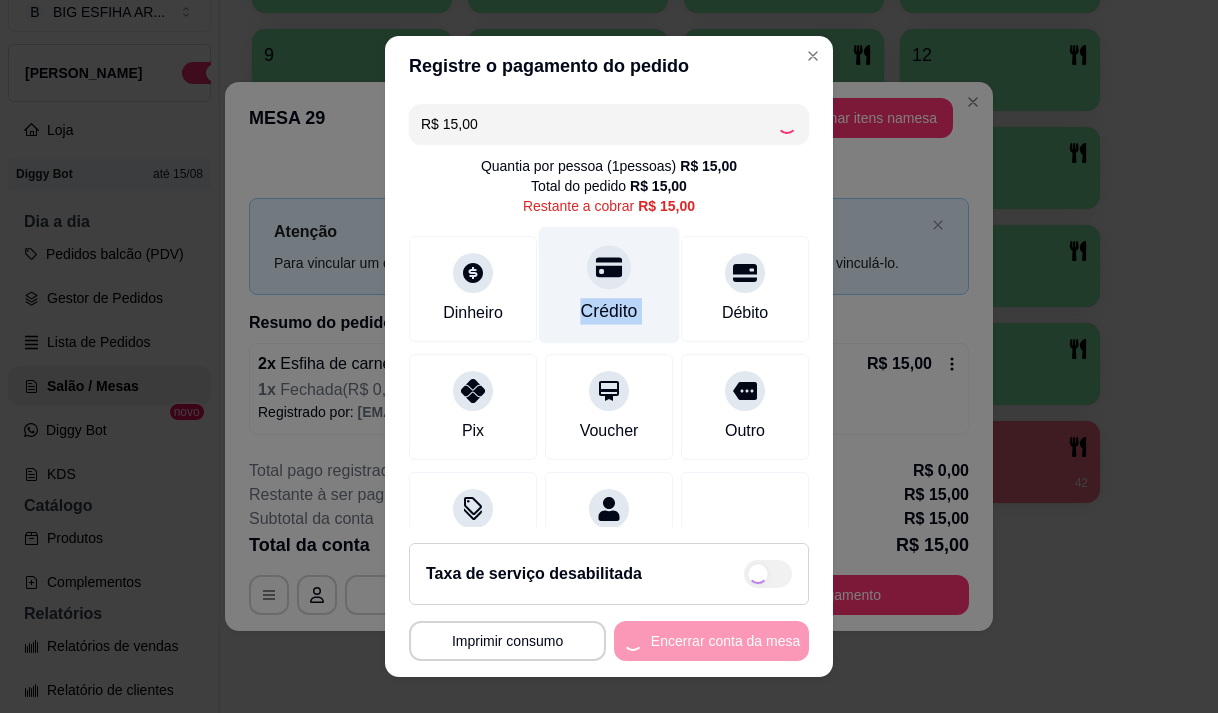 drag, startPoint x: 570, startPoint y: 298, endPoint x: 600, endPoint y: 292, distance: 30.594116 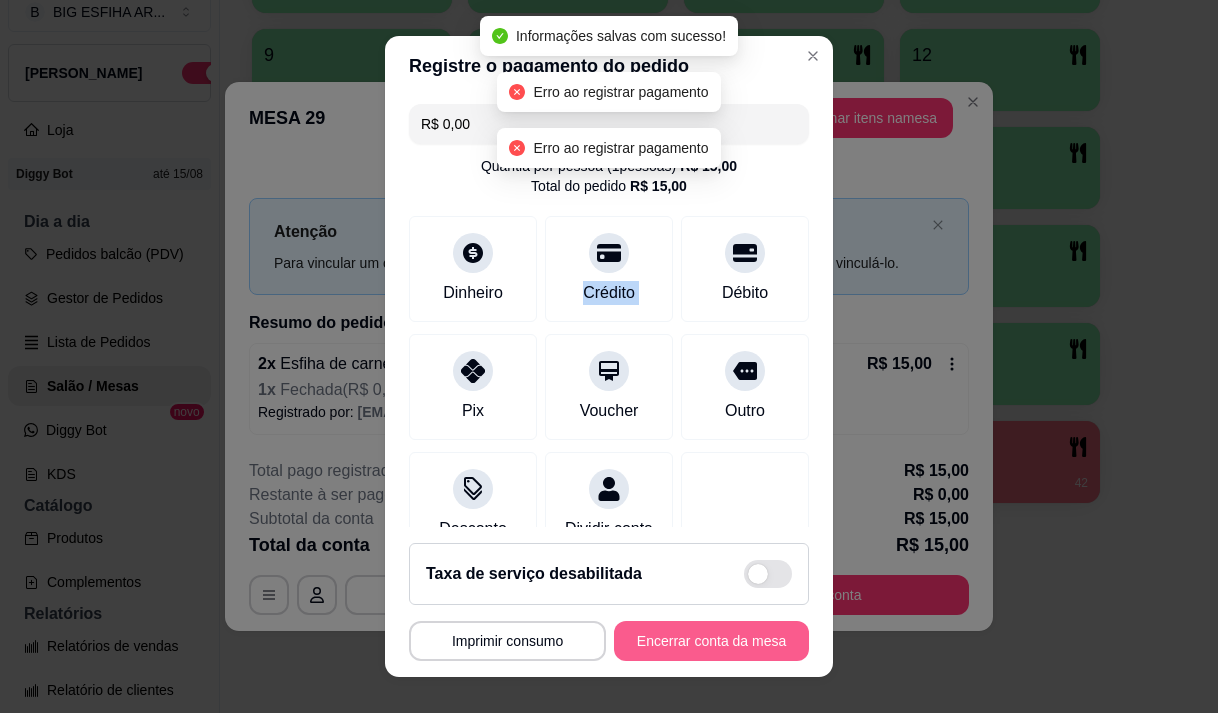 click on "Encerrar conta da mesa" at bounding box center [711, 641] 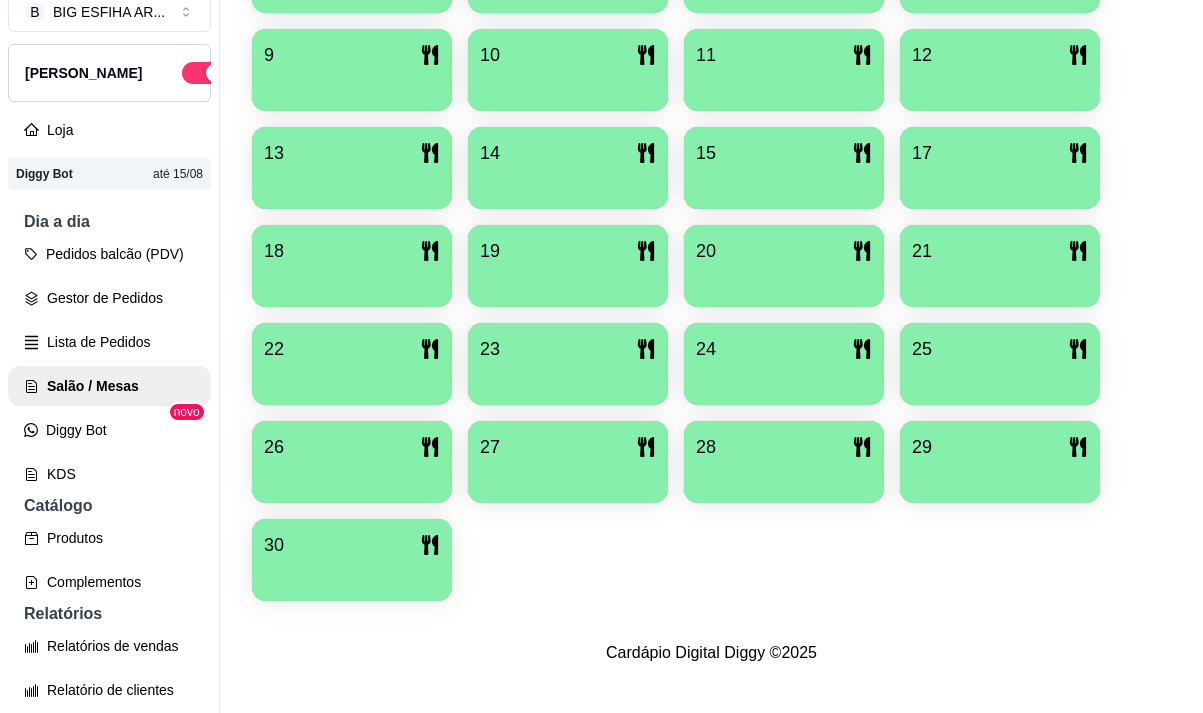 click at bounding box center (352, 574) 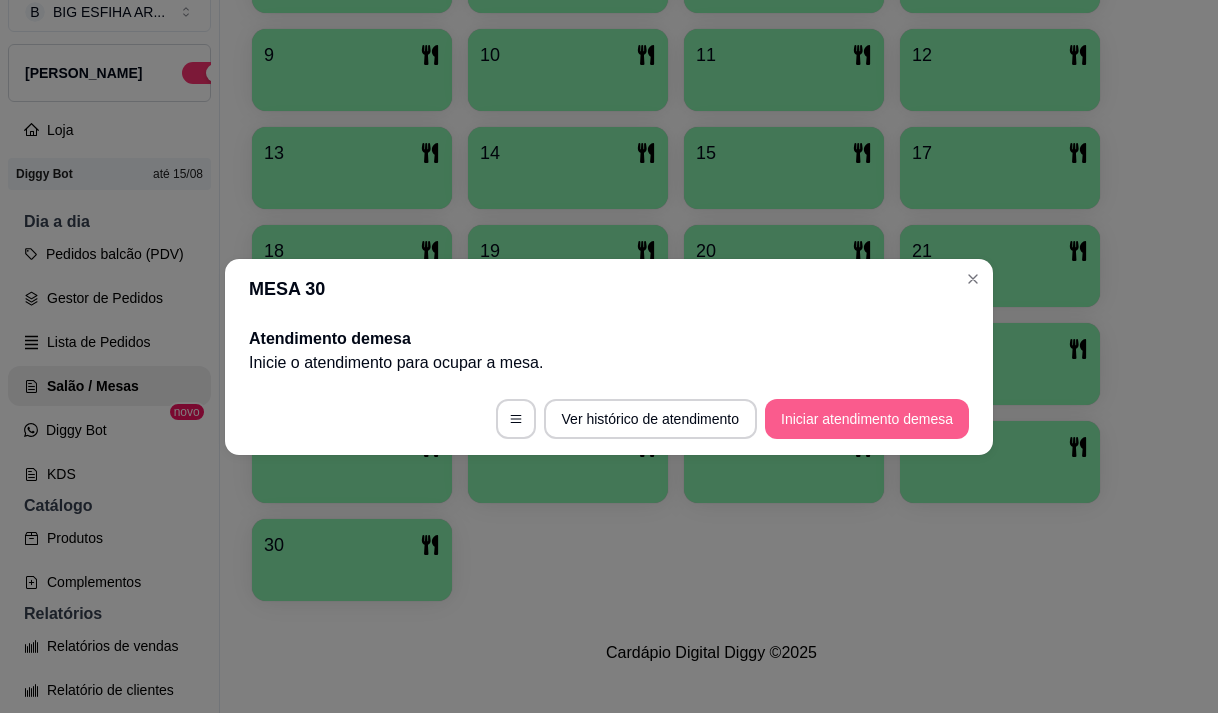 click on "Iniciar atendimento de  mesa" at bounding box center [867, 419] 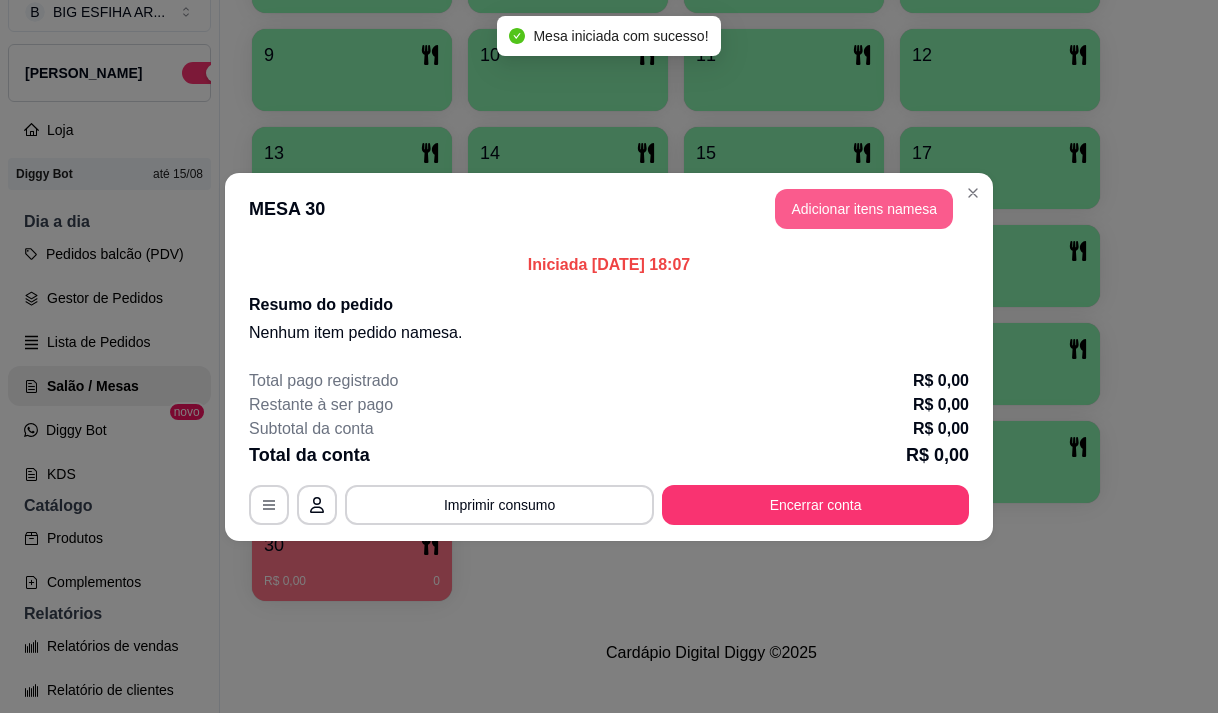 click on "Adicionar itens na  mesa" at bounding box center (864, 209) 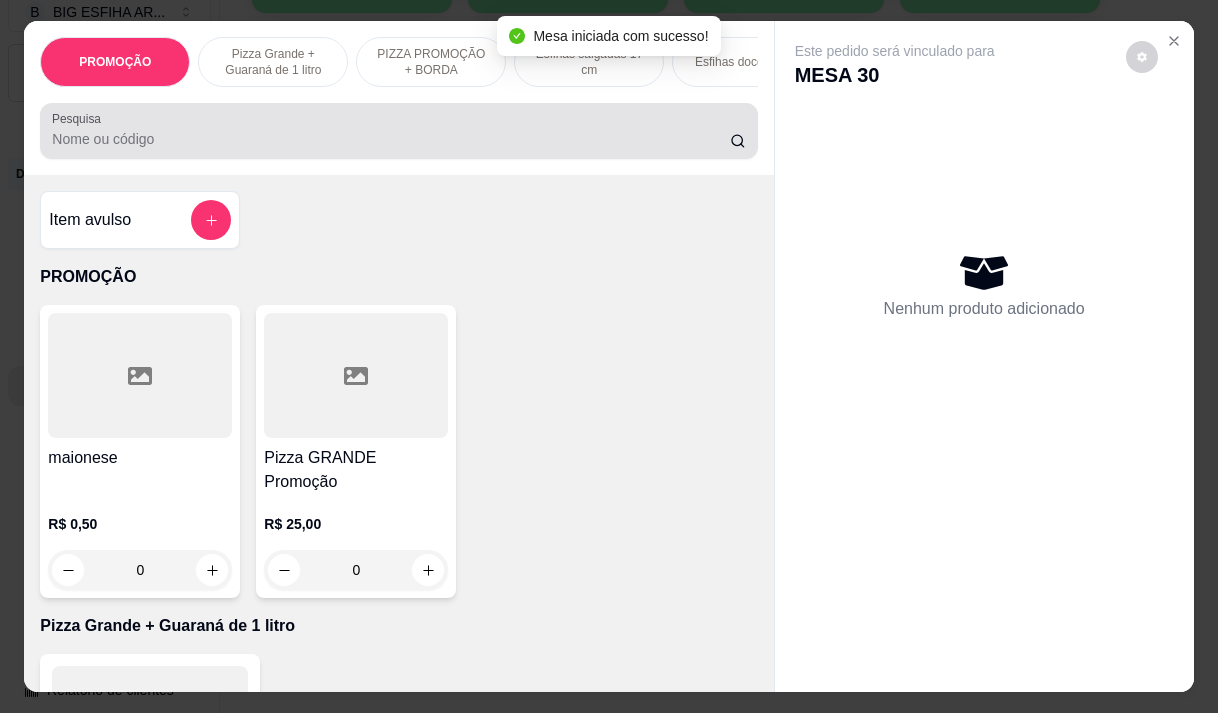click on "Pesquisa" at bounding box center [391, 139] 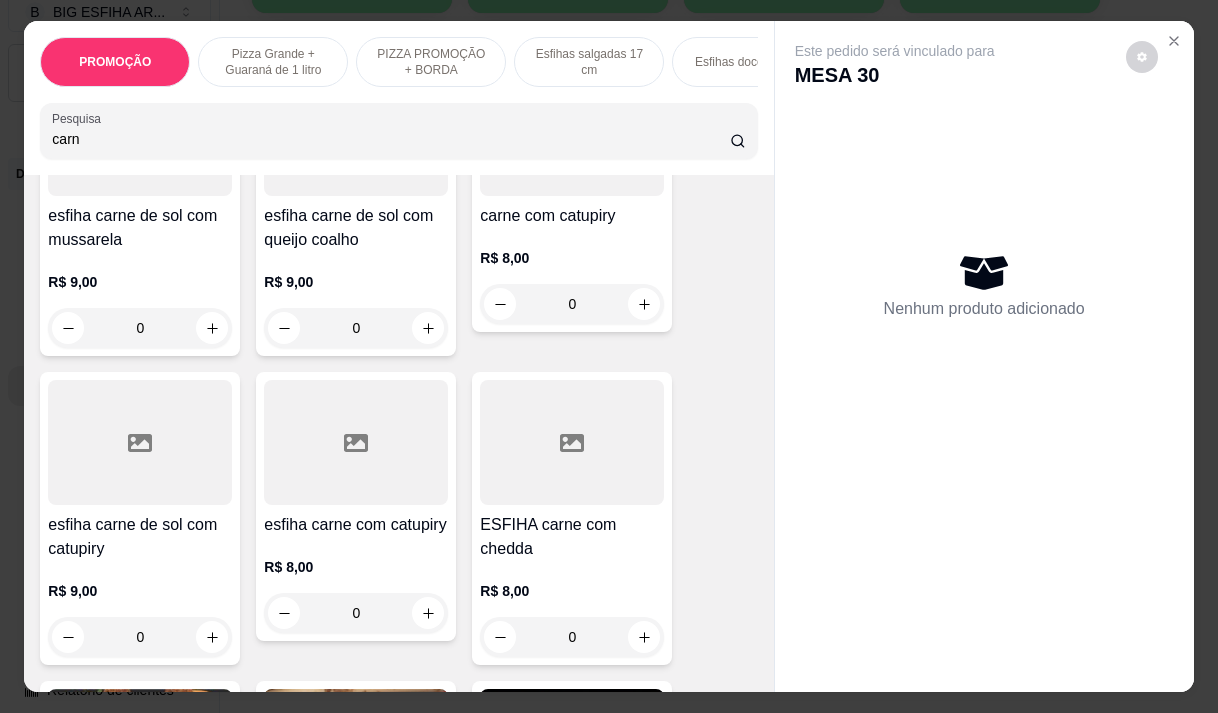 scroll, scrollTop: 800, scrollLeft: 0, axis: vertical 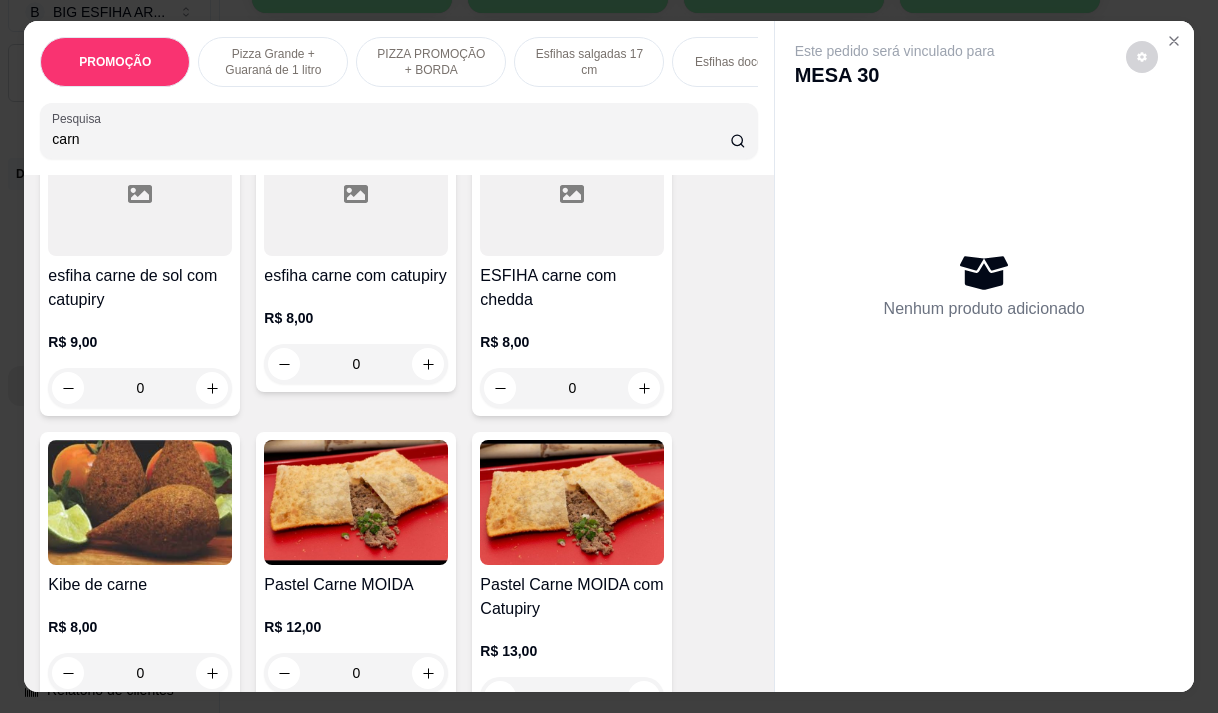 type on "carn" 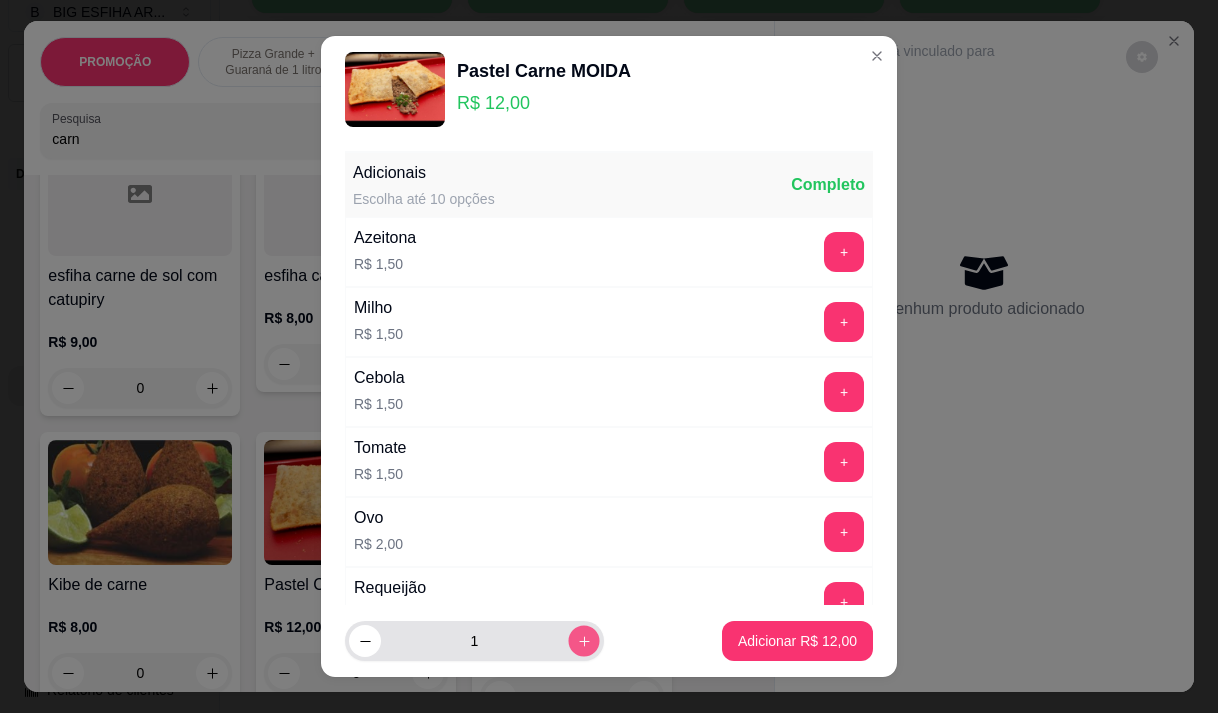 click 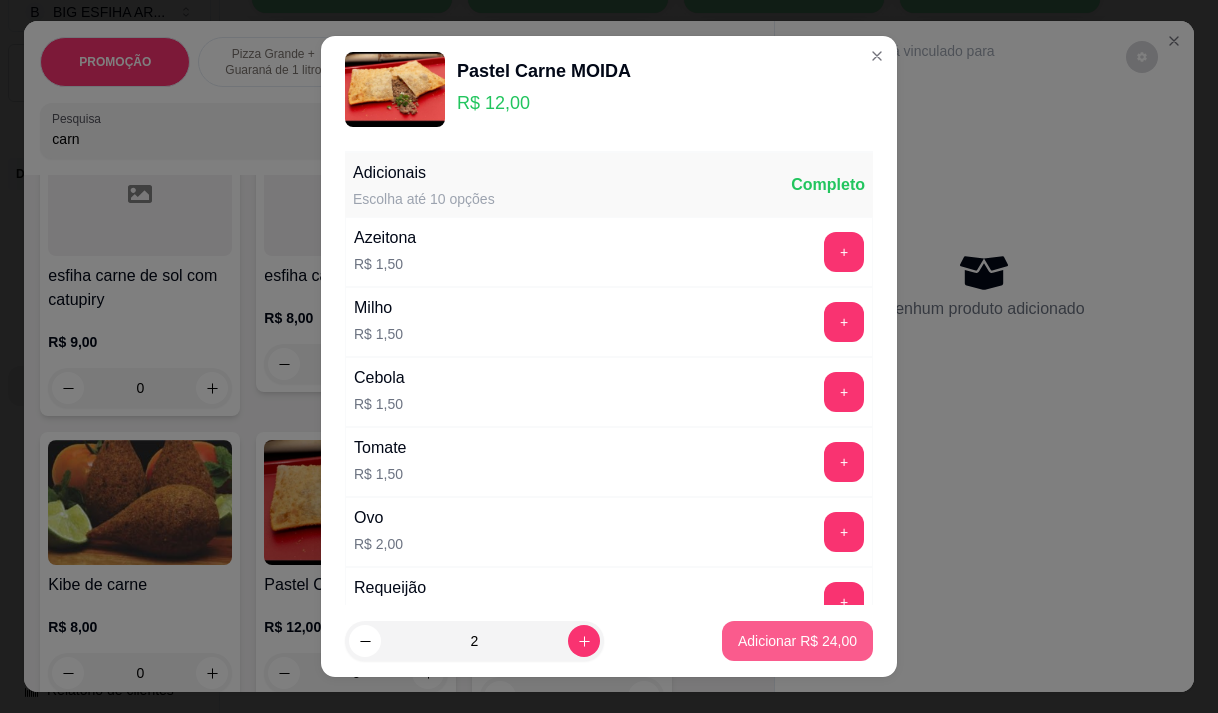 click on "Adicionar   R$ 24,00" at bounding box center (797, 641) 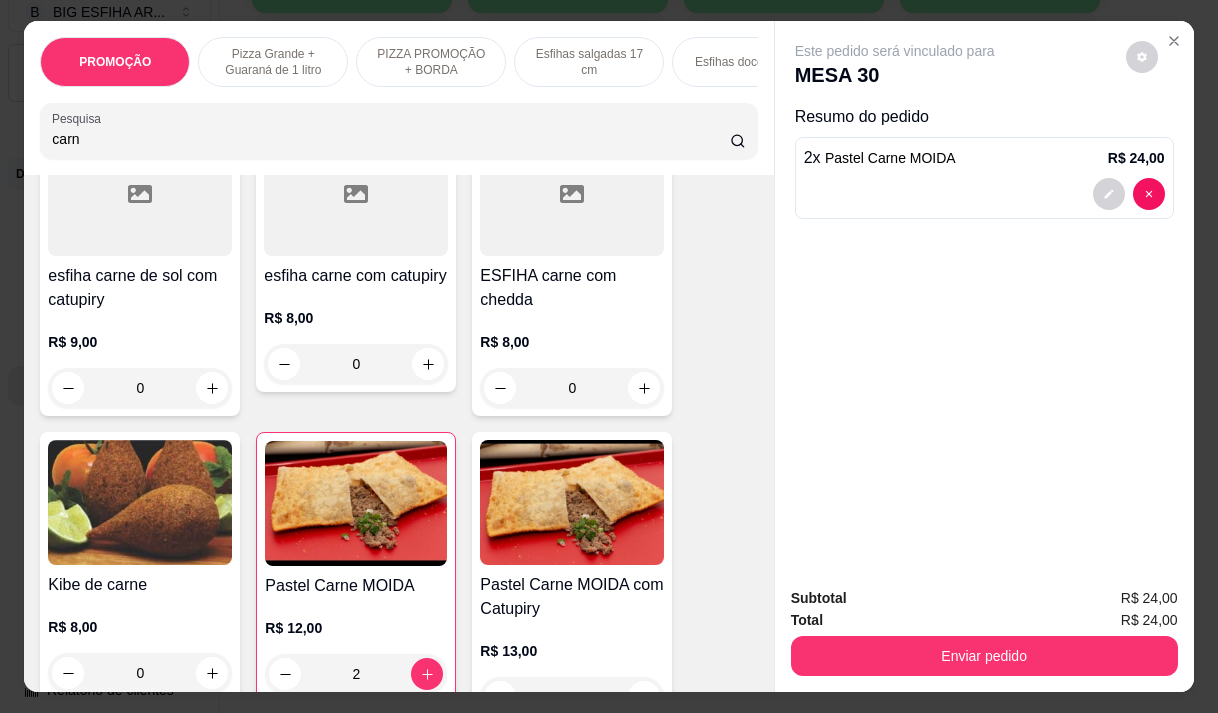 click on "carn" at bounding box center [391, 139] 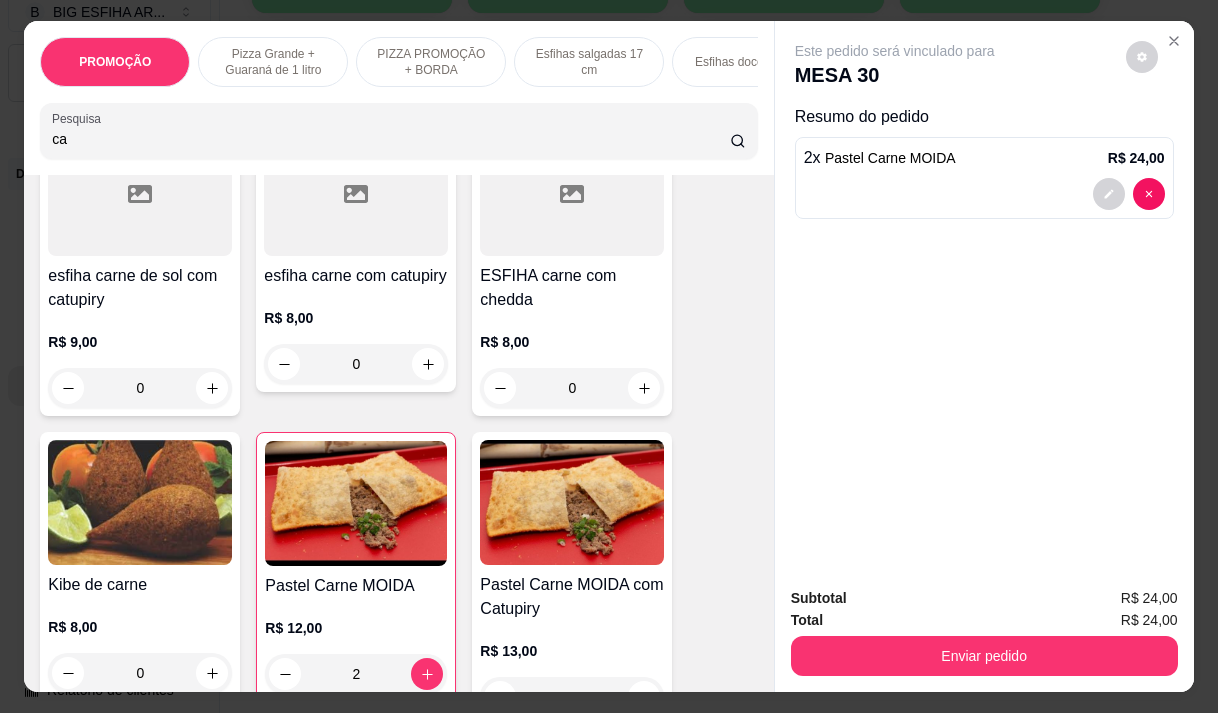 type on "c" 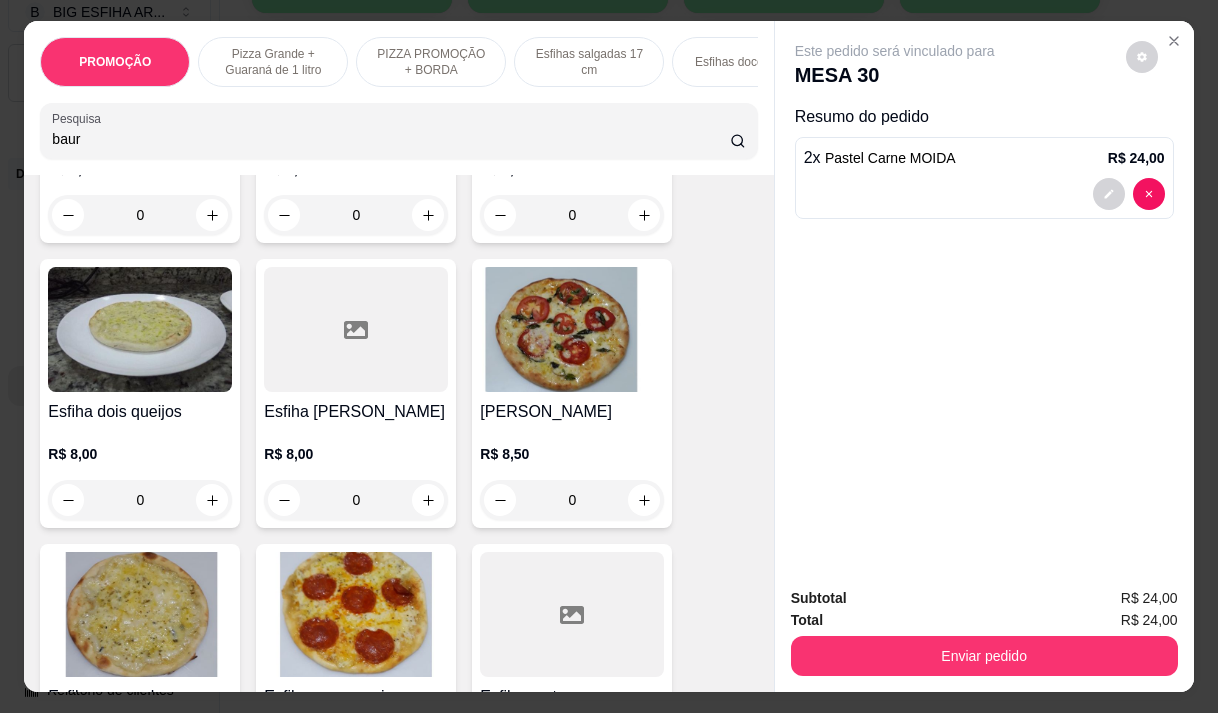 scroll, scrollTop: 3501, scrollLeft: 0, axis: vertical 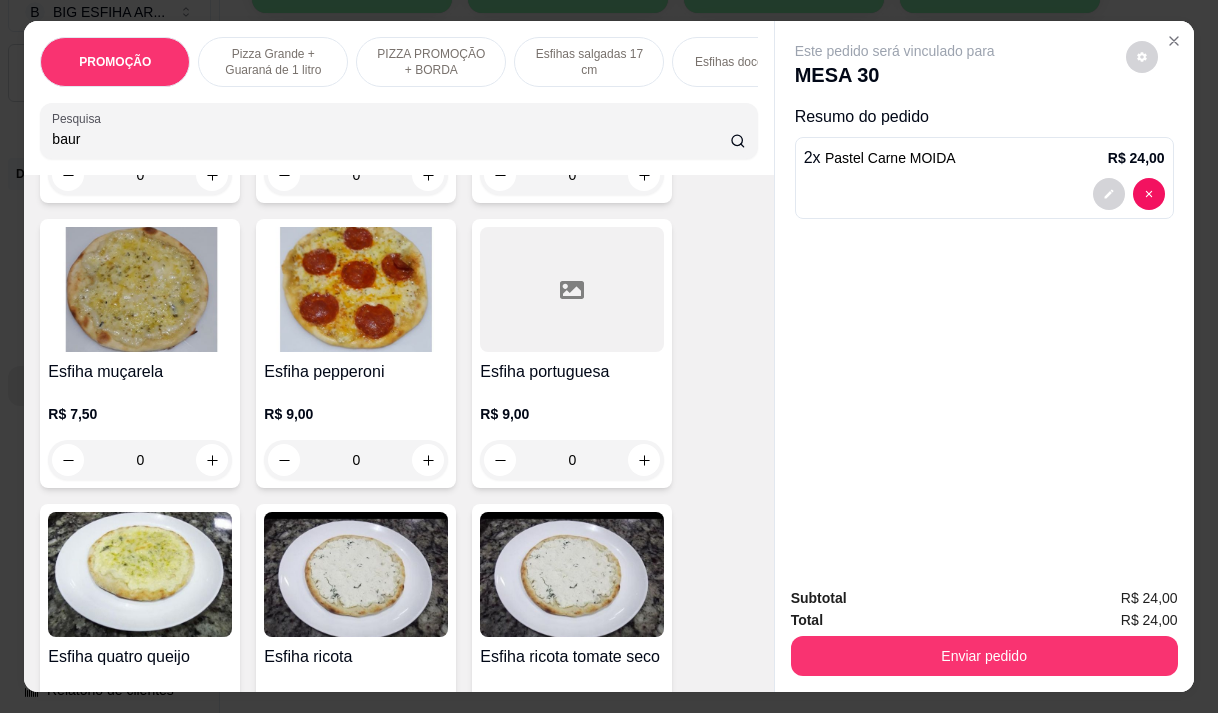 type on "baur" 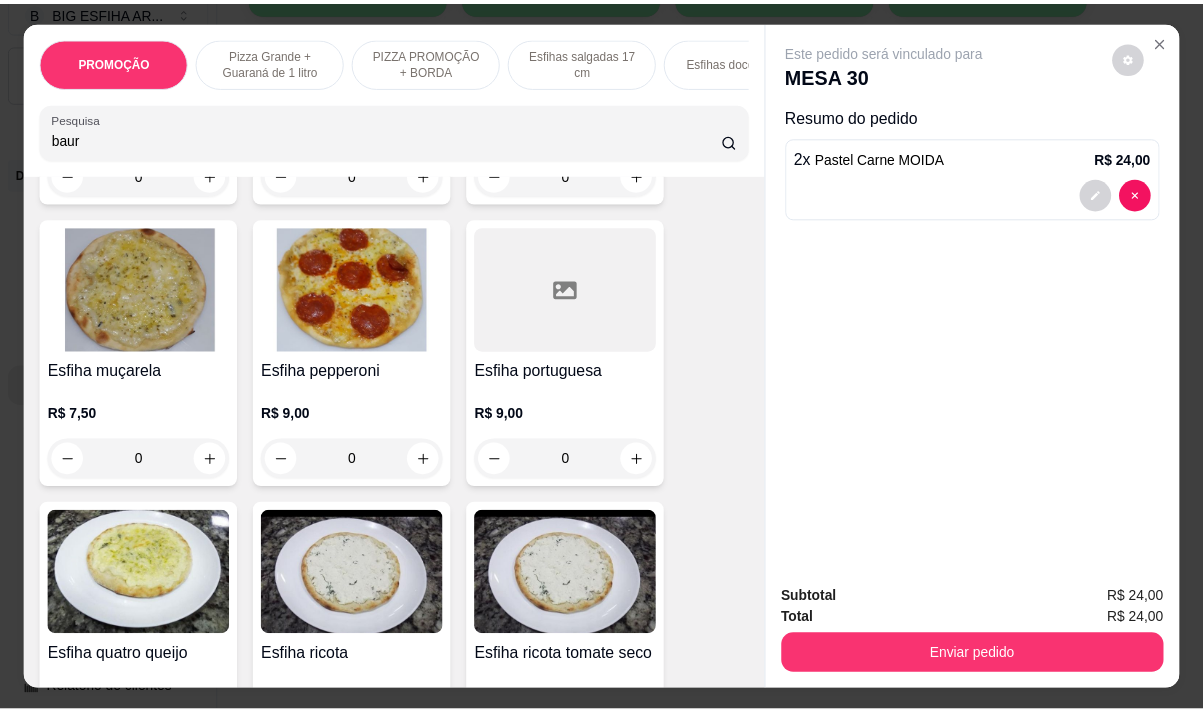 scroll, scrollTop: 0, scrollLeft: 0, axis: both 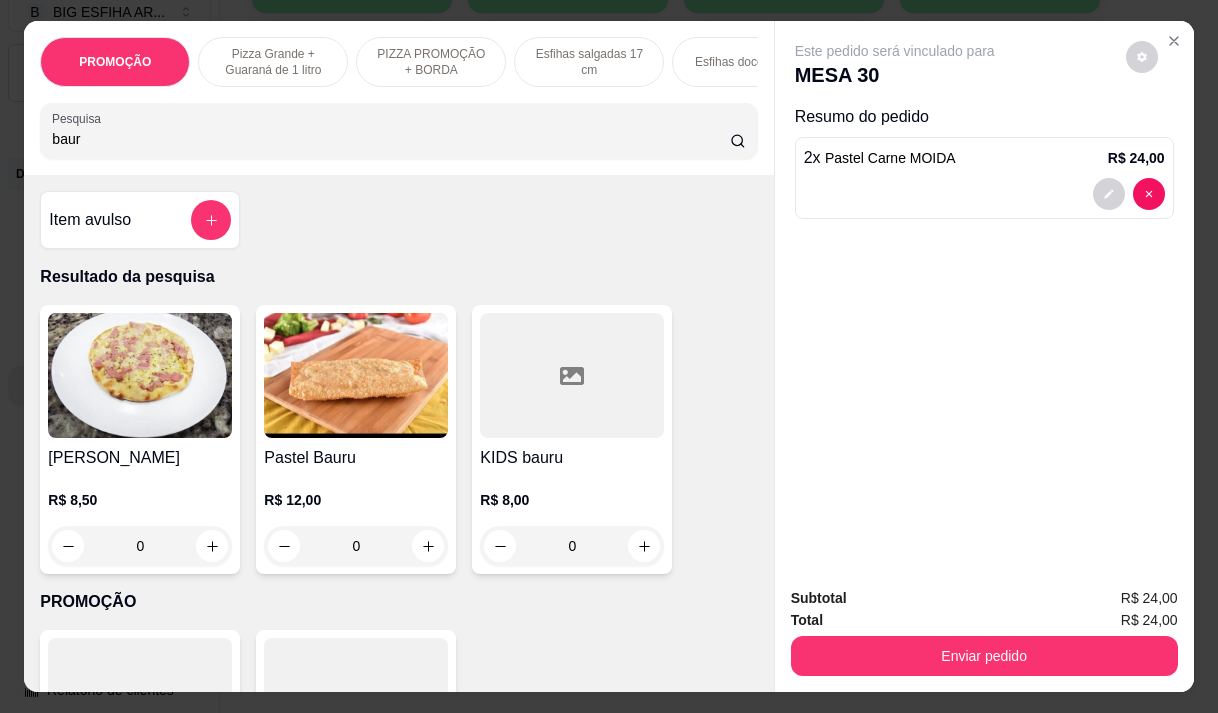 click on "PROMOÇÃO  Pizza Grande + Guaraná de 1 litro  PIZZA PROMOÇÃO + BORDA  Esfihas salgadas 17 cm Esfihas doce 17 cm Kibes Pastéis salgados 27 cm Pastéis doces 27 cm PASTÉIS KIDS Pizza Salgadas Pizzas Doces Beirutes Bebidas Sucos meio adicional  embalagens  Pesquisa baur" at bounding box center [398, 98] 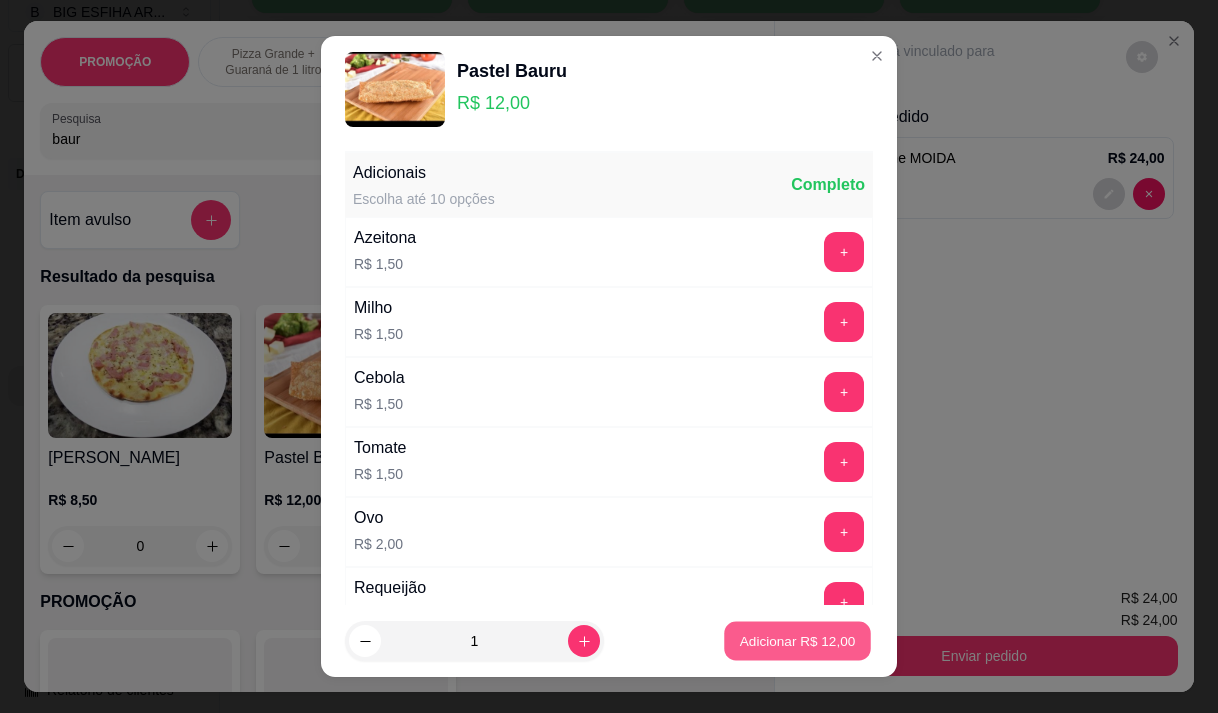 click on "Adicionar   R$ 12,00" at bounding box center (798, 641) 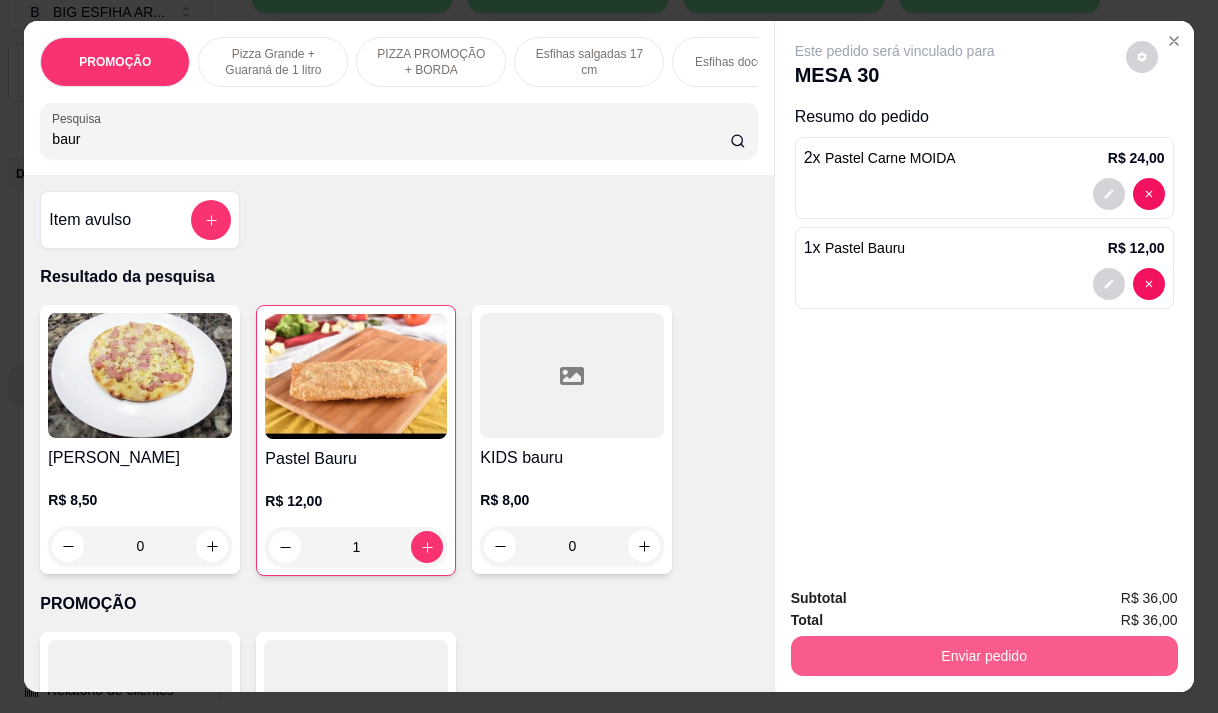 click on "Enviar pedido" at bounding box center (984, 656) 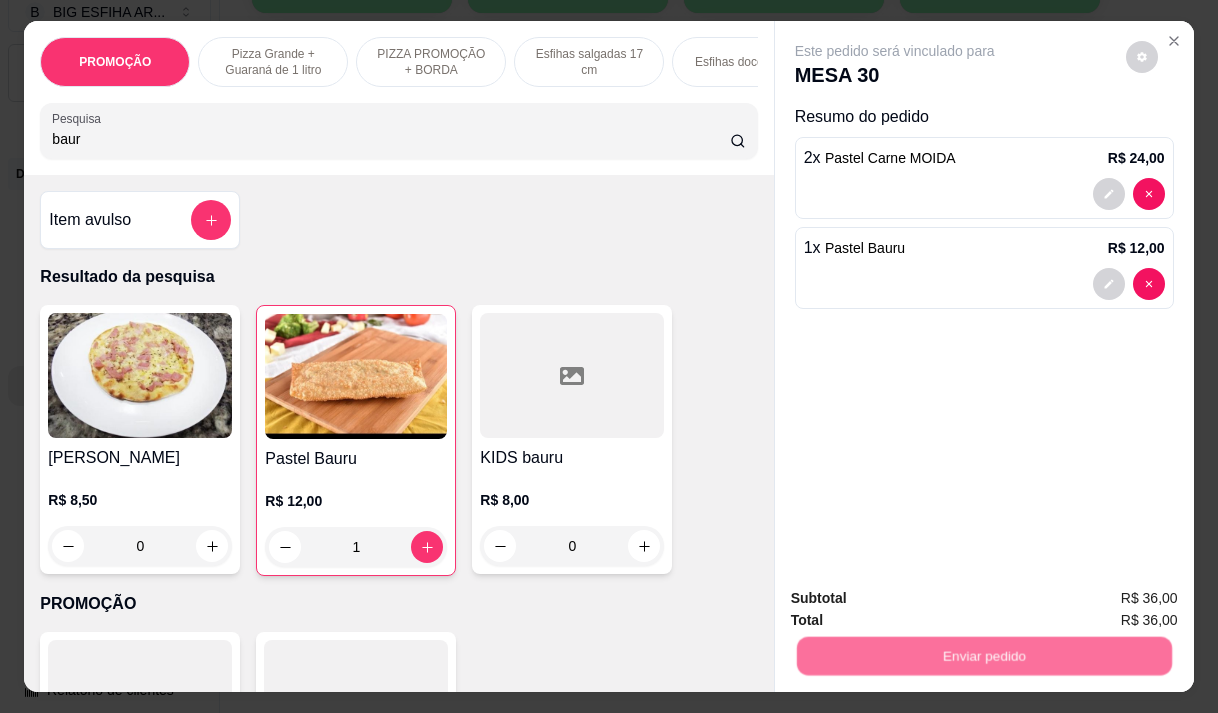 click on "Não registrar e enviar pedido" at bounding box center (918, 599) 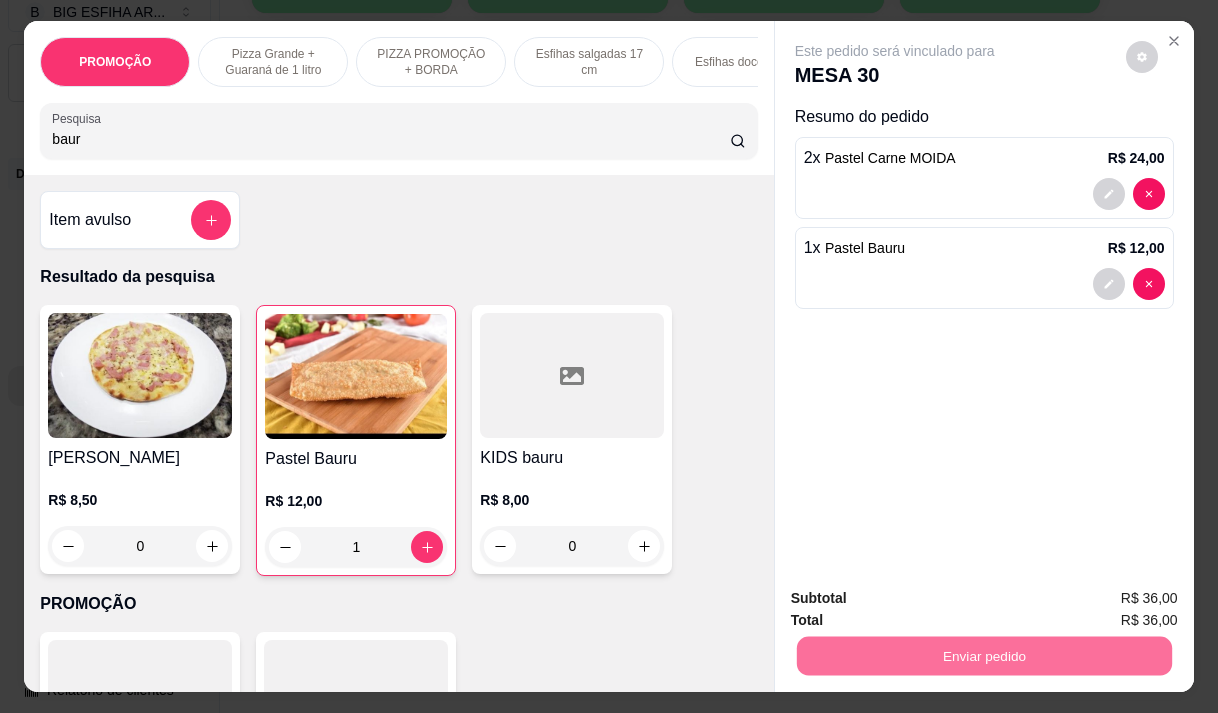 click on "Não registrar e enviar pedido" at bounding box center (918, 599) 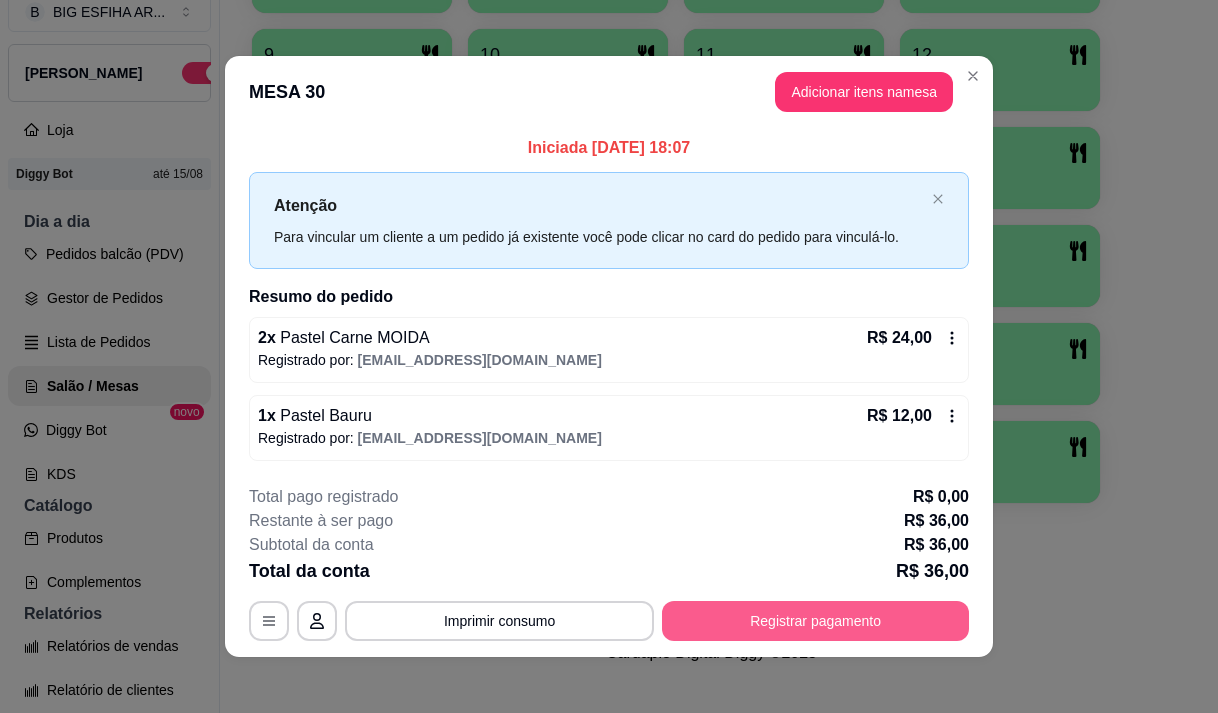 click on "Registrar pagamento" at bounding box center [815, 621] 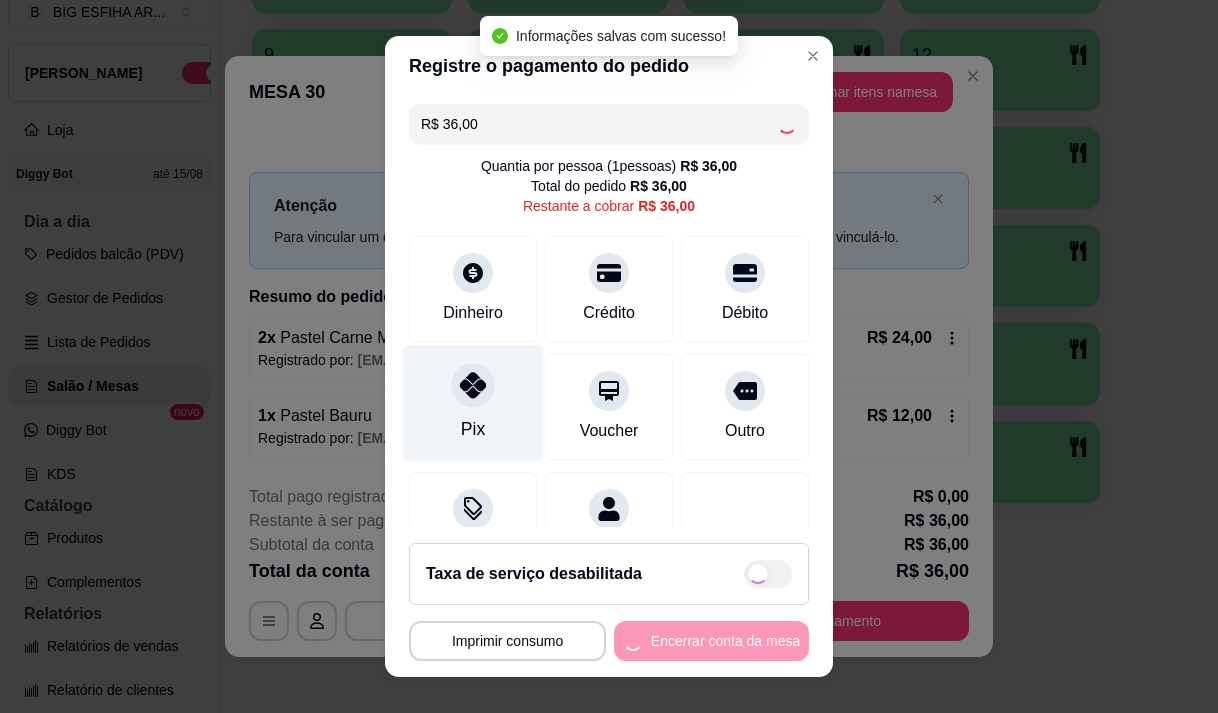 checkbox on "true" 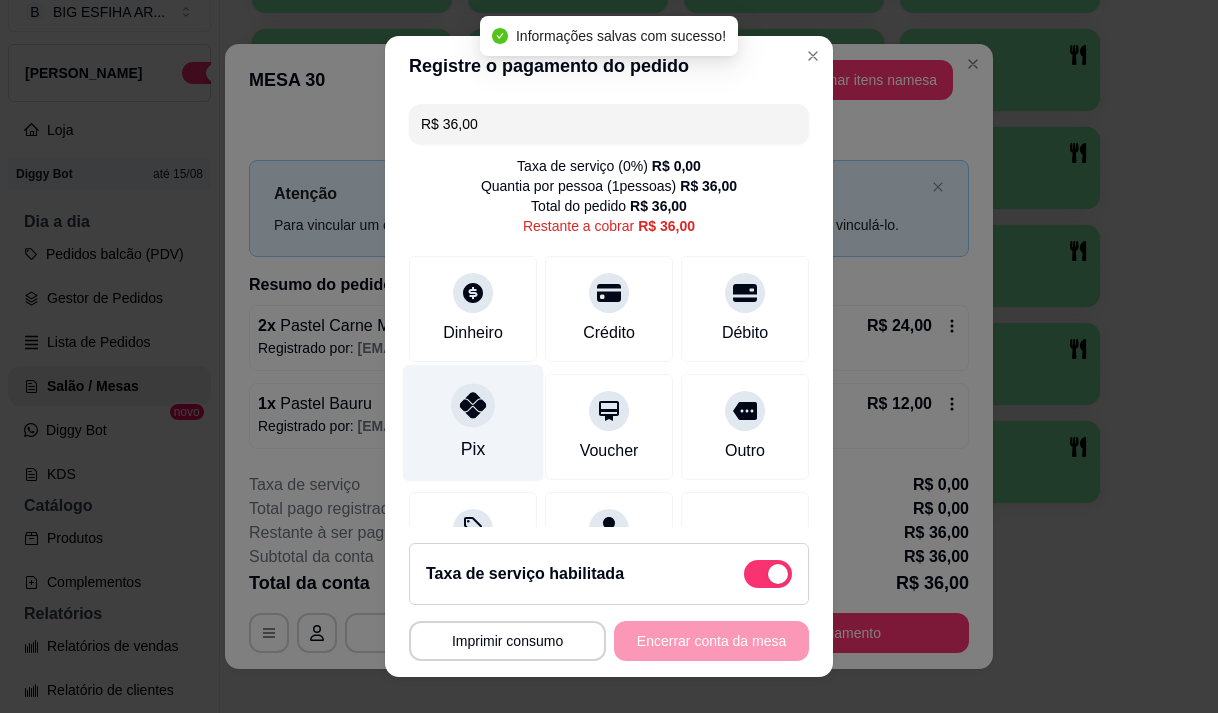 click at bounding box center [473, 405] 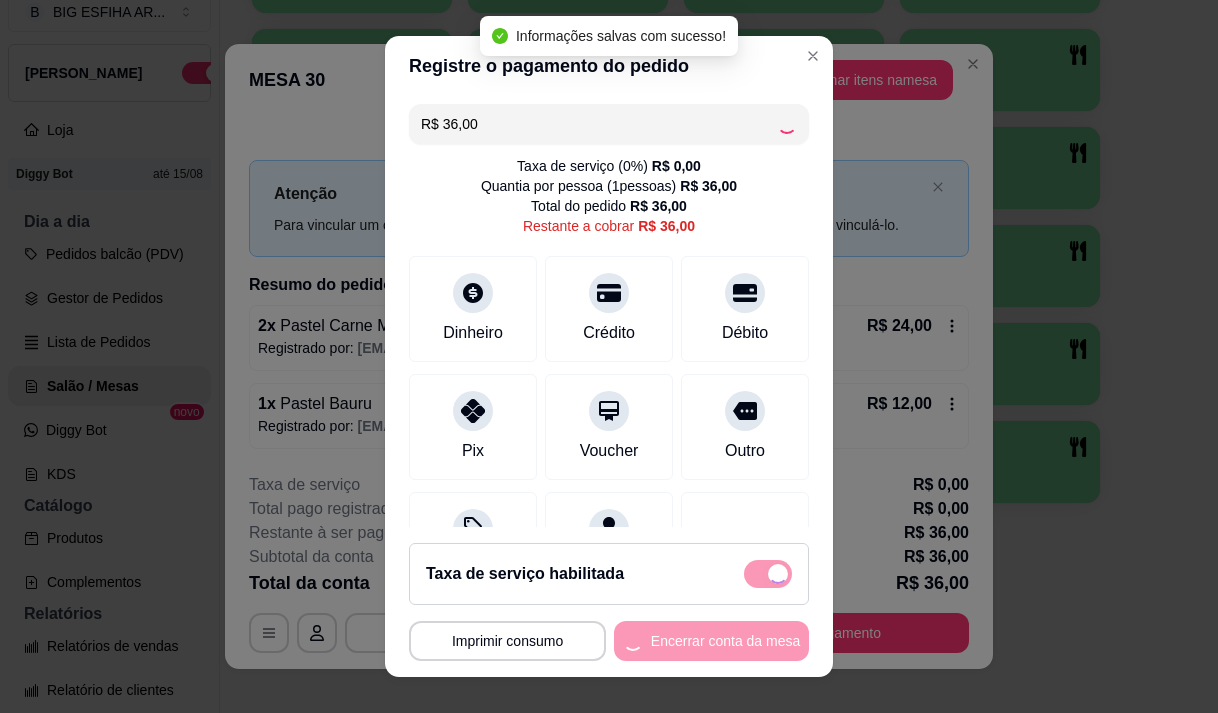 type on "R$ 0,00" 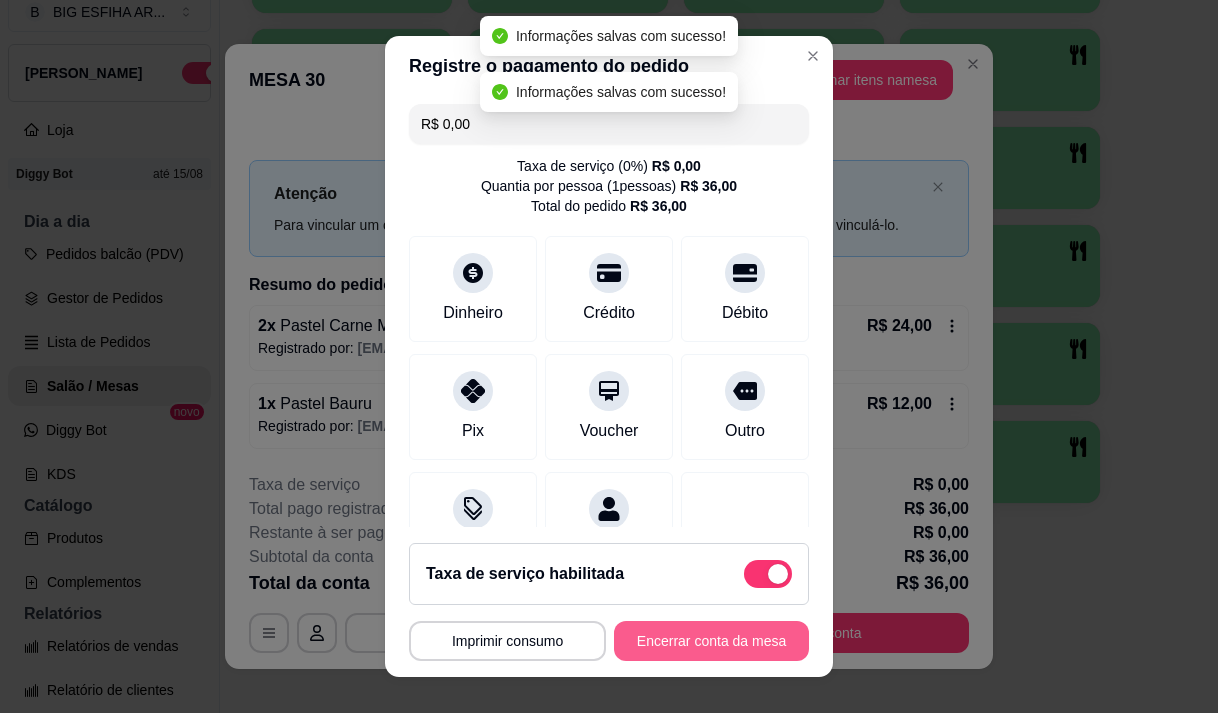 click on "Encerrar conta da mesa" at bounding box center (711, 641) 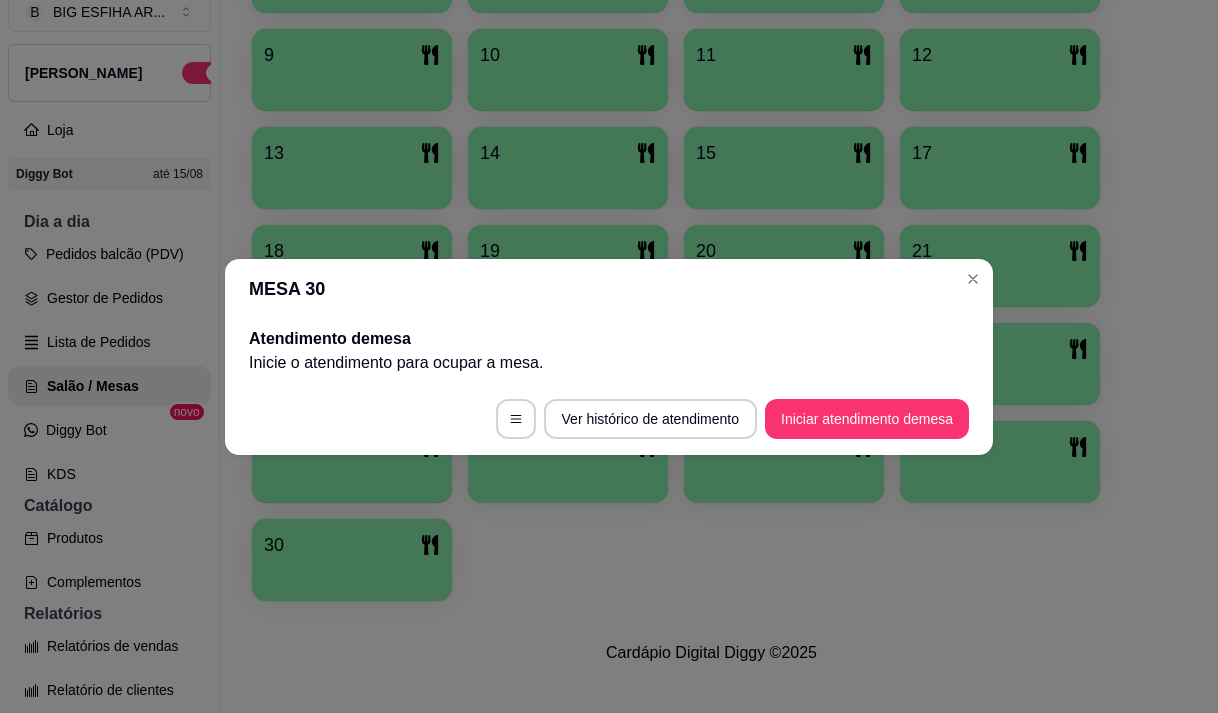 click on "14" at bounding box center (568, 153) 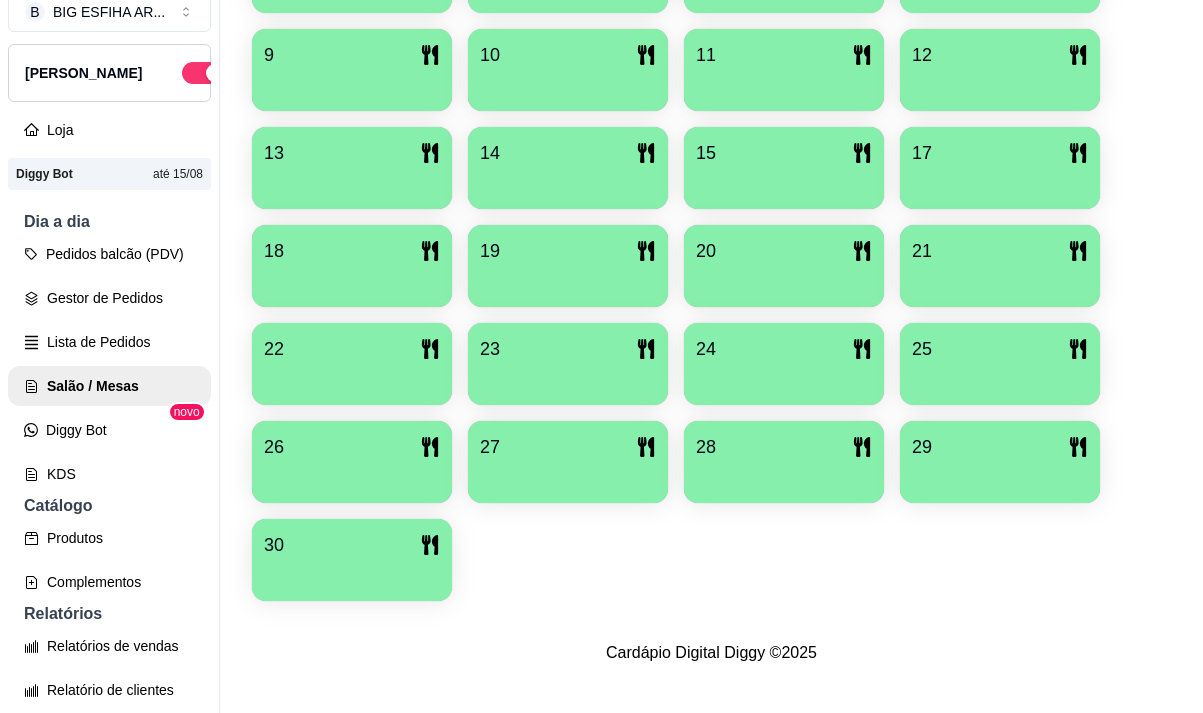 scroll, scrollTop: 239, scrollLeft: 0, axis: vertical 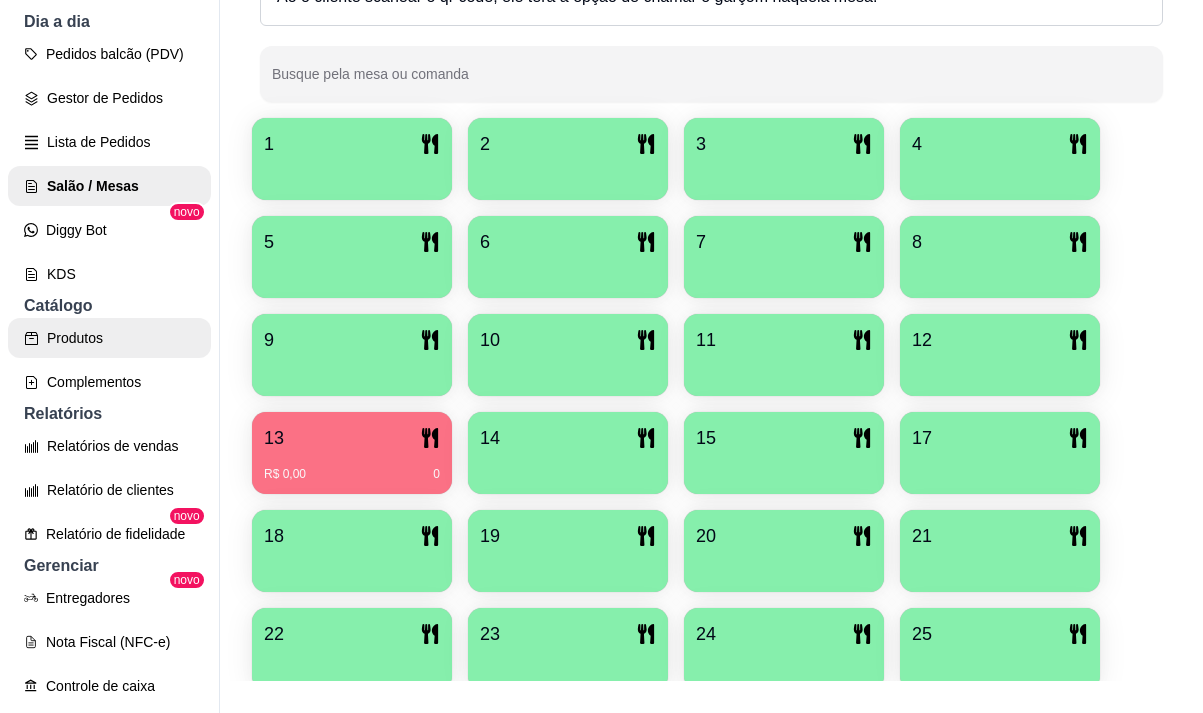 click on "Produtos" at bounding box center [109, 338] 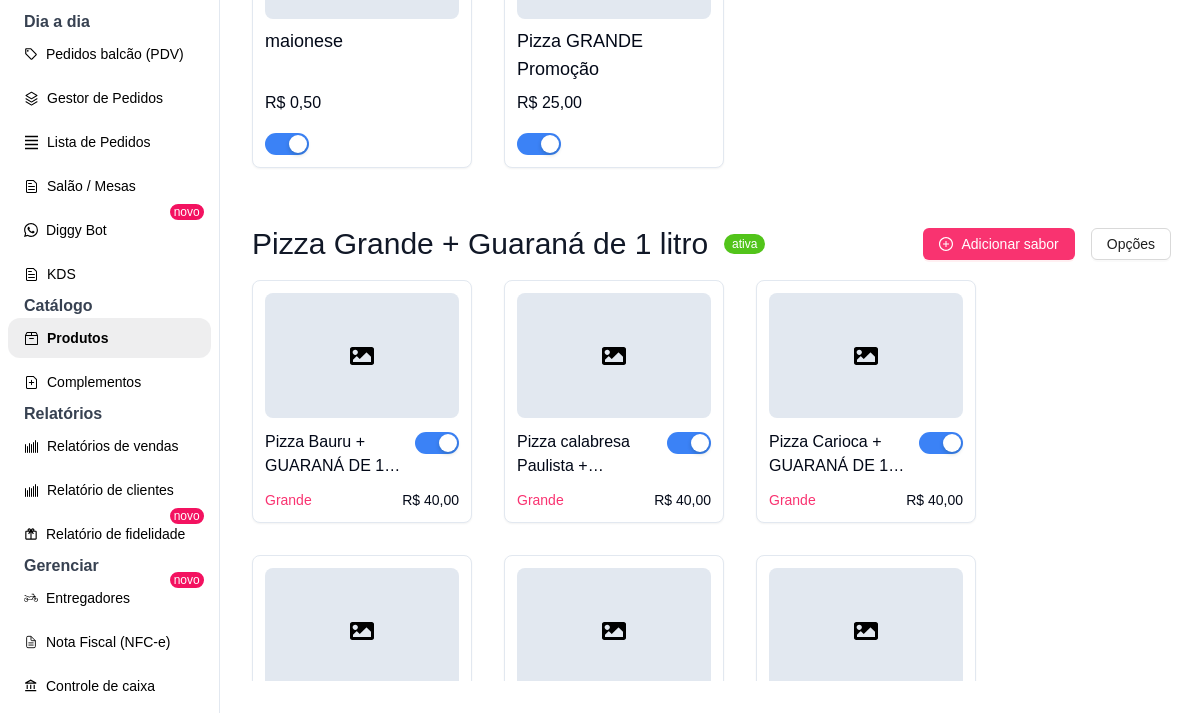 scroll, scrollTop: 0, scrollLeft: 0, axis: both 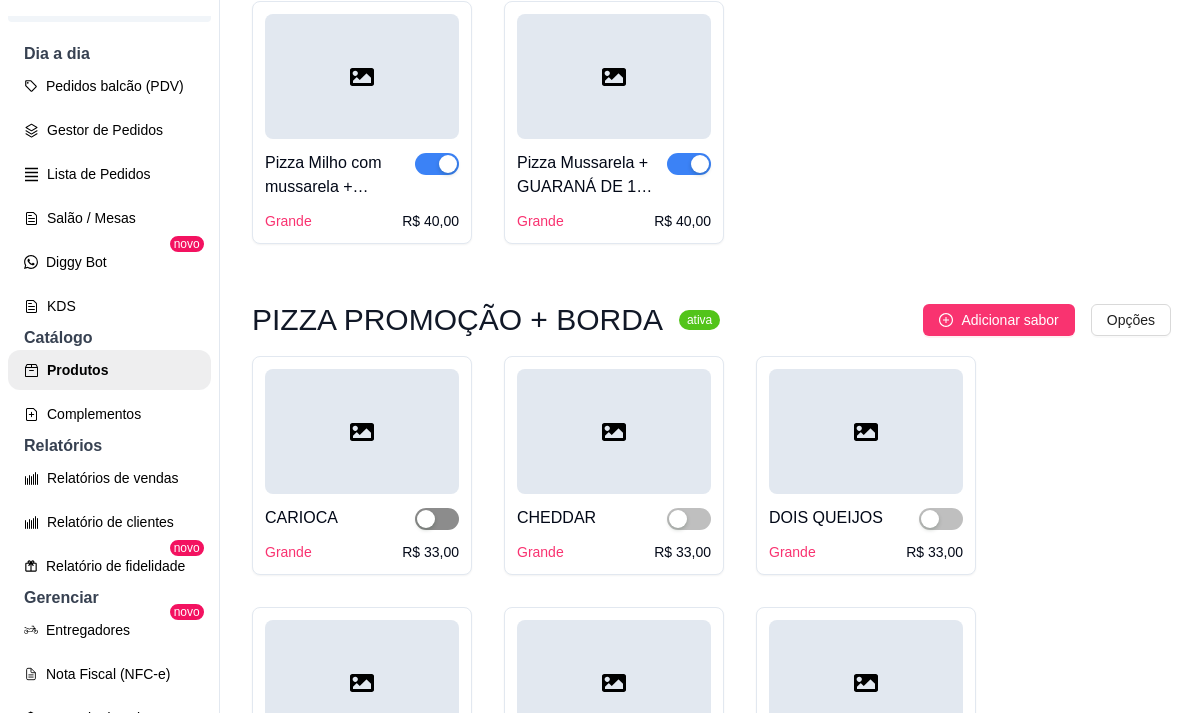 click at bounding box center [437, 519] 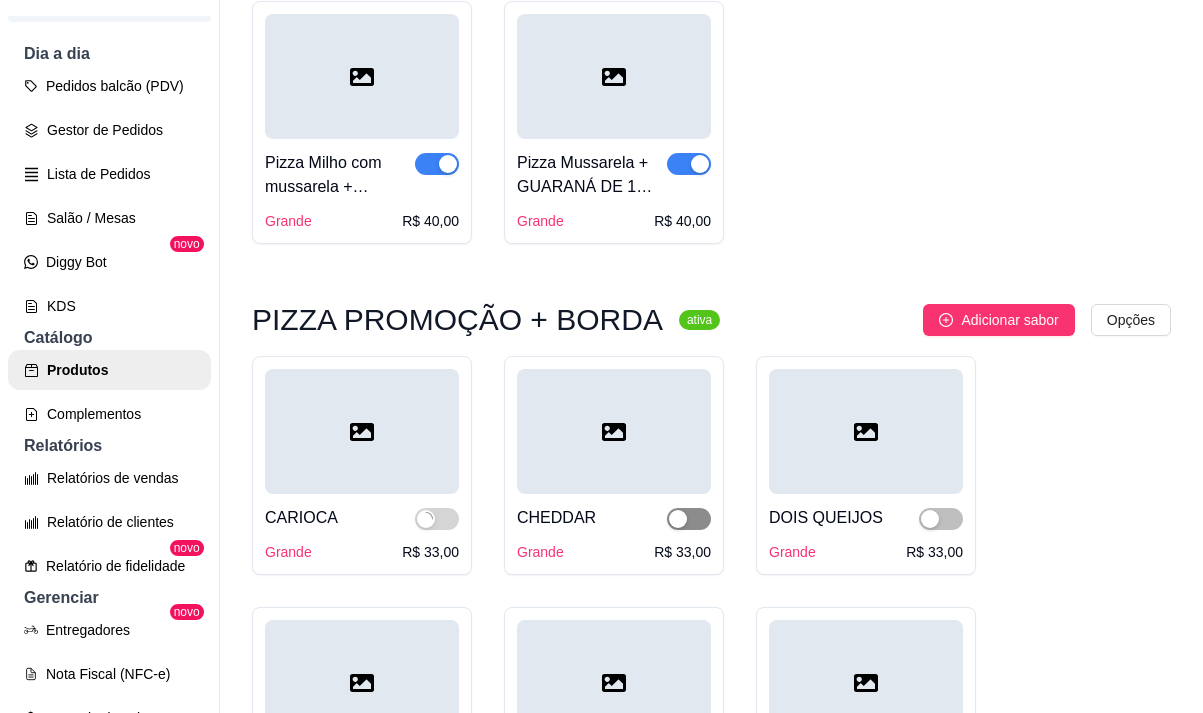 click at bounding box center [689, 519] 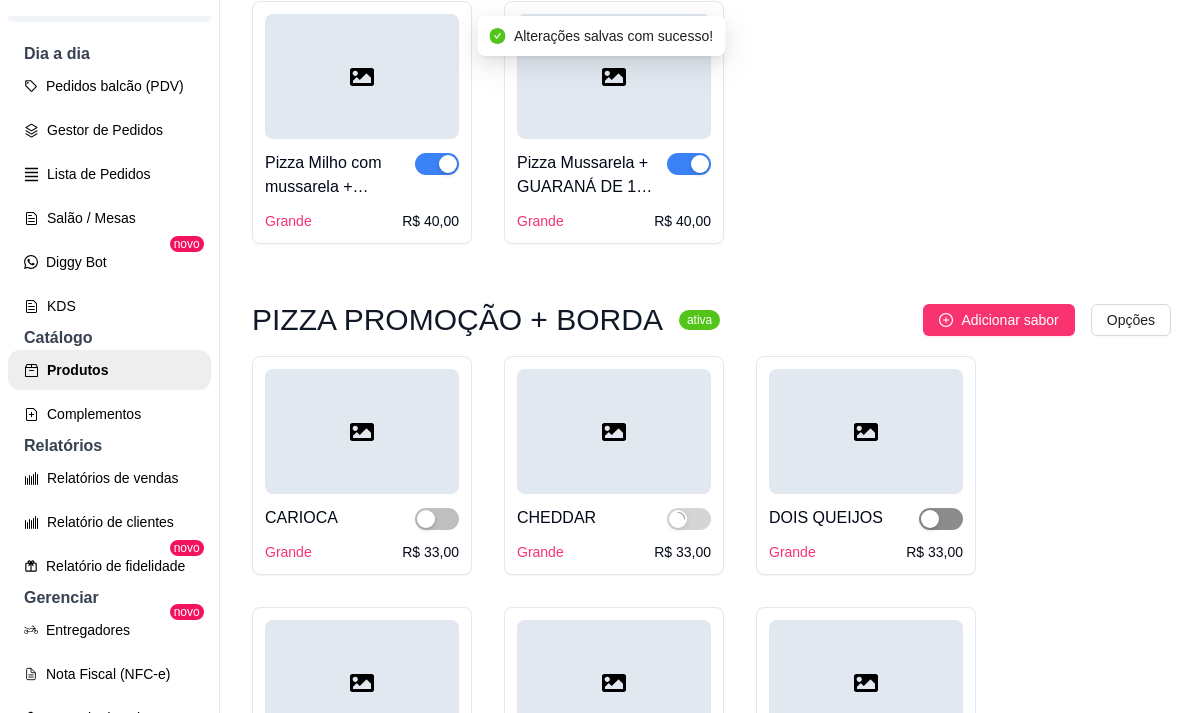 click at bounding box center (941, 519) 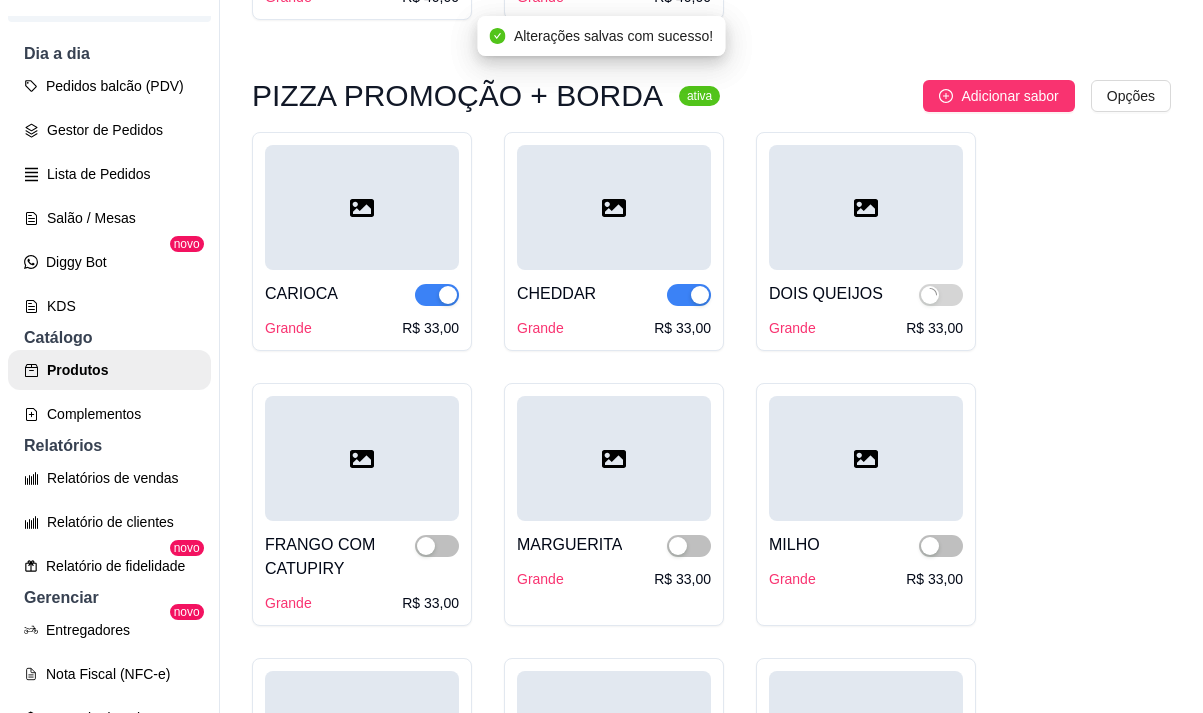 scroll, scrollTop: 1600, scrollLeft: 0, axis: vertical 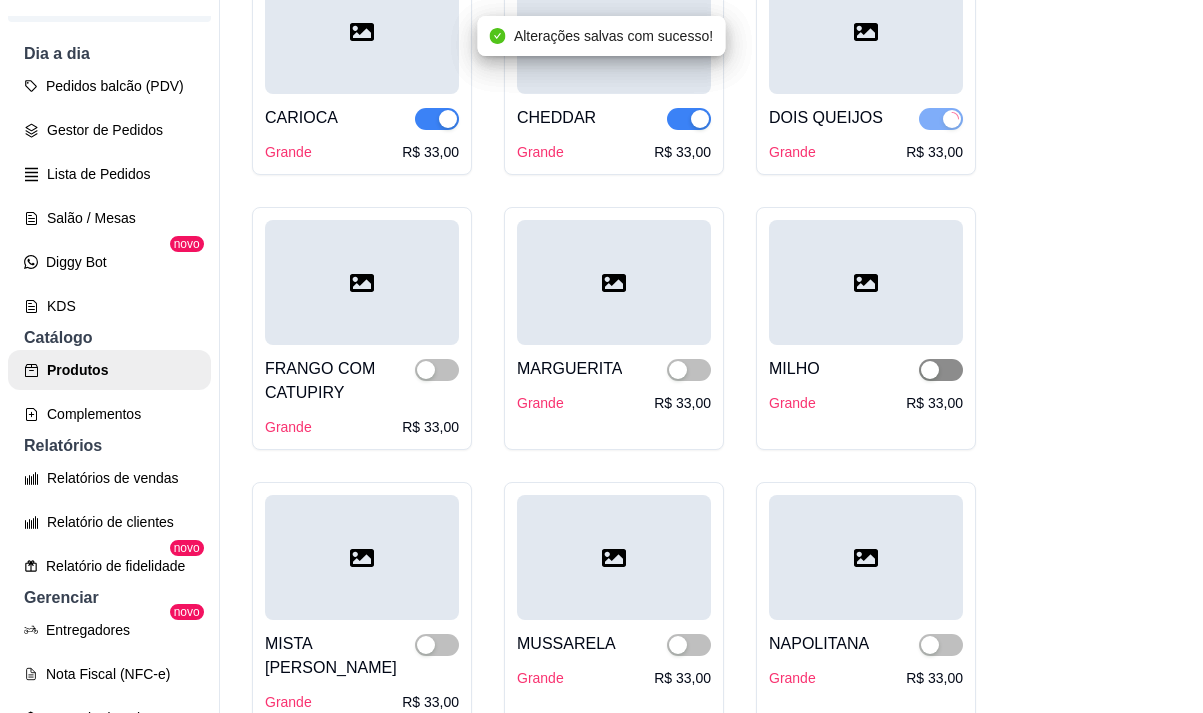 click at bounding box center [941, 370] 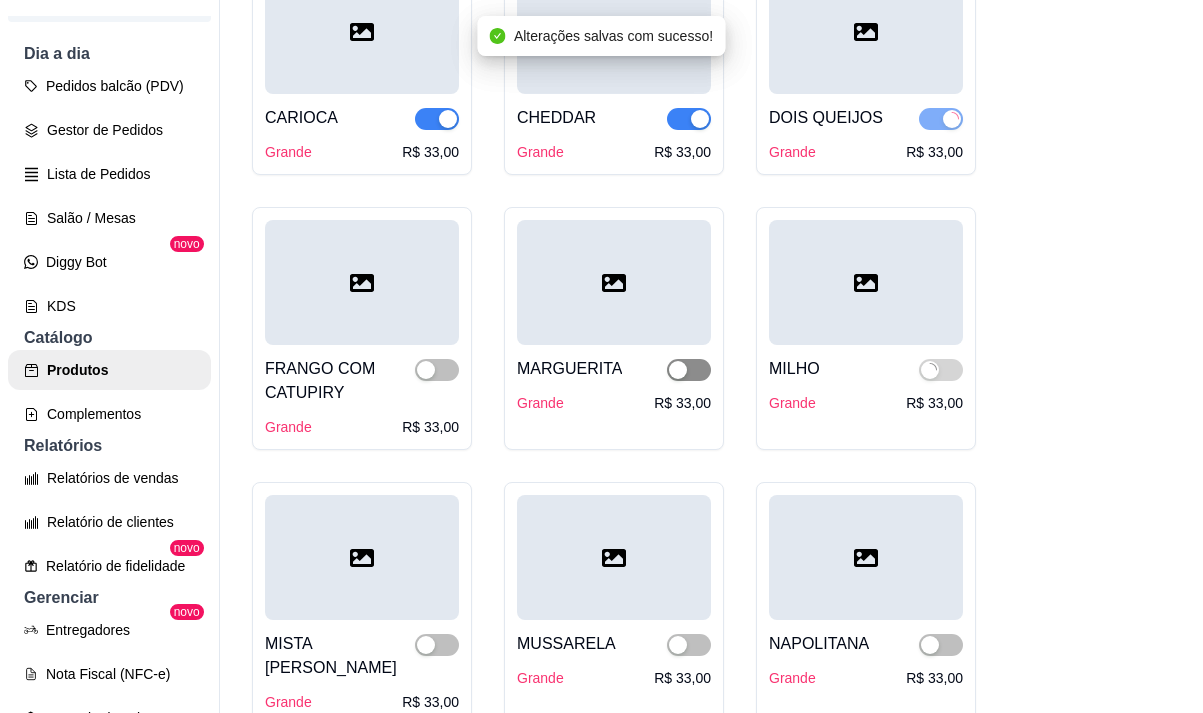 click at bounding box center (689, 370) 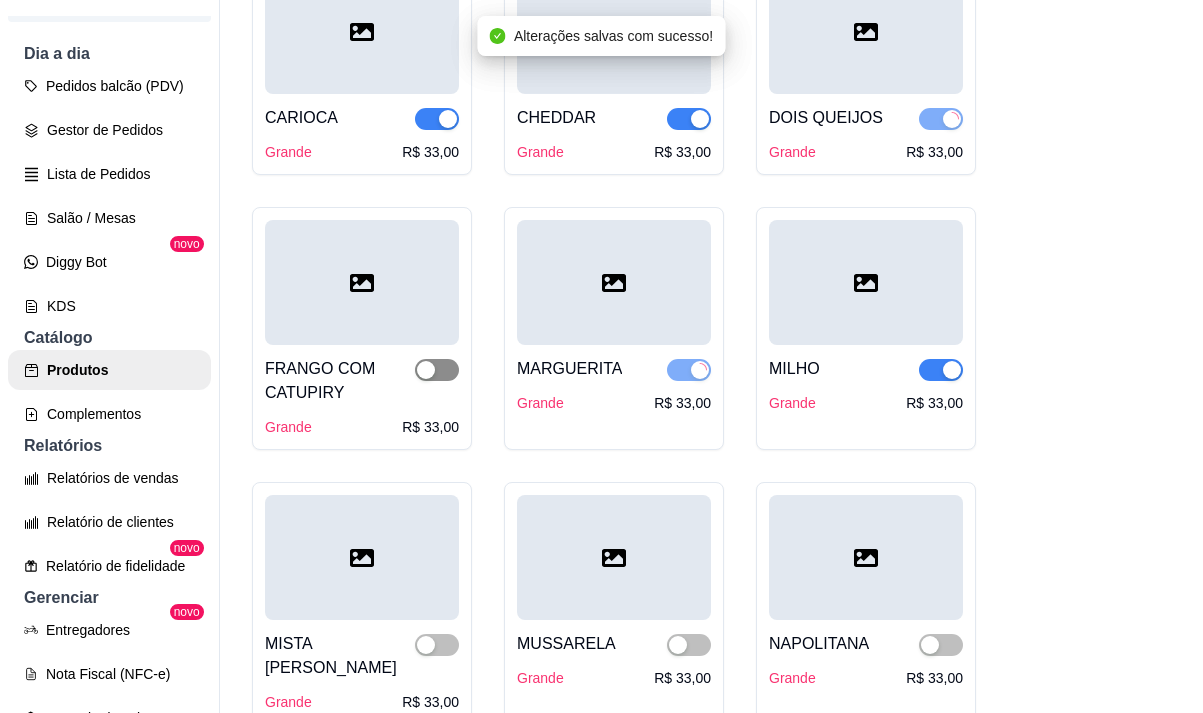 click at bounding box center [437, 370] 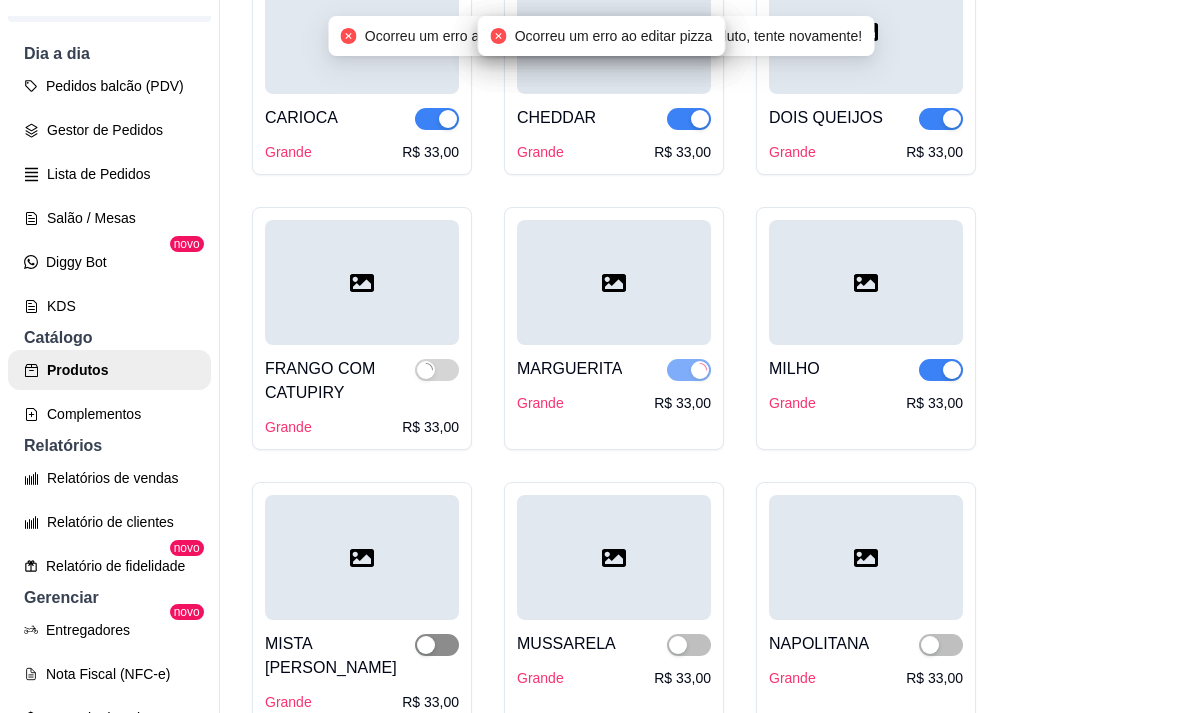click at bounding box center (437, 645) 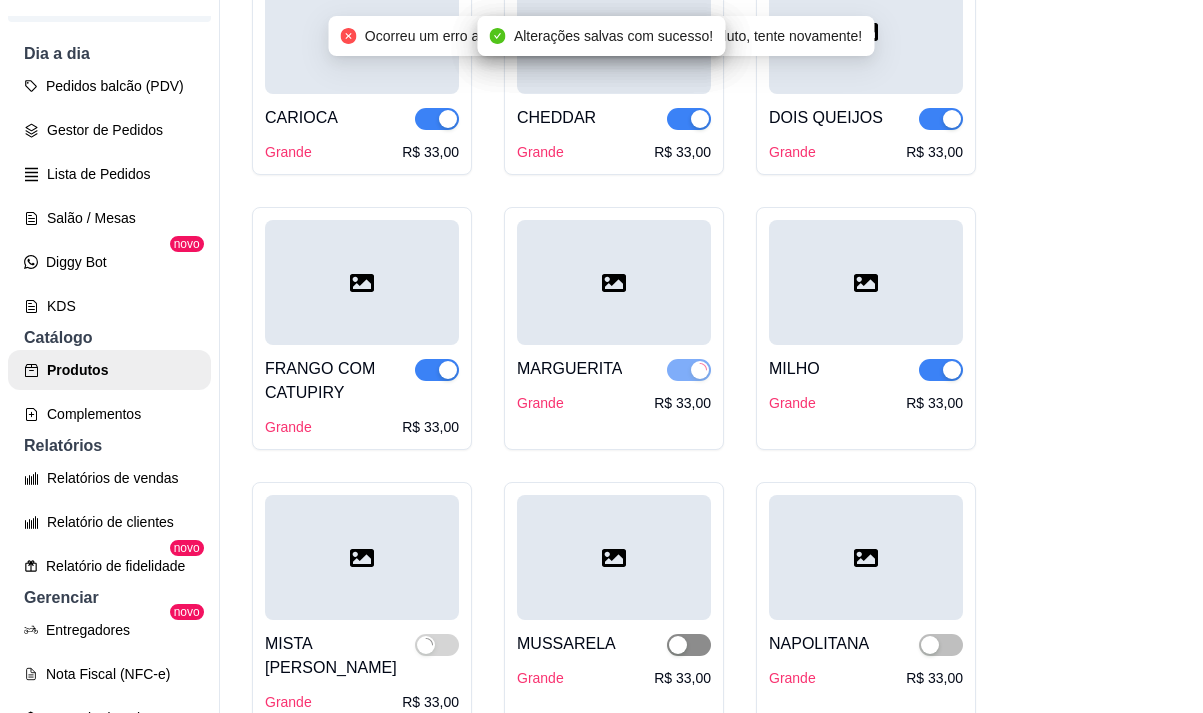 click at bounding box center (689, 645) 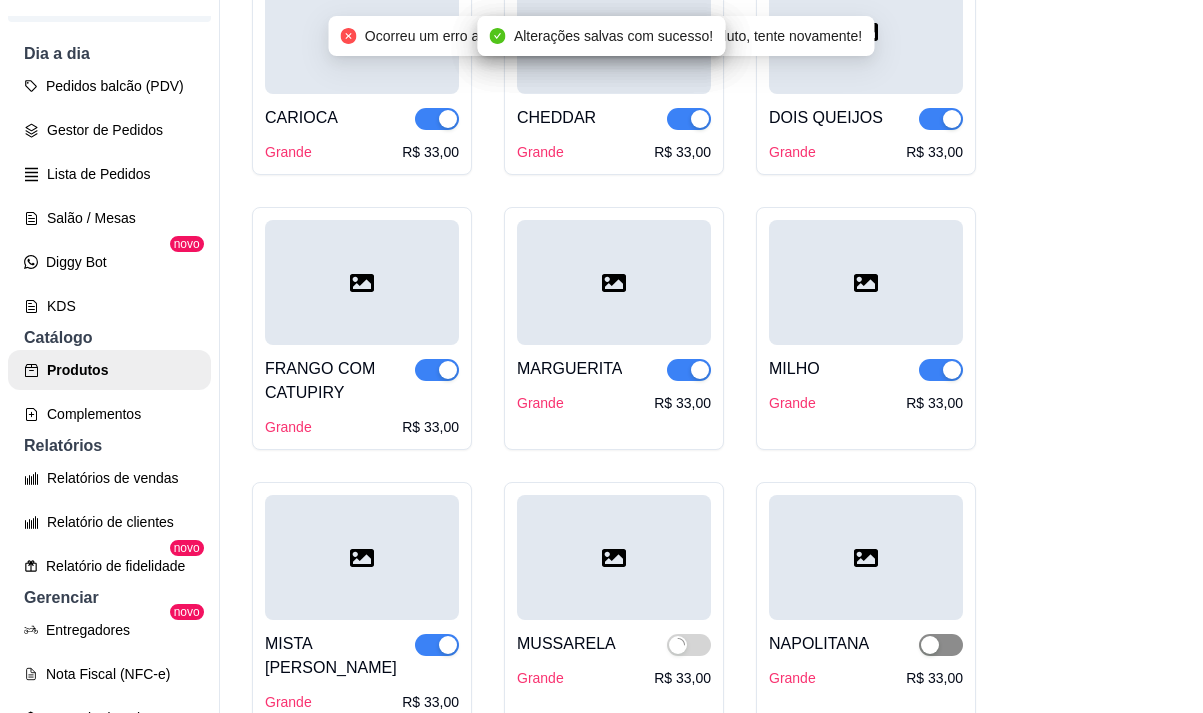 click at bounding box center (941, 645) 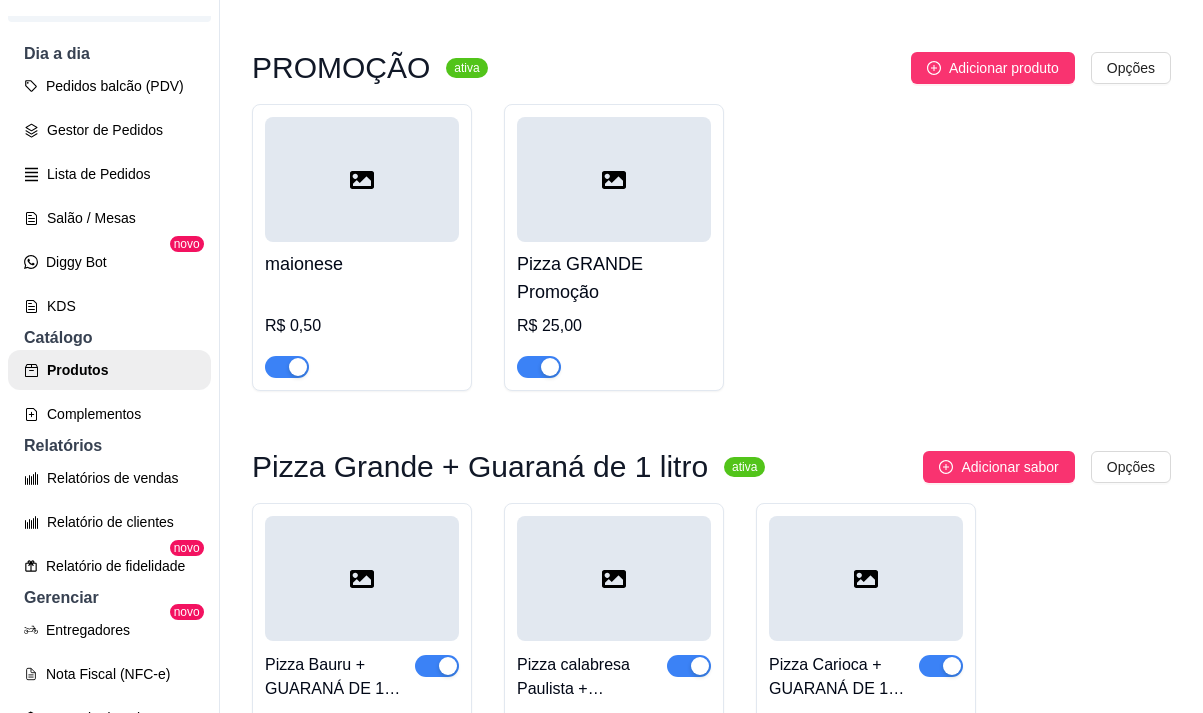 scroll, scrollTop: 0, scrollLeft: 0, axis: both 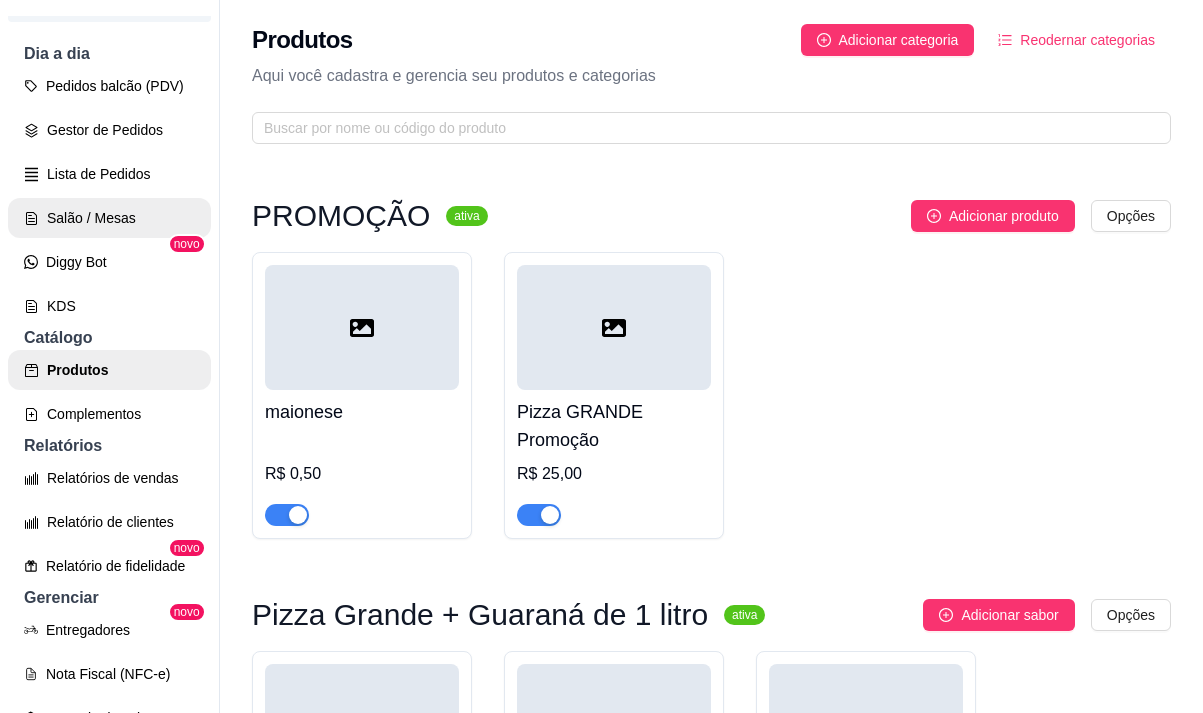 click on "Salão / Mesas" at bounding box center [109, 218] 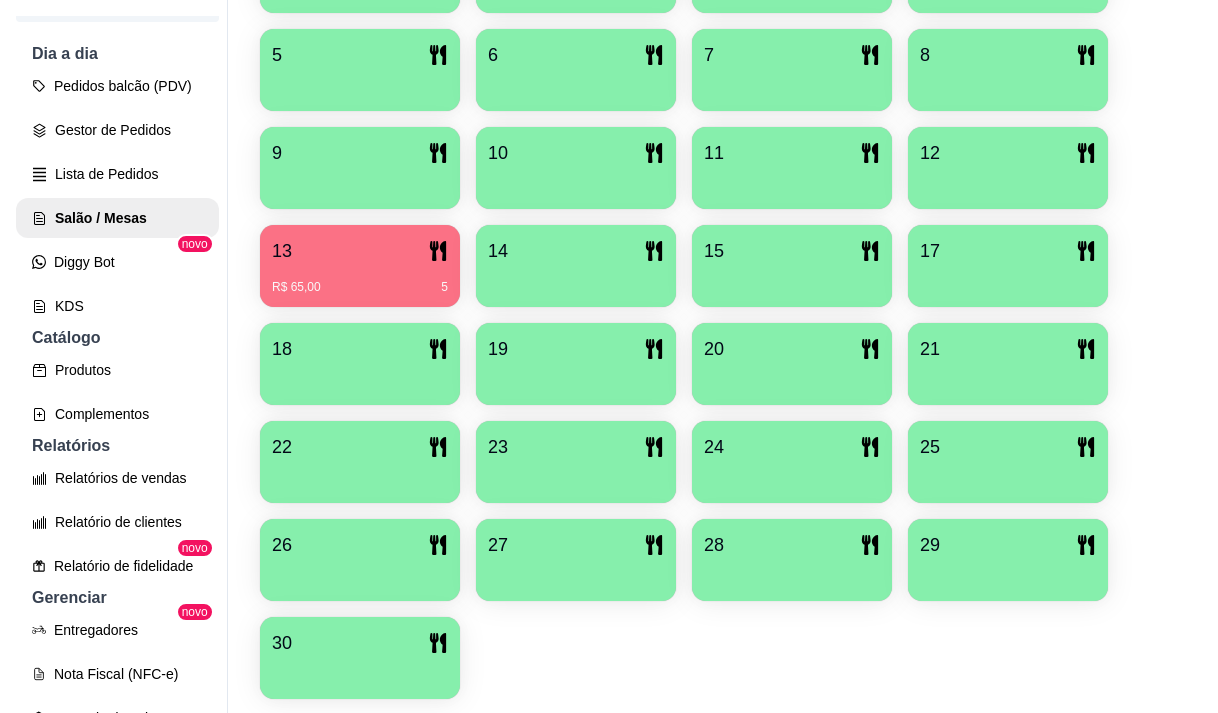 scroll, scrollTop: 639, scrollLeft: 0, axis: vertical 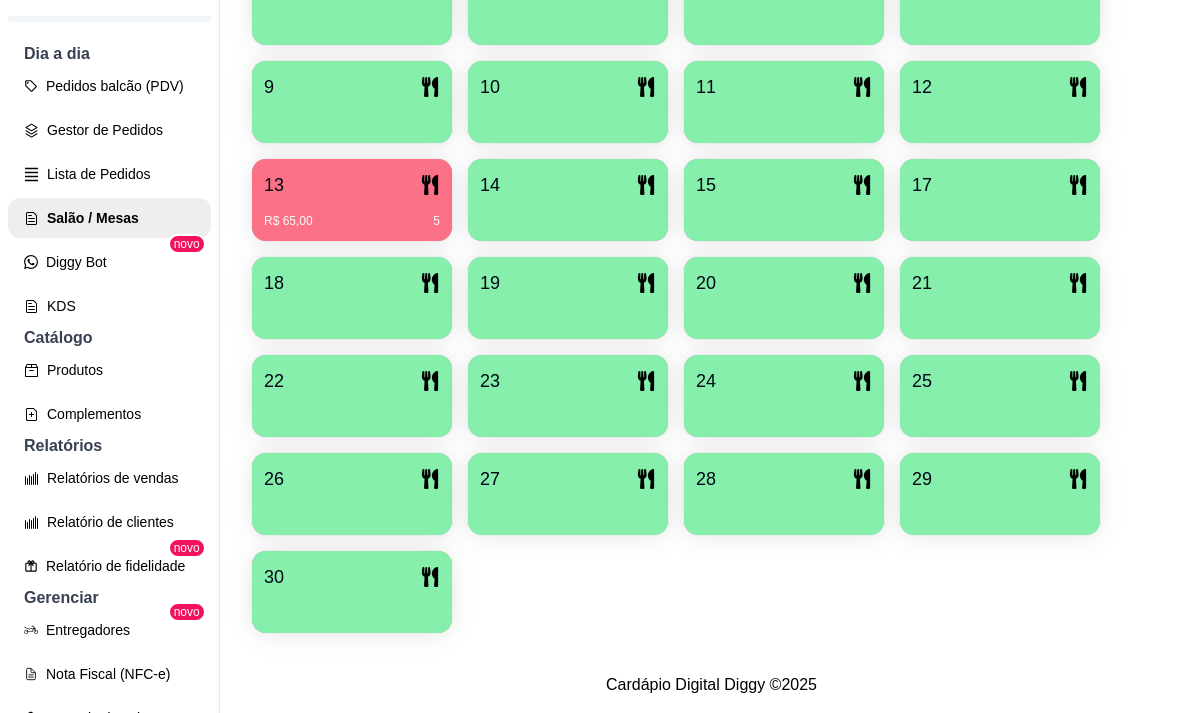 click on "13" at bounding box center (352, 185) 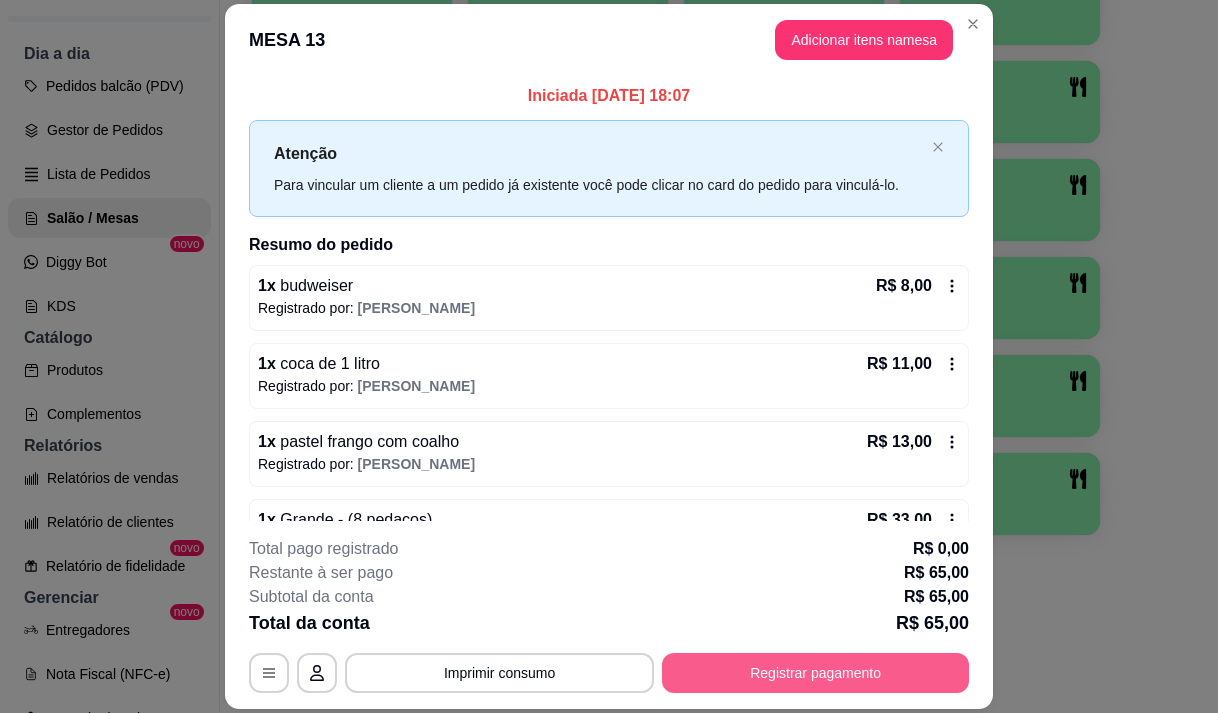 click on "Registrar pagamento" at bounding box center (815, 673) 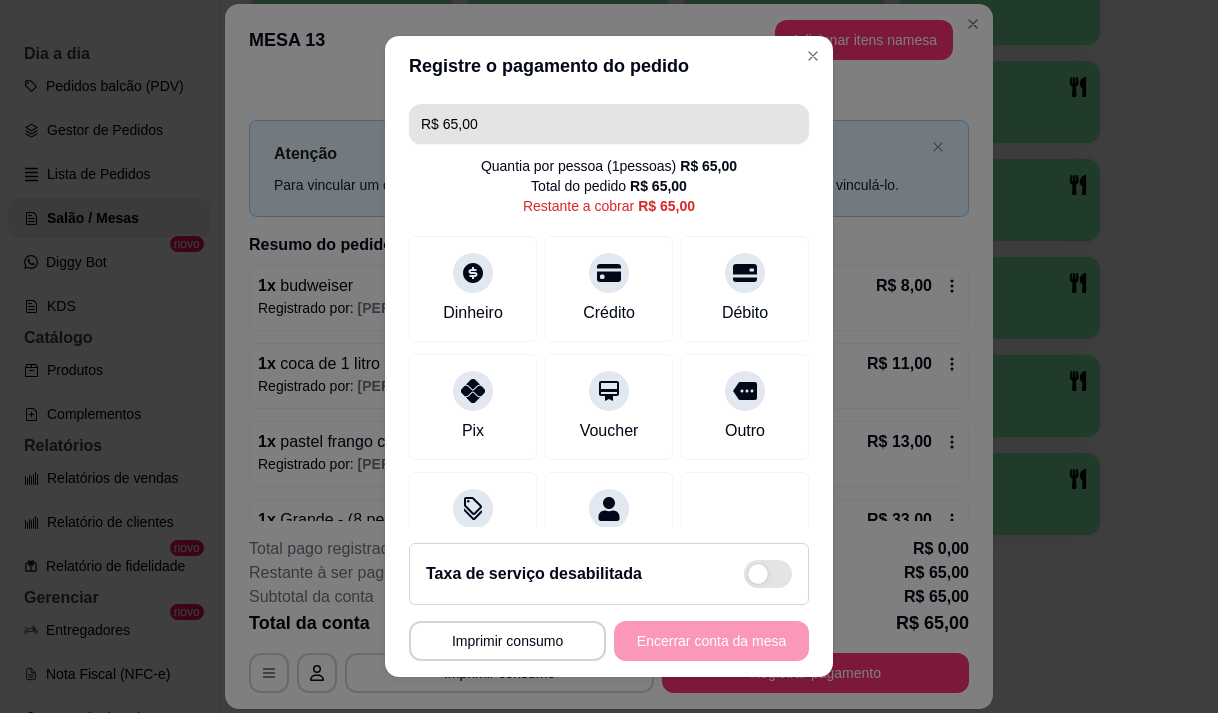 click on "R$ 65,00" at bounding box center [609, 124] 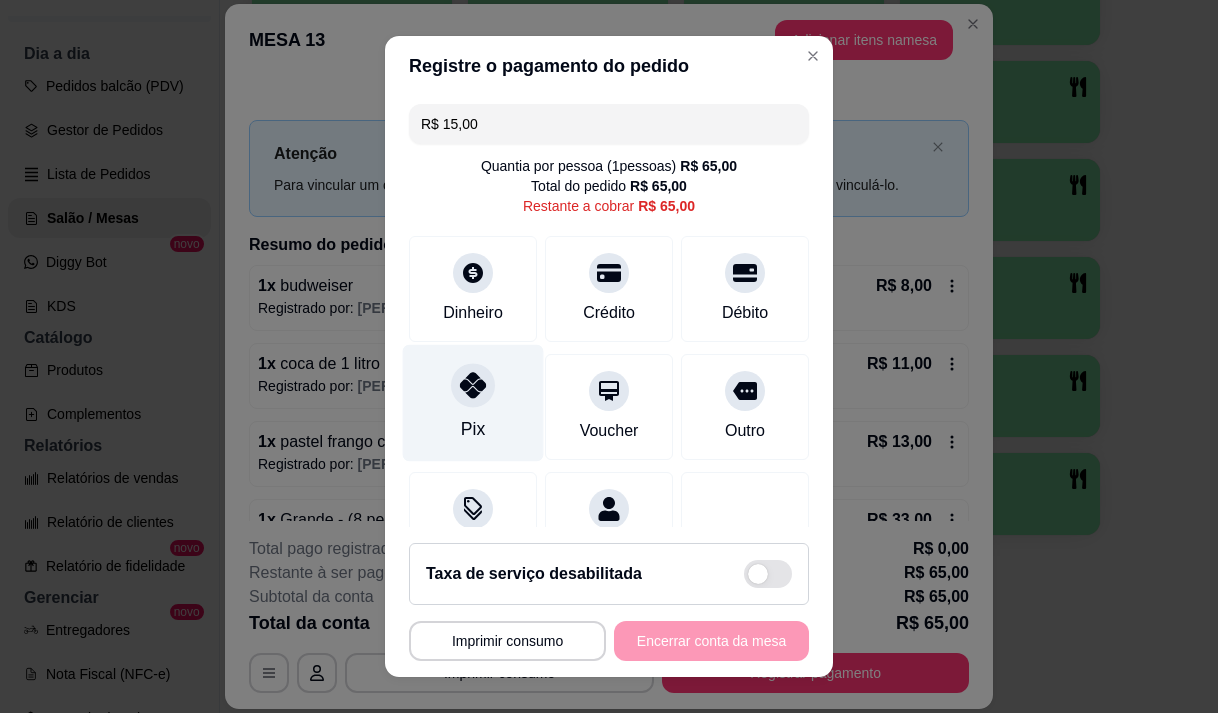 click on "Pix" at bounding box center (473, 402) 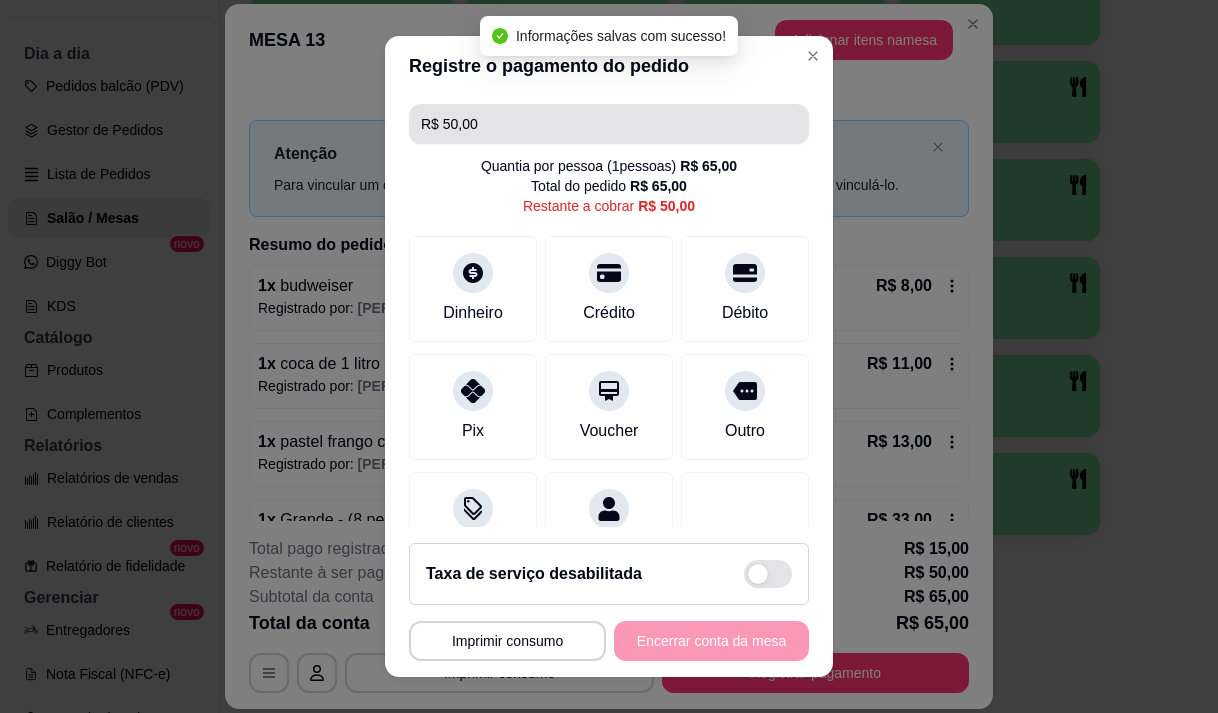 click on "R$ 50,00" at bounding box center (609, 124) 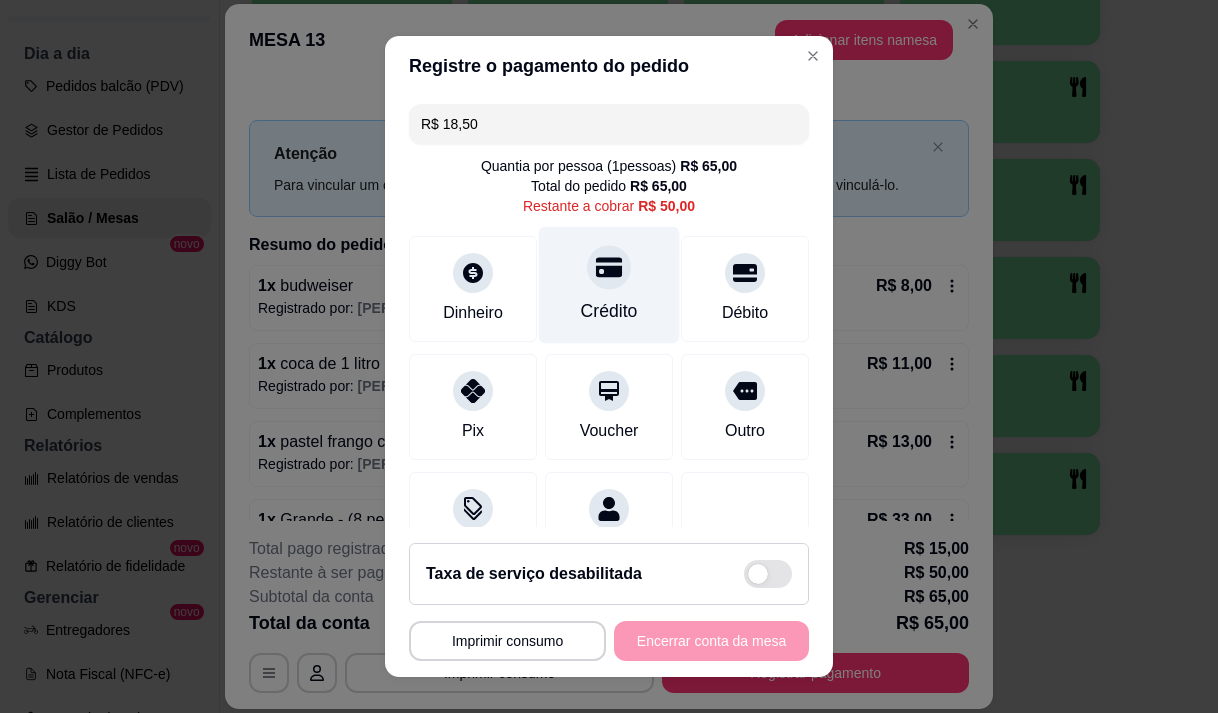 click on "Crédito" at bounding box center (609, 311) 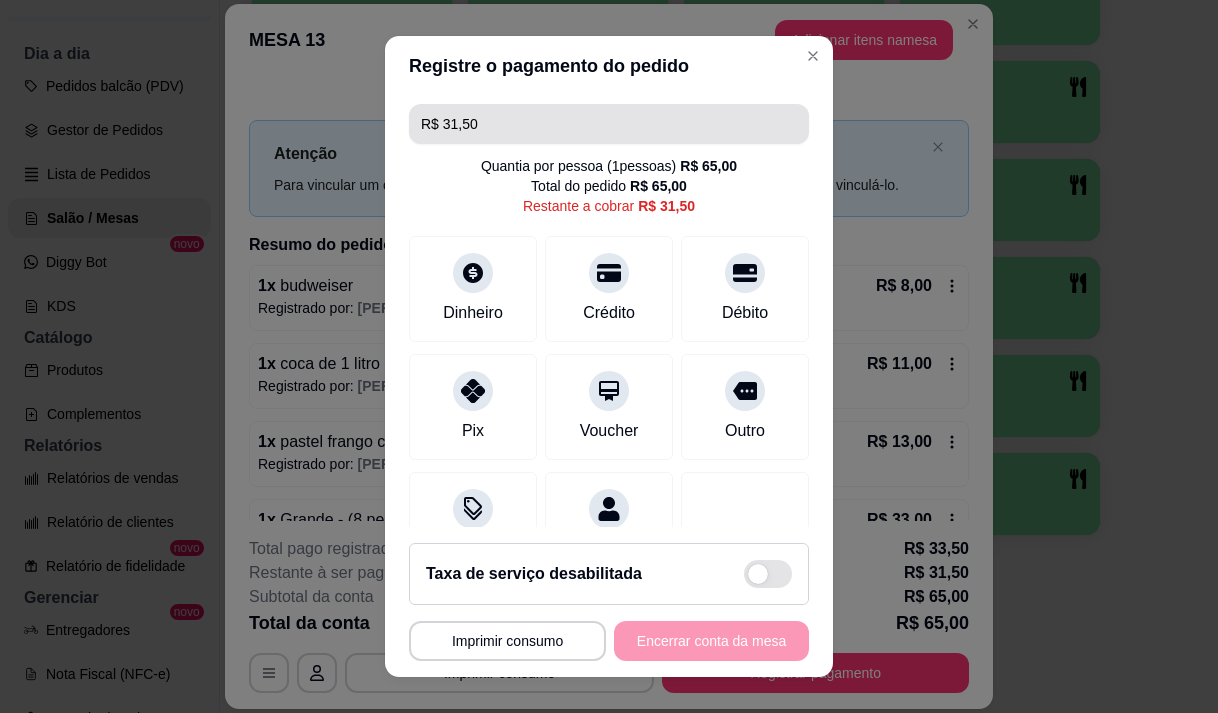 click on "R$ 31,50" at bounding box center [609, 124] 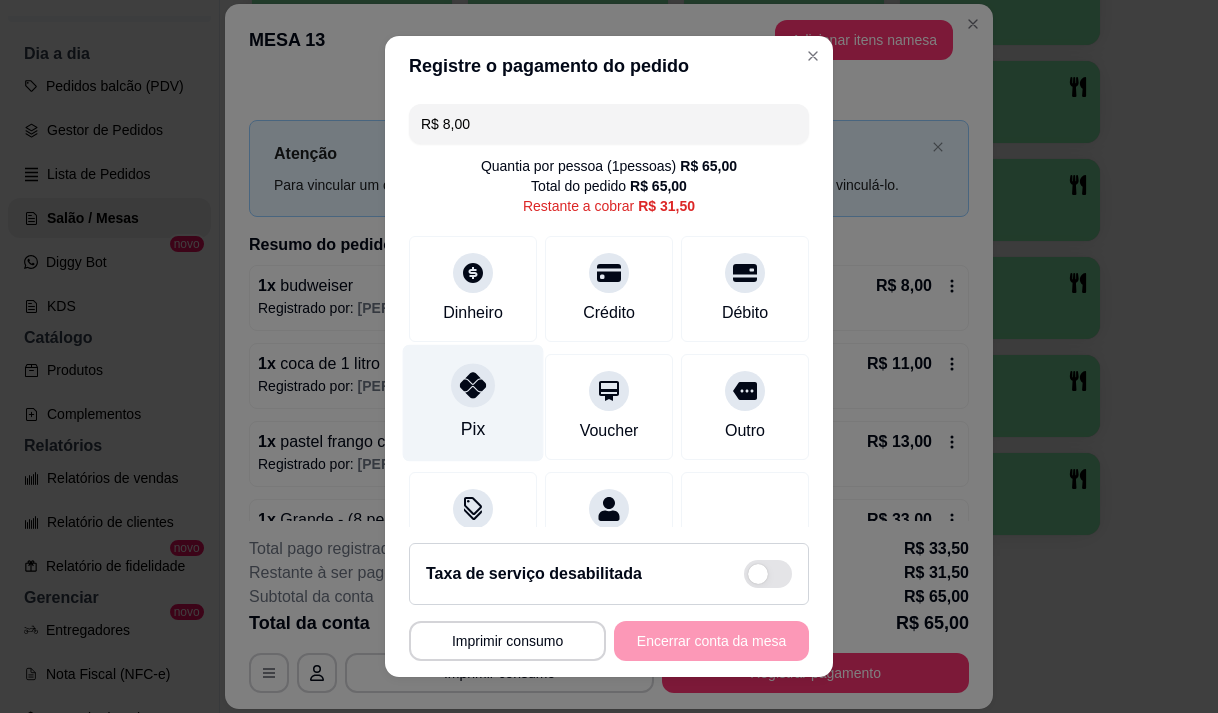 click on "Pix" at bounding box center (473, 429) 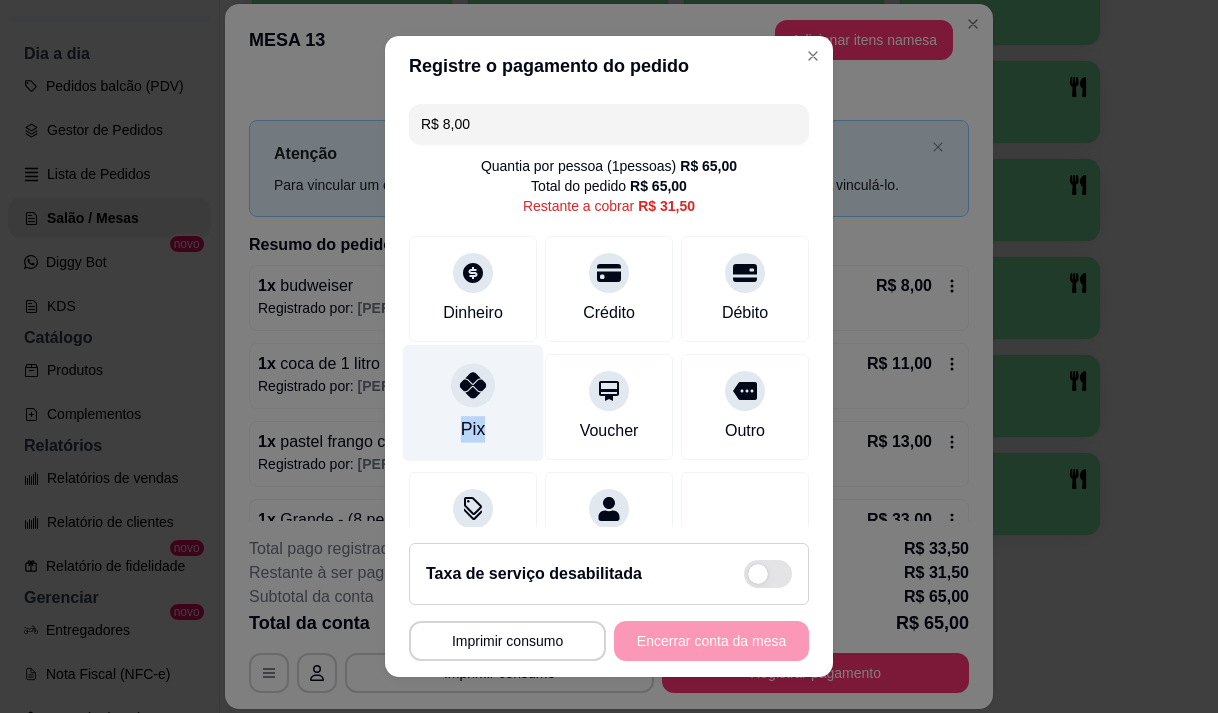 click on "Pix" at bounding box center [473, 429] 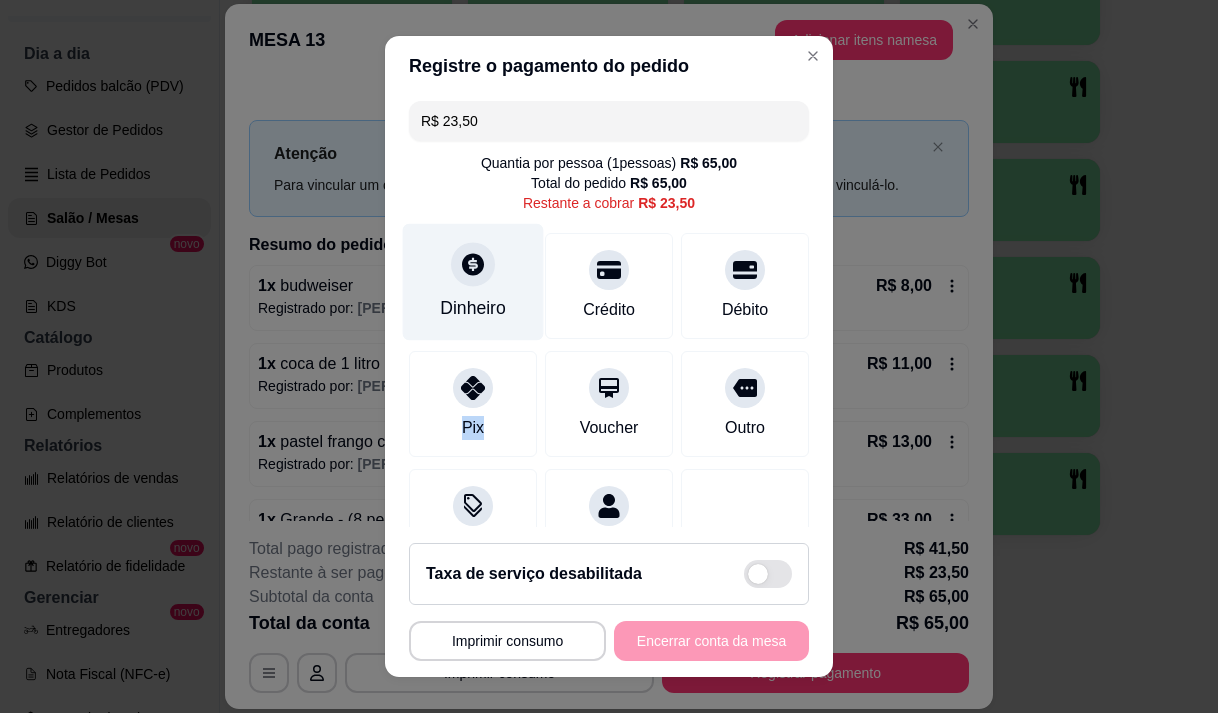 scroll, scrollTop: 0, scrollLeft: 0, axis: both 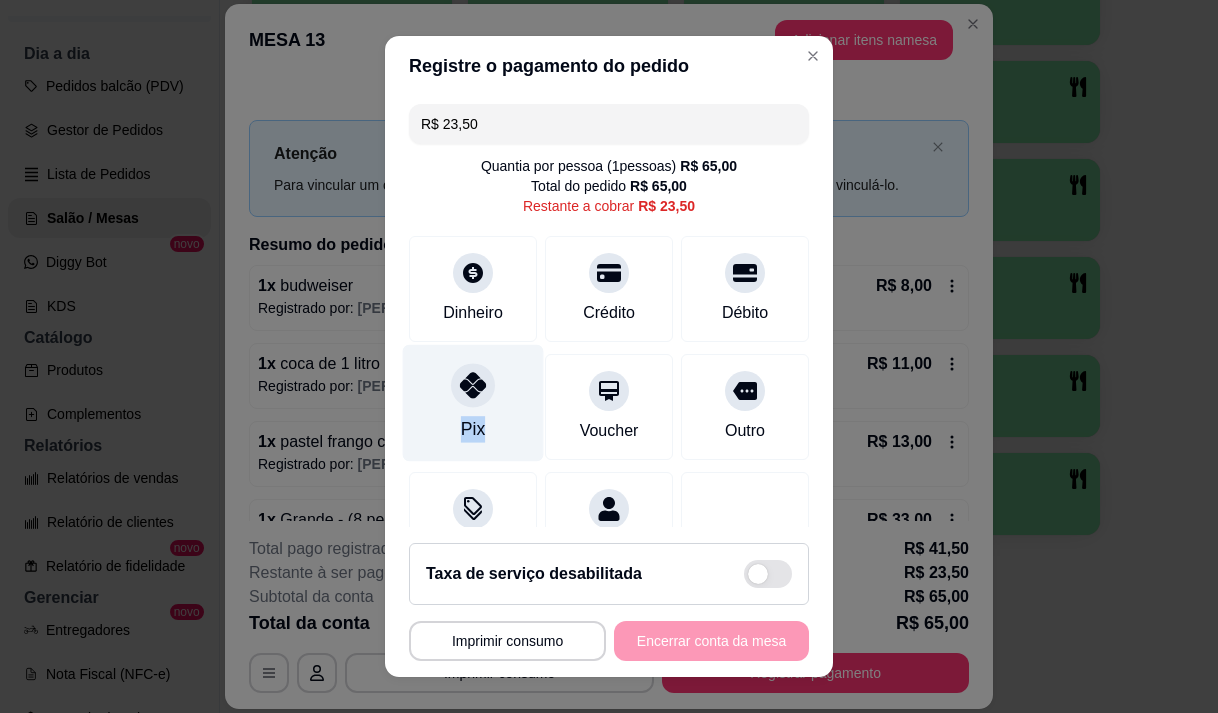 click on "Pix" at bounding box center (473, 402) 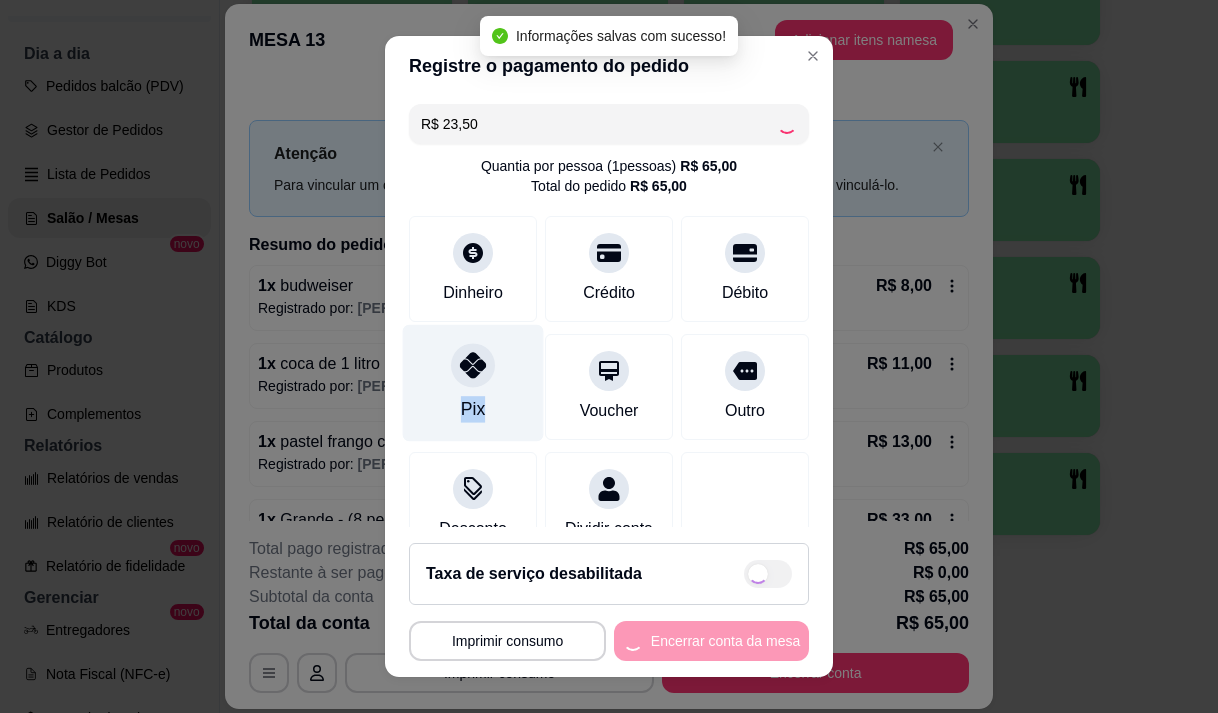 type on "R$ 0,00" 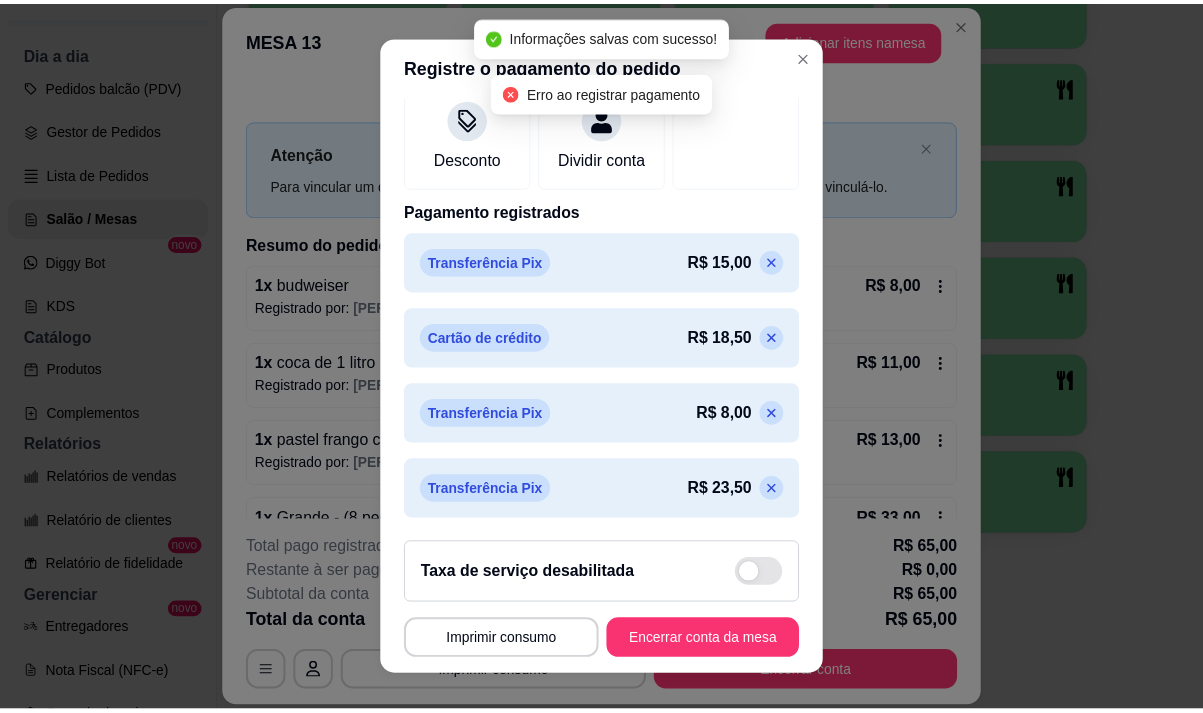 scroll, scrollTop: 394, scrollLeft: 0, axis: vertical 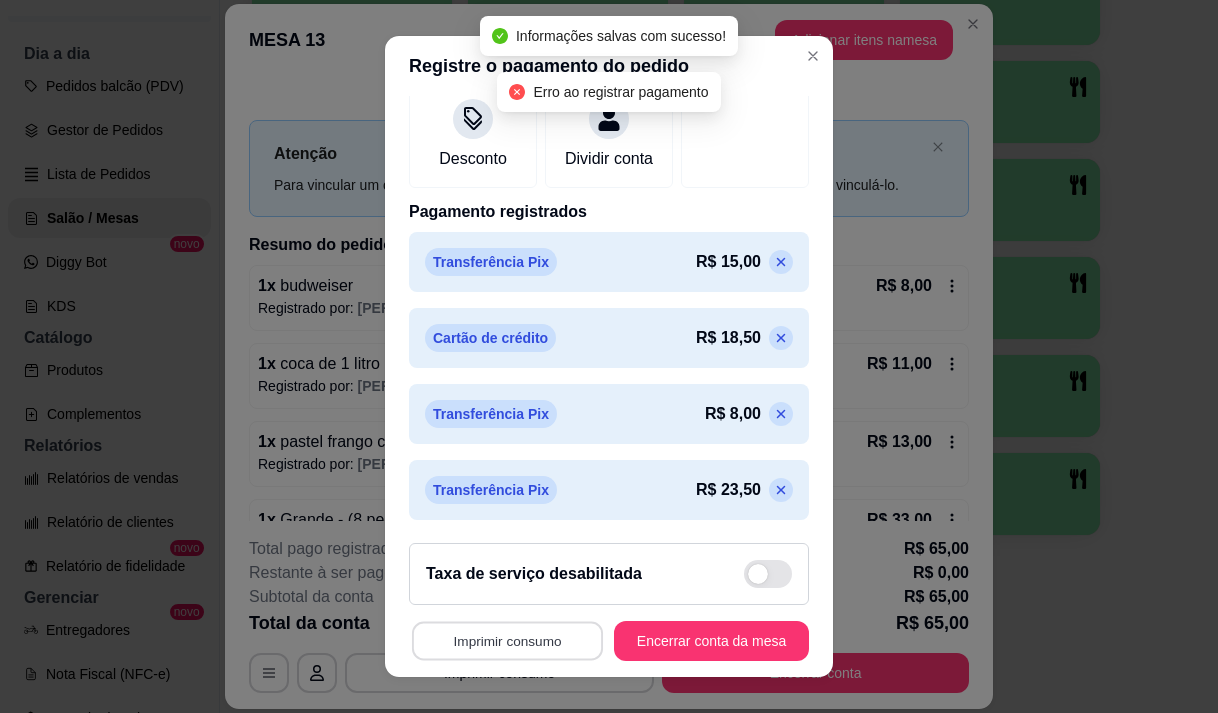 click on "Imprimir consumo" at bounding box center [507, 641] 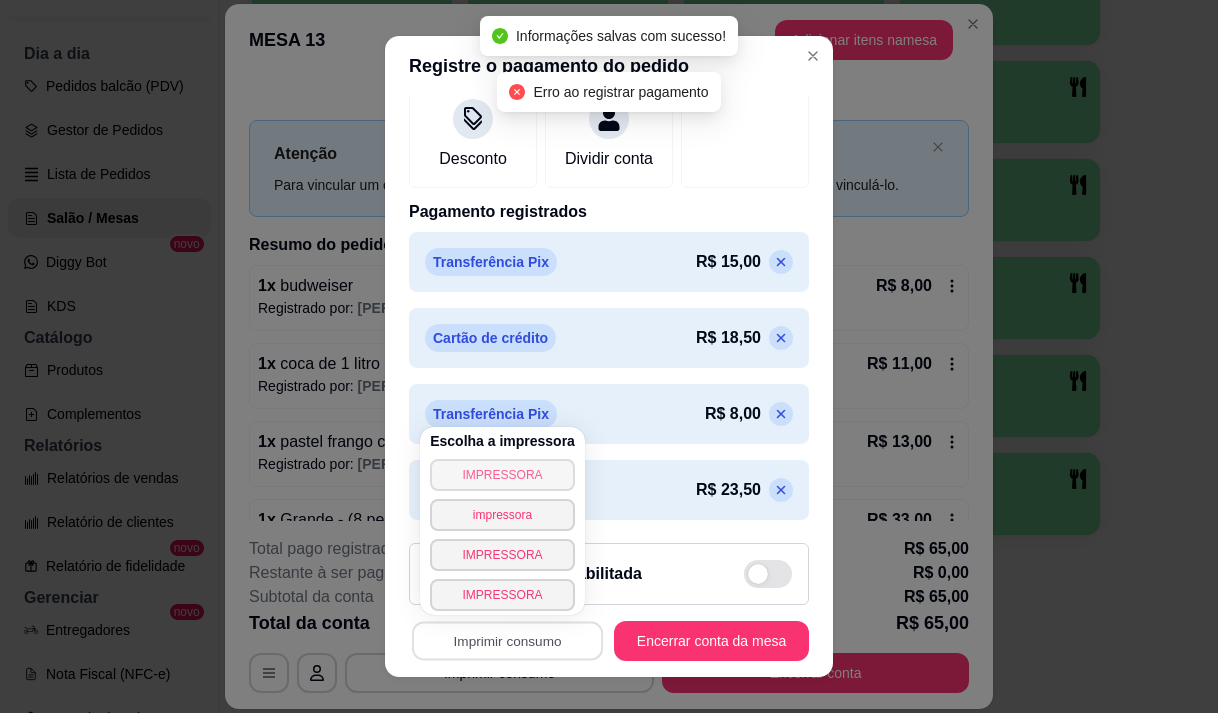 click on "IMPRESSORA" at bounding box center (502, 475) 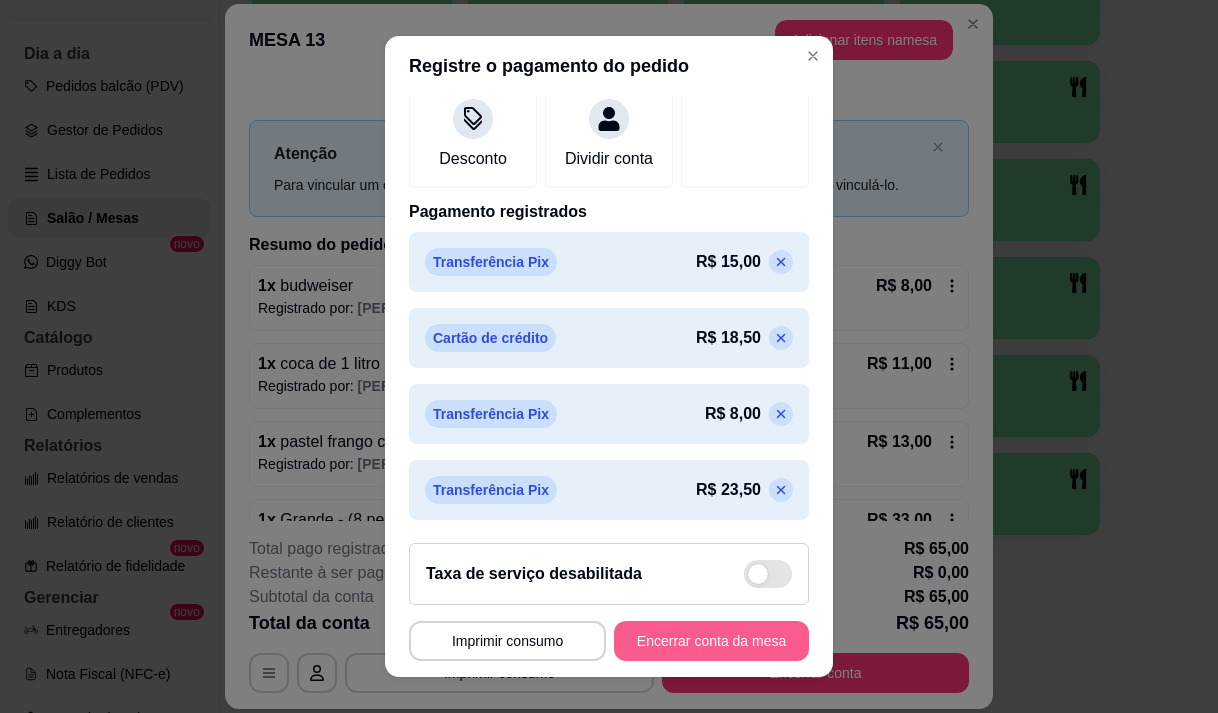 click on "Encerrar conta da mesa" at bounding box center [711, 641] 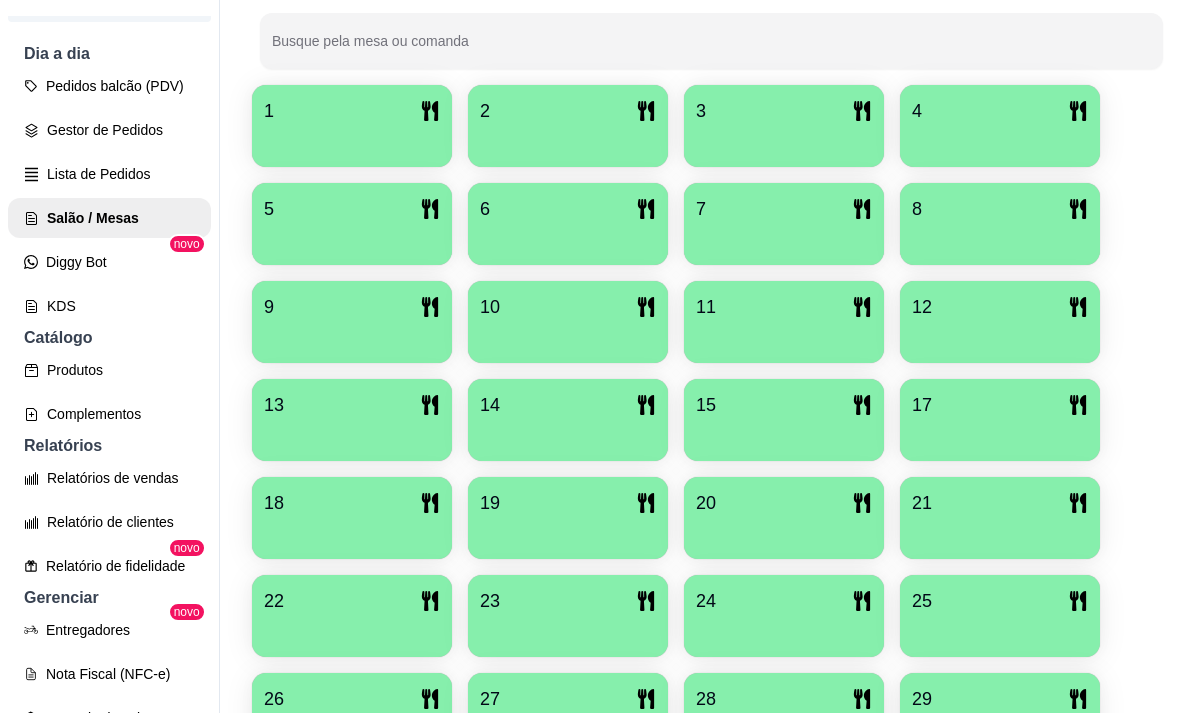 scroll, scrollTop: 439, scrollLeft: 0, axis: vertical 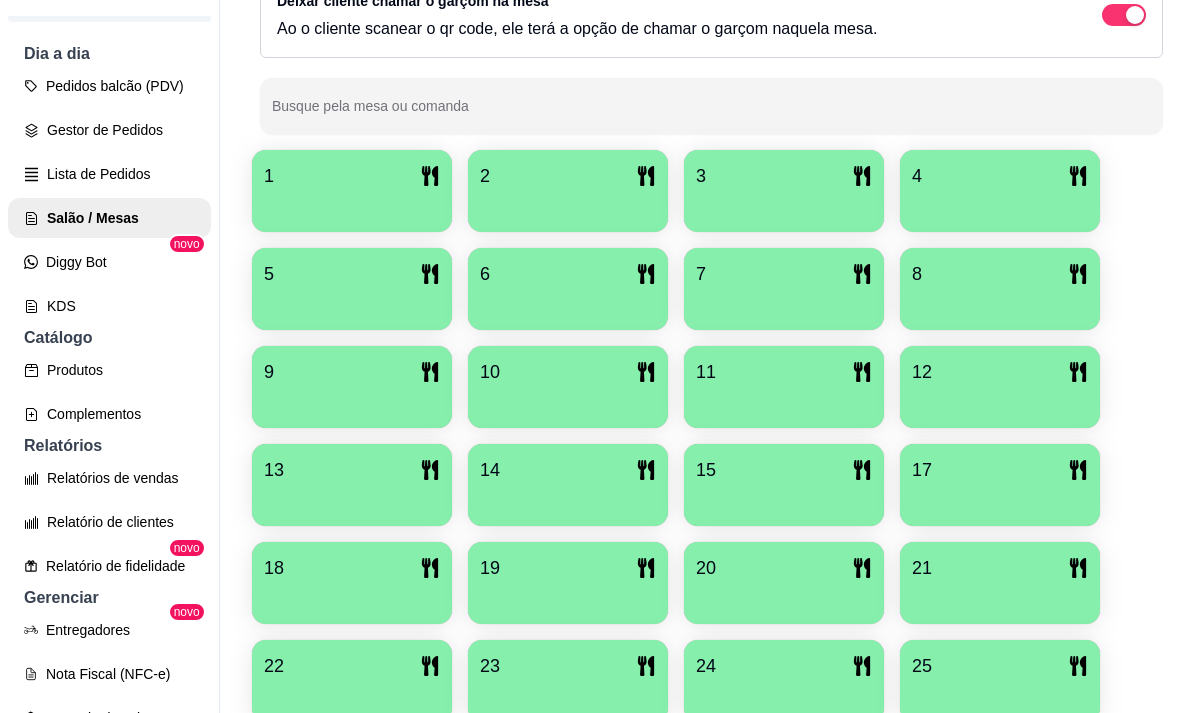 click on "12" at bounding box center (1000, 372) 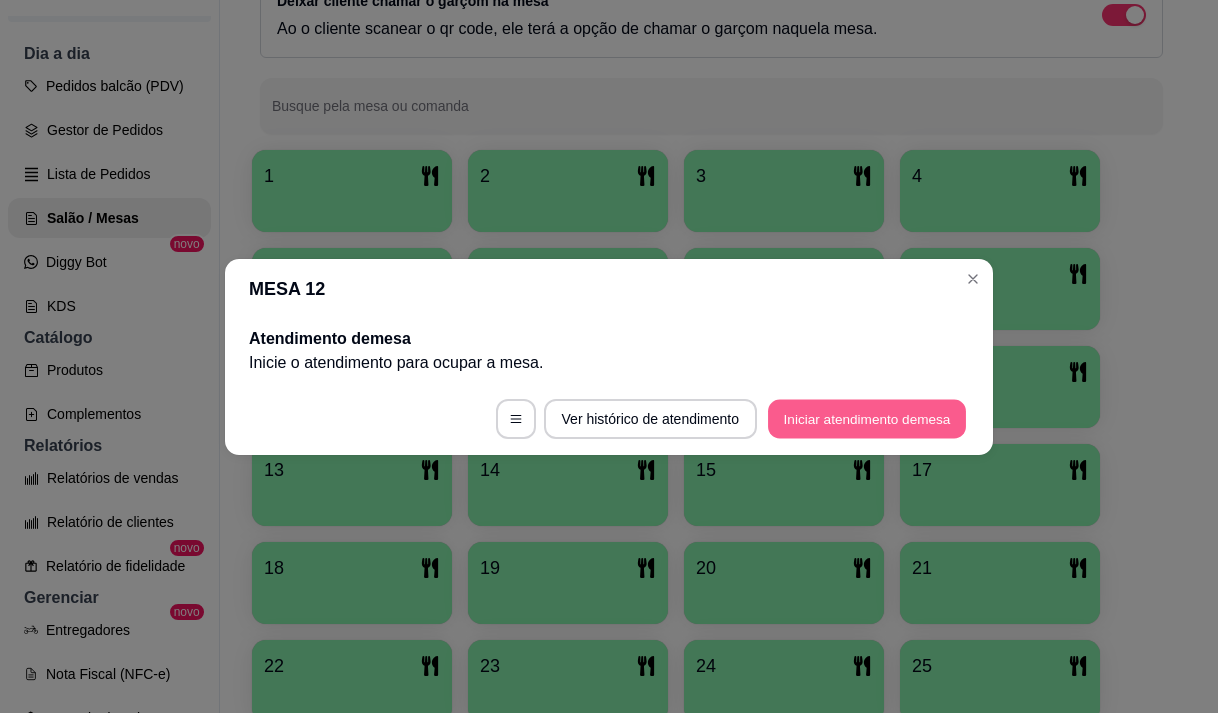 click on "Iniciar atendimento de  mesa" at bounding box center [867, 418] 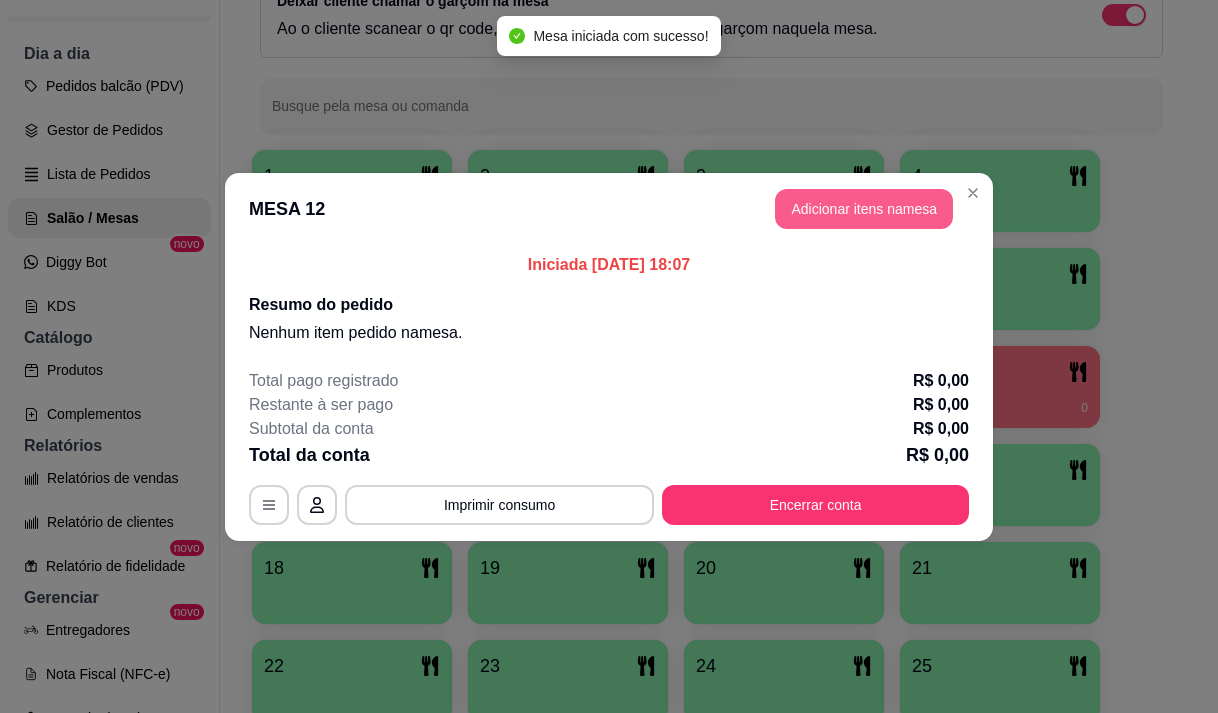 click on "Adicionar itens na  mesa" at bounding box center (864, 209) 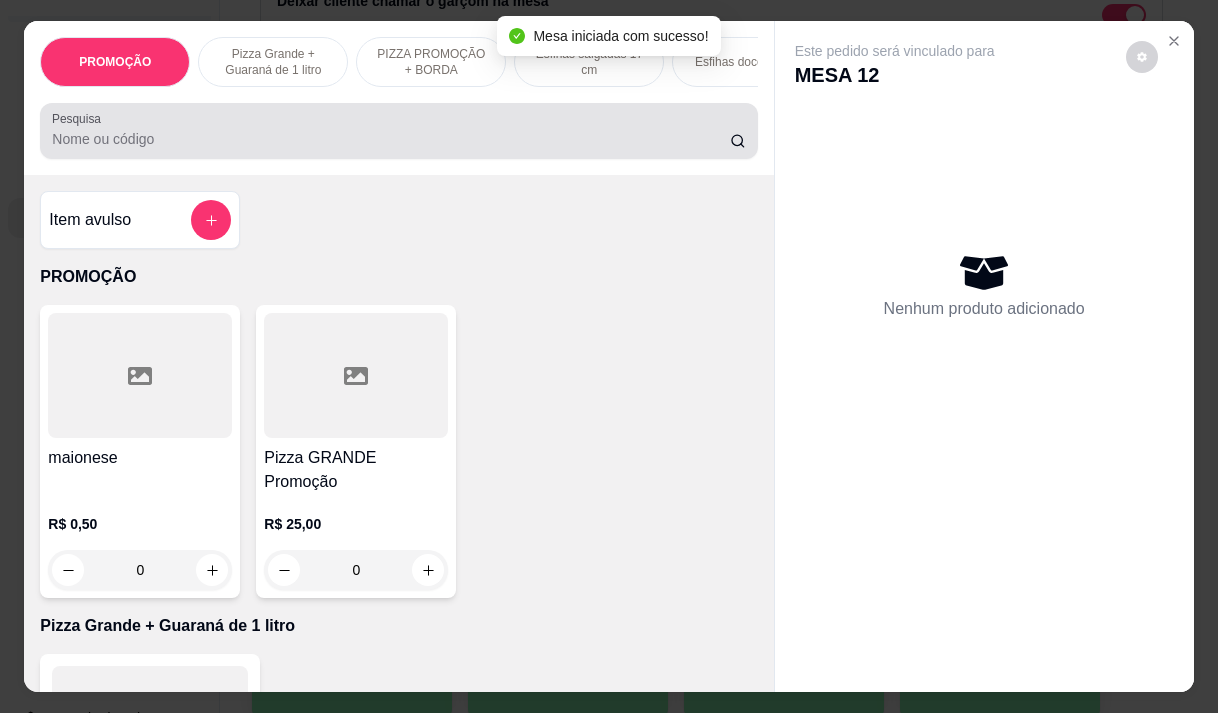 click on "Pesquisa" at bounding box center [391, 139] 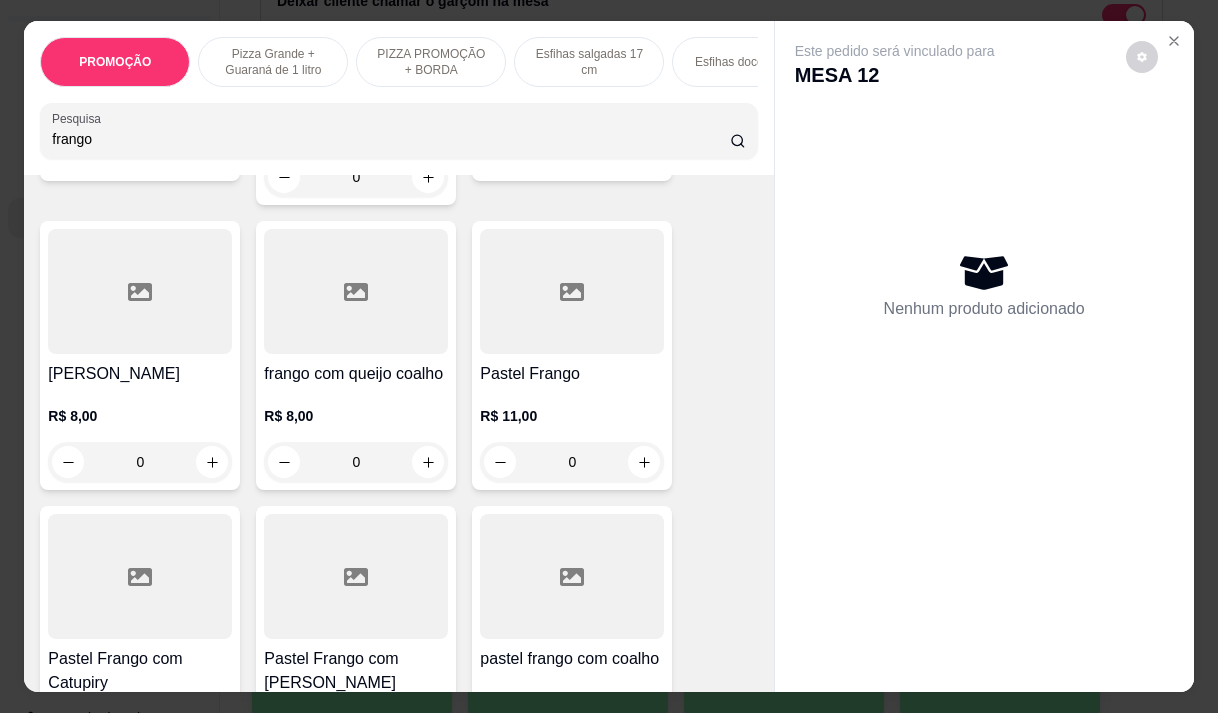 scroll, scrollTop: 400, scrollLeft: 0, axis: vertical 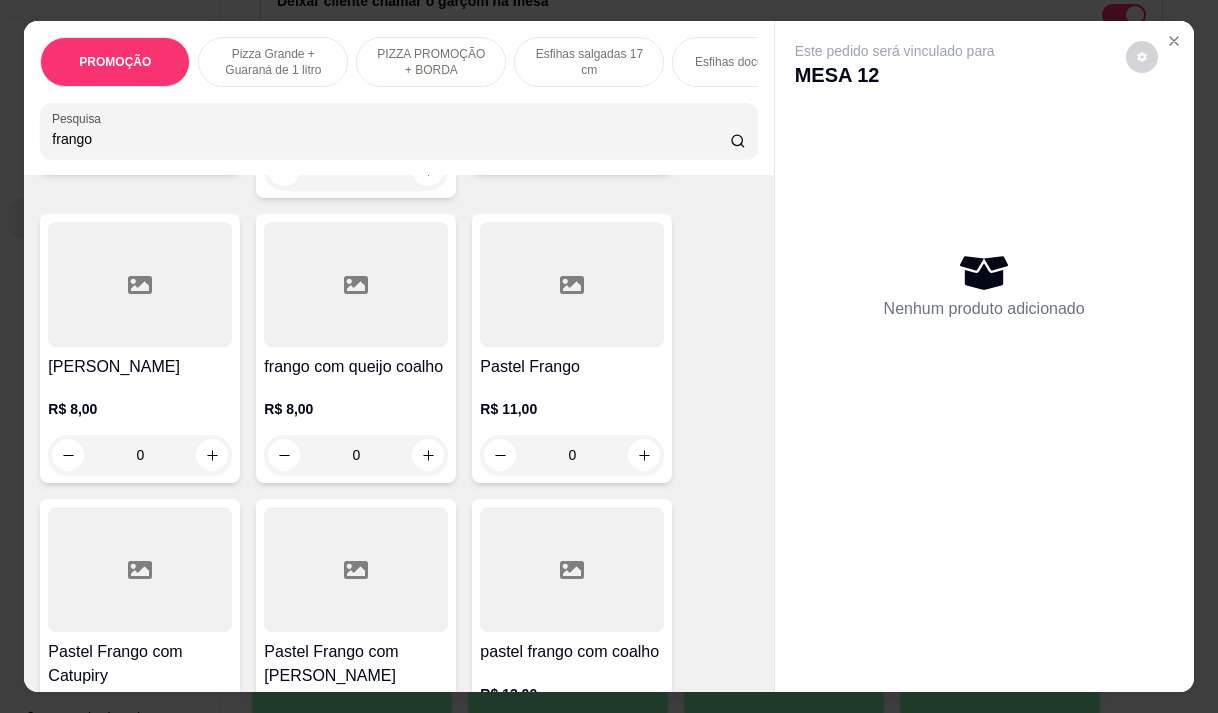 type on "frango" 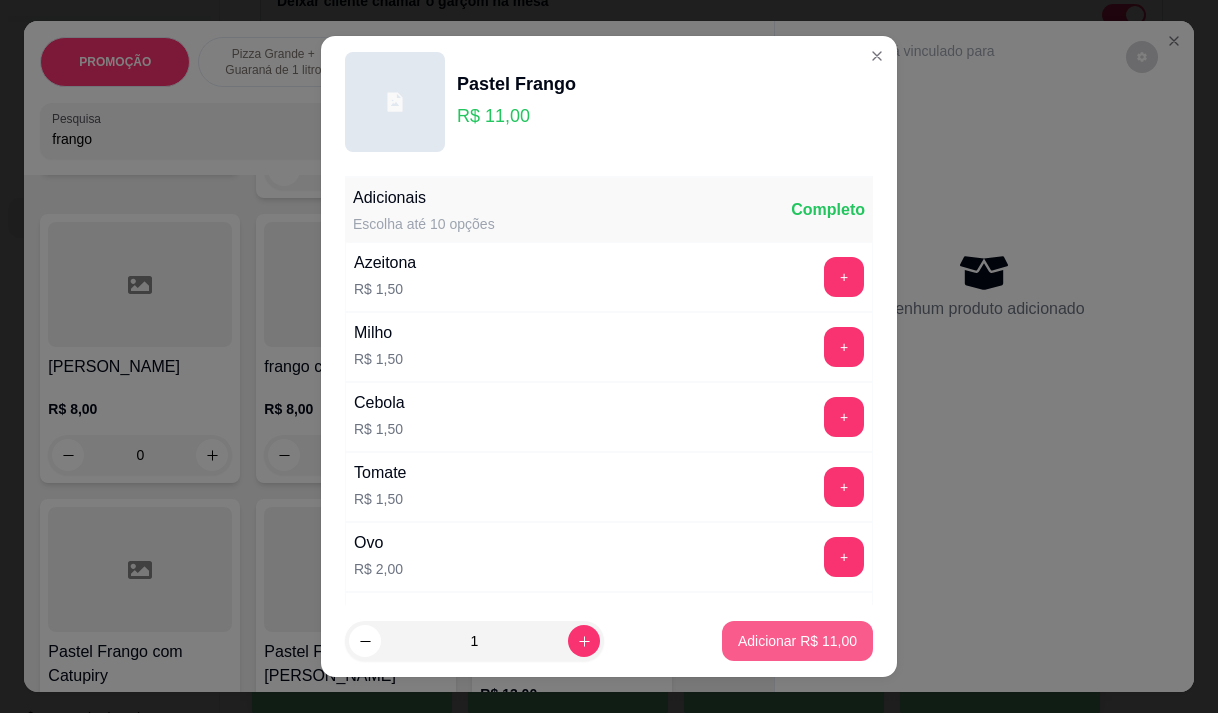 click on "Adicionar   R$ 11,00" at bounding box center (797, 641) 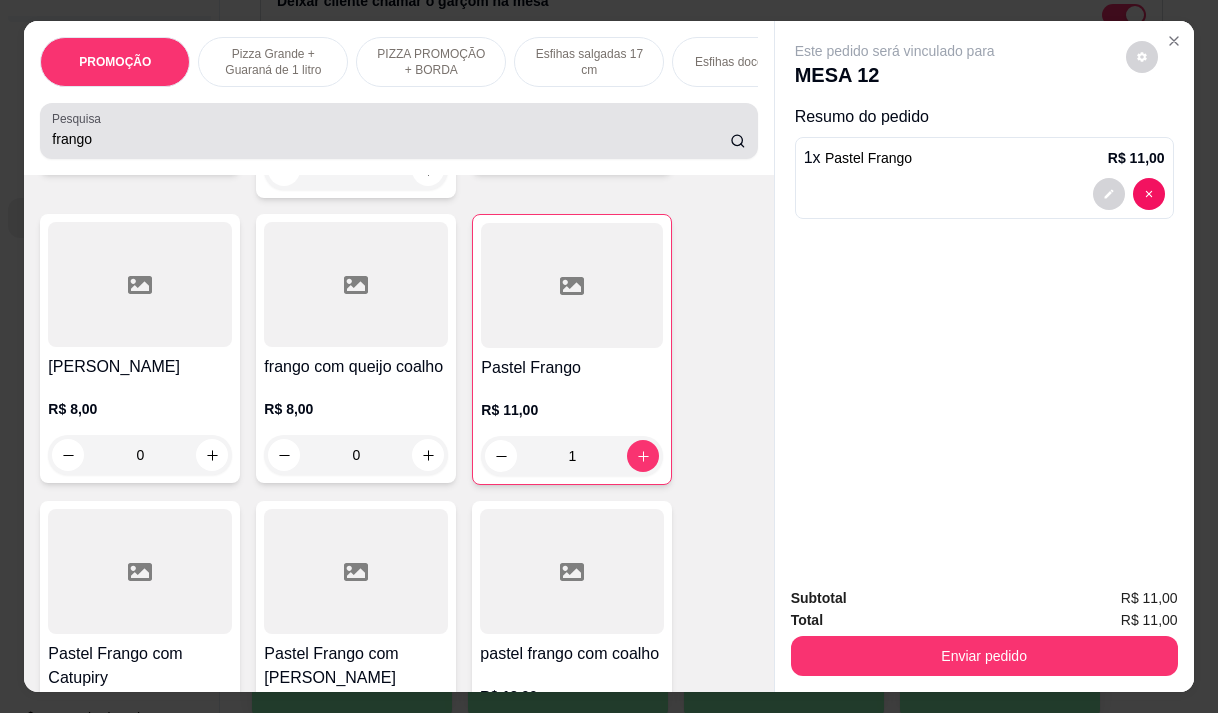 click on "frango" at bounding box center (391, 139) 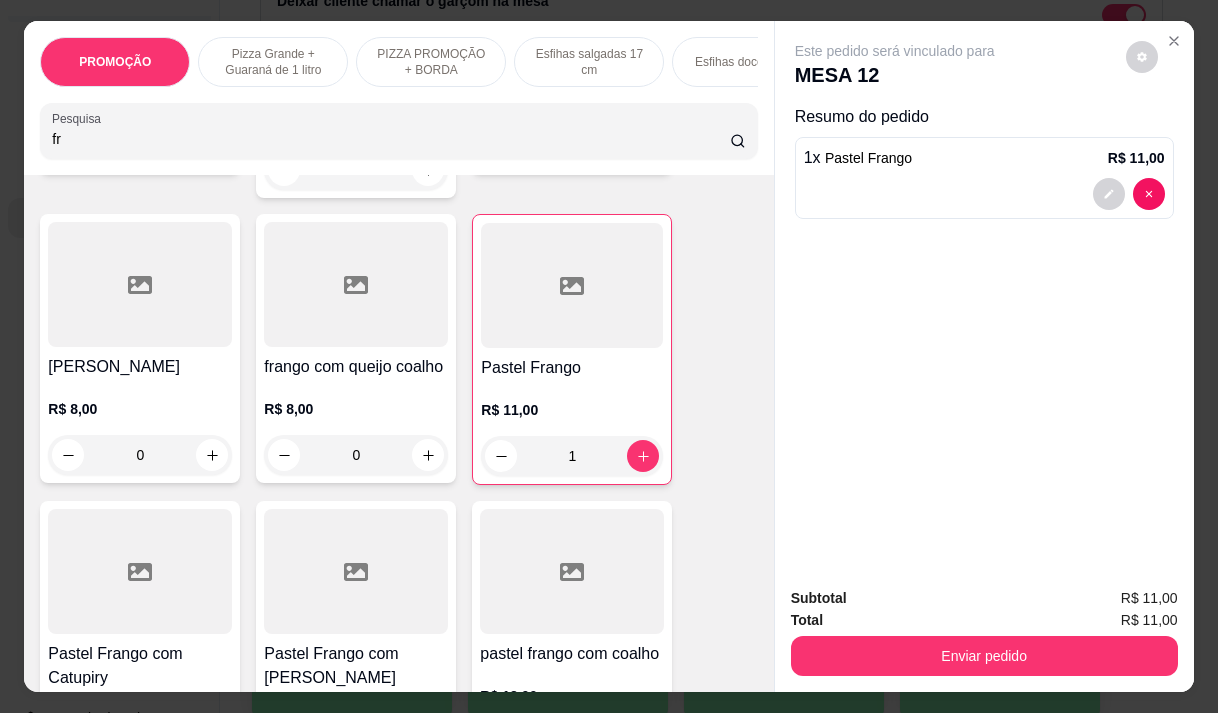 type on "f" 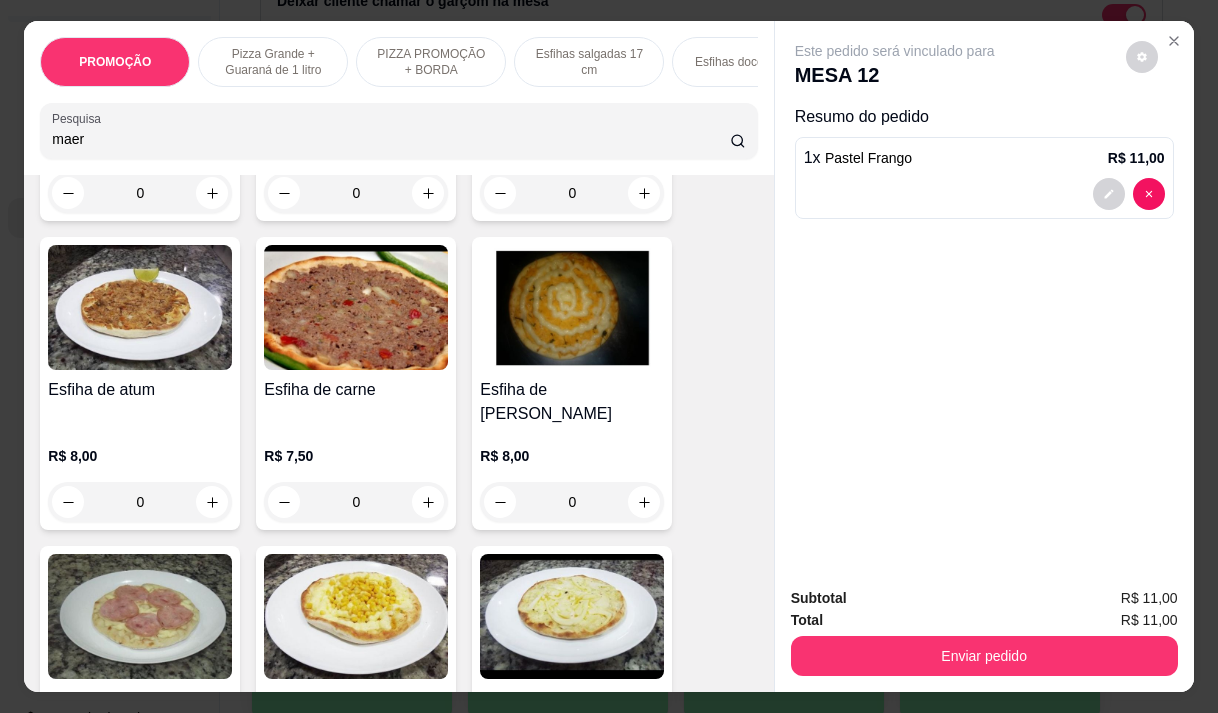 scroll, scrollTop: 2735, scrollLeft: 0, axis: vertical 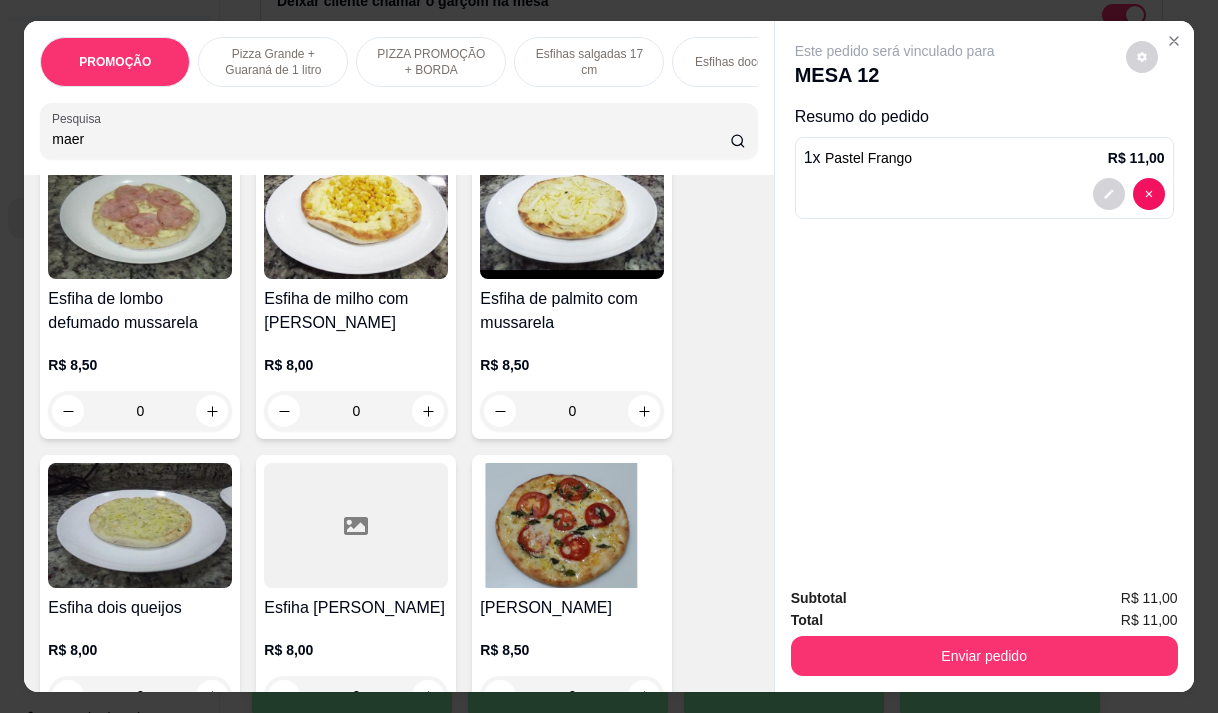 type on "maer" 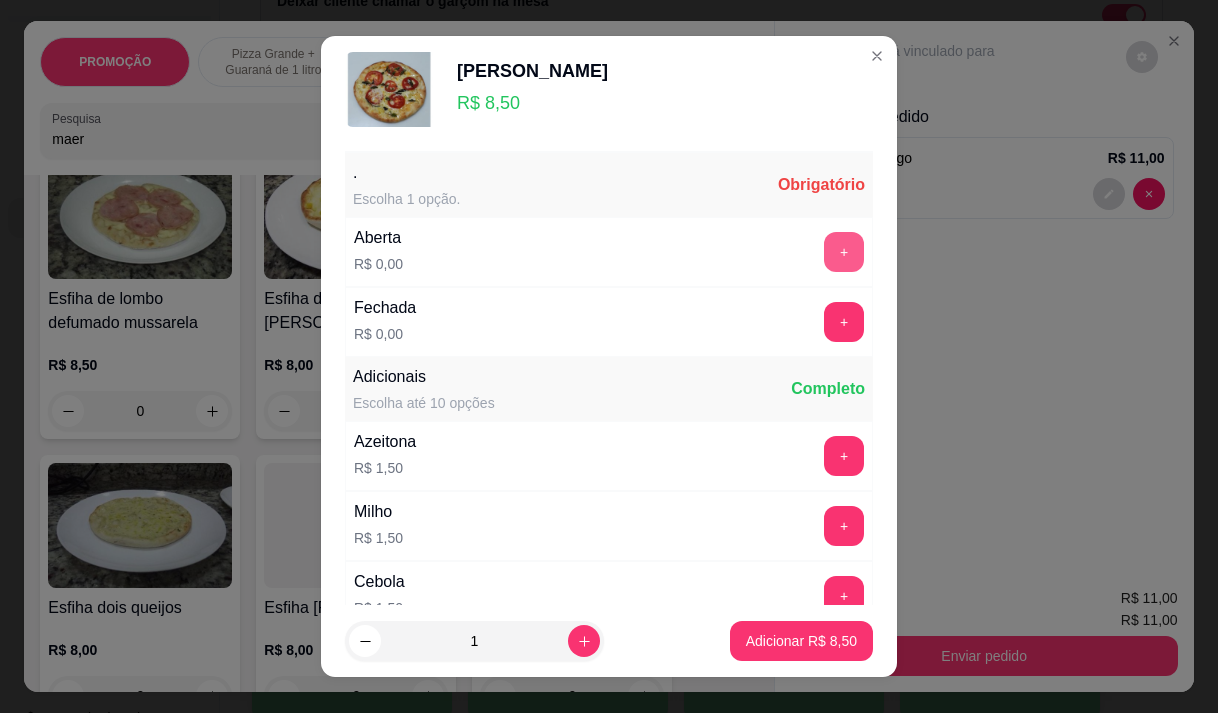 click on "+" at bounding box center [844, 252] 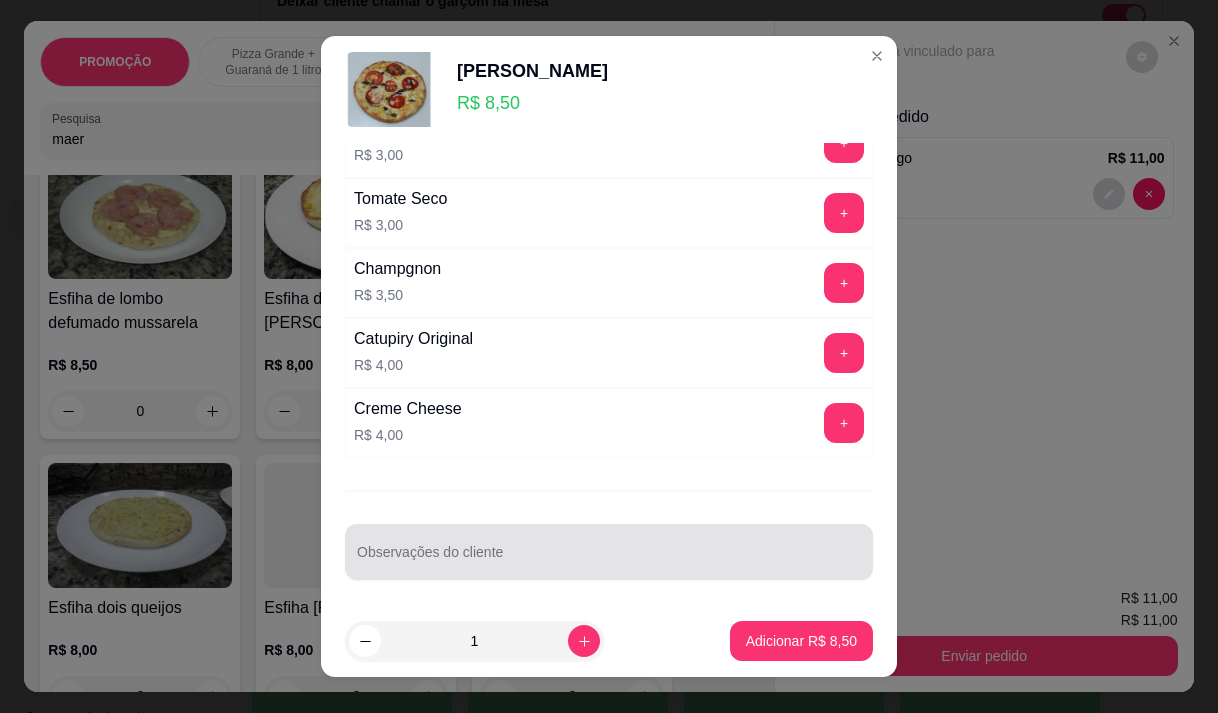 scroll, scrollTop: 1015, scrollLeft: 0, axis: vertical 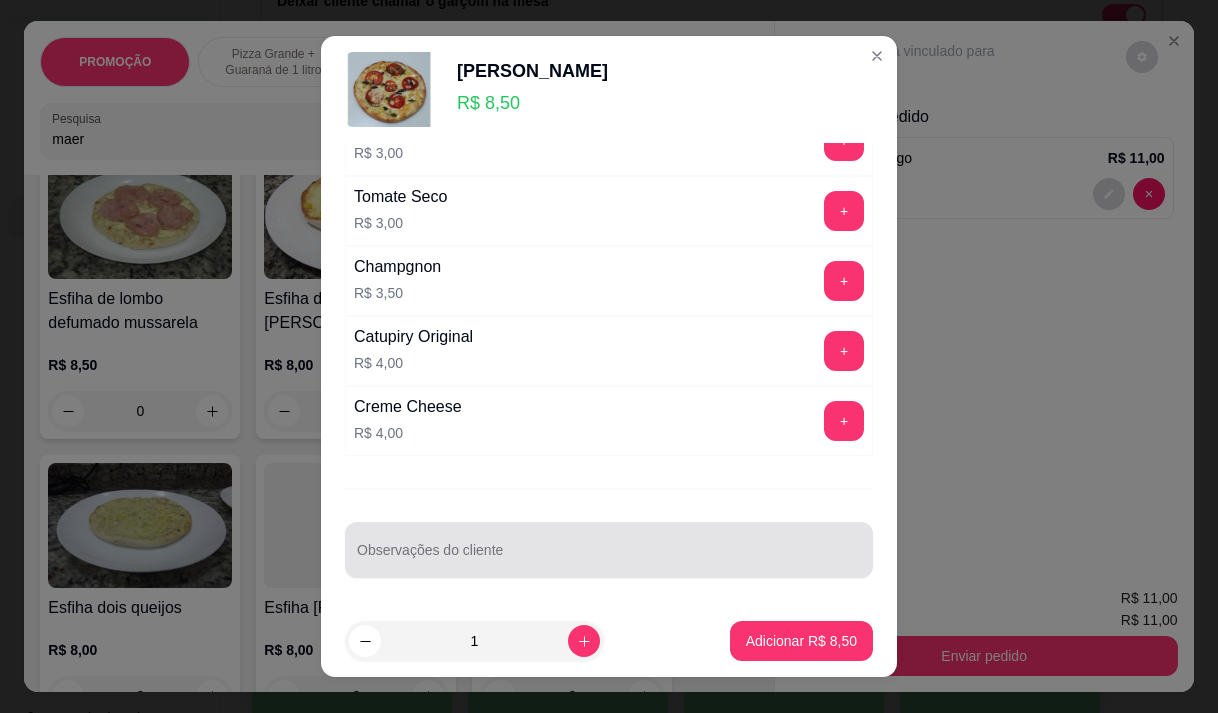 click at bounding box center (609, 550) 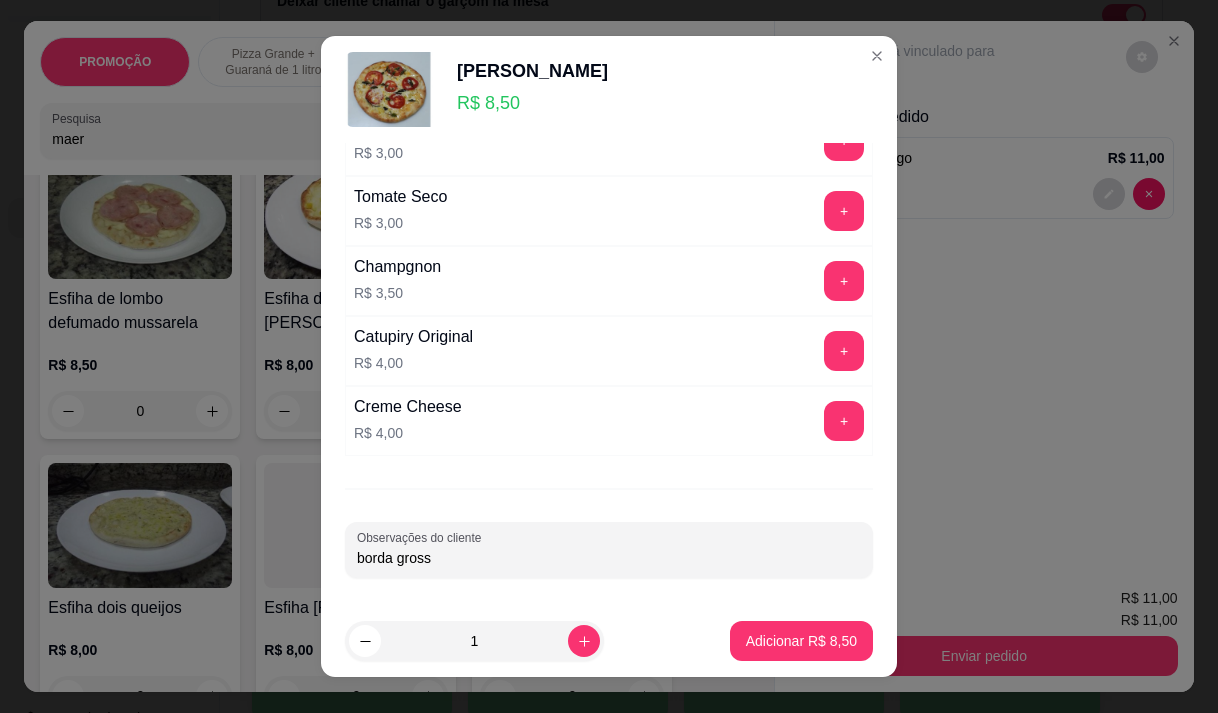 type on "borda grossa" 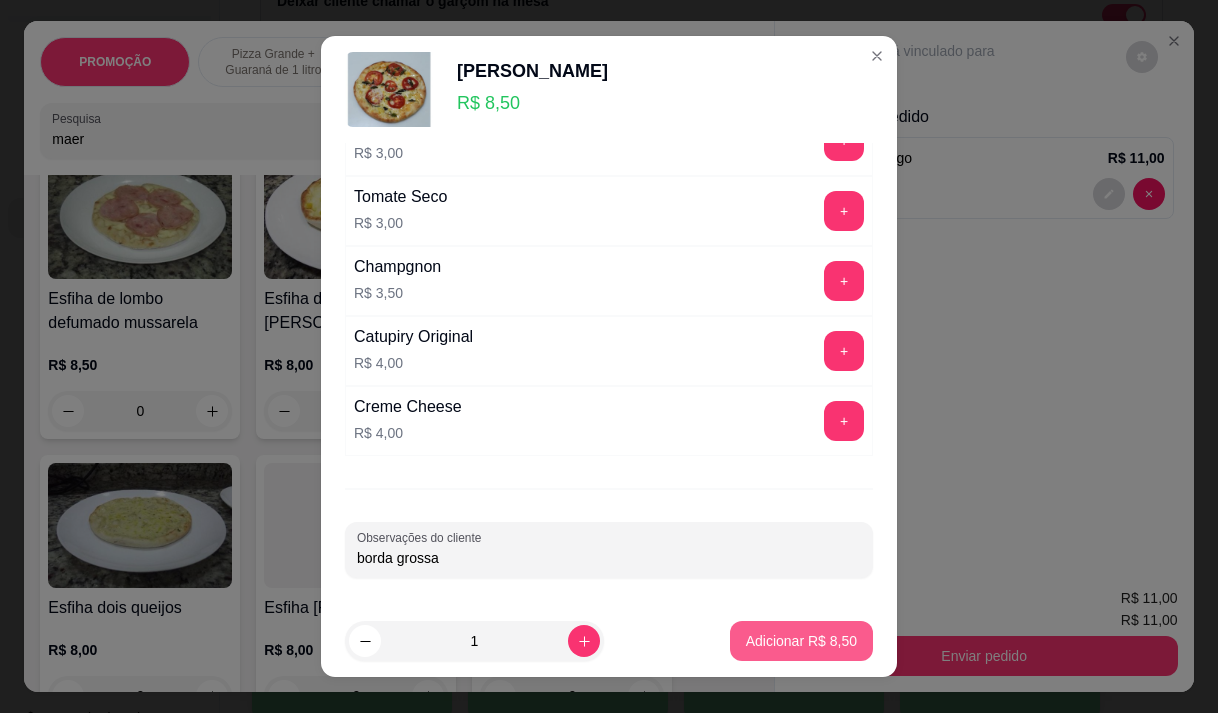 click on "Adicionar   R$ 8,50" at bounding box center [801, 641] 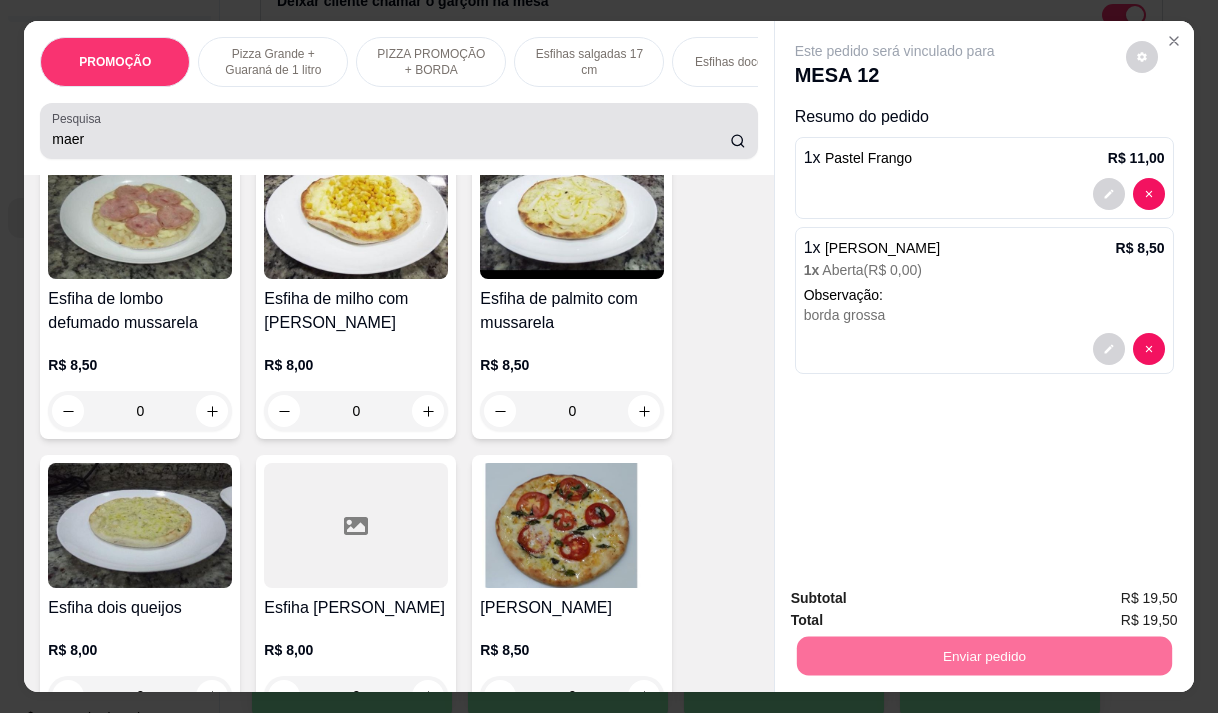 click on "maer" at bounding box center [391, 139] 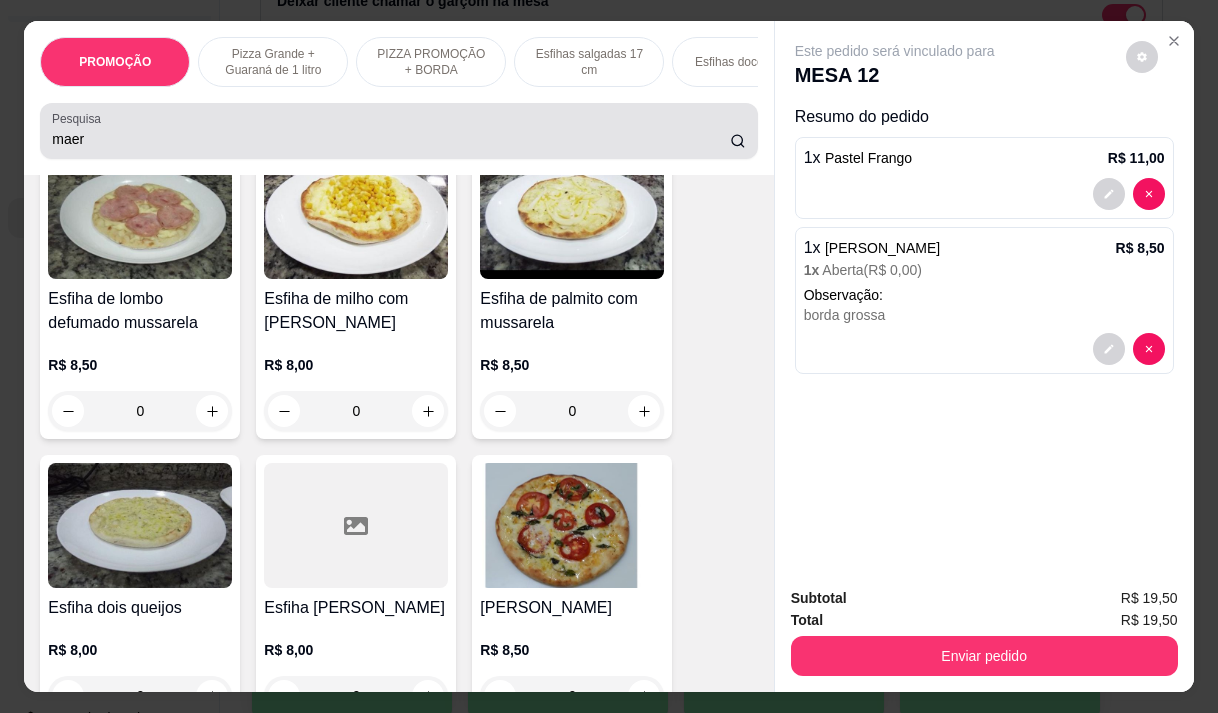 click on "maer" at bounding box center (391, 139) 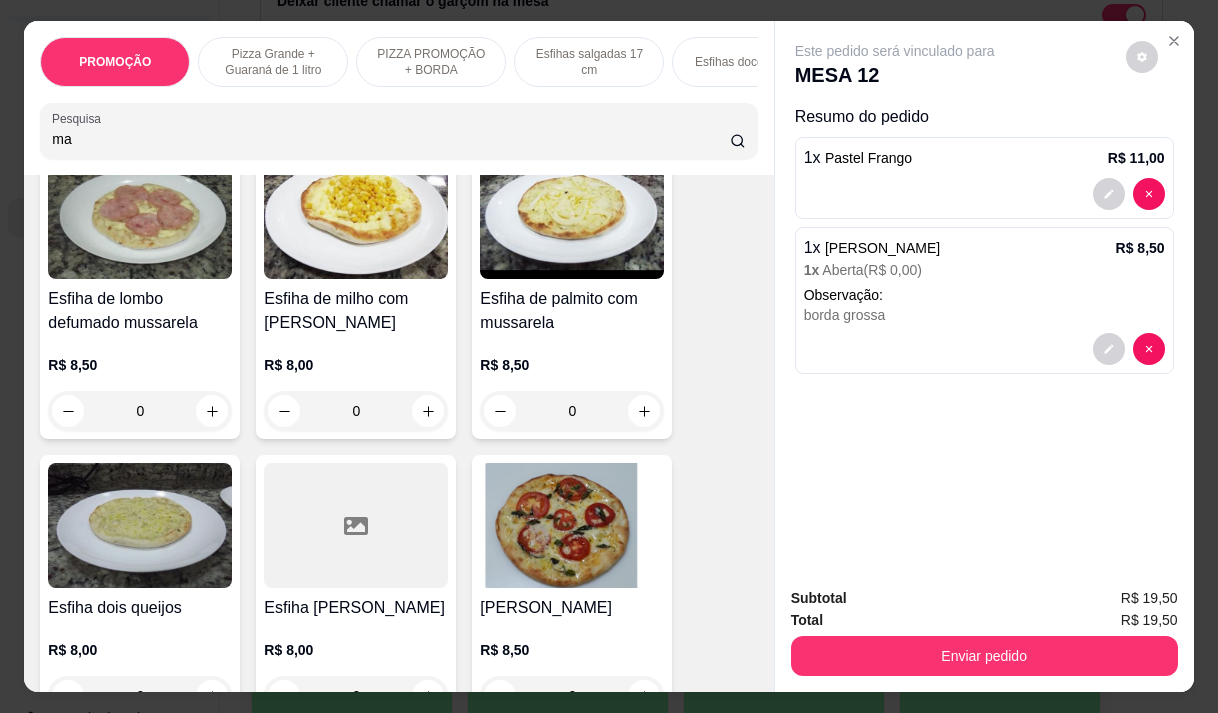 type on "m" 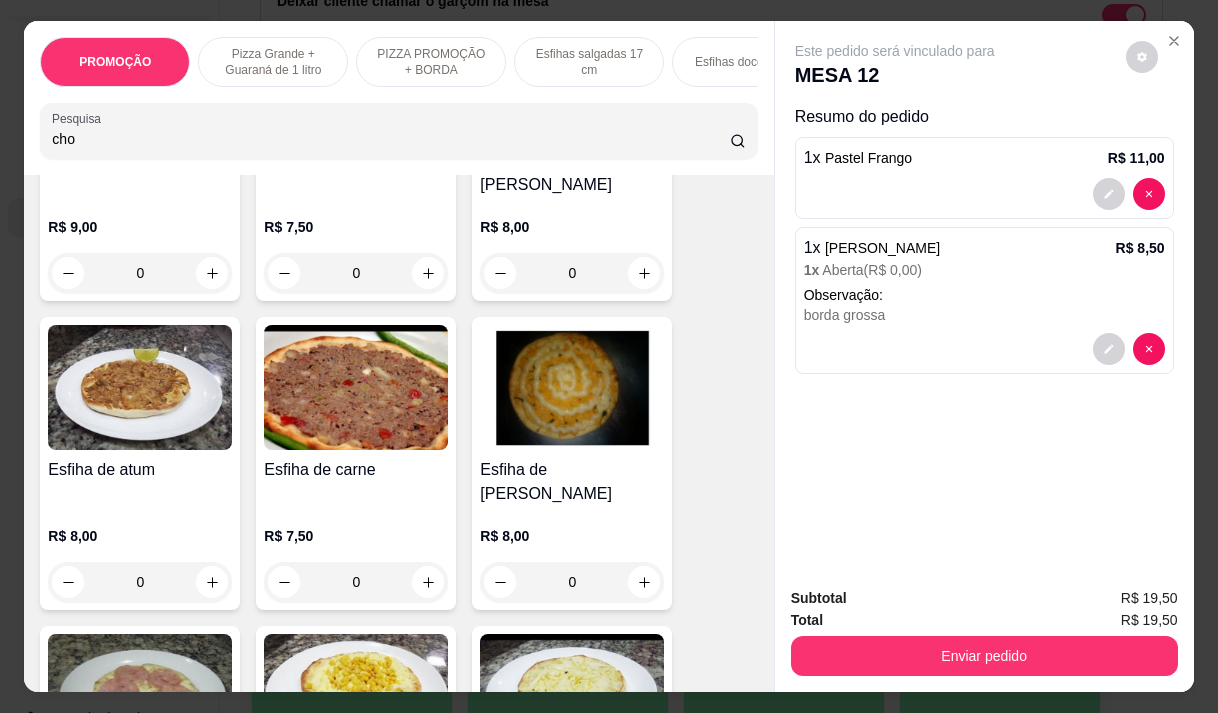 scroll, scrollTop: 3407, scrollLeft: 0, axis: vertical 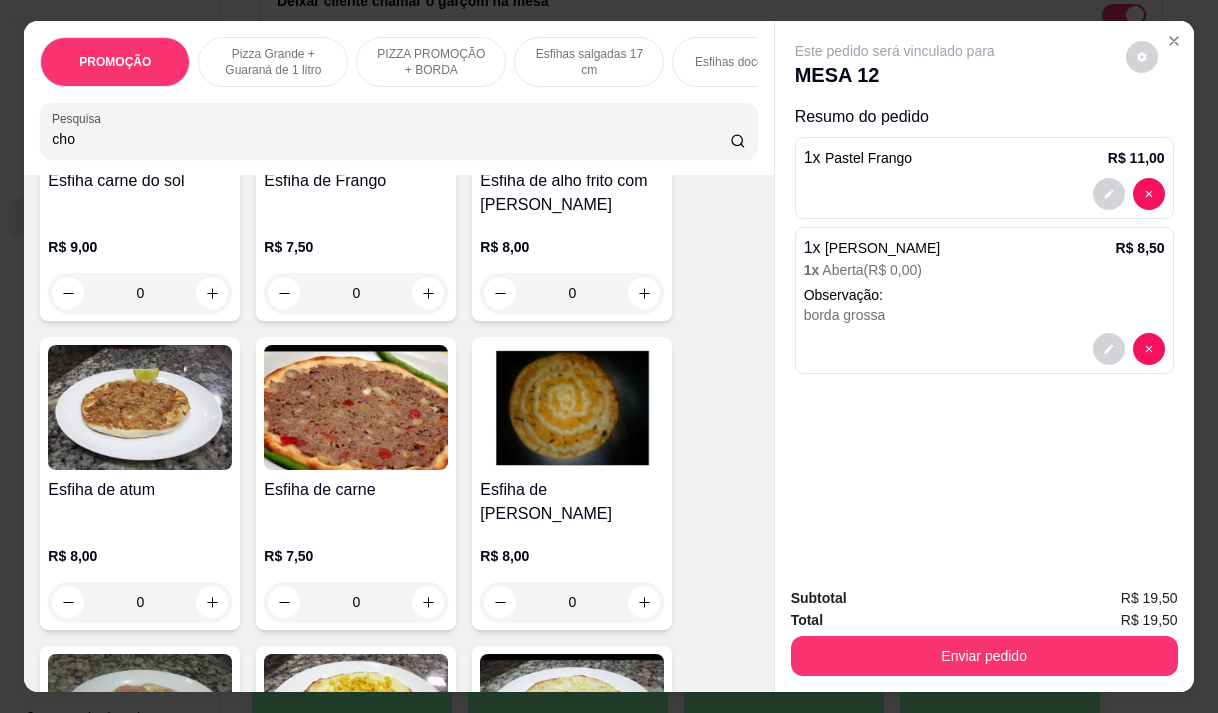 type on "cho" 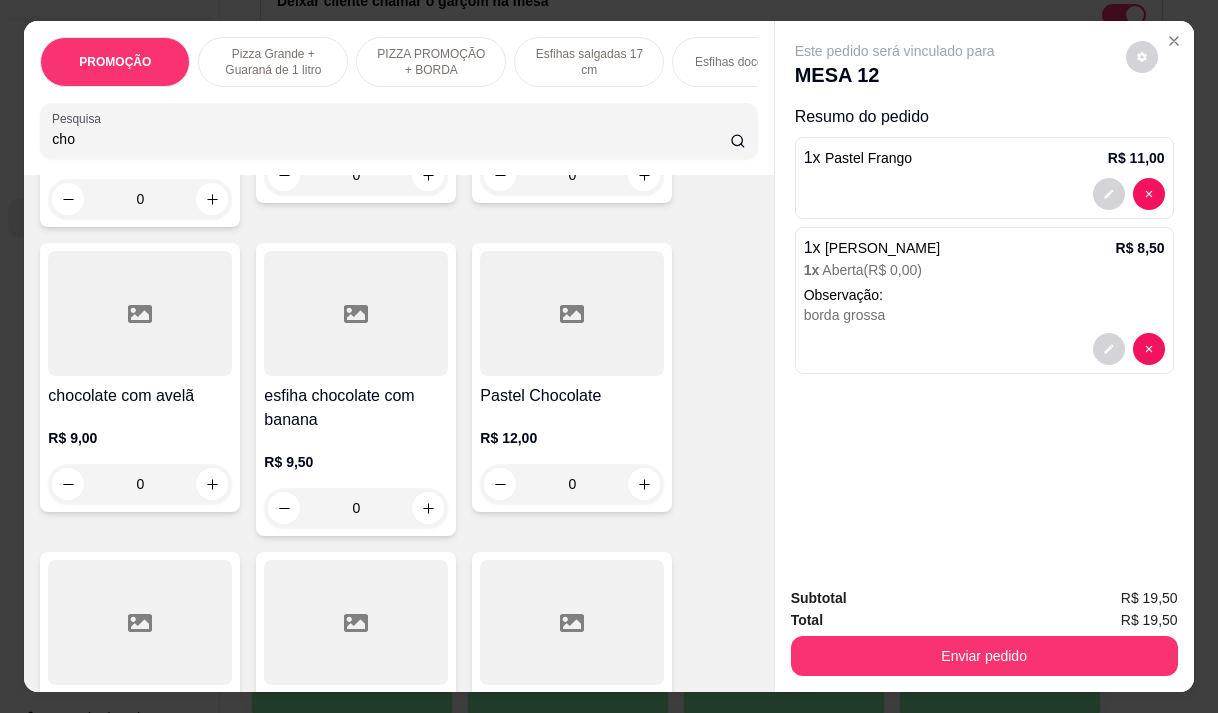 scroll, scrollTop: 338, scrollLeft: 0, axis: vertical 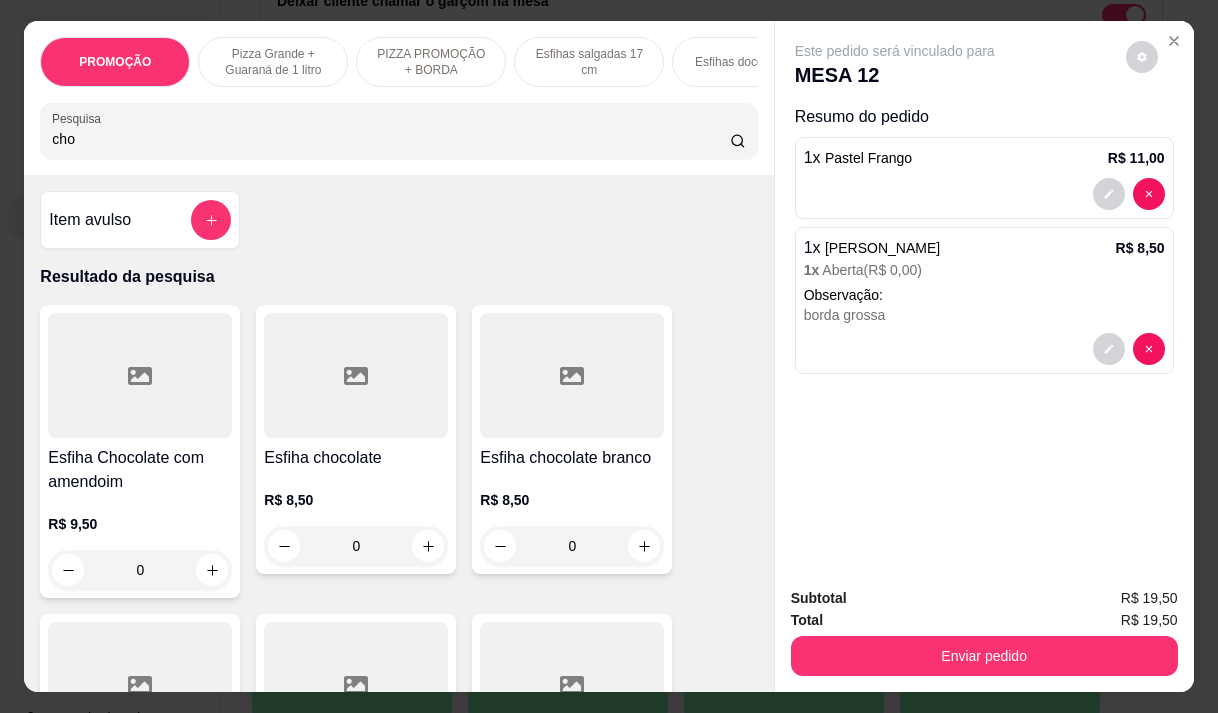 click on "Esfiha chocolate   R$ 8,50 0" at bounding box center (356, 439) 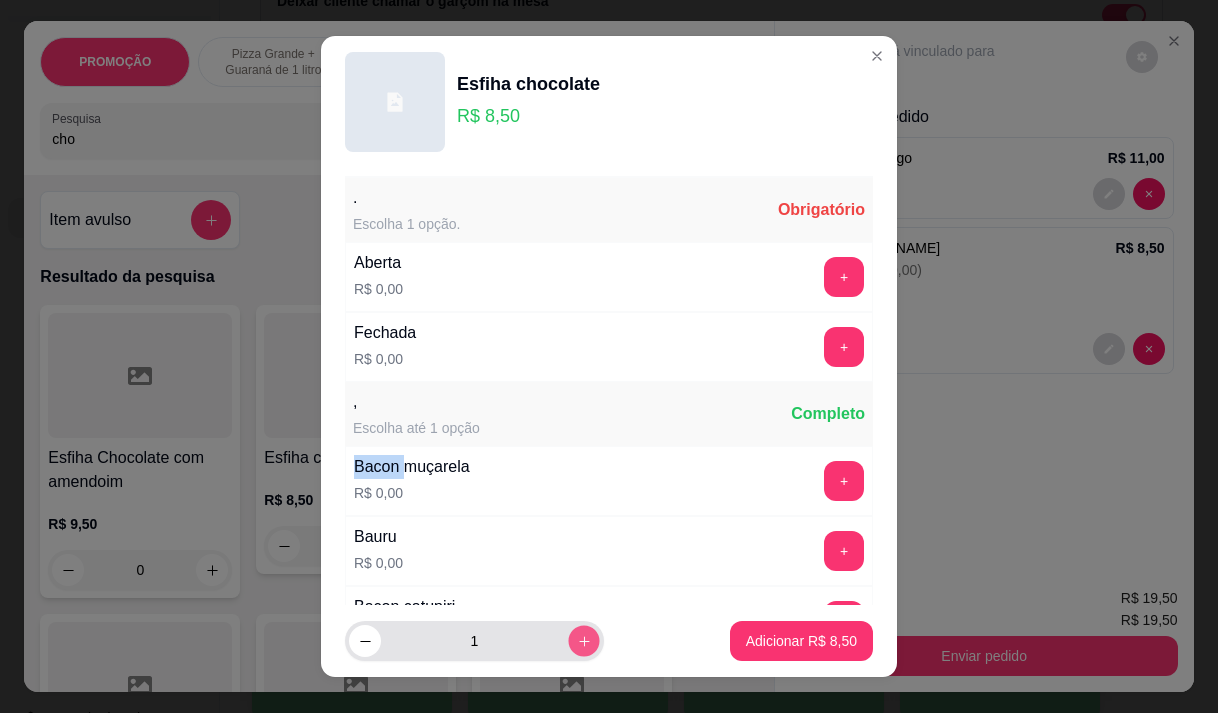 click at bounding box center (583, 641) 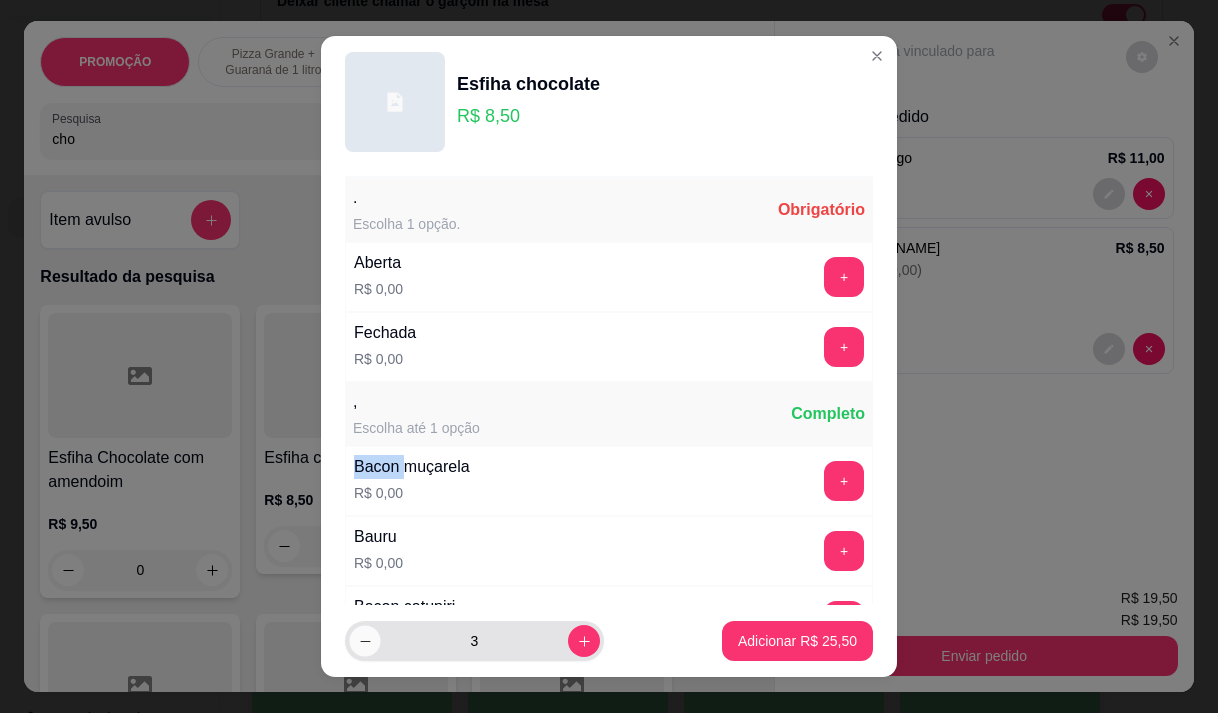 click 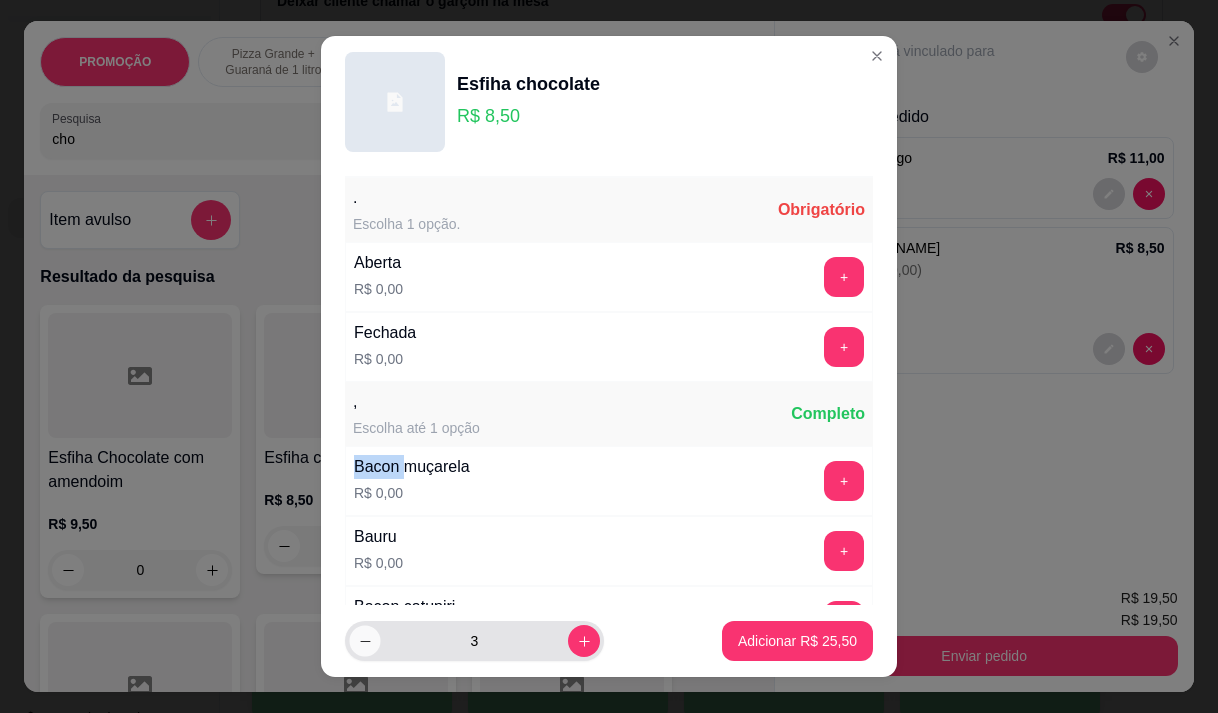 type on "2" 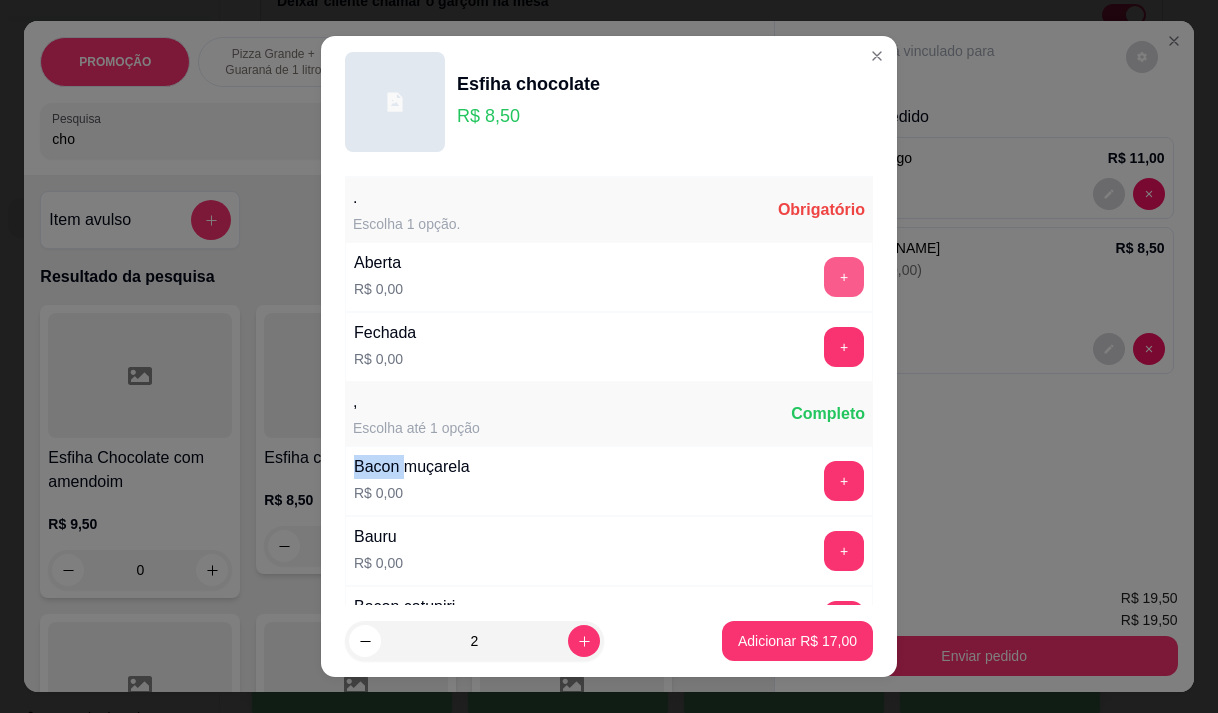 click on "+" at bounding box center (844, 277) 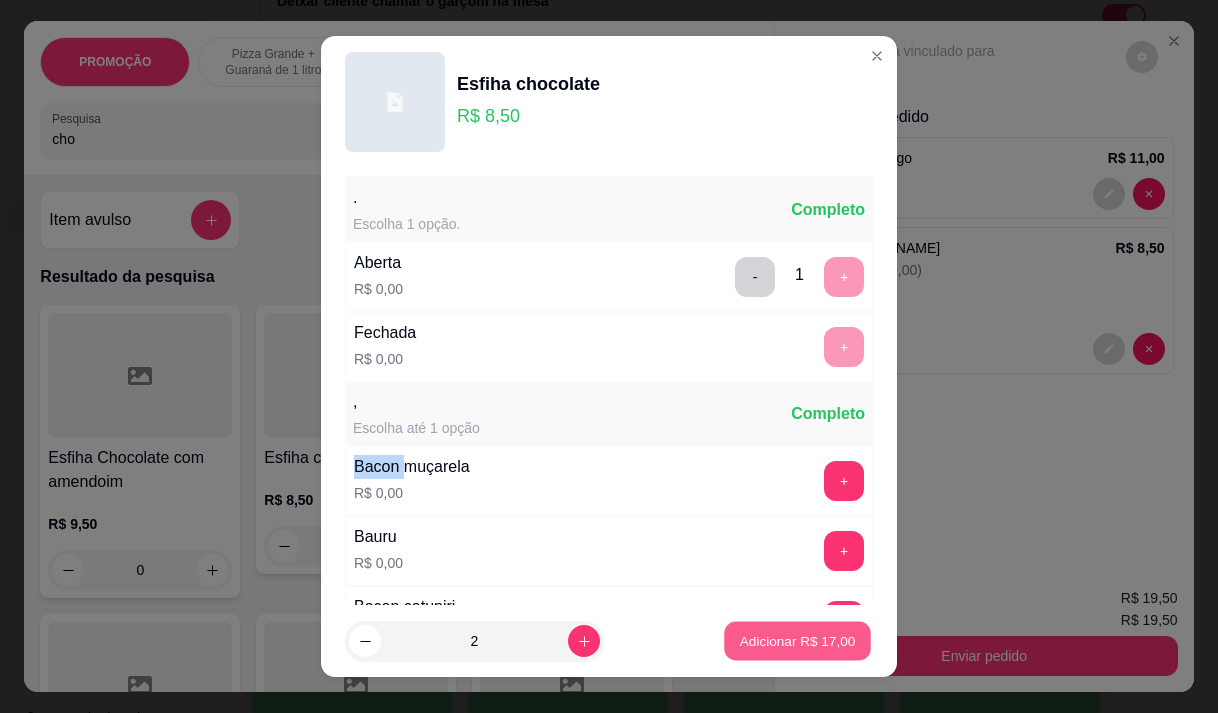 click on "Adicionar   R$ 17,00" at bounding box center (798, 641) 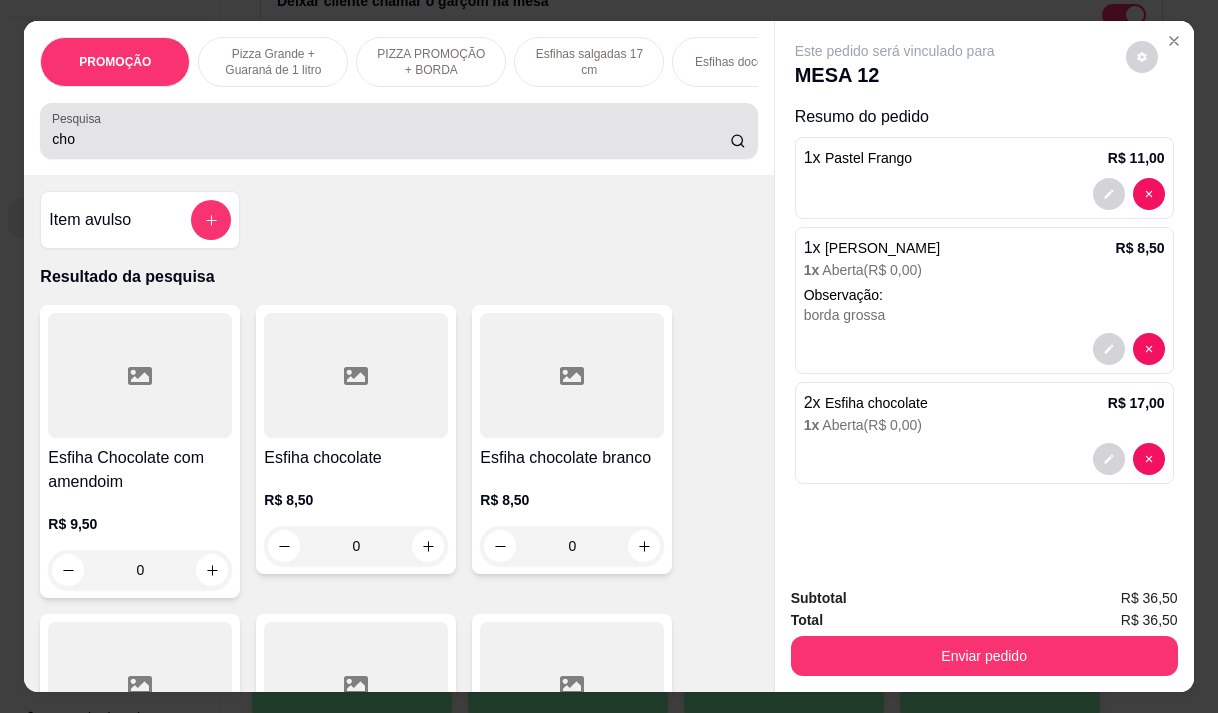 click on "Pesquisa" at bounding box center (80, 118) 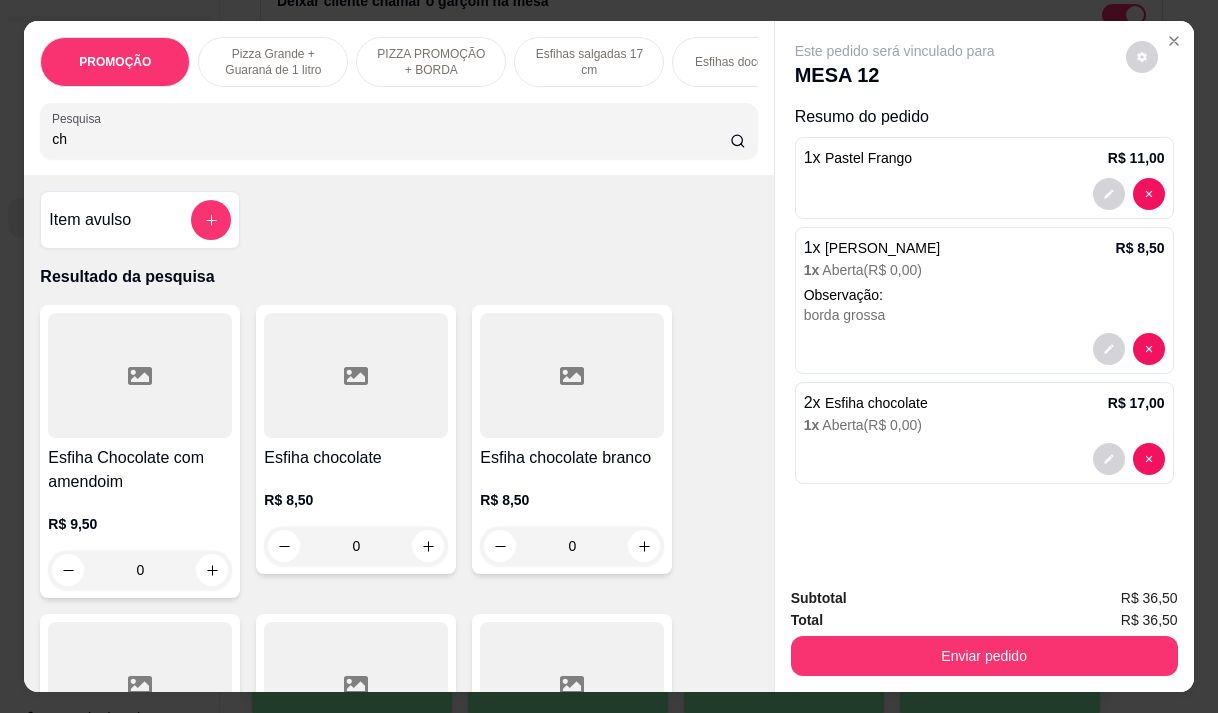 type on "c" 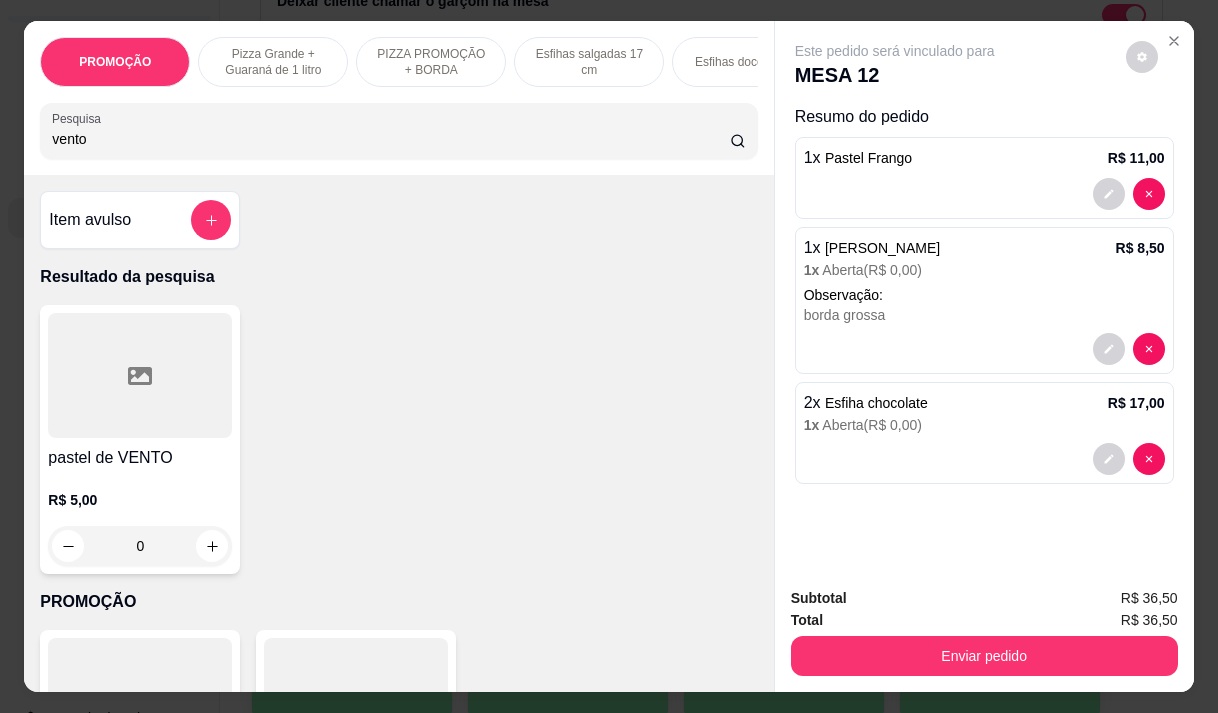 type on "vento" 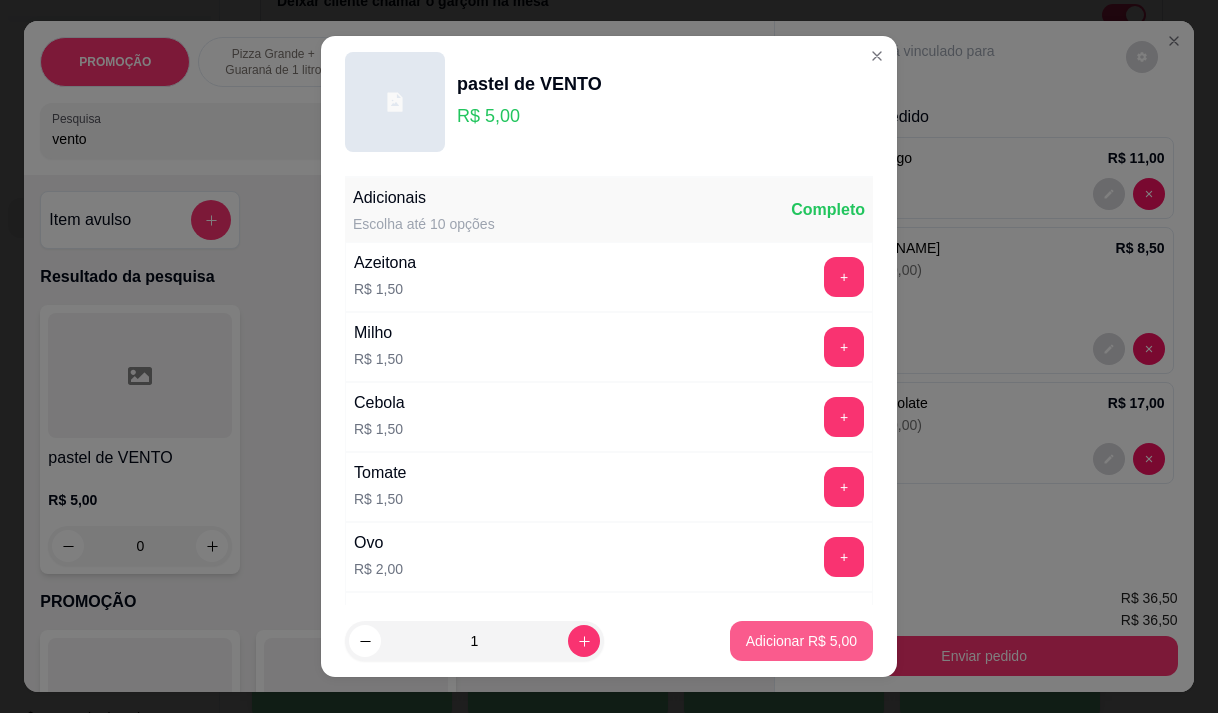 click on "Adicionar   R$ 5,00" at bounding box center [801, 641] 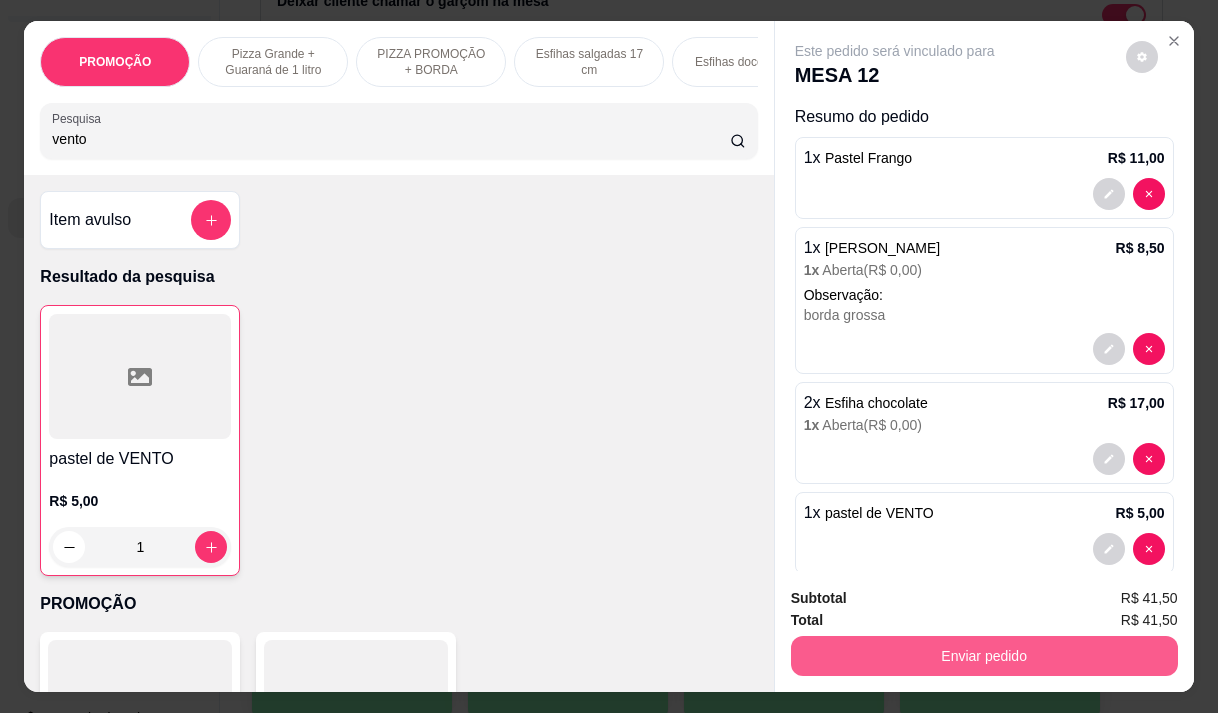 click on "Enviar pedido" at bounding box center [984, 656] 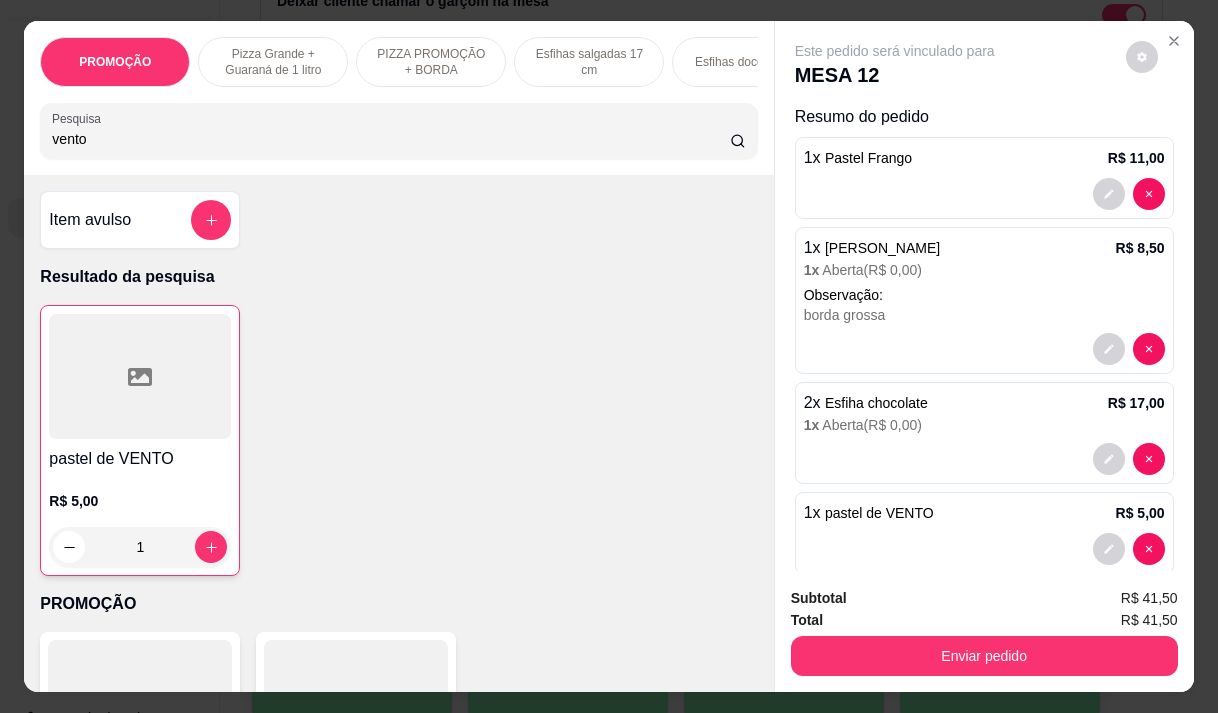 click on "Enviar pedido" at bounding box center [984, 656] 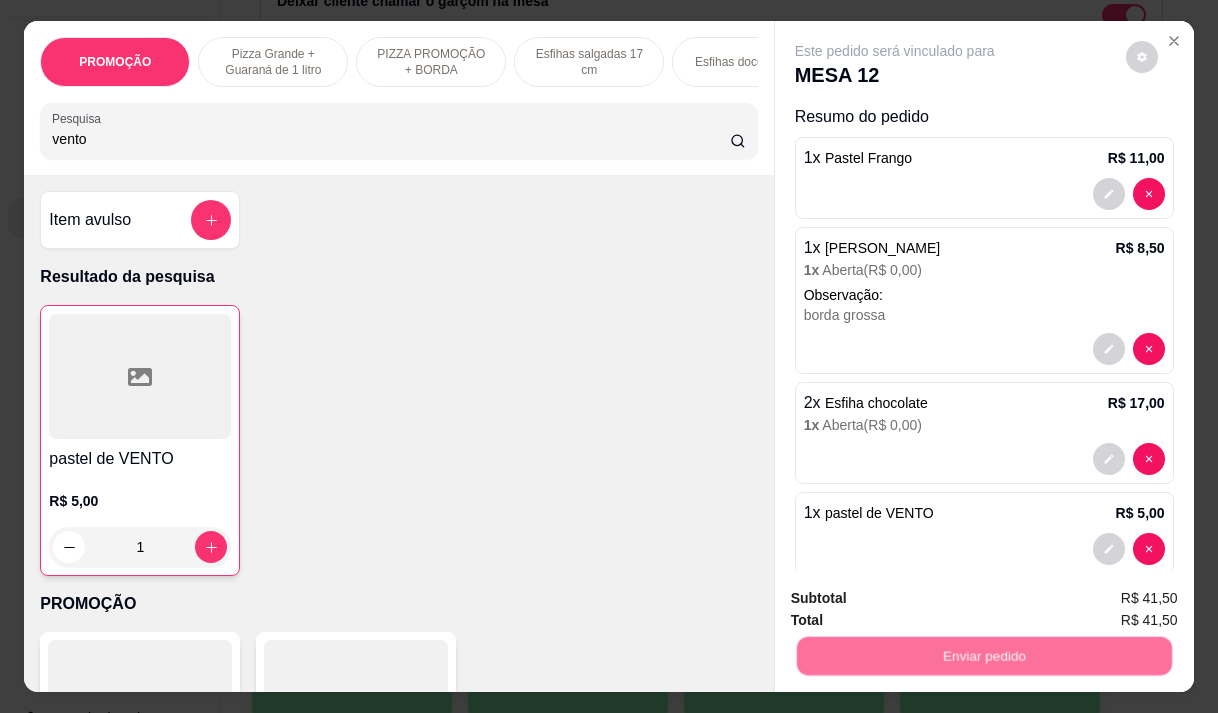 click on "Não registrar e enviar pedido" at bounding box center (918, 598) 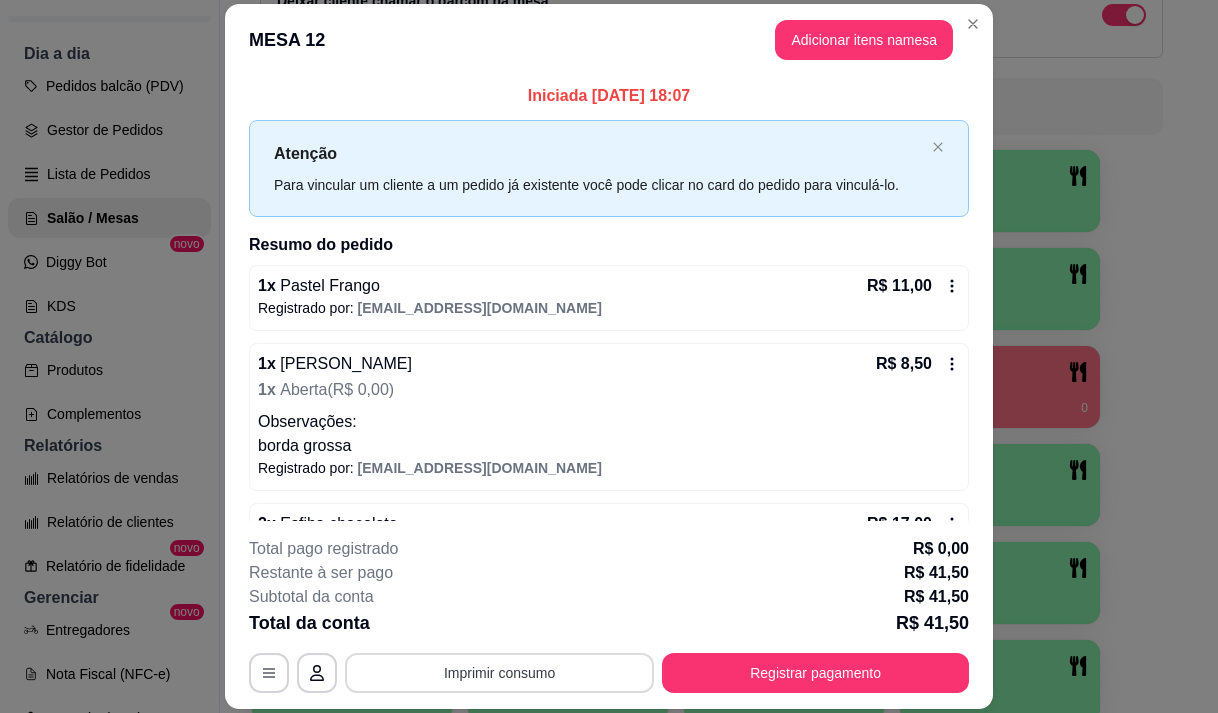 click on "Imprimir consumo" at bounding box center [499, 673] 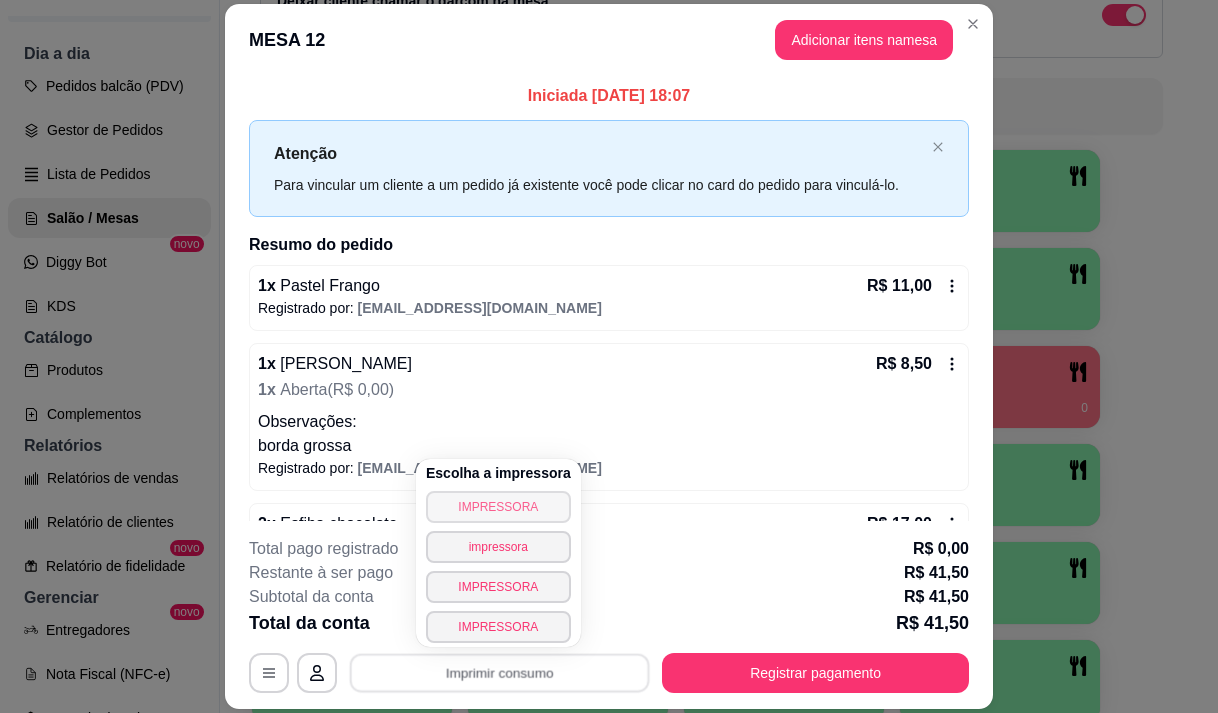 click on "IMPRESSORA" at bounding box center (498, 507) 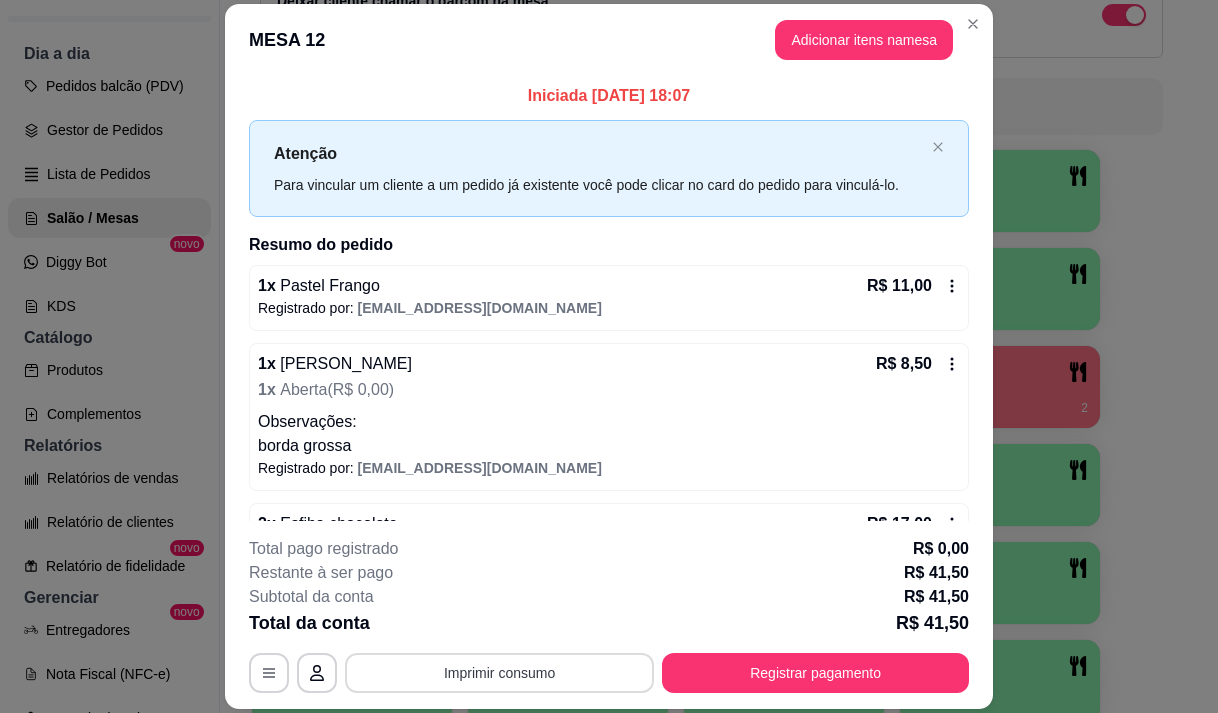 click on "Imprimir consumo" at bounding box center [499, 673] 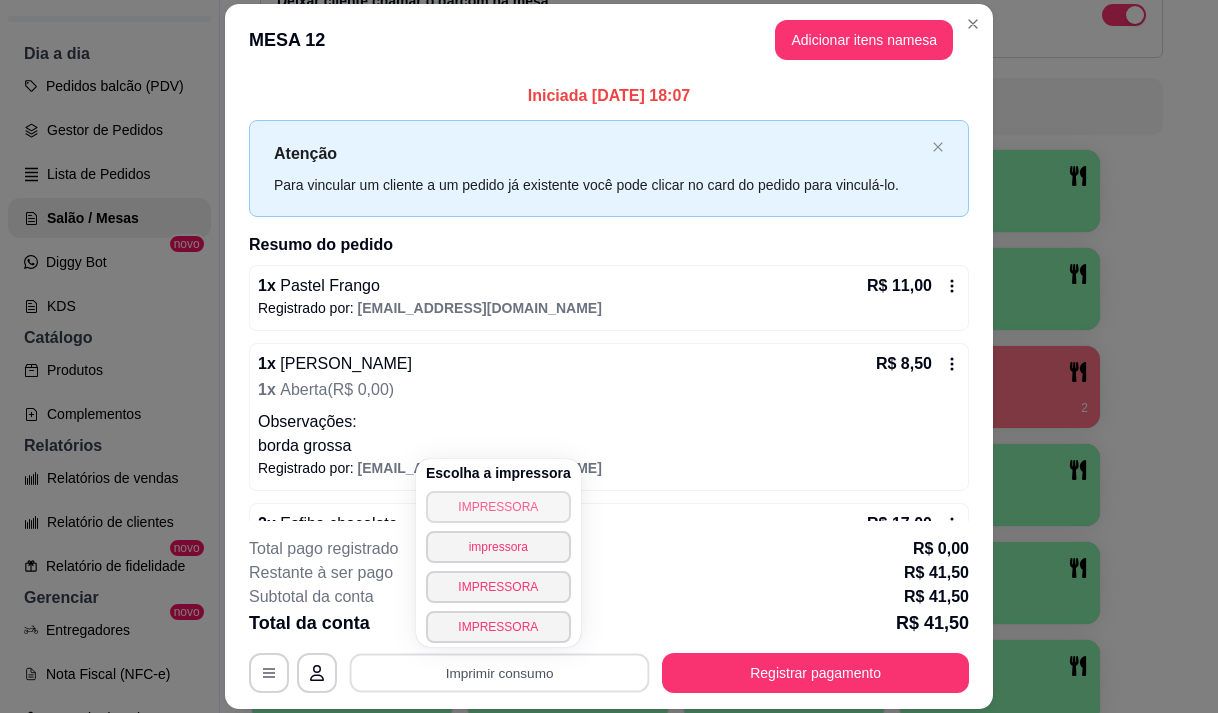click on "IMPRESSORA" at bounding box center [498, 507] 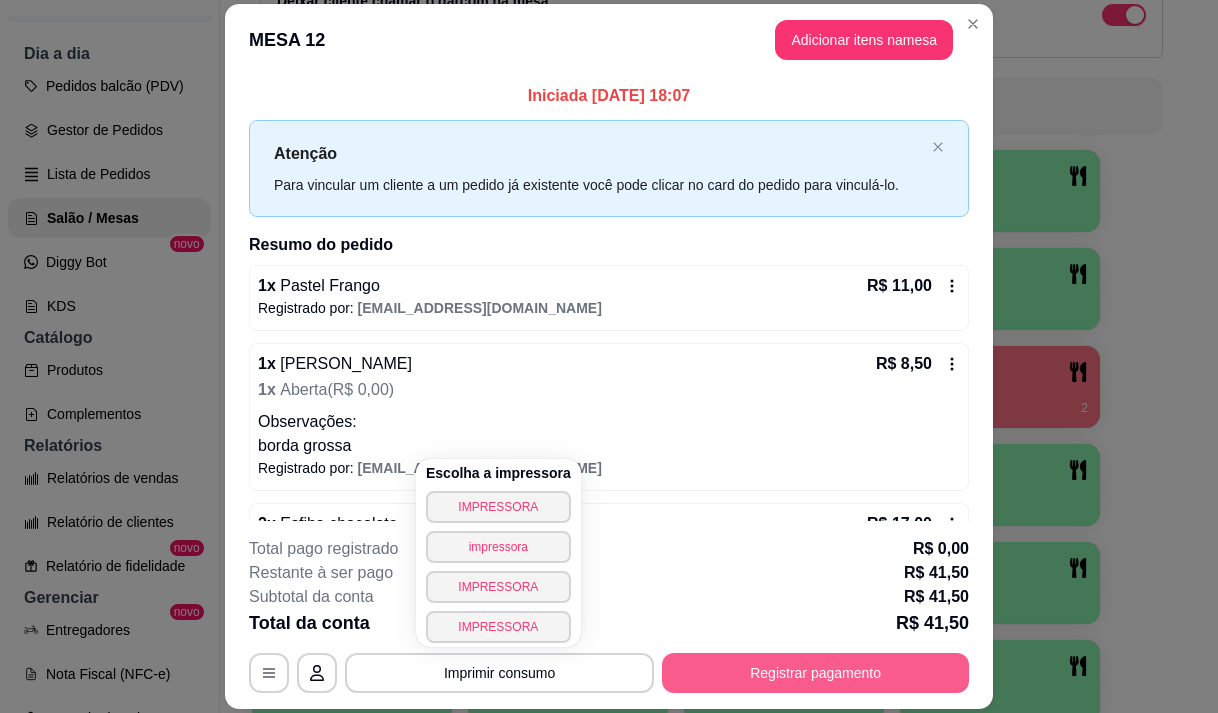 click on "Registrar pagamento" at bounding box center (815, 673) 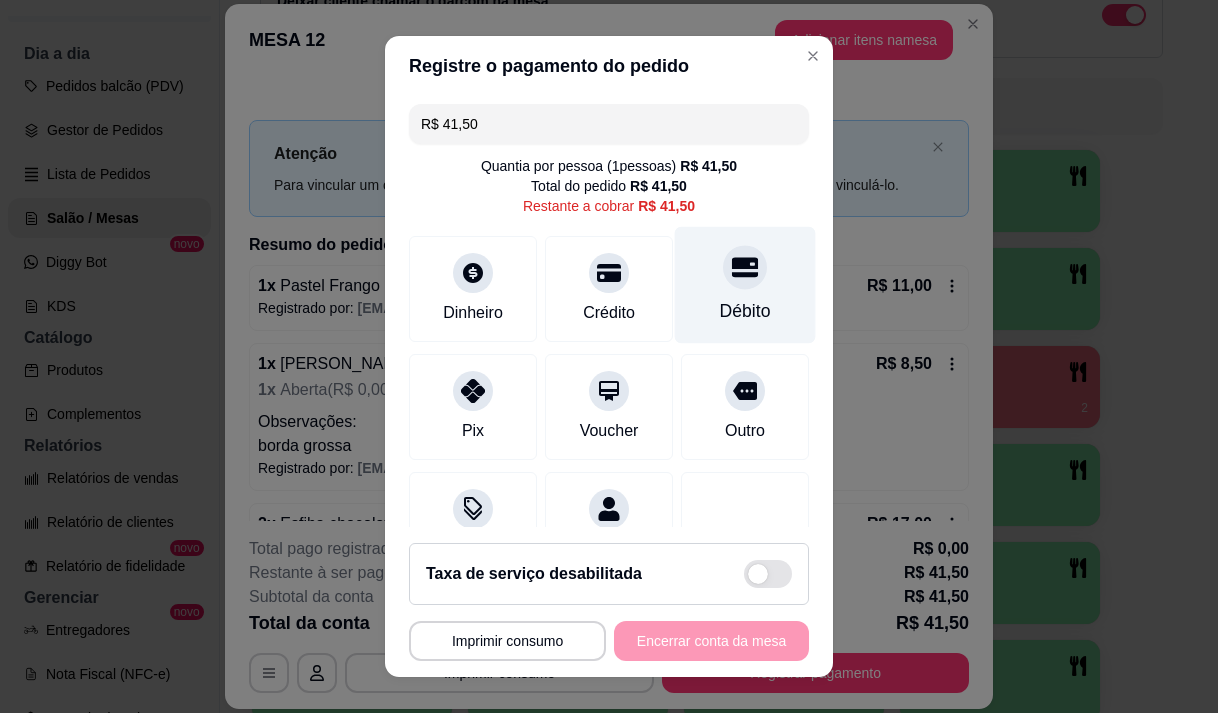 click on "Débito" at bounding box center (745, 284) 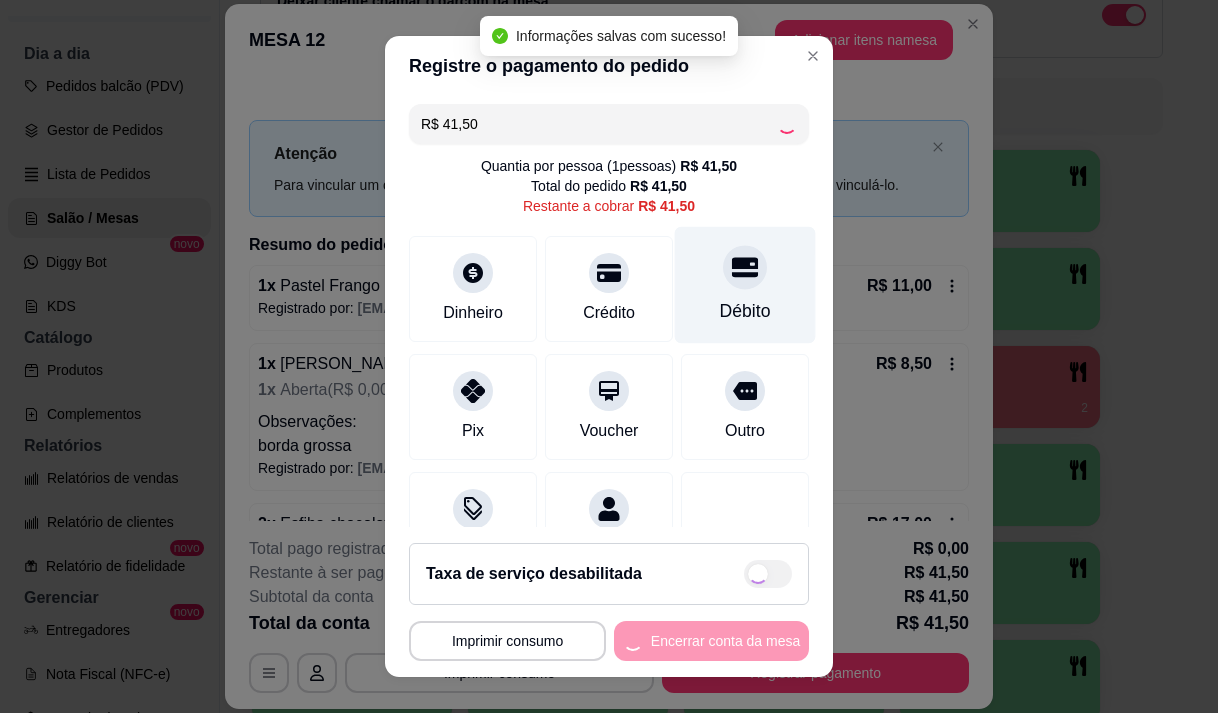 type on "R$ 0,00" 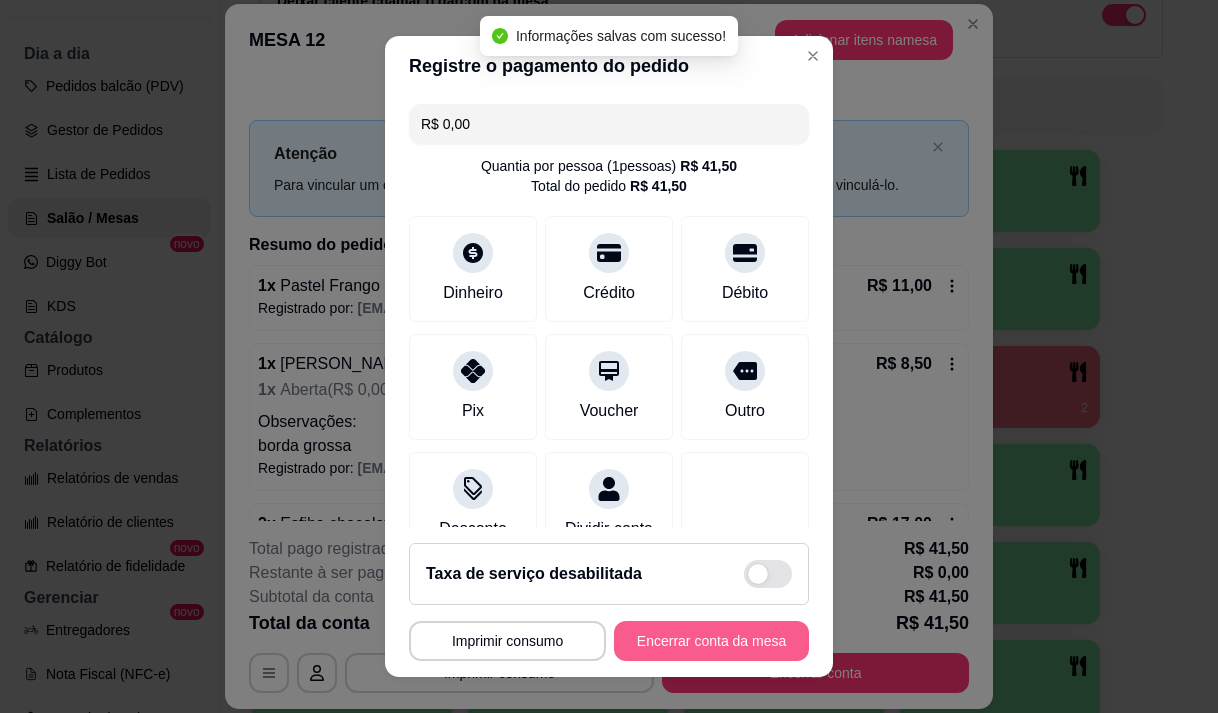 click on "Encerrar conta da mesa" at bounding box center (711, 641) 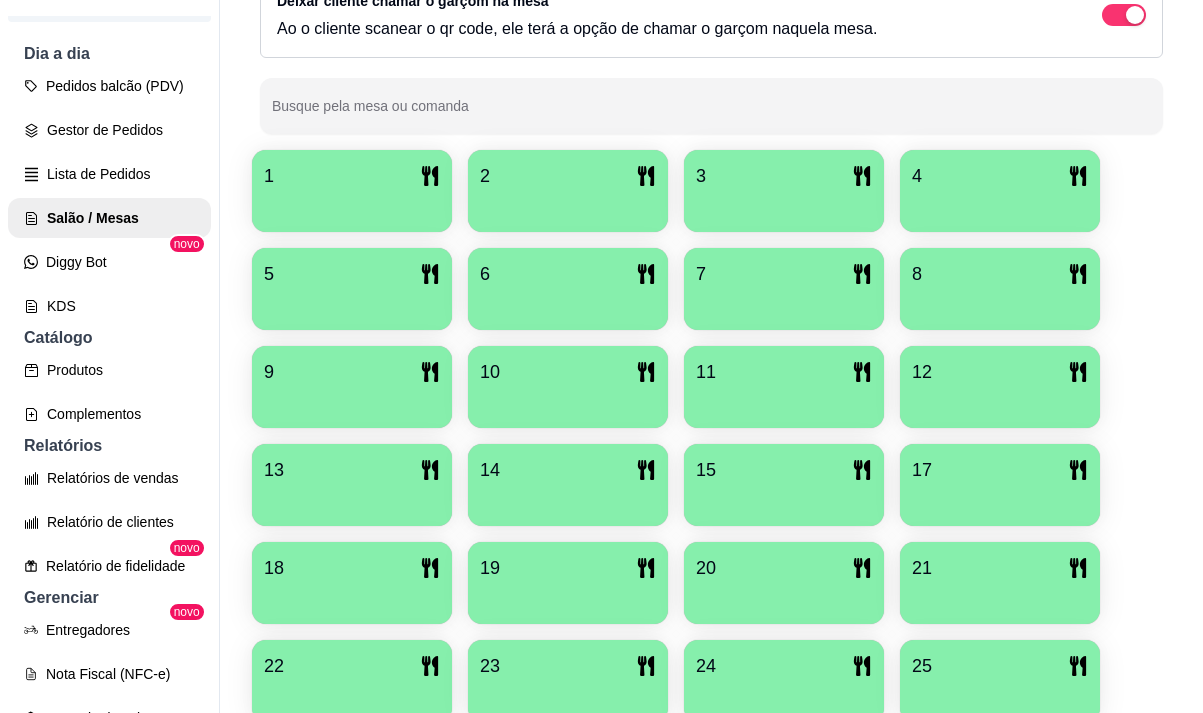 scroll, scrollTop: 639, scrollLeft: 0, axis: vertical 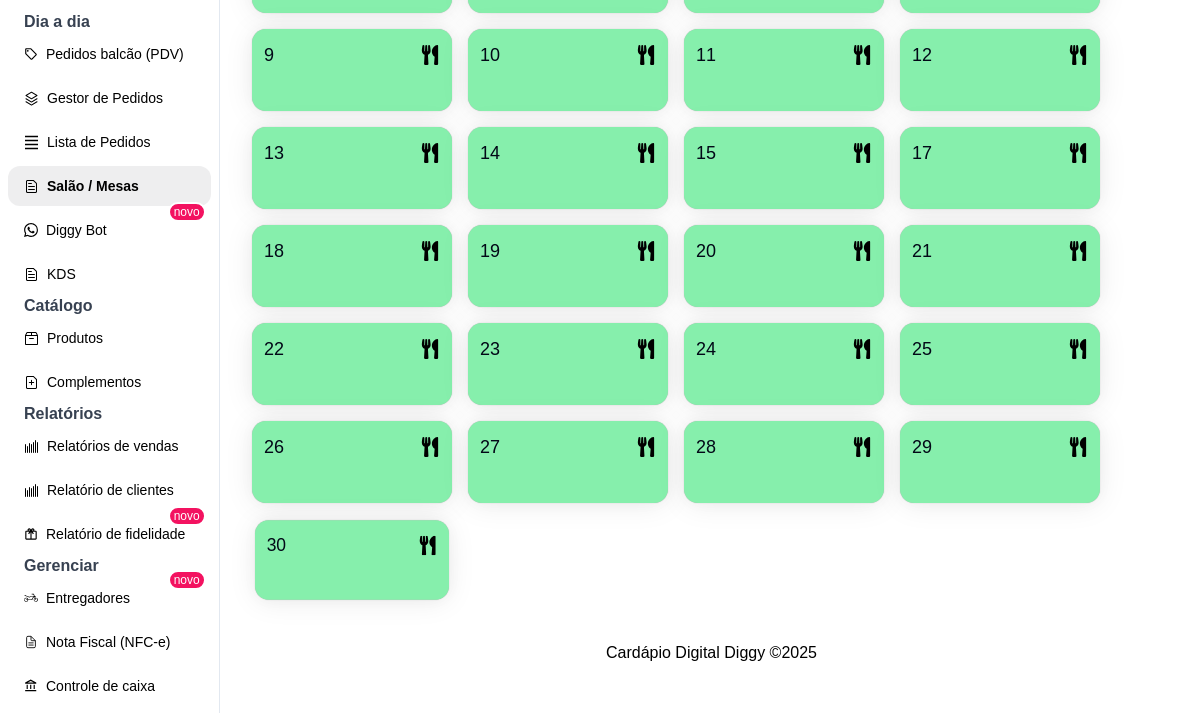 click on "30" at bounding box center (352, 545) 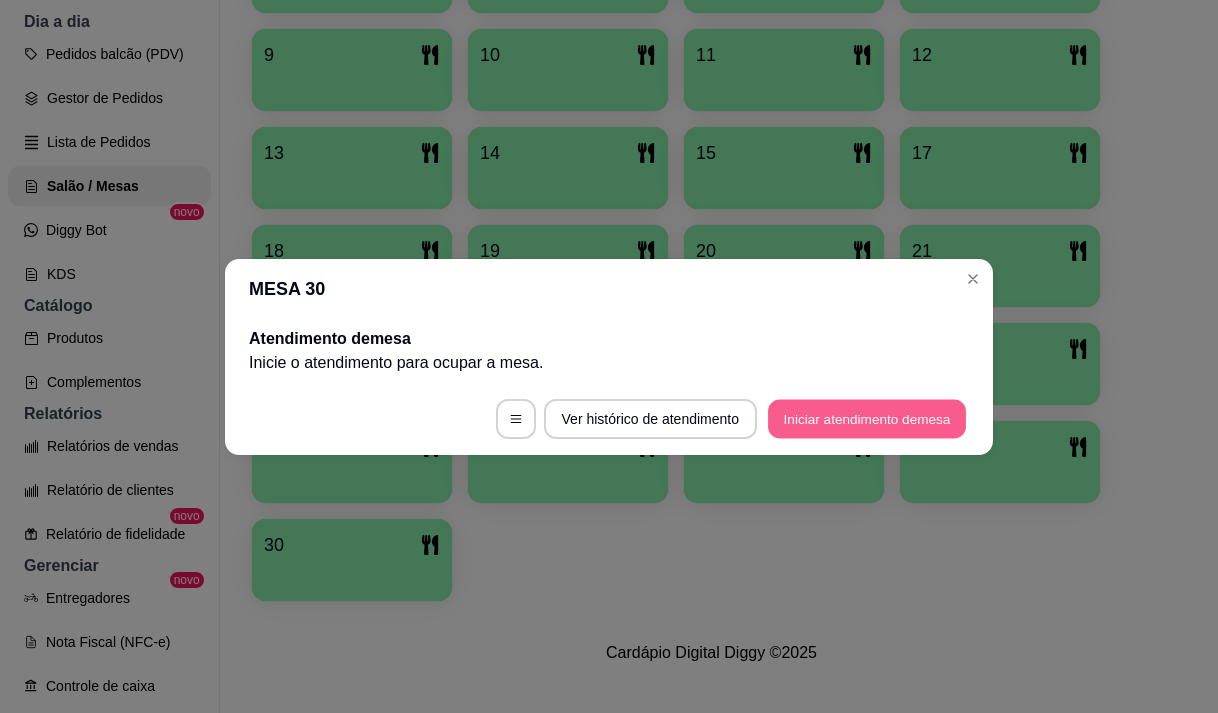 click on "Iniciar atendimento de  mesa" at bounding box center [867, 418] 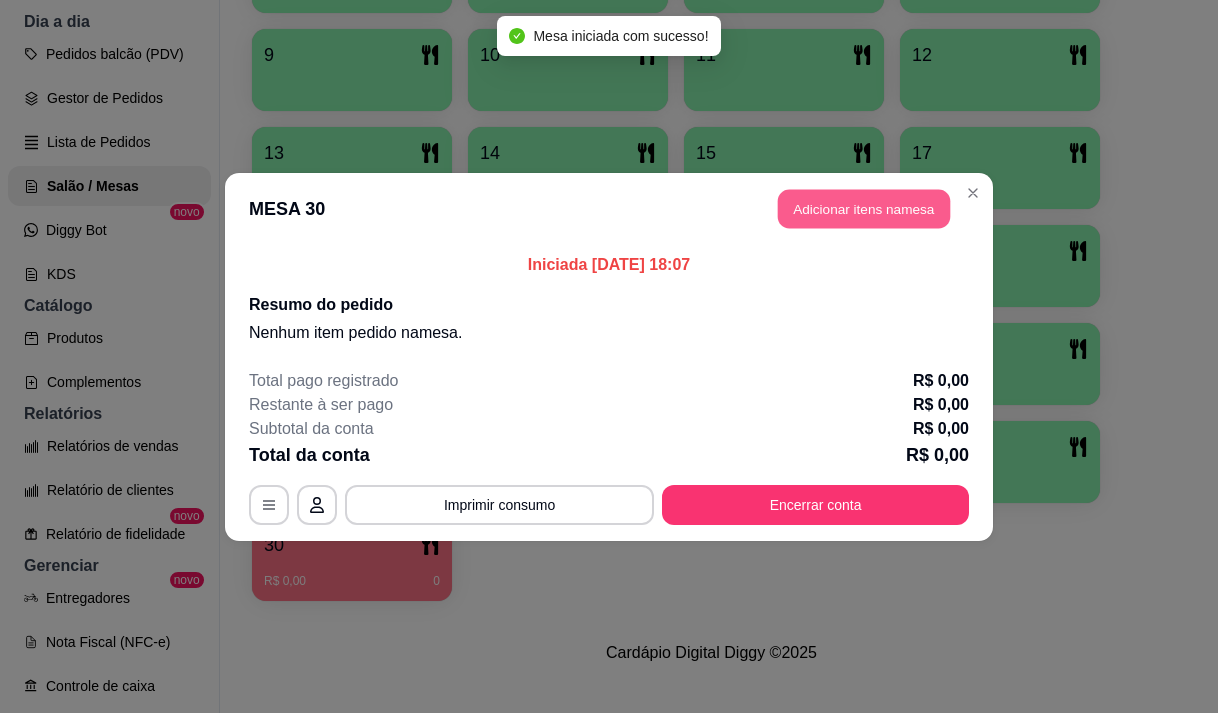 click on "Adicionar itens na  mesa" at bounding box center [864, 208] 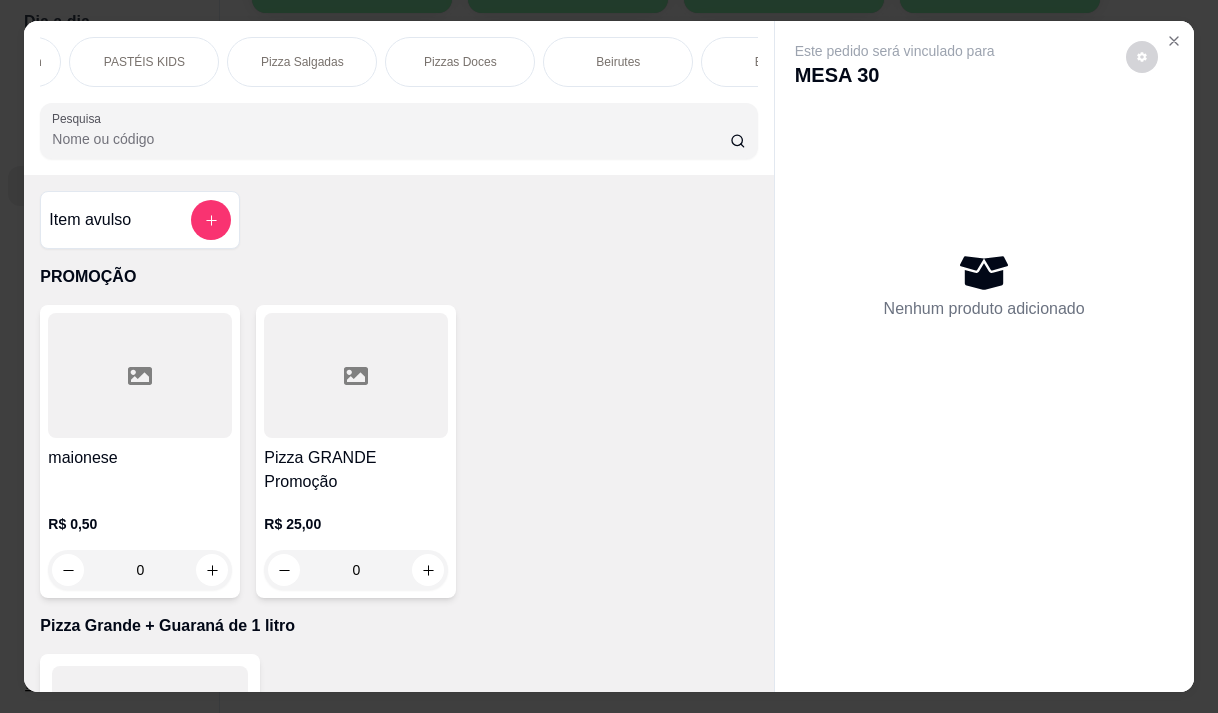 scroll, scrollTop: 0, scrollLeft: 1240, axis: horizontal 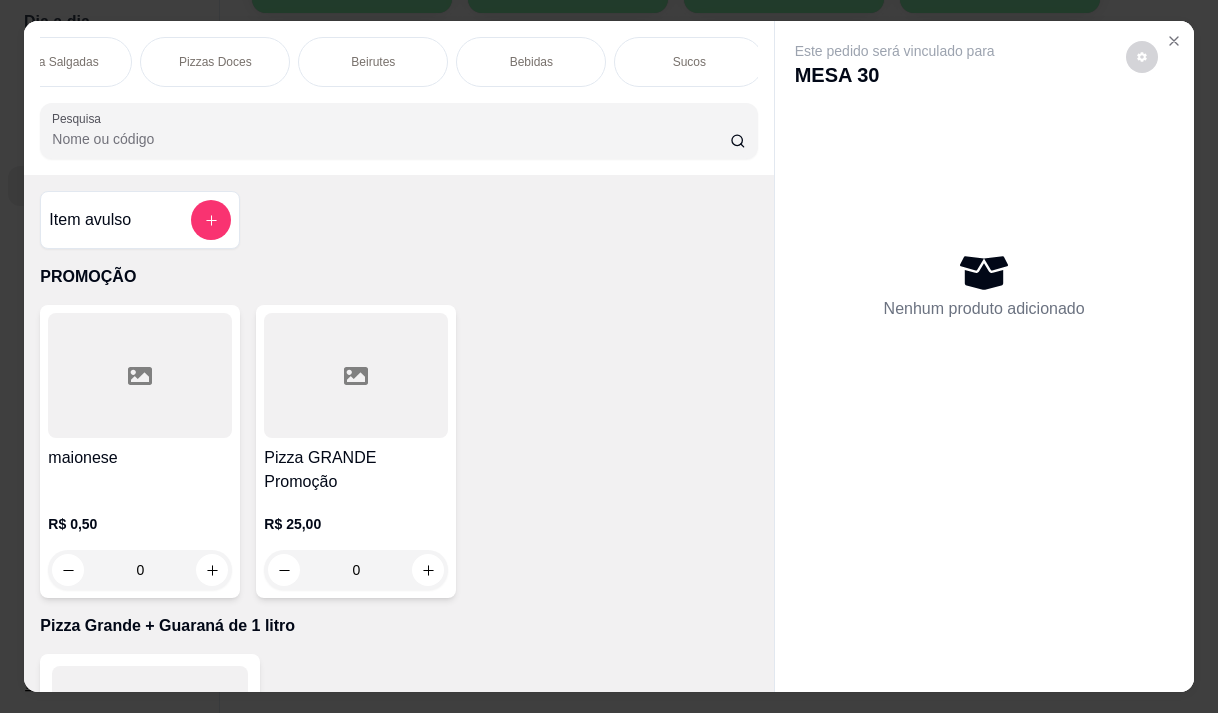 click on "Bebidas" at bounding box center (531, 62) 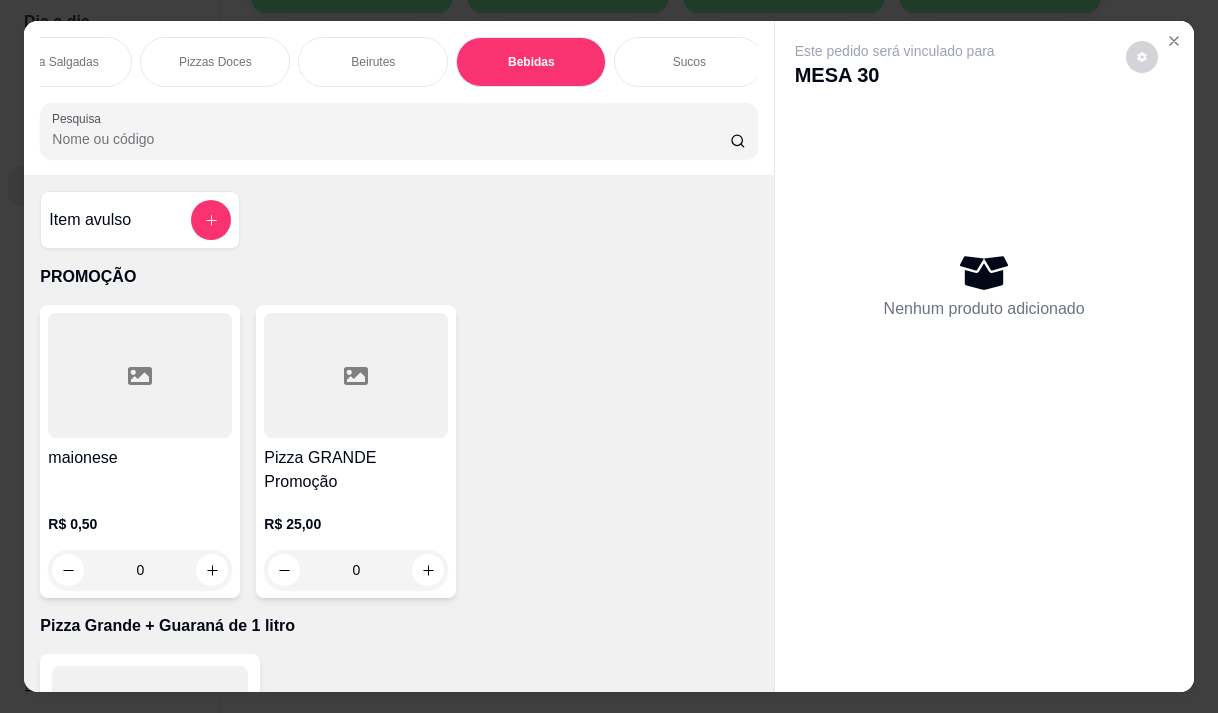 scroll, scrollTop: 16965, scrollLeft: 0, axis: vertical 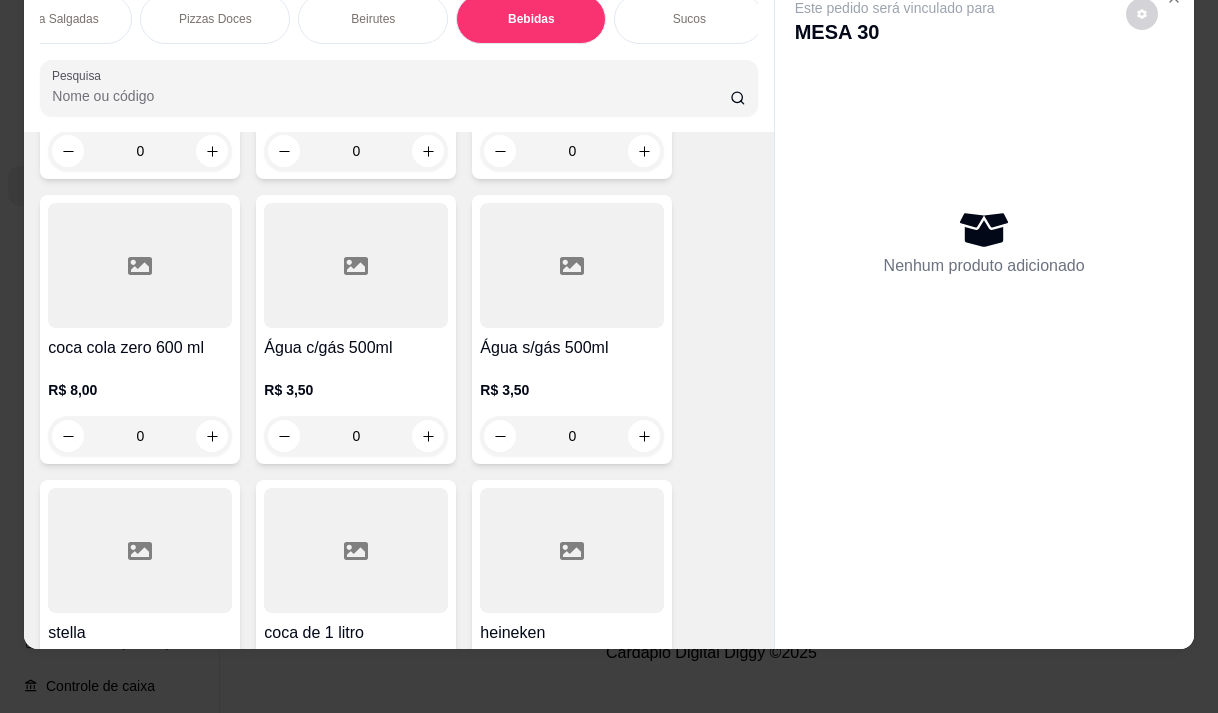click 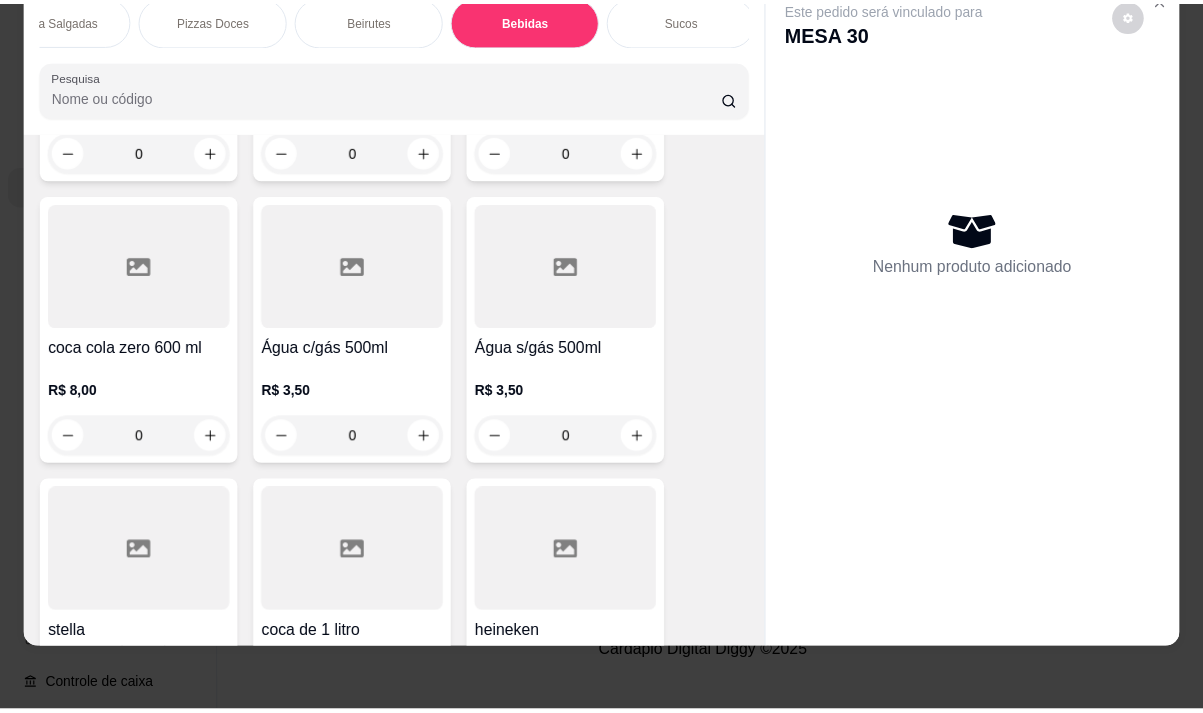 scroll, scrollTop: 14, scrollLeft: 0, axis: vertical 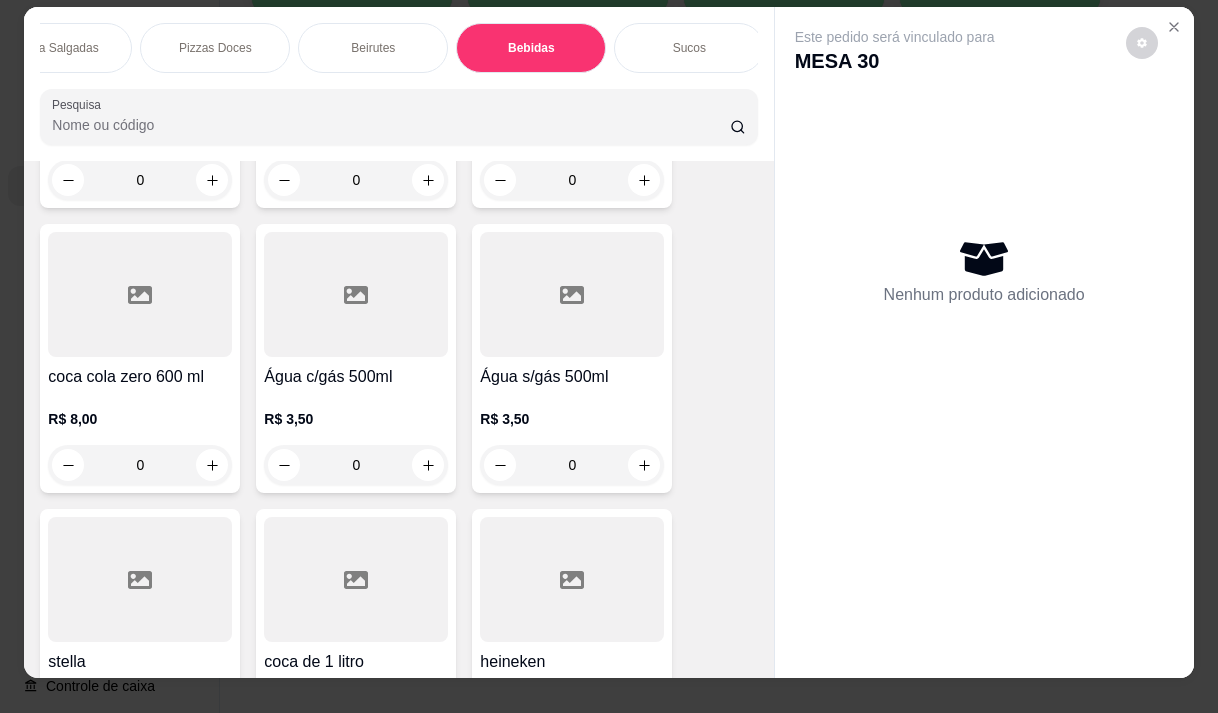 click on "R$ 9,00" at bounding box center (140, 704) 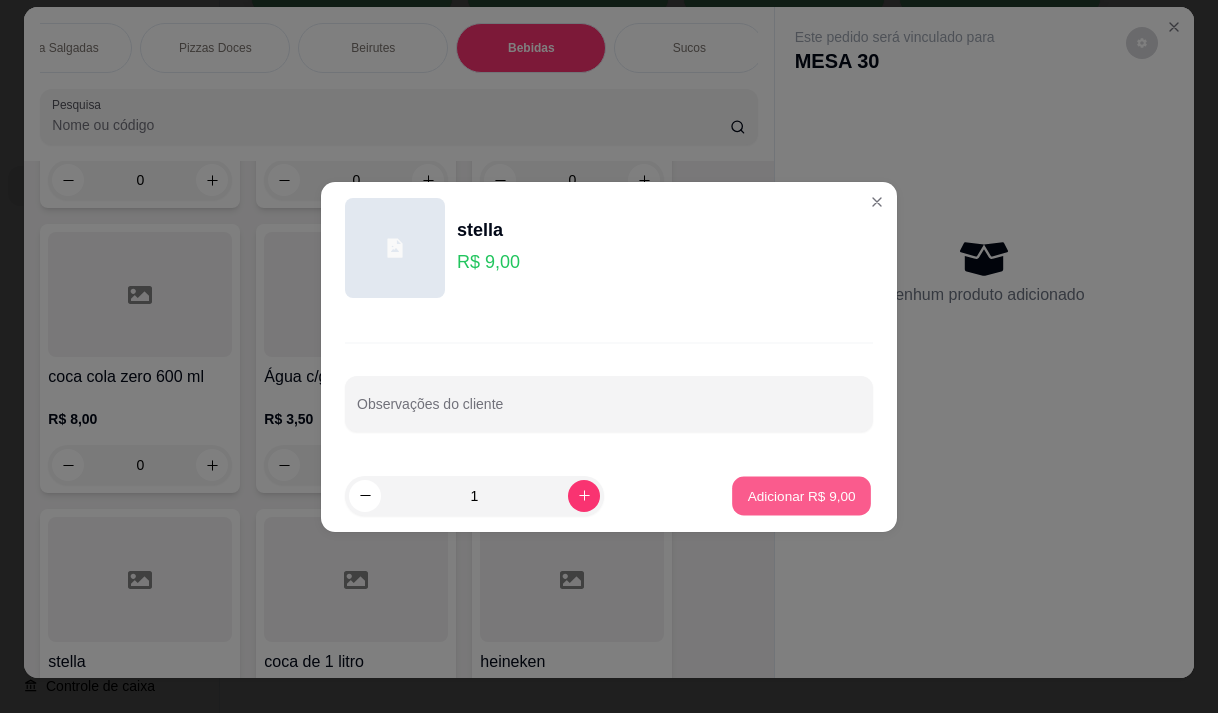 click on "Adicionar   R$ 9,00" at bounding box center (801, 495) 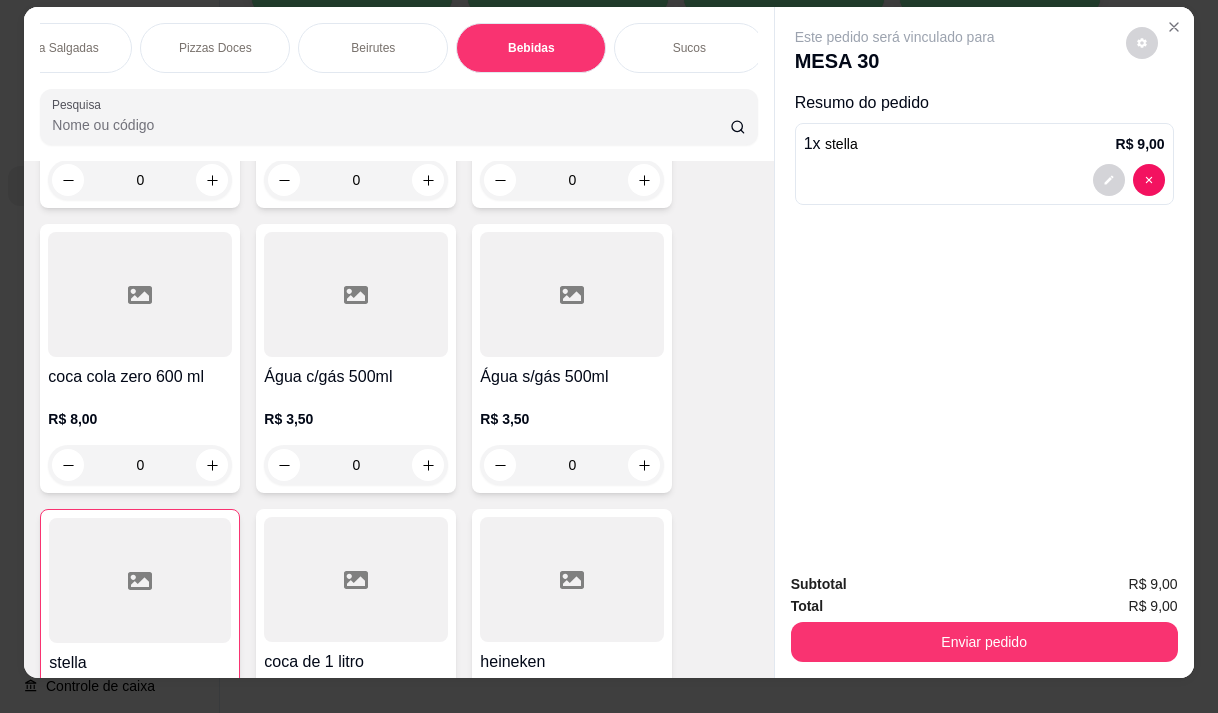 type on "1" 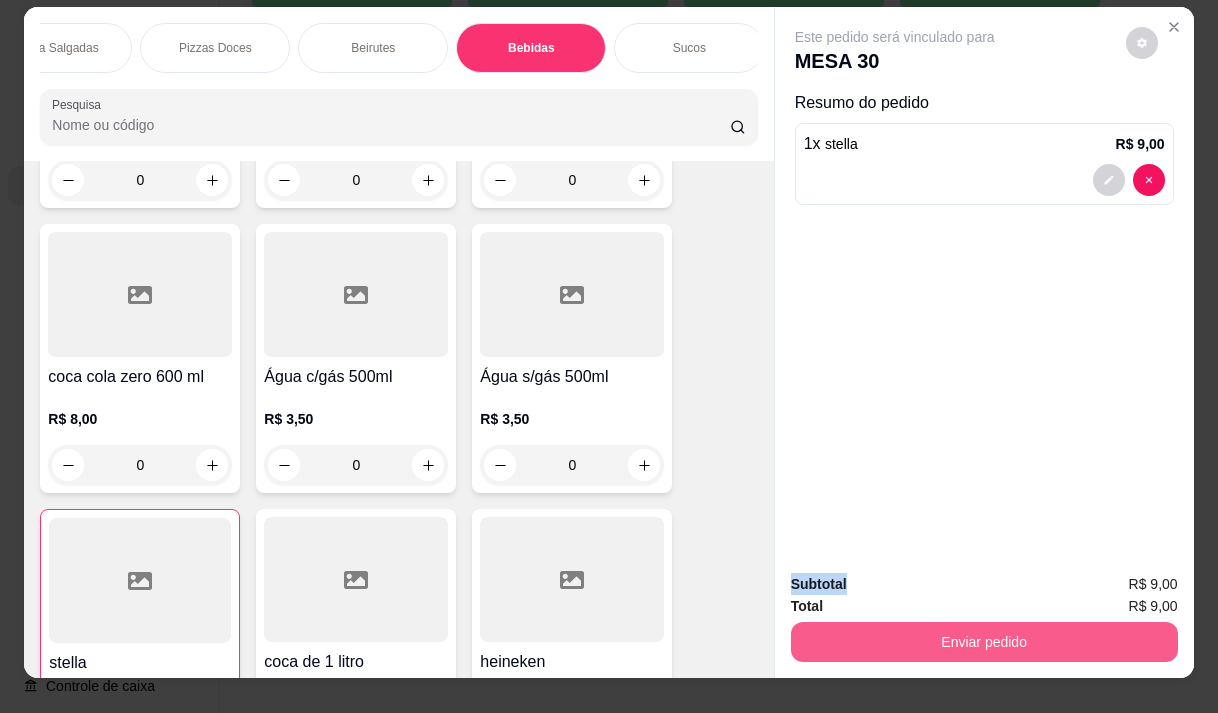 click on "Enviar pedido" at bounding box center (984, 642) 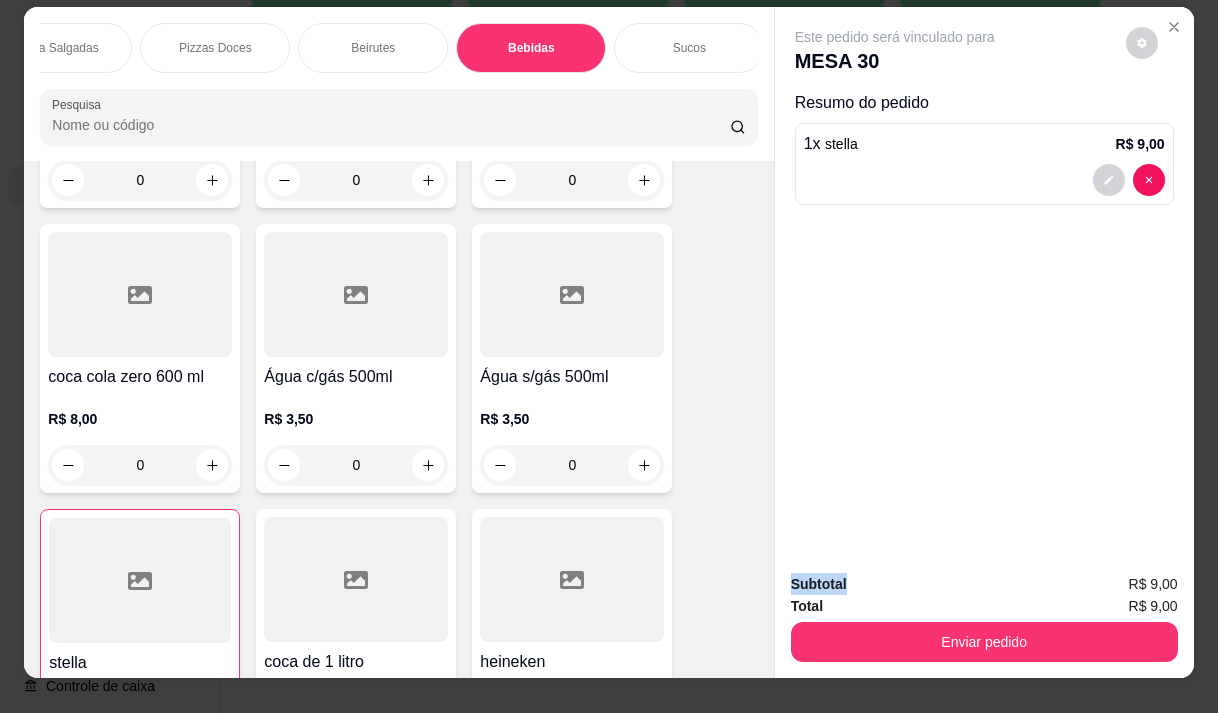 click on "Enviar pedido" at bounding box center (984, 642) 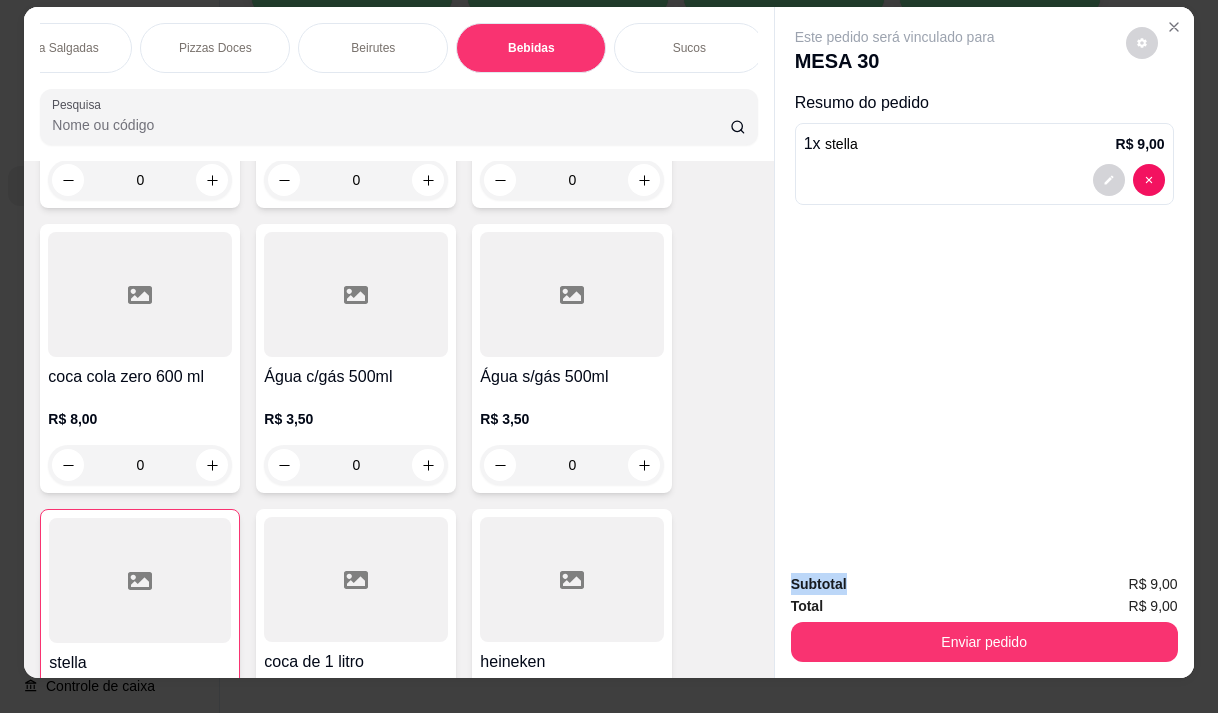 click on "Enviar pedido" at bounding box center (984, 642) 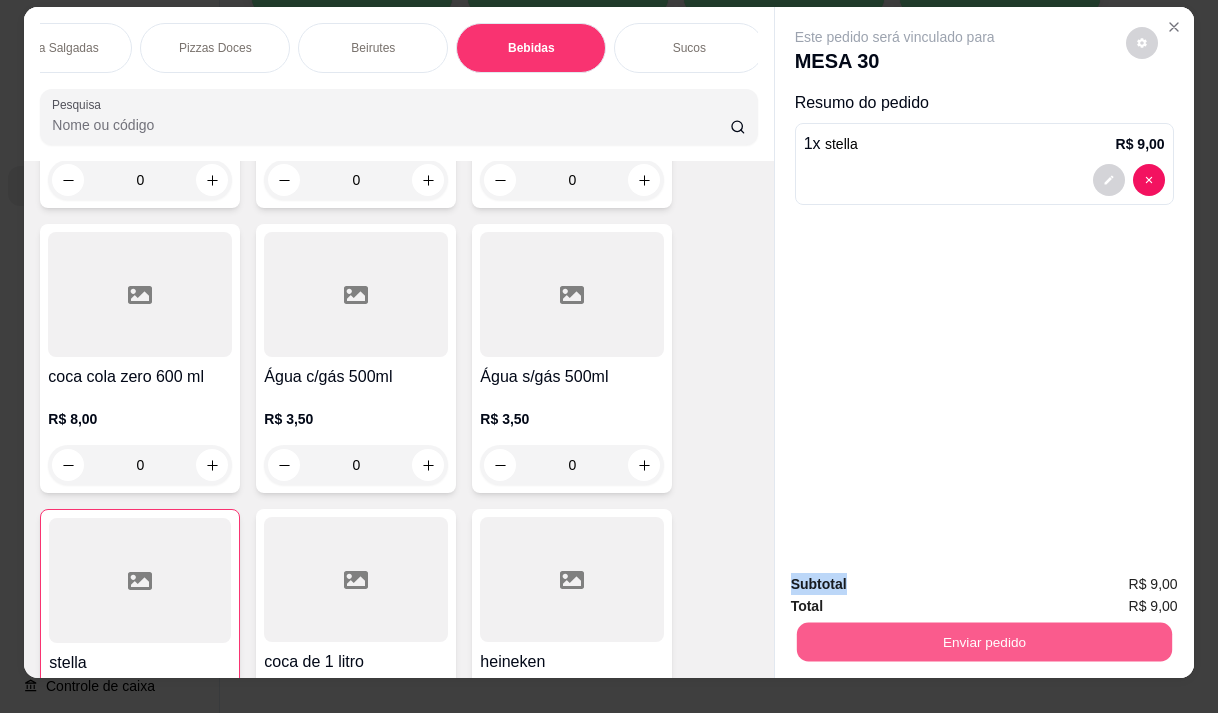 click on "Enviar pedido" at bounding box center [983, 641] 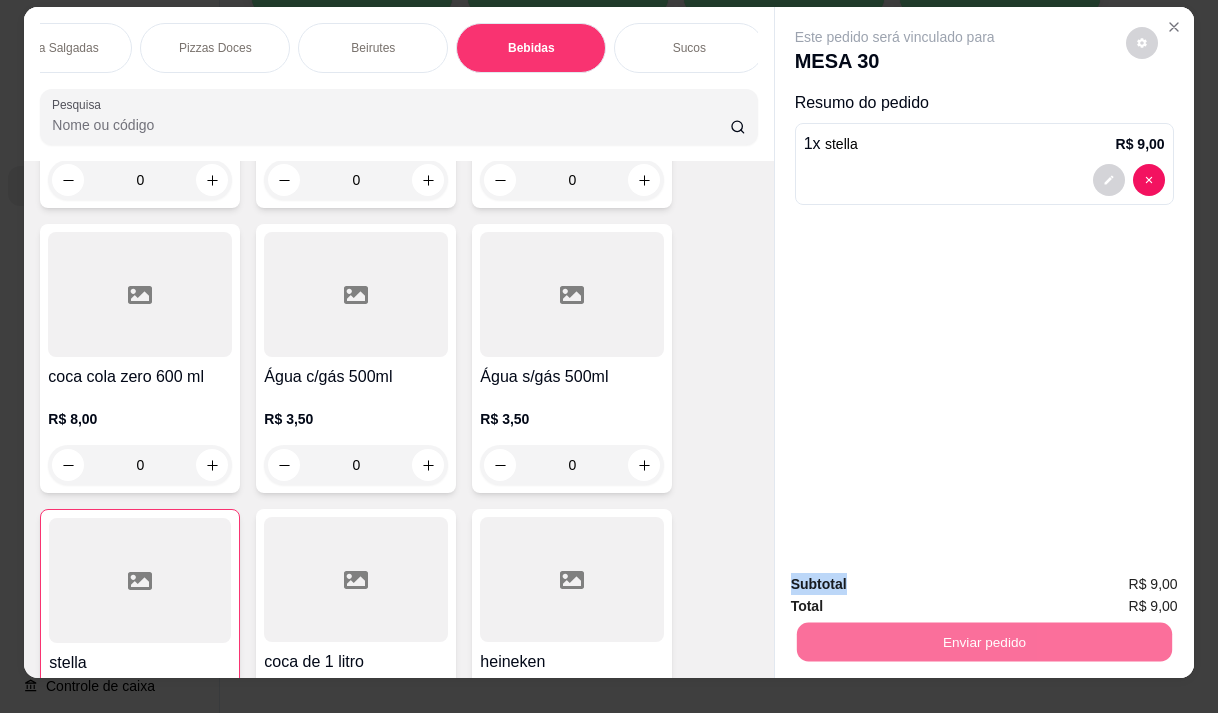 click on "Não registrar e enviar pedido" at bounding box center (918, 584) 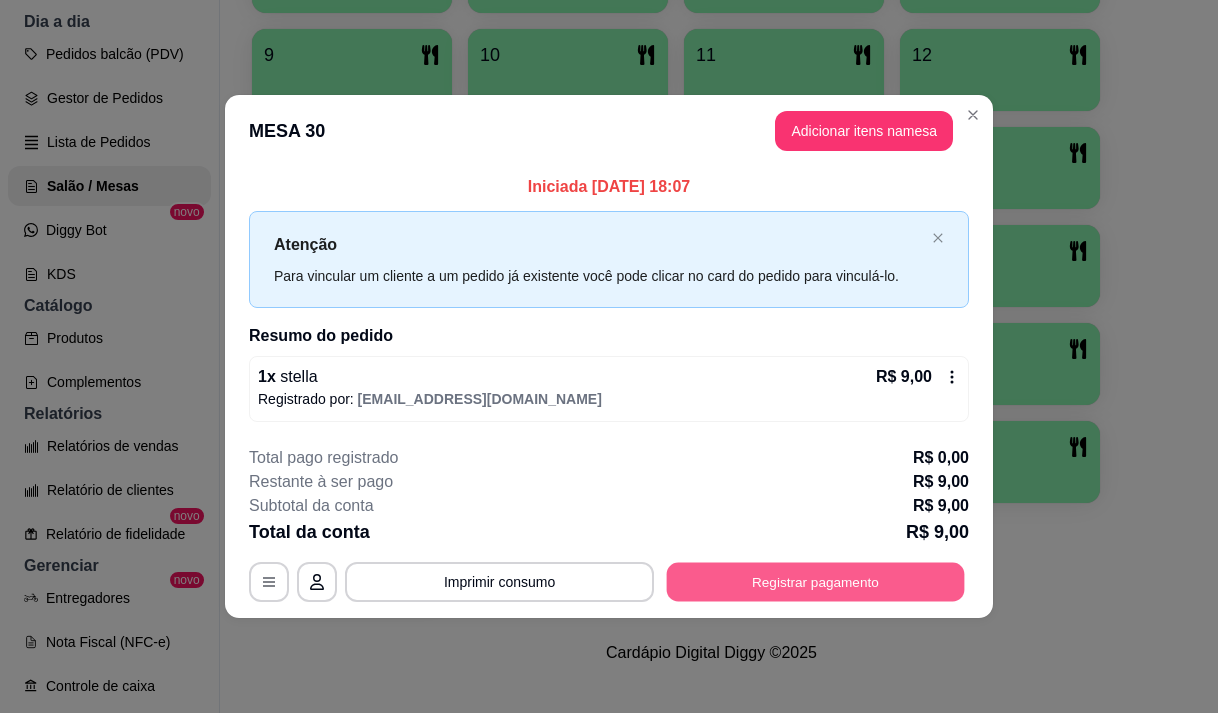 click on "Registrar pagamento" at bounding box center [816, 582] 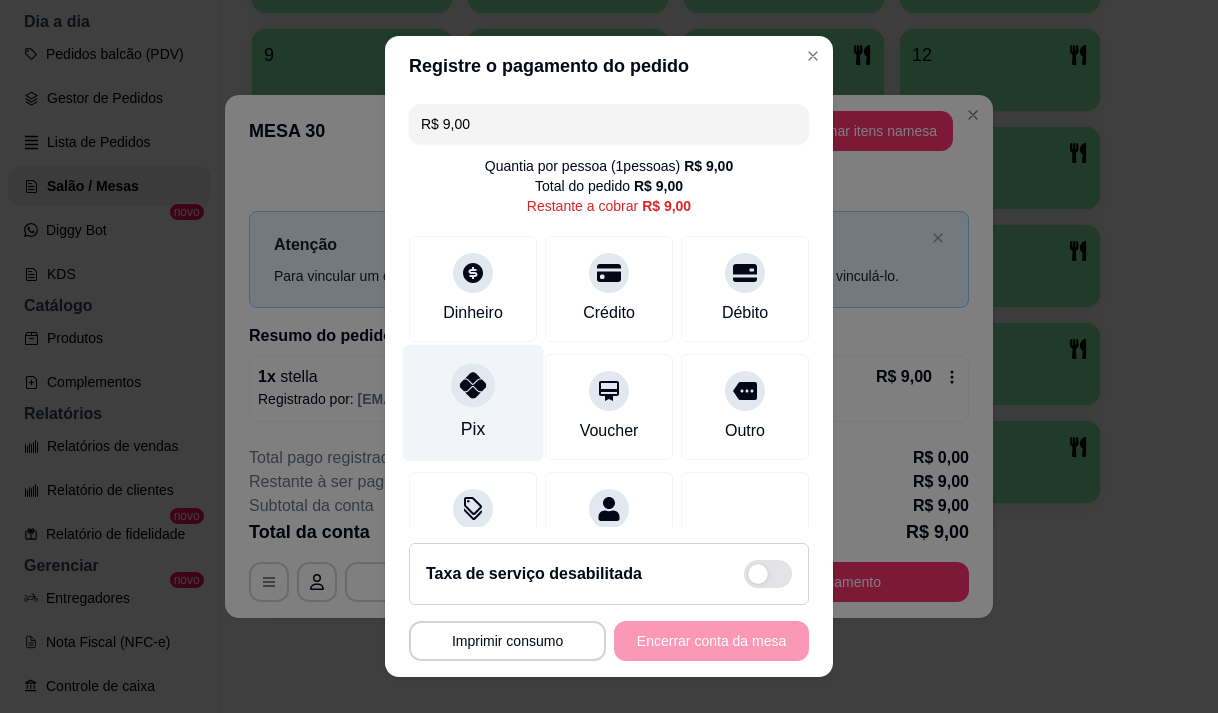 click 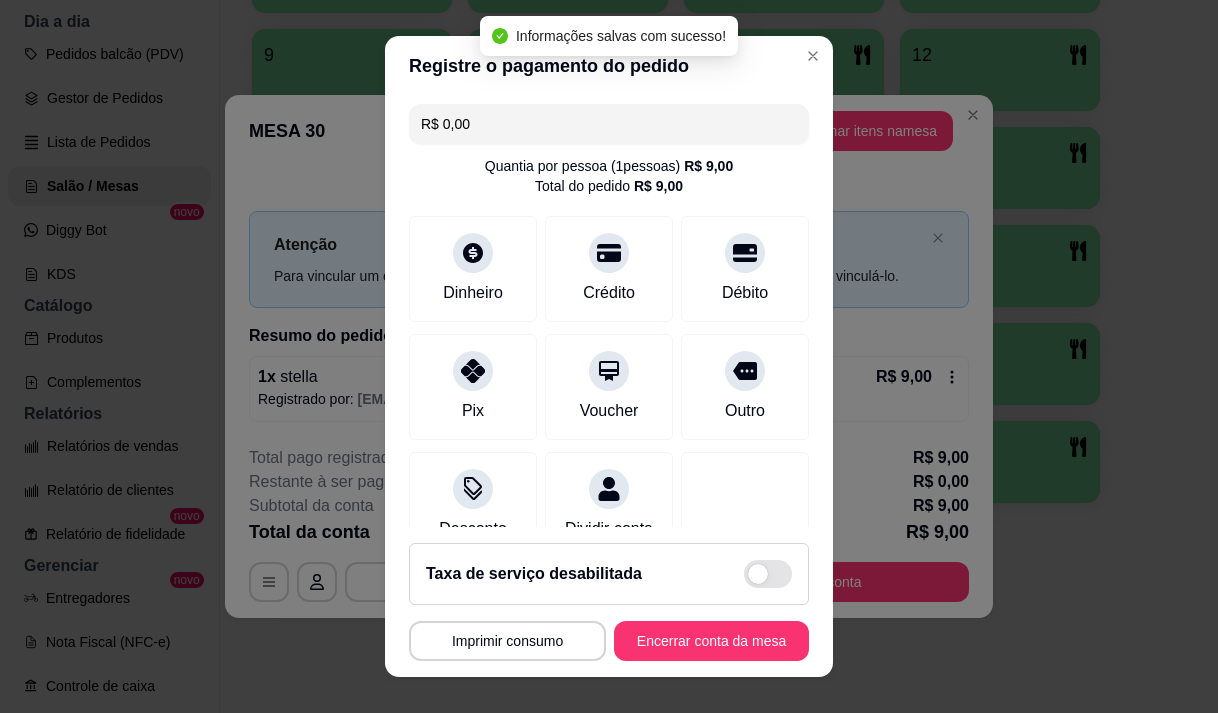 type on "R$ 0,00" 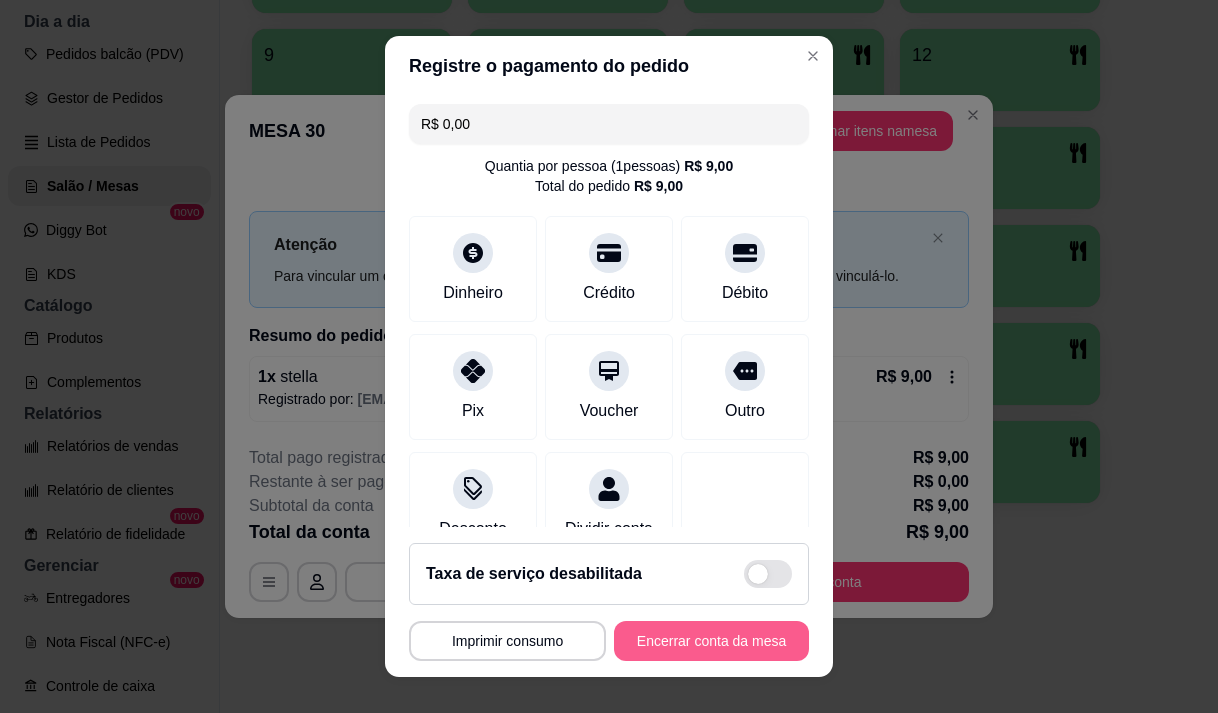 click on "Encerrar conta da mesa" at bounding box center (711, 641) 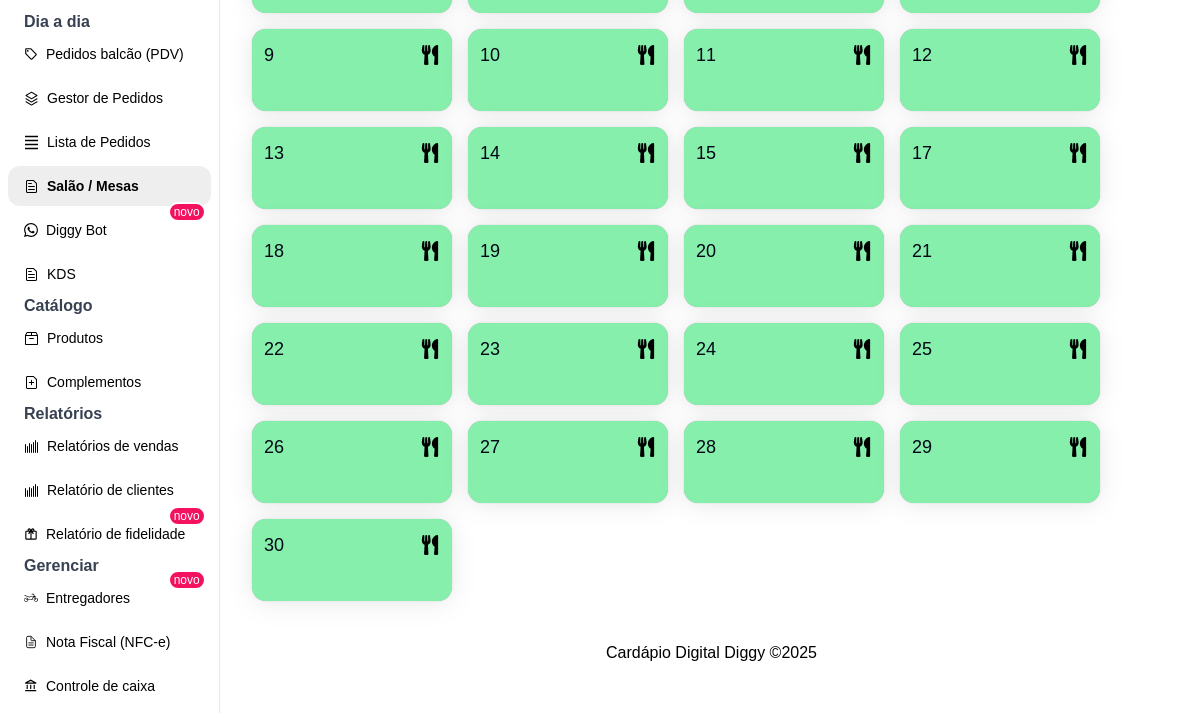 type 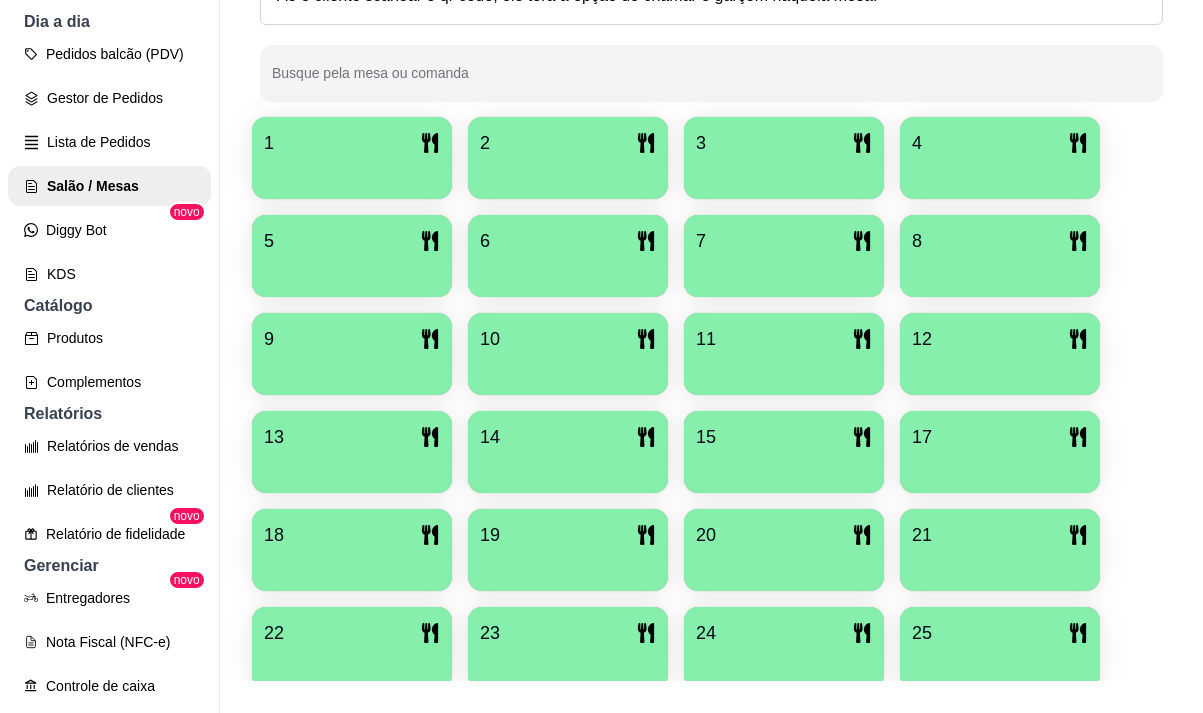 scroll, scrollTop: 0, scrollLeft: 0, axis: both 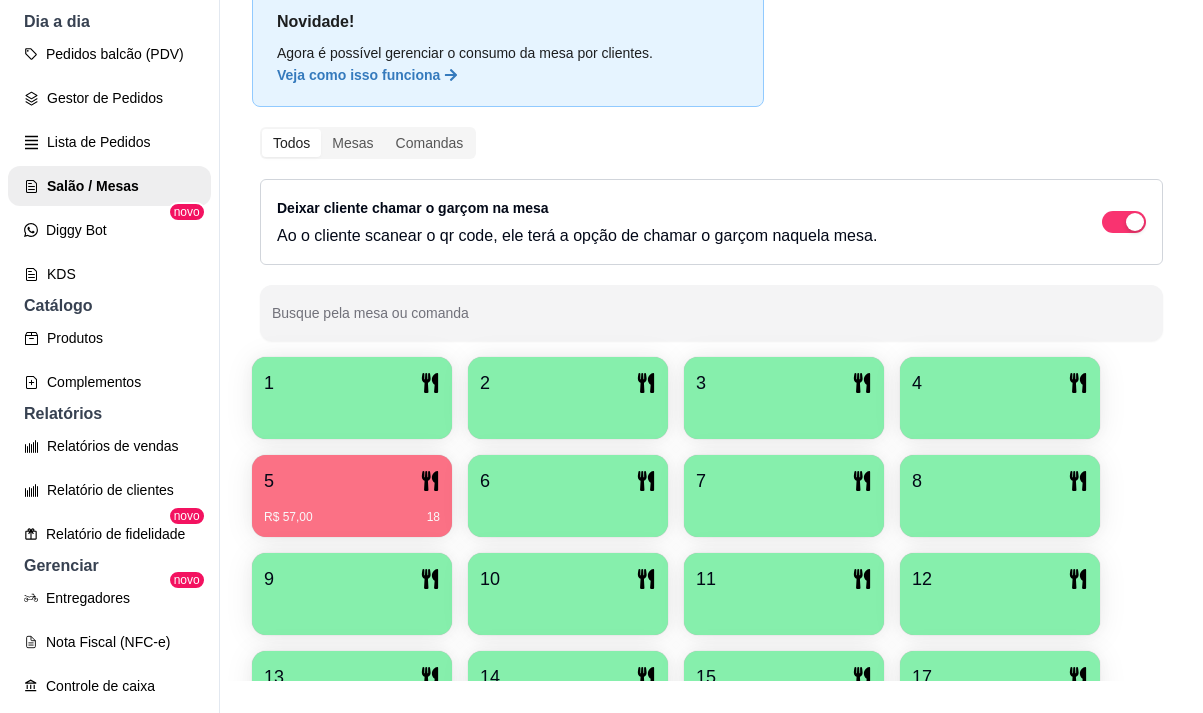 click on "10" at bounding box center [568, 594] 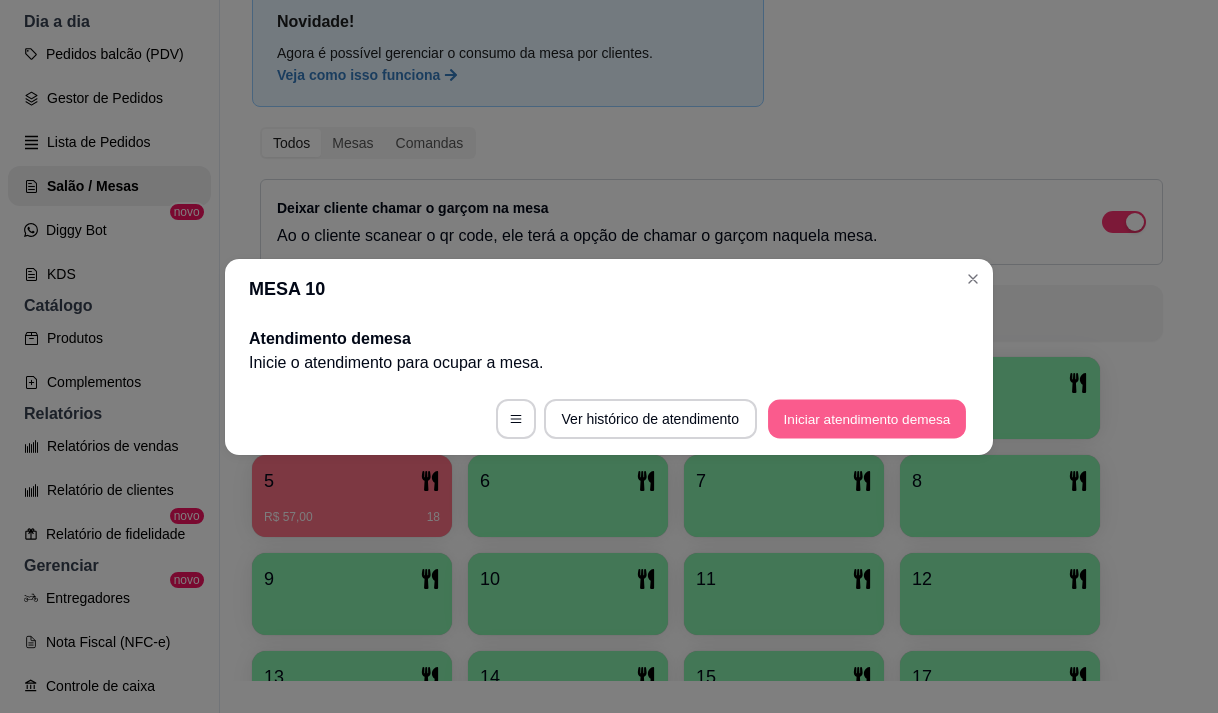 click on "Iniciar atendimento de  mesa" at bounding box center (867, 418) 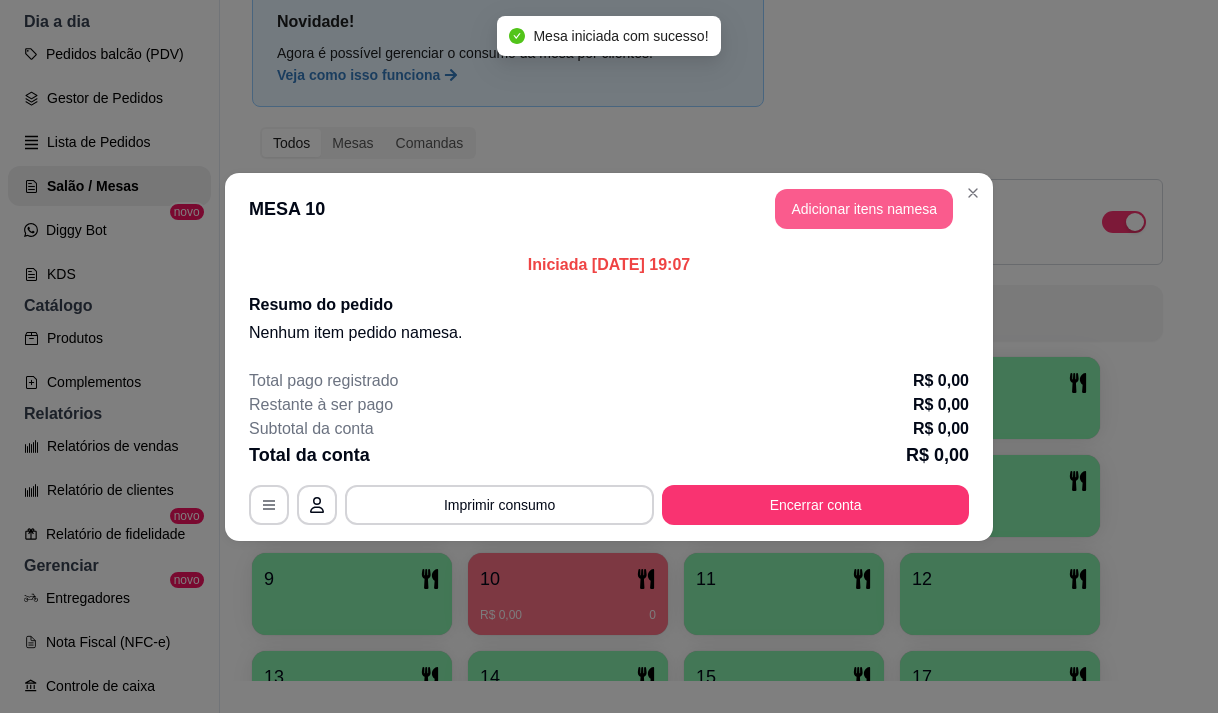 click on "Adicionar itens na  mesa" at bounding box center [864, 209] 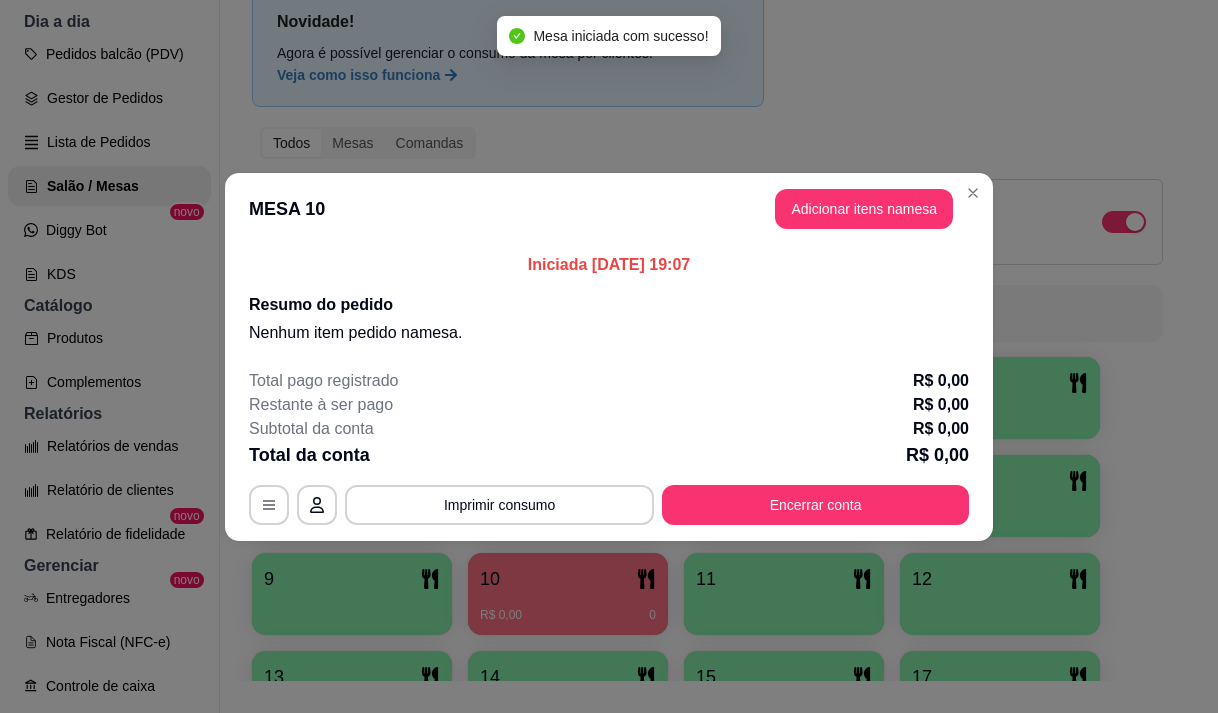 click on "Pesquisa" at bounding box center [391, 139] 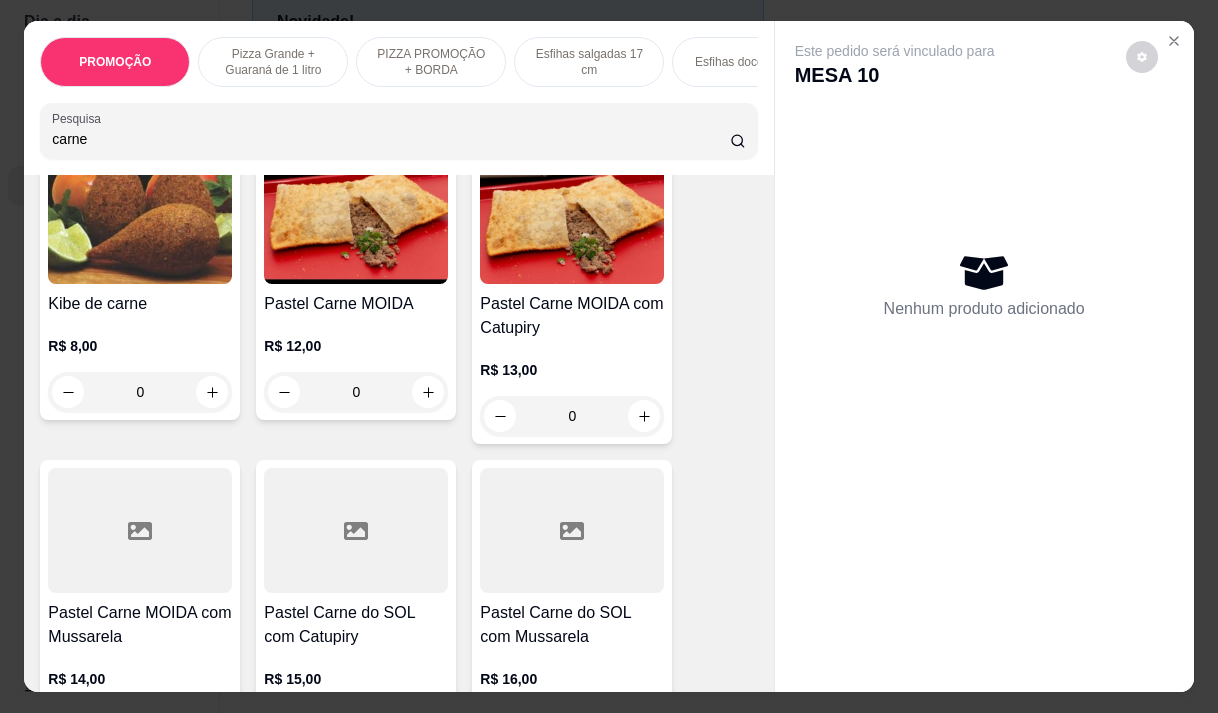 scroll, scrollTop: 1100, scrollLeft: 0, axis: vertical 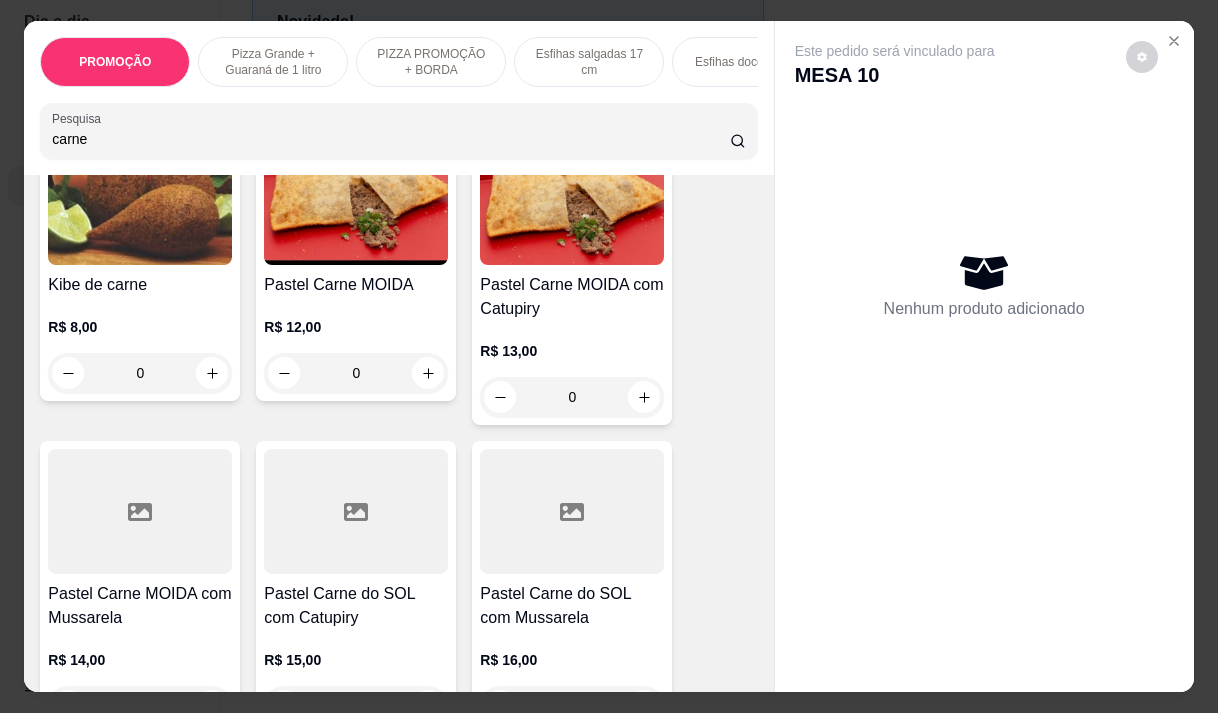 type on "carne" 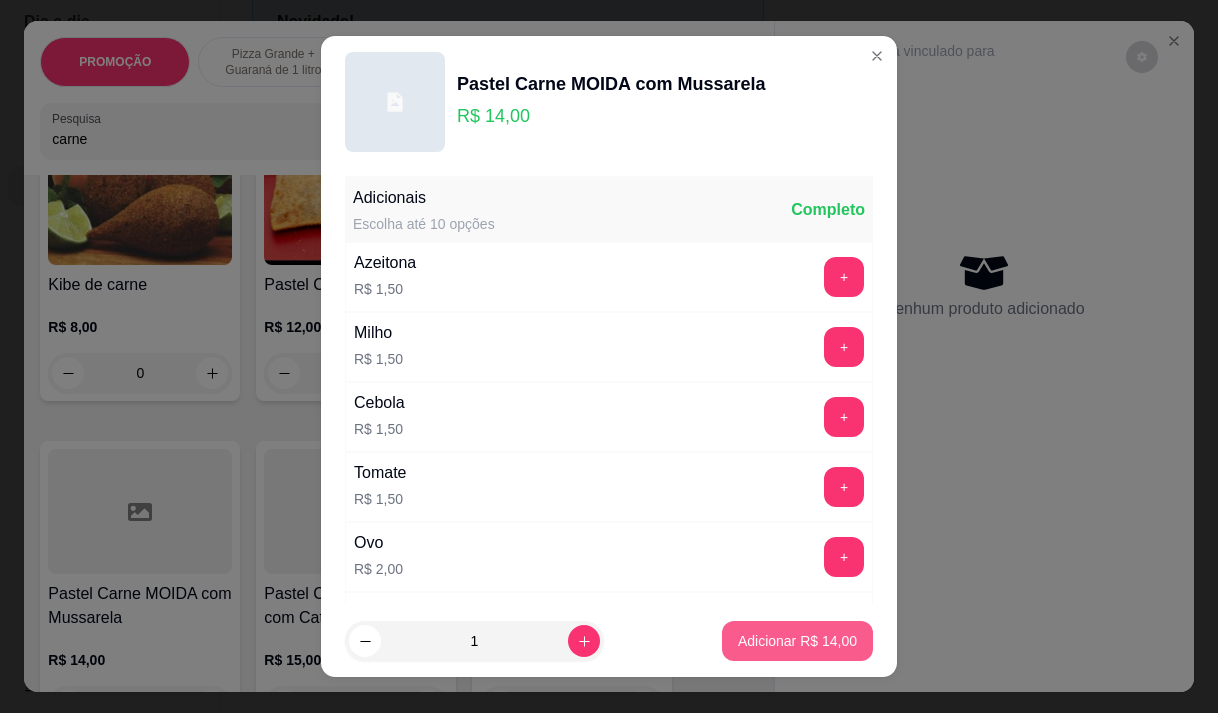 click on "Adicionar   R$ 14,00" at bounding box center (797, 641) 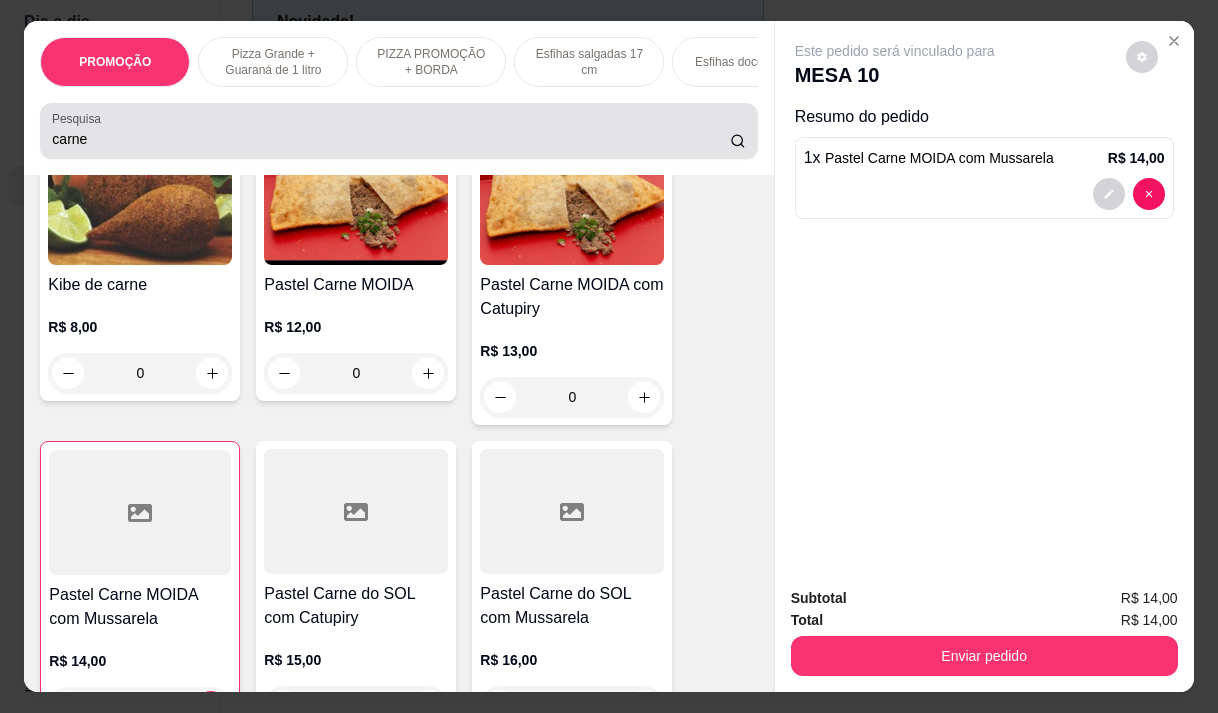 click on "carne" at bounding box center [391, 139] 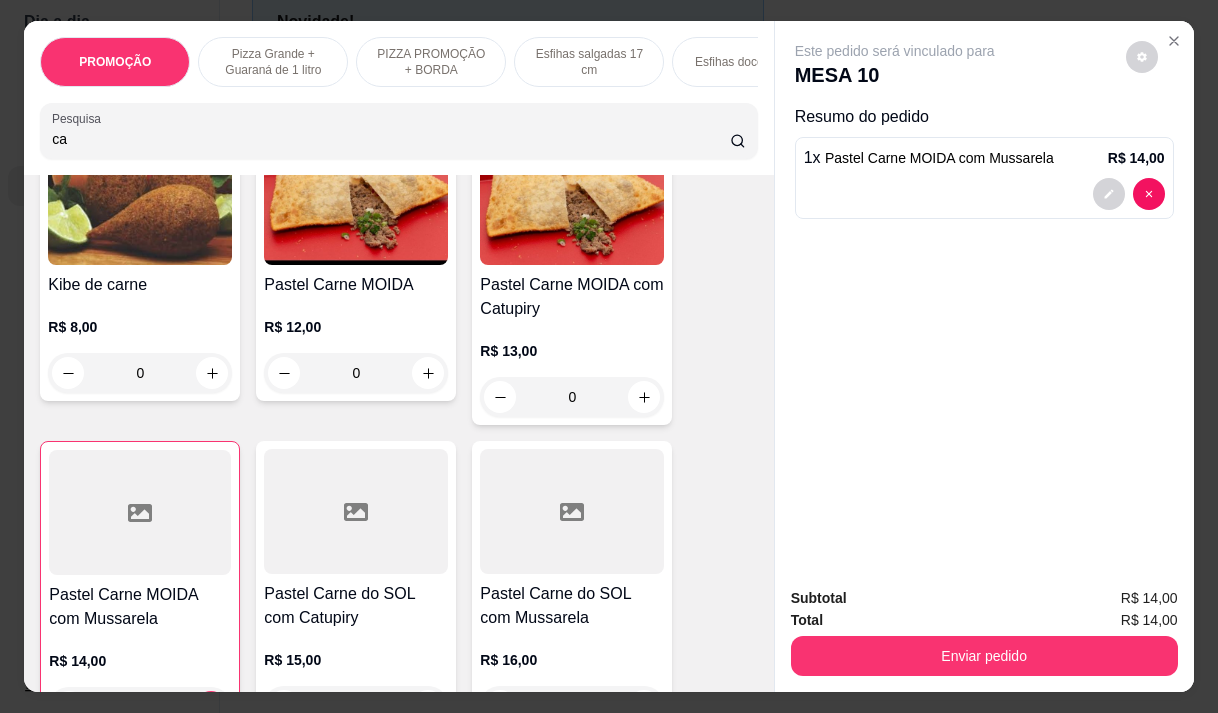 type on "c" 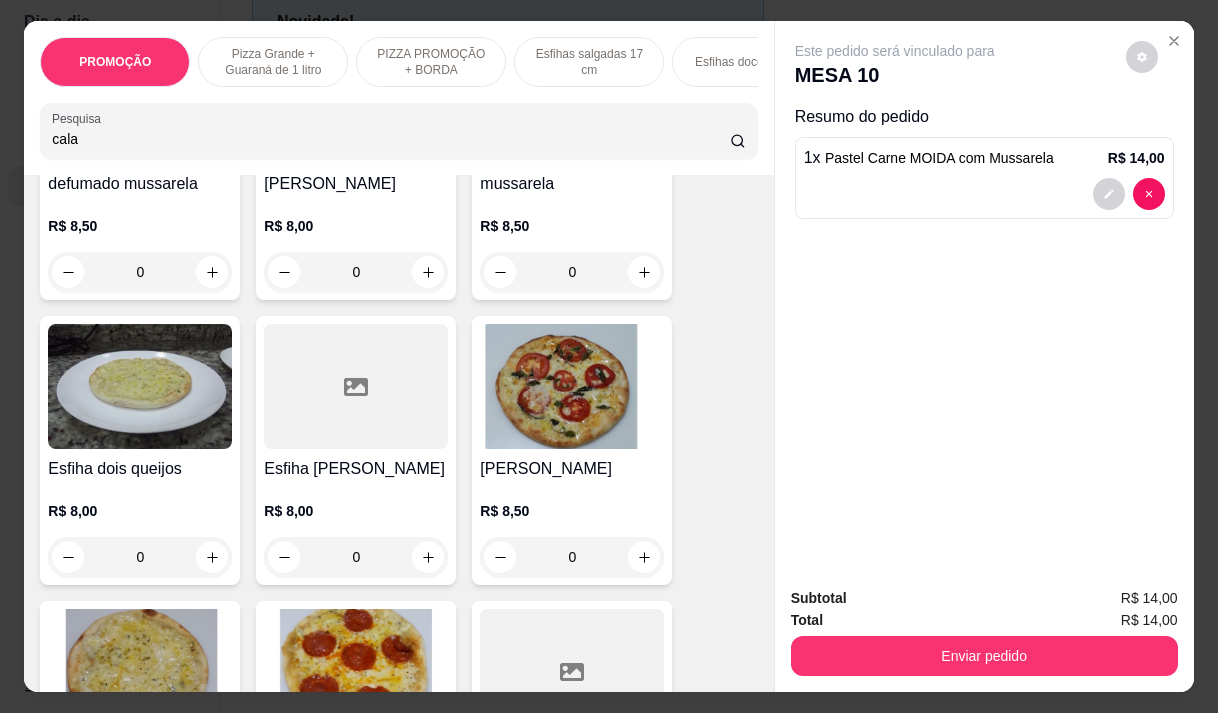 scroll, scrollTop: 5322, scrollLeft: 0, axis: vertical 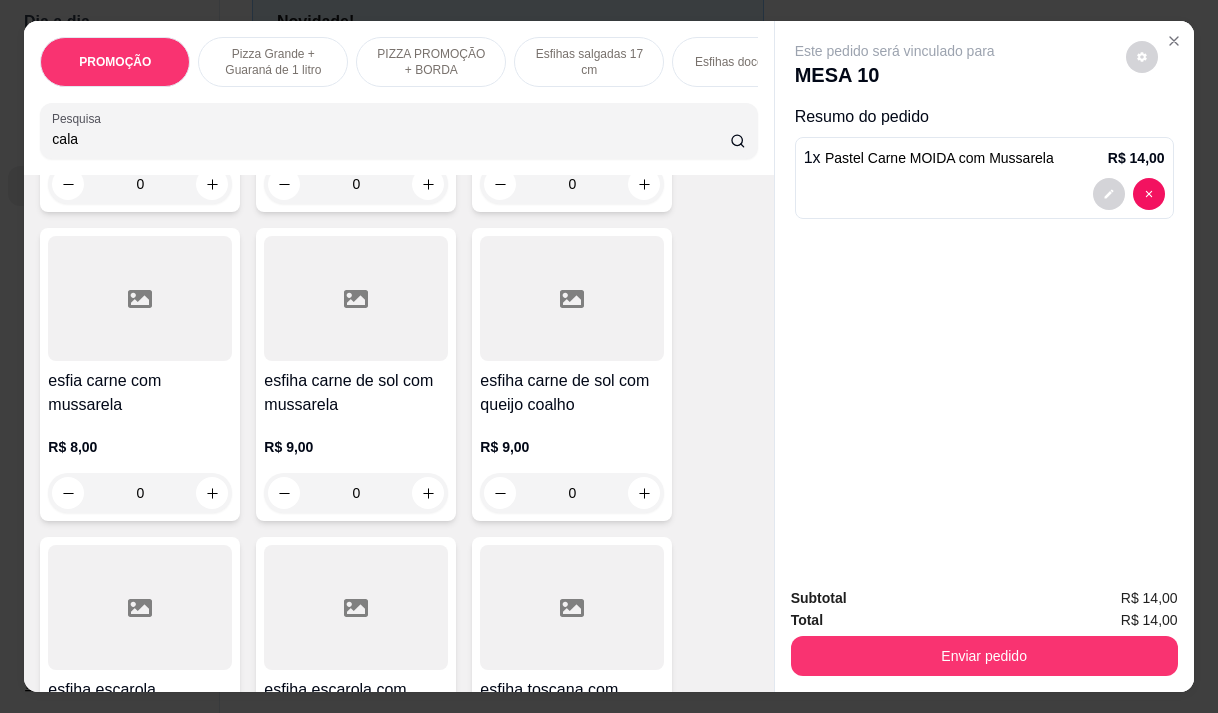 type on "cala" 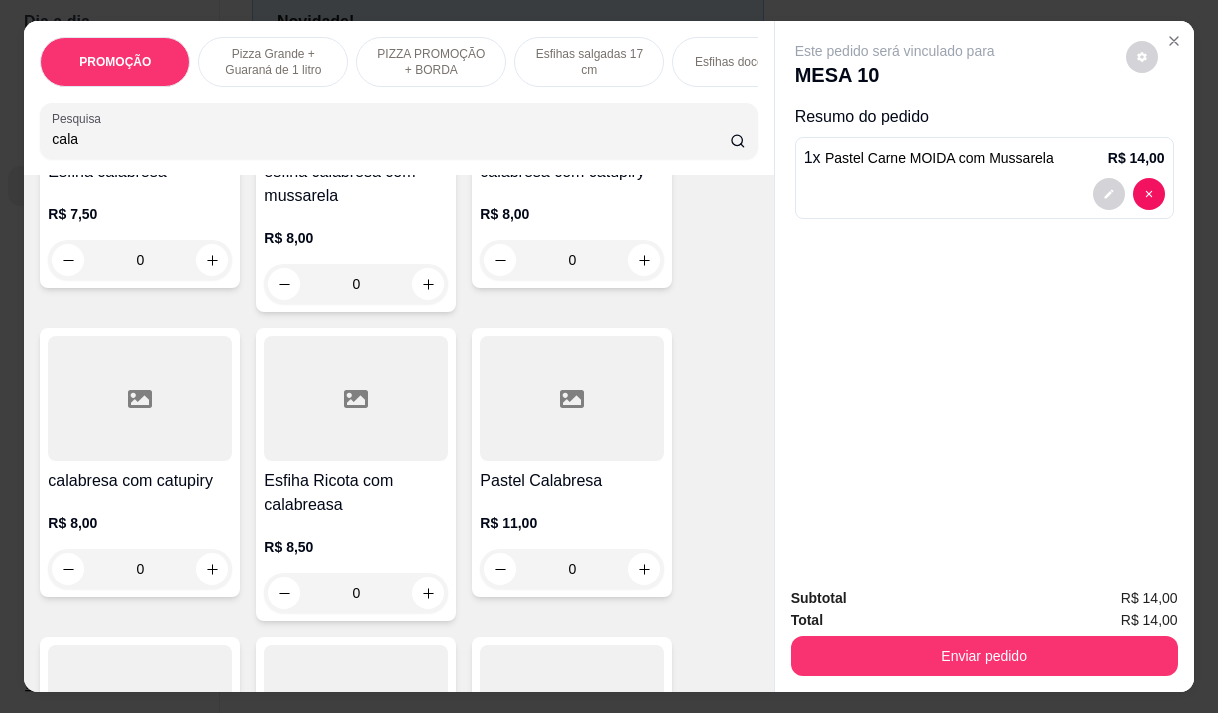 scroll, scrollTop: 400, scrollLeft: 0, axis: vertical 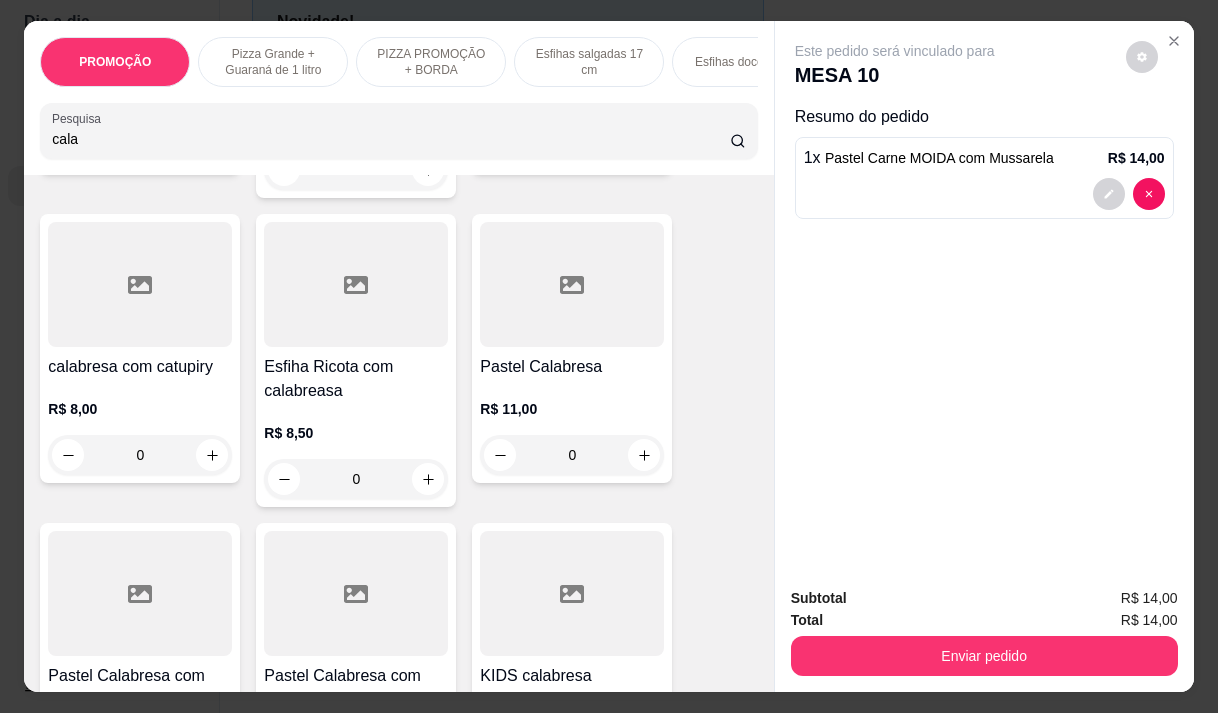 click on "R$ 11,00 0" at bounding box center [572, 437] 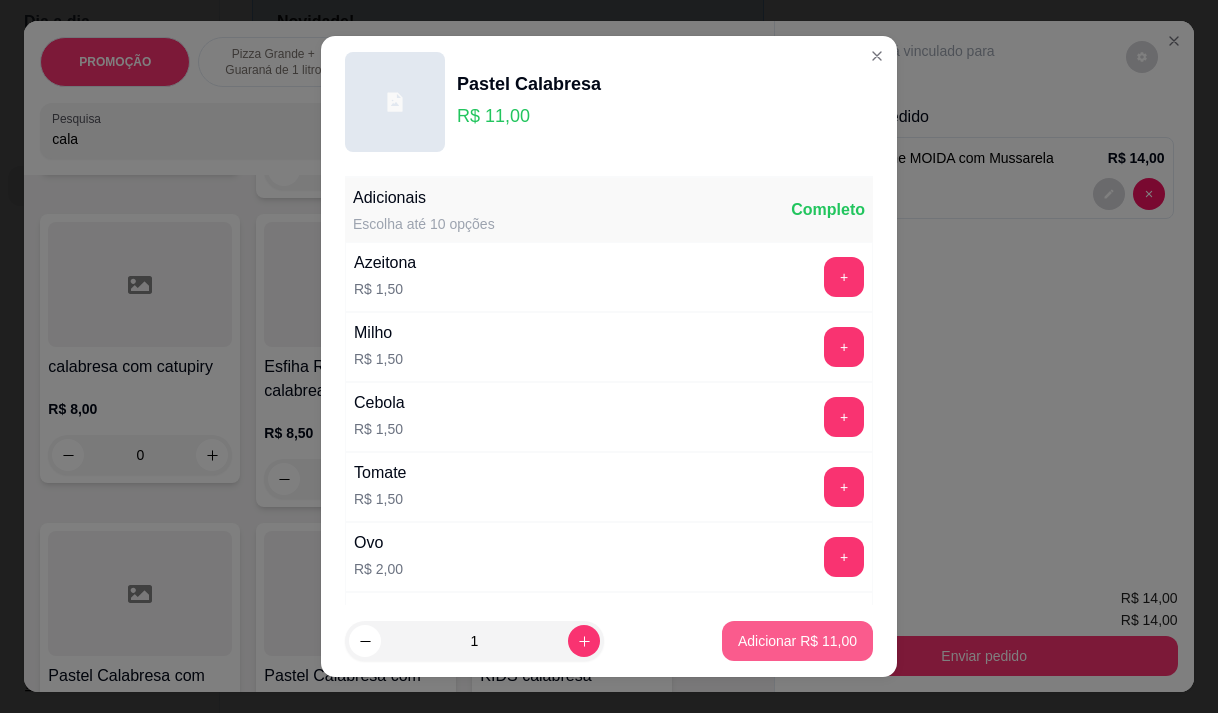 click on "Adicionar   R$ 11,00" at bounding box center [797, 641] 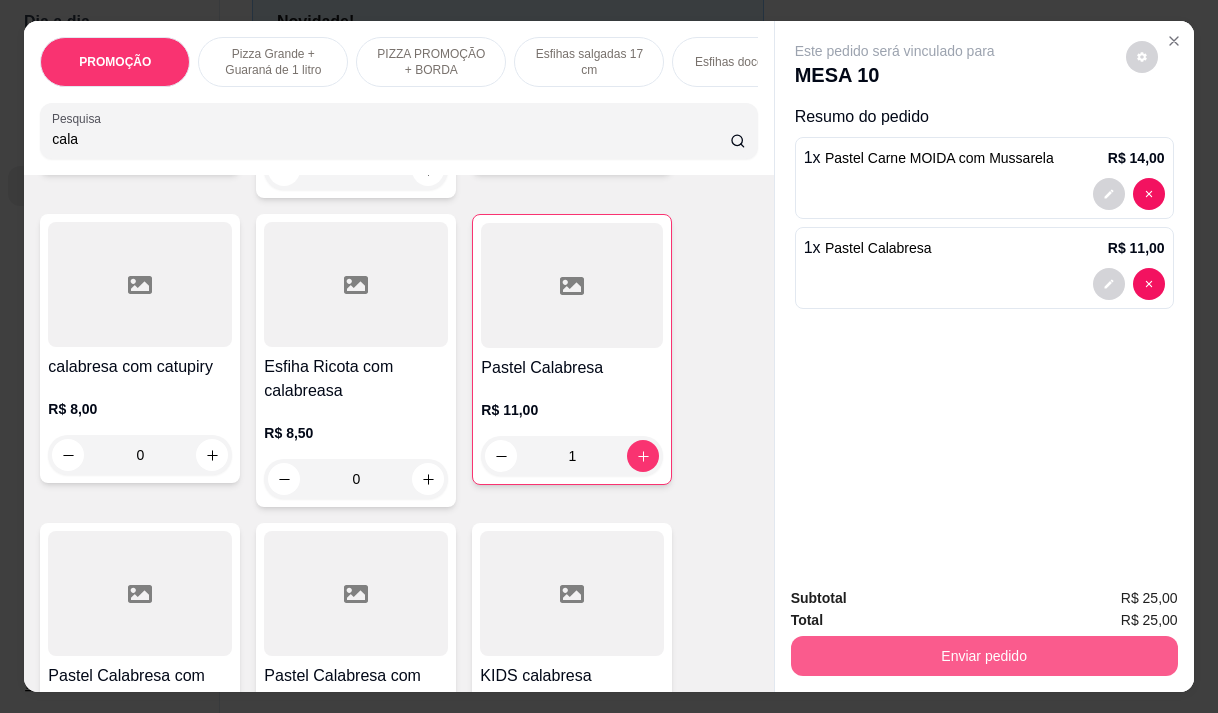 click on "Enviar pedido" at bounding box center (984, 656) 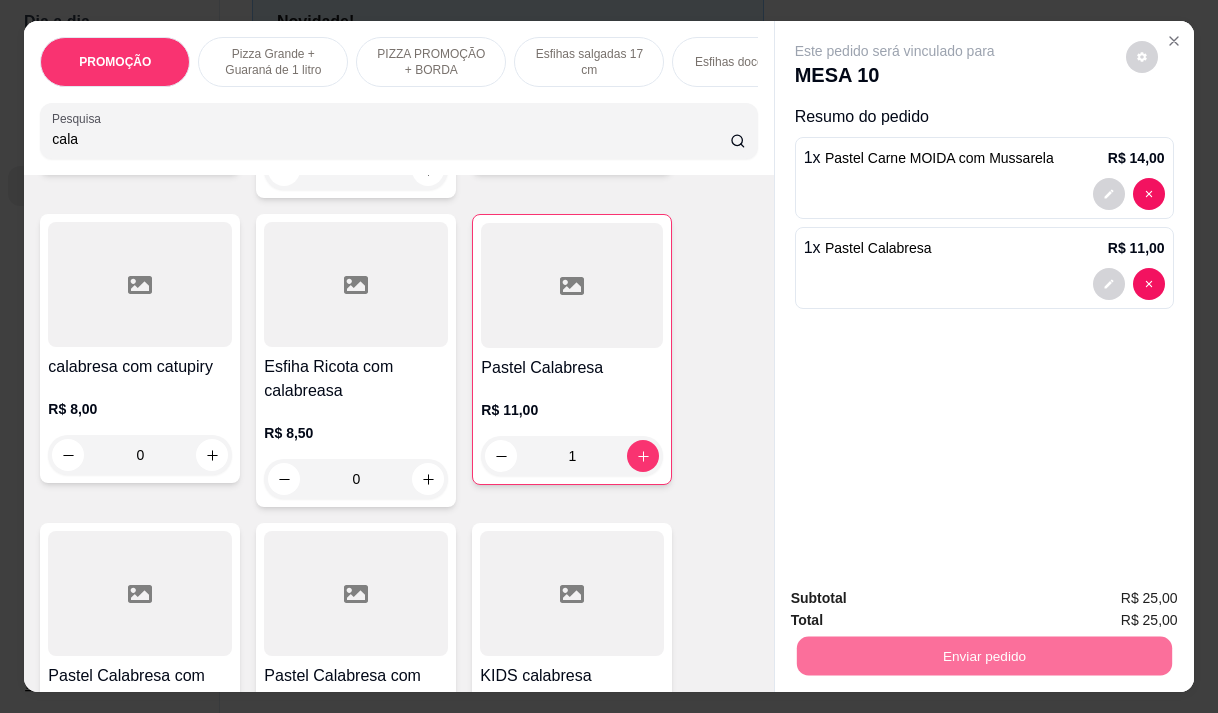 click on "Não registrar e enviar pedido" at bounding box center (918, 599) 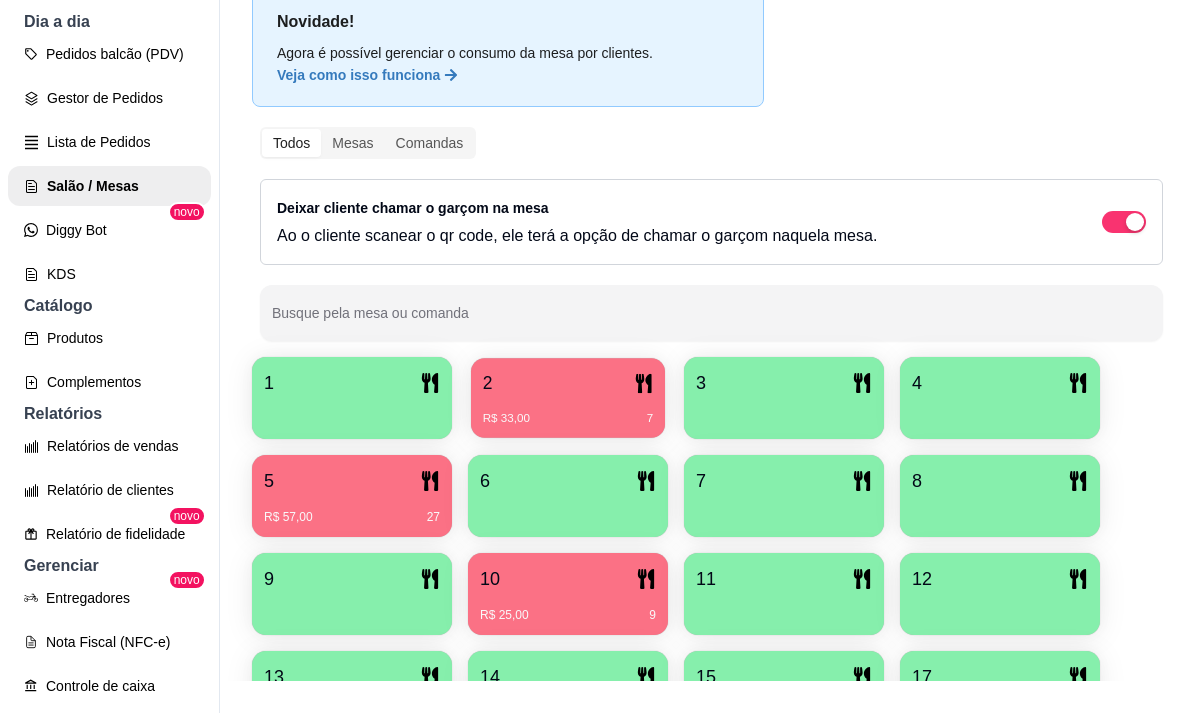 click on "R$ 33,00 7" at bounding box center (568, 419) 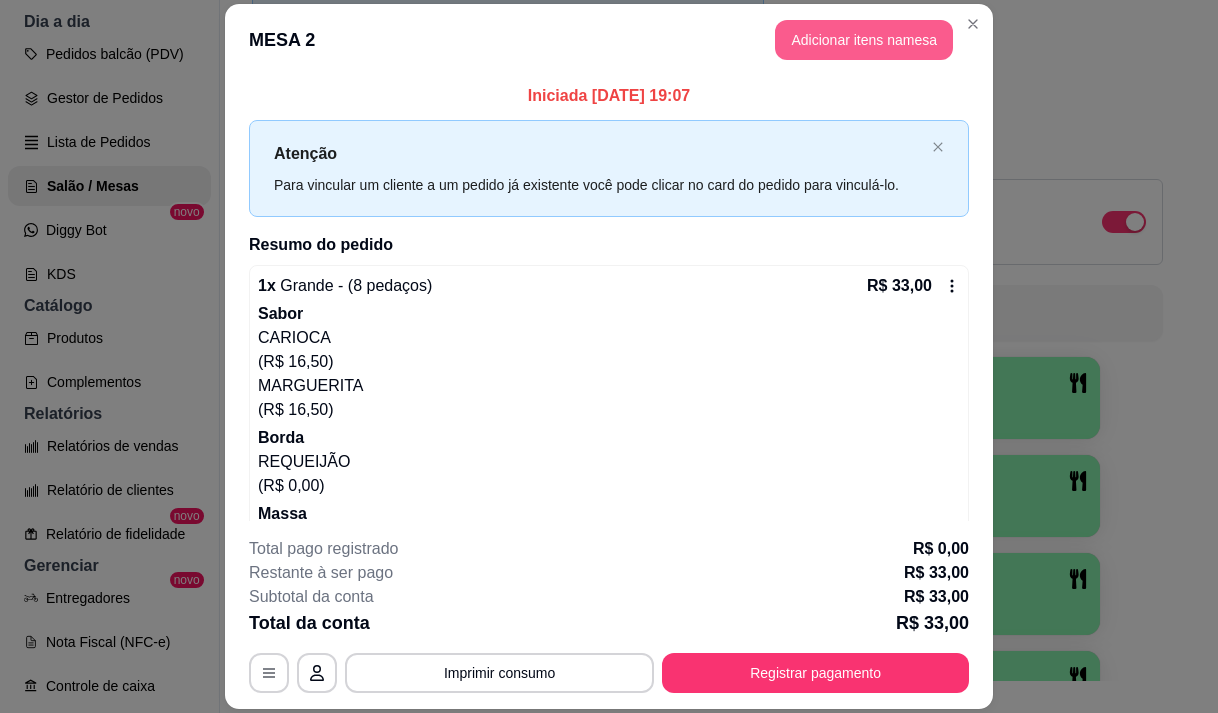 click on "Adicionar itens na  mesa" at bounding box center [864, 40] 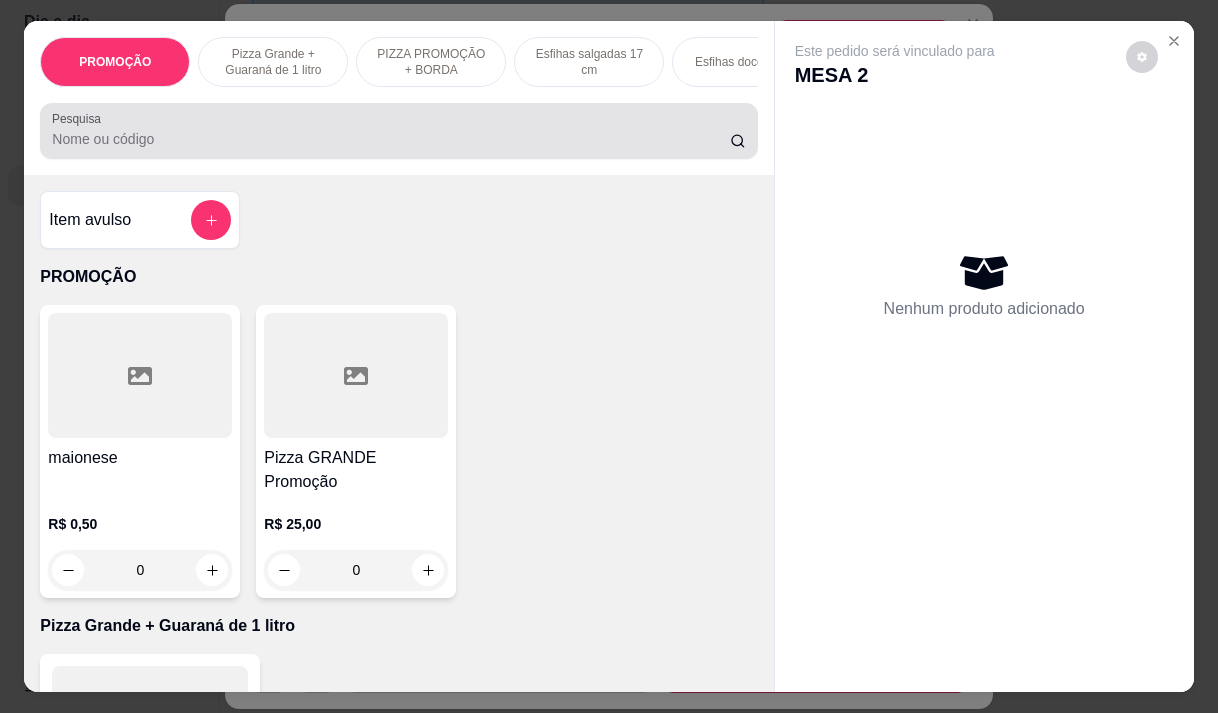 click on "Pesquisa" at bounding box center [391, 139] 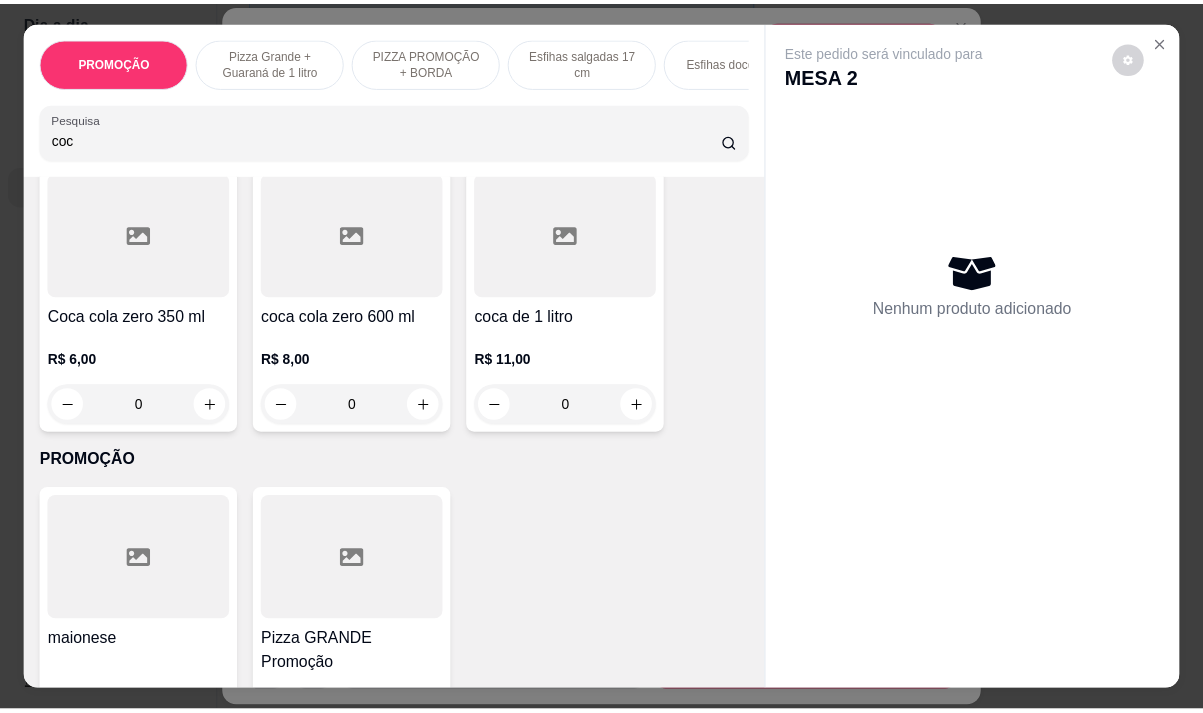 scroll, scrollTop: 400, scrollLeft: 0, axis: vertical 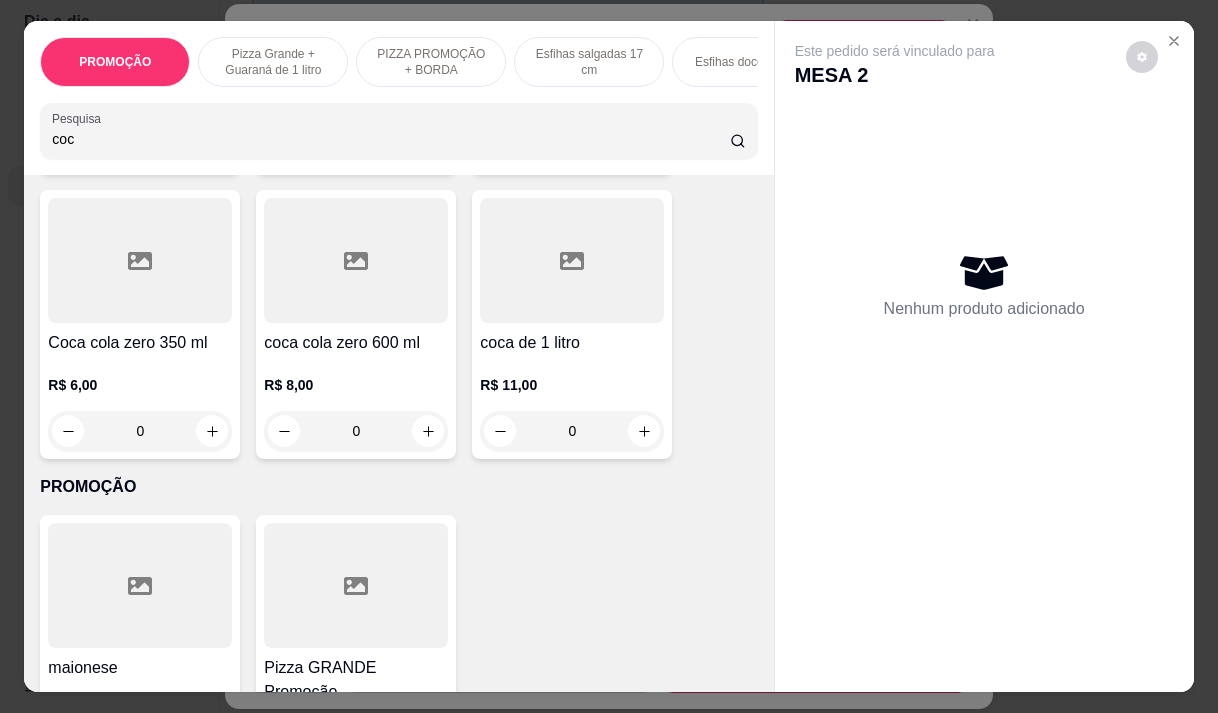 type on "coc" 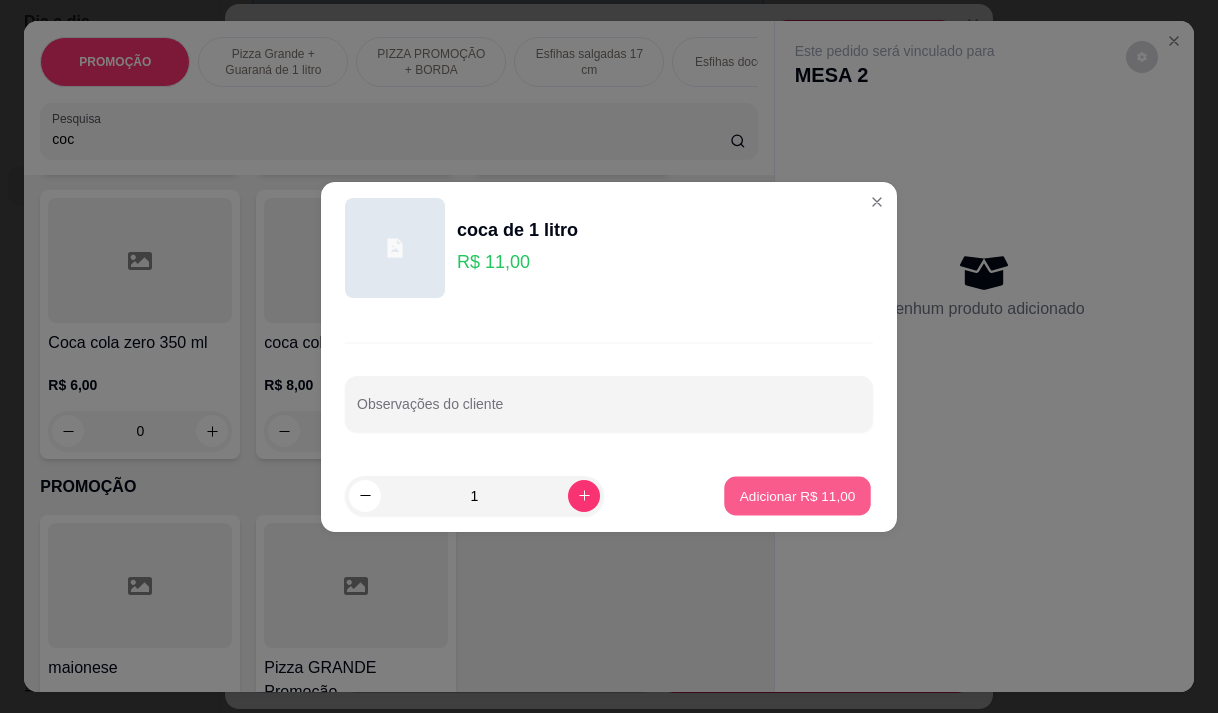 click on "Adicionar   R$ 11,00" at bounding box center (798, 495) 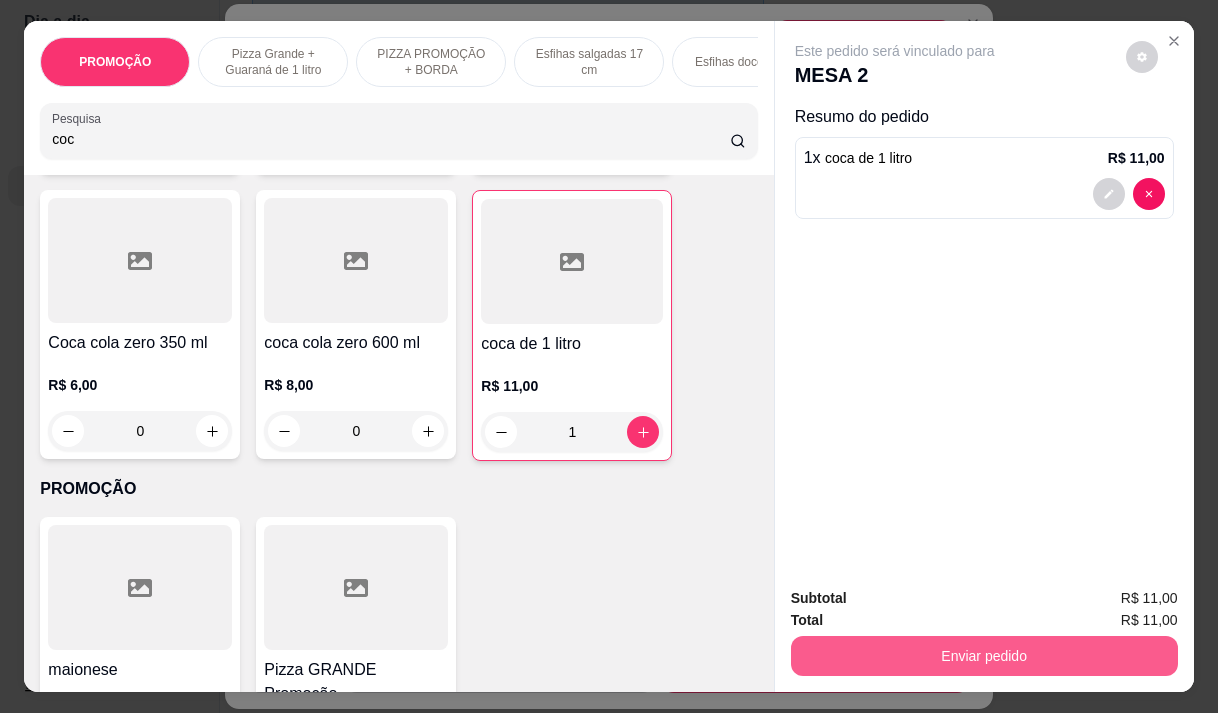 click on "Enviar pedido" at bounding box center [984, 656] 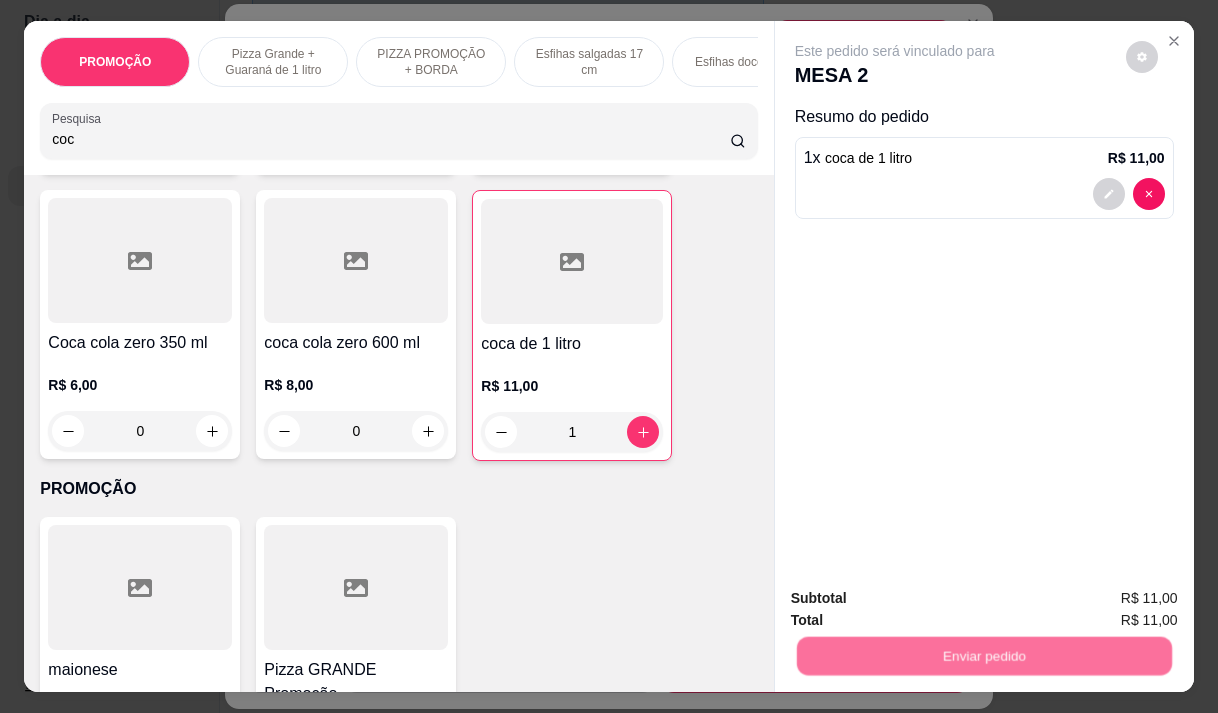 click on "Não registrar e enviar pedido" at bounding box center [918, 599] 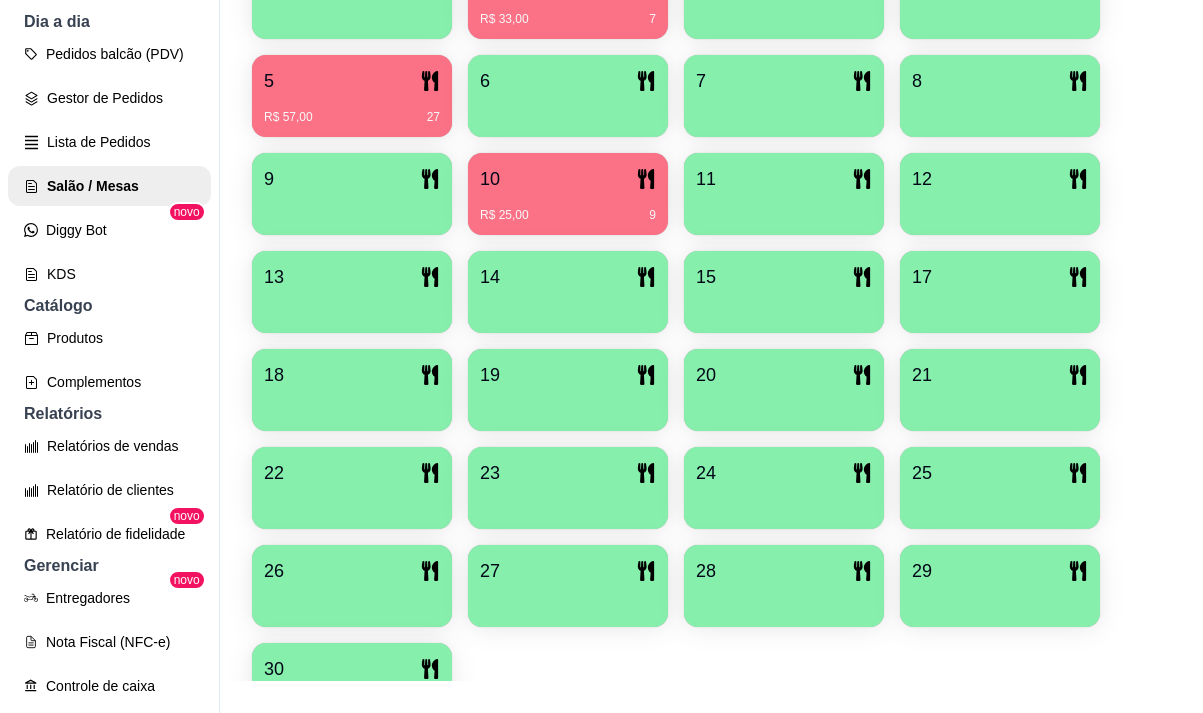 scroll, scrollTop: 639, scrollLeft: 0, axis: vertical 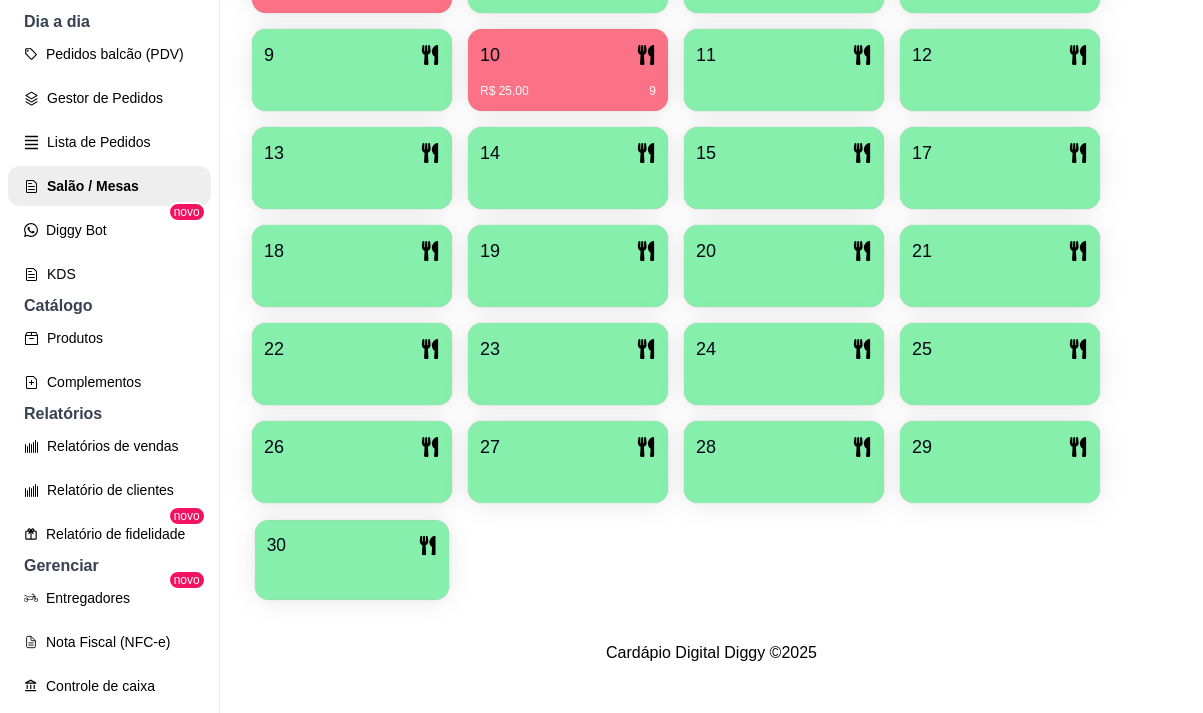 click at bounding box center (352, 573) 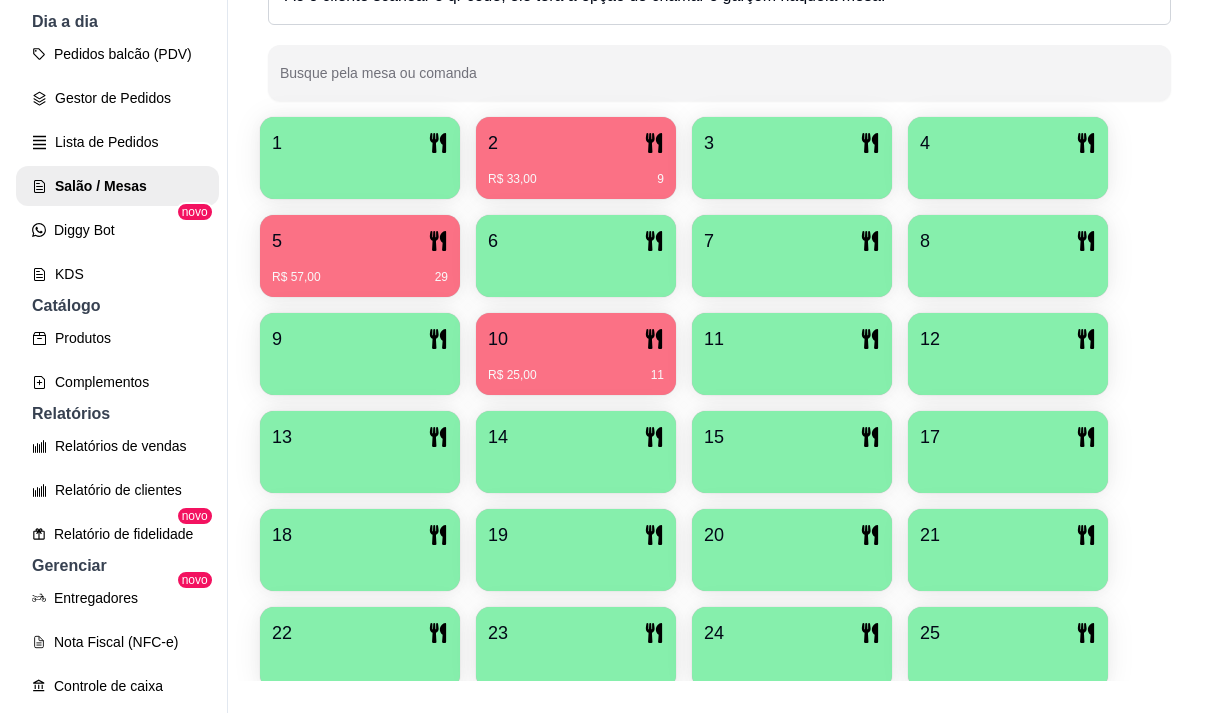 scroll, scrollTop: 339, scrollLeft: 0, axis: vertical 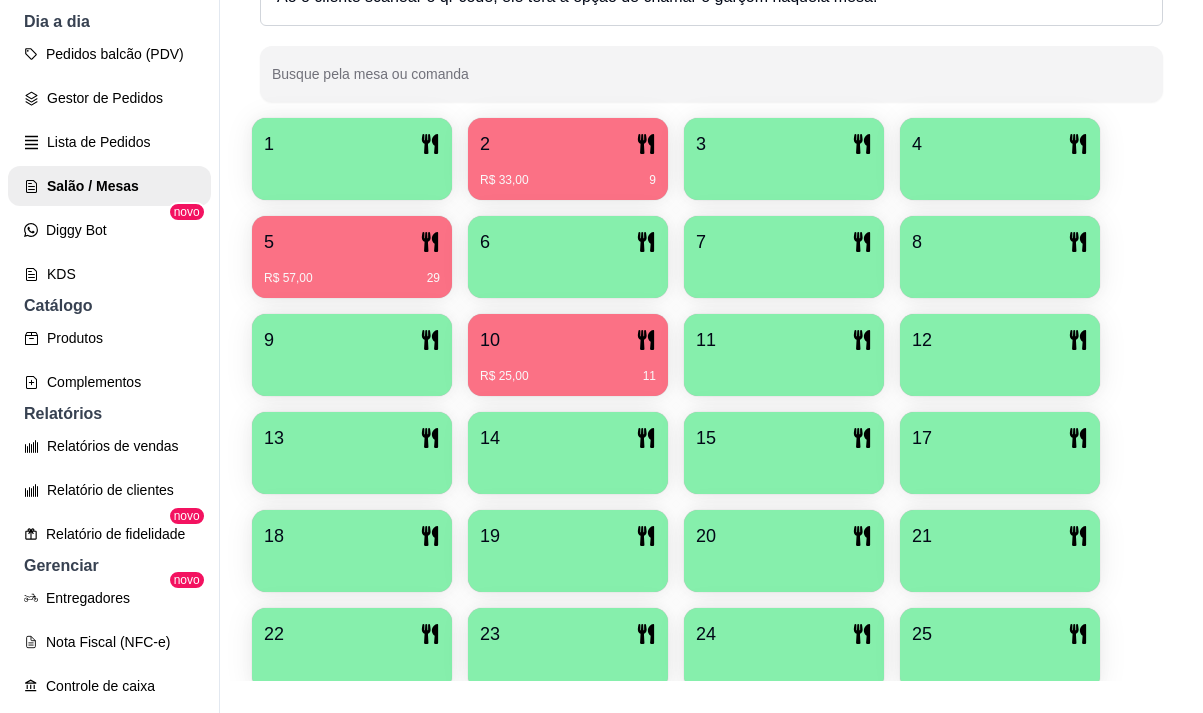 click on "1" at bounding box center [352, 144] 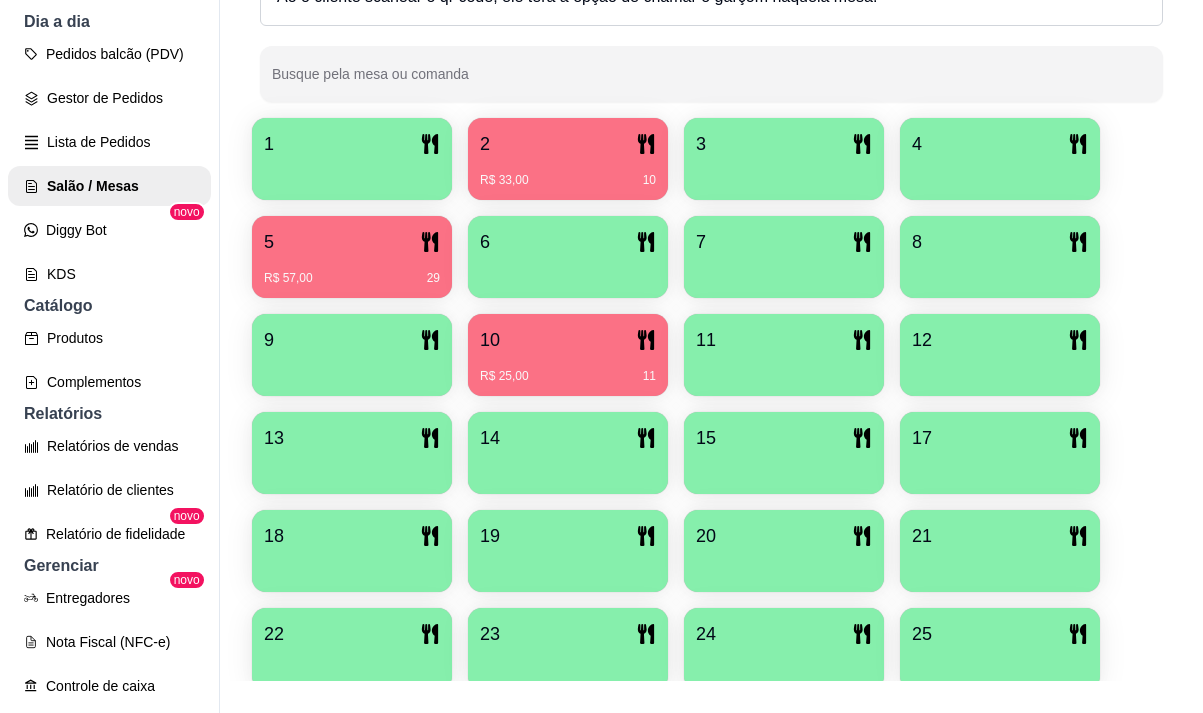 click on "1" at bounding box center (352, 144) 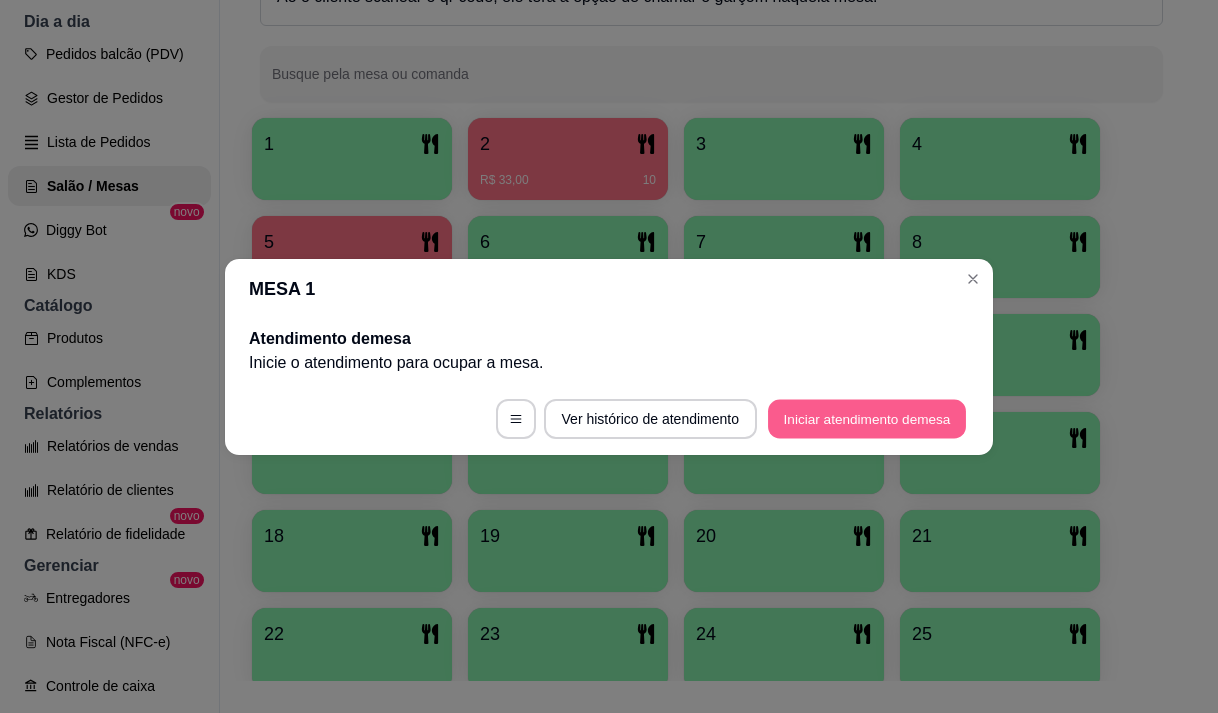 click on "Iniciar atendimento de  mesa" at bounding box center [867, 418] 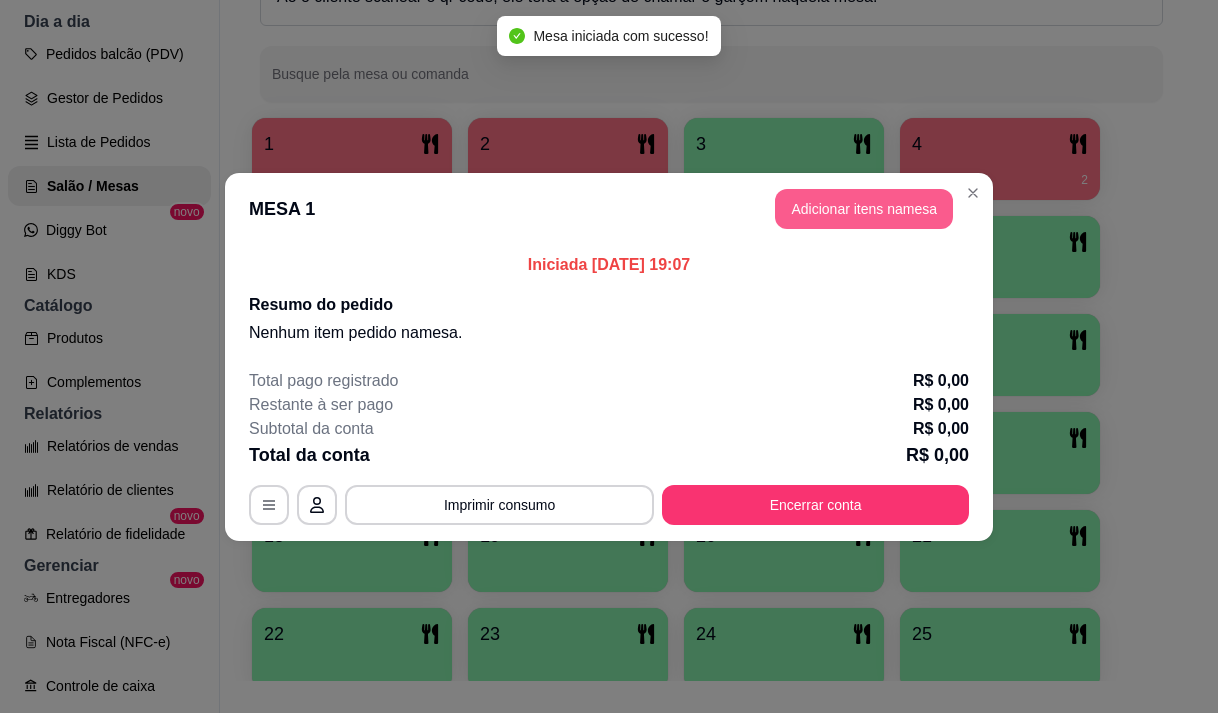 click on "Adicionar itens na  mesa" at bounding box center (864, 209) 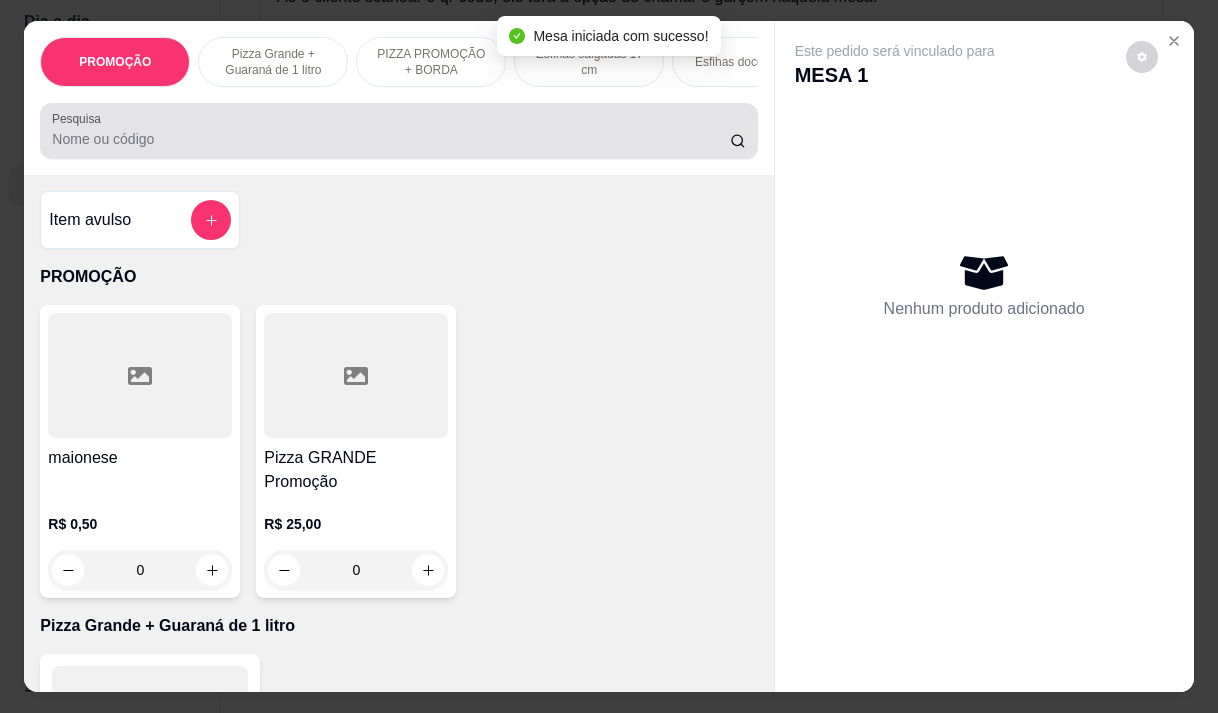 click on "Pesquisa" at bounding box center [391, 139] 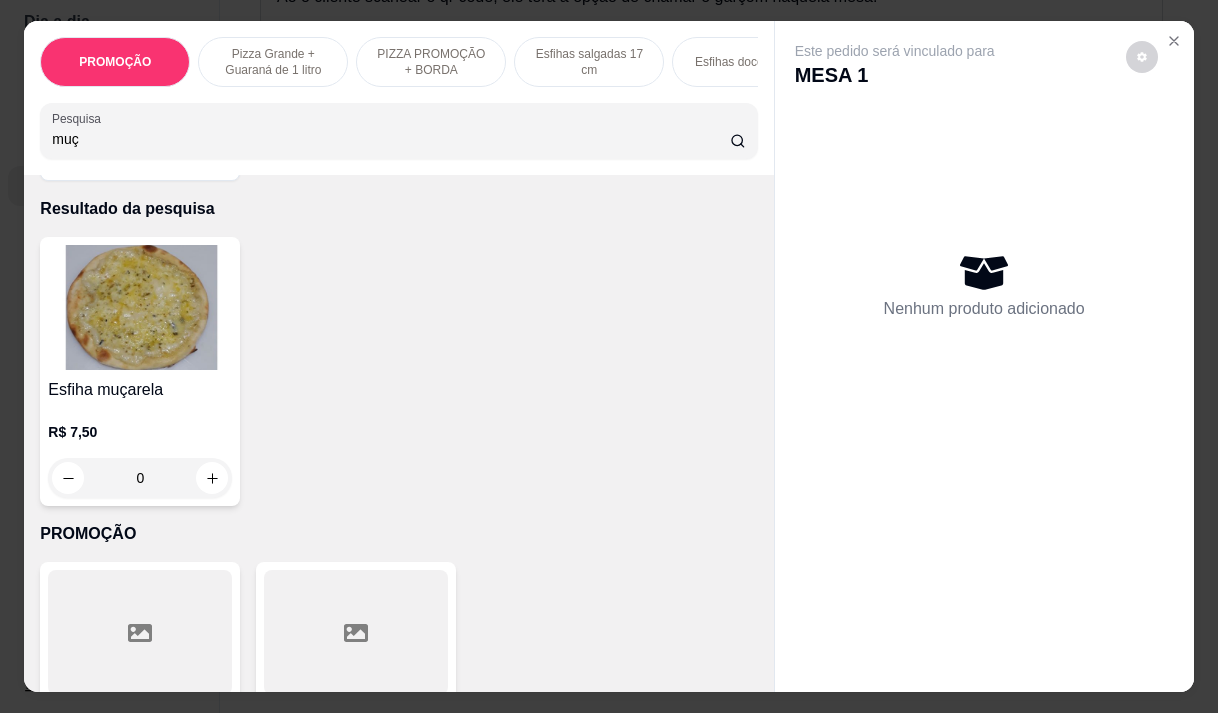 scroll, scrollTop: 0, scrollLeft: 0, axis: both 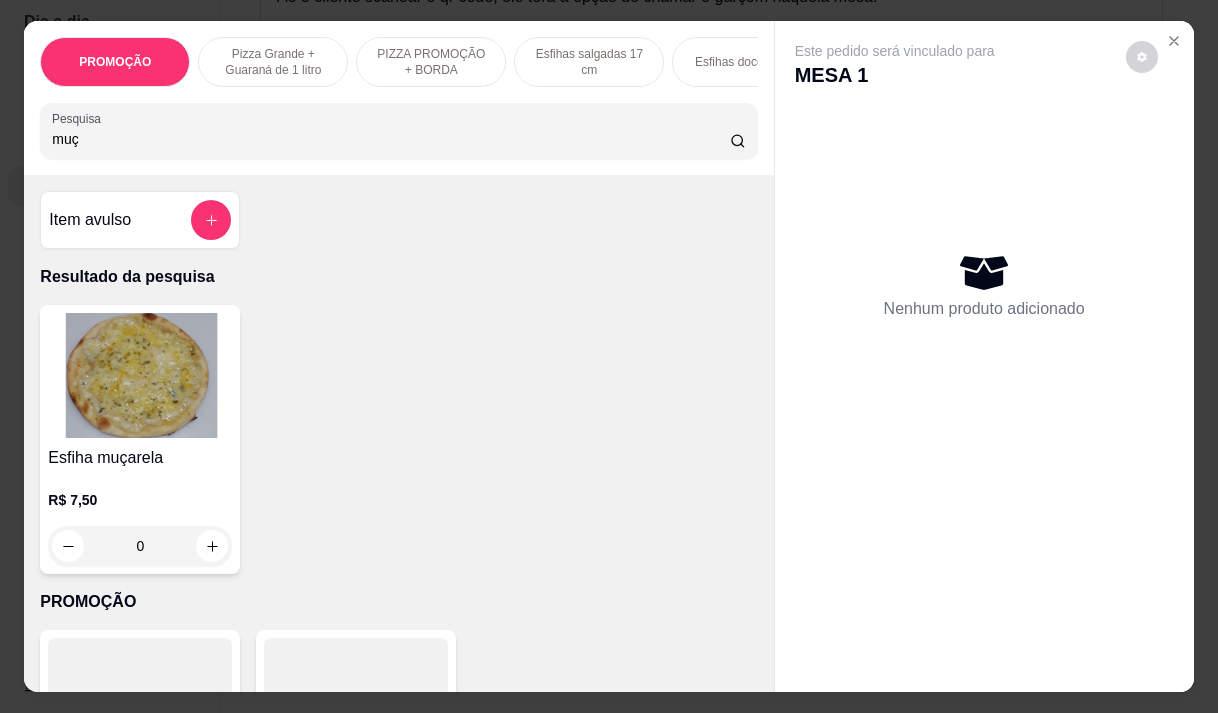 click on "muç" at bounding box center [398, 131] 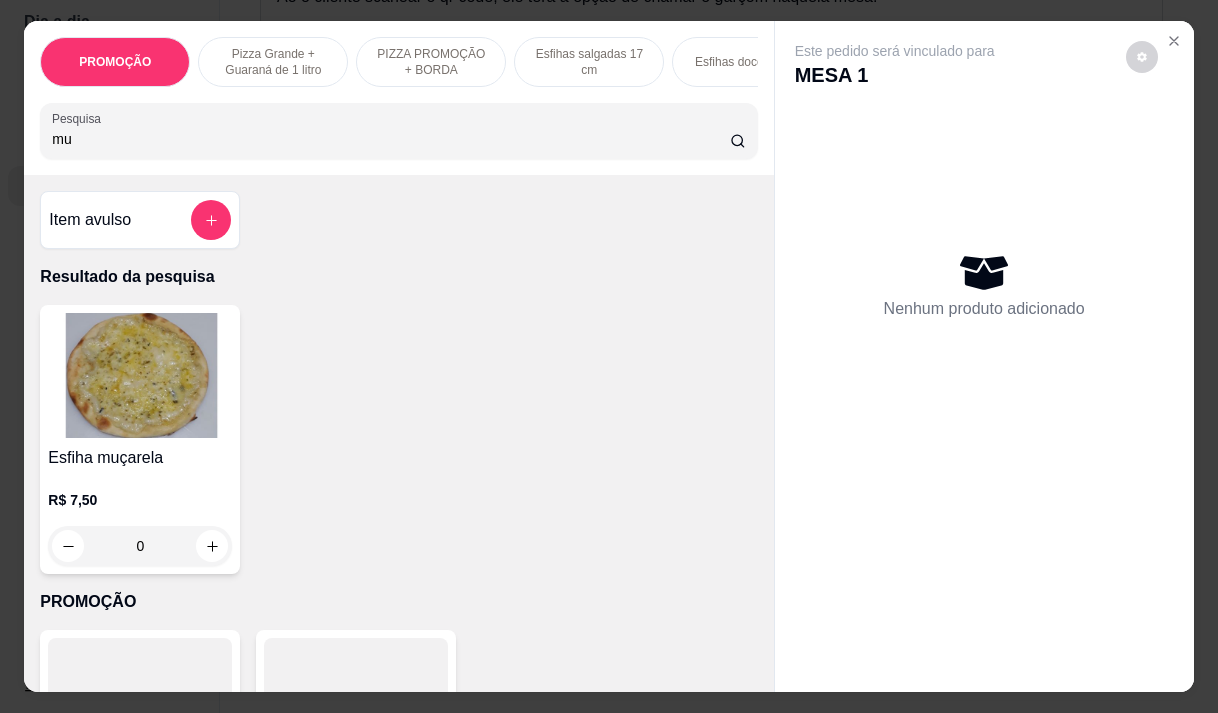type on "m" 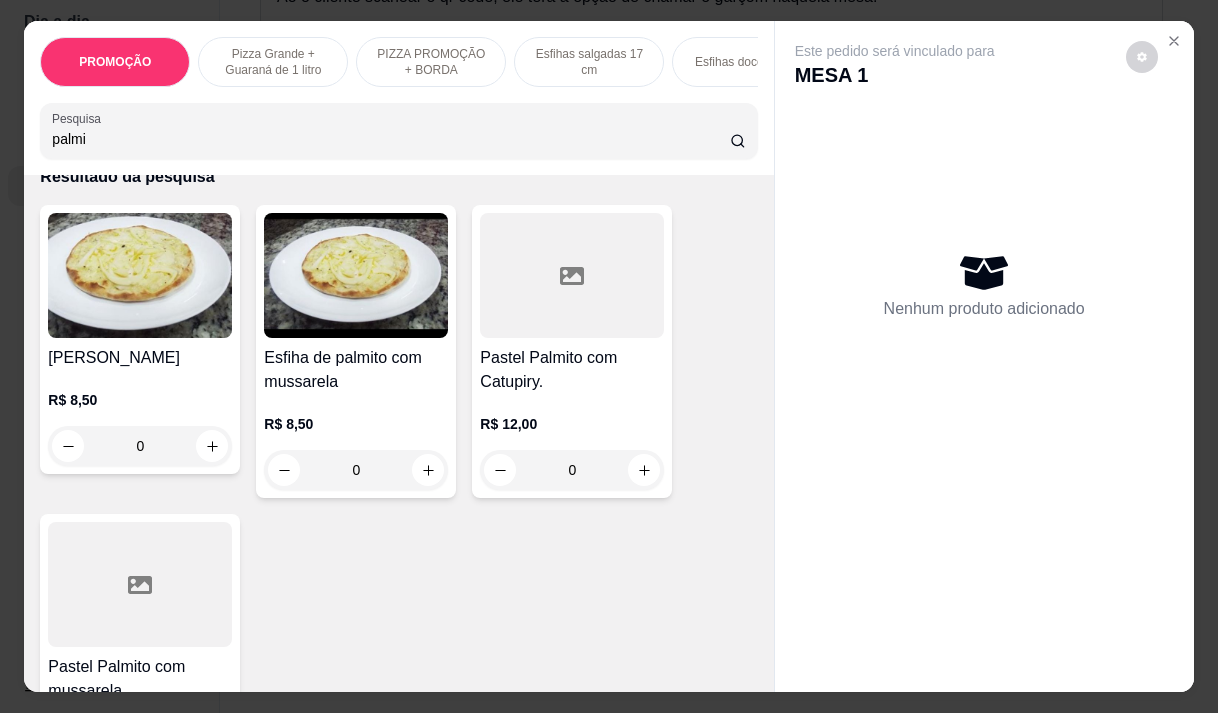 scroll, scrollTop: 200, scrollLeft: 0, axis: vertical 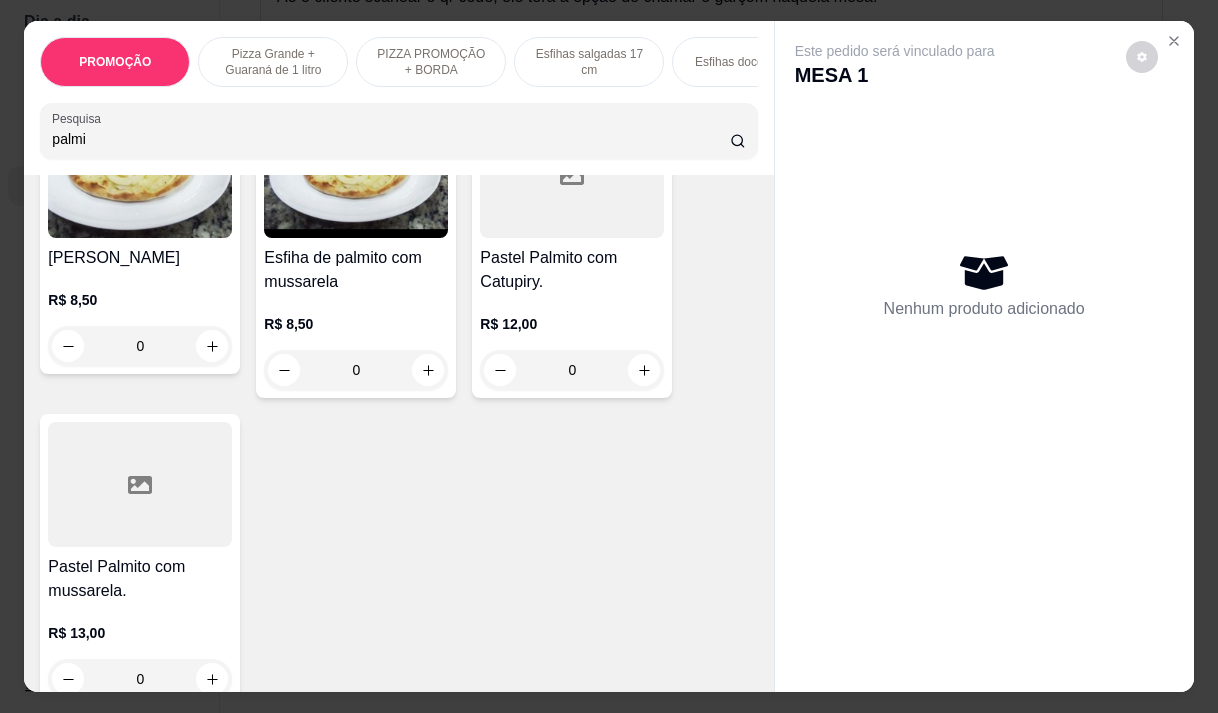 click on "Pastel Palmito com mussarela." at bounding box center [140, 579] 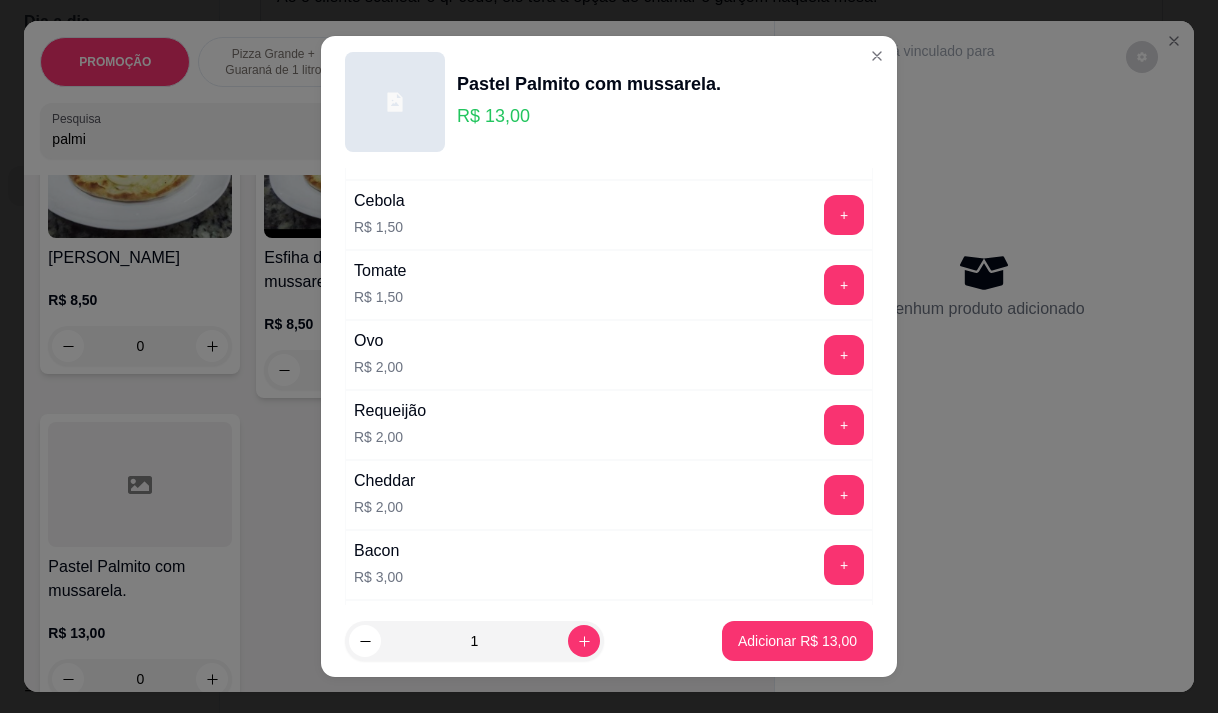 scroll, scrollTop: 300, scrollLeft: 0, axis: vertical 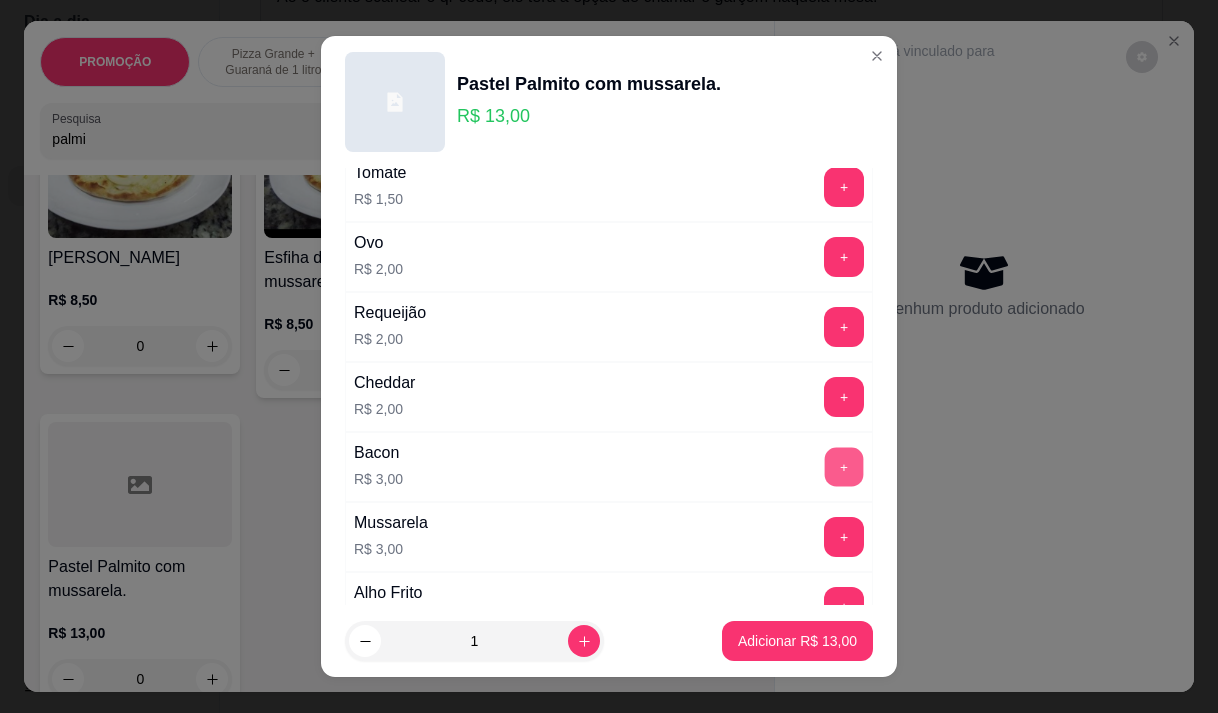 click on "+" at bounding box center (844, 466) 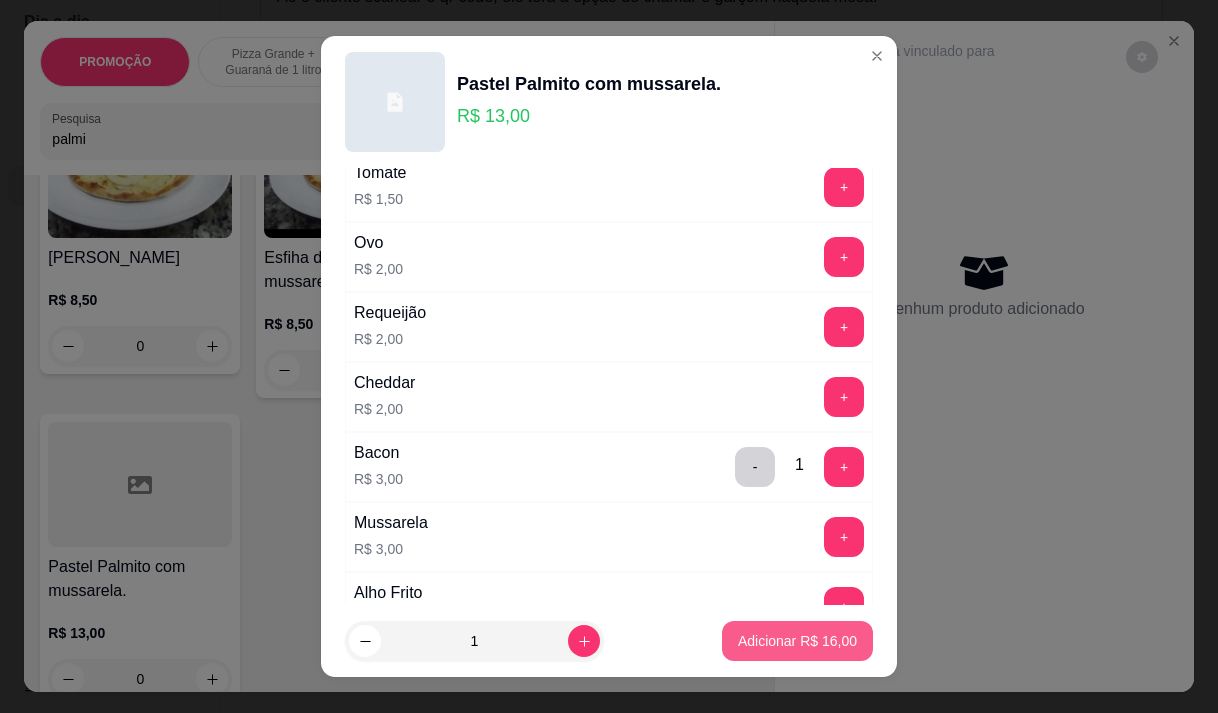 click on "Adicionar   R$ 16,00" at bounding box center (797, 641) 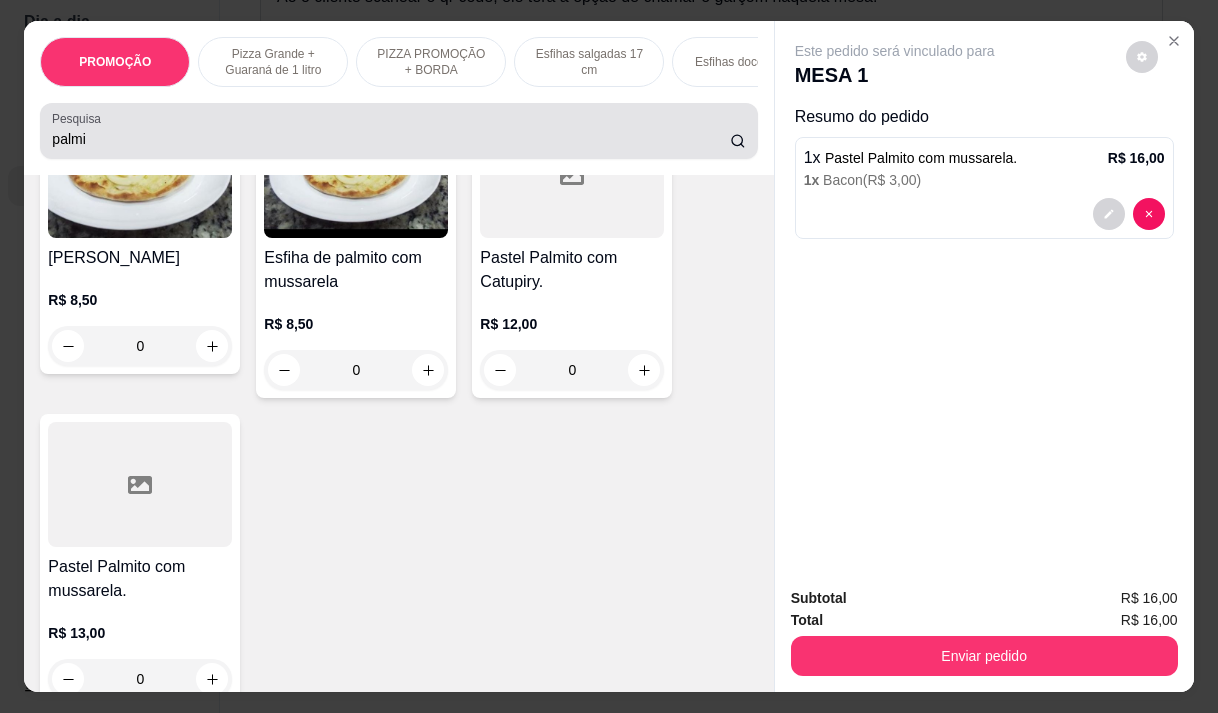 click on "palmi" at bounding box center [391, 139] 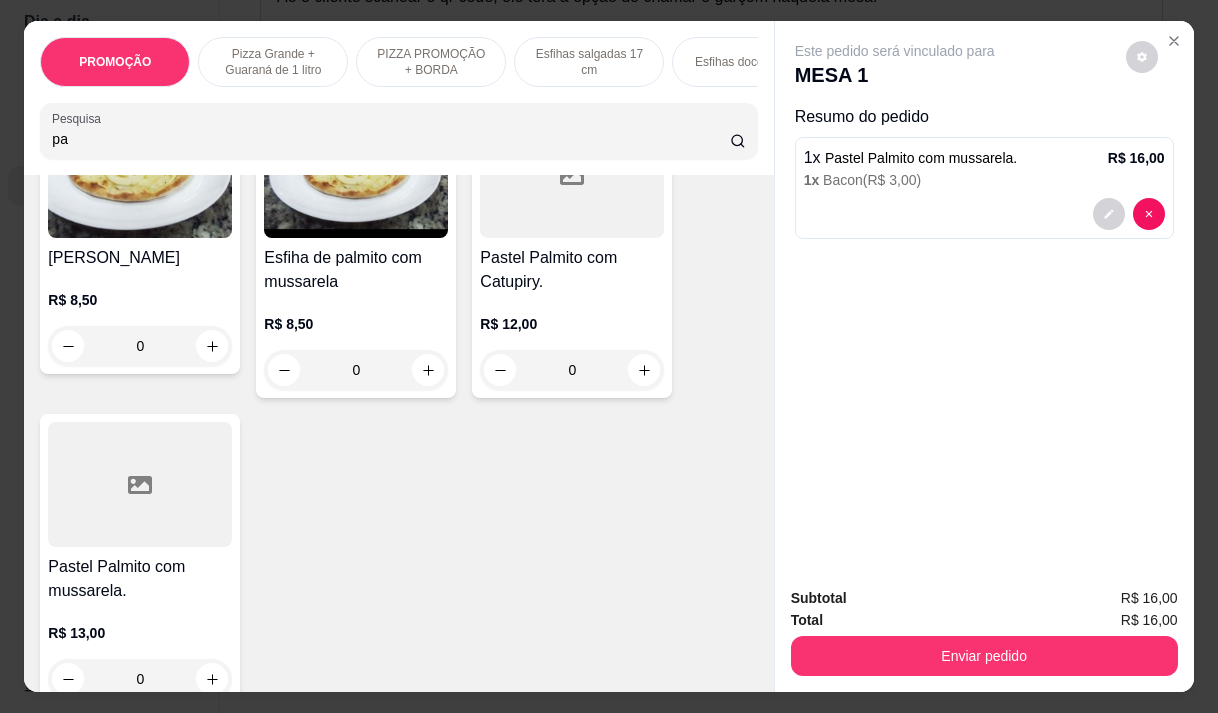 type on "p" 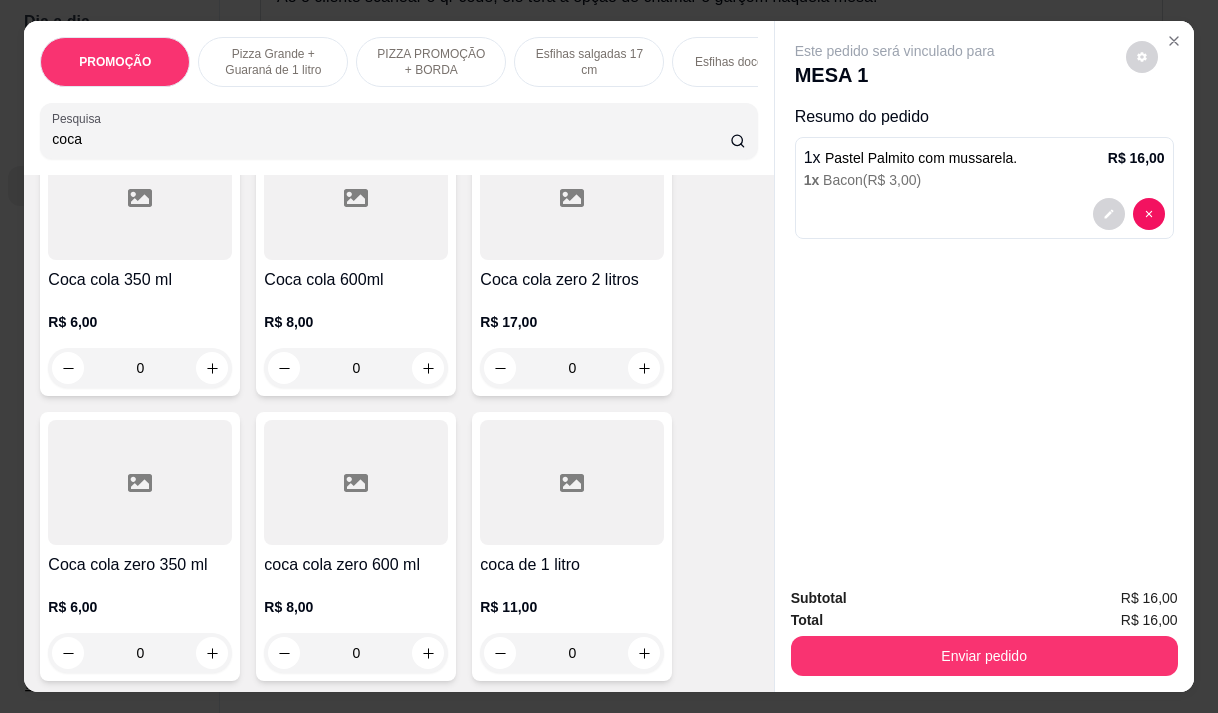 scroll, scrollTop: 195, scrollLeft: 0, axis: vertical 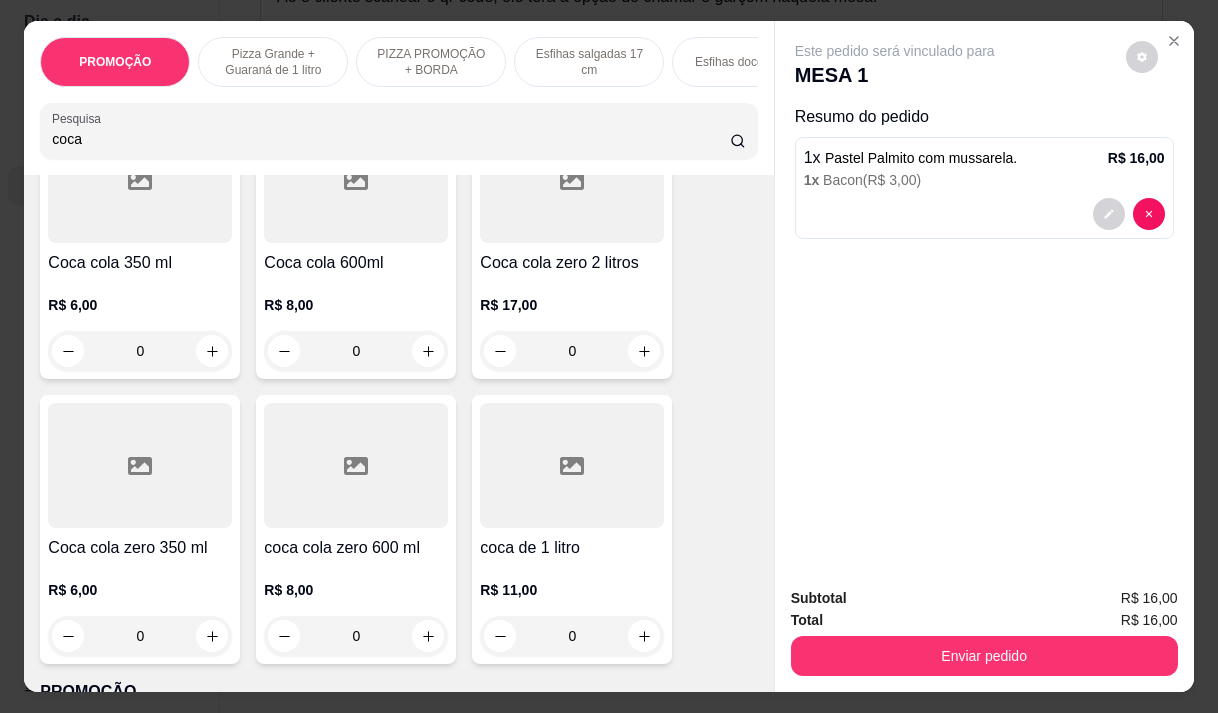 type on "coca" 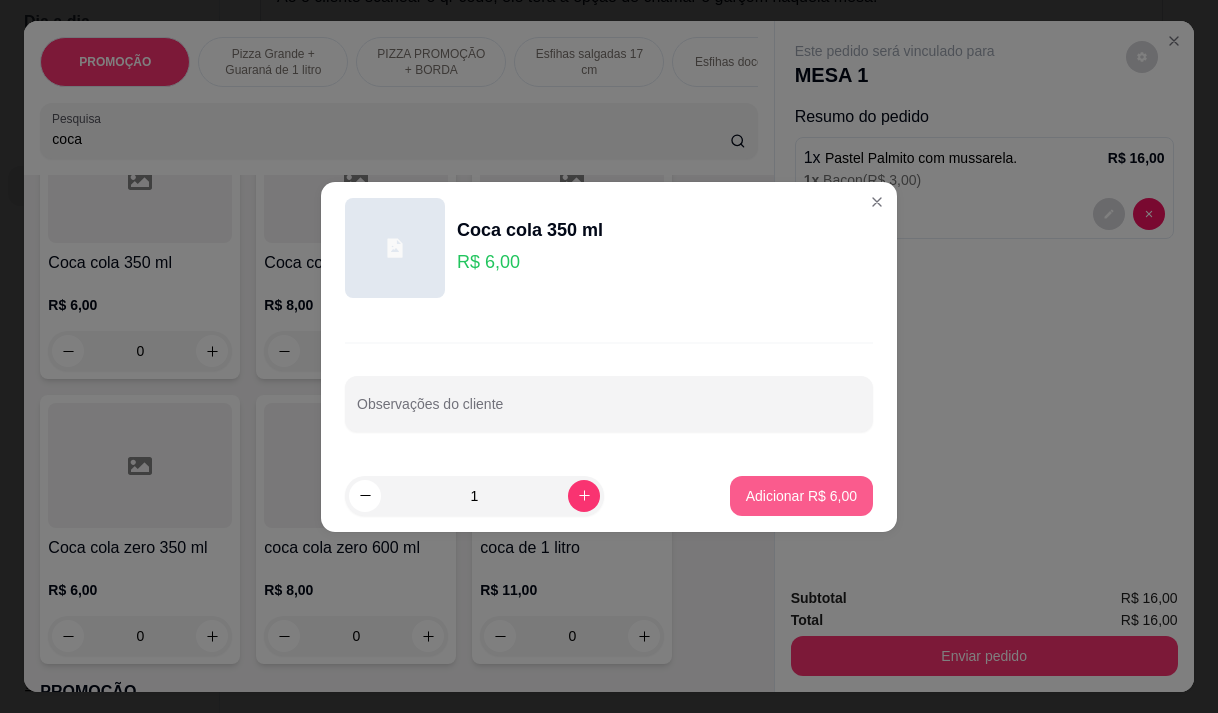 click on "Adicionar   R$ 6,00" at bounding box center [801, 496] 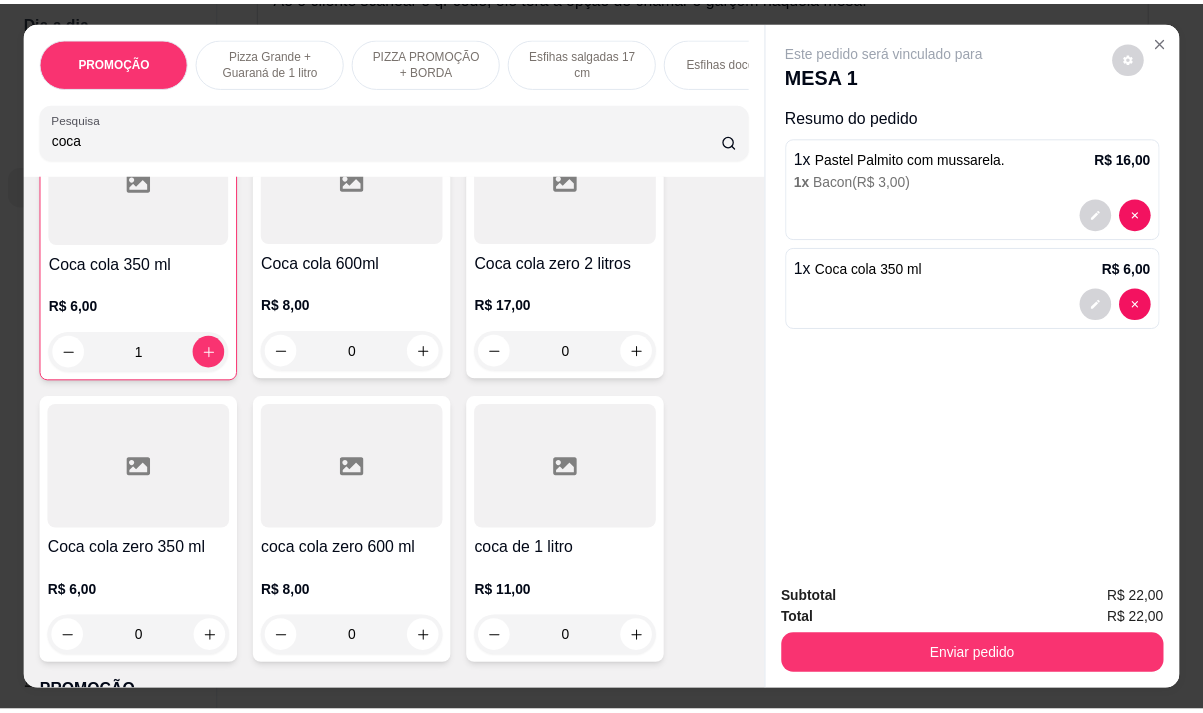 scroll, scrollTop: 196, scrollLeft: 0, axis: vertical 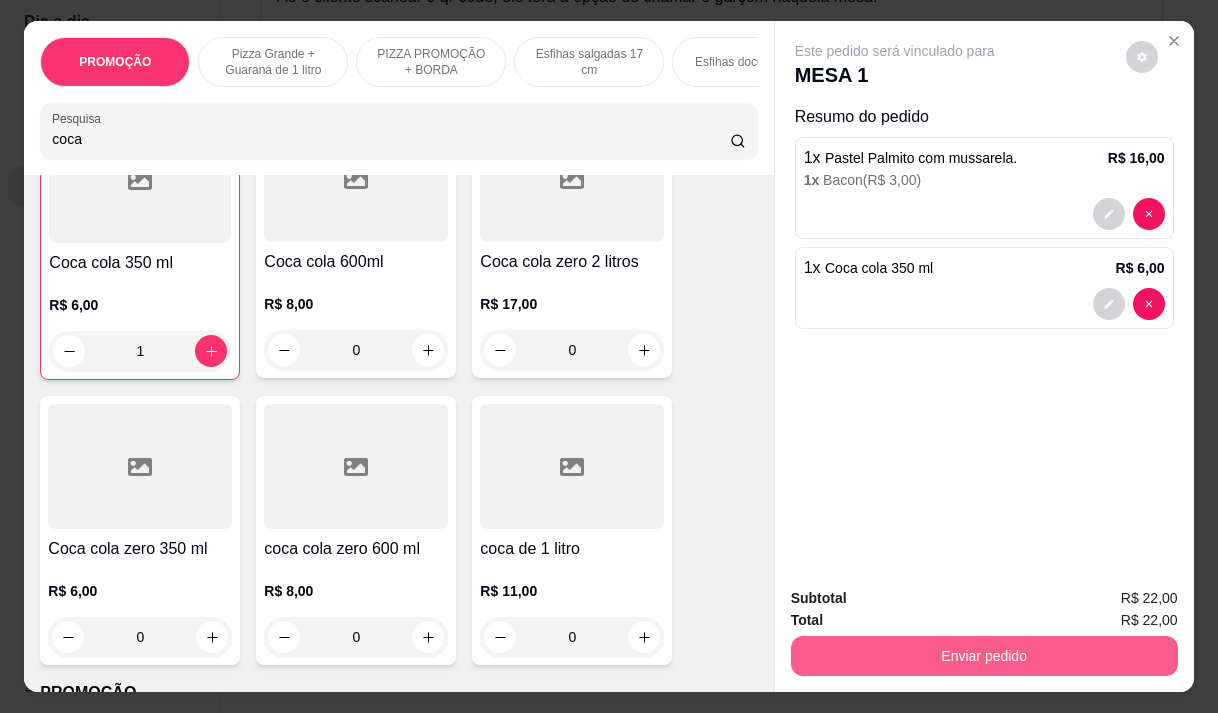click on "Enviar pedido" at bounding box center [984, 656] 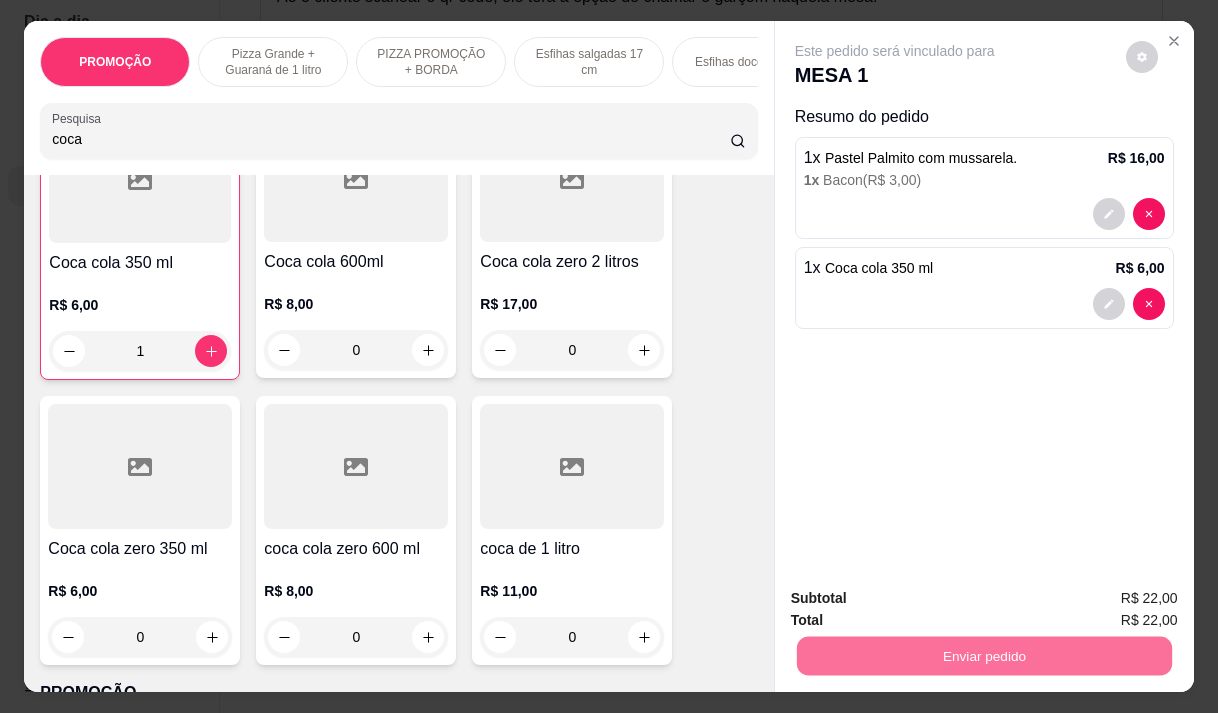 click on "Não registrar e enviar pedido" at bounding box center [918, 598] 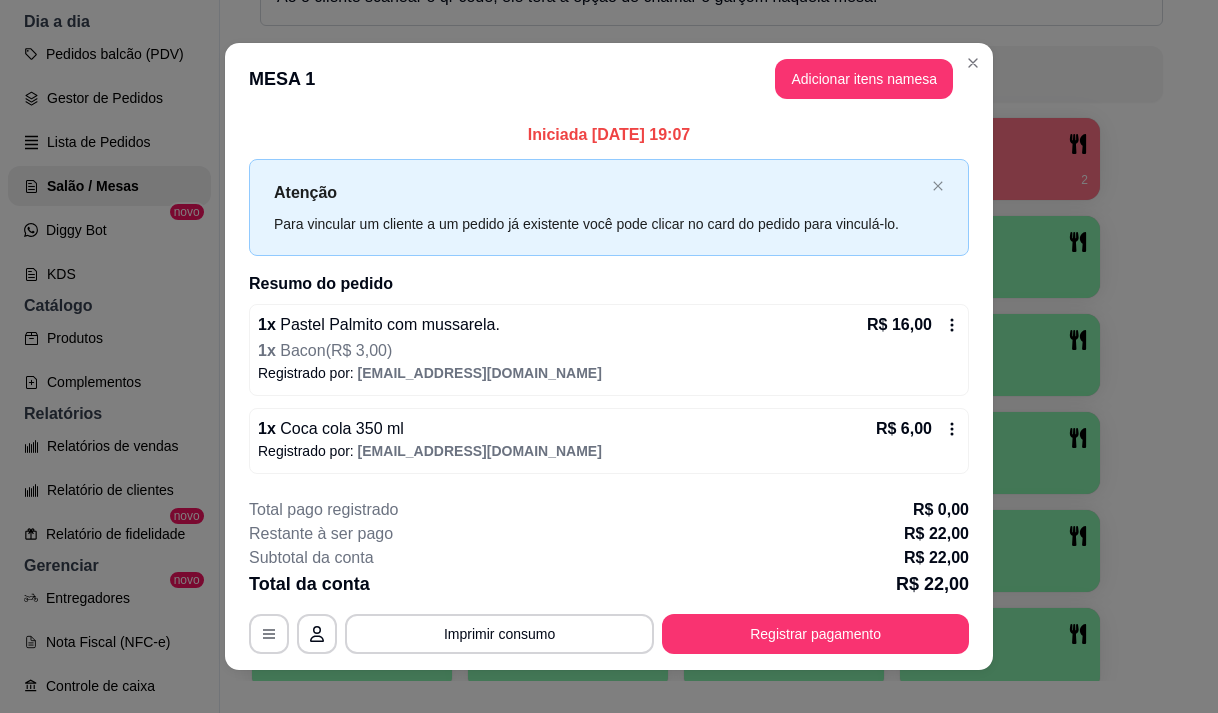 click on "MESA 1 Adicionar itens na  mesa" at bounding box center [609, 79] 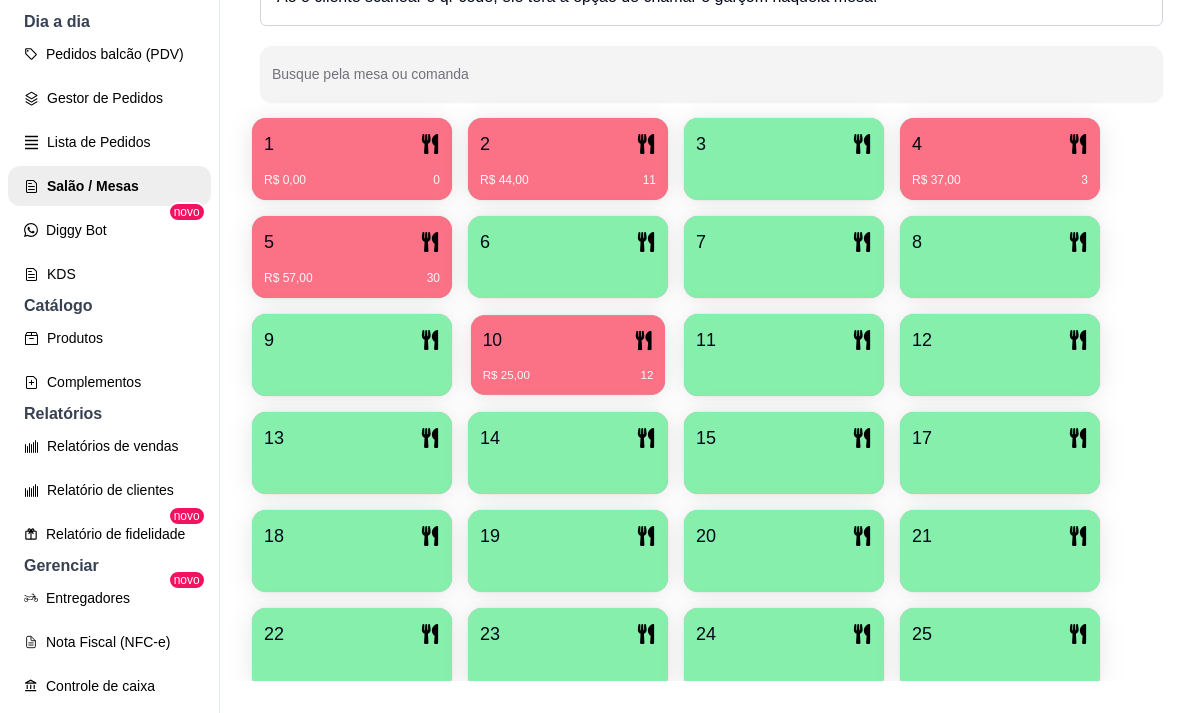 click on "10" at bounding box center [568, 340] 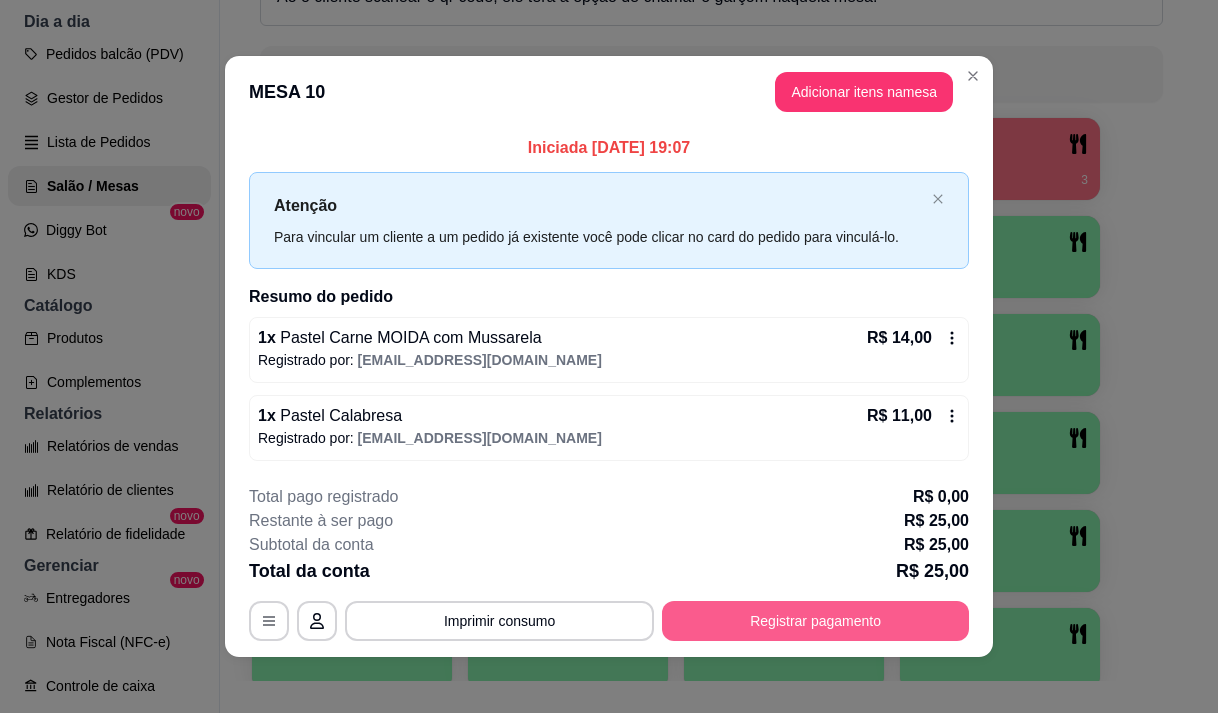 click on "Registrar pagamento" at bounding box center [815, 621] 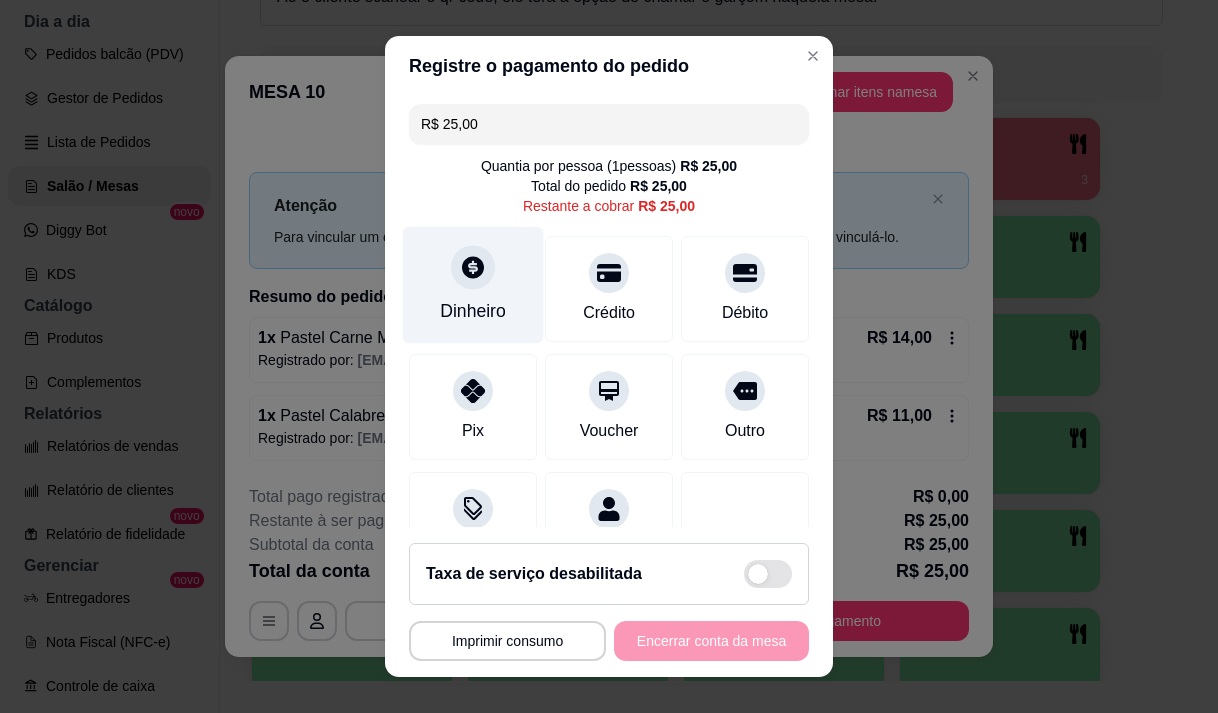 click on "Dinheiro" at bounding box center (473, 284) 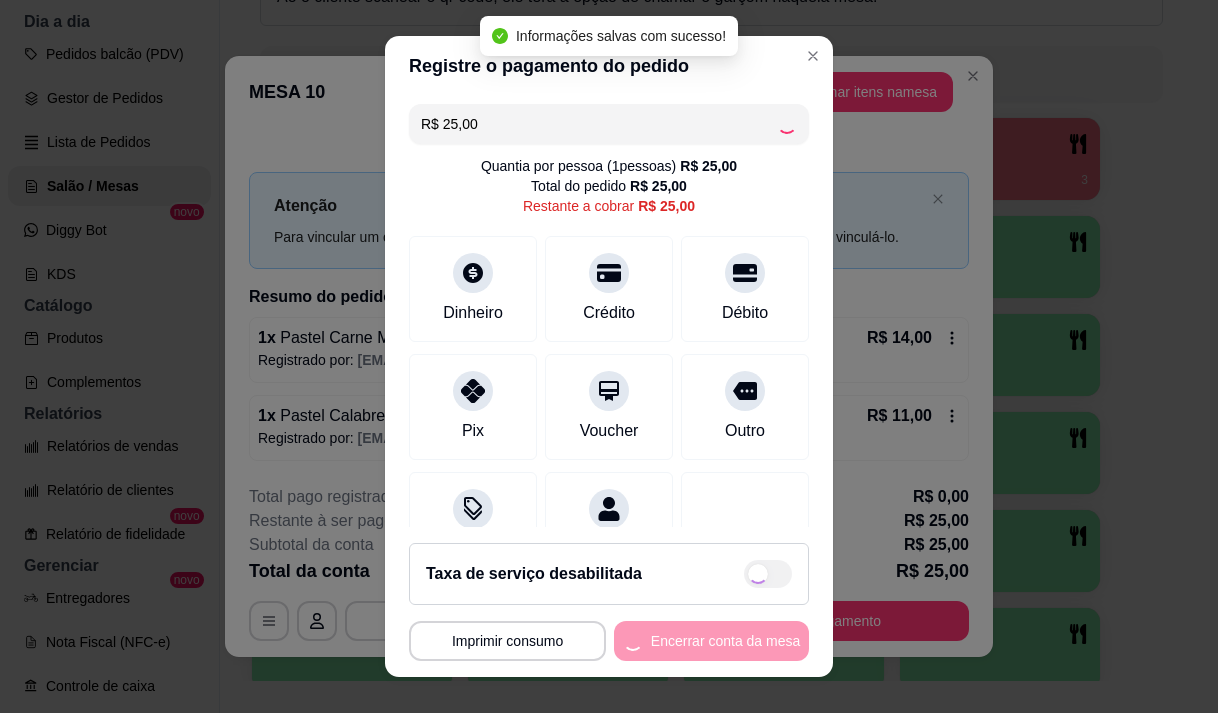 type on "R$ 0,00" 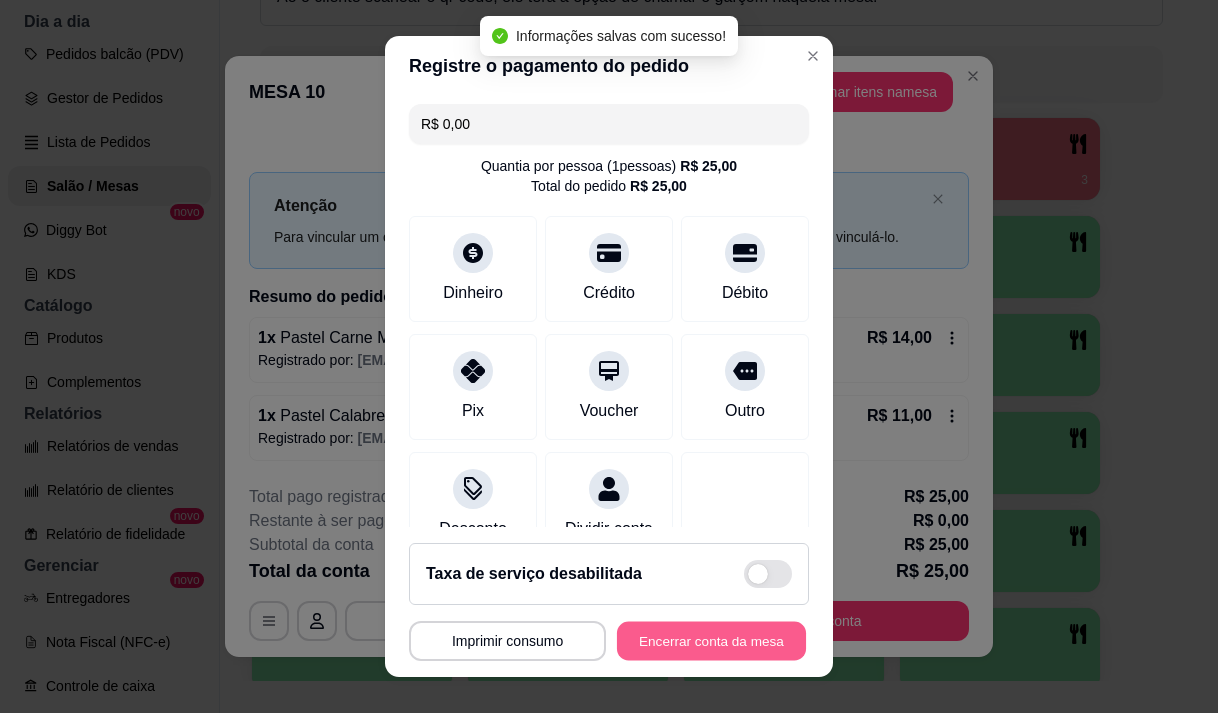 click on "Encerrar conta da mesa" at bounding box center (711, 641) 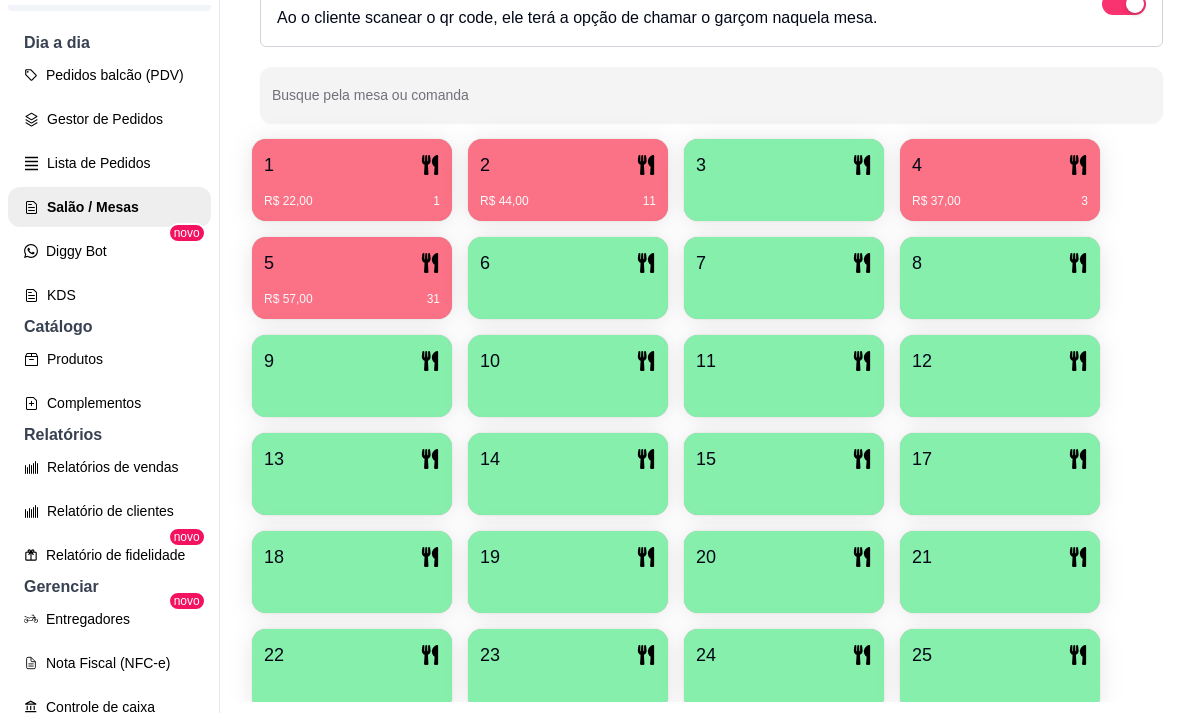 scroll, scrollTop: 0, scrollLeft: 0, axis: both 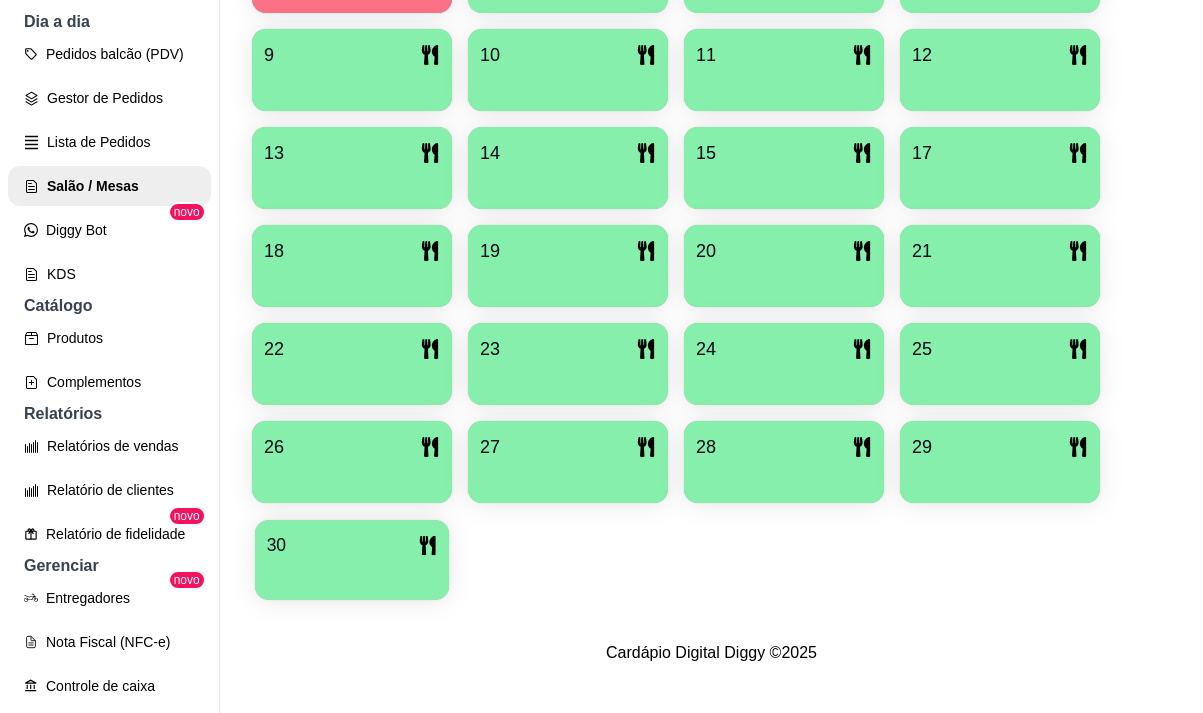 click on "30" at bounding box center [352, 545] 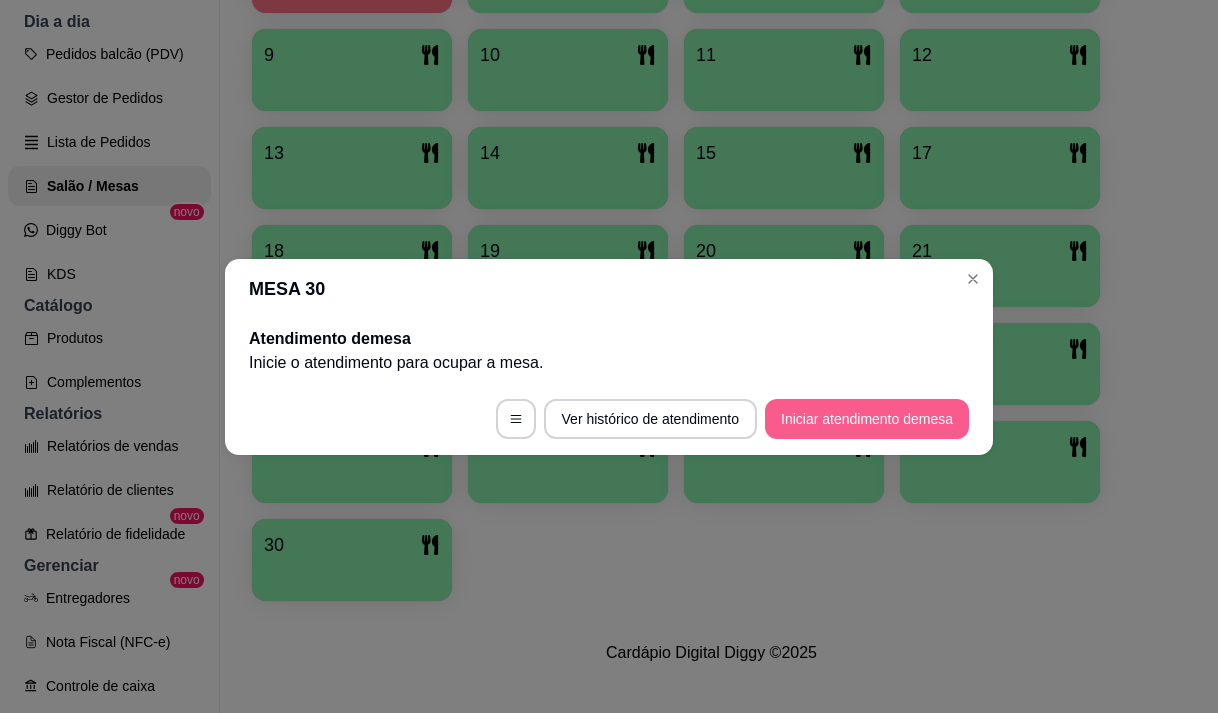click on "Iniciar atendimento de  mesa" at bounding box center [867, 419] 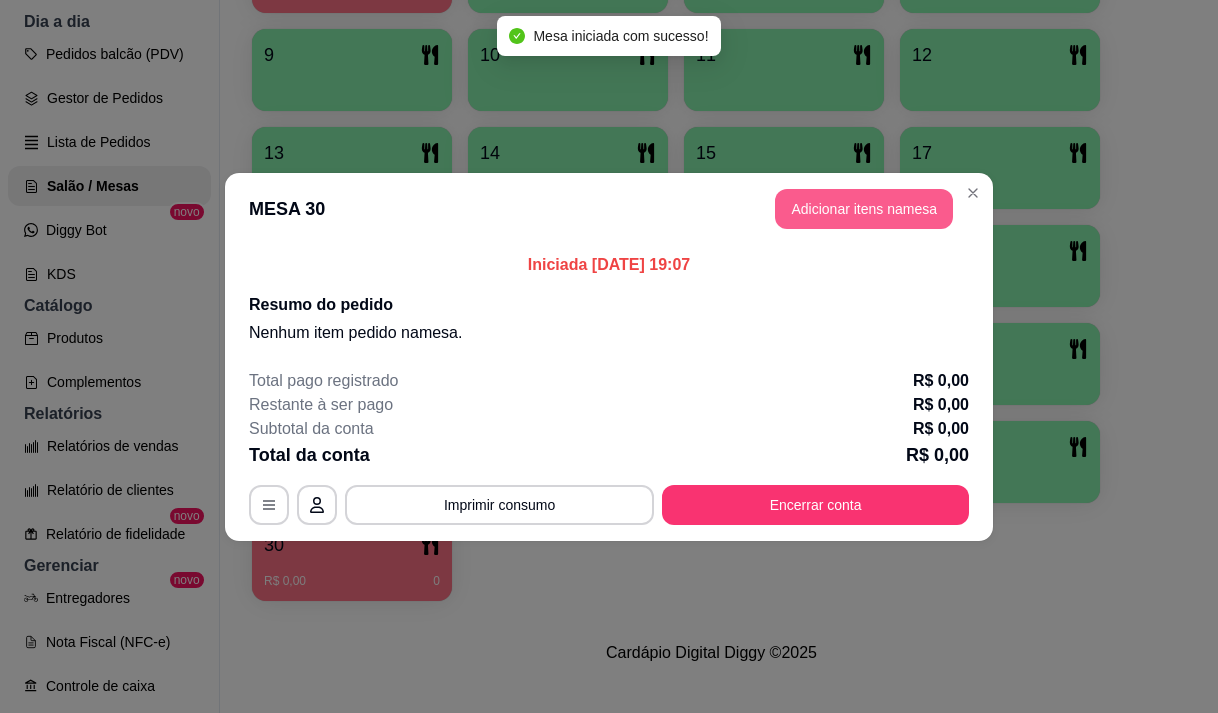 click on "Adicionar itens na  mesa" at bounding box center (864, 209) 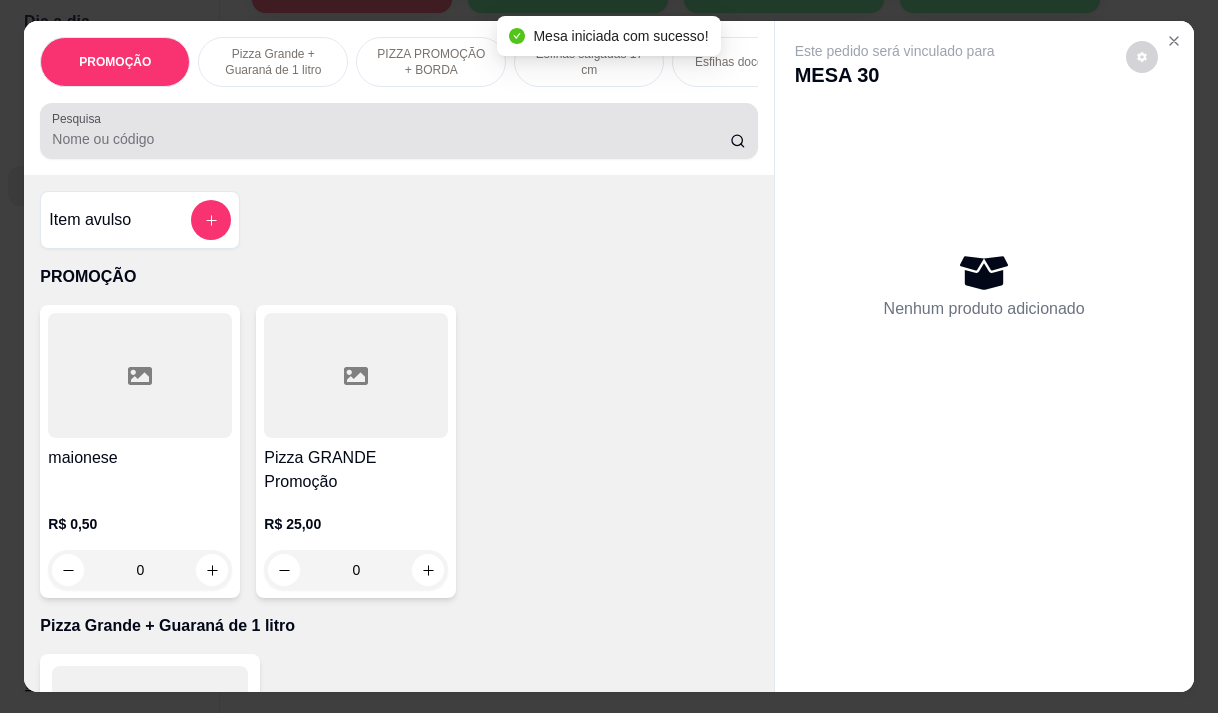 click on "Pesquisa" at bounding box center [391, 139] 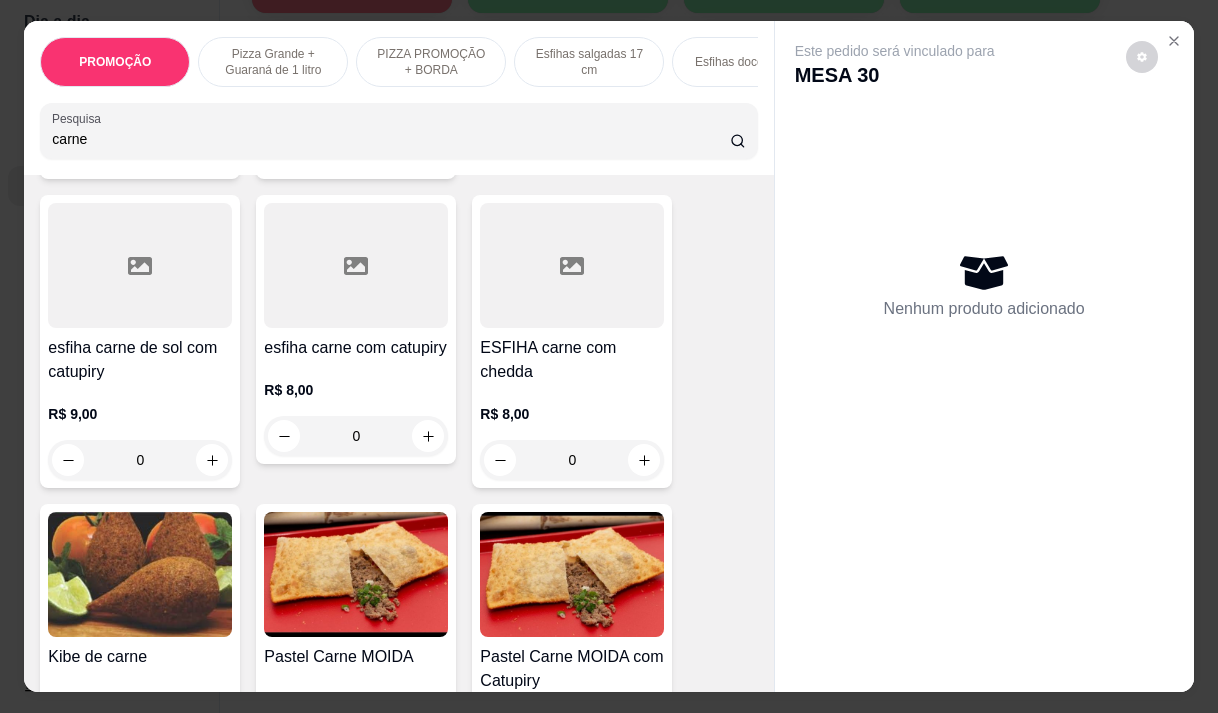 scroll, scrollTop: 800, scrollLeft: 0, axis: vertical 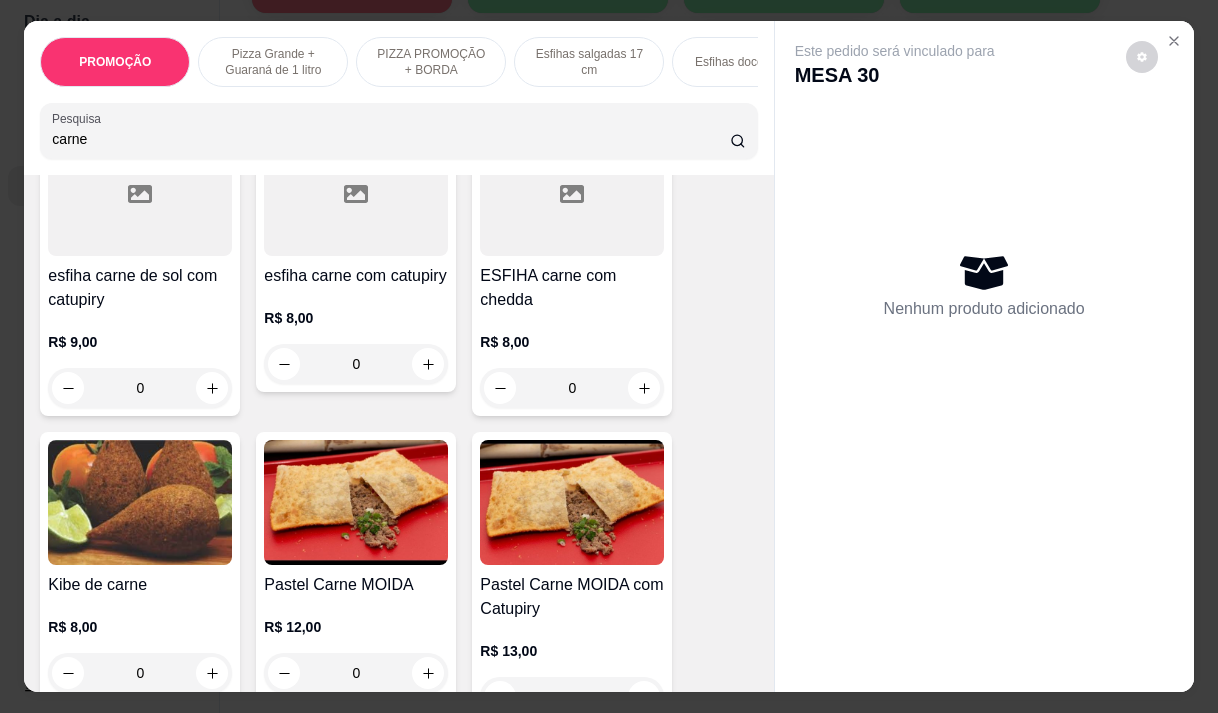 type on "carne" 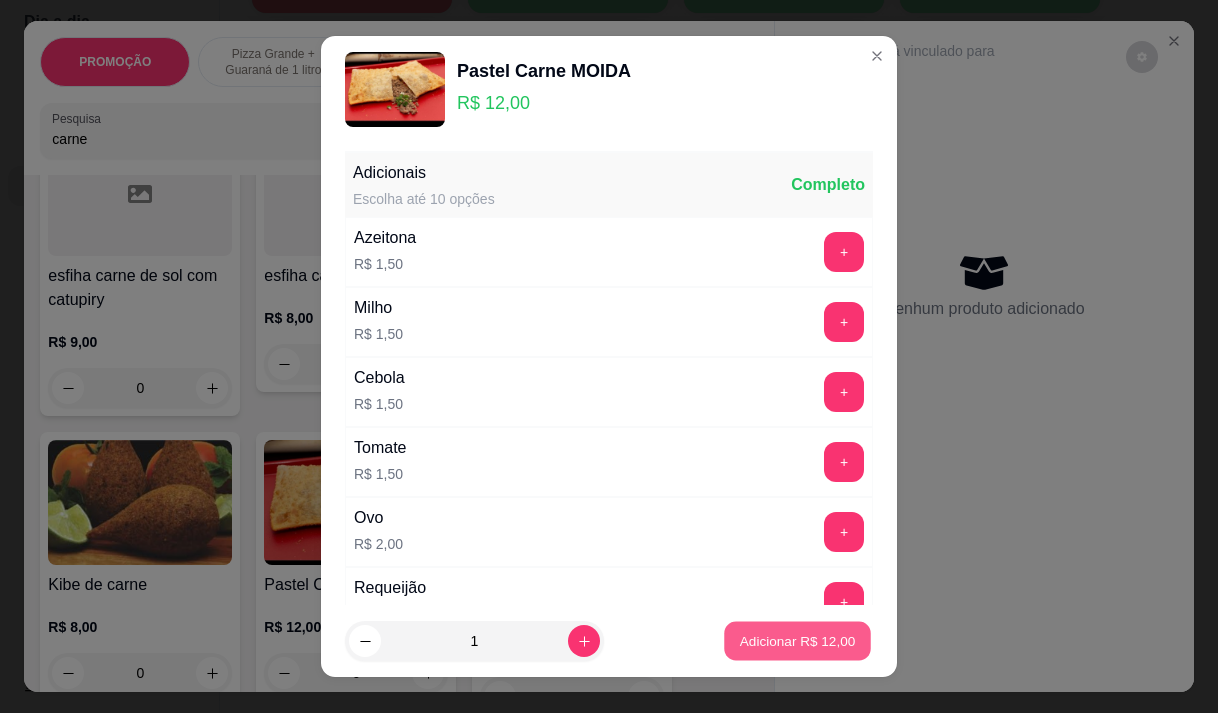click on "Adicionar   R$ 12,00" at bounding box center [798, 641] 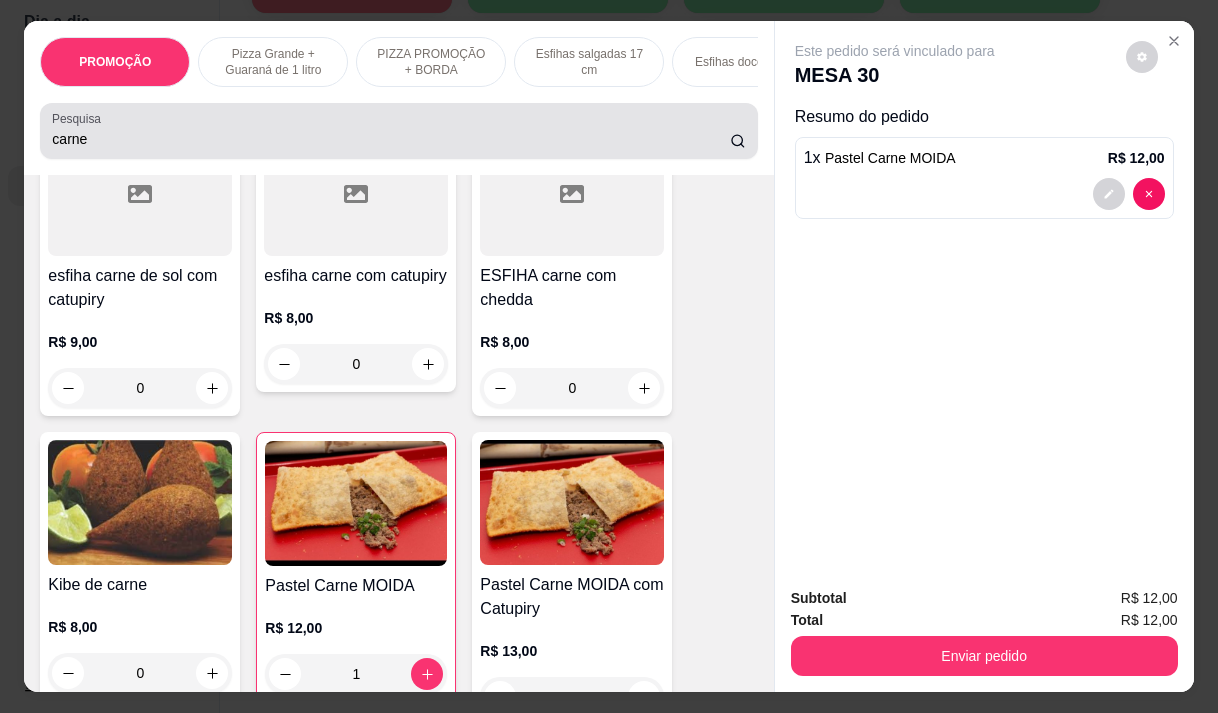 click on "carne" at bounding box center [391, 139] 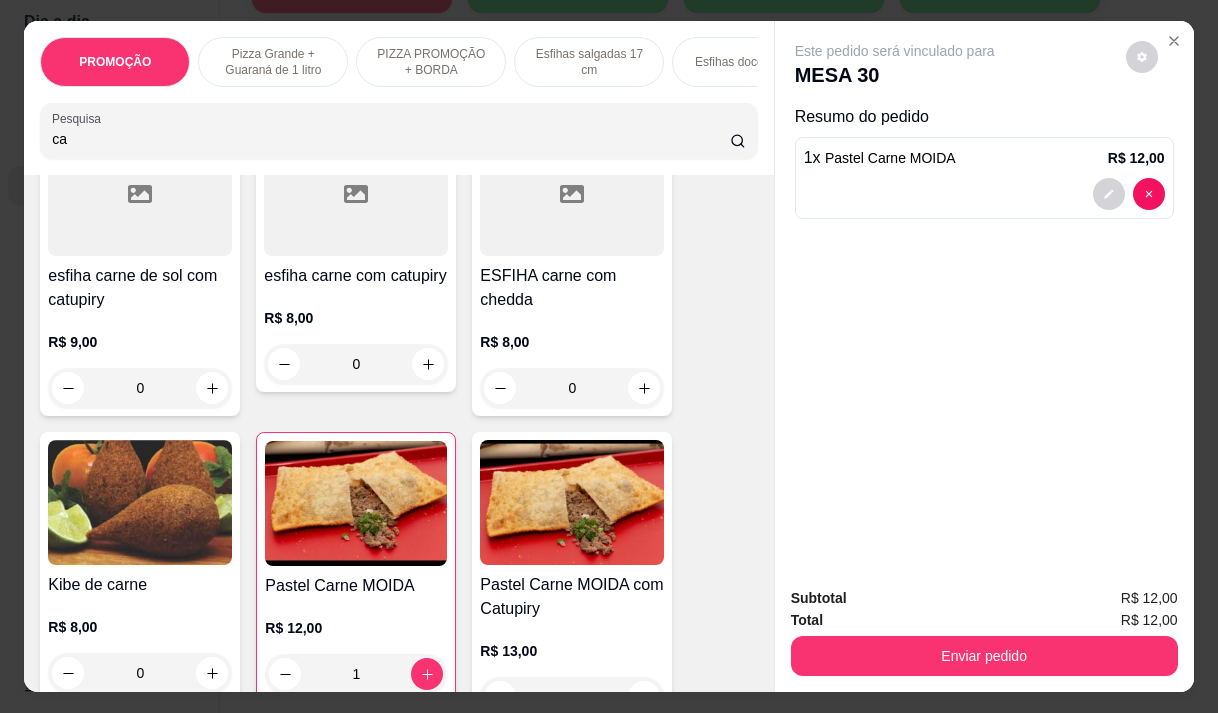 type on "c" 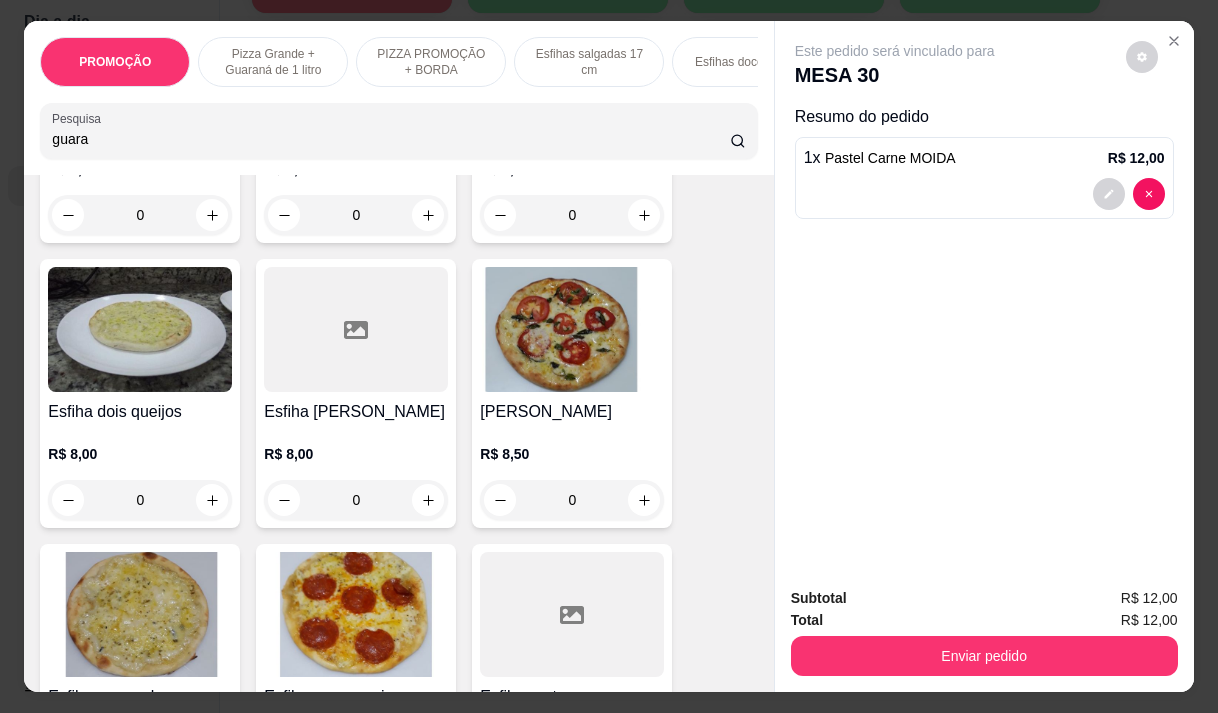 scroll, scrollTop: 3501, scrollLeft: 0, axis: vertical 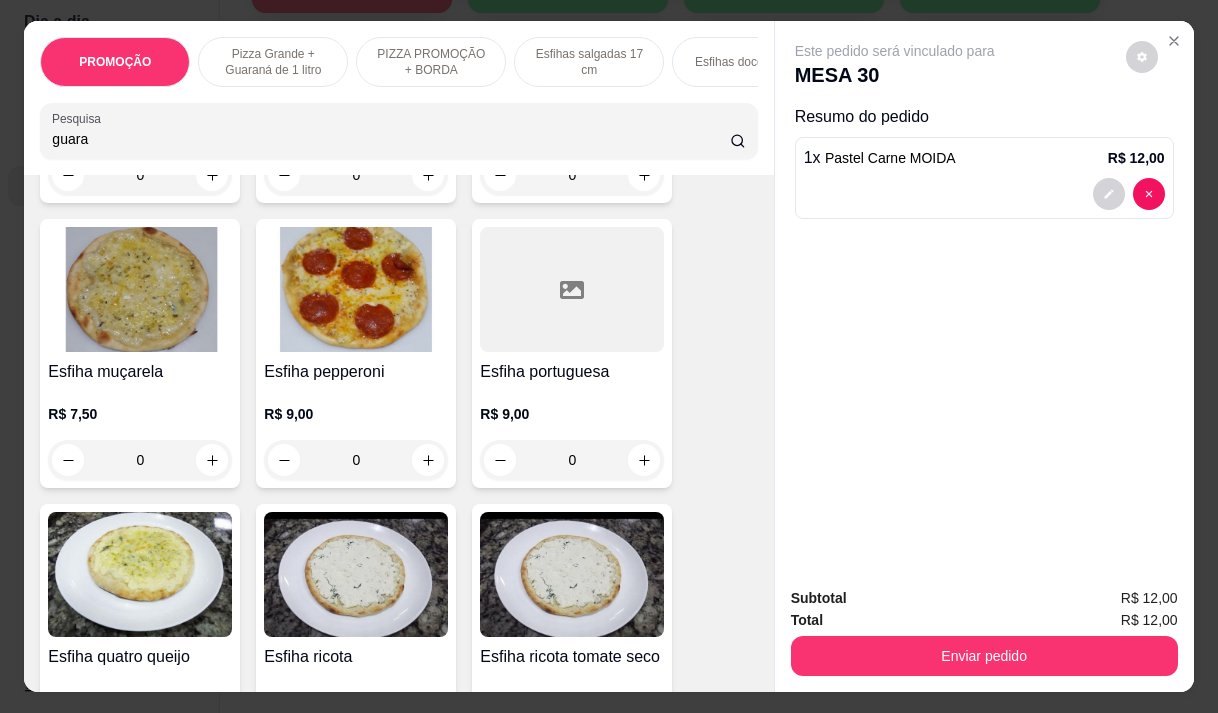 type on "guara" 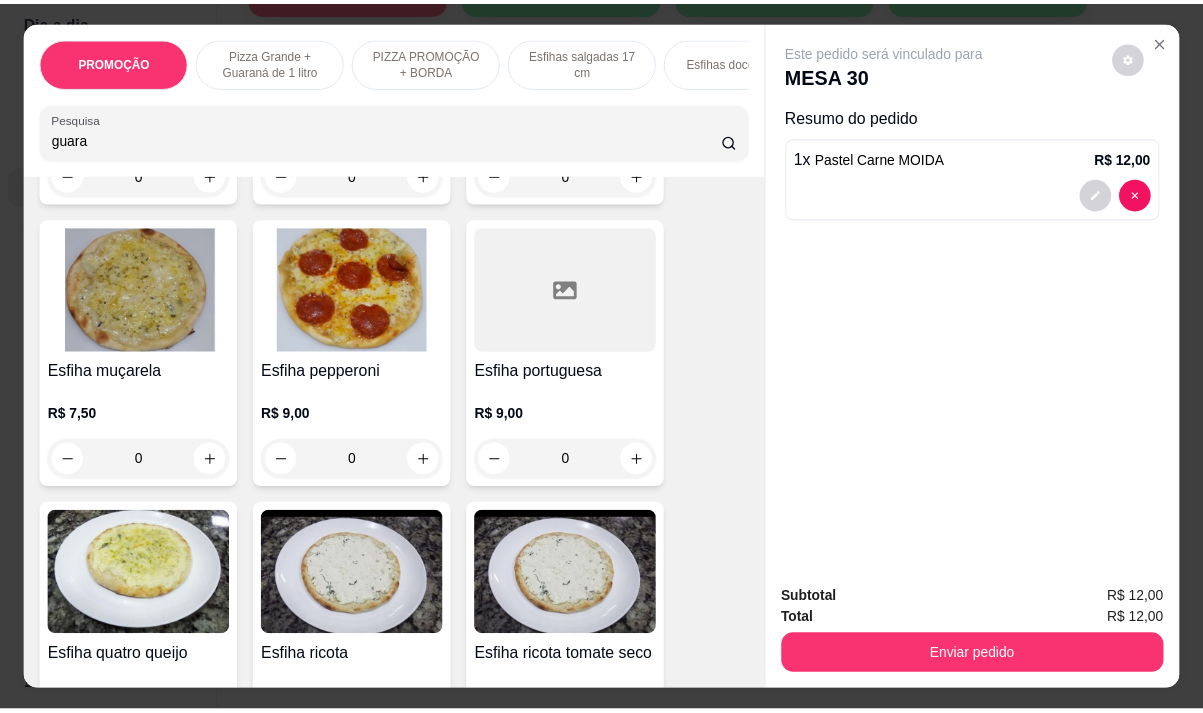scroll, scrollTop: 0, scrollLeft: 0, axis: both 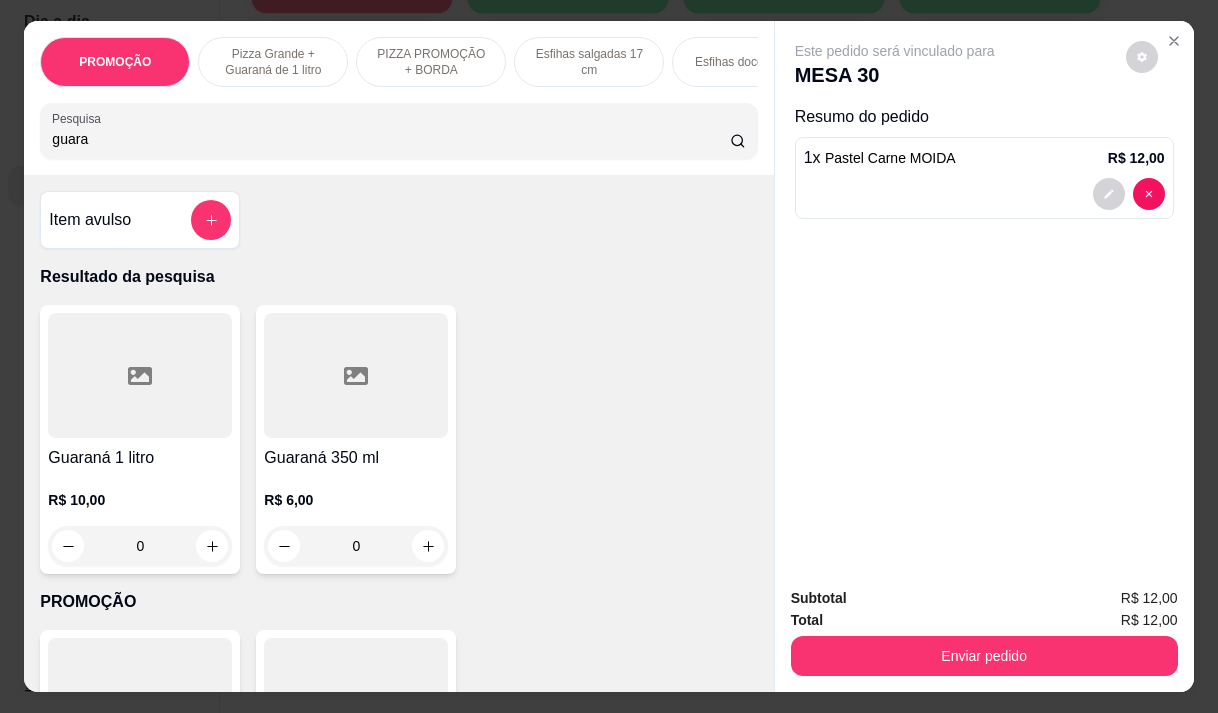 drag, startPoint x: 756, startPoint y: 290, endPoint x: 544, endPoint y: 281, distance: 212.19095 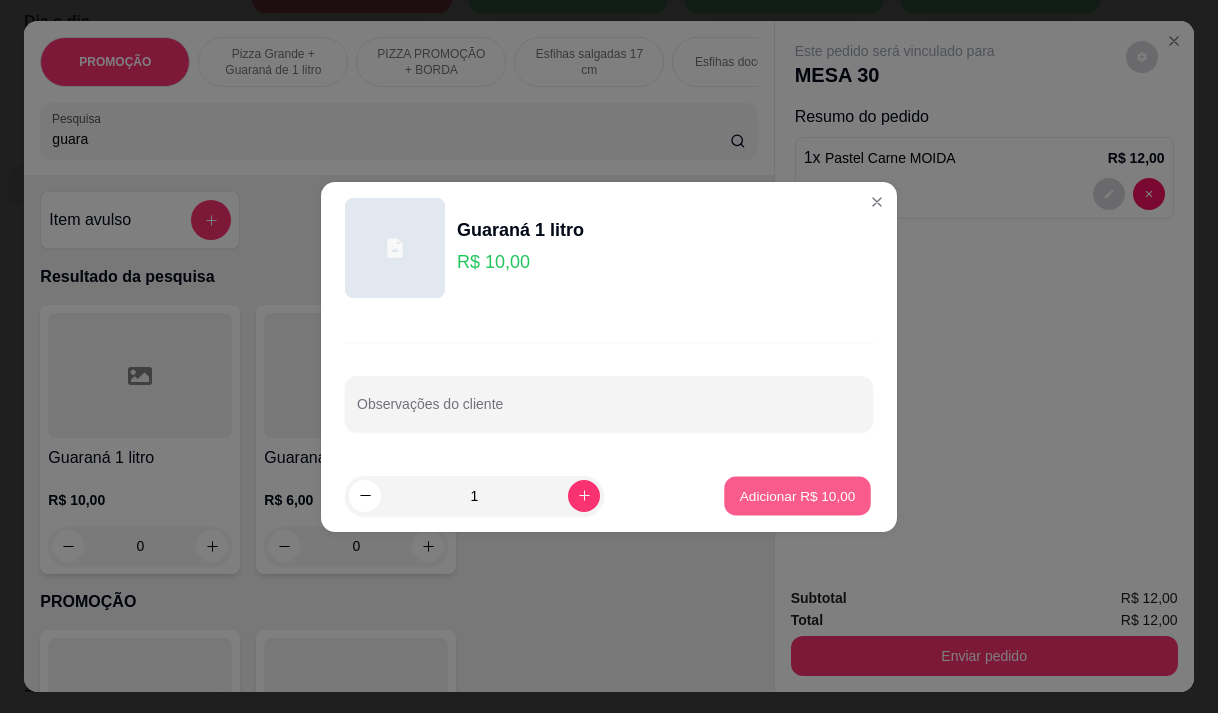 click on "Adicionar   R$ 10,00" at bounding box center (798, 495) 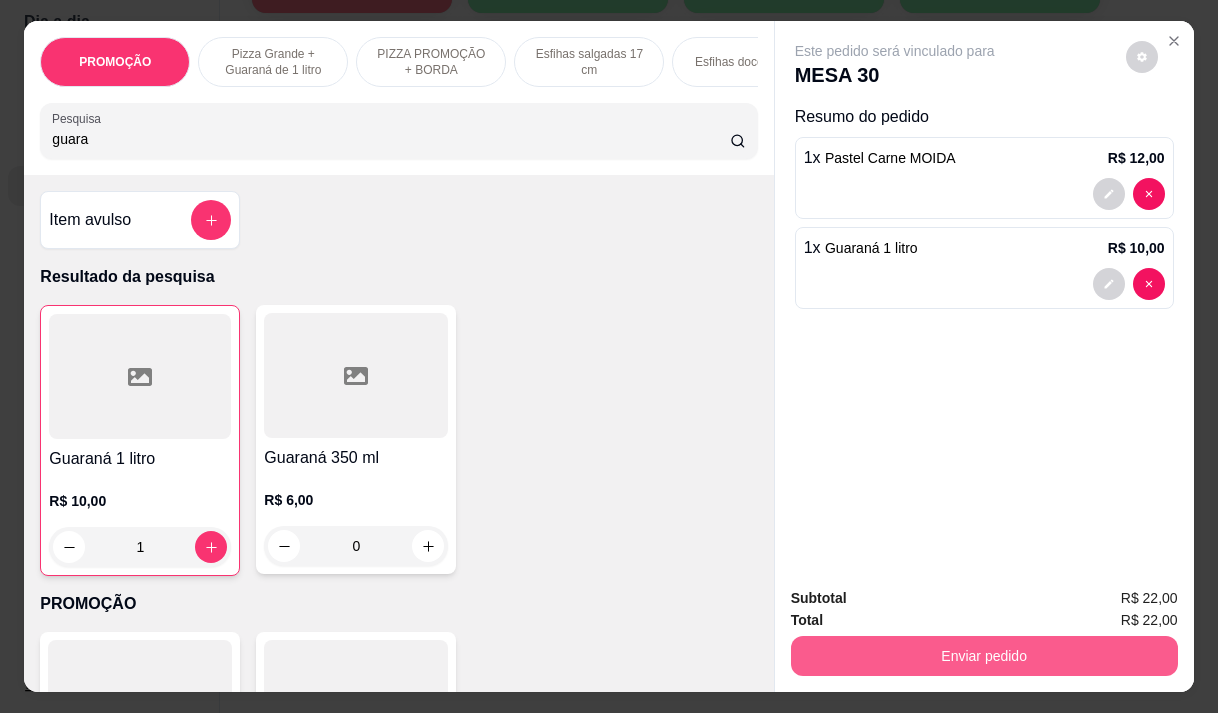 click on "Enviar pedido" at bounding box center [984, 656] 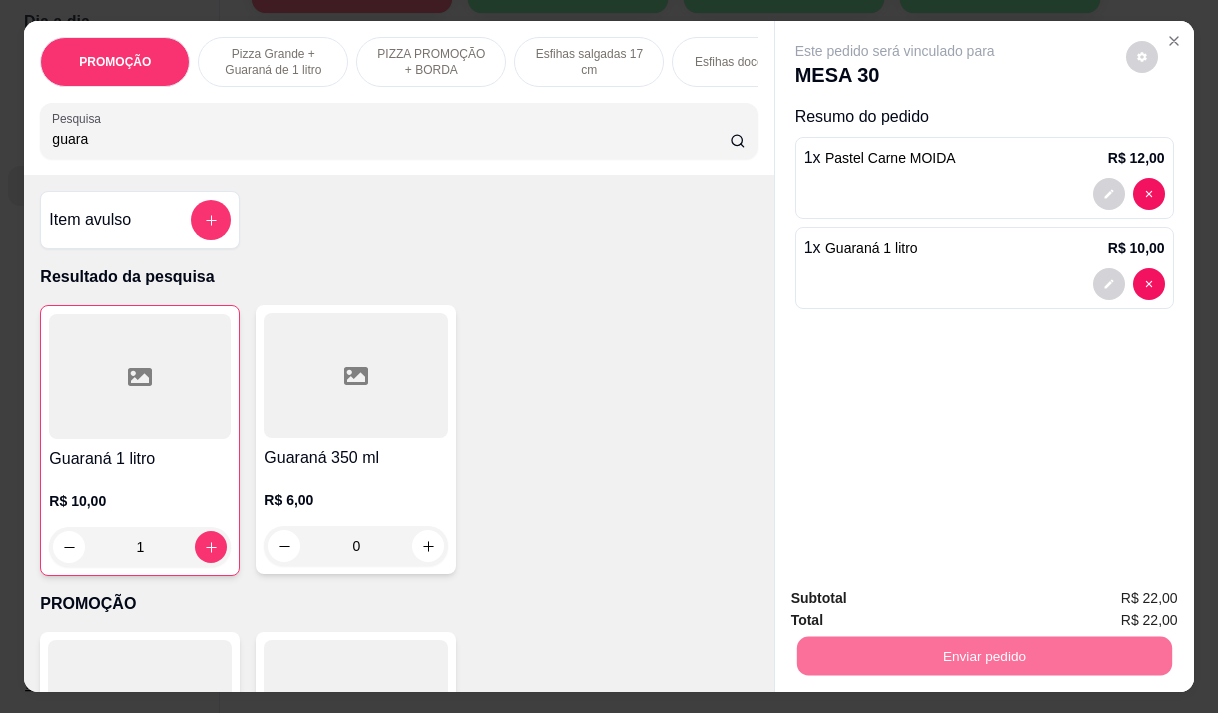 click on "Não registrar e enviar pedido" at bounding box center [918, 599] 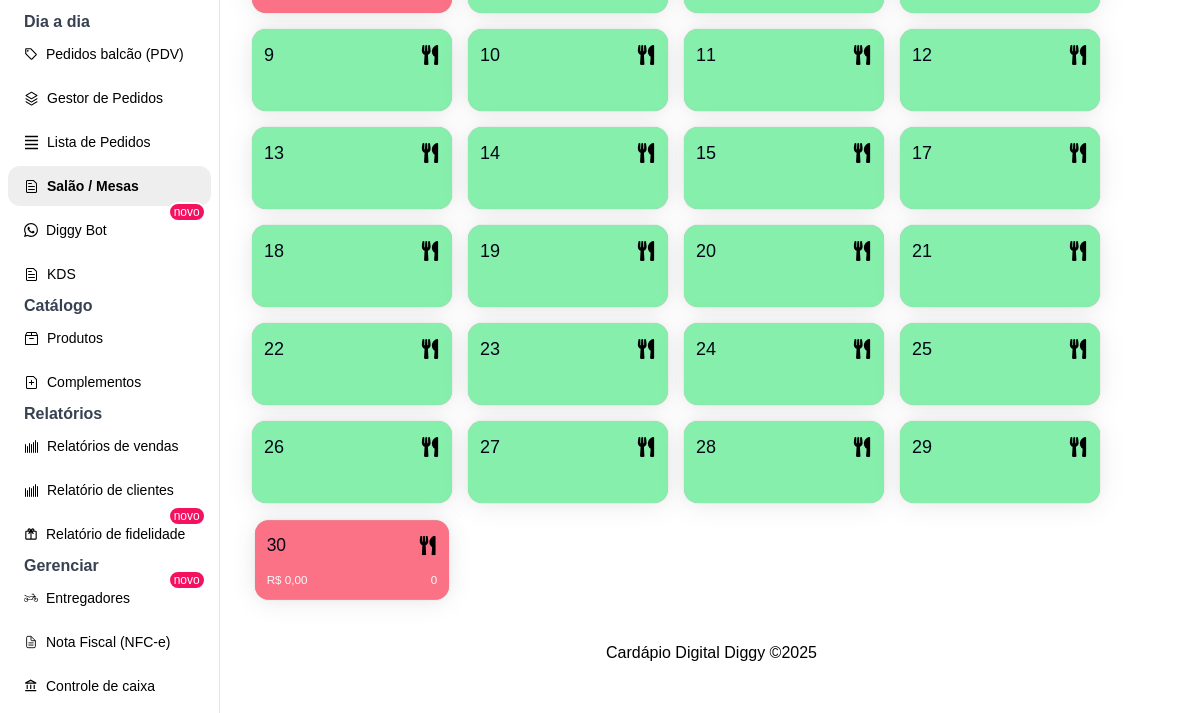 click on "R$ 0,00 0" at bounding box center [352, 581] 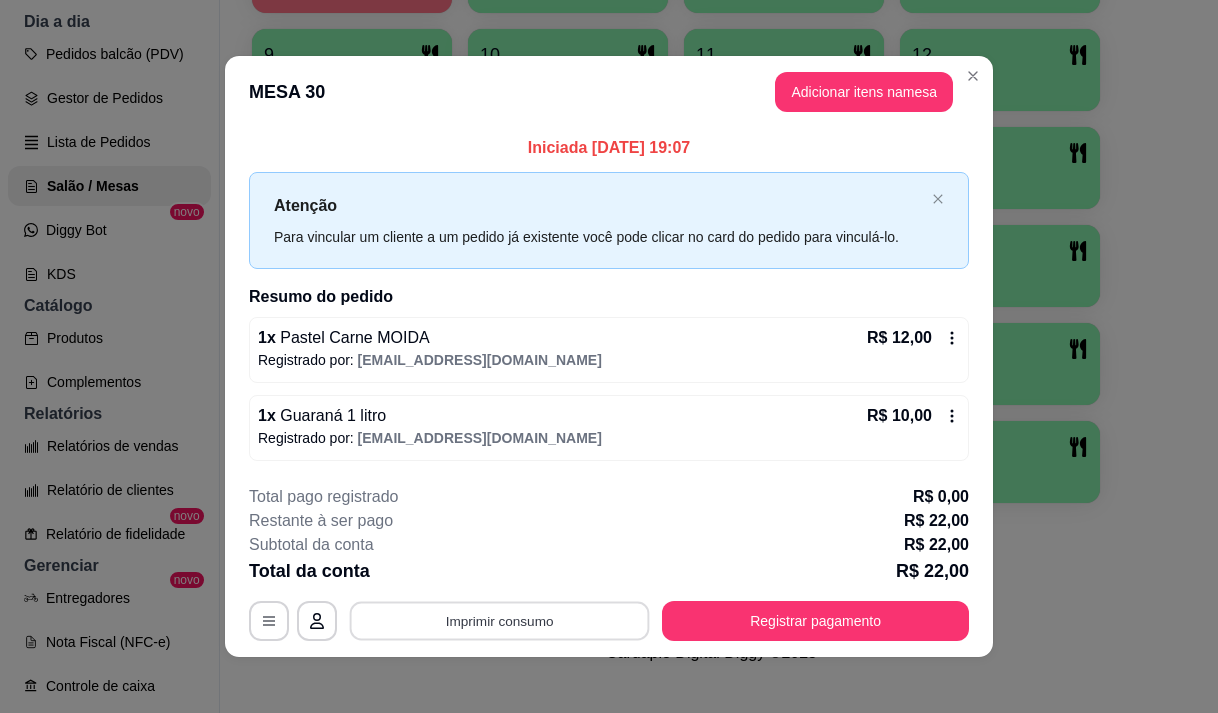 click on "Imprimir consumo" at bounding box center (500, 621) 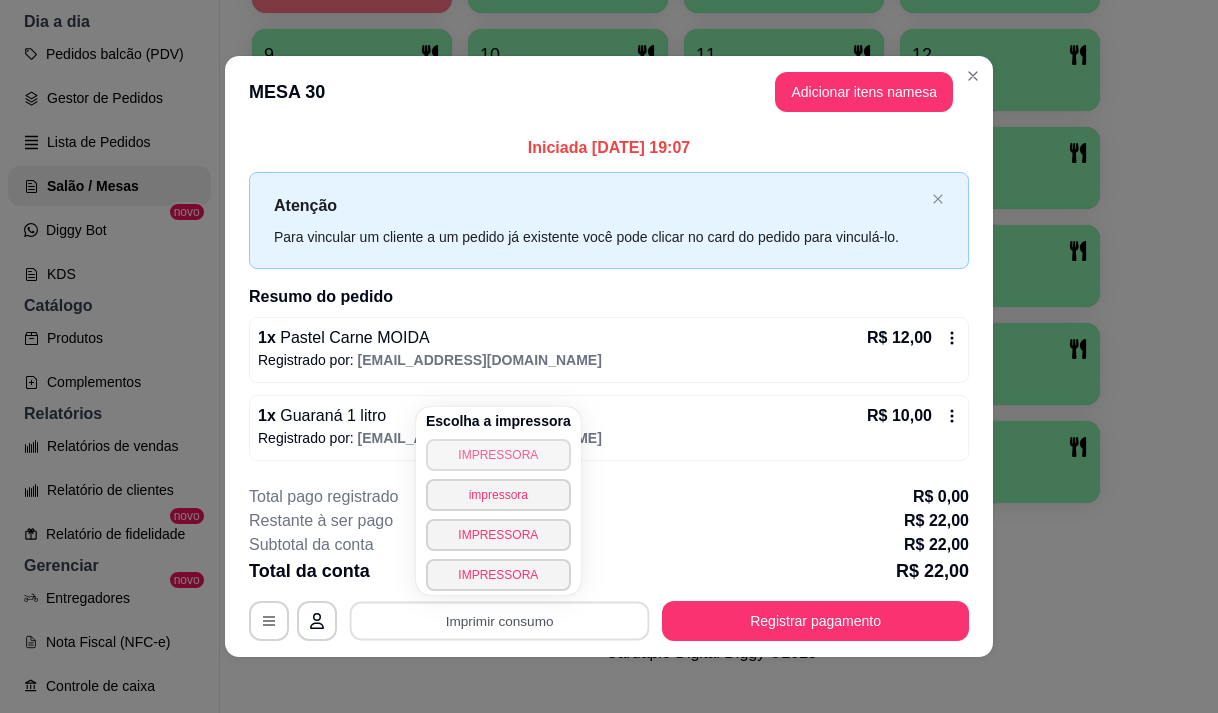 click on "IMPRESSORA" at bounding box center [498, 455] 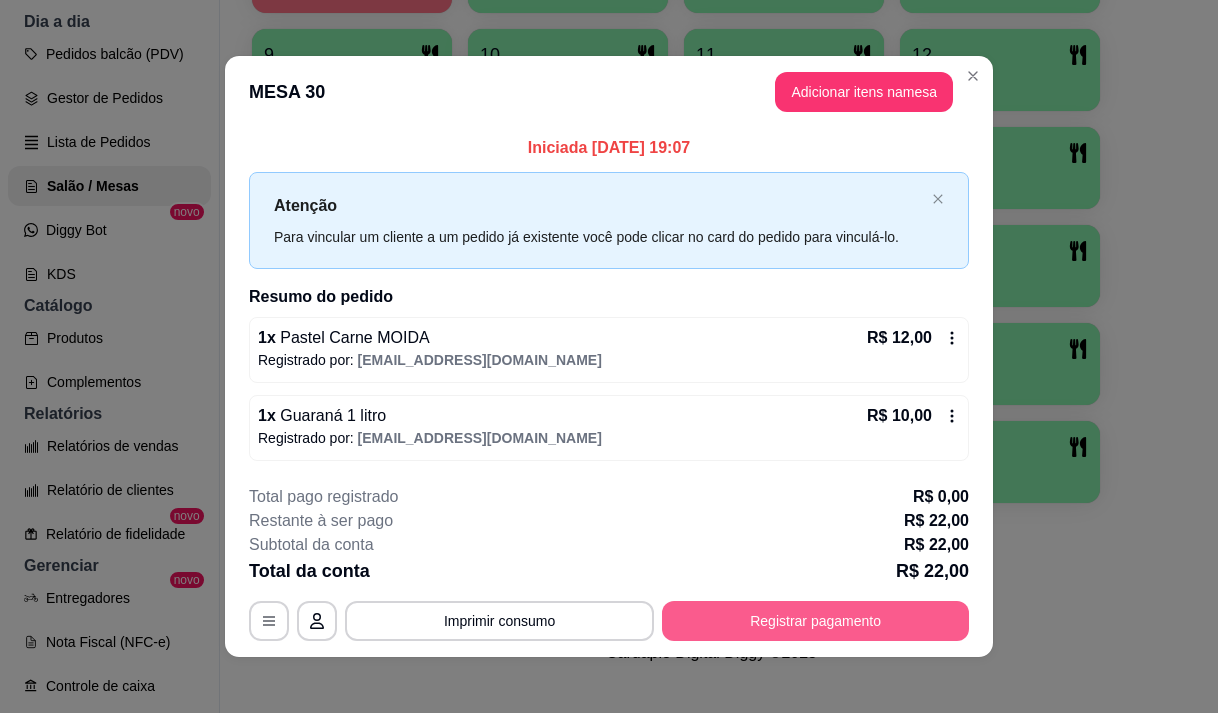 click on "Registrar pagamento" at bounding box center (815, 621) 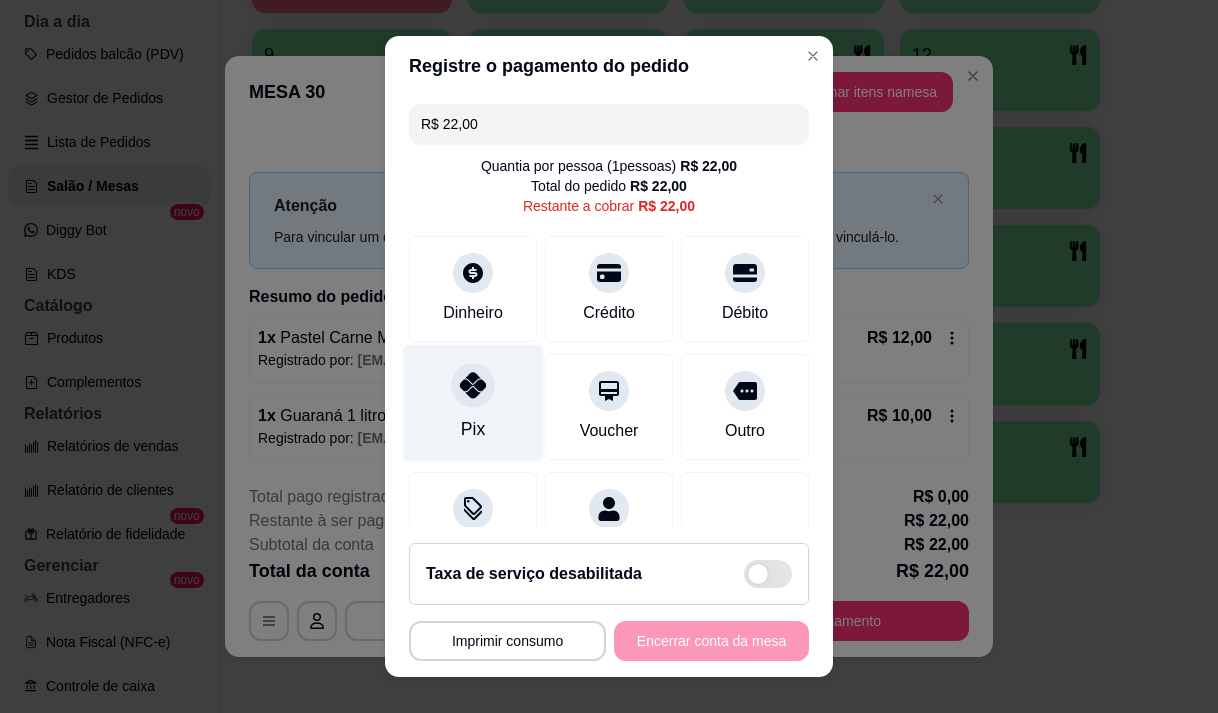 click on "Pix" at bounding box center (473, 402) 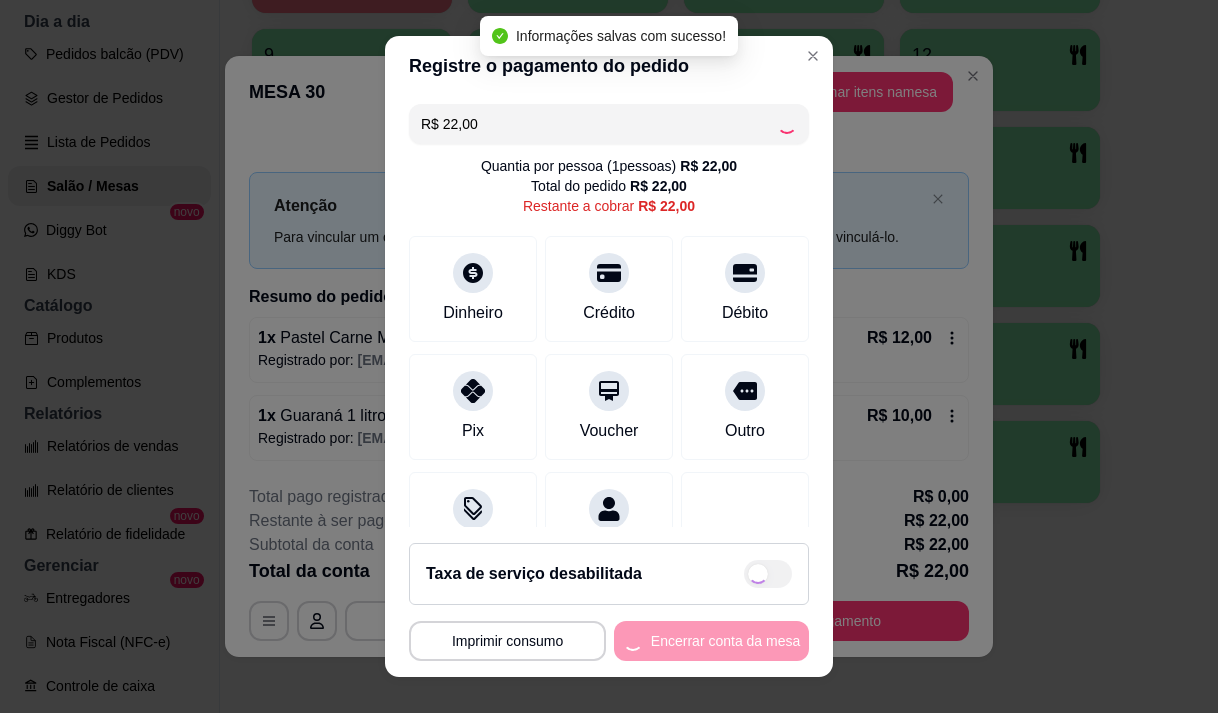type on "R$ 0,00" 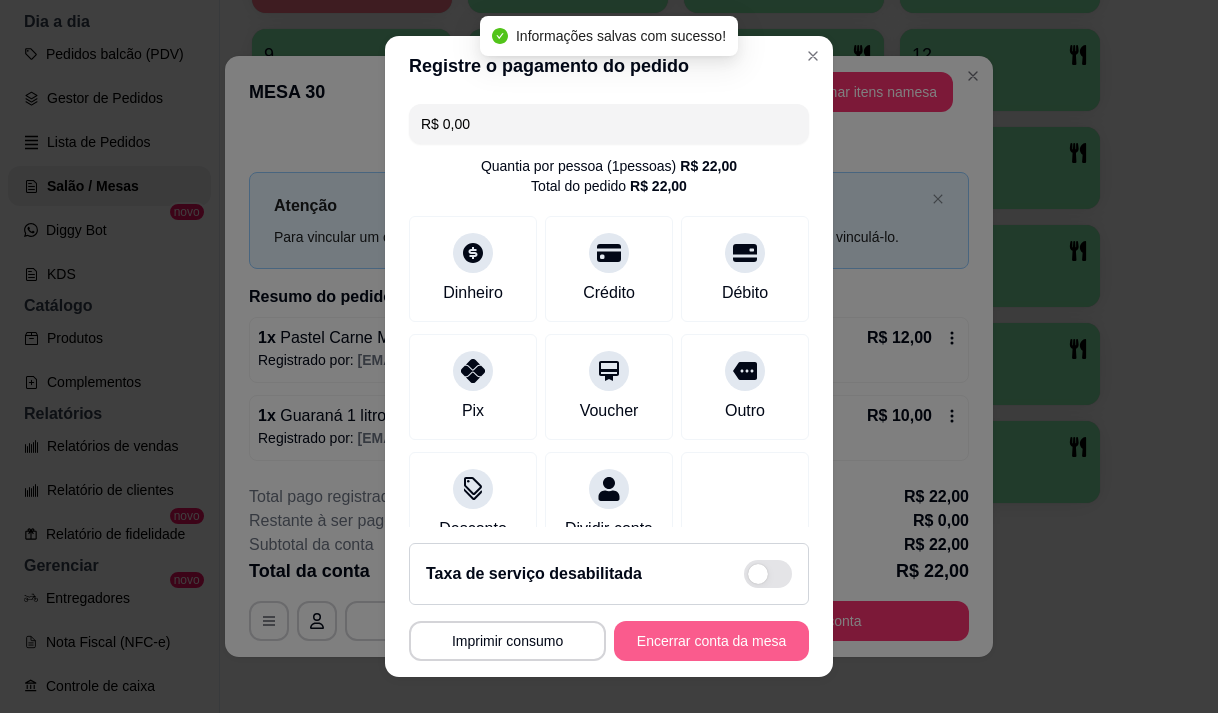 click on "Encerrar conta da mesa" at bounding box center (711, 641) 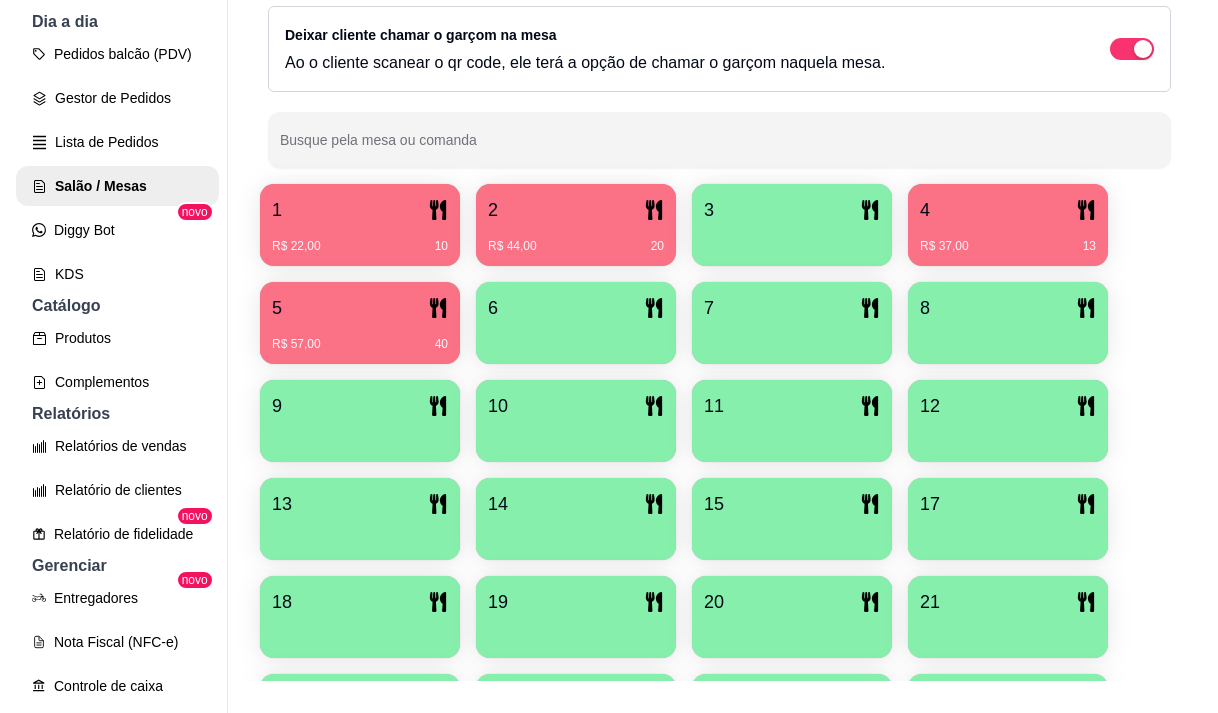 scroll, scrollTop: 239, scrollLeft: 0, axis: vertical 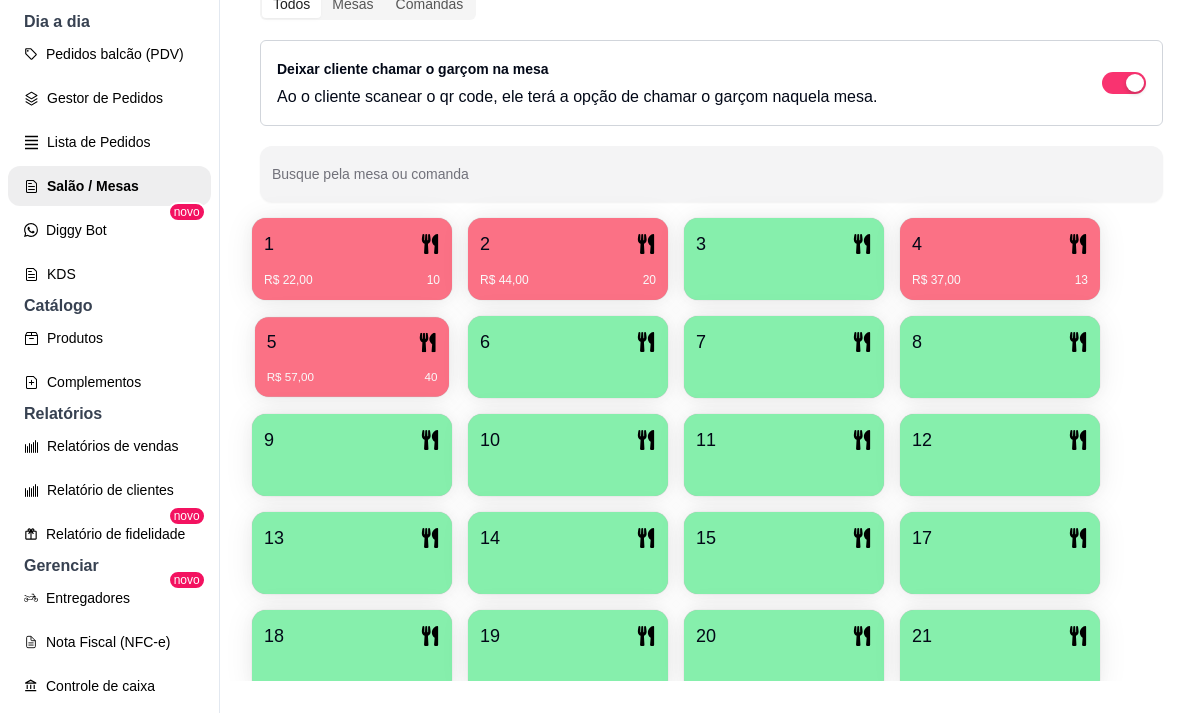 click on "R$ 57,00 40" at bounding box center (352, 370) 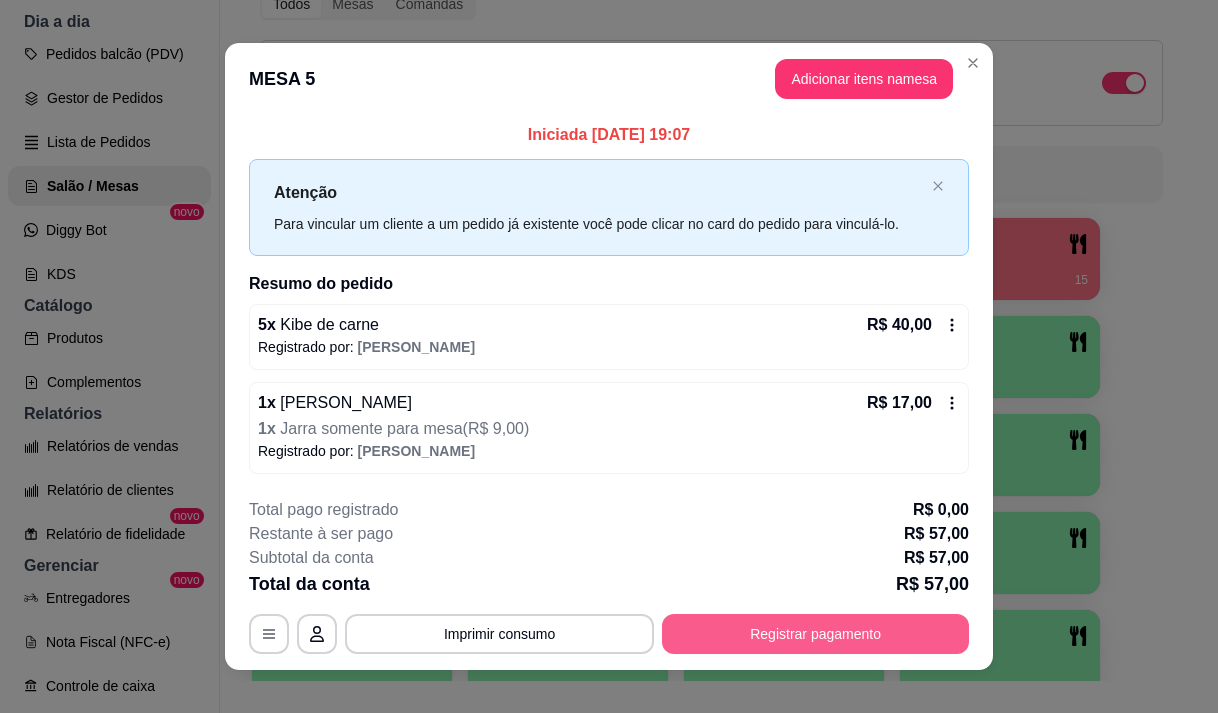 click on "Registrar pagamento" at bounding box center (815, 634) 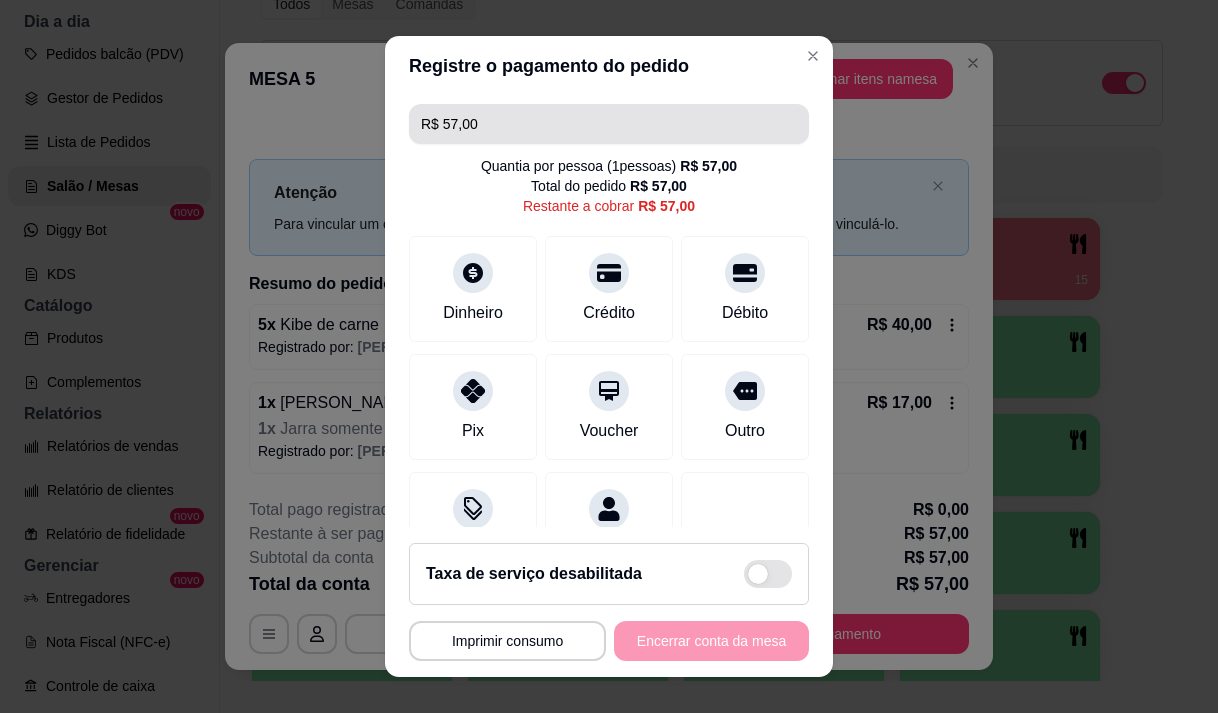 click on "R$ 57,00" at bounding box center [609, 124] 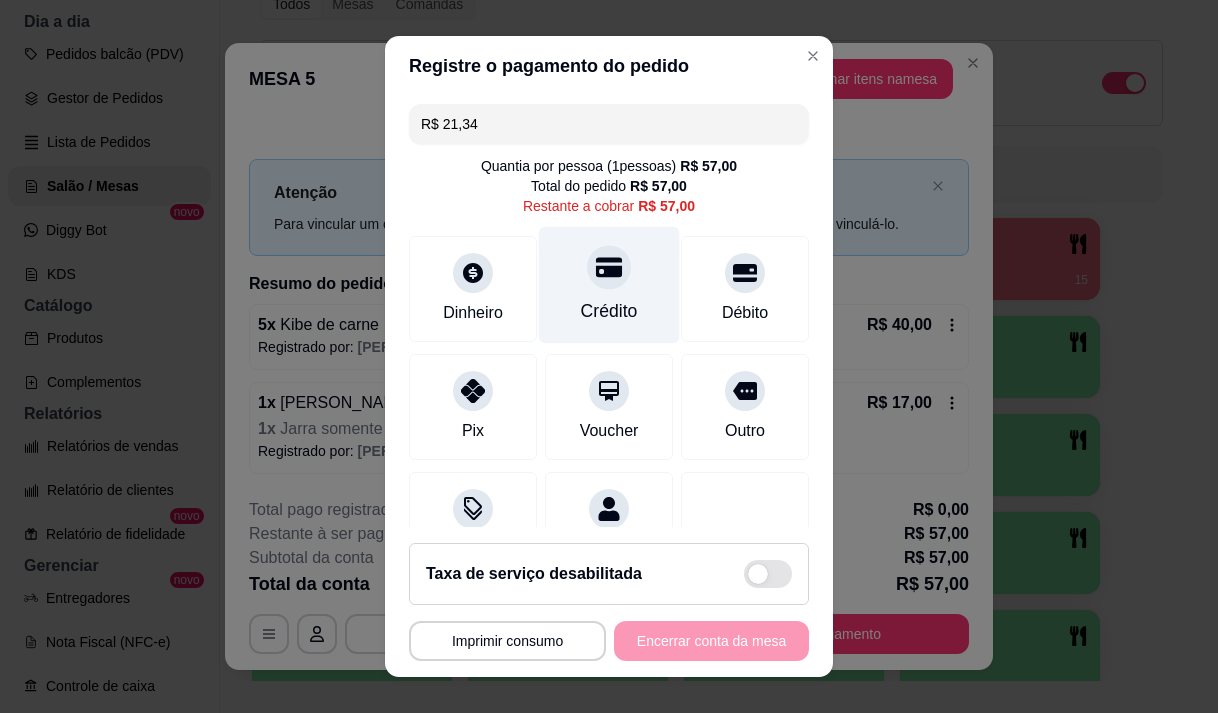 click on "Crédito" at bounding box center (609, 311) 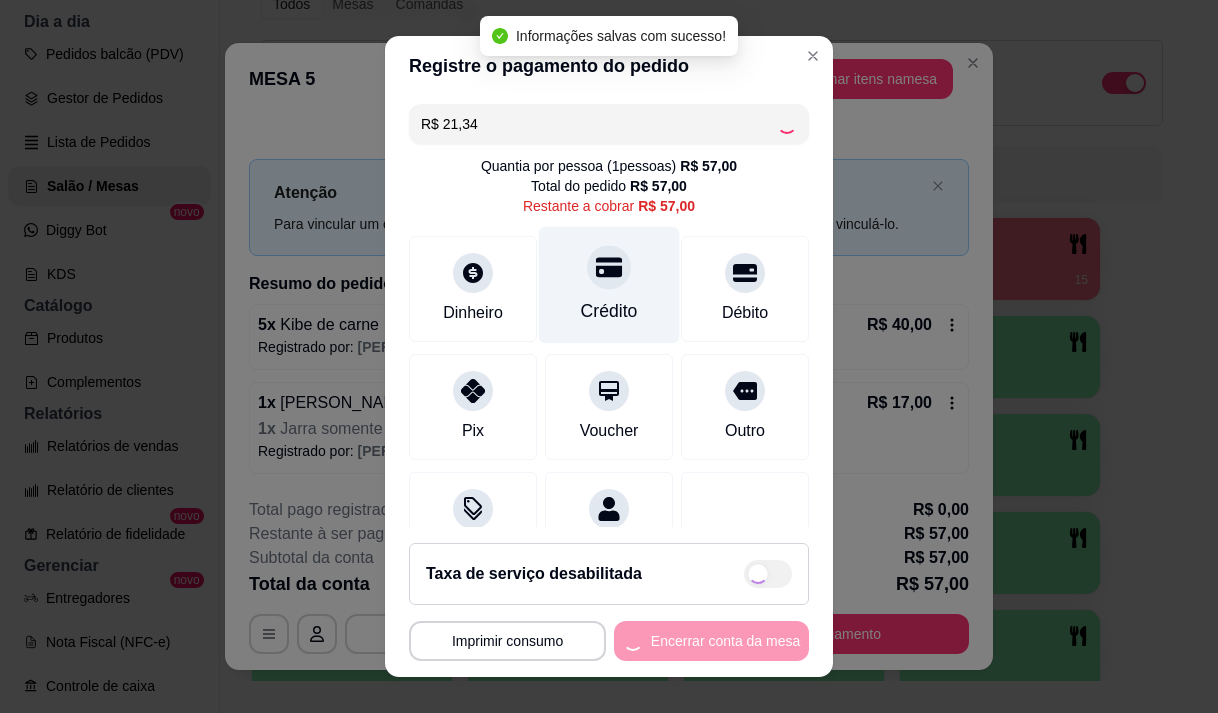 type on "R$ 35,66" 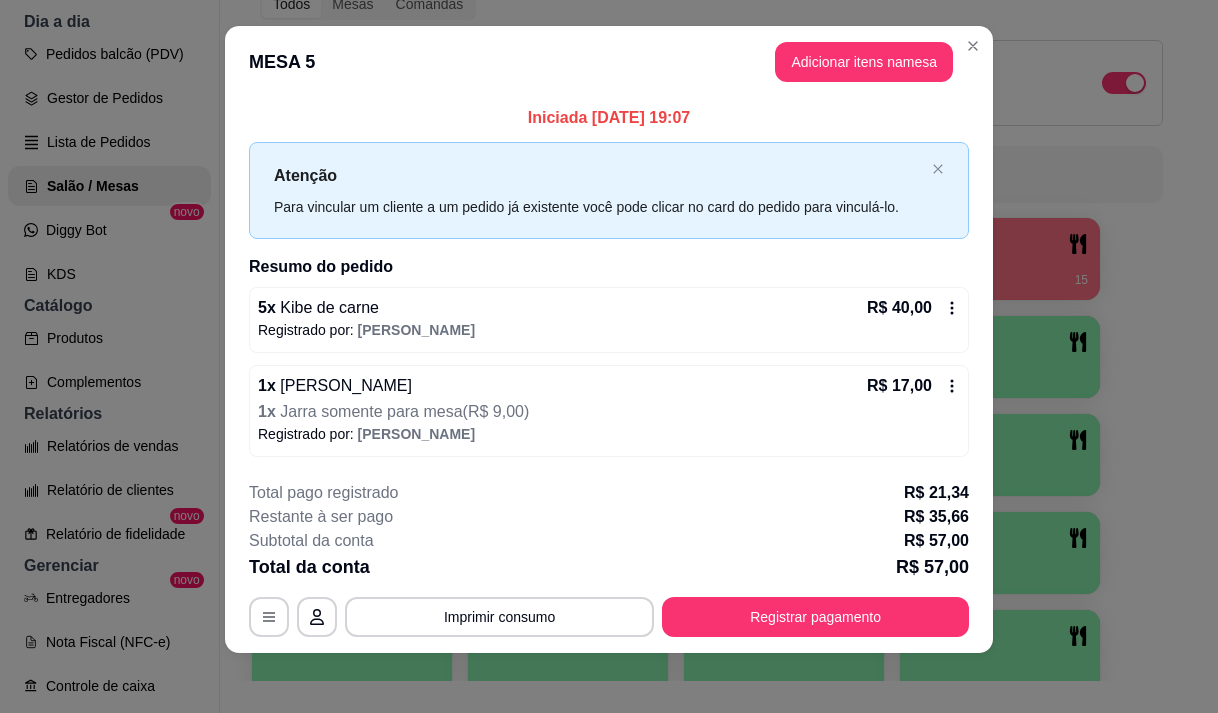 scroll, scrollTop: 21, scrollLeft: 0, axis: vertical 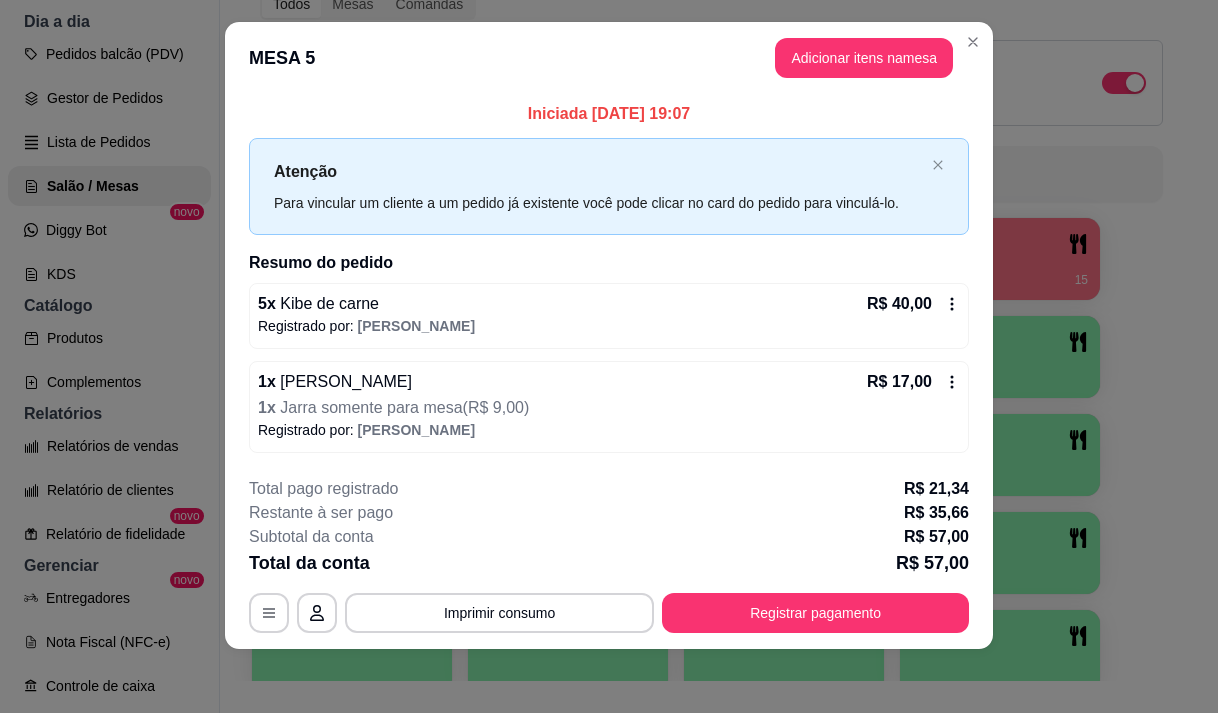 click 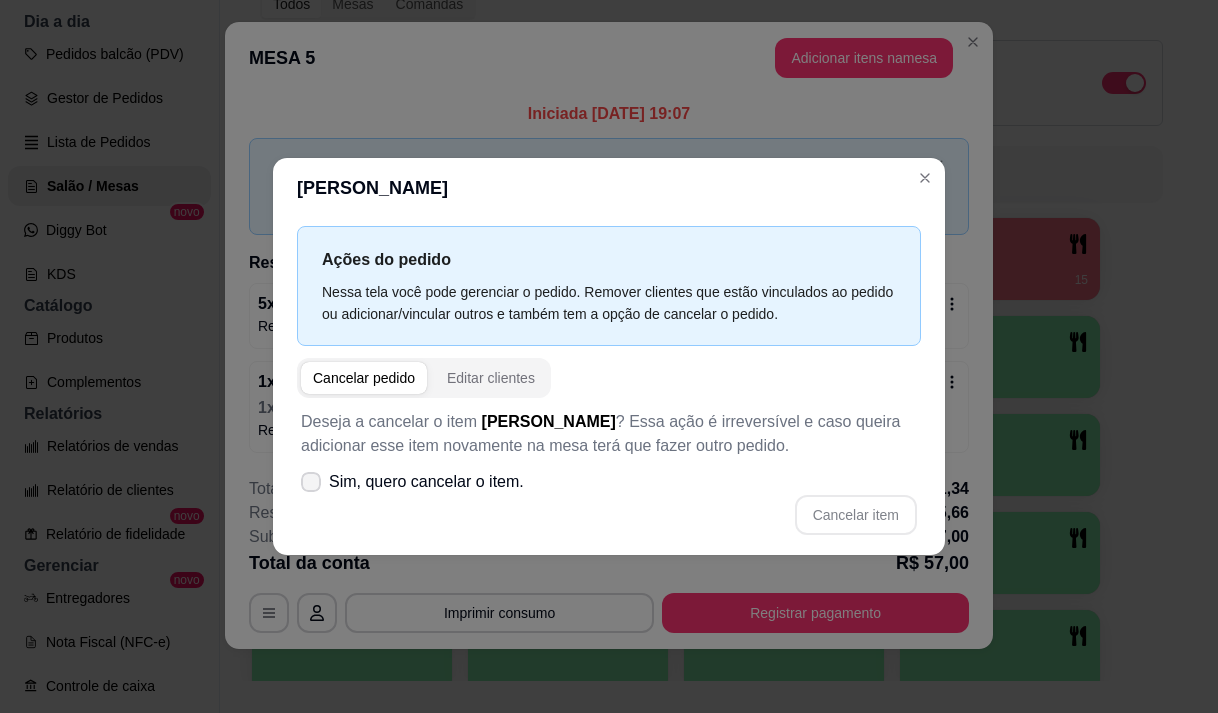 click 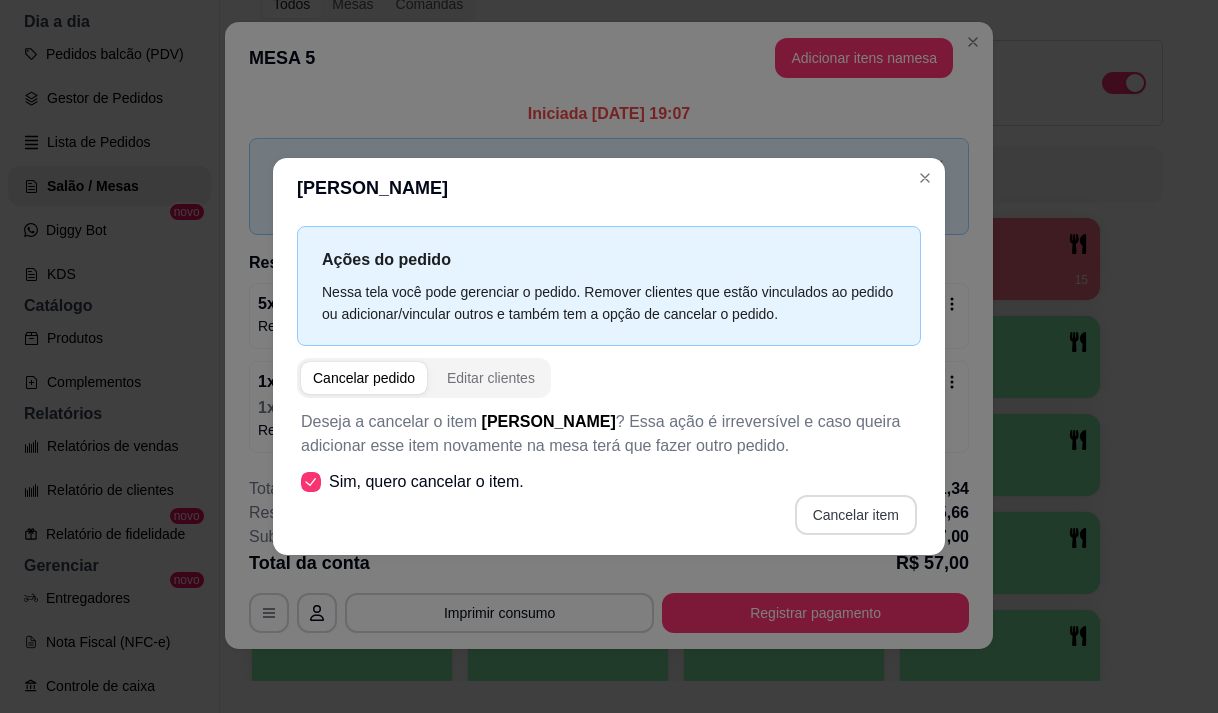 click on "Cancelar item" at bounding box center [856, 515] 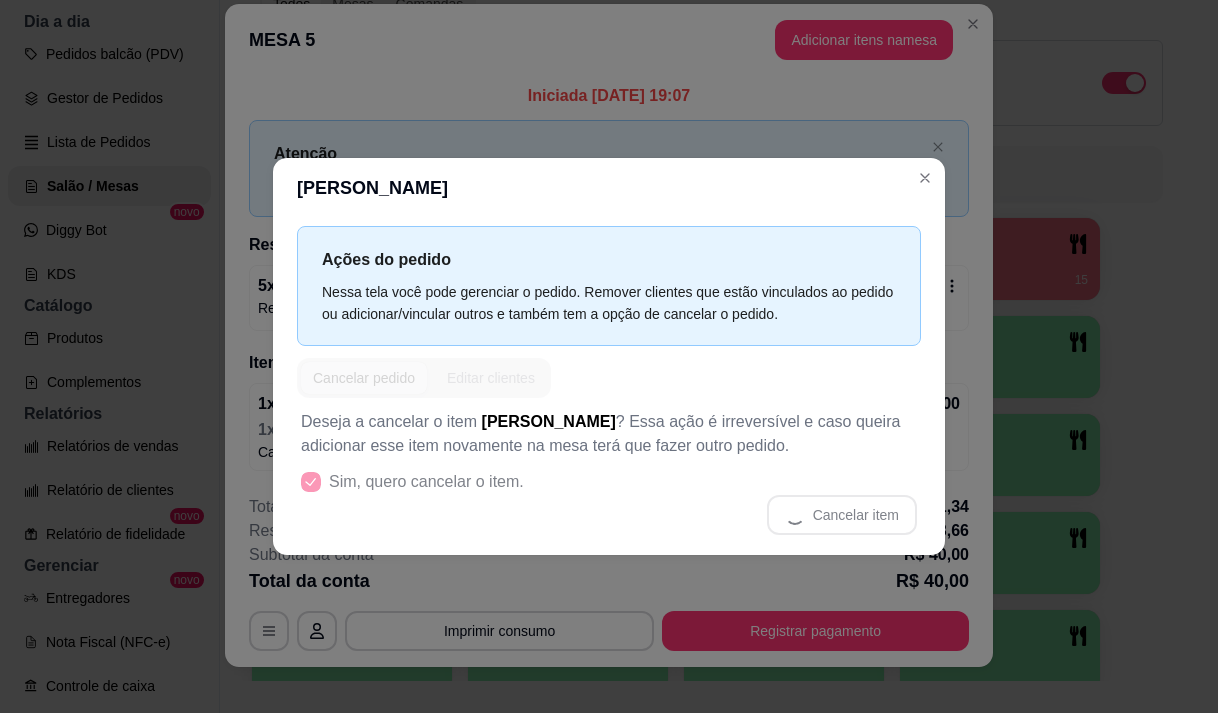 scroll, scrollTop: 3, scrollLeft: 0, axis: vertical 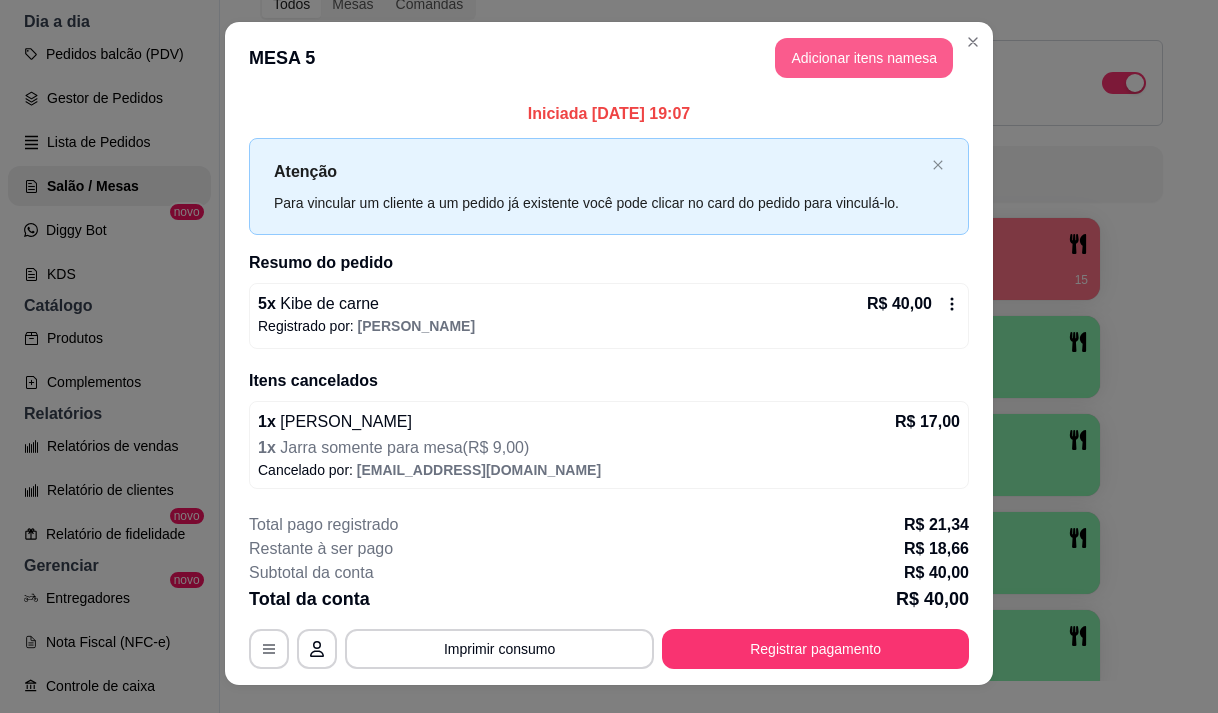 click on "Adicionar itens na  mesa" at bounding box center (864, 58) 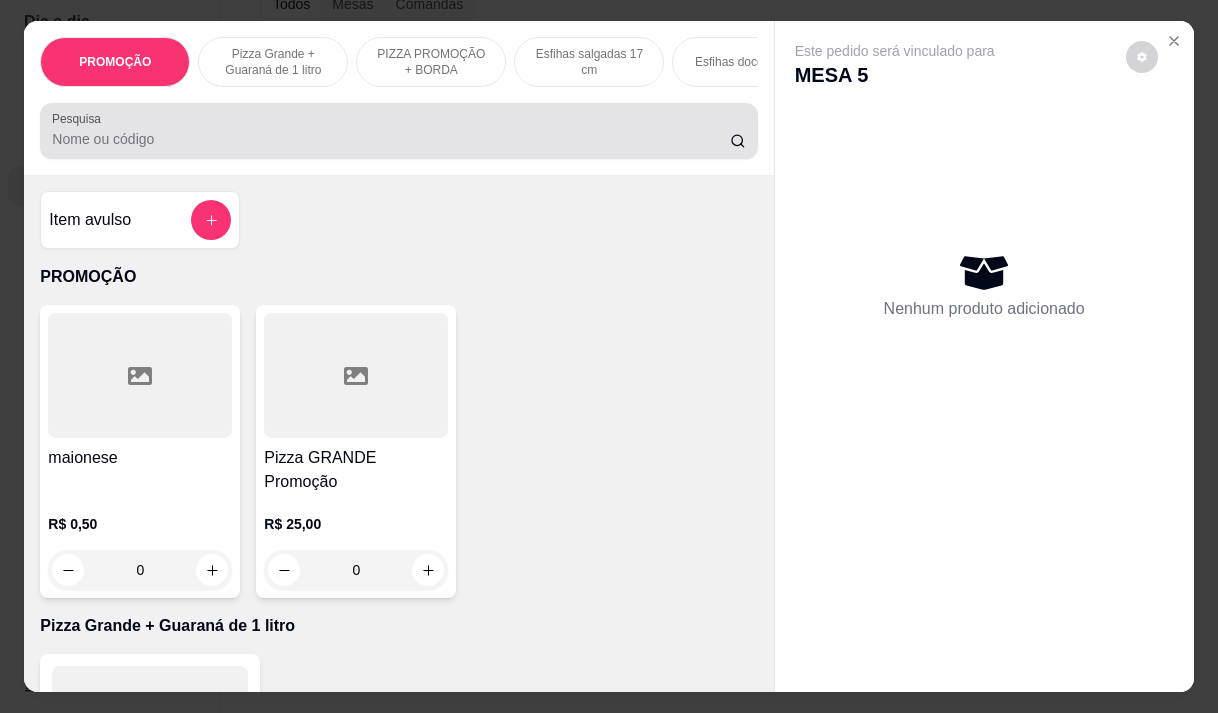 click on "Pesquisa" at bounding box center [391, 139] 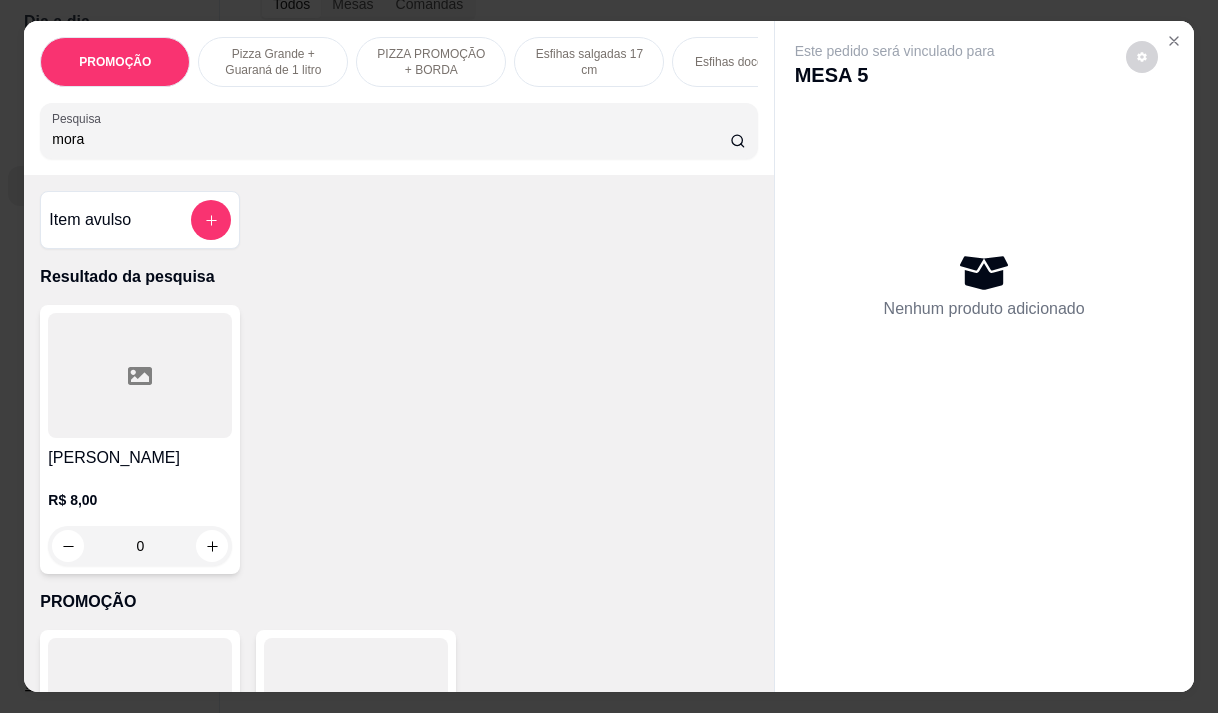 type on "mora" 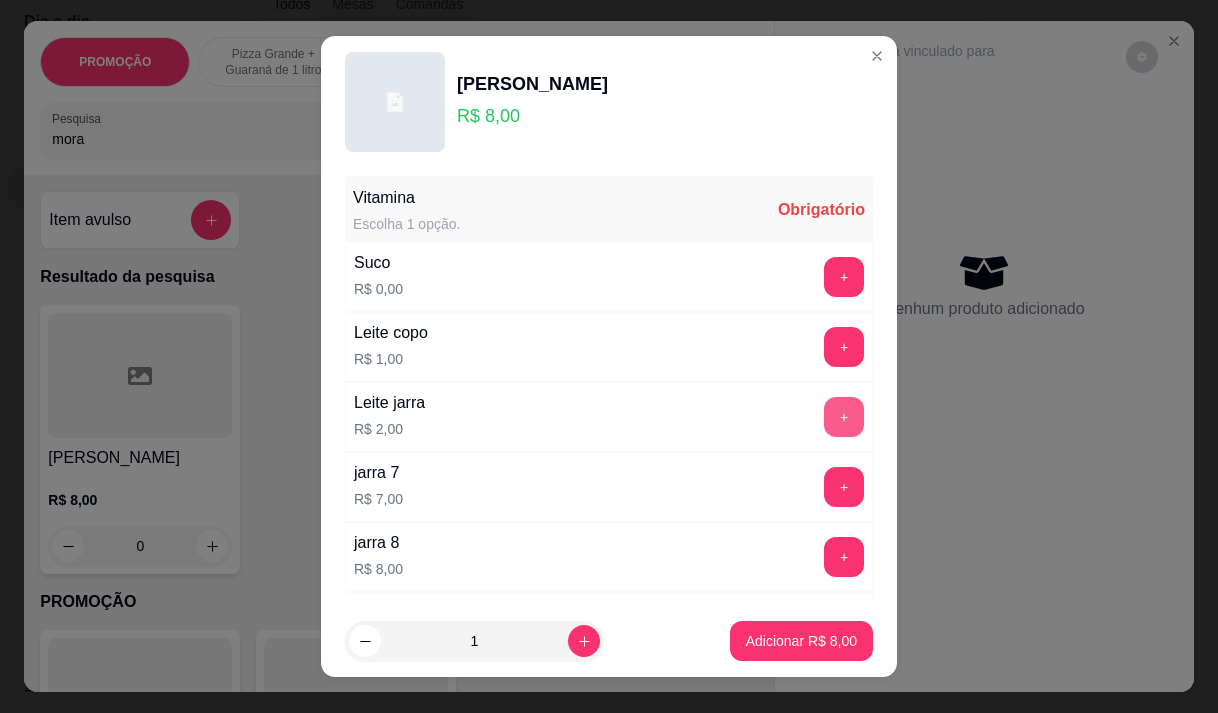 scroll, scrollTop: 100, scrollLeft: 0, axis: vertical 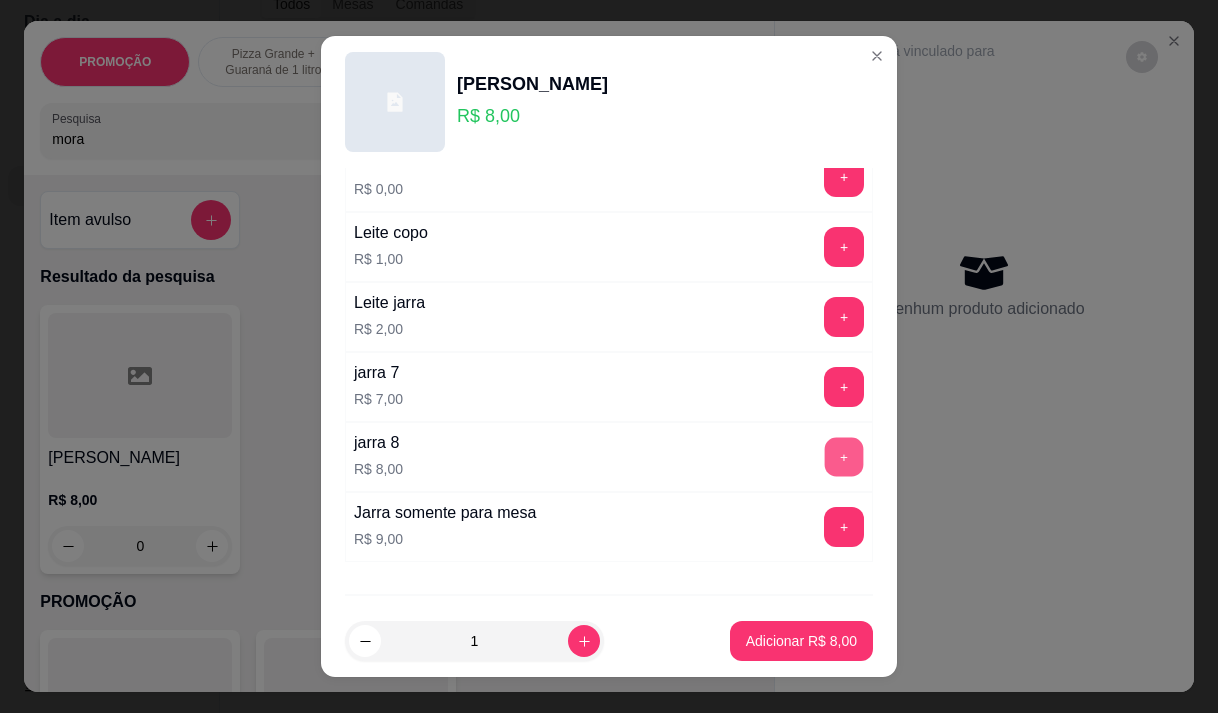 click on "+" at bounding box center (844, 456) 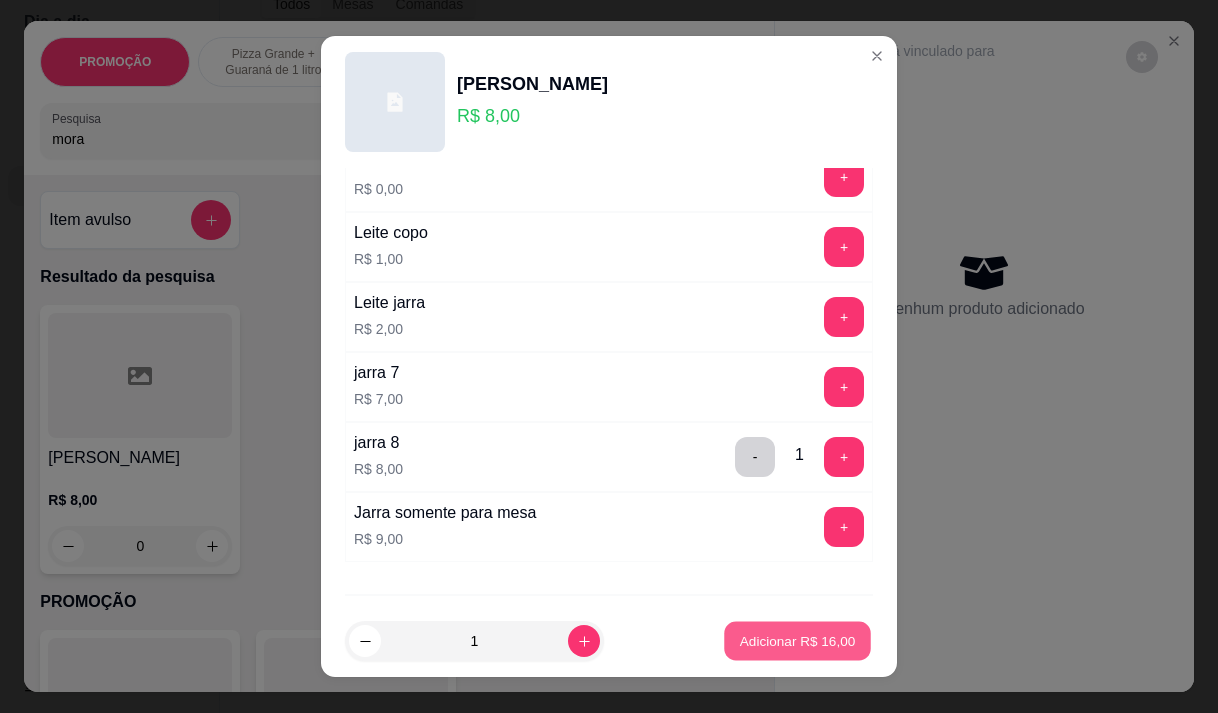 click on "Adicionar   R$ 16,00" at bounding box center [798, 641] 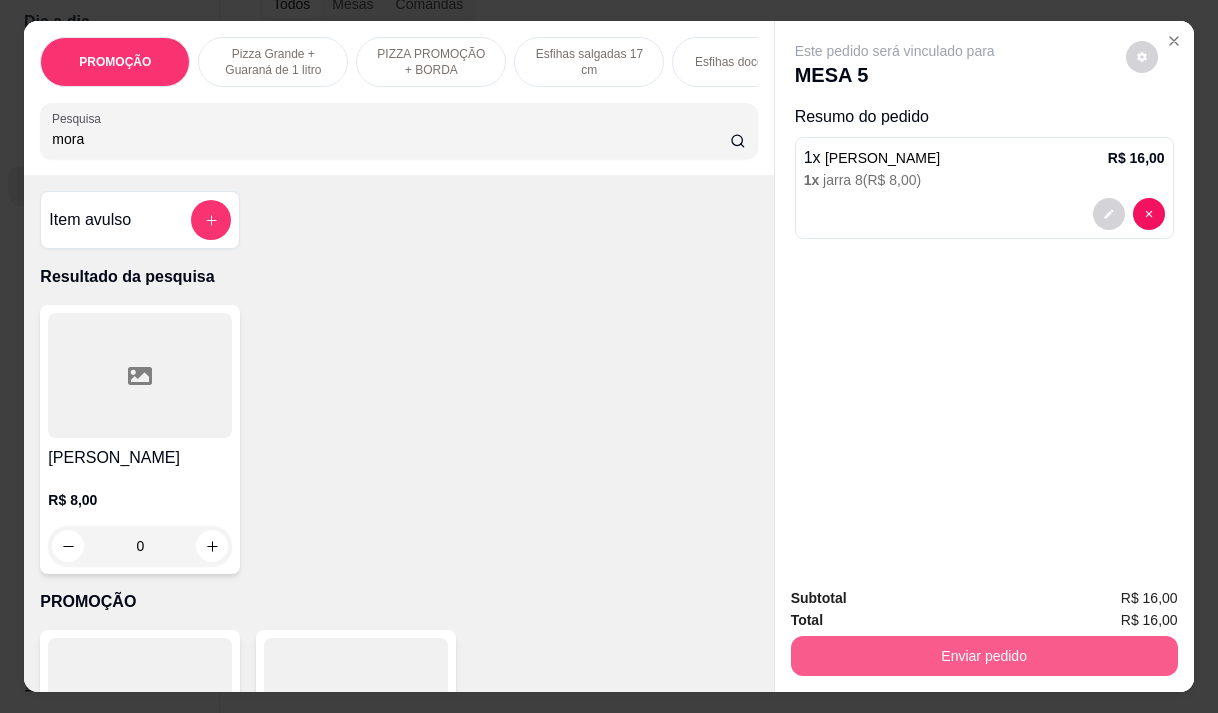 click on "Enviar pedido" at bounding box center (984, 656) 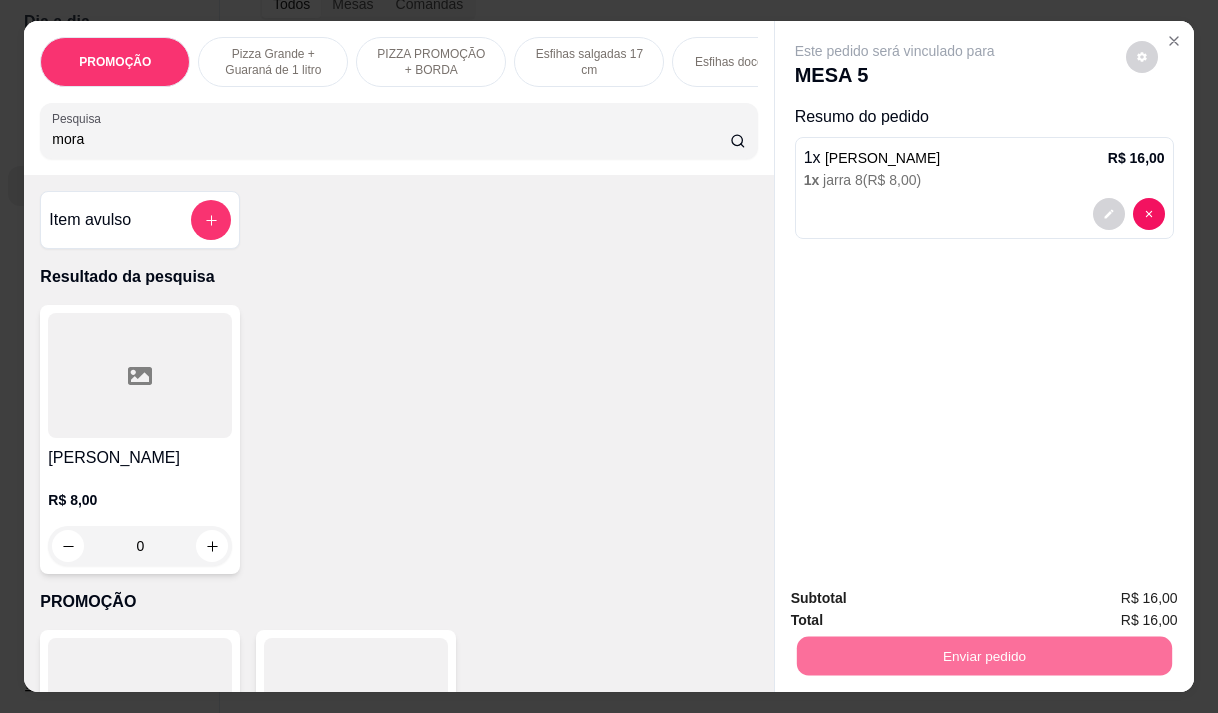click on "Não registrar e enviar pedido" at bounding box center [918, 598] 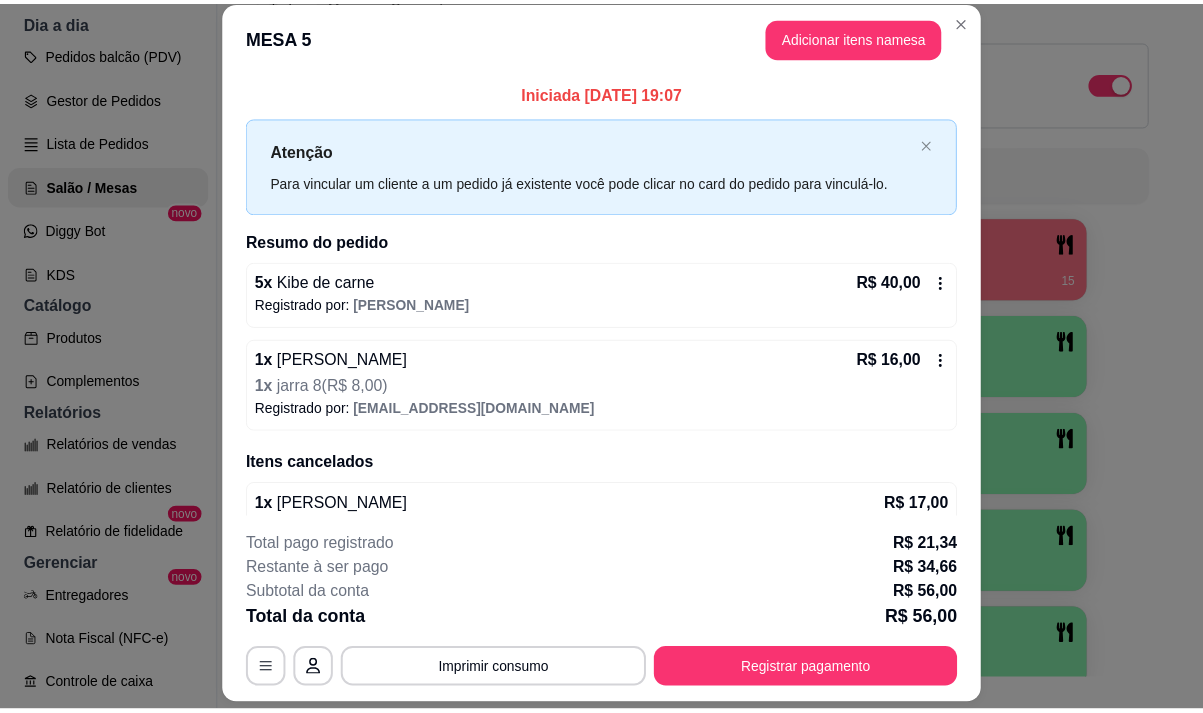 scroll, scrollTop: 0, scrollLeft: 0, axis: both 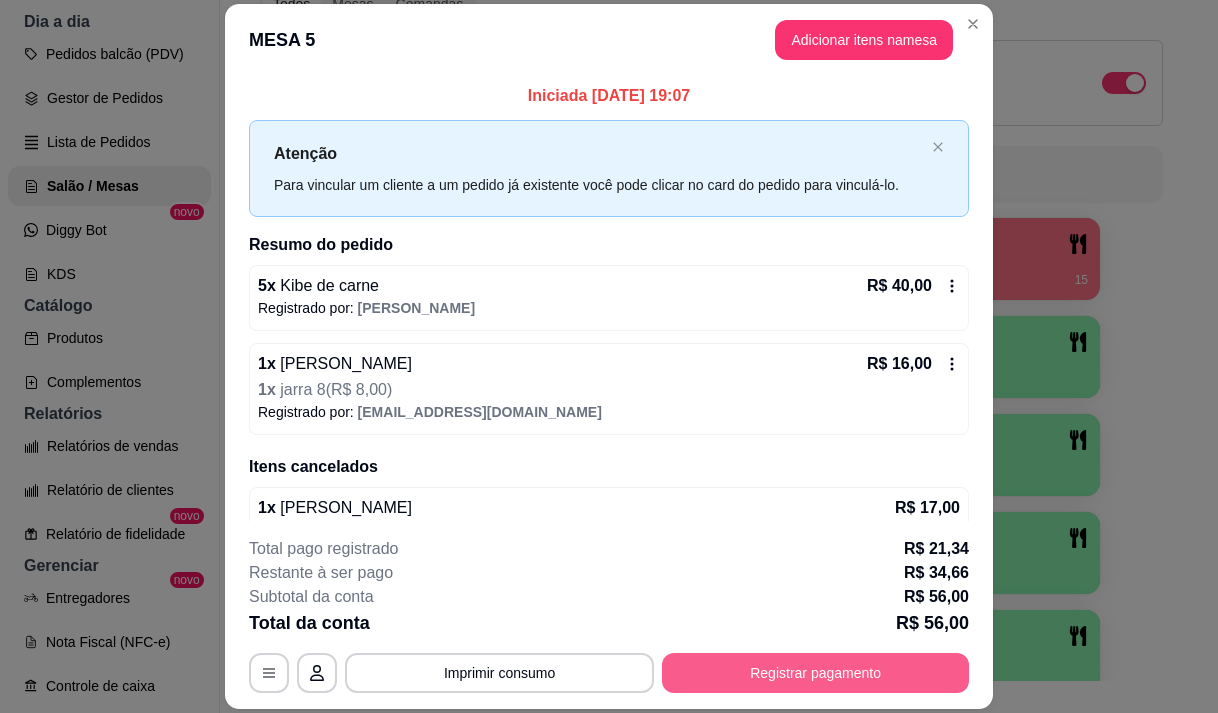 click on "Registrar pagamento" at bounding box center [815, 673] 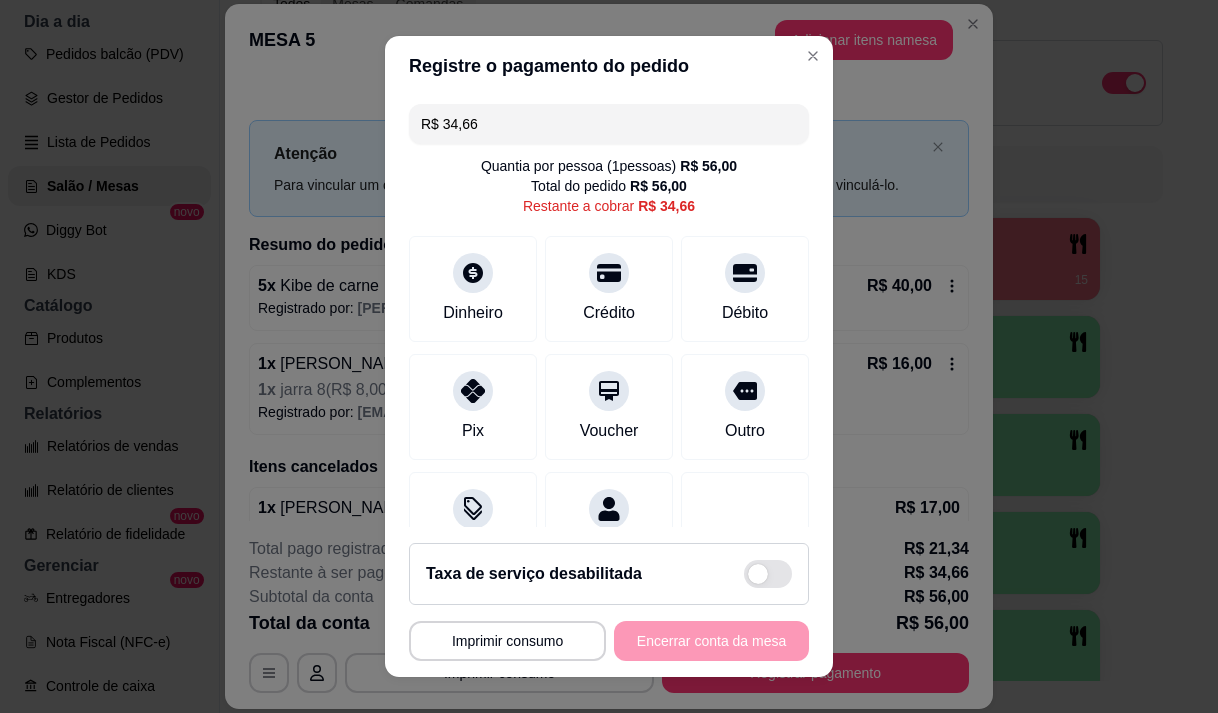 click on "R$ 34,66" at bounding box center (609, 124) 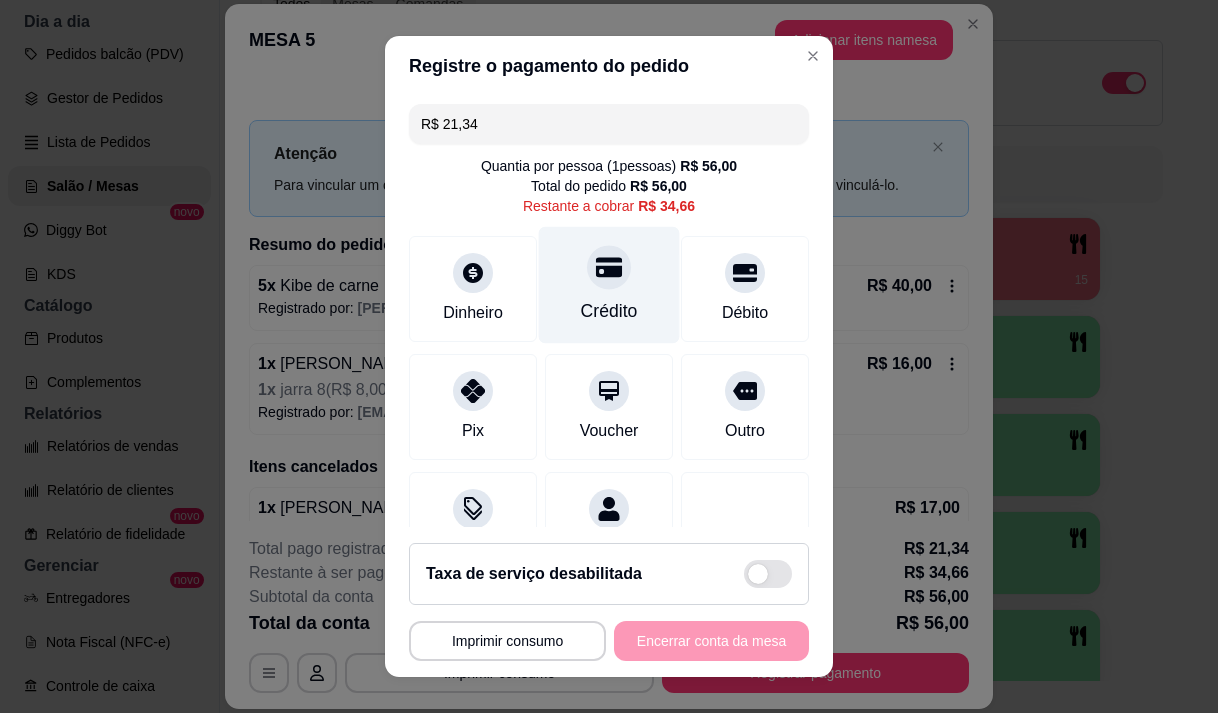 click on "Crédito" at bounding box center [609, 311] 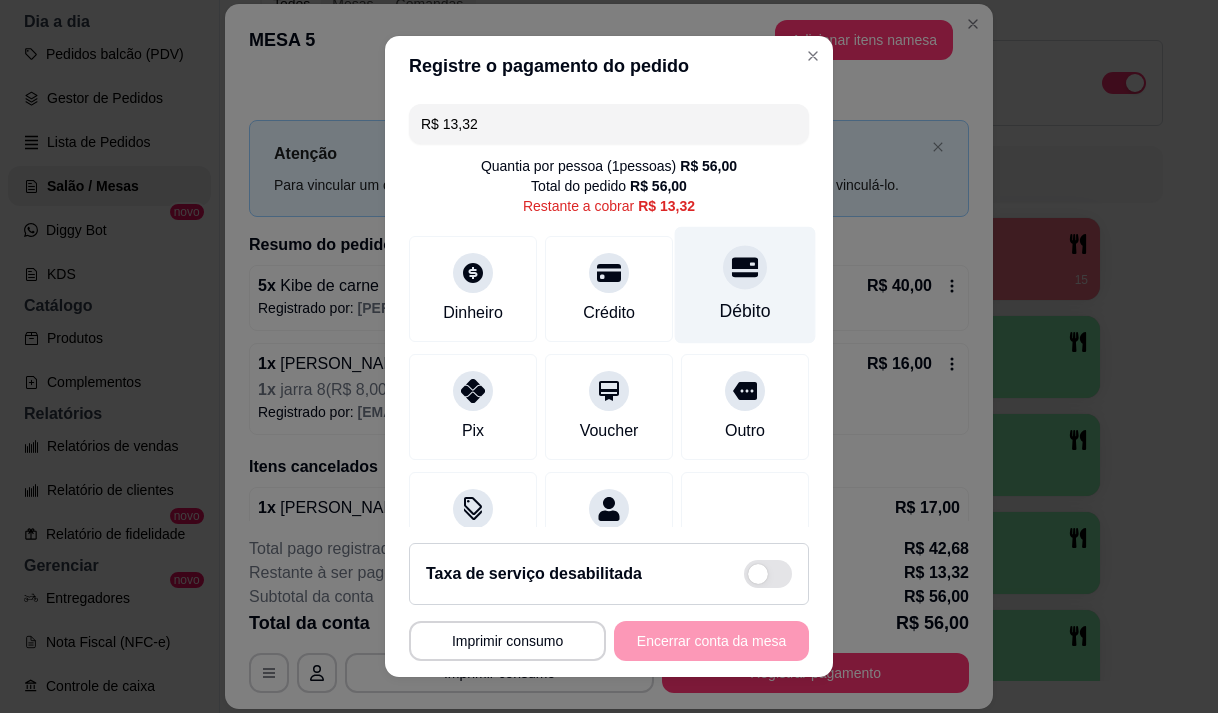 click on "Débito" at bounding box center [745, 284] 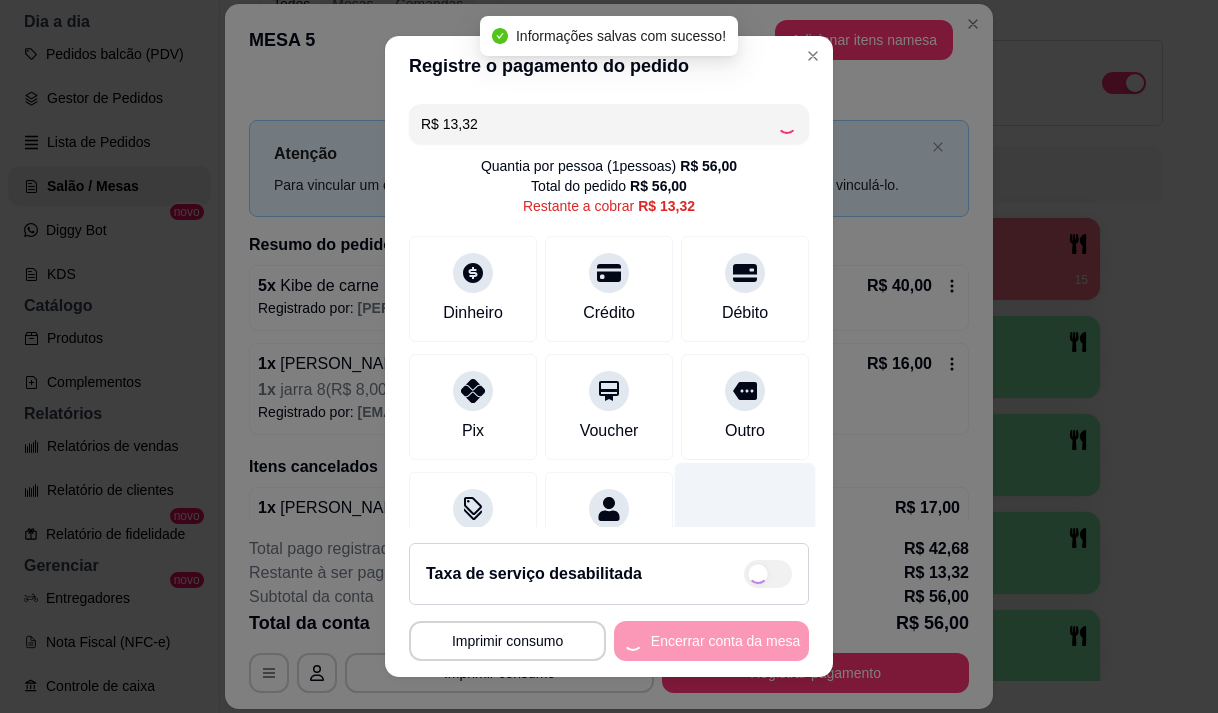 type on "R$ 0,00" 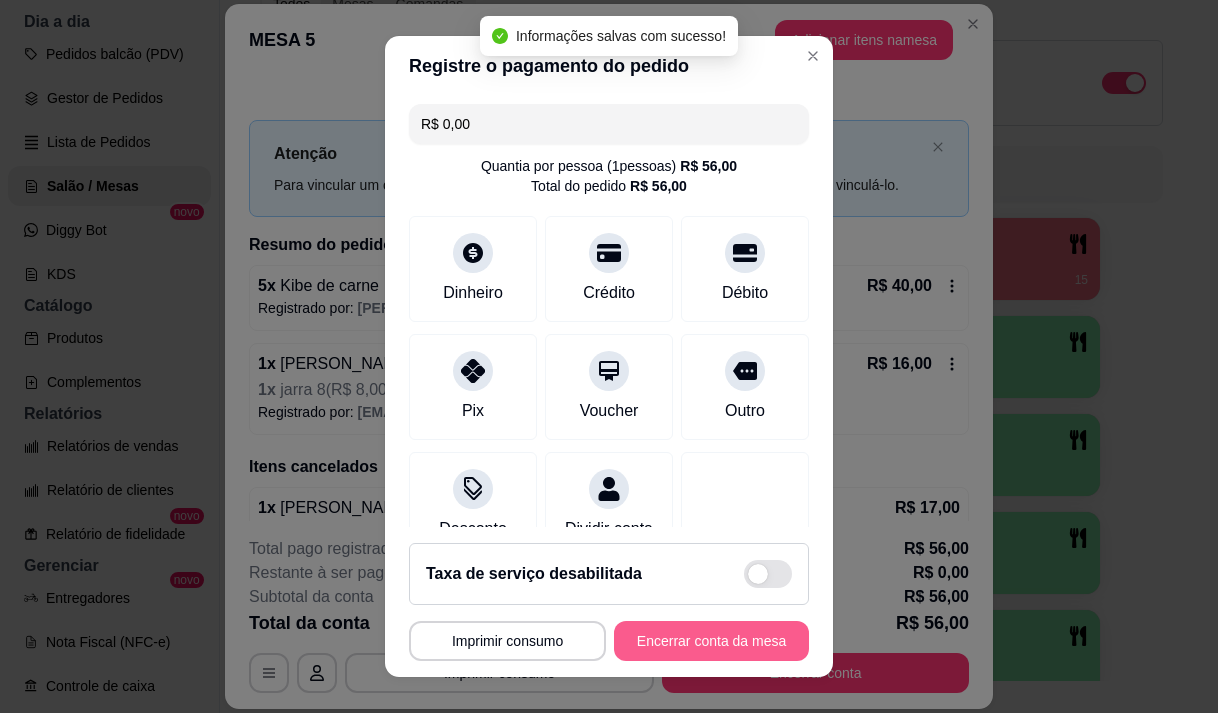 click on "Encerrar conta da mesa" at bounding box center (711, 641) 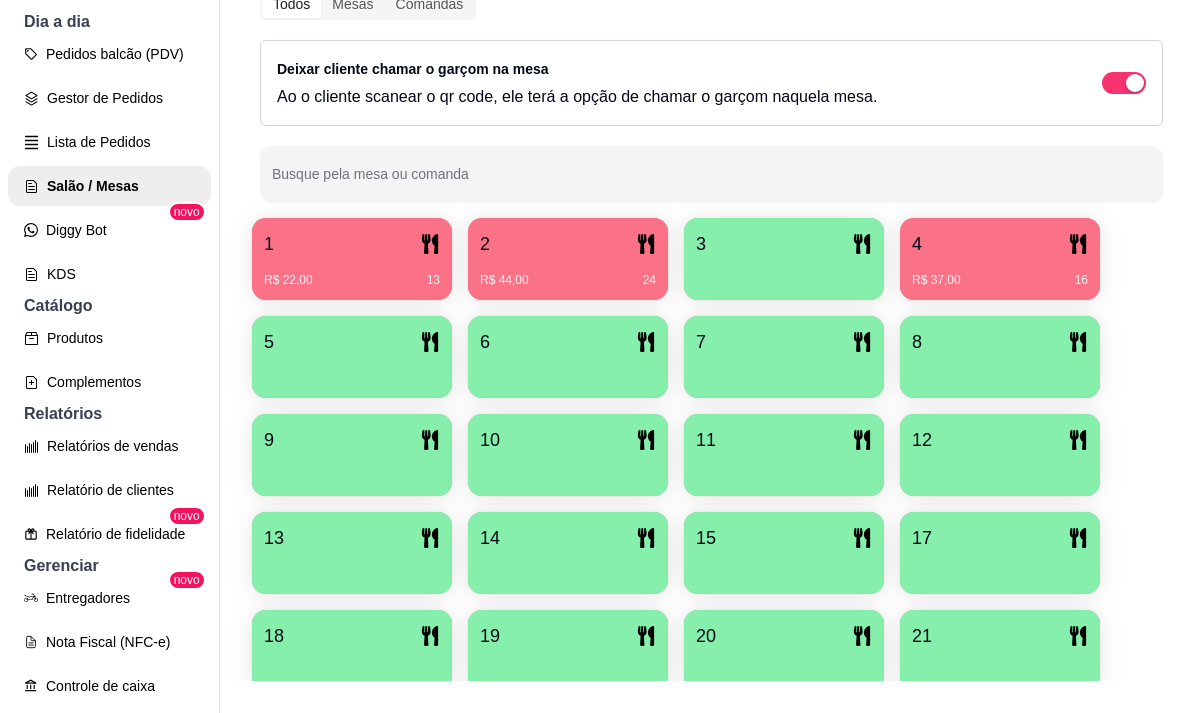 scroll, scrollTop: 639, scrollLeft: 0, axis: vertical 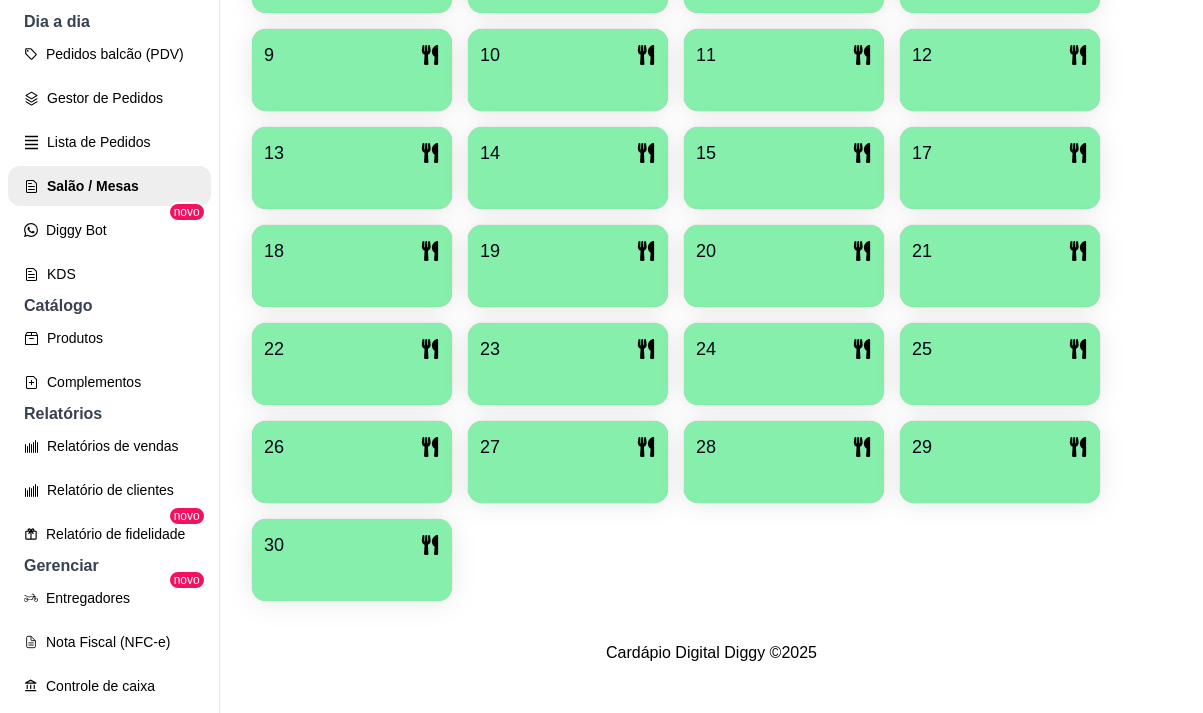 click on "30" at bounding box center (352, 545) 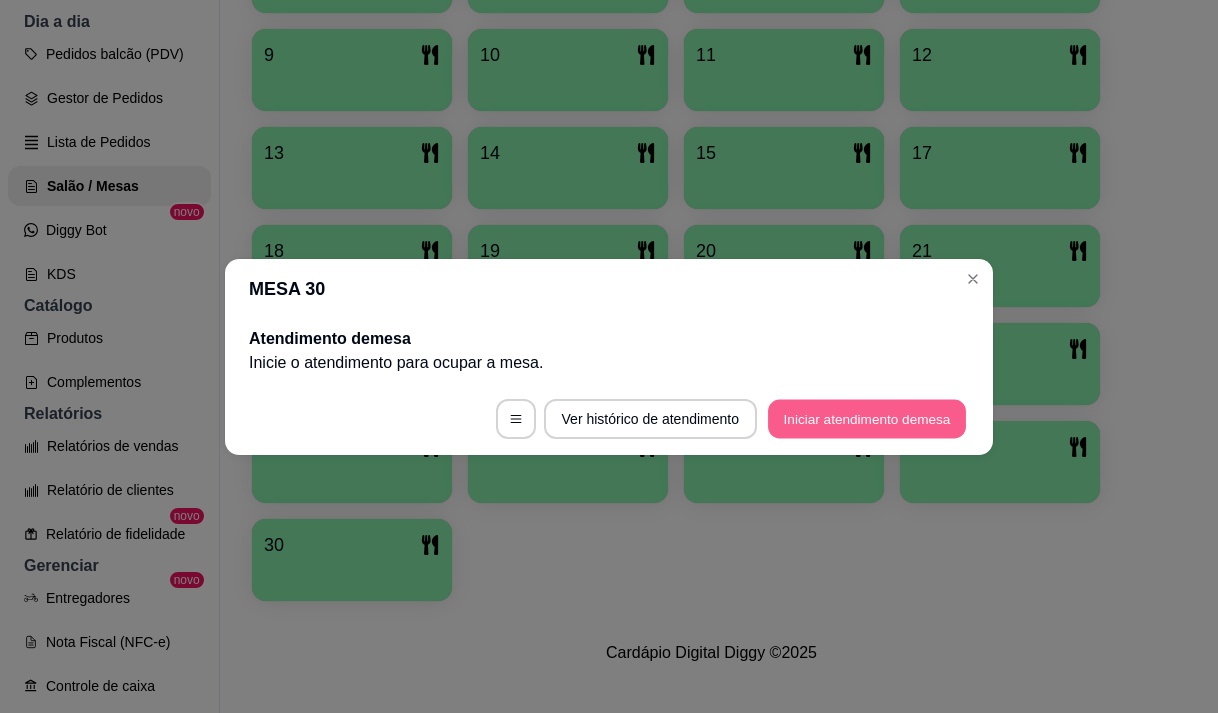 click on "Iniciar atendimento de  mesa" at bounding box center (867, 418) 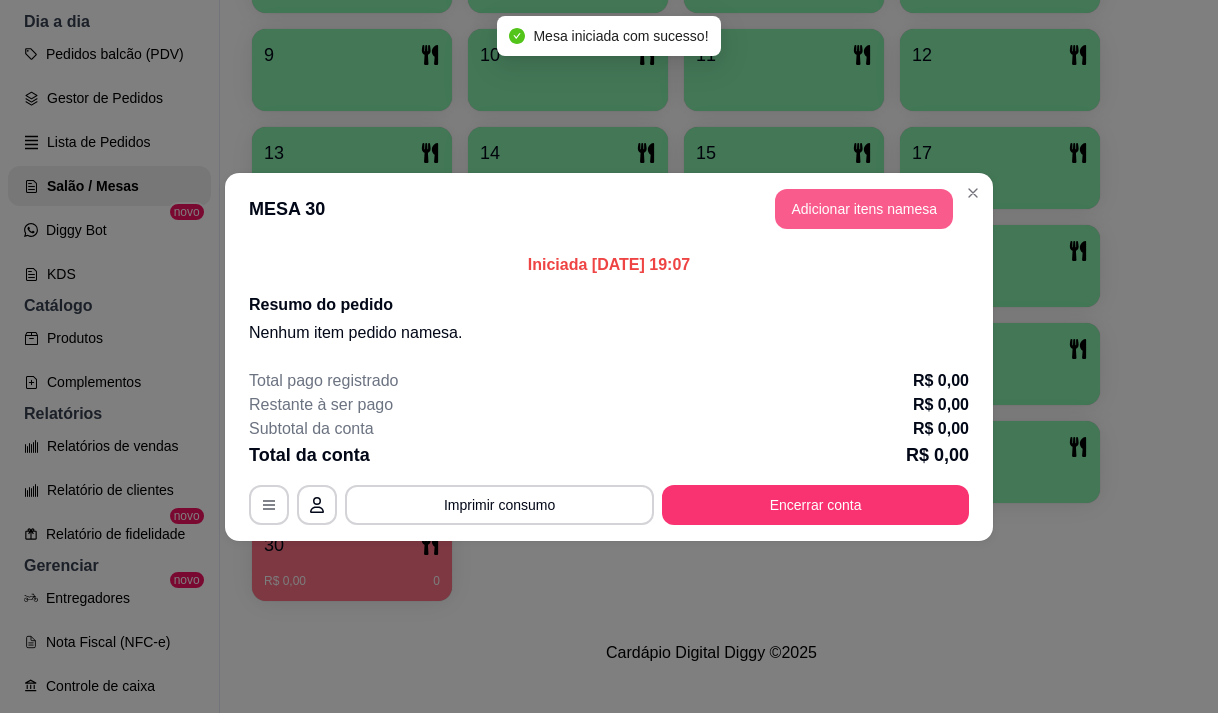 click on "Adicionar itens na  mesa" at bounding box center (864, 209) 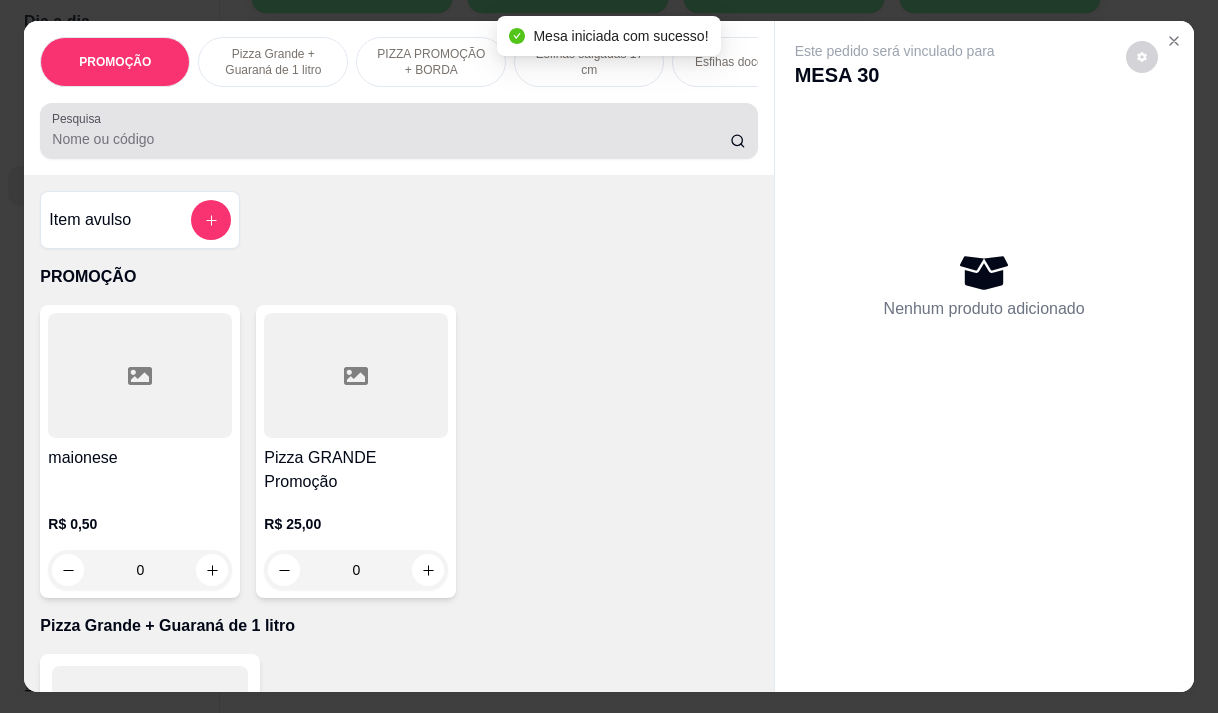 click on "Pesquisa" at bounding box center (391, 139) 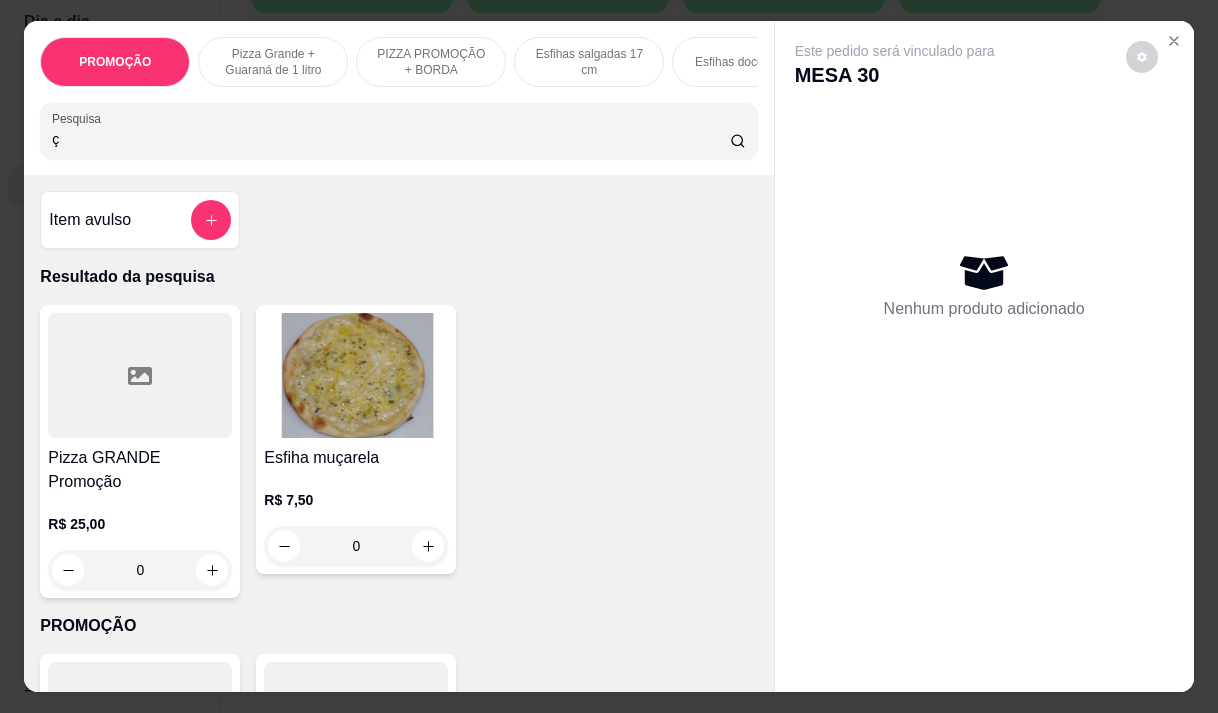 type on "ç" 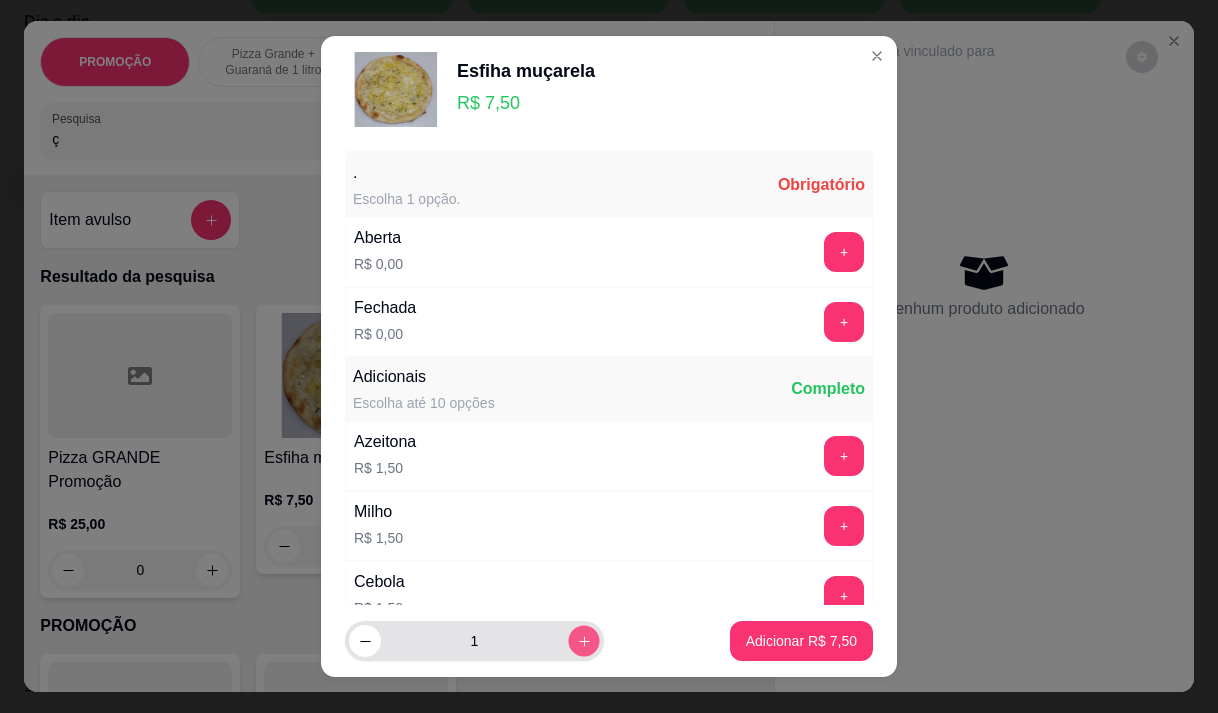 click 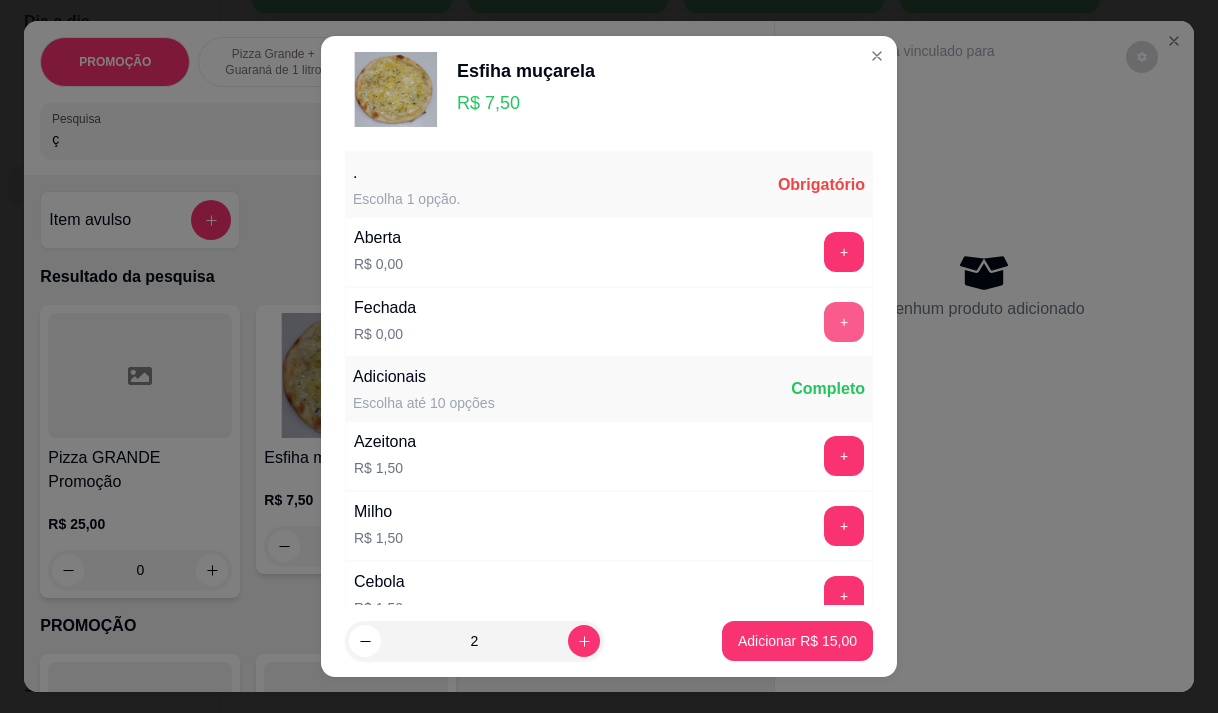 click on "+" at bounding box center (844, 322) 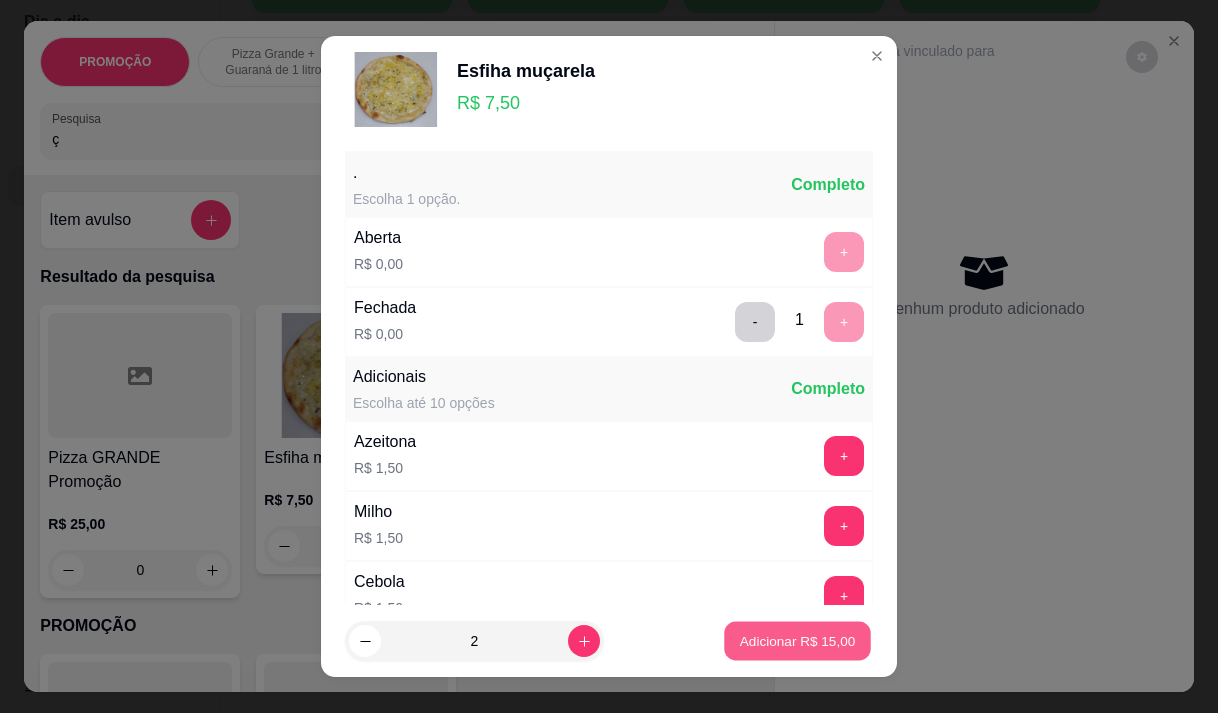 click on "Adicionar   R$ 15,00" at bounding box center [798, 641] 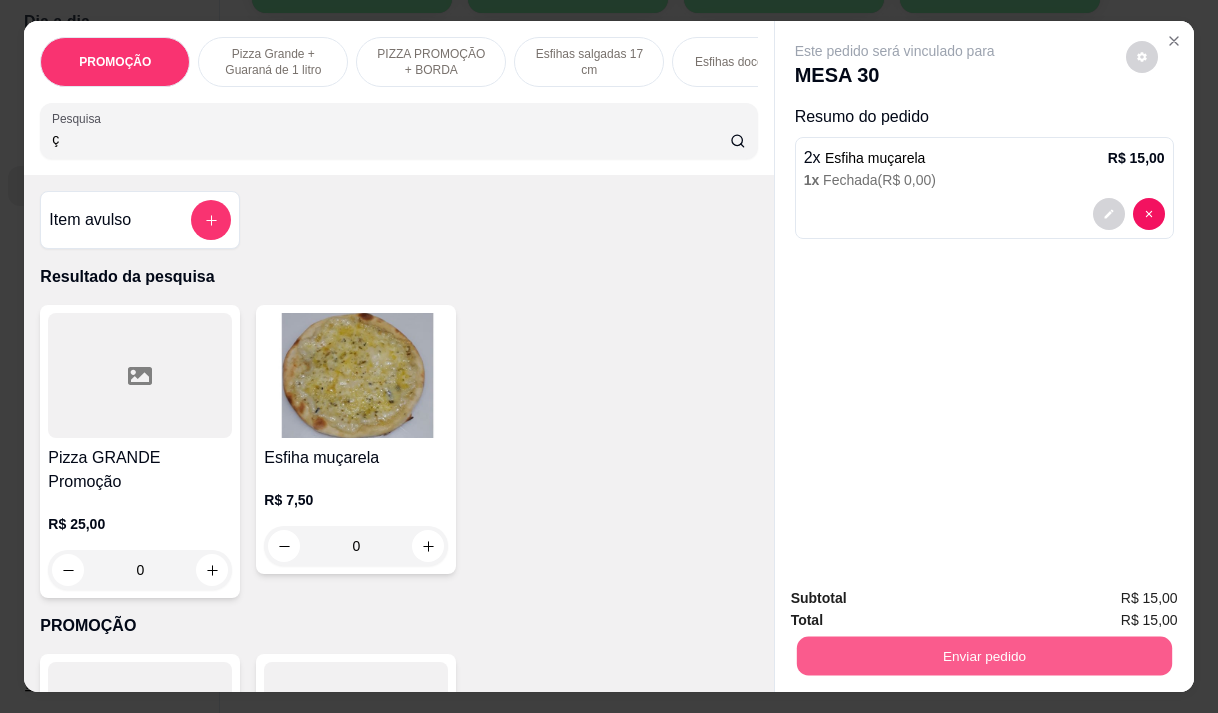 click on "Enviar pedido" at bounding box center (983, 655) 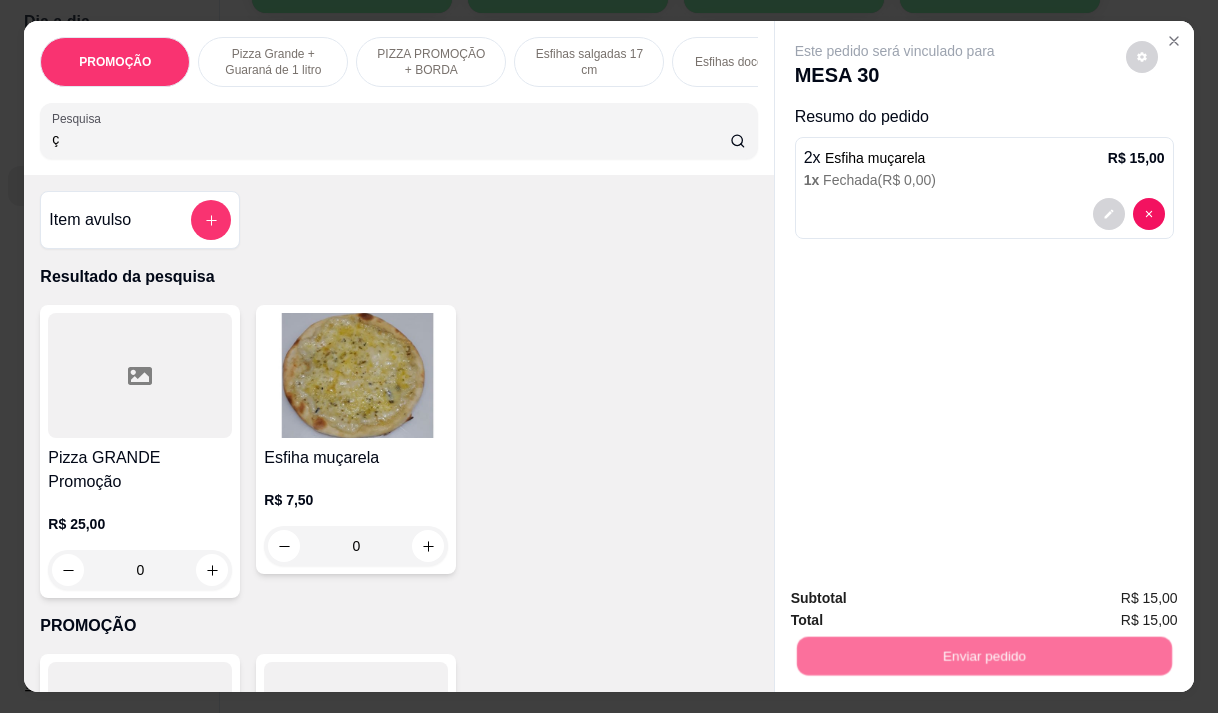 click on "Não registrar e enviar pedido" at bounding box center [918, 599] 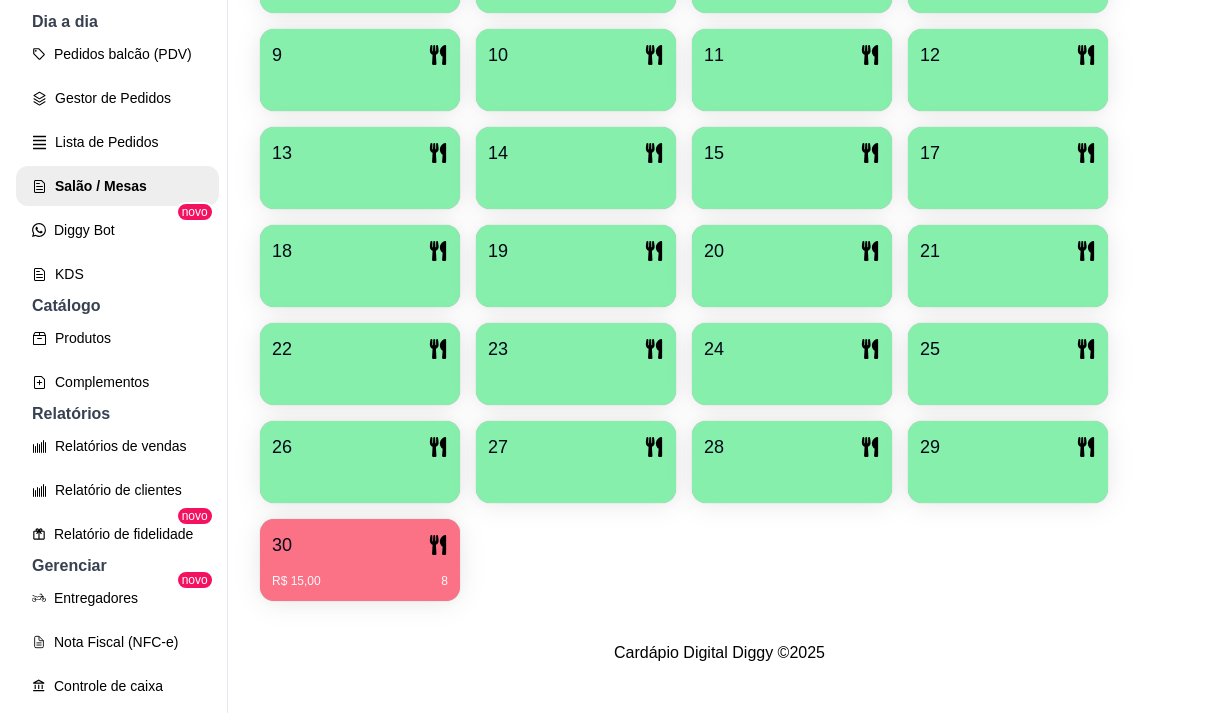 scroll, scrollTop: 239, scrollLeft: 0, axis: vertical 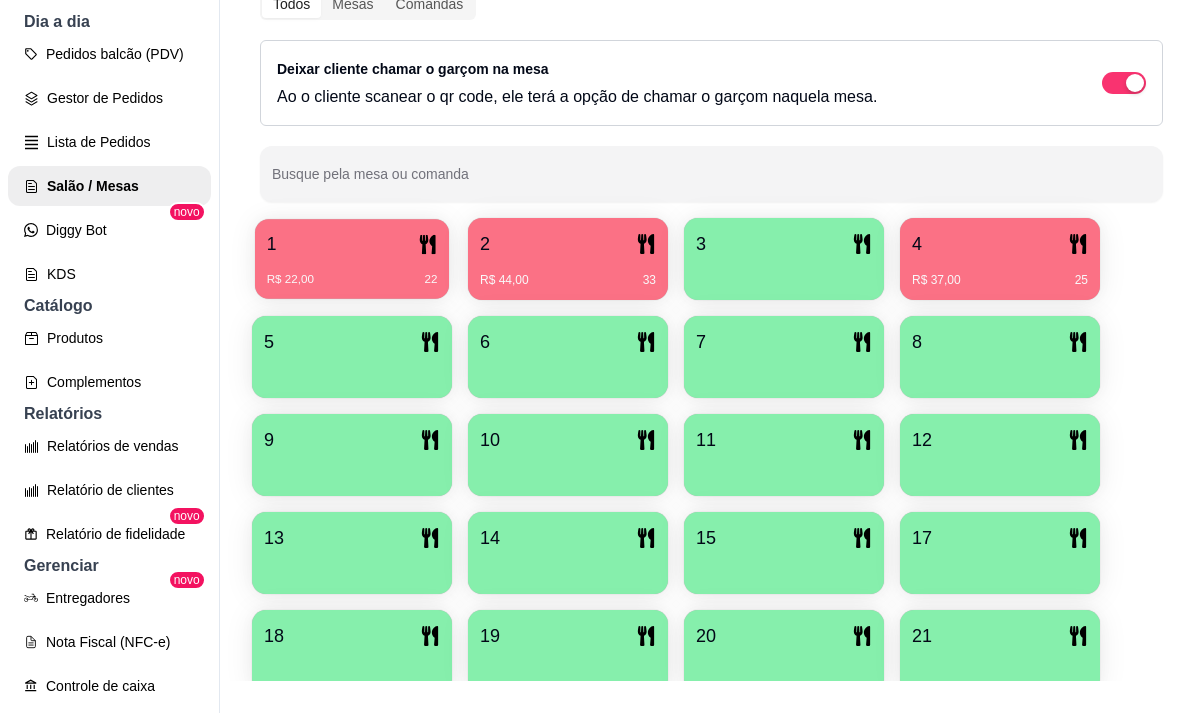 click on "R$ 22,00 22" at bounding box center [352, 272] 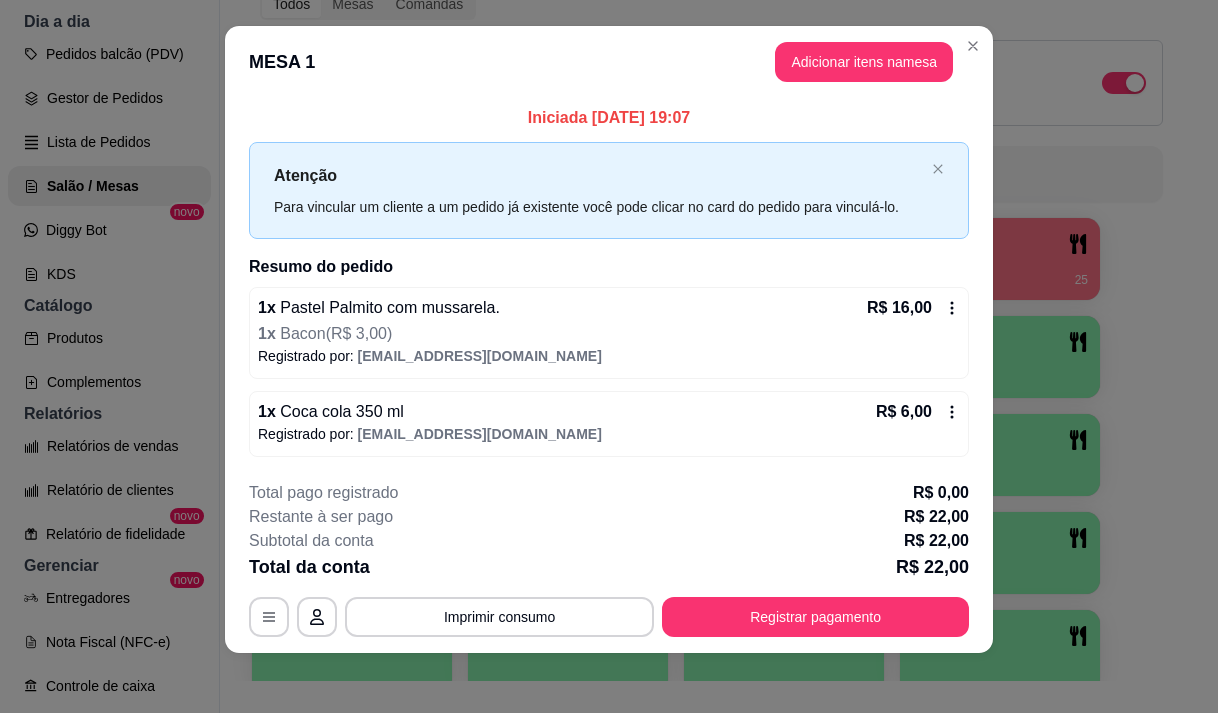 scroll, scrollTop: 21, scrollLeft: 0, axis: vertical 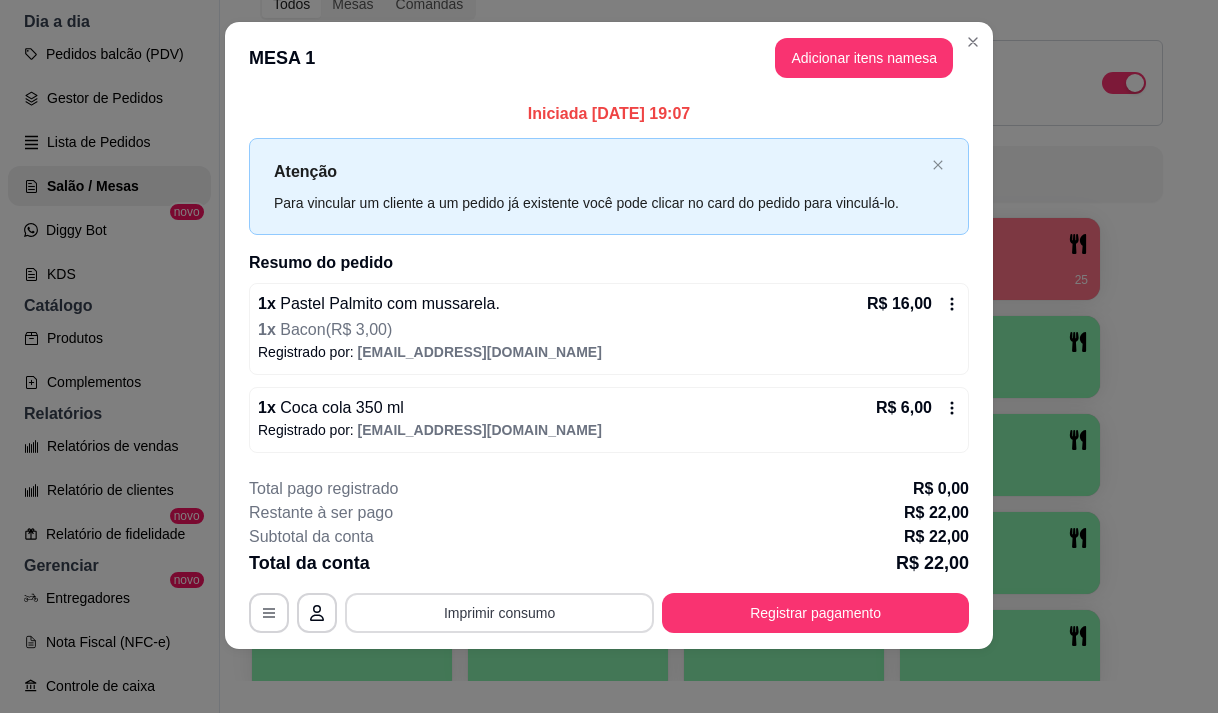 click on "Imprimir consumo" at bounding box center (499, 613) 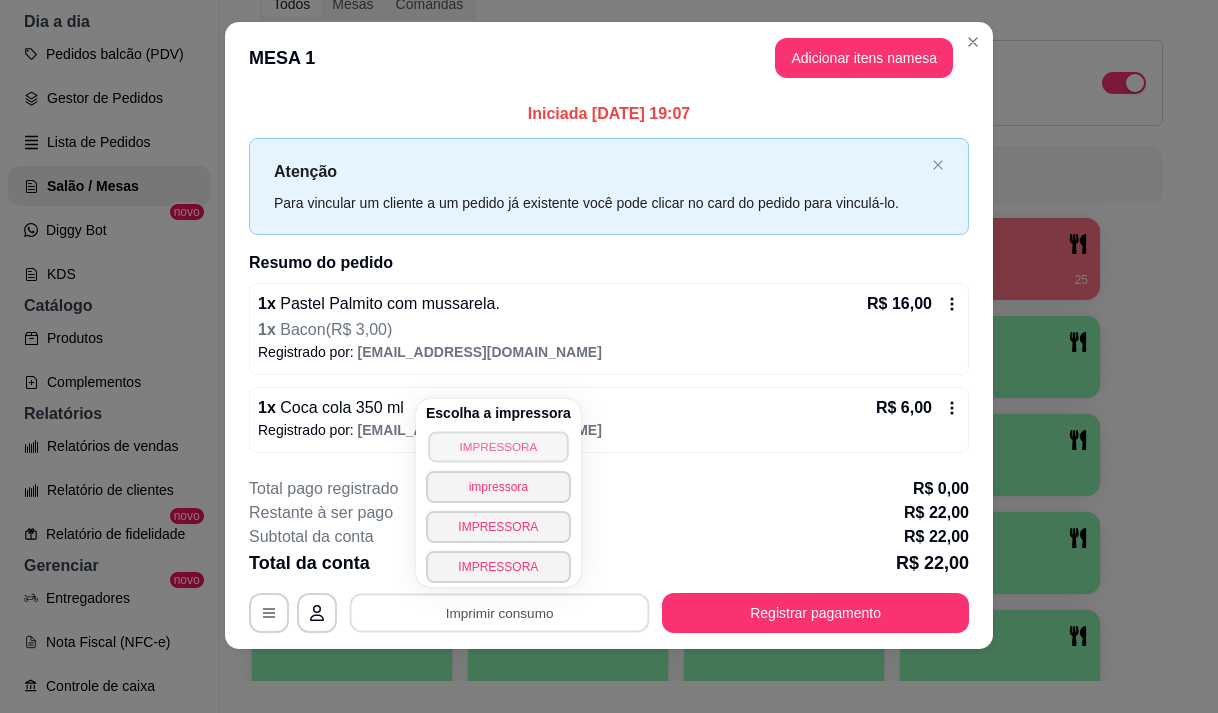 click on "IMPRESSORA" at bounding box center (498, 446) 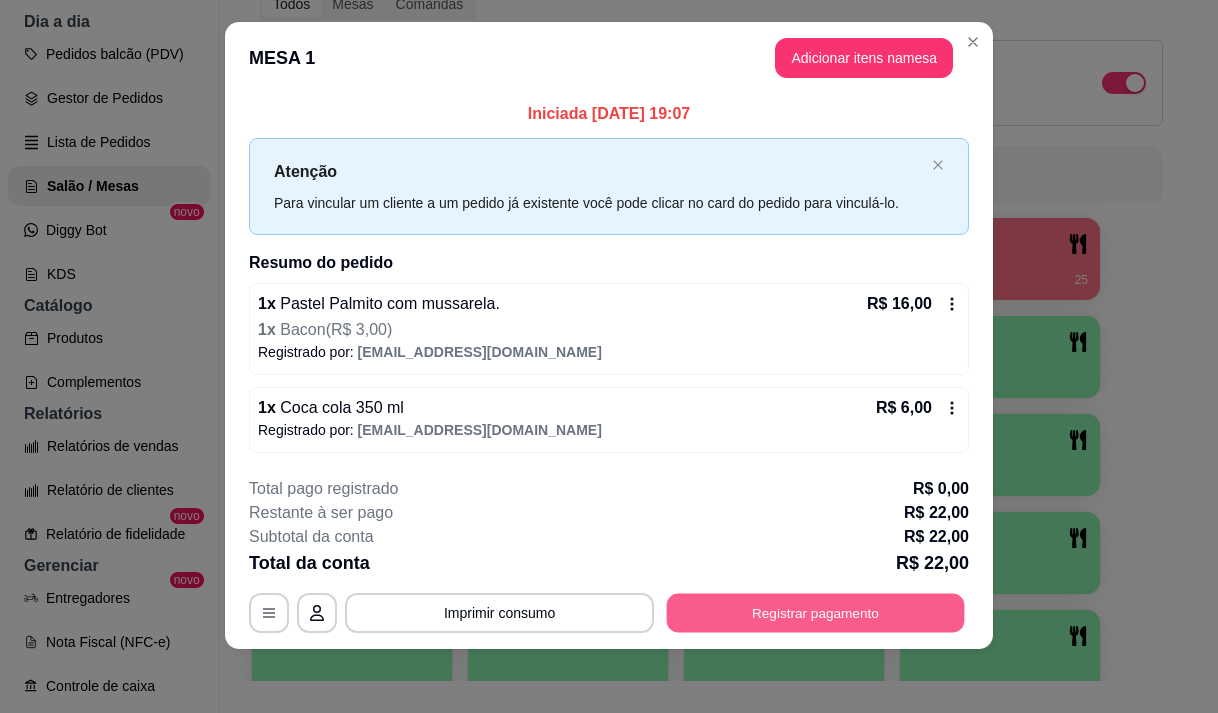 click on "Registrar pagamento" at bounding box center (816, 613) 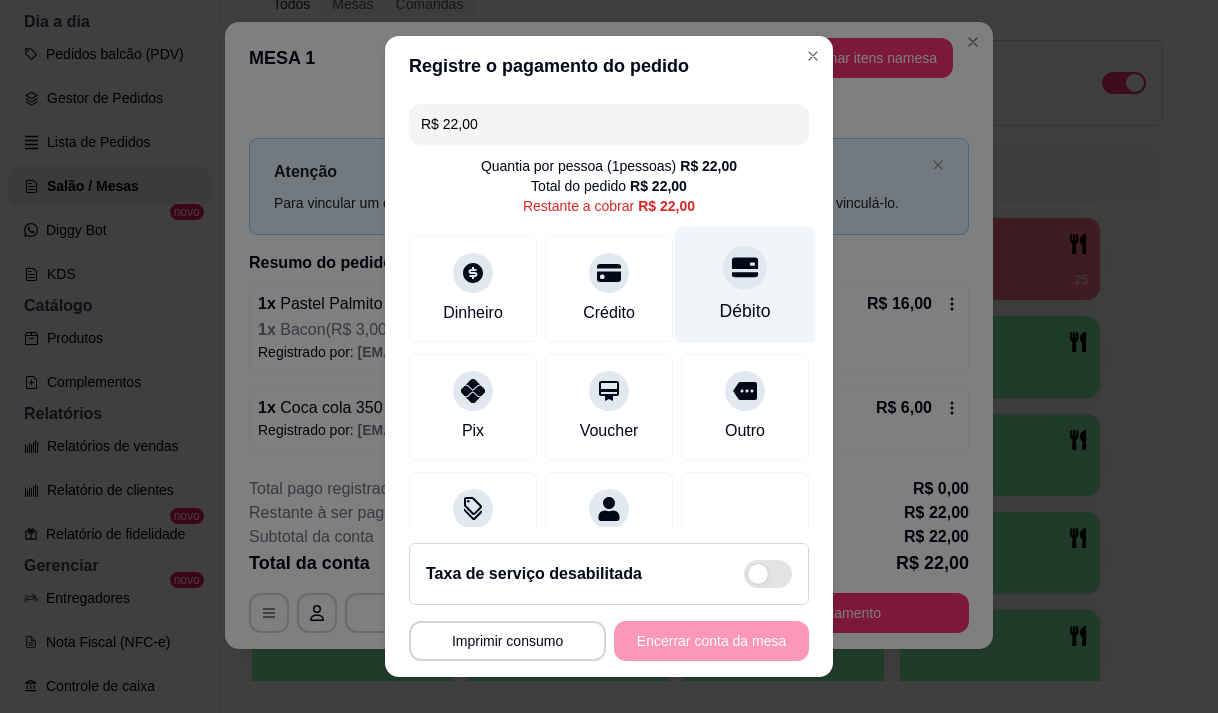 click on "Débito" at bounding box center [745, 311] 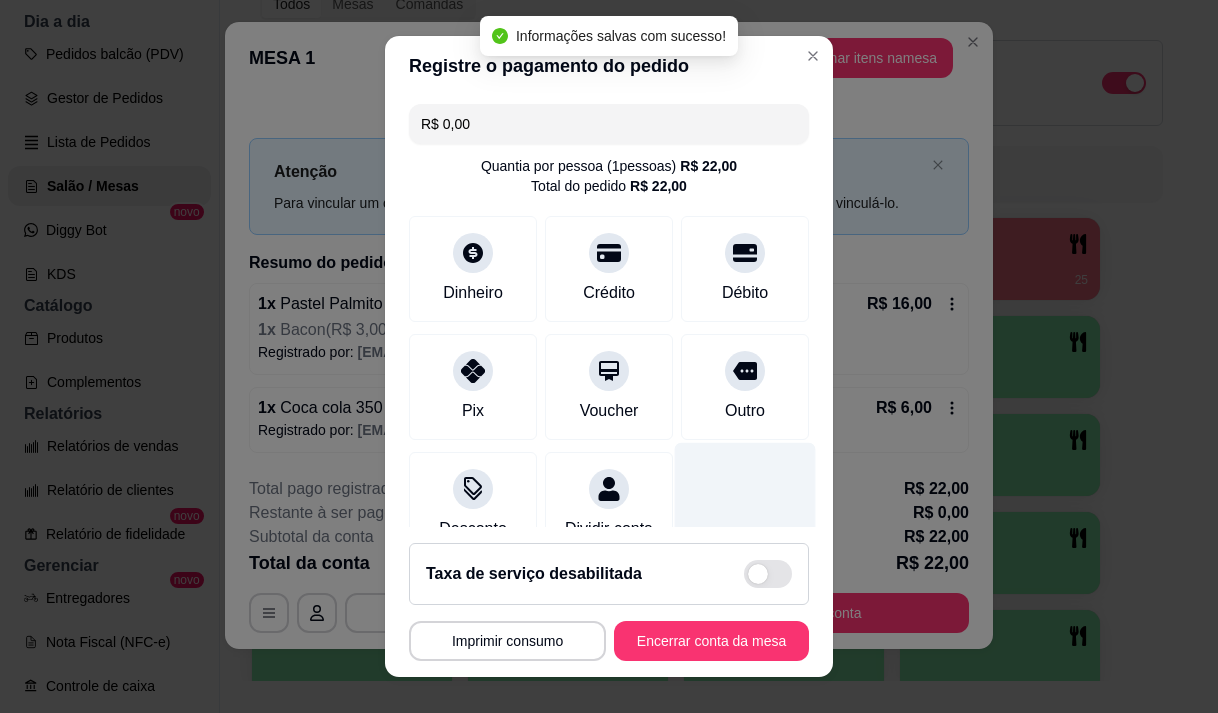 type on "R$ 0,00" 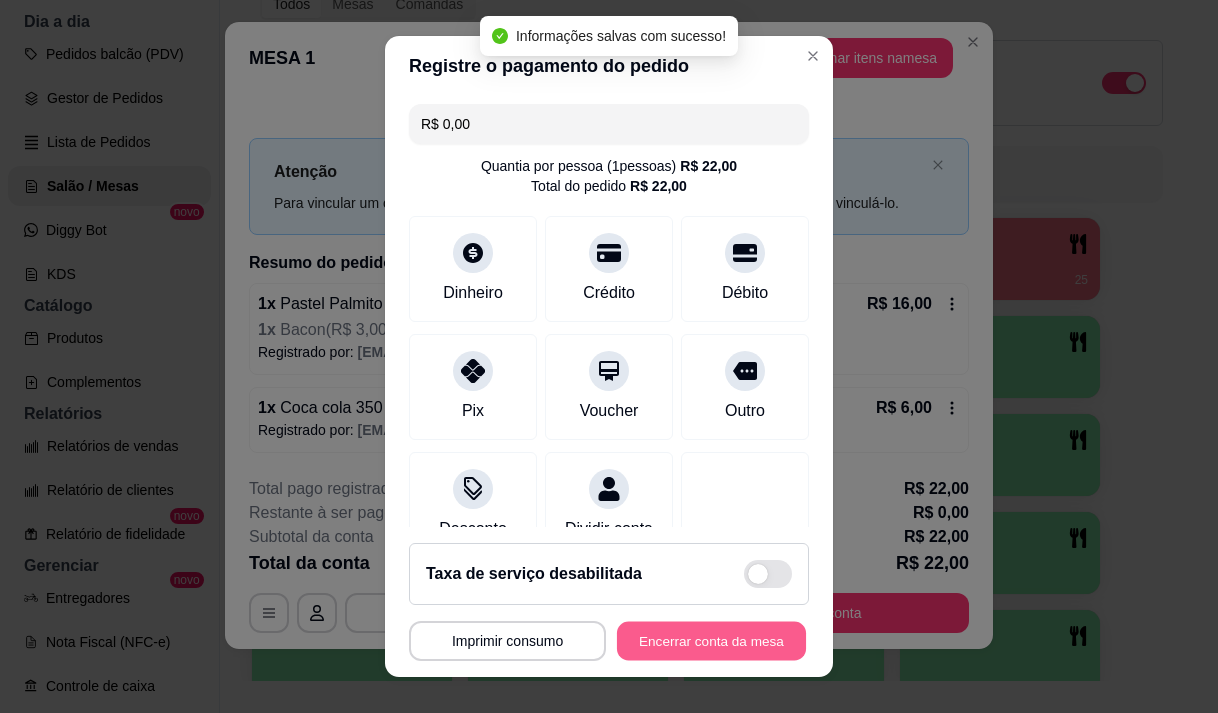click on "Encerrar conta da mesa" at bounding box center [711, 641] 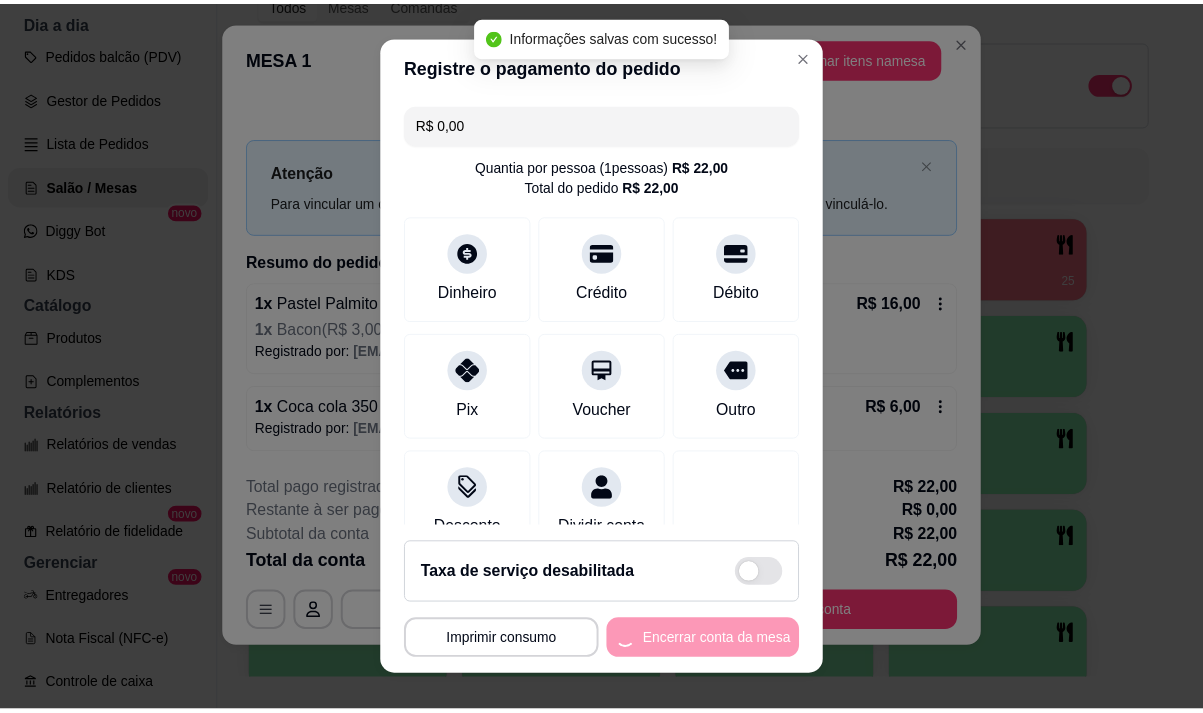 scroll, scrollTop: 0, scrollLeft: 0, axis: both 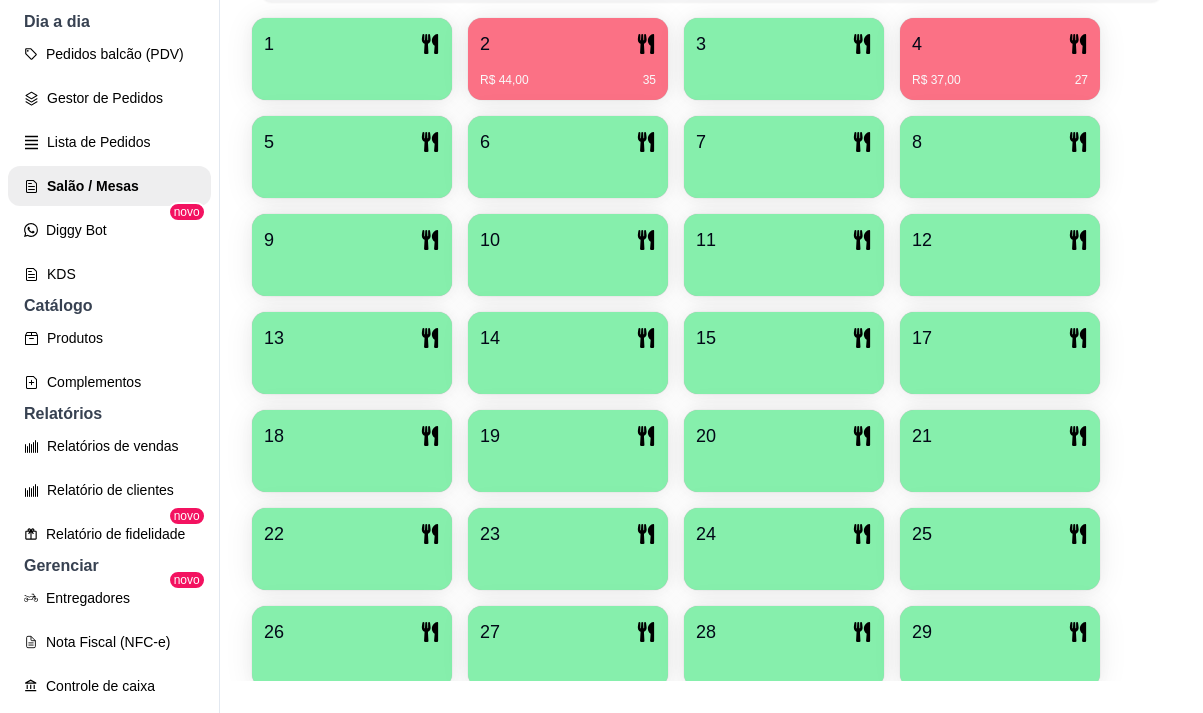 click at bounding box center [568, 269] 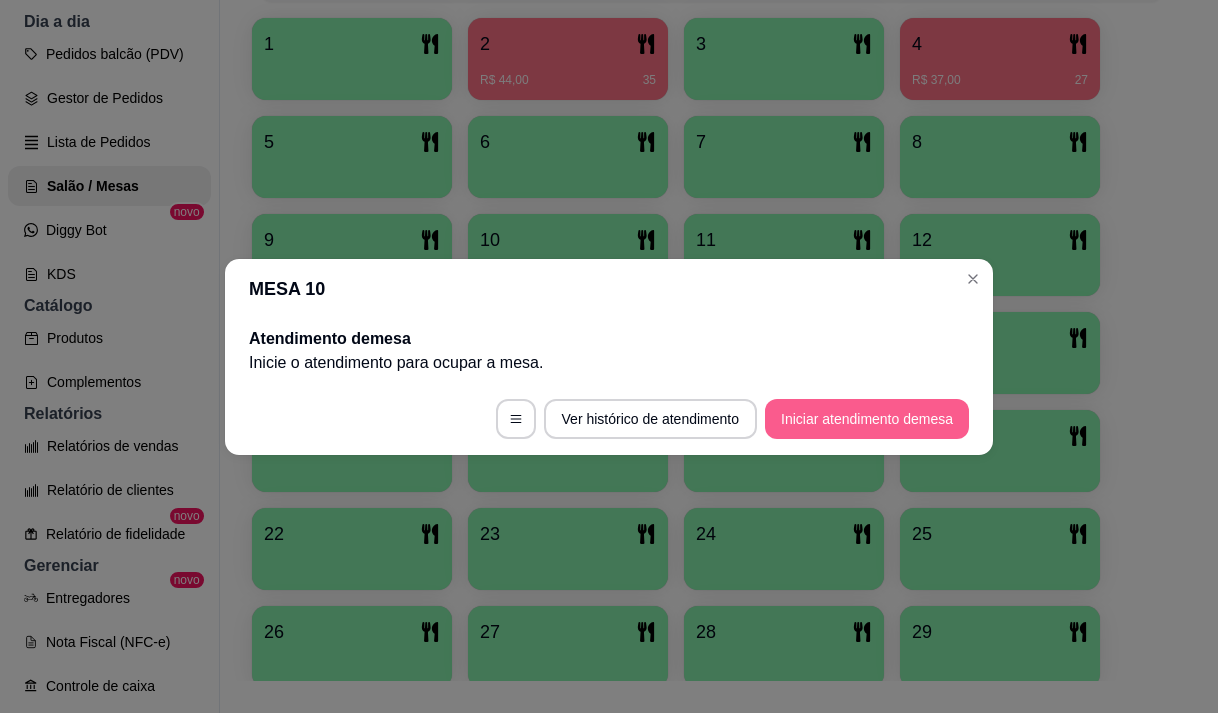 click on "Iniciar atendimento de  mesa" at bounding box center [867, 419] 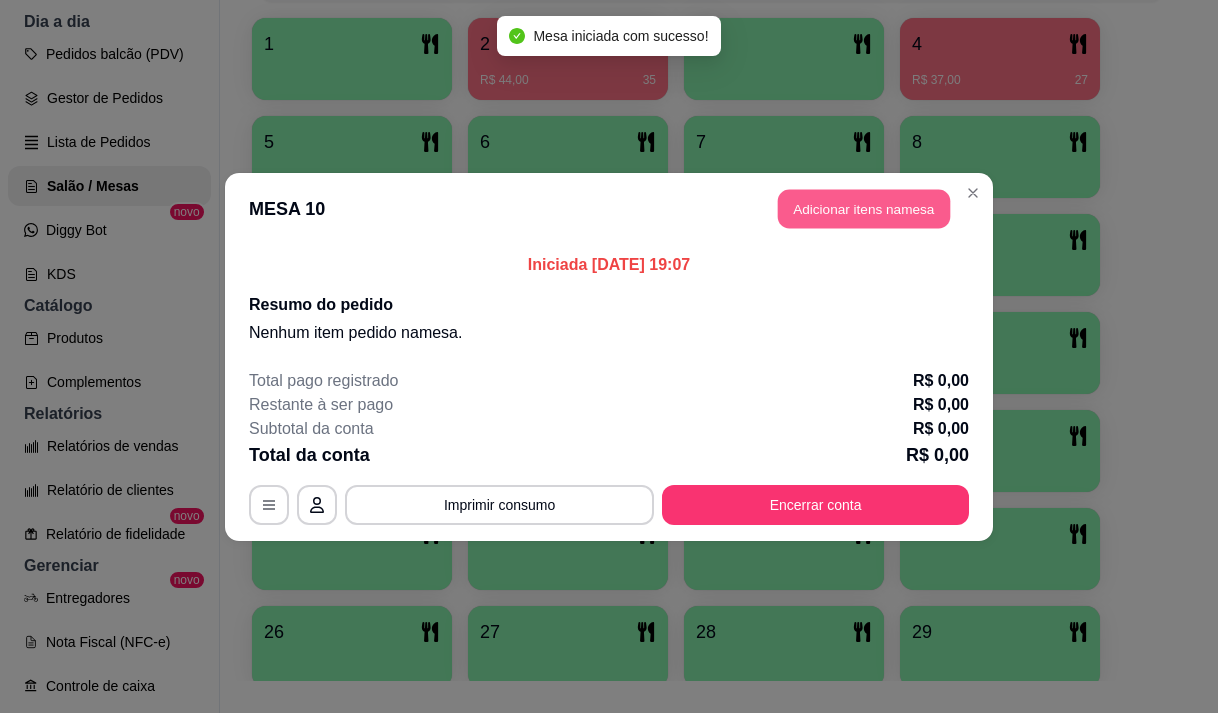 click on "Adicionar itens na  mesa" at bounding box center [864, 208] 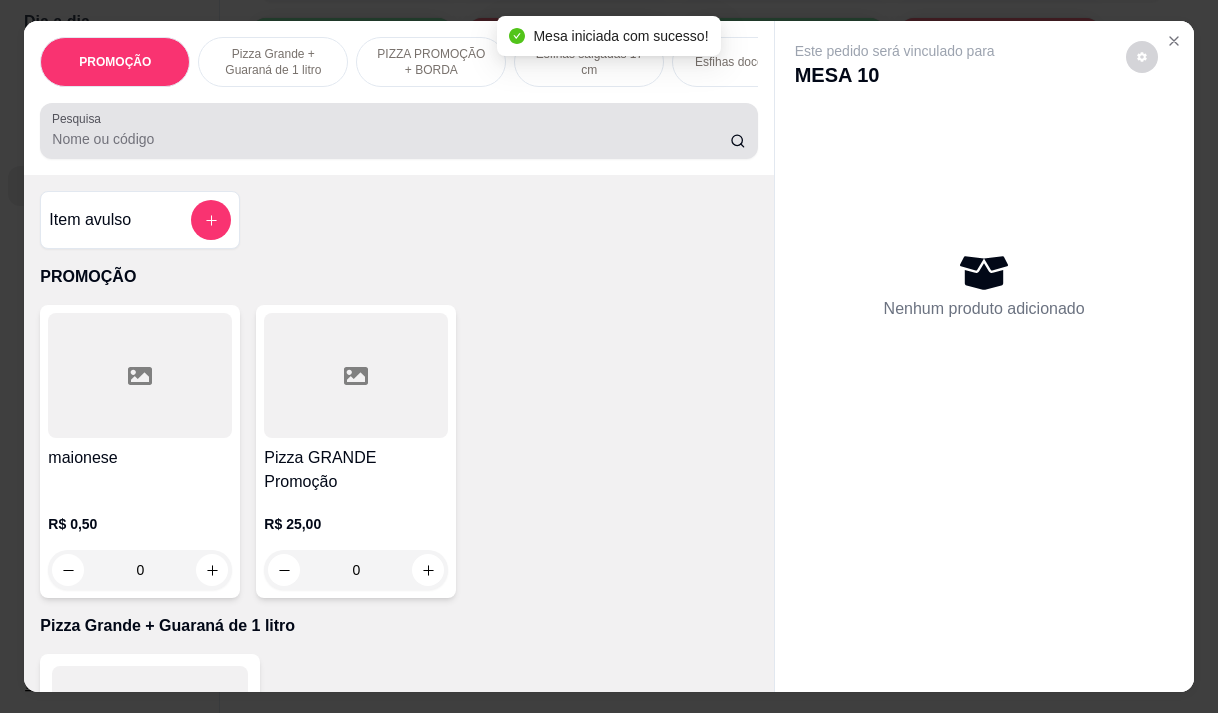 click on "Pesquisa" at bounding box center (391, 139) 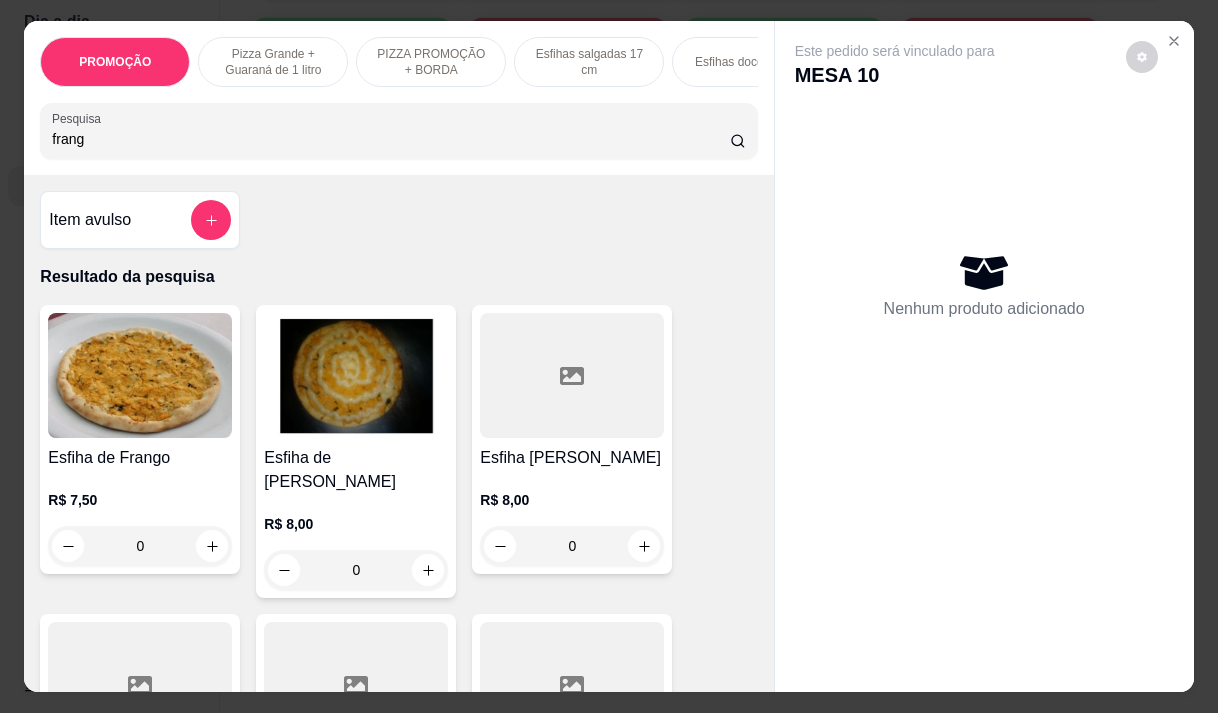 click on "R$ 8,00 0" at bounding box center [572, 518] 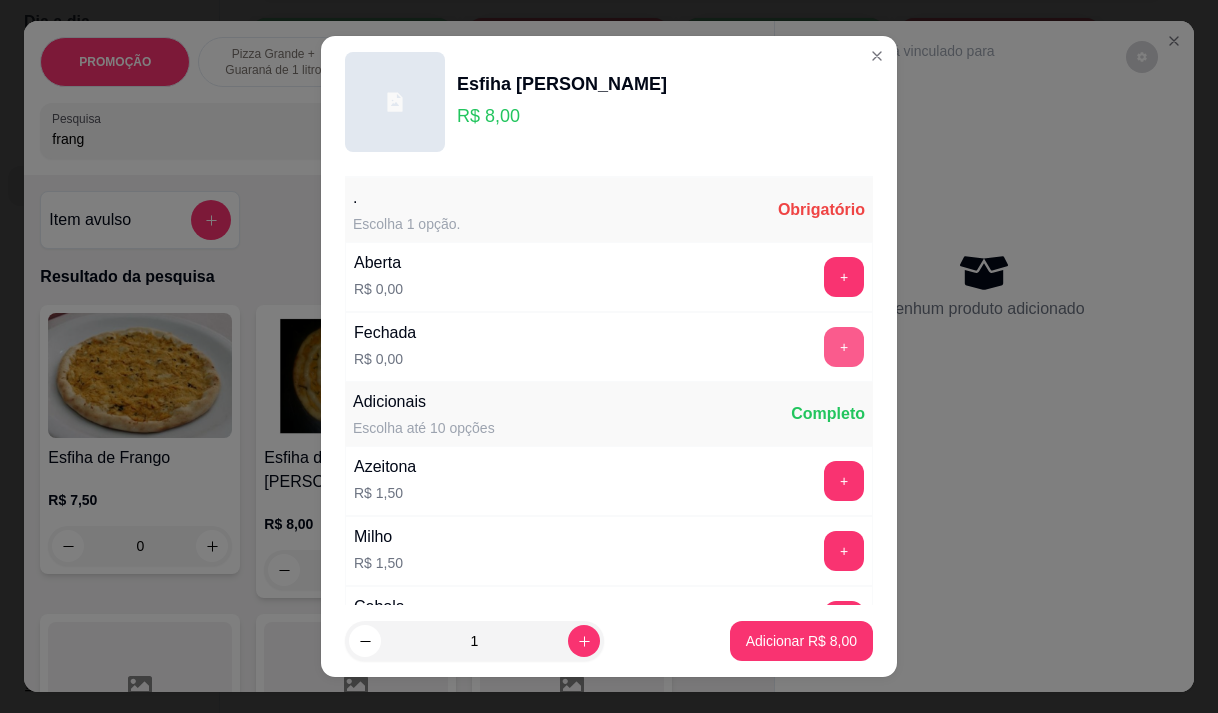 click on "+" at bounding box center [844, 347] 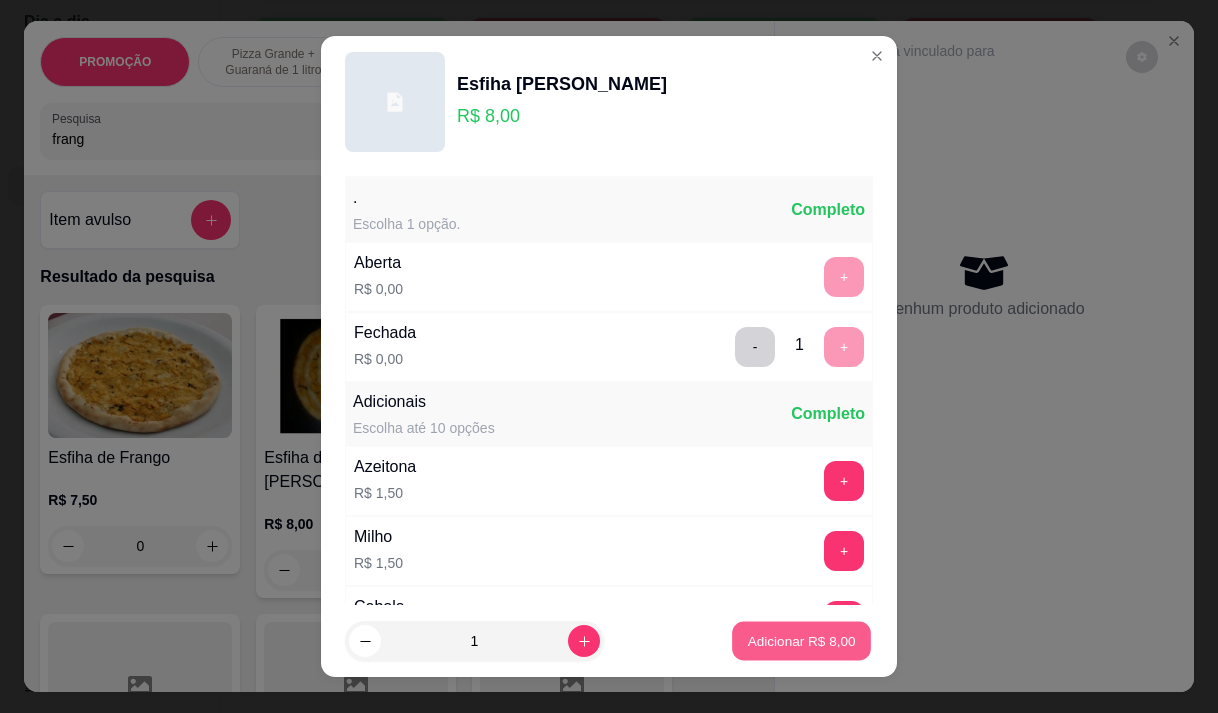 click on "Adicionar   R$ 8,00" at bounding box center [801, 641] 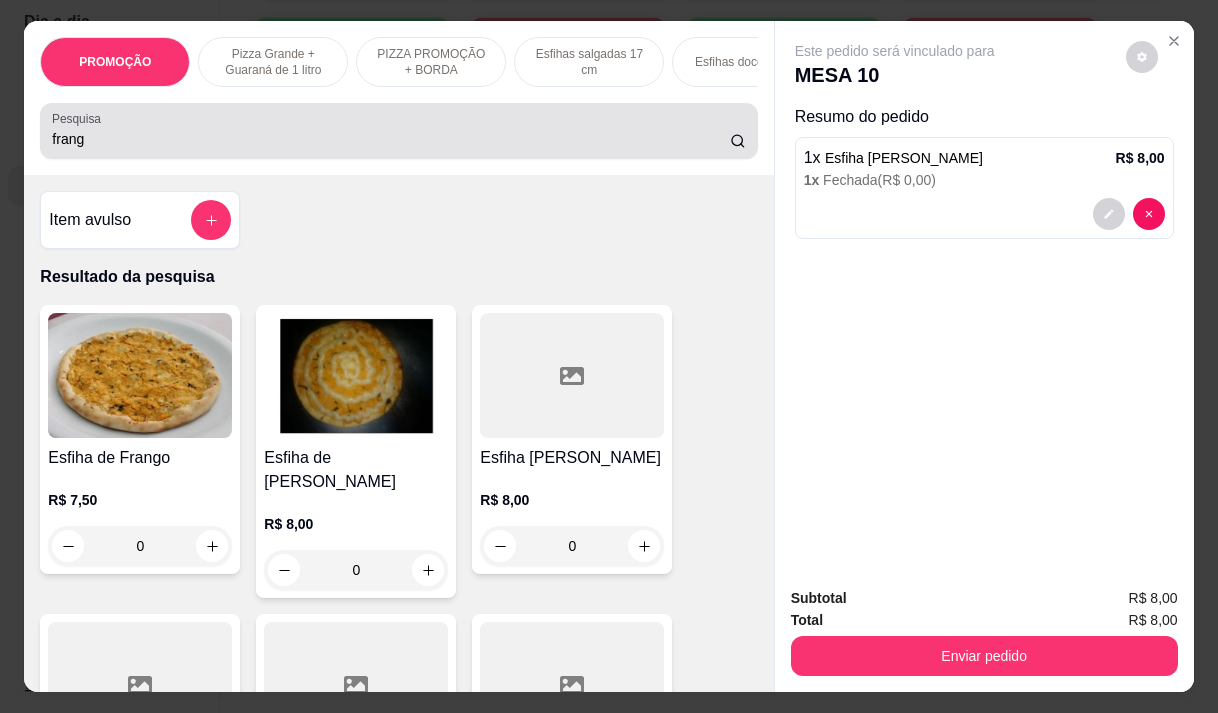 click on "frang" at bounding box center (398, 131) 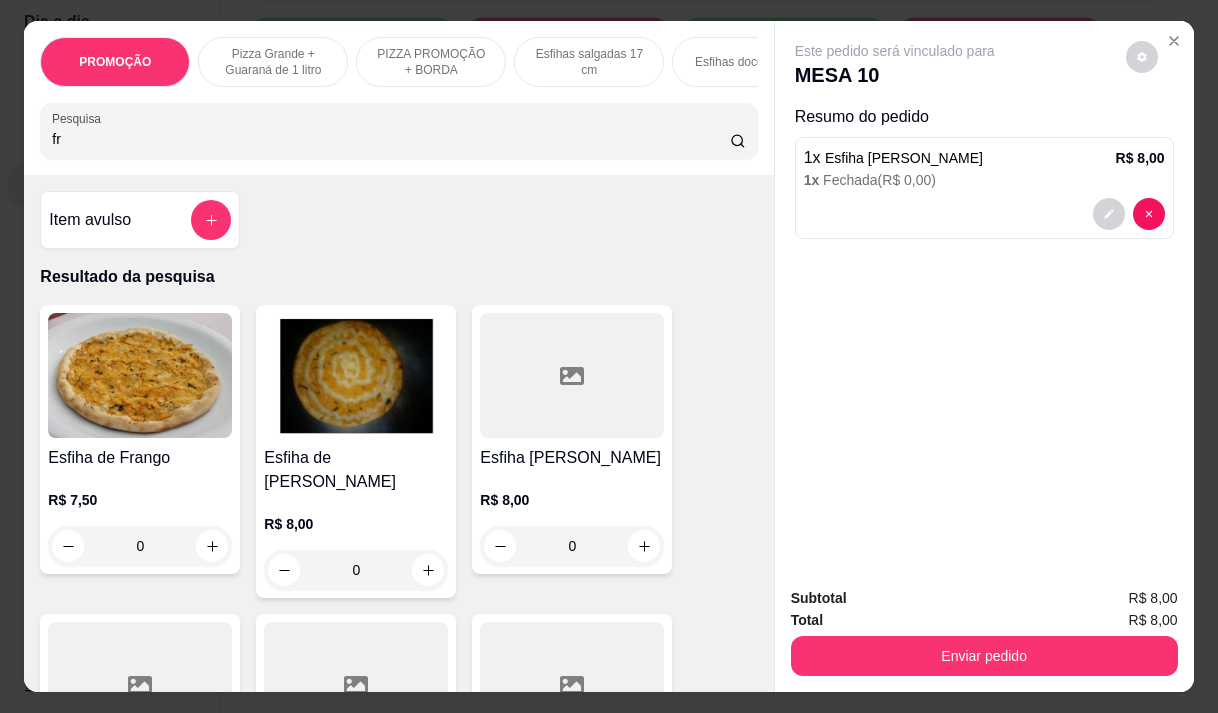 type on "f" 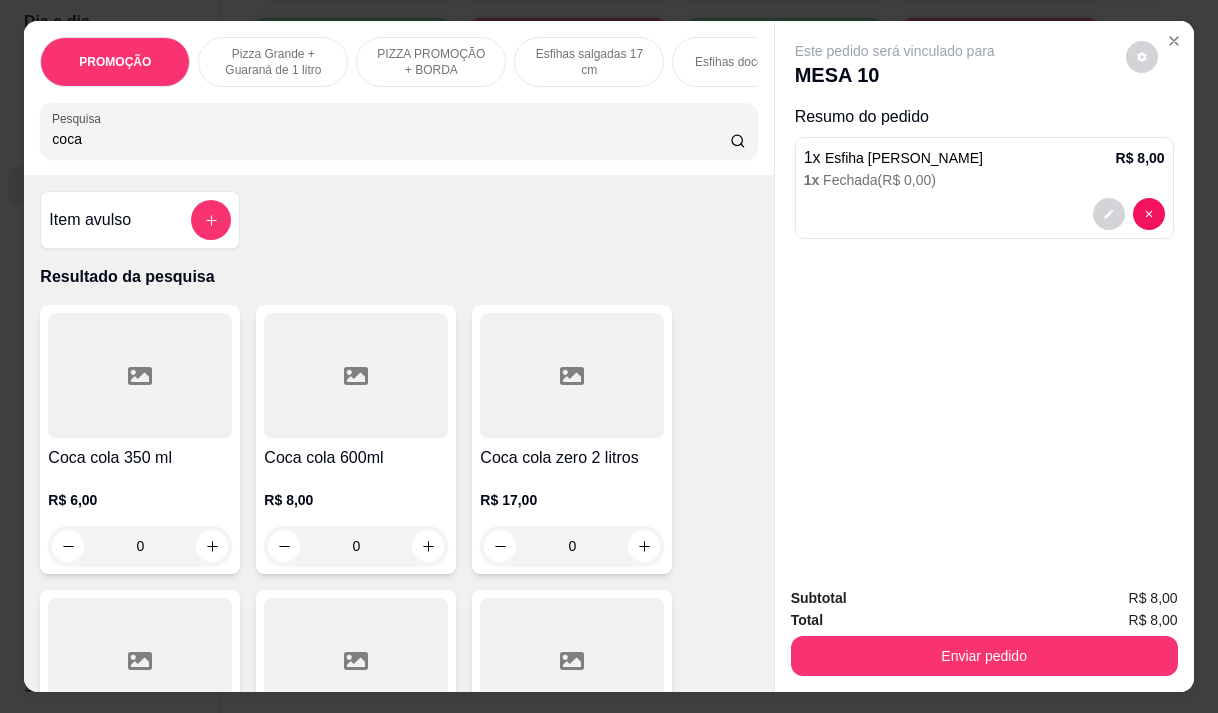 type on "coca" 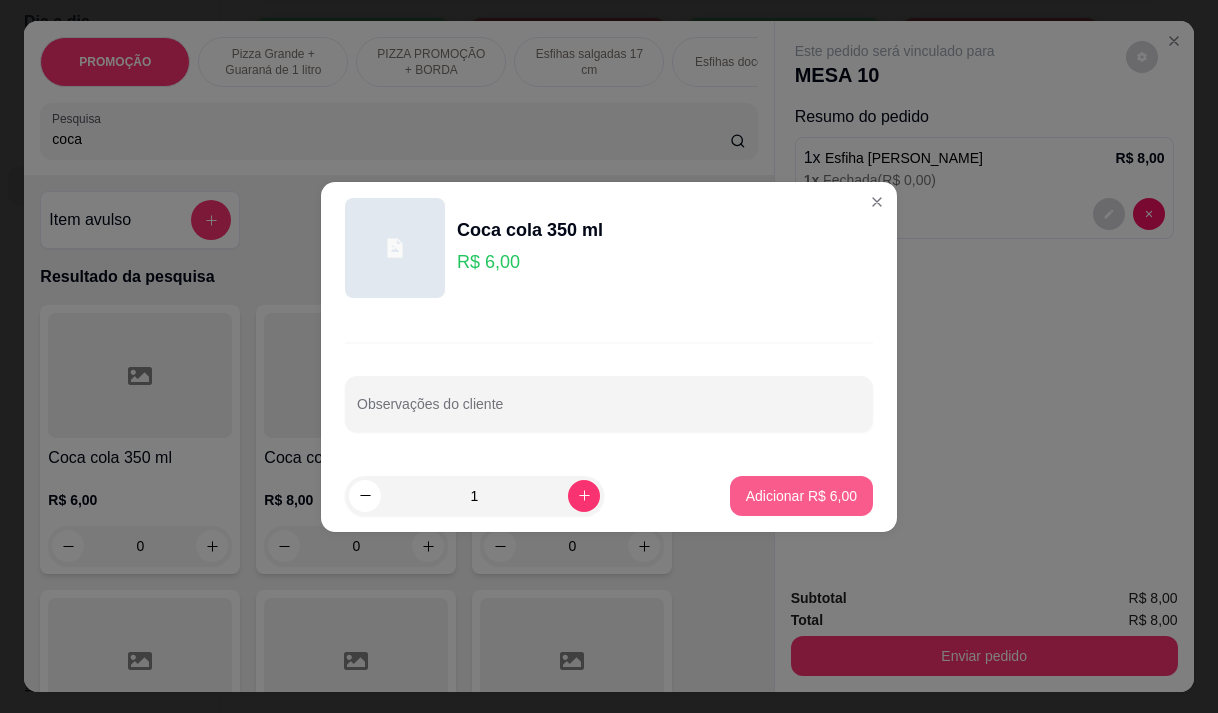 click on "Adicionar   R$ 6,00" at bounding box center (801, 496) 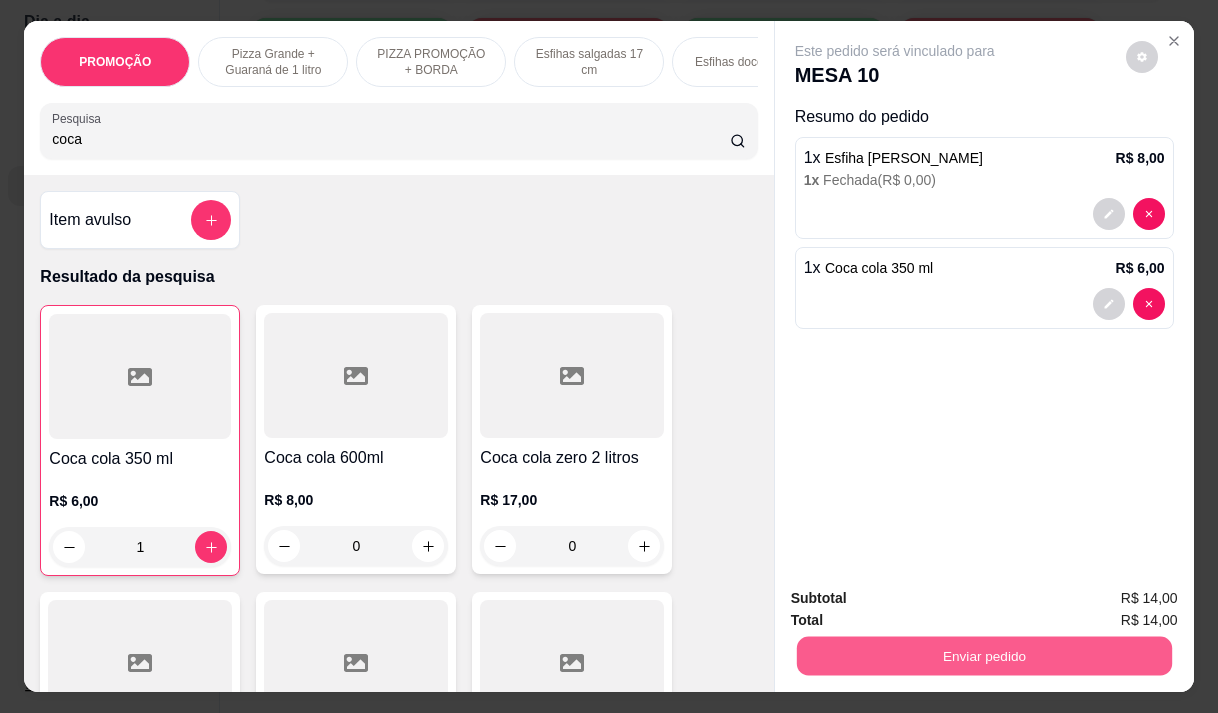 click on "Enviar pedido" at bounding box center (983, 655) 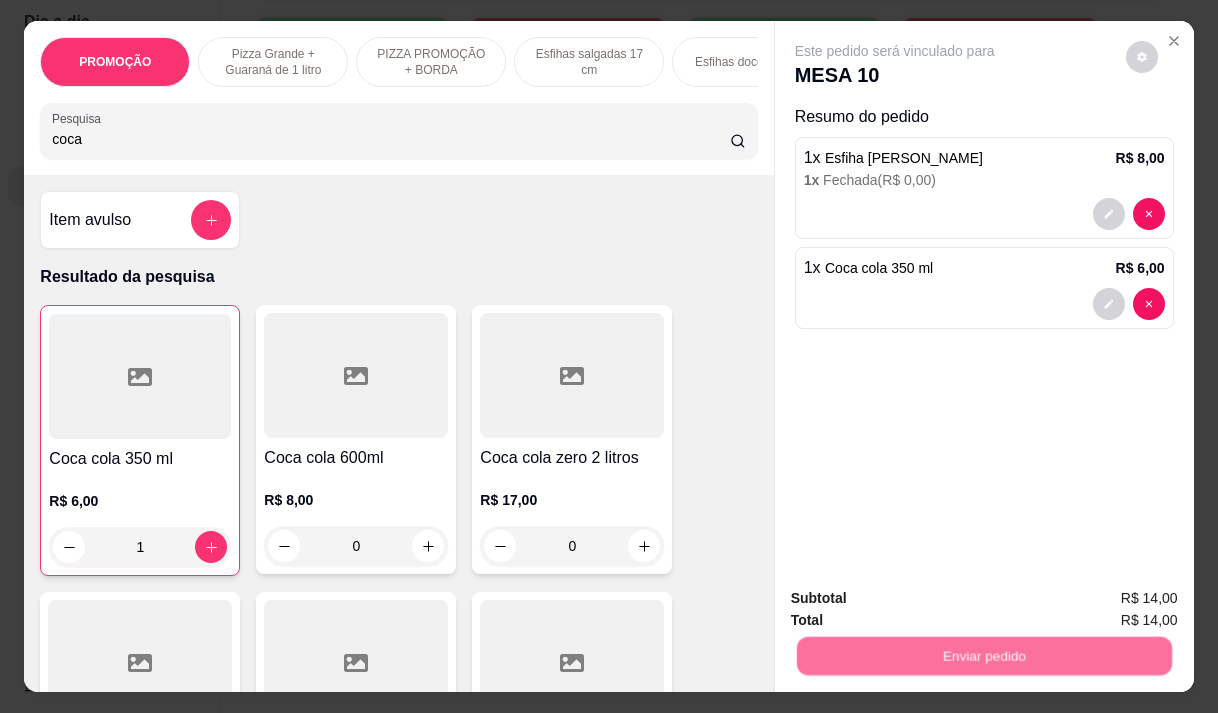 click on "Não registrar e enviar pedido" at bounding box center (918, 599) 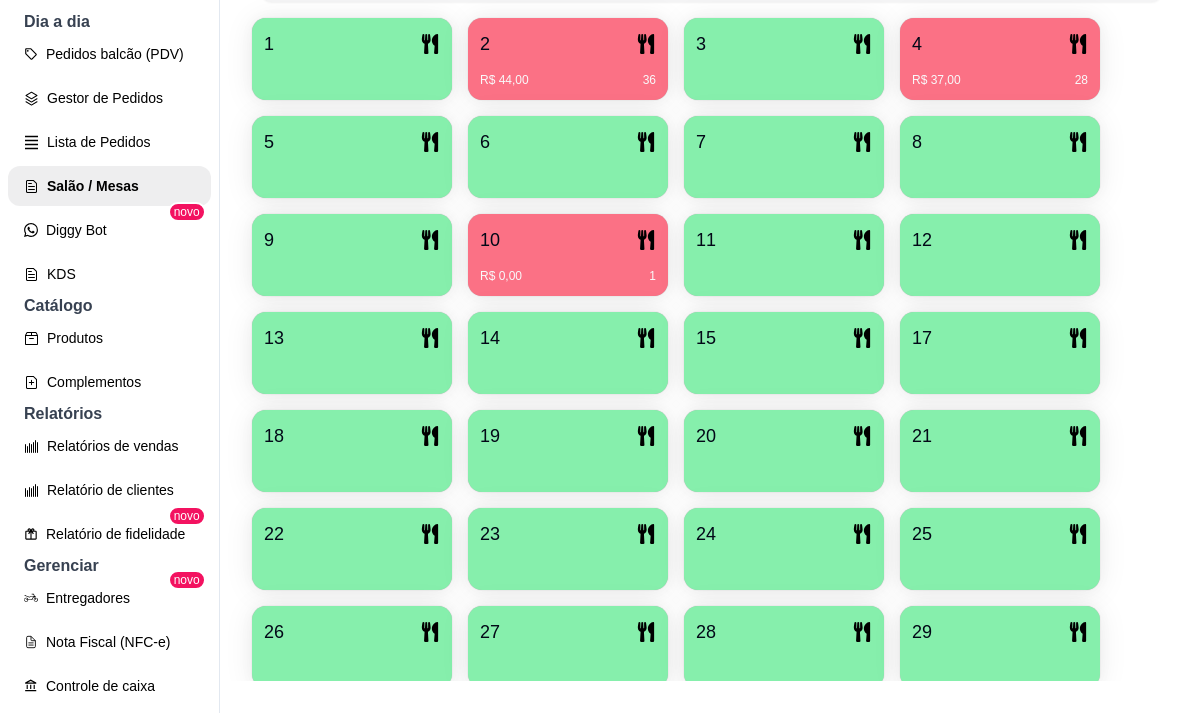 scroll, scrollTop: 639, scrollLeft: 0, axis: vertical 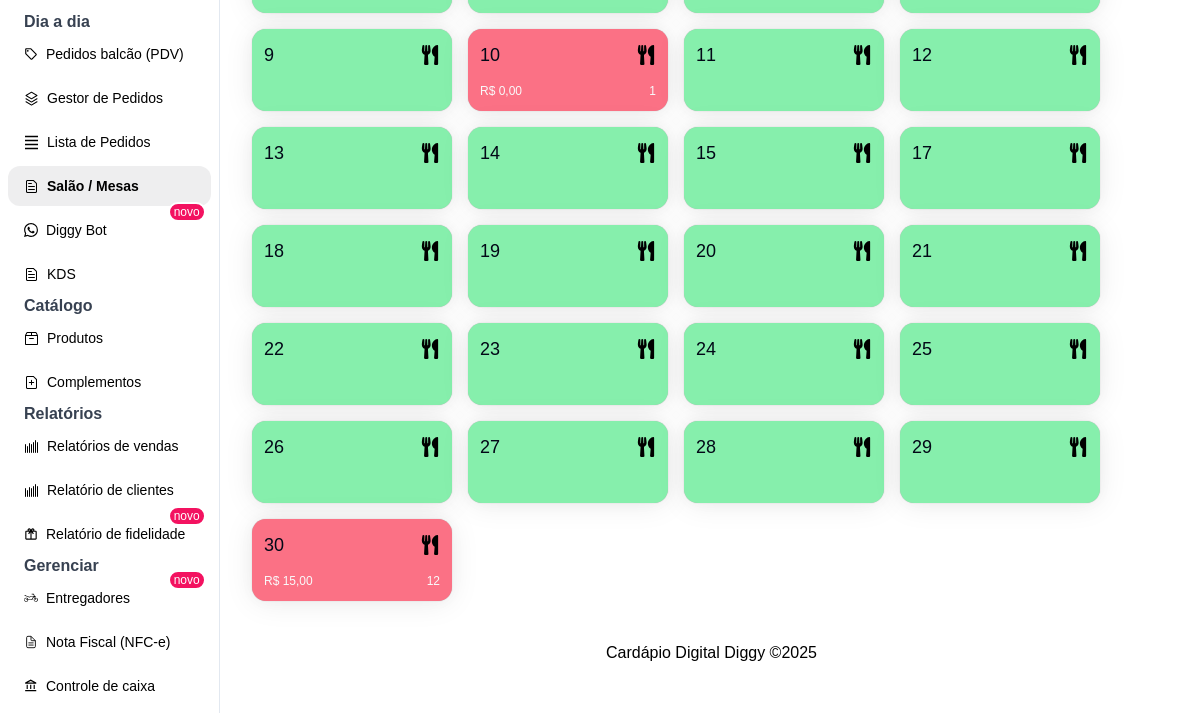 click on "R$ 15,00 12" at bounding box center [352, 574] 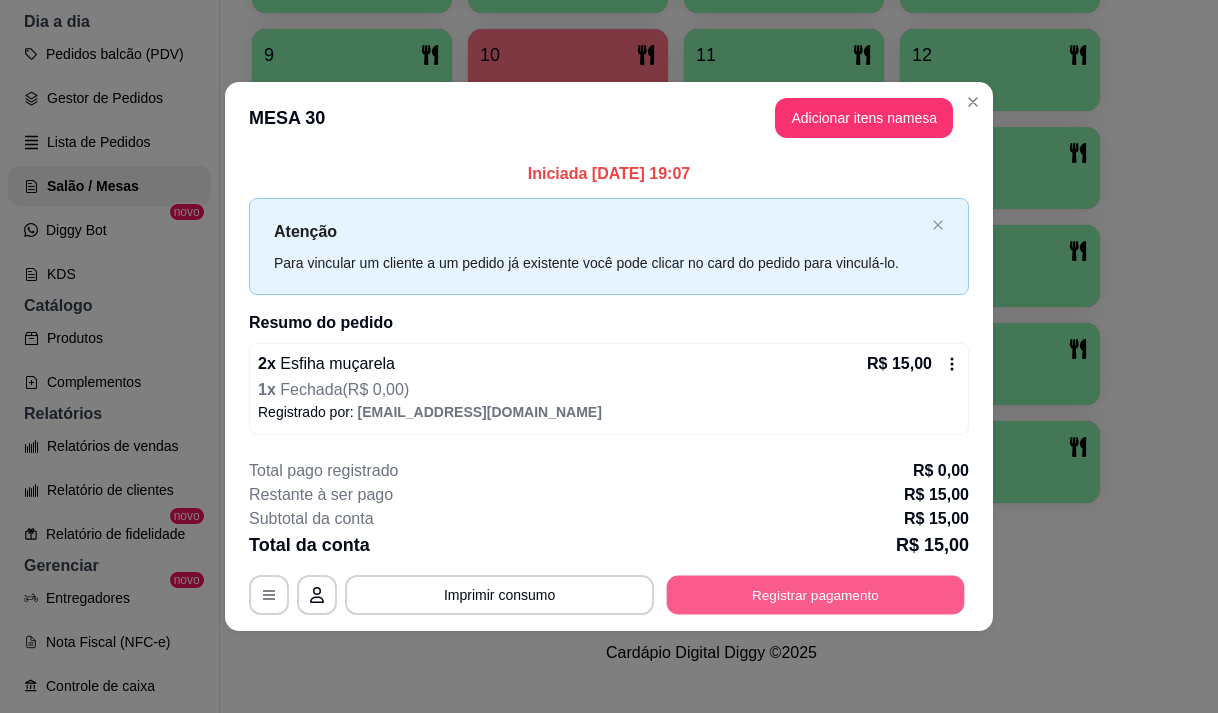 click on "Registrar pagamento" at bounding box center (816, 595) 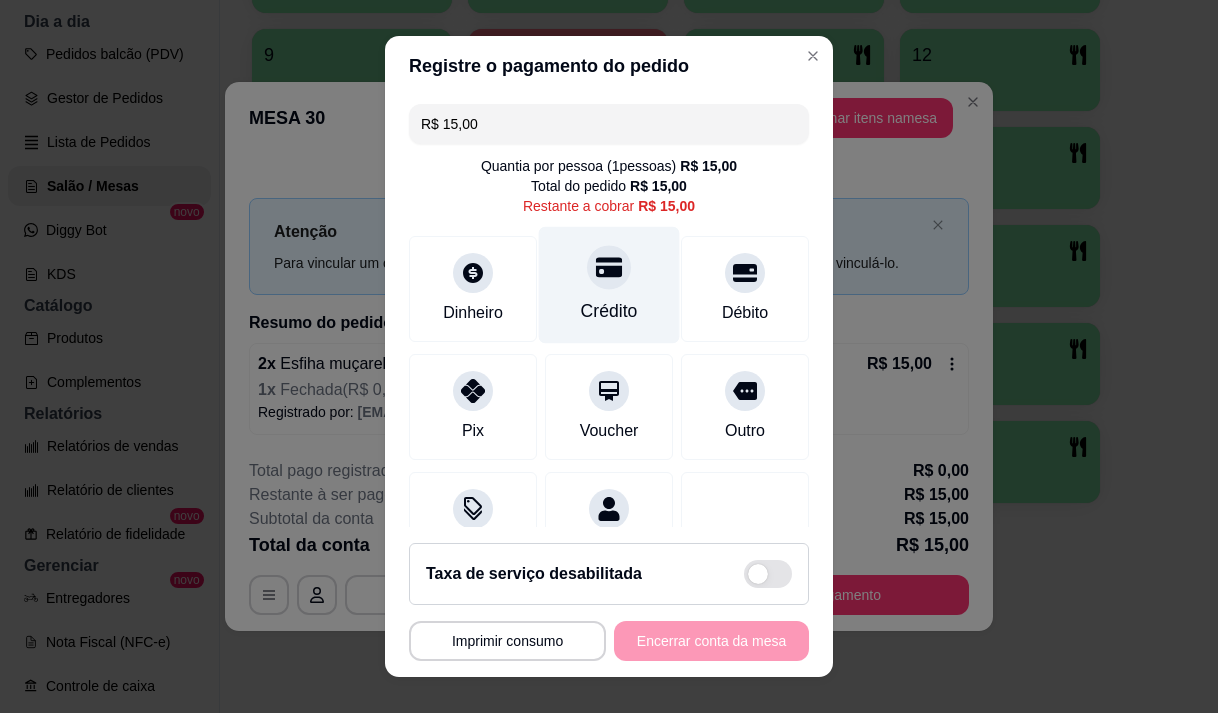 click on "Crédito" at bounding box center [609, 311] 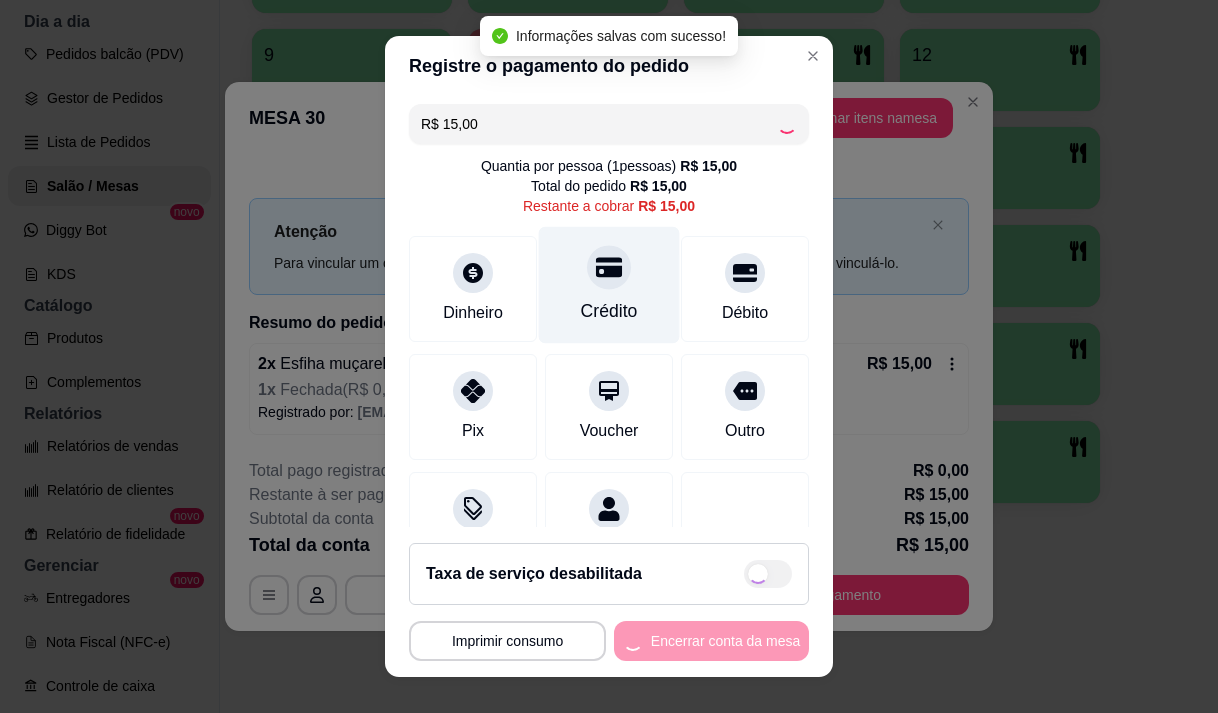 type on "R$ 0,00" 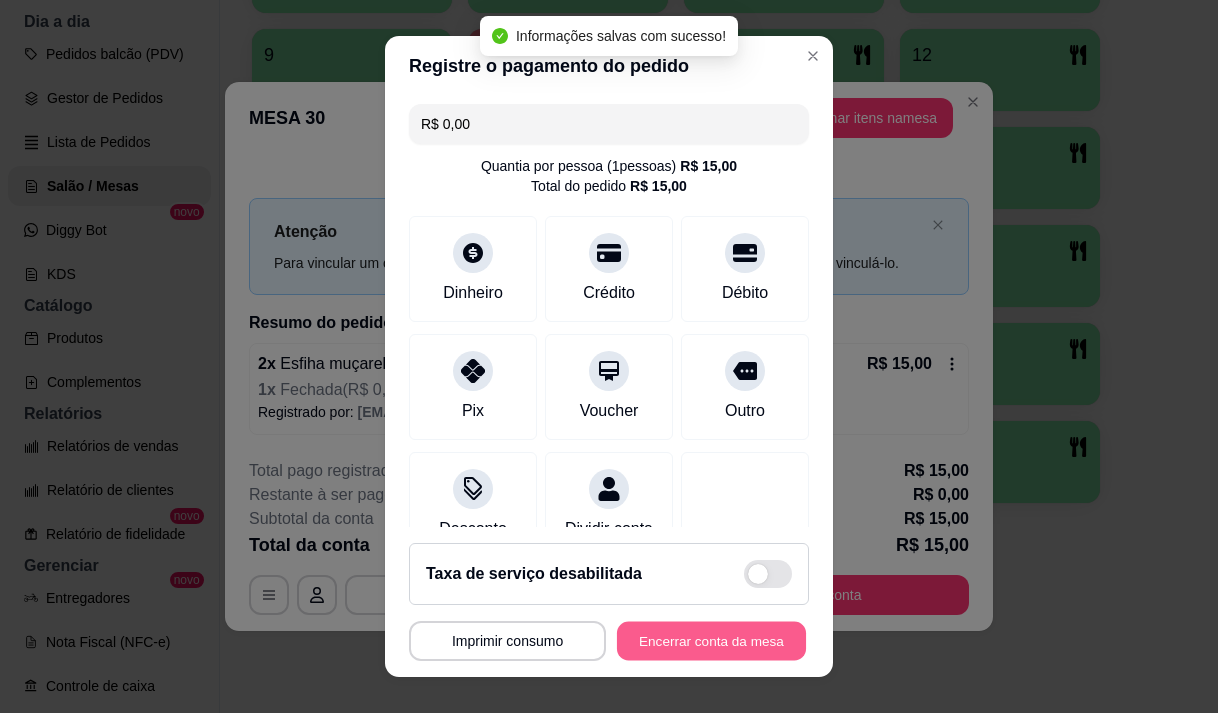 click on "Encerrar conta da mesa" at bounding box center [711, 641] 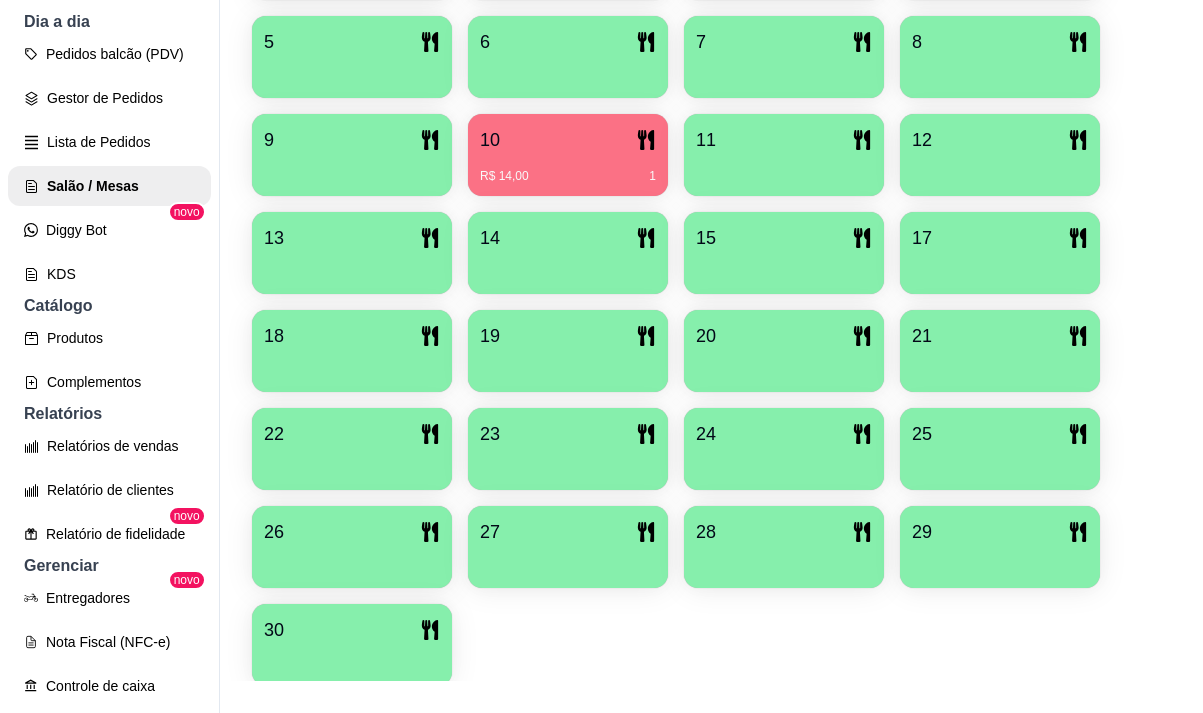 scroll, scrollTop: 639, scrollLeft: 0, axis: vertical 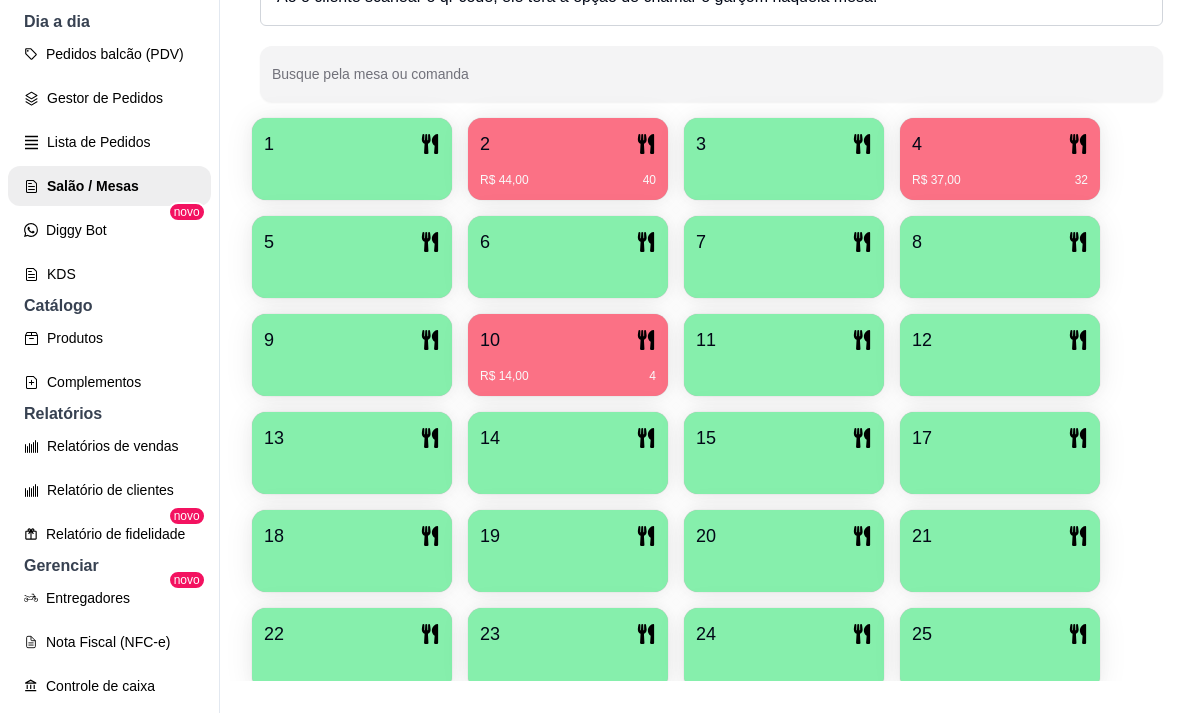 click on "R$ 44,00 40" at bounding box center (568, 173) 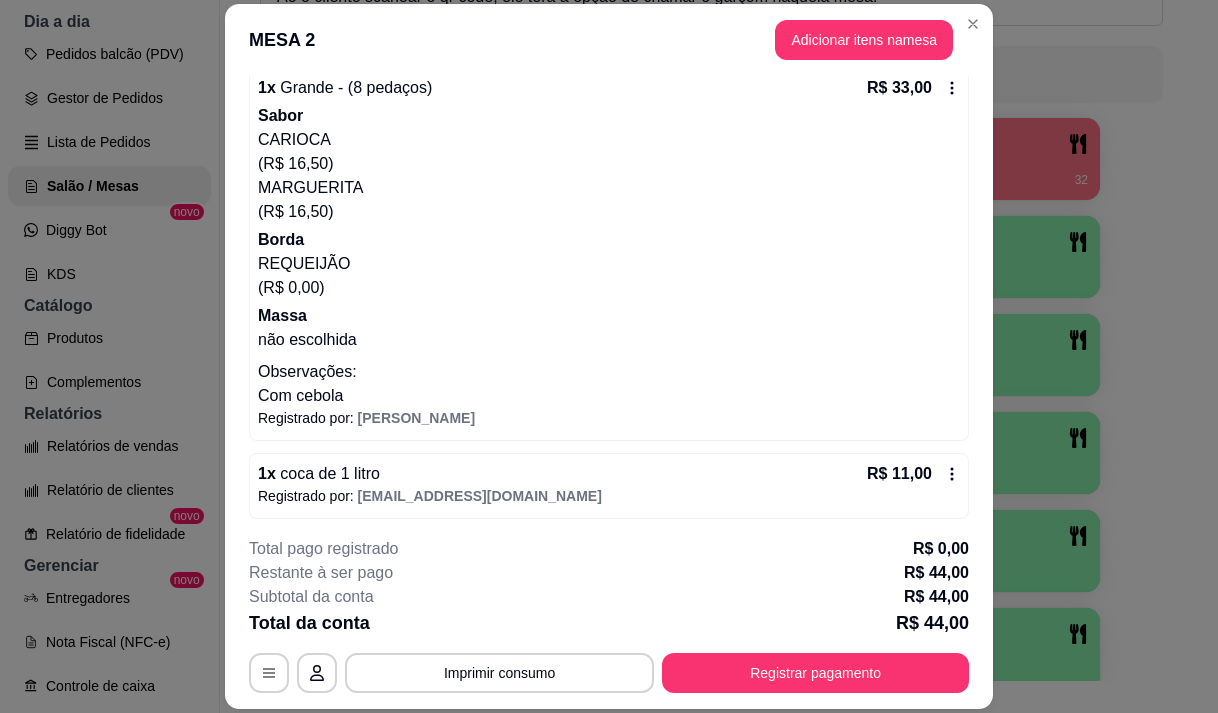 scroll, scrollTop: 203, scrollLeft: 0, axis: vertical 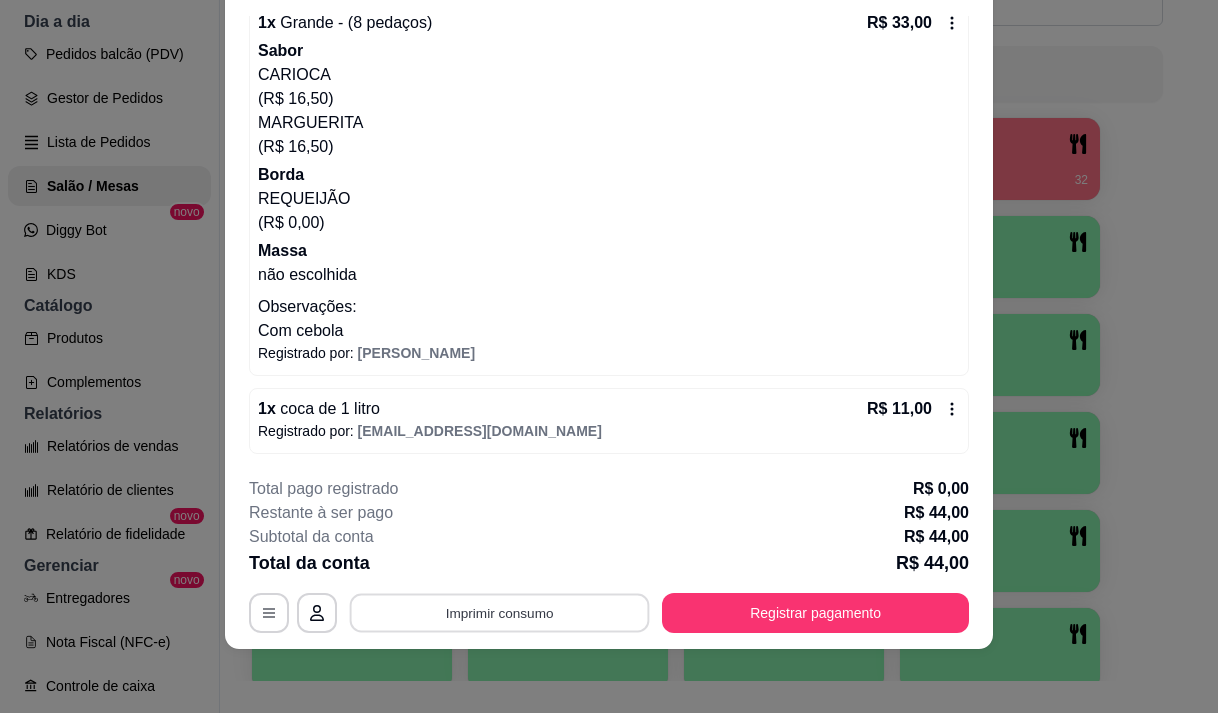 click on "Imprimir consumo" at bounding box center (500, 613) 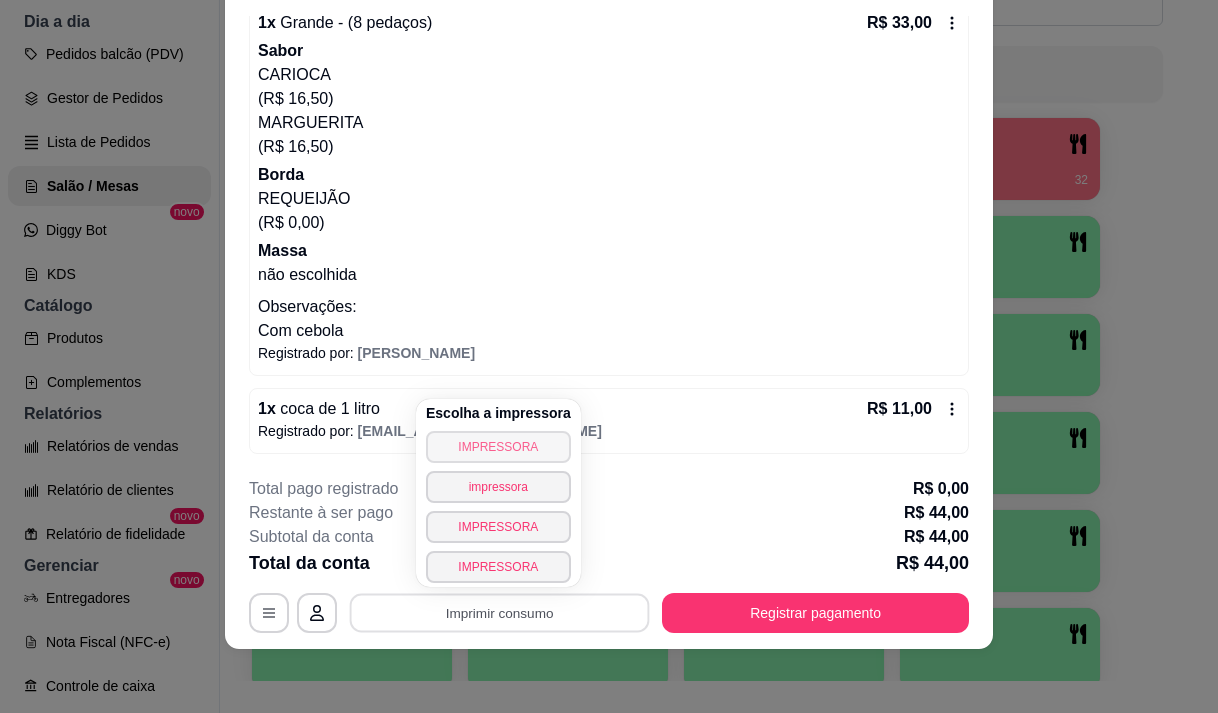 click on "IMPRESSORA" at bounding box center [498, 447] 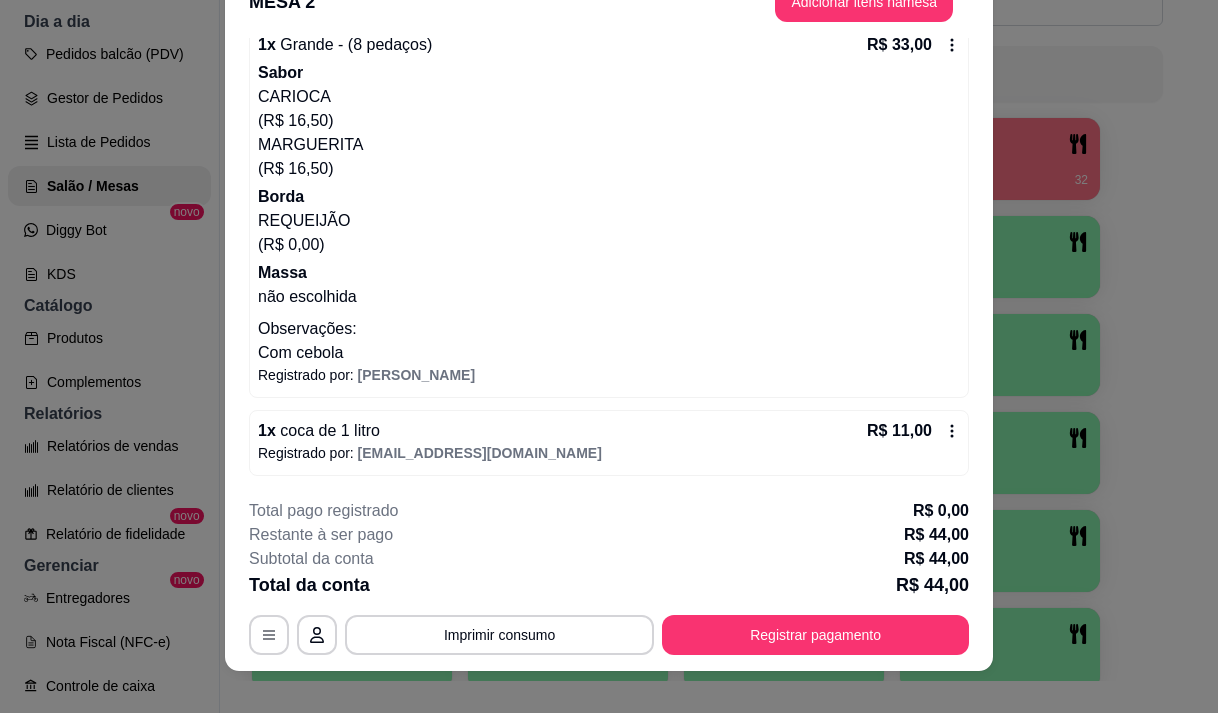 scroll, scrollTop: 0, scrollLeft: 0, axis: both 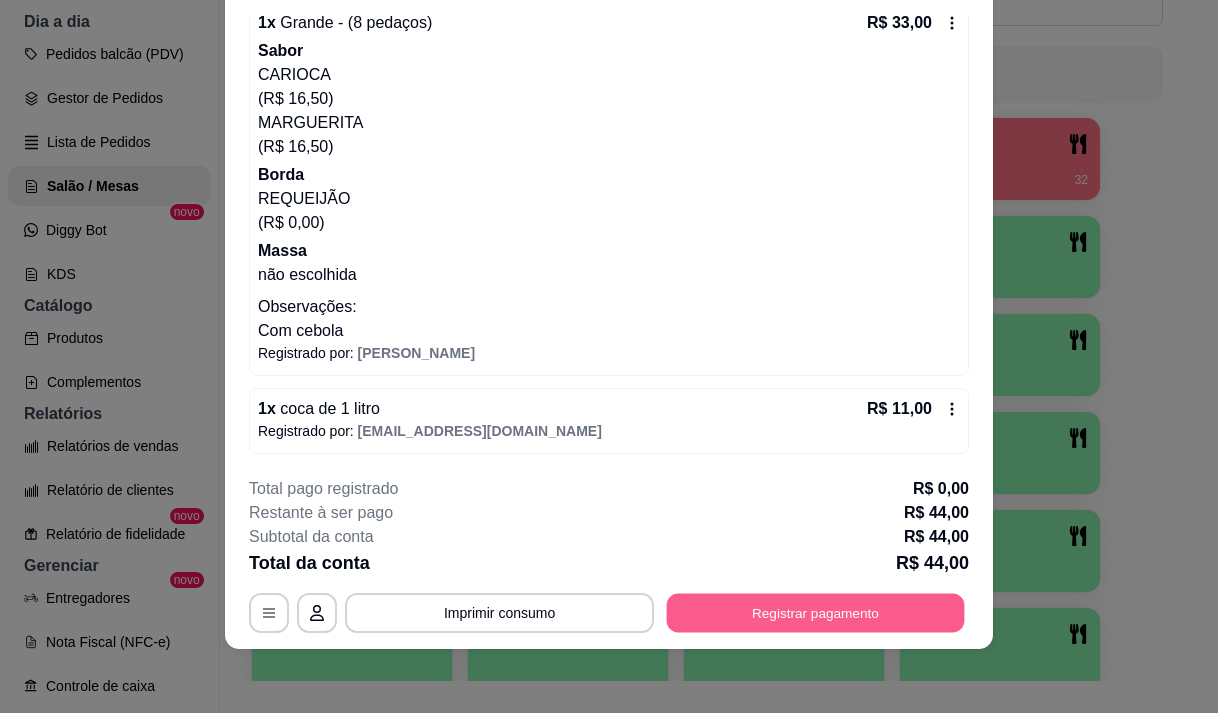 click on "Registrar pagamento" at bounding box center [816, 613] 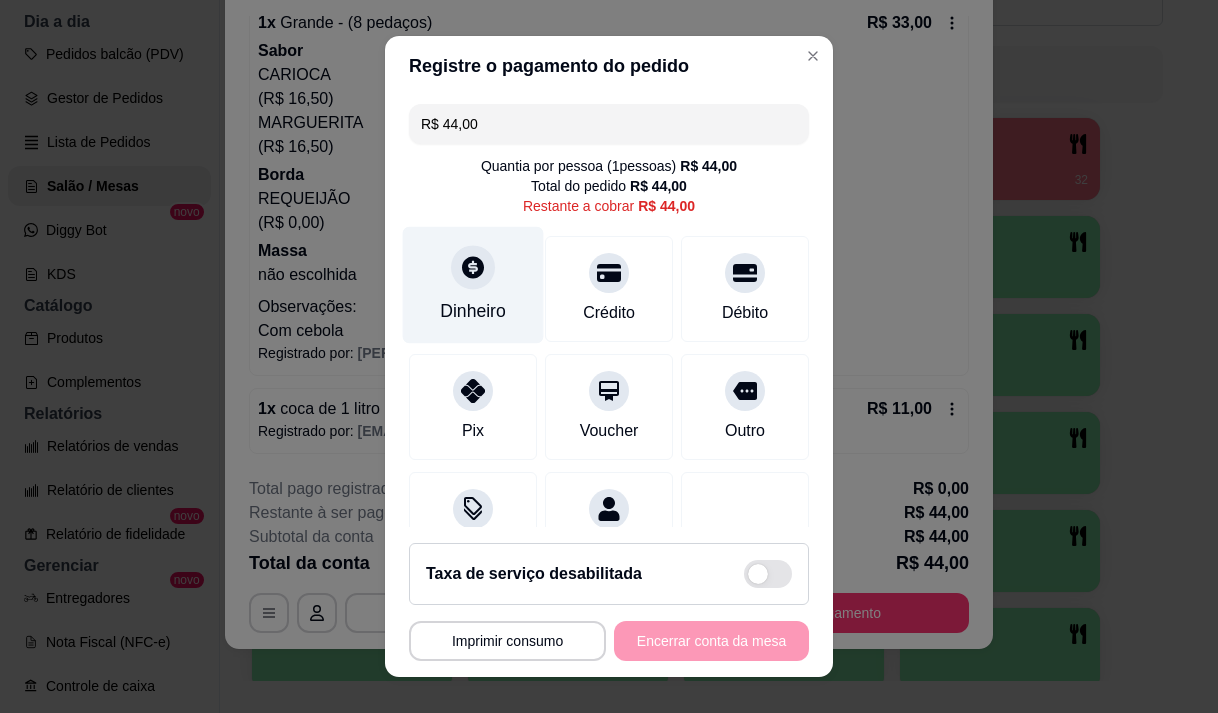 click on "Dinheiro" at bounding box center (473, 311) 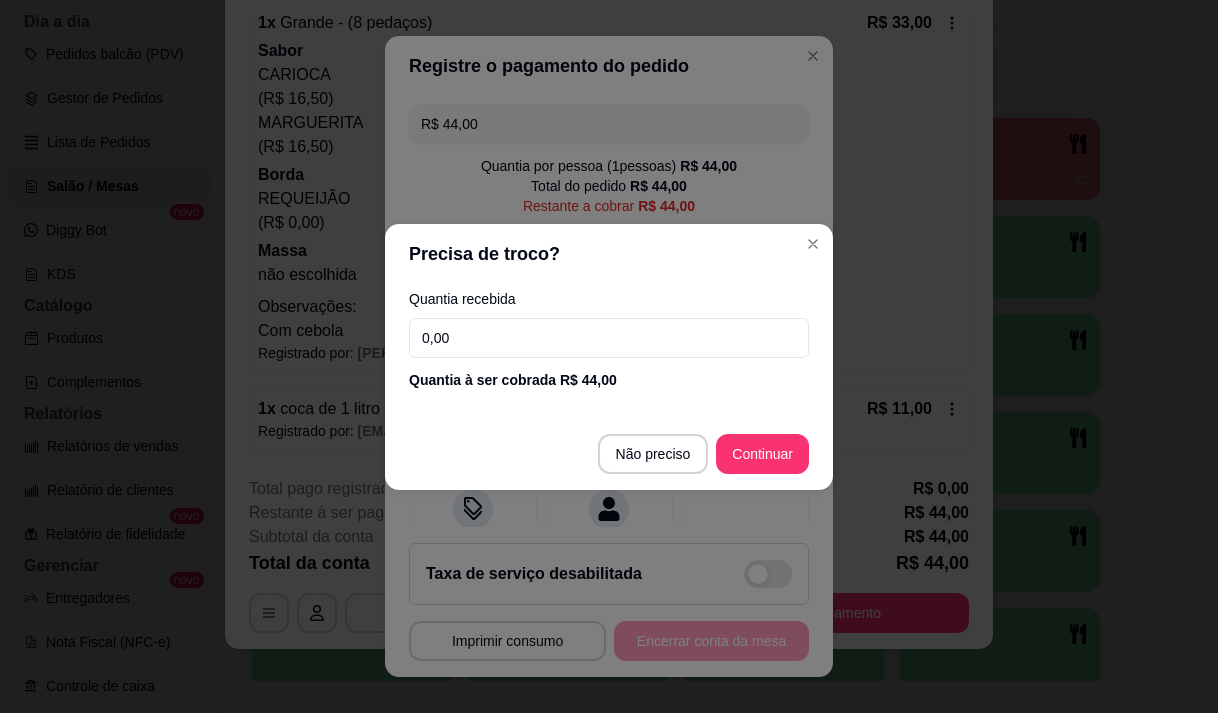 click on "0,00" at bounding box center (609, 338) 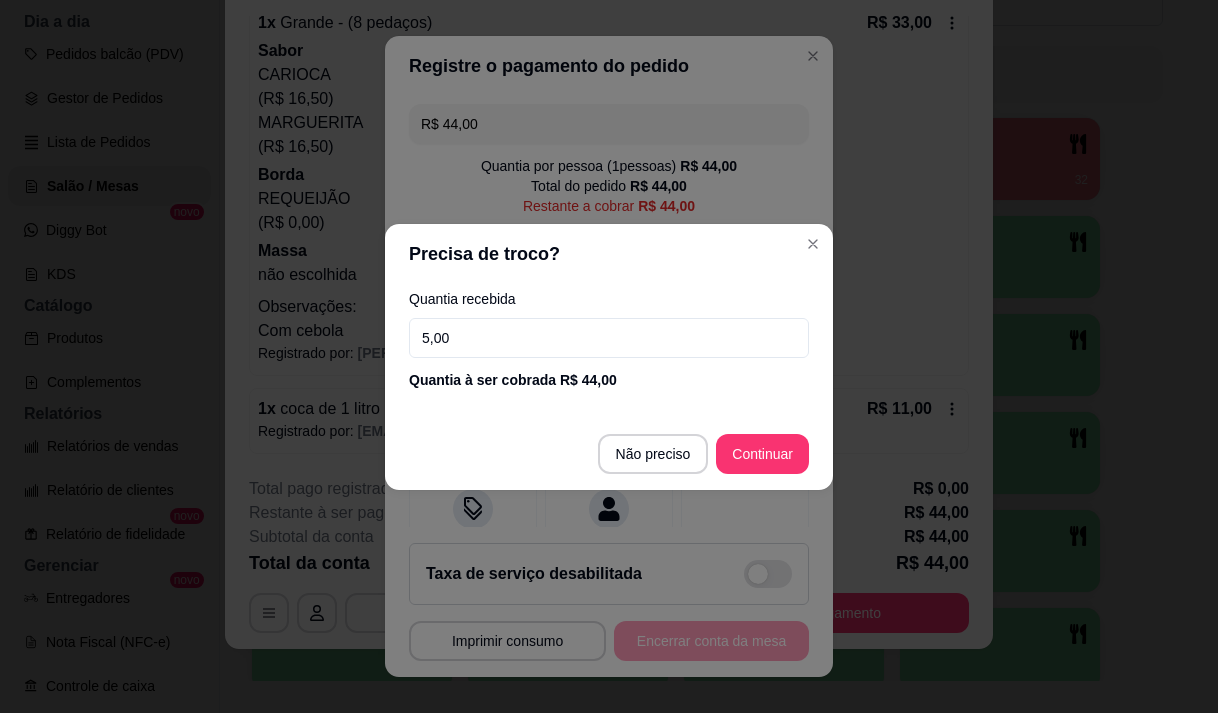 type on "50,00" 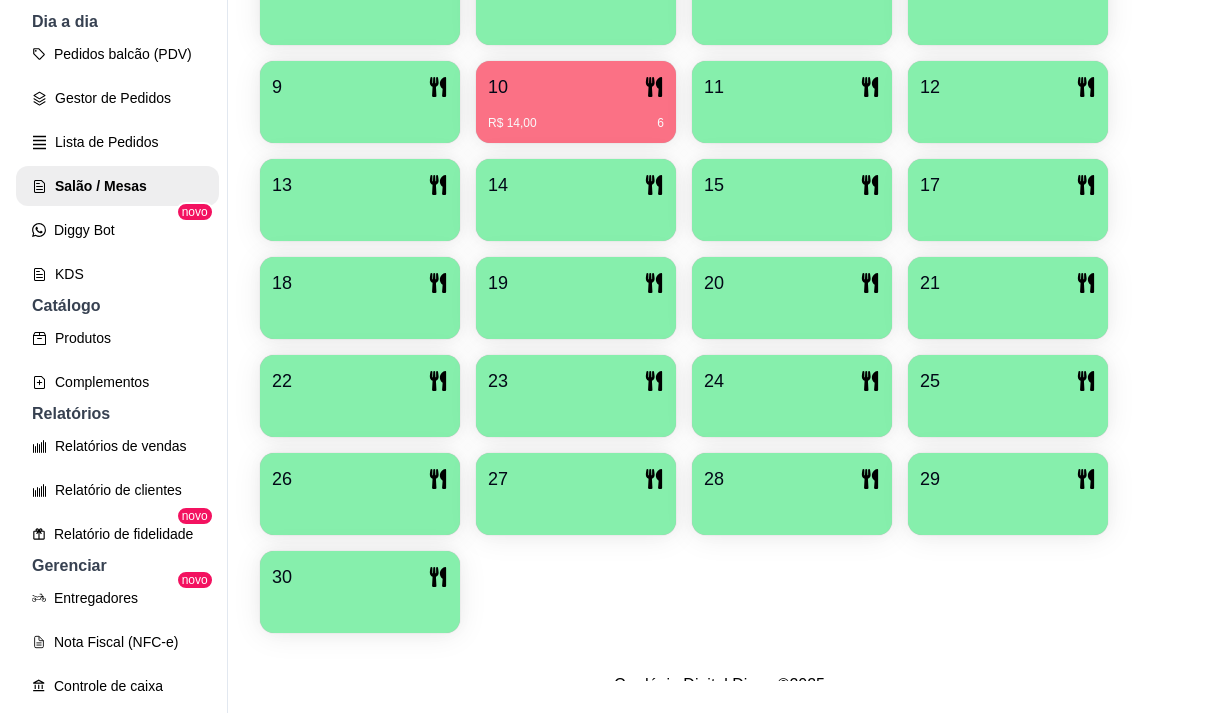 scroll, scrollTop: 639, scrollLeft: 0, axis: vertical 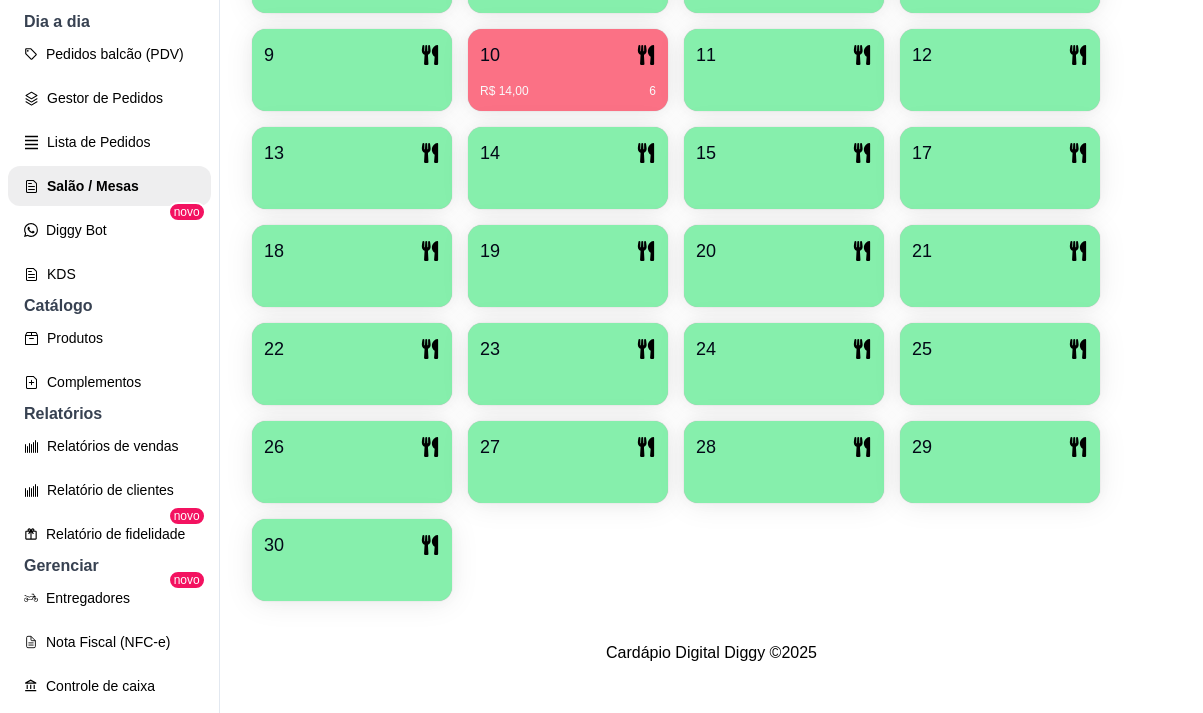 click on "30" at bounding box center (352, 545) 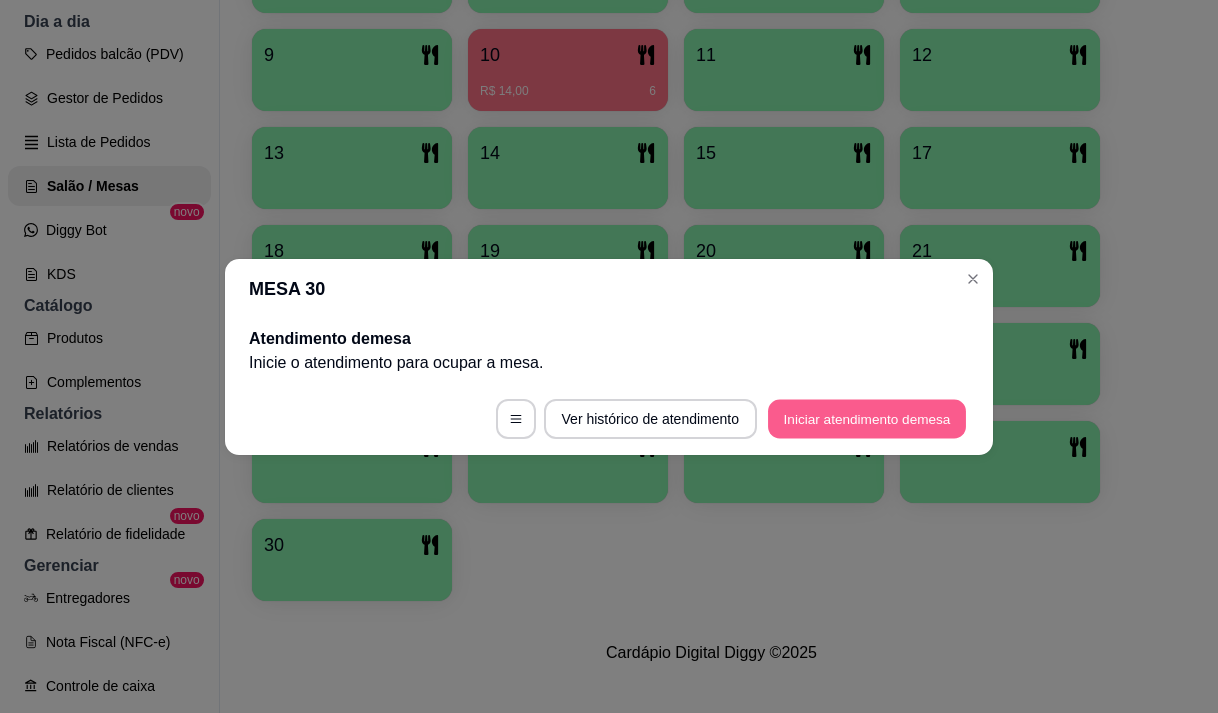 click on "Iniciar atendimento de  mesa" at bounding box center (867, 418) 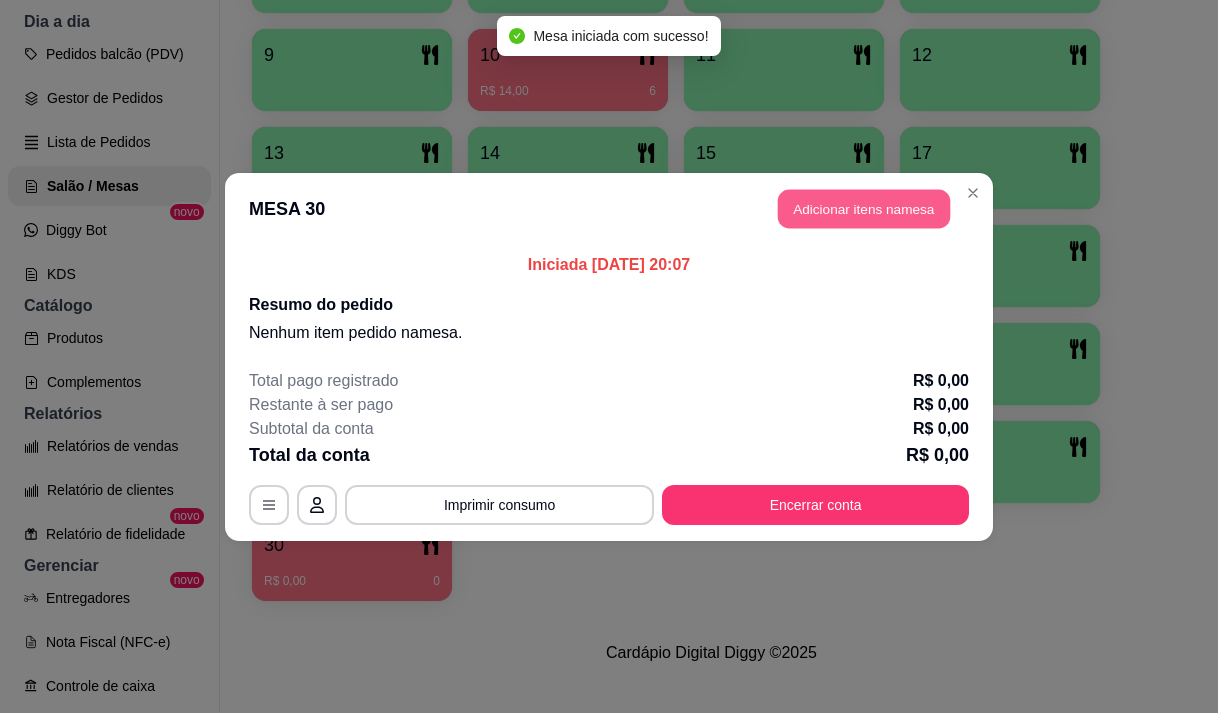 click on "Adicionar itens na  mesa" at bounding box center (864, 208) 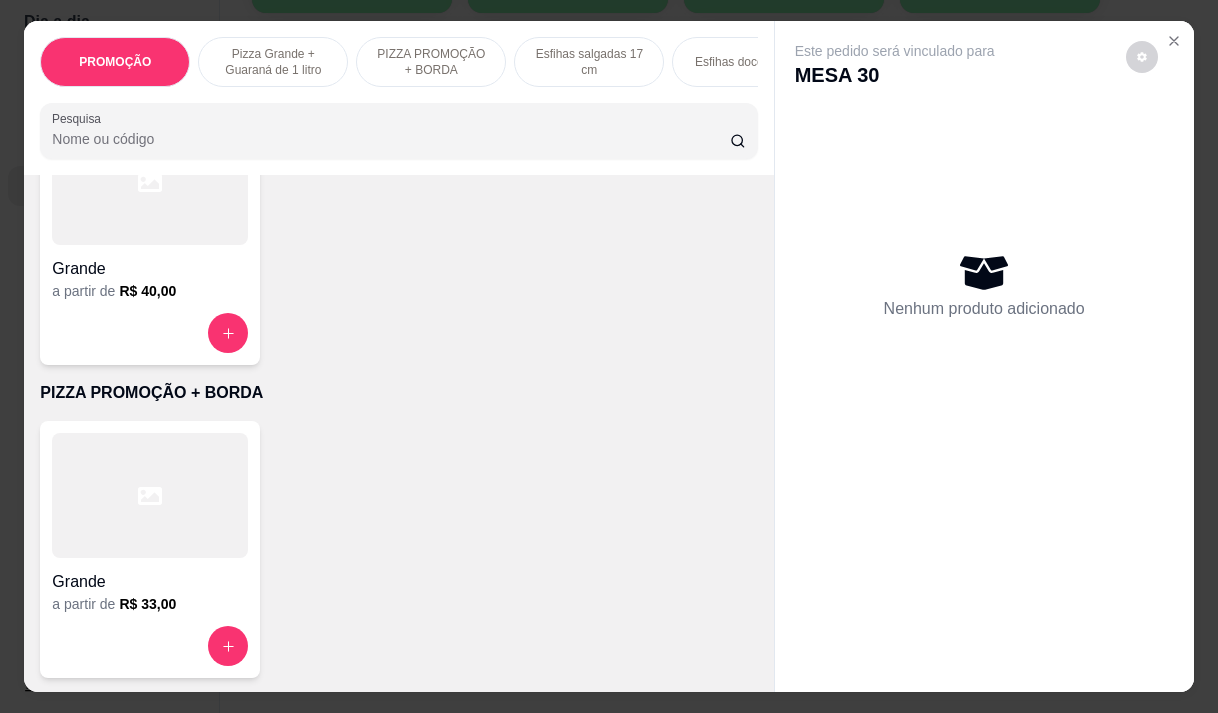 scroll, scrollTop: 600, scrollLeft: 0, axis: vertical 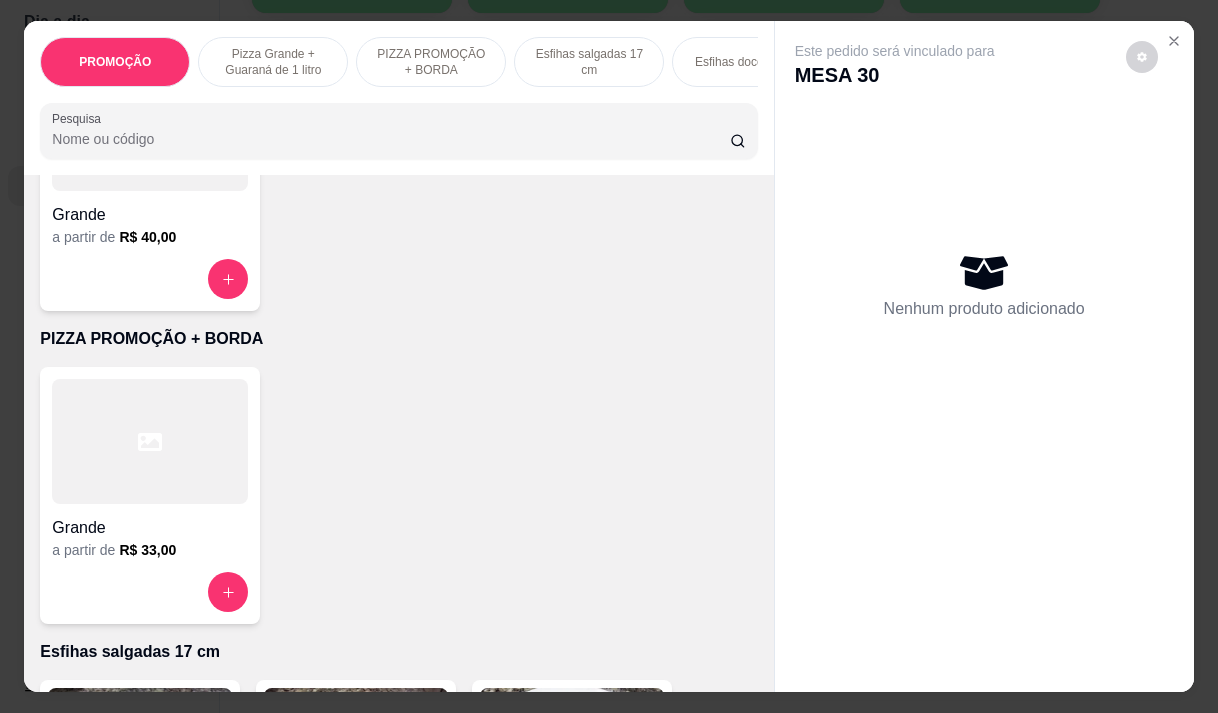 click at bounding box center (150, 279) 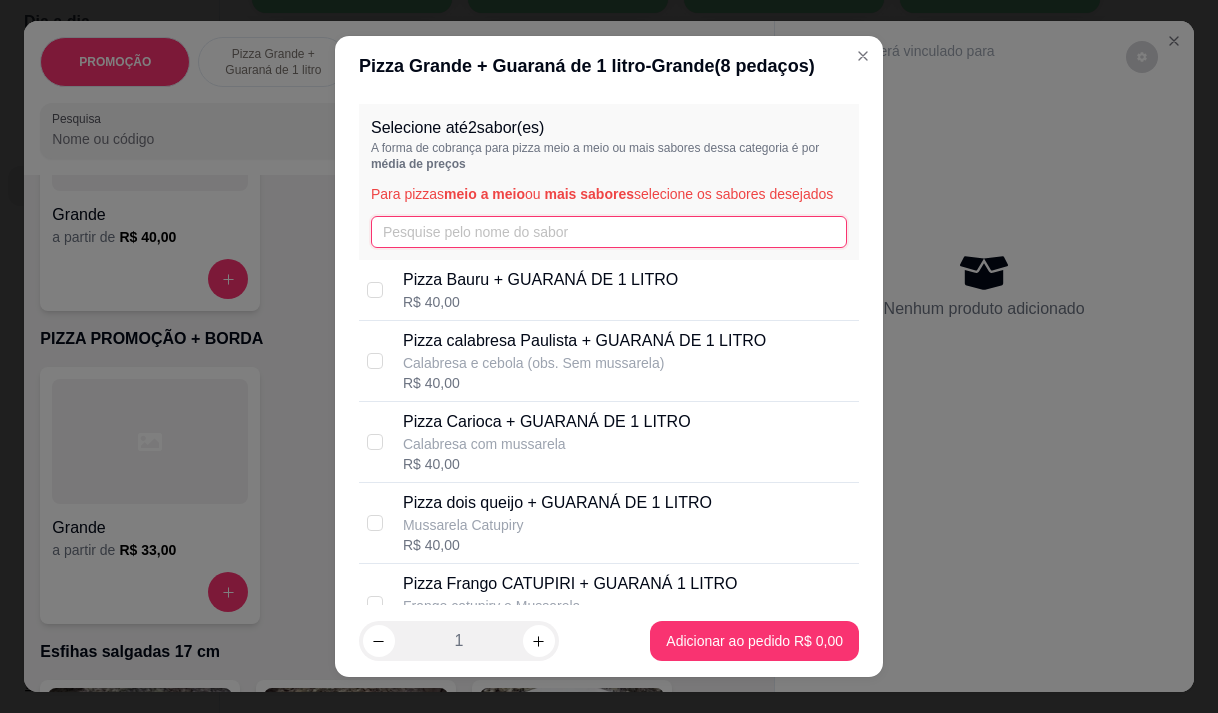 click at bounding box center [609, 232] 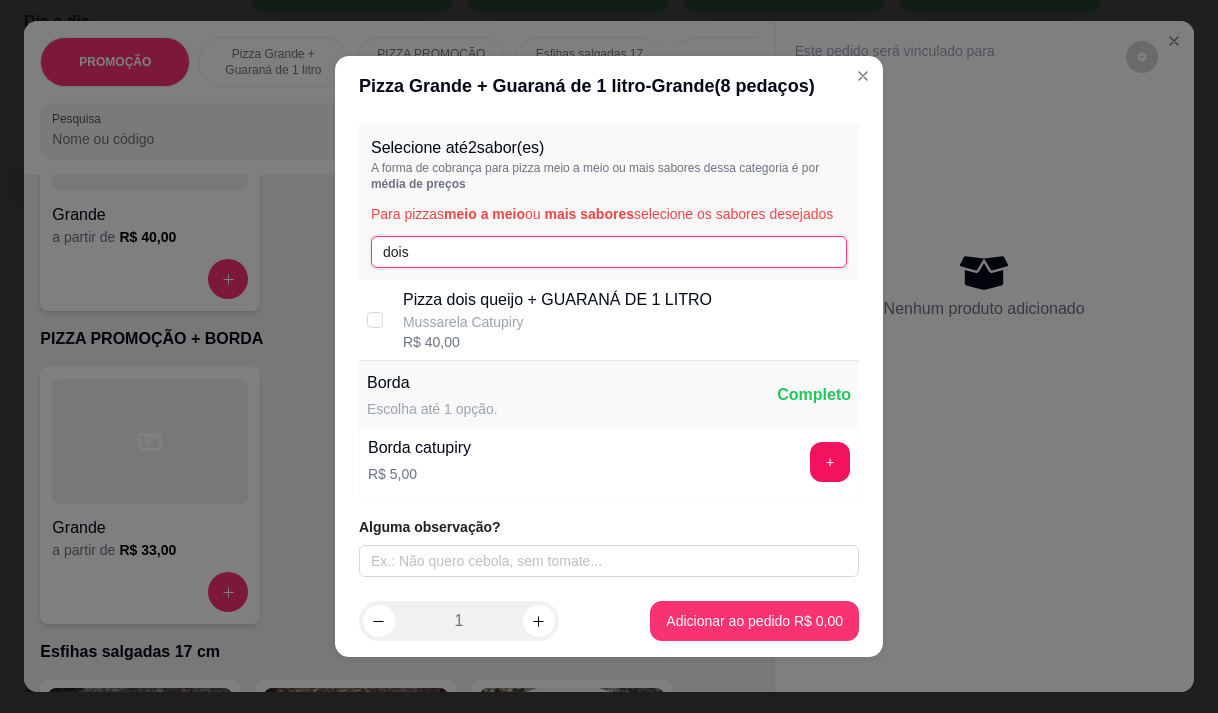 type on "dois" 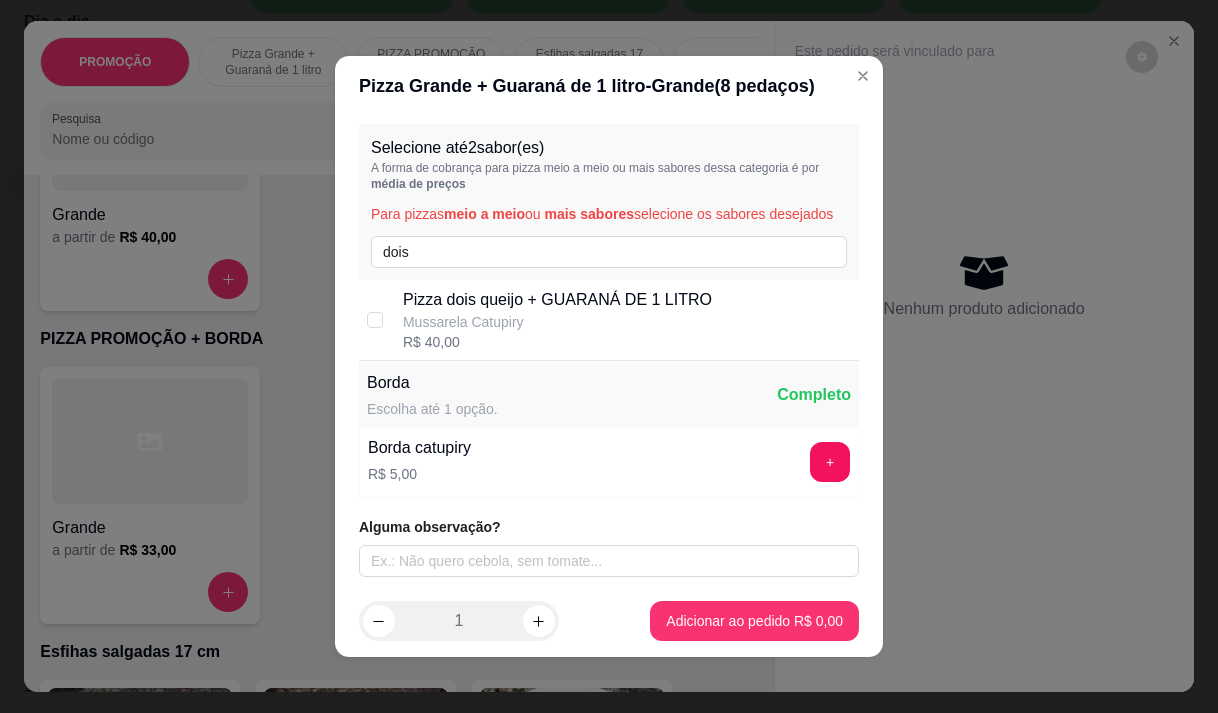 click on "Pizza dois queijo + GUARANÁ DE 1 LITRO" at bounding box center (557, 300) 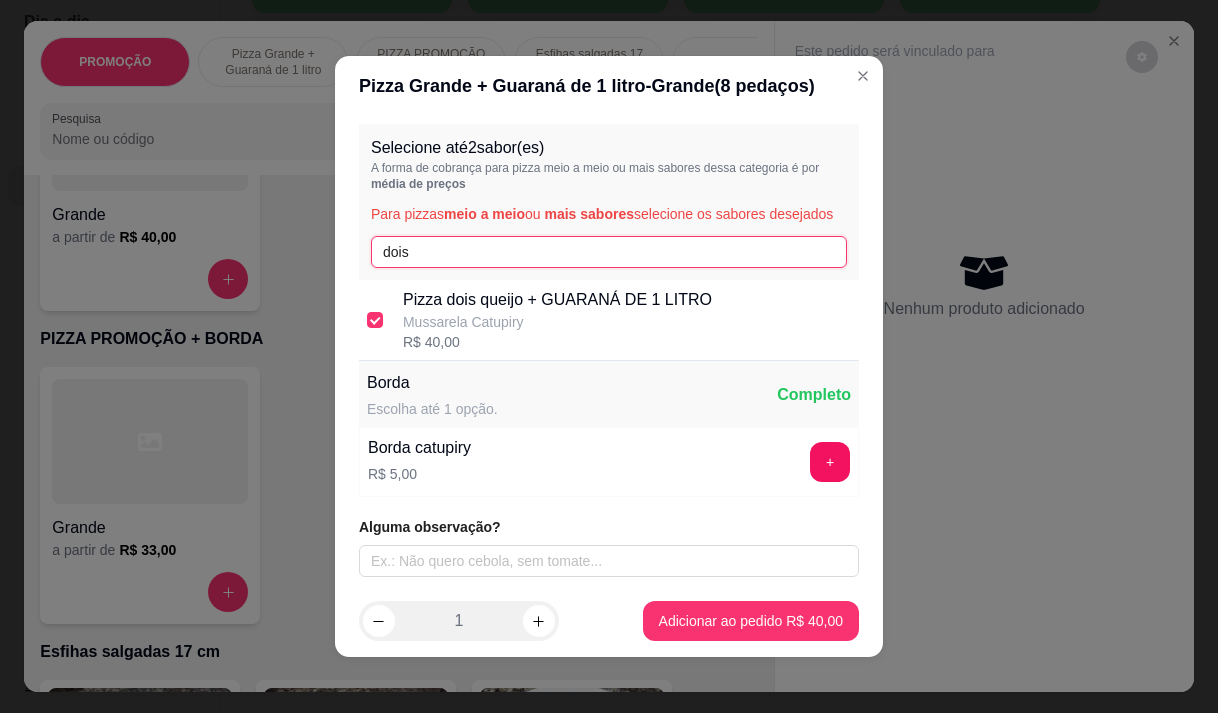 click on "dois" at bounding box center (609, 252) 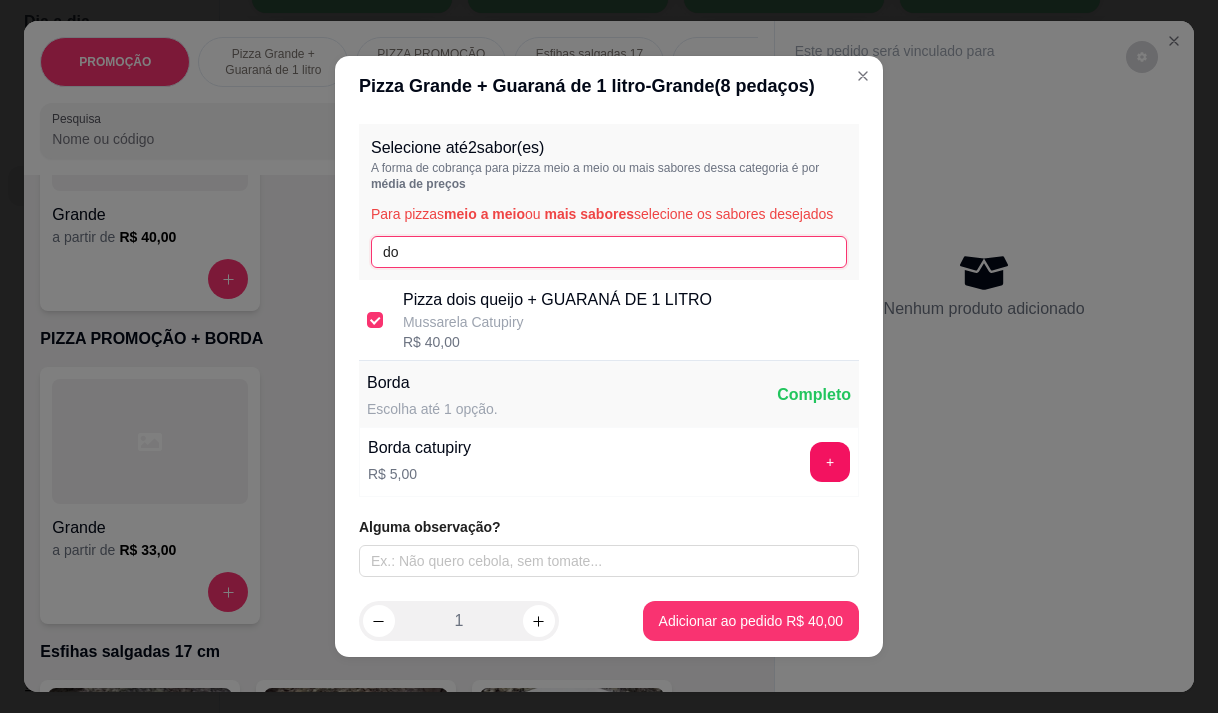 type on "d" 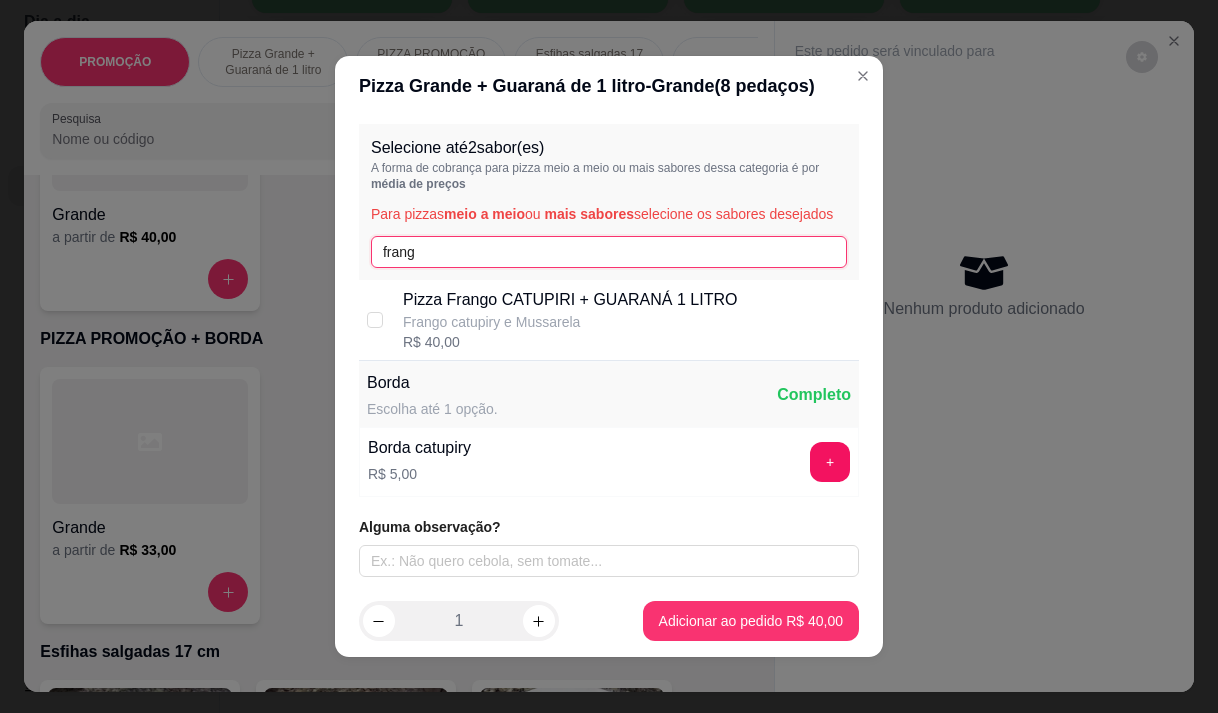 type on "frang" 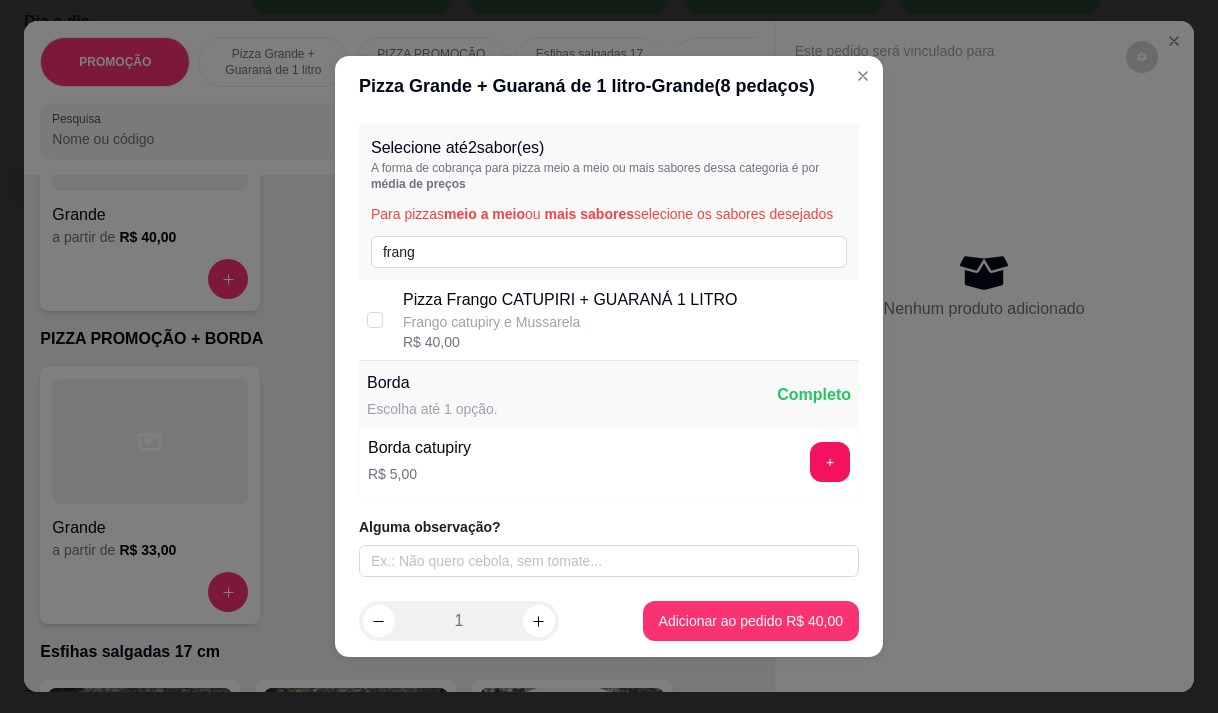 click on "R$ 40,00" at bounding box center (570, 342) 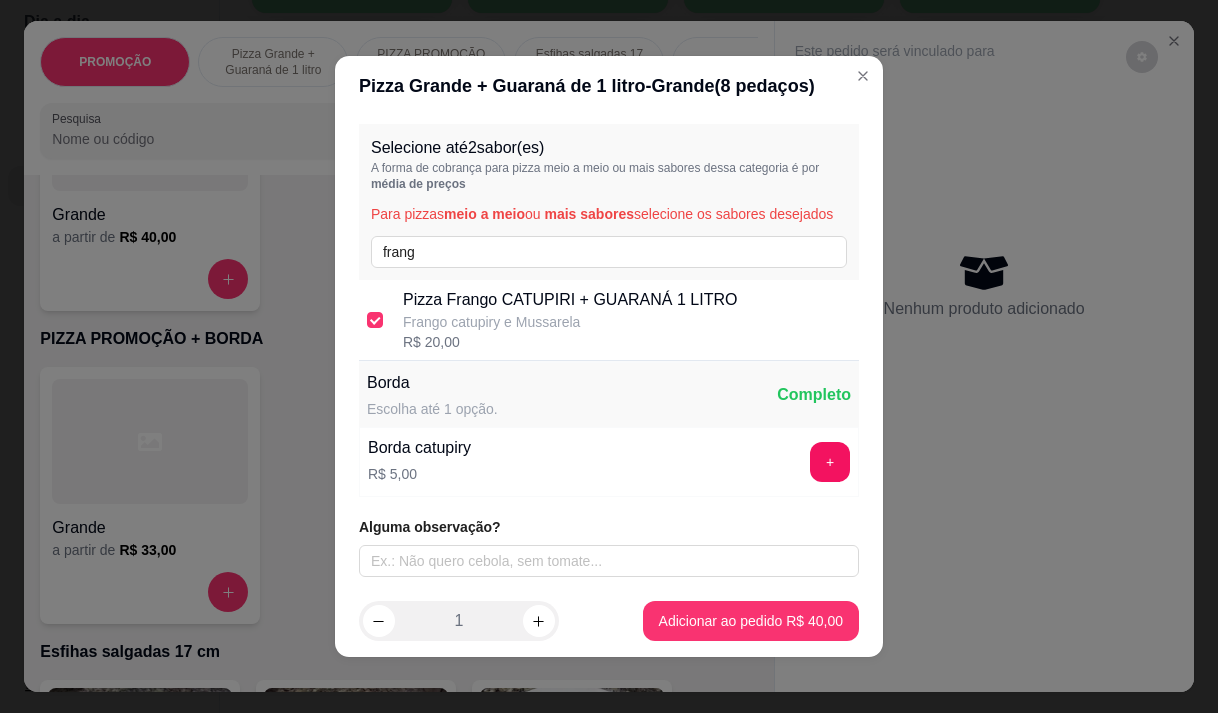 scroll, scrollTop: 8, scrollLeft: 0, axis: vertical 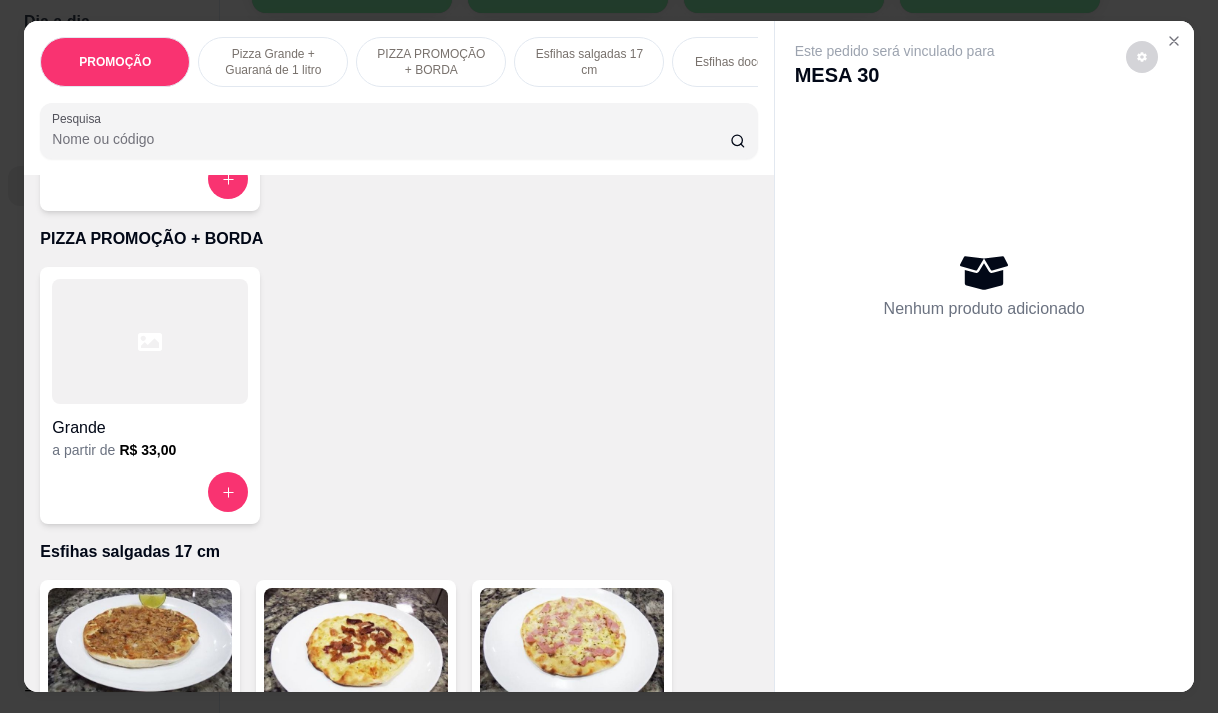 click at bounding box center (150, 341) 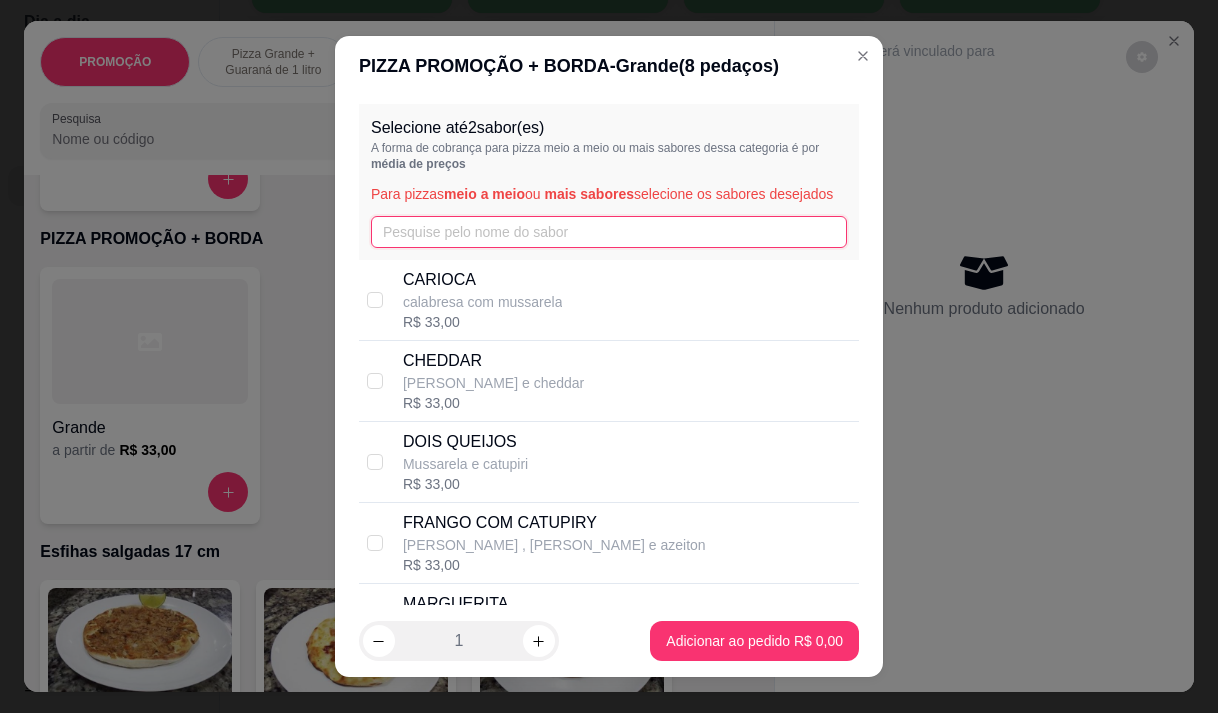 click at bounding box center [609, 232] 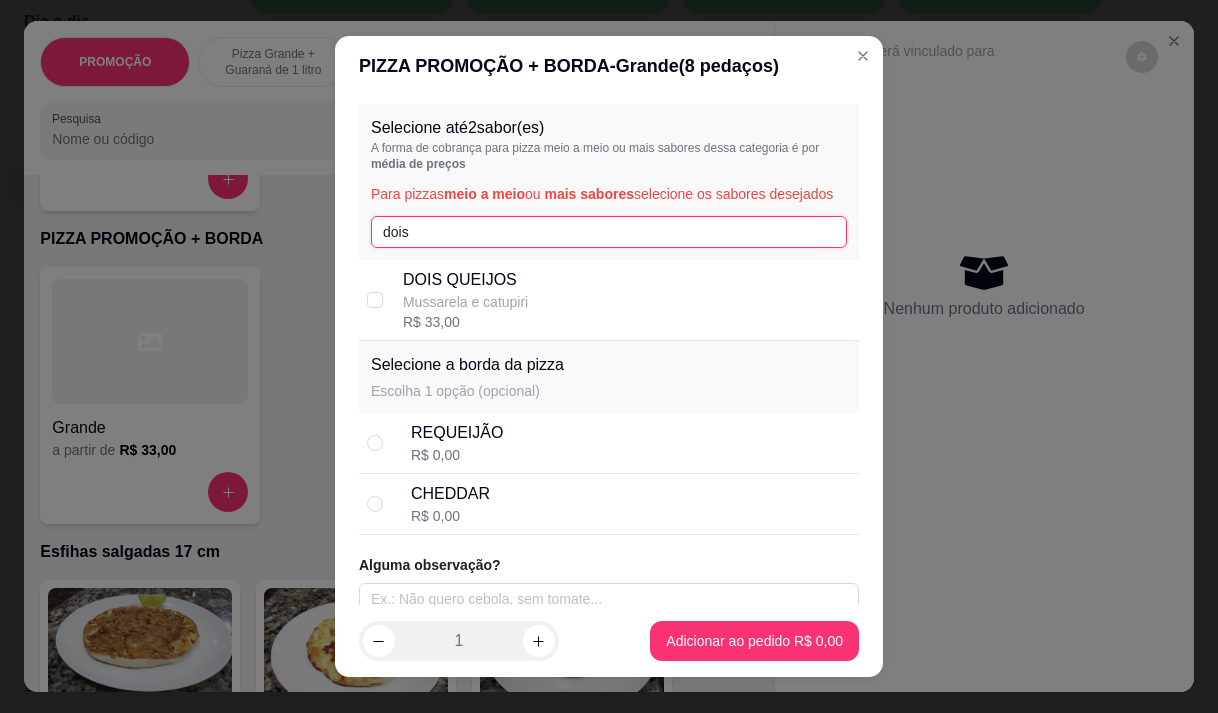 type on "dois" 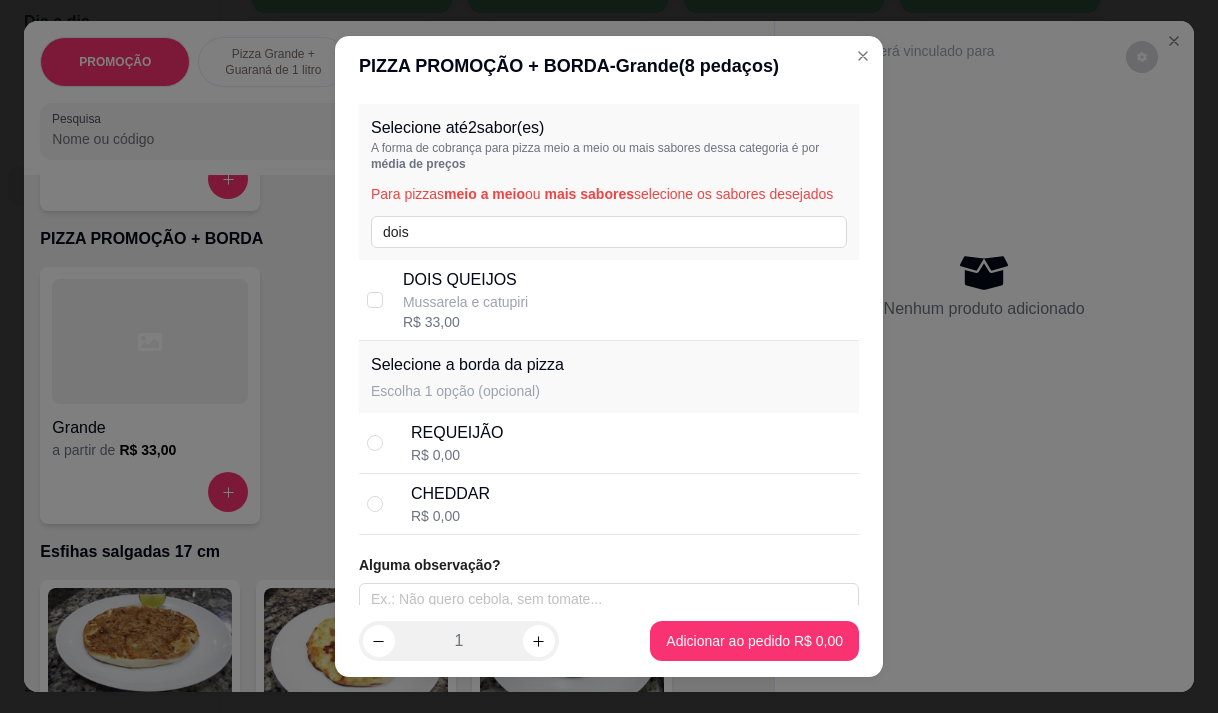 drag, startPoint x: 535, startPoint y: 317, endPoint x: 554, endPoint y: 313, distance: 19.416489 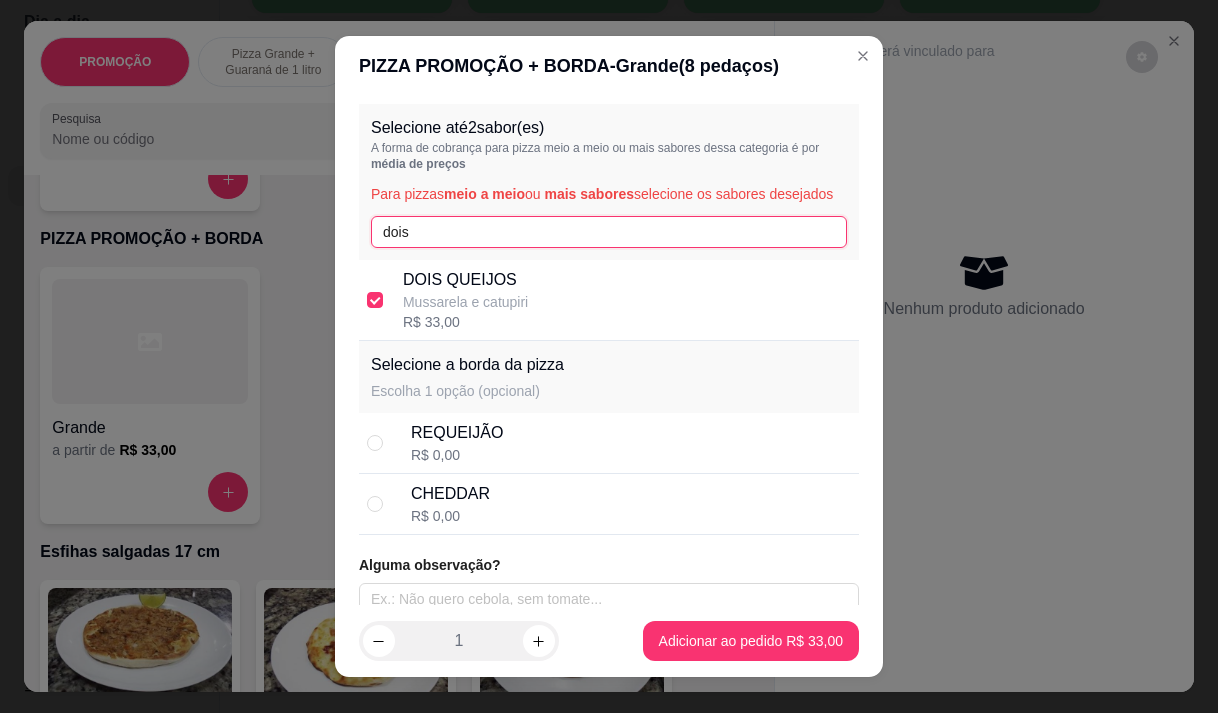 click on "dois" at bounding box center (609, 232) 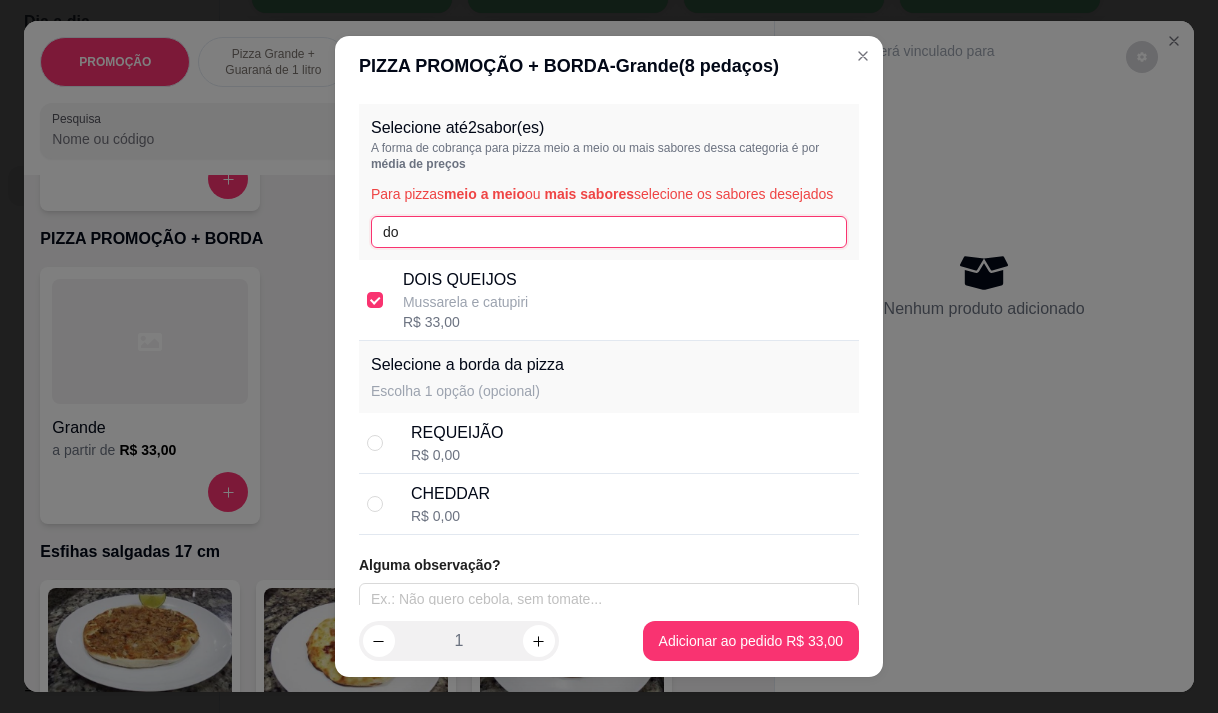 type on "d" 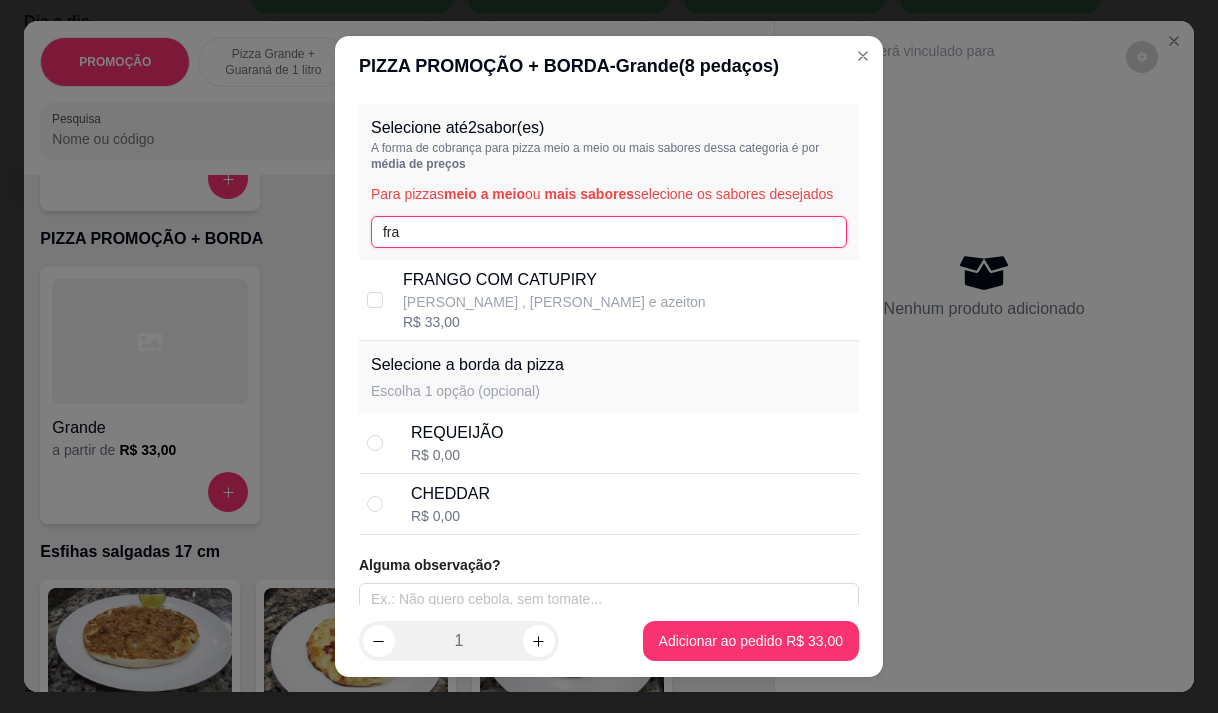 type on "fra" 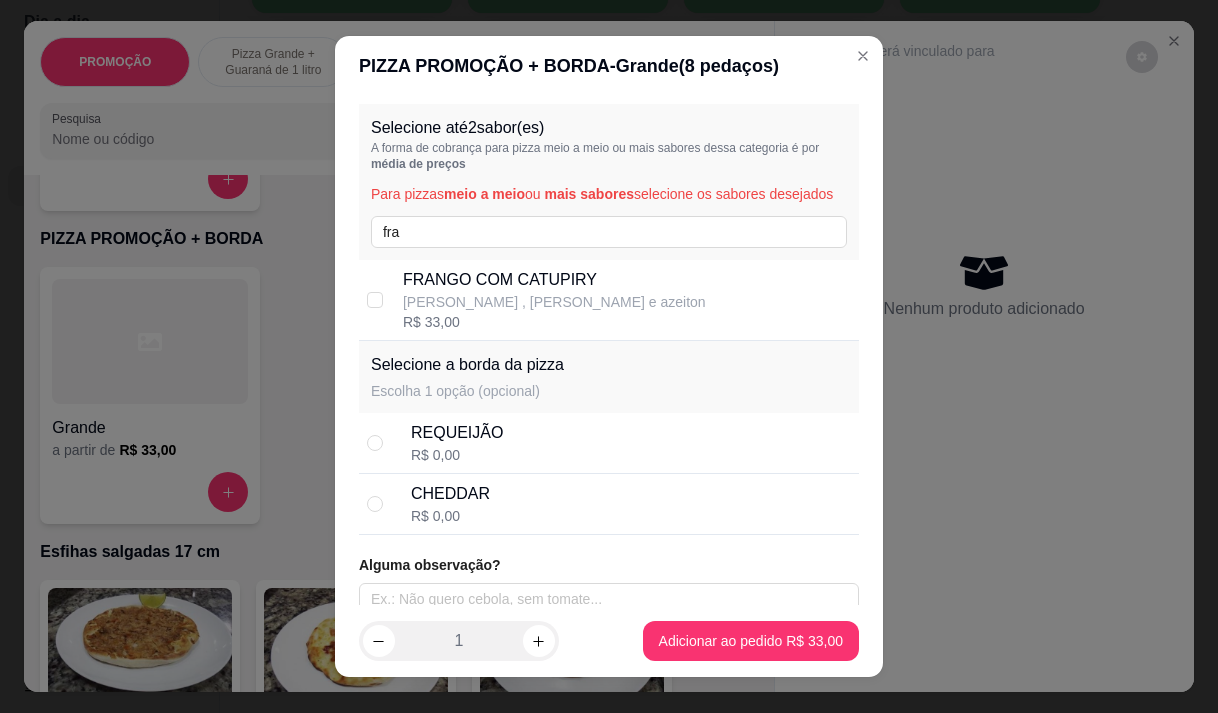 click on "FRANGO COM CATUPIRY" at bounding box center [554, 280] 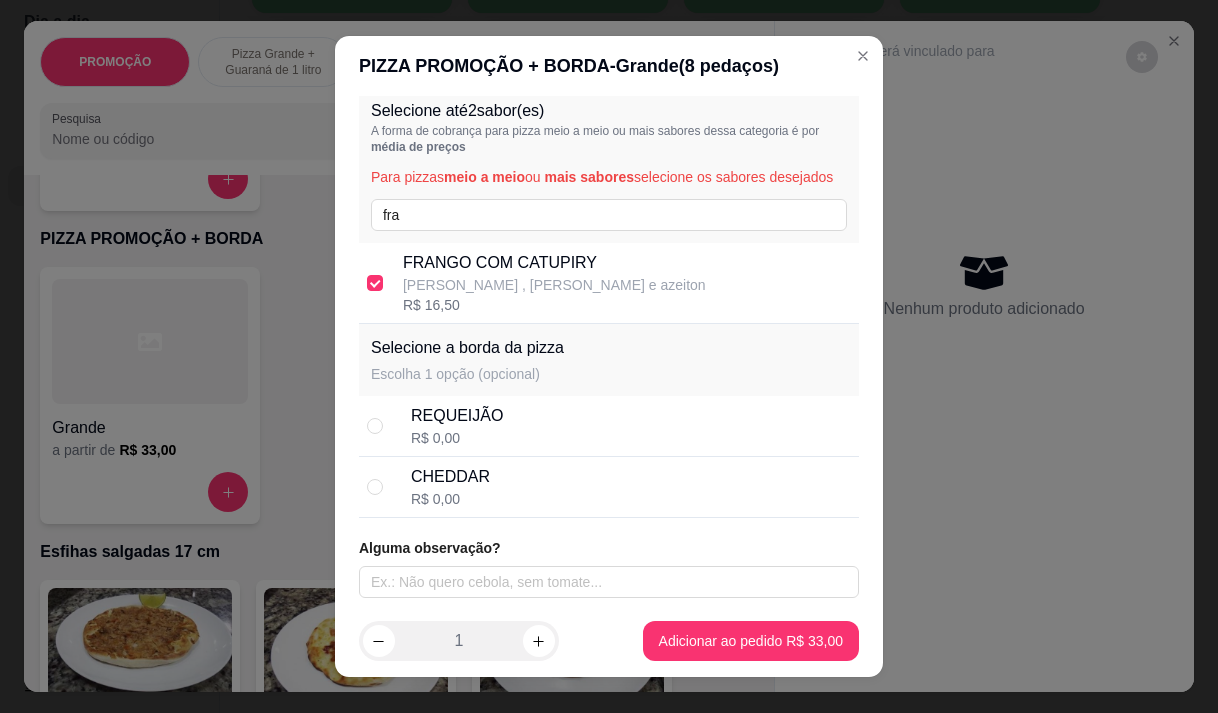 scroll, scrollTop: 37, scrollLeft: 0, axis: vertical 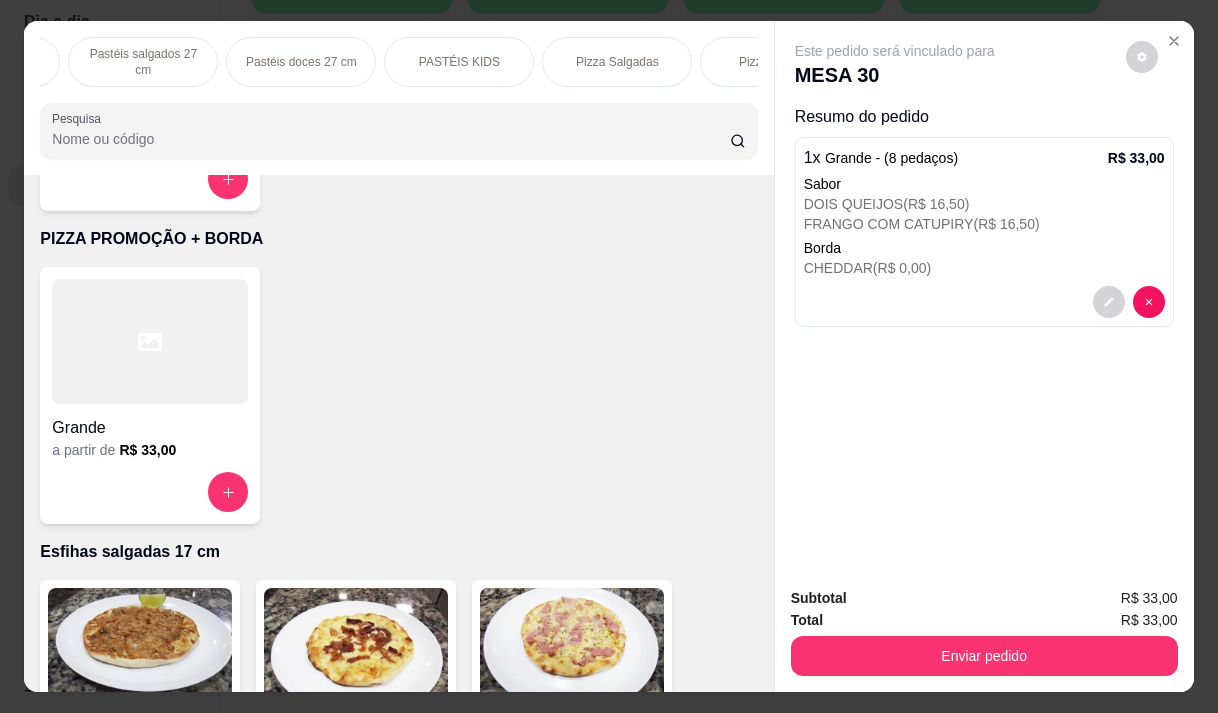 click on "Pizzas Doces" at bounding box center [775, 62] 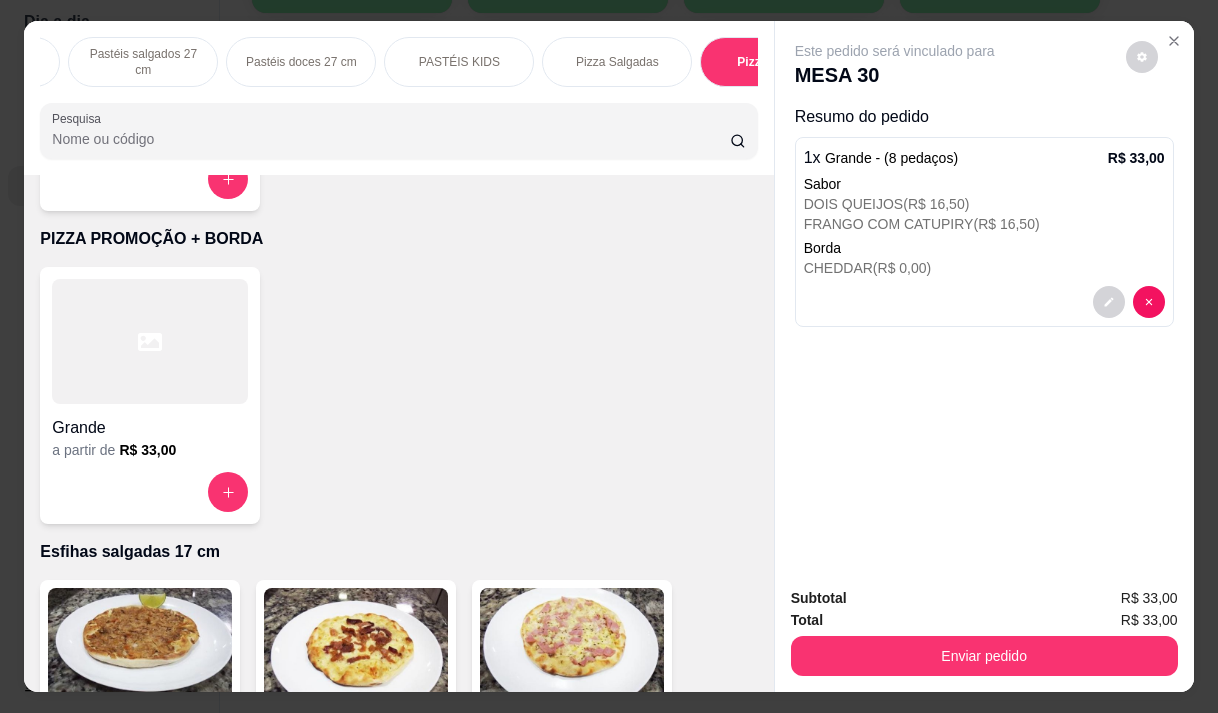 scroll, scrollTop: 15757, scrollLeft: 0, axis: vertical 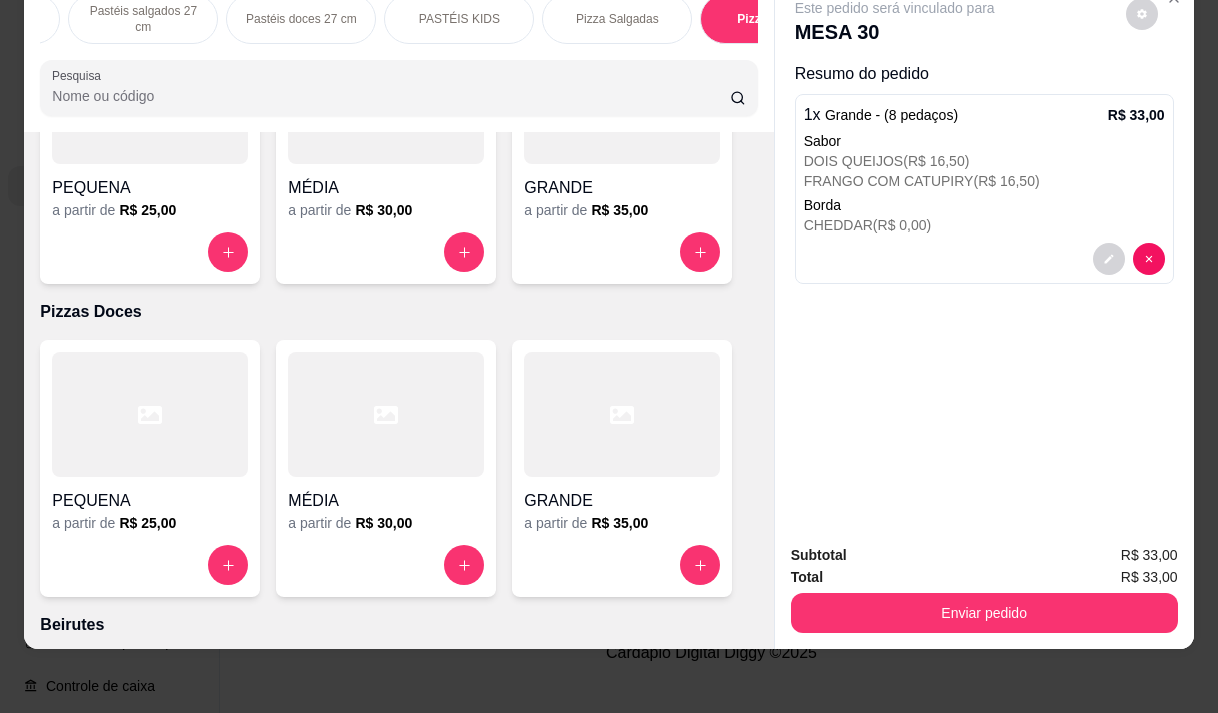 click on "R$ 30,00" at bounding box center [383, 523] 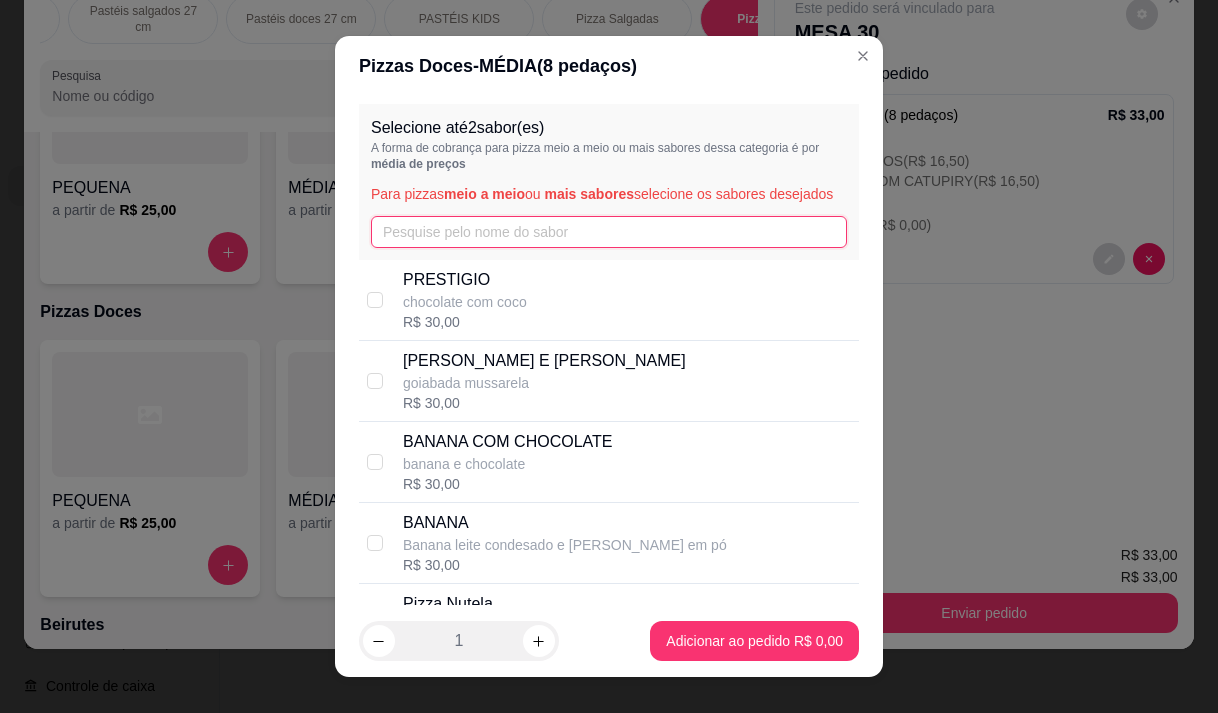 click at bounding box center (609, 232) 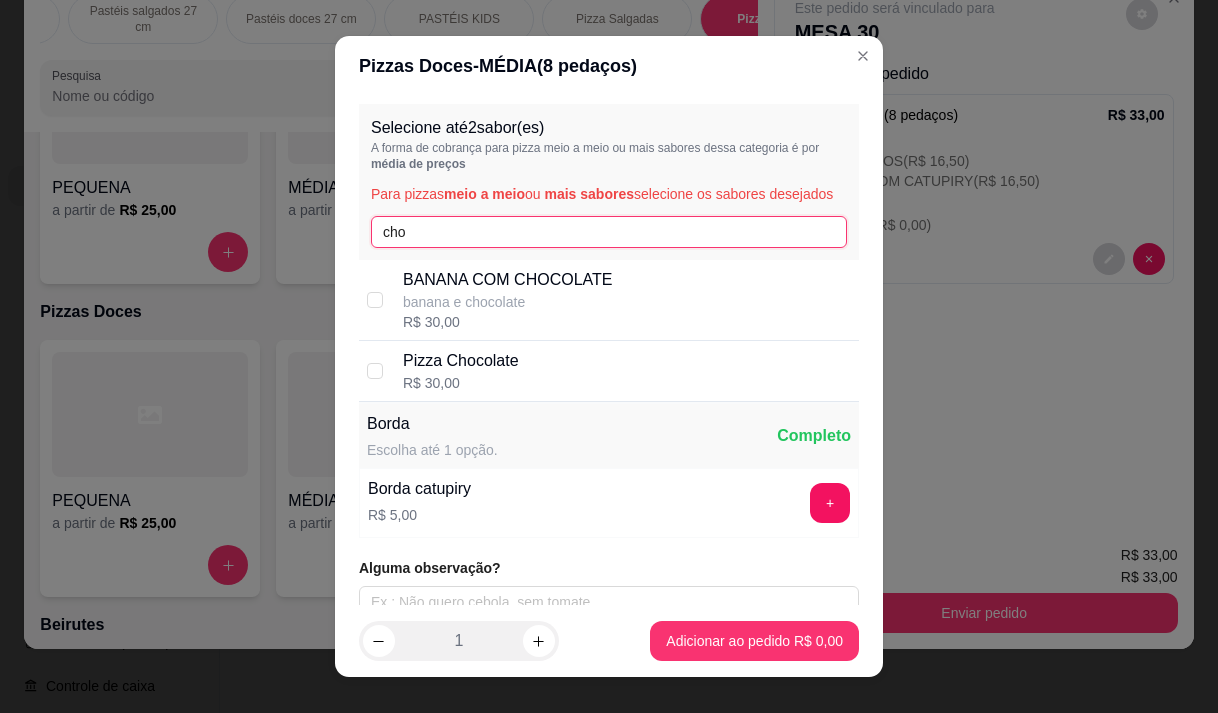 type on "cho" 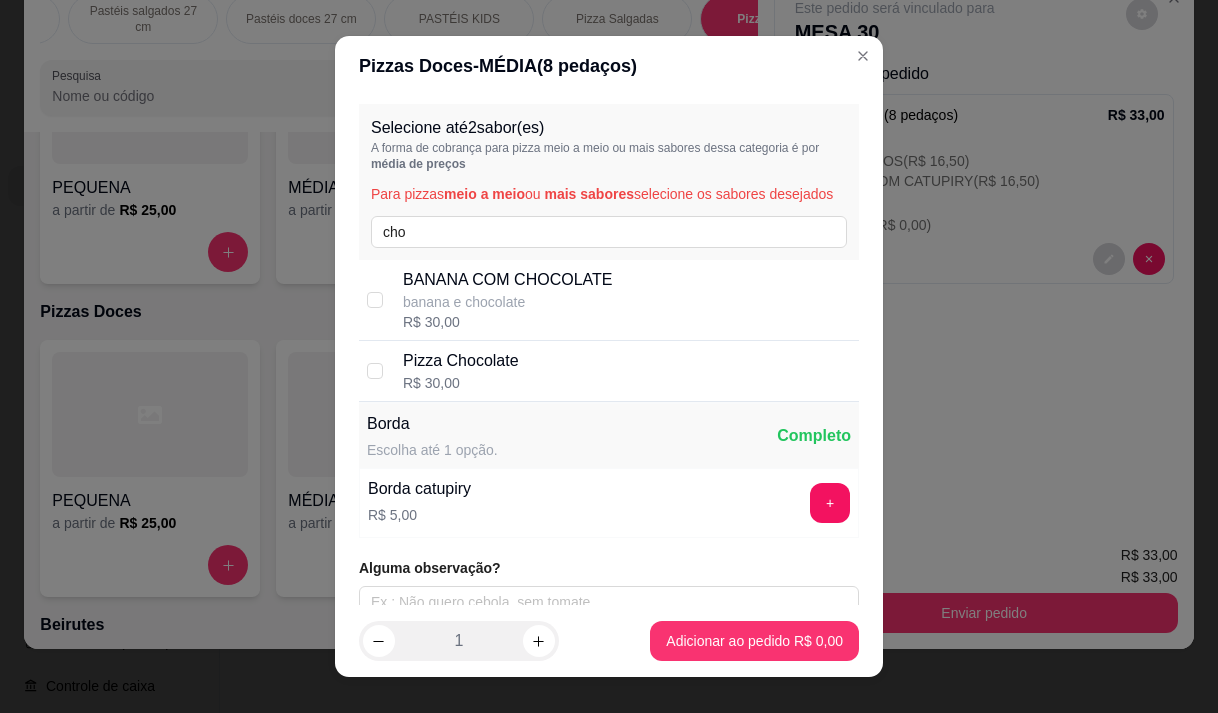 click on "Pizza Chocolate" at bounding box center [461, 361] 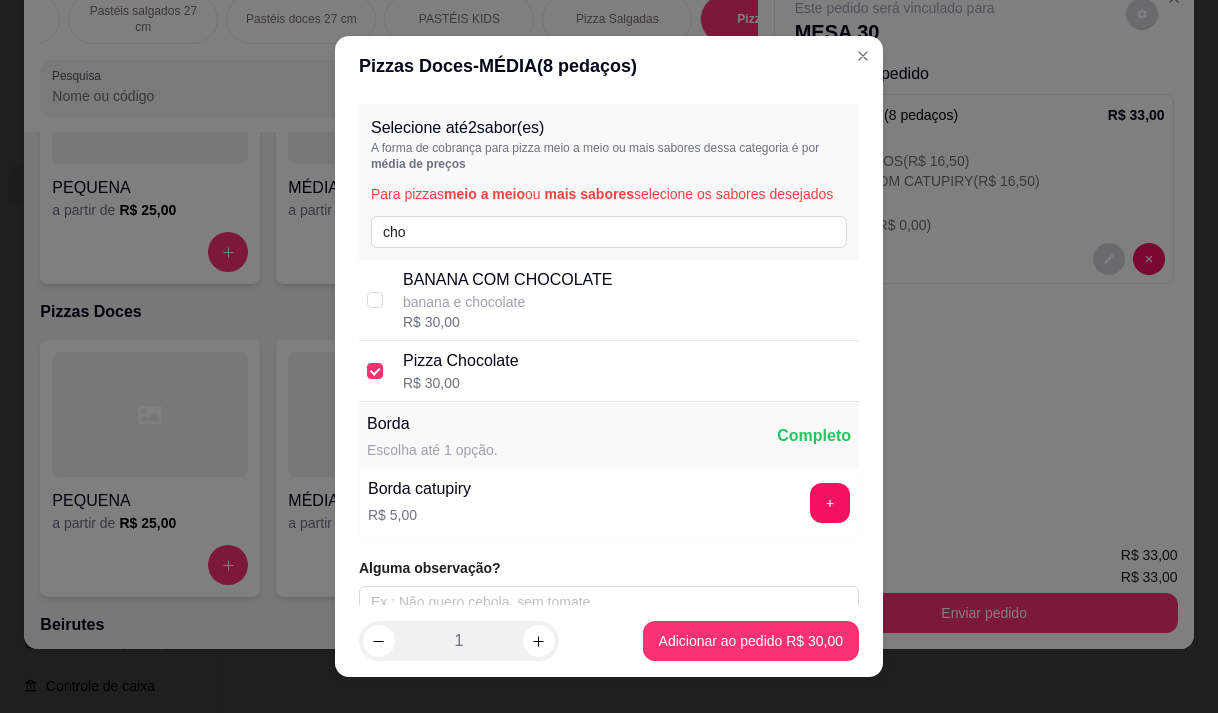 checkbox on "true" 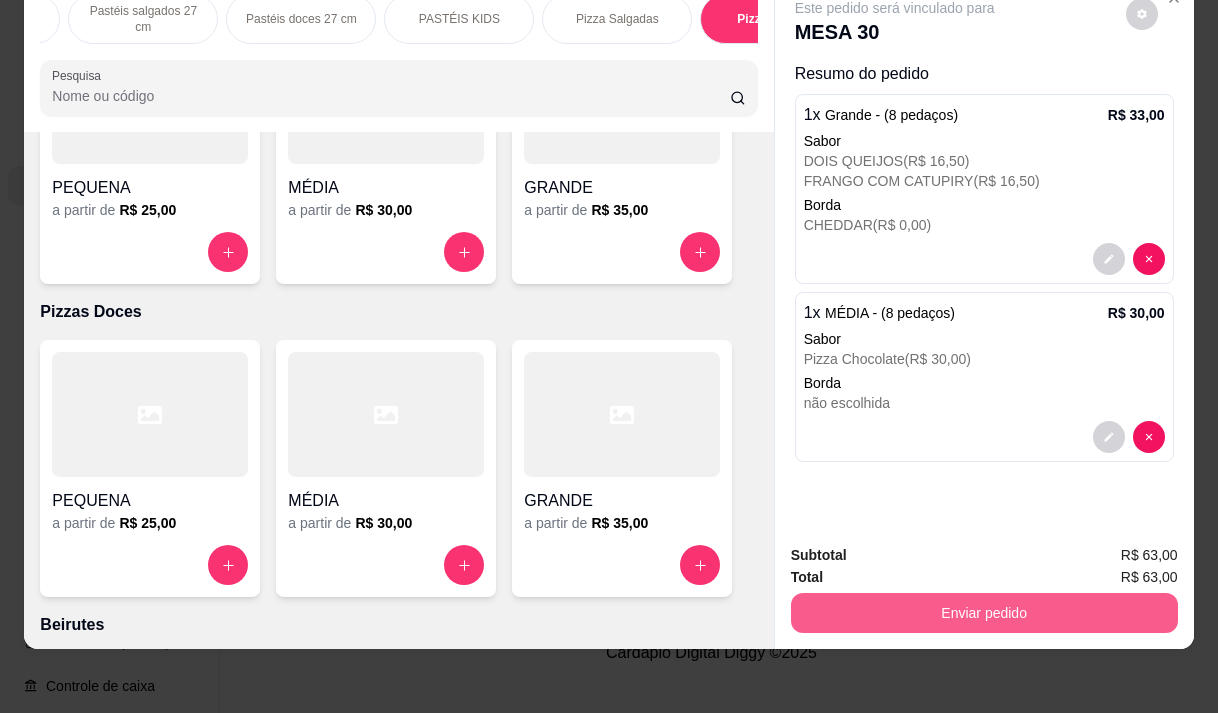 click on "Enviar pedido" at bounding box center [984, 613] 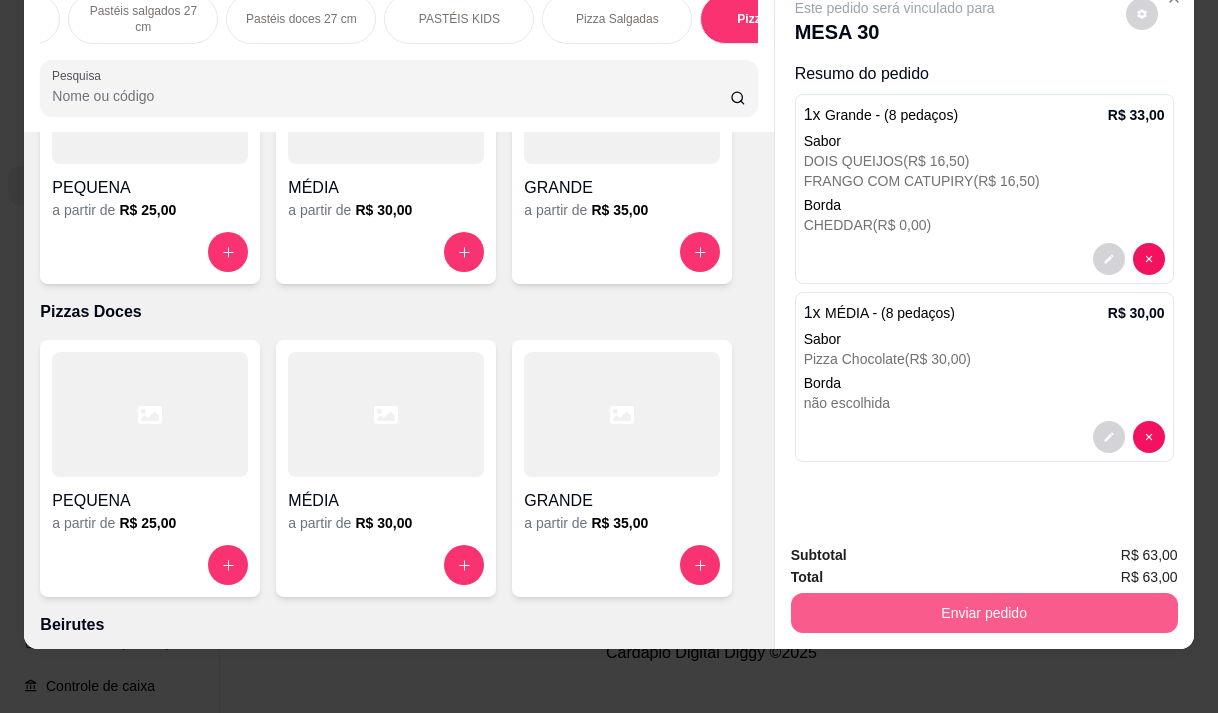 click on "Enviar pedido" at bounding box center (984, 613) 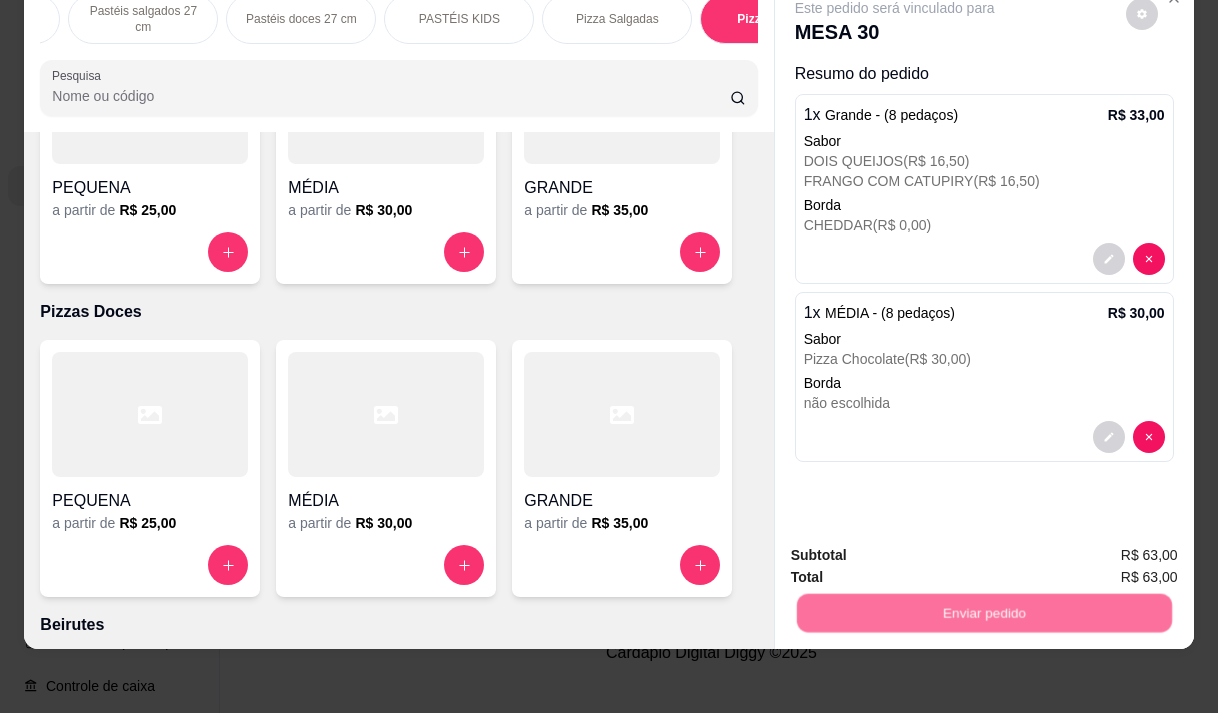 click on "Não registrar e enviar pedido" at bounding box center [918, 549] 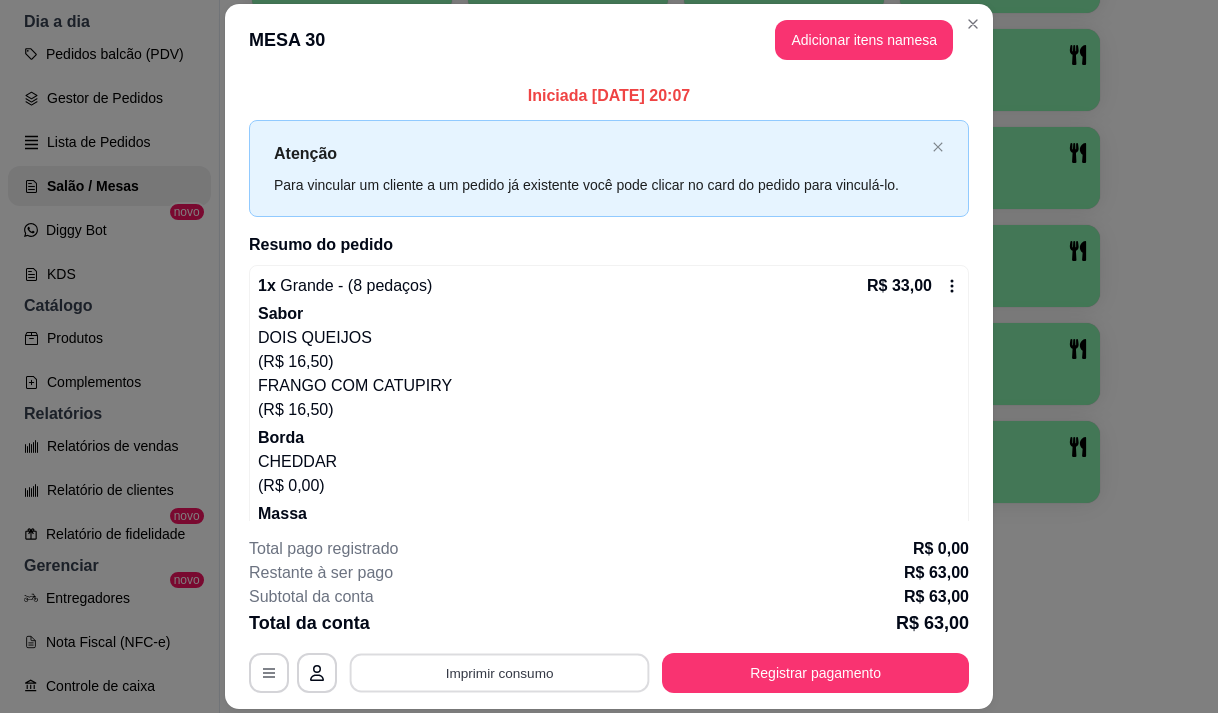 click on "Imprimir consumo" at bounding box center (500, 673) 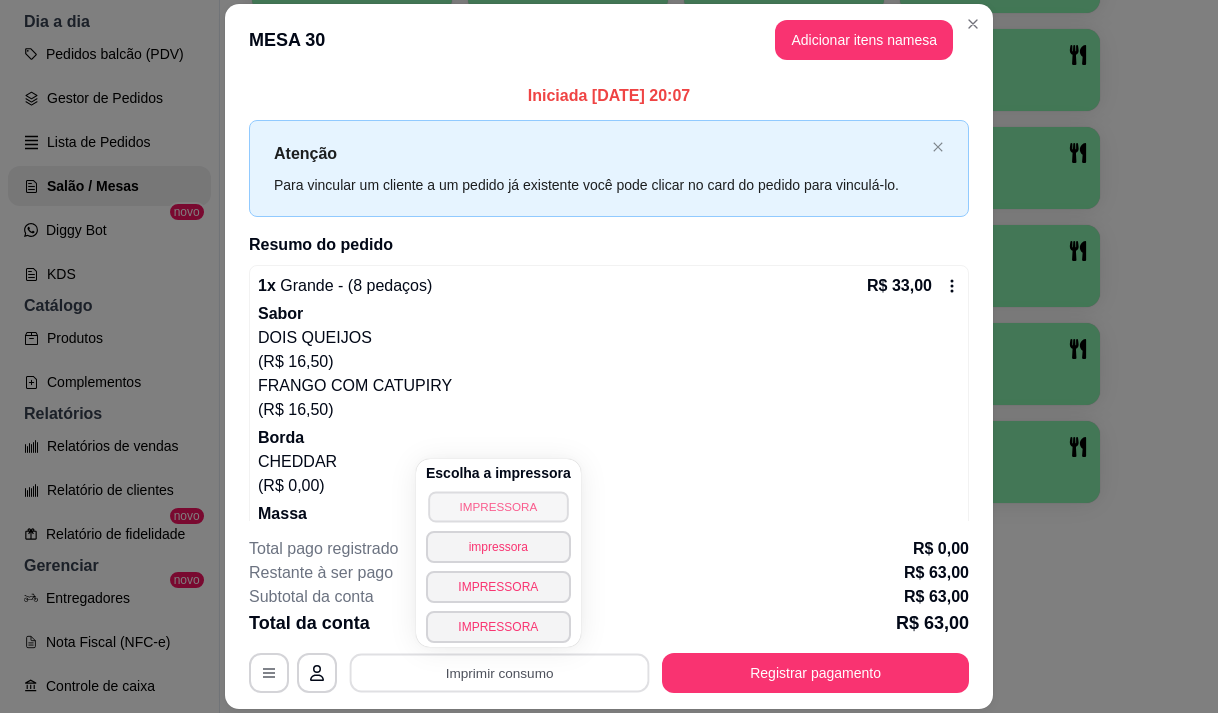 click on "IMPRESSORA" at bounding box center [498, 506] 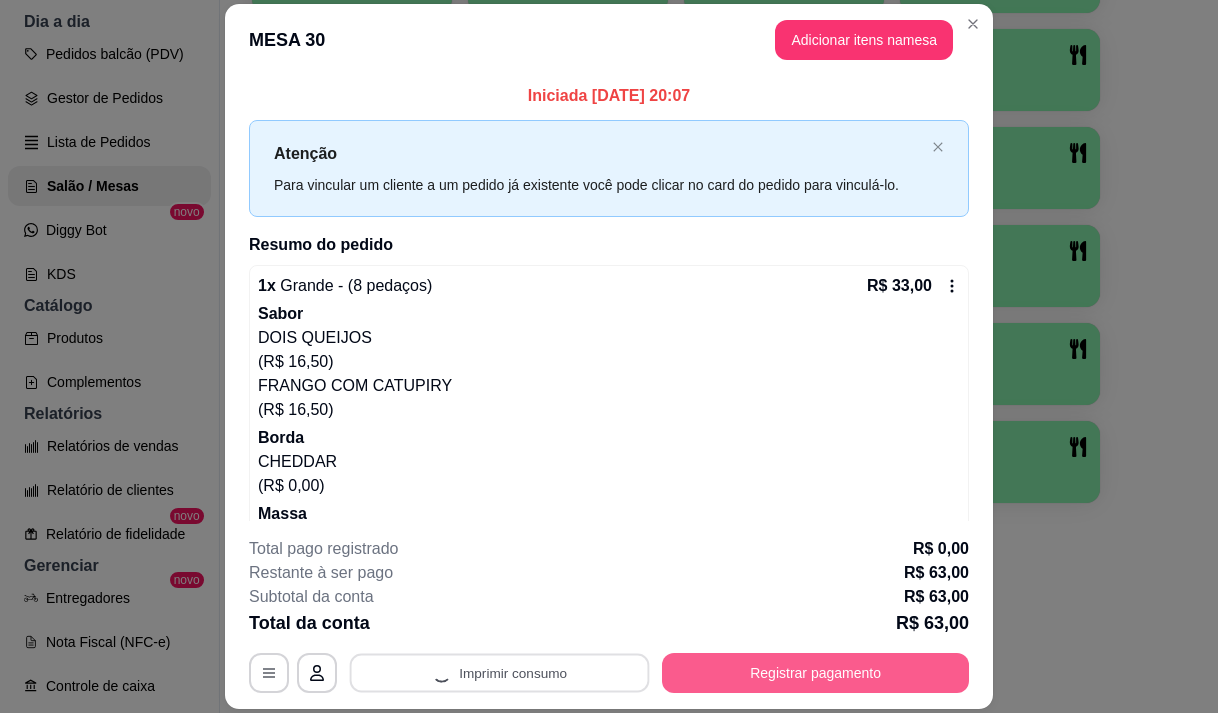 click on "Registrar pagamento" at bounding box center [815, 673] 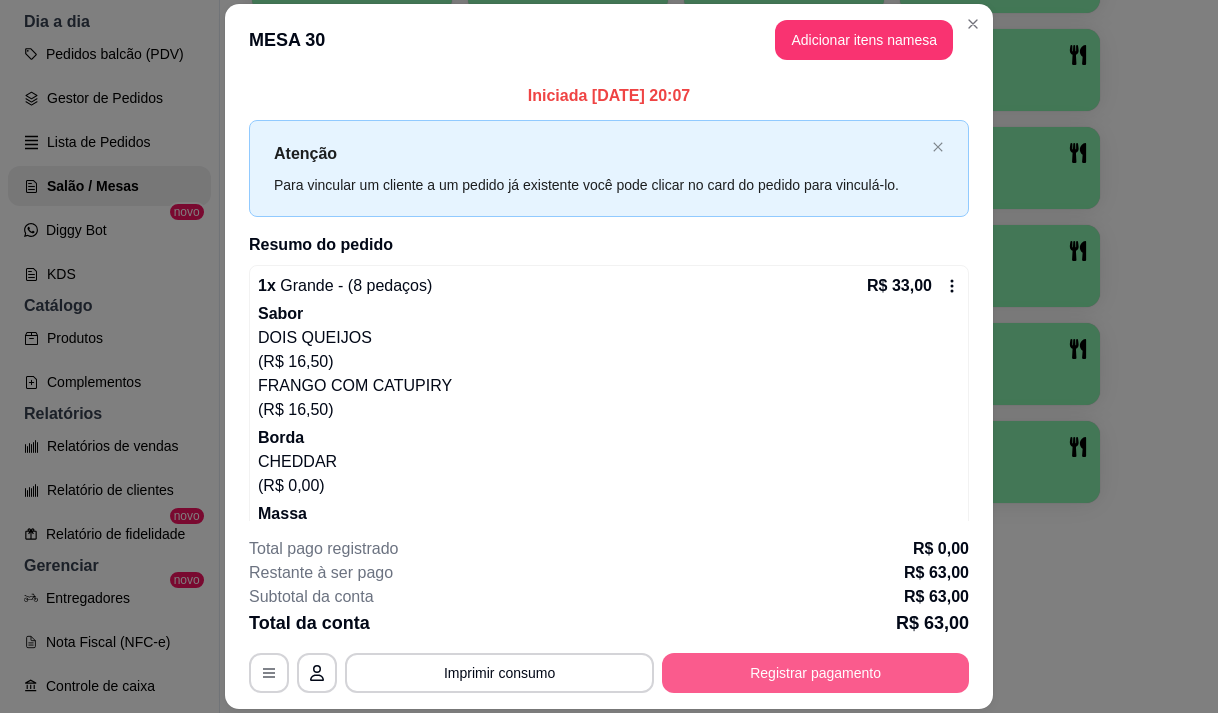 click on "Registrar pagamento" at bounding box center (815, 673) 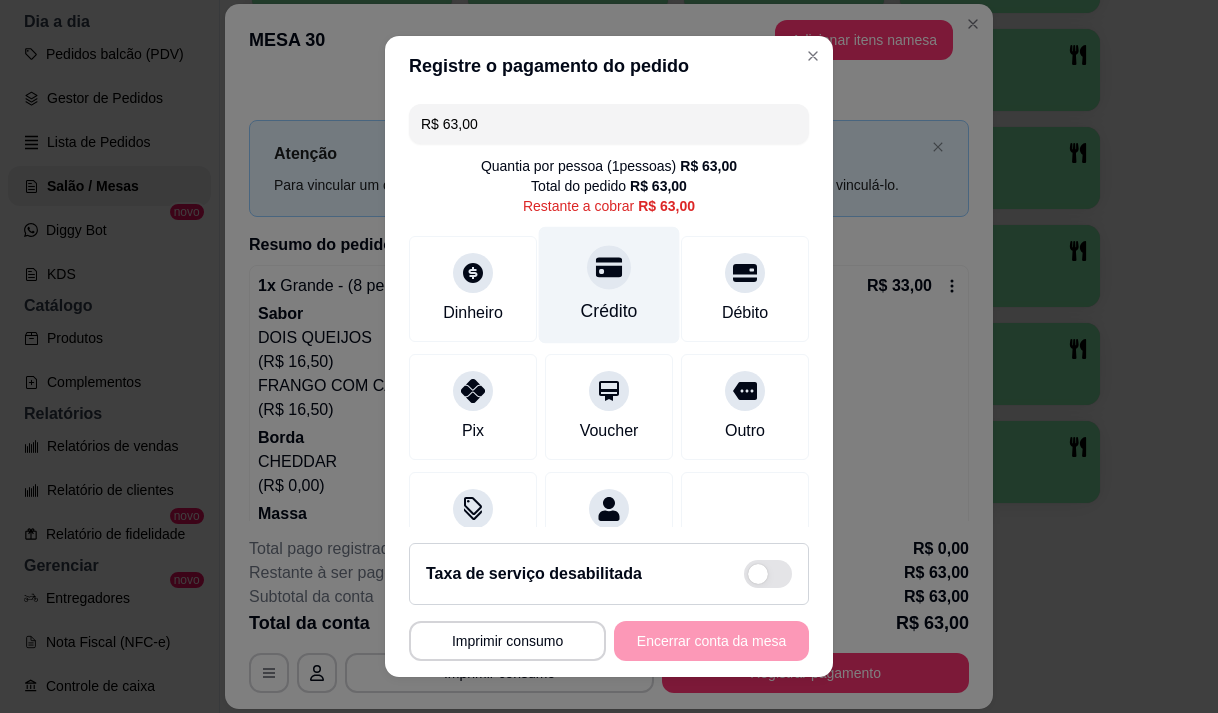 click 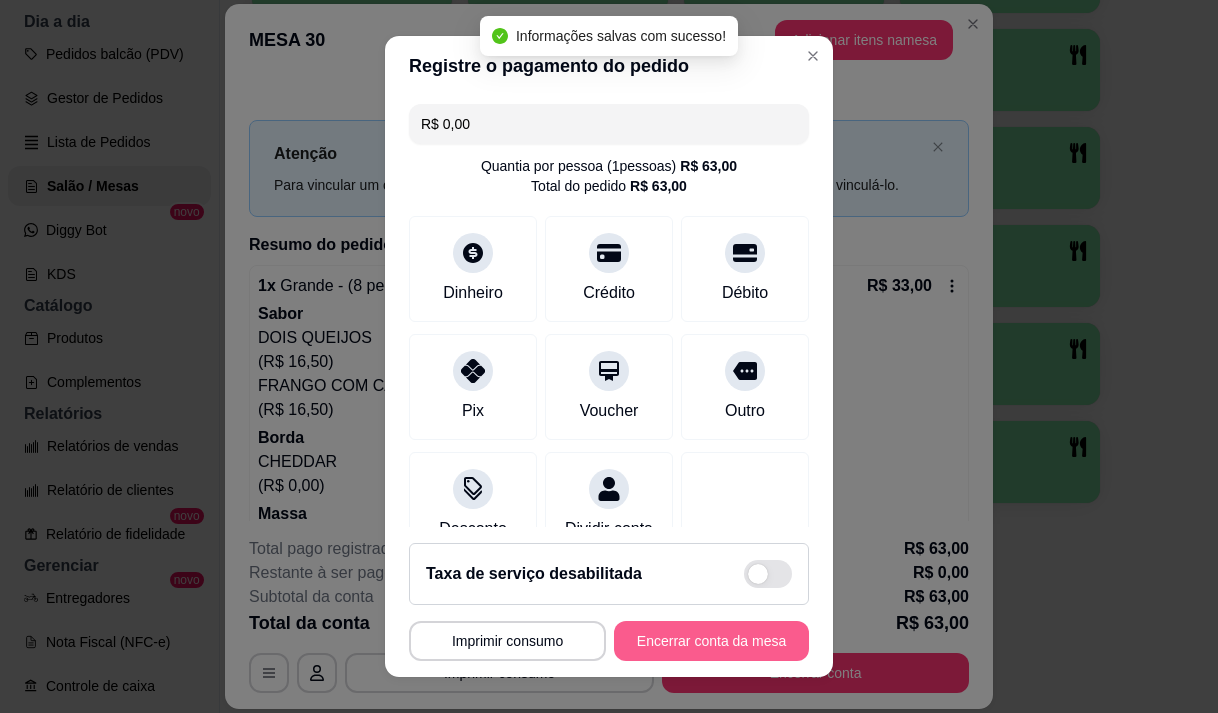 type on "R$ 0,00" 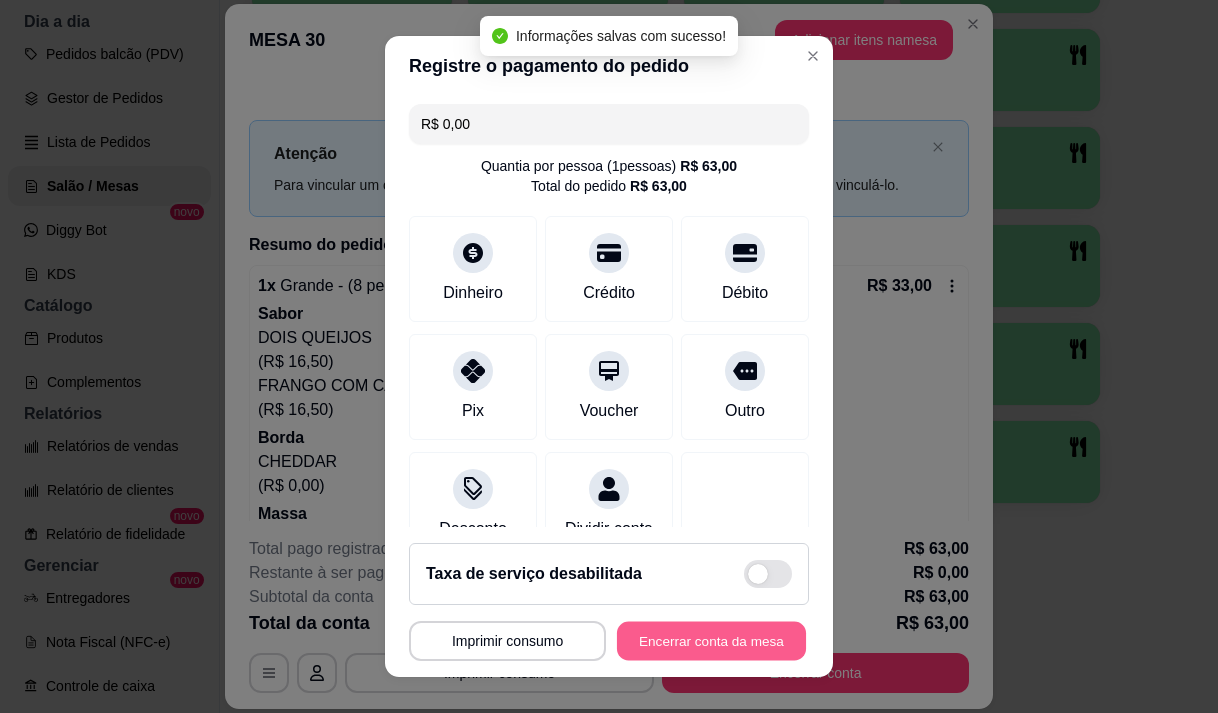 click on "Encerrar conta da mesa" at bounding box center [711, 641] 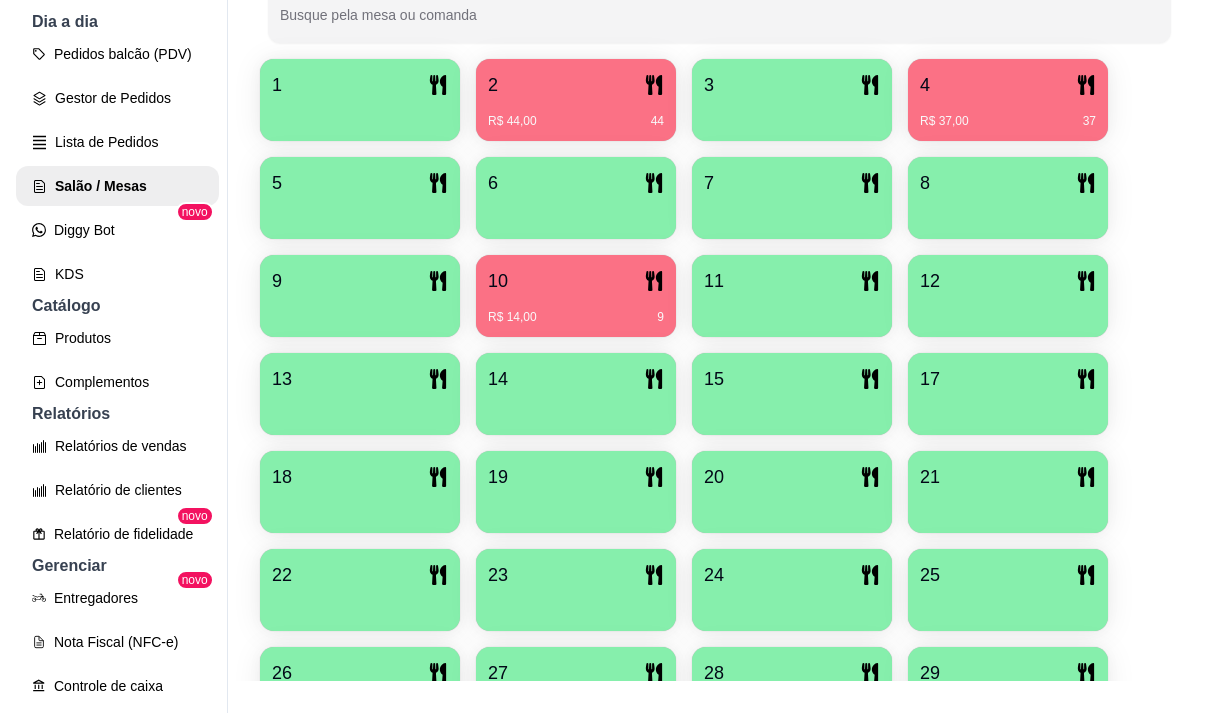 scroll, scrollTop: 339, scrollLeft: 0, axis: vertical 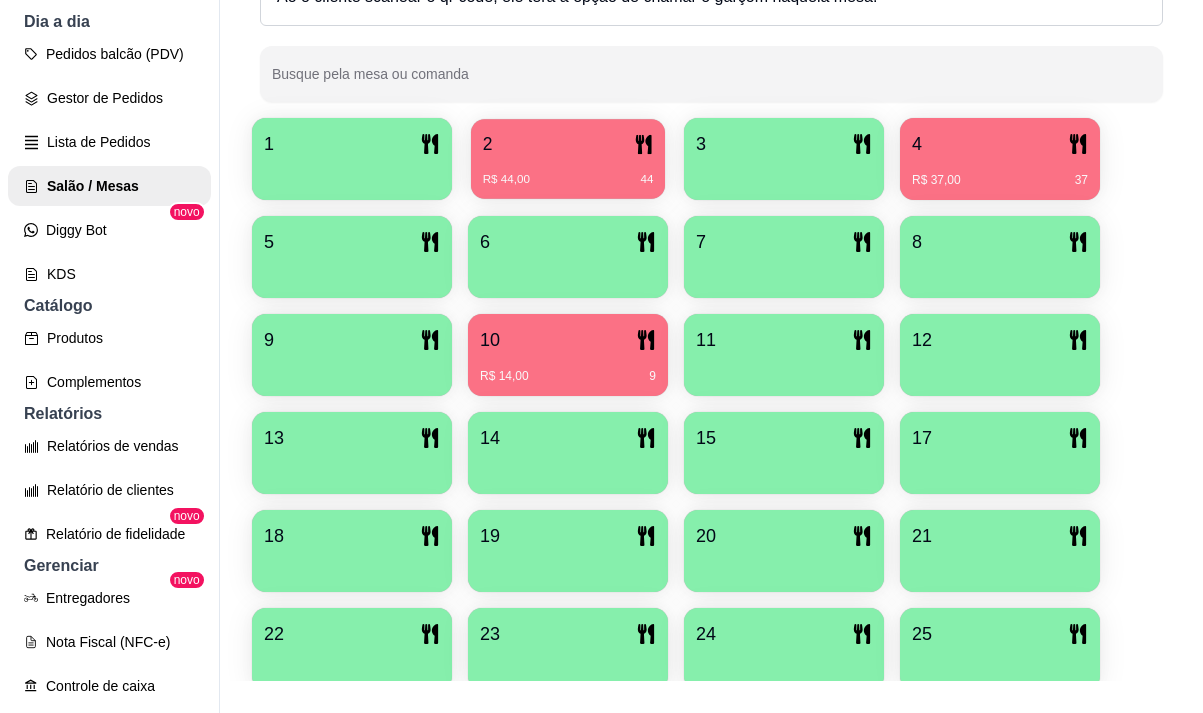 click on "2" at bounding box center (568, 144) 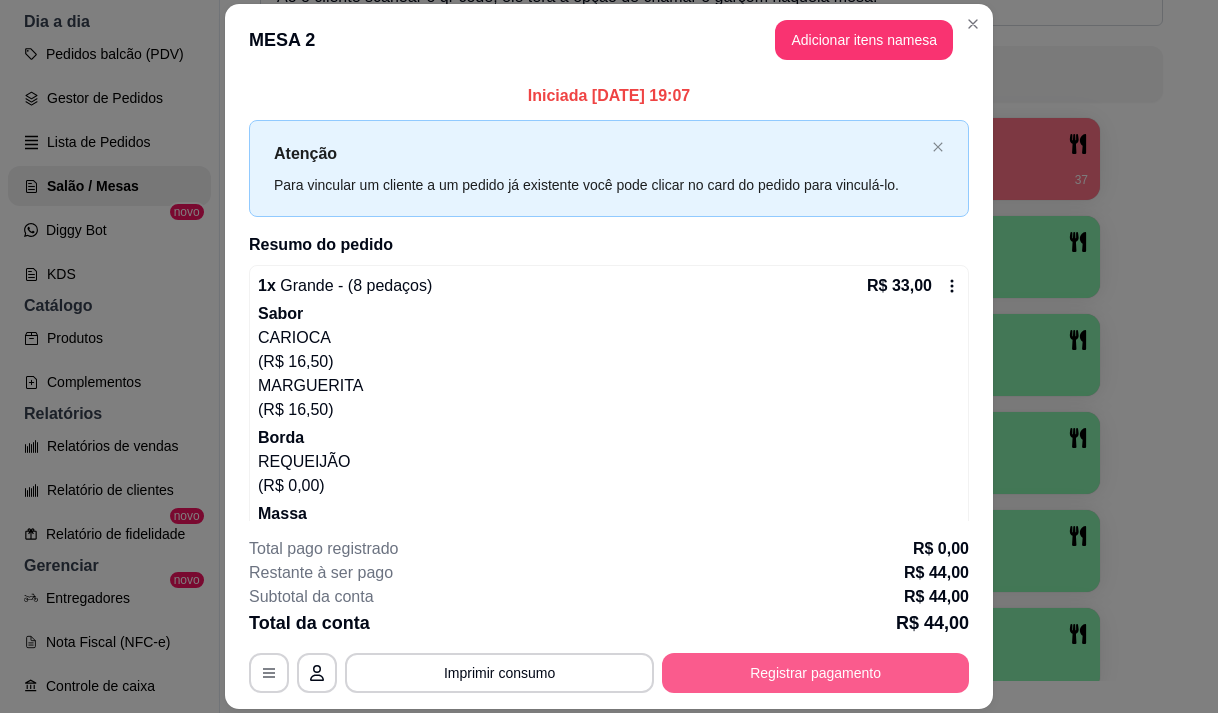 click on "Registrar pagamento" at bounding box center [815, 673] 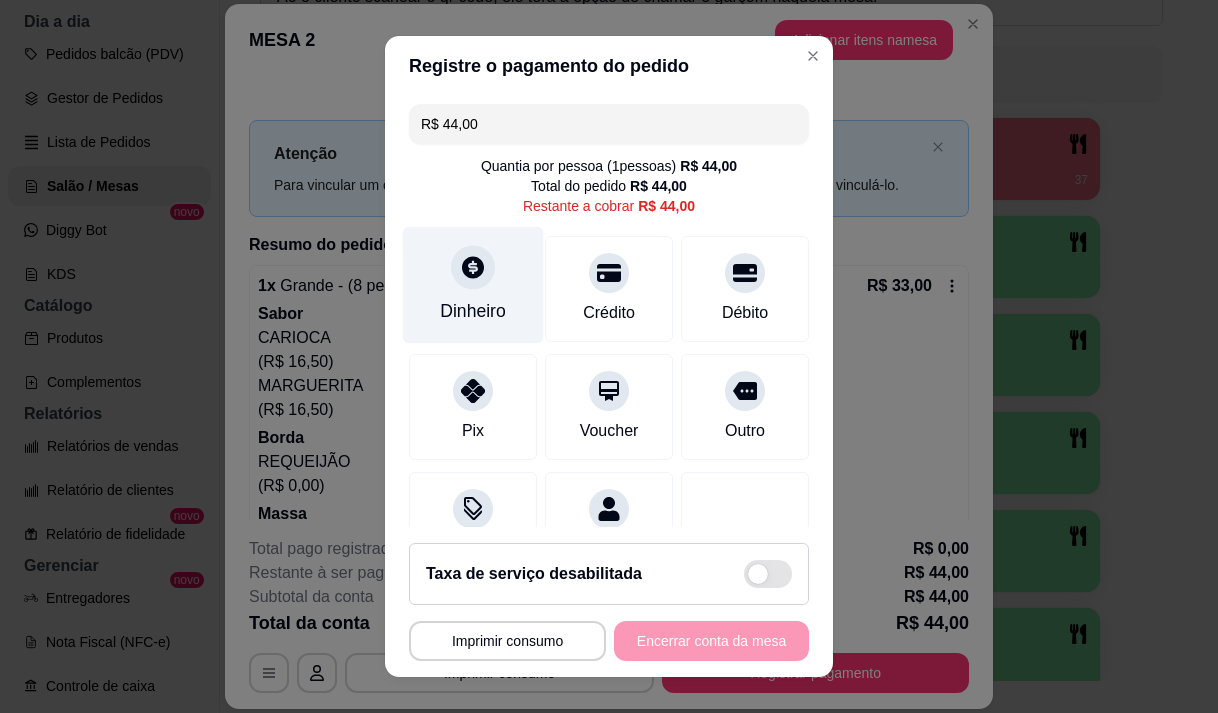 click on "Dinheiro" at bounding box center (473, 311) 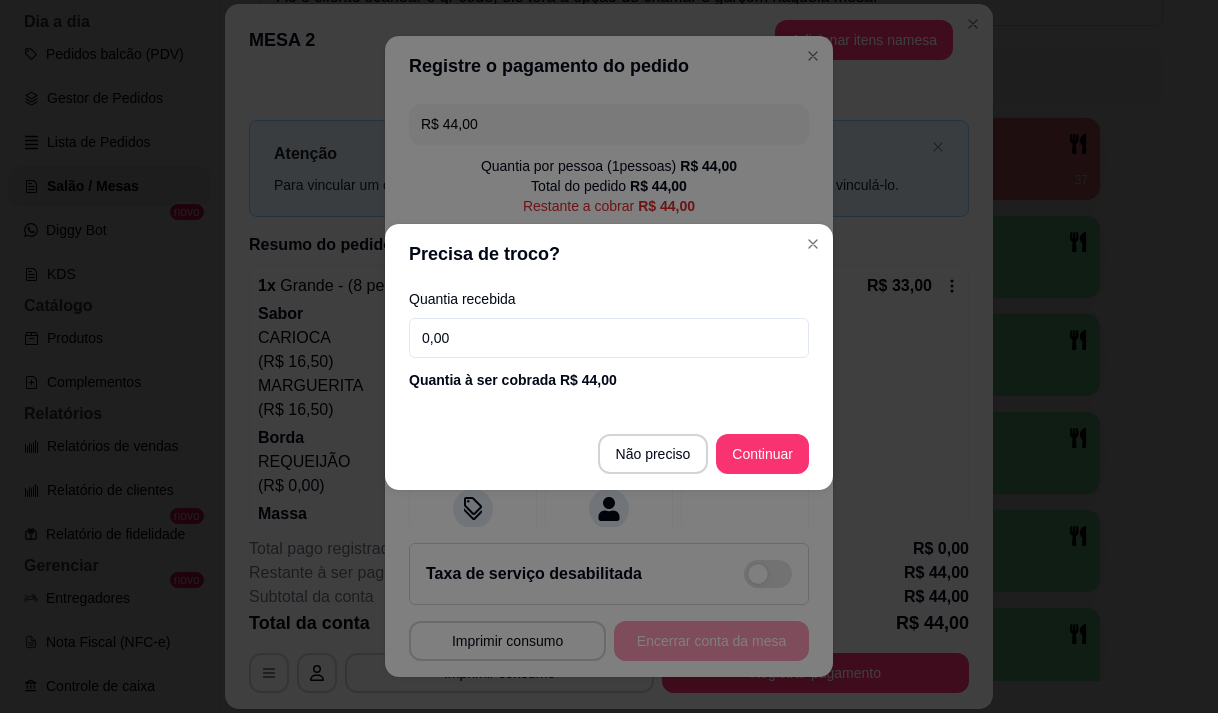 click on "0,00" at bounding box center [609, 338] 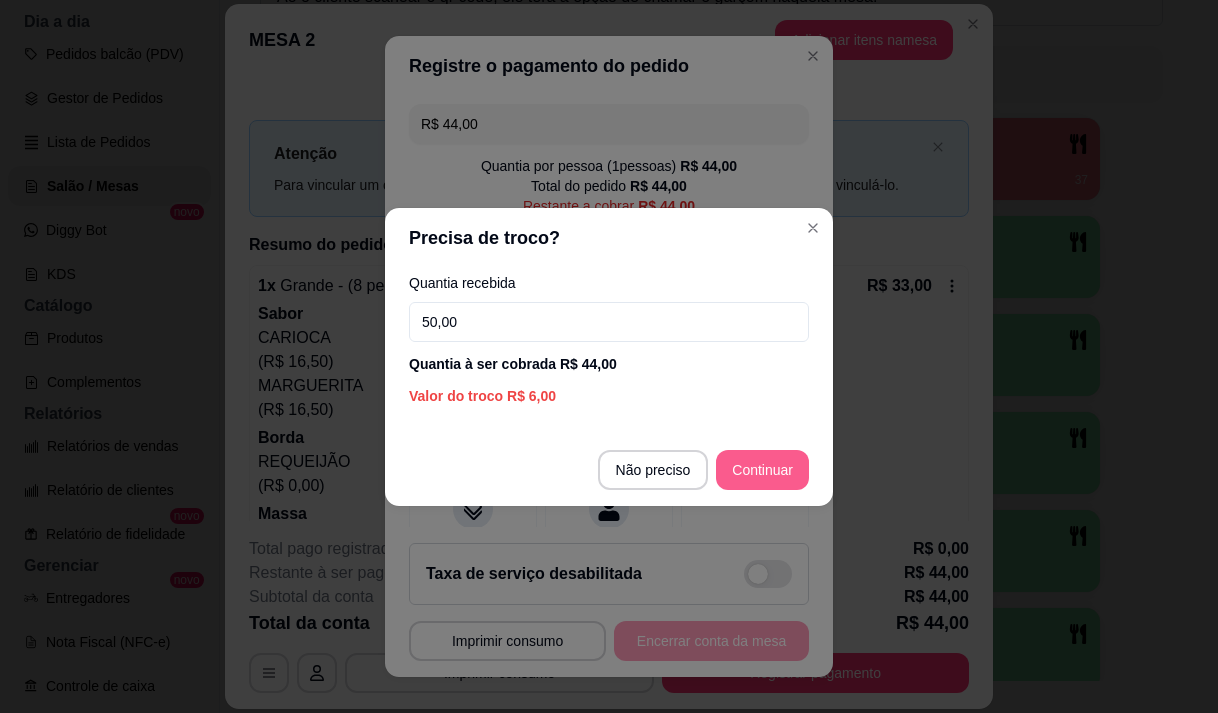 type on "50,00" 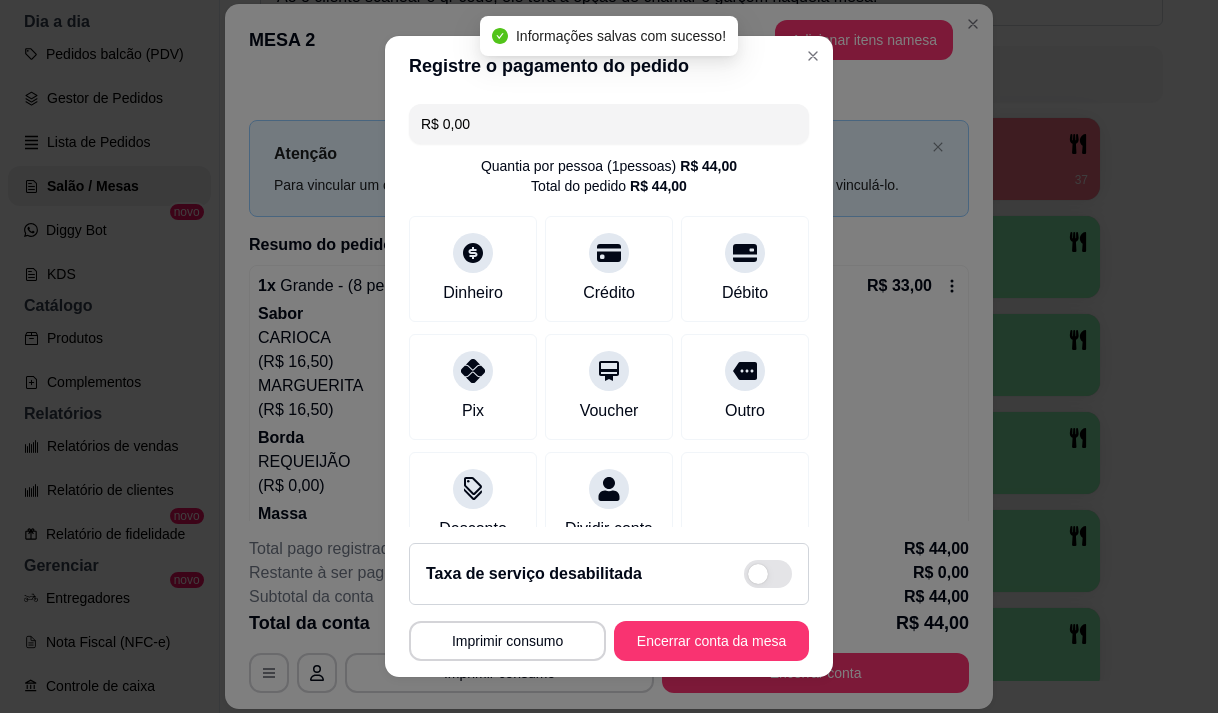 type on "R$ 0,00" 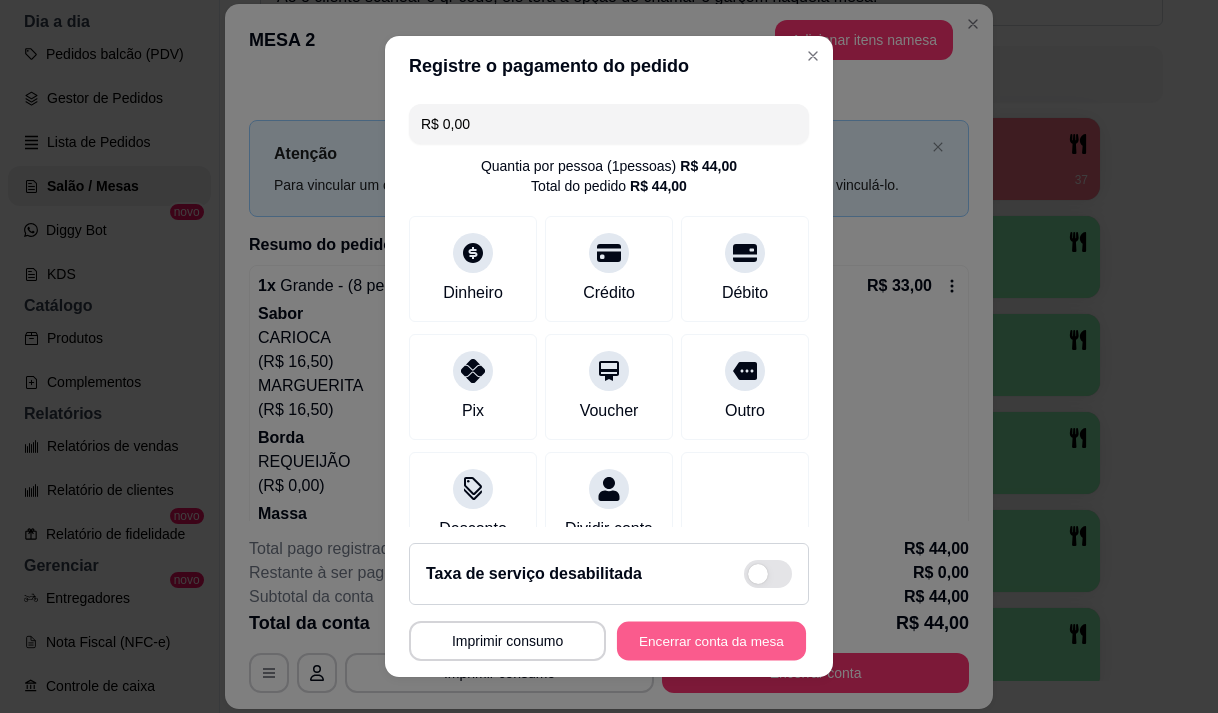 click on "Encerrar conta da mesa" at bounding box center [711, 641] 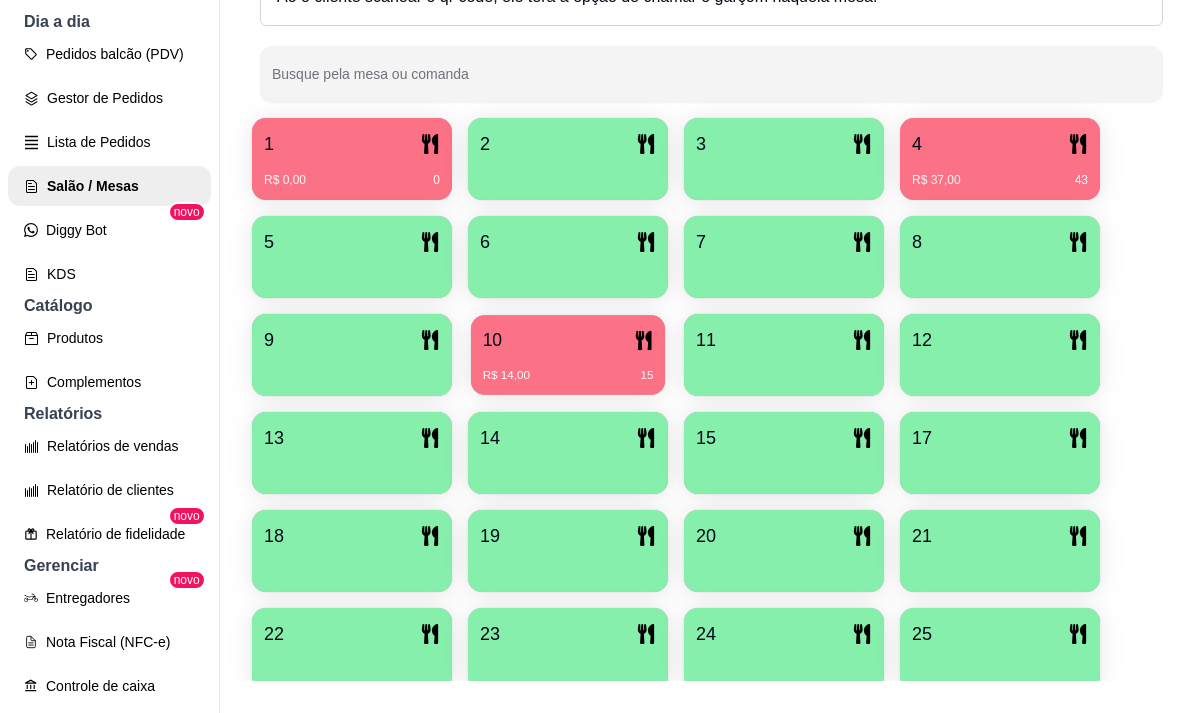 click on "R$ 14,00 15" at bounding box center [568, 368] 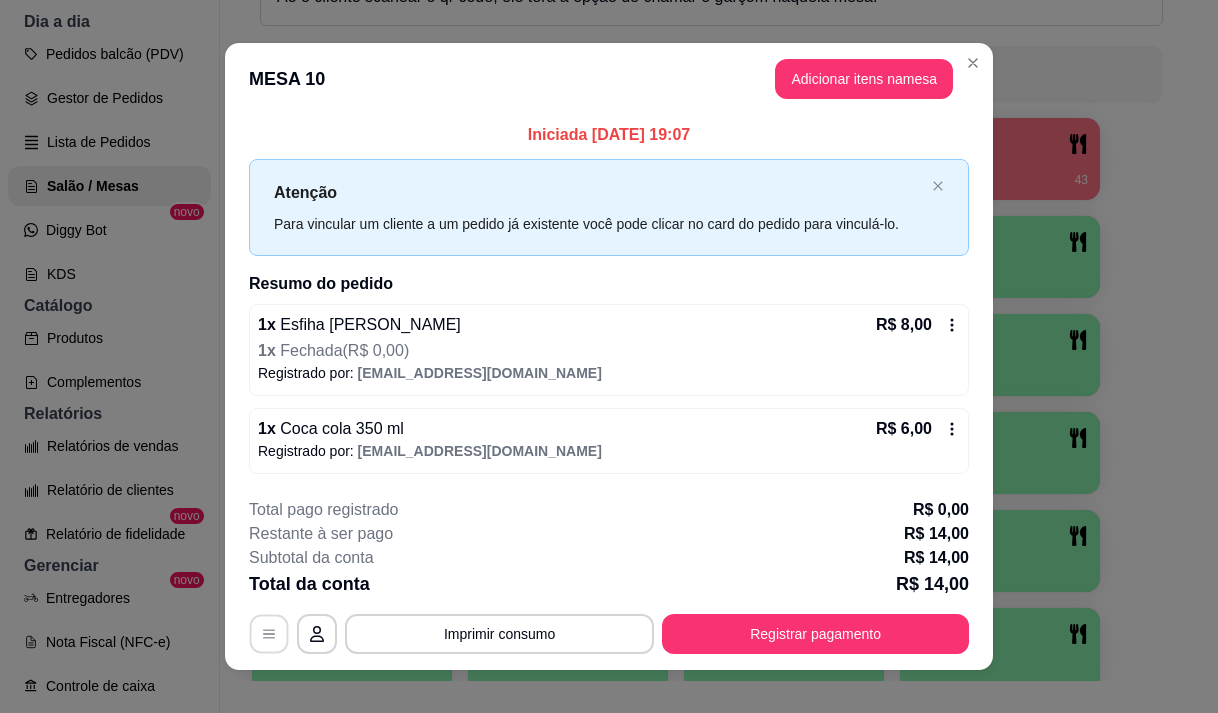 click at bounding box center (269, 634) 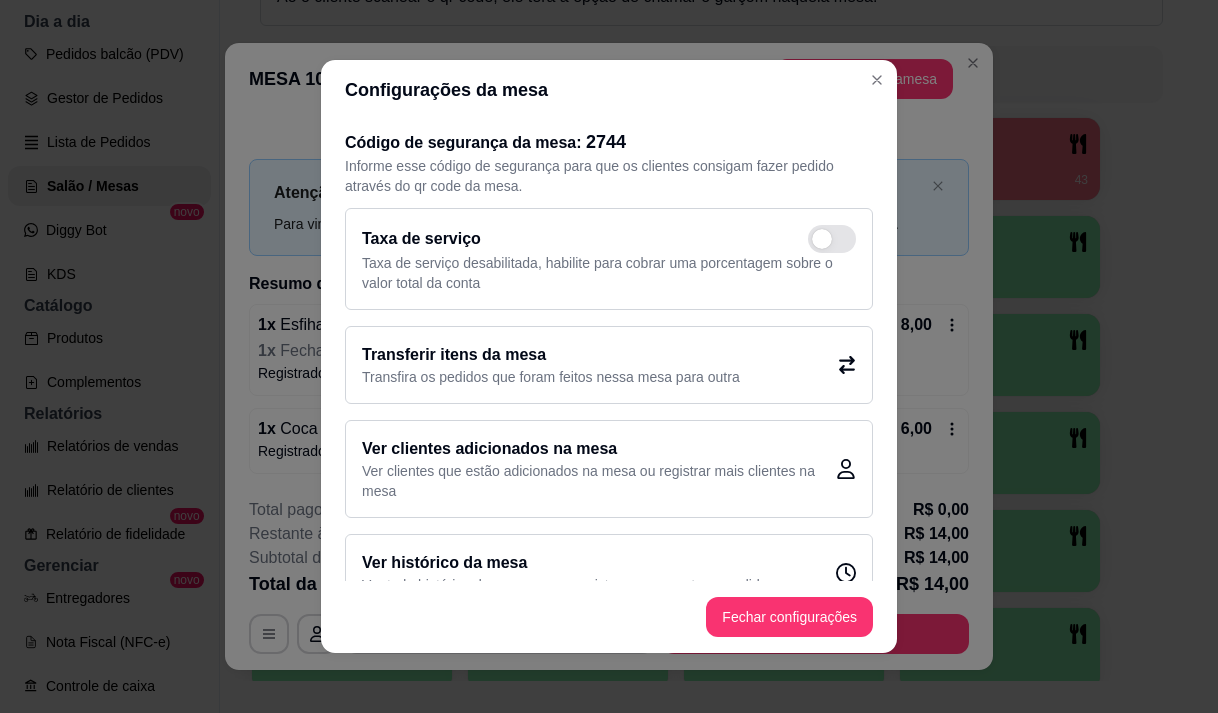 click on "Transfira os pedidos que foram feitos nessa mesa para outra" at bounding box center [551, 377] 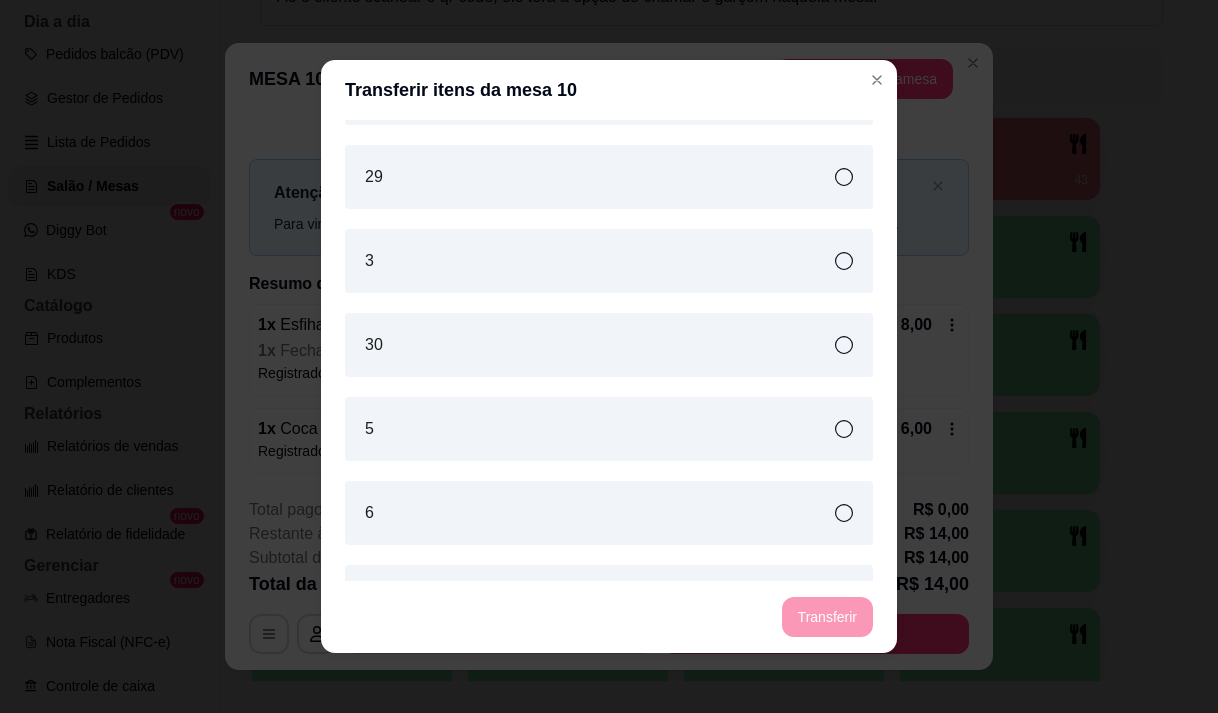 scroll, scrollTop: 1500, scrollLeft: 0, axis: vertical 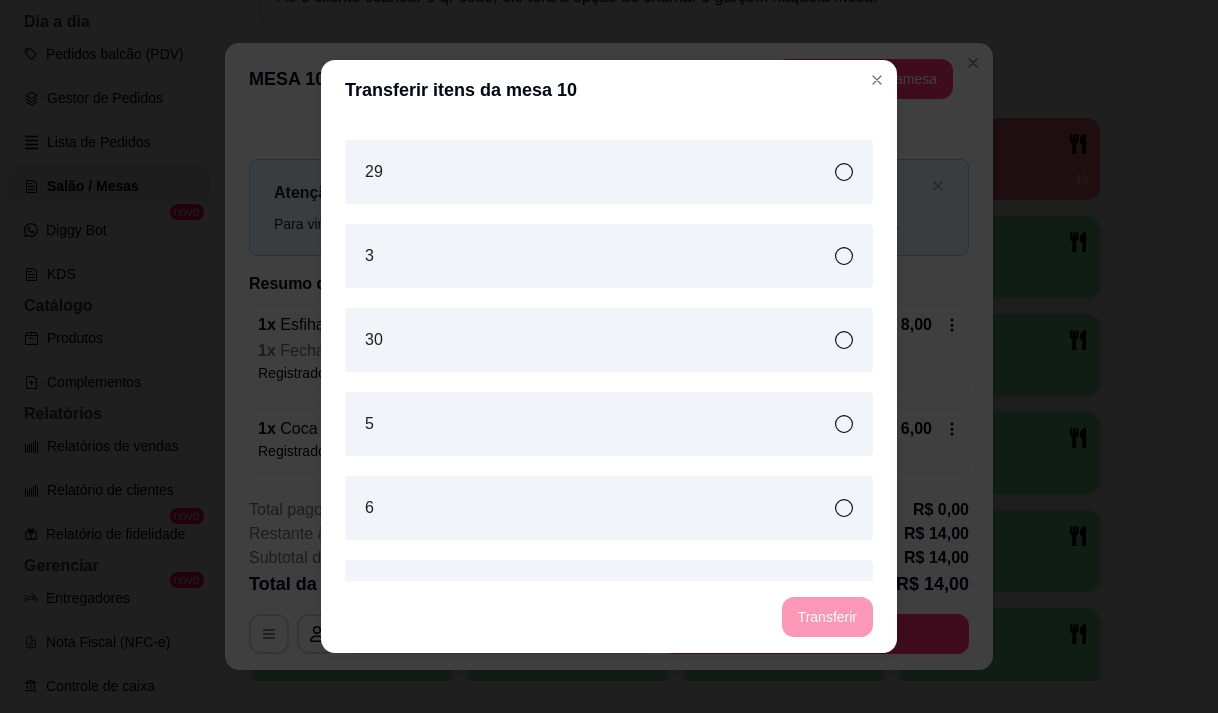 click on "5" at bounding box center (609, 424) 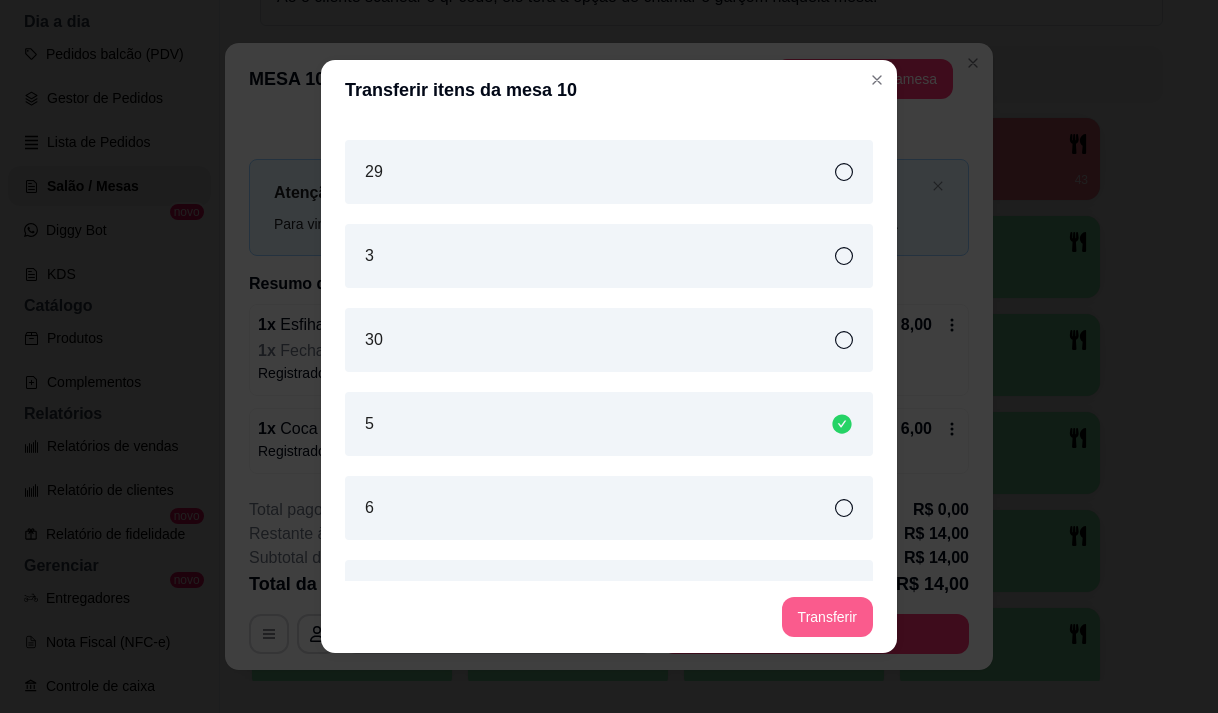 click on "Transferir" at bounding box center [827, 617] 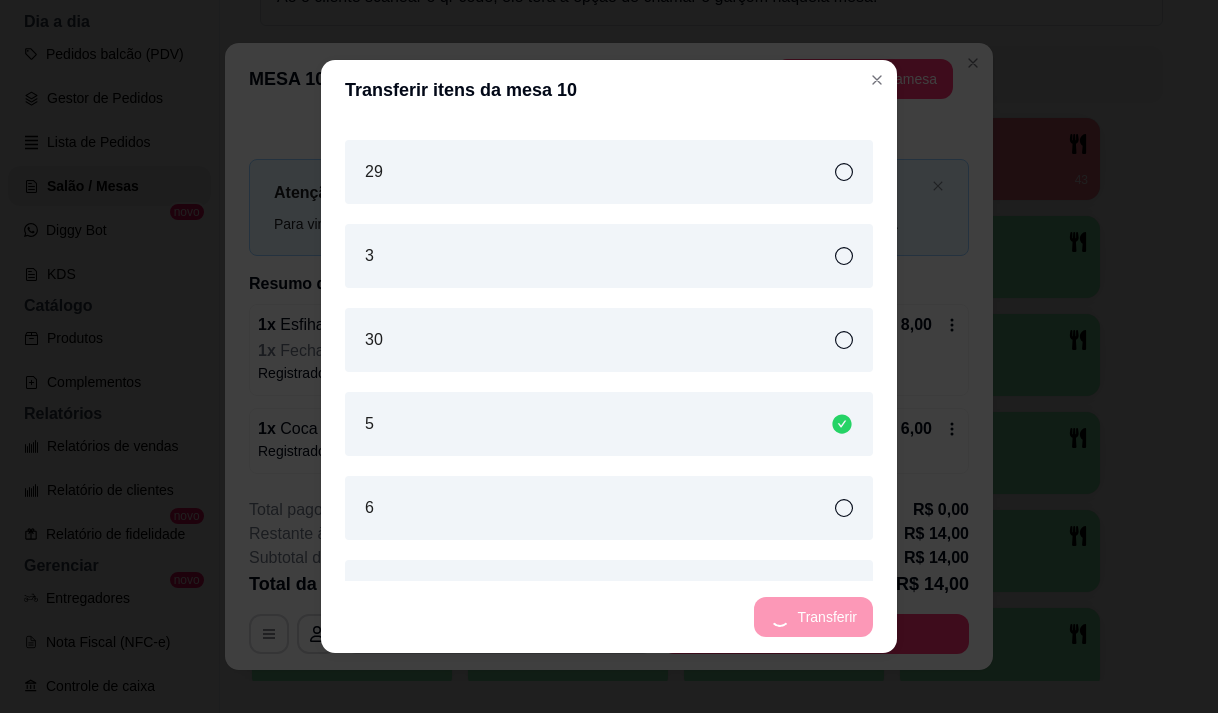 scroll, scrollTop: 1584, scrollLeft: 0, axis: vertical 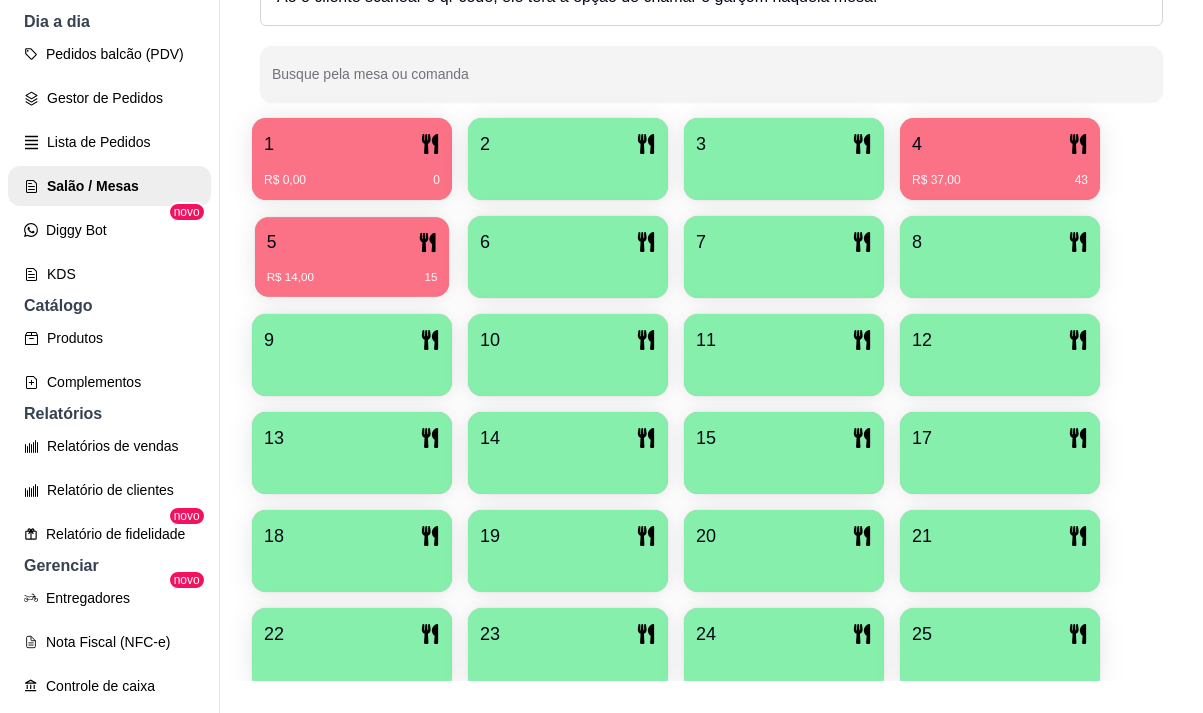 click on "R$ 14,00 15" at bounding box center [352, 270] 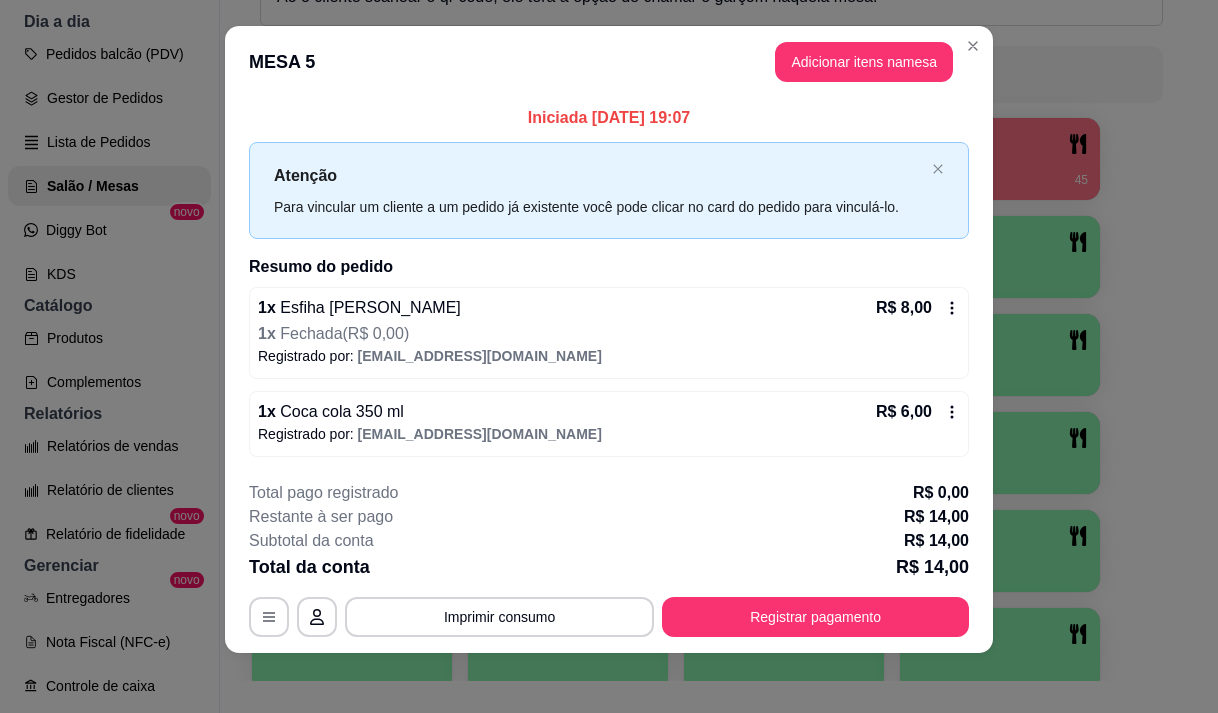 scroll, scrollTop: 21, scrollLeft: 0, axis: vertical 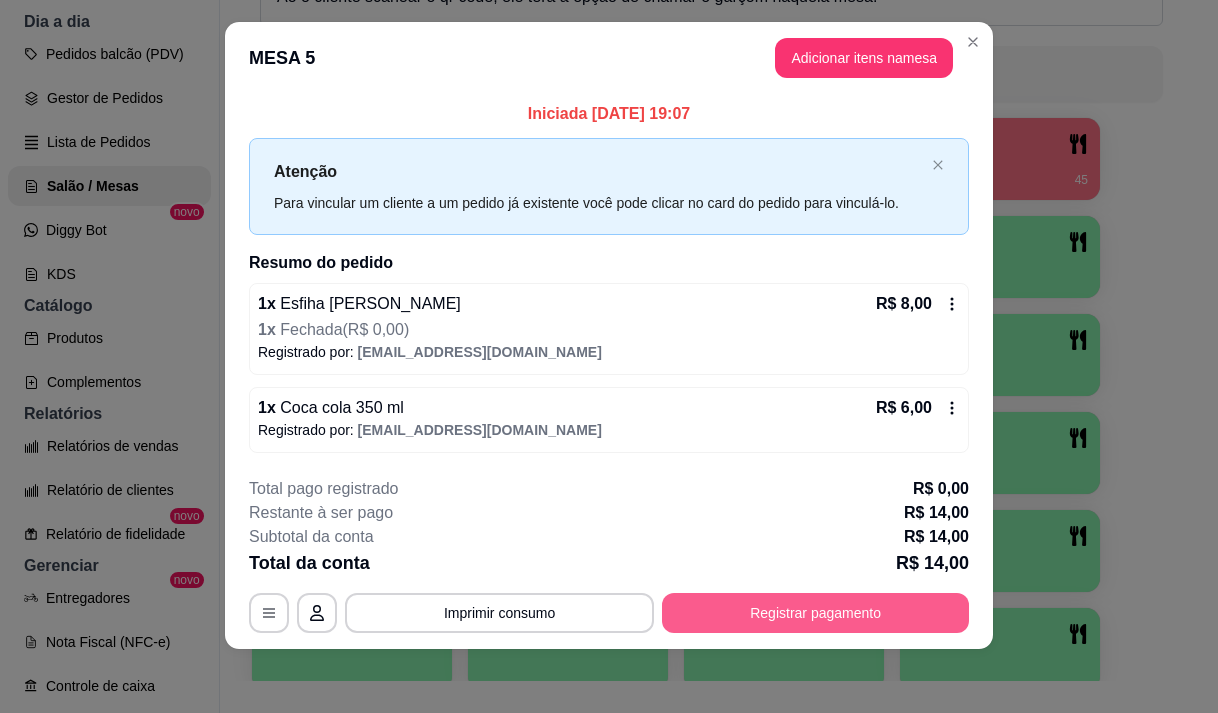 click on "Registrar pagamento" at bounding box center [815, 613] 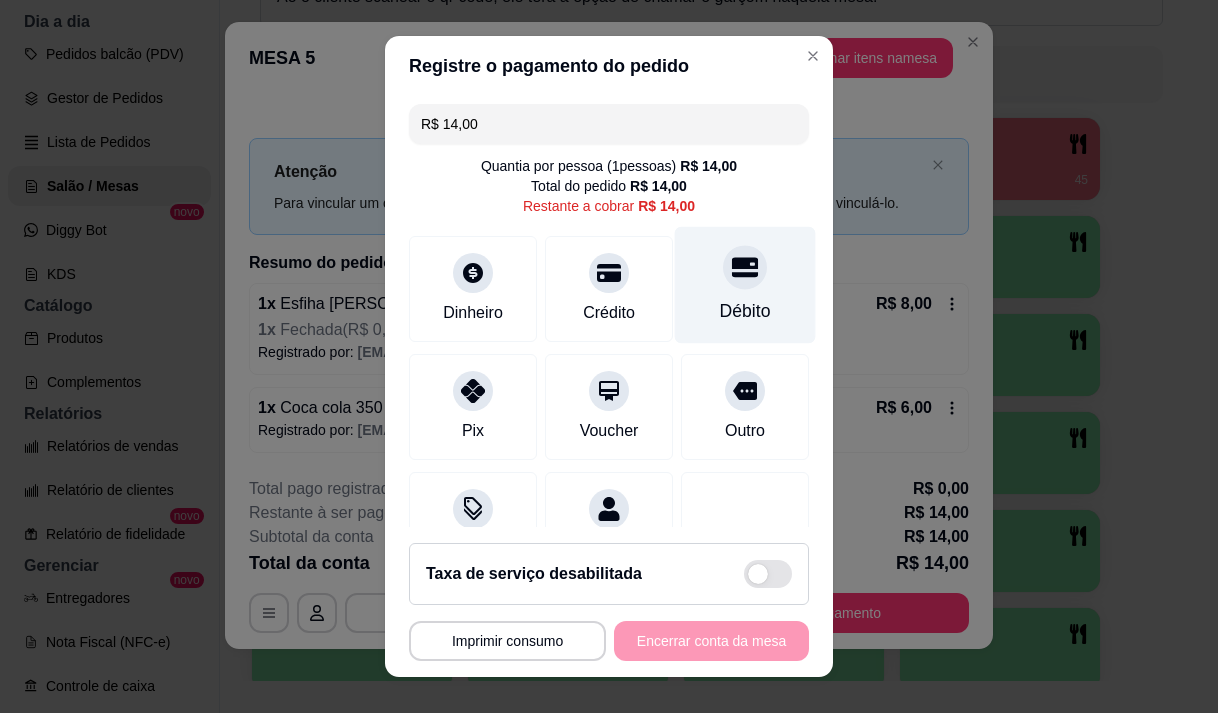 click on "Débito" at bounding box center [745, 311] 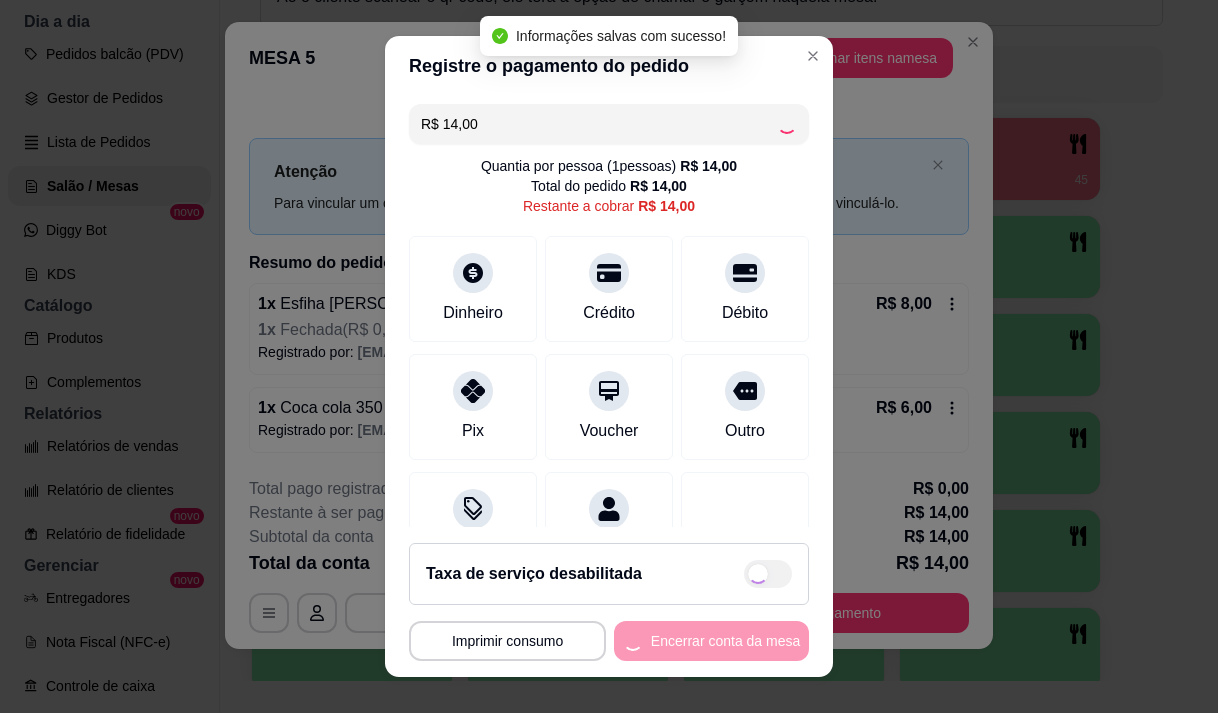 type on "R$ 0,00" 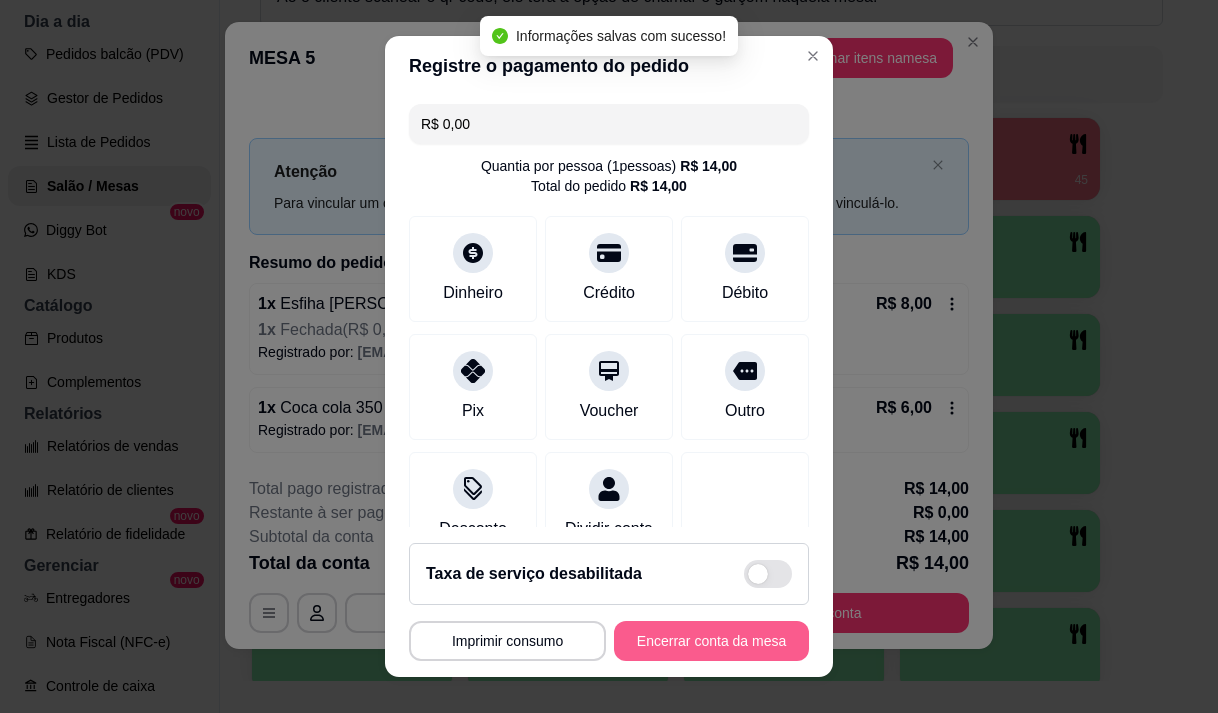 click on "Encerrar conta da mesa" at bounding box center [711, 641] 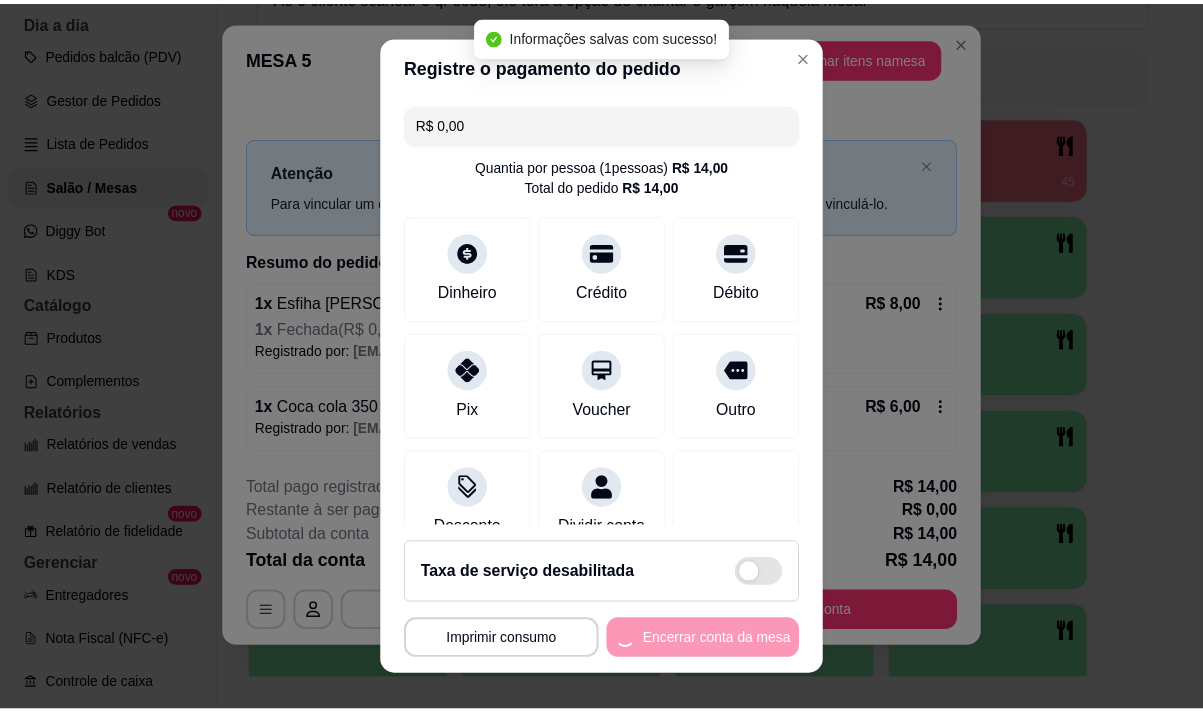 scroll, scrollTop: 0, scrollLeft: 0, axis: both 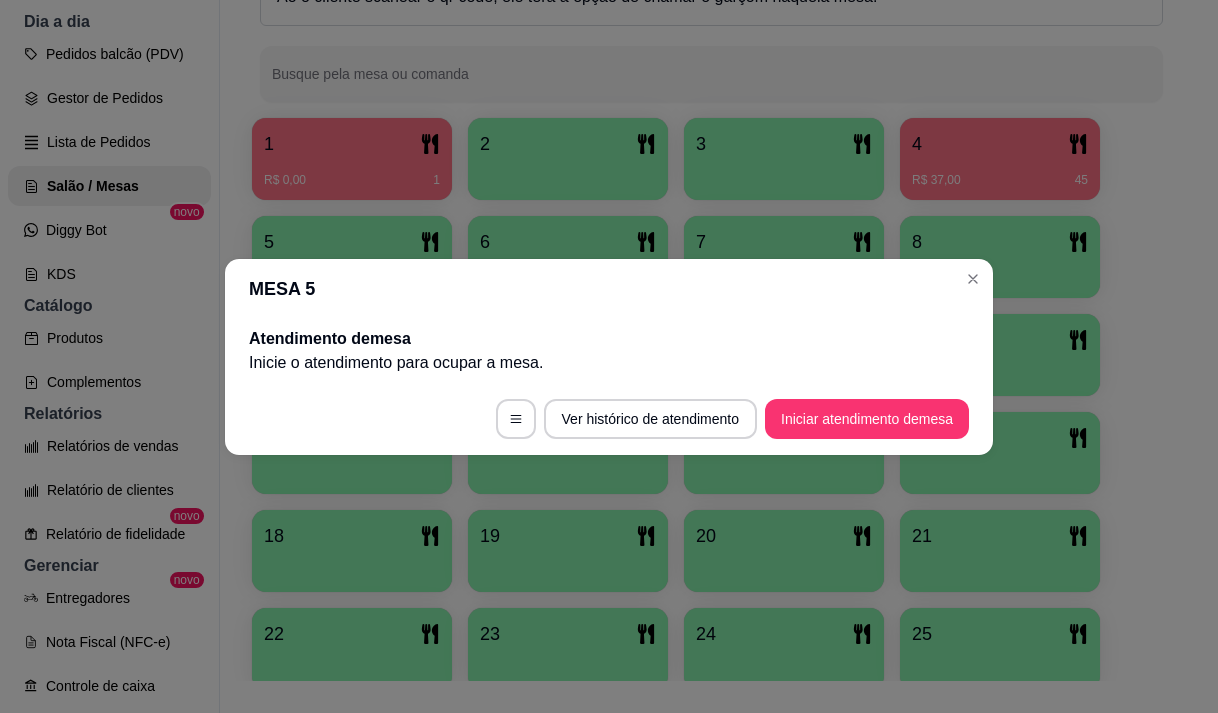 click on "Novidade! Agora é possível gerenciar o consumo da mesa por clientes.   Veja como isso funciona Todos Mesas Comandas Deixar cliente chamar o garçom na mesa Ao o cliente scanear o qr code, ele terá a opção de chamar o garçom naquela mesa. Busque pela mesa ou comanda
1 R$ 0,00 1 2 3 4 R$ 37,00 45 5 6 7 8 9 10 11 12 13 14 15 17 18 19 20 21 22 23 24 25 26 27 28 29 30" at bounding box center [711, 323] 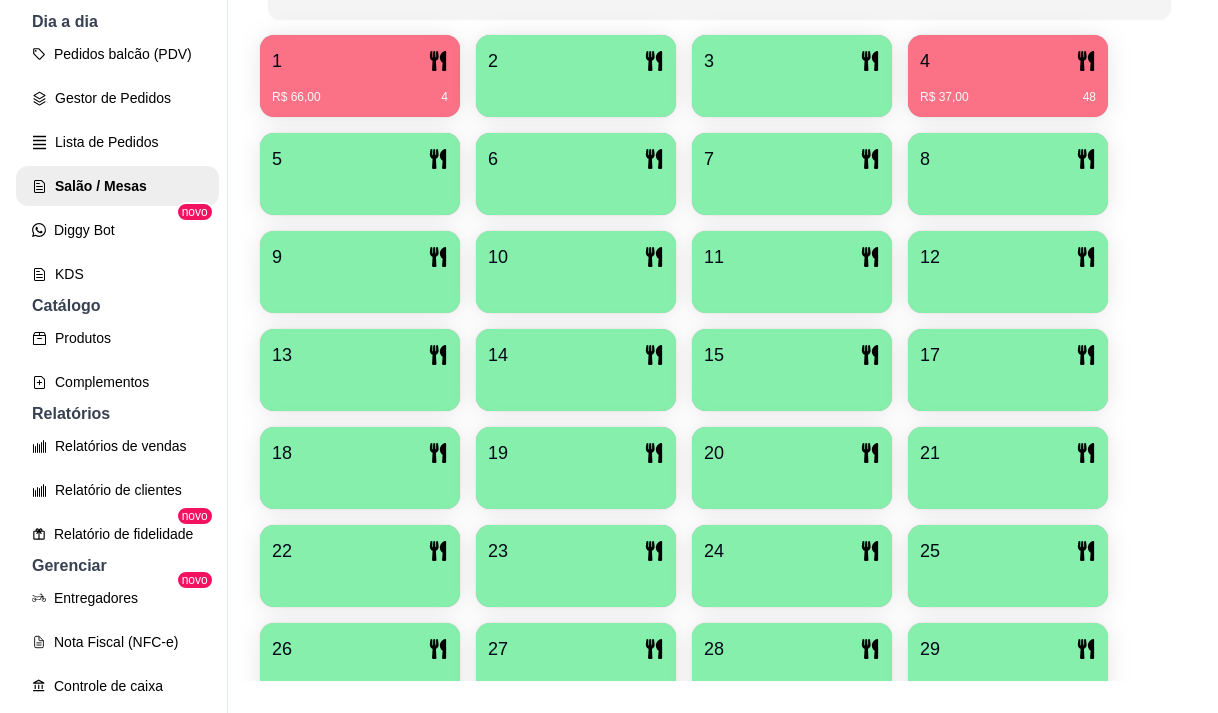 scroll, scrollTop: 339, scrollLeft: 0, axis: vertical 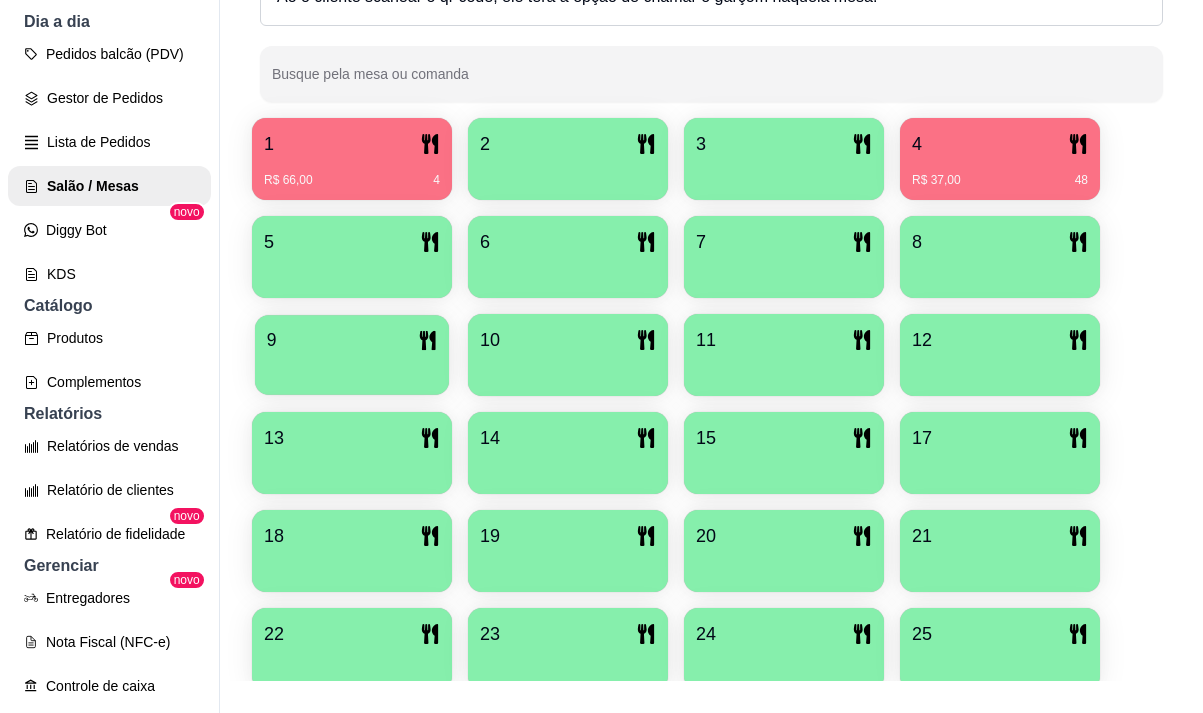 click on "9" at bounding box center [352, 340] 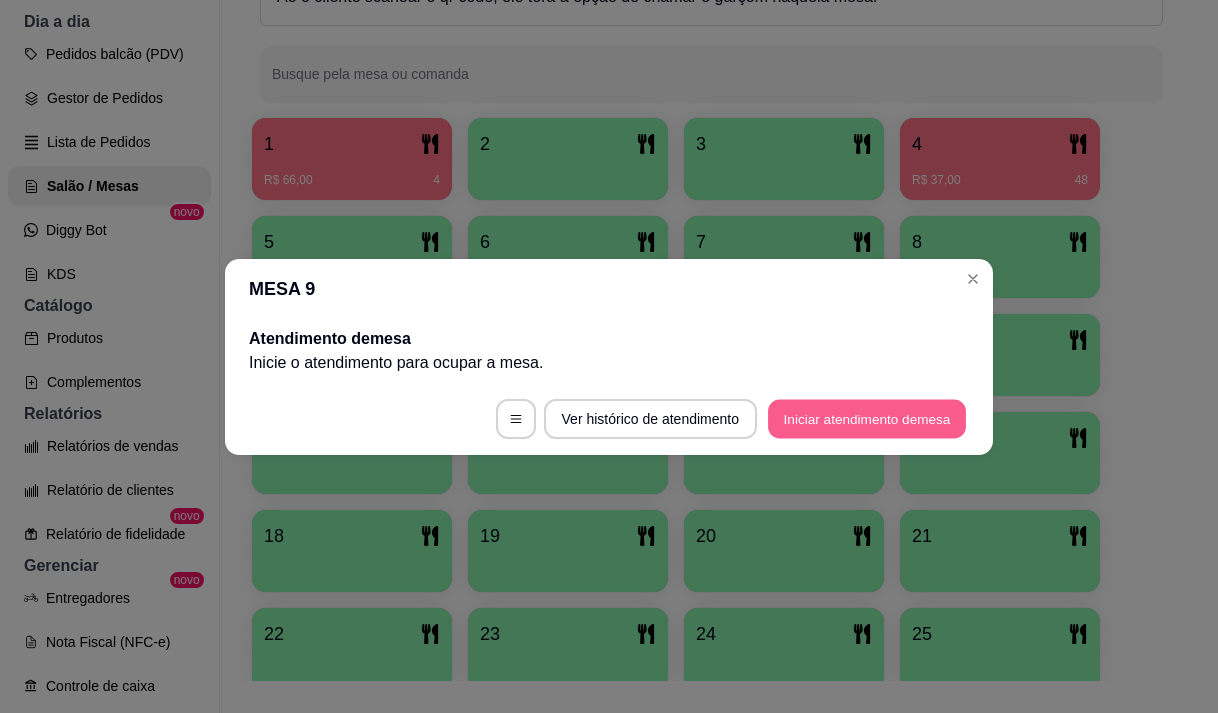 click on "Iniciar atendimento de  mesa" at bounding box center [867, 418] 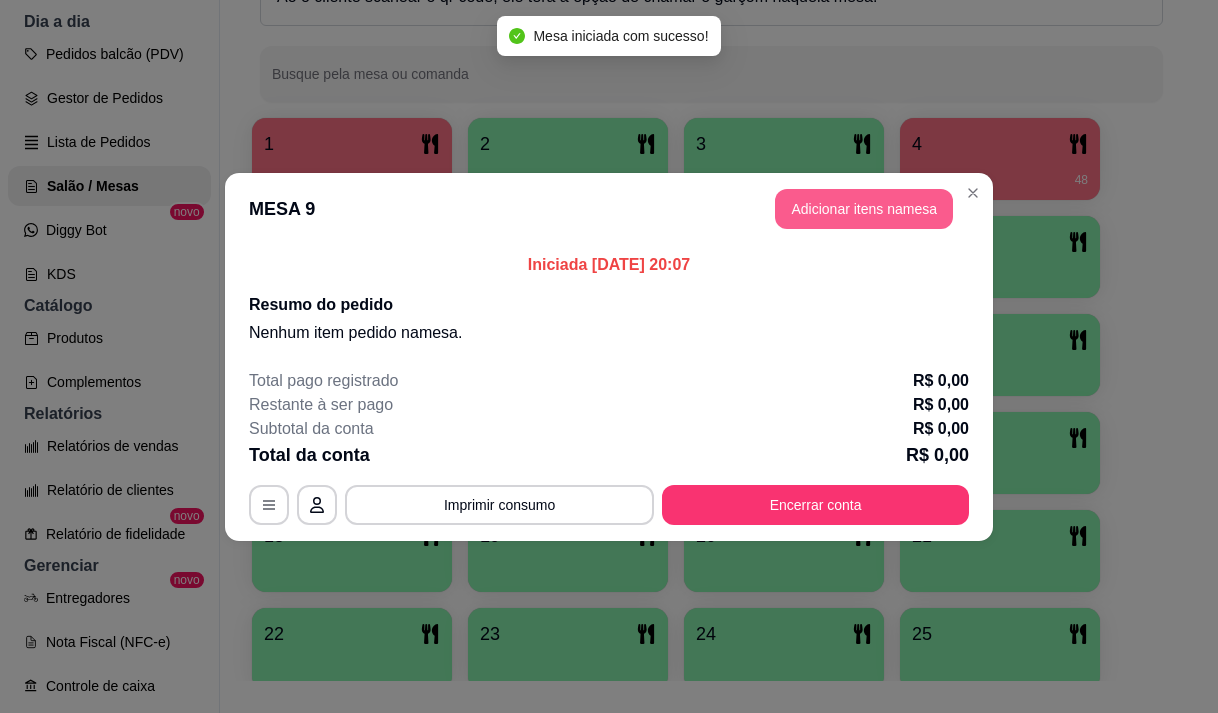 click on "Adicionar itens na  mesa" at bounding box center (864, 209) 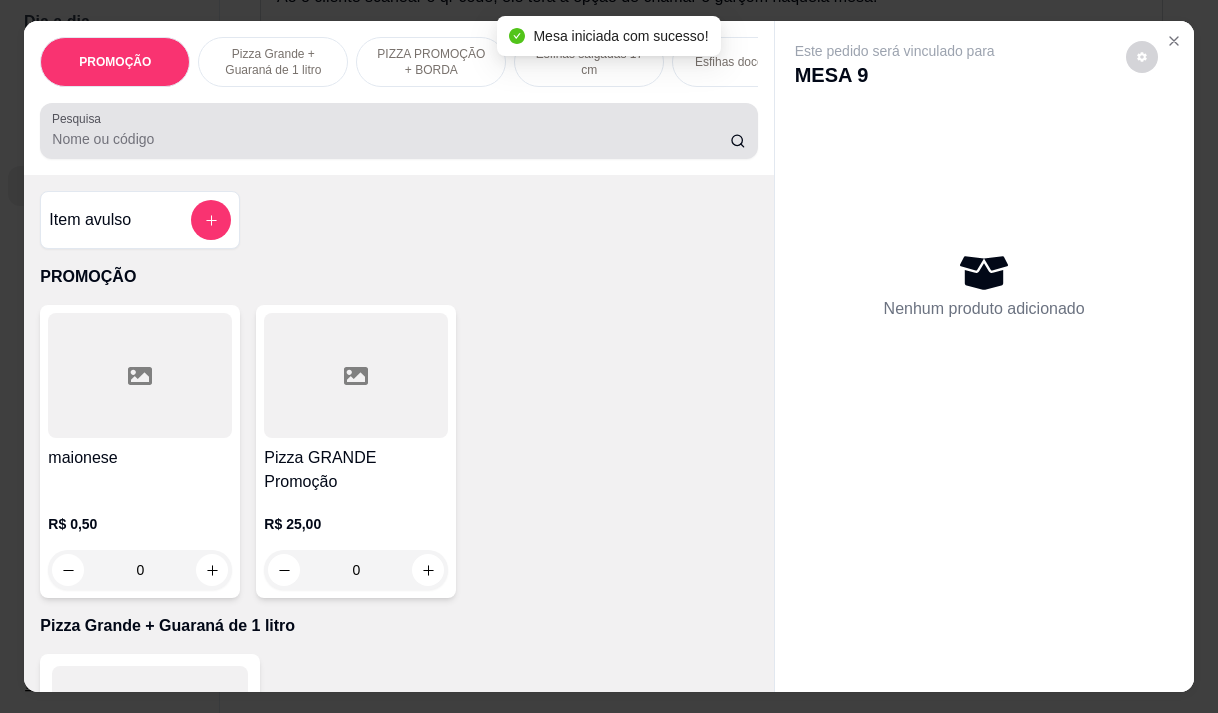 click on "Pesquisa" at bounding box center (391, 139) 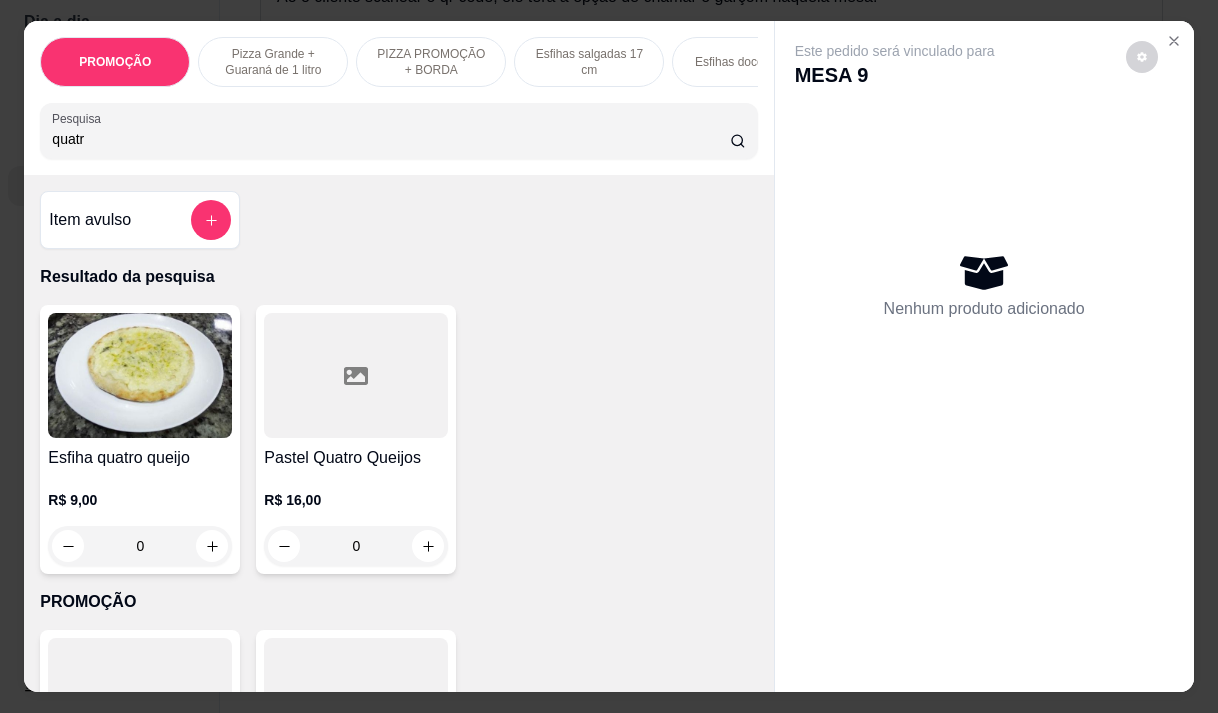 type on "quatr" 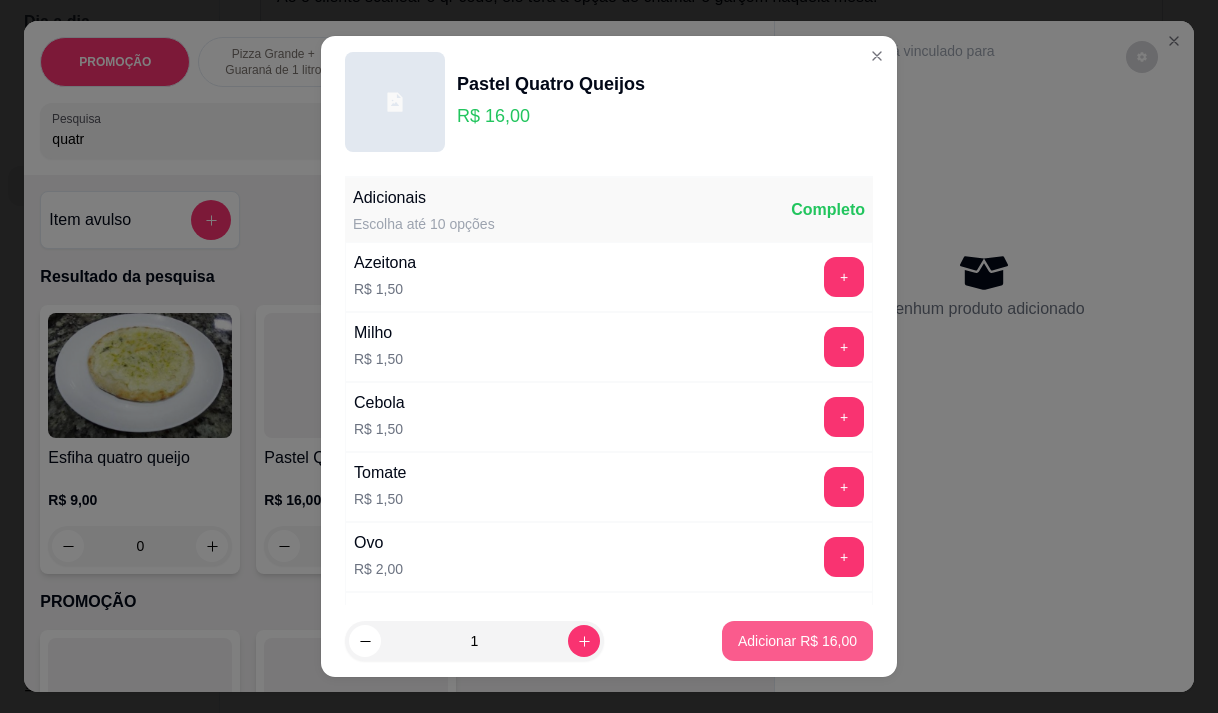 click on "Adicionar   R$ 16,00" at bounding box center [797, 641] 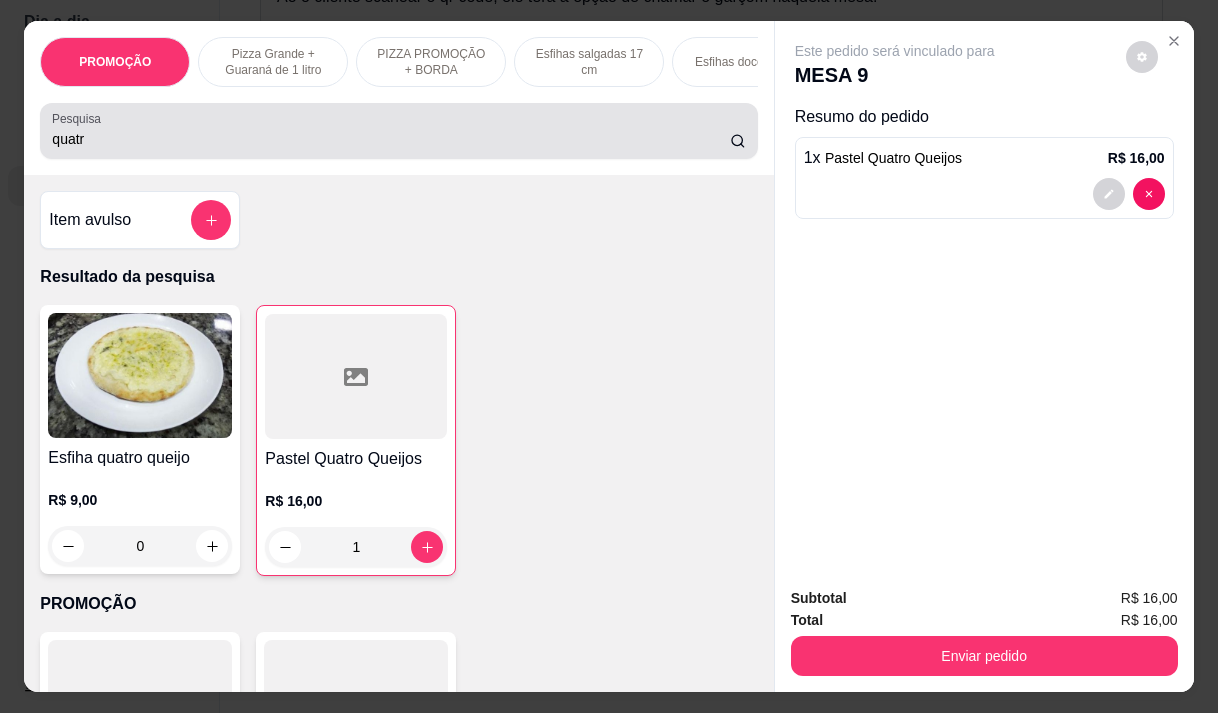click on "quatr" at bounding box center [391, 139] 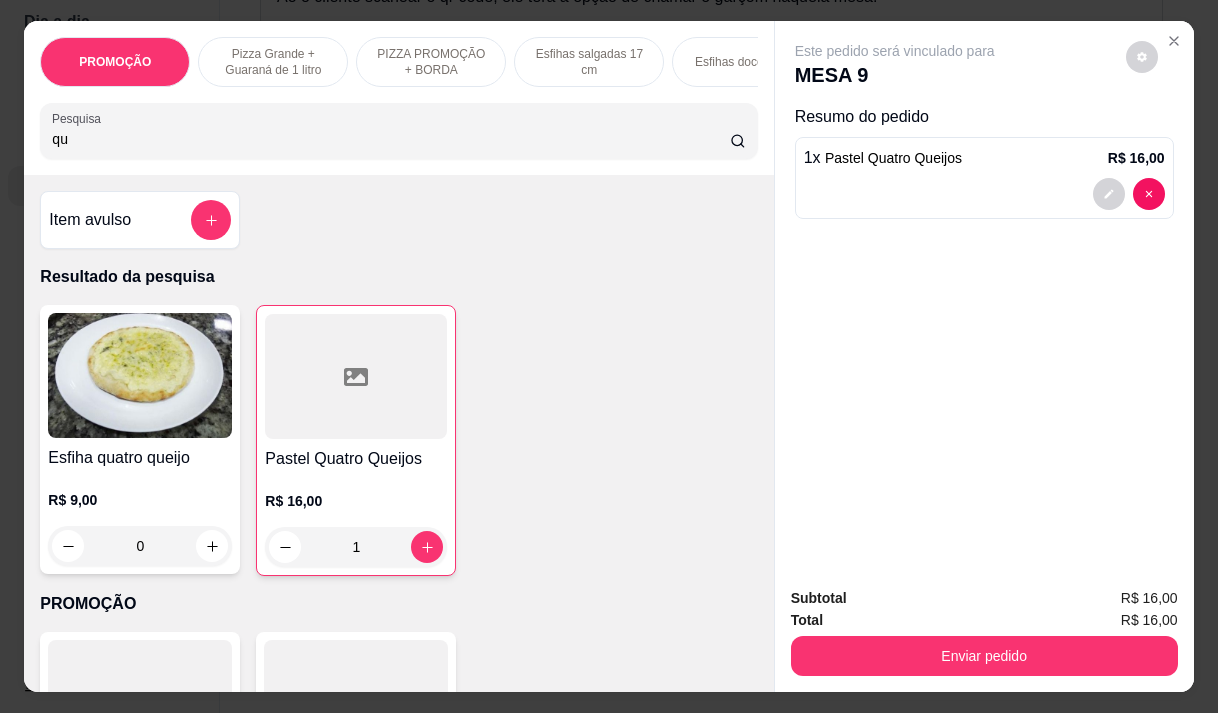 type on "q" 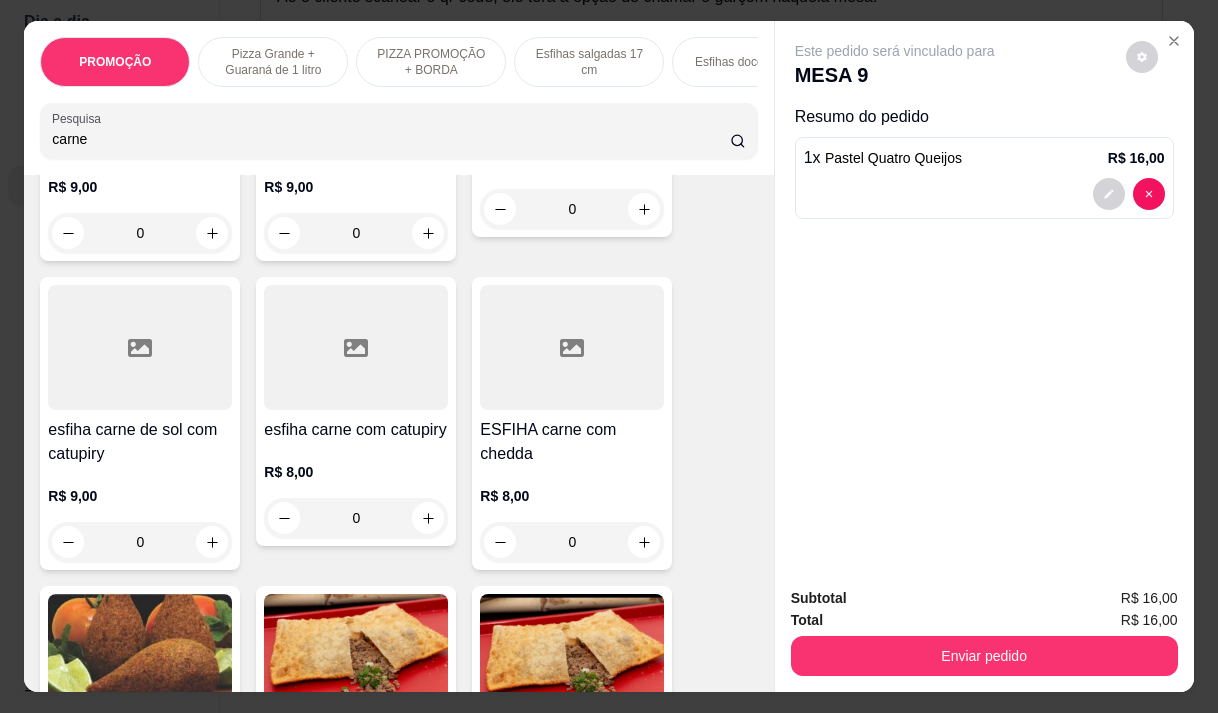 scroll, scrollTop: 900, scrollLeft: 0, axis: vertical 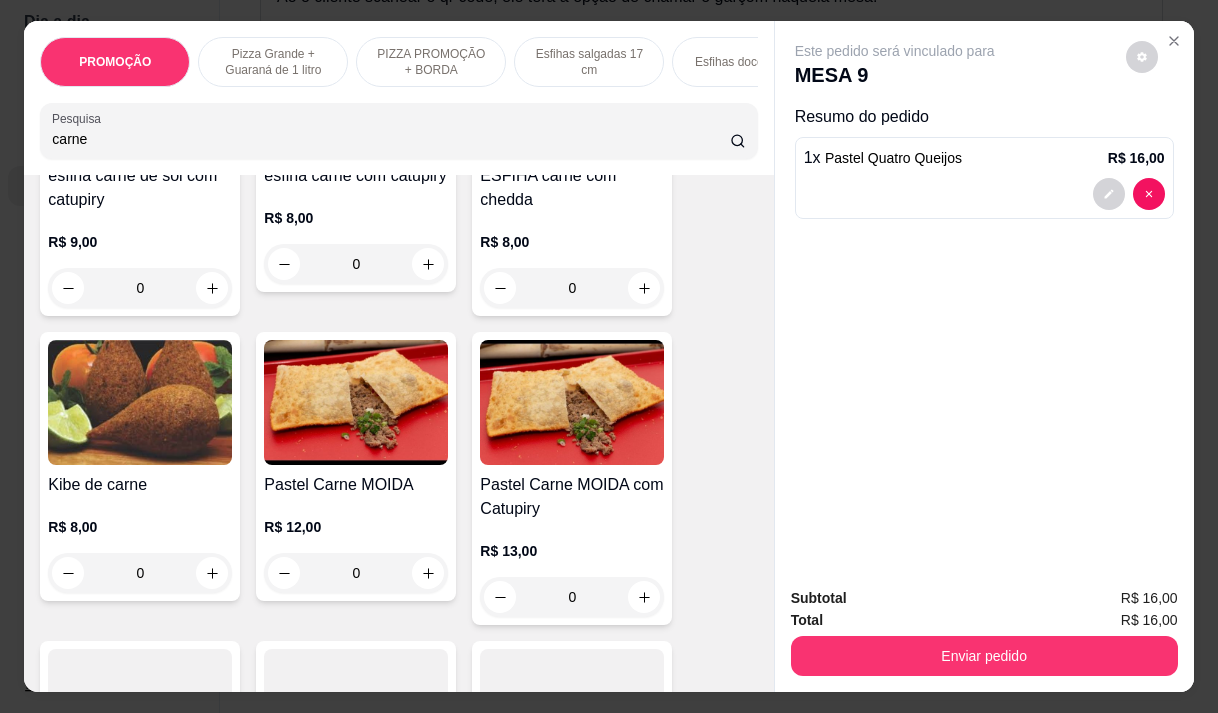 type on "carne" 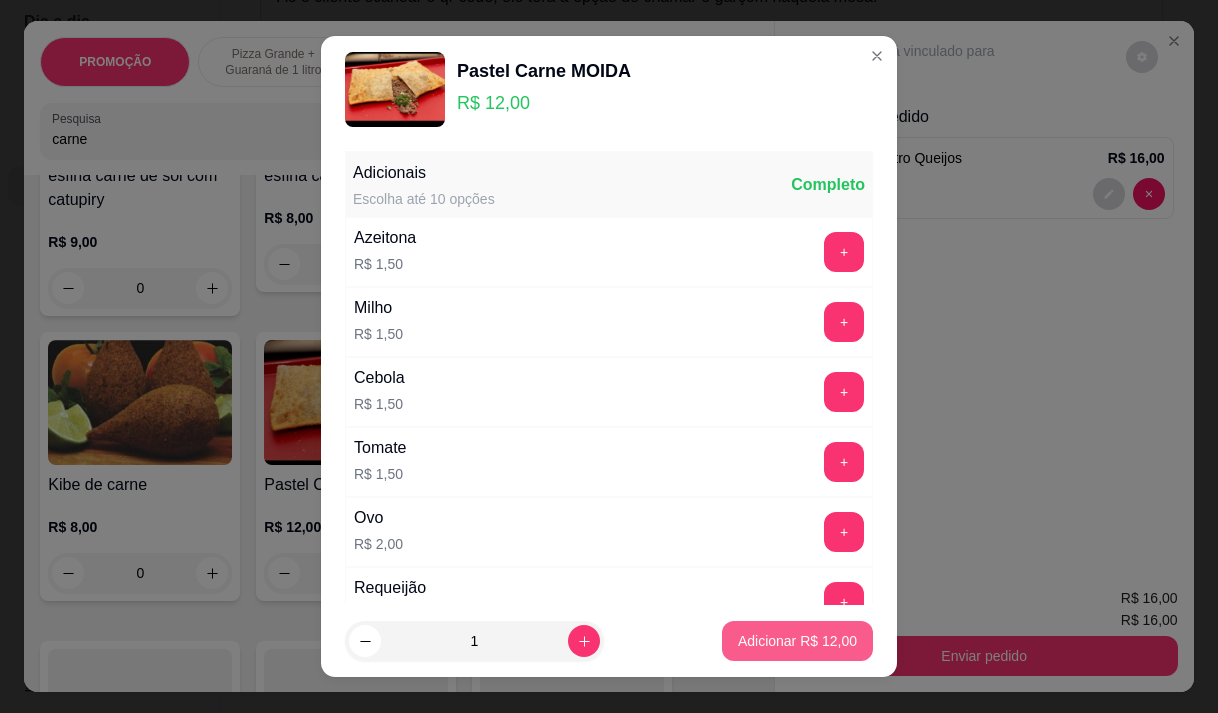 click on "Adicionar   R$ 12,00" at bounding box center (797, 641) 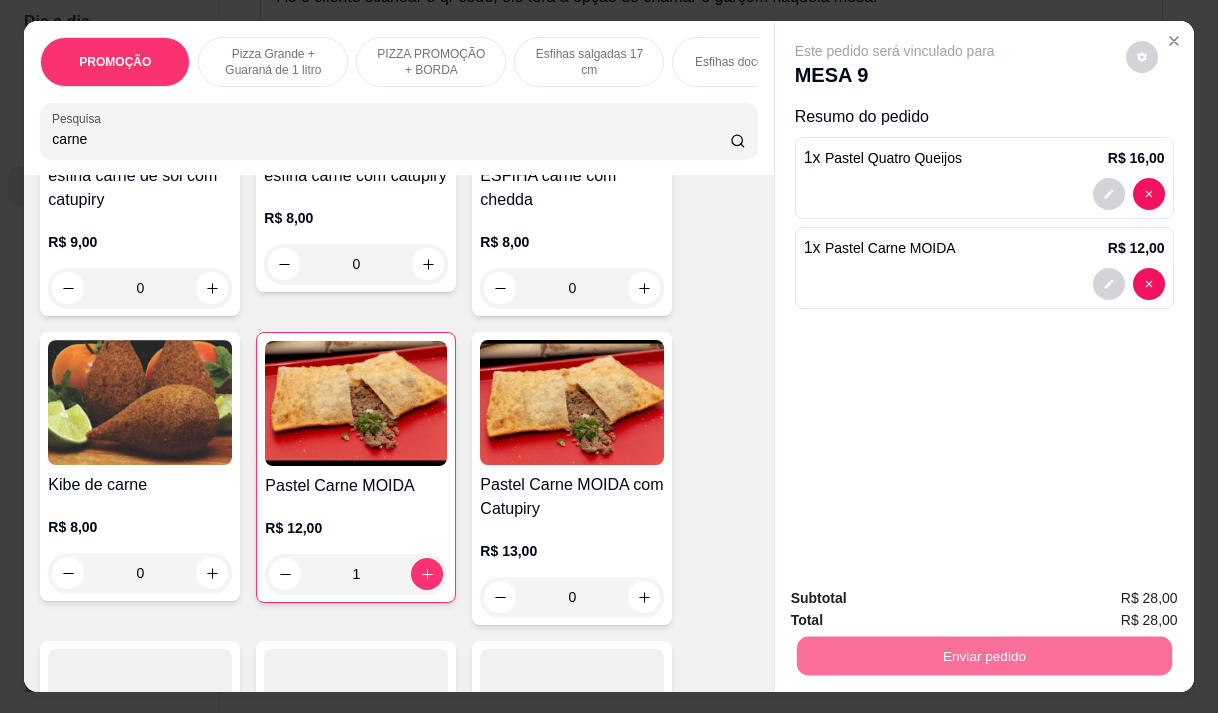 type on "1" 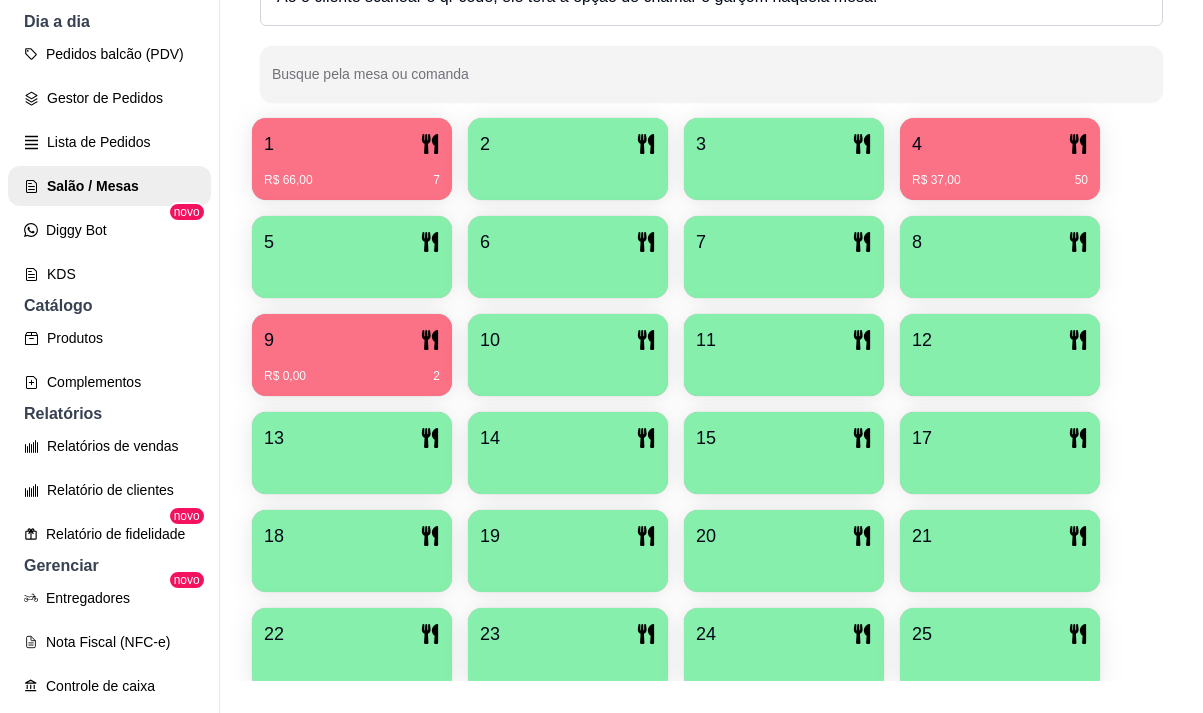 click on "1 R$ 66,00 7" at bounding box center [352, 159] 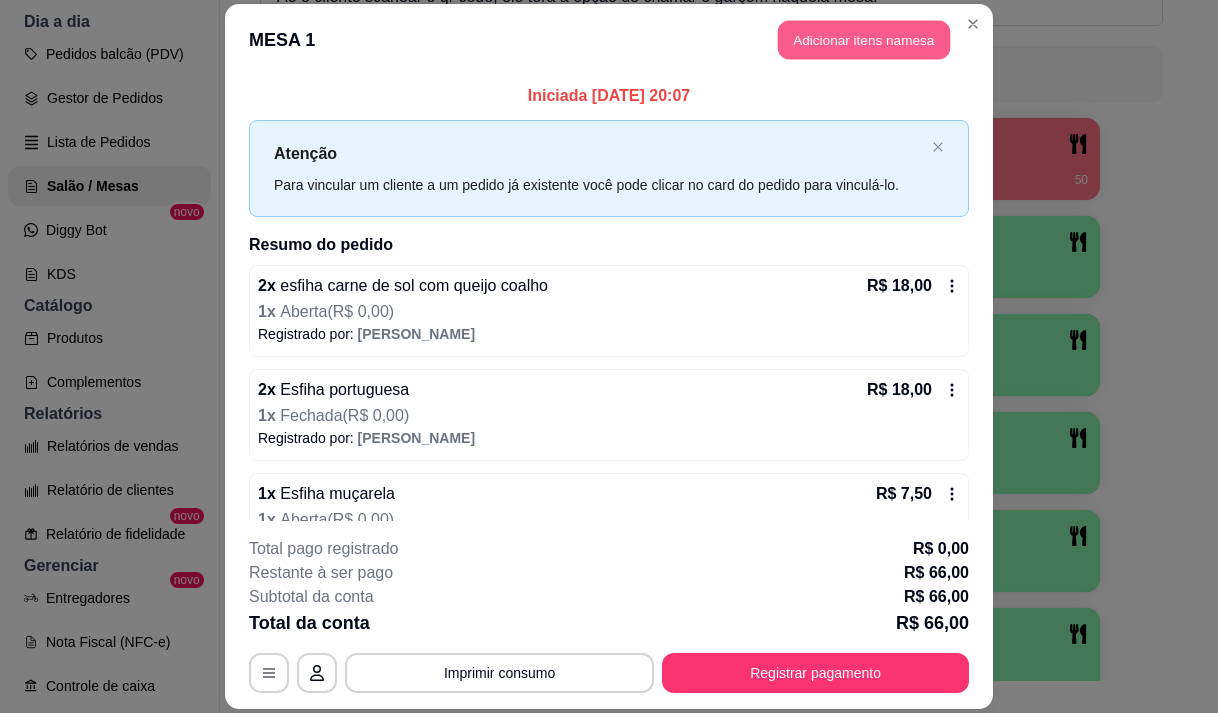click on "Adicionar itens na  mesa" at bounding box center [864, 39] 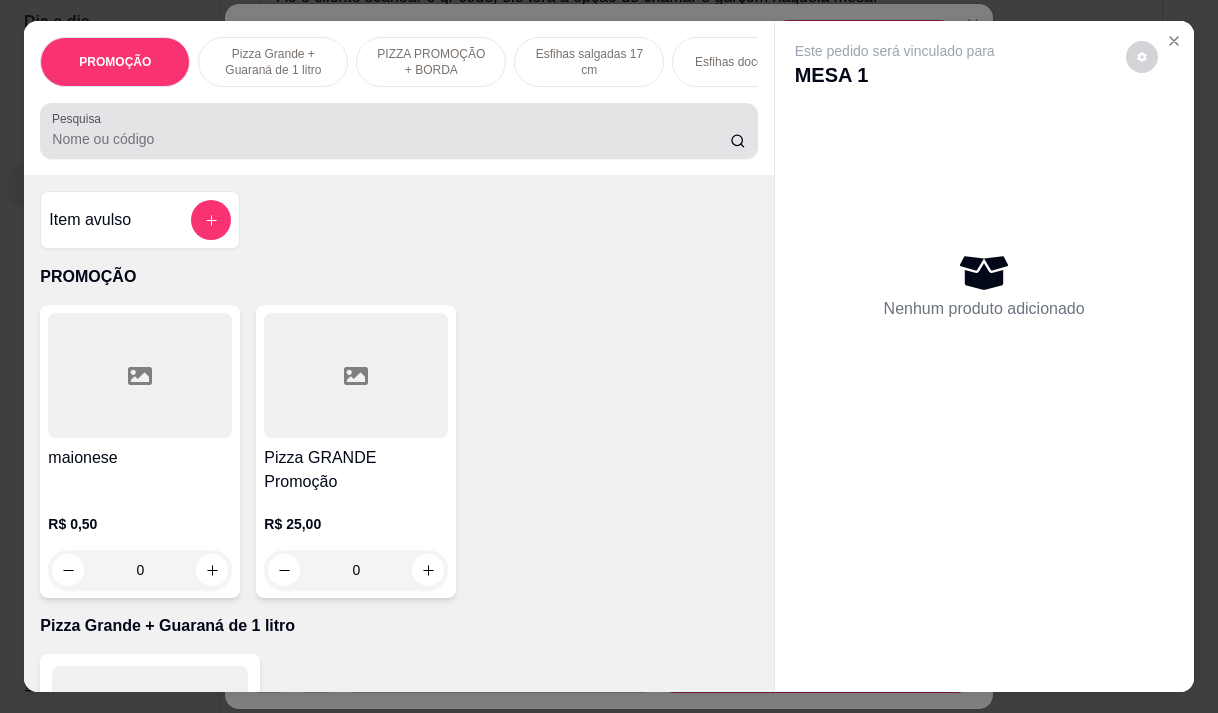 click at bounding box center (398, 131) 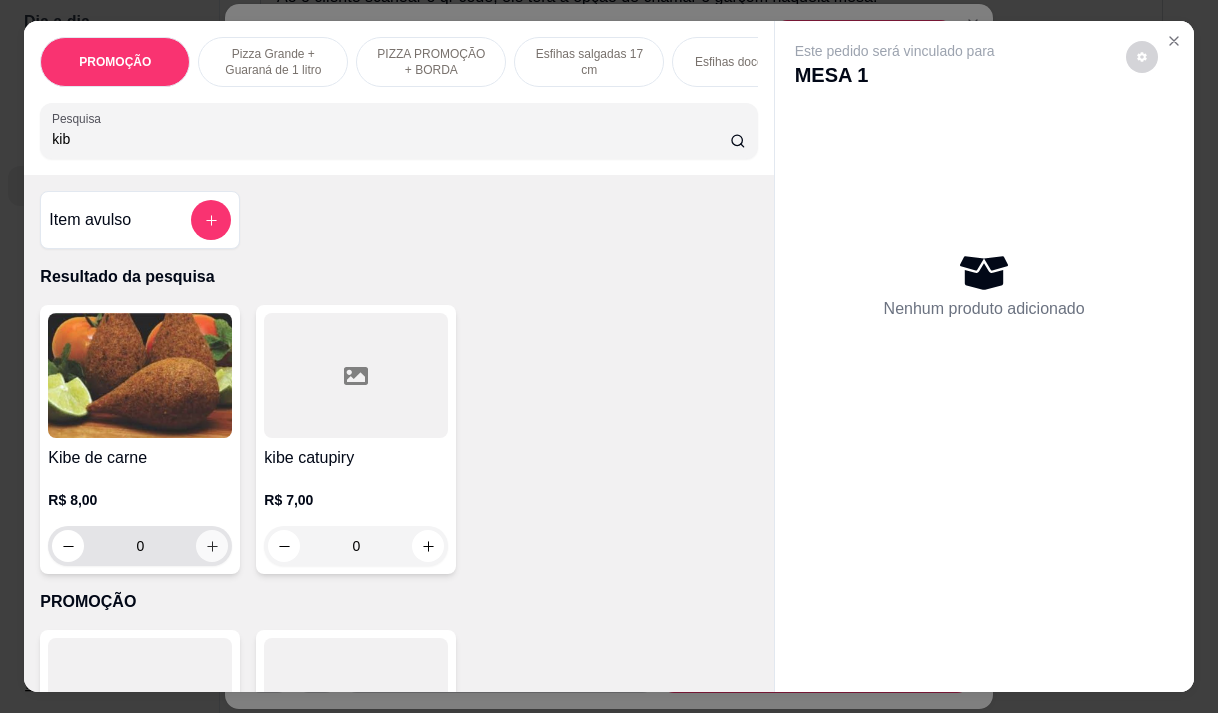 type on "kib" 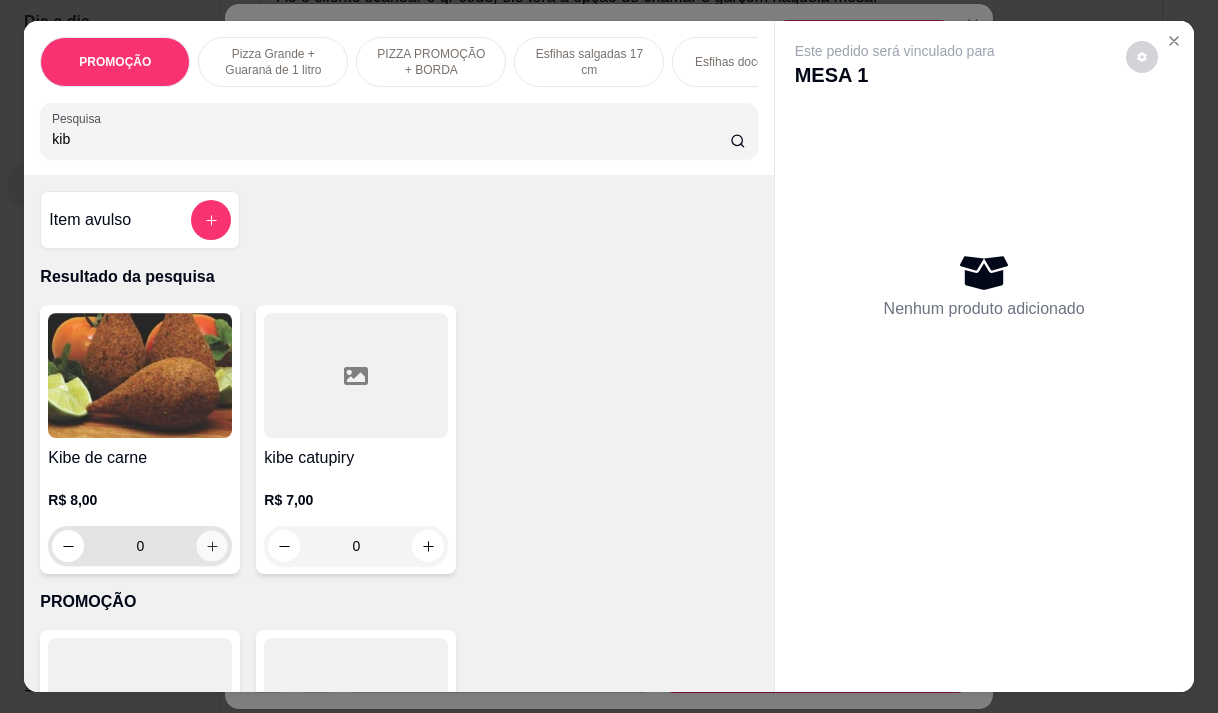 click 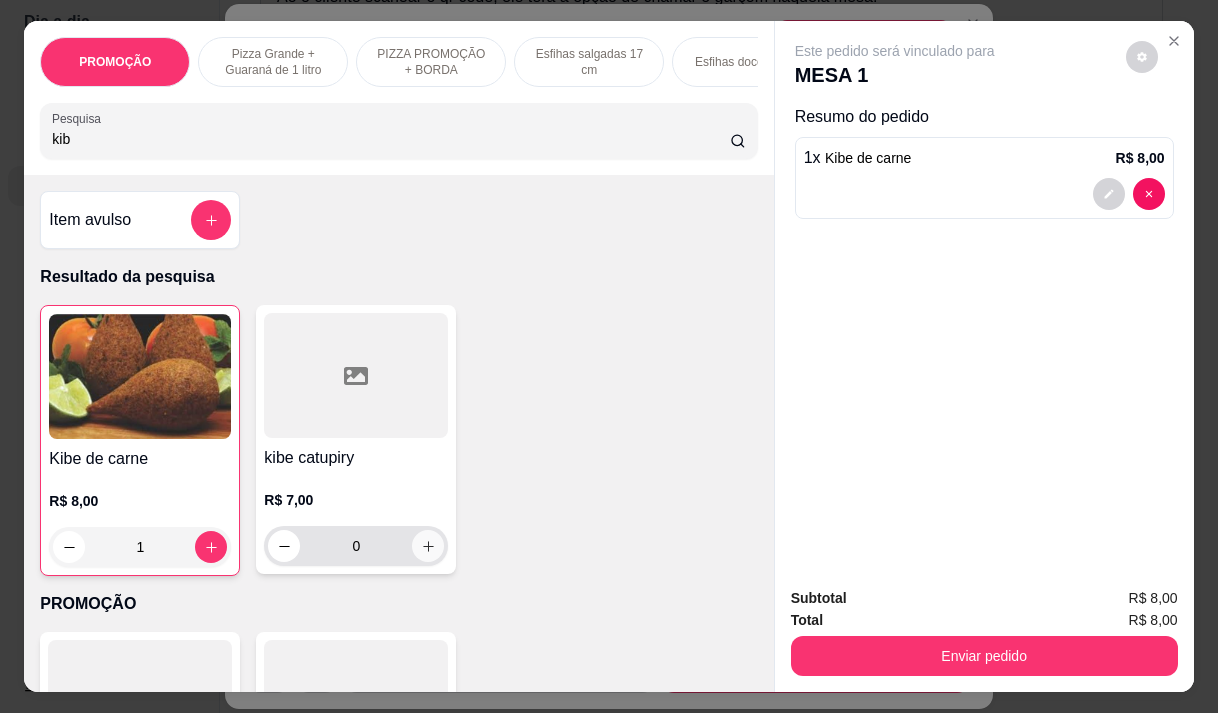 click 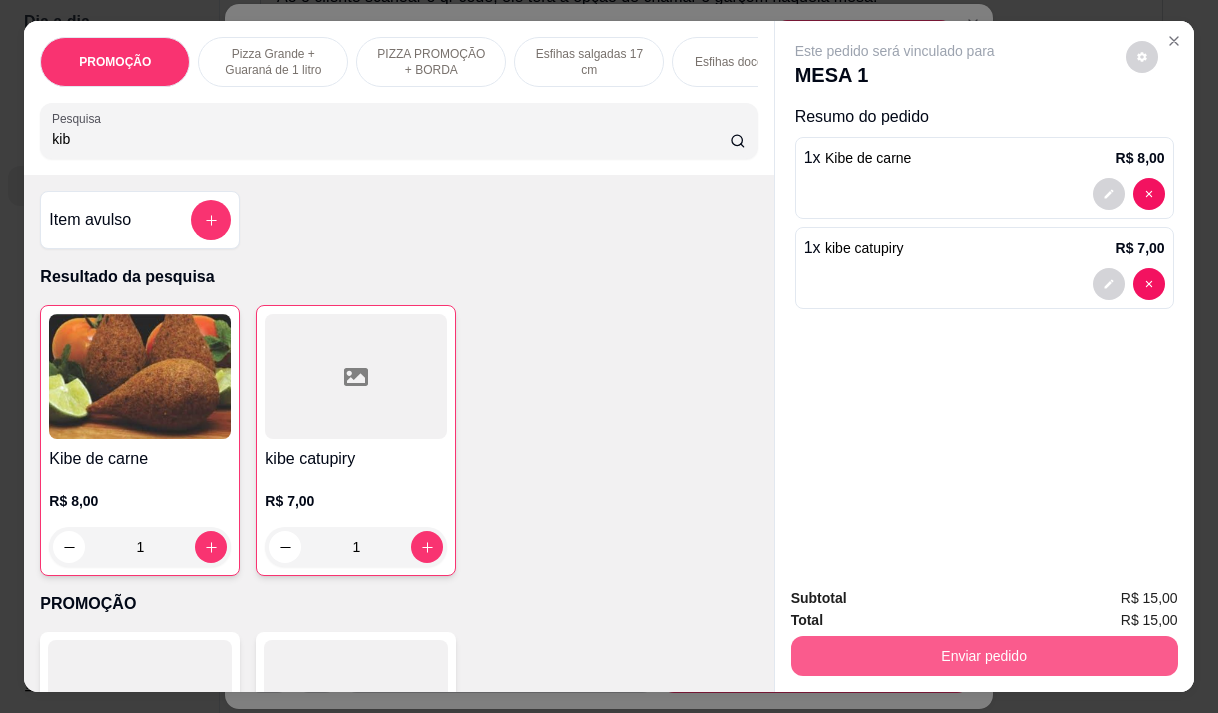 click on "Enviar pedido" at bounding box center (984, 656) 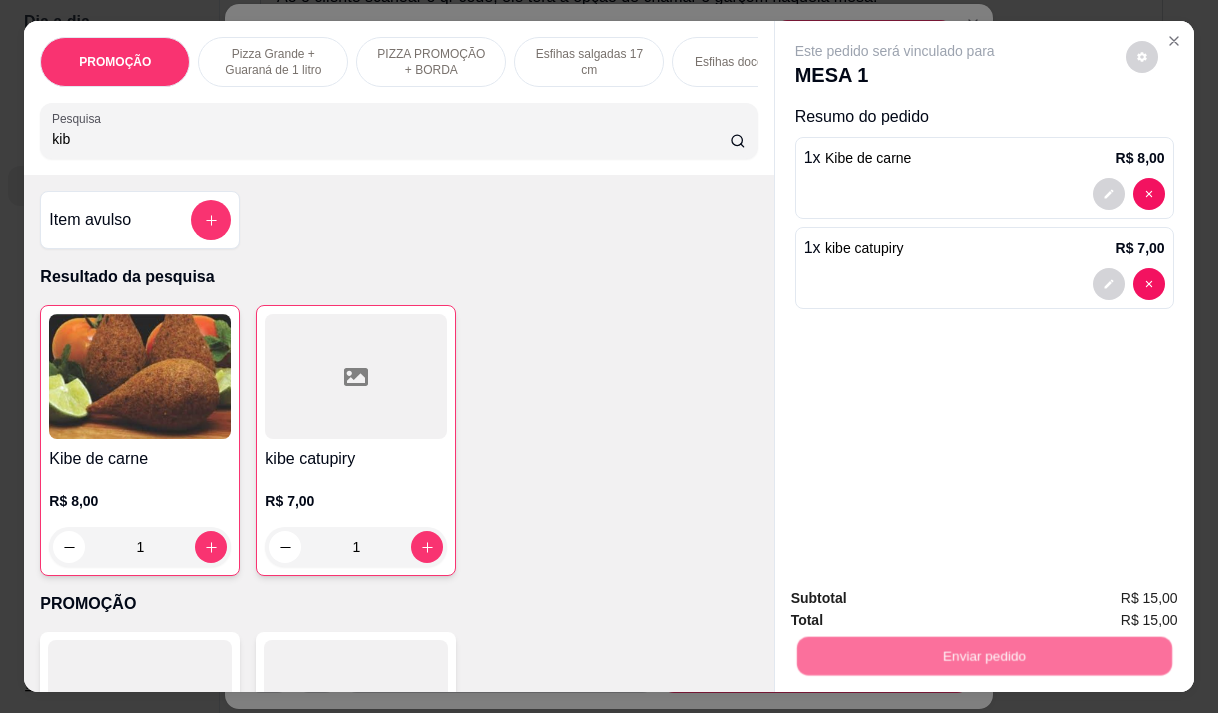 click on "Não registrar e enviar pedido" at bounding box center [918, 599] 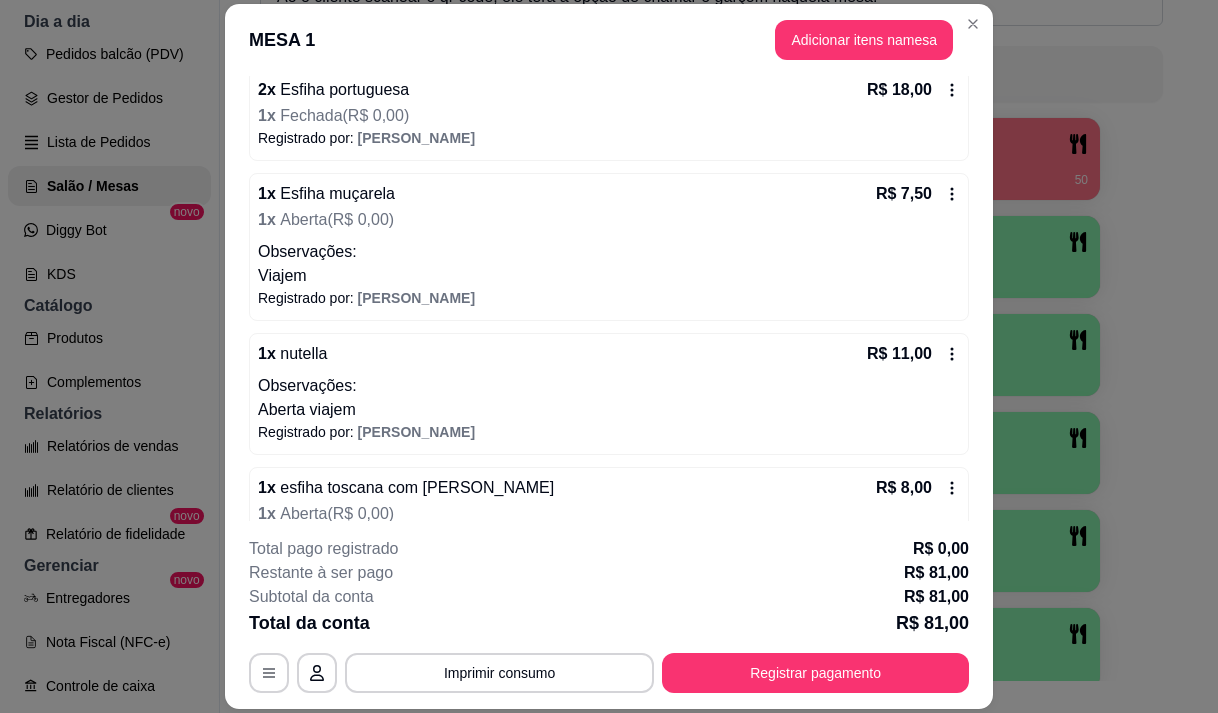 scroll, scrollTop: 579, scrollLeft: 0, axis: vertical 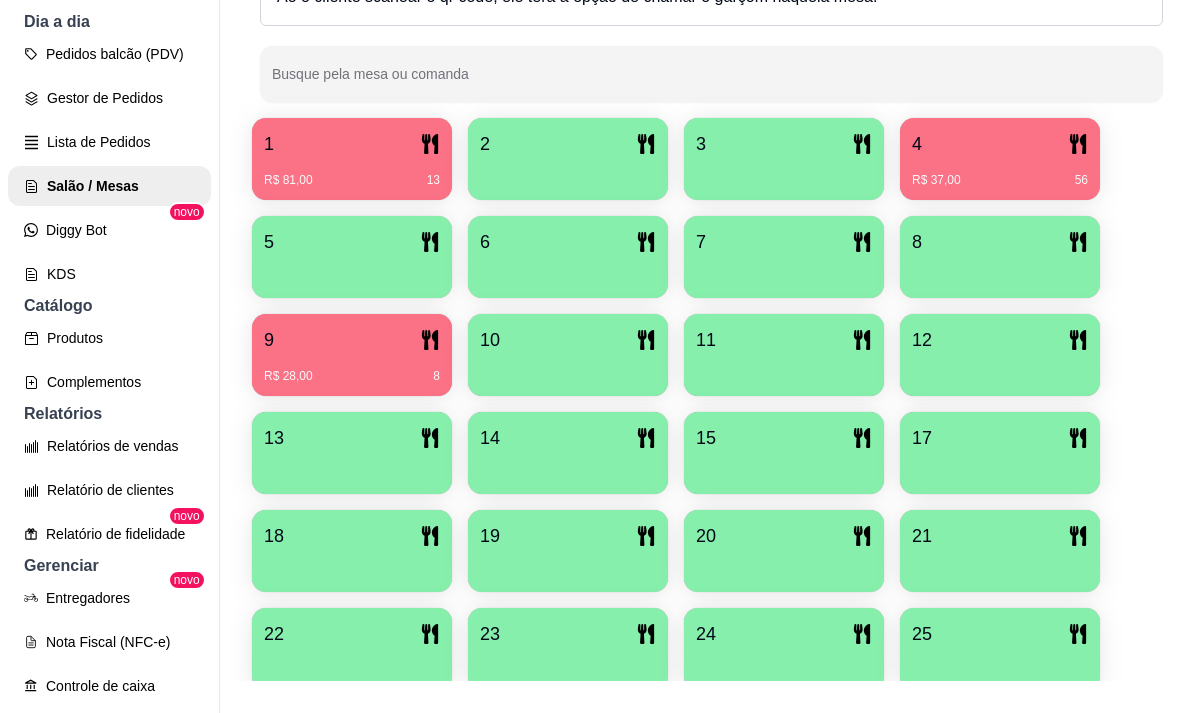 click on "4" at bounding box center (1000, 144) 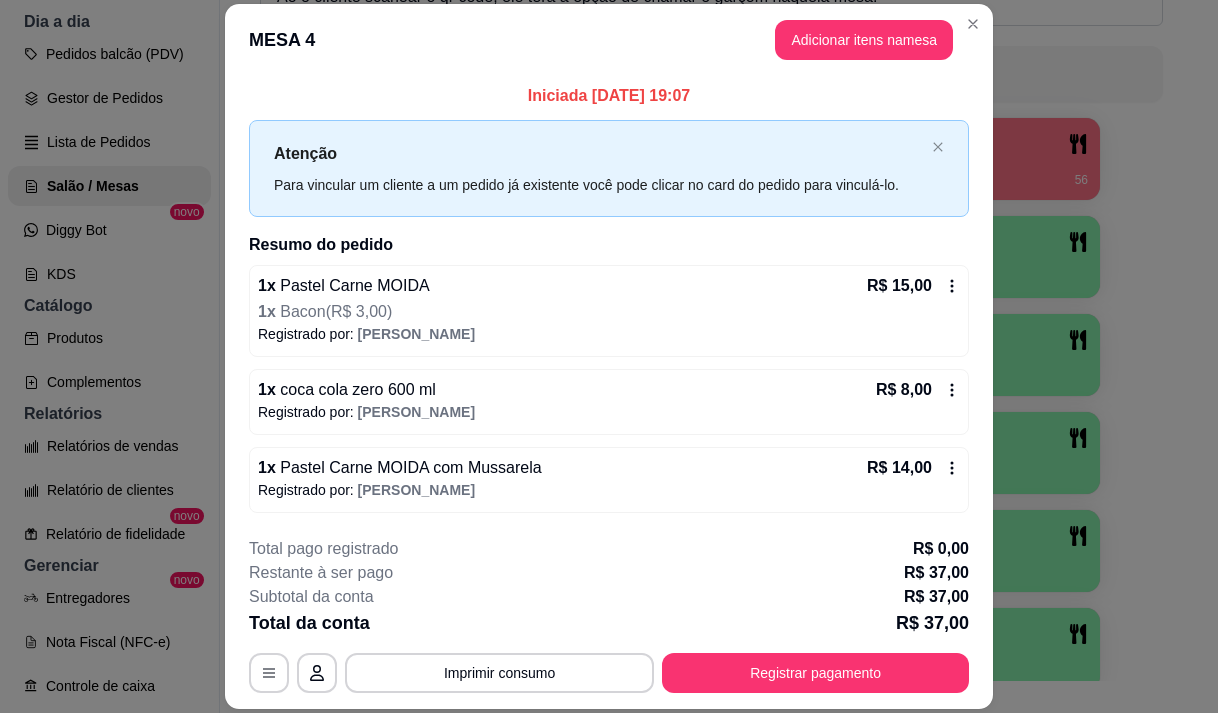 scroll, scrollTop: 60, scrollLeft: 0, axis: vertical 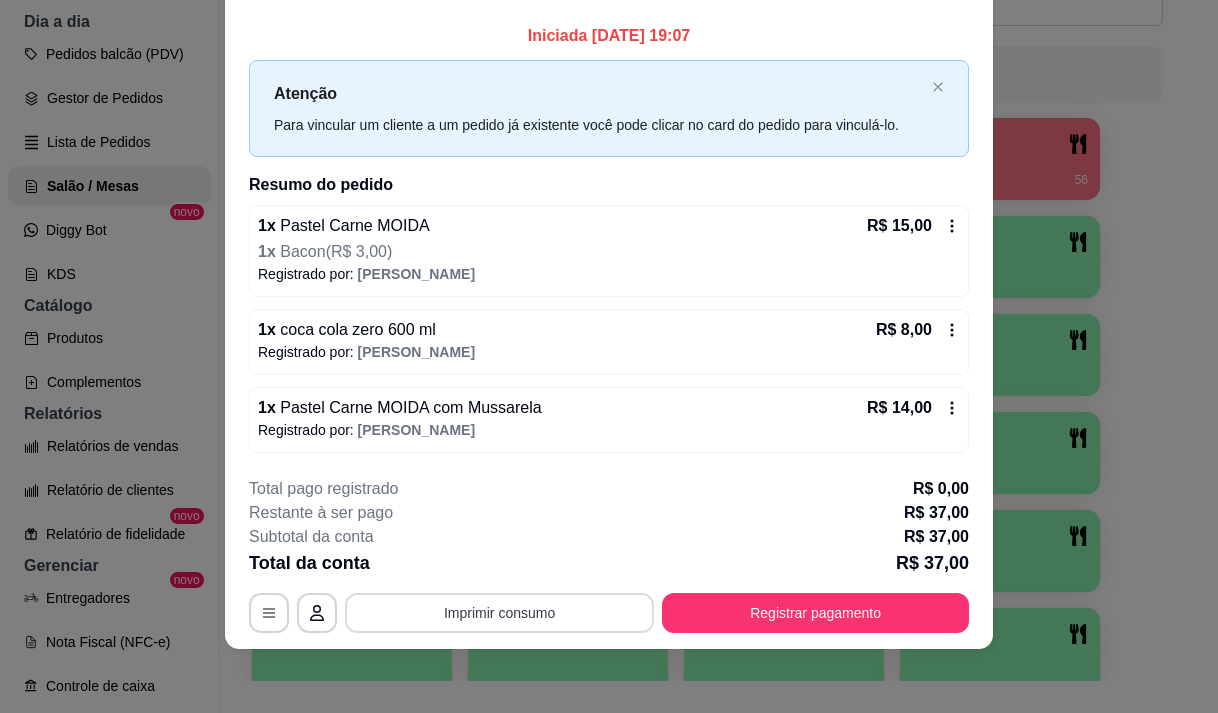 click on "Imprimir consumo" at bounding box center [499, 613] 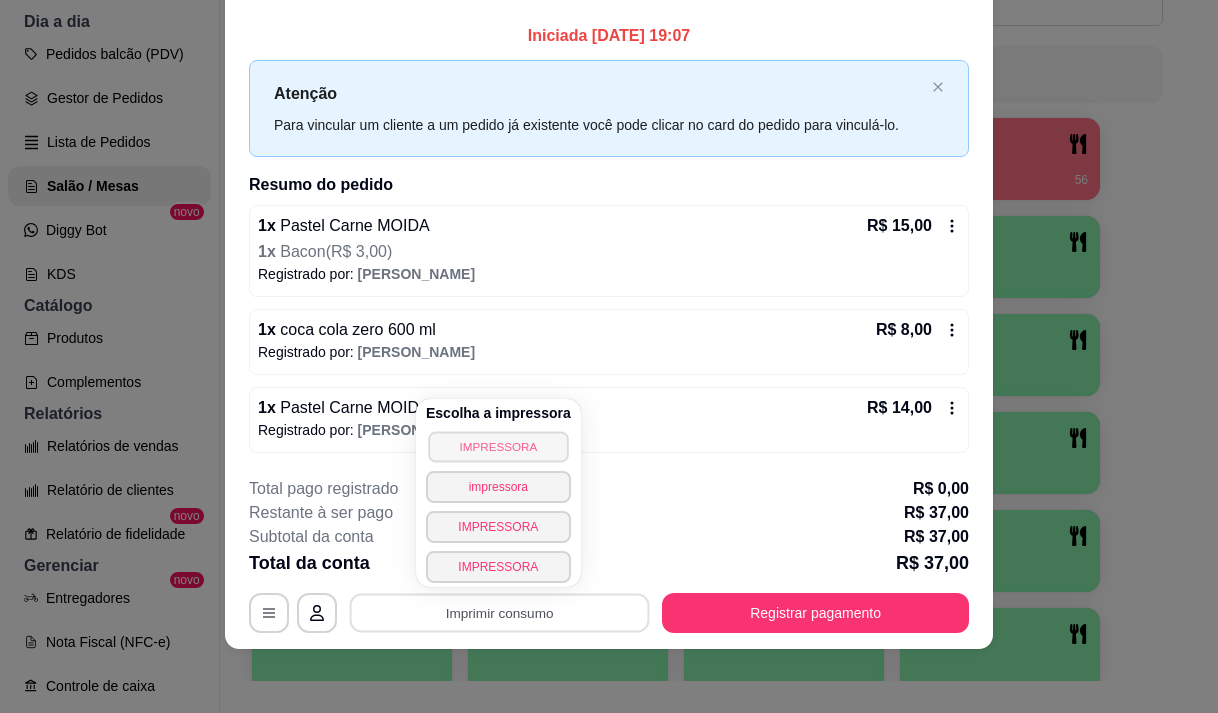 click on "IMPRESSORA" at bounding box center [498, 446] 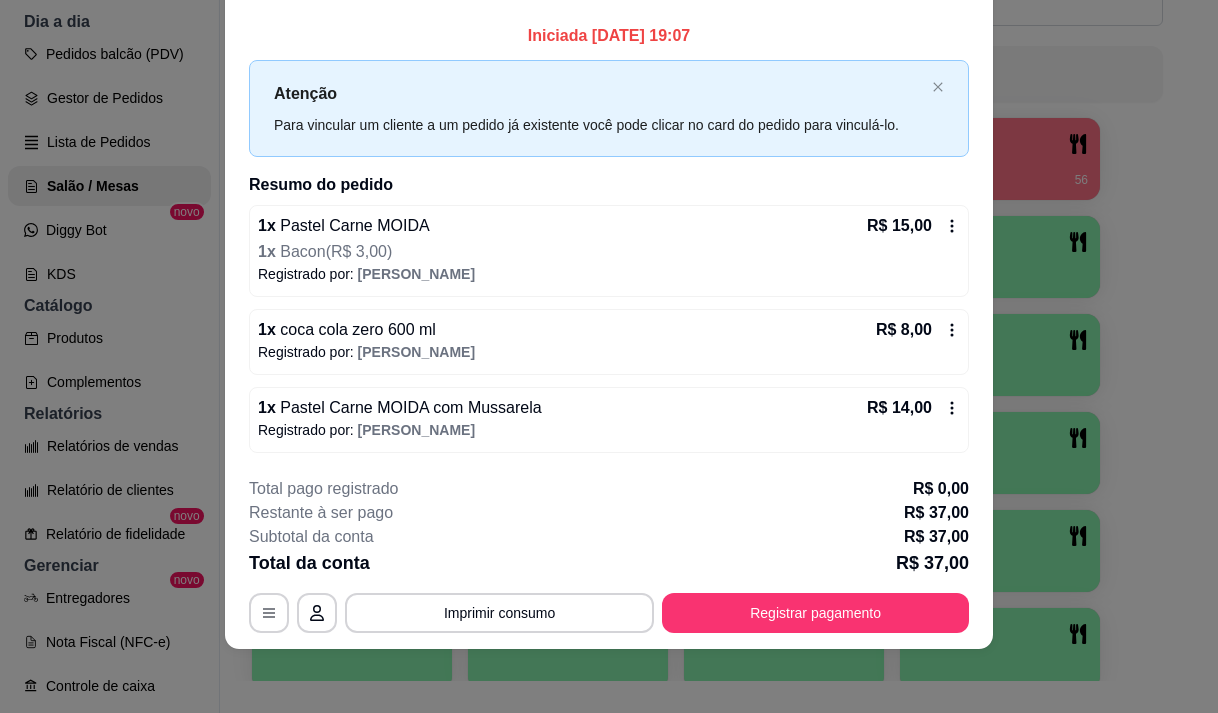 click on "21" at bounding box center [1000, 551] 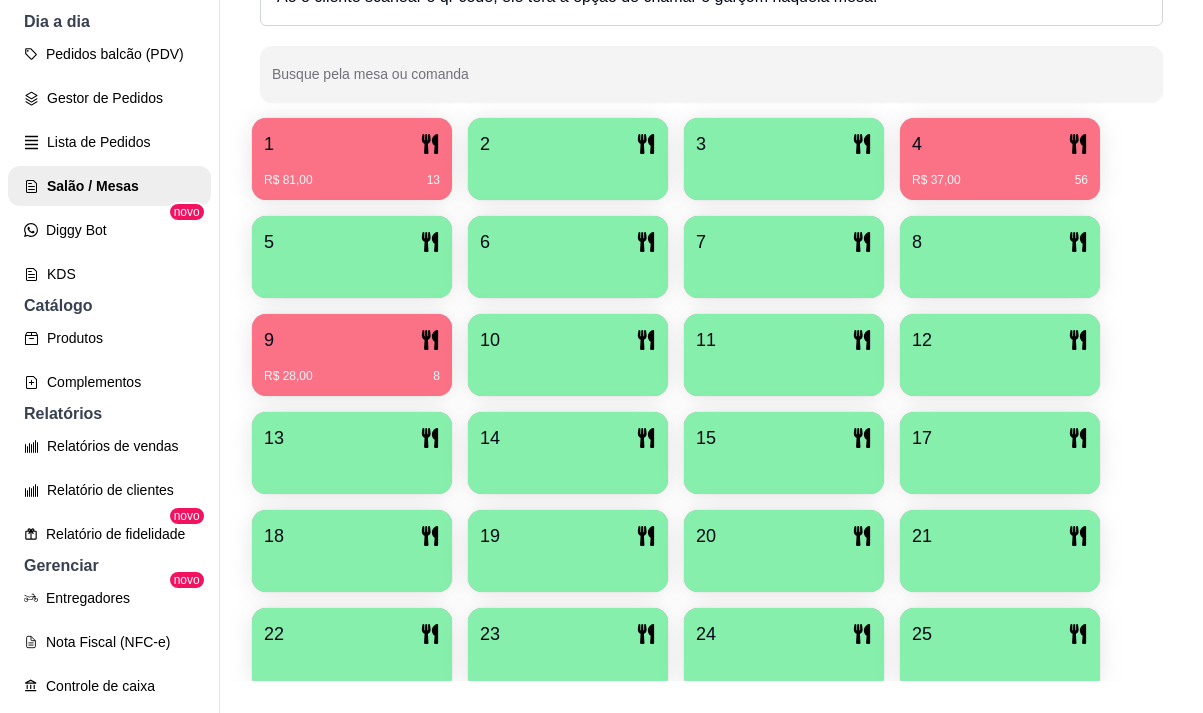 click on "9" at bounding box center (352, 340) 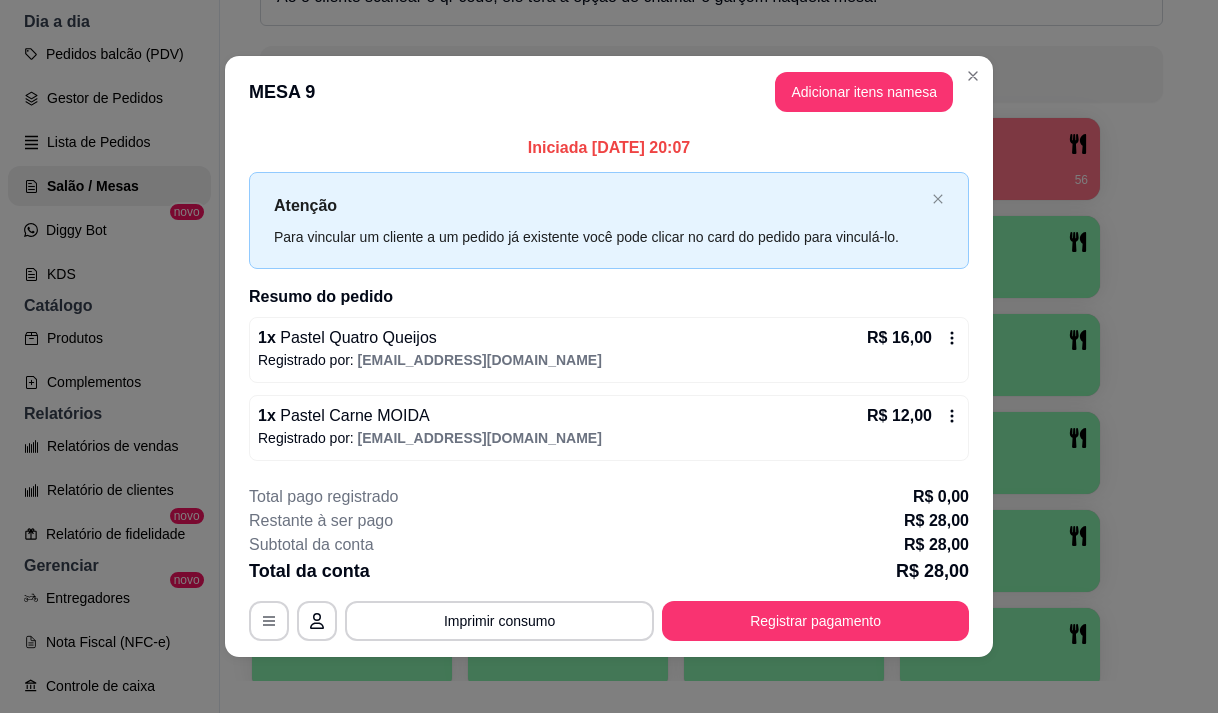 scroll, scrollTop: 8, scrollLeft: 0, axis: vertical 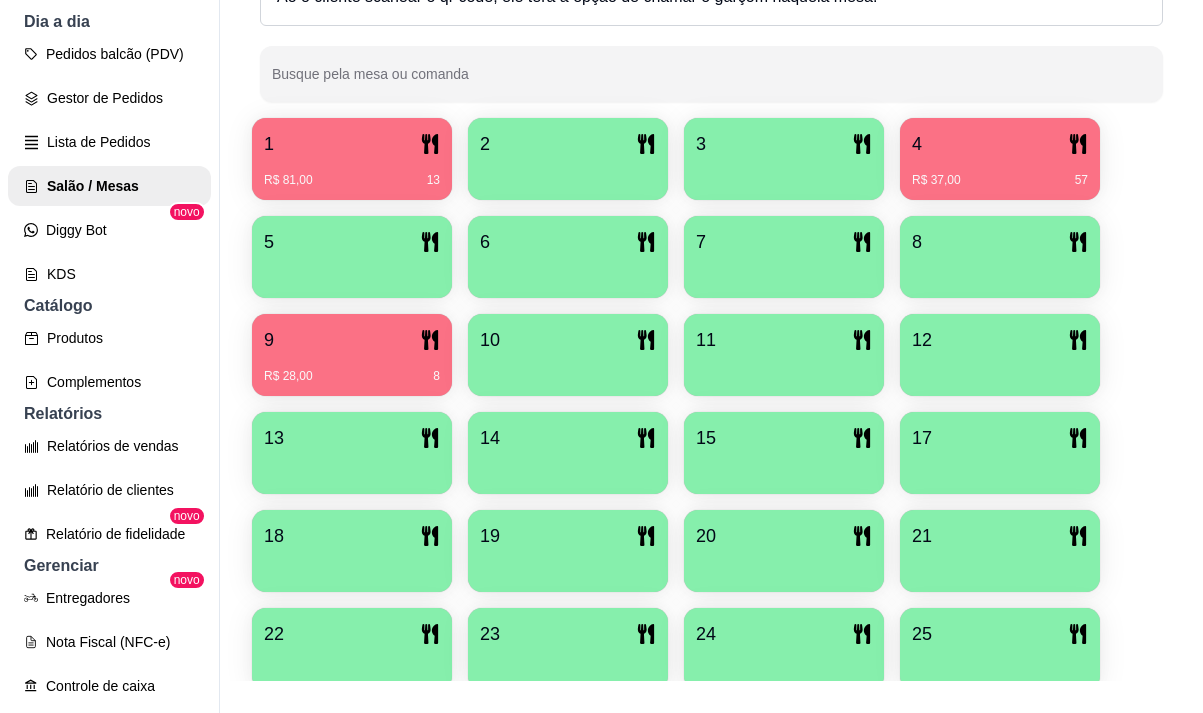 click at bounding box center (568, 369) 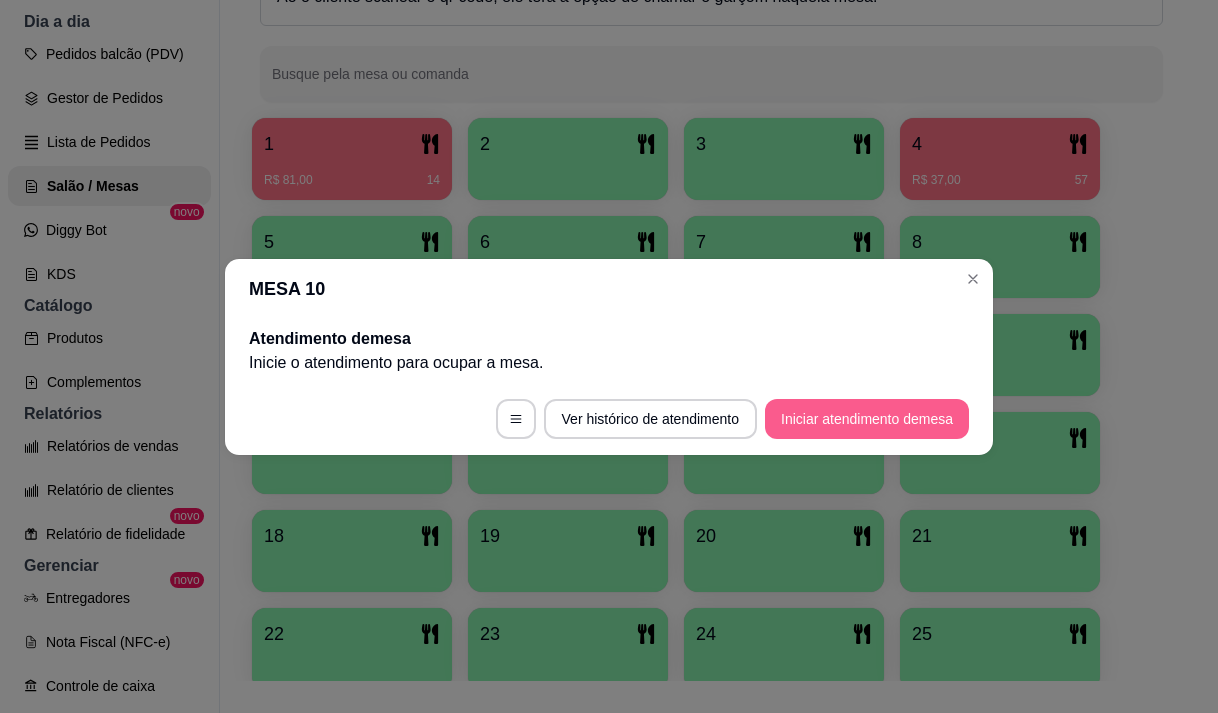 click on "Iniciar atendimento de  mesa" at bounding box center (867, 419) 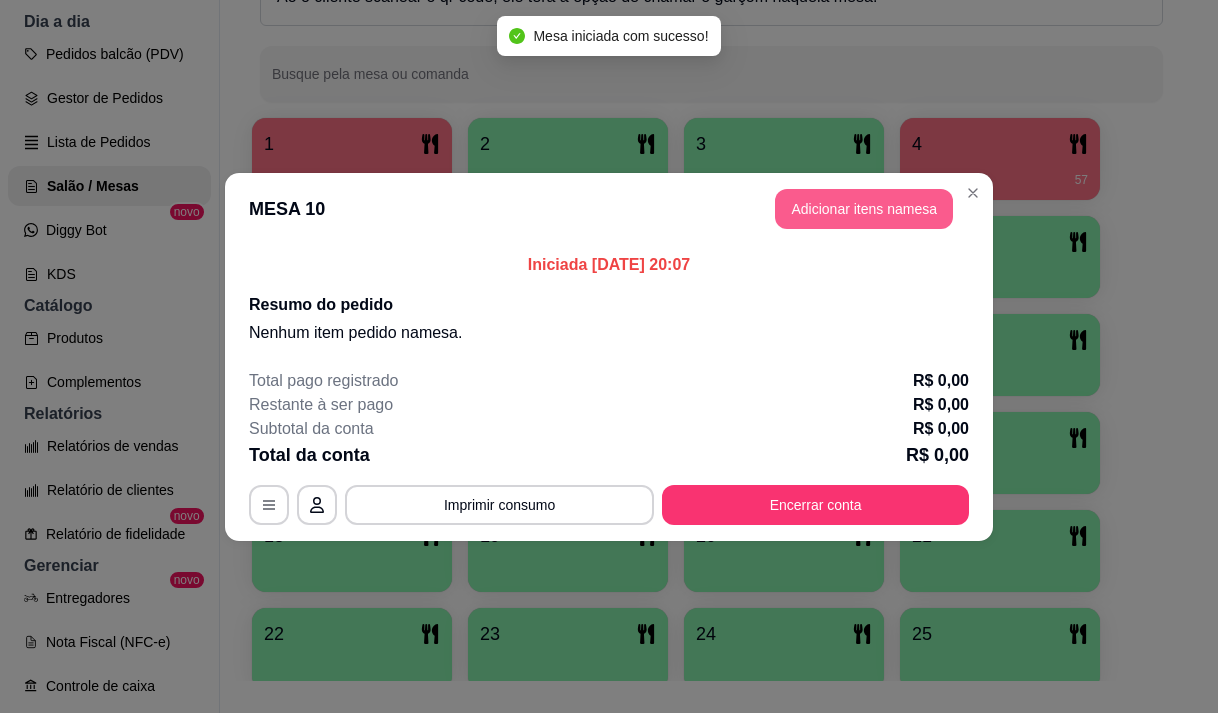 click on "Adicionar itens na  mesa" at bounding box center [864, 209] 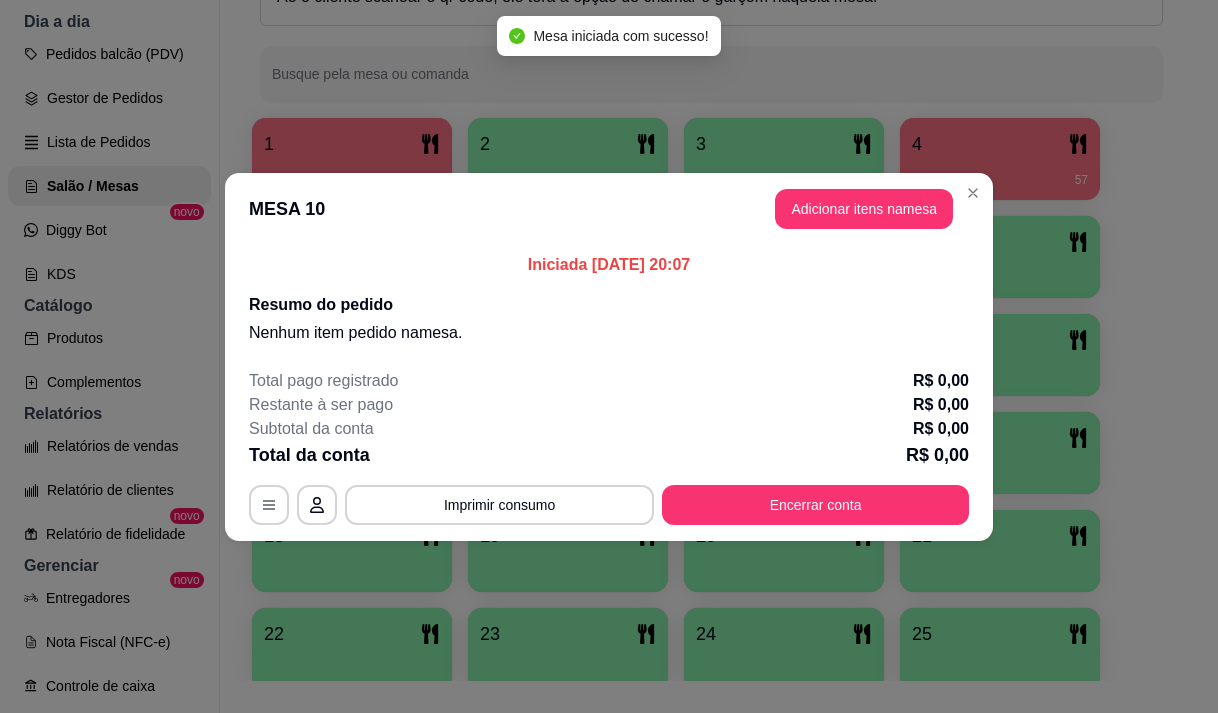click on "Pesquisa" at bounding box center [391, 139] 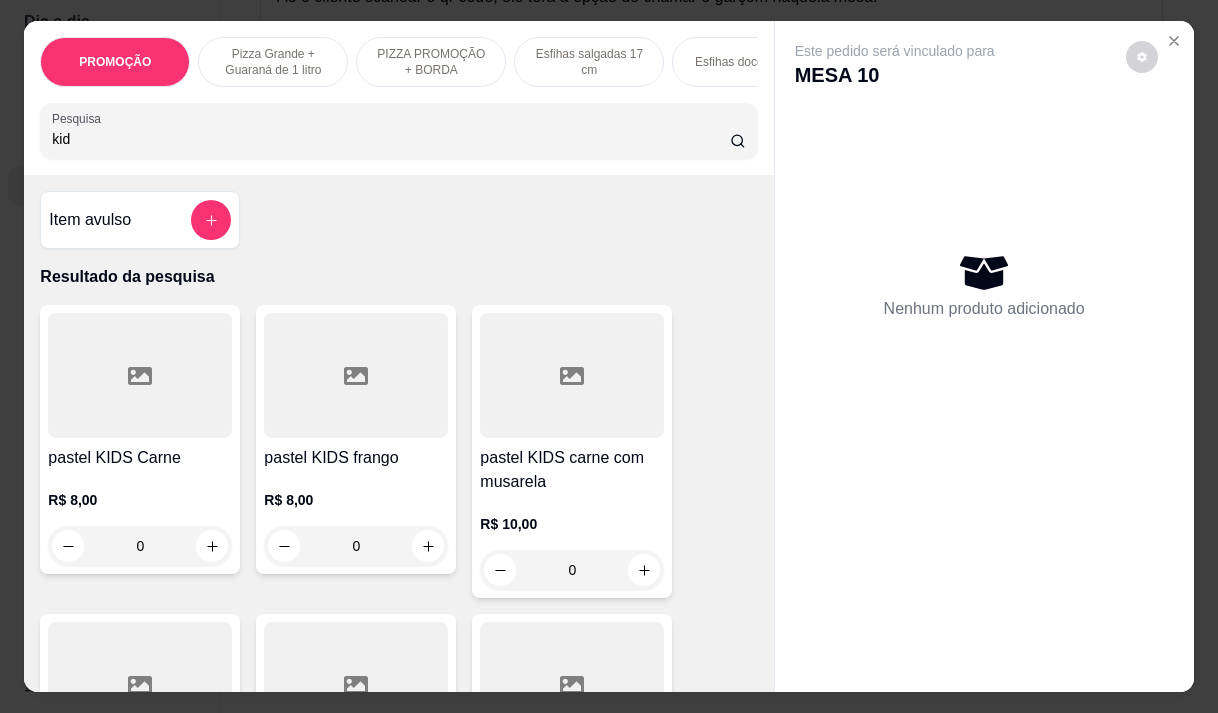 type on "kid" 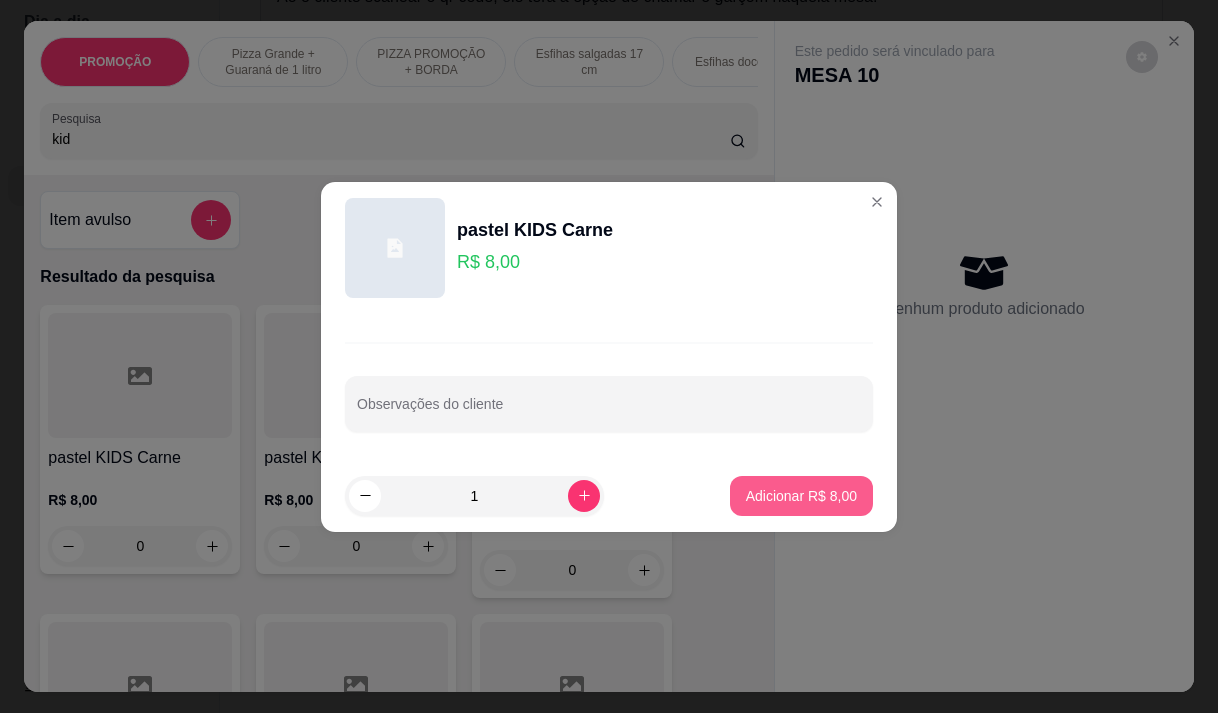 click on "Adicionar   R$ 8,00" at bounding box center (801, 496) 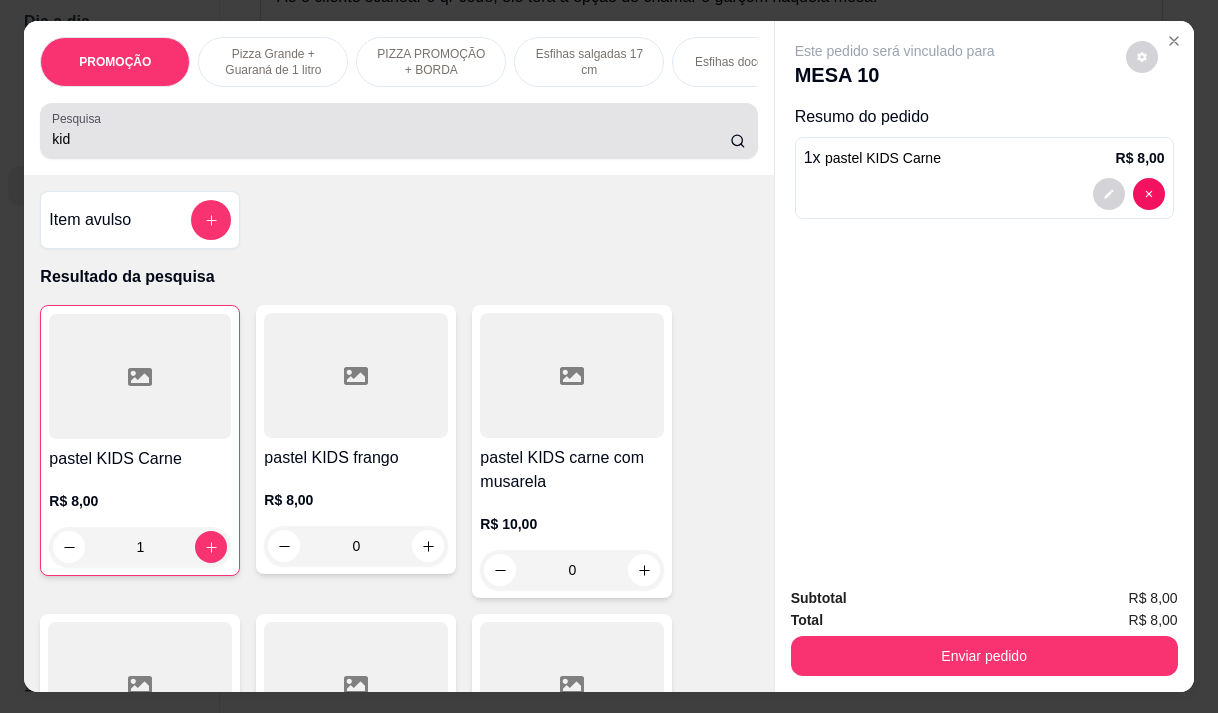 click on "kid" at bounding box center (391, 139) 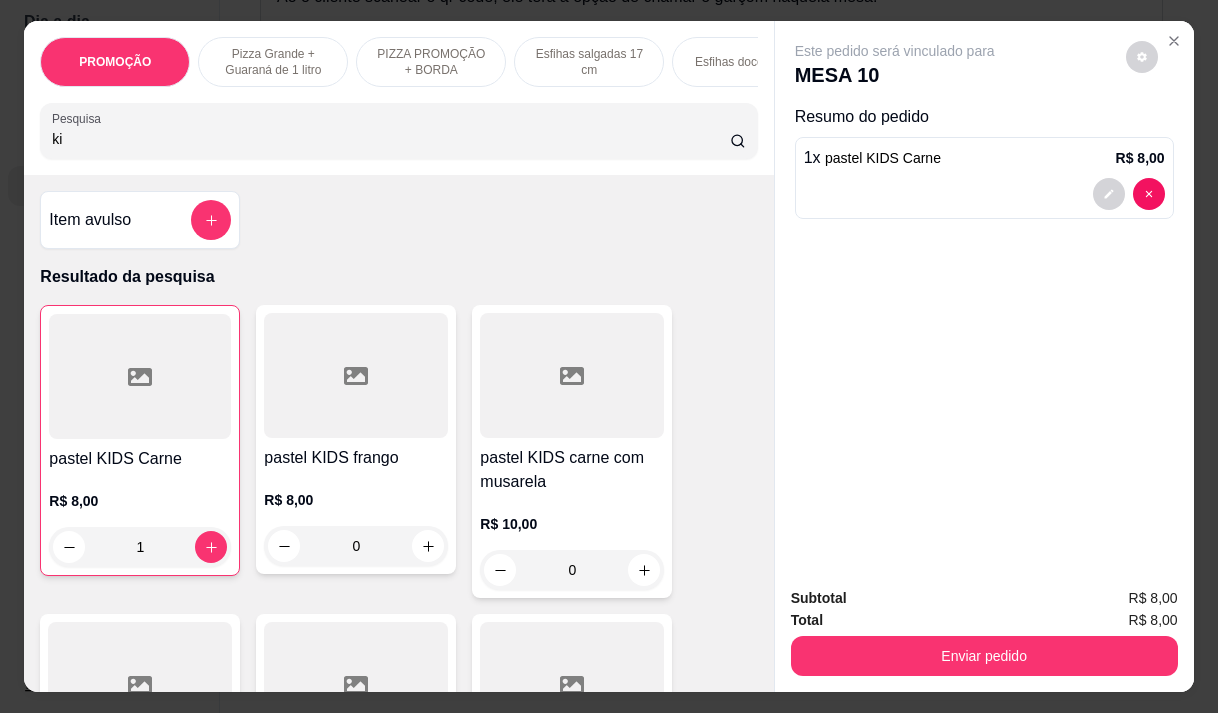 type on "k" 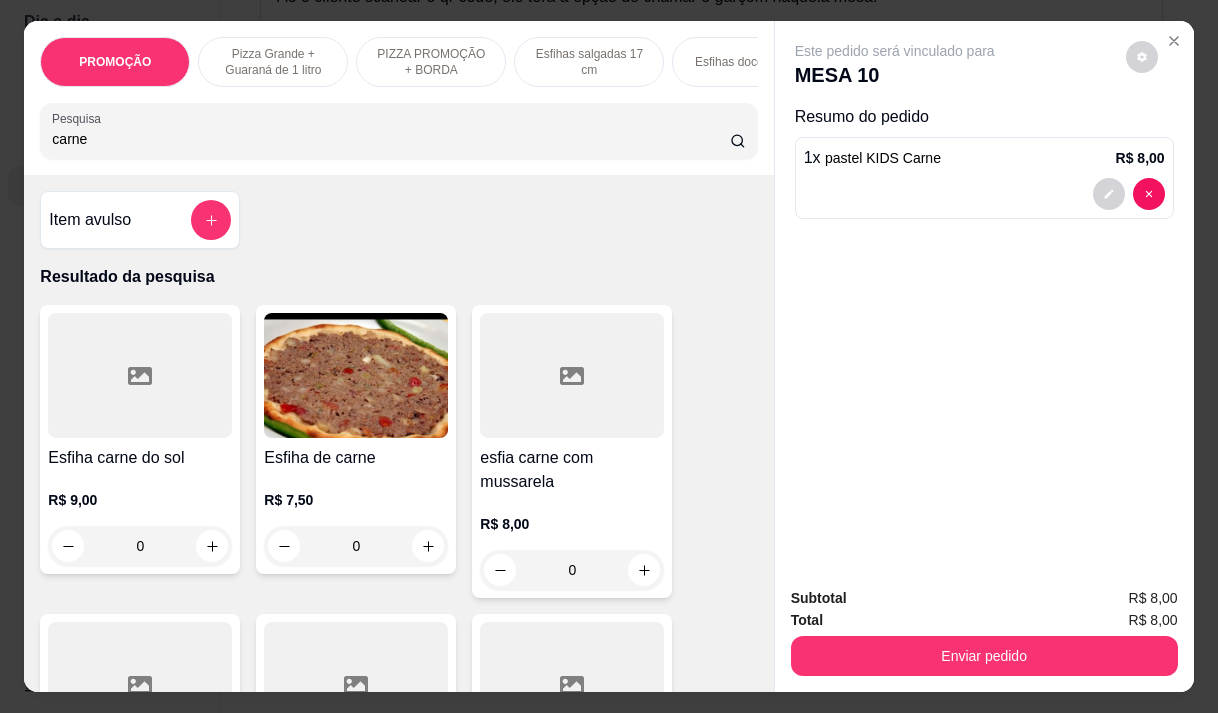type on "carne" 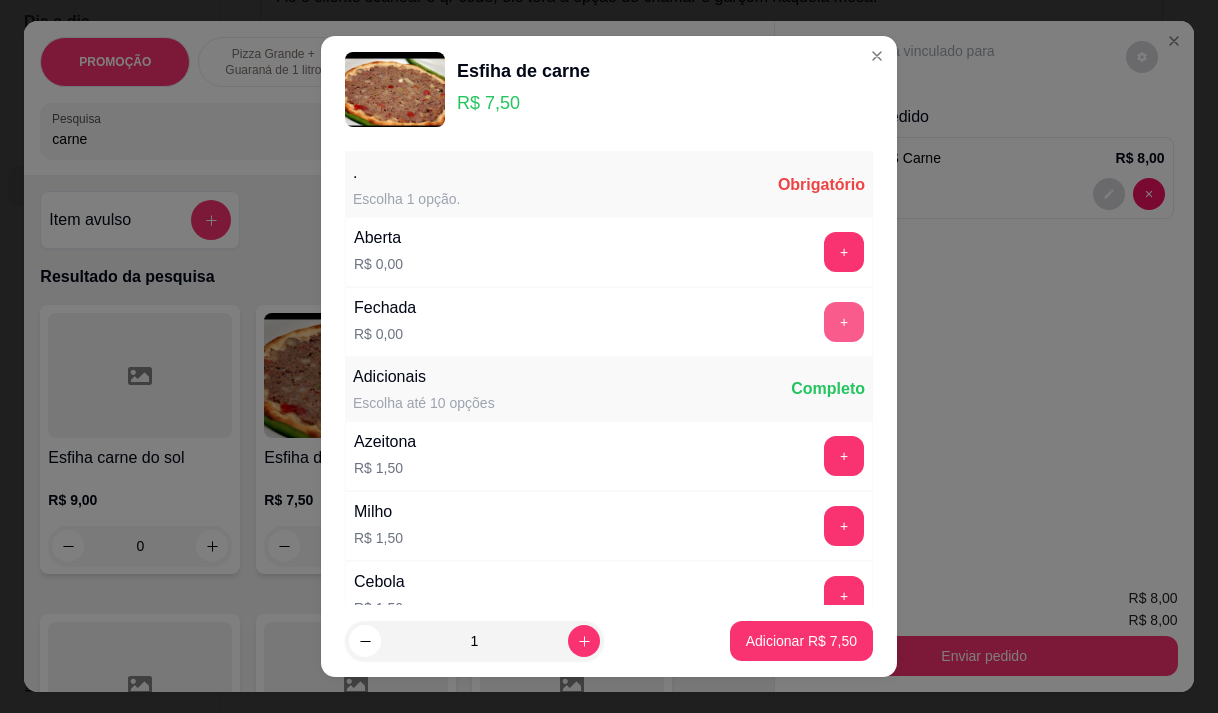 click on "+" at bounding box center (844, 322) 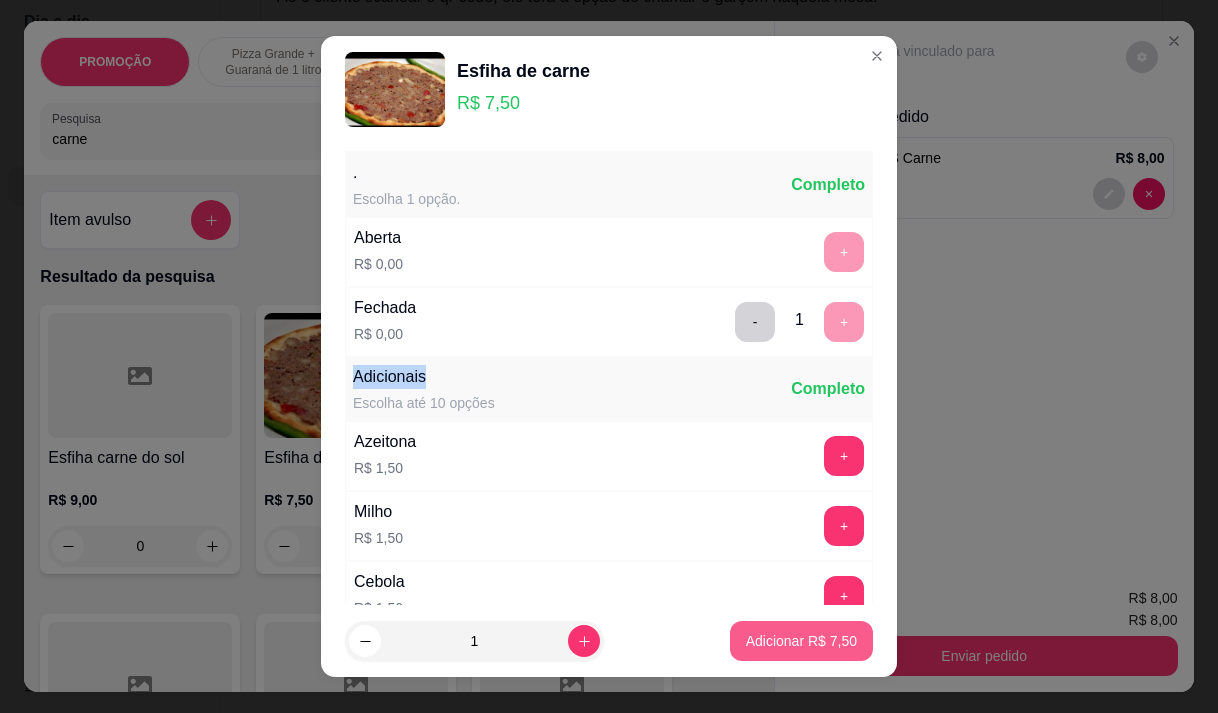 click on "Adicionar   R$ 7,50" at bounding box center [801, 641] 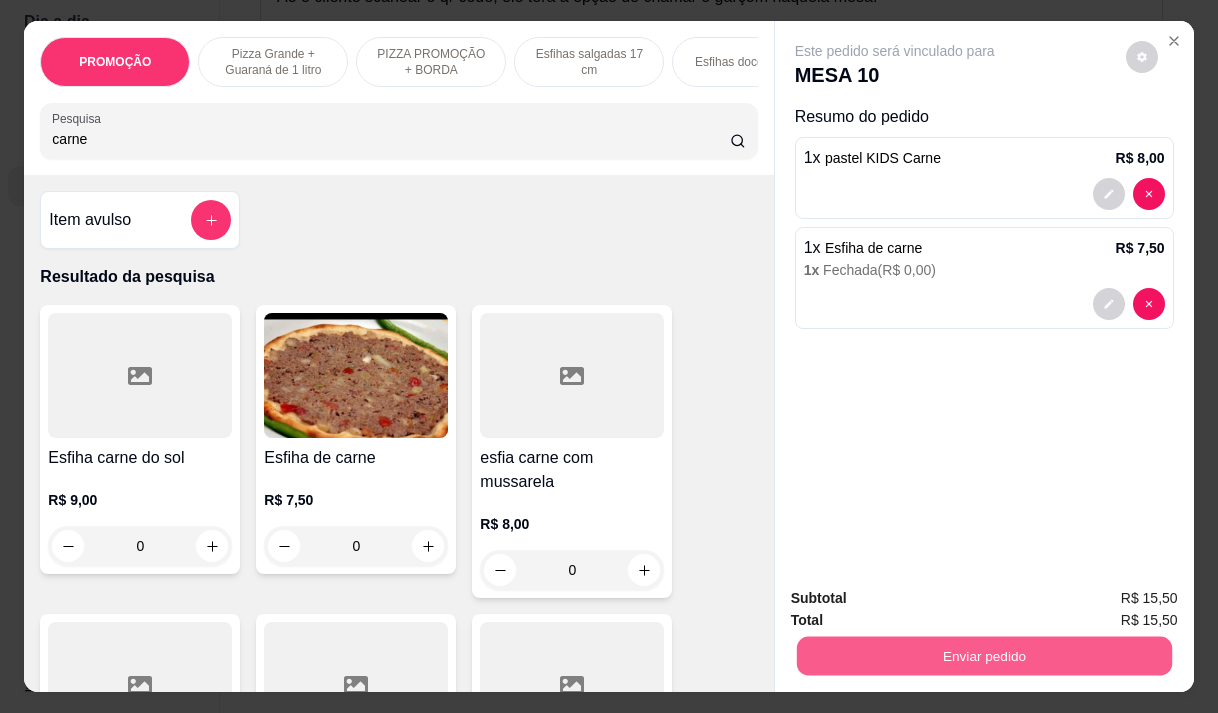 click on "Enviar pedido" at bounding box center (983, 655) 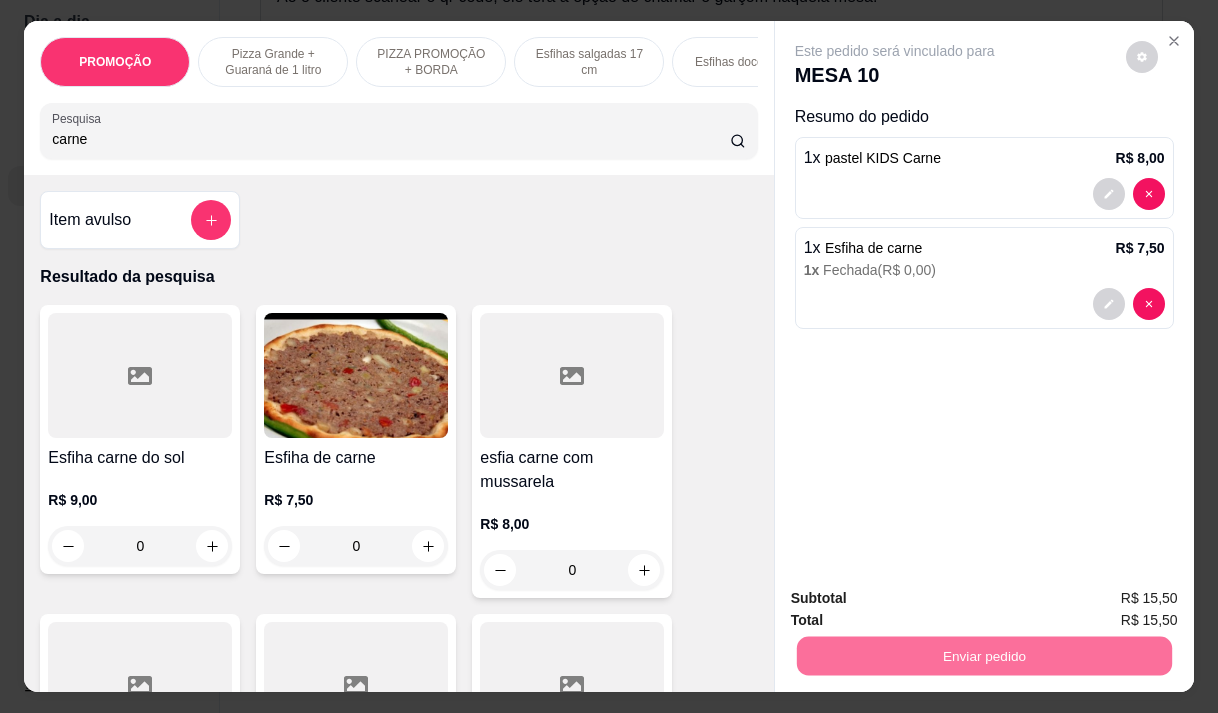 click on "Não registrar e enviar pedido" at bounding box center (918, 598) 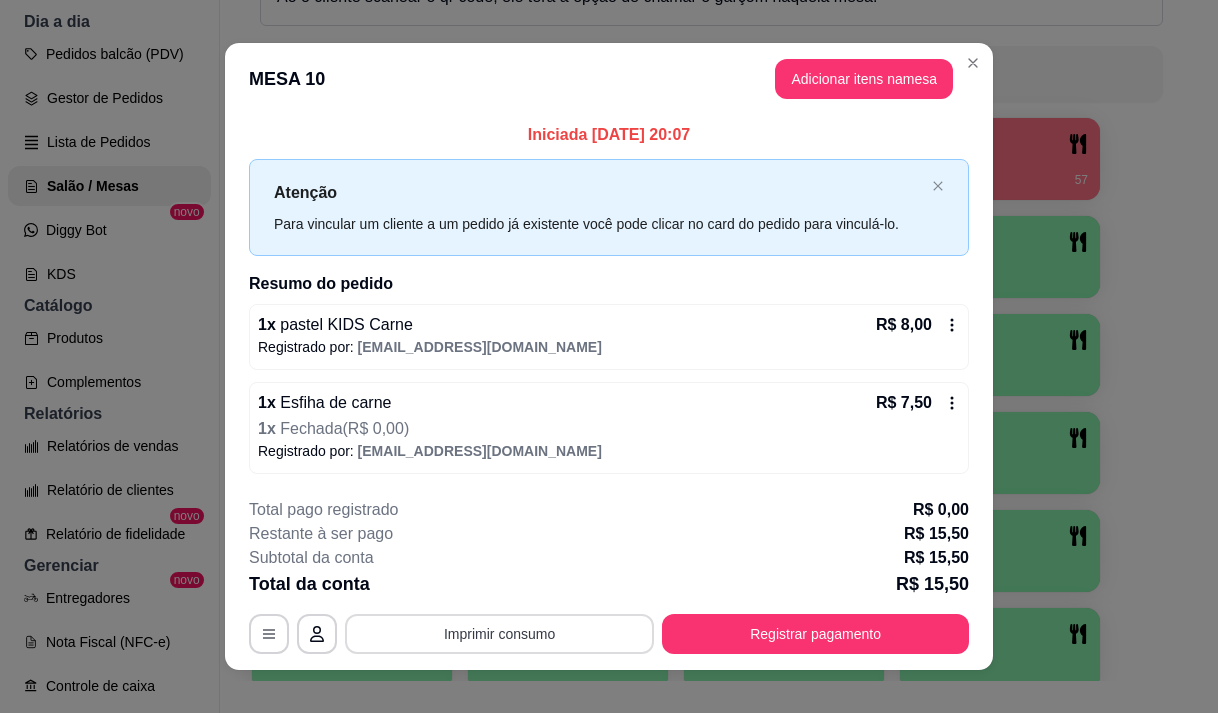 click on "Imprimir consumo" at bounding box center (499, 634) 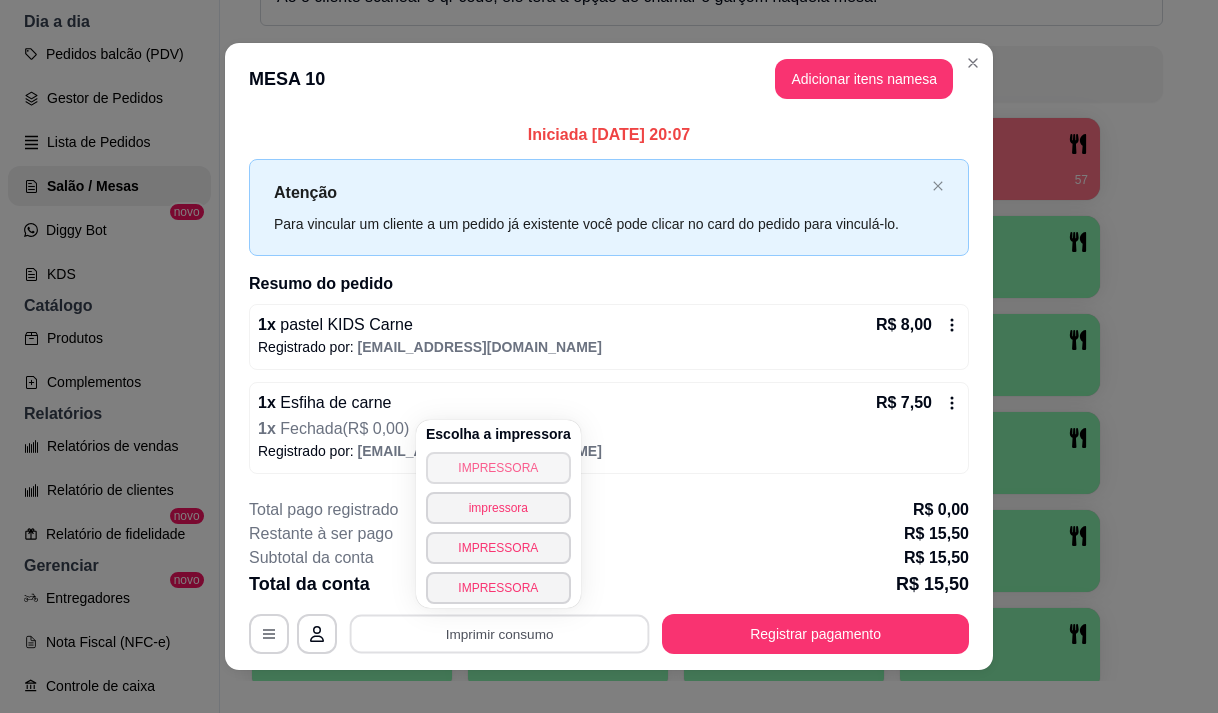 click on "IMPRESSORA" at bounding box center [498, 468] 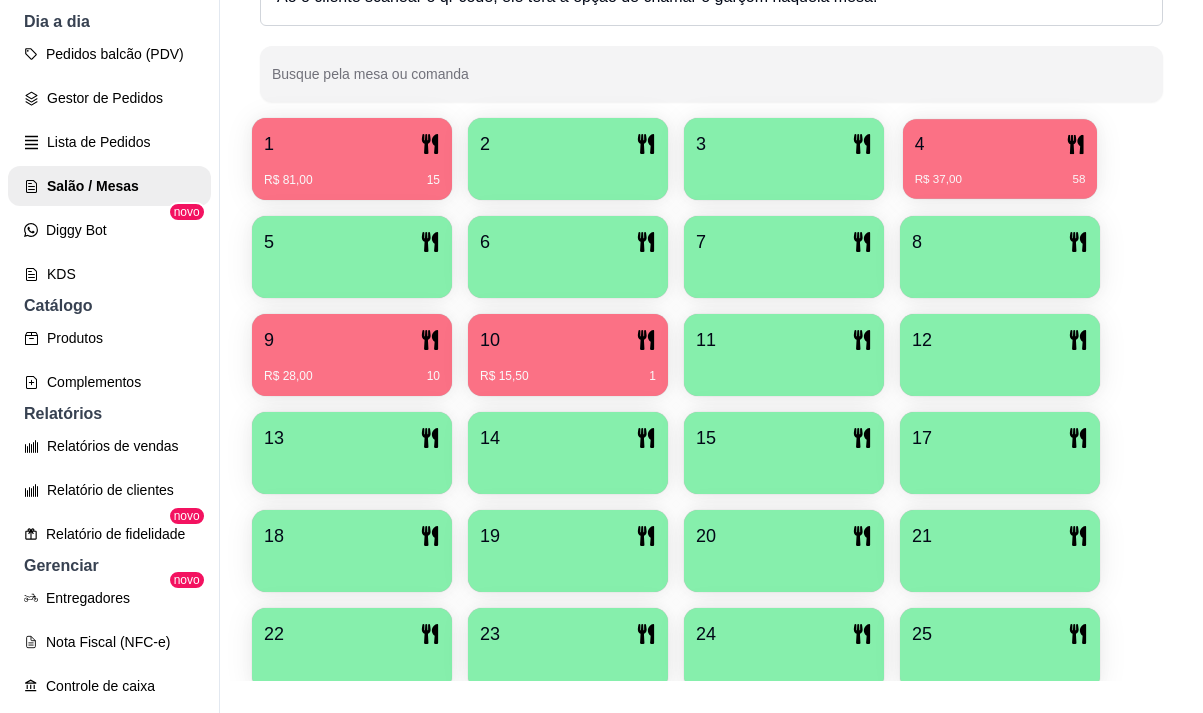 click on "4" at bounding box center [920, 144] 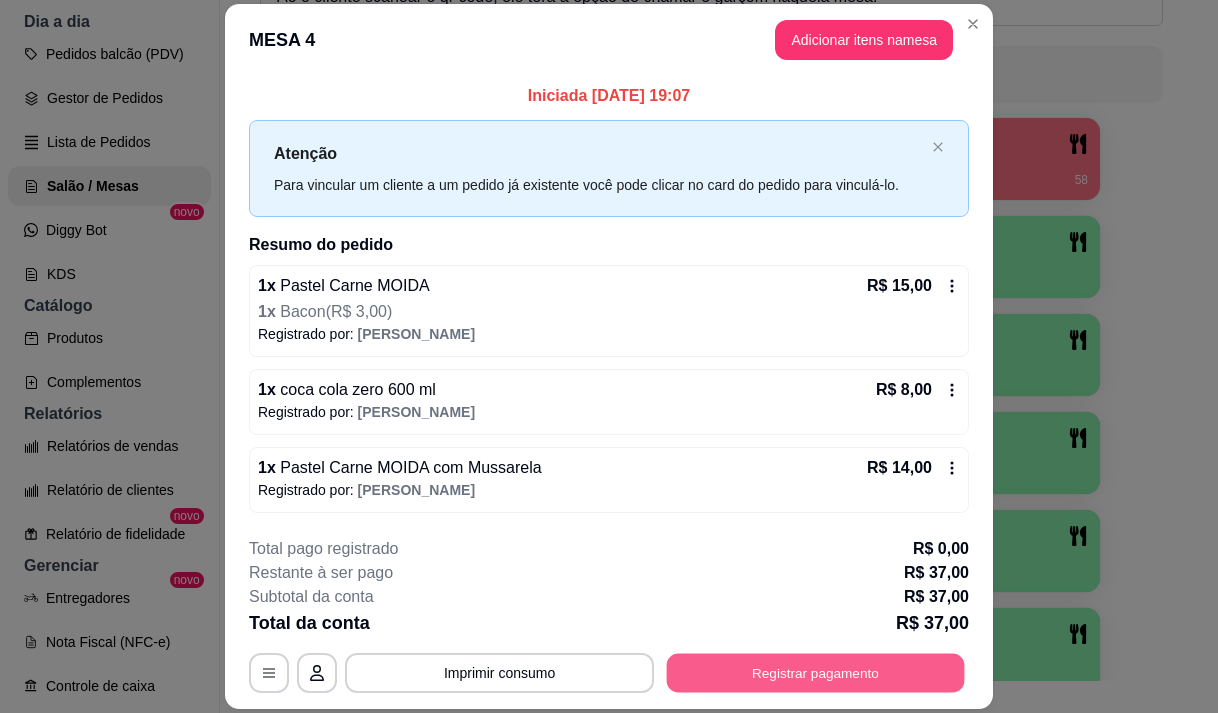 click on "Registrar pagamento" at bounding box center [816, 673] 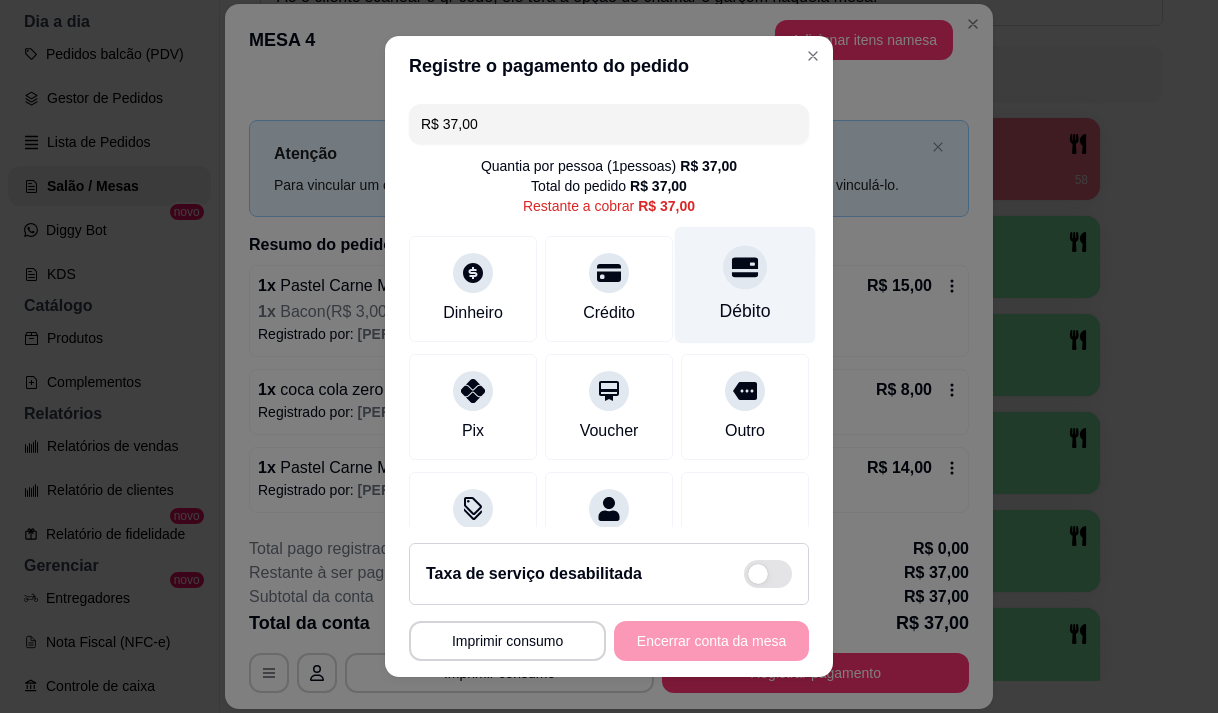 click on "Débito" at bounding box center [745, 284] 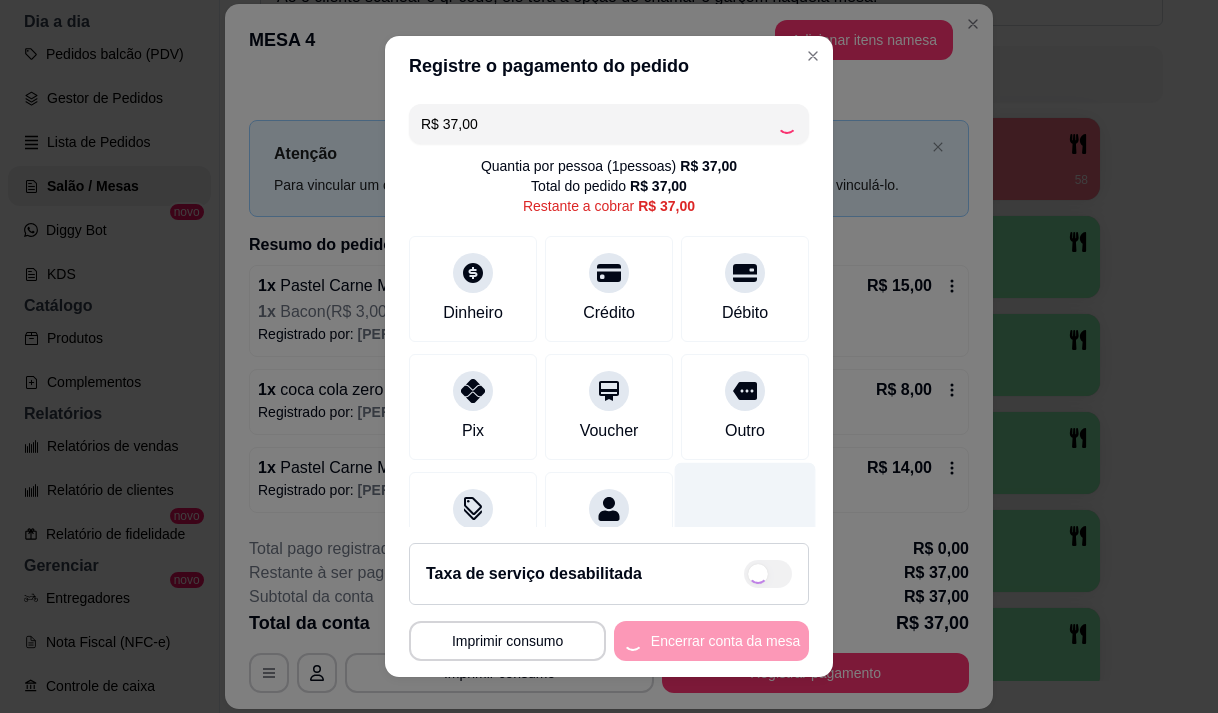 scroll, scrollTop: 82, scrollLeft: 0, axis: vertical 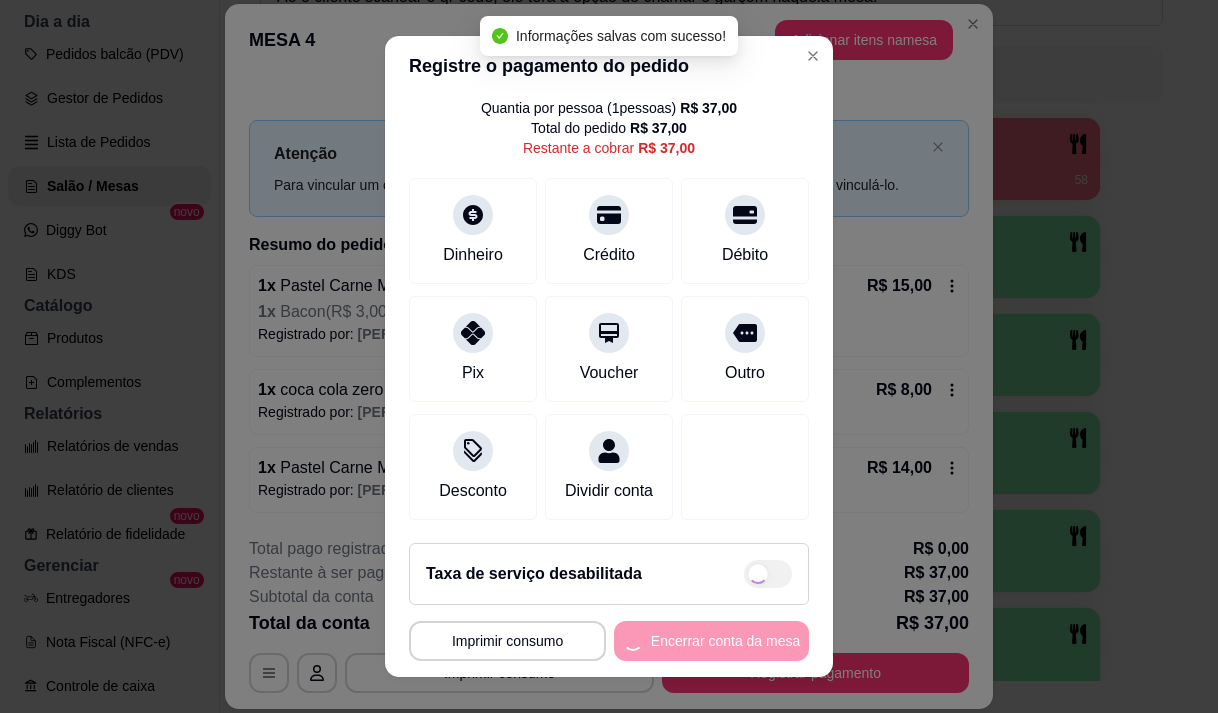 type on "R$ 0,00" 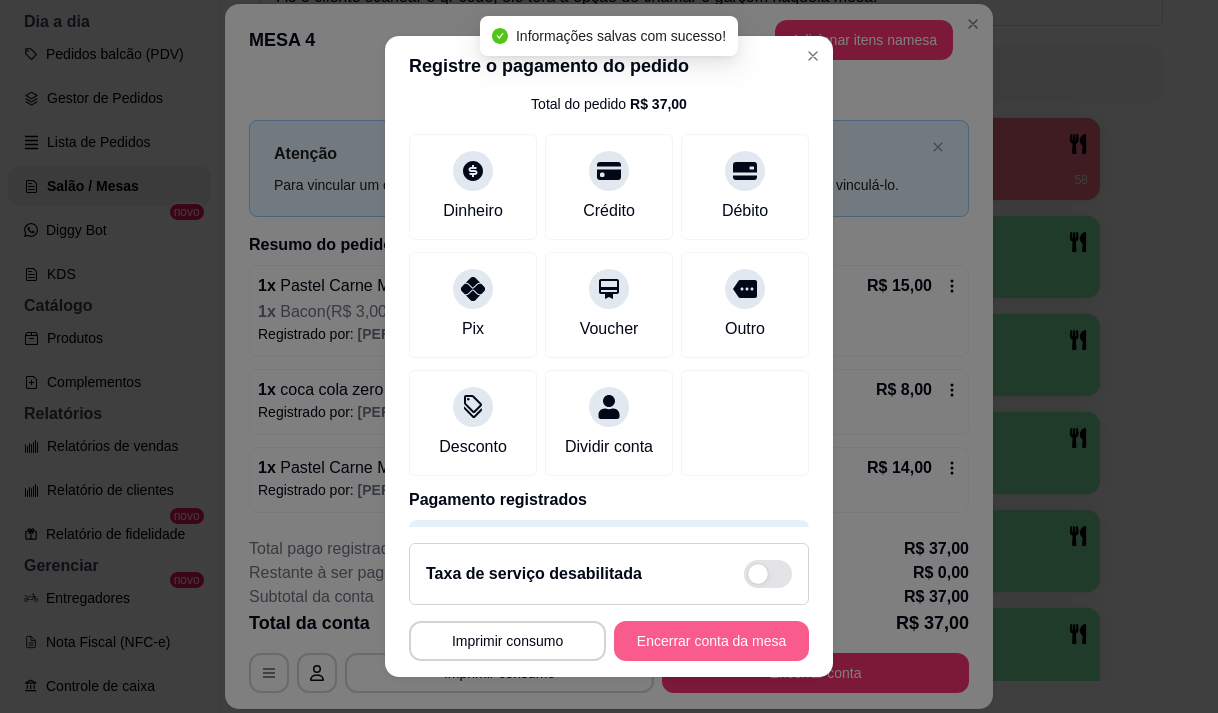 click on "Encerrar conta da mesa" at bounding box center [711, 641] 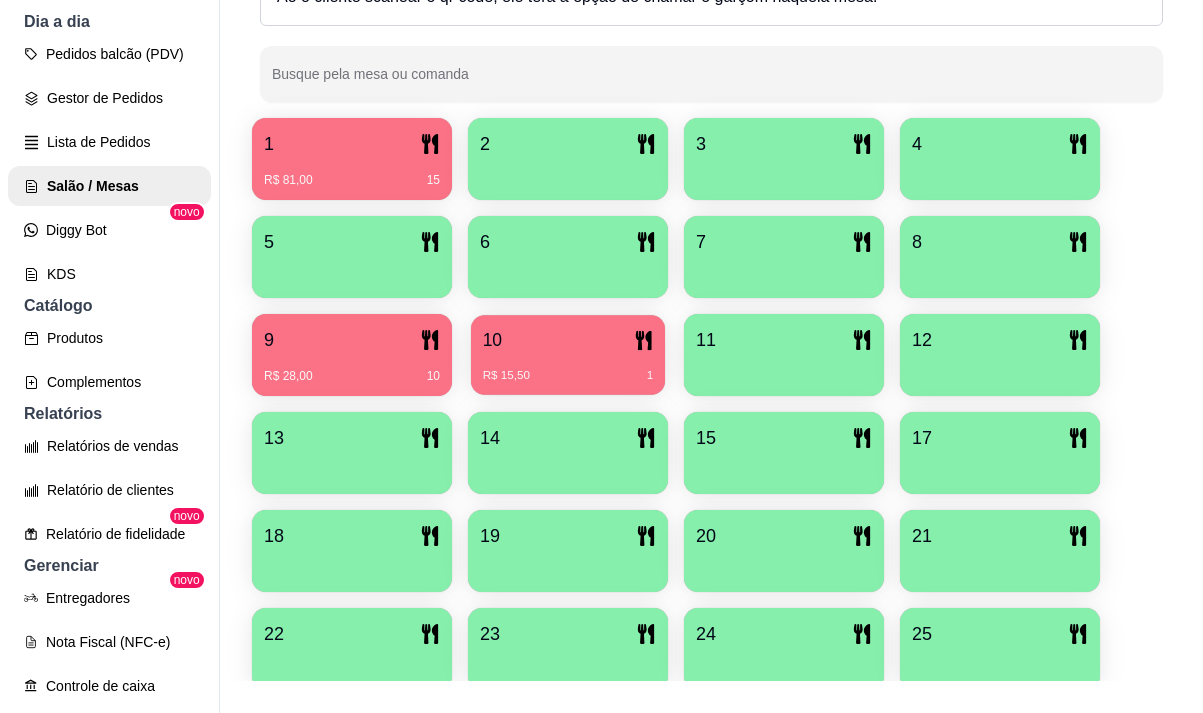 click on "R$ 15,50 1" at bounding box center (568, 368) 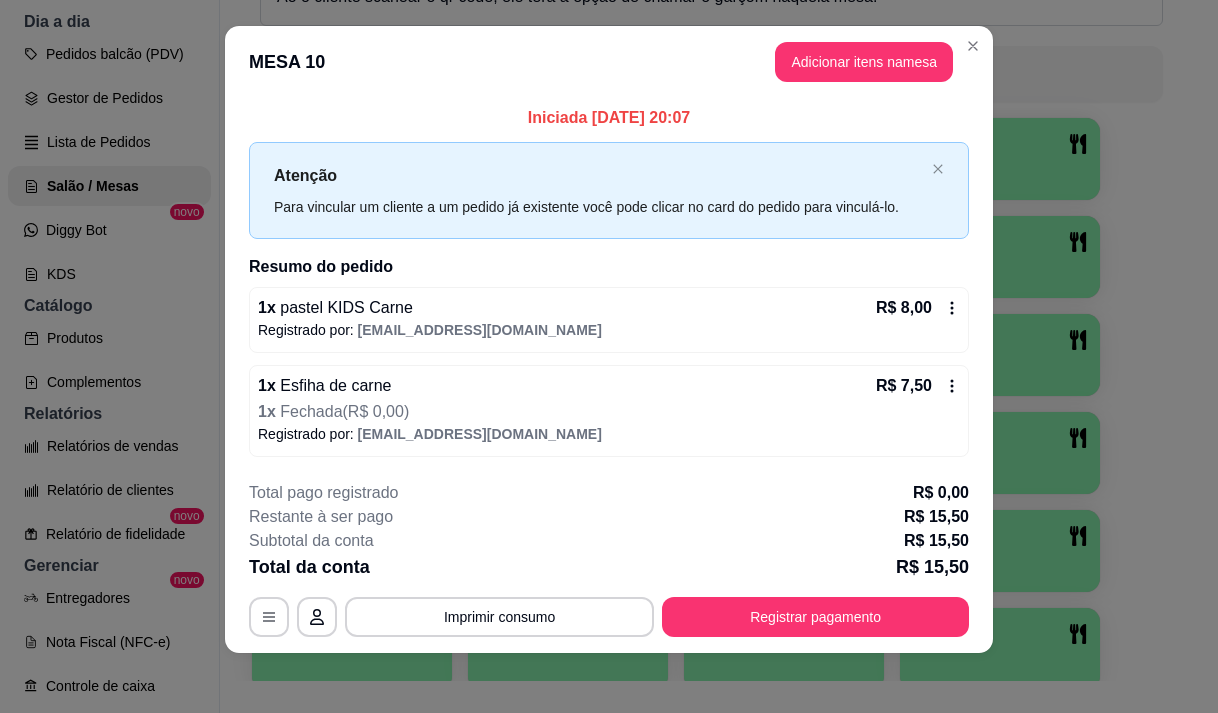 scroll, scrollTop: 21, scrollLeft: 0, axis: vertical 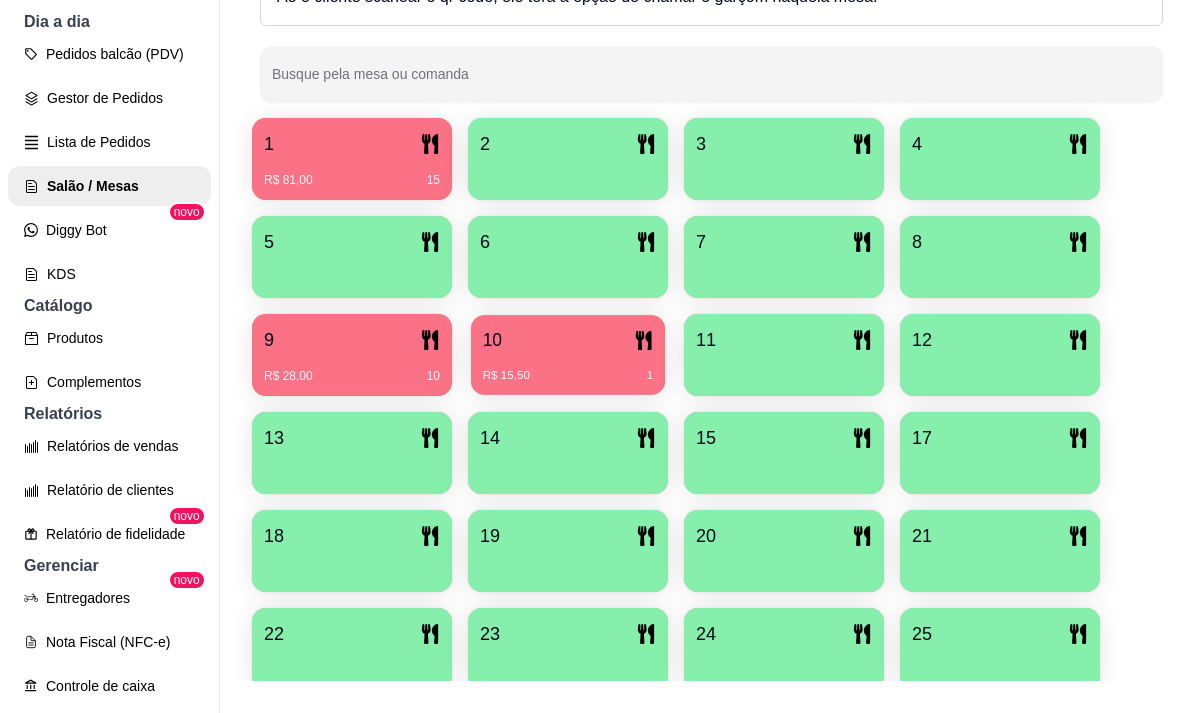 click on "R$ 15,50 1" at bounding box center (568, 376) 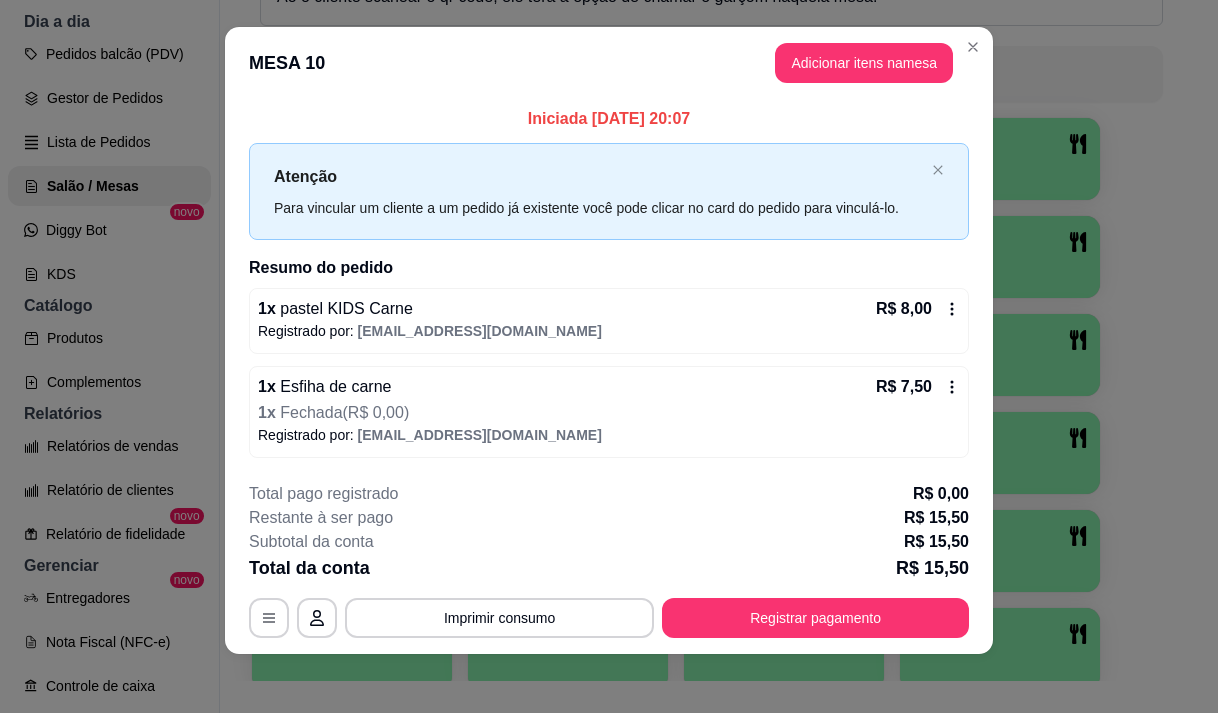 scroll, scrollTop: 21, scrollLeft: 0, axis: vertical 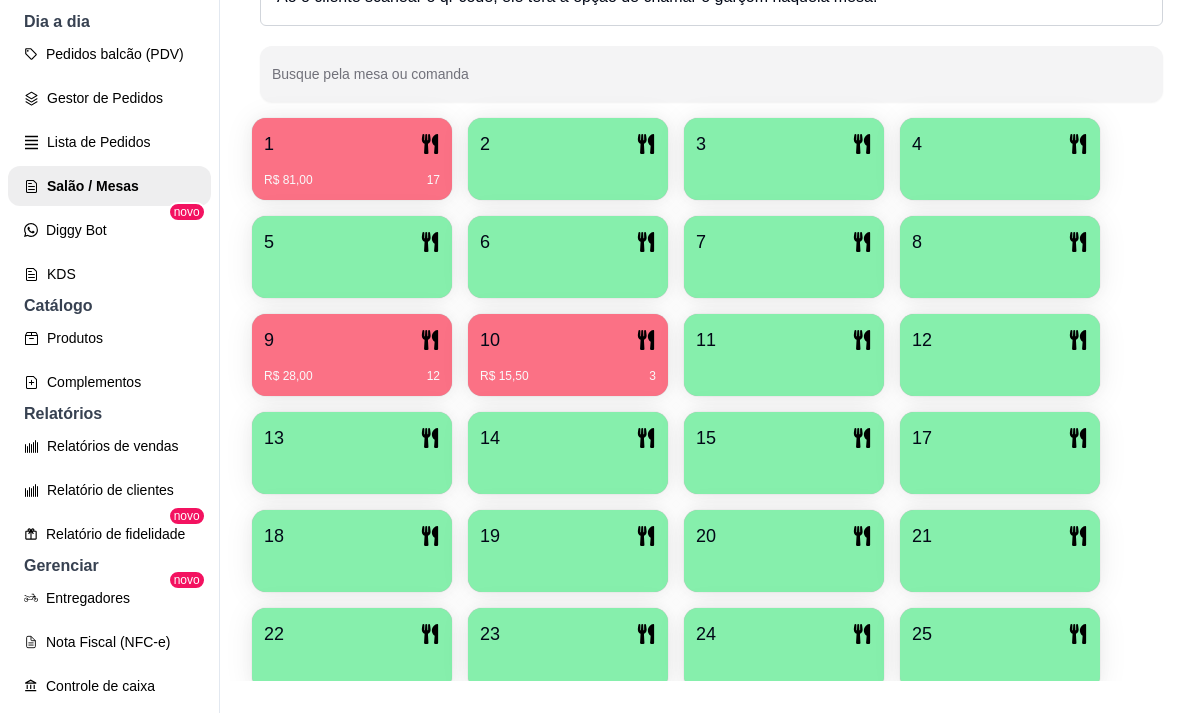 click on "1" at bounding box center (352, 144) 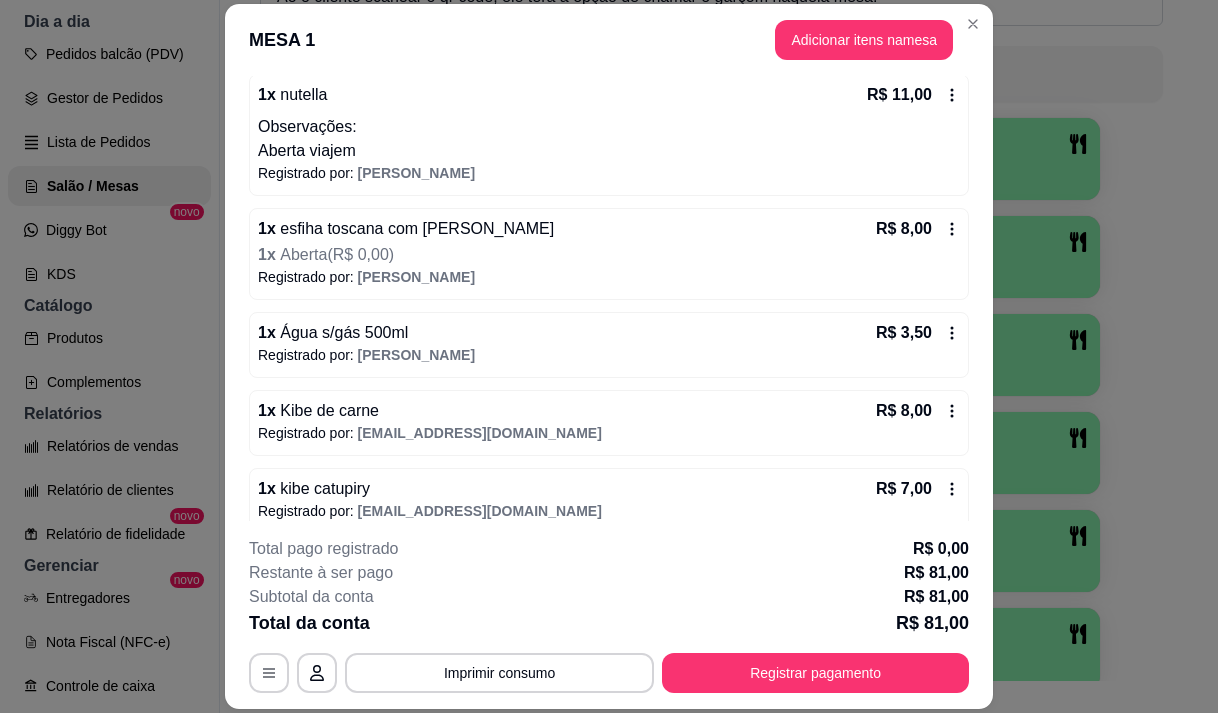 scroll, scrollTop: 579, scrollLeft: 0, axis: vertical 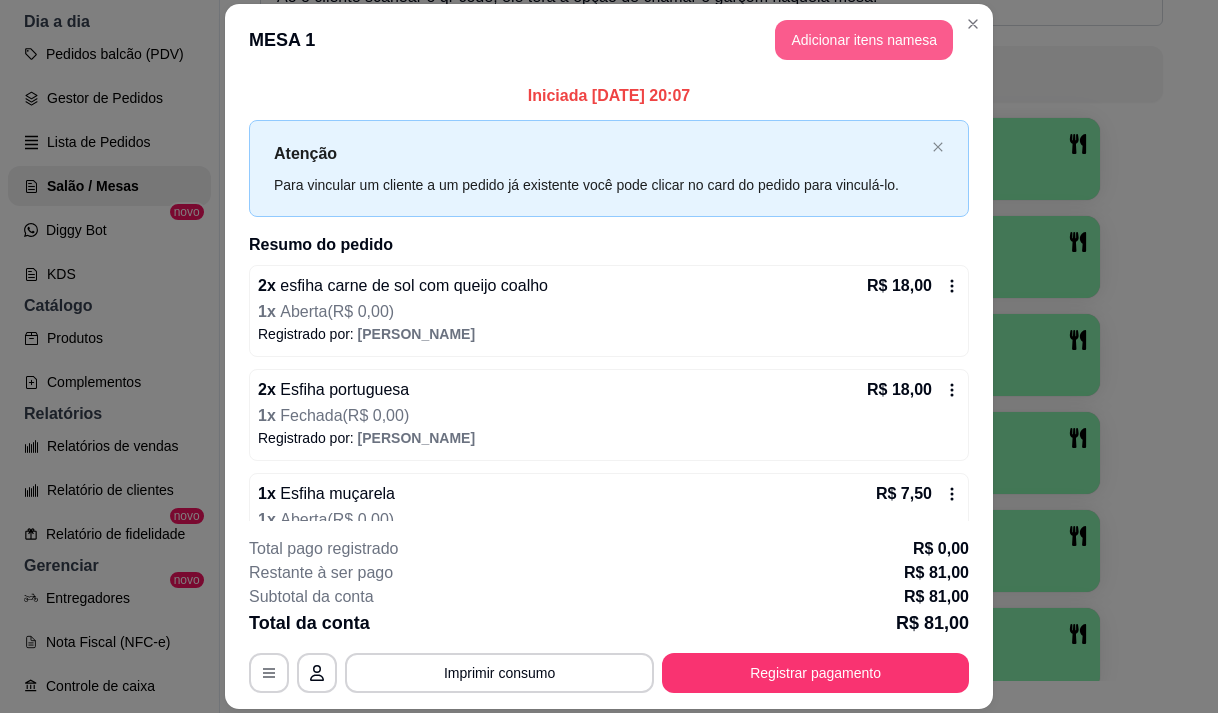 click on "Adicionar itens na  mesa" at bounding box center (864, 40) 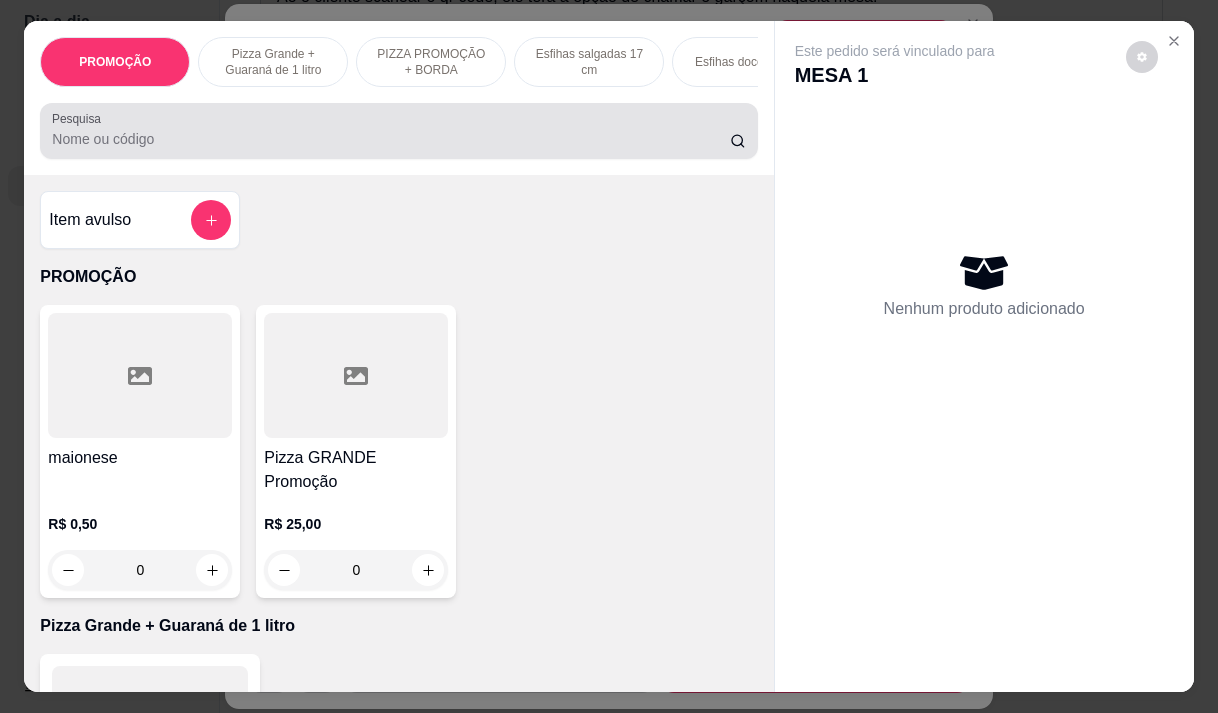 click on "Pesquisa" at bounding box center [391, 139] 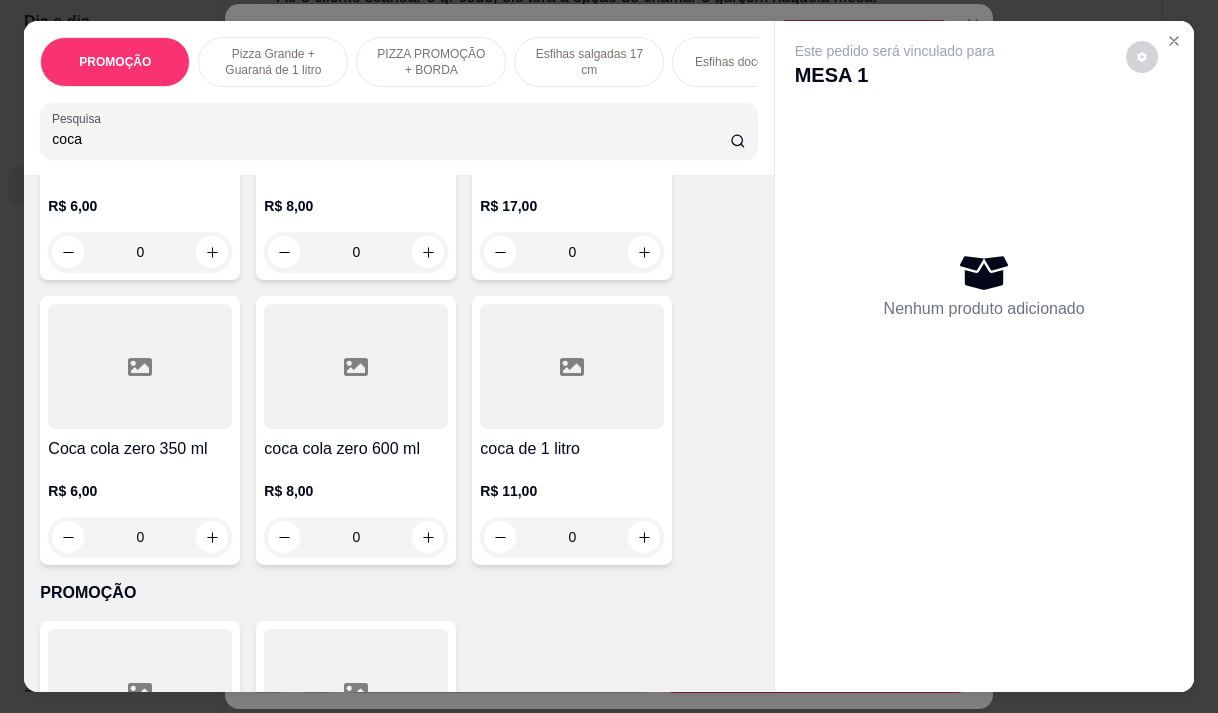 scroll, scrollTop: 300, scrollLeft: 0, axis: vertical 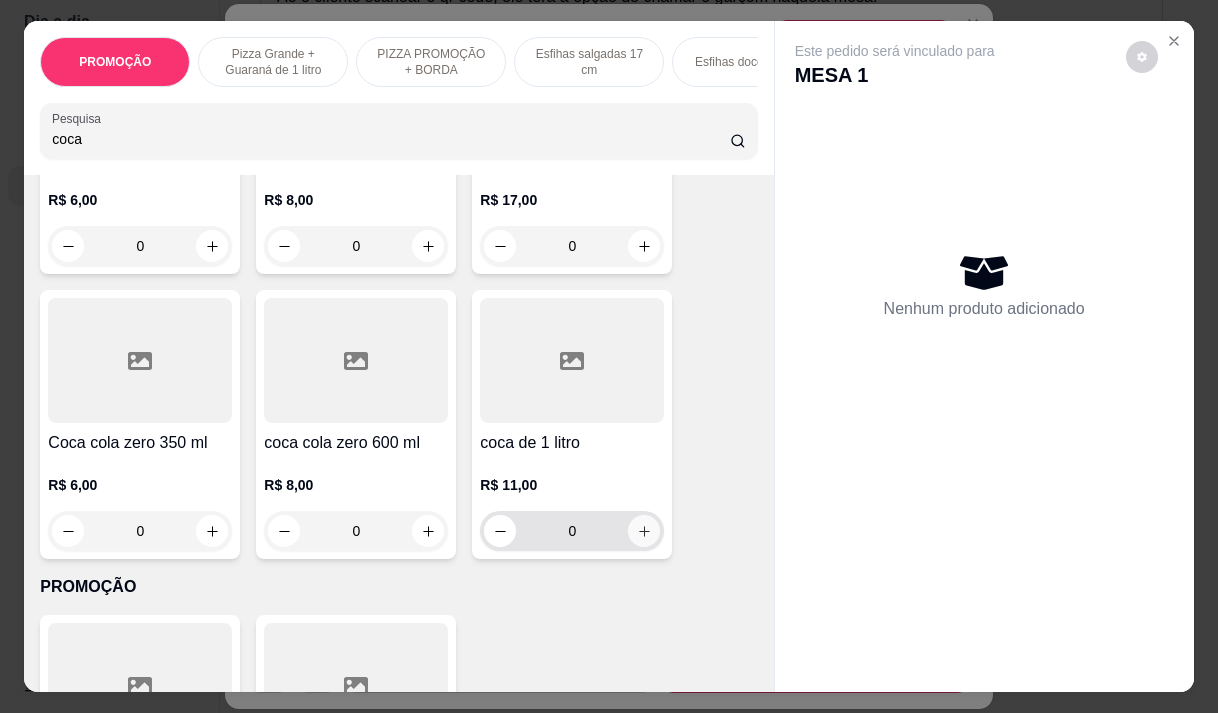 type on "coca" 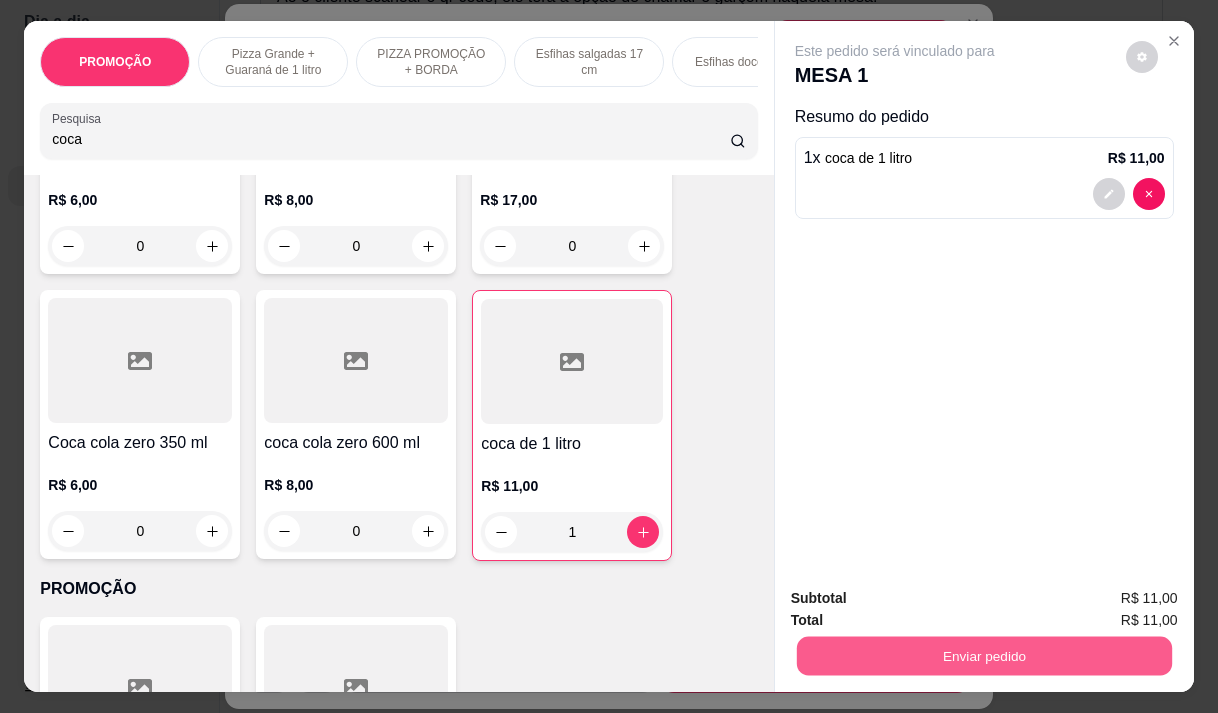 click on "Enviar pedido" at bounding box center [983, 655] 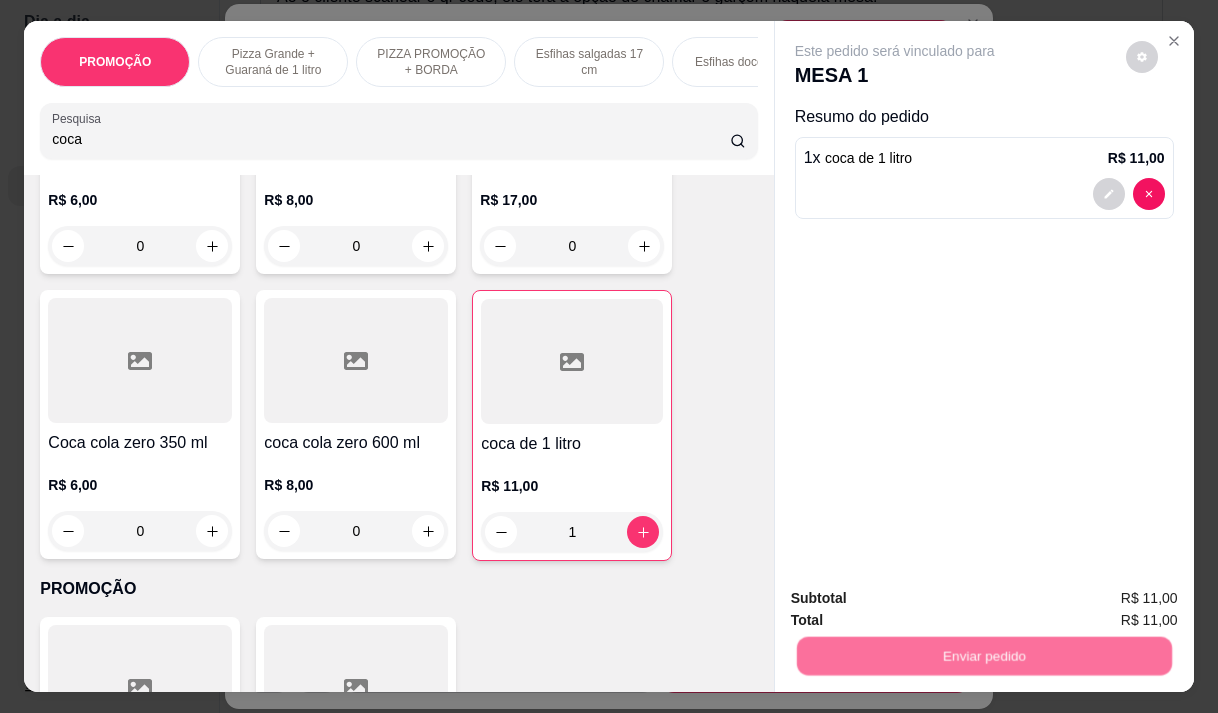 click on "Não registrar e enviar pedido" at bounding box center (918, 599) 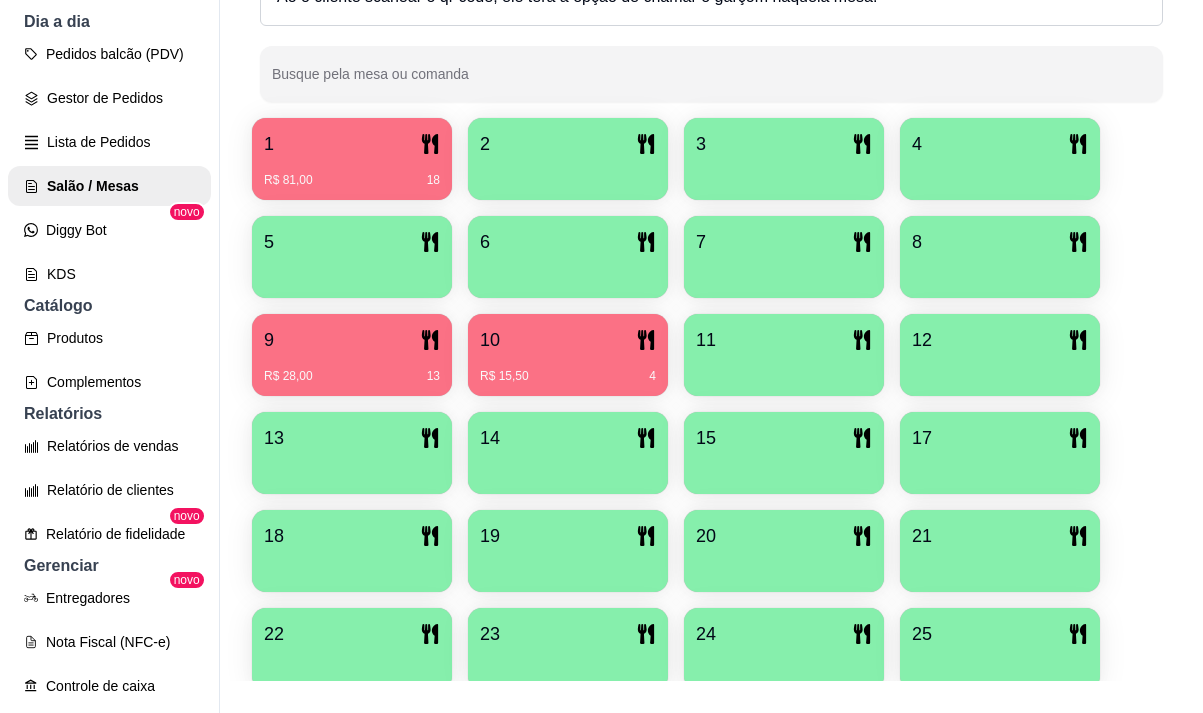 click on "R$ 28,00" at bounding box center [288, 376] 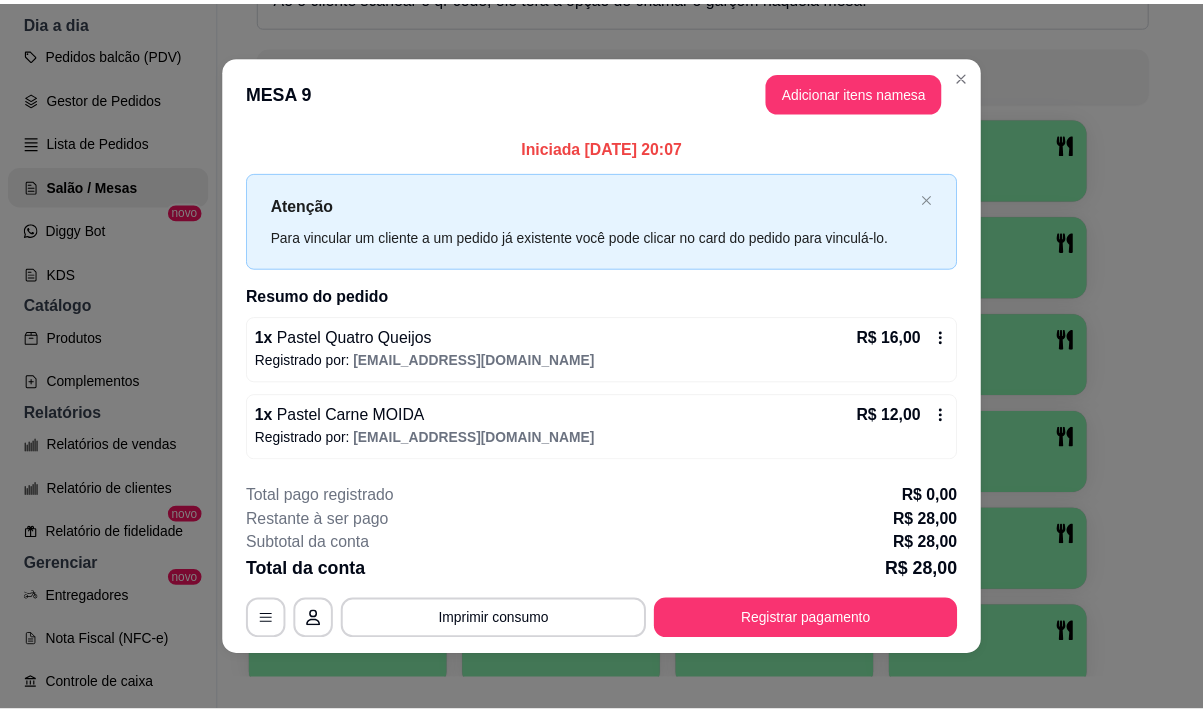 scroll, scrollTop: 8, scrollLeft: 0, axis: vertical 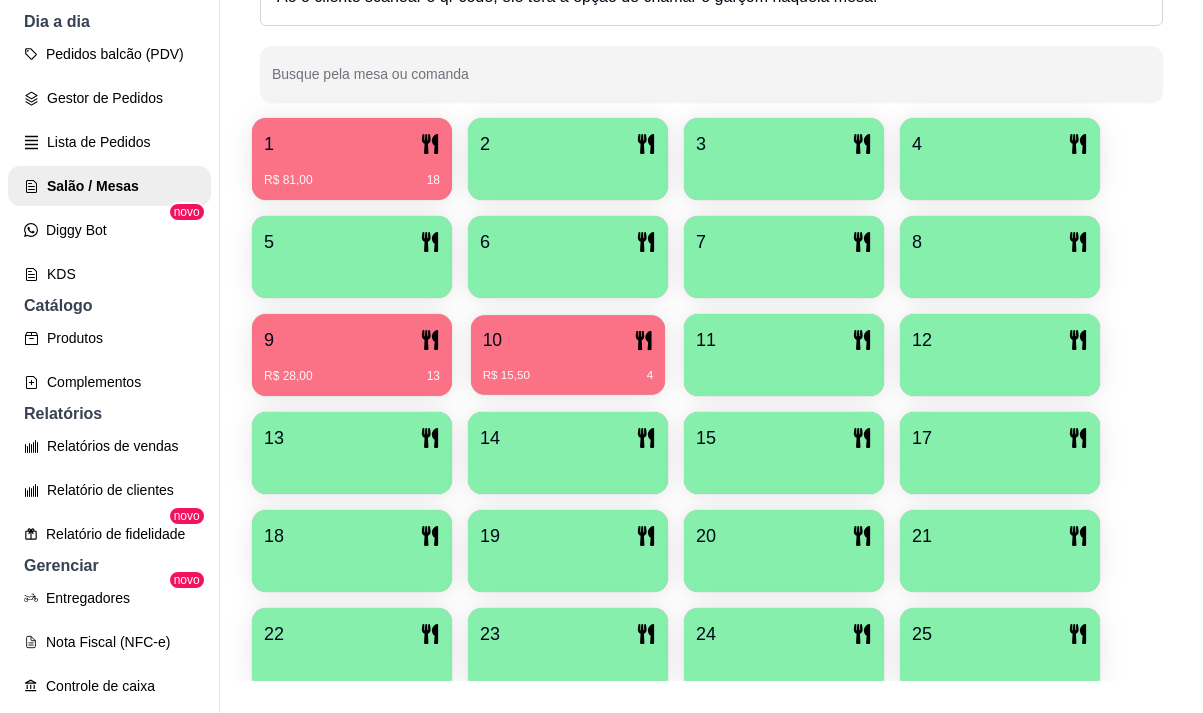 click on "10 R$ 15,50 4" at bounding box center (568, 355) 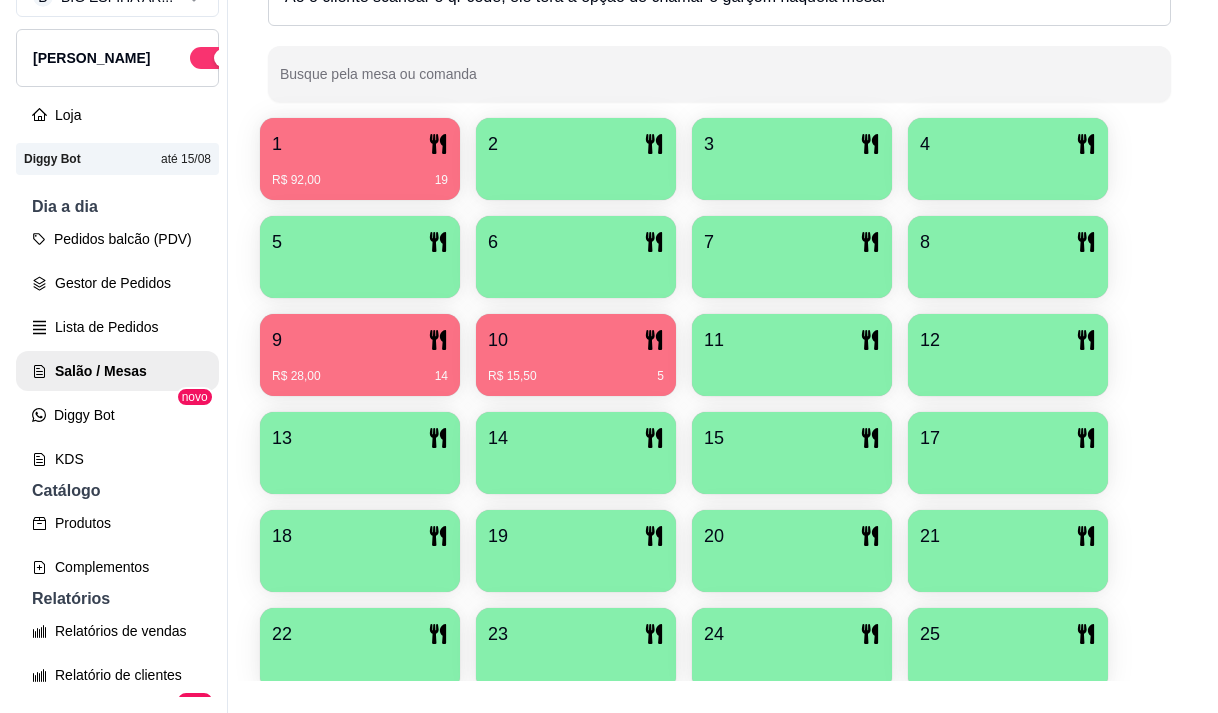 scroll, scrollTop: 0, scrollLeft: 0, axis: both 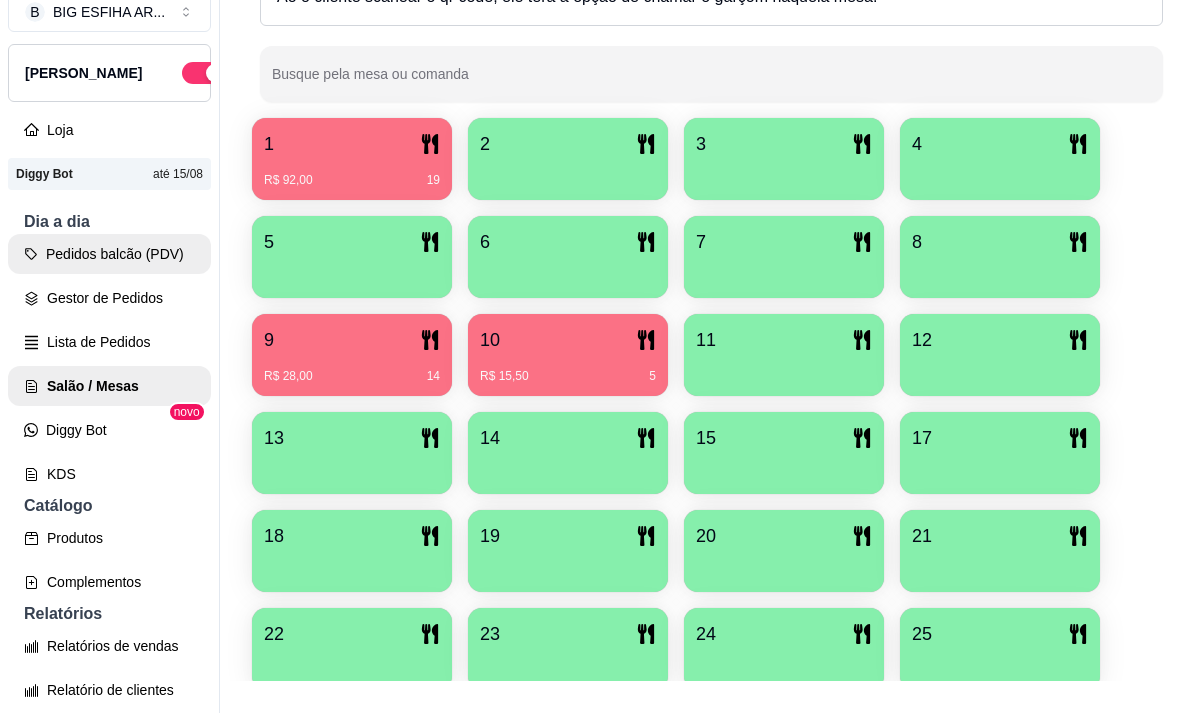 click on "Pedidos balcão (PDV)" at bounding box center [109, 254] 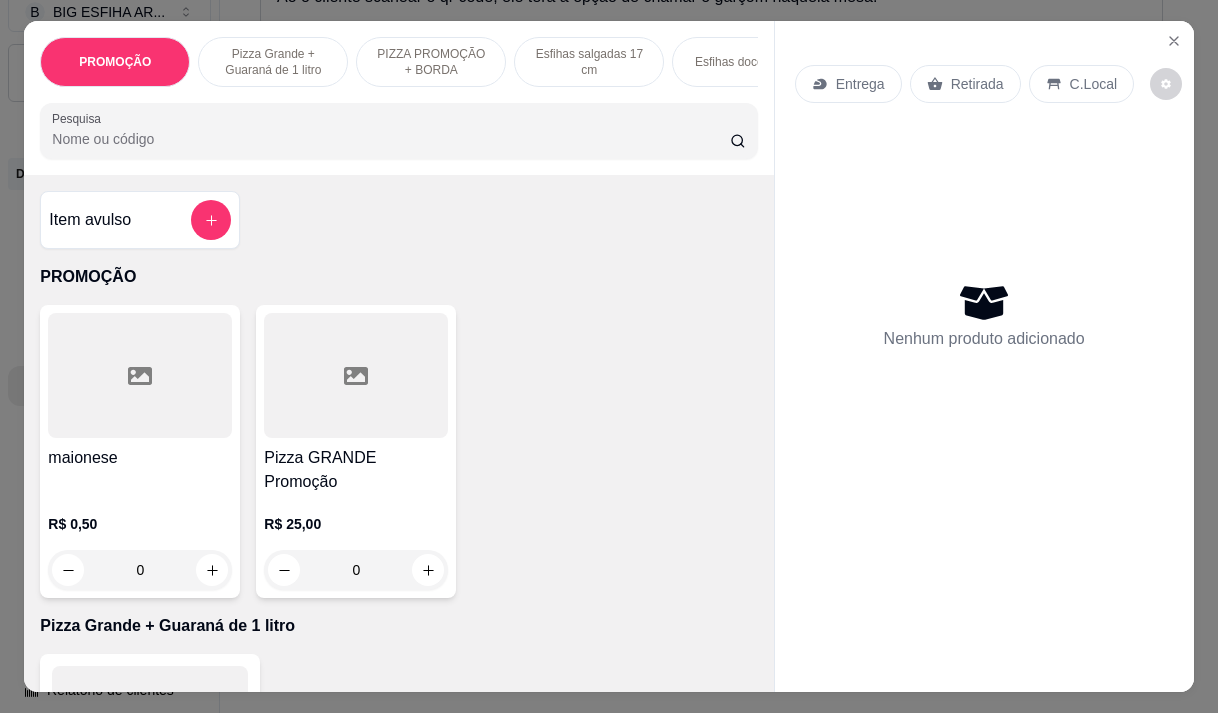 click 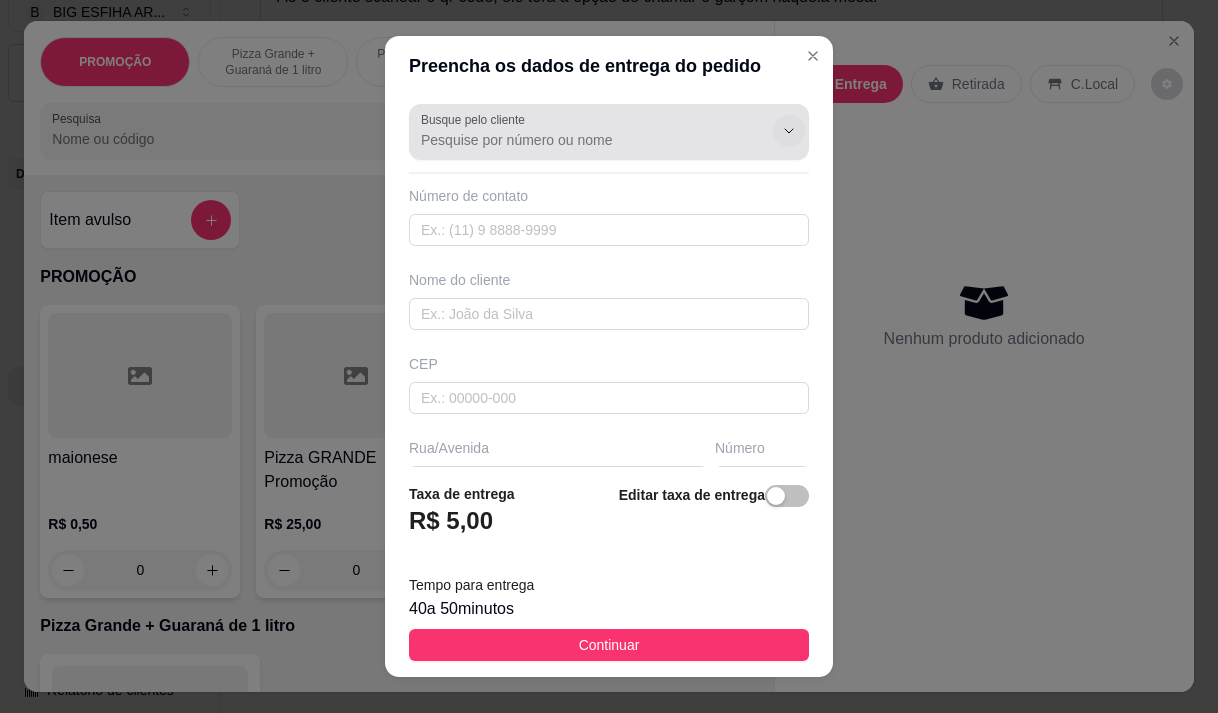 click 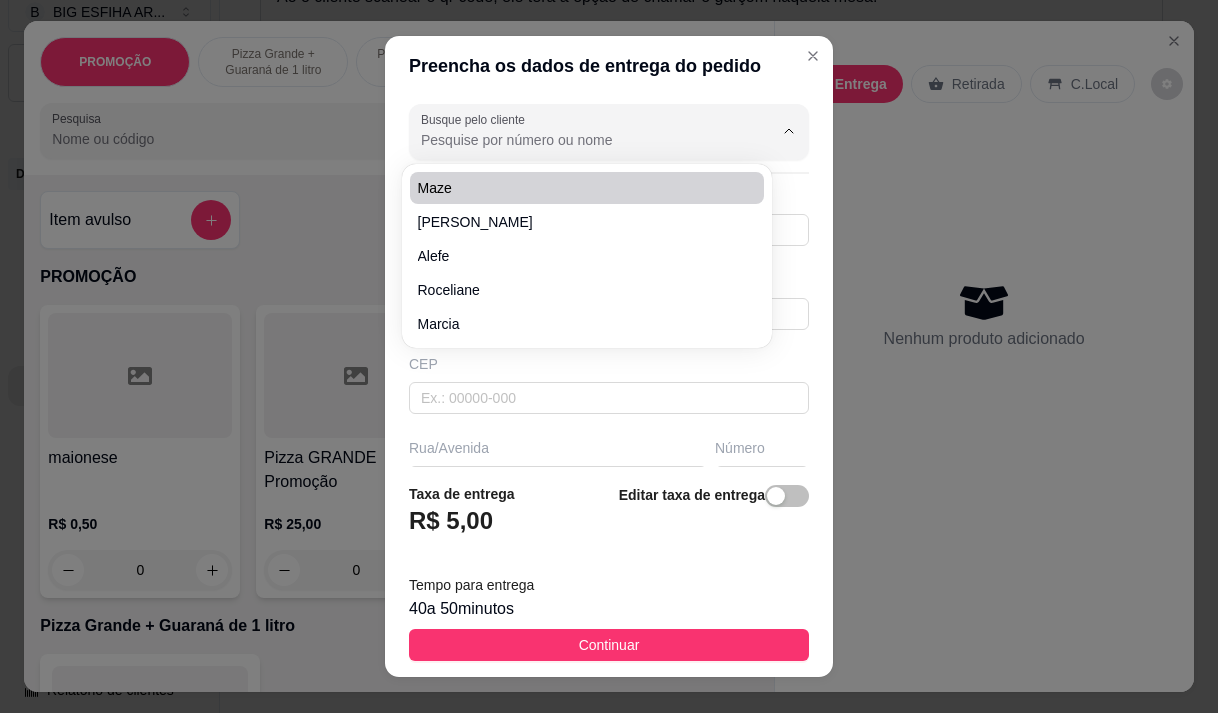 click on "Busque pelo cliente" at bounding box center [581, 140] 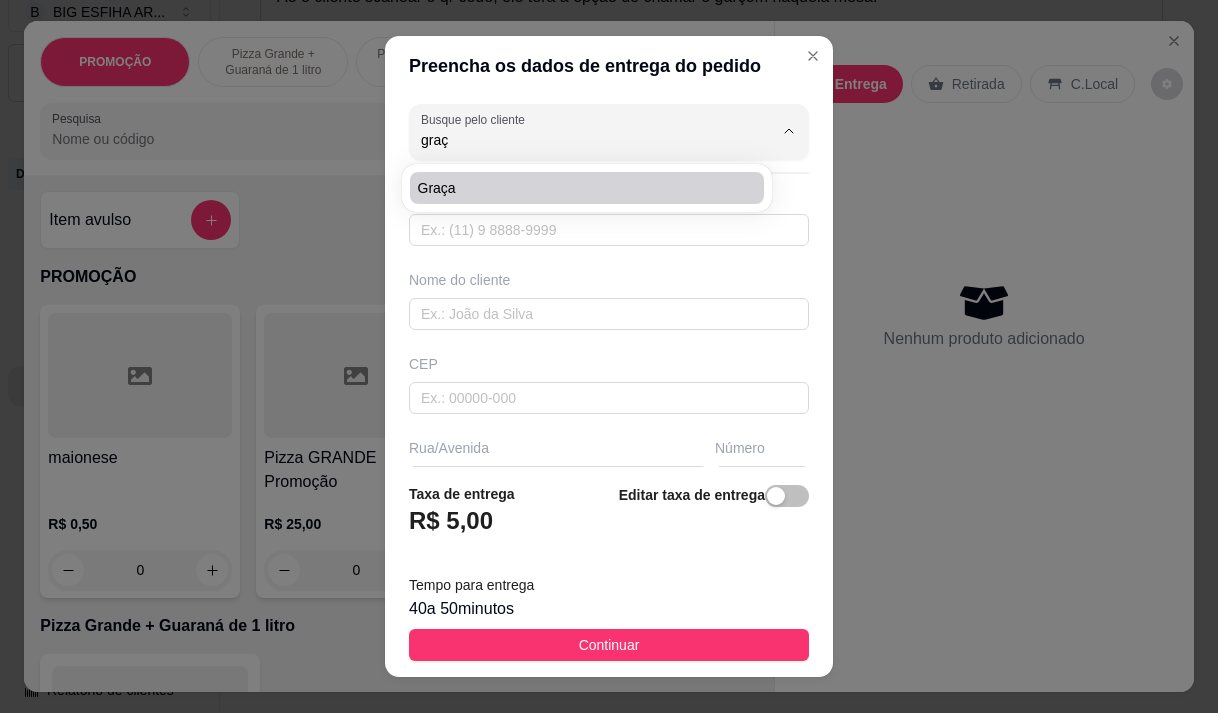 click on "graça" at bounding box center [577, 188] 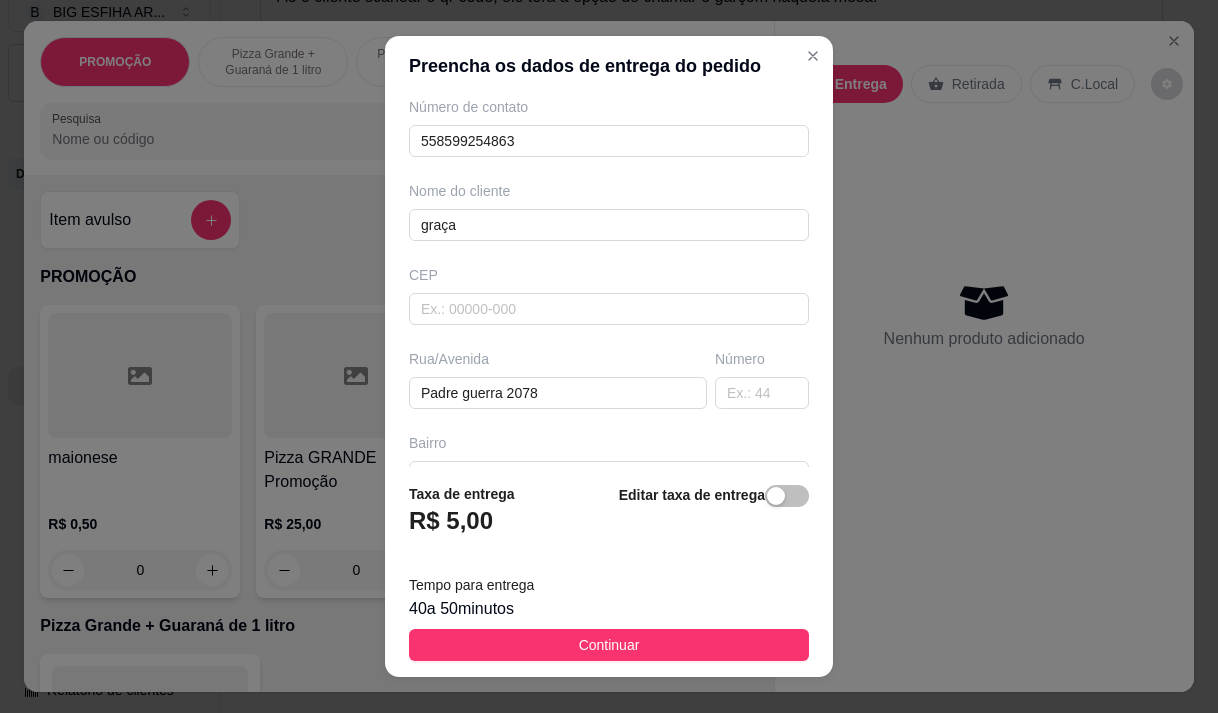 scroll, scrollTop: 200, scrollLeft: 0, axis: vertical 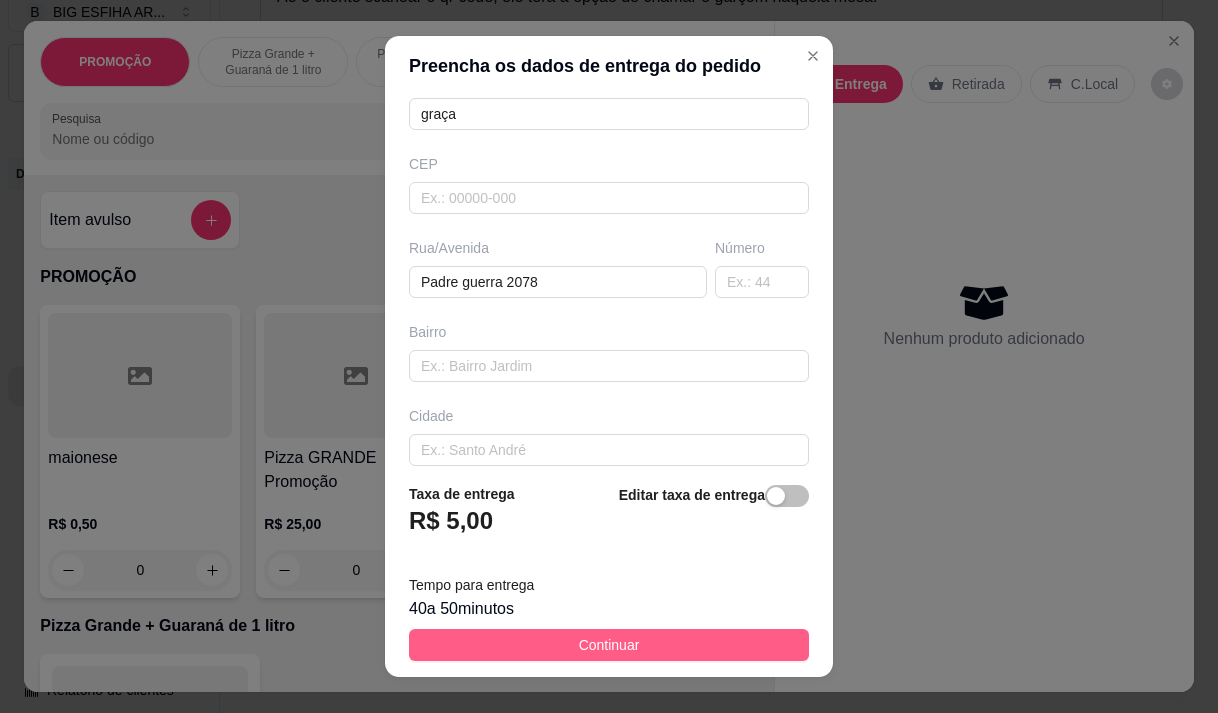 type on "graça" 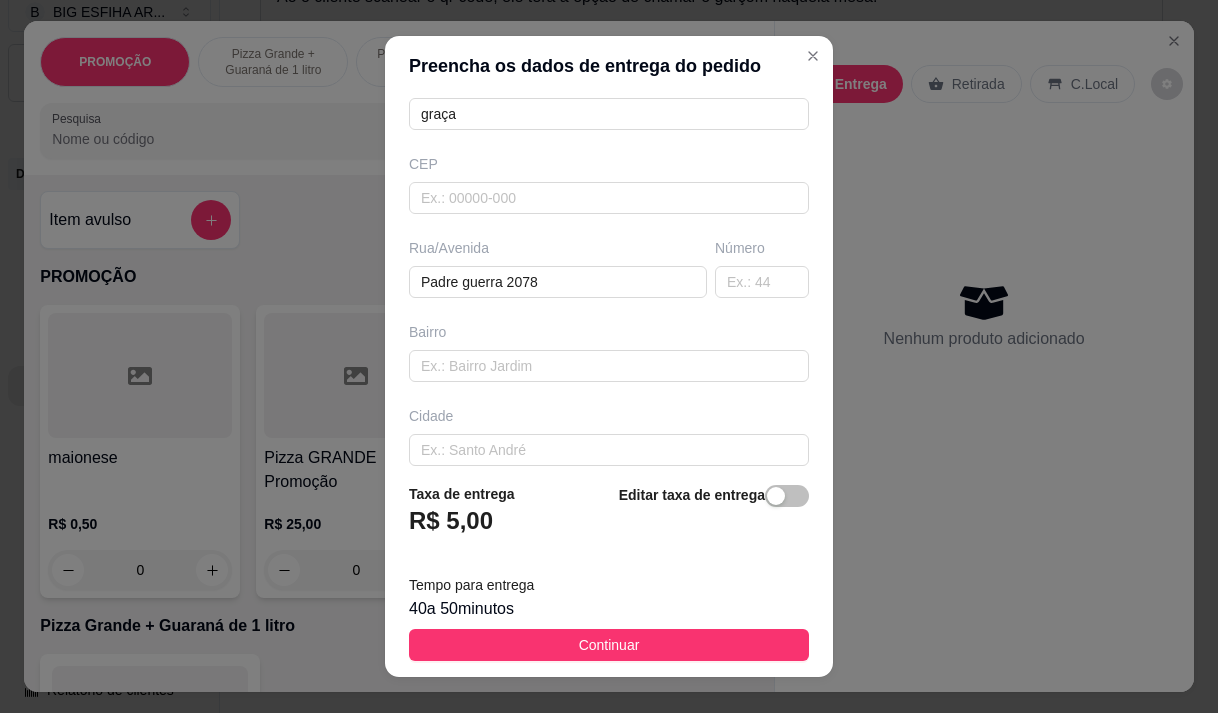 click on "Continuar" at bounding box center [609, 645] 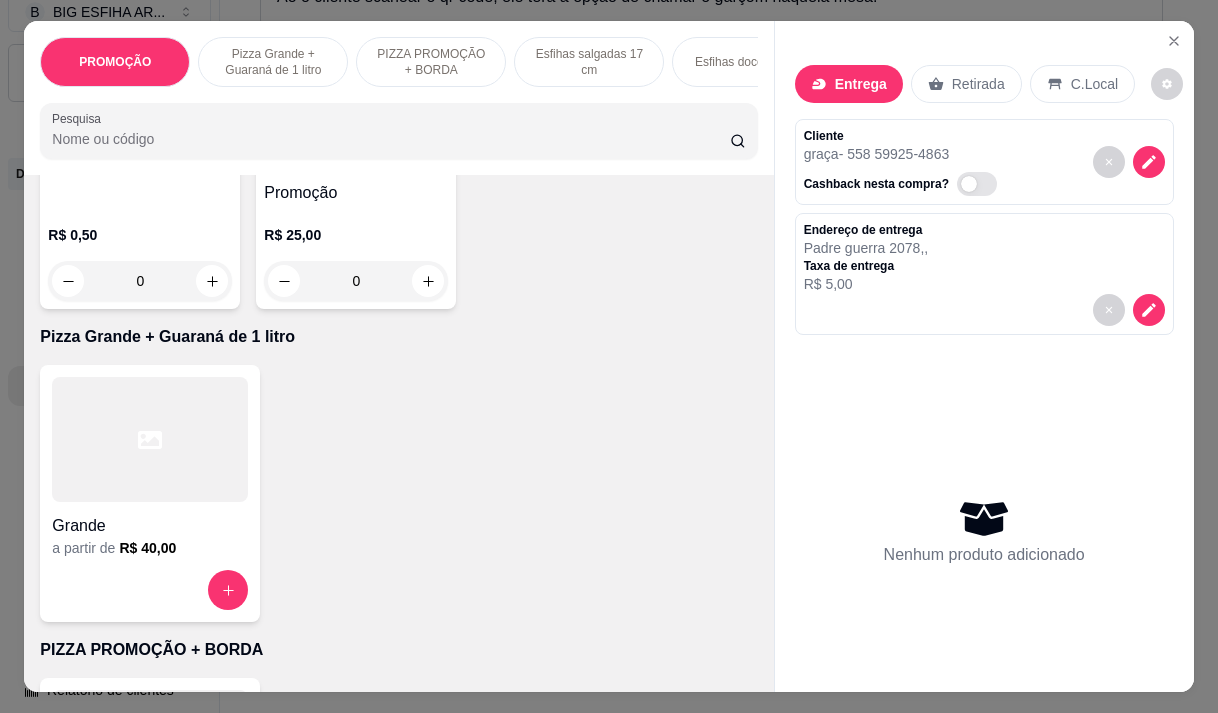 scroll, scrollTop: 300, scrollLeft: 0, axis: vertical 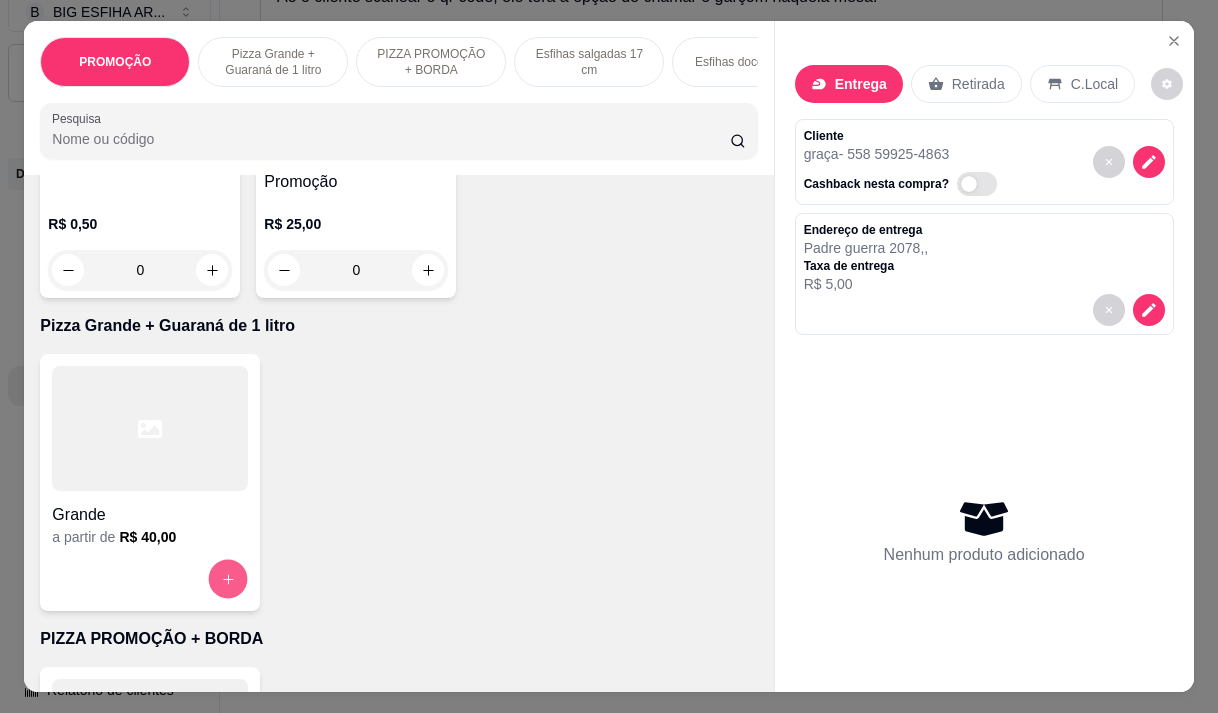 click at bounding box center [228, 579] 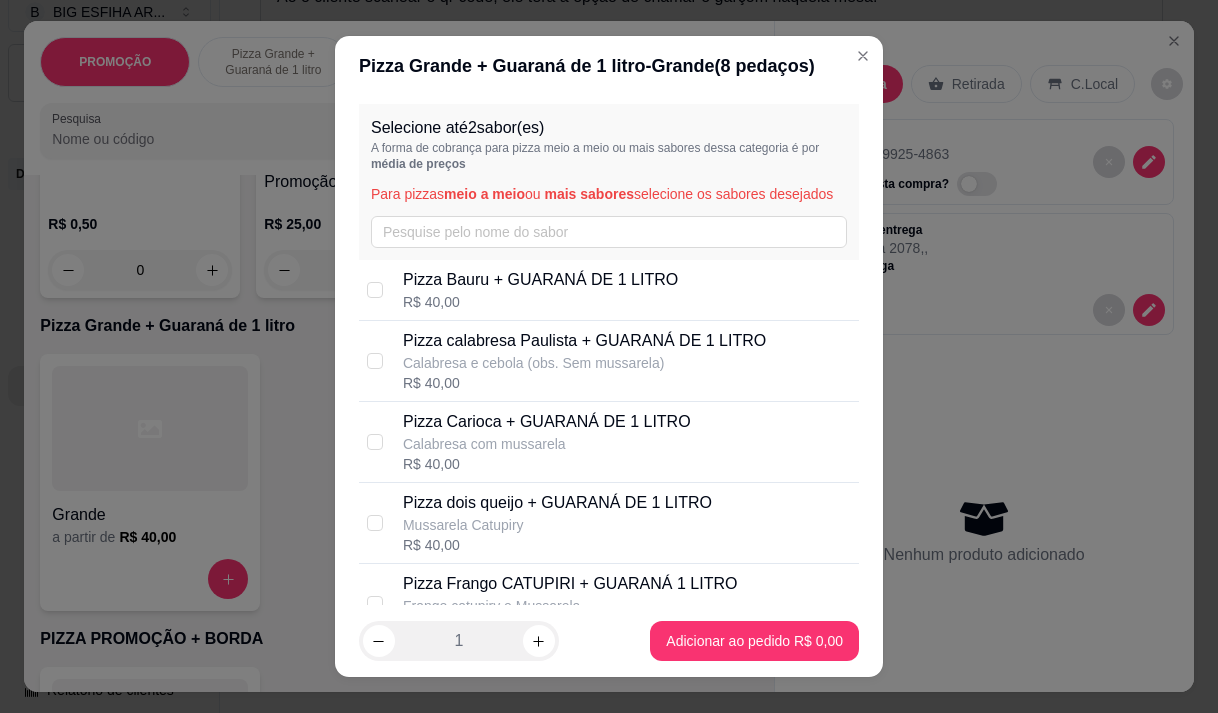 click on "Pizza Carioca + GUARANÁ DE 1 LITRO" at bounding box center [547, 422] 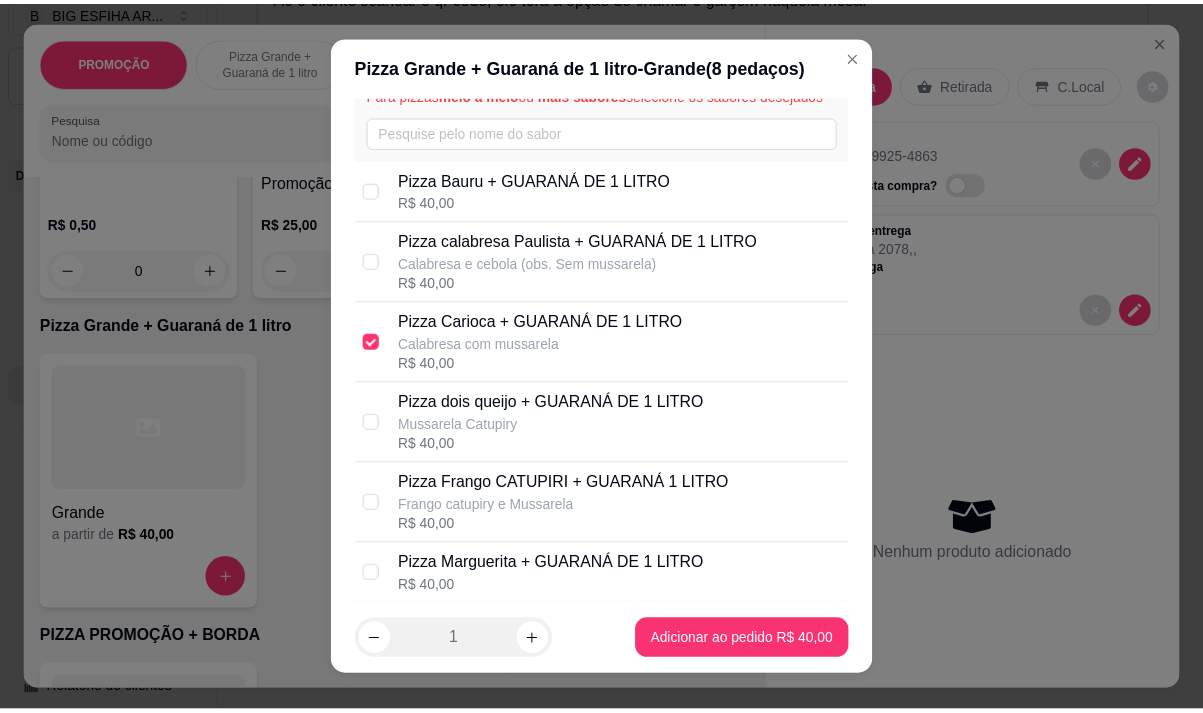 scroll, scrollTop: 200, scrollLeft: 0, axis: vertical 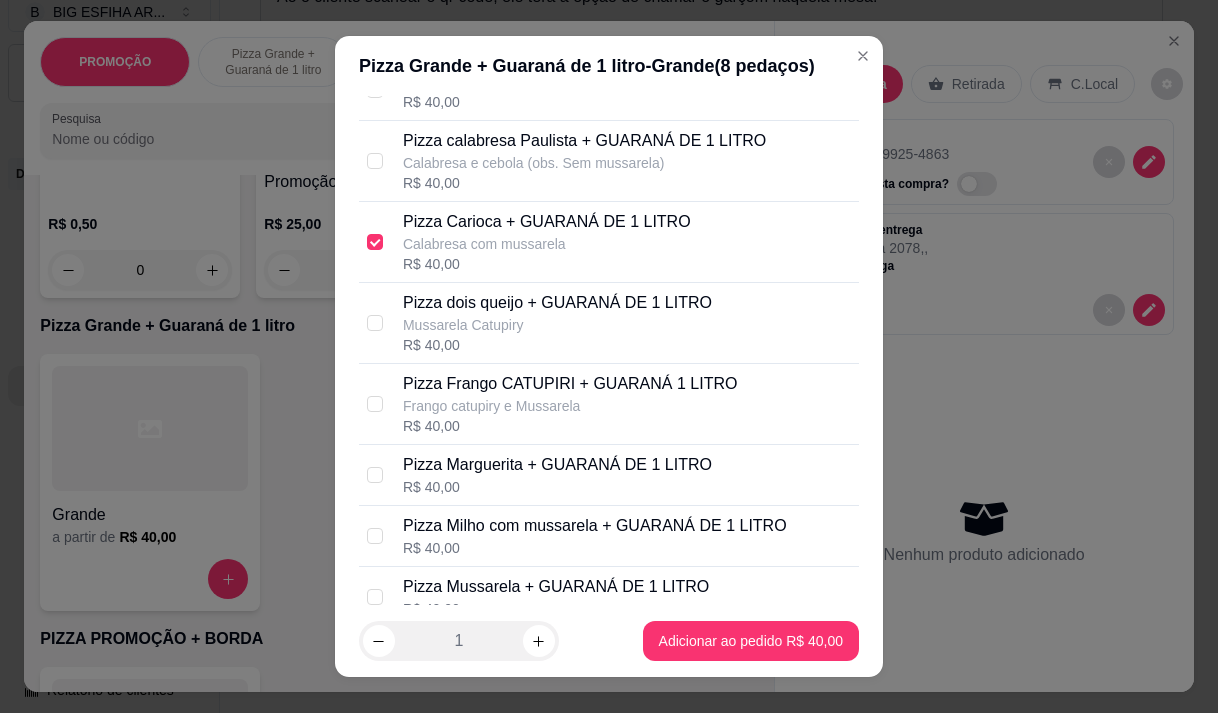 click on "Pizza Frango CATUPIRI + GUARANÁ 1 LITRO" at bounding box center [570, 384] 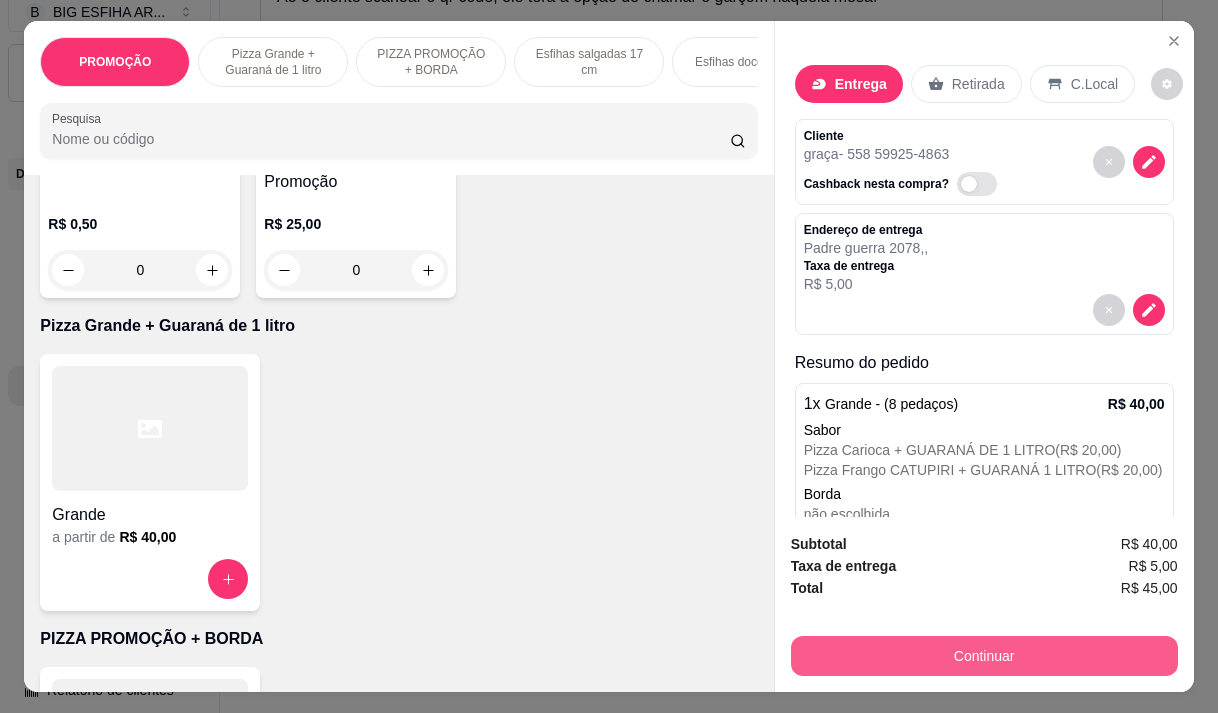 click on "Continuar" at bounding box center [984, 656] 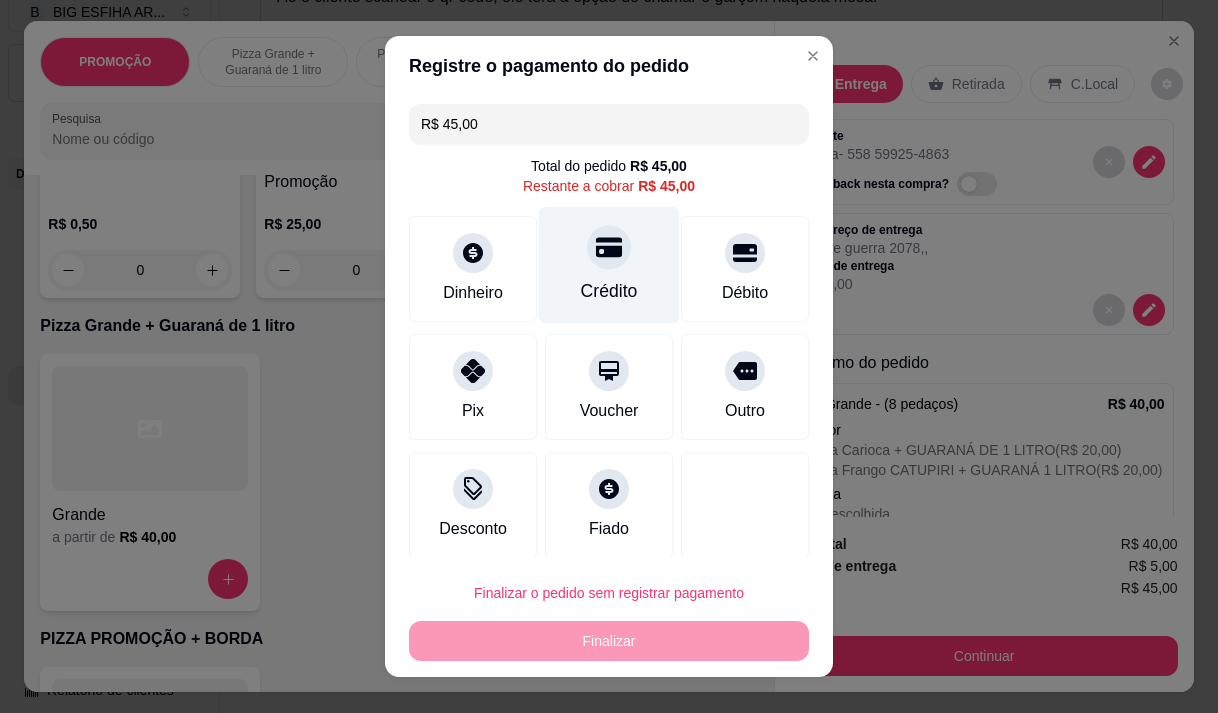 click on "Crédito" at bounding box center (609, 291) 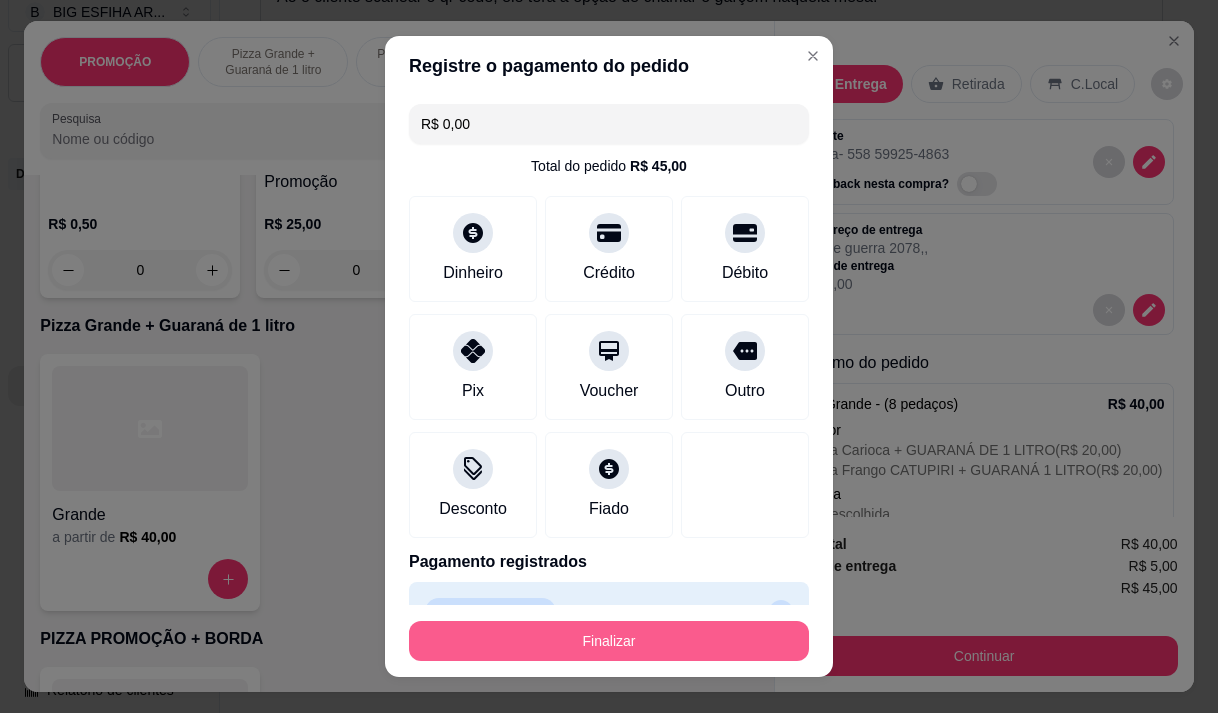 click on "Finalizar" at bounding box center [609, 641] 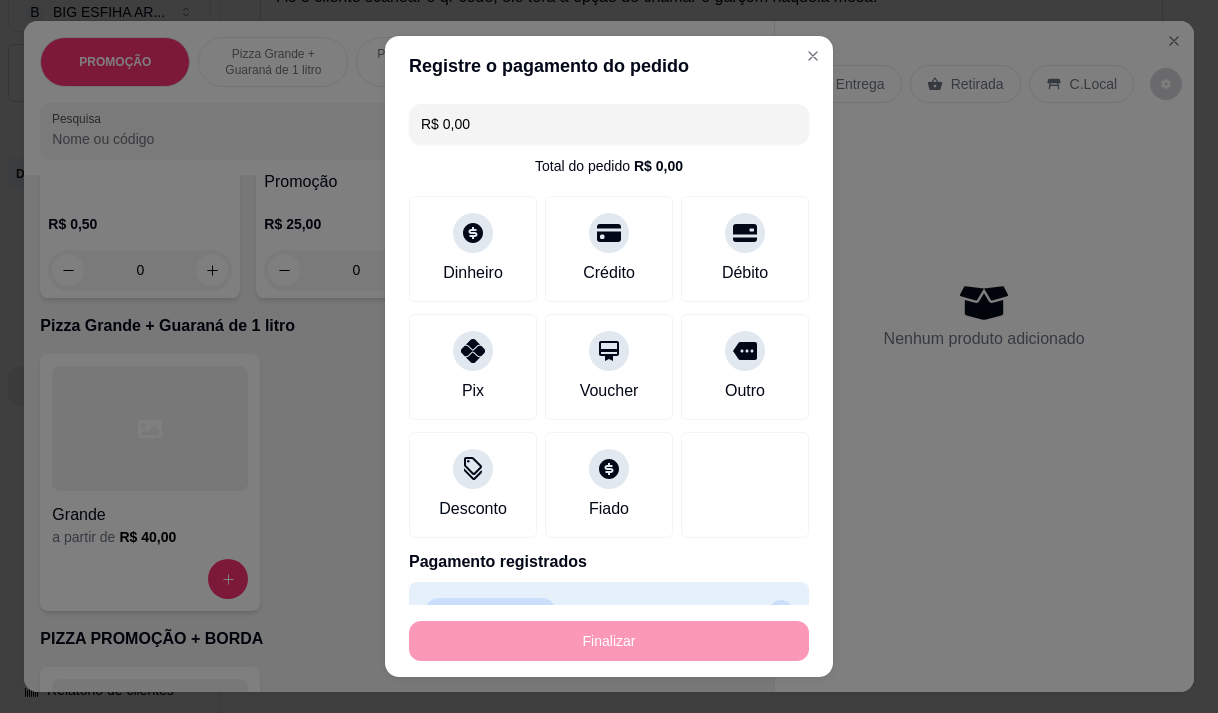 type on "-R$ 45,00" 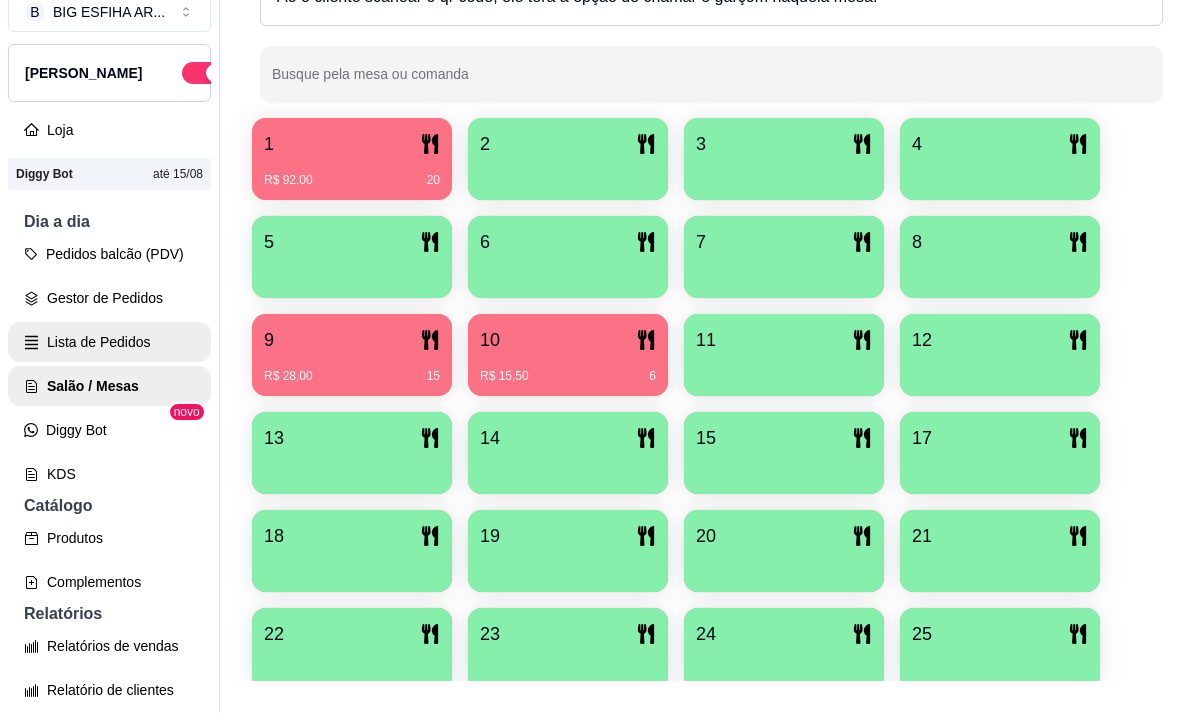 click on "Lista de Pedidos" at bounding box center (109, 342) 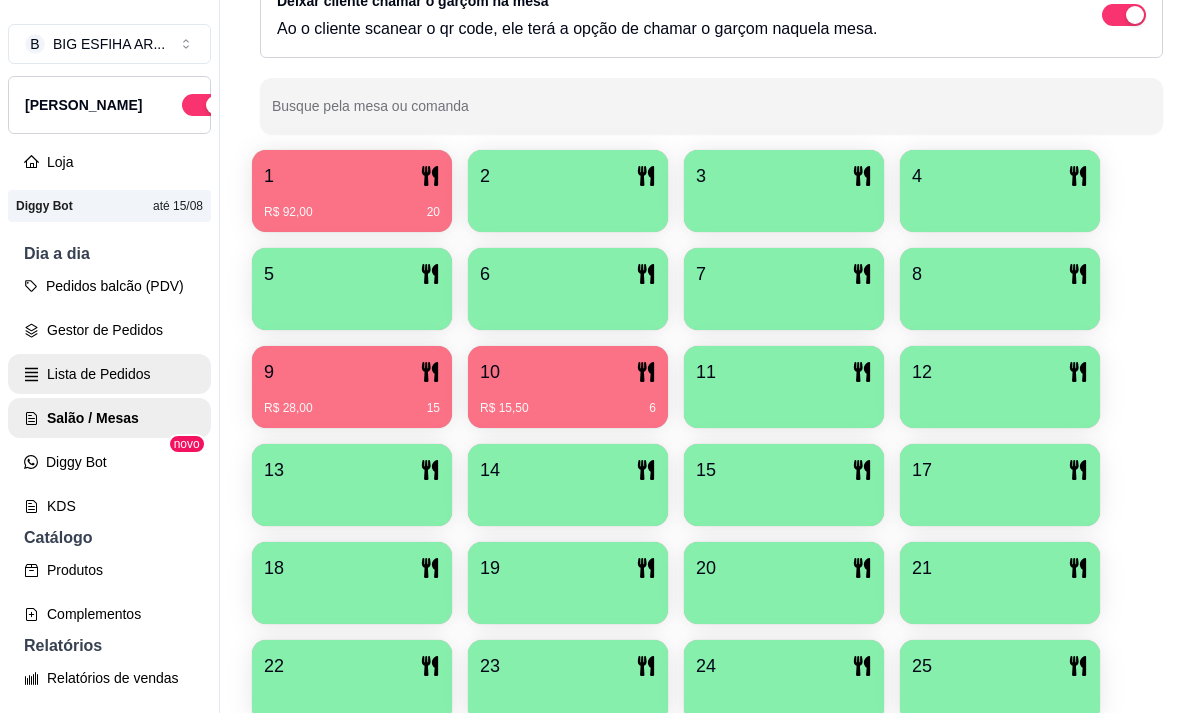 scroll, scrollTop: 0, scrollLeft: 0, axis: both 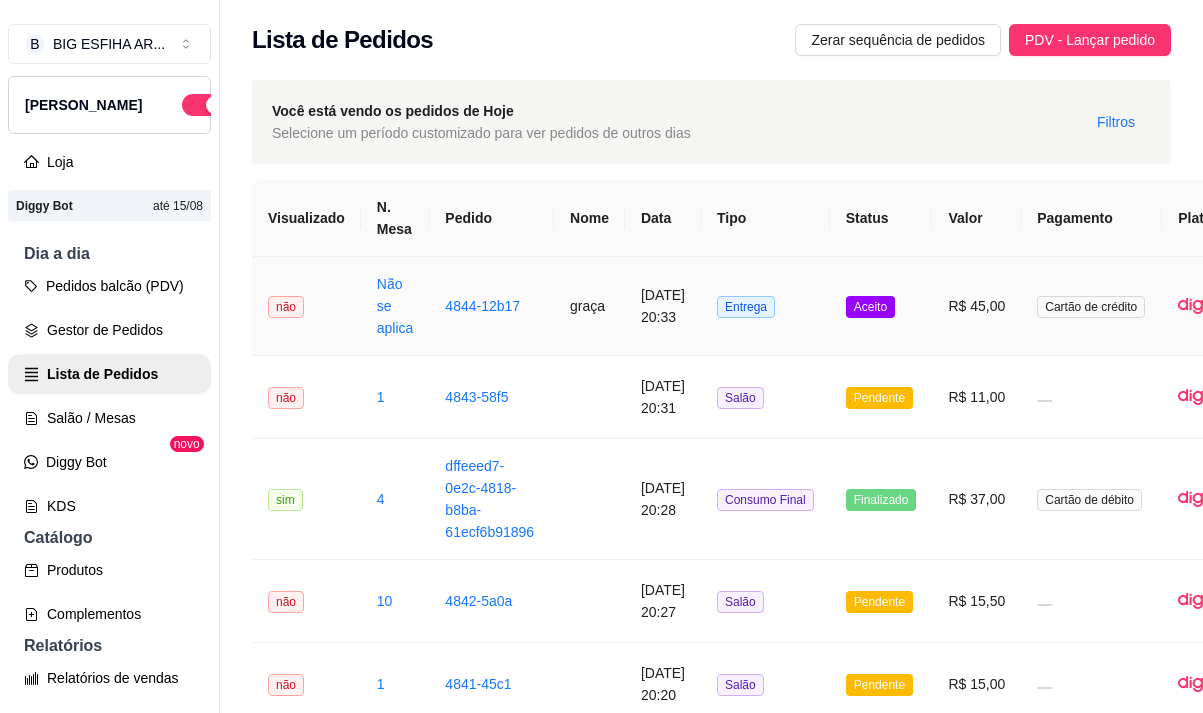 click on "[DATE] 20:33" at bounding box center (663, 306) 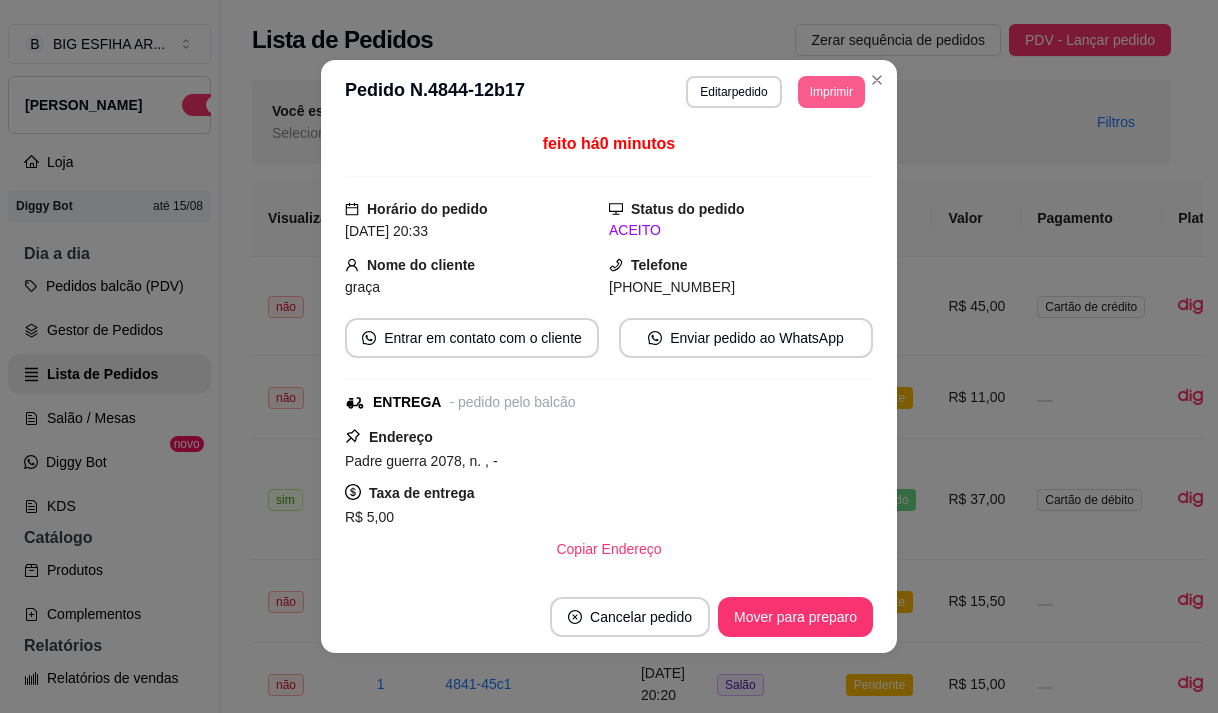 click on "Imprimir" at bounding box center (831, 92) 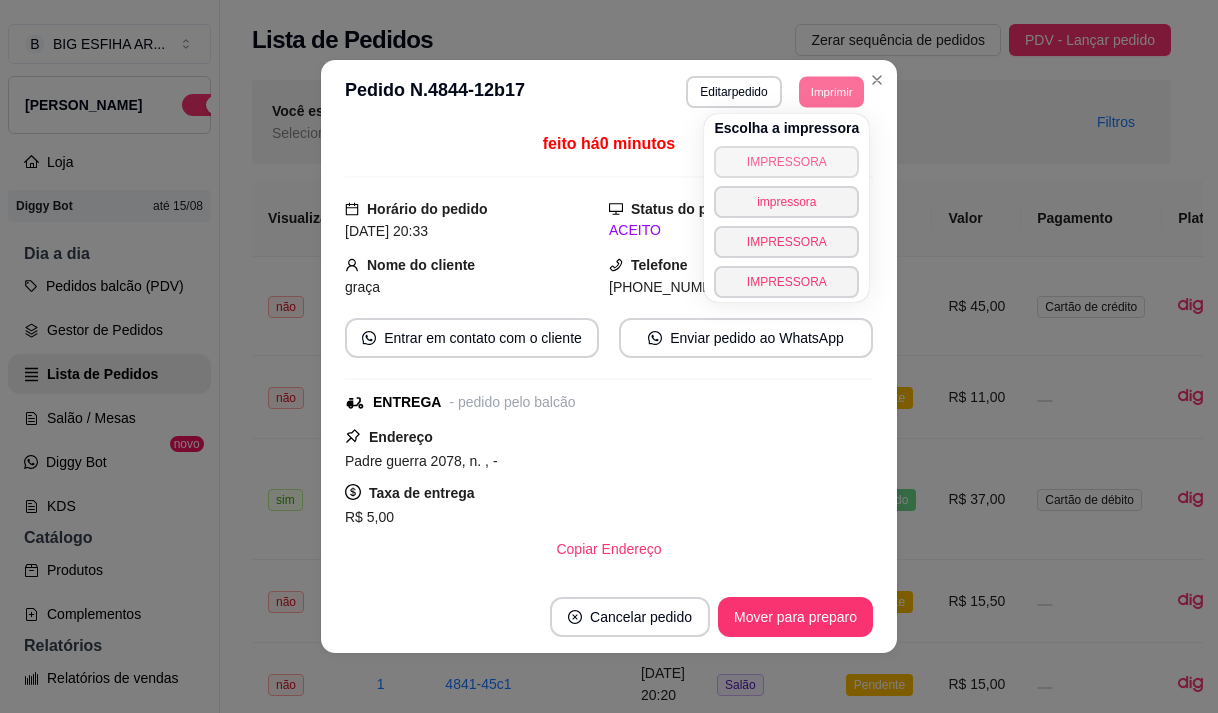 click on "IMPRESSORA" at bounding box center (786, 162) 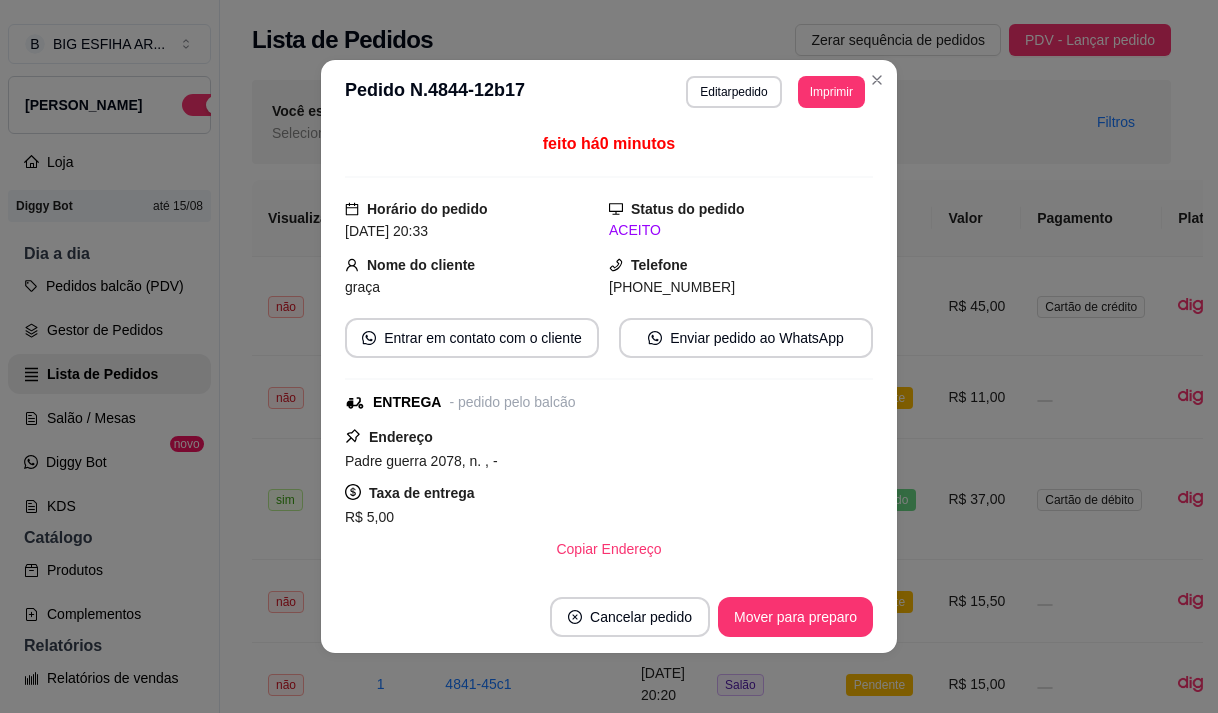 type 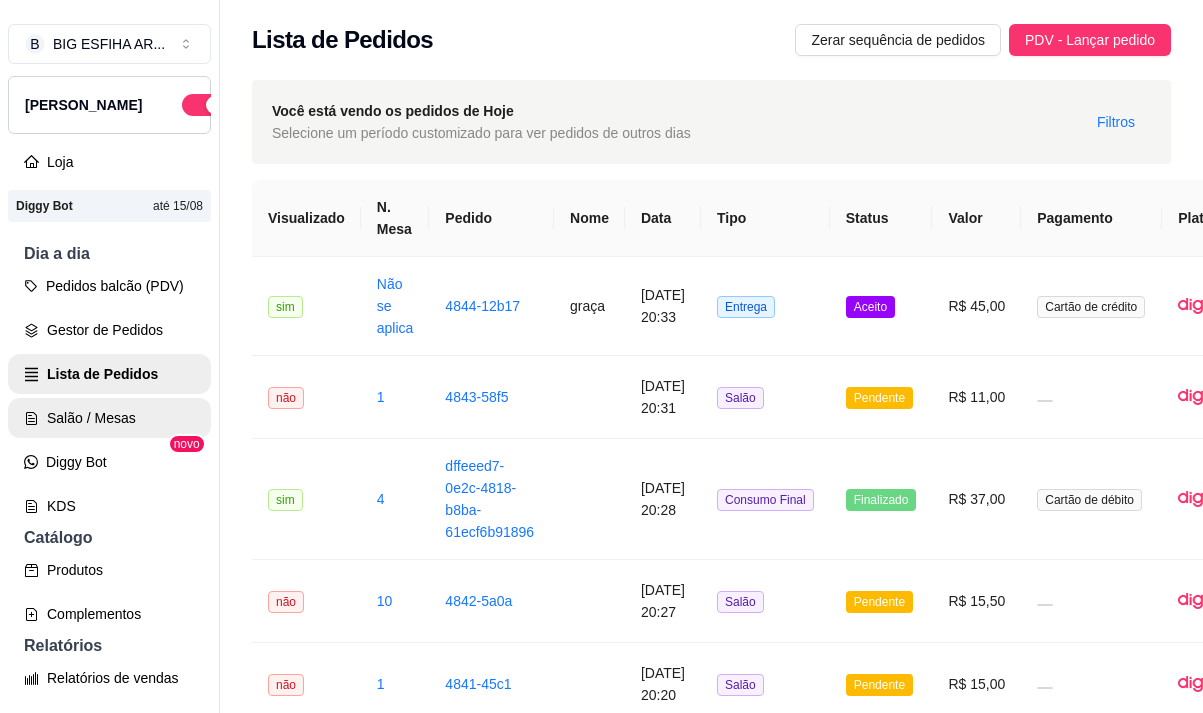 click on "Salão / Mesas" at bounding box center [109, 418] 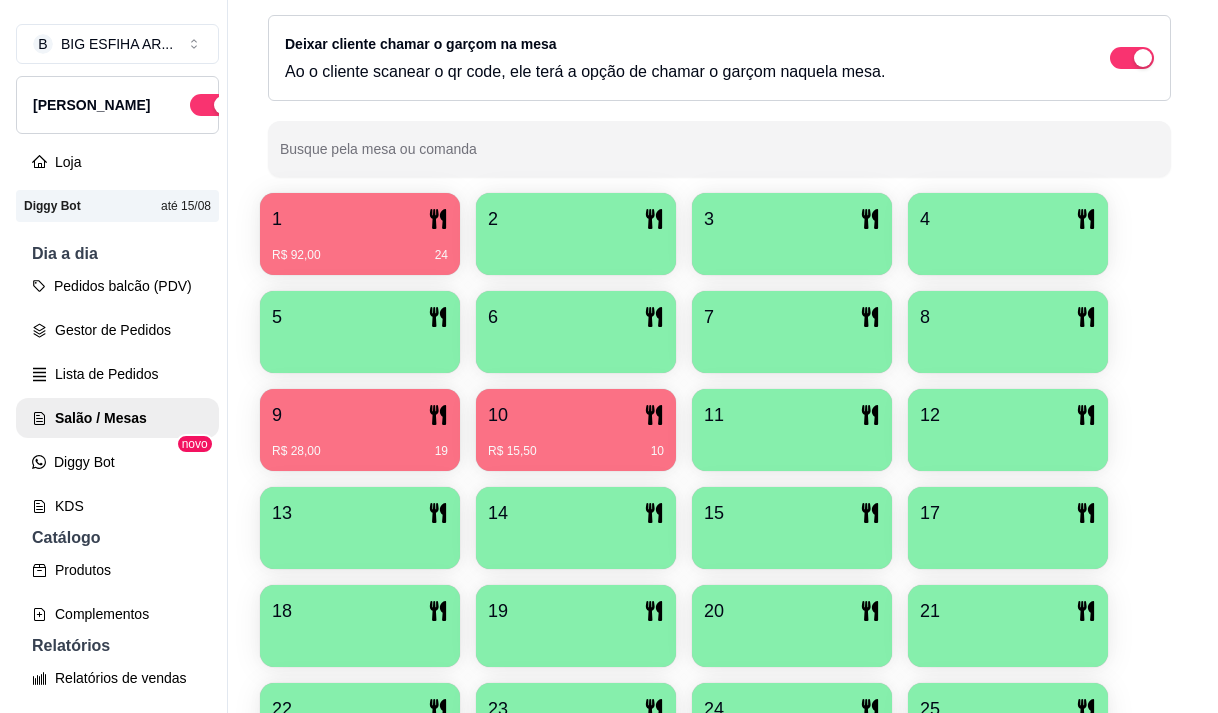 scroll, scrollTop: 300, scrollLeft: 0, axis: vertical 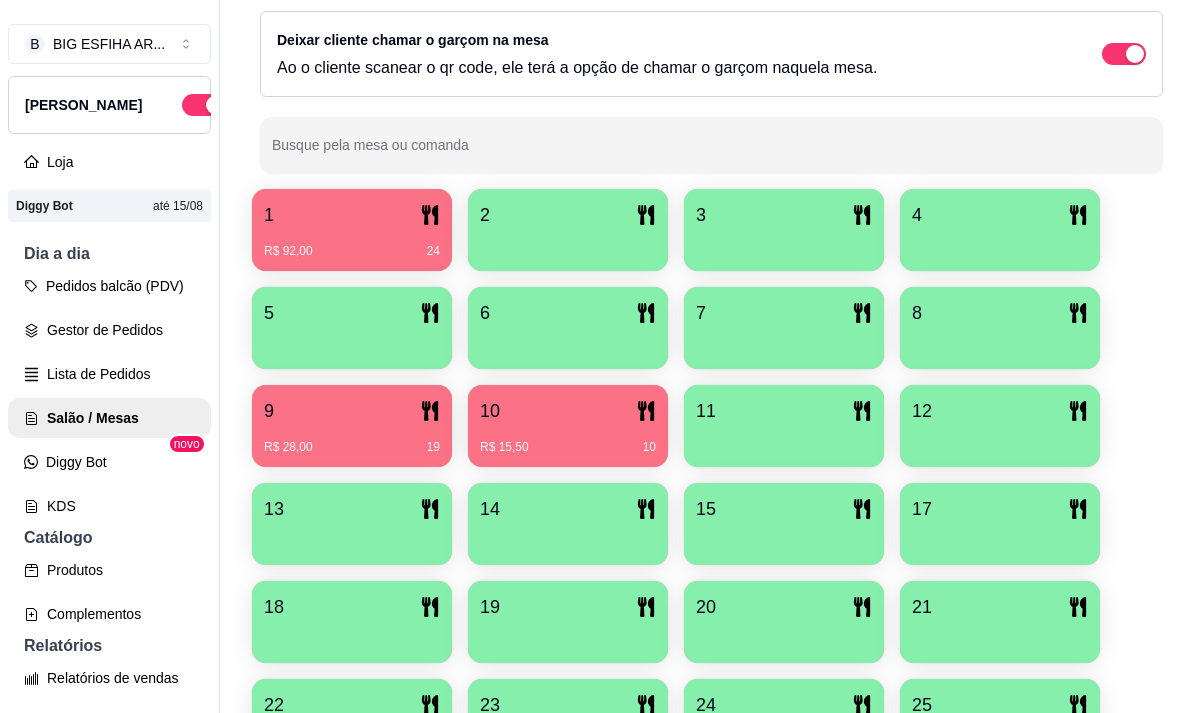 click on "R$ 15,50 10" at bounding box center (568, 447) 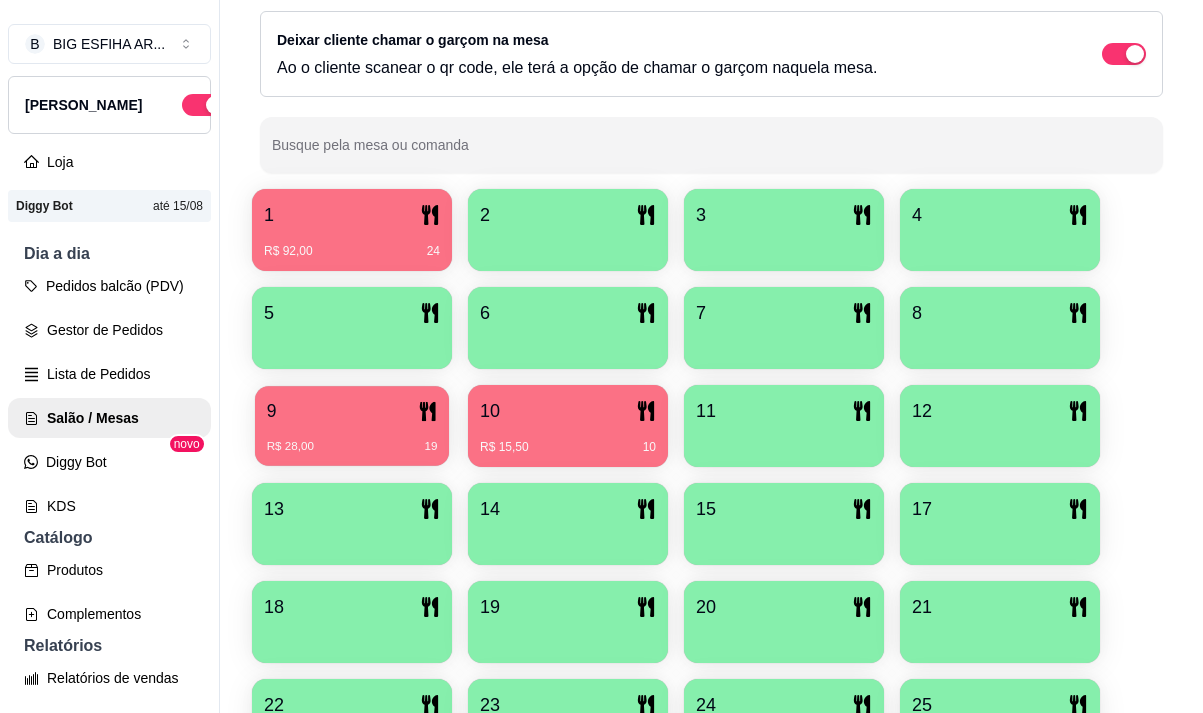 click on "9" at bounding box center (352, 411) 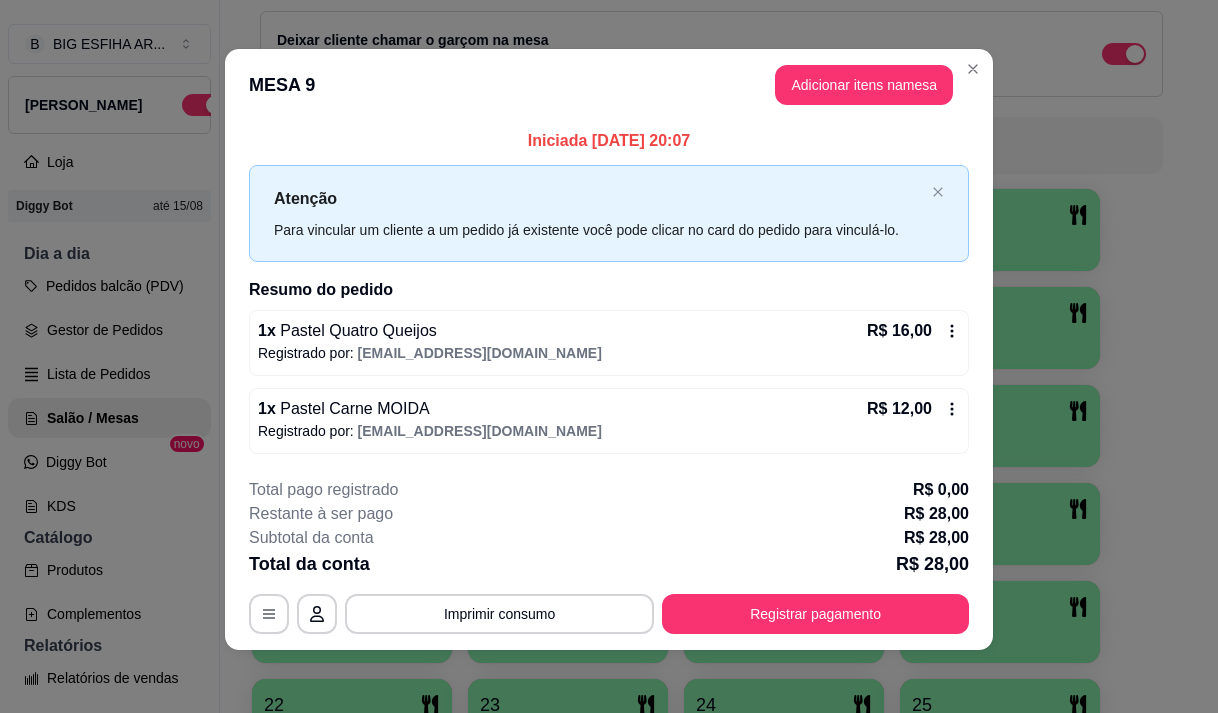 scroll, scrollTop: 8, scrollLeft: 0, axis: vertical 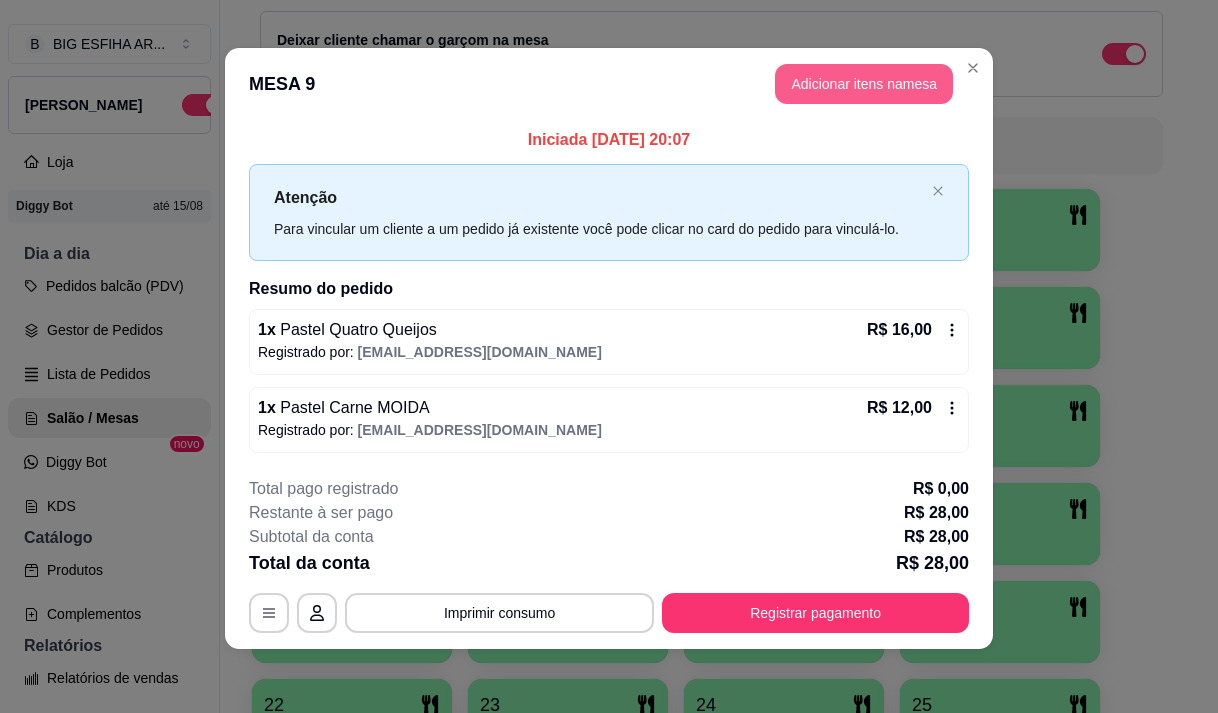 click on "MESA 9 Adicionar itens na  mesa" at bounding box center [609, 84] 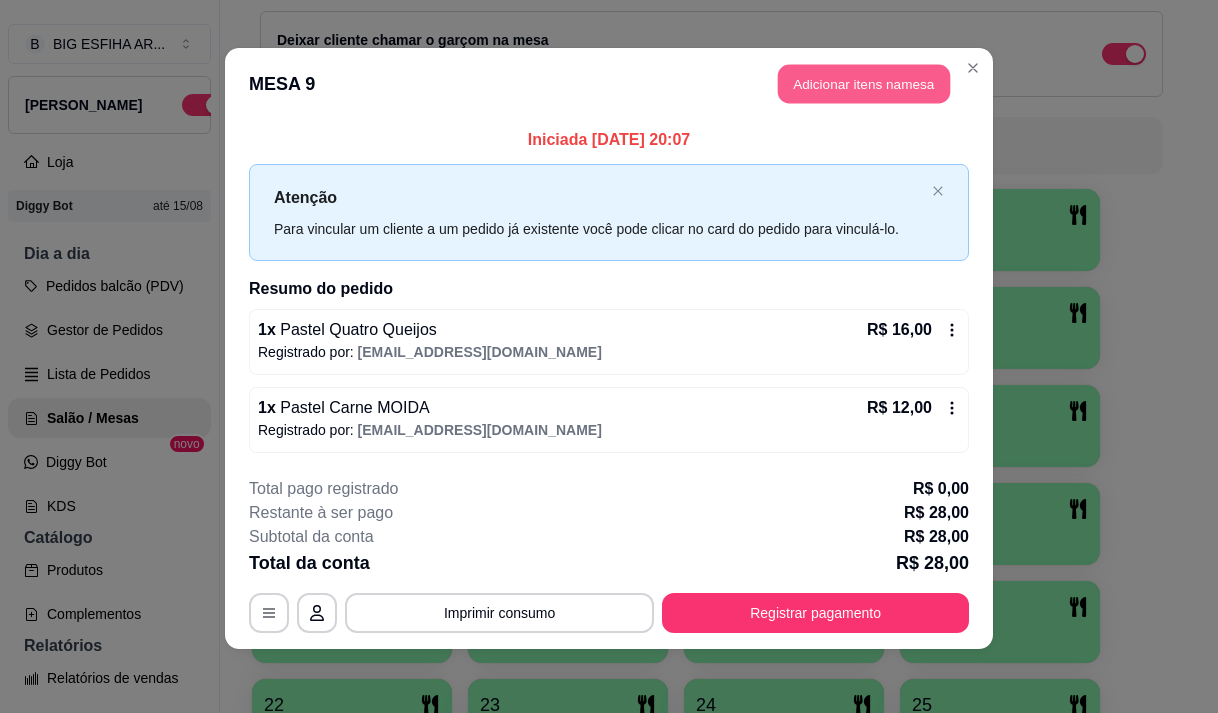 click on "Adicionar itens na  mesa" at bounding box center [864, 84] 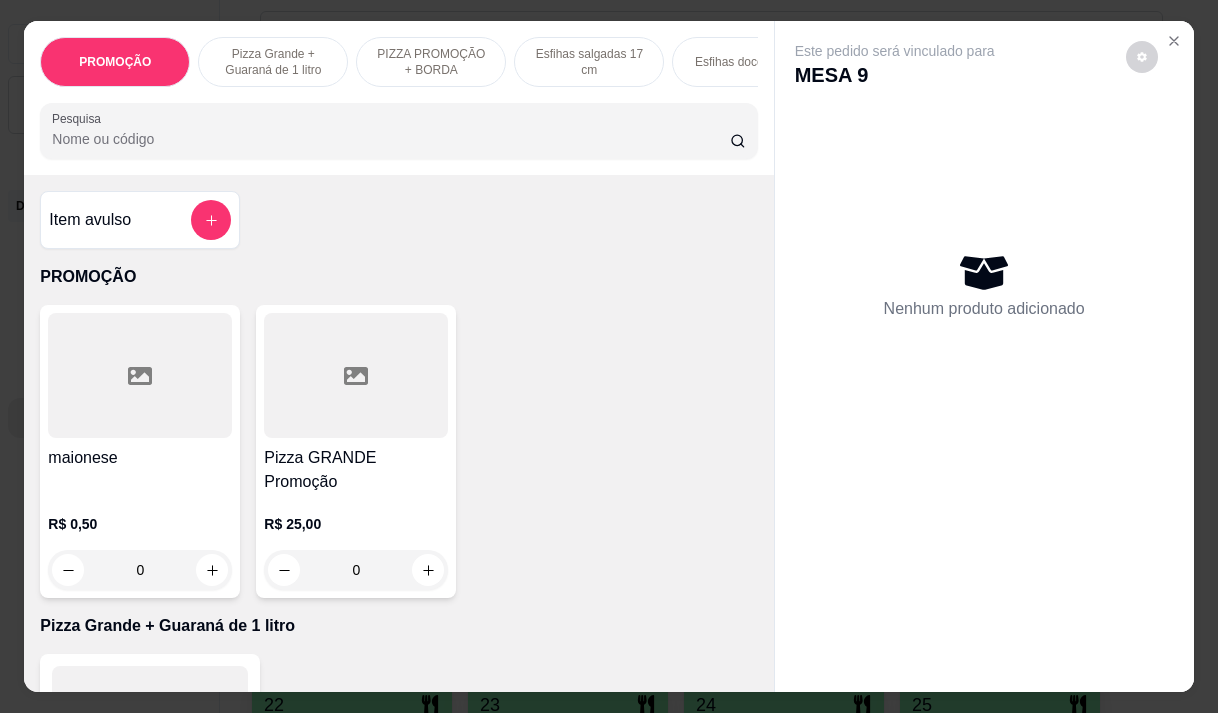 click on "Pesquisa" at bounding box center (391, 139) 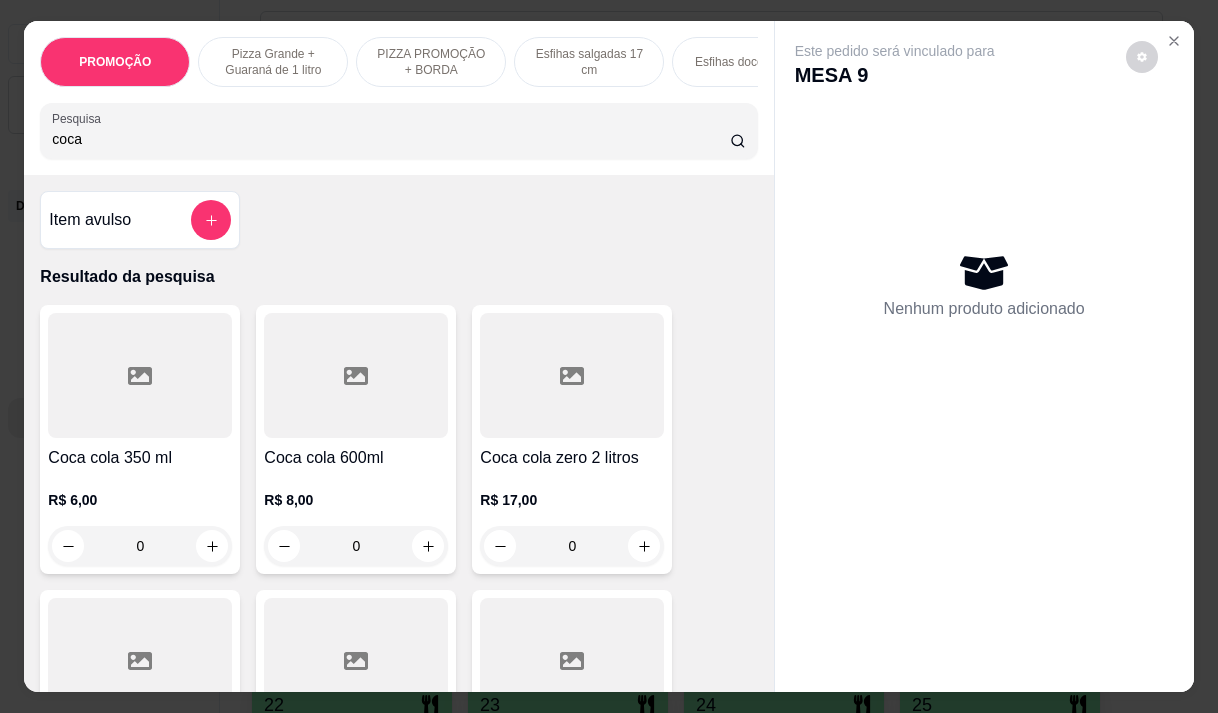 type on "coca" 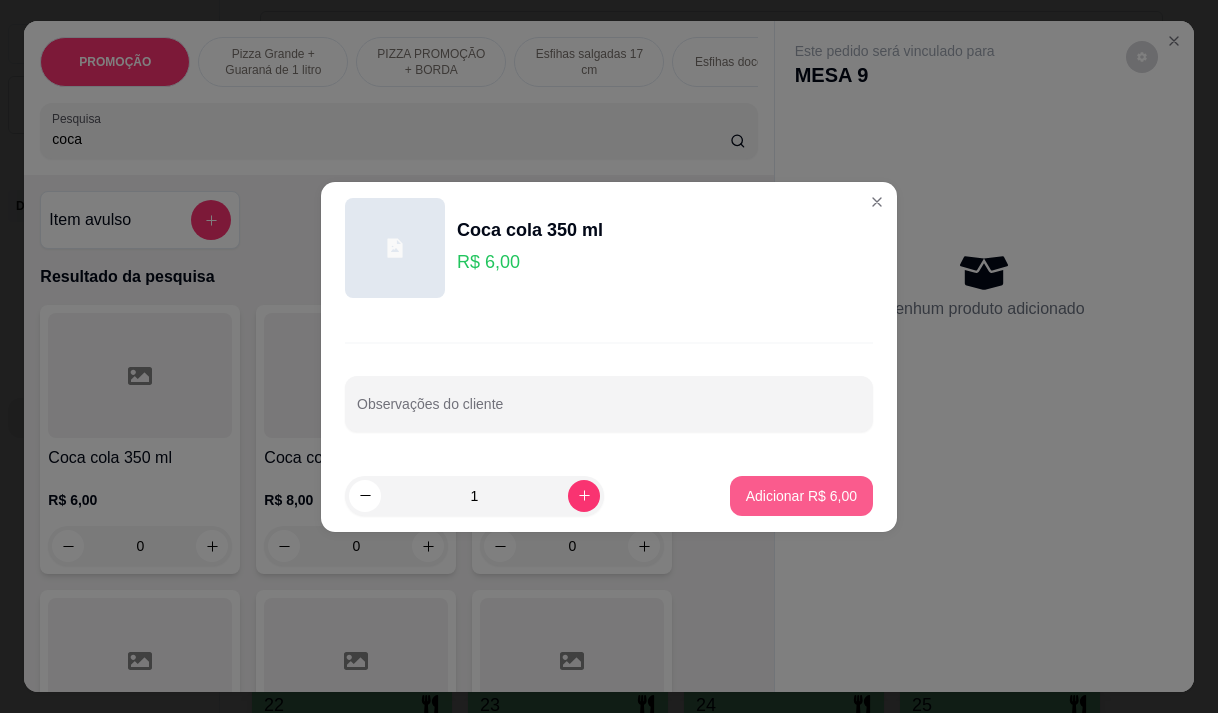 click on "Adicionar   R$ 6,00" at bounding box center [801, 496] 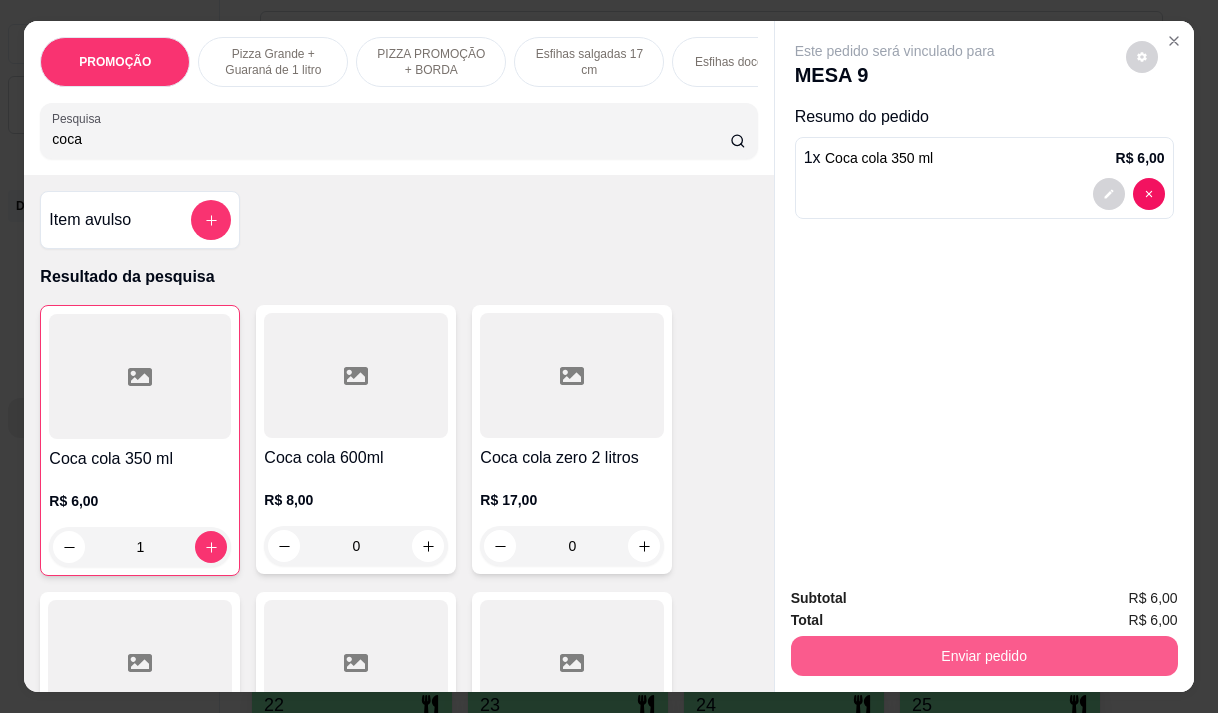 click on "Enviar pedido" at bounding box center (984, 656) 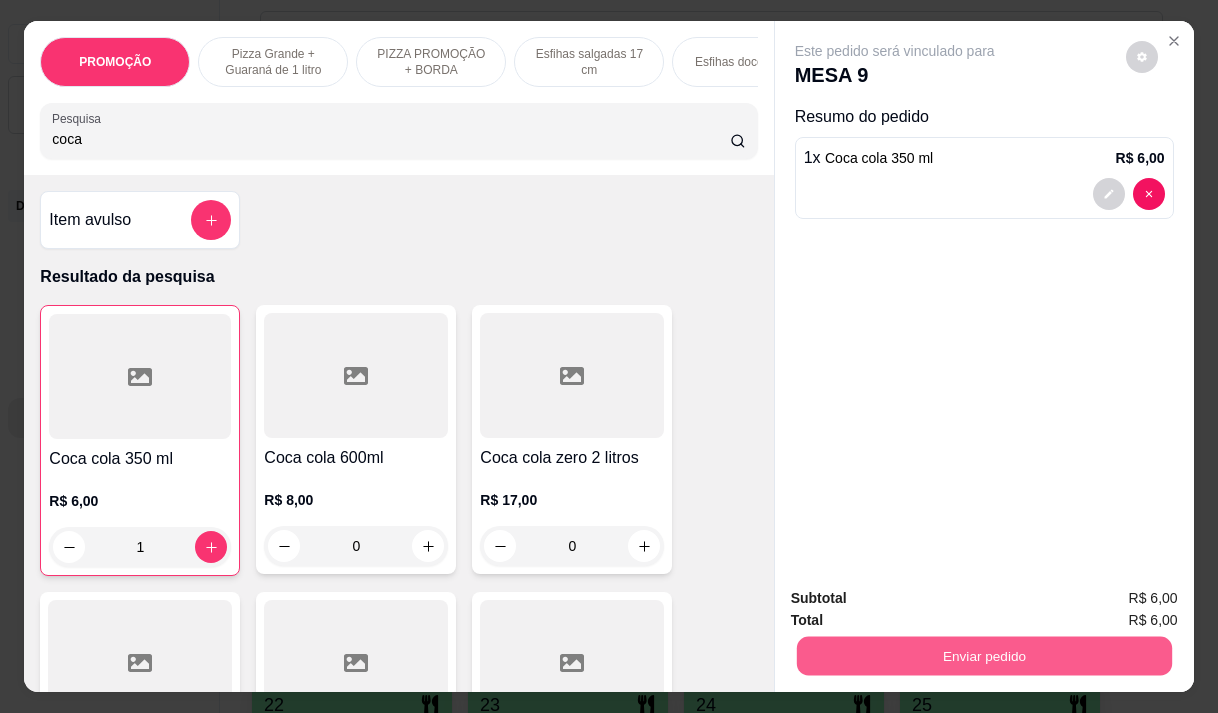 click on "Enviar pedido" at bounding box center (983, 655) 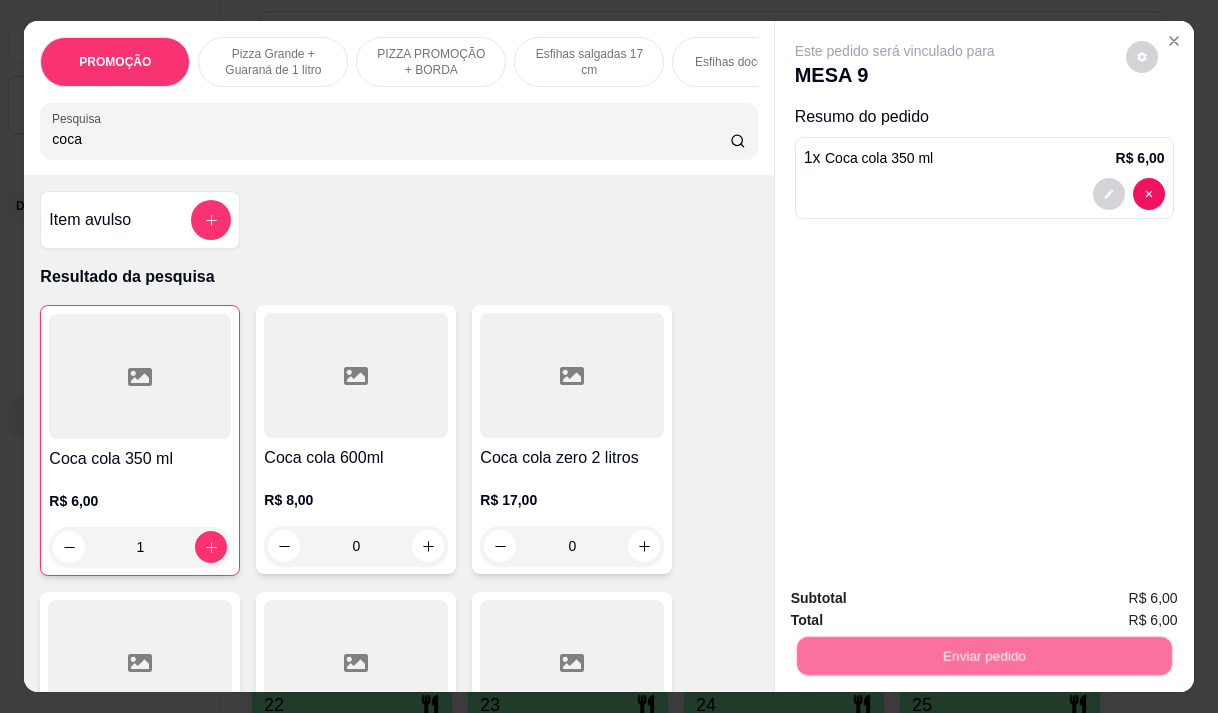 click on "Não registrar e enviar pedido" at bounding box center [918, 598] 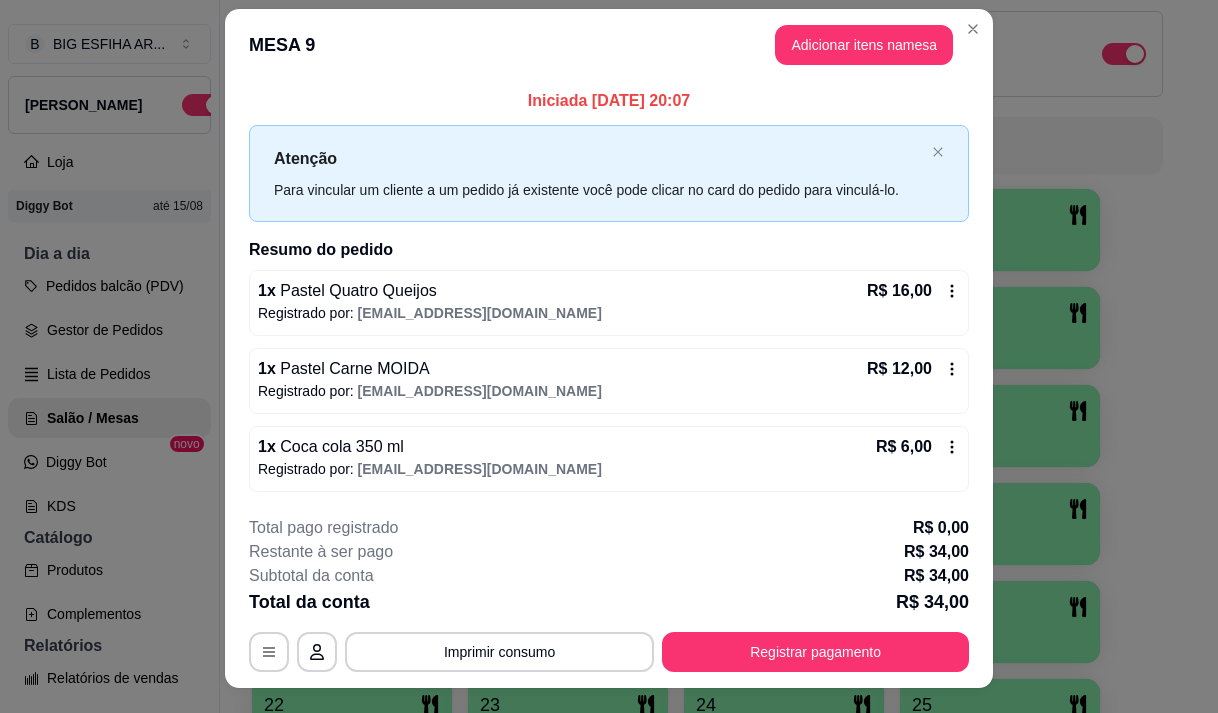scroll, scrollTop: 0, scrollLeft: 0, axis: both 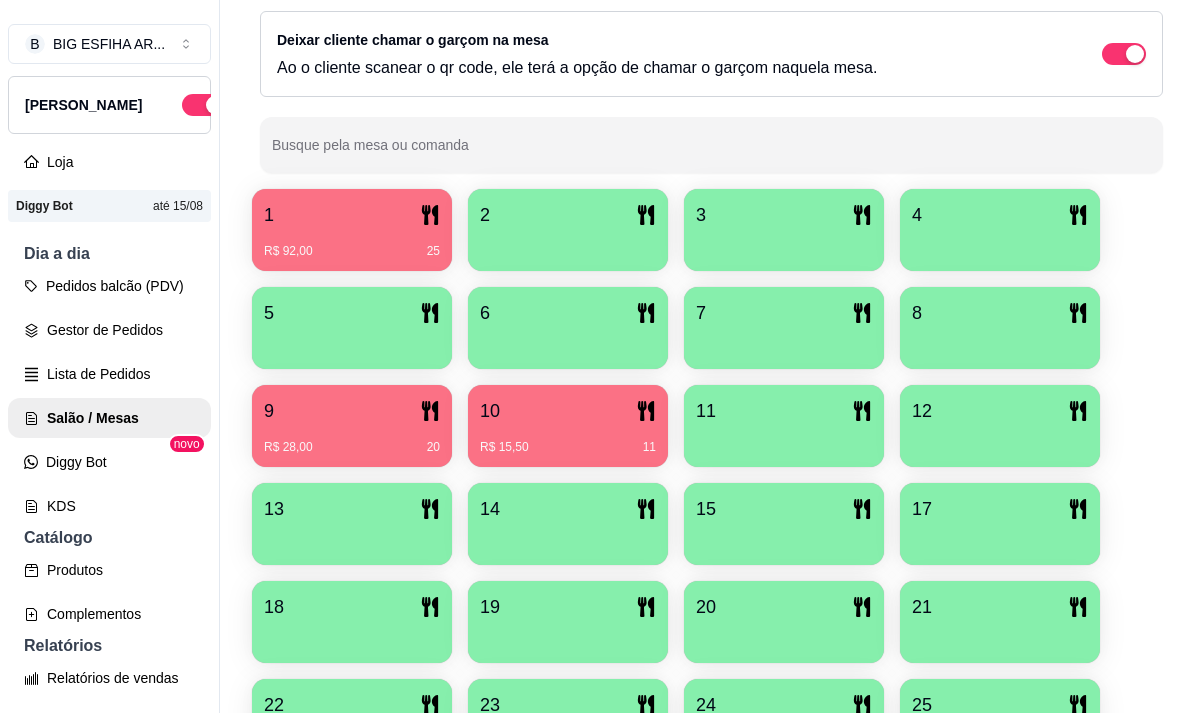 click on "Novidade! Agora é possível gerenciar o consumo da mesa por clientes.   Veja como isso funciona Todos Mesas Comandas Deixar cliente chamar o garçom na mesa Ao o cliente scanear o qr code, ele terá a opção de chamar o garçom naquela mesa. Busque pela mesa ou comanda
1 R$ 92,00 25 2 3 4 5 6 7 8 9 R$ 28,00 20 10 R$ 15,50 11 11 12 13 14 15 17 18 19 20 21 22 23 24 25 26 27 28 29 30" at bounding box center (711, 394) 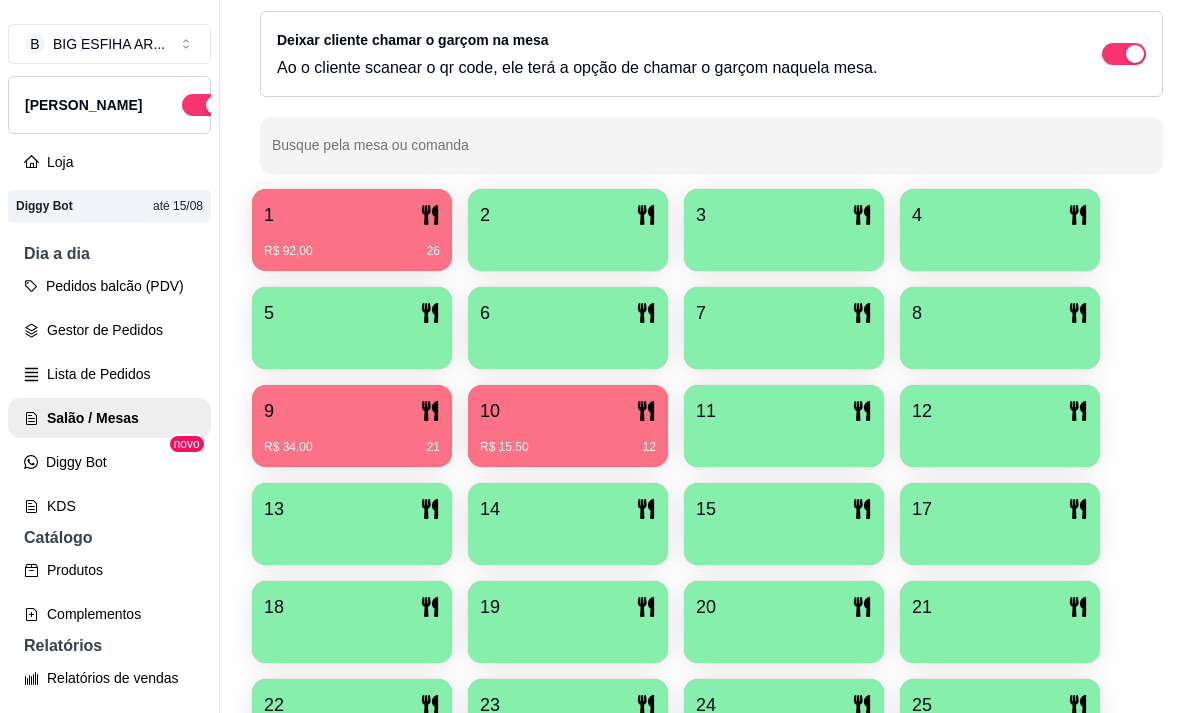 click at bounding box center (1000, 342) 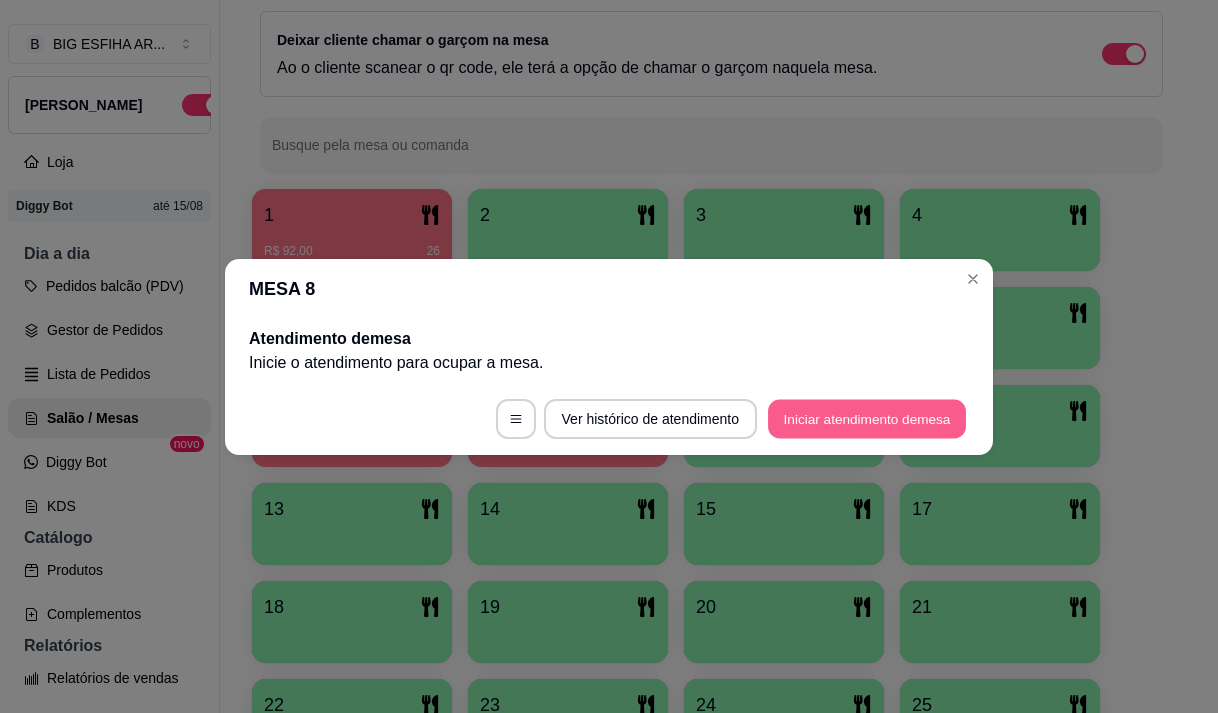click on "Iniciar atendimento de  mesa" at bounding box center (867, 418) 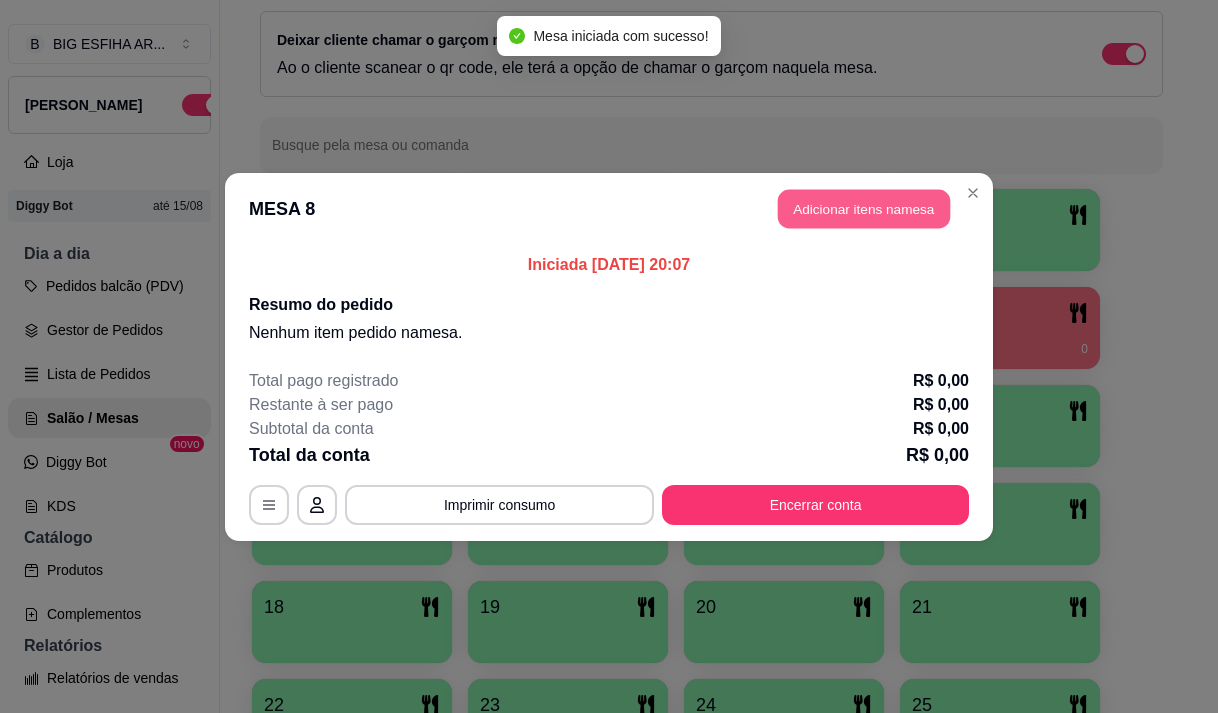click on "Adicionar itens na  mesa" at bounding box center [864, 208] 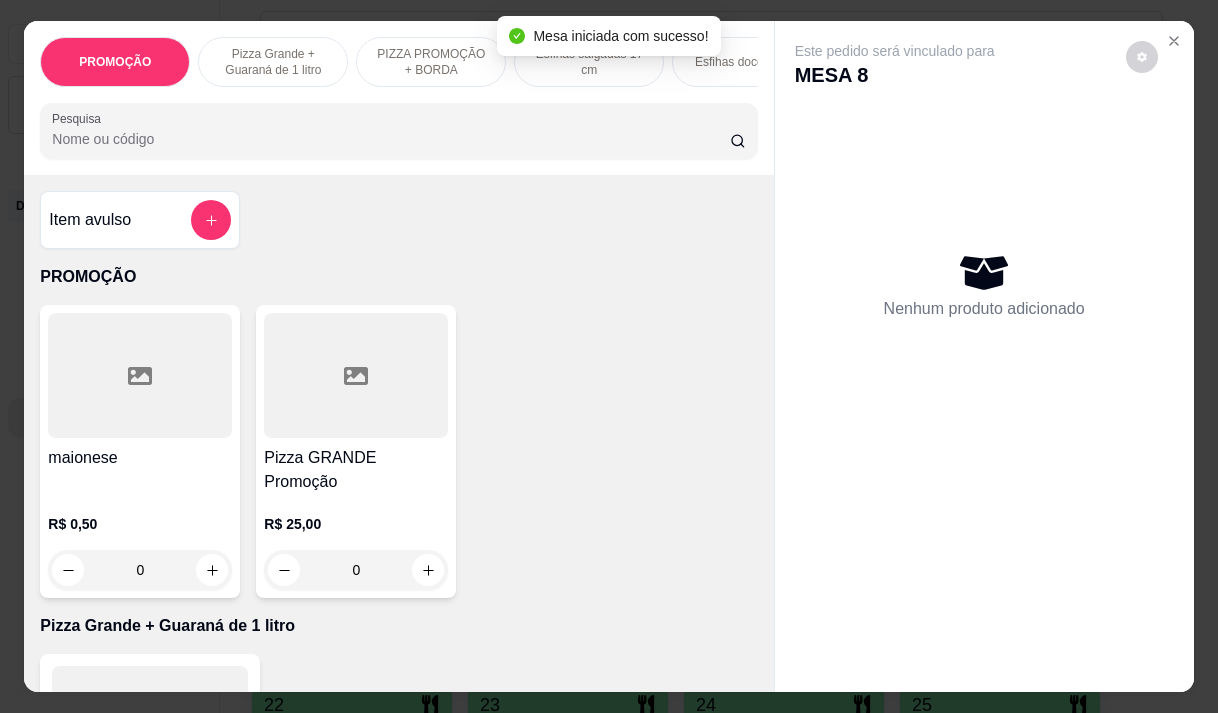 click on "Pesquisa" at bounding box center [398, 131] 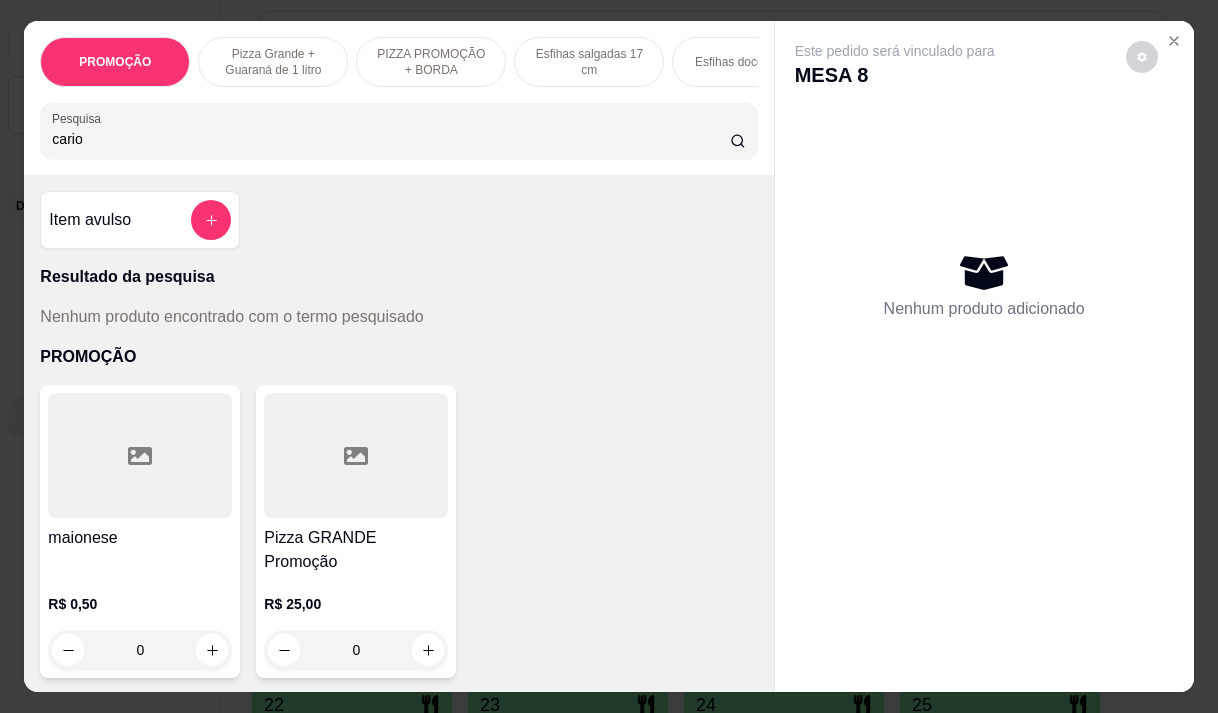 click on "cario" at bounding box center (391, 139) 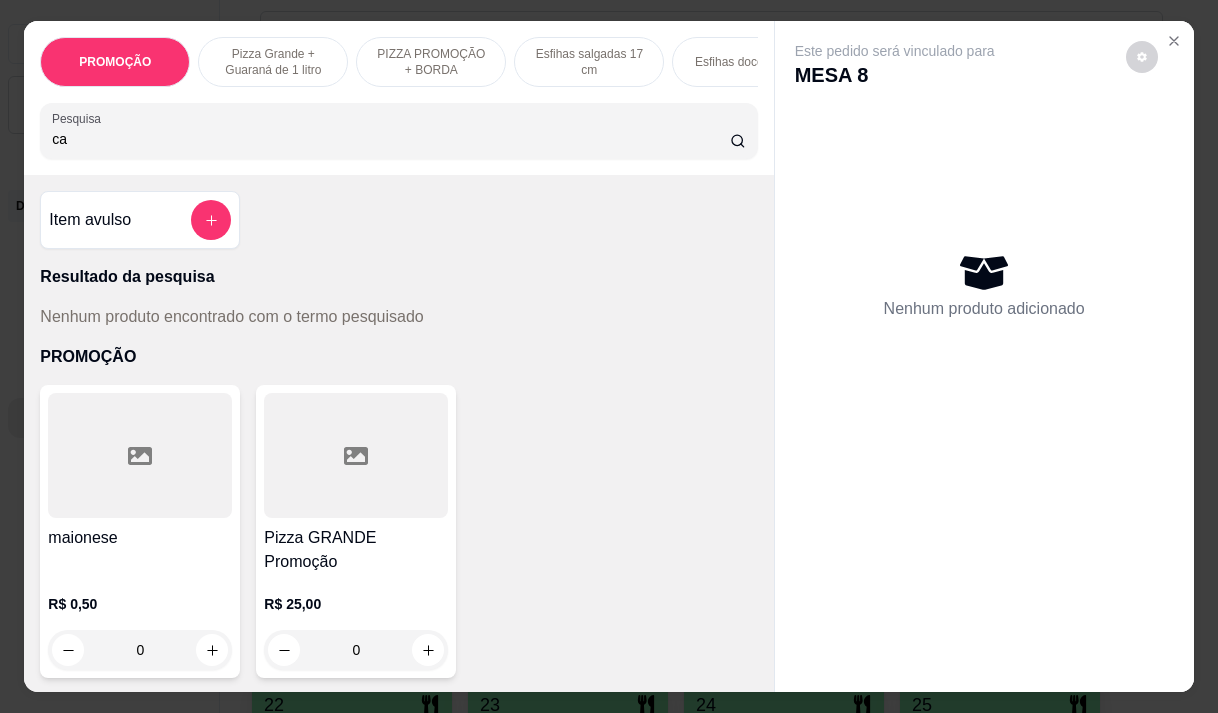 type on "c" 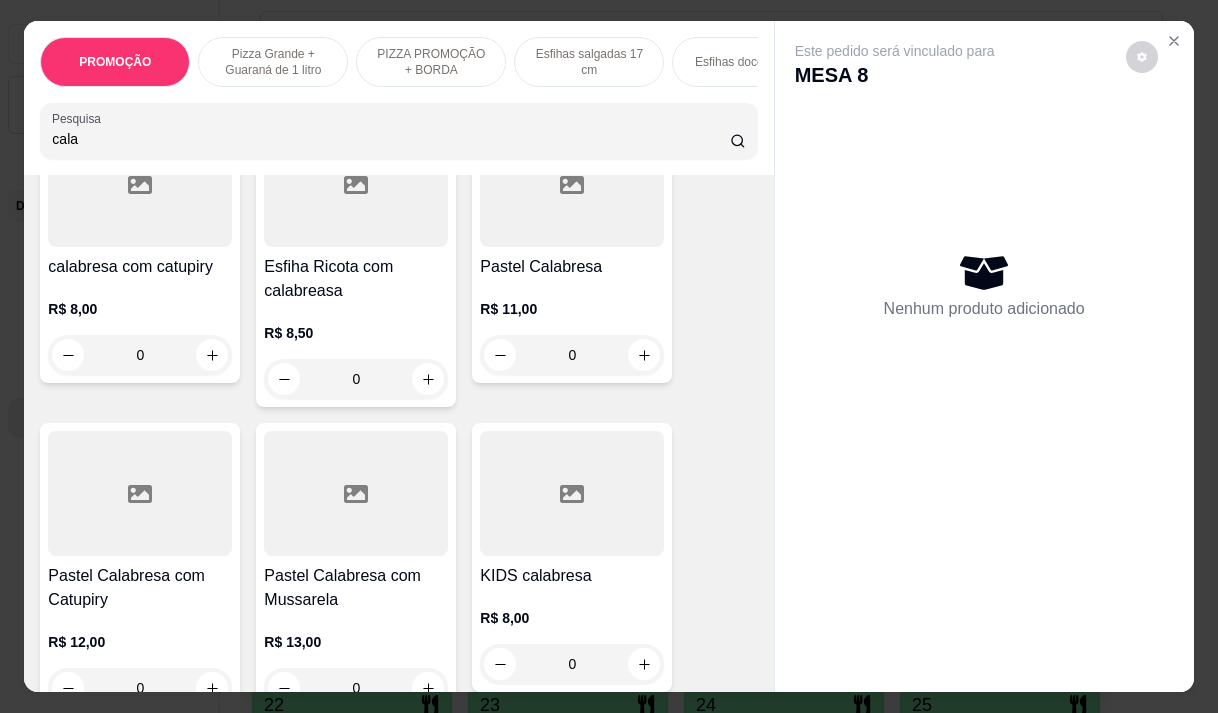 scroll, scrollTop: 600, scrollLeft: 0, axis: vertical 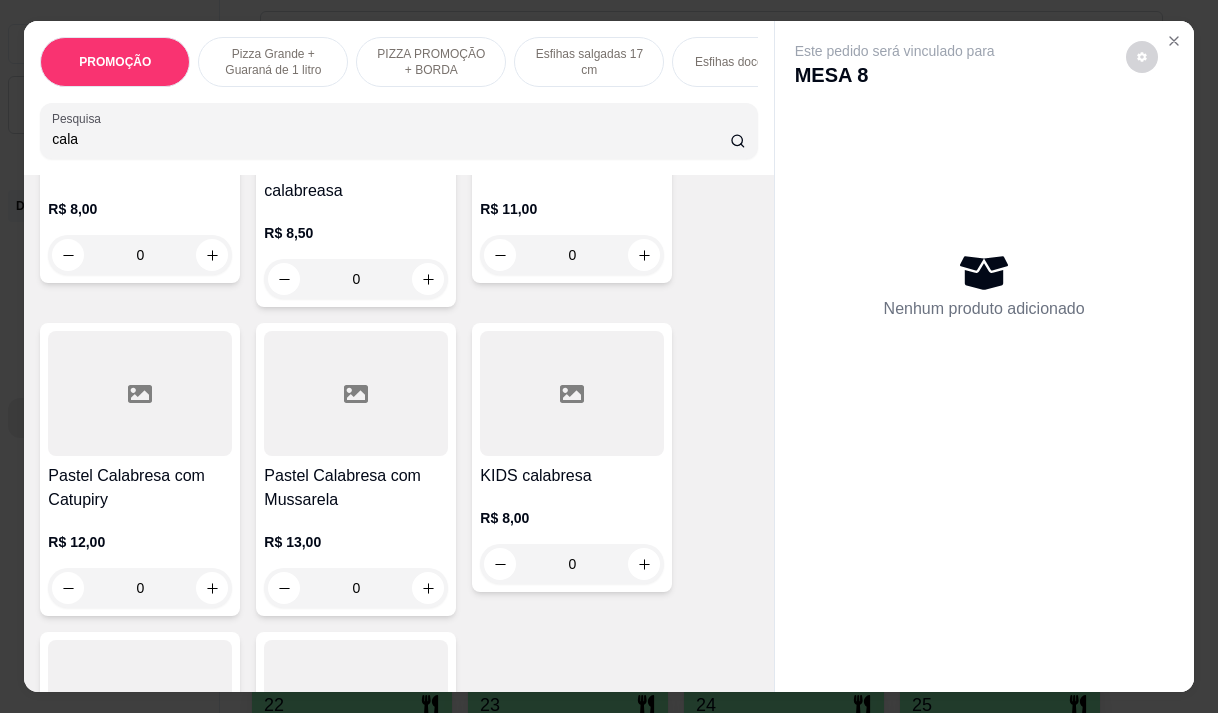 type on "cala" 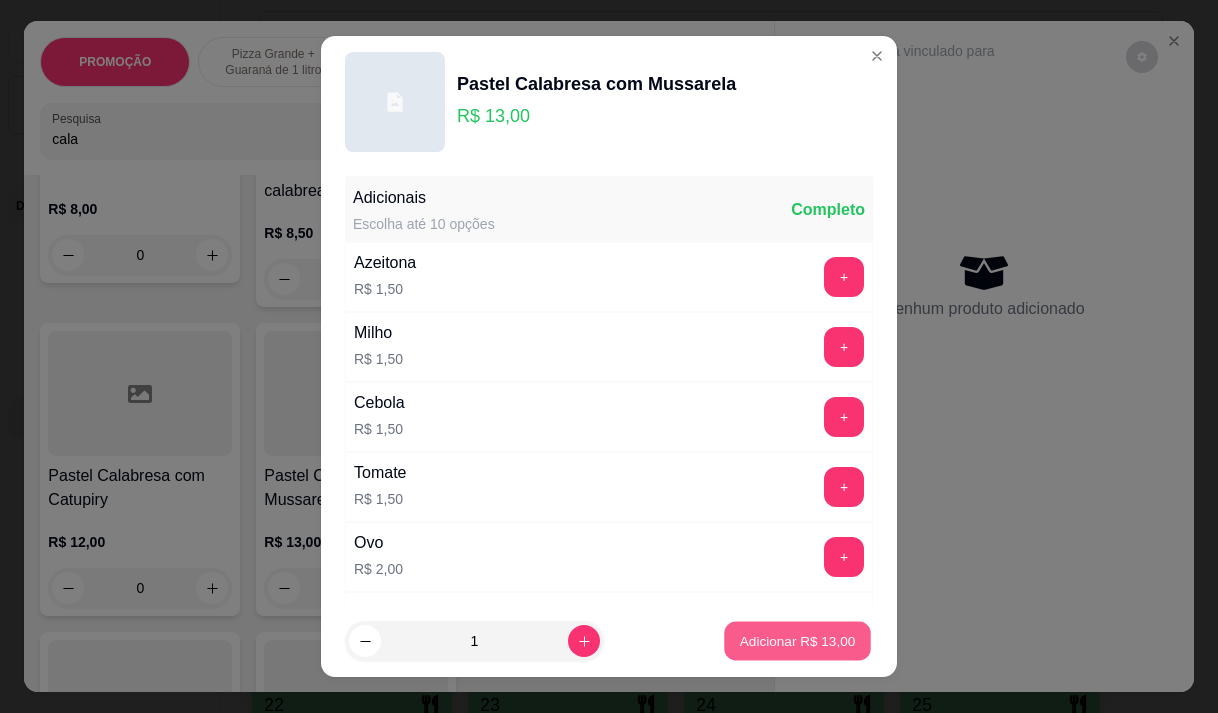 click on "Adicionar   R$ 13,00" at bounding box center (798, 641) 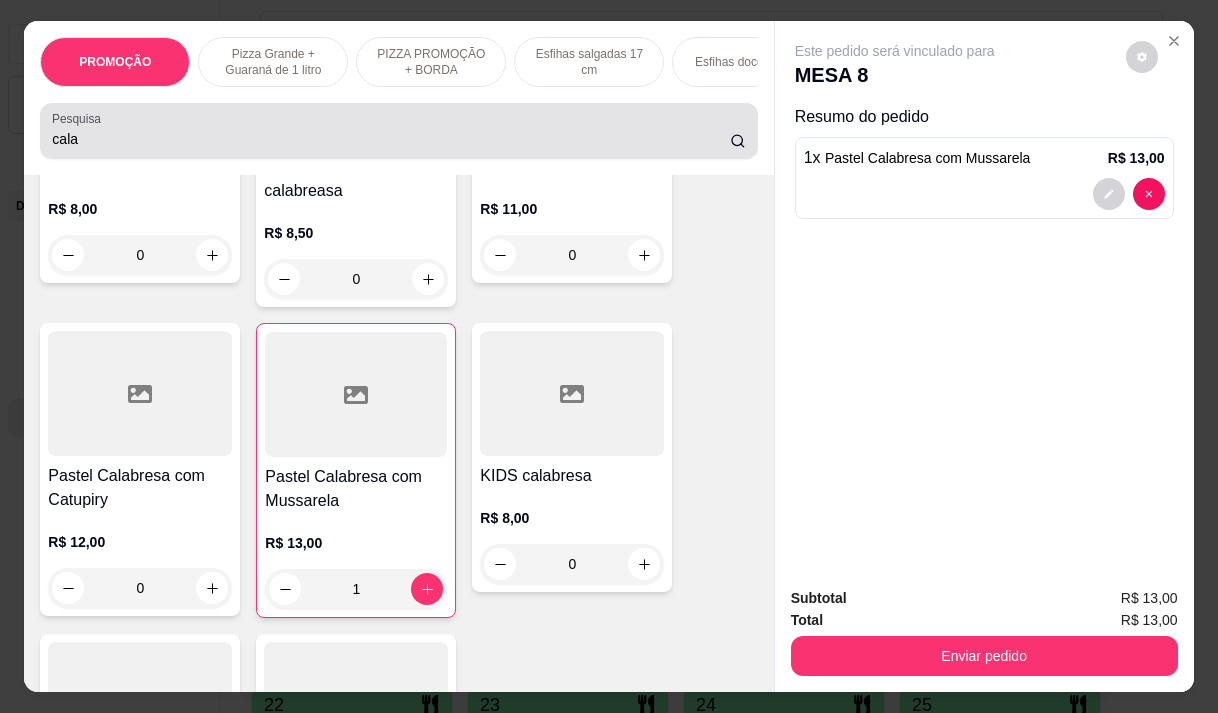 click on "cala" at bounding box center (398, 131) 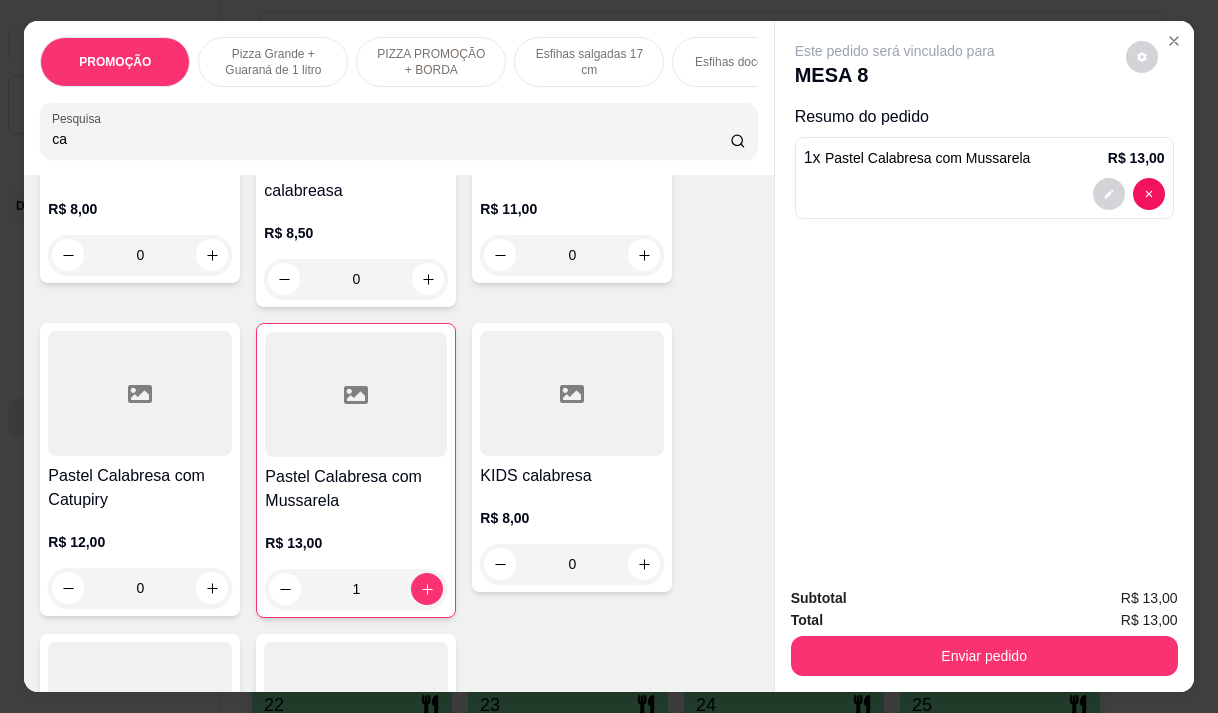 type on "c" 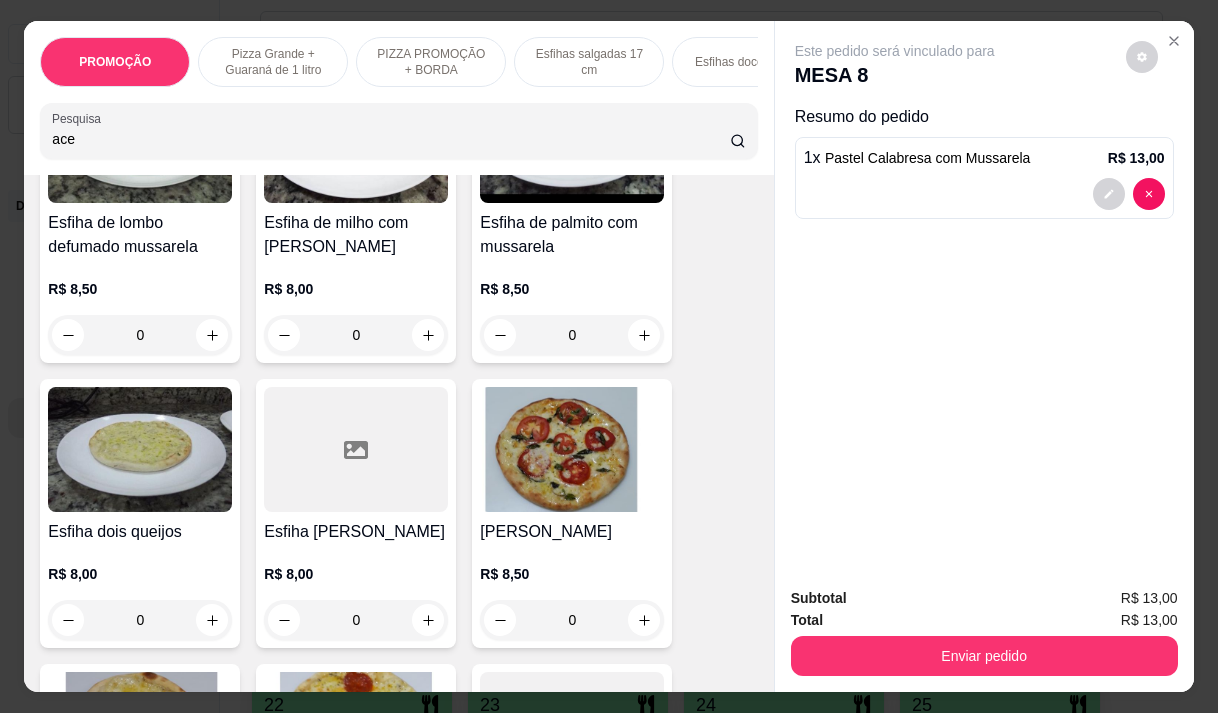 scroll, scrollTop: 3301, scrollLeft: 0, axis: vertical 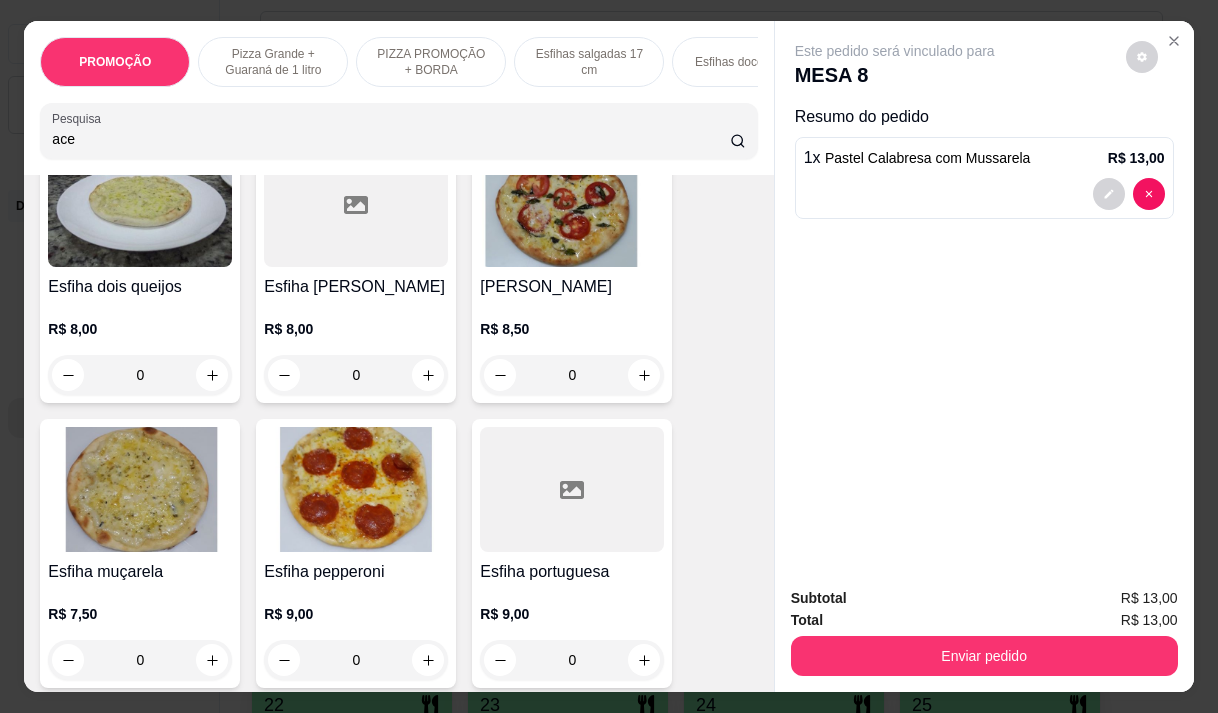 type on "ace" 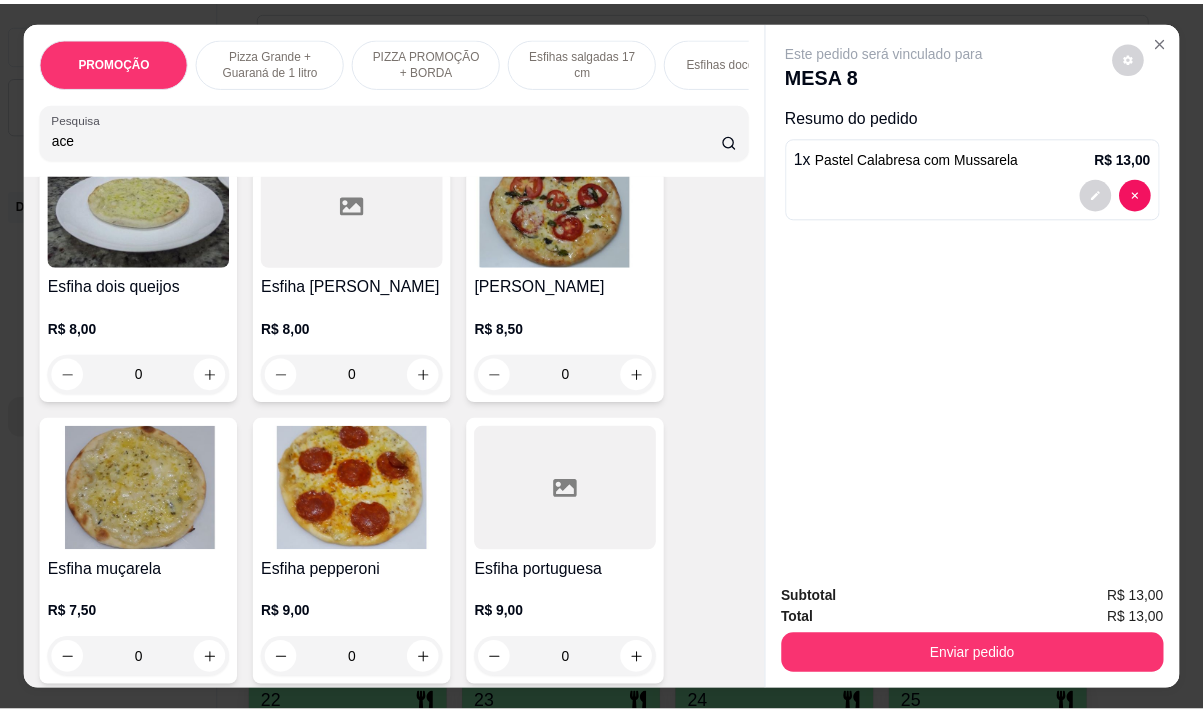 scroll, scrollTop: 0, scrollLeft: 0, axis: both 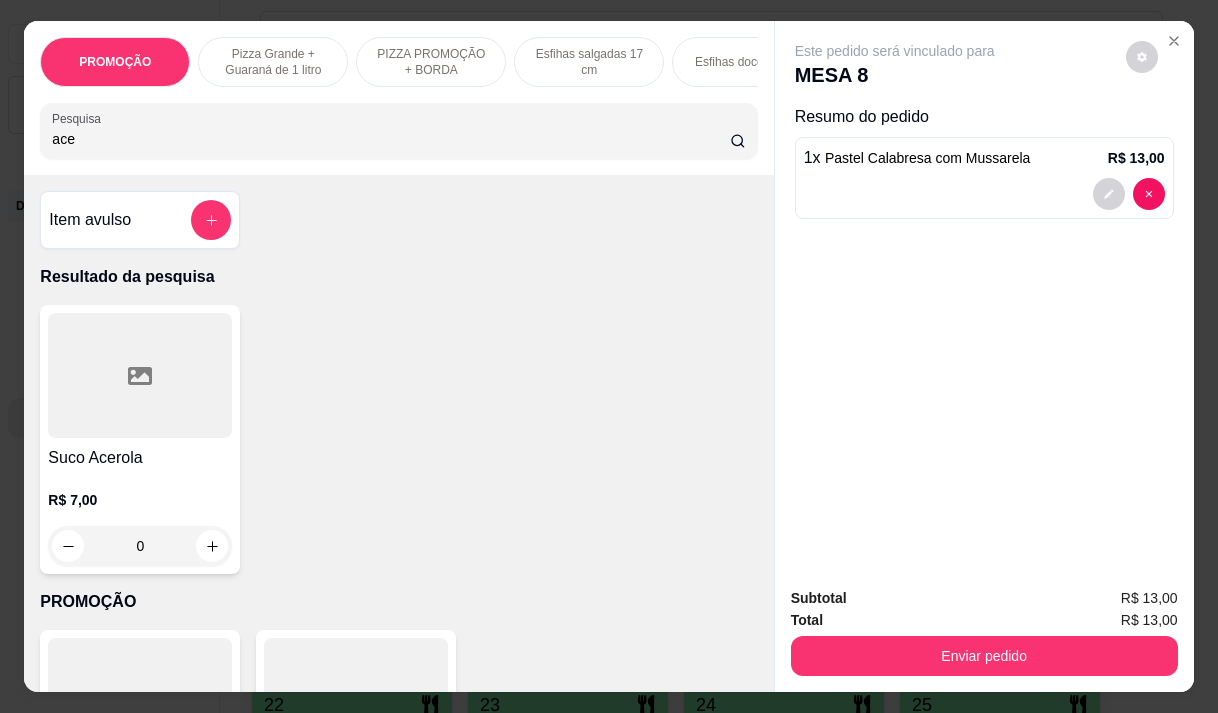 click at bounding box center [140, 375] 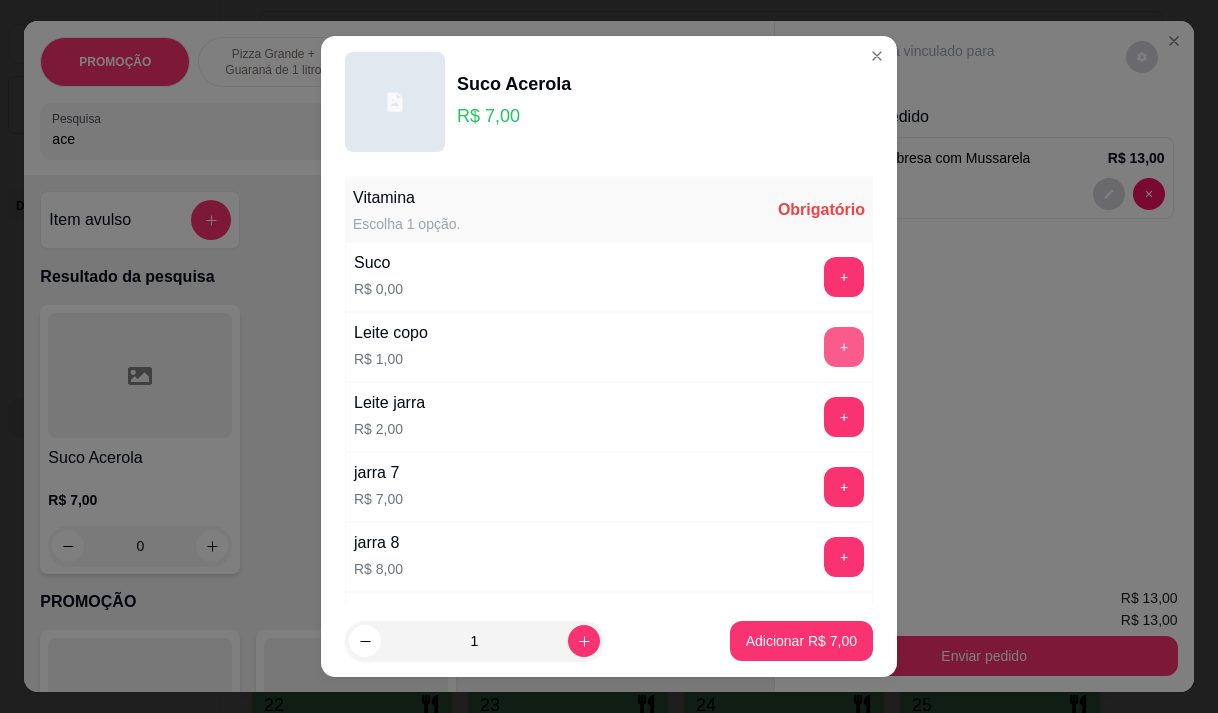 click on "+" at bounding box center [844, 347] 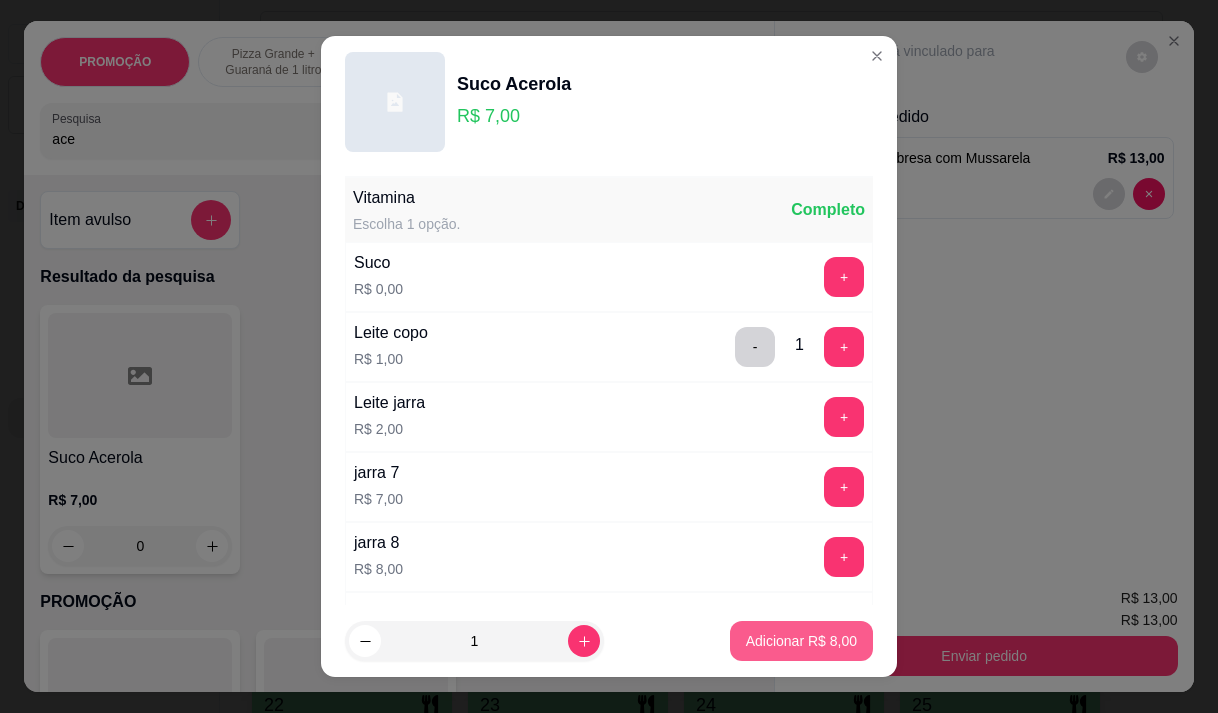 click on "Adicionar   R$ 8,00" at bounding box center [801, 641] 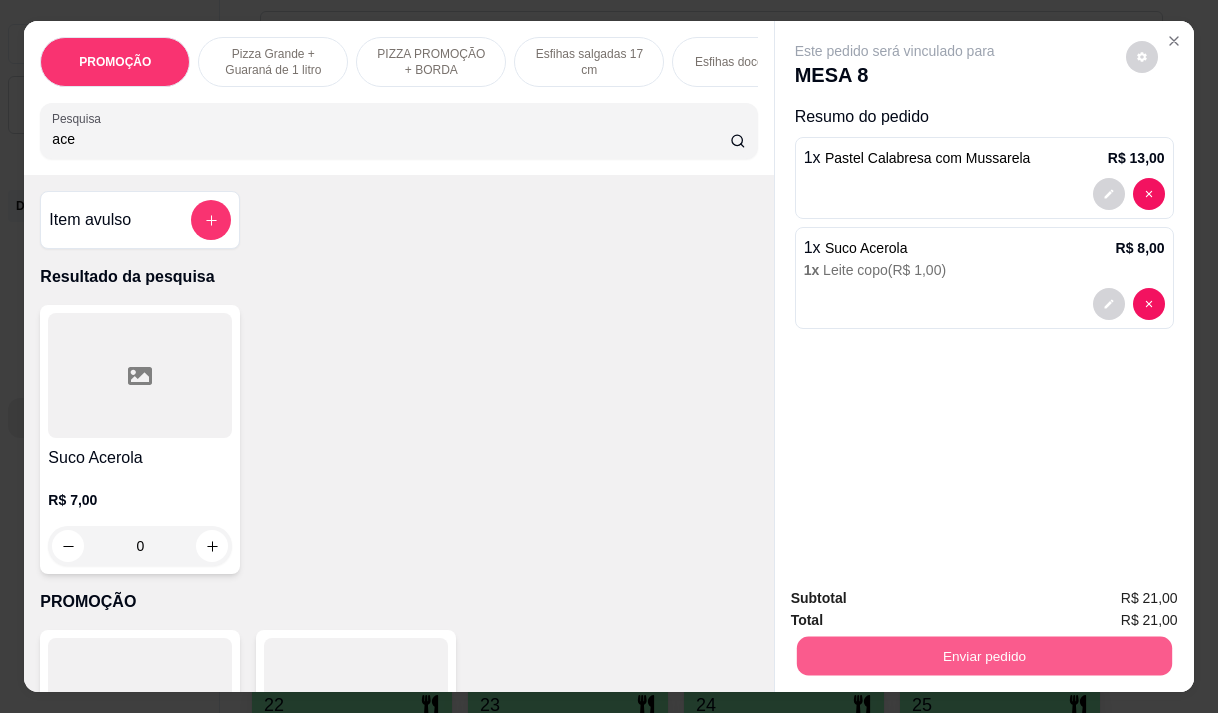 click on "Enviar pedido" at bounding box center [983, 655] 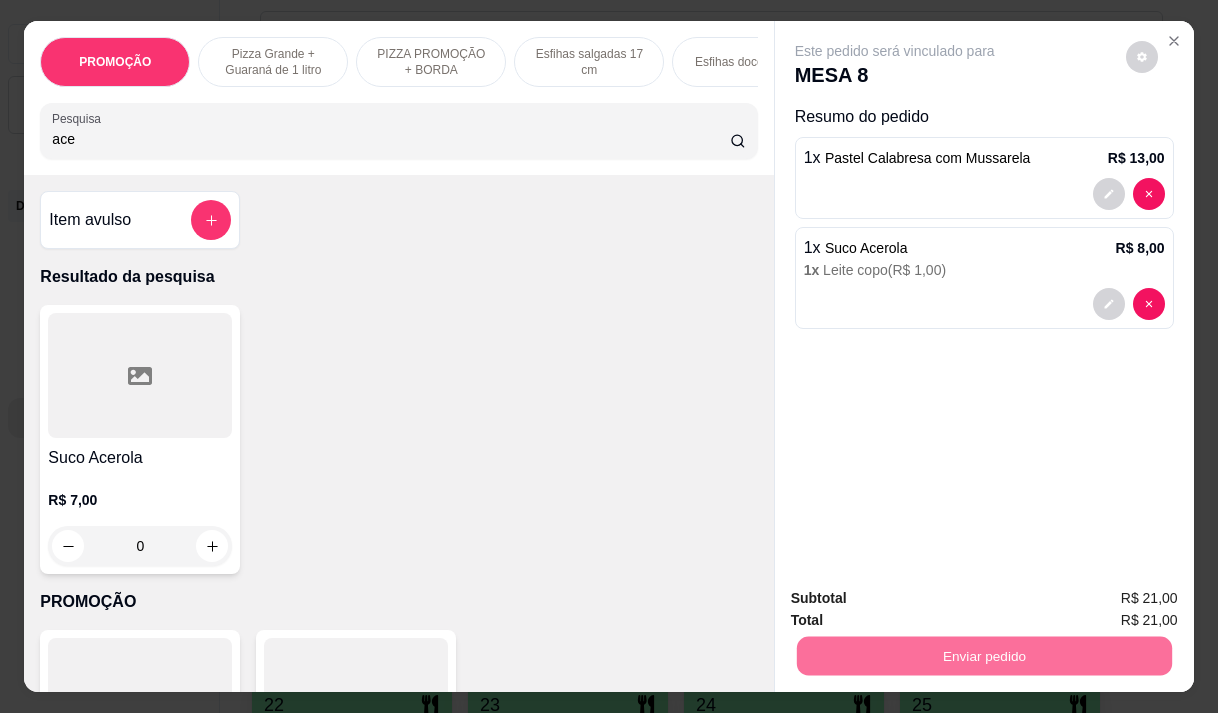 click on "Não registrar e enviar pedido" at bounding box center [918, 599] 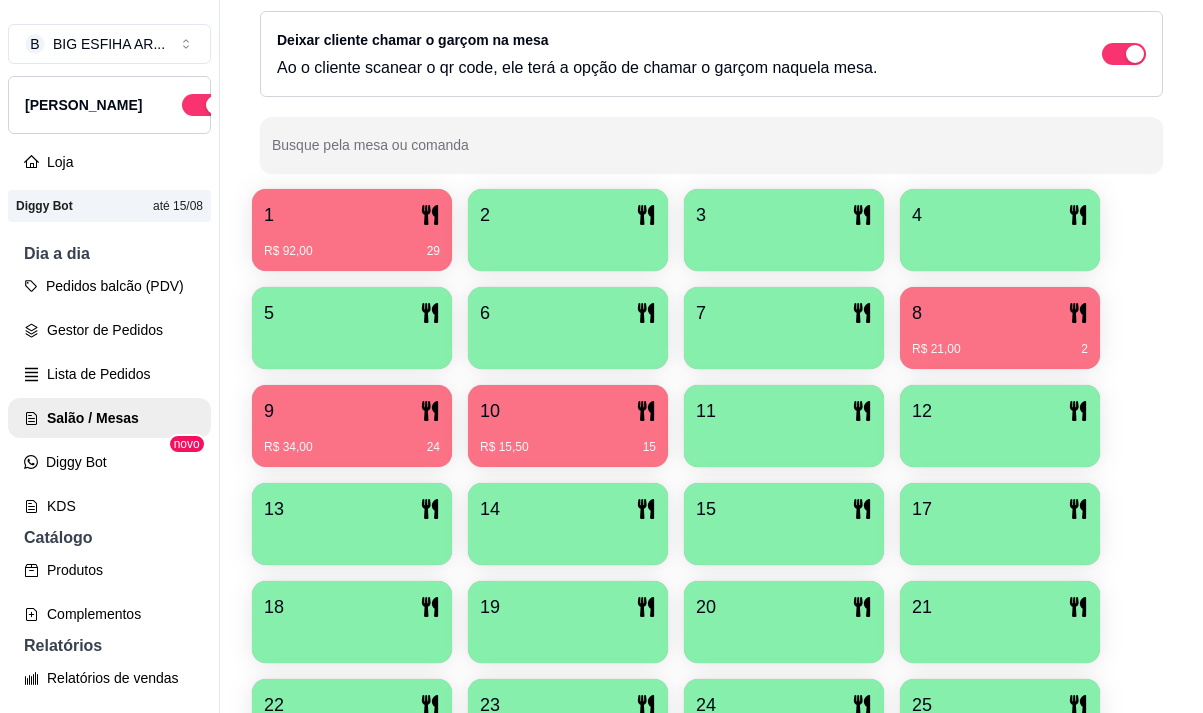 click on "R$ 21,00 2" at bounding box center (1000, 342) 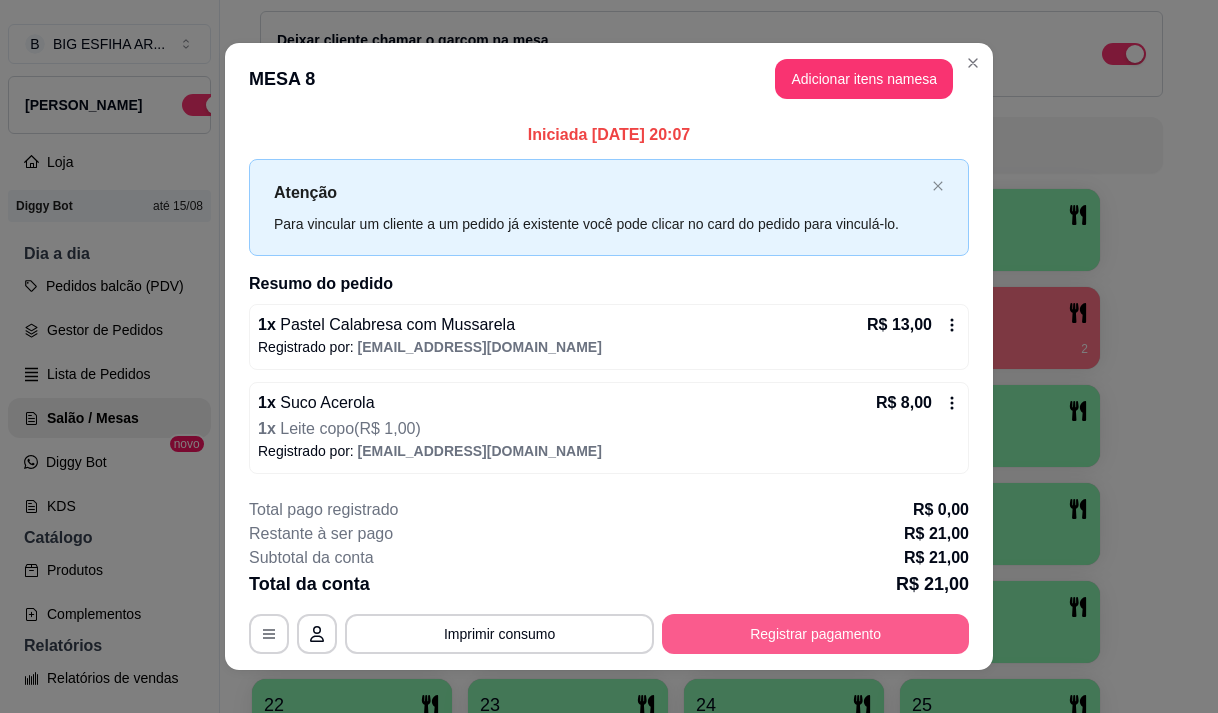 click on "Registrar pagamento" at bounding box center [815, 634] 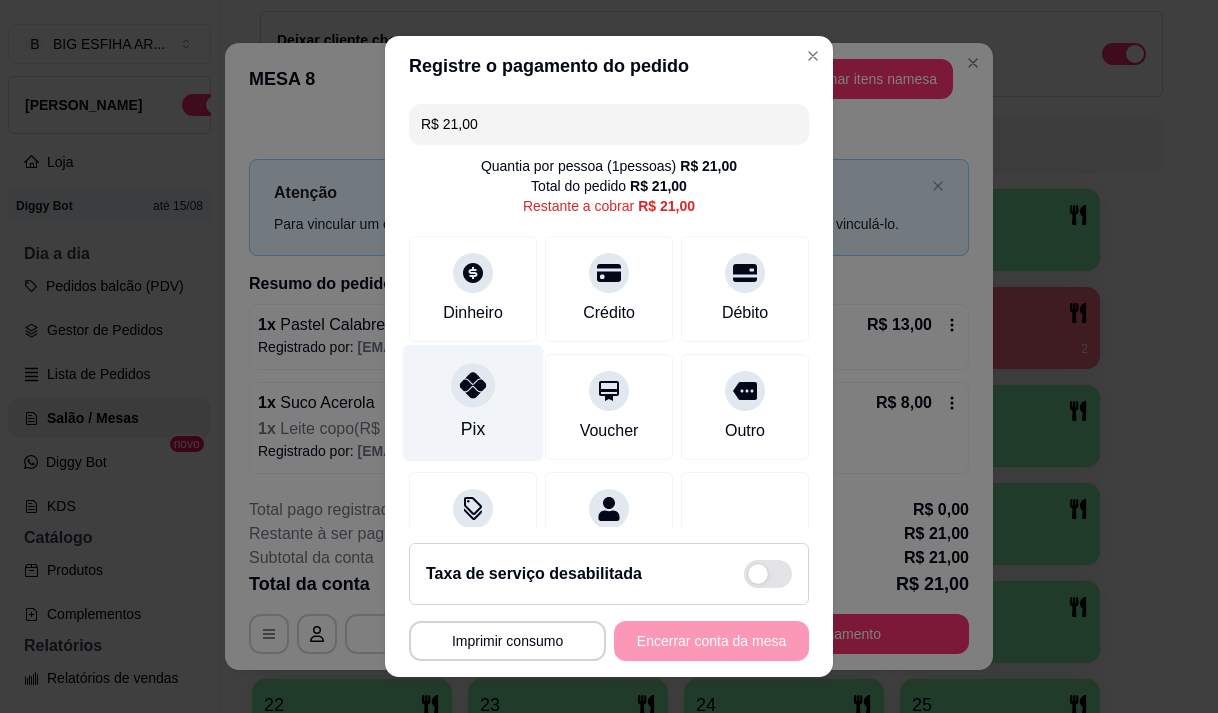 click 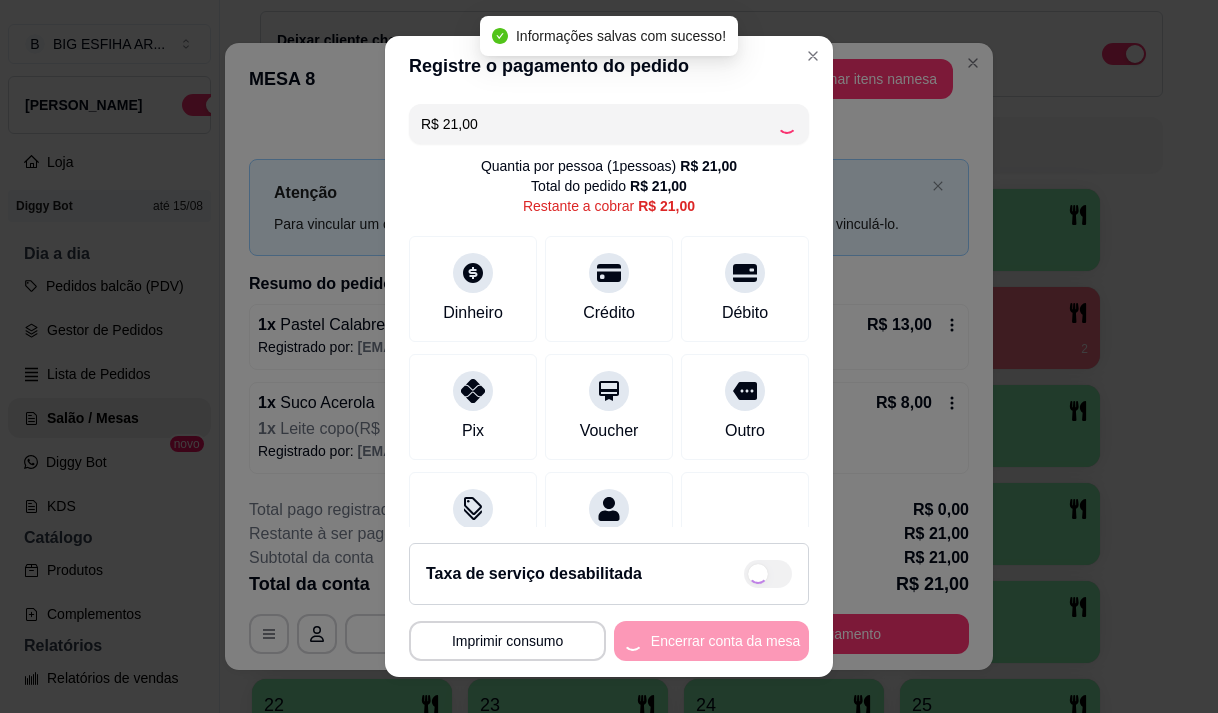 type on "R$ 0,00" 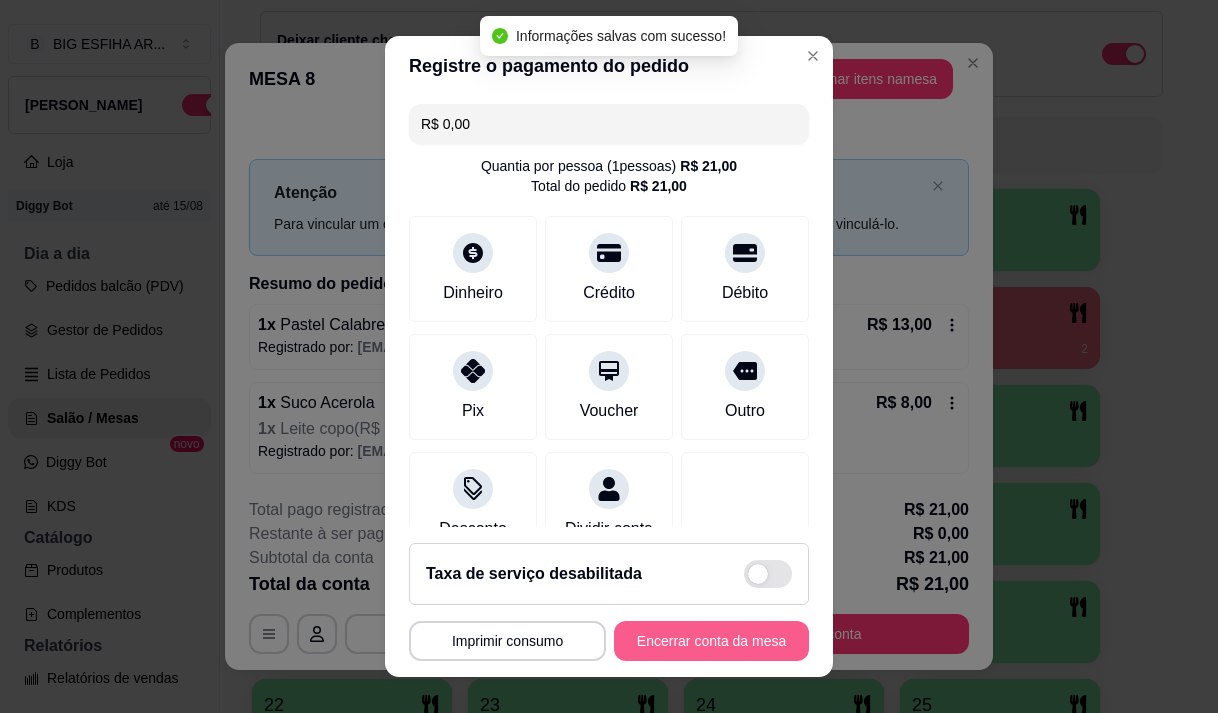 click on "Encerrar conta da mesa" at bounding box center (711, 641) 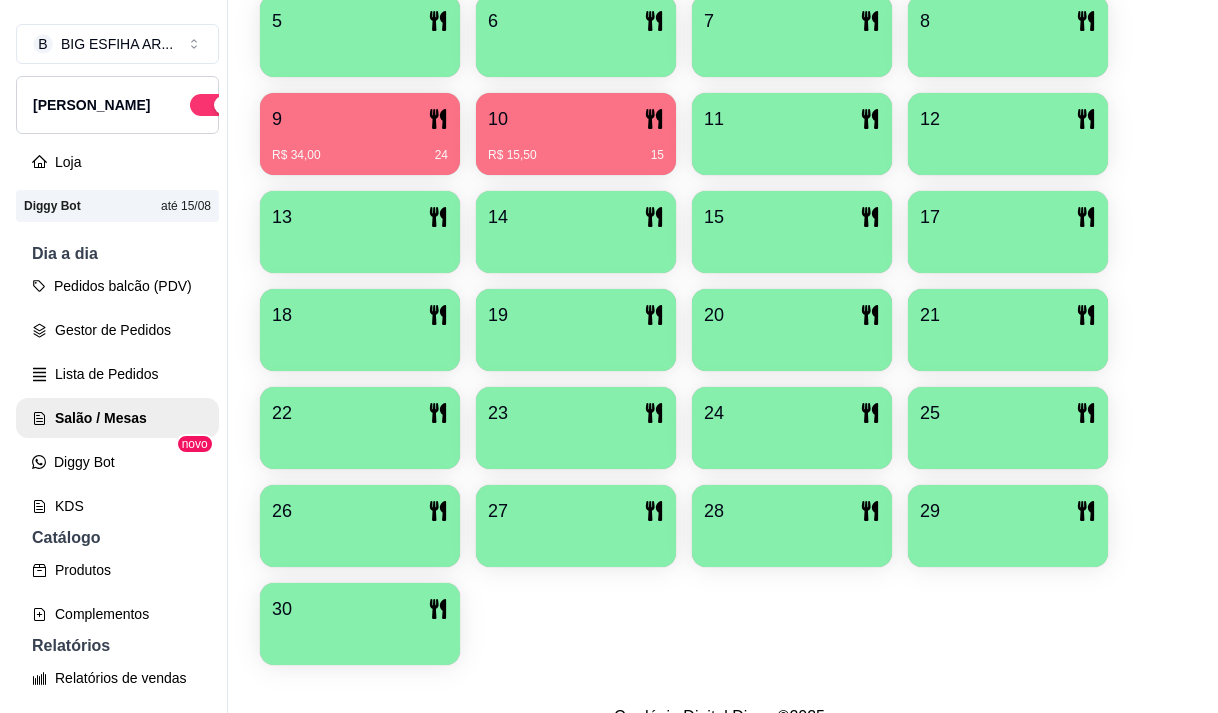 scroll, scrollTop: 339, scrollLeft: 0, axis: vertical 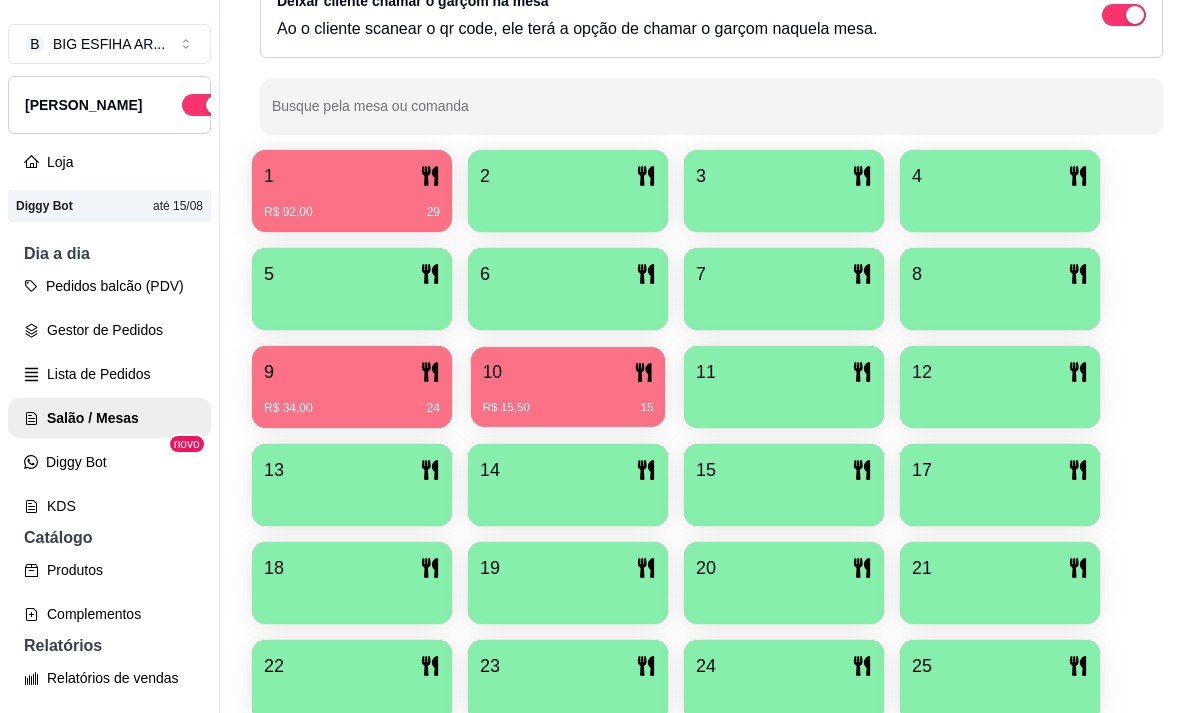 click on "10" at bounding box center [568, 372] 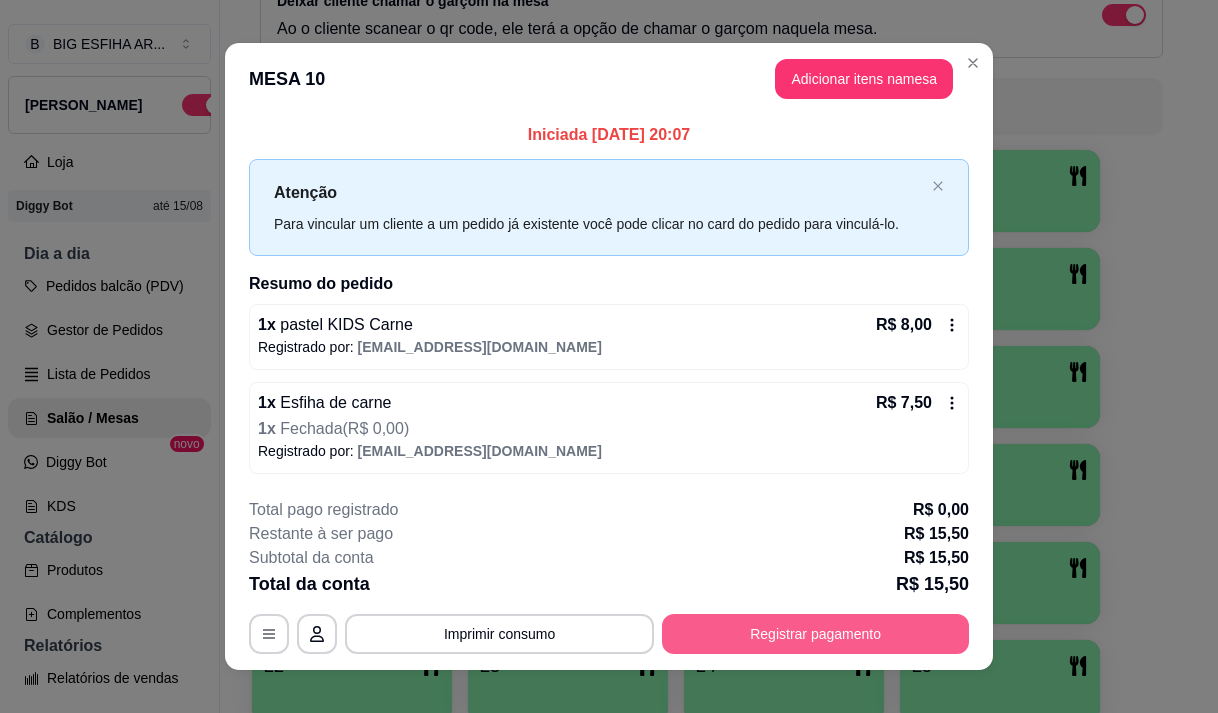 click on "Registrar pagamento" at bounding box center [815, 634] 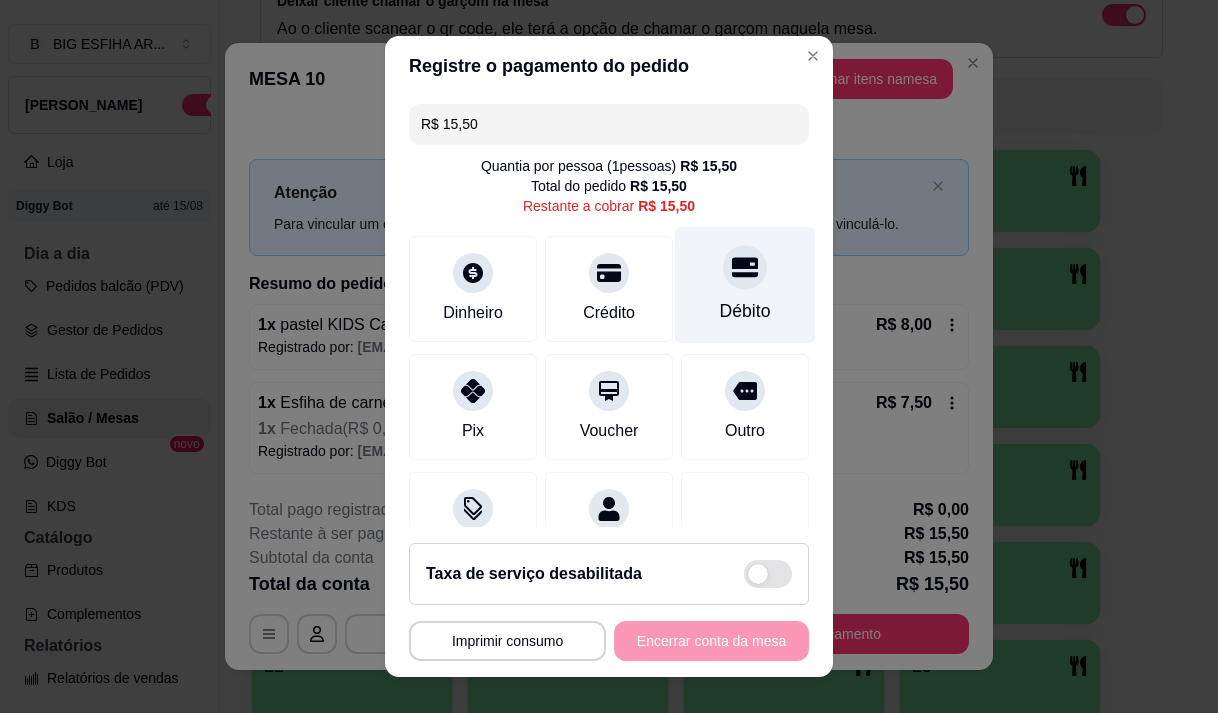 click on "Débito" at bounding box center (745, 284) 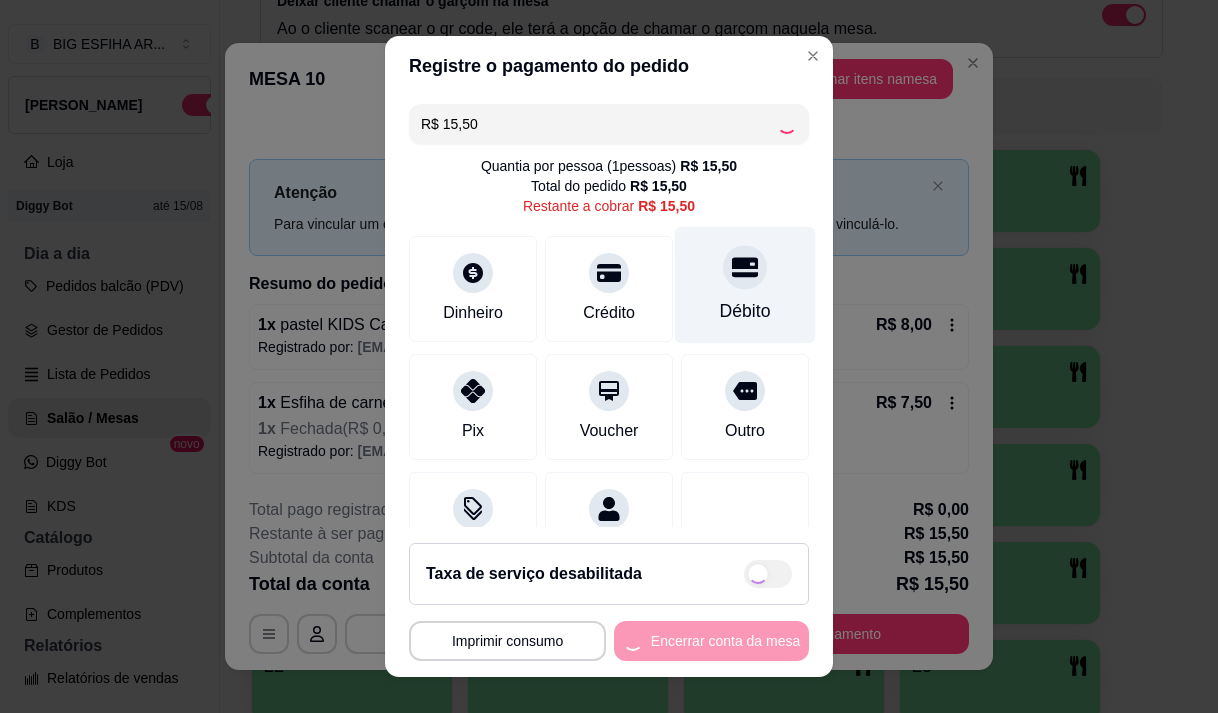 type on "R$ 0,00" 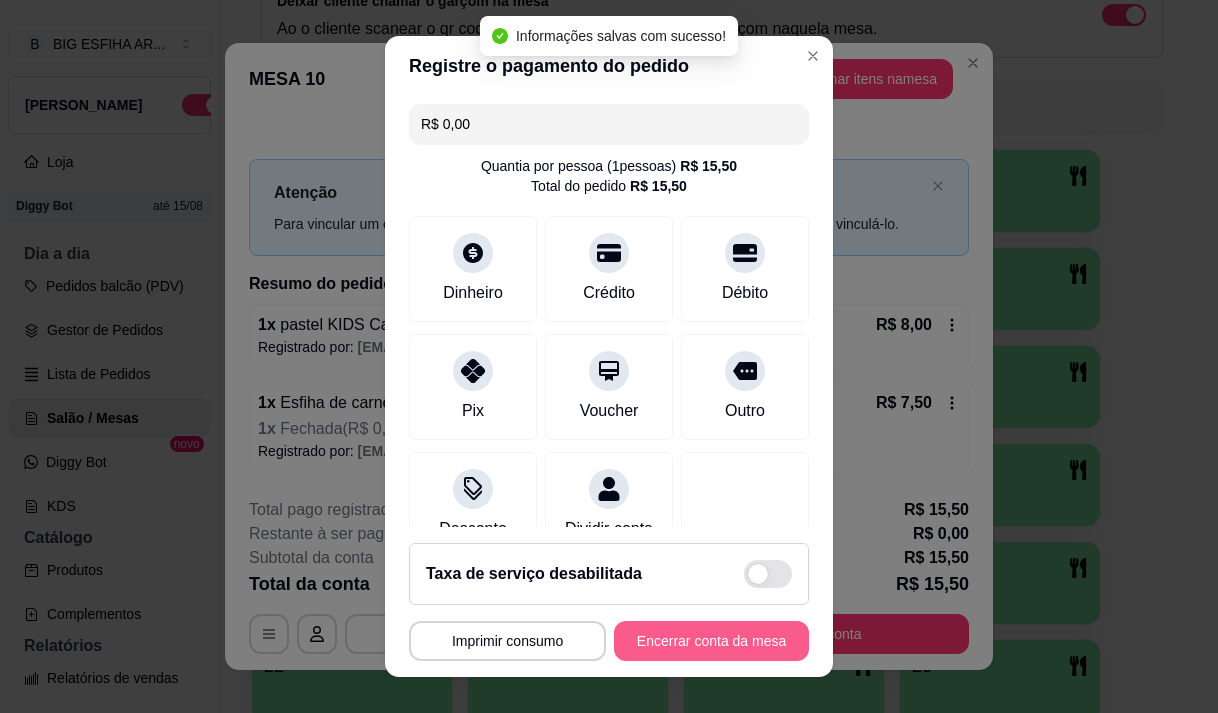 click on "Encerrar conta da mesa" at bounding box center [711, 641] 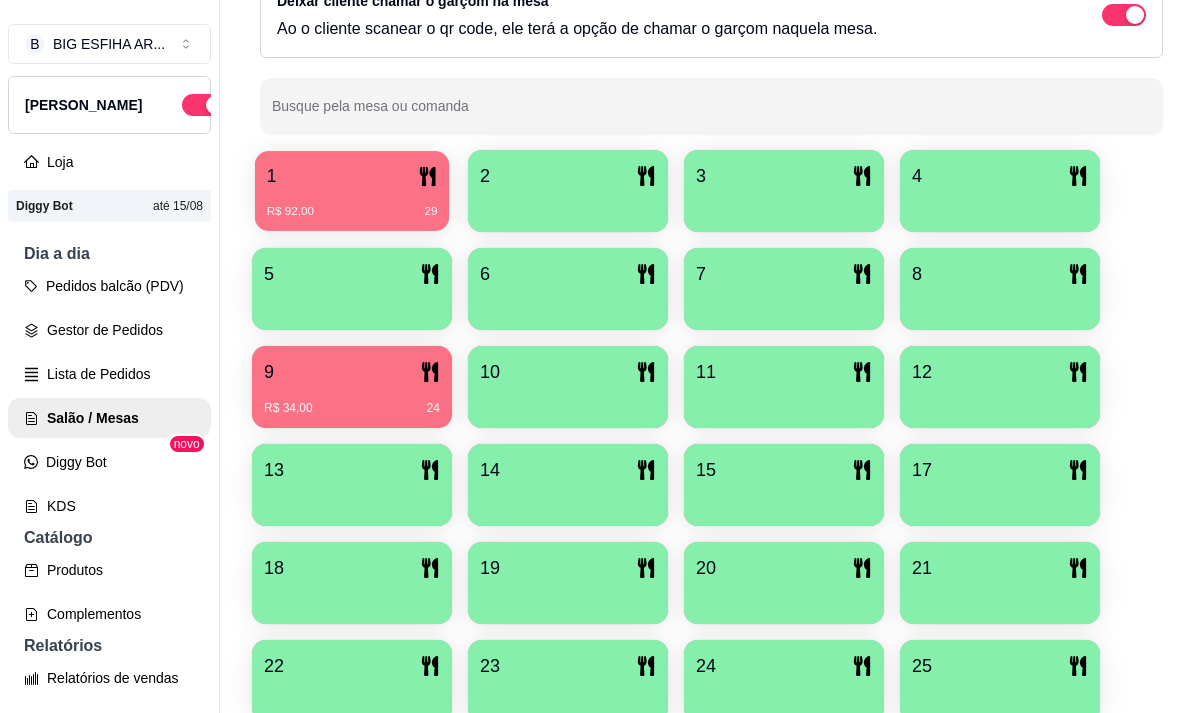 click on "1" at bounding box center [352, 176] 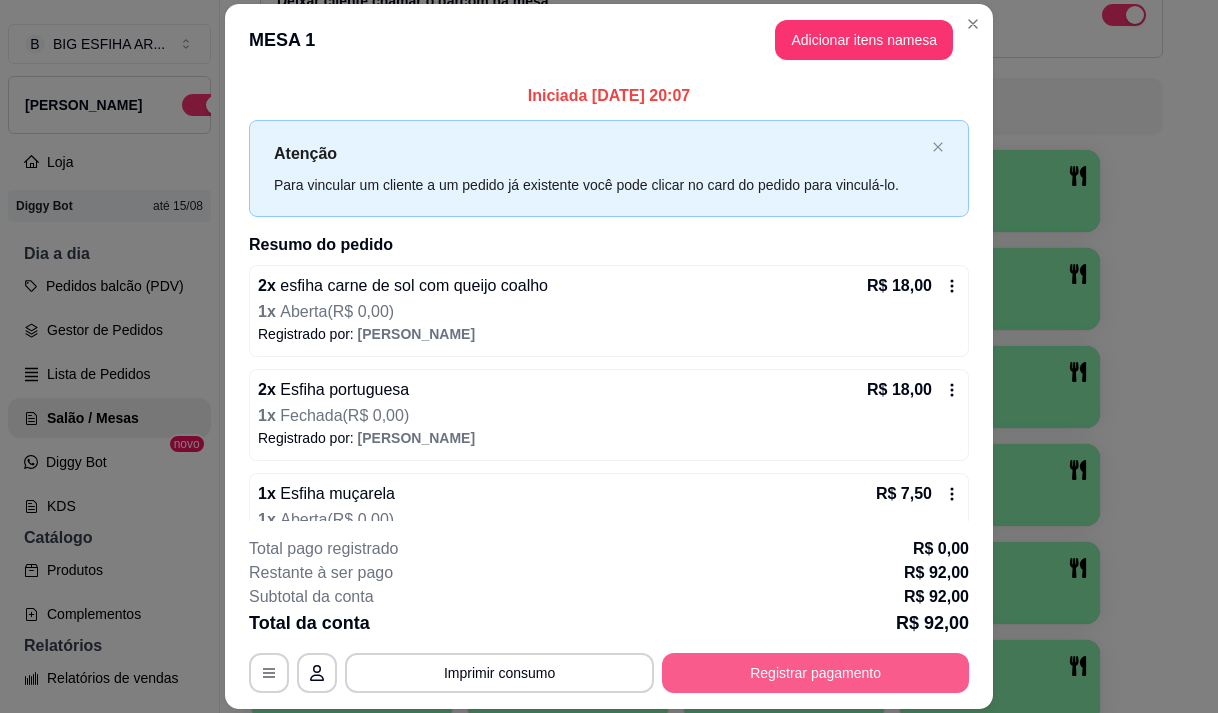 click on "Registrar pagamento" at bounding box center (815, 673) 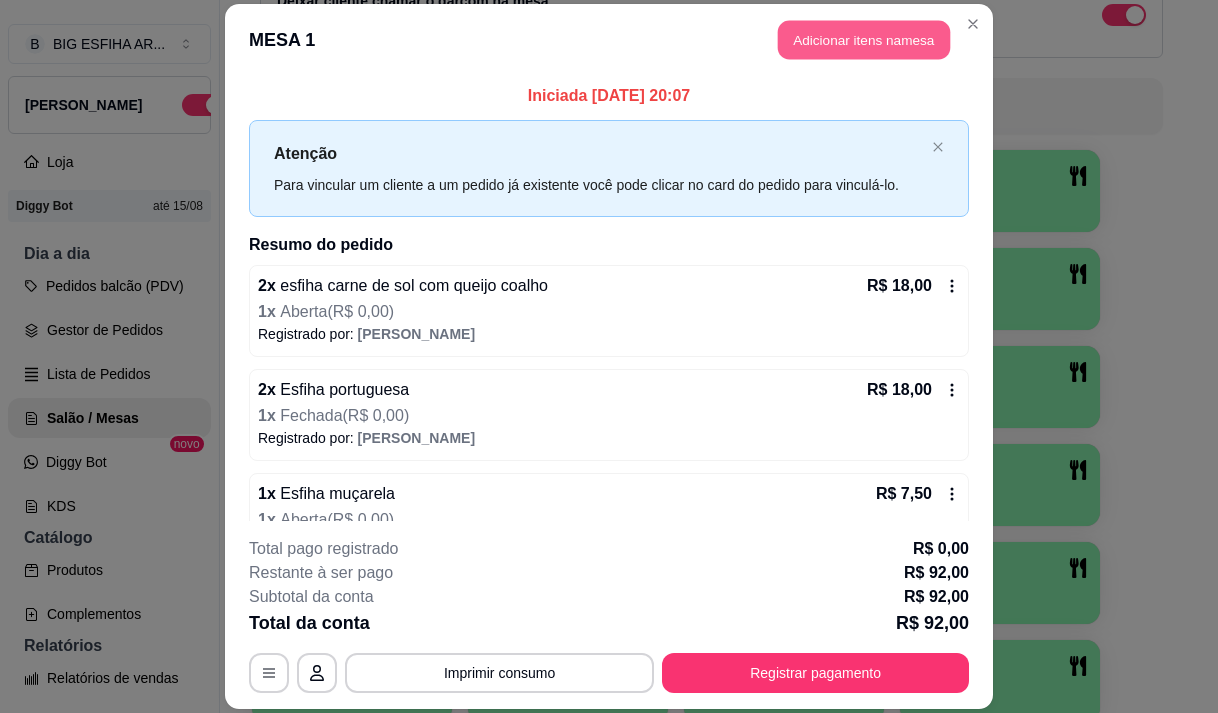 click on "Adicionar itens na  mesa" at bounding box center [864, 39] 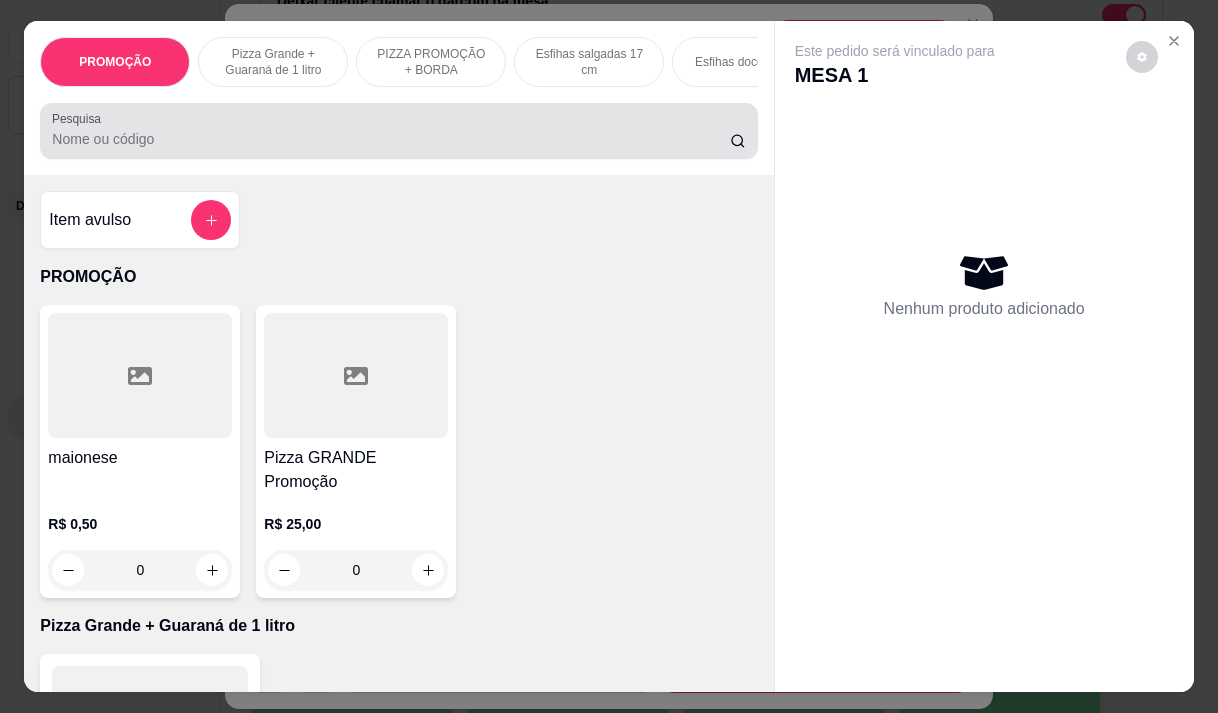 click on "Pesquisa" at bounding box center (391, 139) 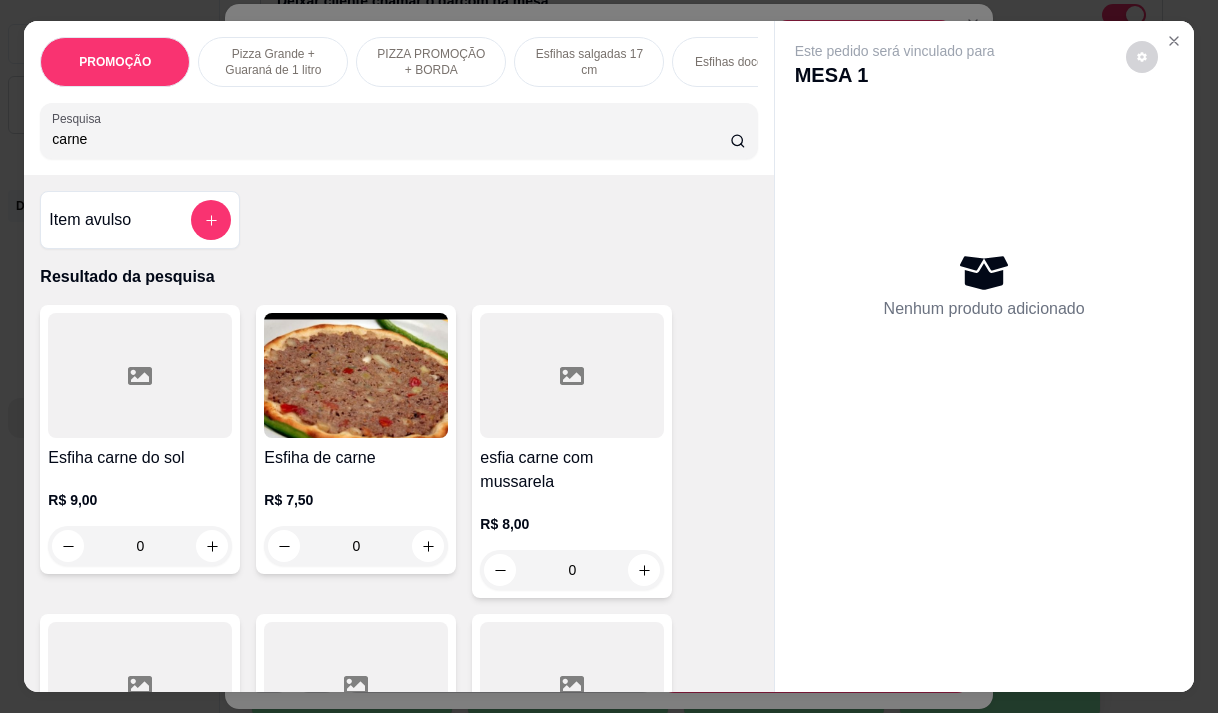 type on "carne" 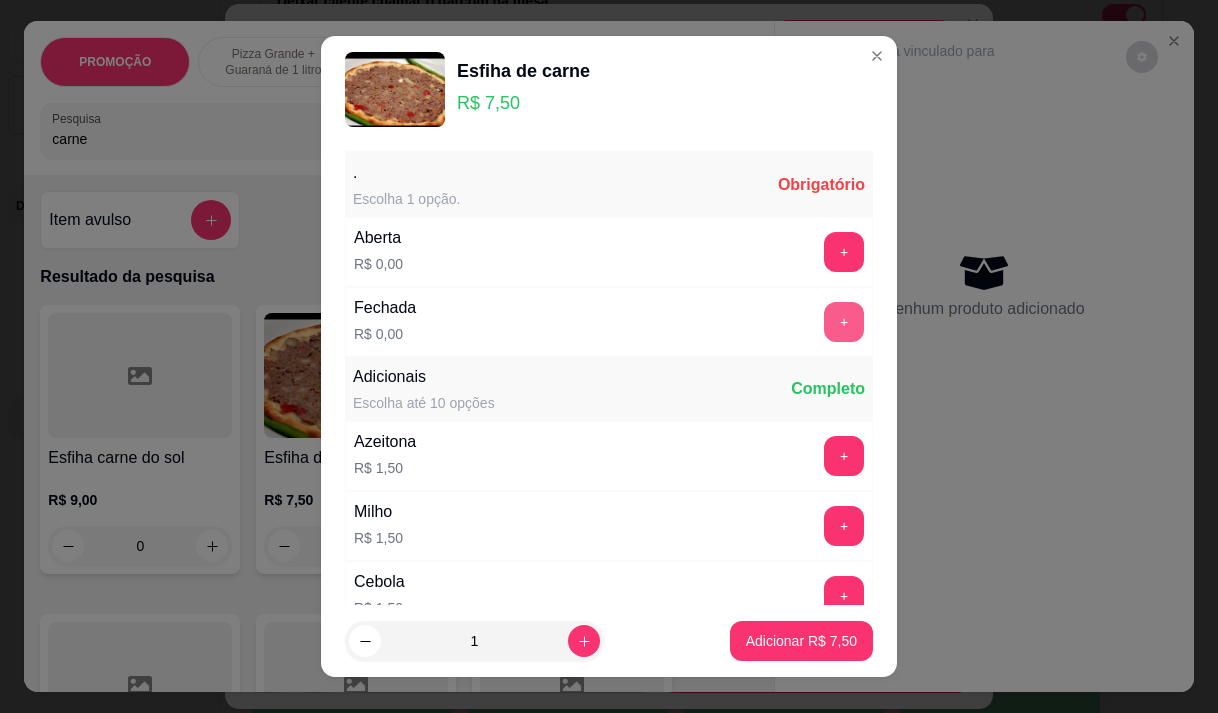 click on "+" at bounding box center (844, 322) 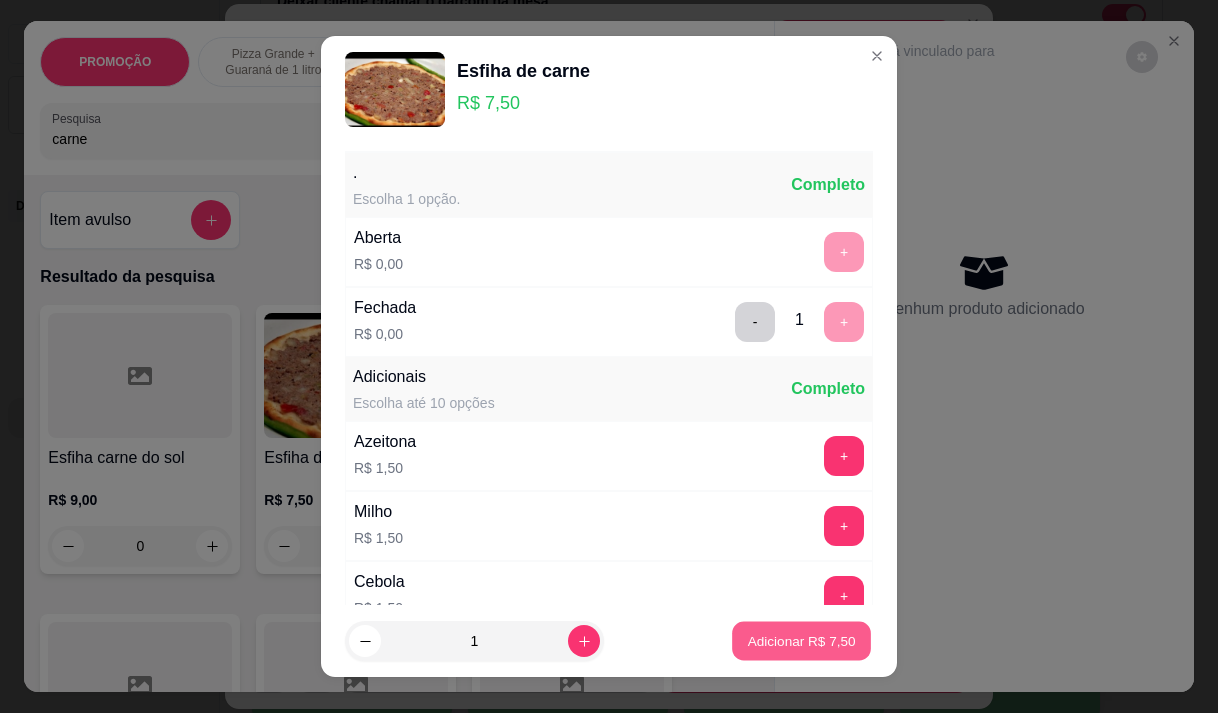 click on "Adicionar   R$ 7,50" at bounding box center (801, 641) 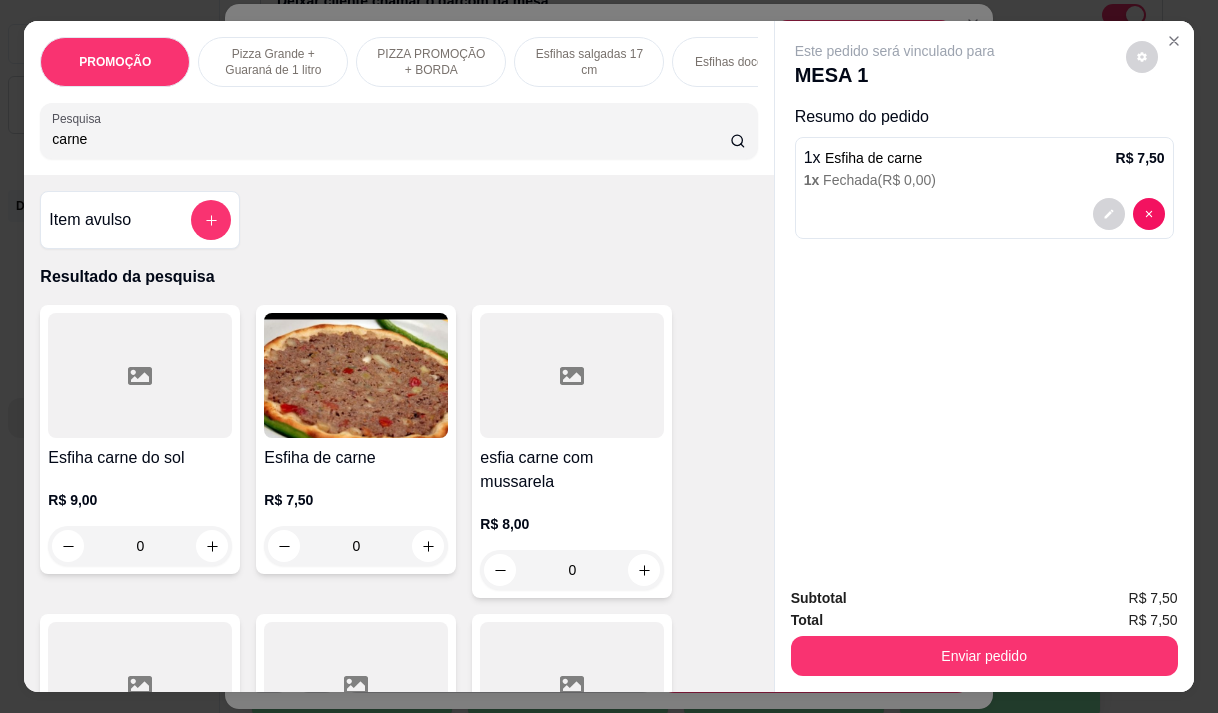 click on "Enviar pedido" at bounding box center [984, 653] 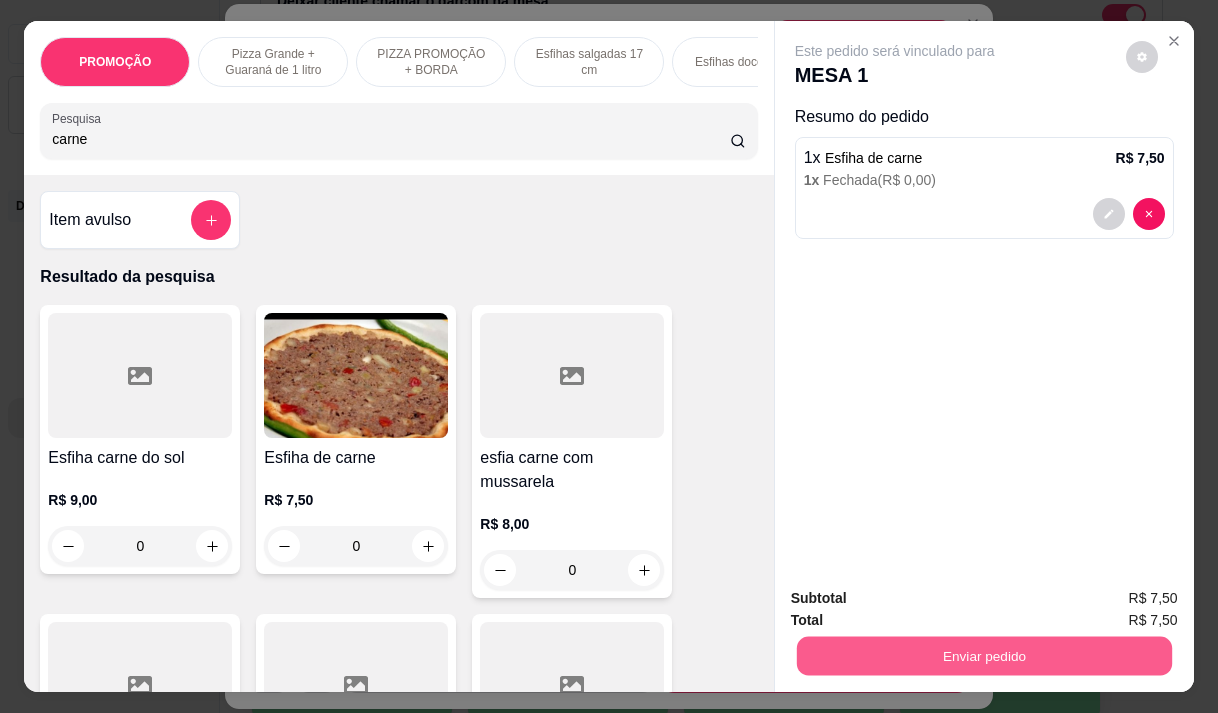 click on "Enviar pedido" at bounding box center [983, 655] 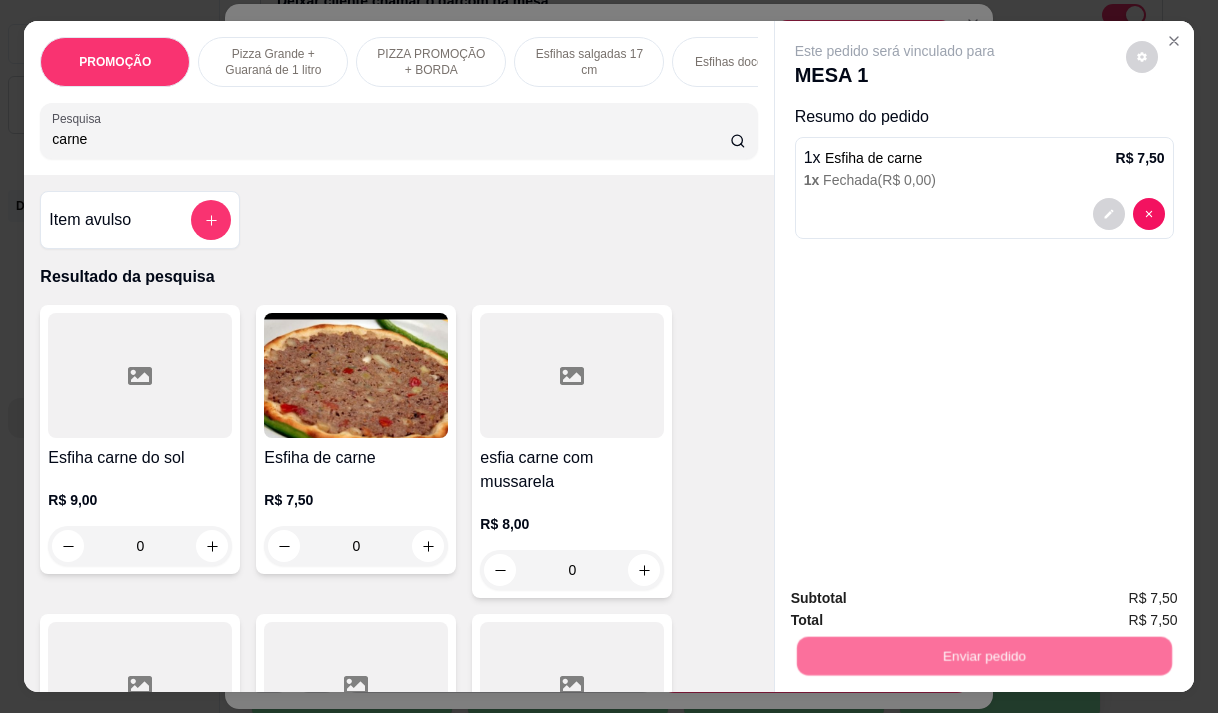 click on "Não registrar e enviar pedido" at bounding box center (918, 599) 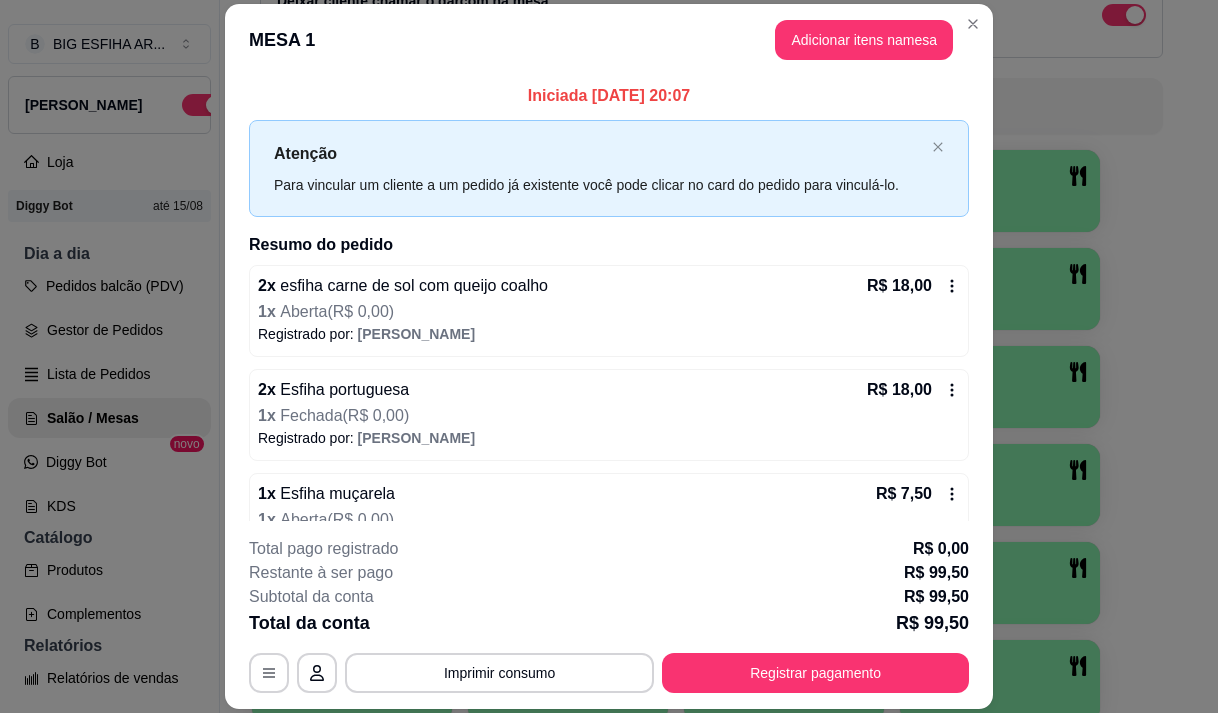 type 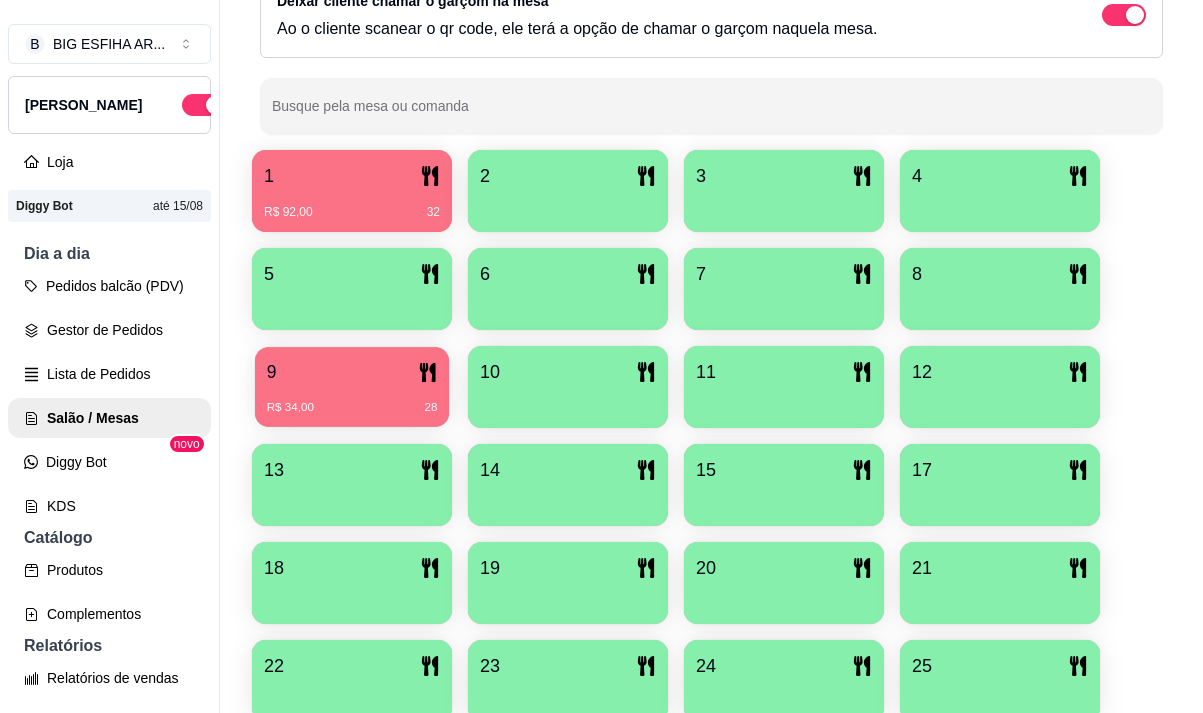 click on "9" at bounding box center [352, 372] 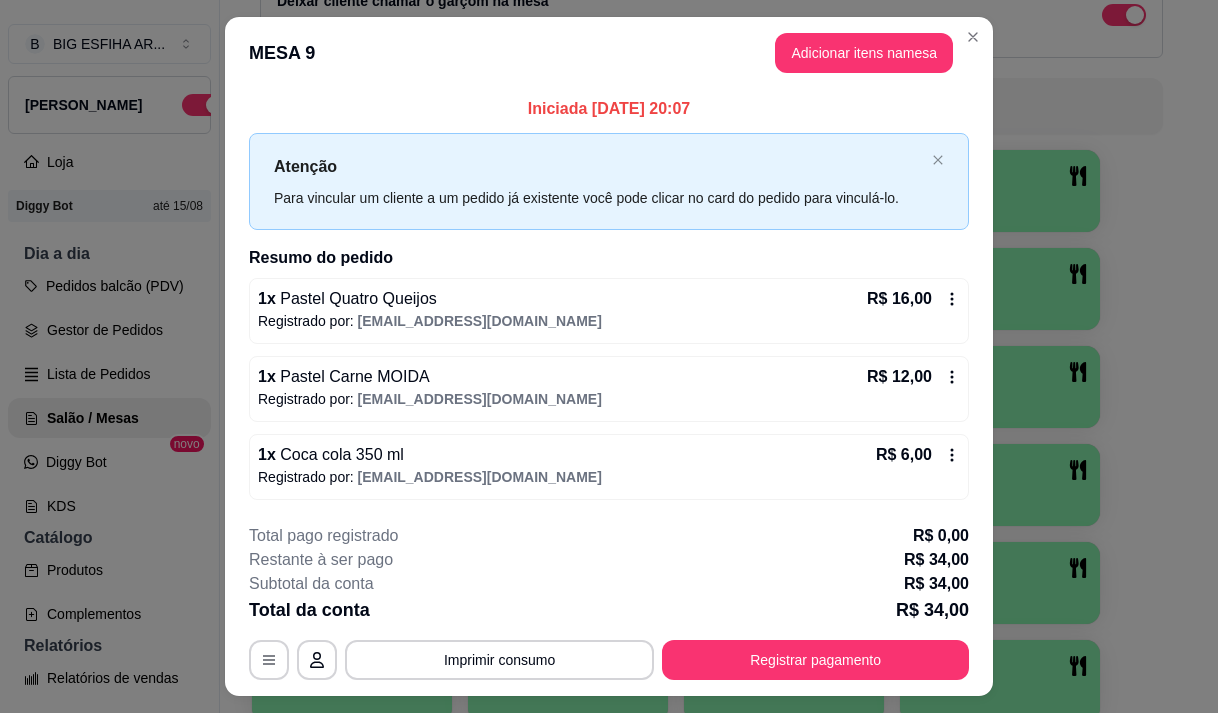 scroll, scrollTop: 47, scrollLeft: 0, axis: vertical 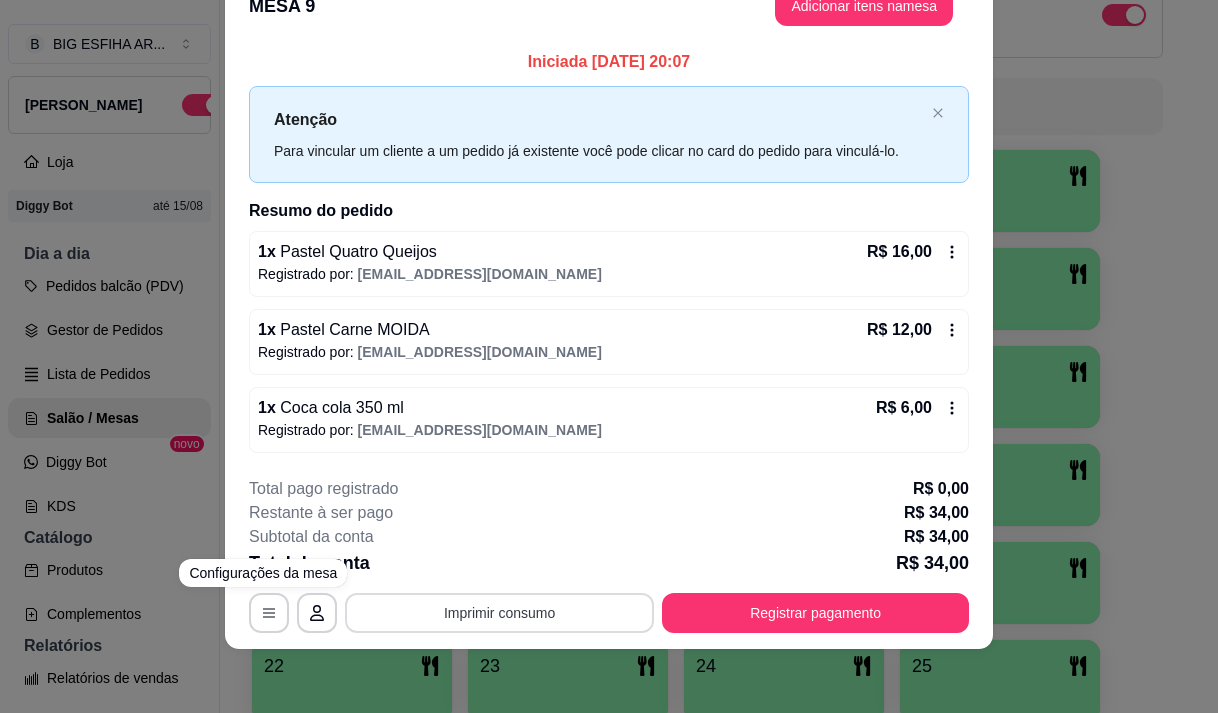click on "Imprimir consumo" at bounding box center [499, 613] 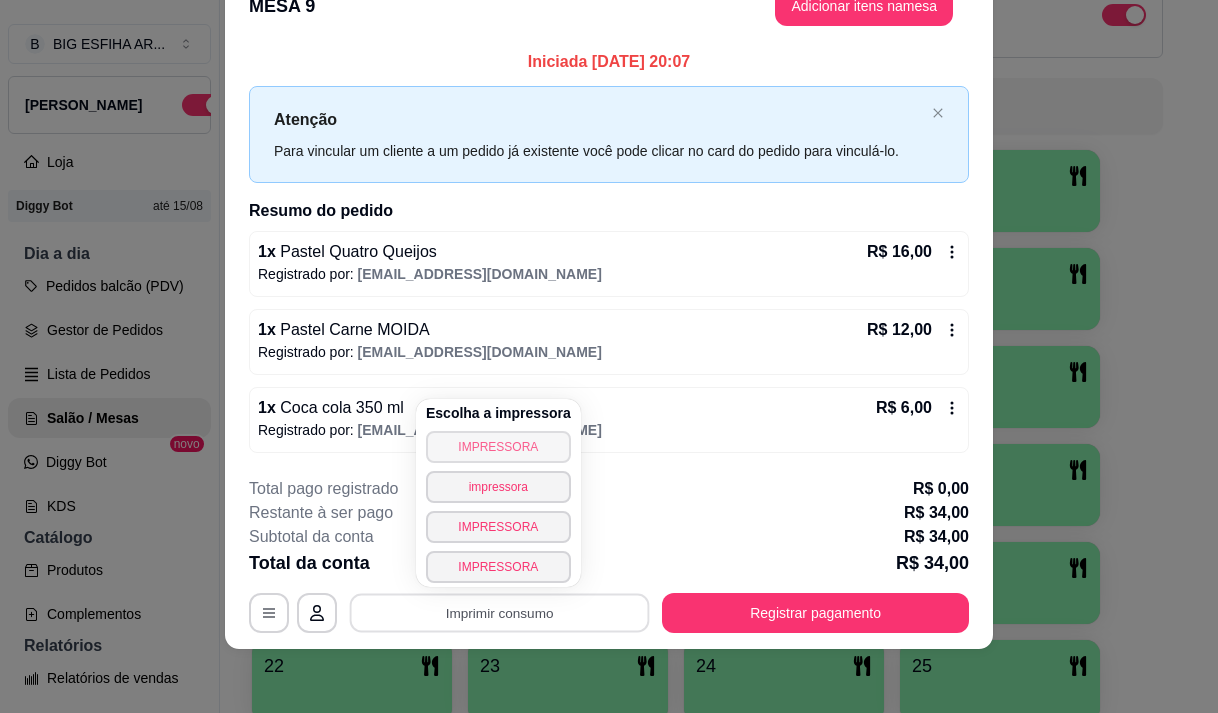 click on "IMPRESSORA" at bounding box center (498, 447) 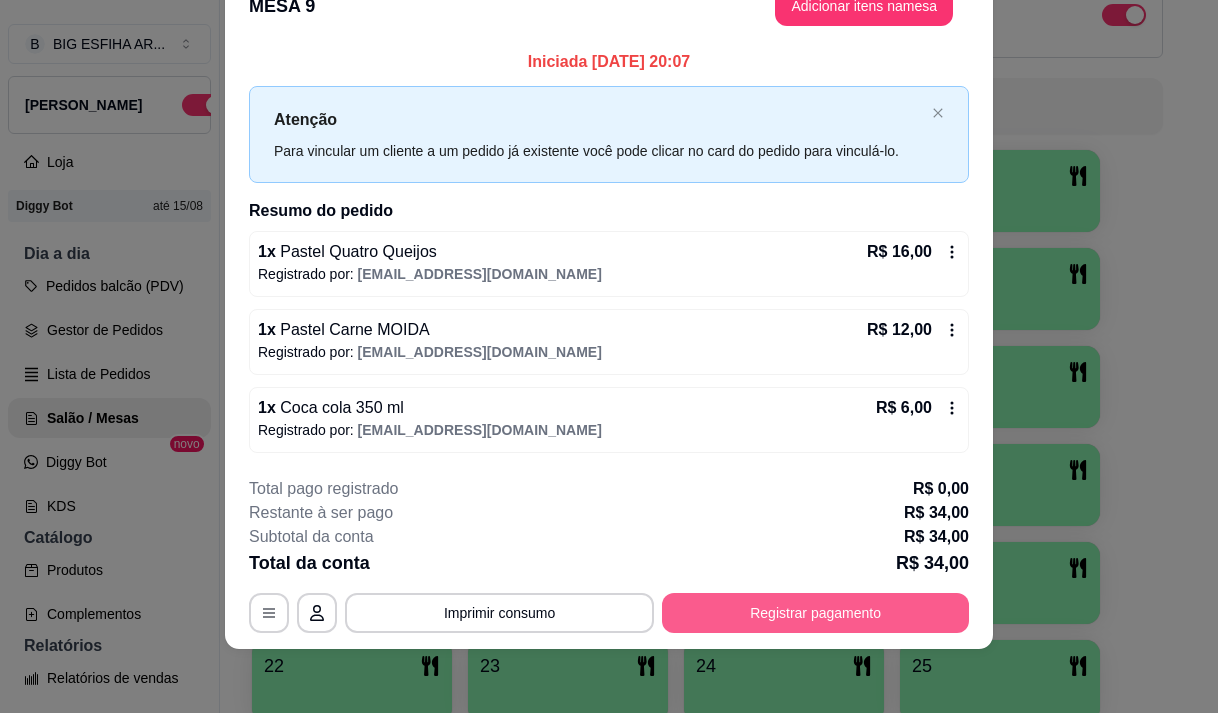 click on "Registrar pagamento" at bounding box center [815, 613] 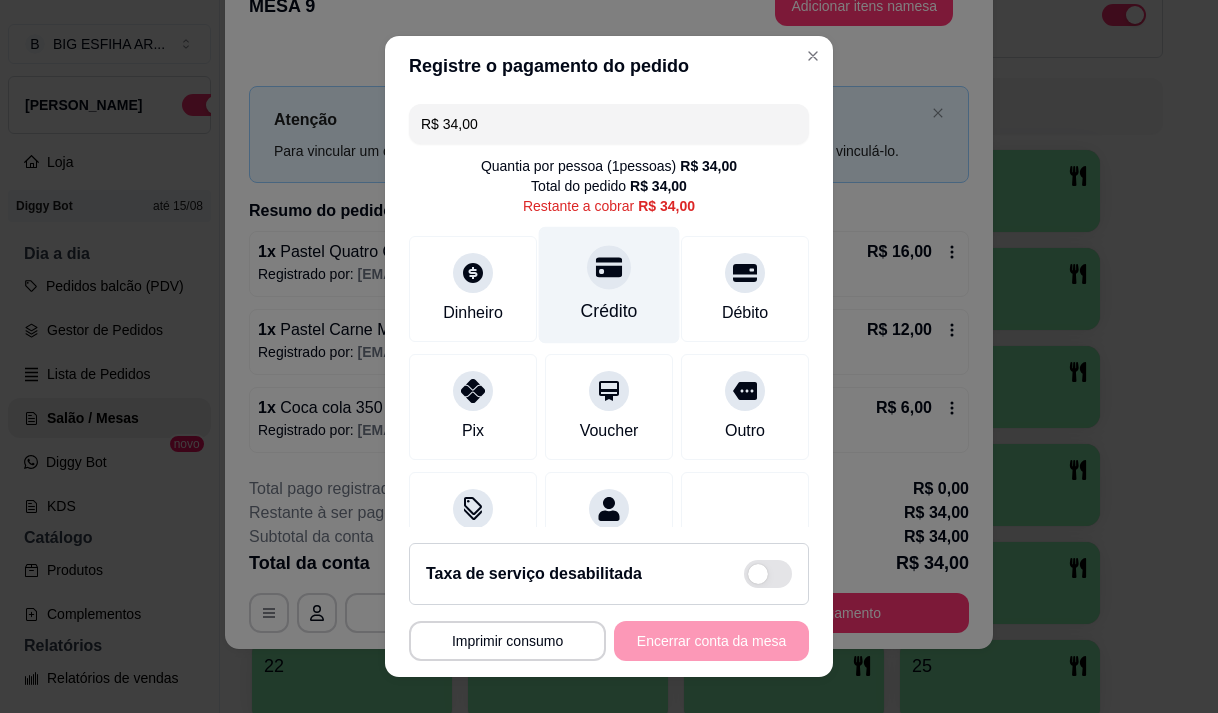 click on "Crédito" at bounding box center (609, 311) 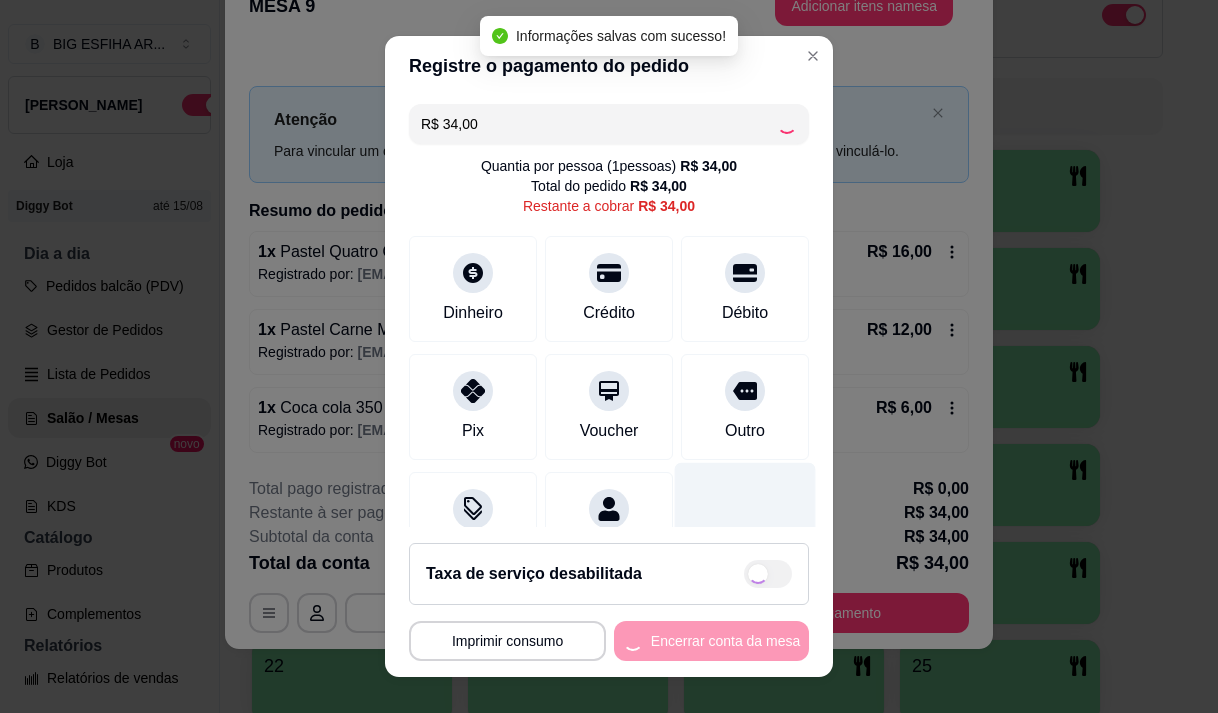 type on "R$ 0,00" 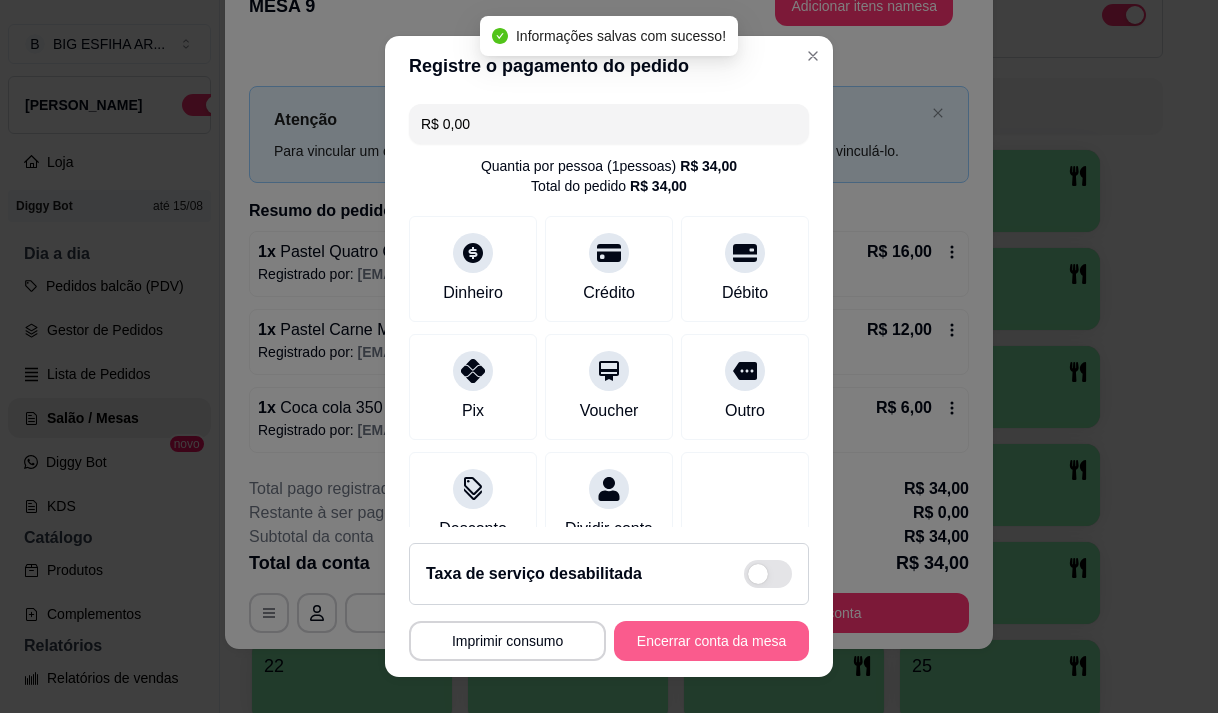 click on "Encerrar conta da mesa" at bounding box center [711, 641] 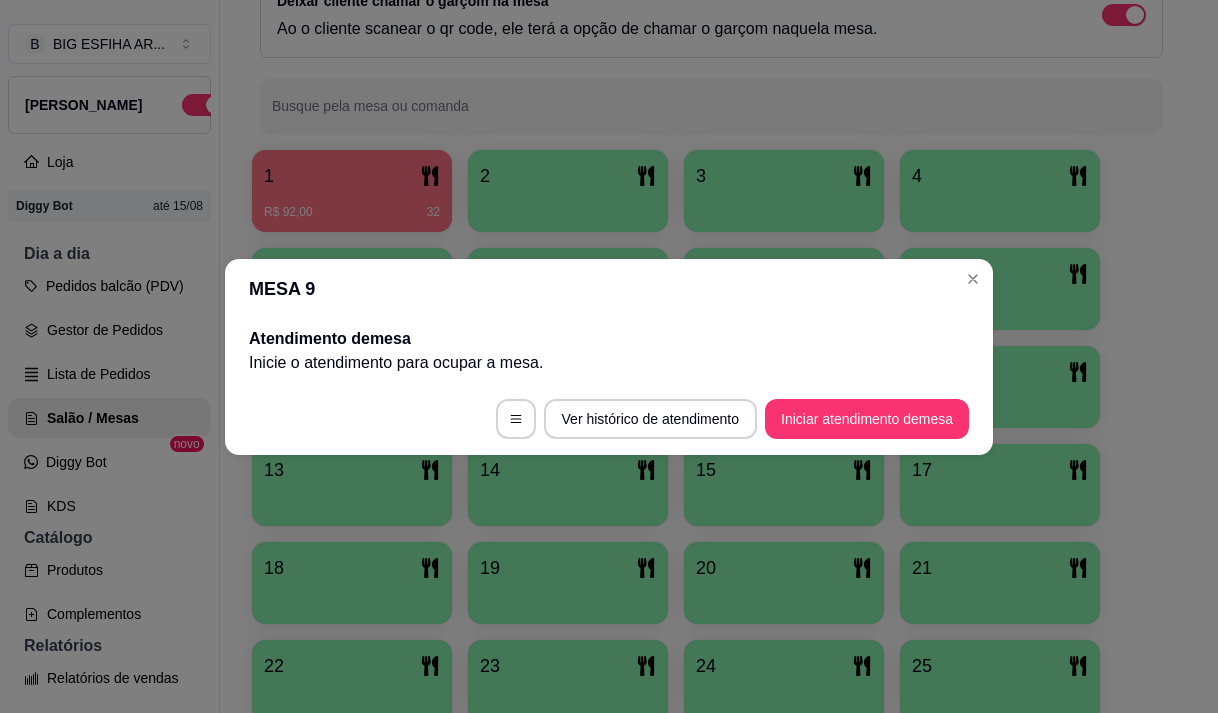 scroll, scrollTop: 0, scrollLeft: 0, axis: both 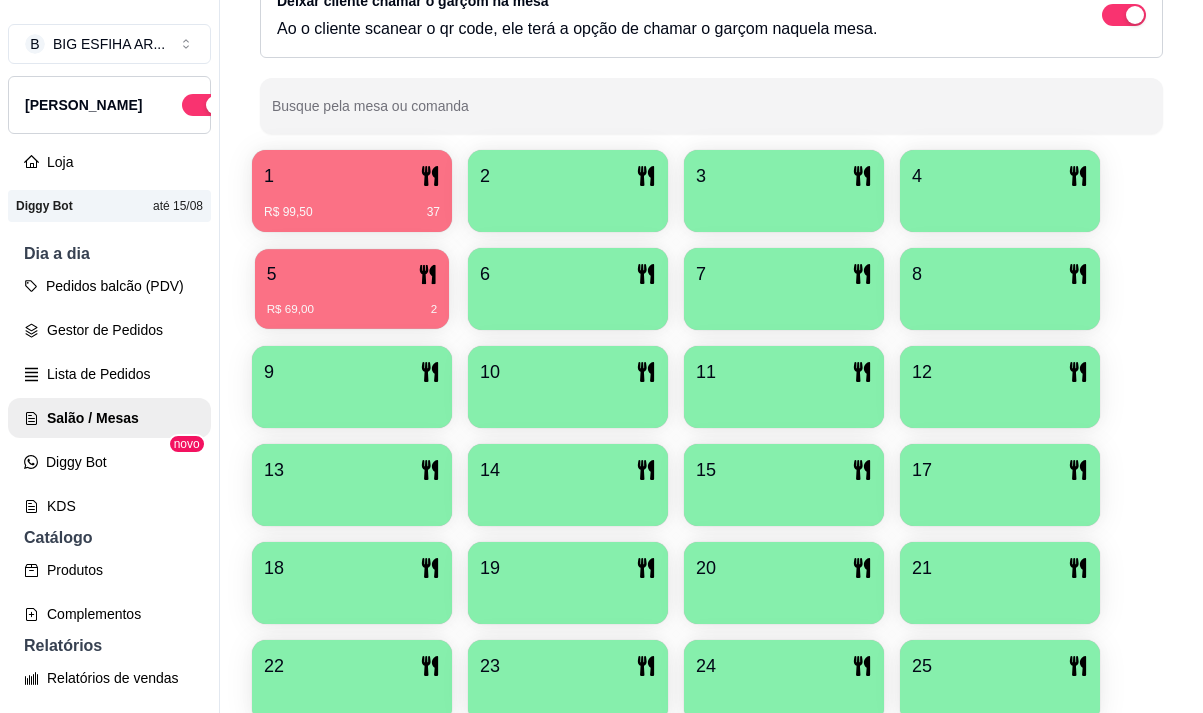 click on "R$ 69,00 2" at bounding box center [352, 310] 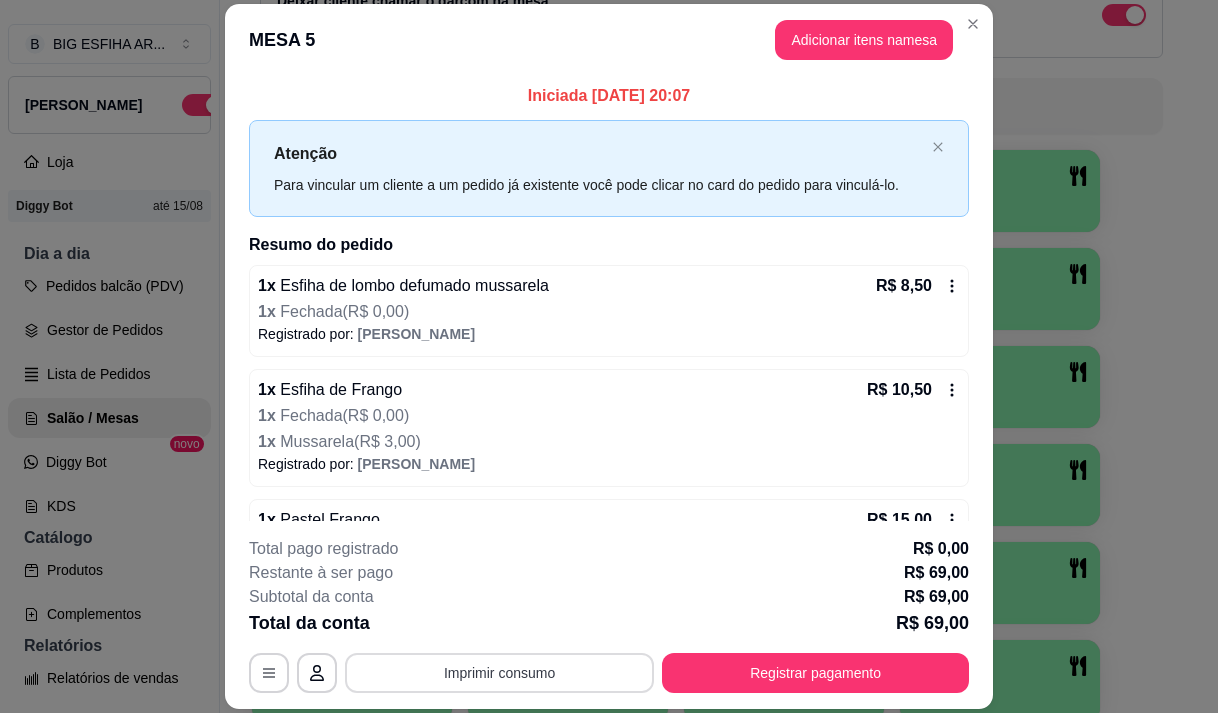 click on "Imprimir consumo" at bounding box center [499, 673] 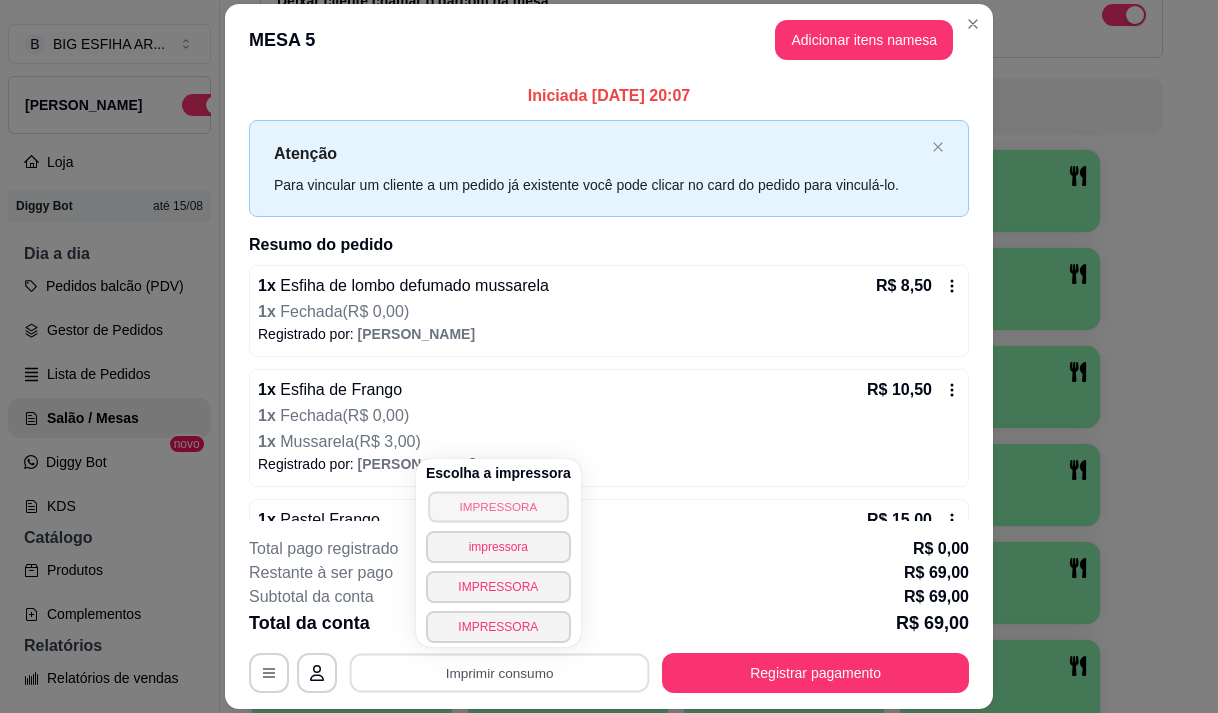 click on "IMPRESSORA" at bounding box center (498, 506) 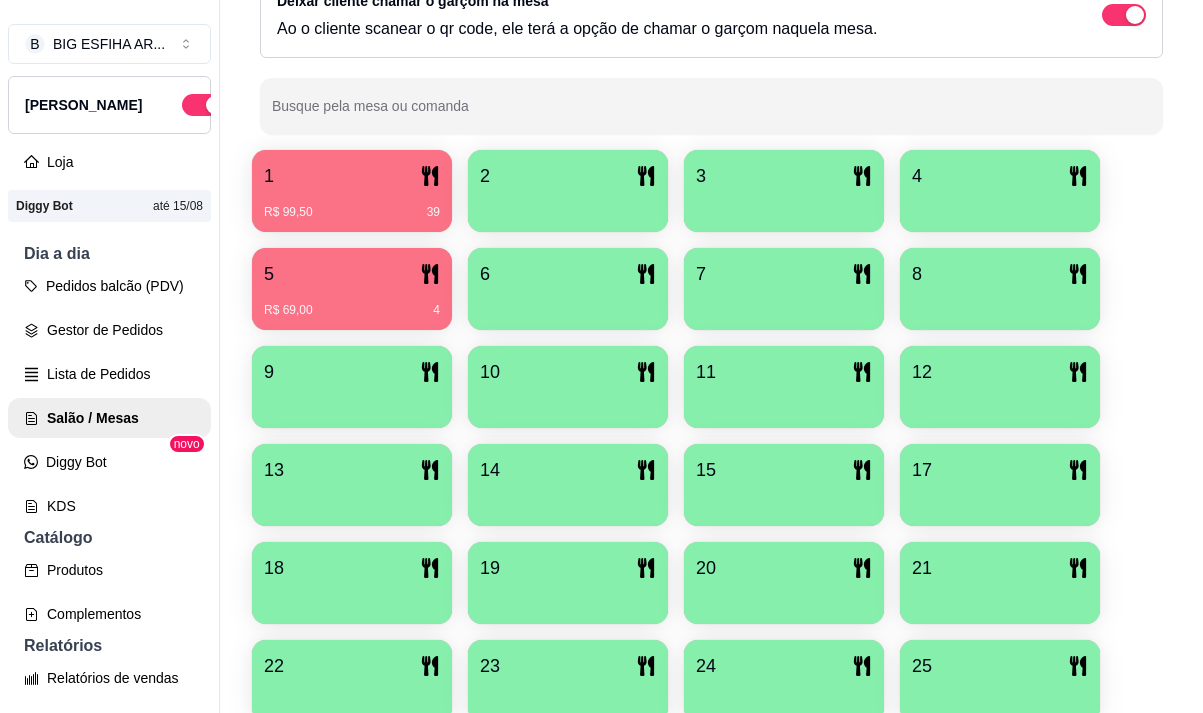 click on "R$ 99,50 39" at bounding box center [352, 205] 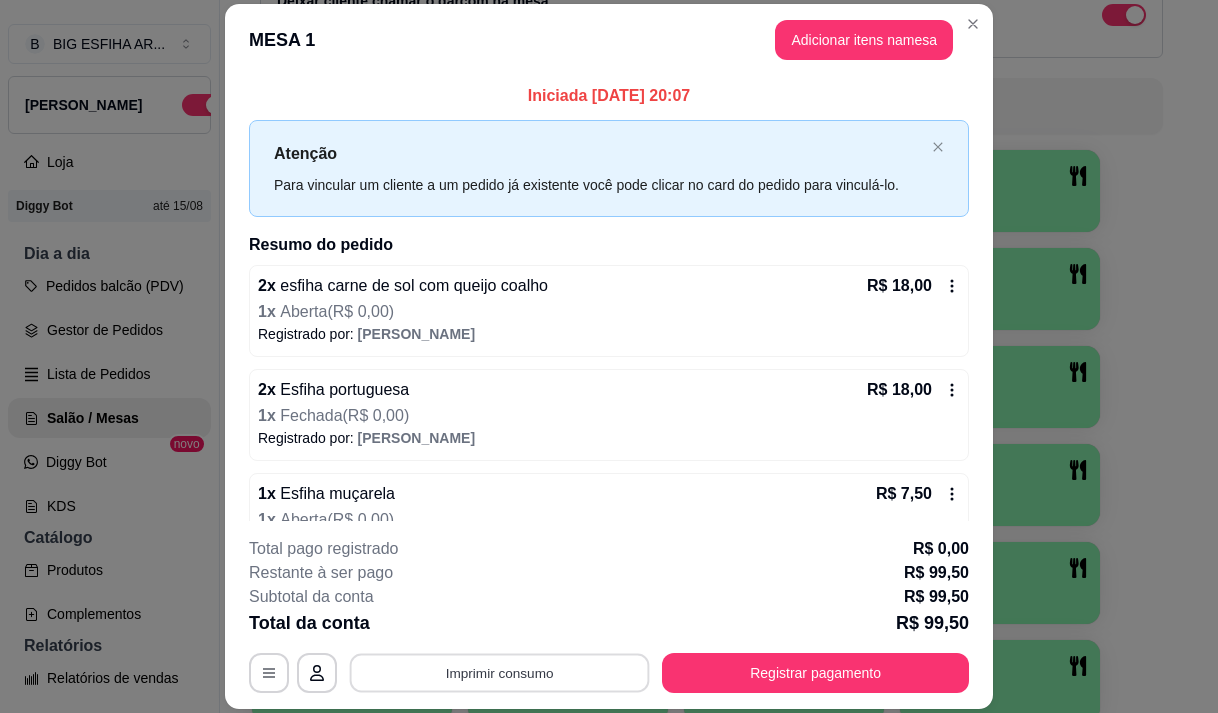 click on "Imprimir consumo" at bounding box center (500, 673) 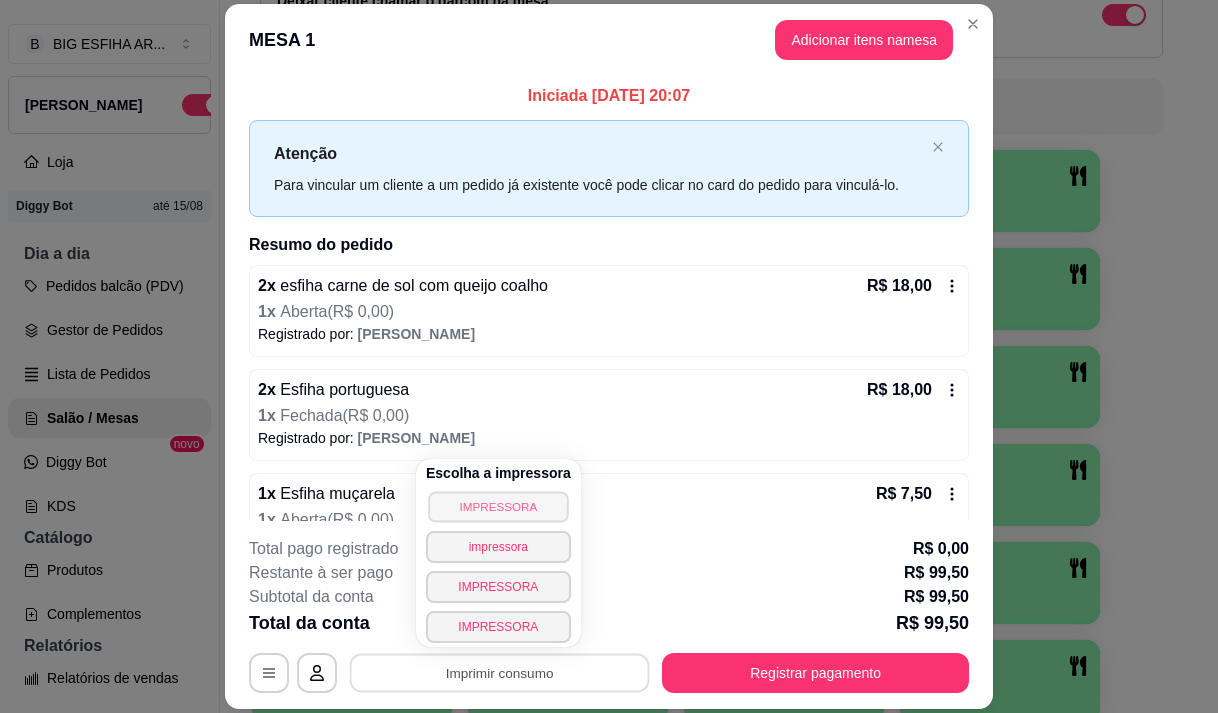 click on "IMPRESSORA" at bounding box center (498, 506) 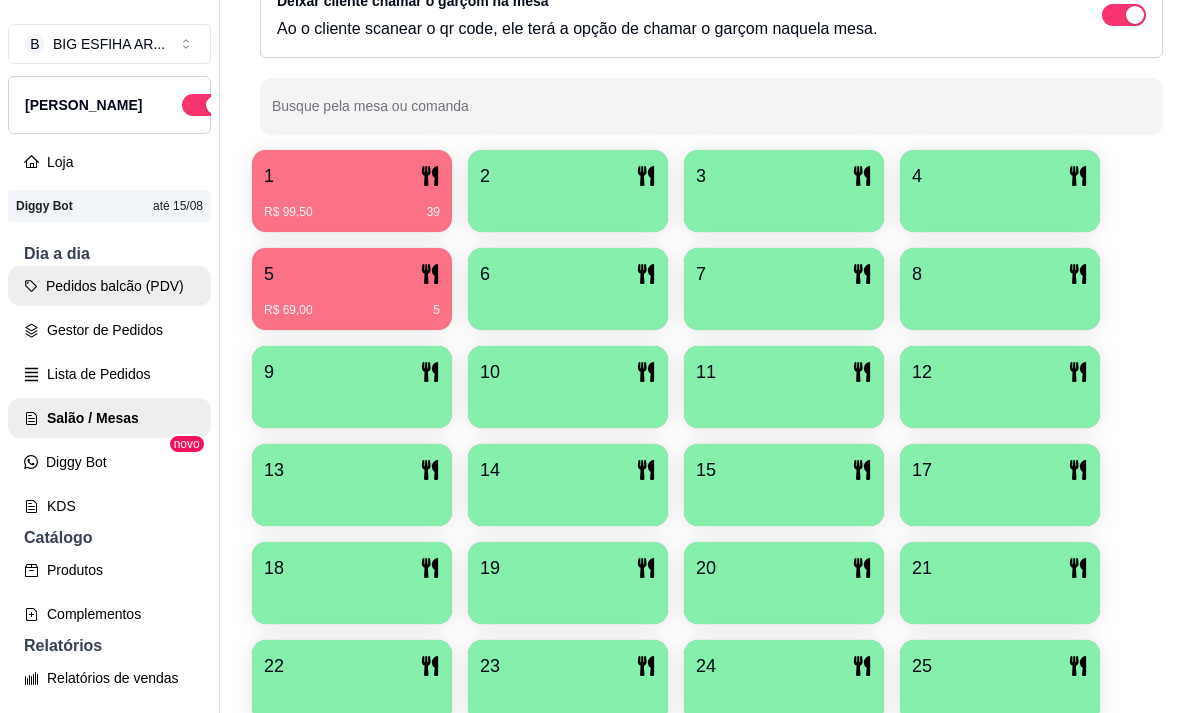 click on "Pedidos balcão (PDV)" at bounding box center [109, 286] 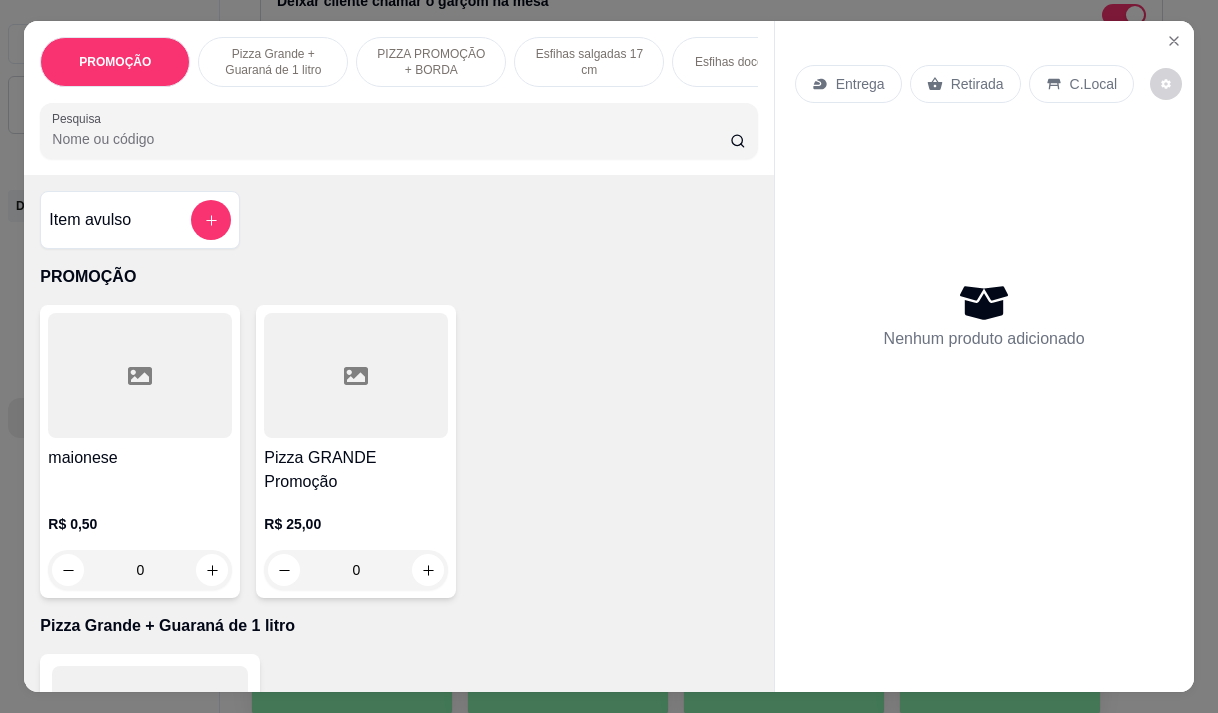 click on "Entrega" at bounding box center [860, 84] 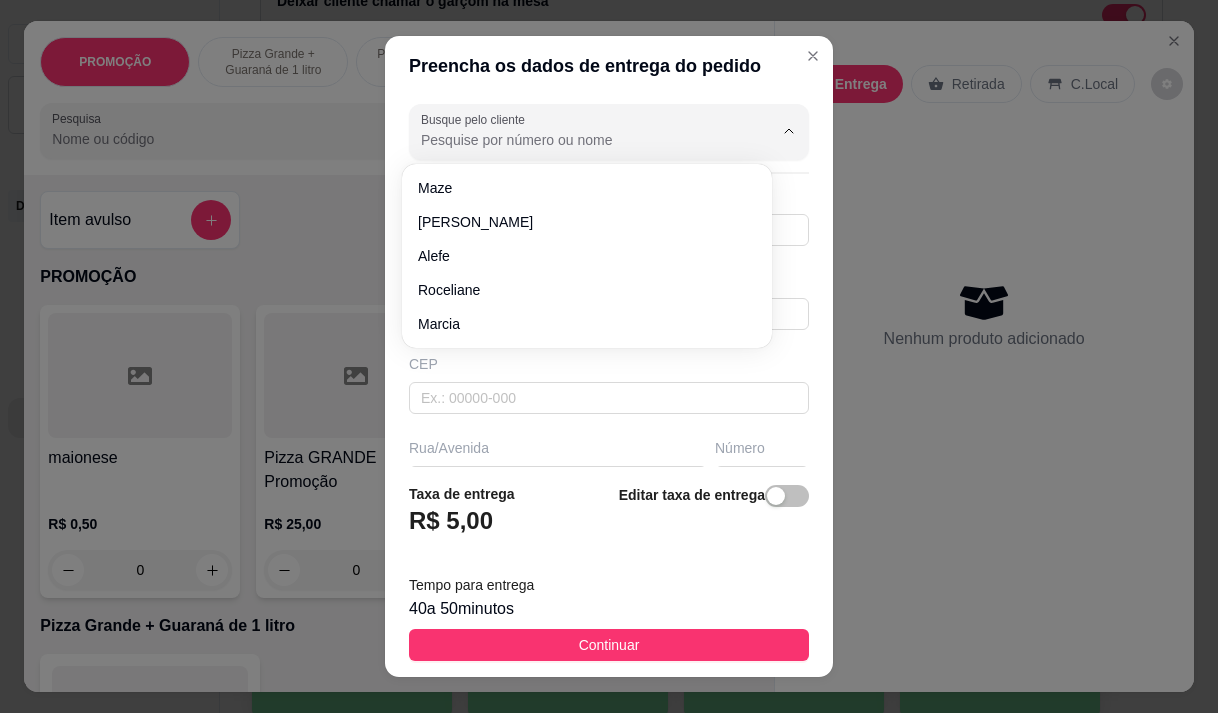 click on "Busque pelo cliente" at bounding box center (581, 140) 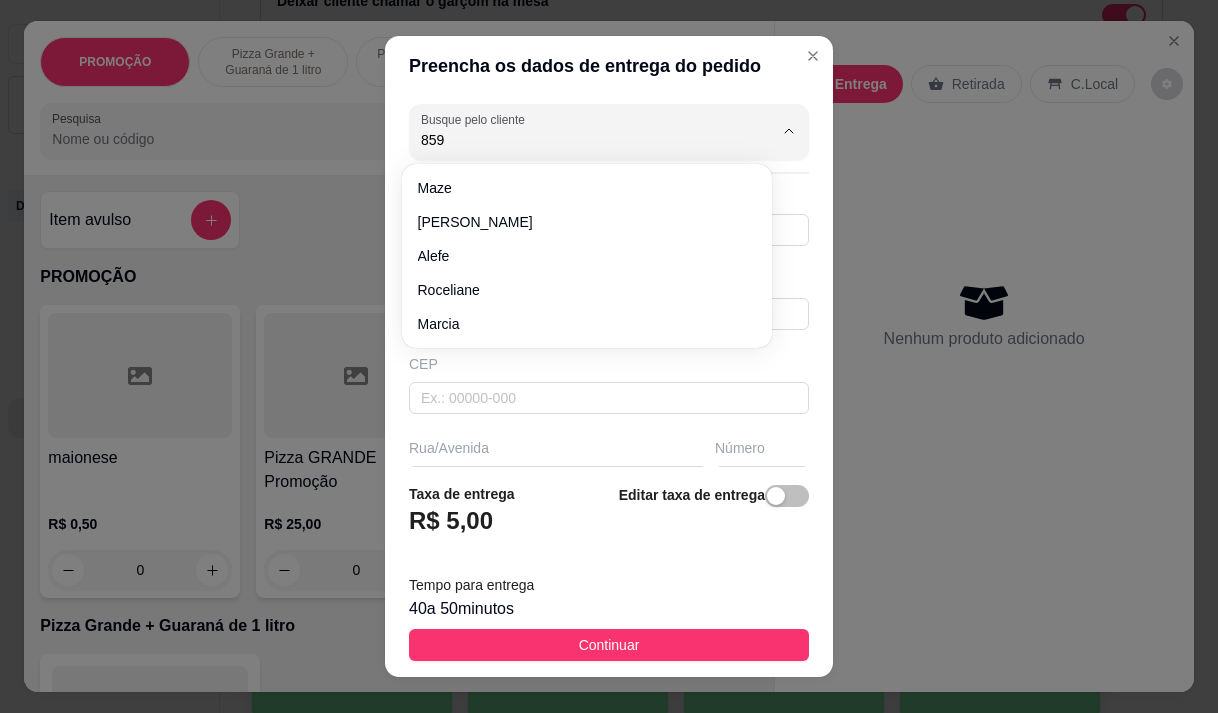 type on "859" 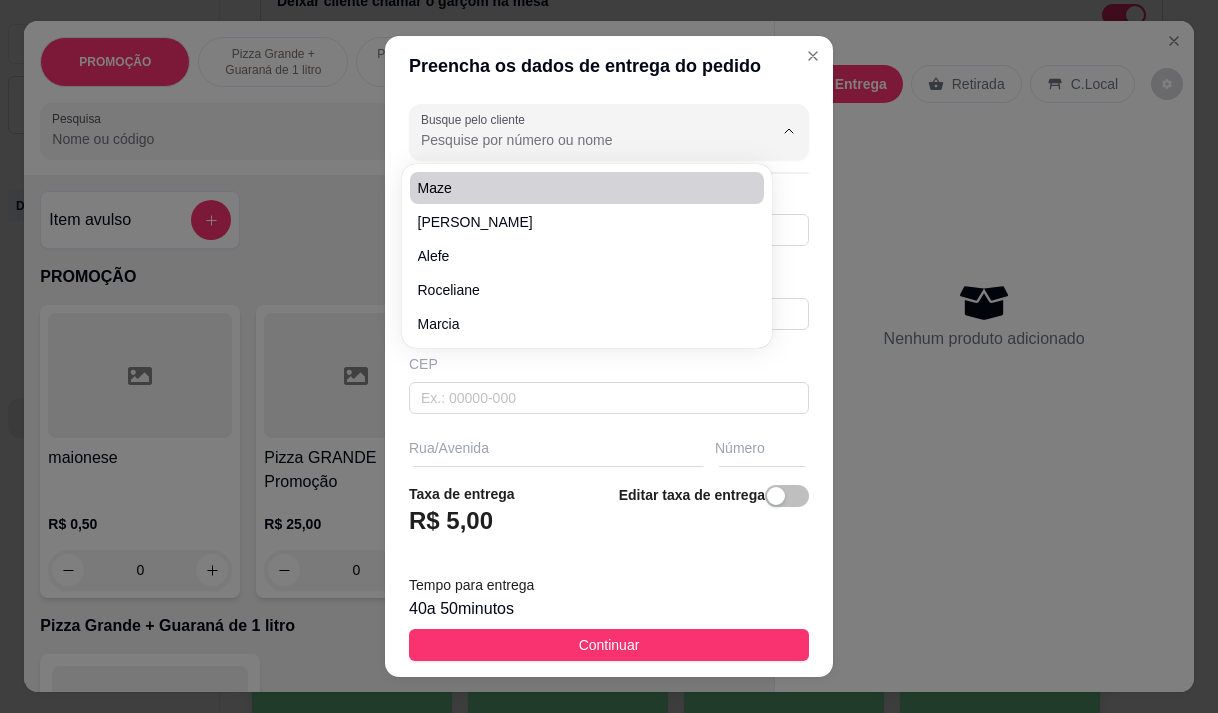 click at bounding box center (609, 132) 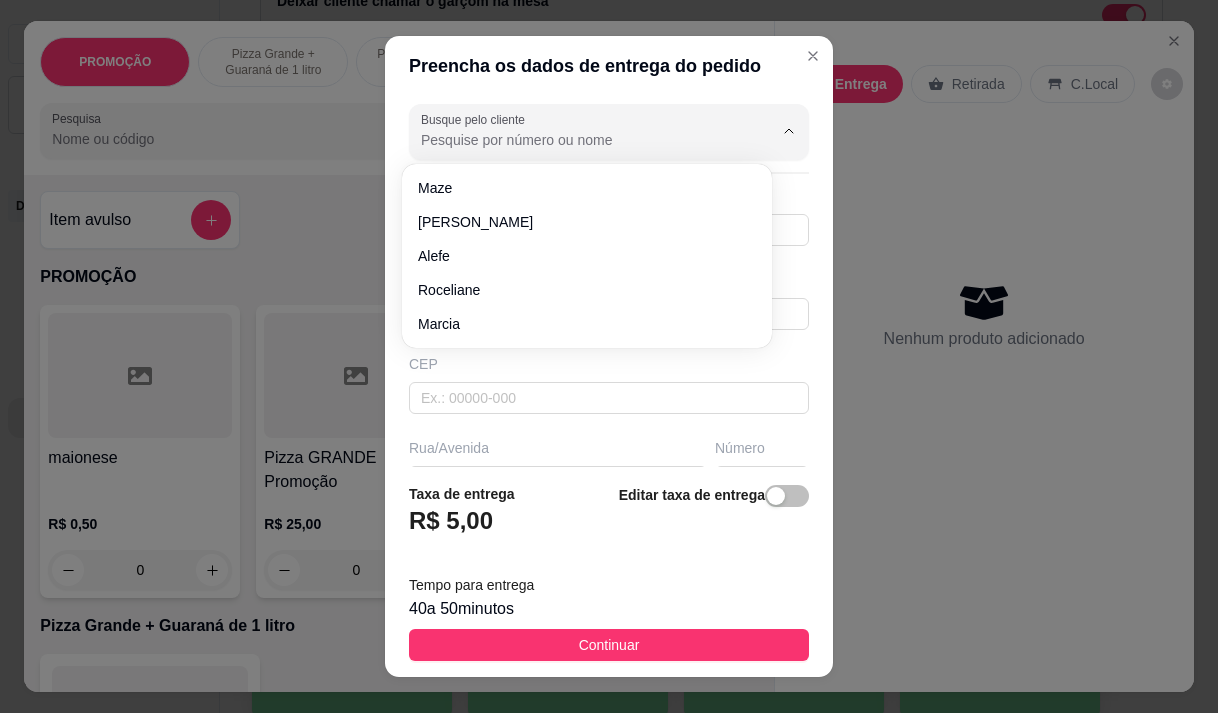 click on "Busque pelo cliente" at bounding box center [581, 140] 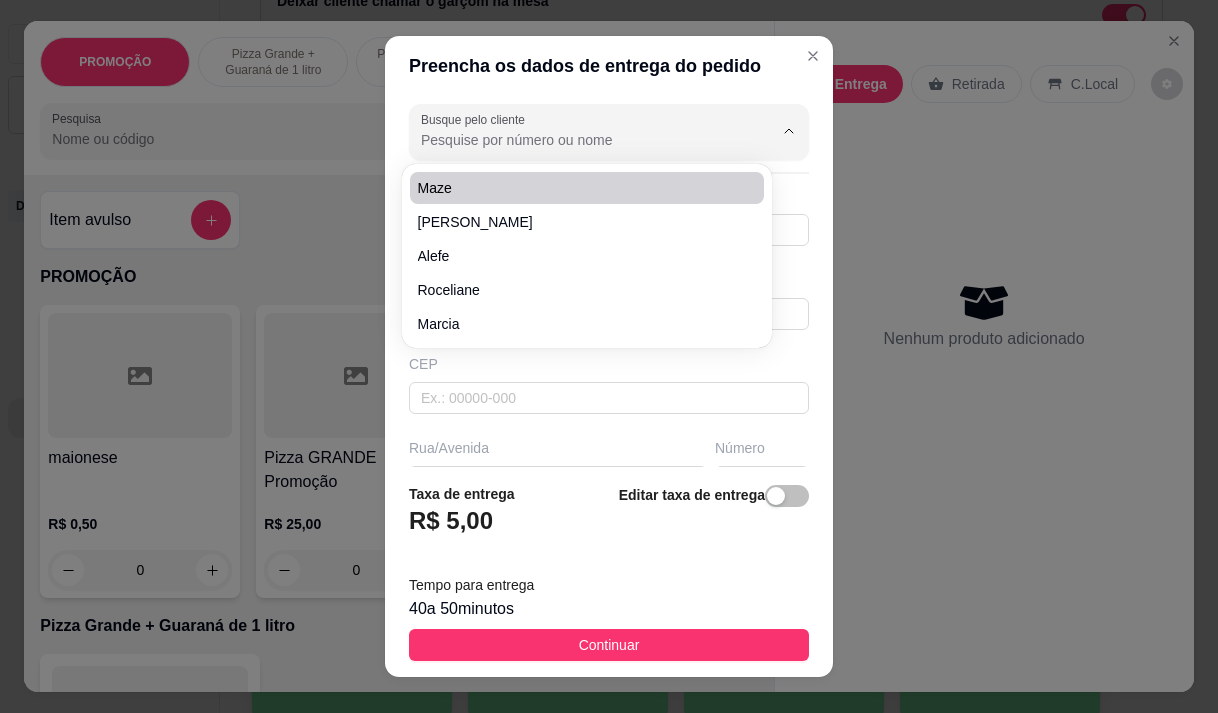 click on "Busque pelo cliente" at bounding box center (581, 140) 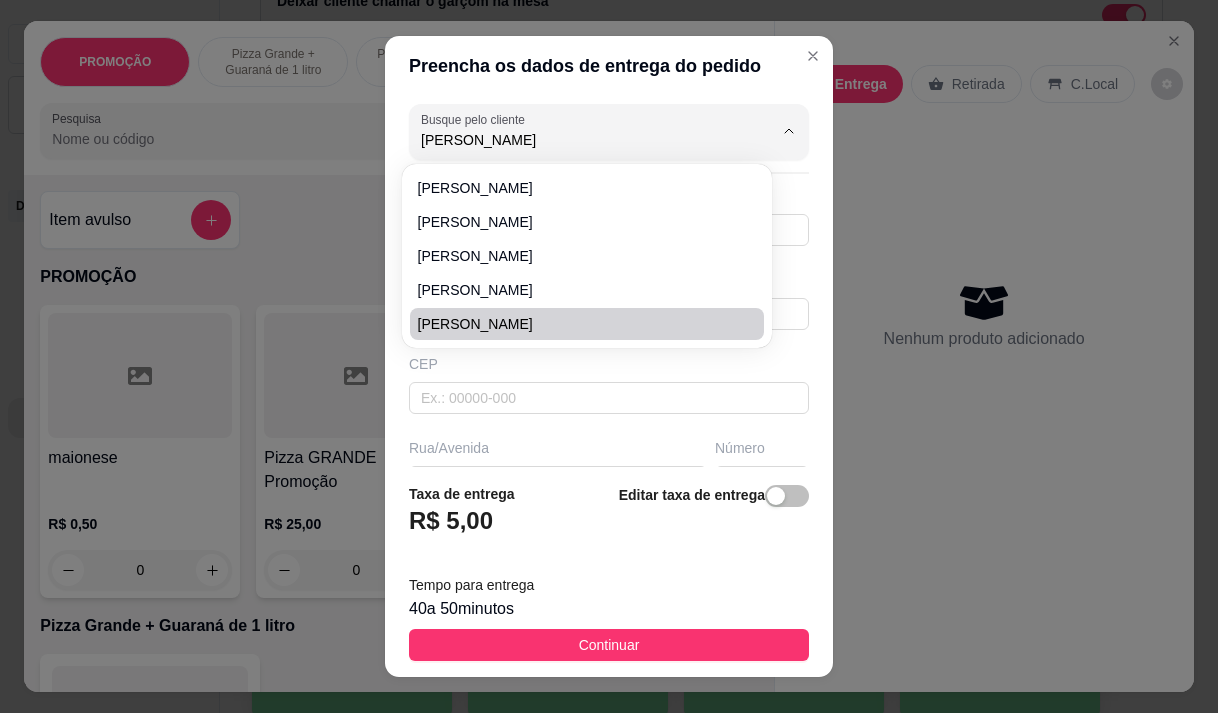 click on "[PERSON_NAME]" at bounding box center (577, 324) 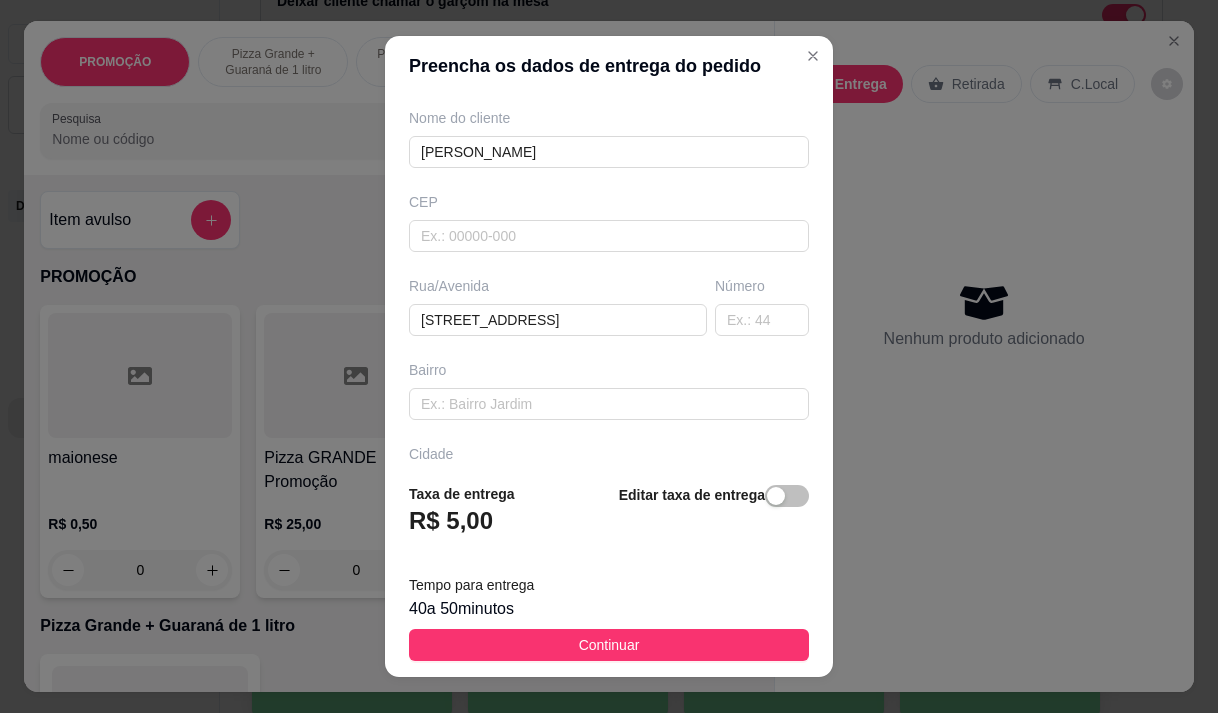 scroll, scrollTop: 200, scrollLeft: 0, axis: vertical 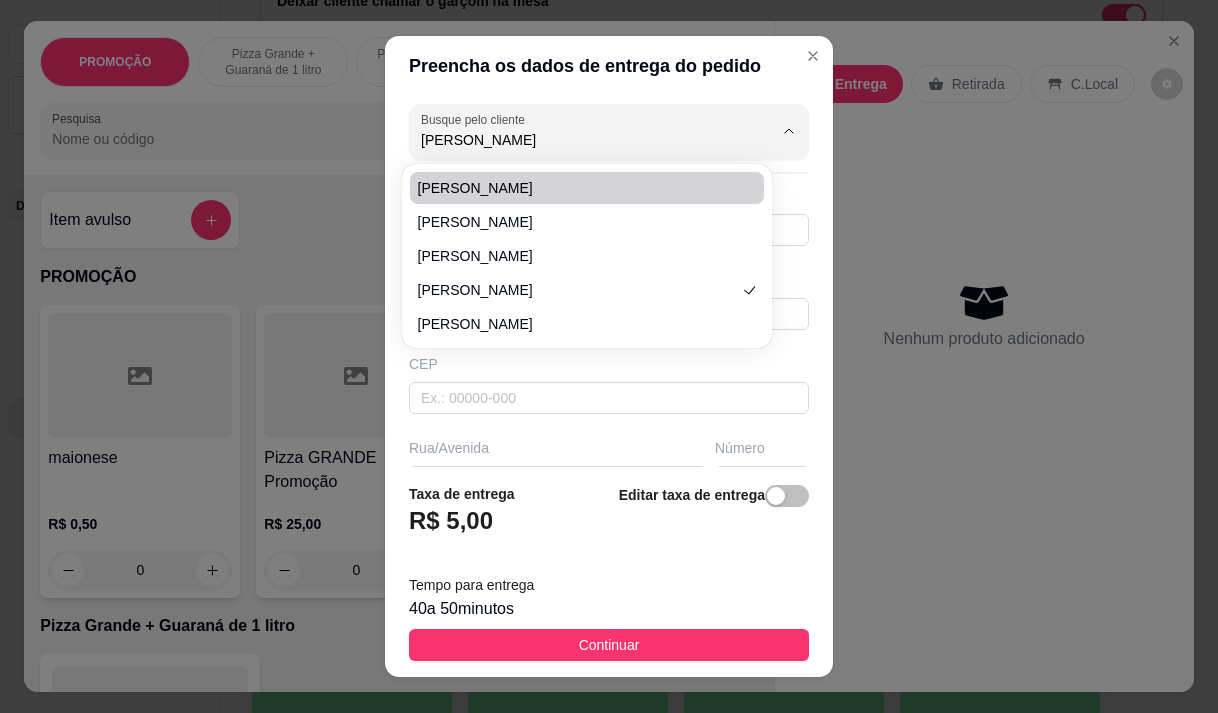 click on "[PERSON_NAME]" at bounding box center [577, 188] 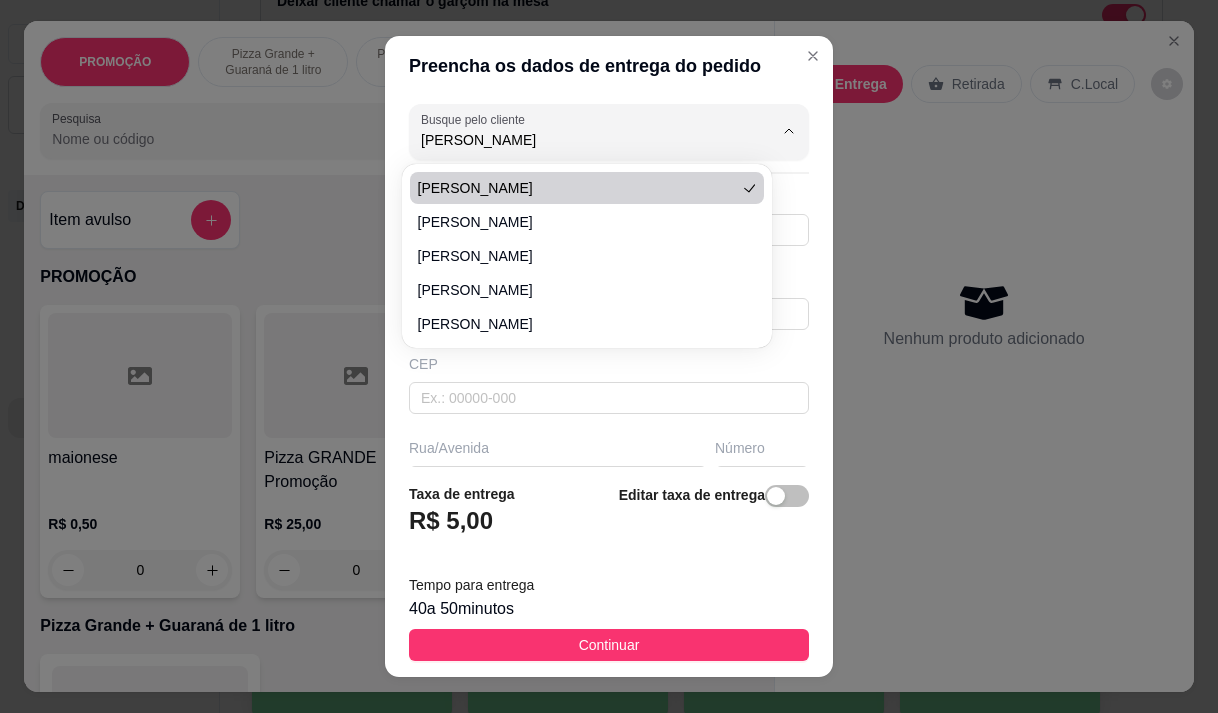 type on "[PERSON_NAME]" 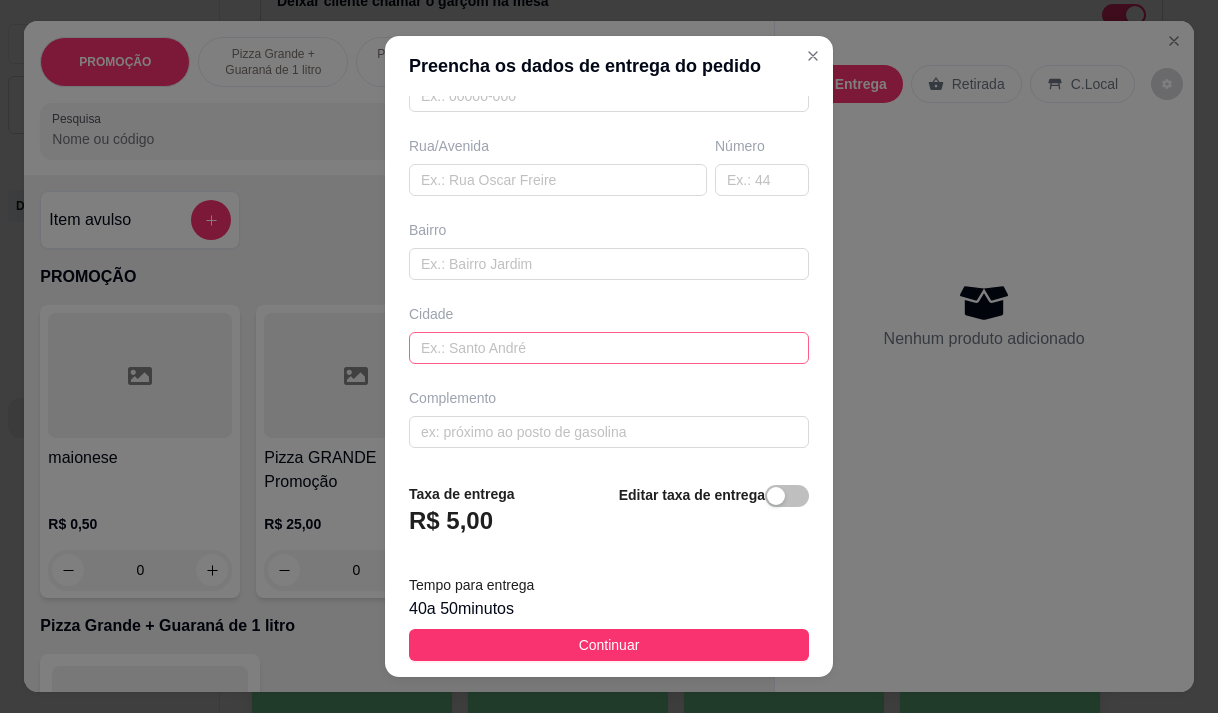 scroll, scrollTop: 3, scrollLeft: 0, axis: vertical 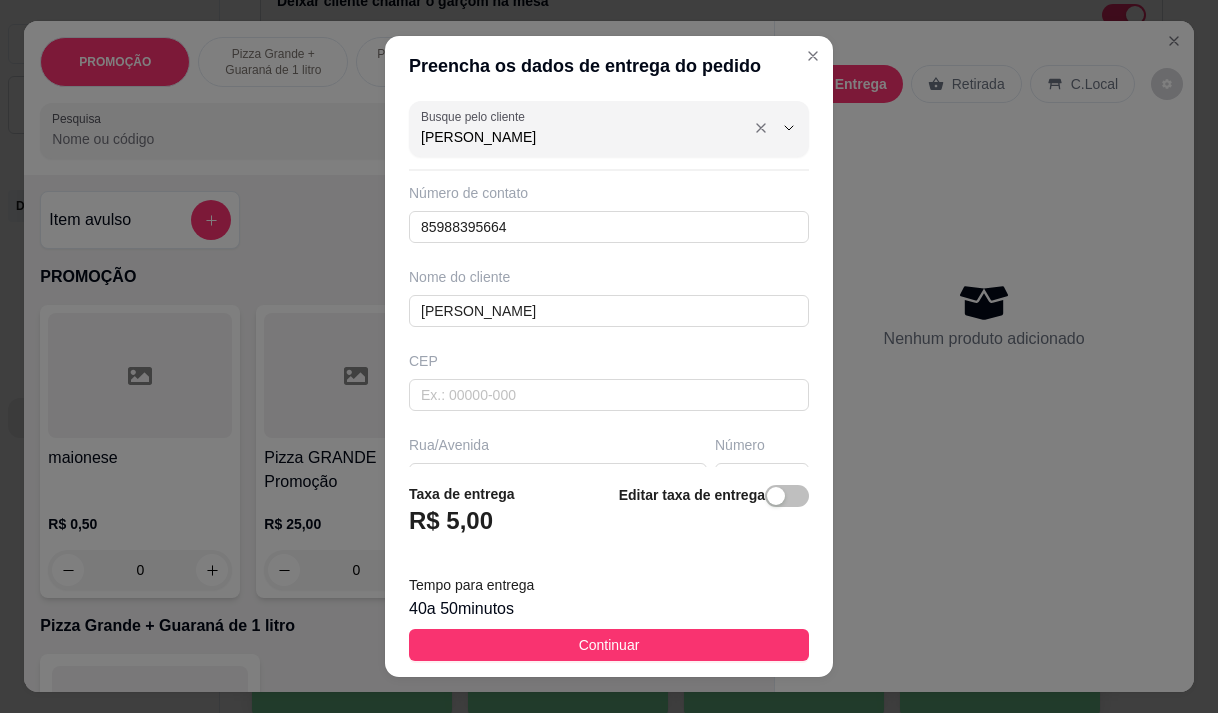 click on "[PERSON_NAME]" at bounding box center [581, 137] 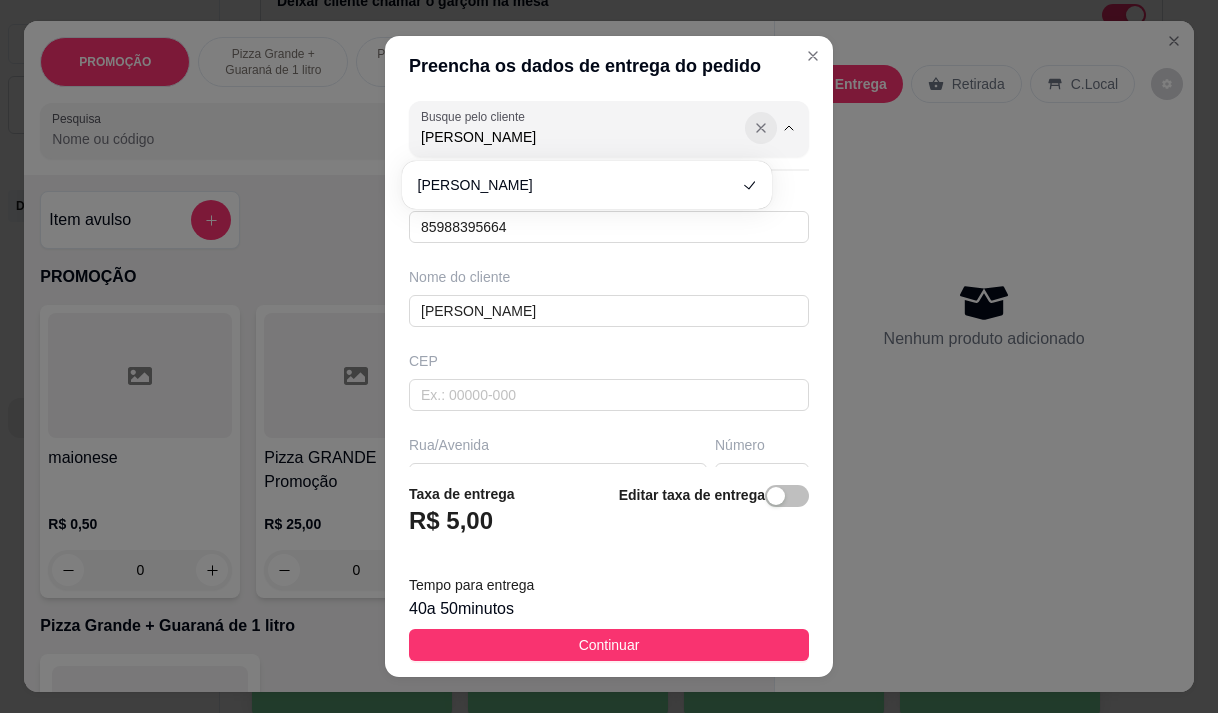 click 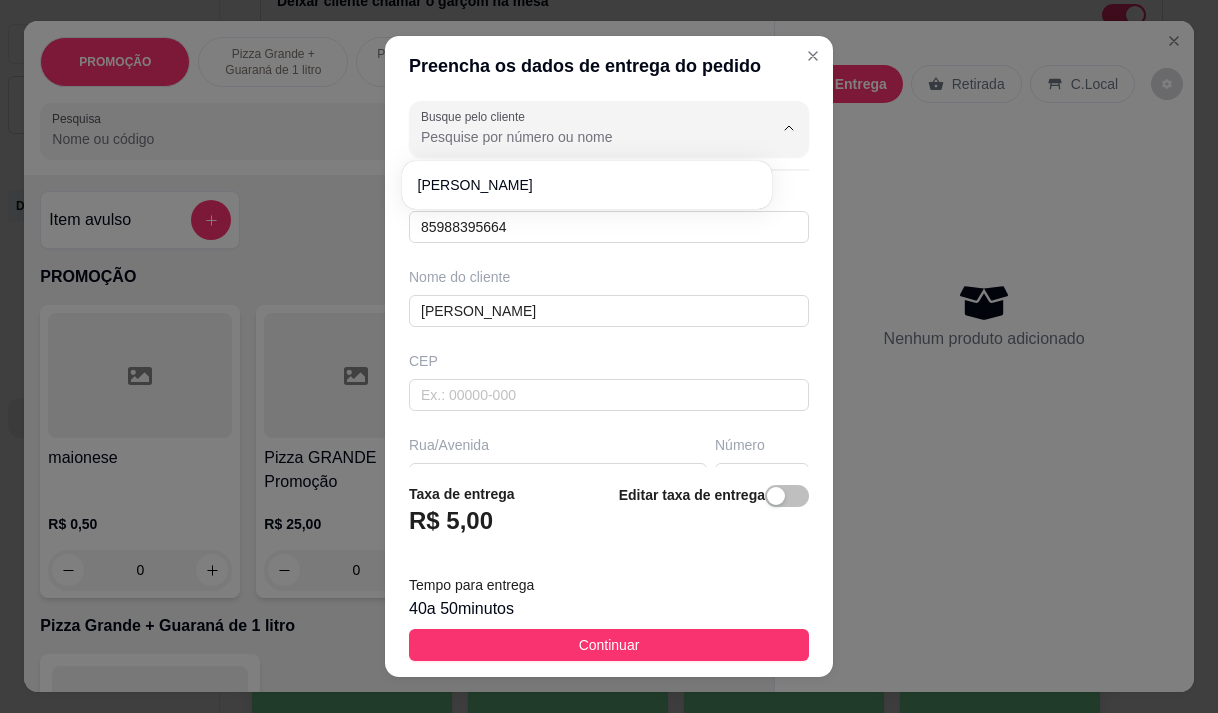 click on "Busque pelo cliente" at bounding box center (581, 137) 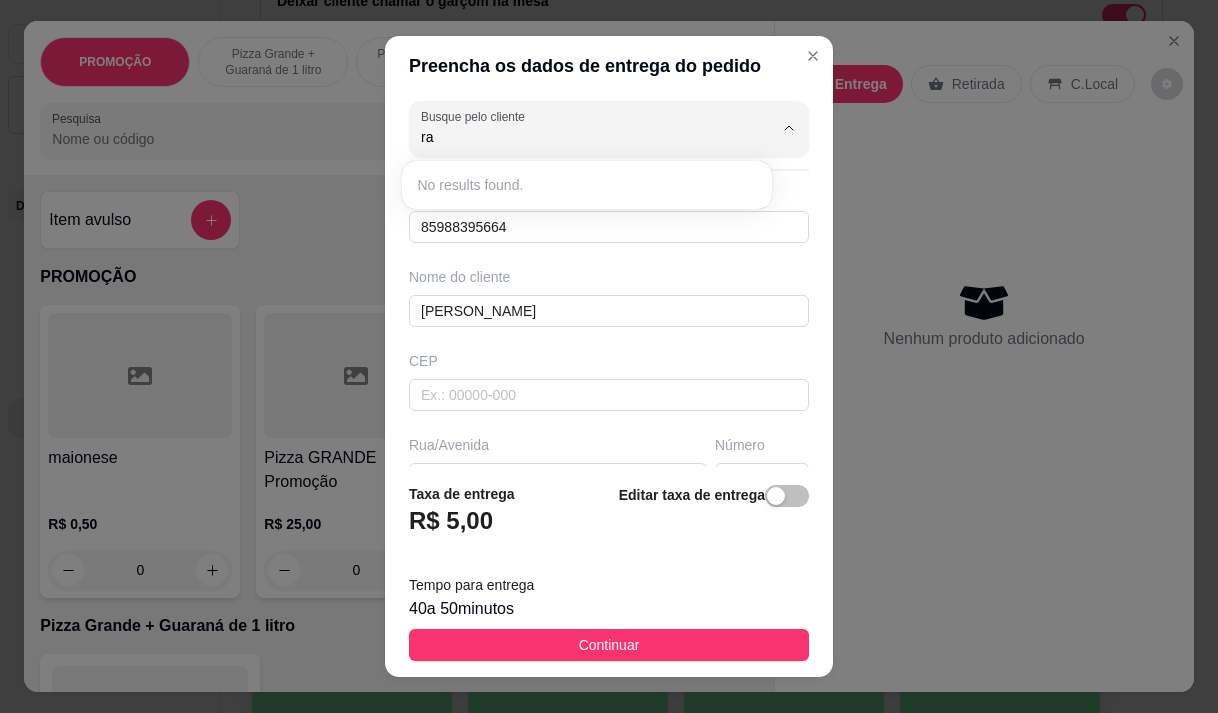 type on "r" 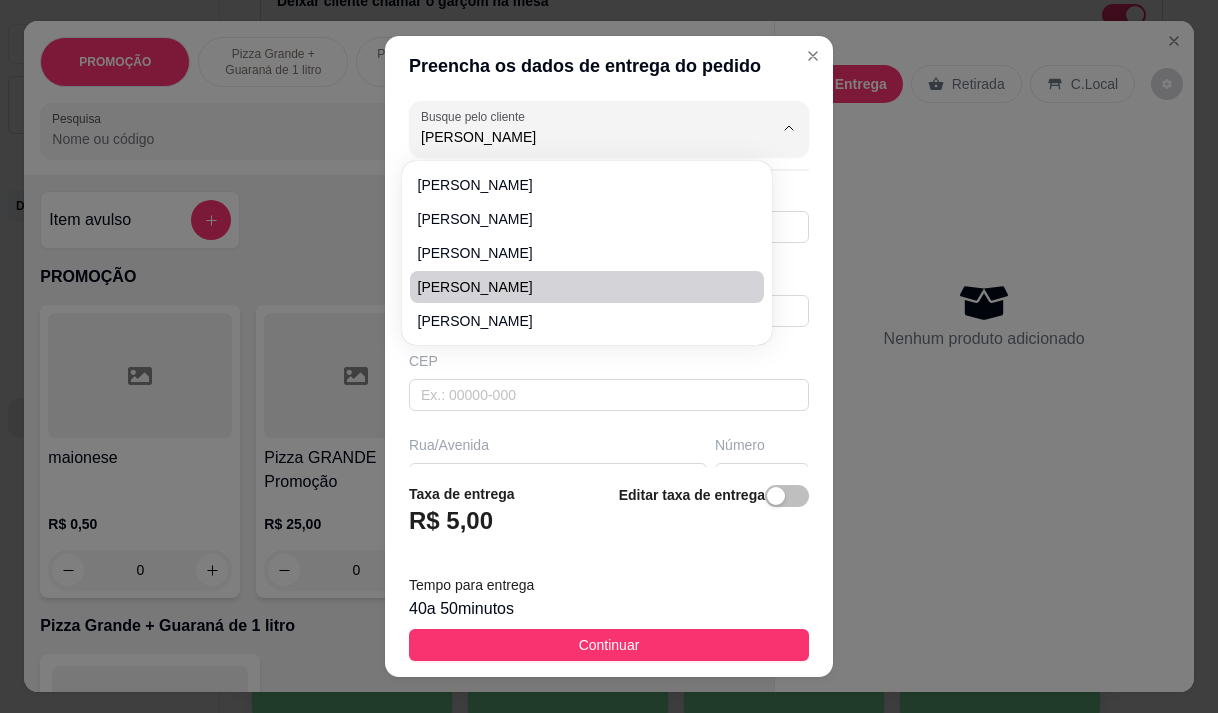 click on "[PERSON_NAME]" at bounding box center (577, 287) 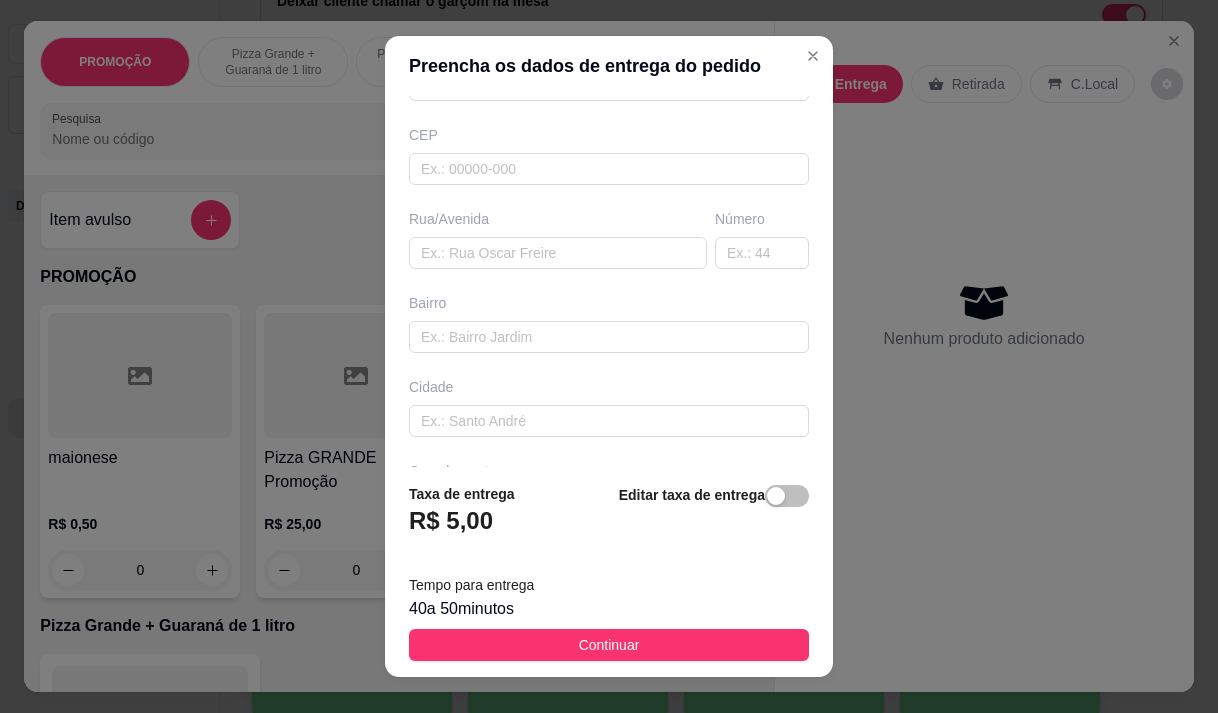 scroll, scrollTop: 302, scrollLeft: 0, axis: vertical 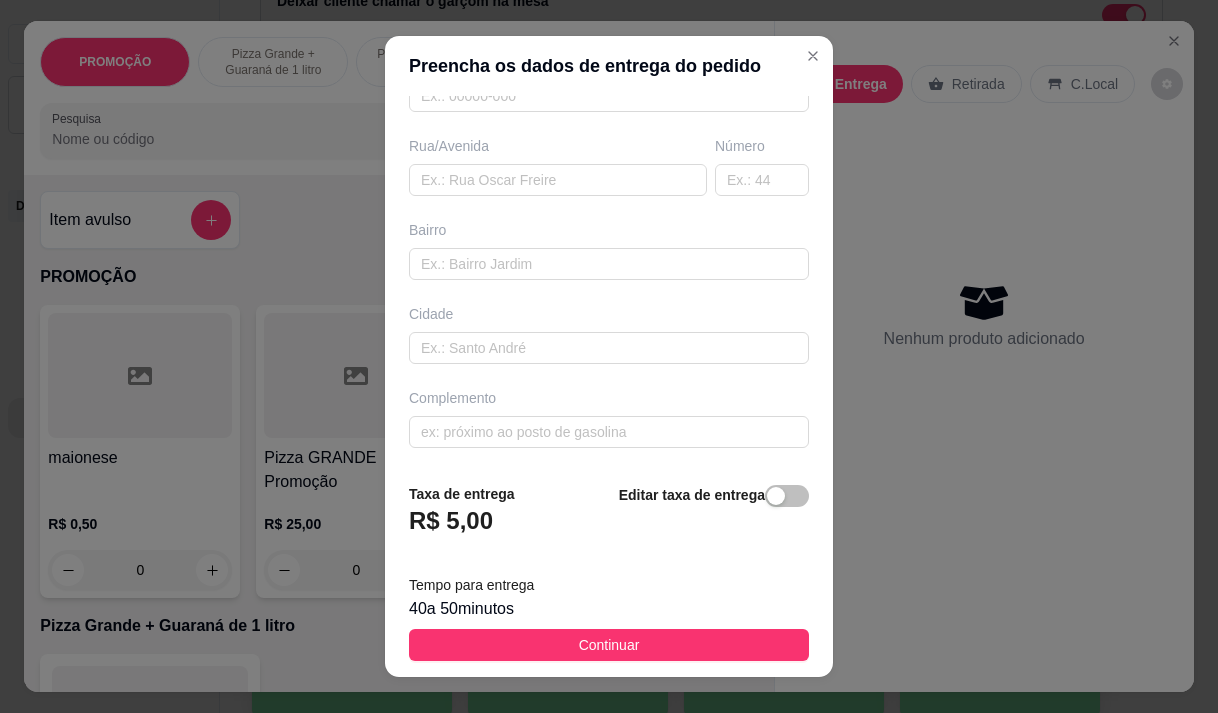 type on "[PERSON_NAME]" 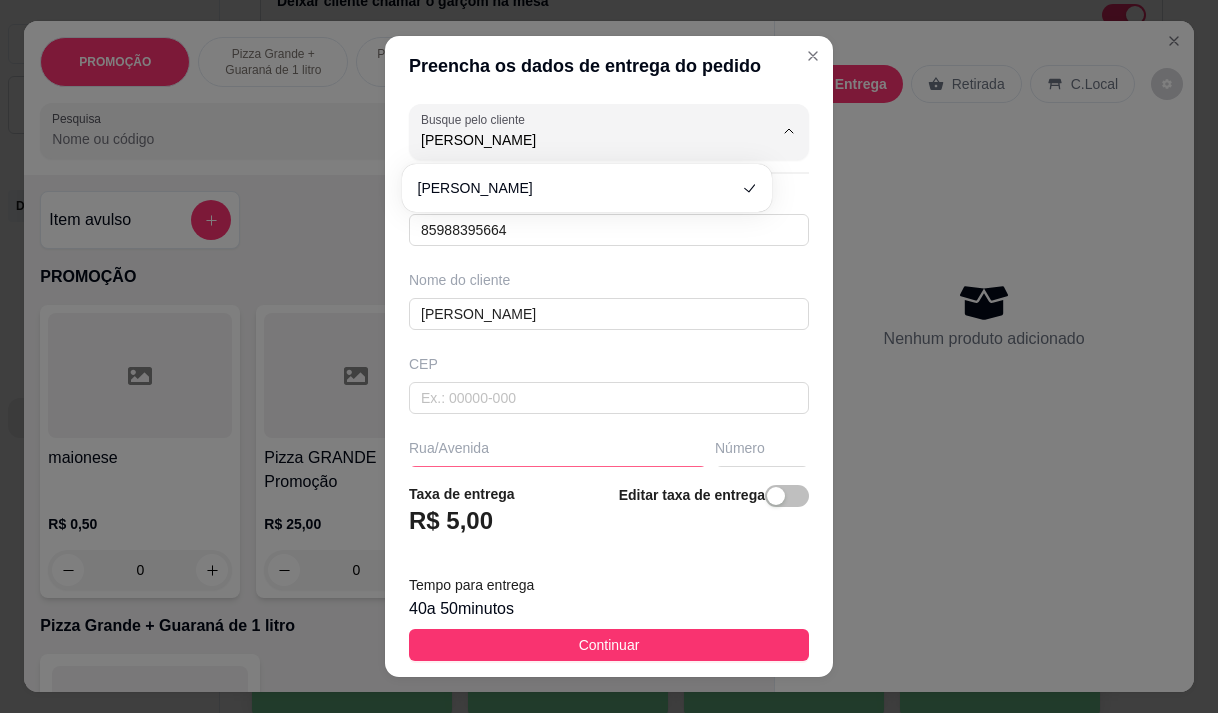 scroll, scrollTop: 100, scrollLeft: 0, axis: vertical 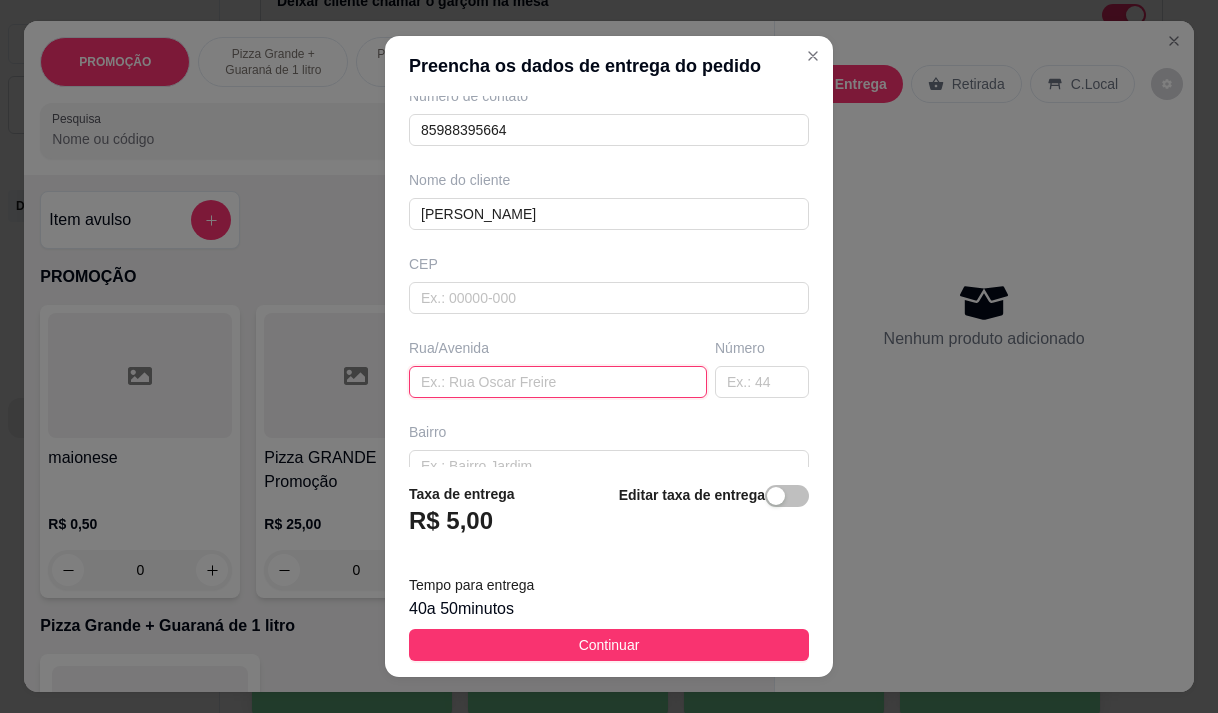 paste on "[STREET_ADDRESS]" 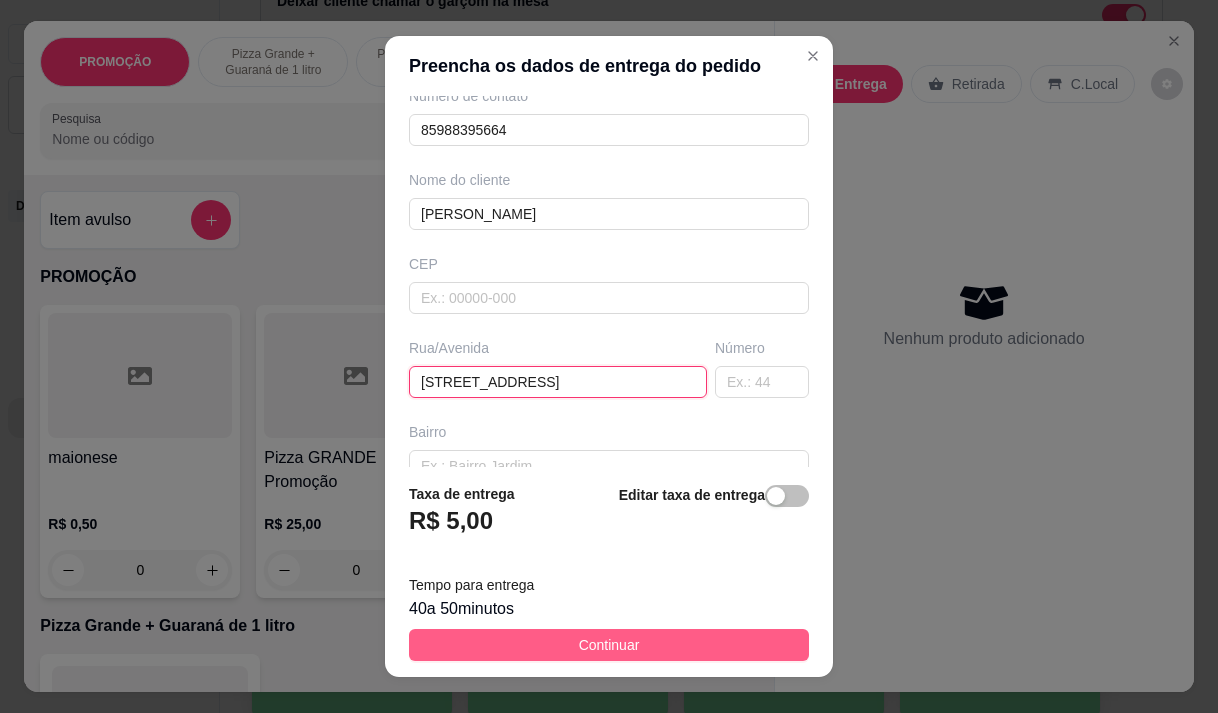 type on "[STREET_ADDRESS]" 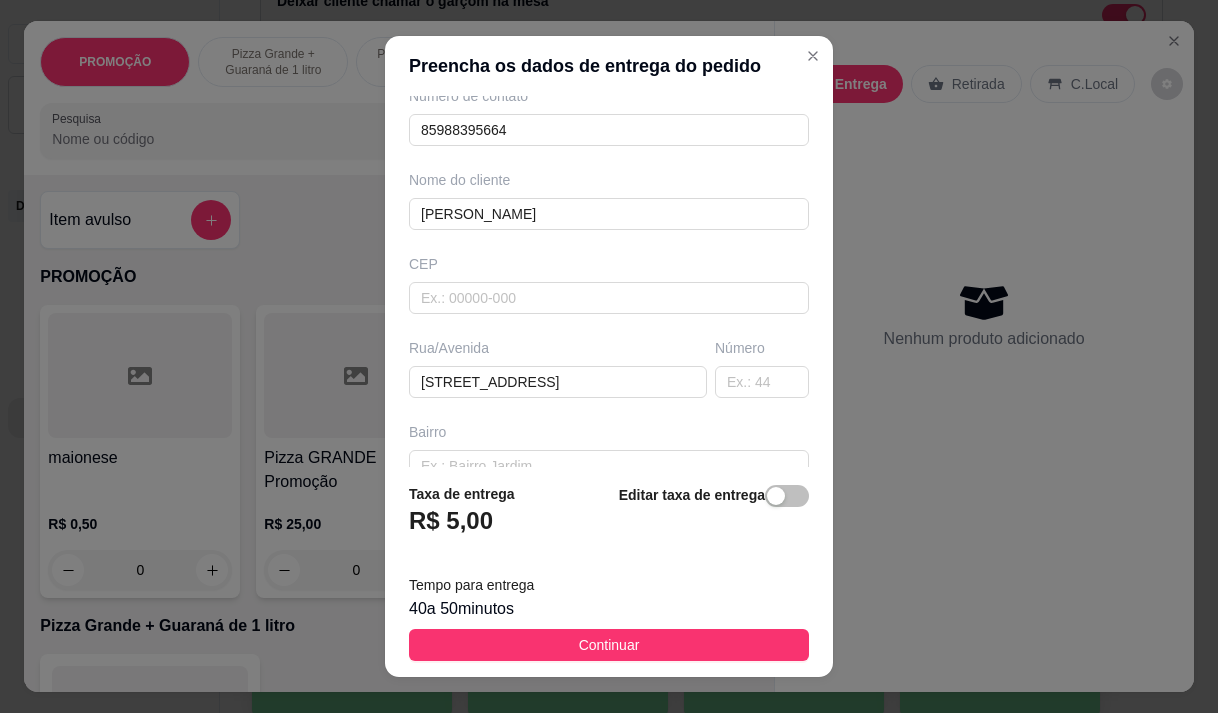 drag, startPoint x: 601, startPoint y: 648, endPoint x: 605, endPoint y: 627, distance: 21.377558 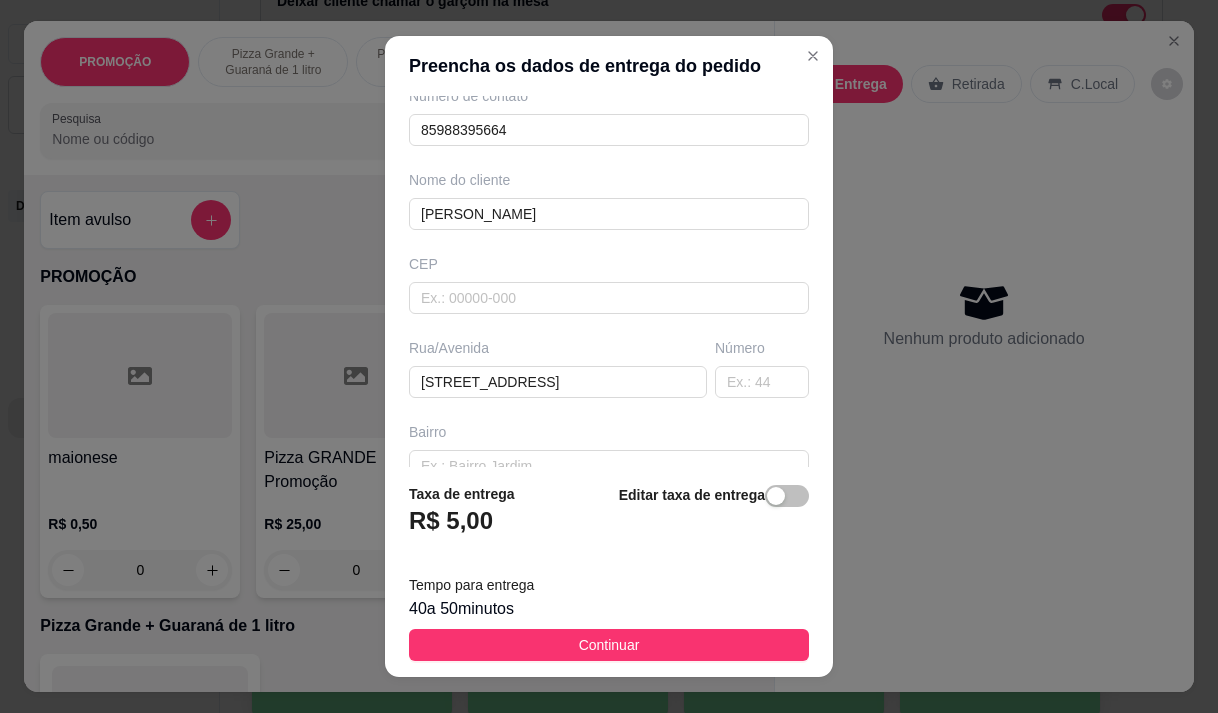 click on "Continuar" at bounding box center (609, 645) 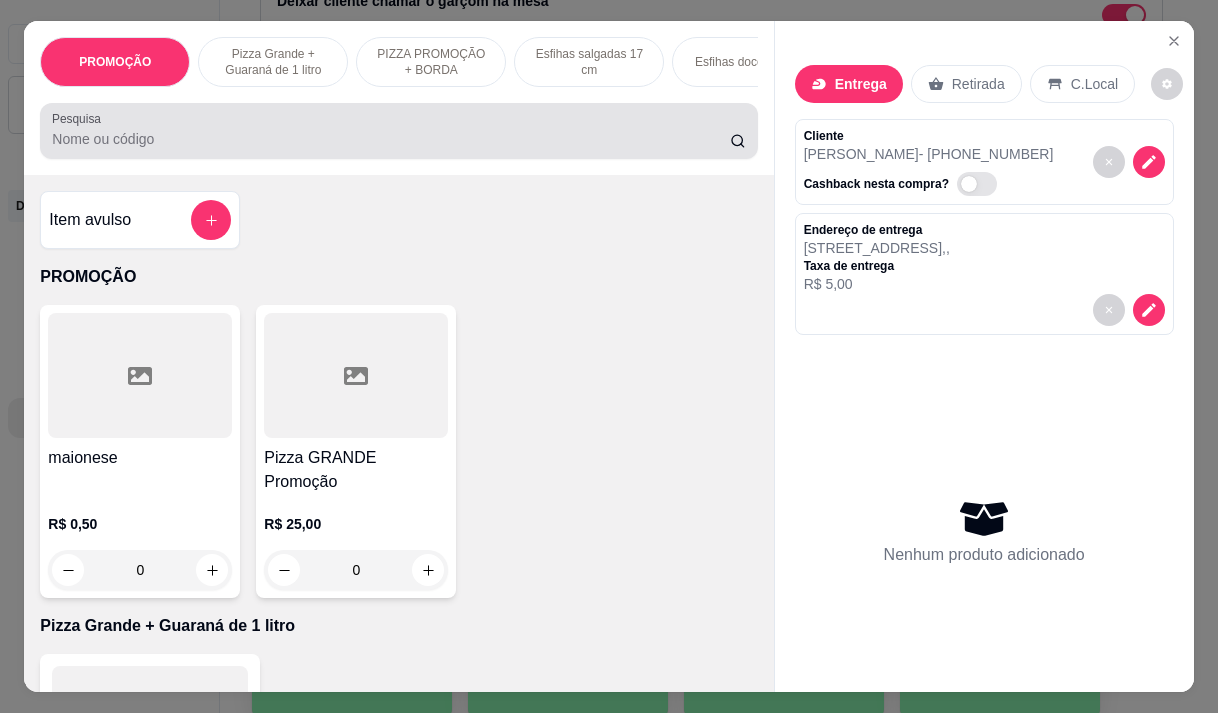 click on "Pesquisa" at bounding box center (391, 139) 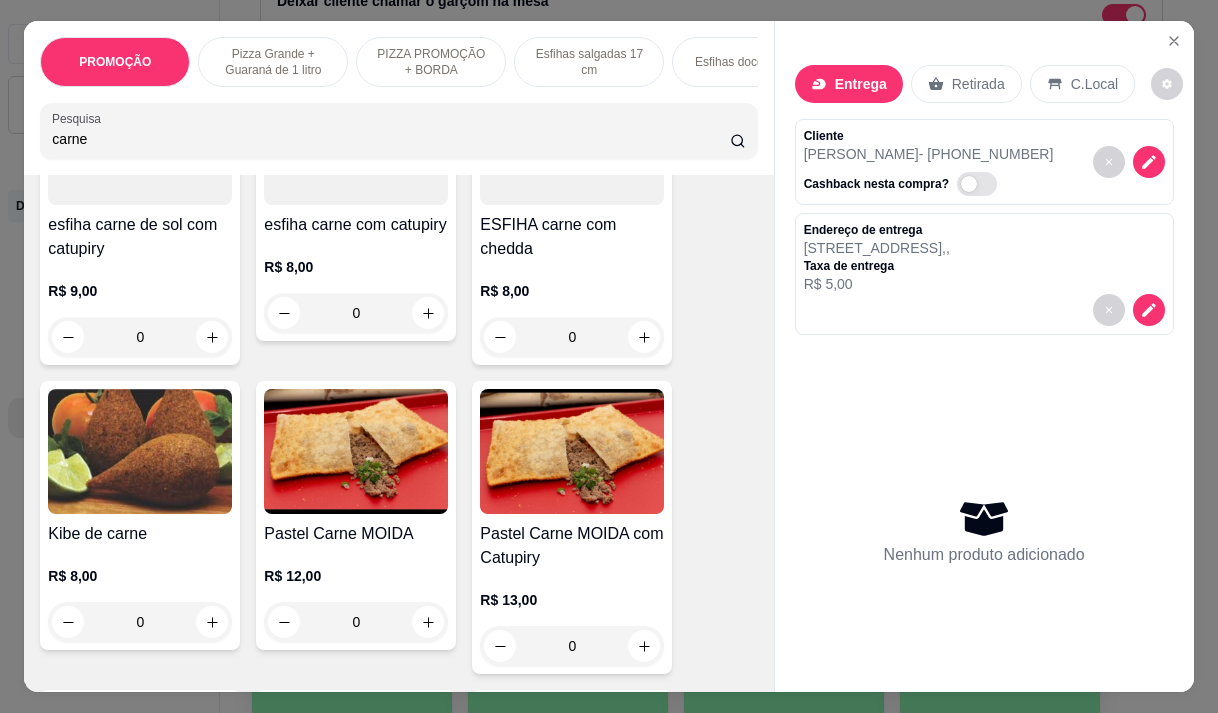 scroll, scrollTop: 1100, scrollLeft: 0, axis: vertical 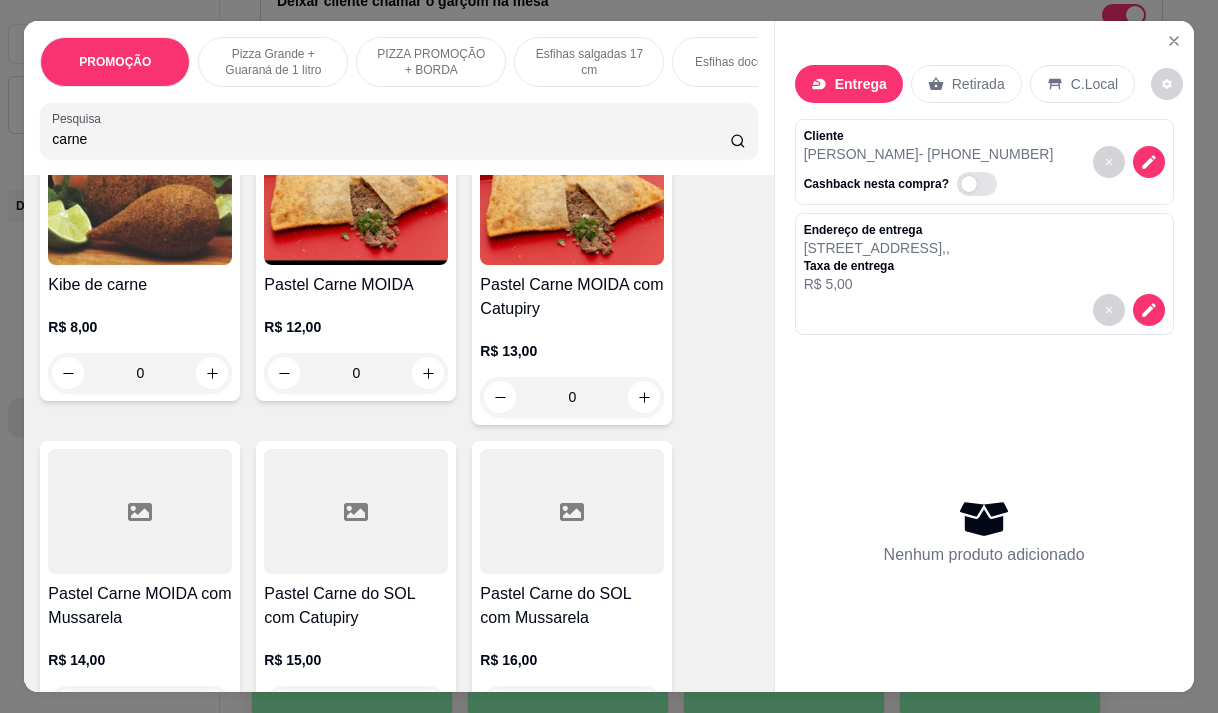 type on "carne" 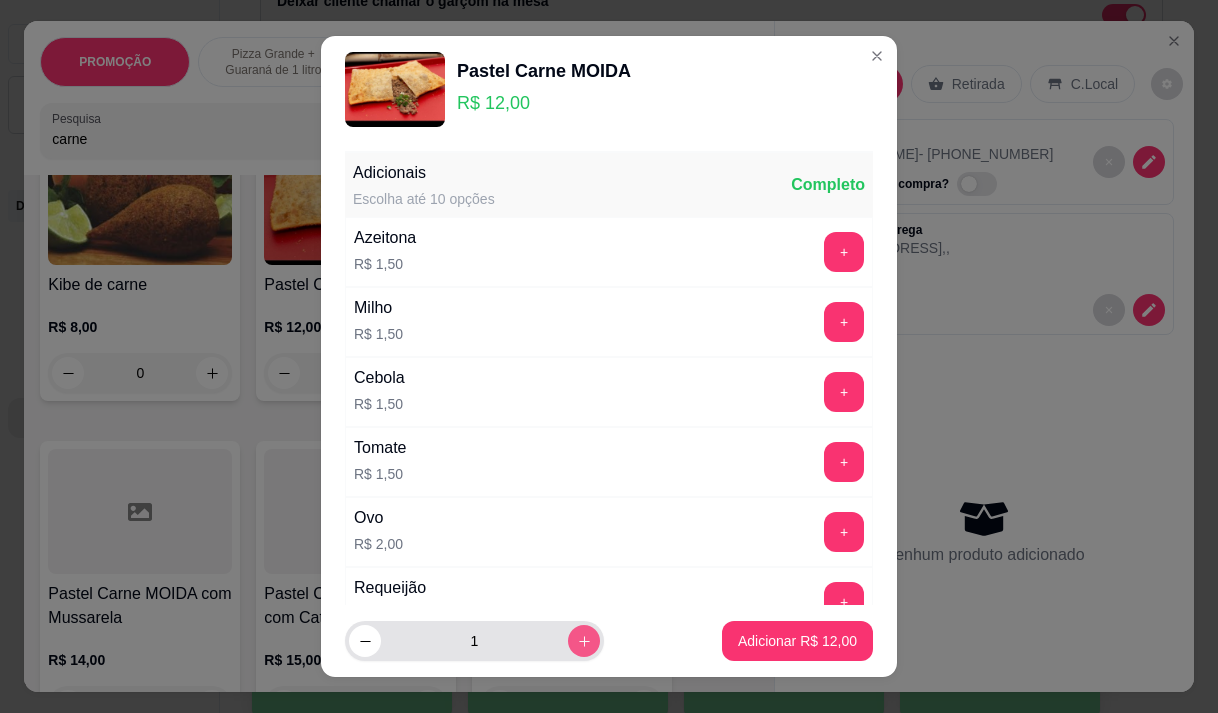 click 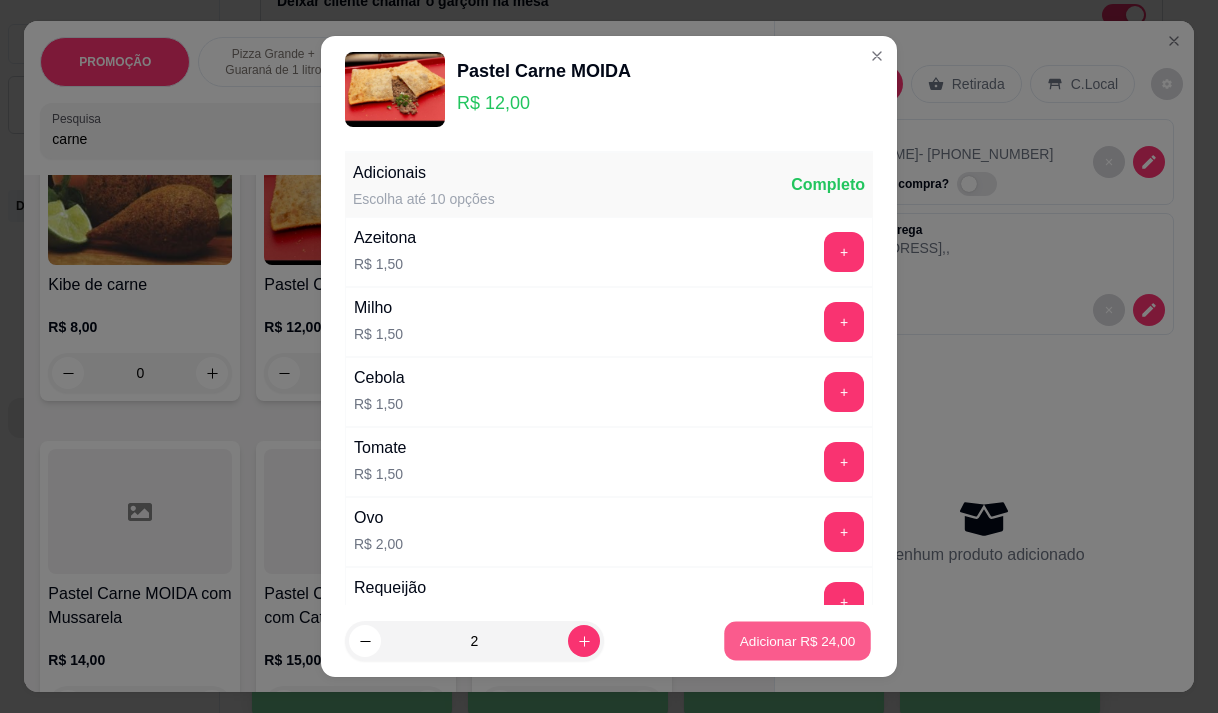 click on "Adicionar   R$ 24,00" at bounding box center (797, 641) 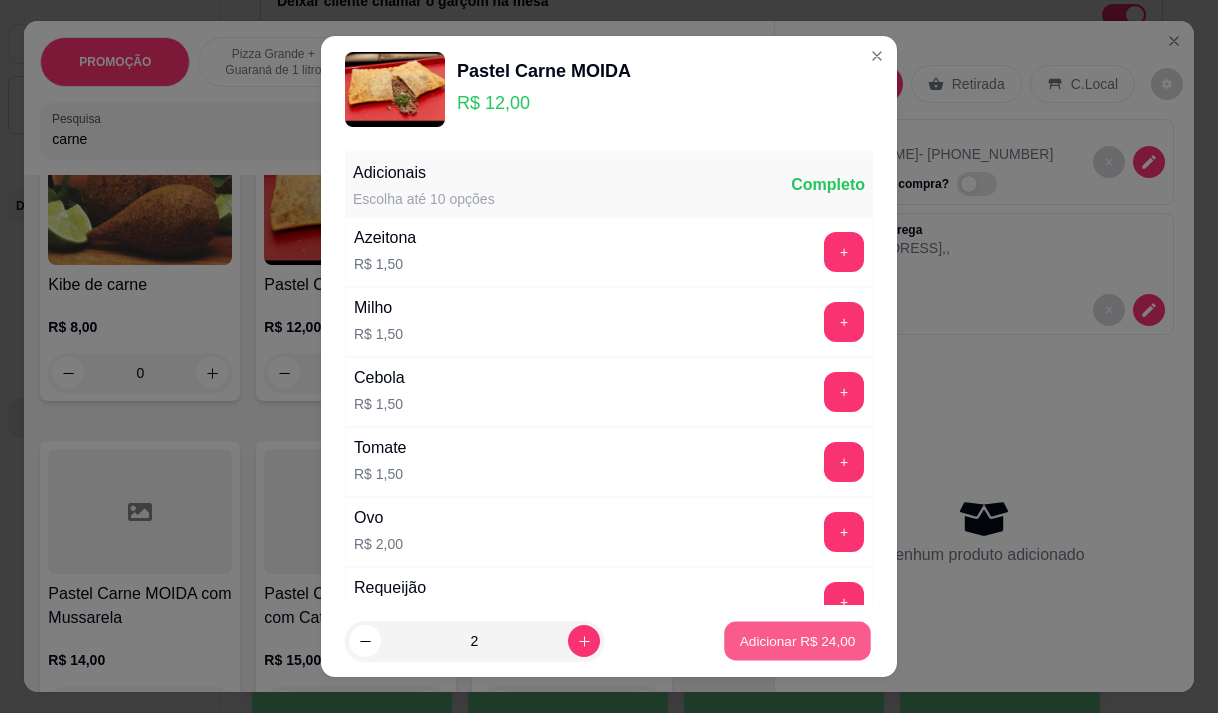 type on "2" 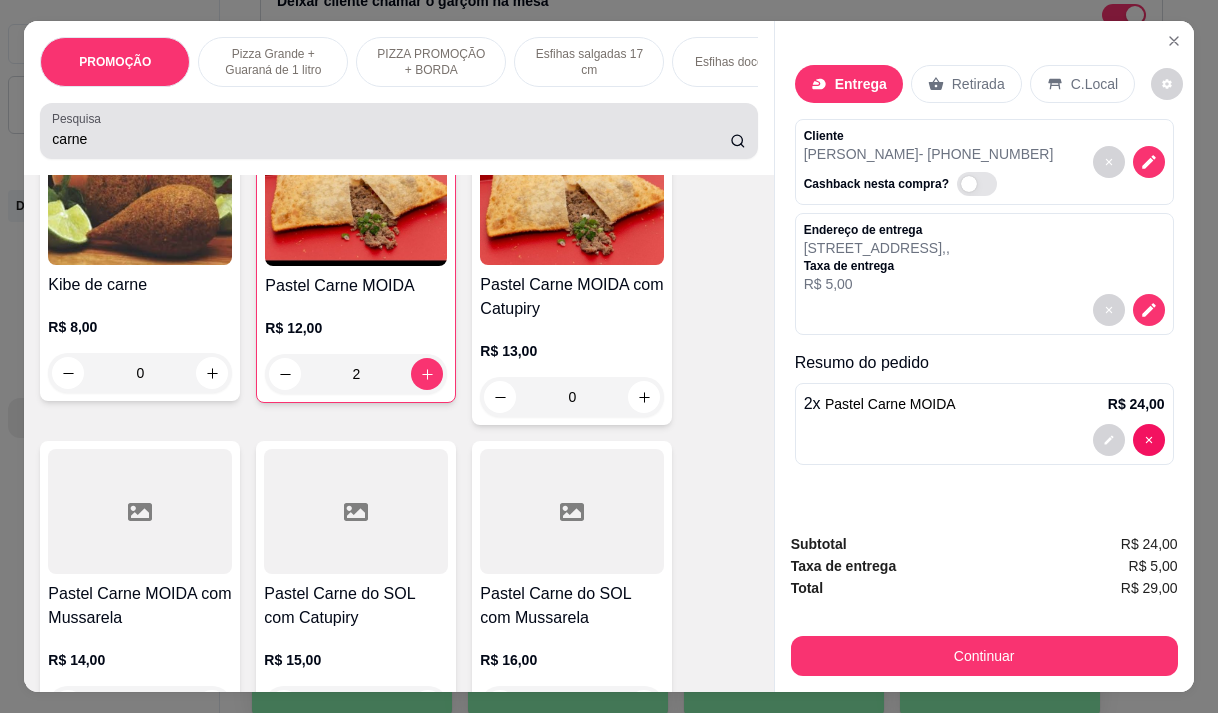 click on "carne" at bounding box center [391, 139] 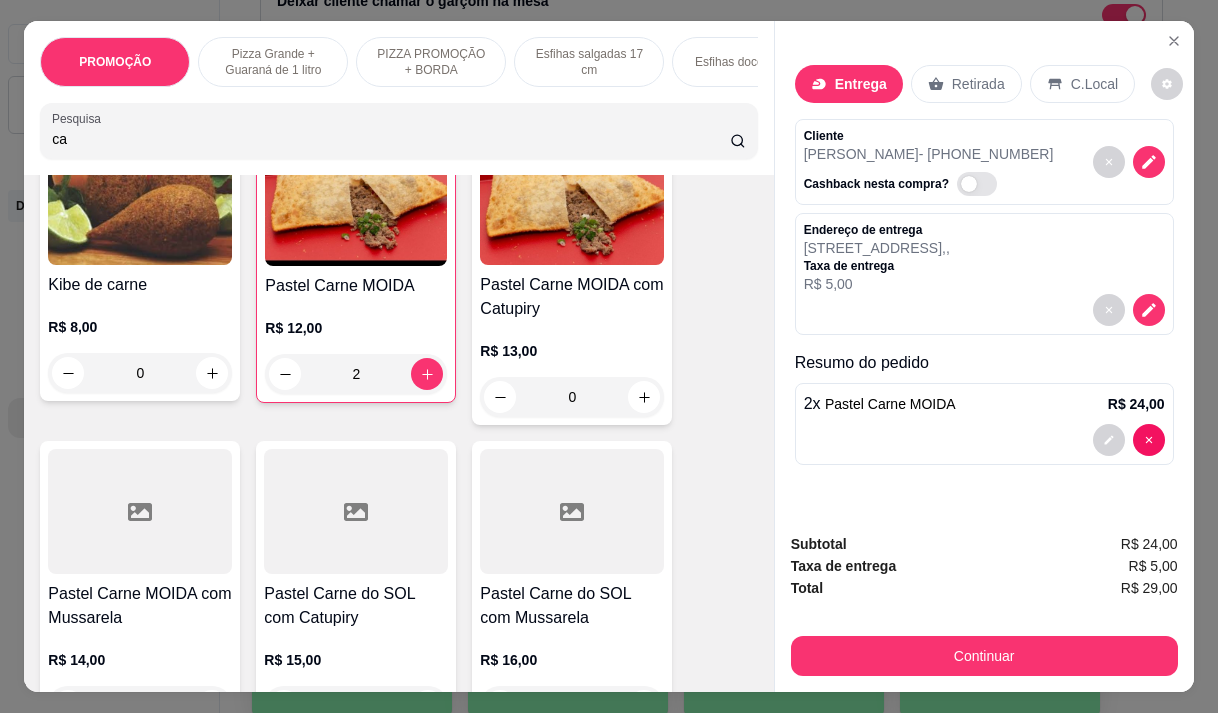 type on "c" 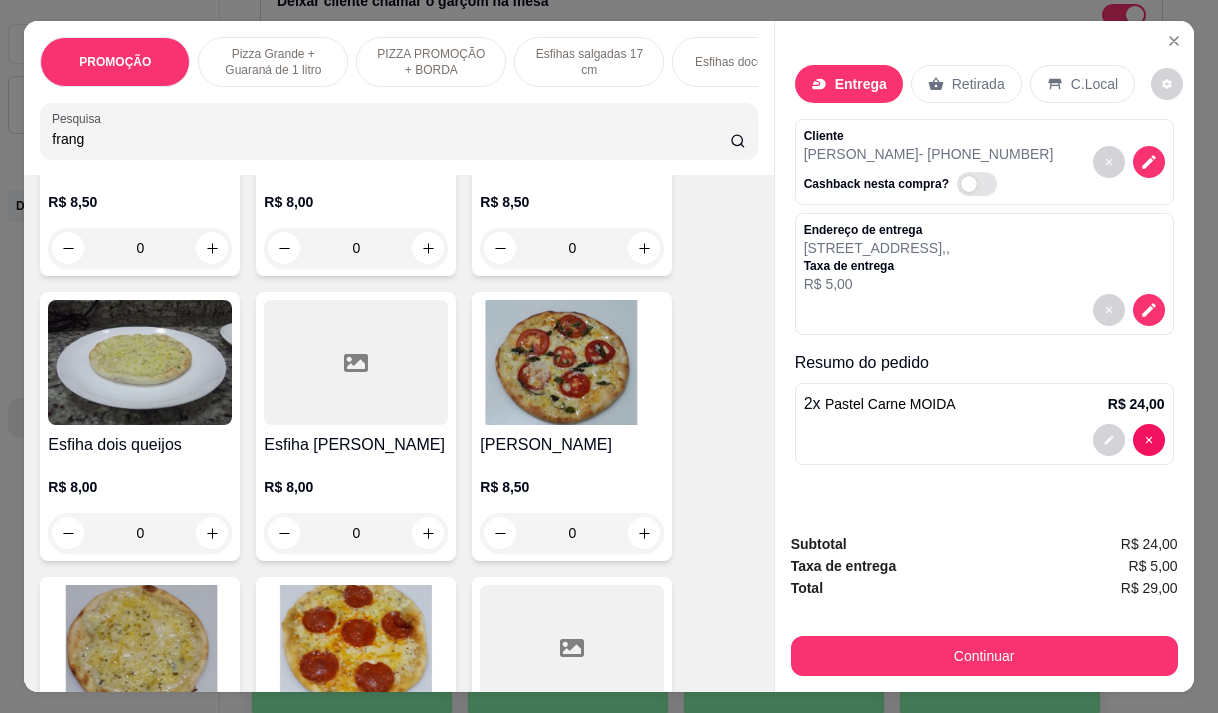 scroll, scrollTop: 5298, scrollLeft: 0, axis: vertical 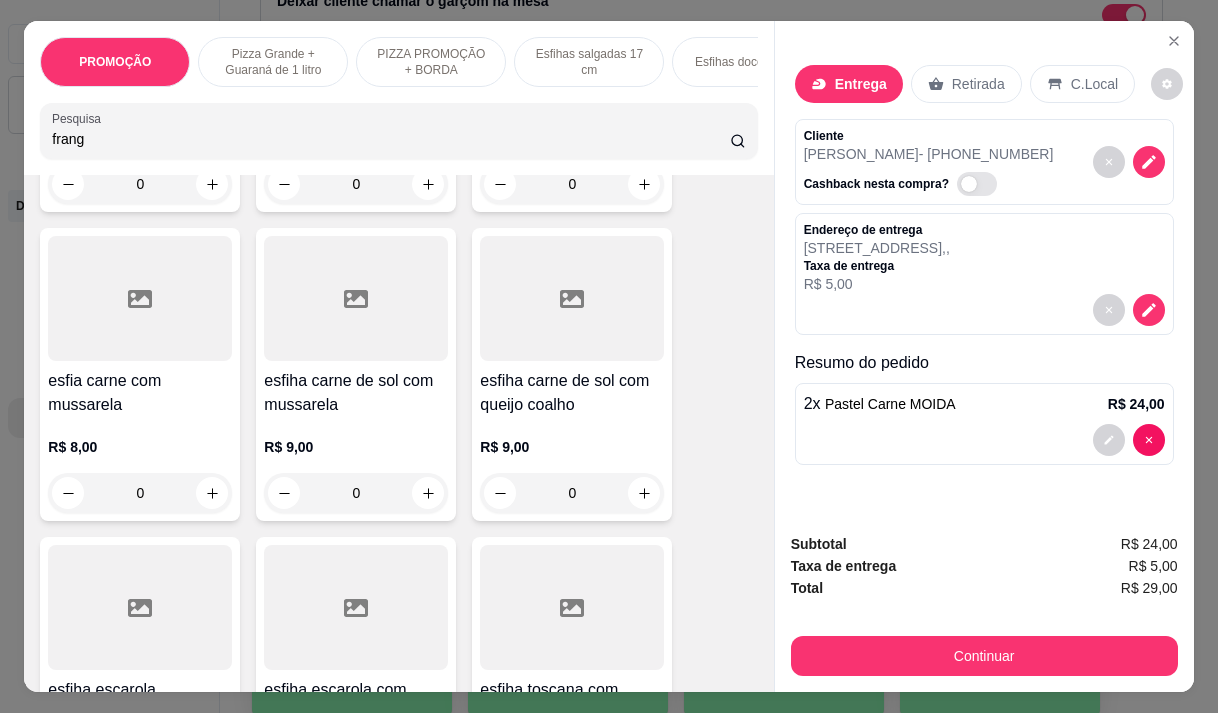type on "frang" 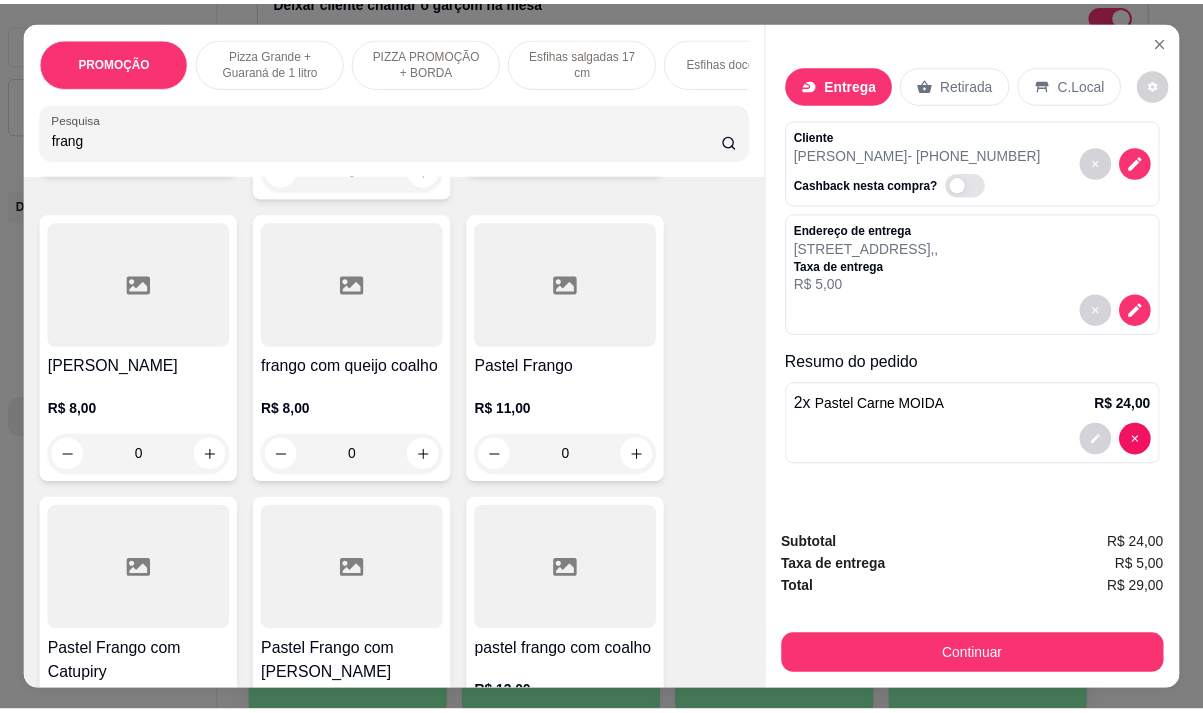 scroll, scrollTop: 500, scrollLeft: 0, axis: vertical 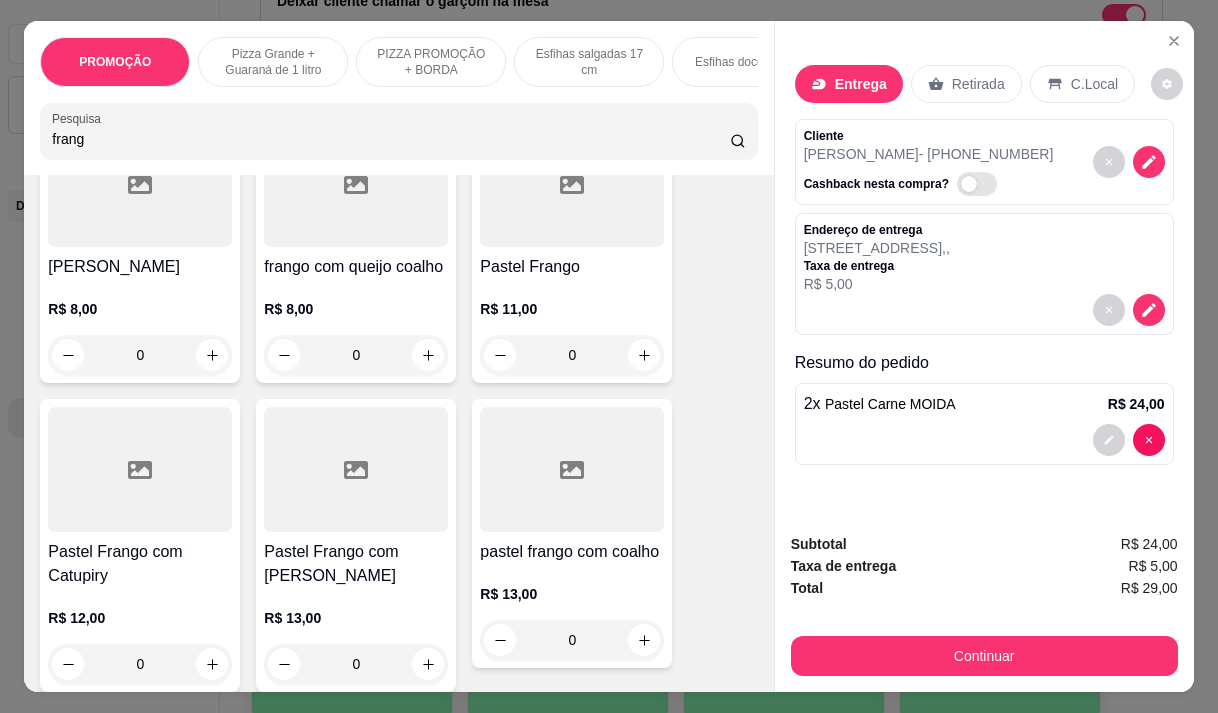 click on "R$ 11,00 0" at bounding box center (572, 327) 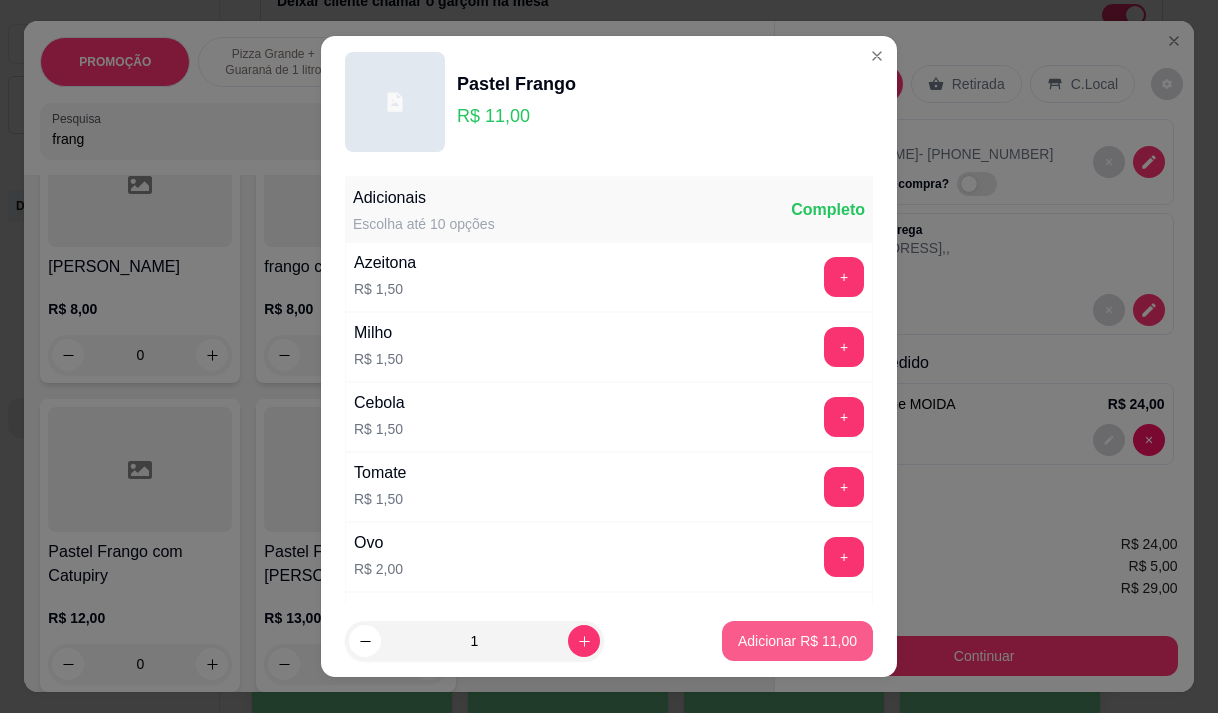 click on "Adicionar   R$ 11,00" at bounding box center [797, 641] 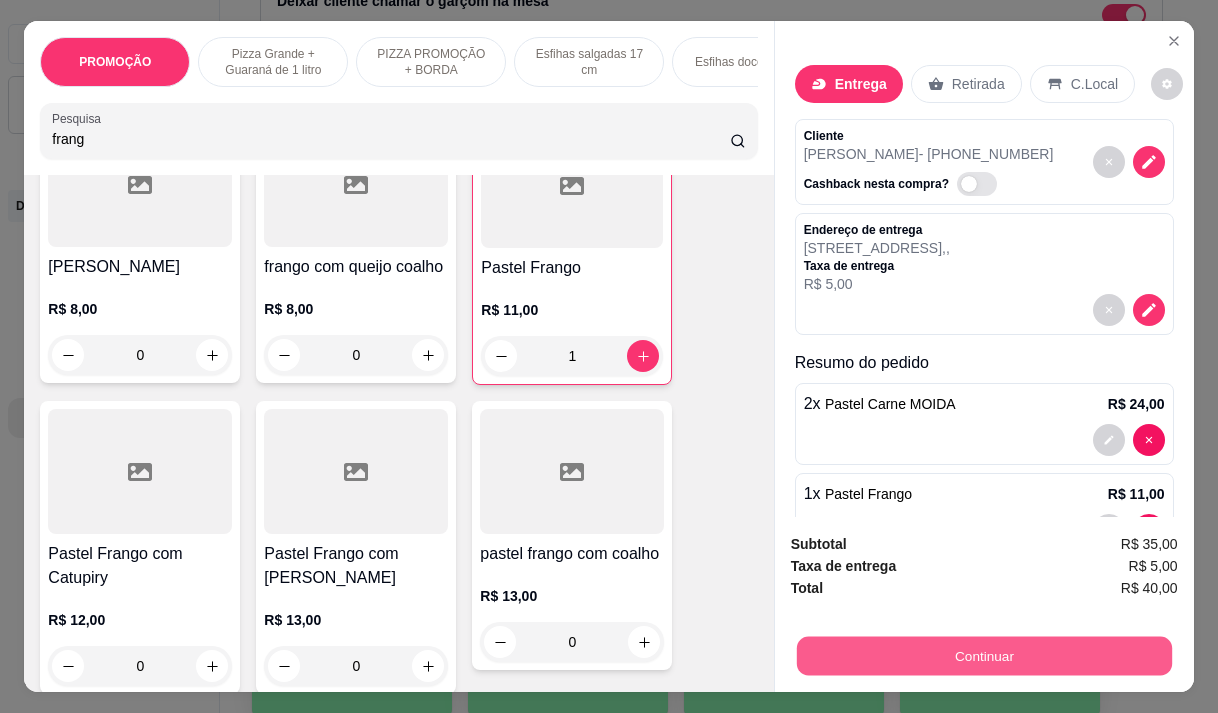 click on "Continuar" at bounding box center [983, 655] 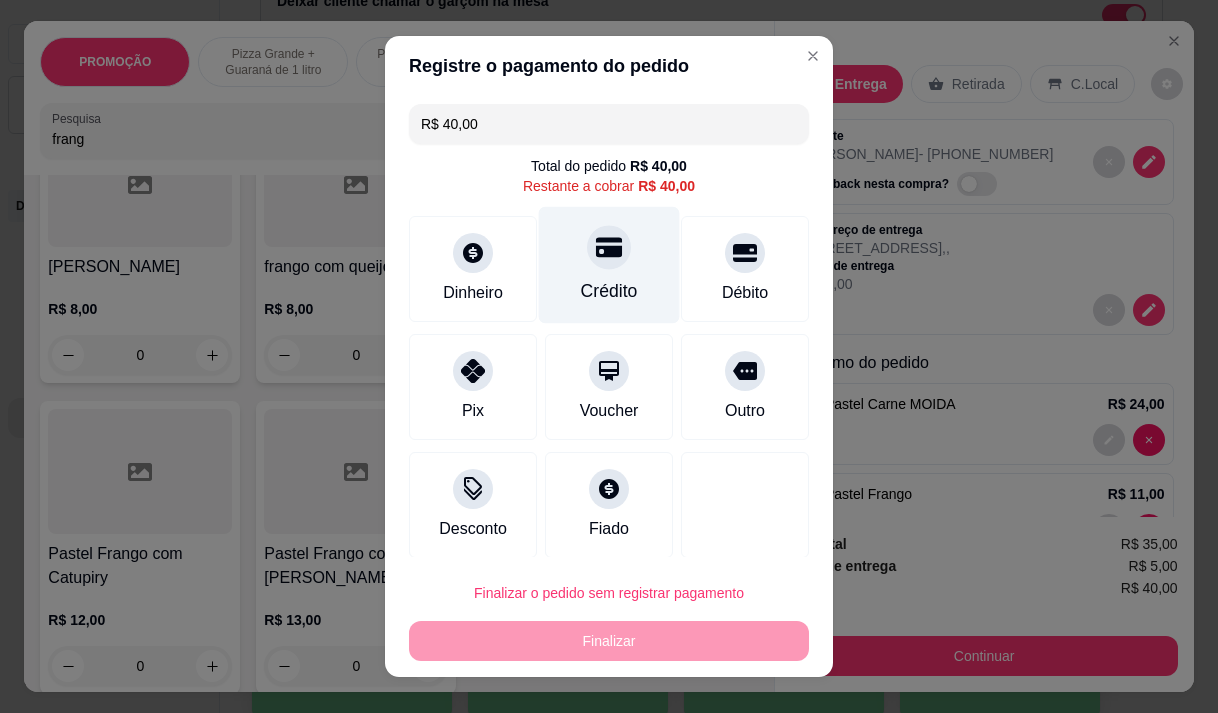 click on "Crédito" at bounding box center [609, 291] 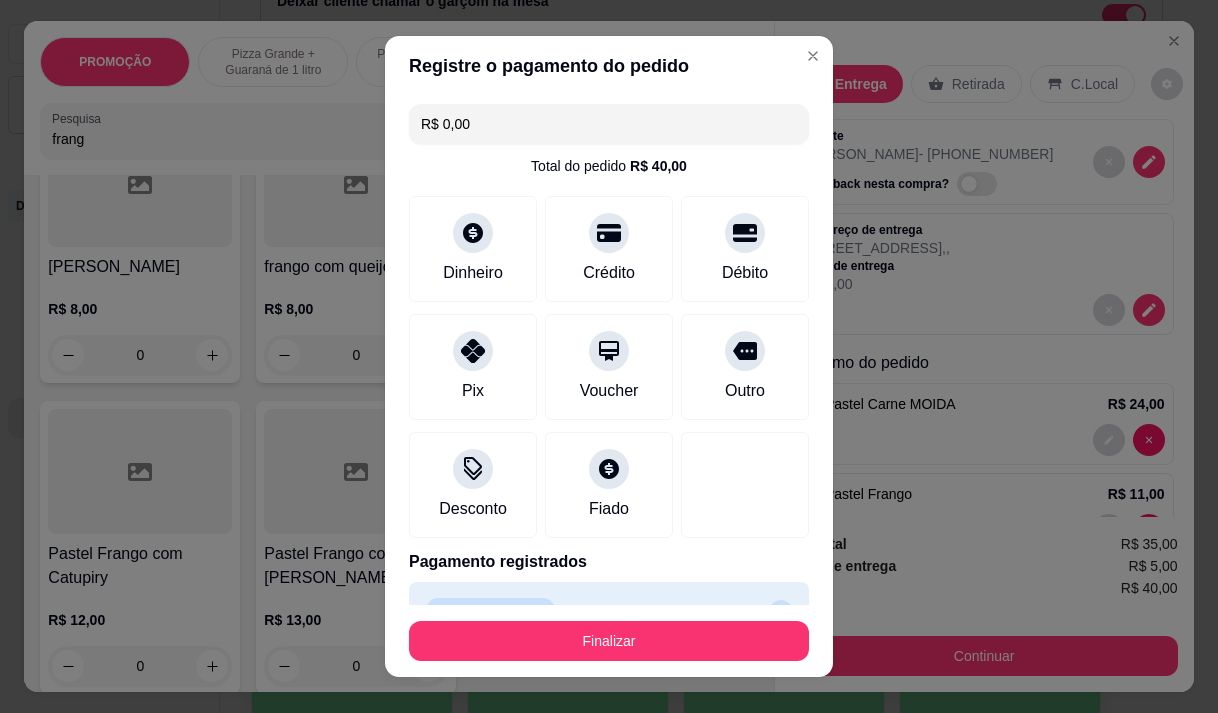 click on "Finalizar" at bounding box center (609, 641) 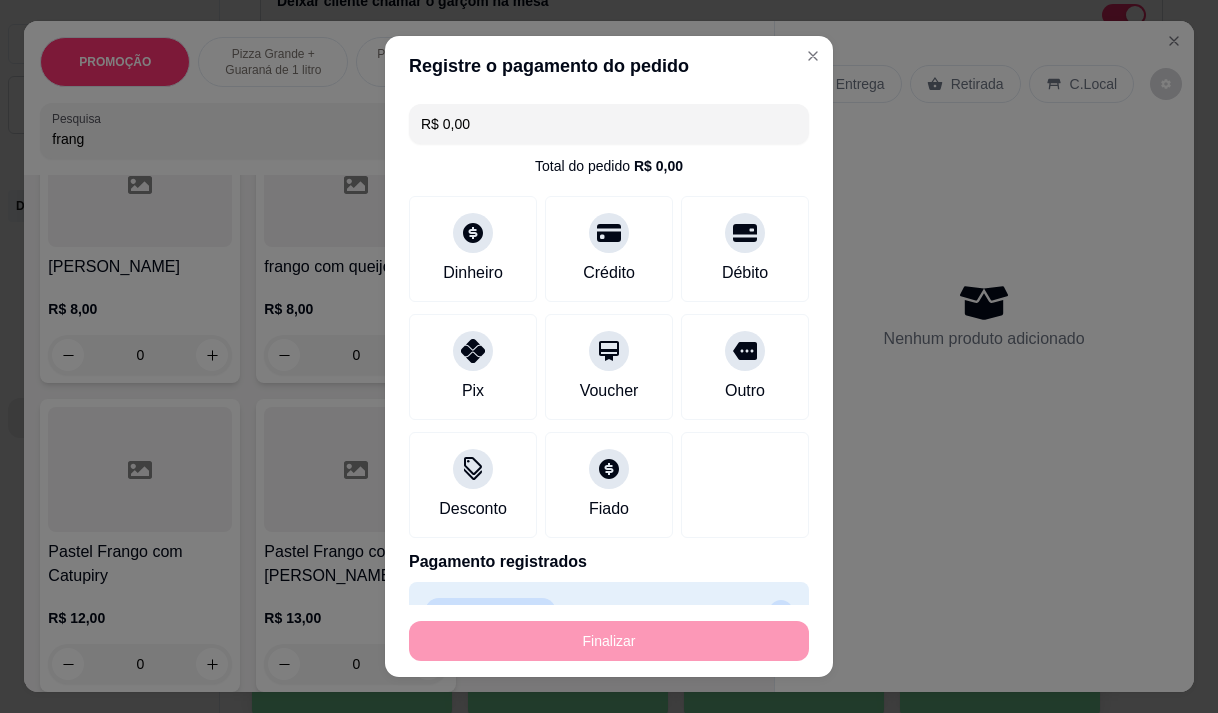 type on "0" 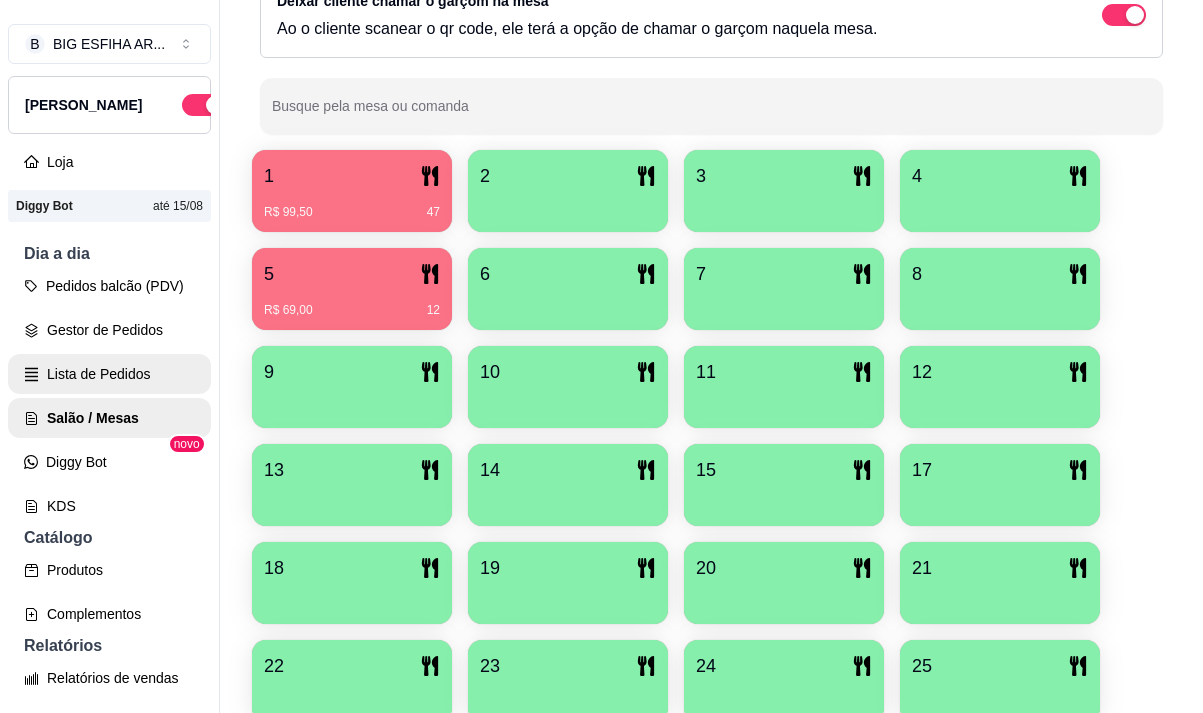 click on "Lista de Pedidos" at bounding box center [109, 374] 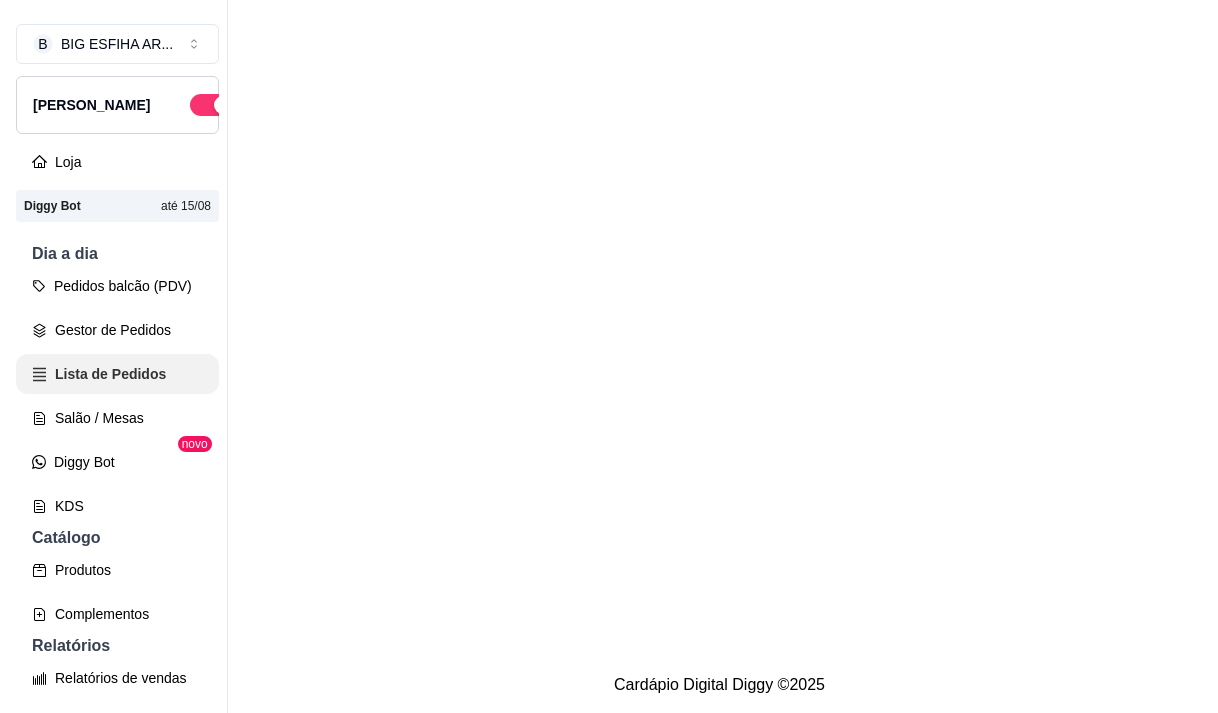 scroll, scrollTop: 0, scrollLeft: 0, axis: both 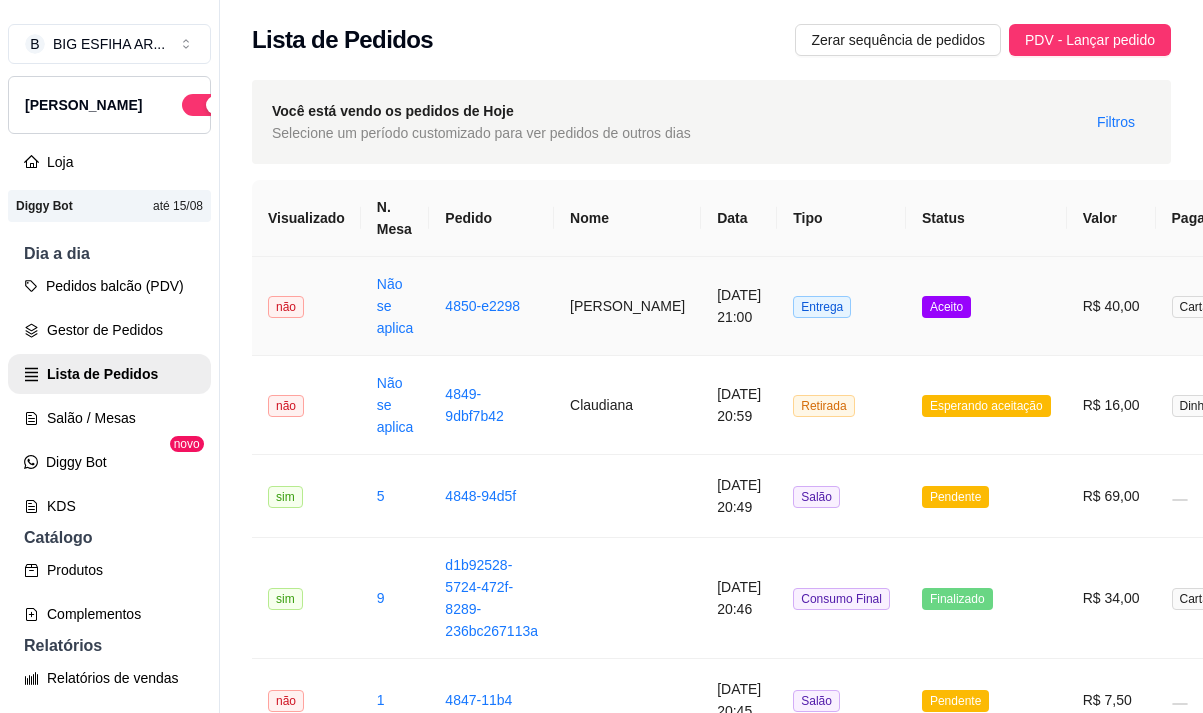 click on "[PERSON_NAME]" at bounding box center [627, 306] 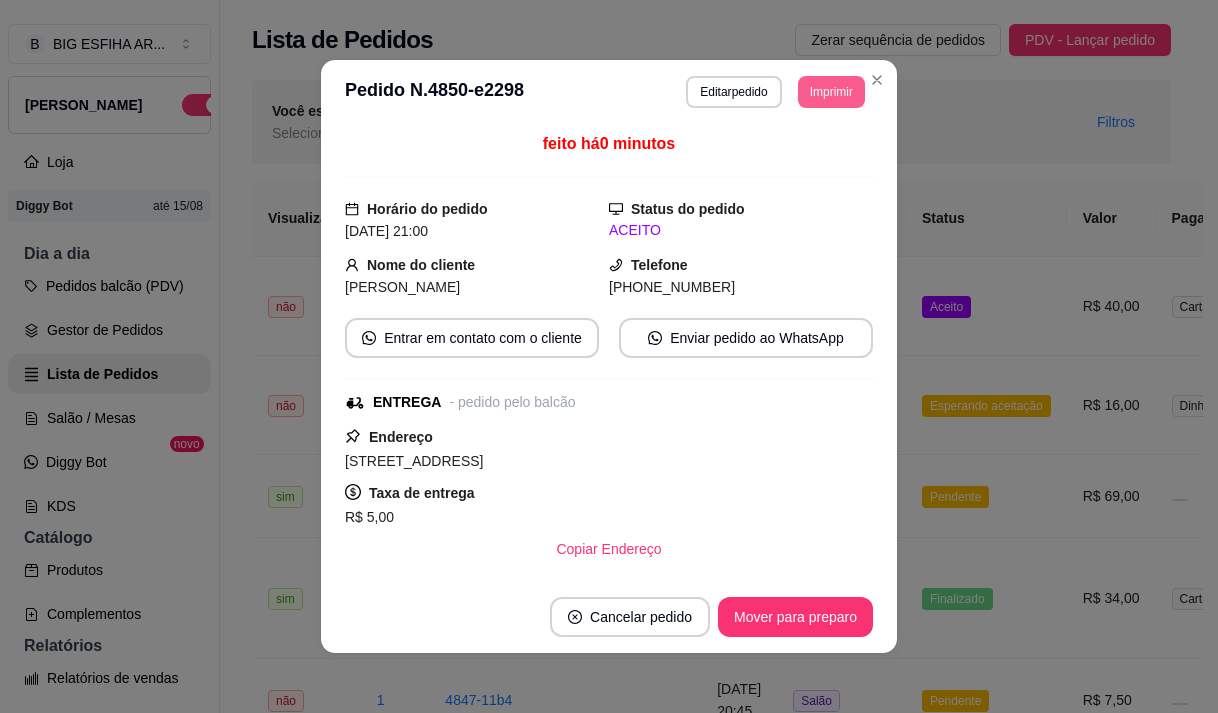 click on "Imprimir" at bounding box center (831, 92) 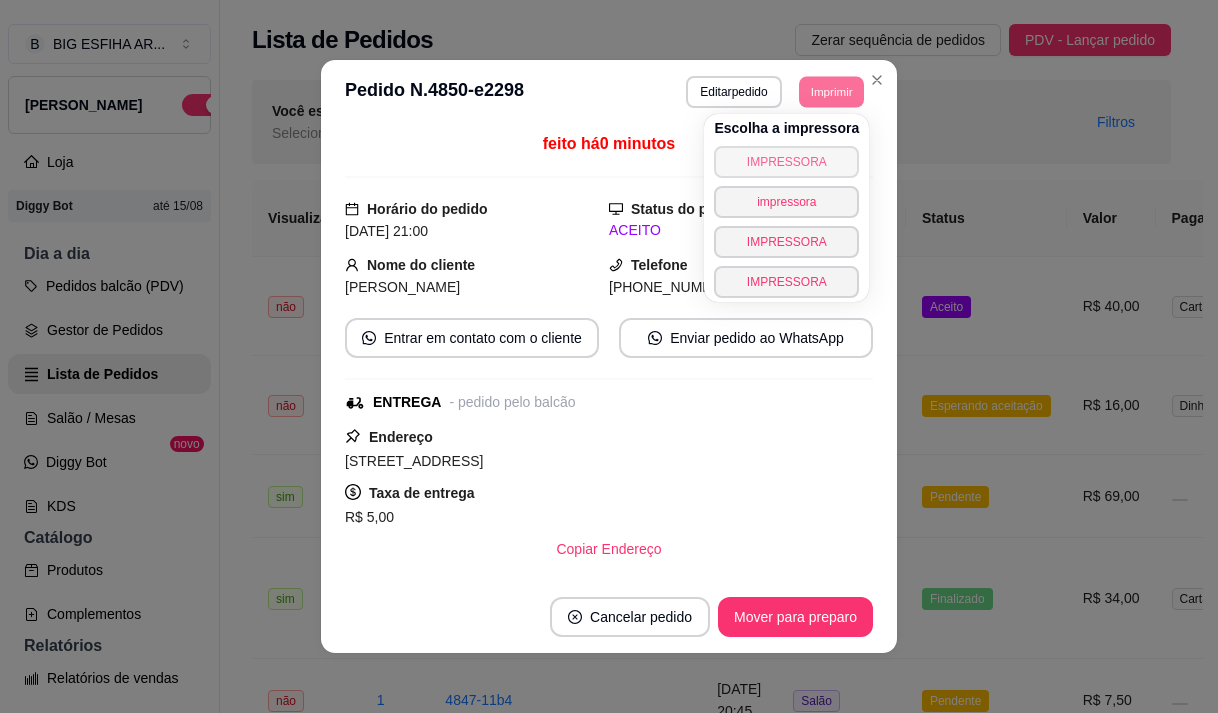 click on "IMPRESSORA" at bounding box center (786, 162) 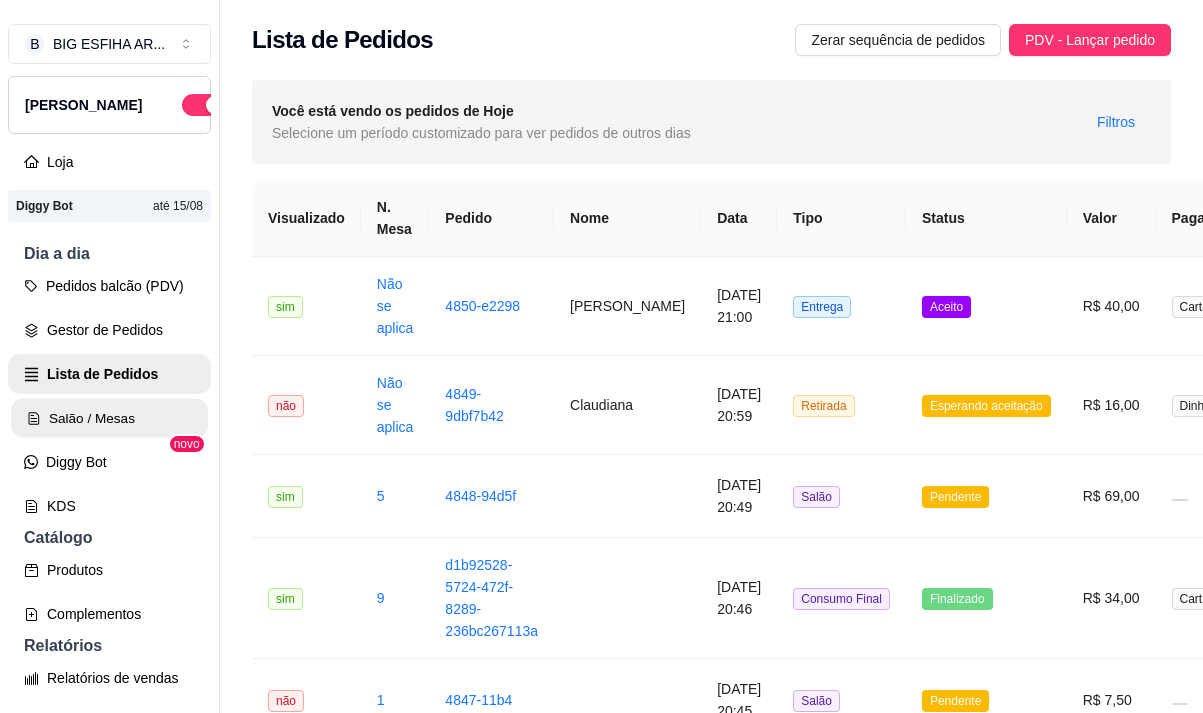 click on "Salão / Mesas" at bounding box center (109, 418) 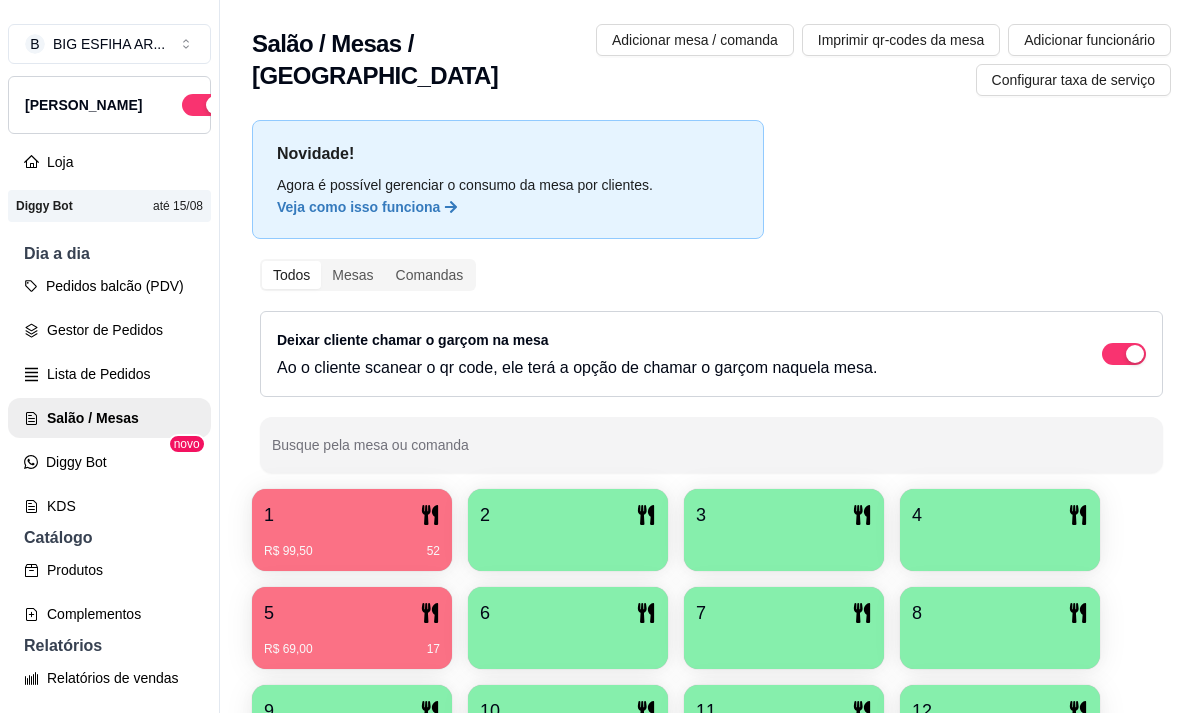 click on "R$ 69,00" at bounding box center [288, 649] 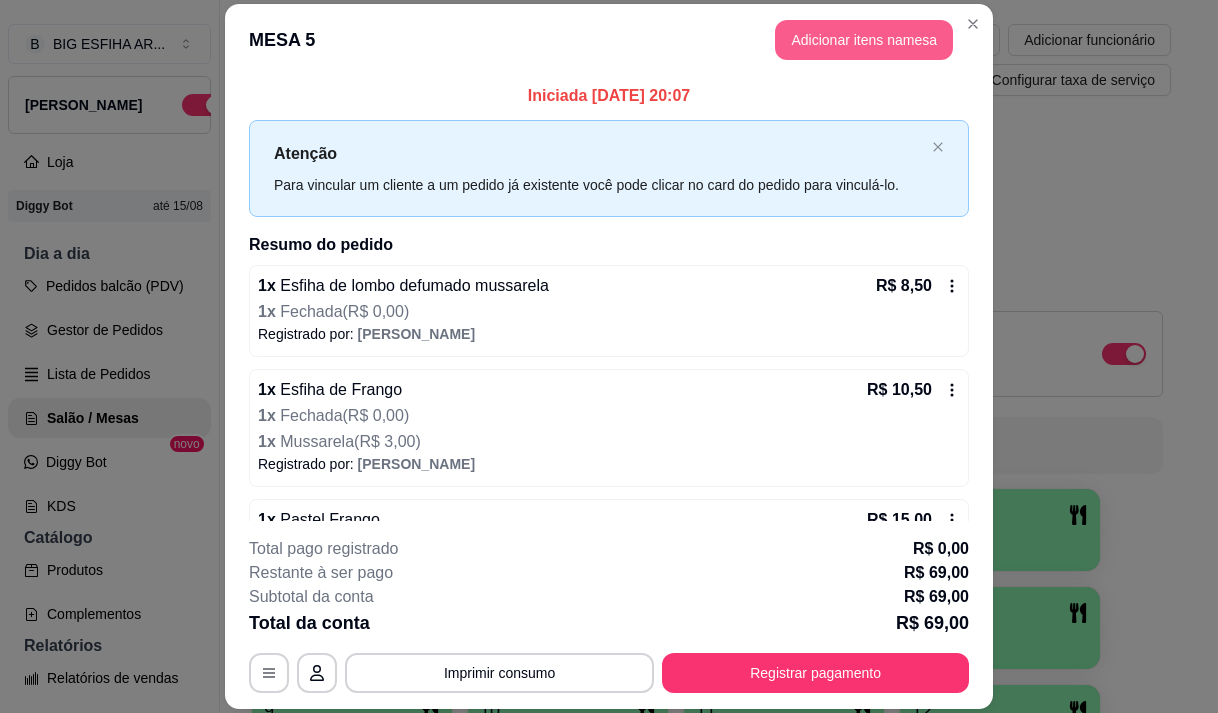 click on "Adicionar itens na  mesa" at bounding box center [864, 40] 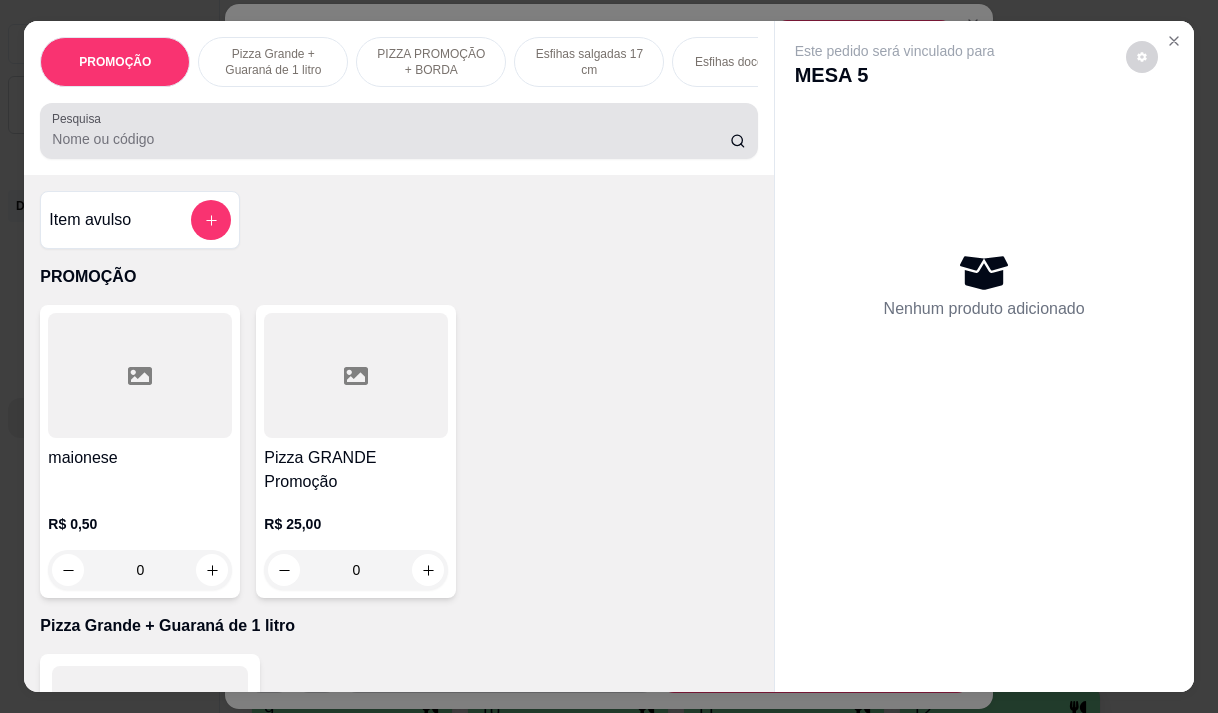 click on "Pesquisa" at bounding box center (391, 139) 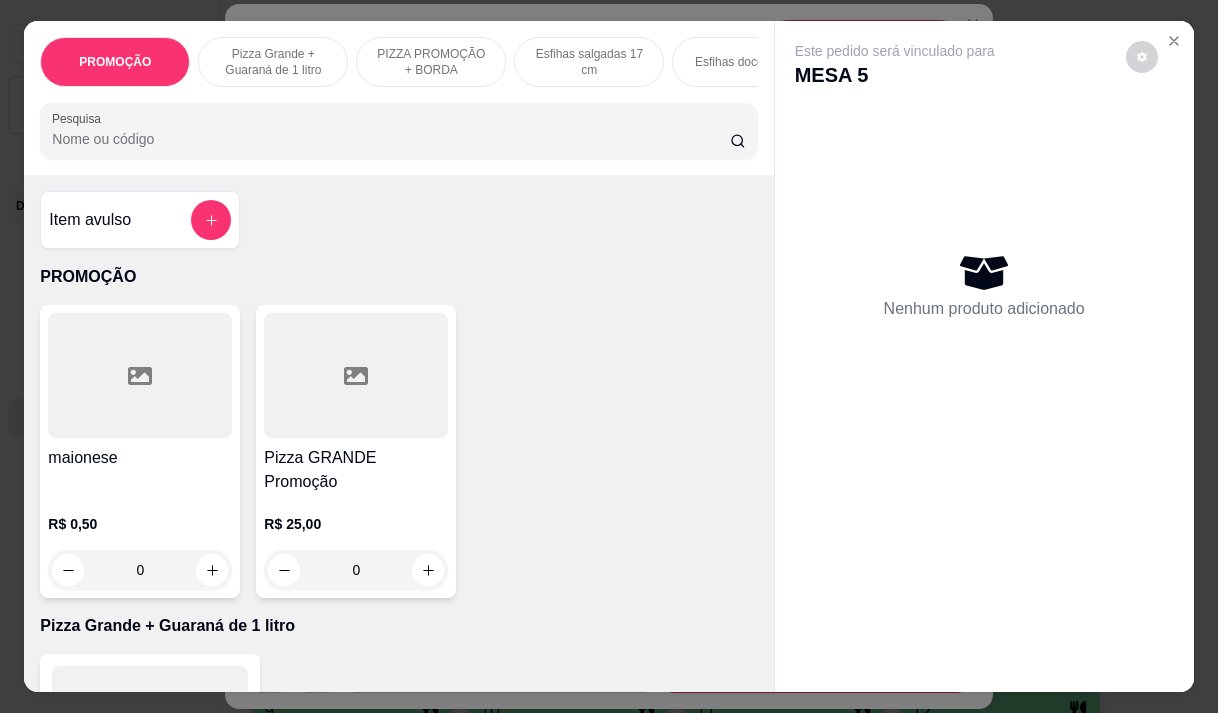 type on "g" 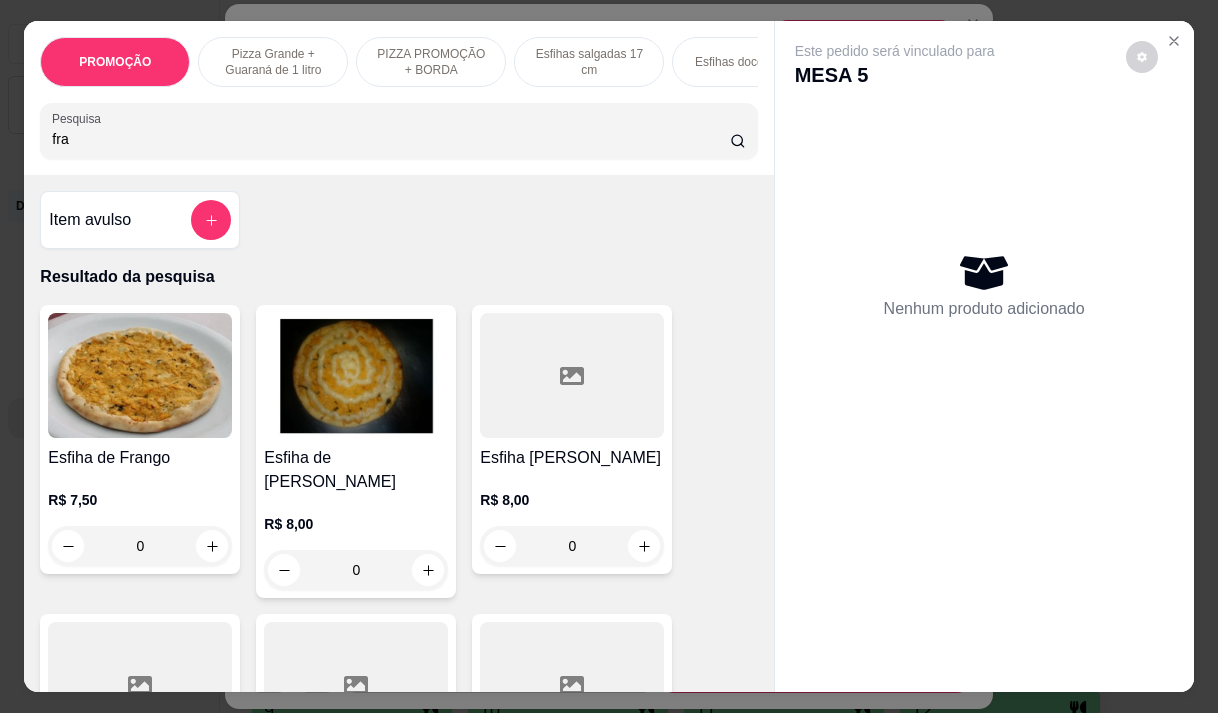 type on "fra" 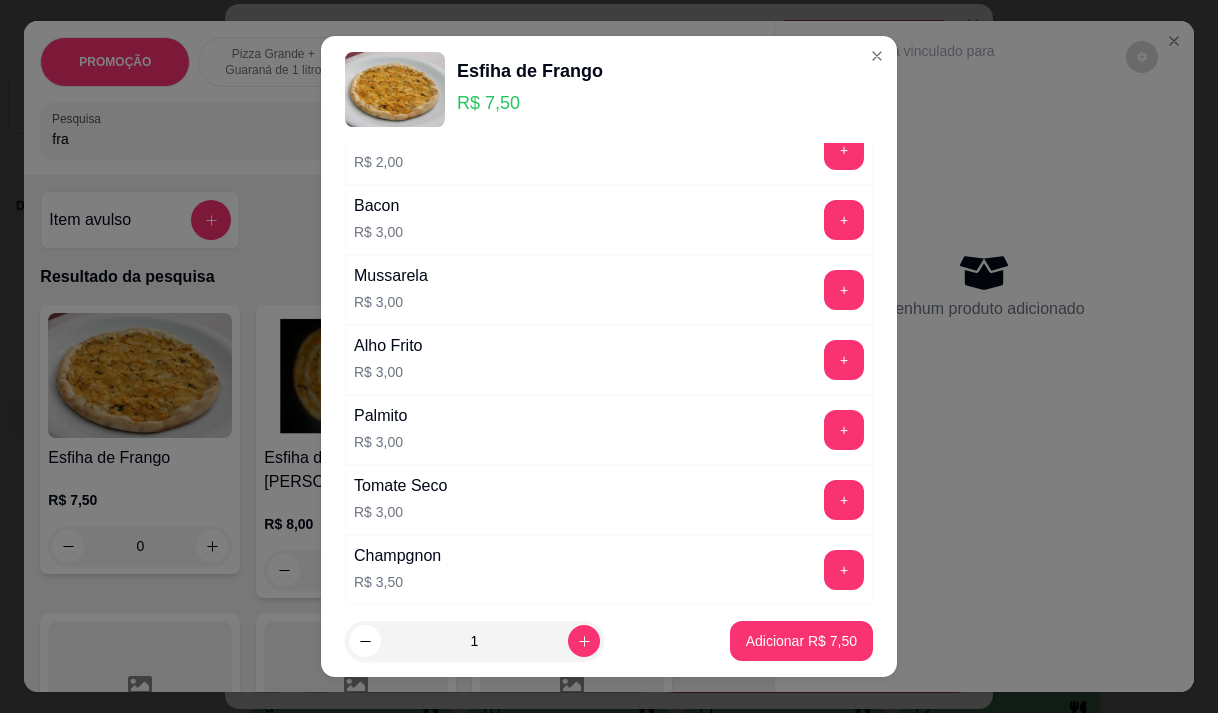 scroll, scrollTop: 700, scrollLeft: 0, axis: vertical 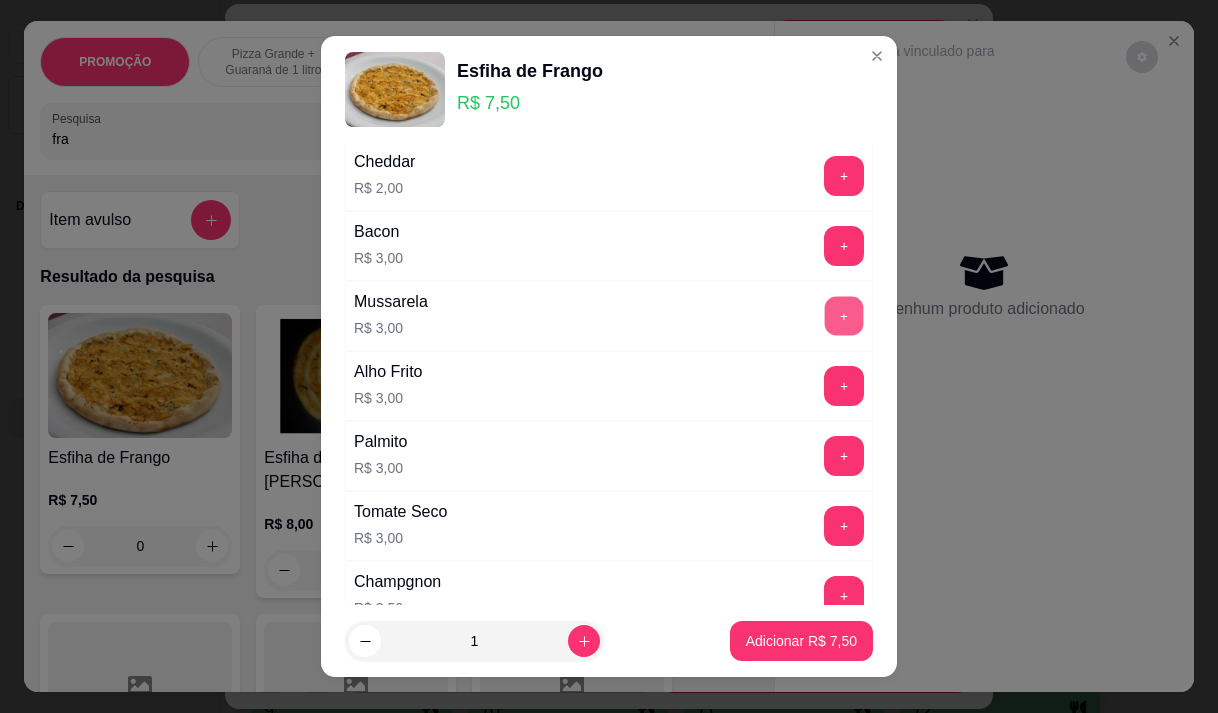 click on "+" at bounding box center (844, 315) 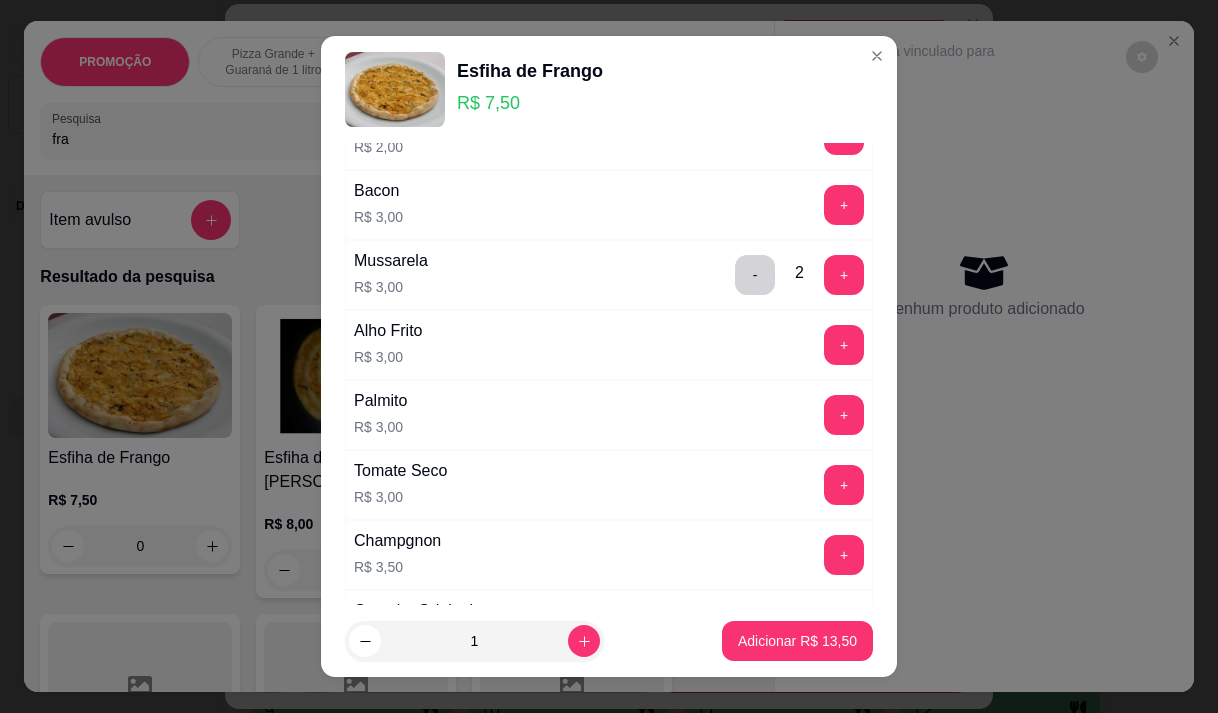 scroll, scrollTop: 700, scrollLeft: 0, axis: vertical 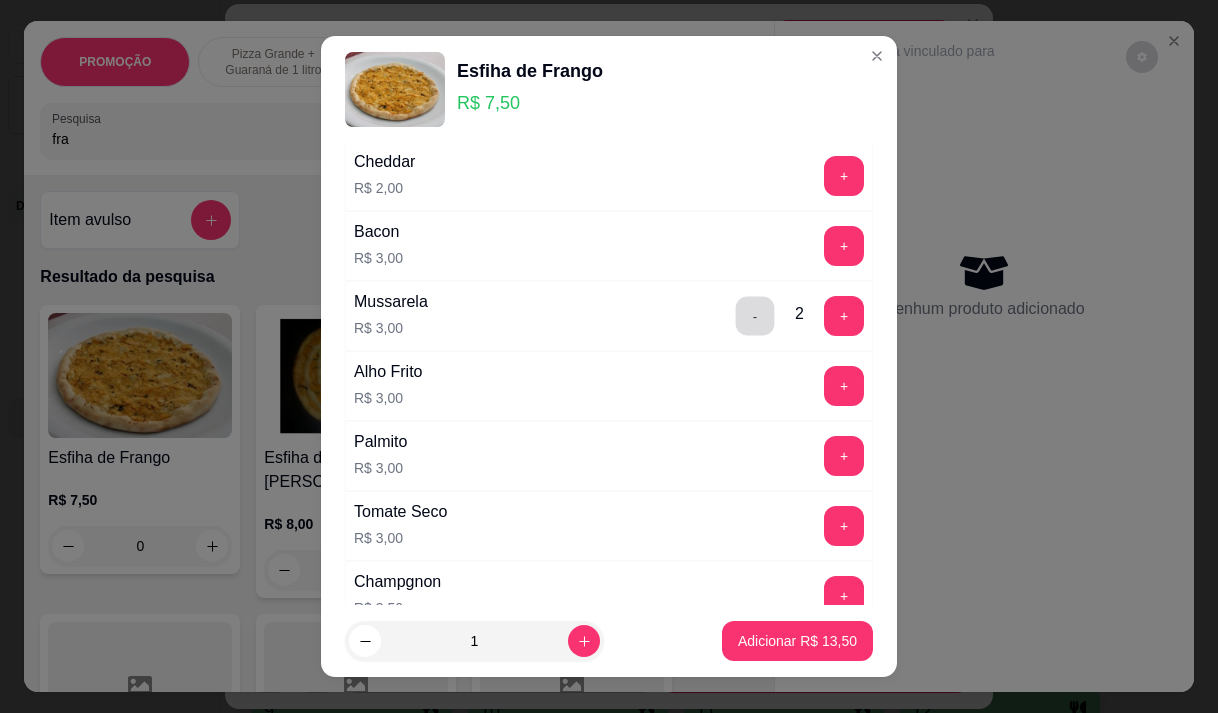 click on "-" at bounding box center (755, 315) 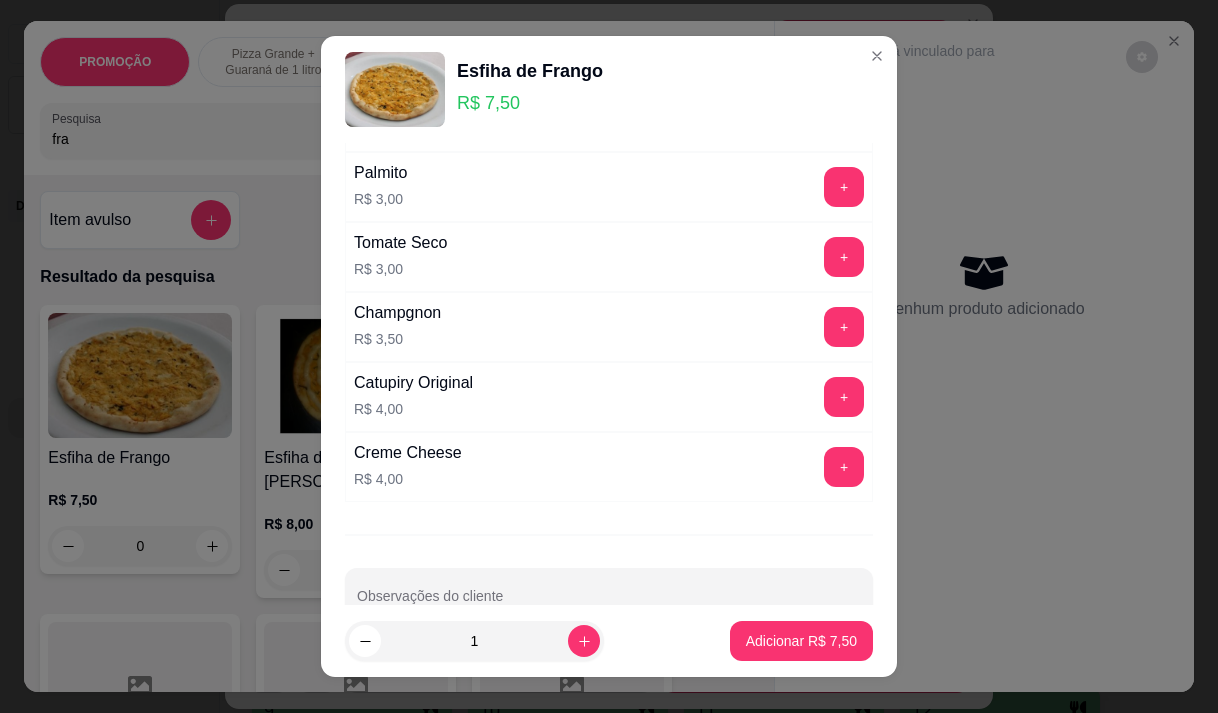 scroll, scrollTop: 1015, scrollLeft: 0, axis: vertical 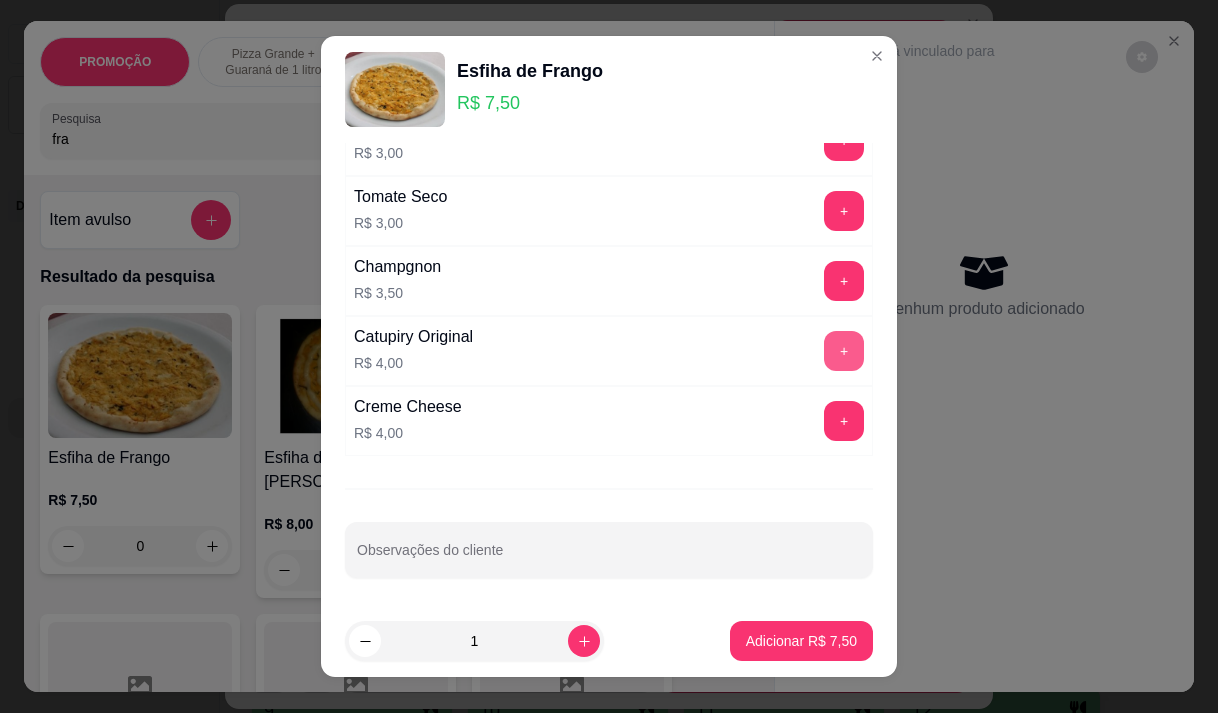 click on "+" at bounding box center (844, 351) 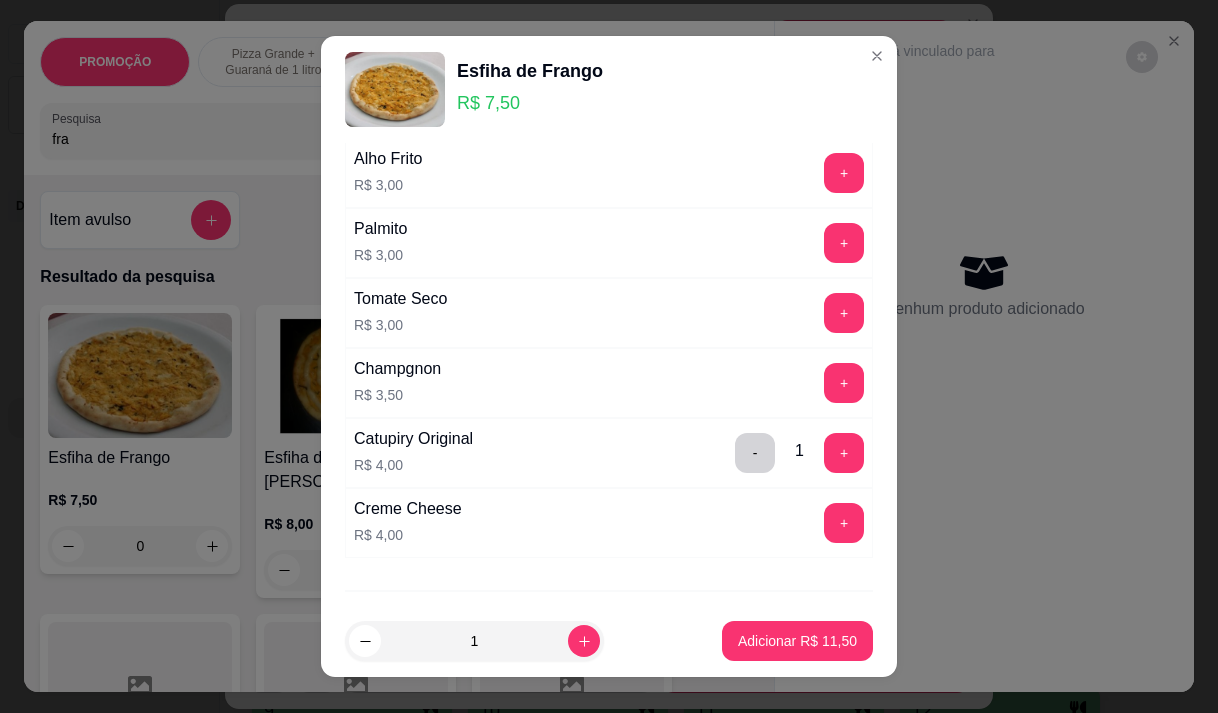 scroll, scrollTop: 1015, scrollLeft: 0, axis: vertical 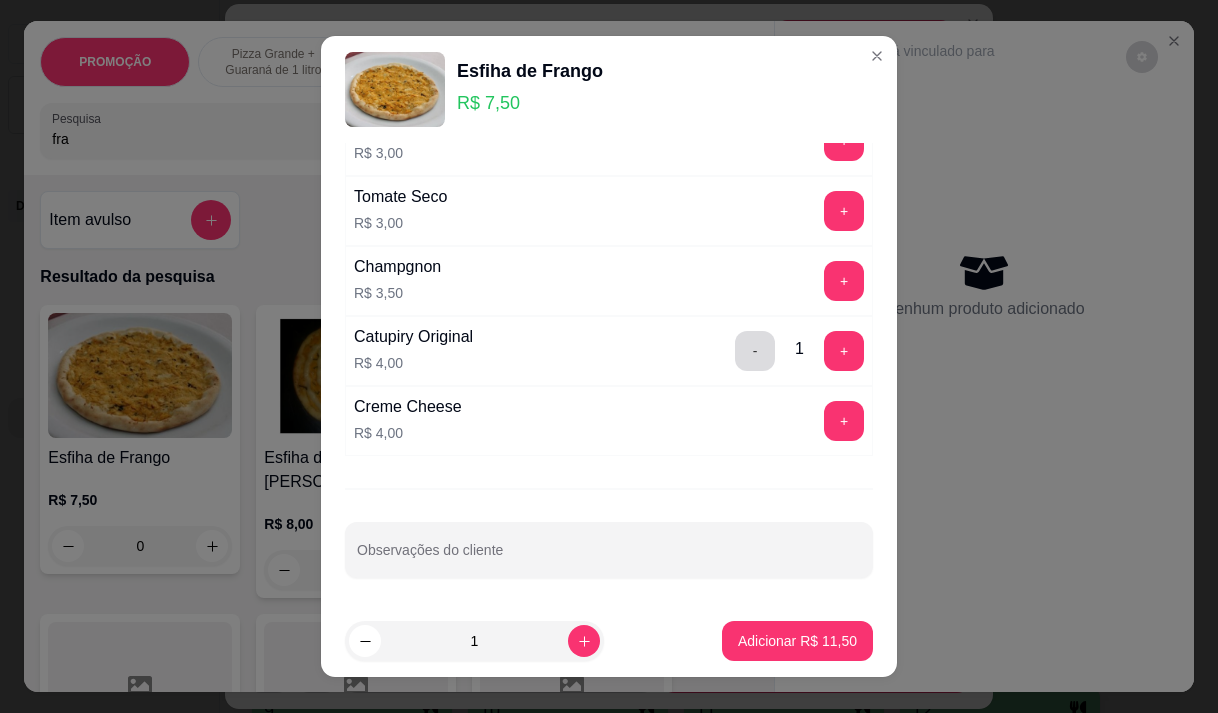 click on "-" at bounding box center (755, 351) 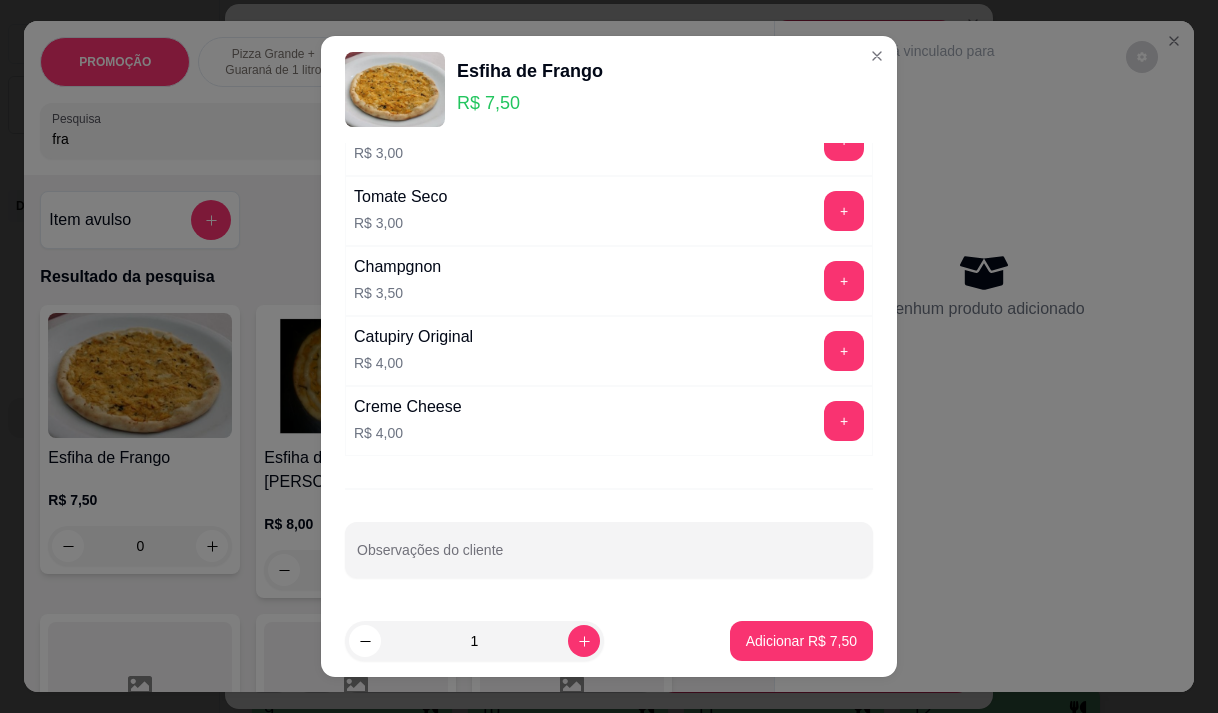 scroll, scrollTop: 915, scrollLeft: 0, axis: vertical 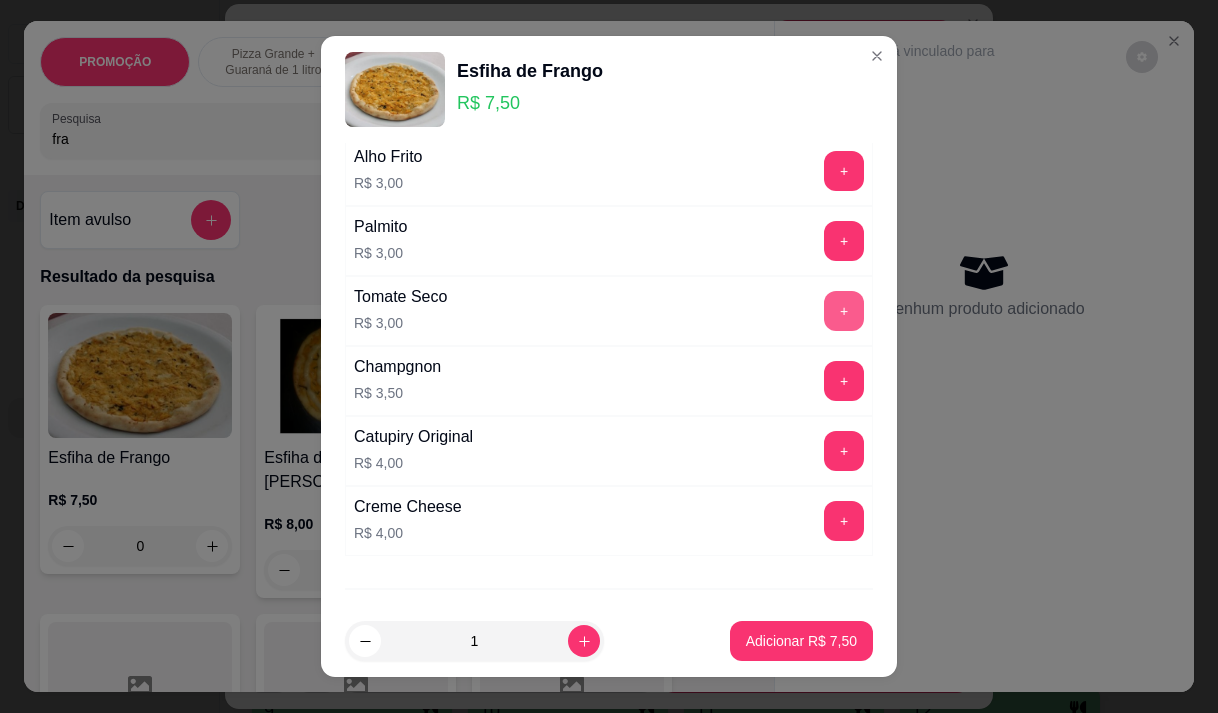 click on "+" at bounding box center [844, 311] 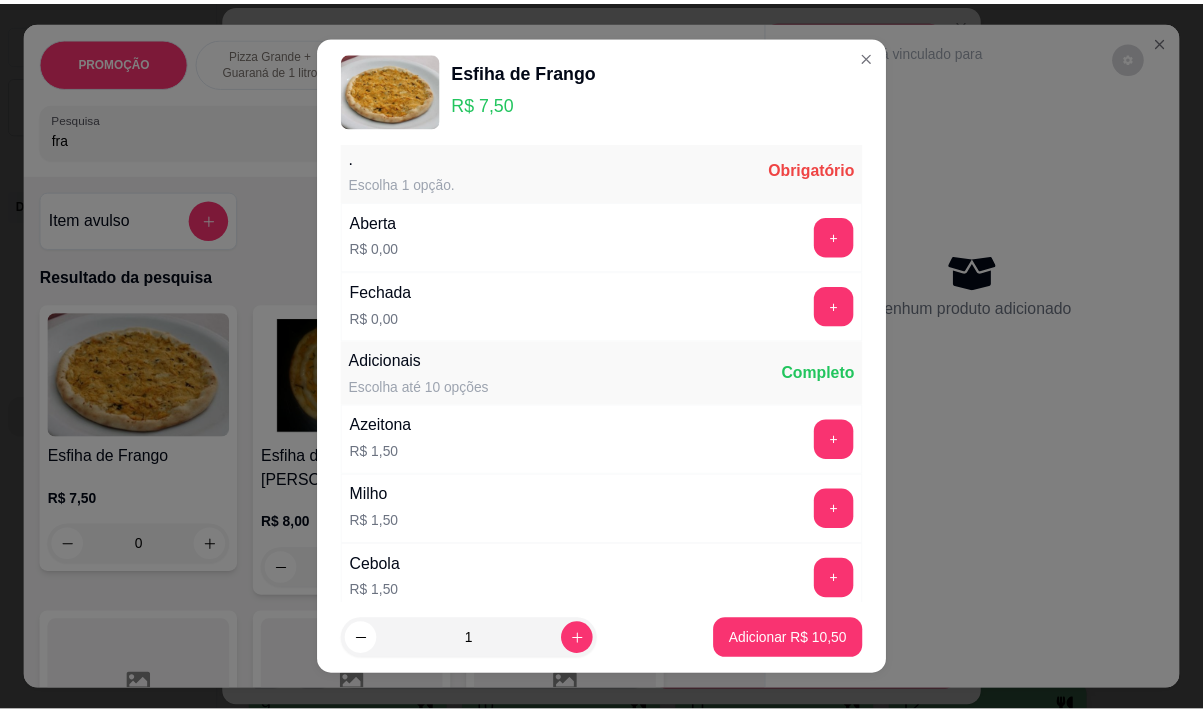 scroll, scrollTop: 0, scrollLeft: 0, axis: both 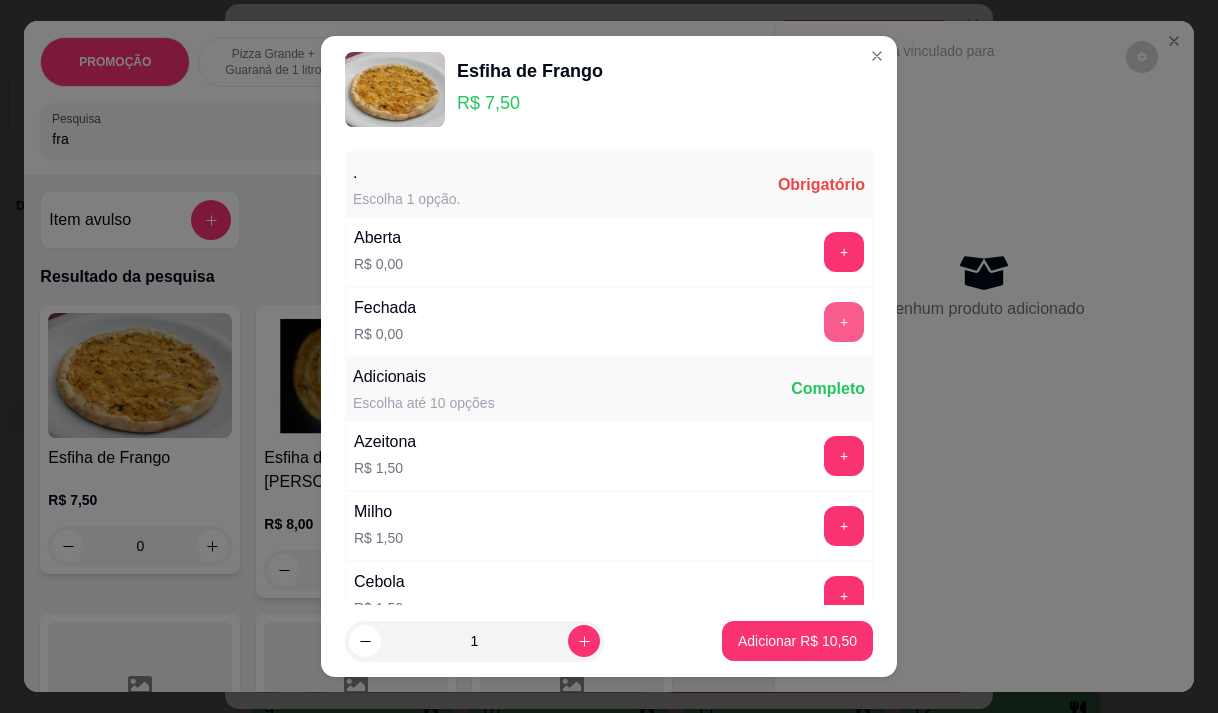 click on "+" at bounding box center [844, 322] 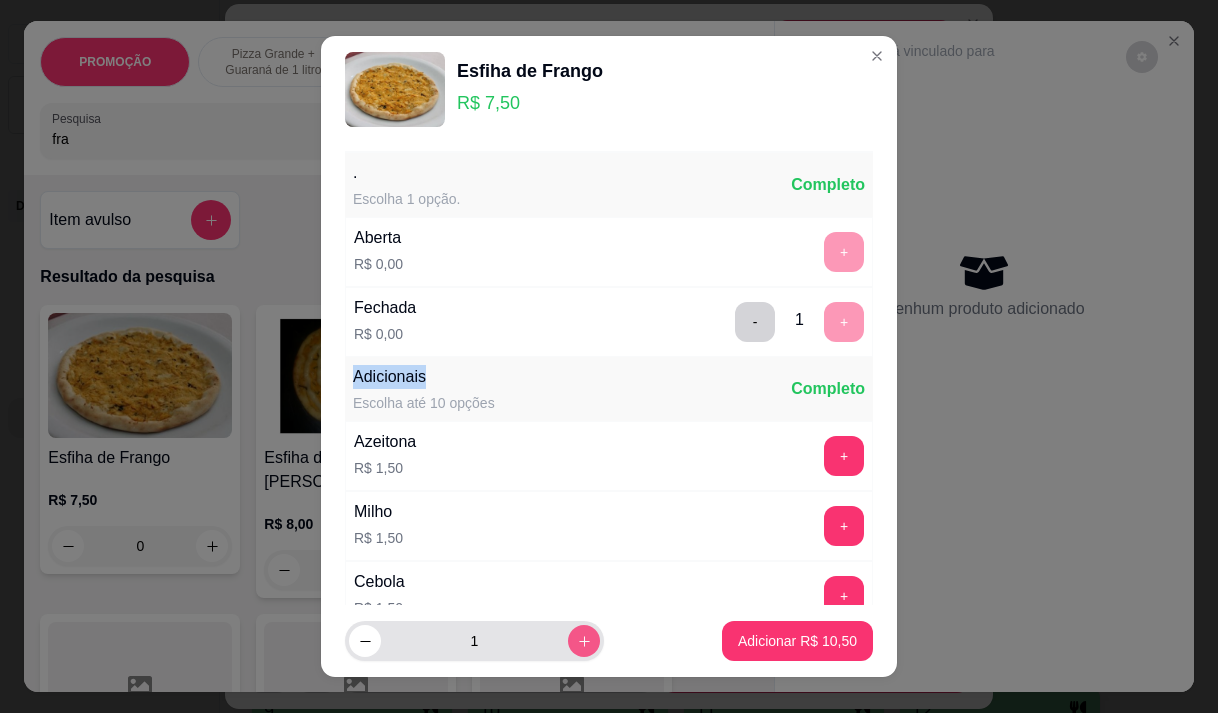 click at bounding box center (584, 641) 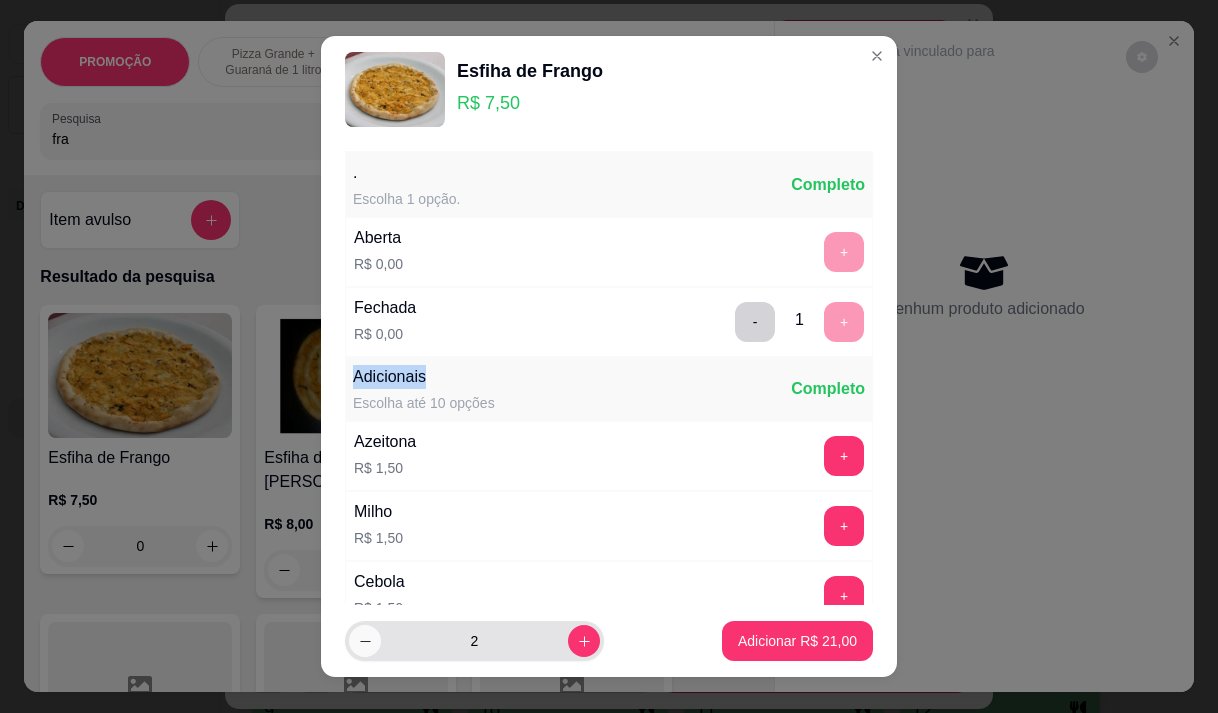 click 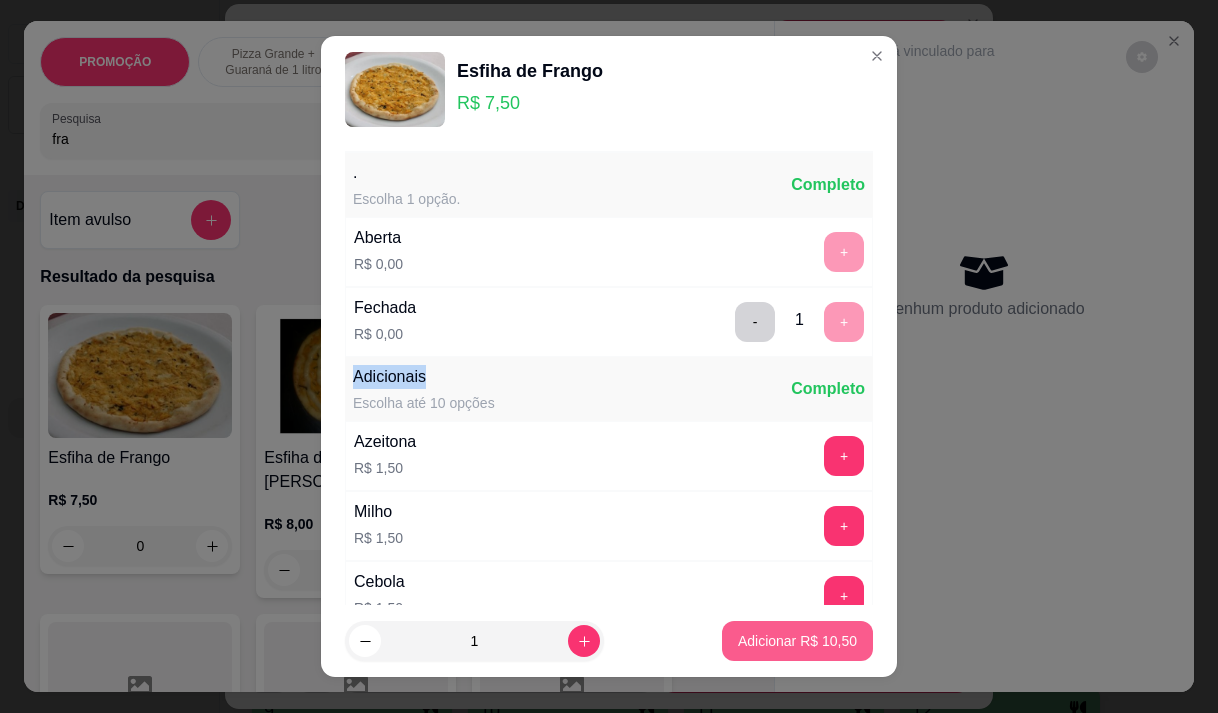 click on "Adicionar   R$ 10,50" at bounding box center (797, 641) 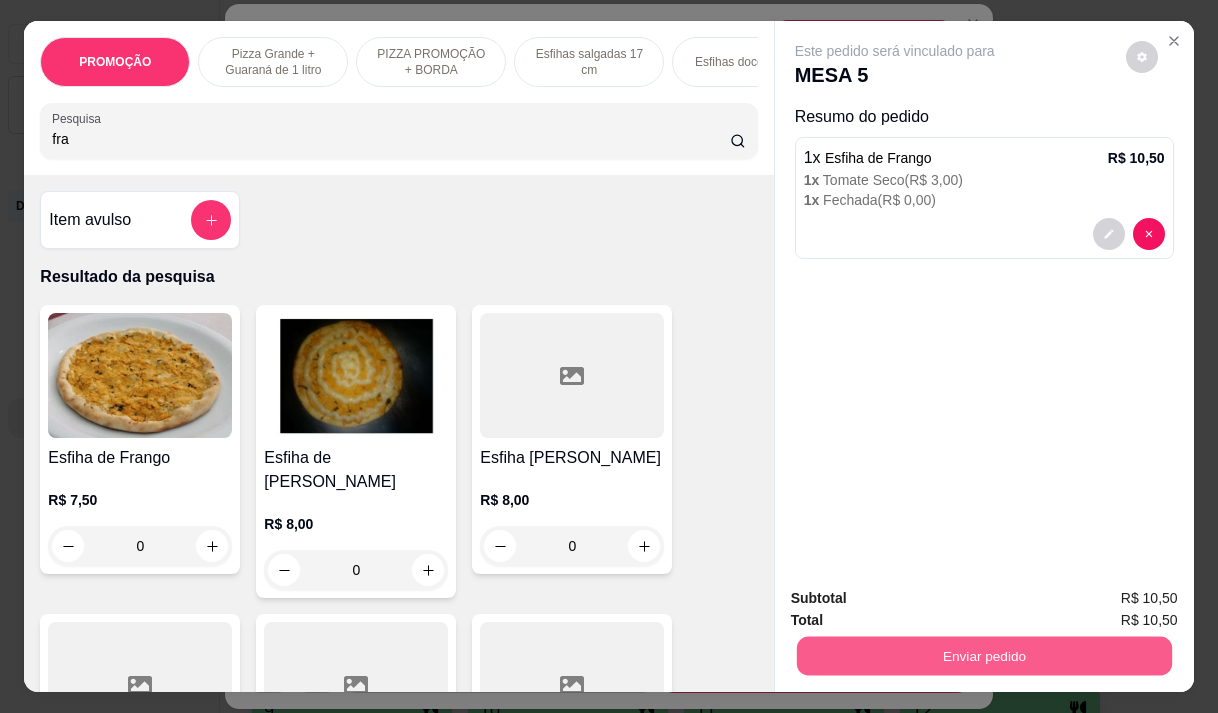 click on "Enviar pedido" at bounding box center [983, 655] 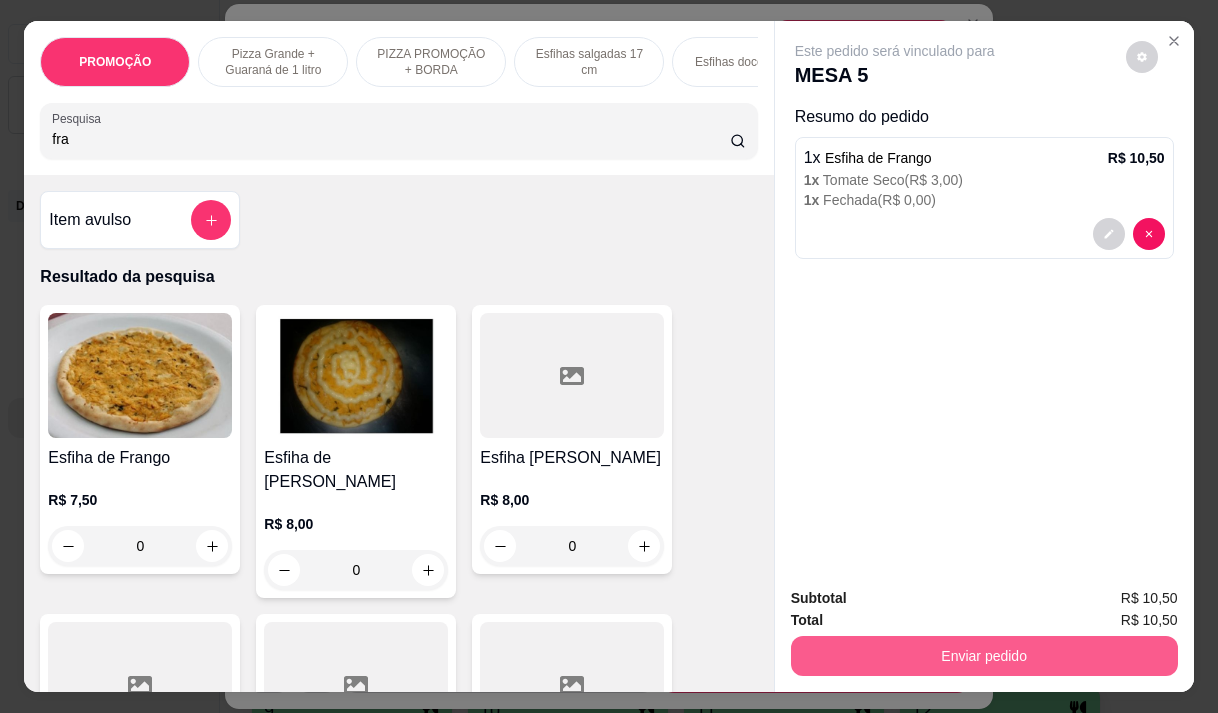click on "Enviar pedido" at bounding box center (984, 656) 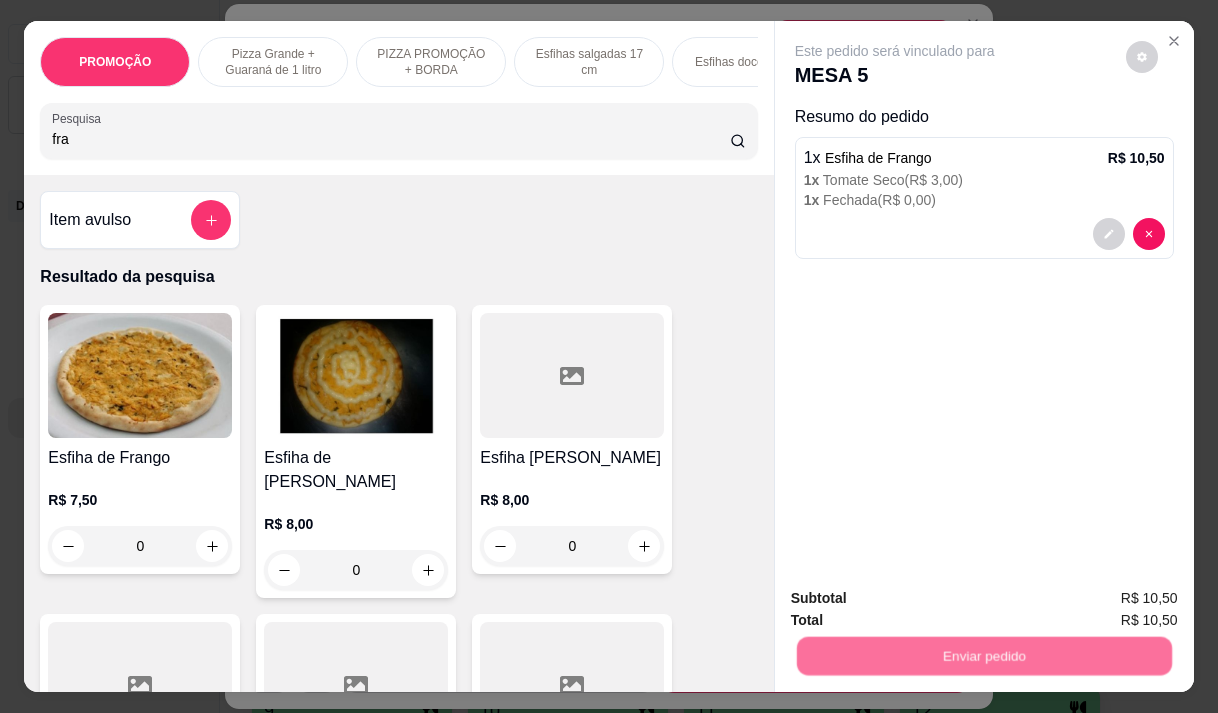 click on "Não registrar e enviar pedido" at bounding box center [918, 598] 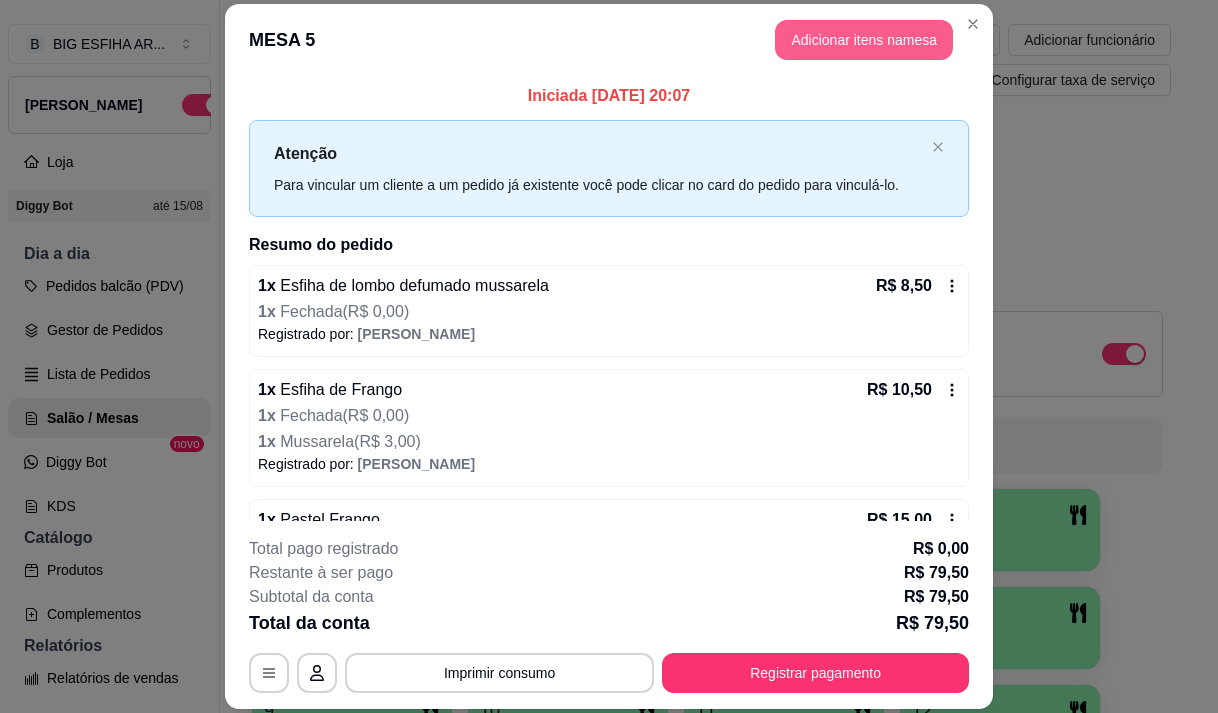 click on "Adicionar itens na  mesa" at bounding box center (864, 40) 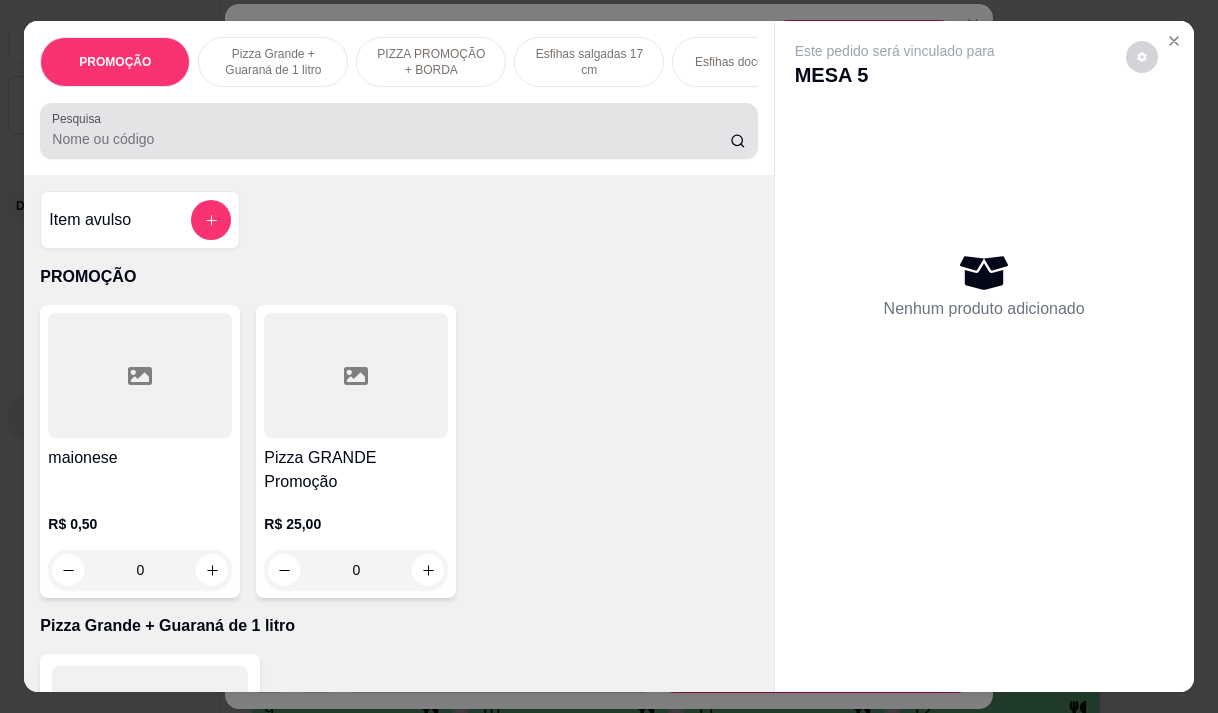 click at bounding box center [398, 131] 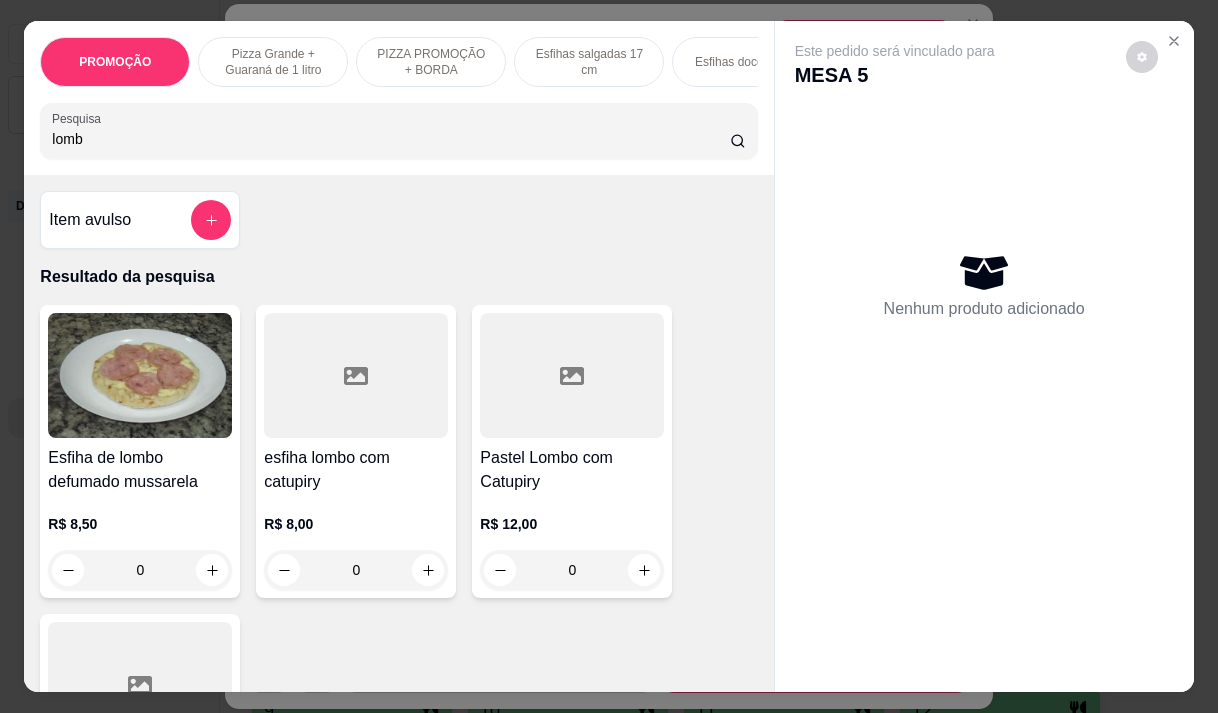 type on "lomb" 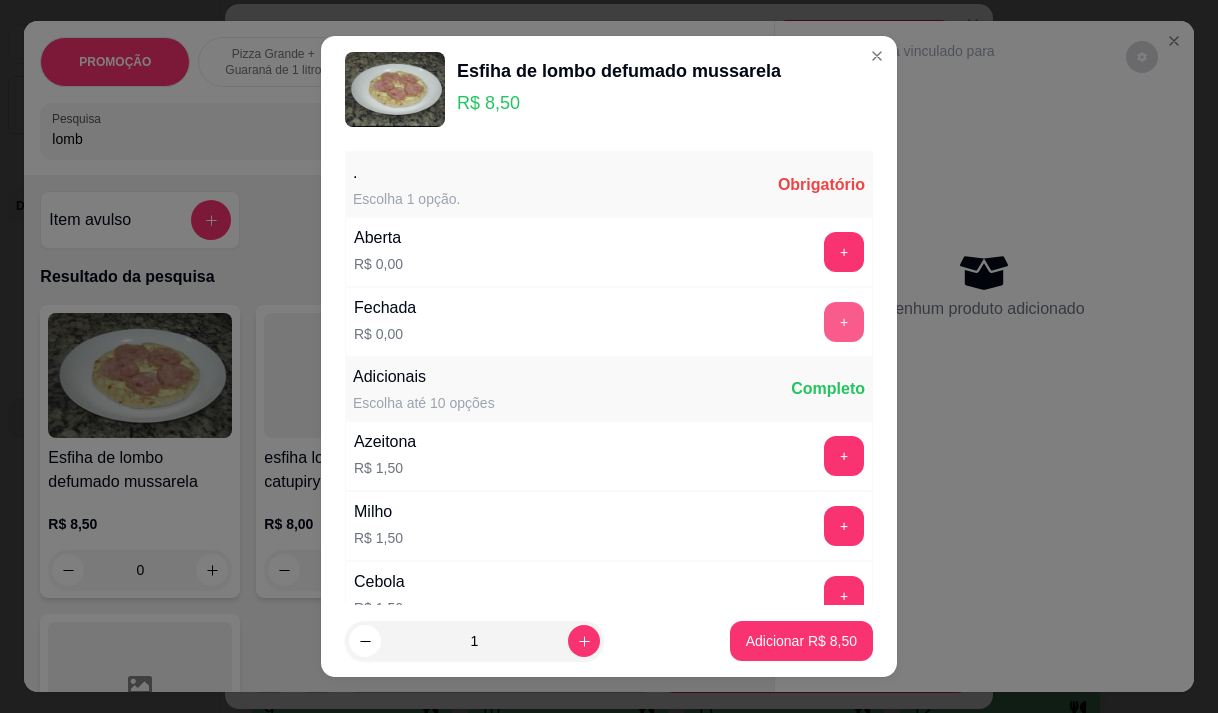 click on "+" at bounding box center (844, 322) 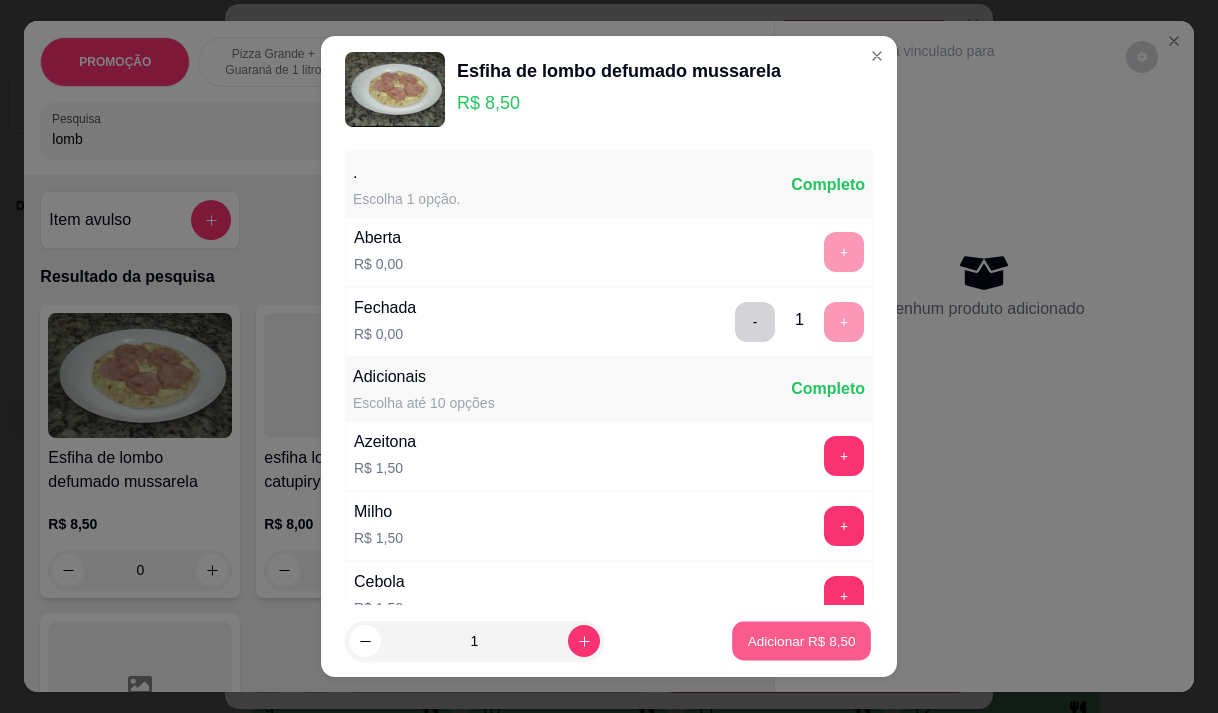 click on "Adicionar   R$ 8,50" at bounding box center [801, 641] 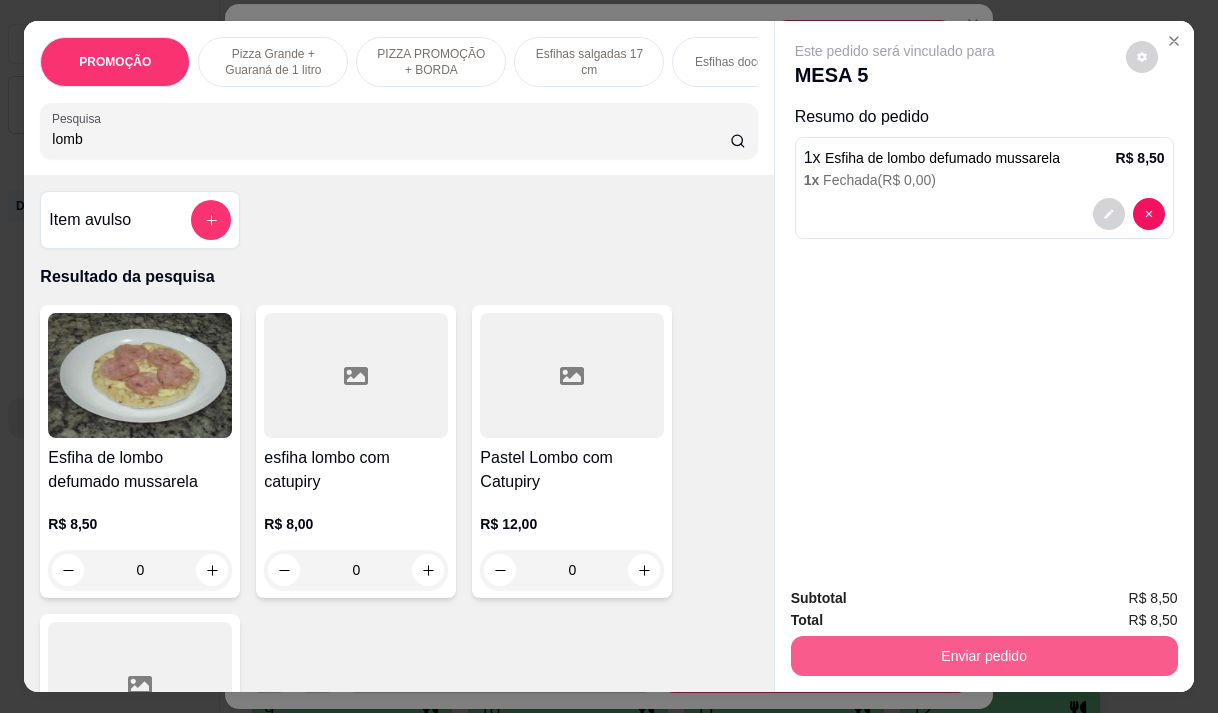 click on "Enviar pedido" at bounding box center (984, 656) 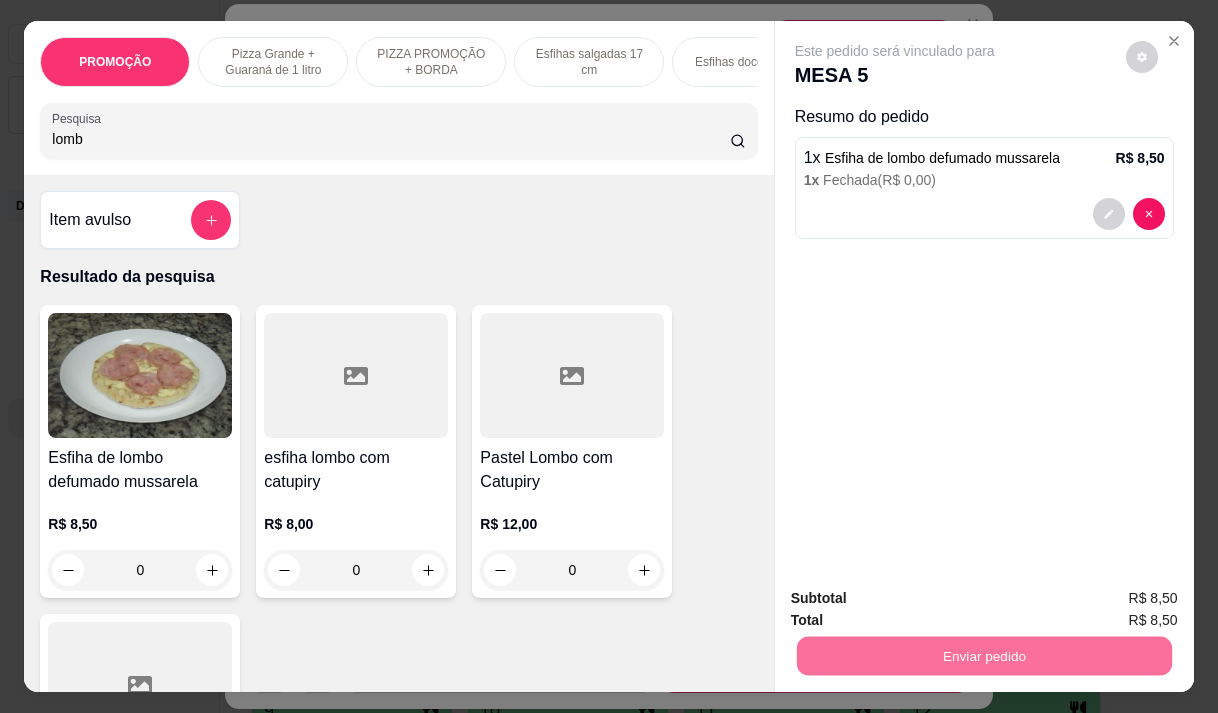 click on "Não registrar e enviar pedido" at bounding box center [918, 598] 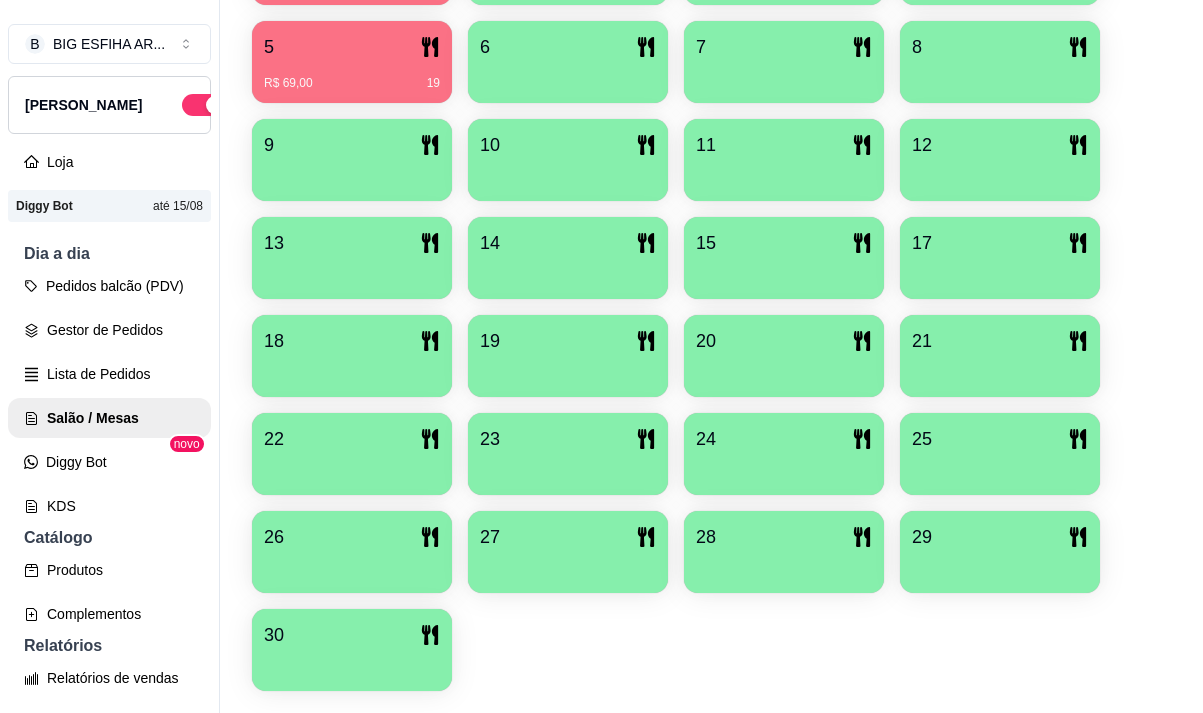 scroll, scrollTop: 639, scrollLeft: 0, axis: vertical 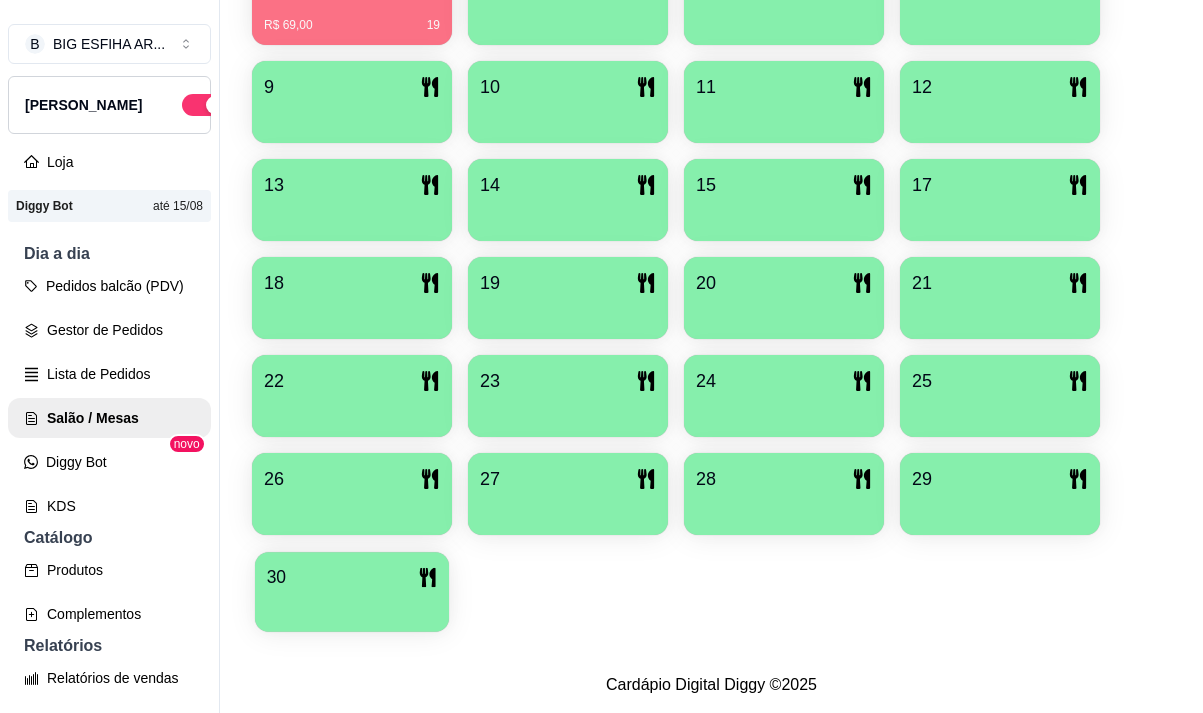 click at bounding box center (352, 605) 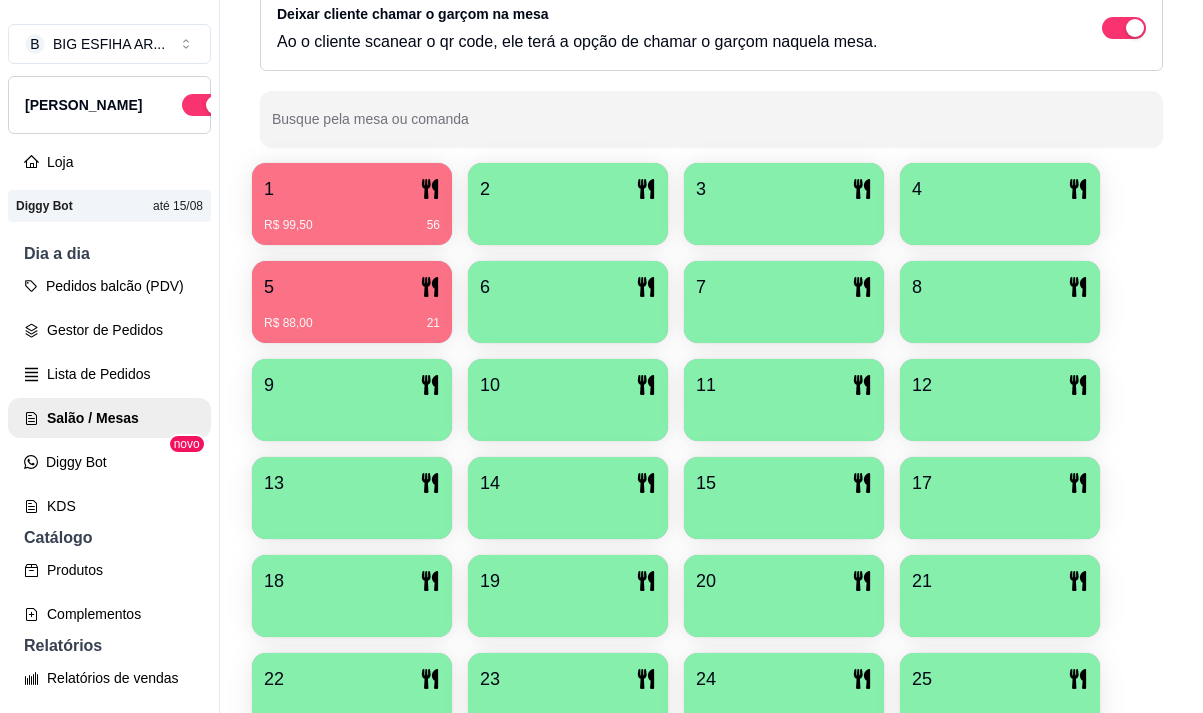 scroll, scrollTop: 239, scrollLeft: 0, axis: vertical 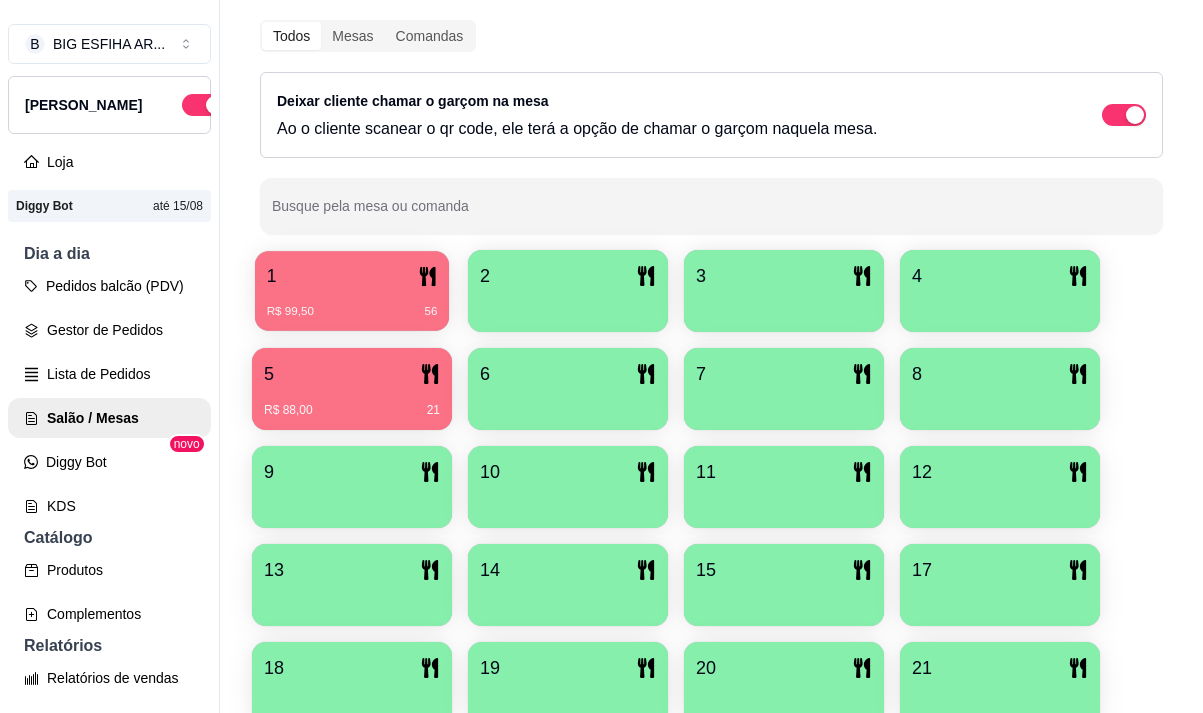 click on "1" at bounding box center (352, 276) 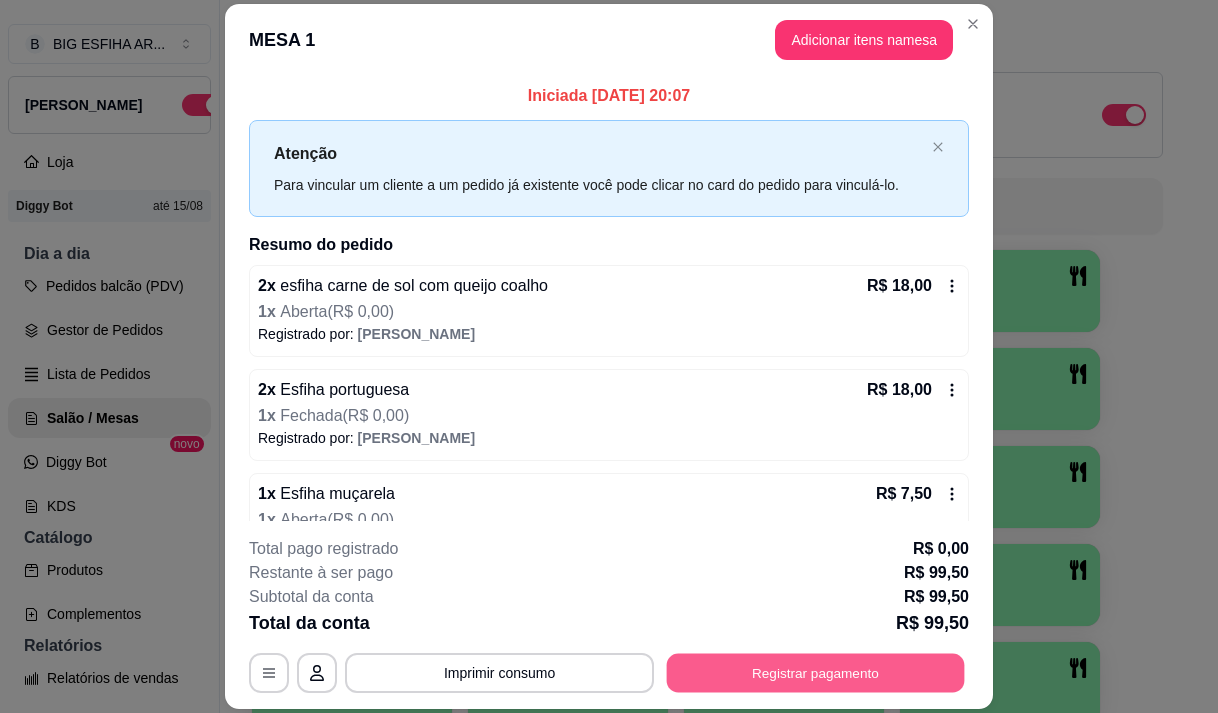 click on "Registrar pagamento" at bounding box center (816, 673) 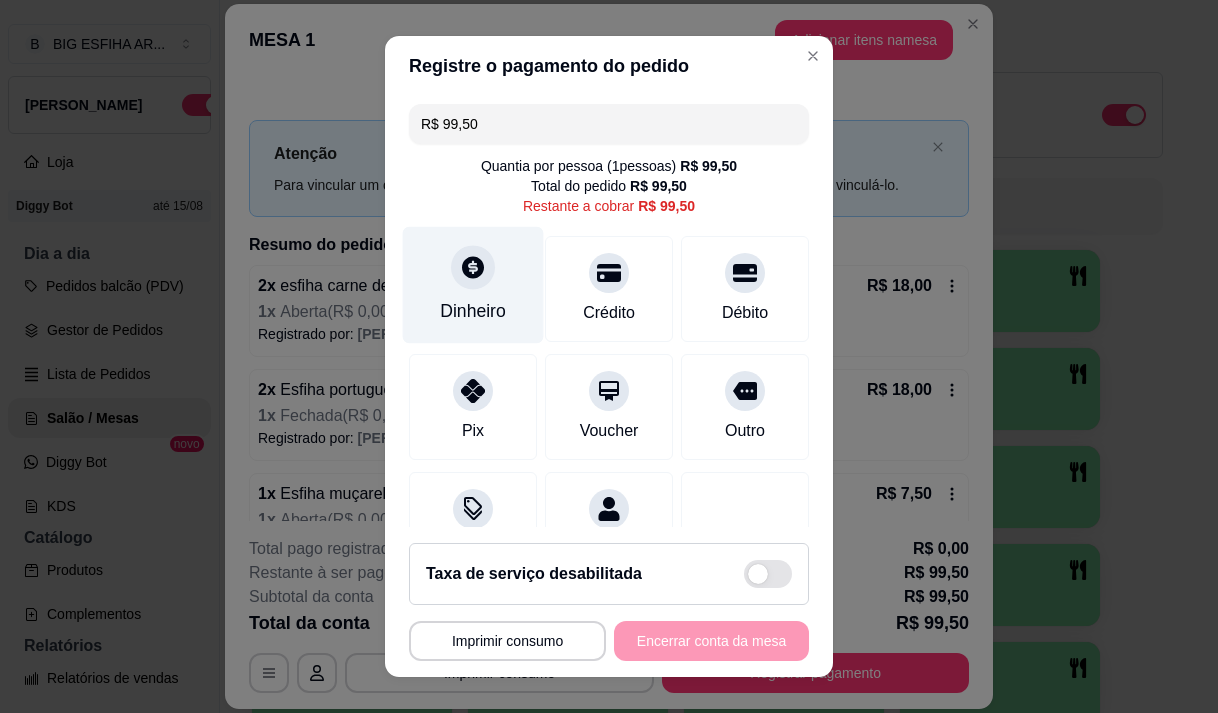 click on "Dinheiro" at bounding box center (473, 311) 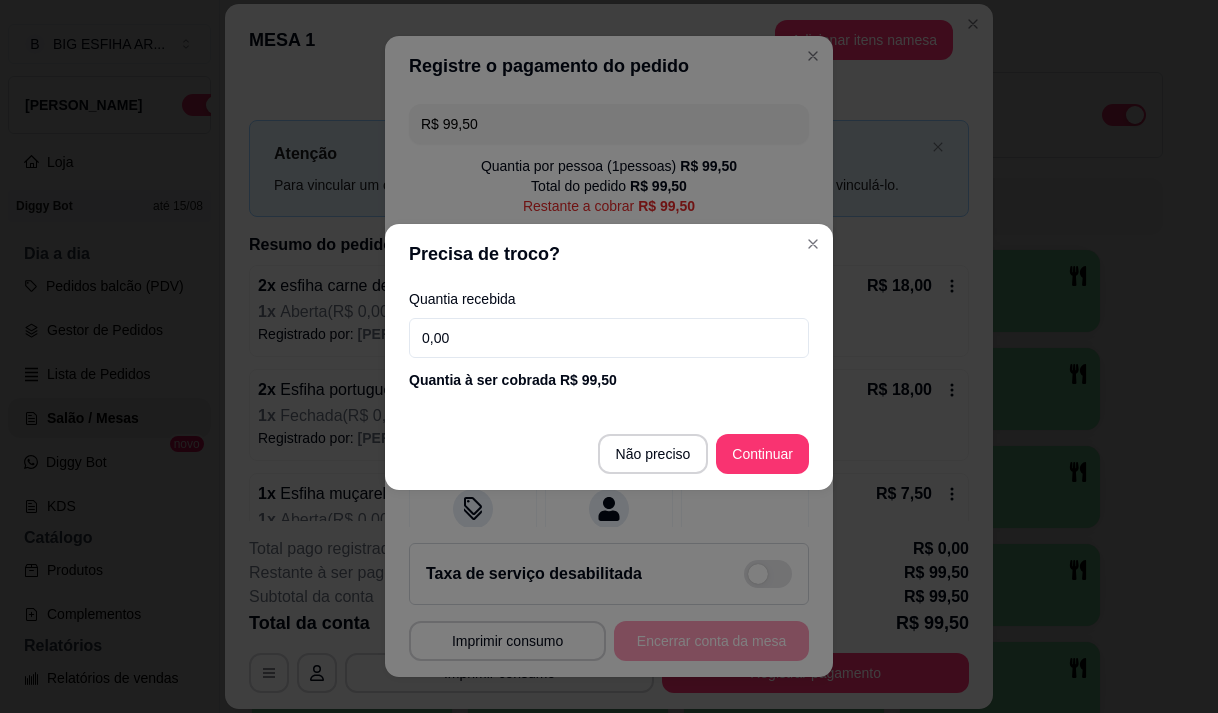 click on "0,00" at bounding box center (609, 338) 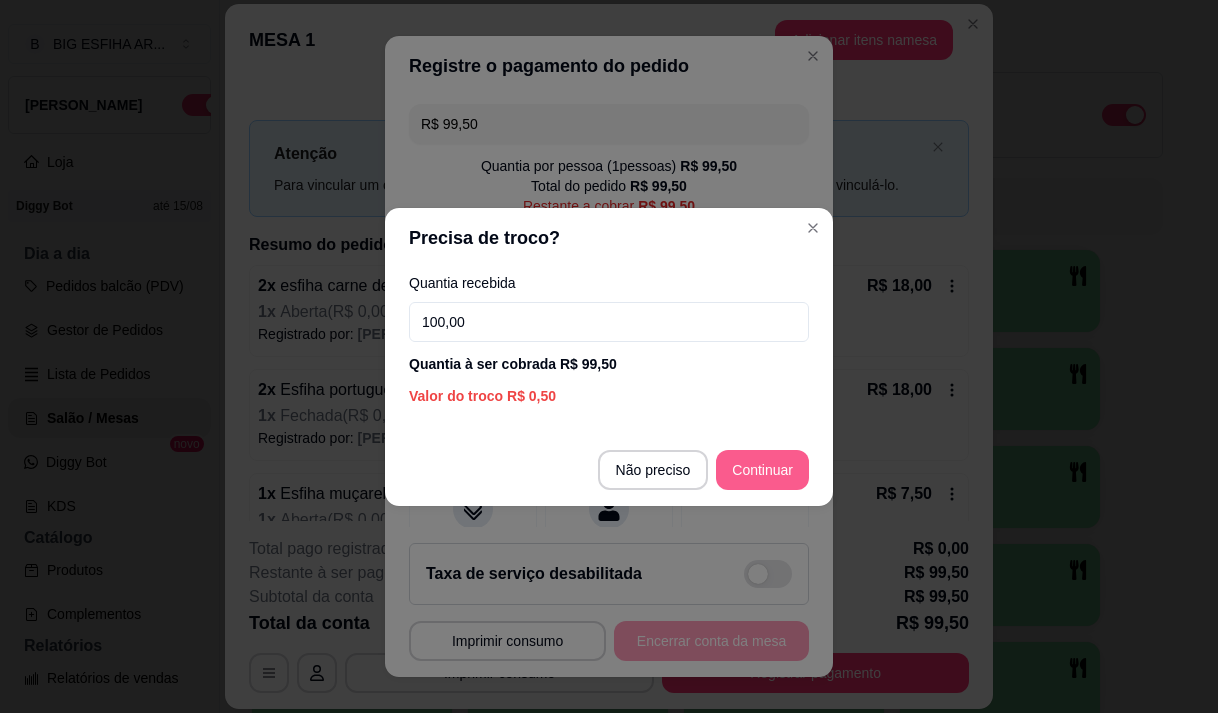 type on "100,00" 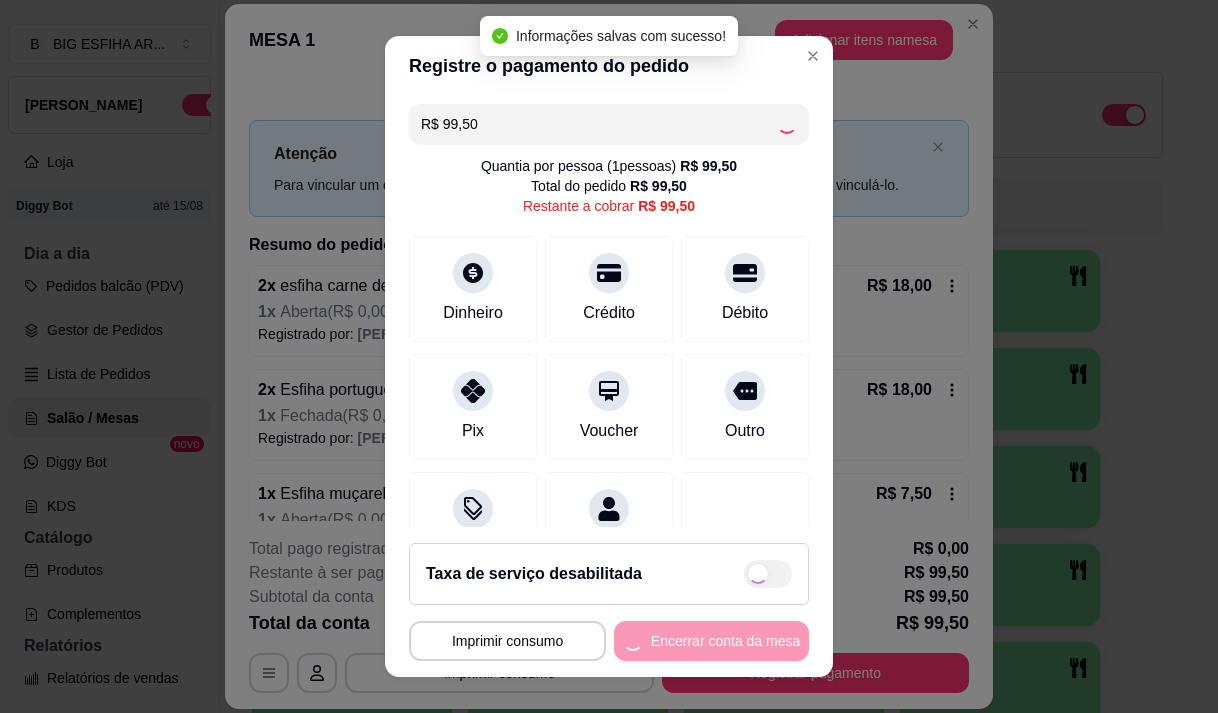 type on "R$ 0,00" 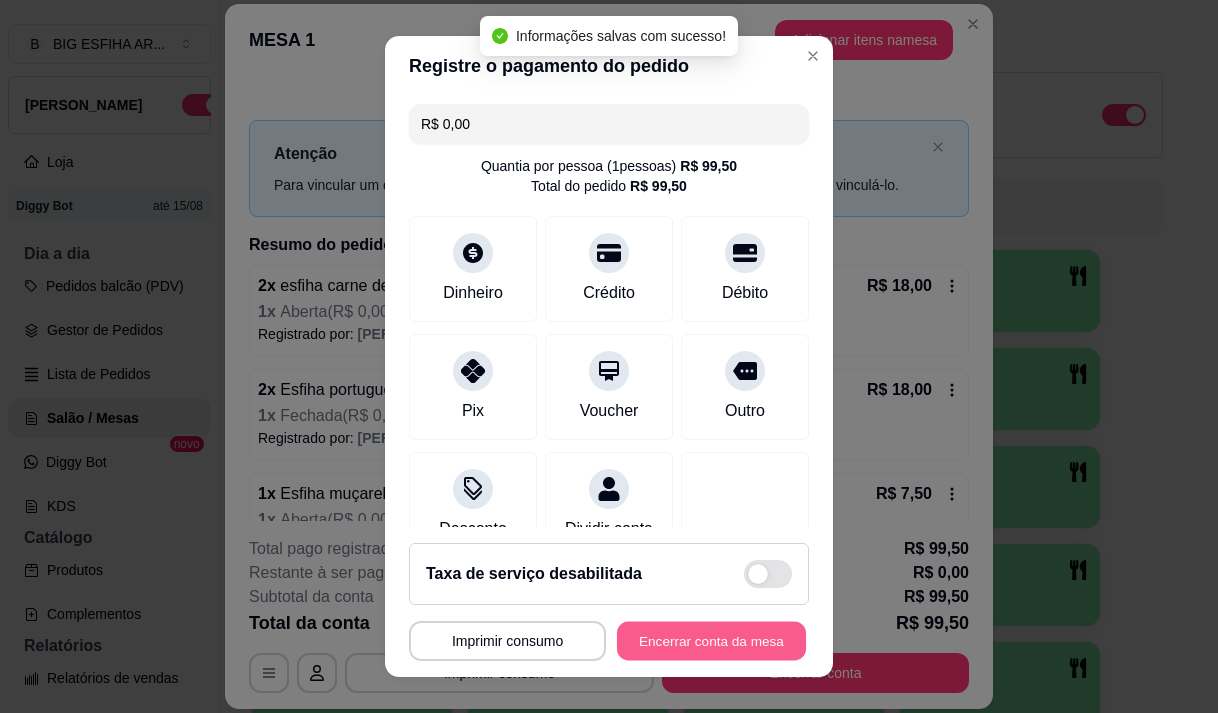 click on "Encerrar conta da mesa" at bounding box center (711, 641) 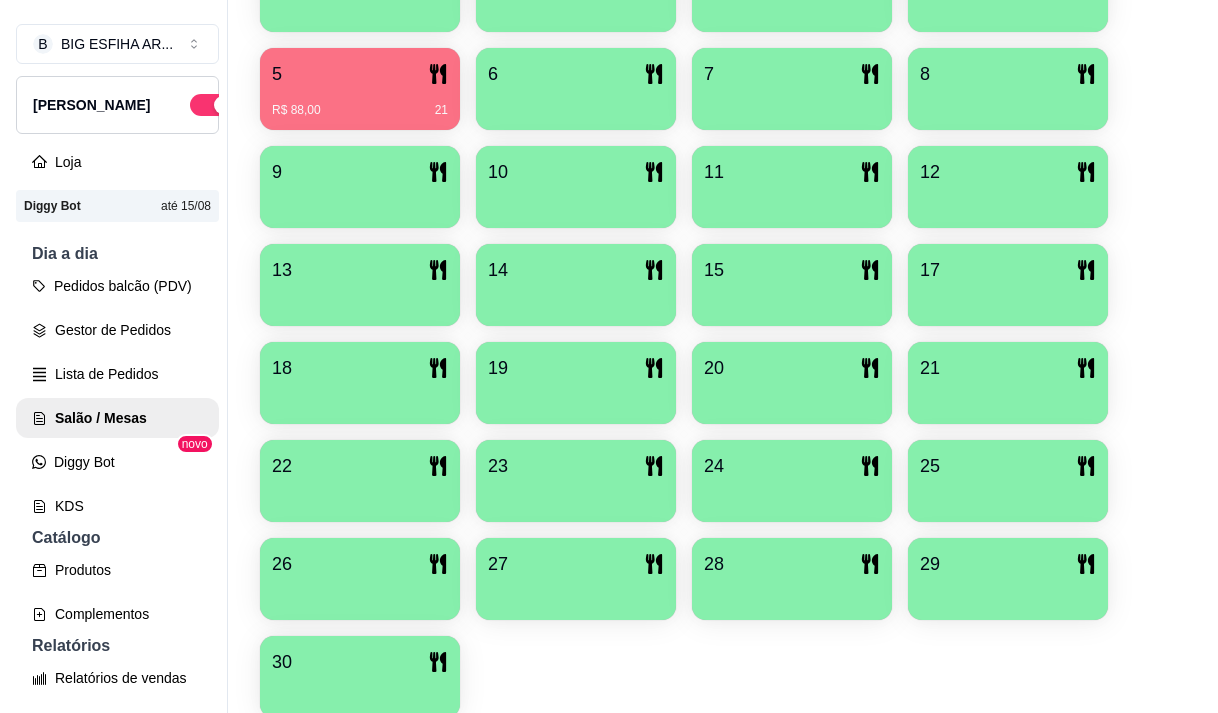 scroll, scrollTop: 639, scrollLeft: 0, axis: vertical 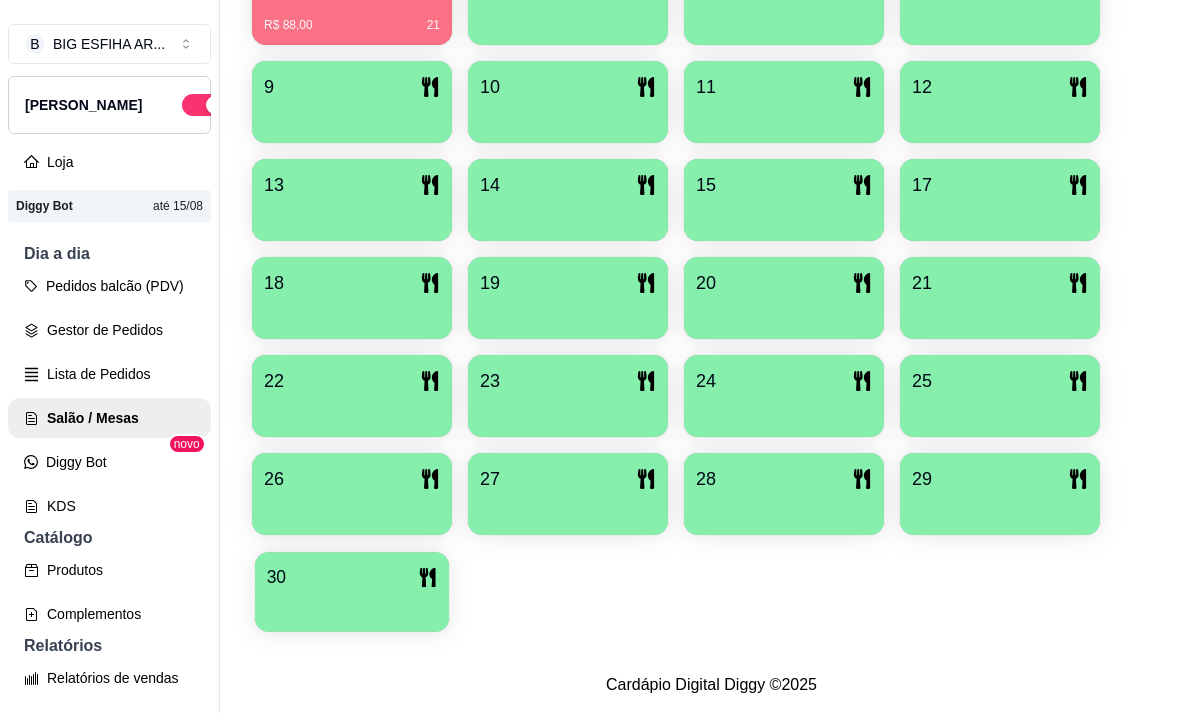 click on "30" at bounding box center (352, 577) 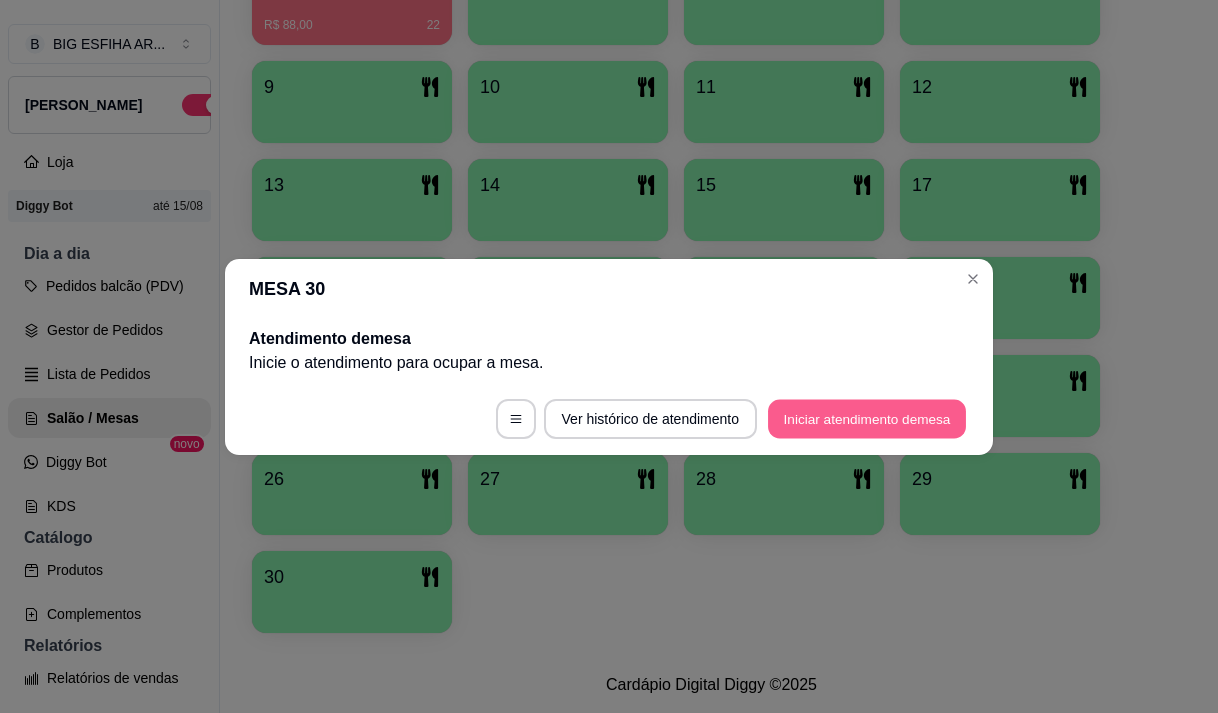 click on "Iniciar atendimento de  mesa" at bounding box center [867, 418] 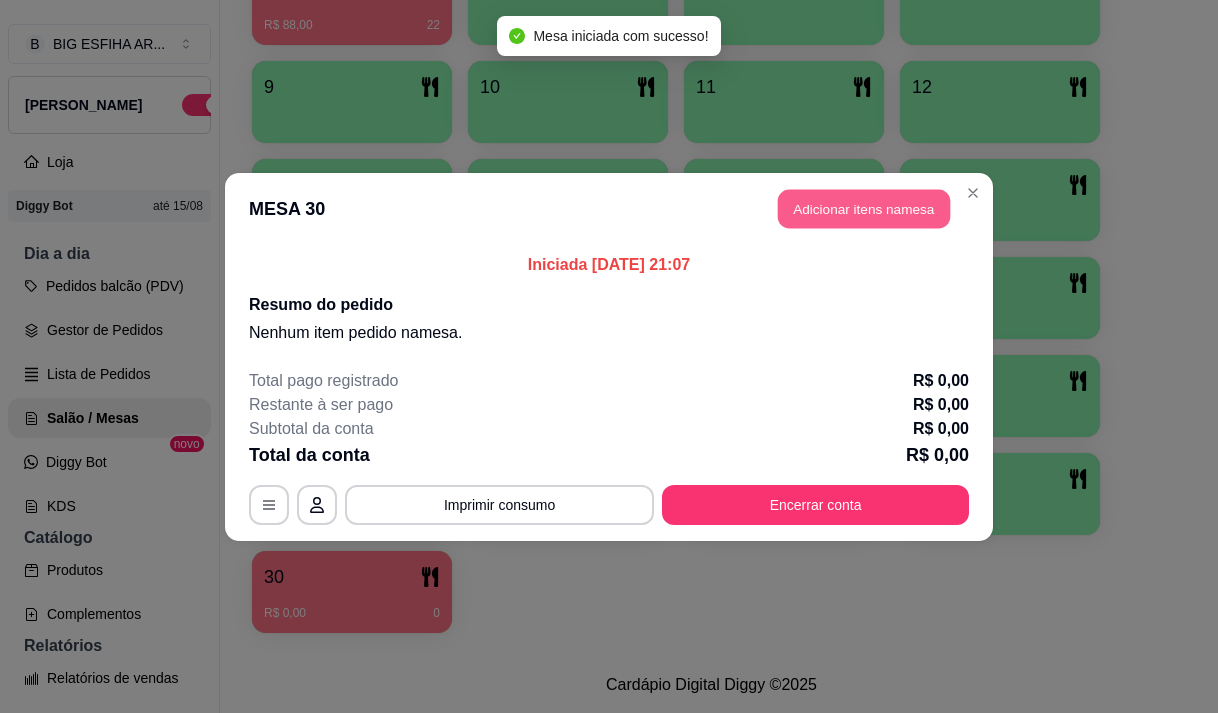 click on "Adicionar itens na  mesa" at bounding box center [864, 208] 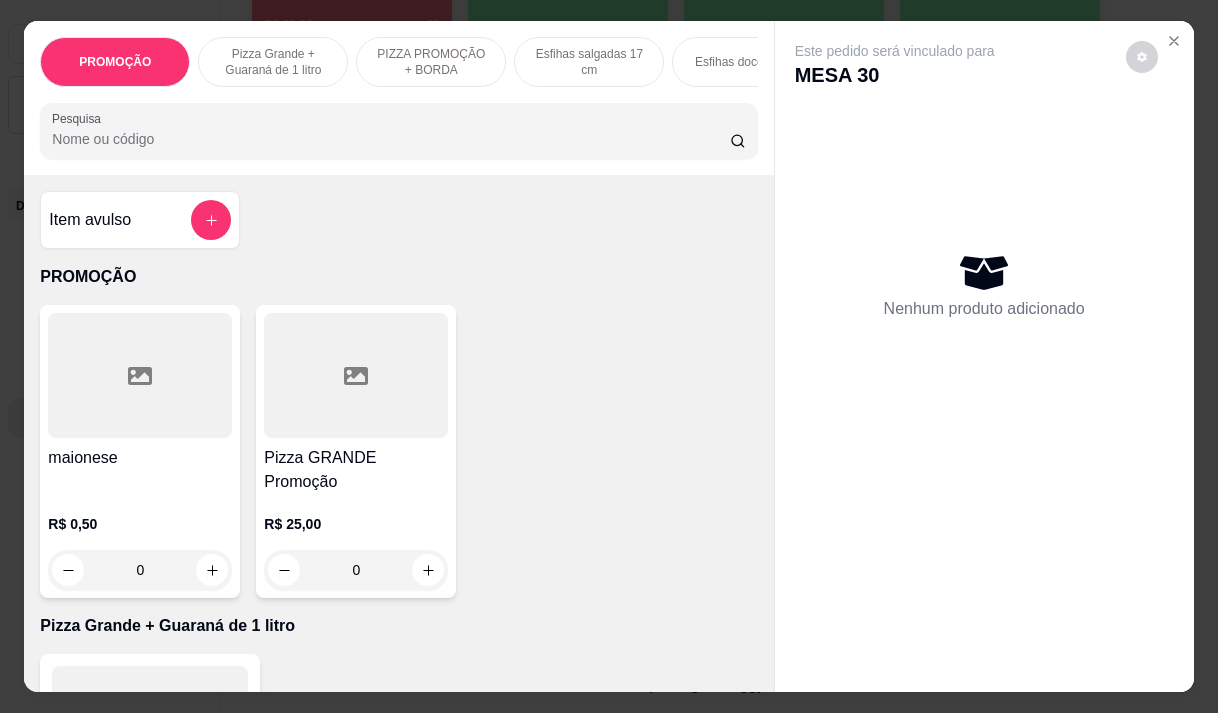 scroll, scrollTop: 700, scrollLeft: 0, axis: vertical 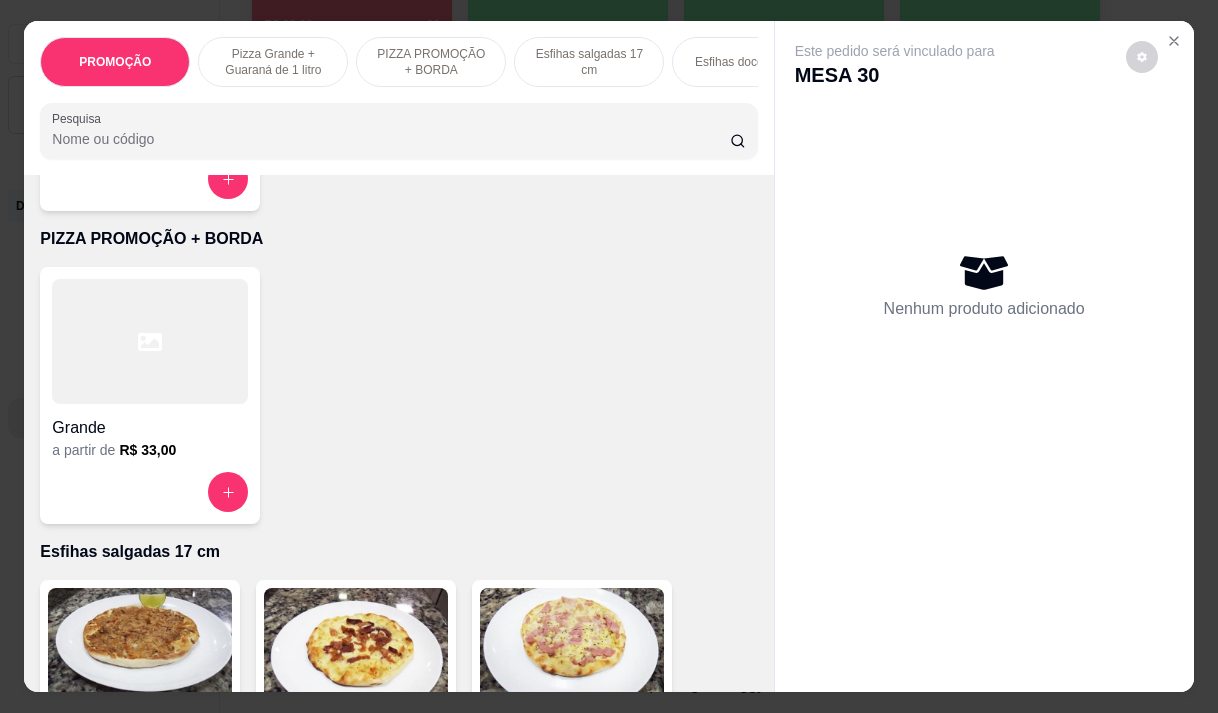 click at bounding box center (150, 341) 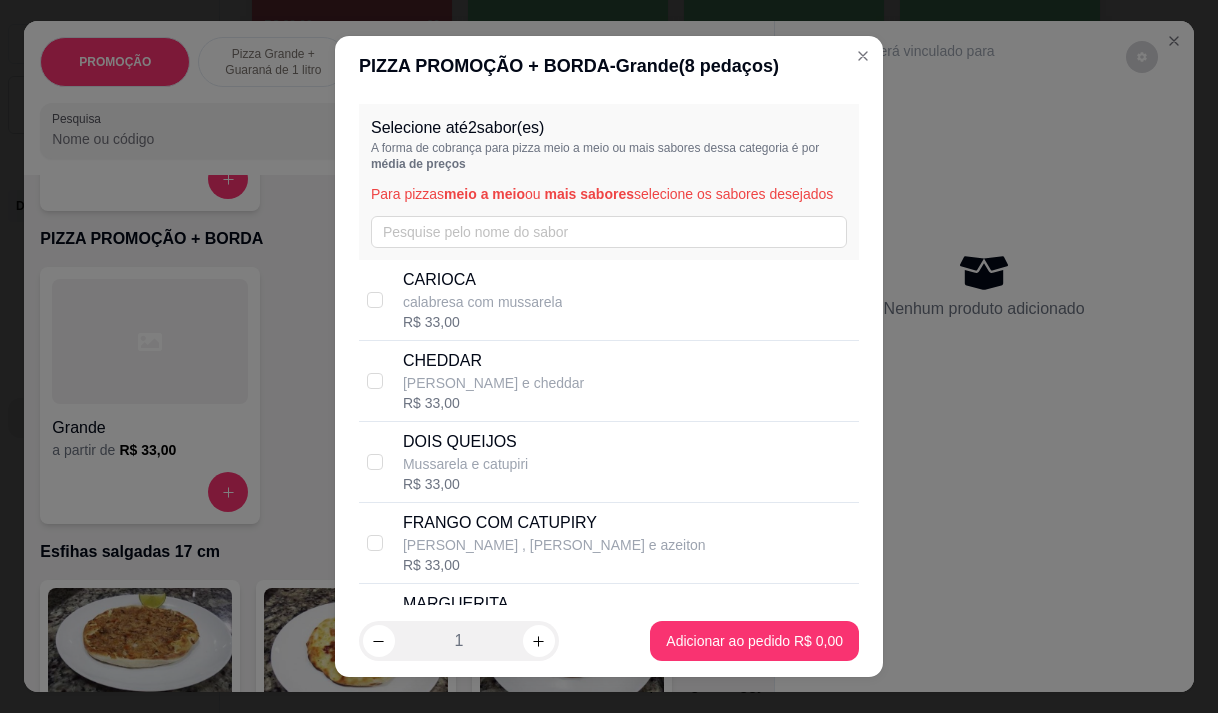 click on "calabresa com mussarela" at bounding box center (483, 302) 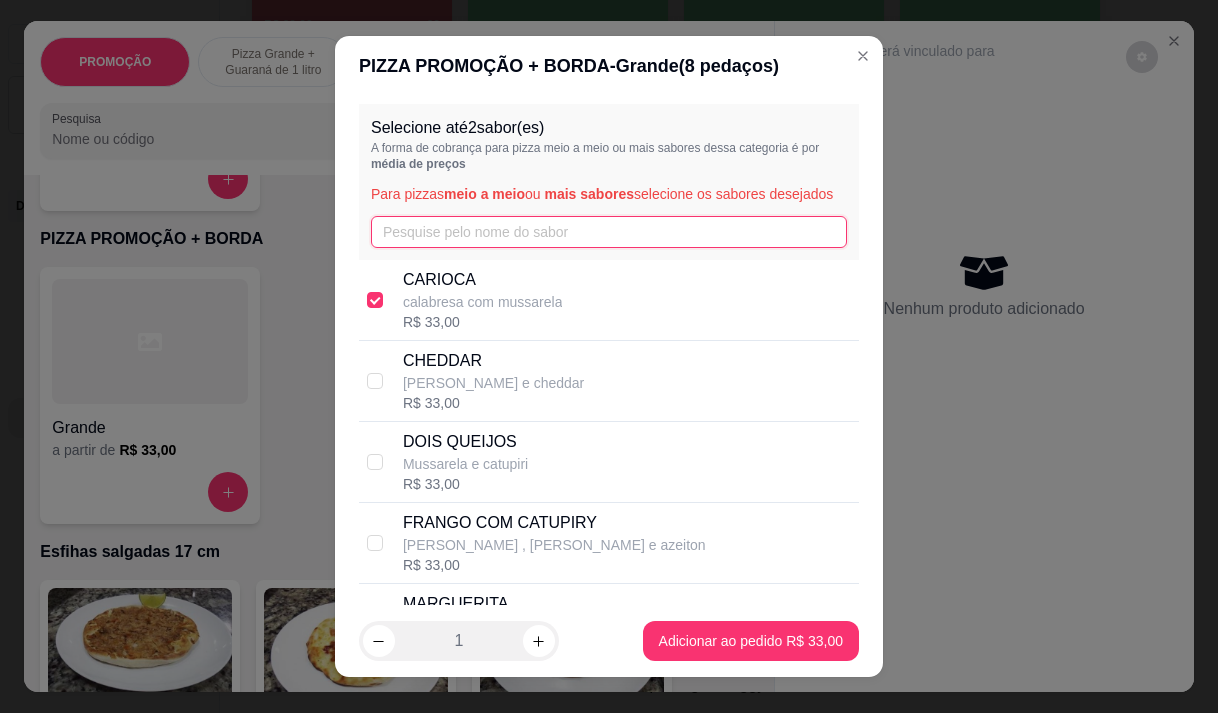 click at bounding box center (609, 232) 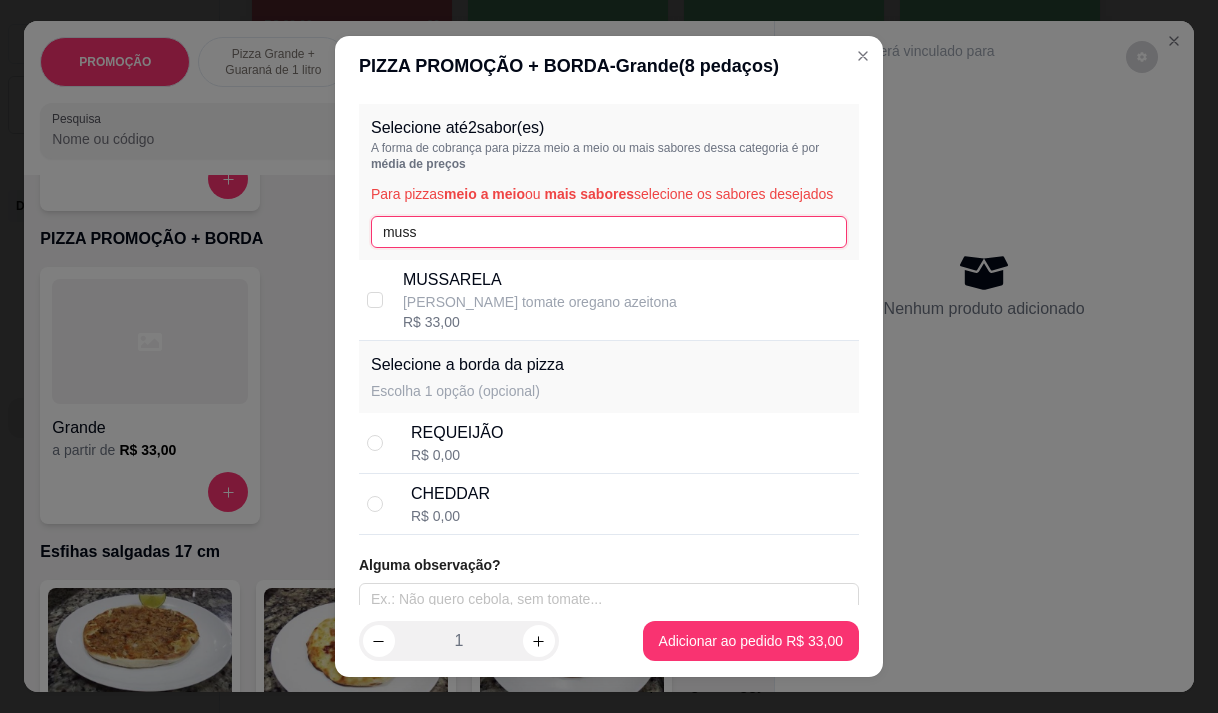 type on "muss" 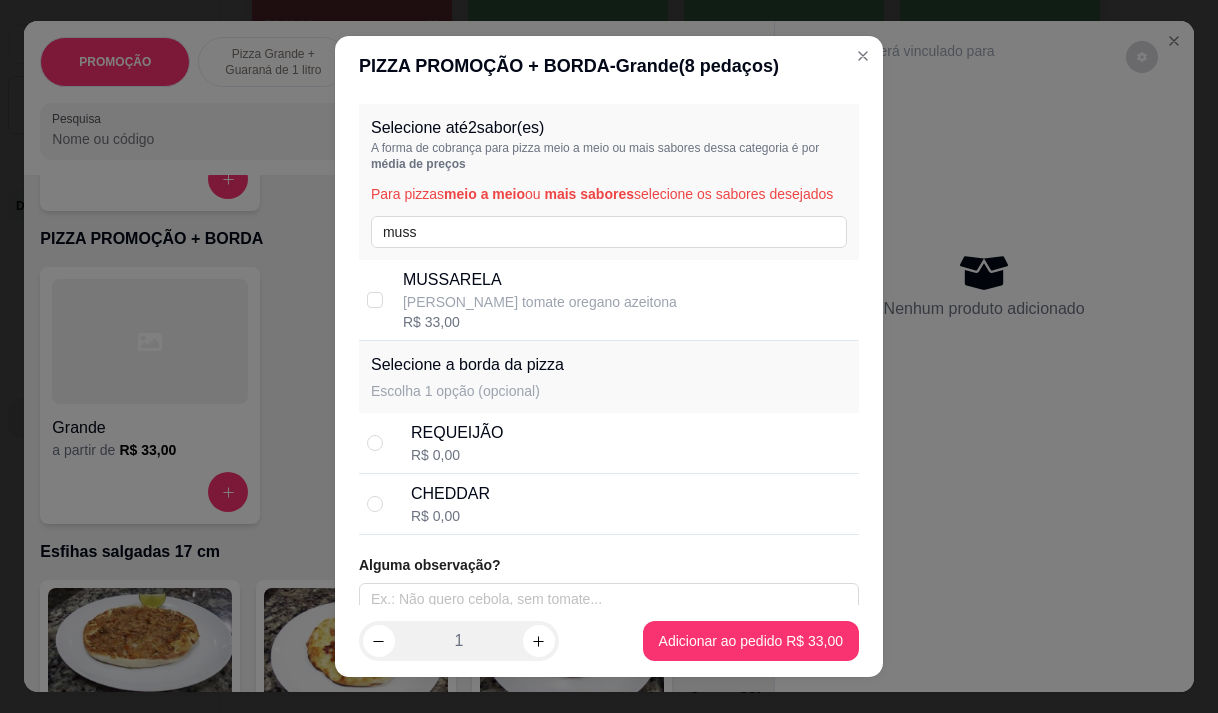 click on "MUSSARELA" at bounding box center [540, 280] 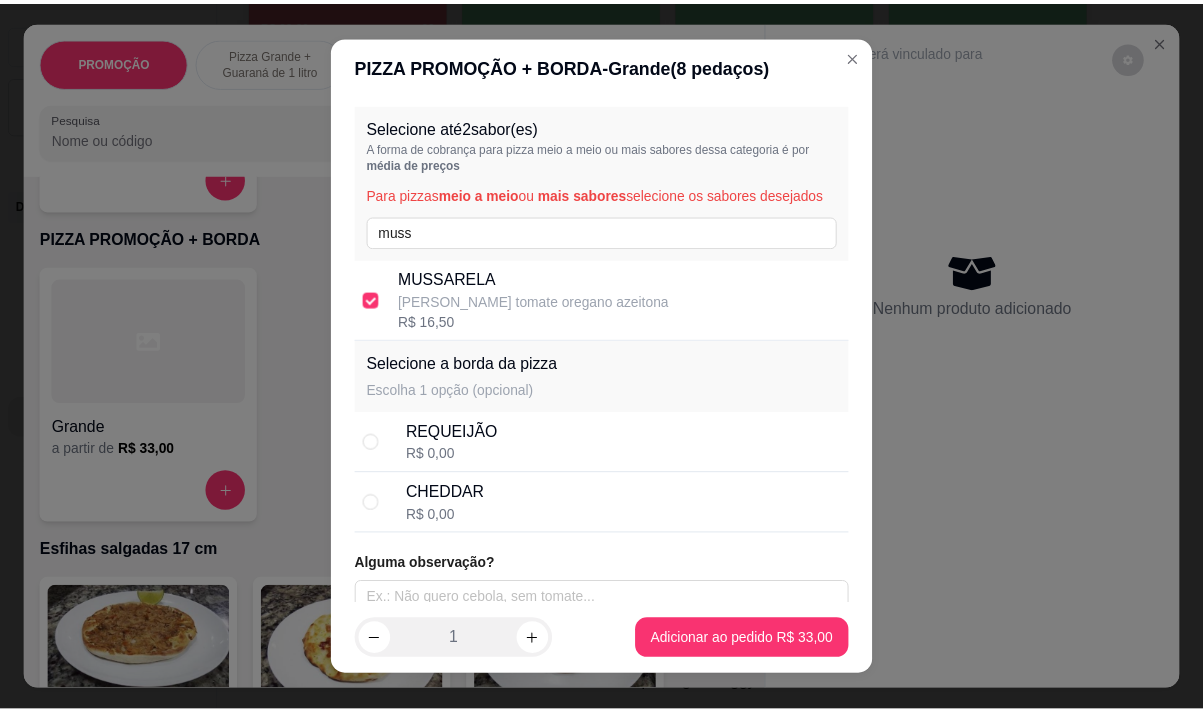 scroll, scrollTop: 37, scrollLeft: 0, axis: vertical 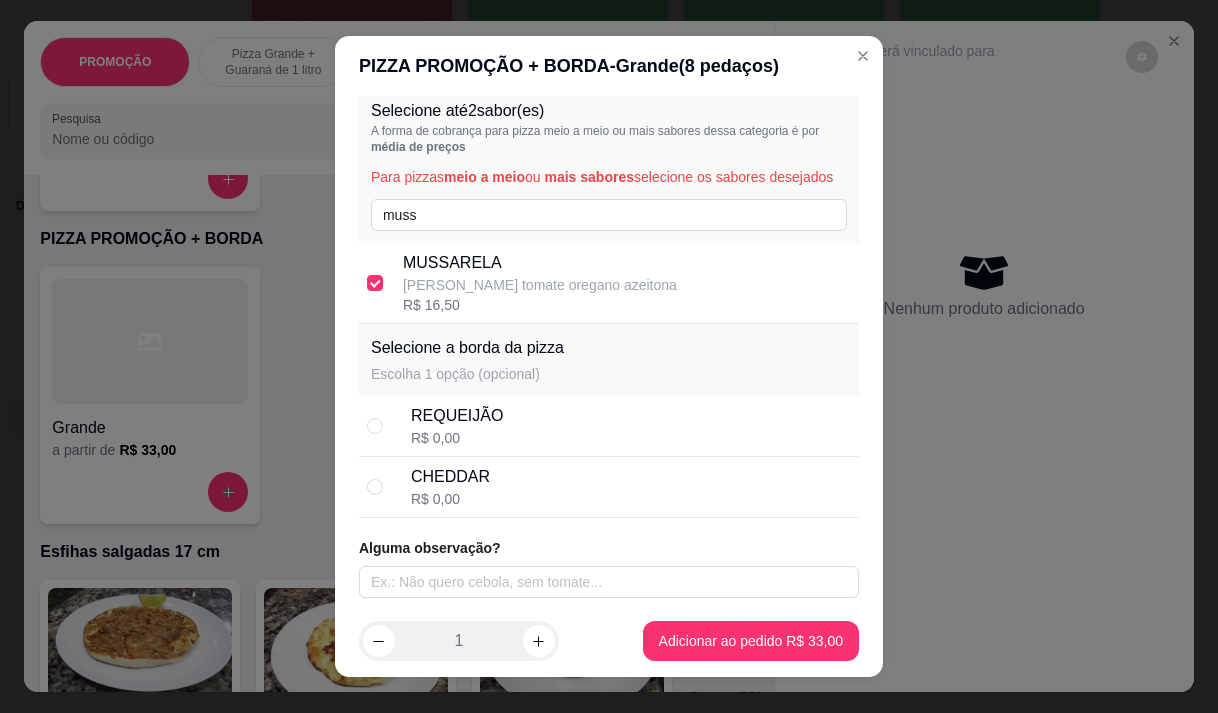 click on "REQUEIJÃO R$ 0,00" at bounding box center [631, 426] 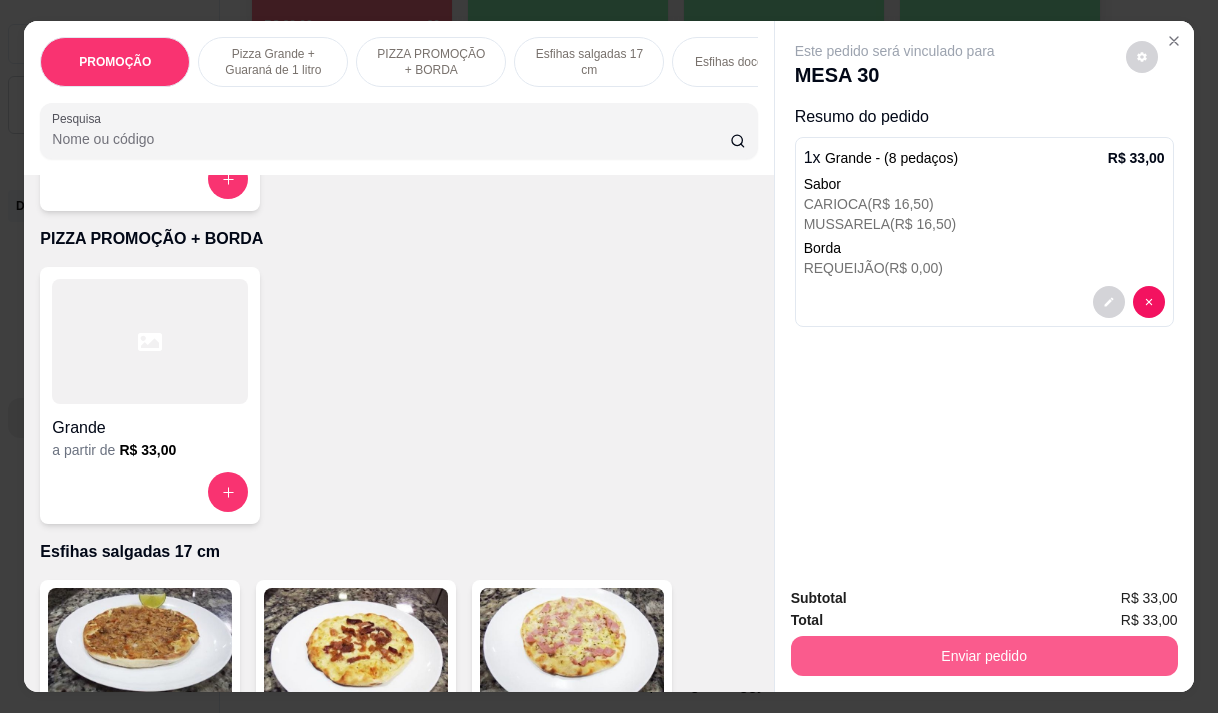 click on "Enviar pedido" at bounding box center (984, 656) 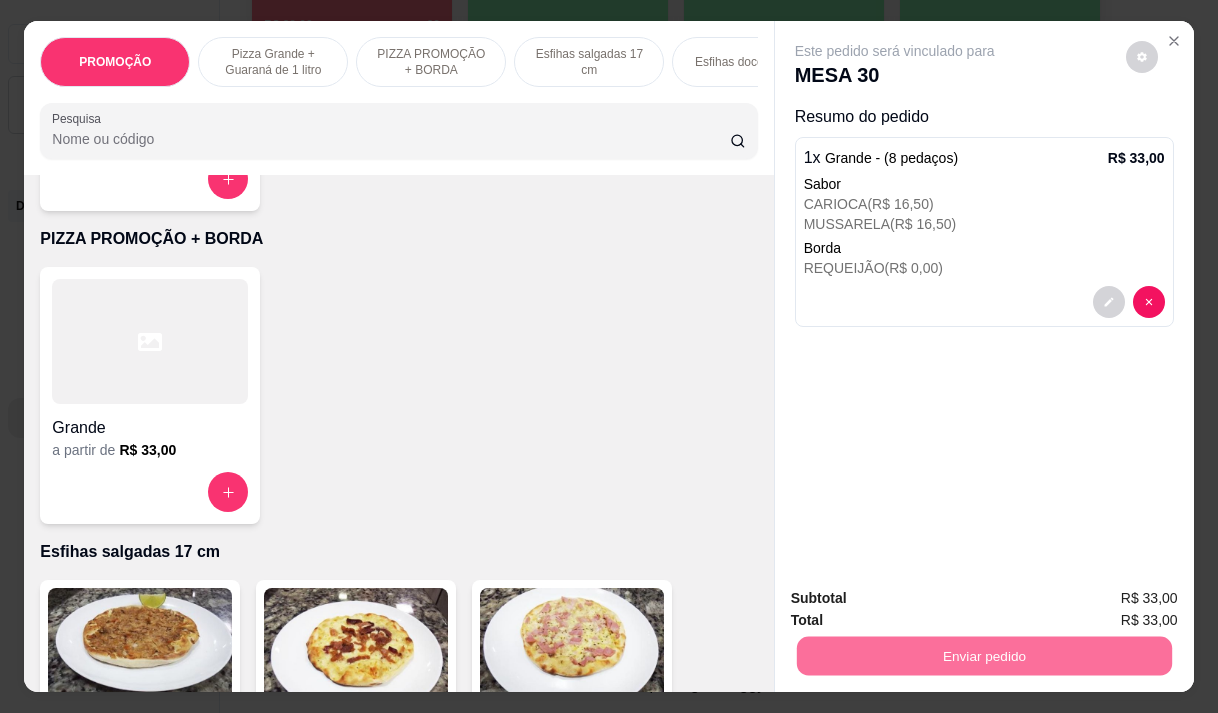 click on "Não registrar e enviar pedido" at bounding box center [918, 598] 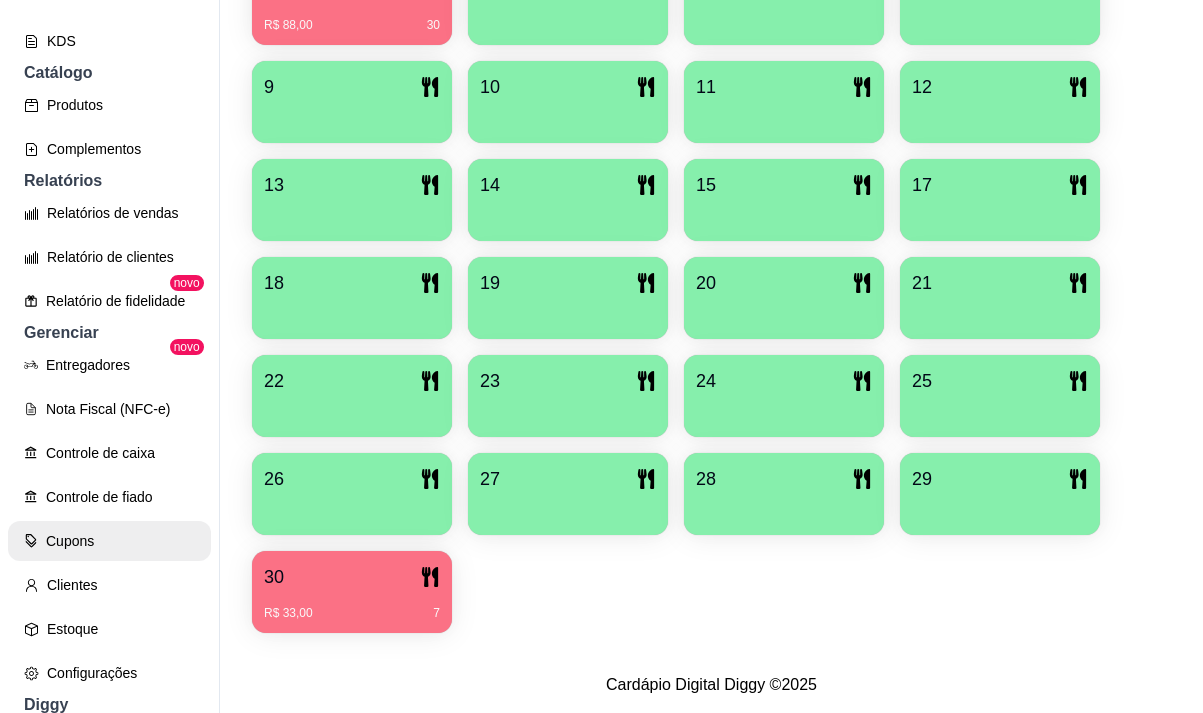 scroll, scrollTop: 457, scrollLeft: 0, axis: vertical 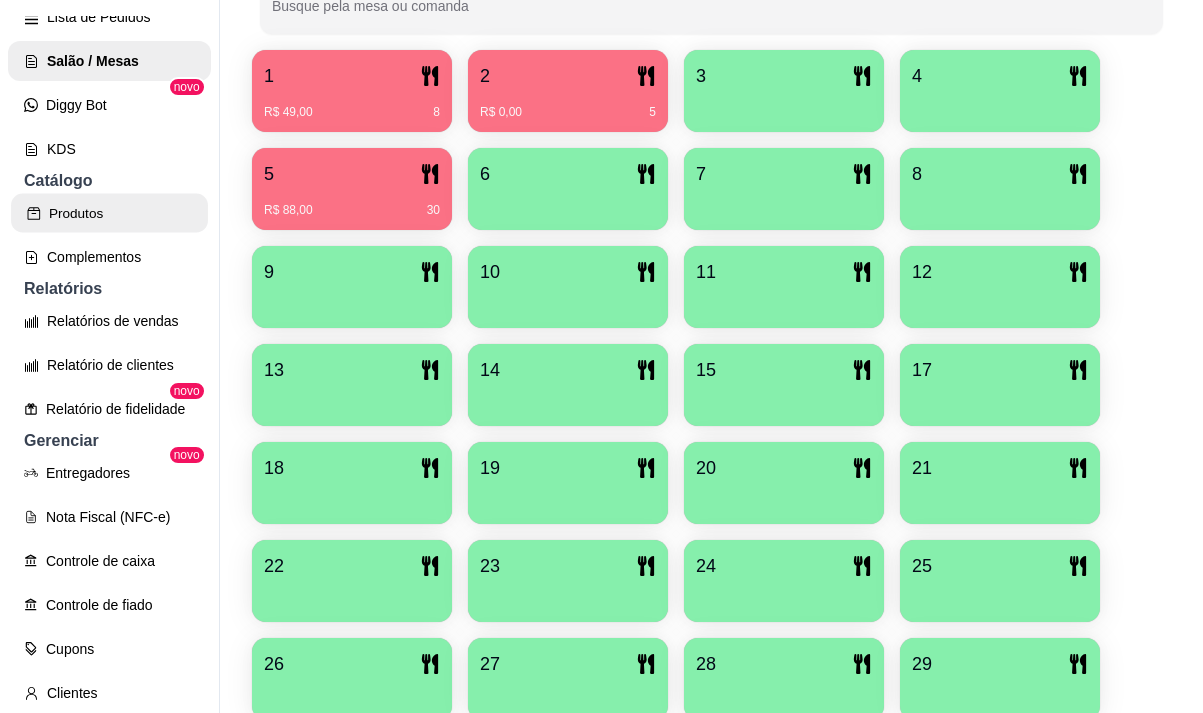 click on "Produtos" at bounding box center (109, 213) 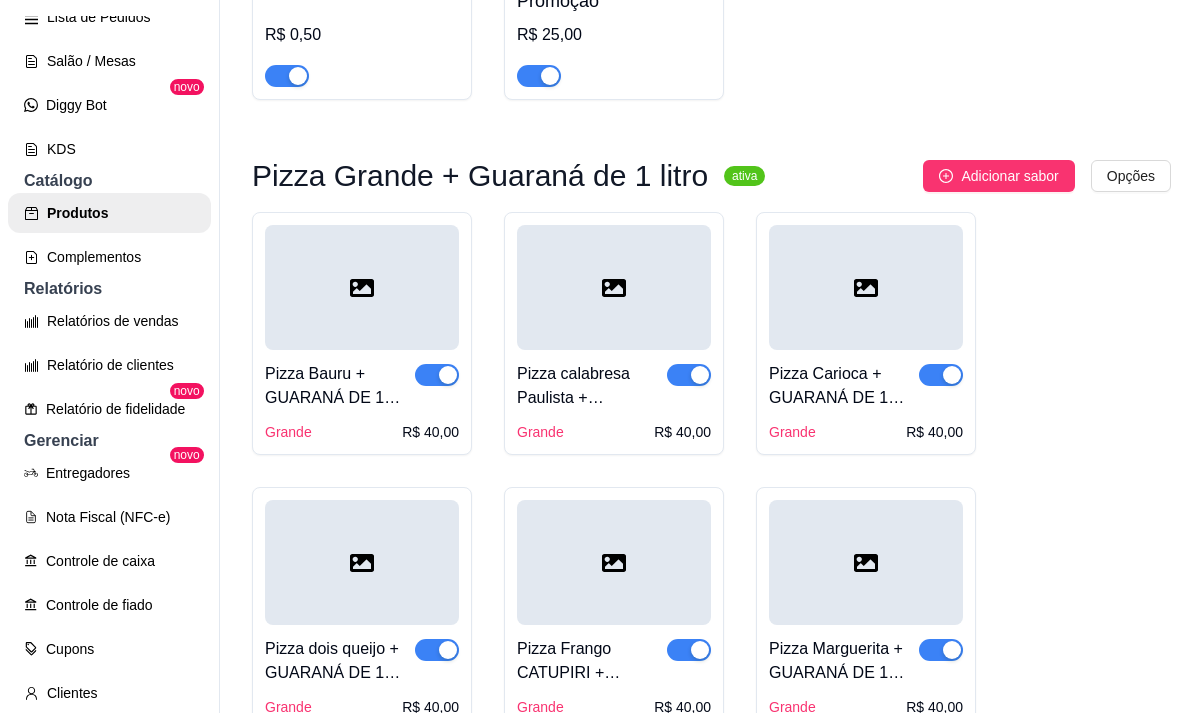 scroll, scrollTop: 0, scrollLeft: 0, axis: both 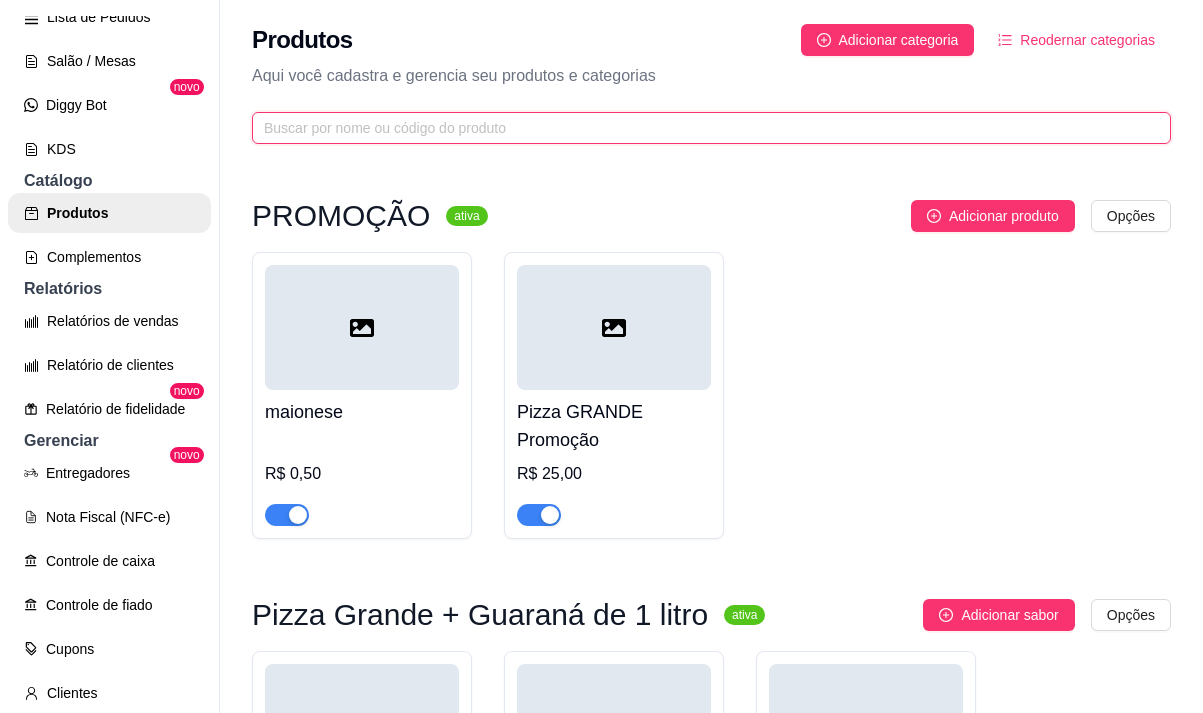 click at bounding box center [703, 128] 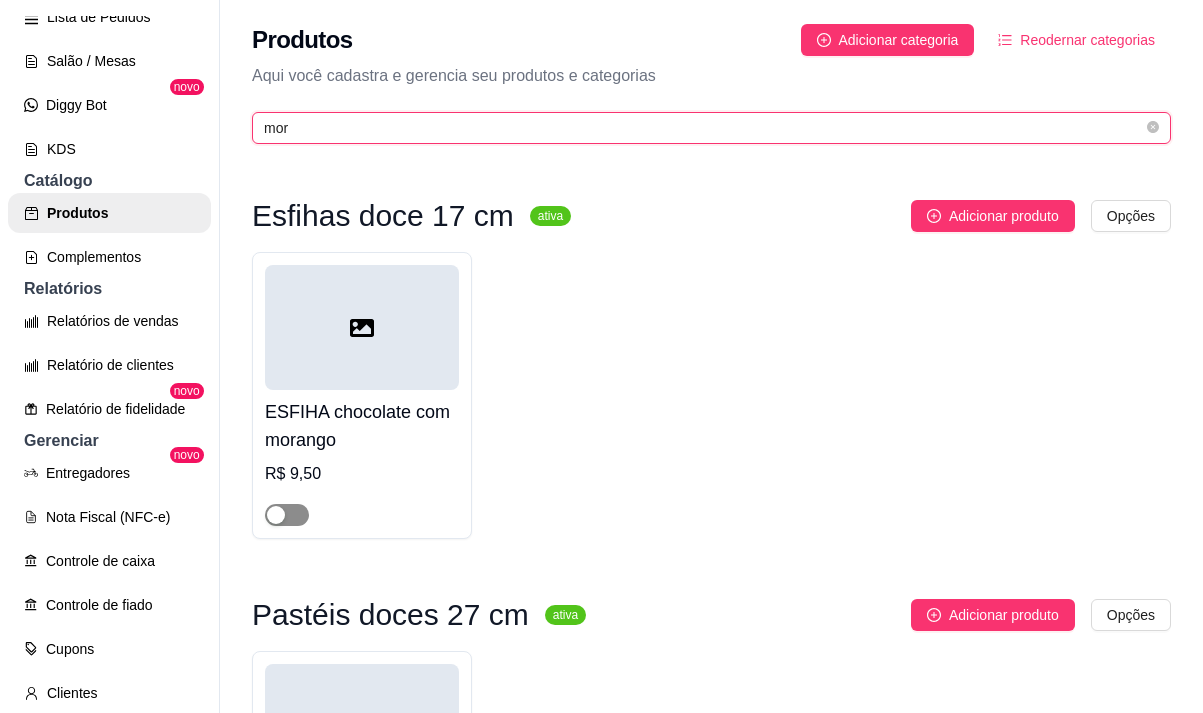 type on "mor" 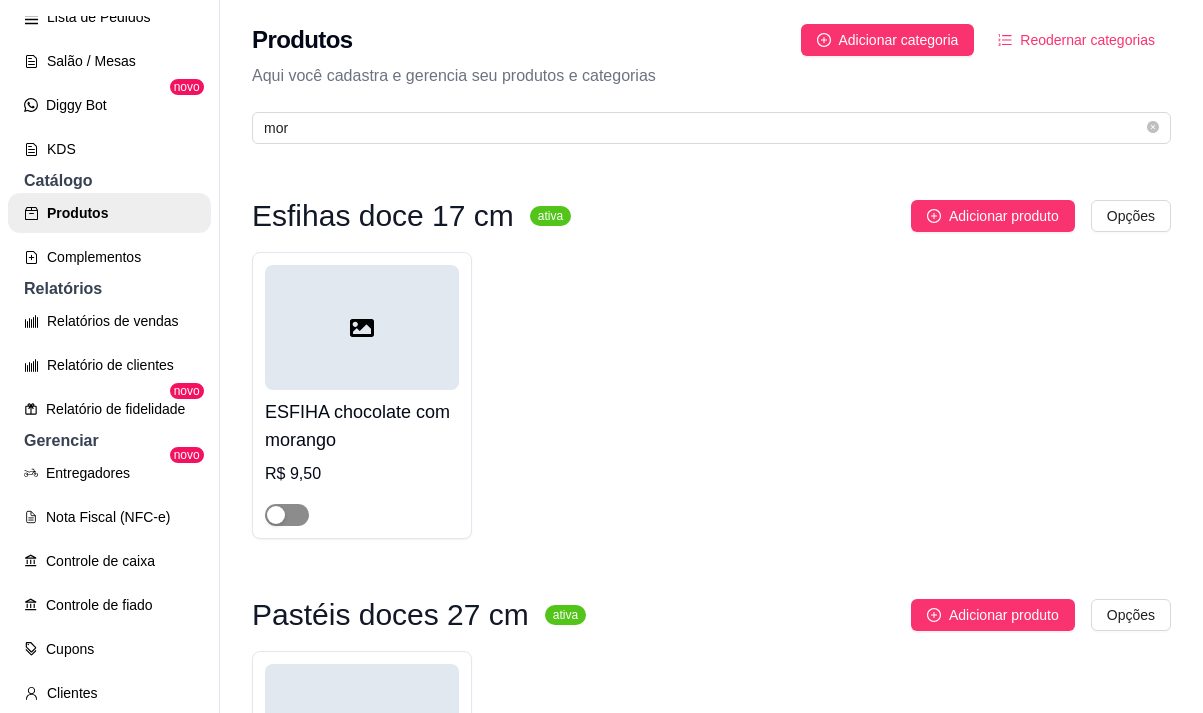 click at bounding box center [287, 515] 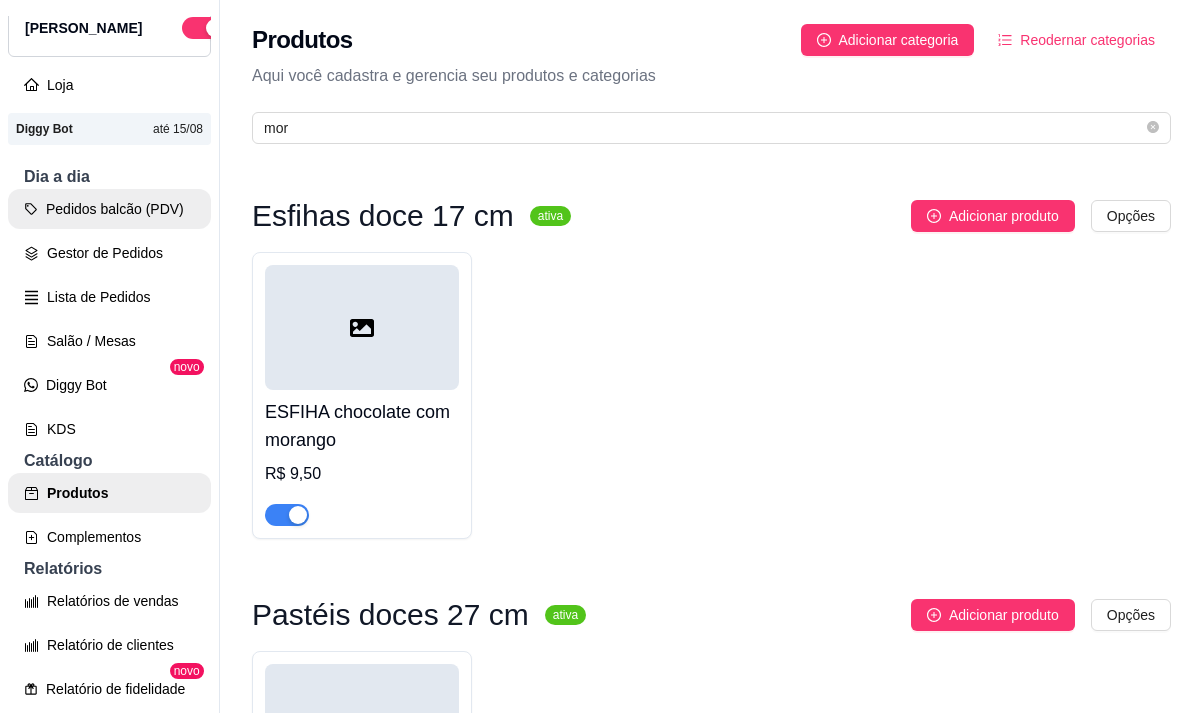 scroll, scrollTop: 0, scrollLeft: 0, axis: both 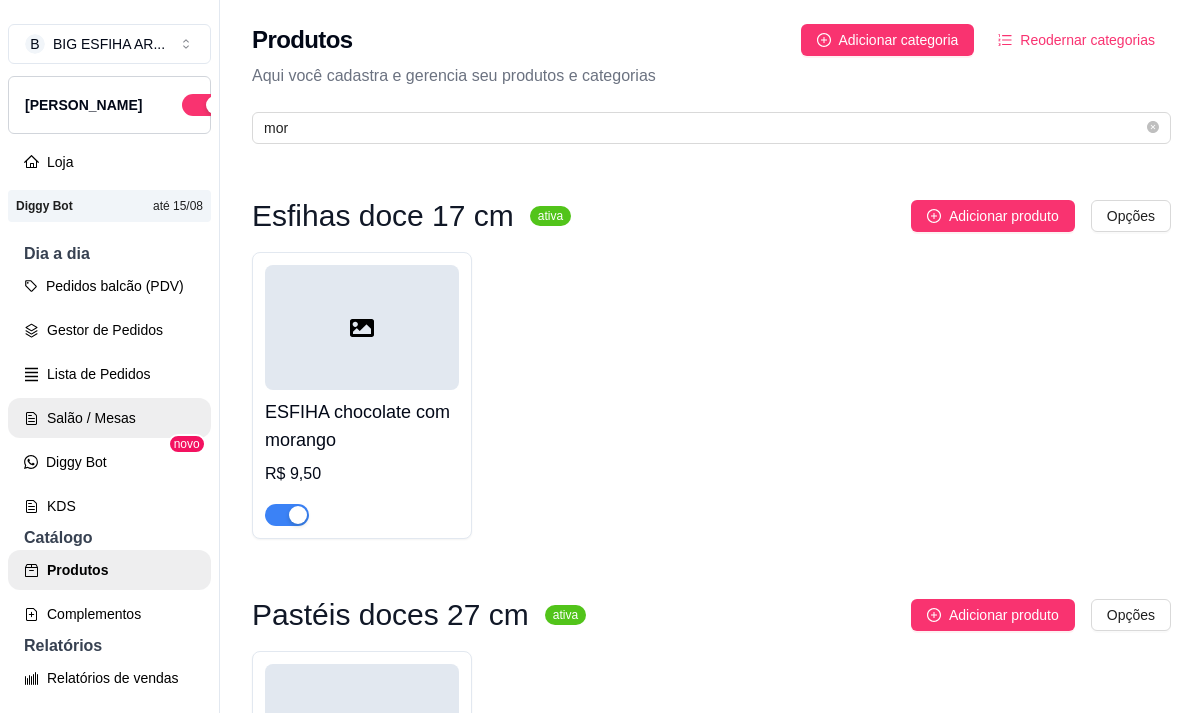 click on "Salão / Mesas" at bounding box center (109, 418) 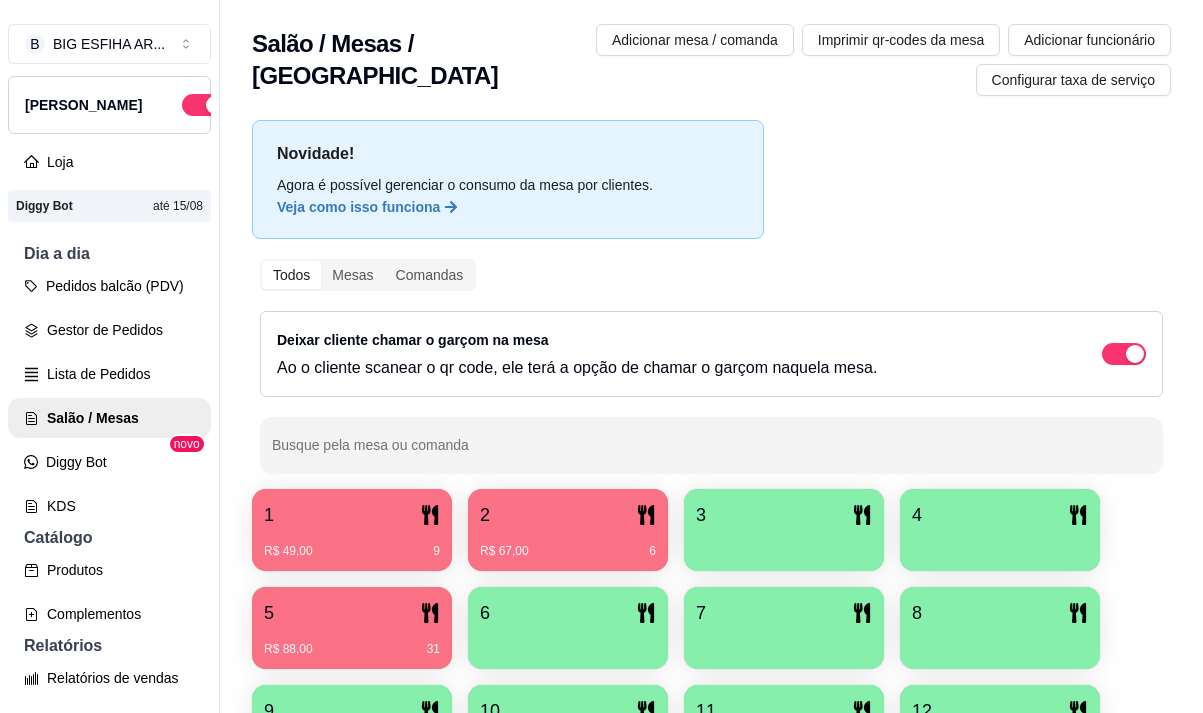 click on "2" at bounding box center [568, 515] 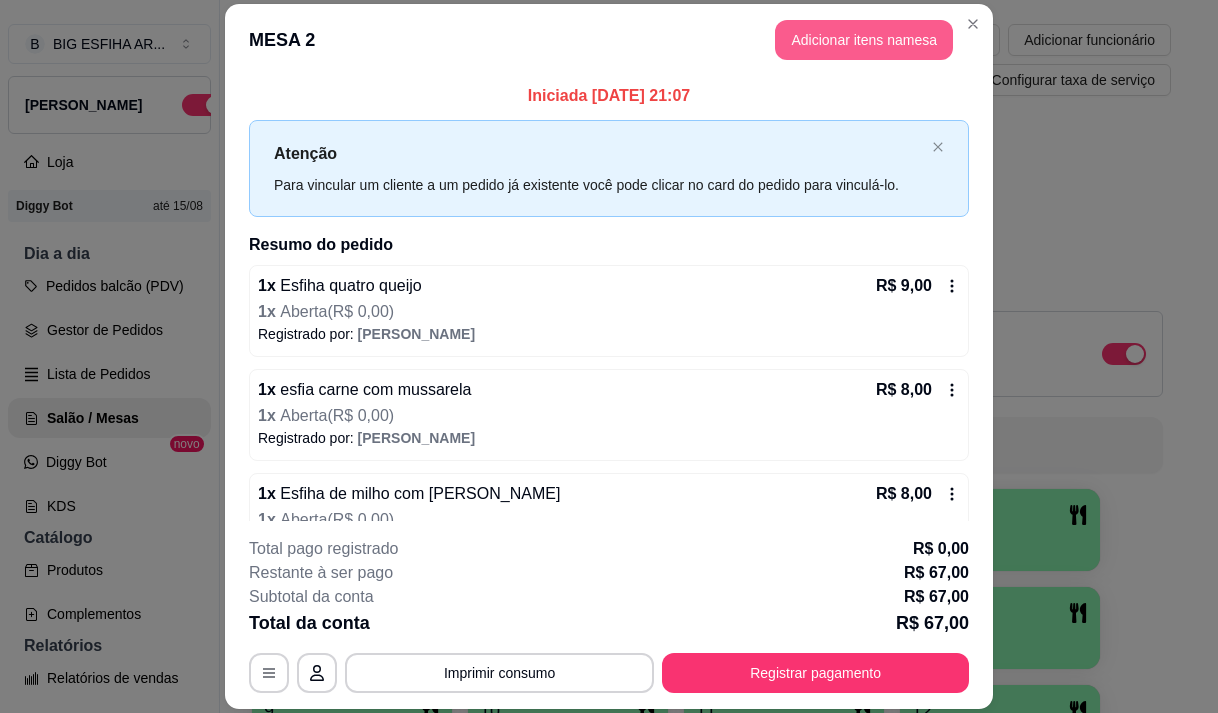 click on "Adicionar itens na  mesa" at bounding box center [864, 40] 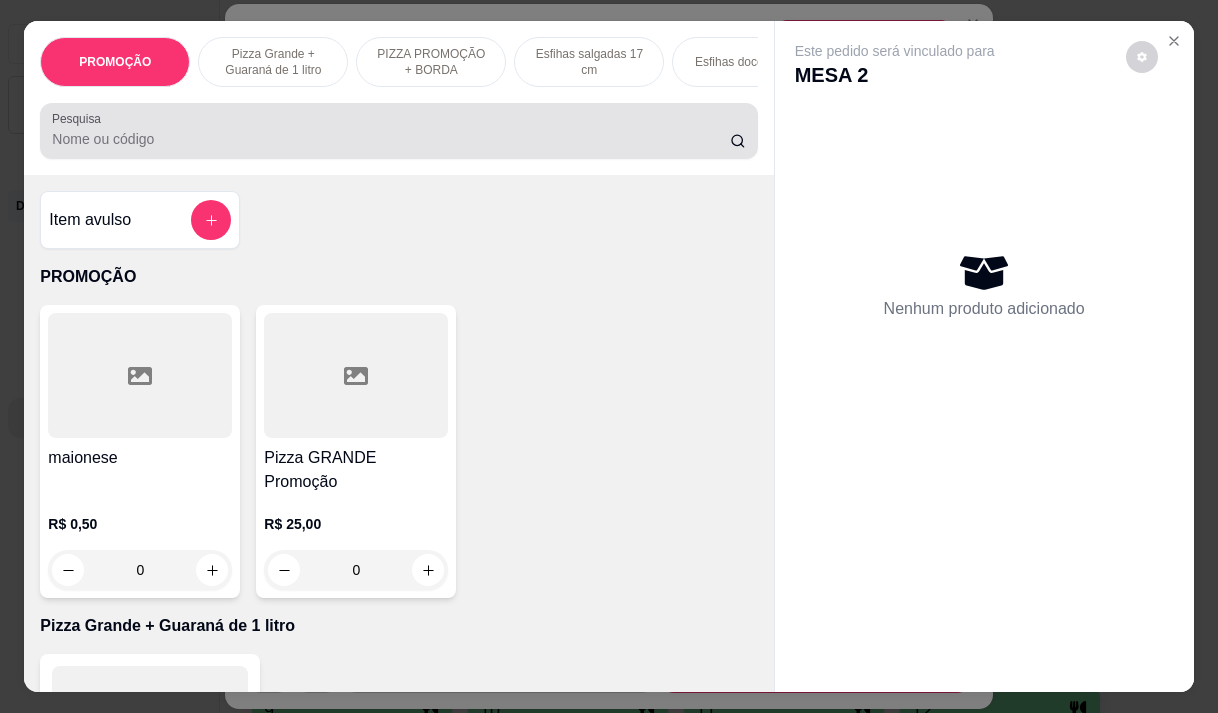 click on "Pesquisa" at bounding box center [391, 139] 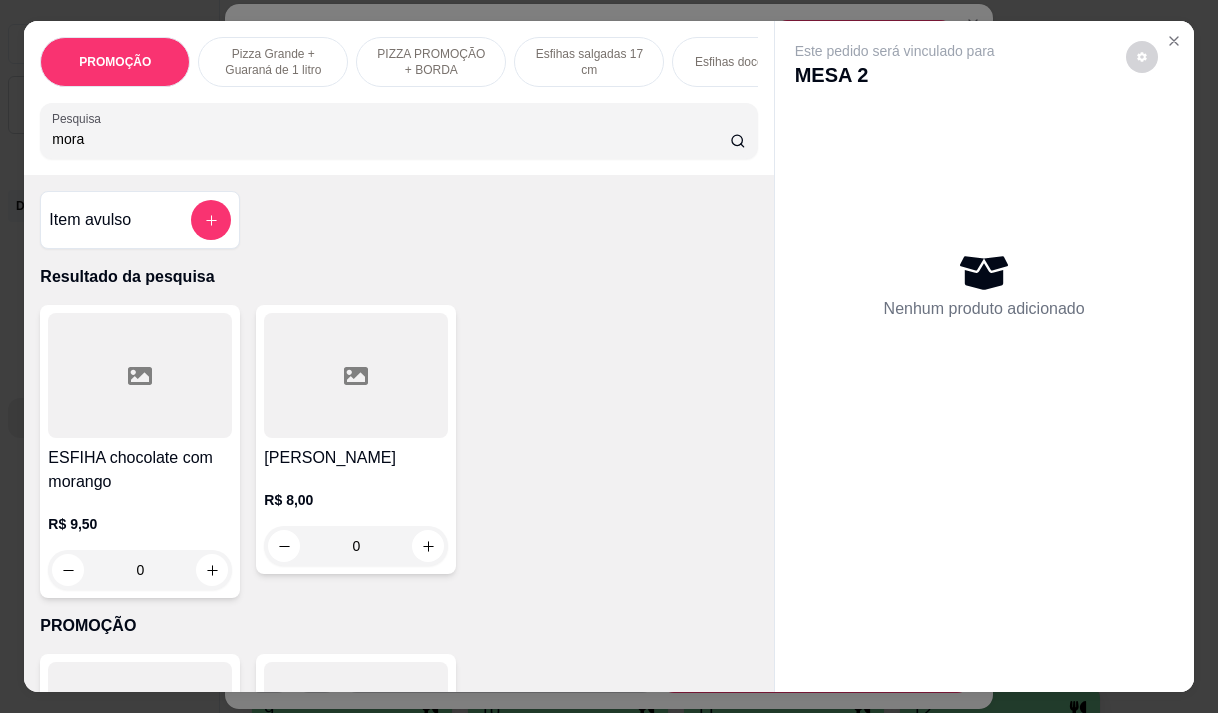 type on "mora" 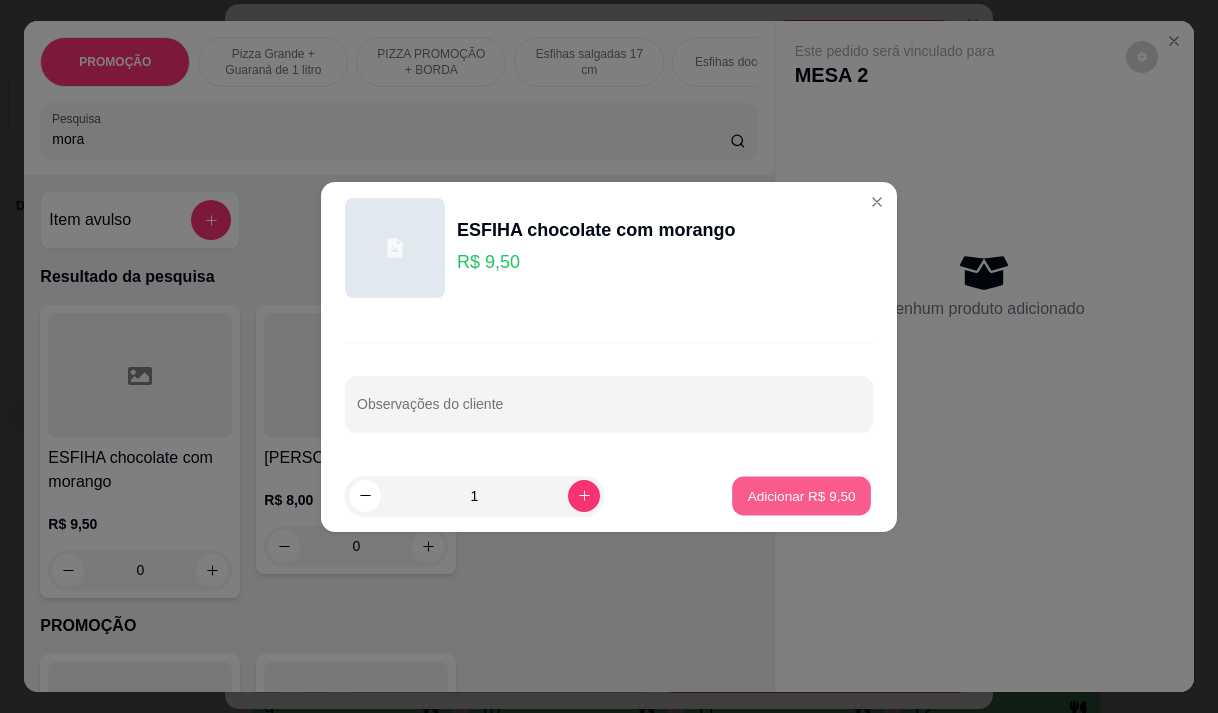 click on "Adicionar   R$ 9,50" at bounding box center (801, 495) 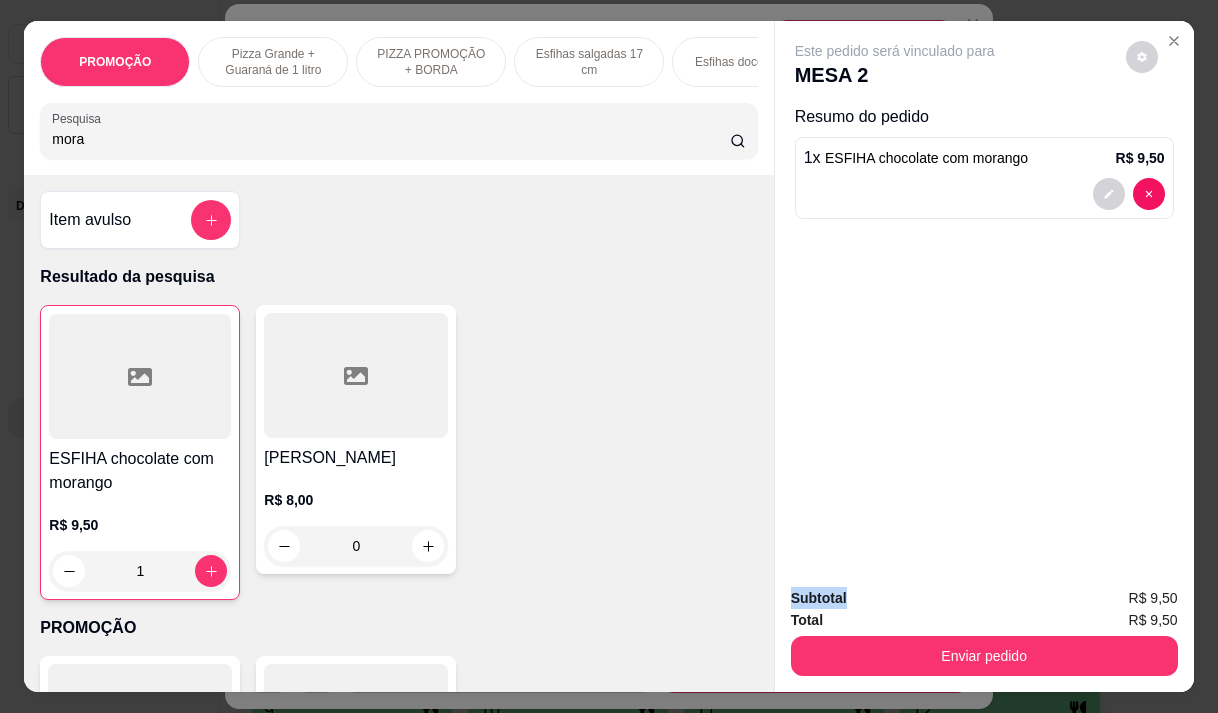 click on "Enviar pedido" at bounding box center (984, 656) 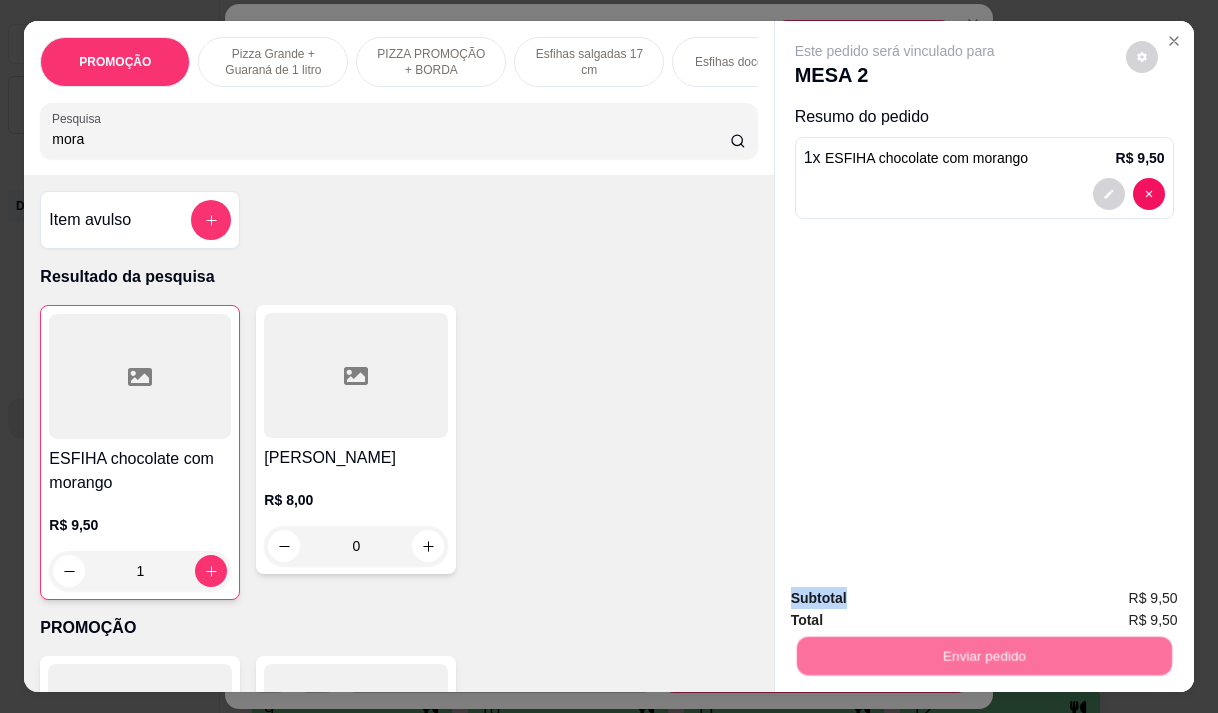 click on "Não registrar e enviar pedido" at bounding box center [918, 599] 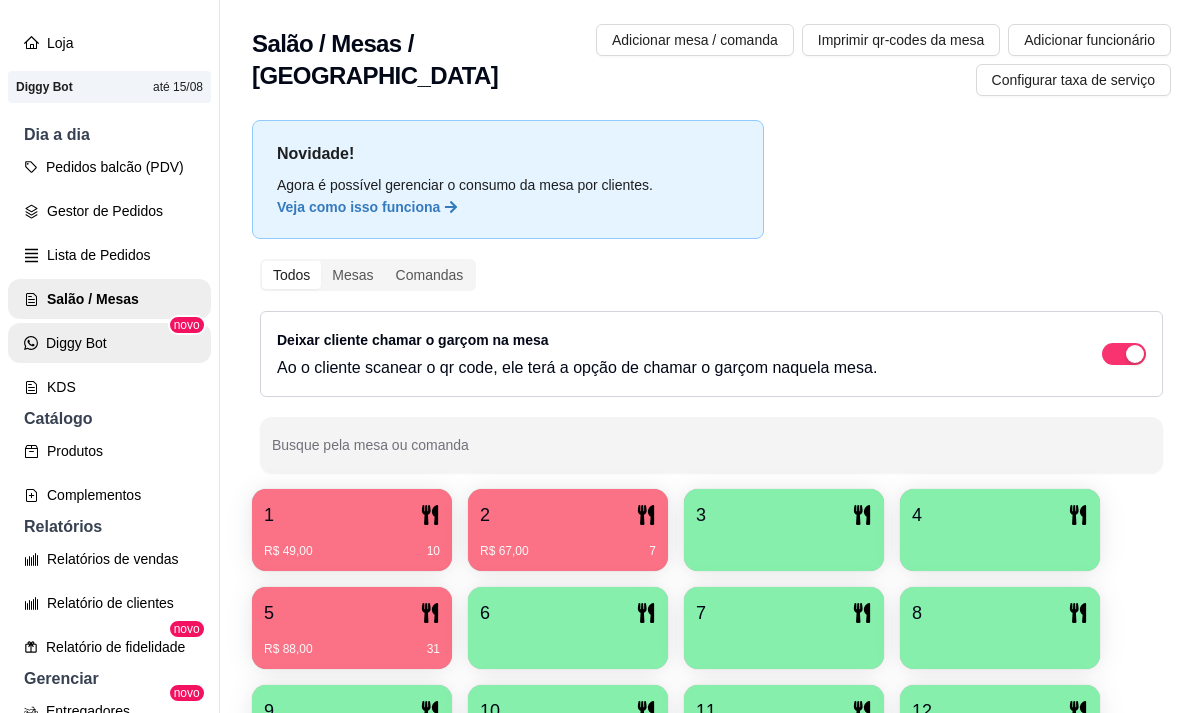 scroll, scrollTop: 200, scrollLeft: 0, axis: vertical 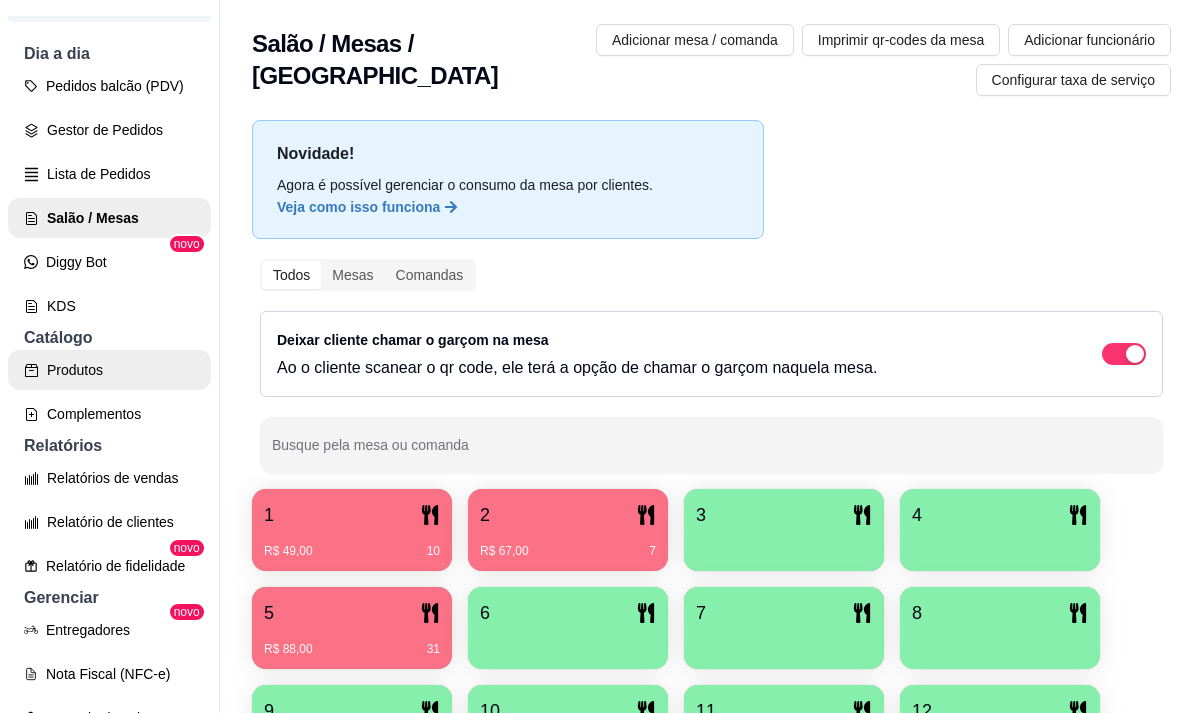 click on "Produtos" at bounding box center (109, 370) 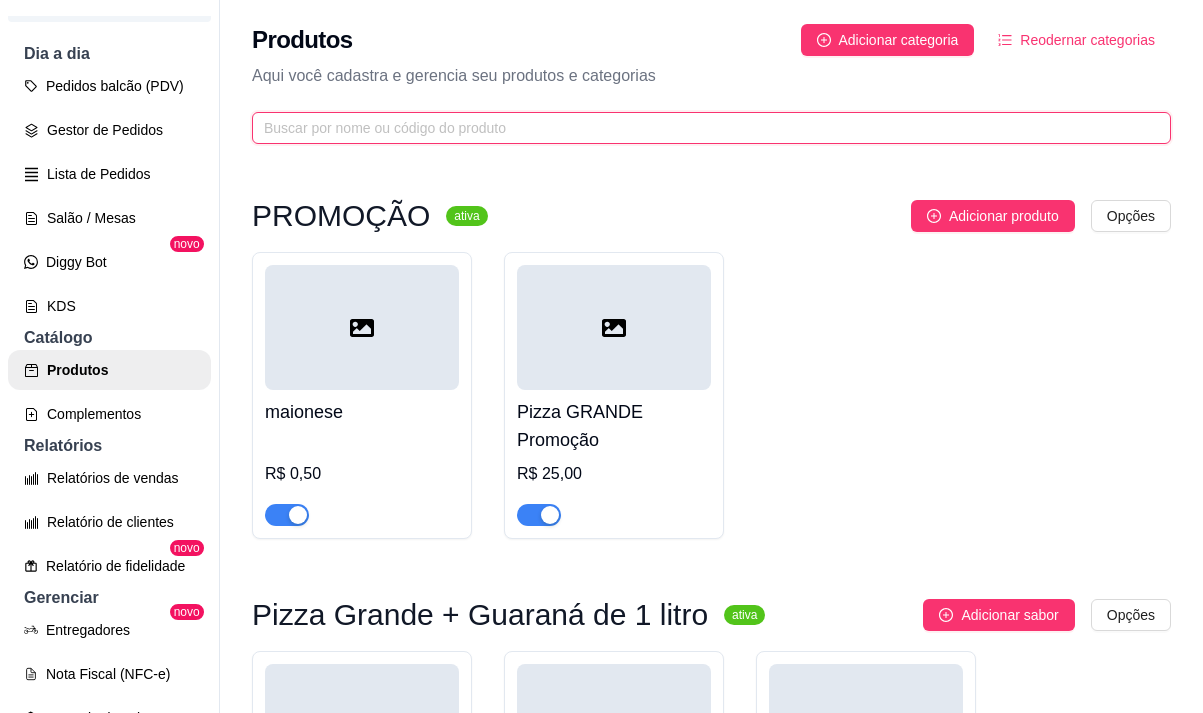 click at bounding box center [703, 128] 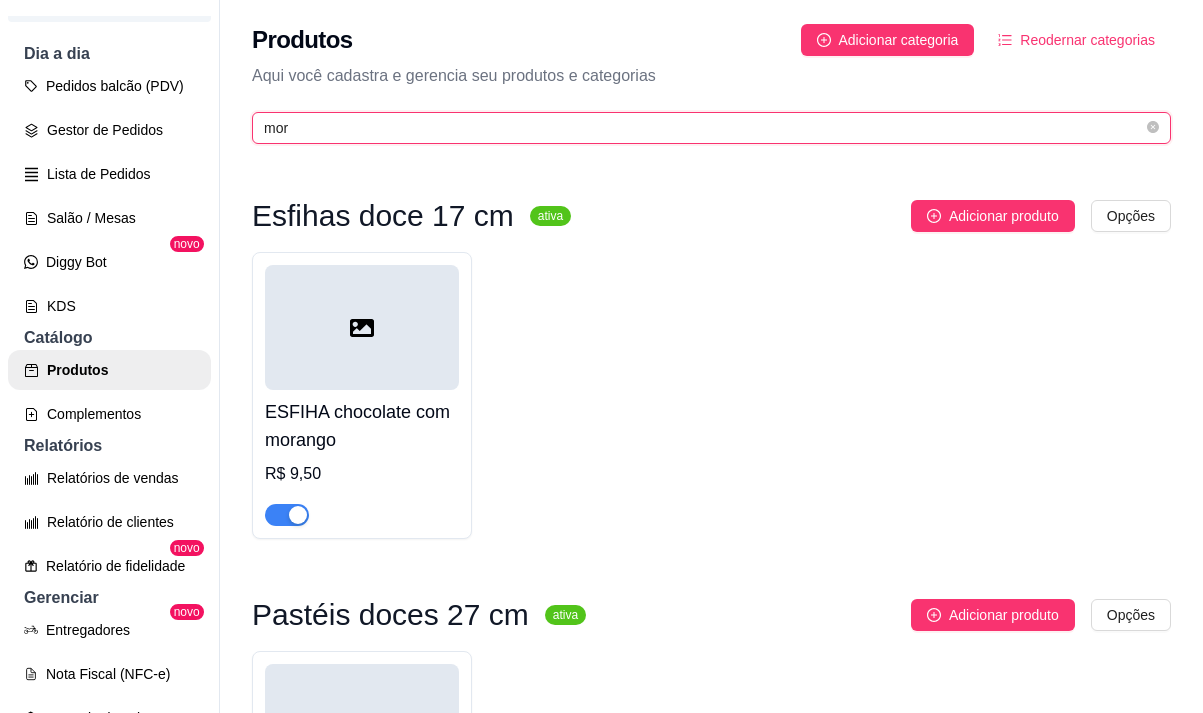 type on "mor" 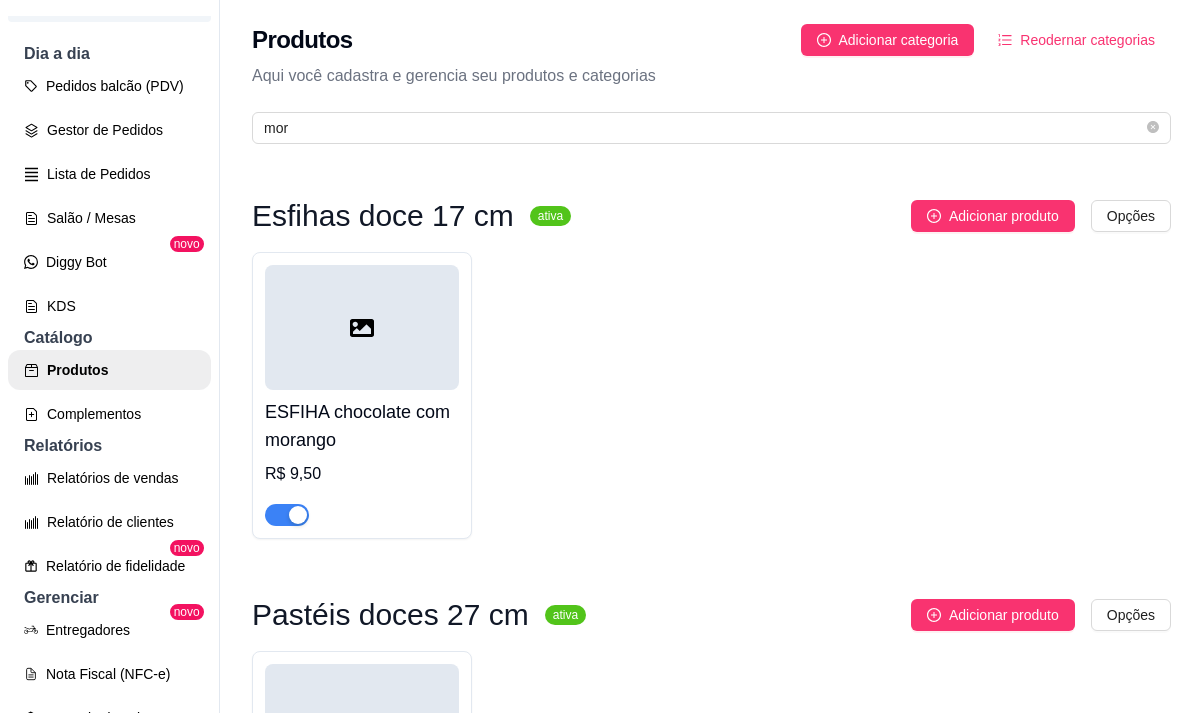 click at bounding box center [287, 515] 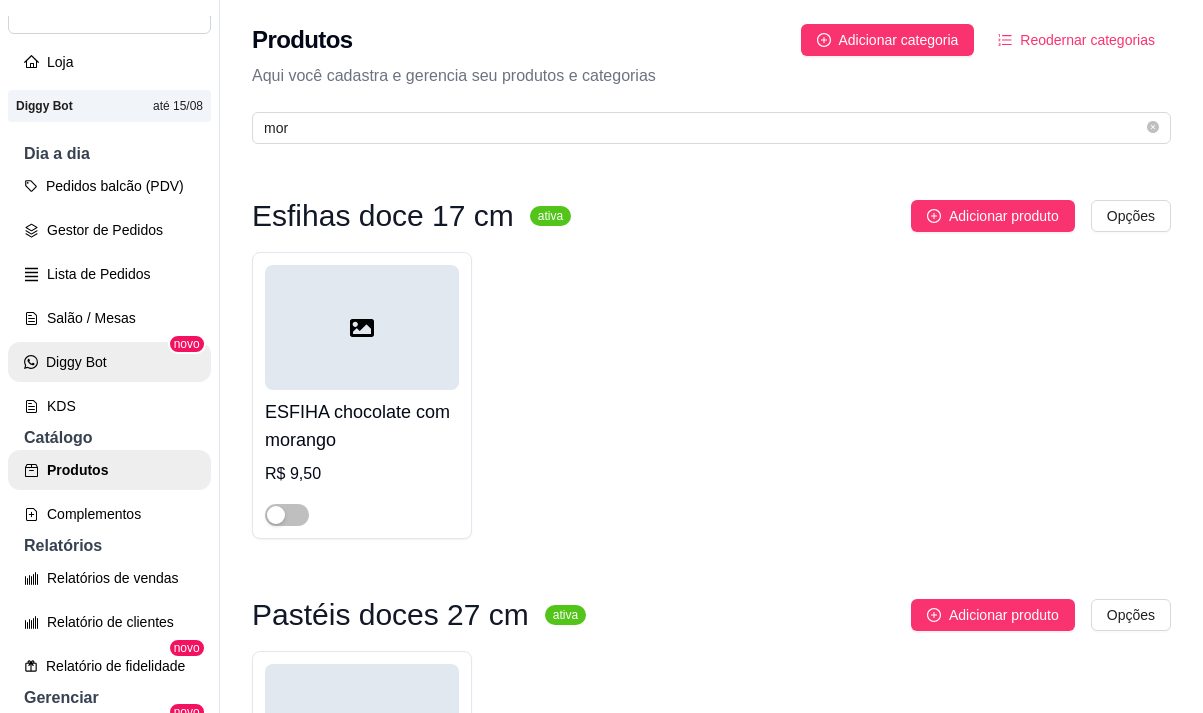 scroll, scrollTop: 200, scrollLeft: 0, axis: vertical 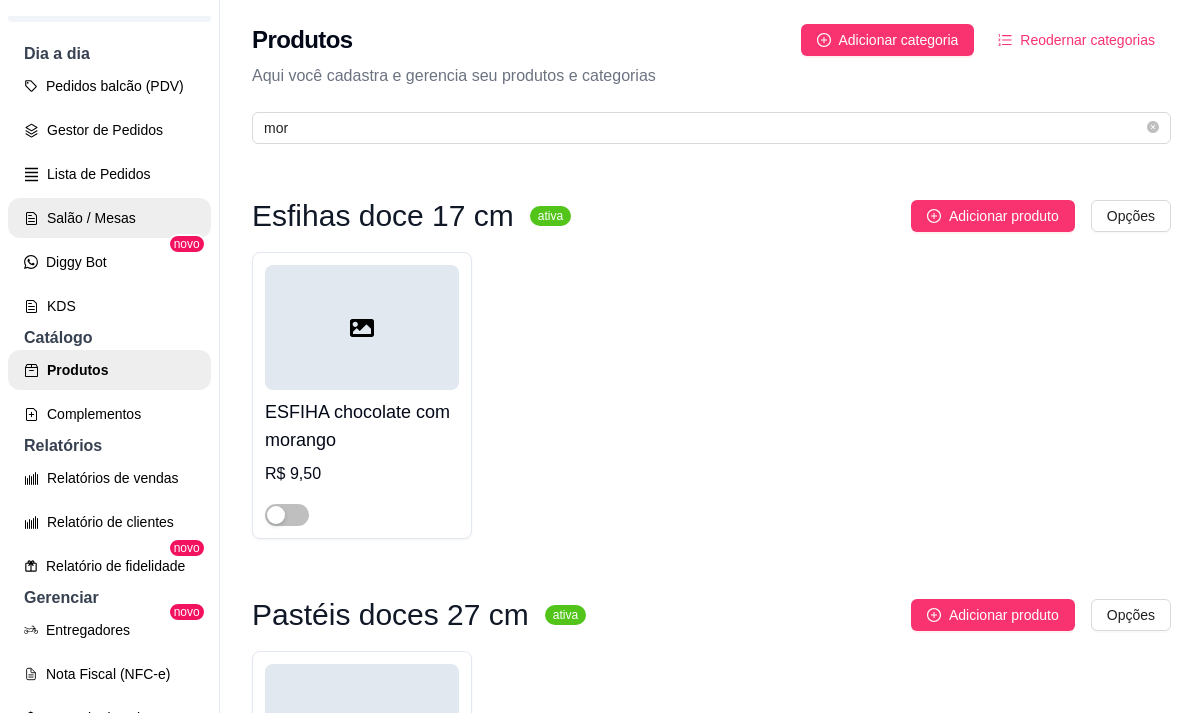 click on "Salão / Mesas" at bounding box center [109, 218] 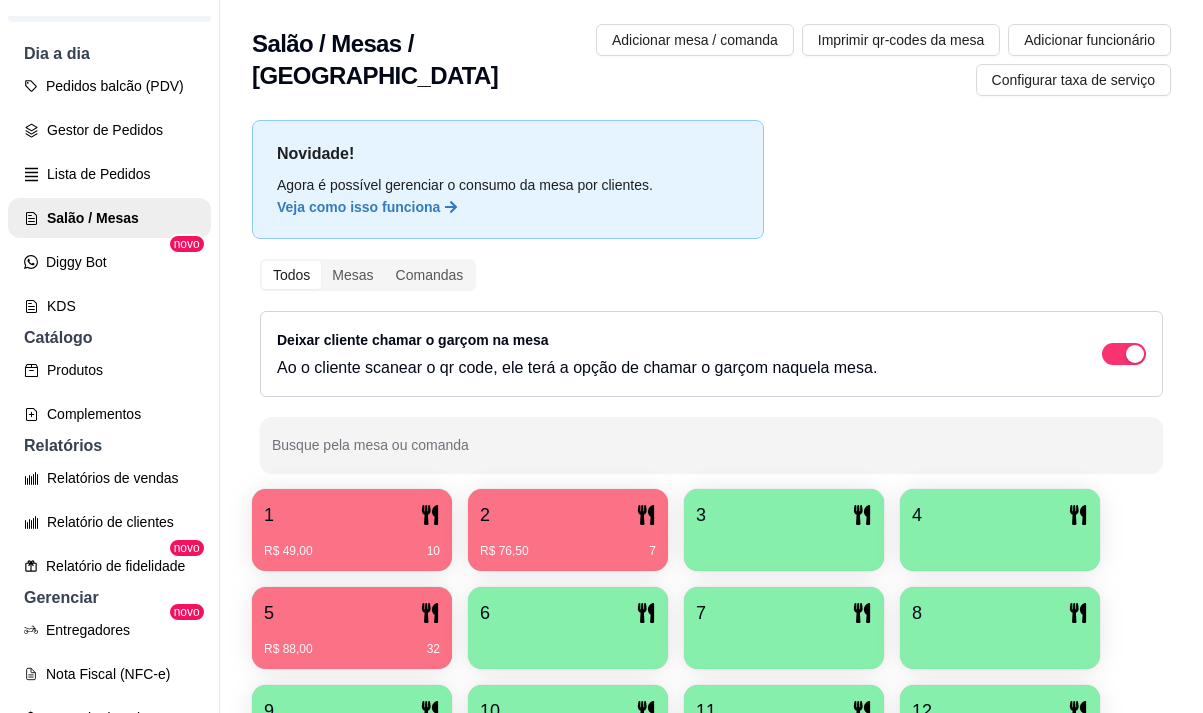 click on "R$ 76,50 7" at bounding box center [568, 544] 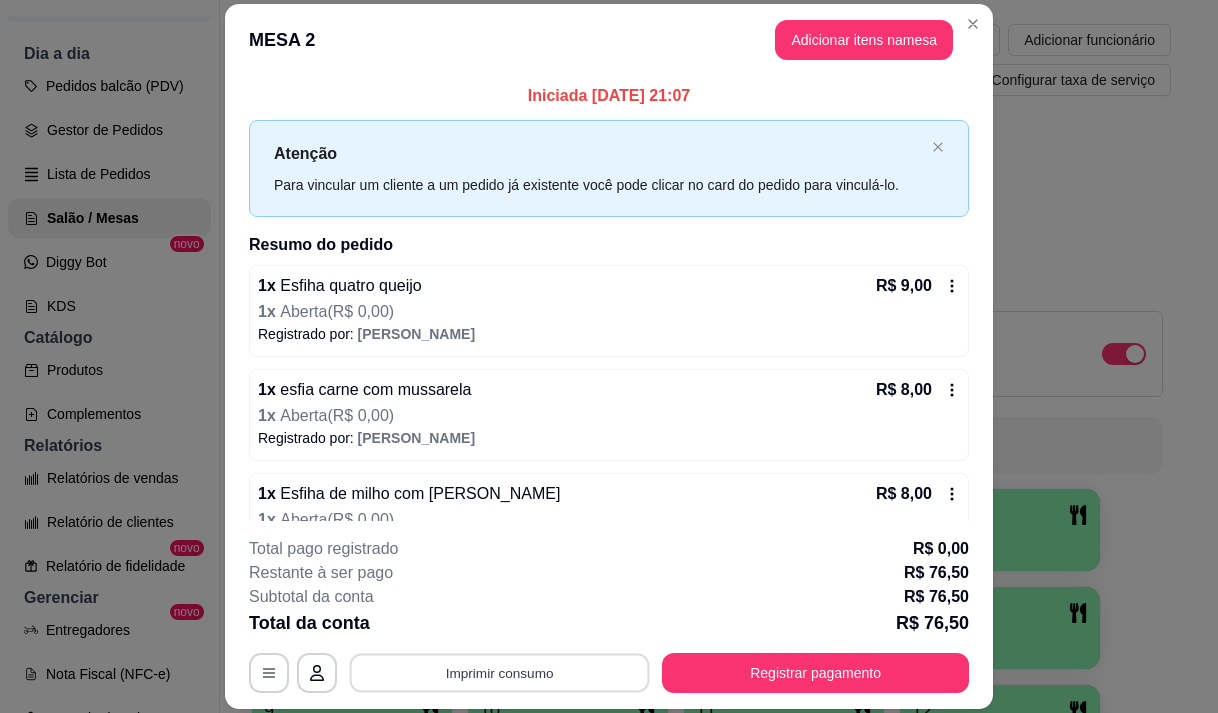 click on "Imprimir consumo" at bounding box center (500, 673) 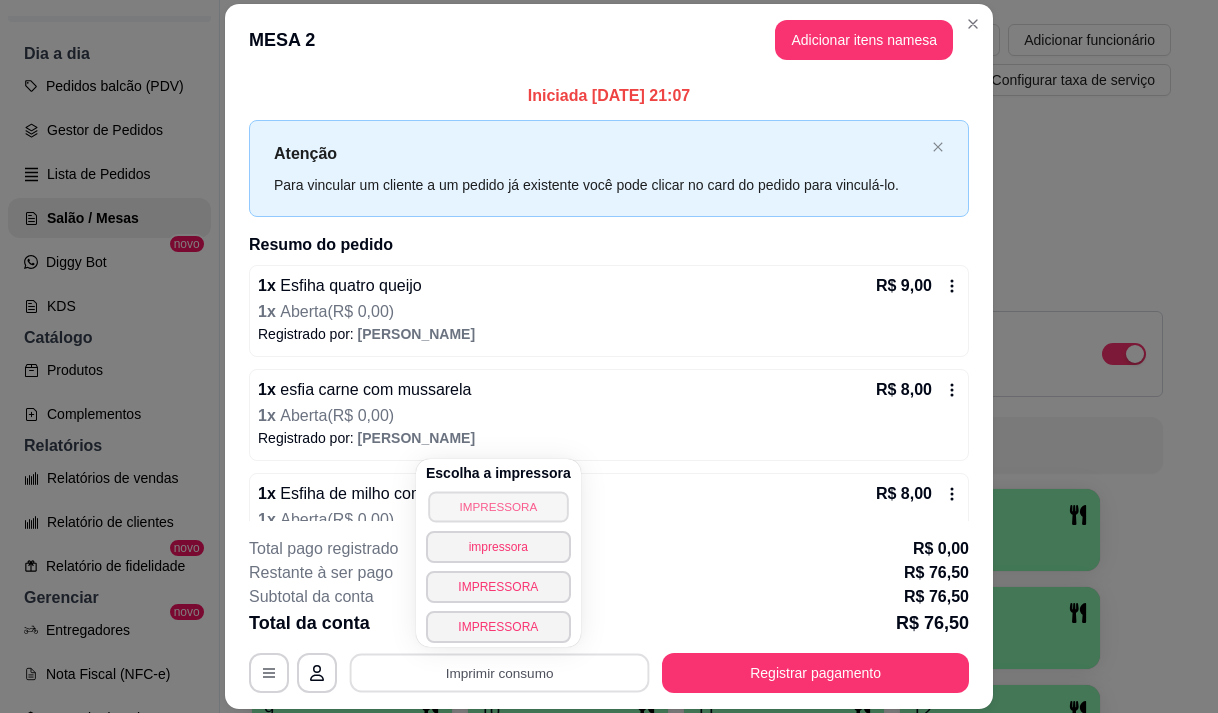 click on "IMPRESSORA" at bounding box center [498, 506] 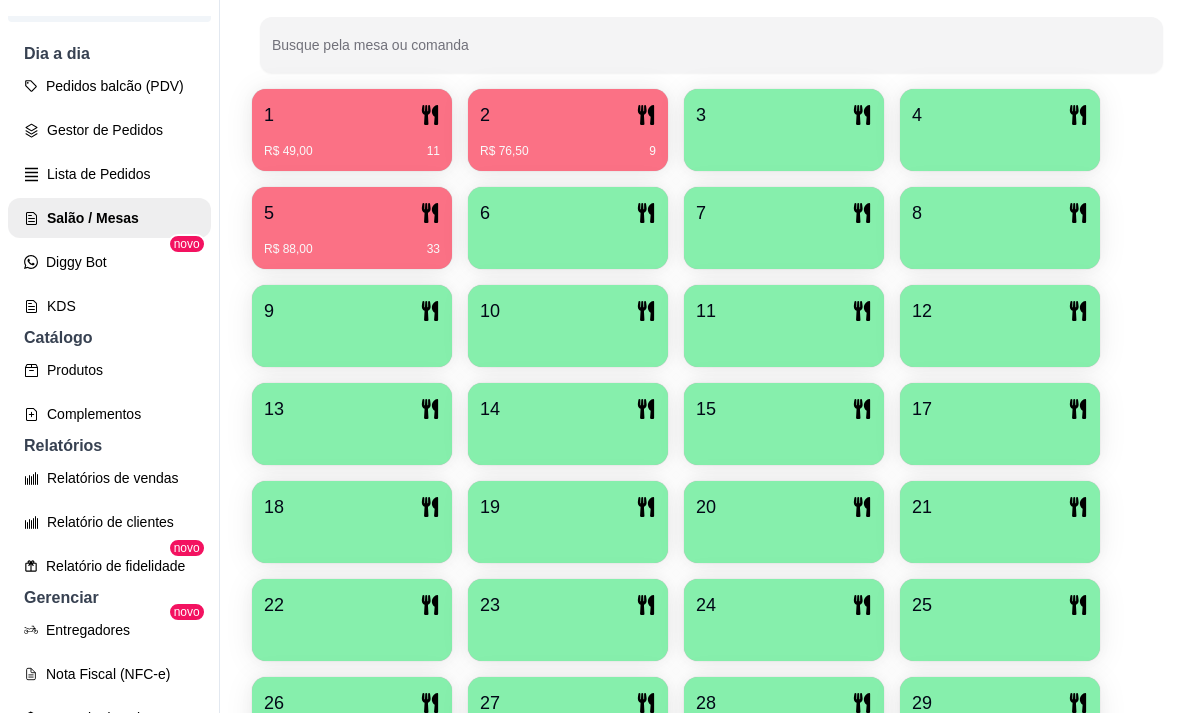 scroll, scrollTop: 639, scrollLeft: 0, axis: vertical 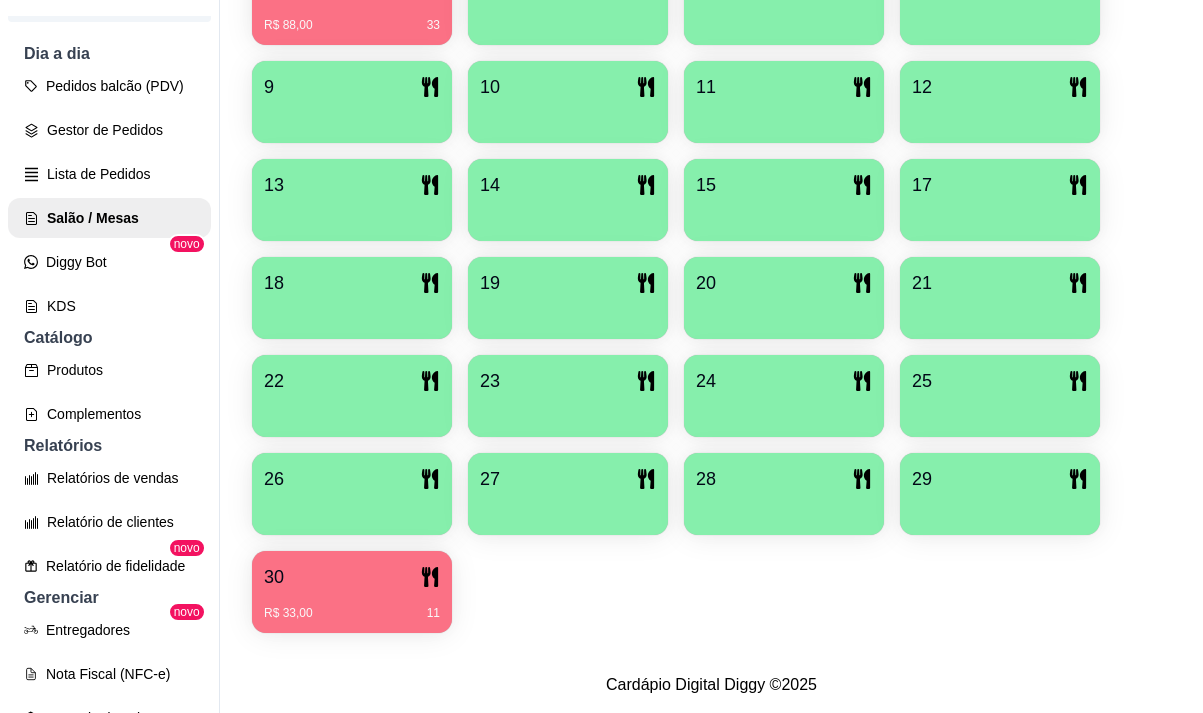 click on "R$ 33,00 11" at bounding box center (352, 606) 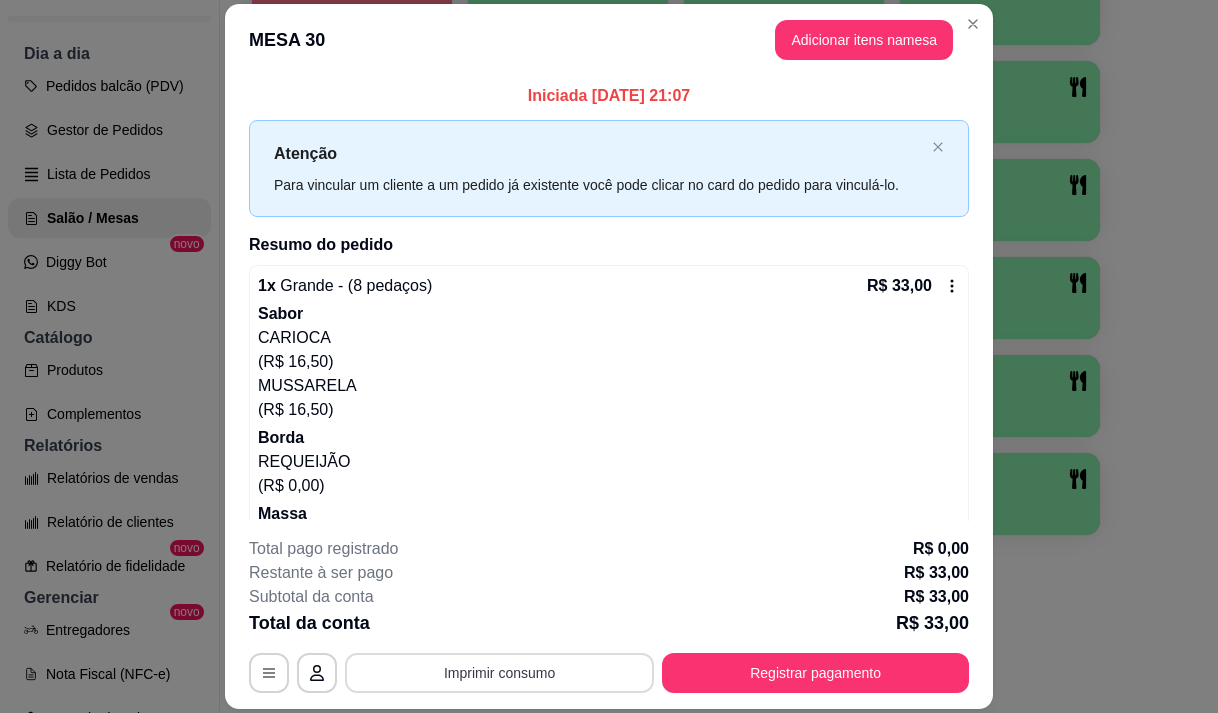 click on "Imprimir consumo" at bounding box center (499, 673) 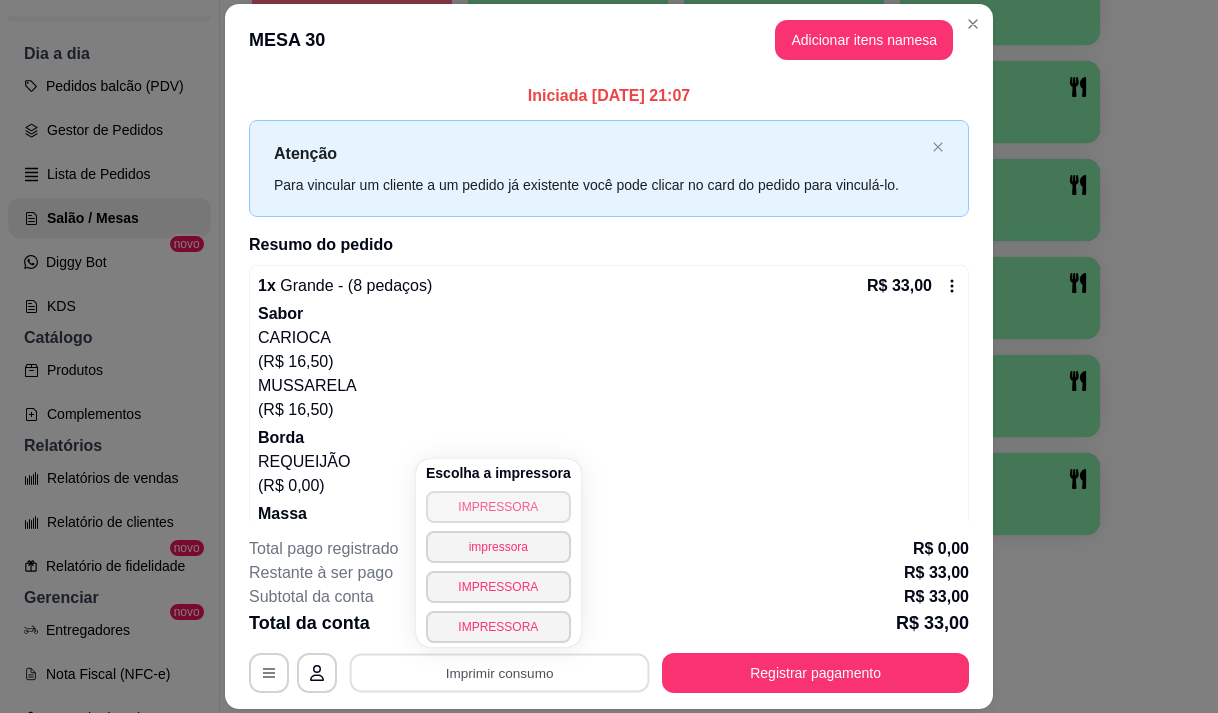 click on "IMPRESSORA" at bounding box center [498, 507] 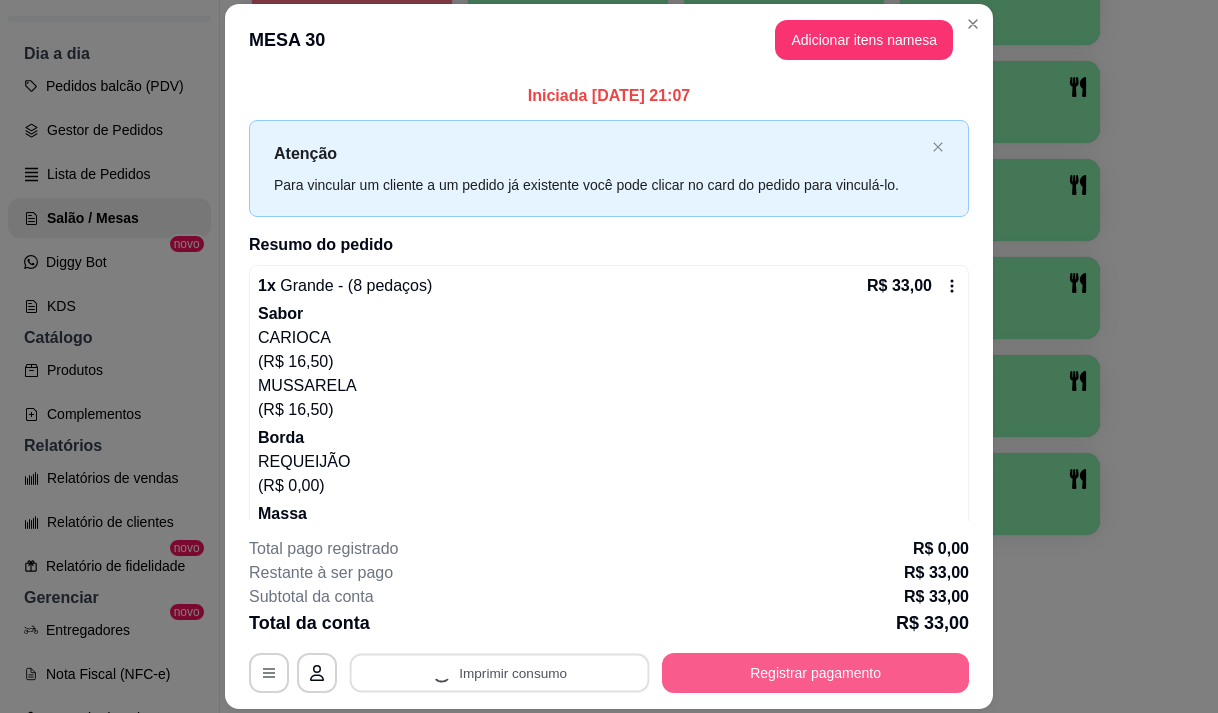 click on "Registrar pagamento" at bounding box center [815, 673] 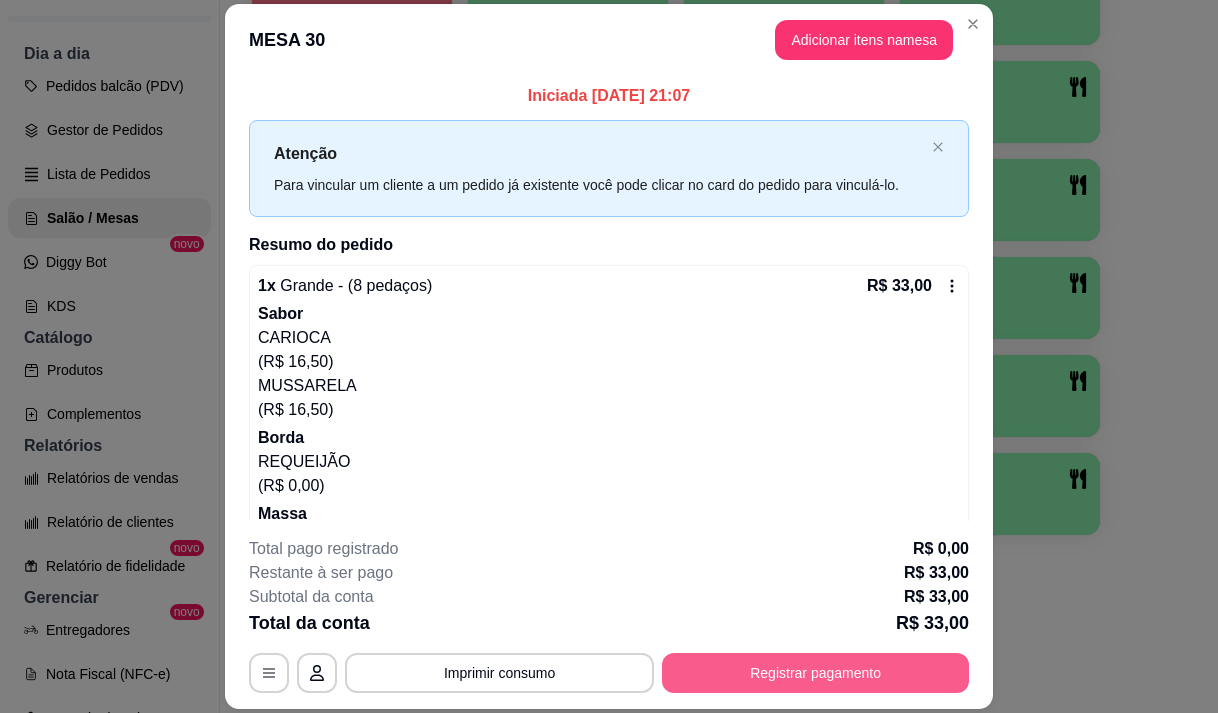 click on "Registrar pagamento" at bounding box center [815, 673] 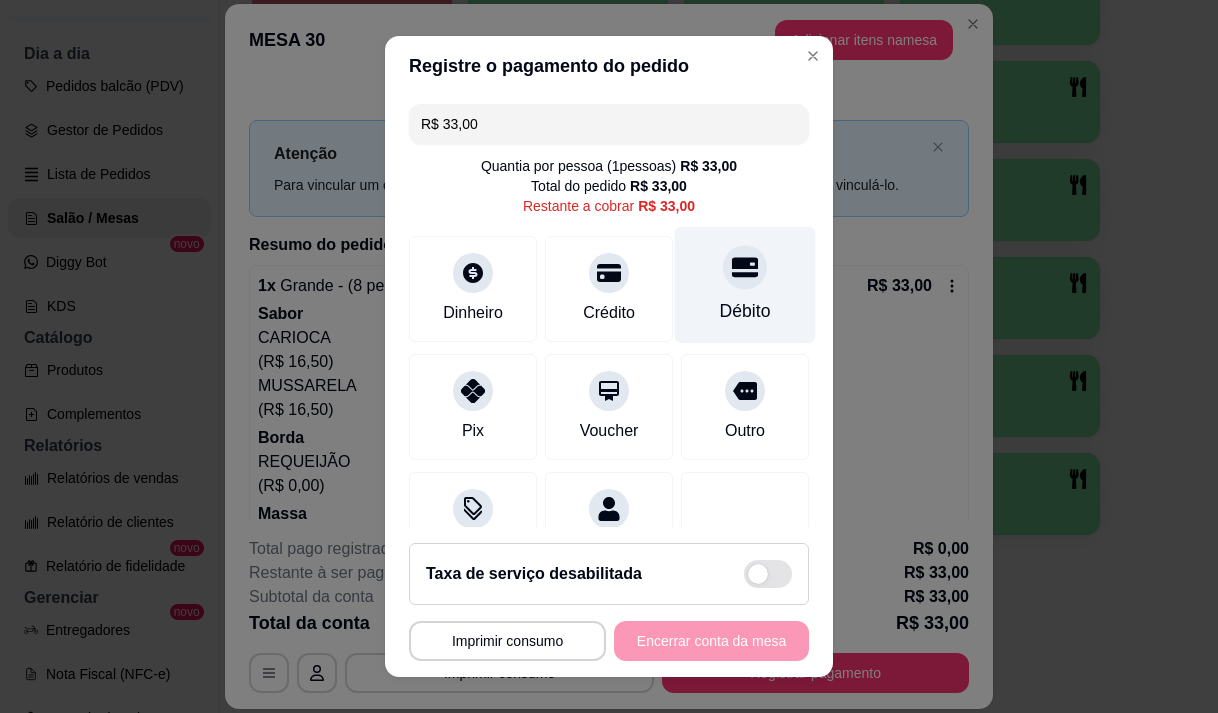 click on "Débito" at bounding box center (745, 311) 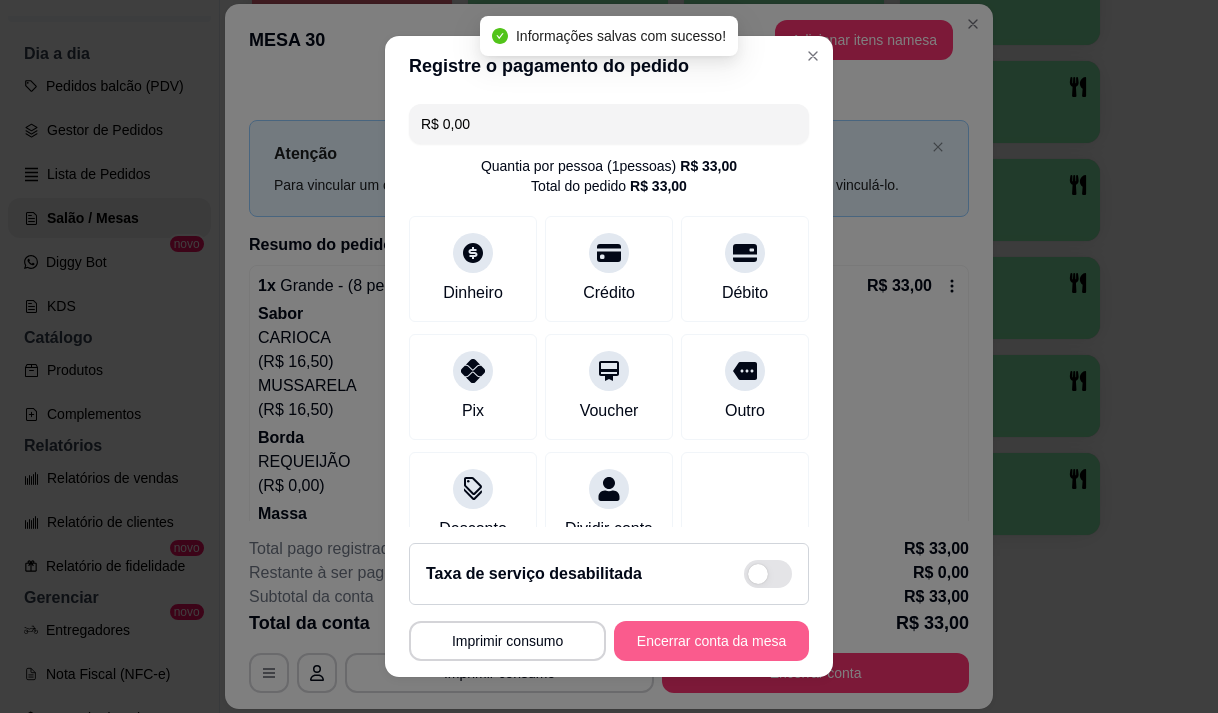 type on "R$ 0,00" 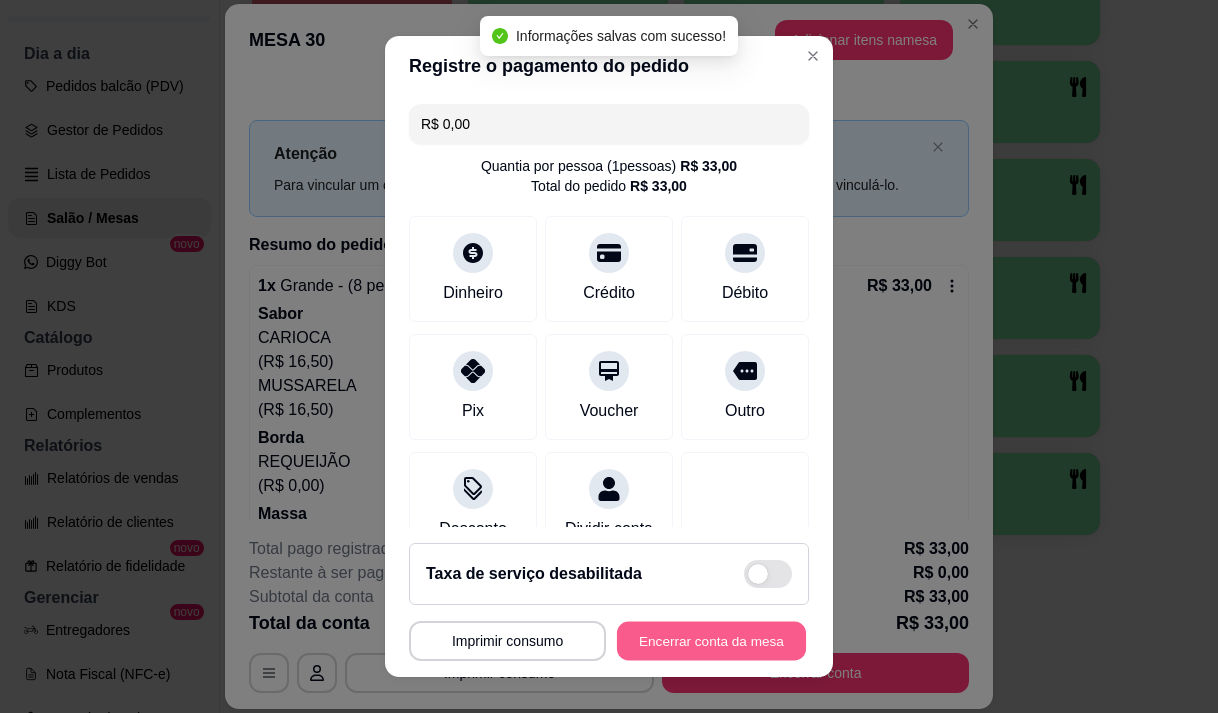 click on "Encerrar conta da mesa" at bounding box center [711, 641] 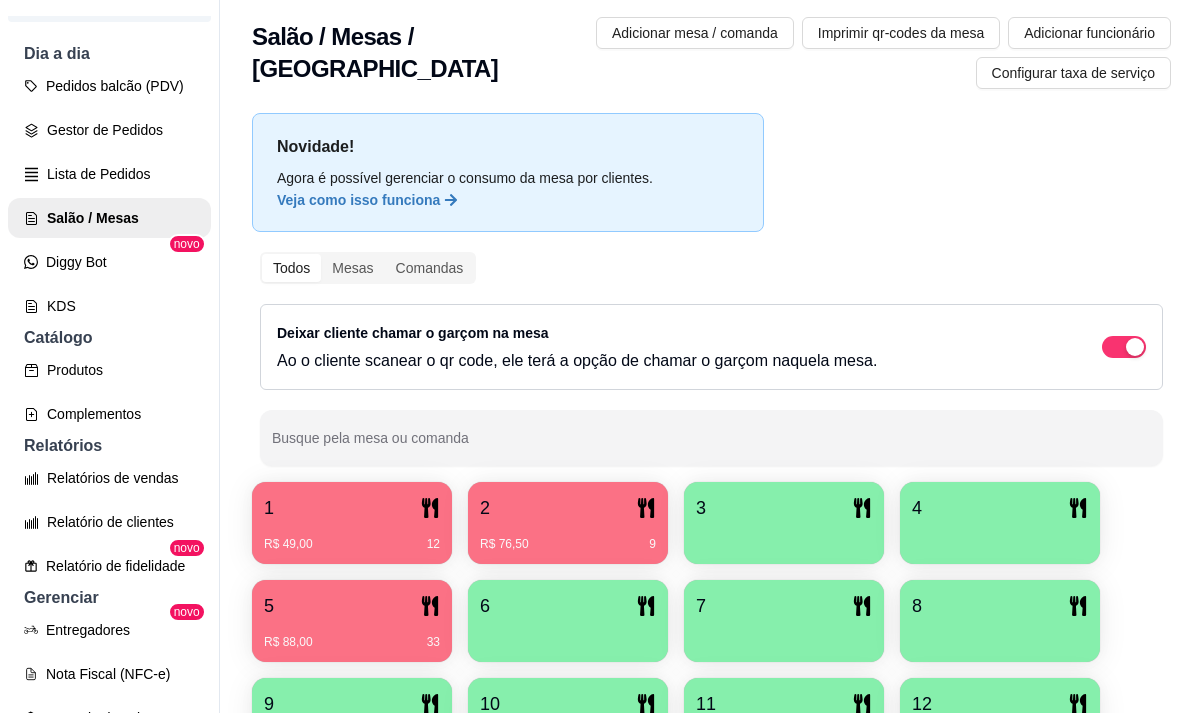 scroll, scrollTop: 0, scrollLeft: 0, axis: both 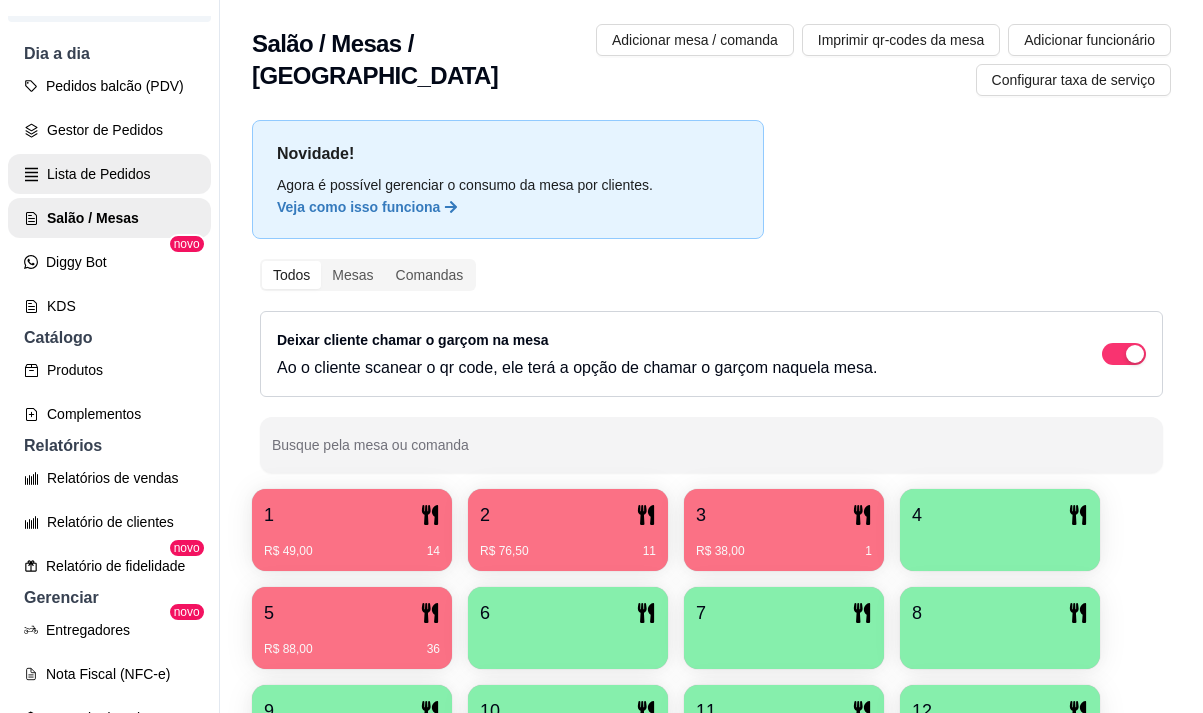 click on "Lista de Pedidos" at bounding box center (109, 174) 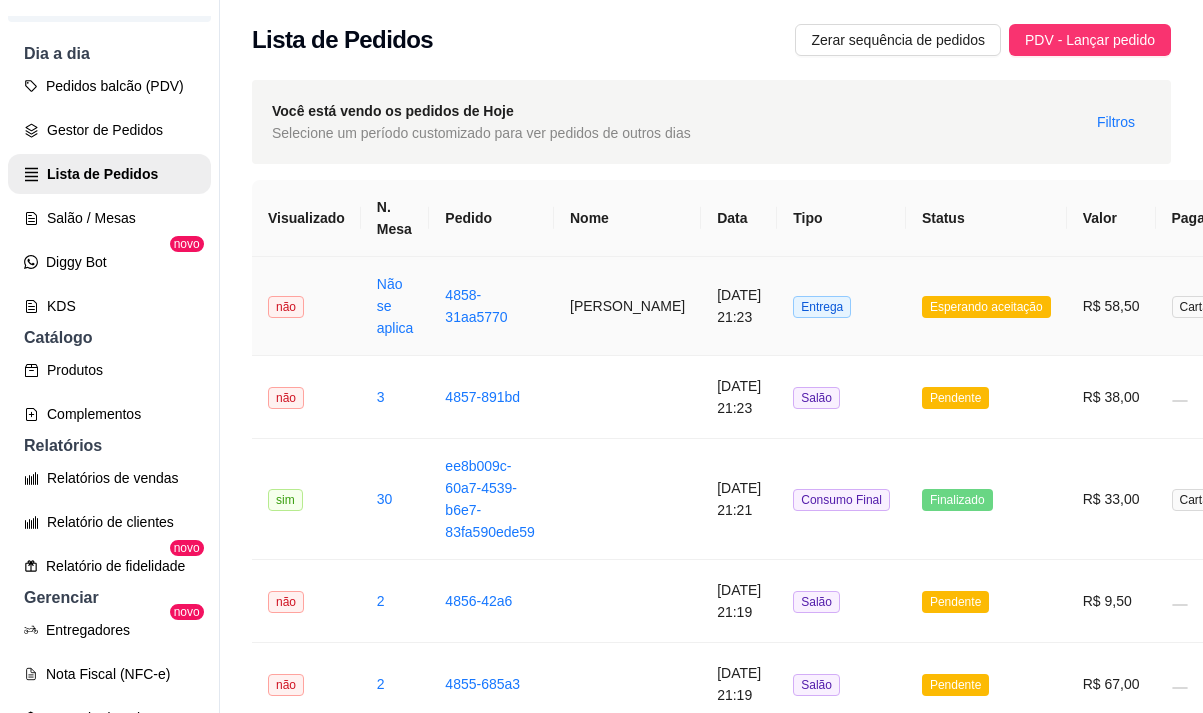 click on "[DATE] 21:23" at bounding box center (739, 306) 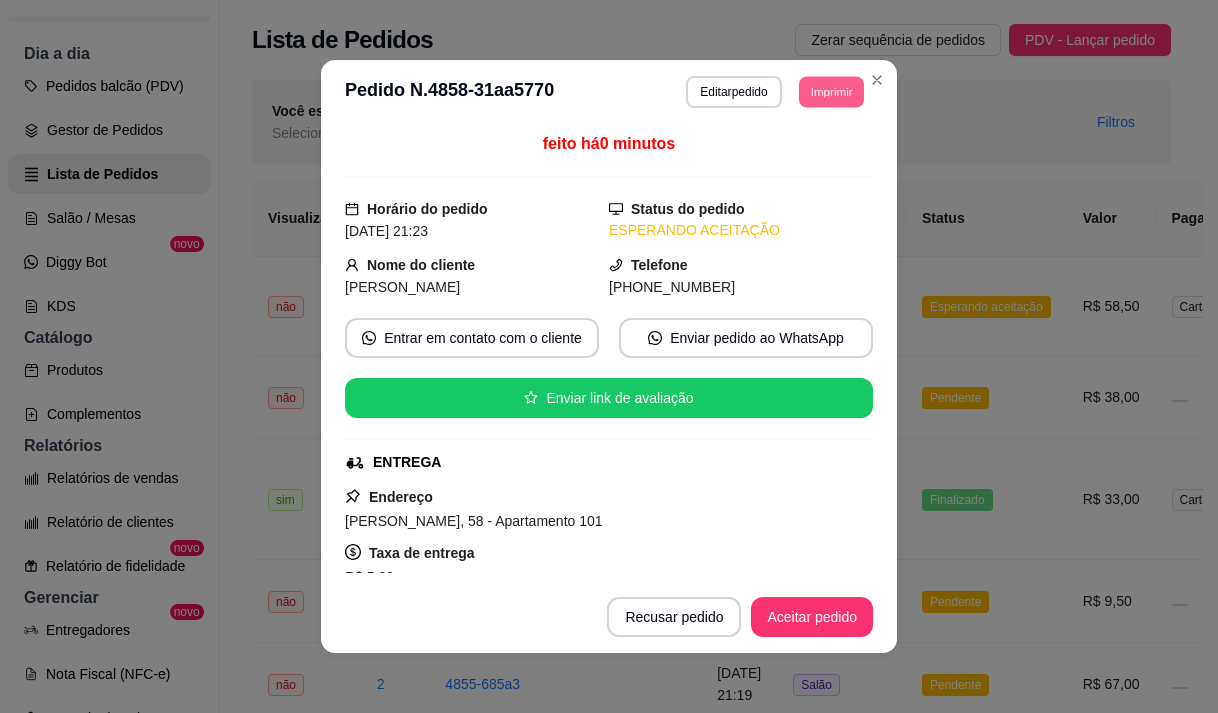 click on "Imprimir" at bounding box center (831, 91) 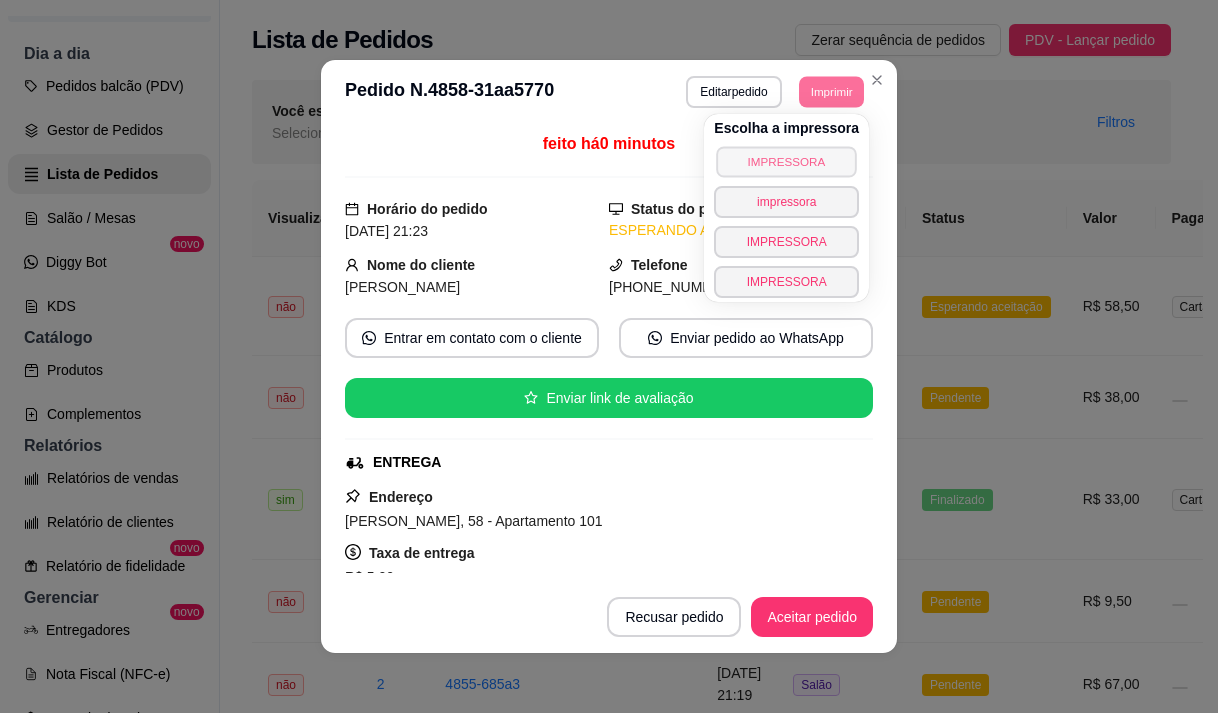 click on "IMPRESSORA" at bounding box center [787, 161] 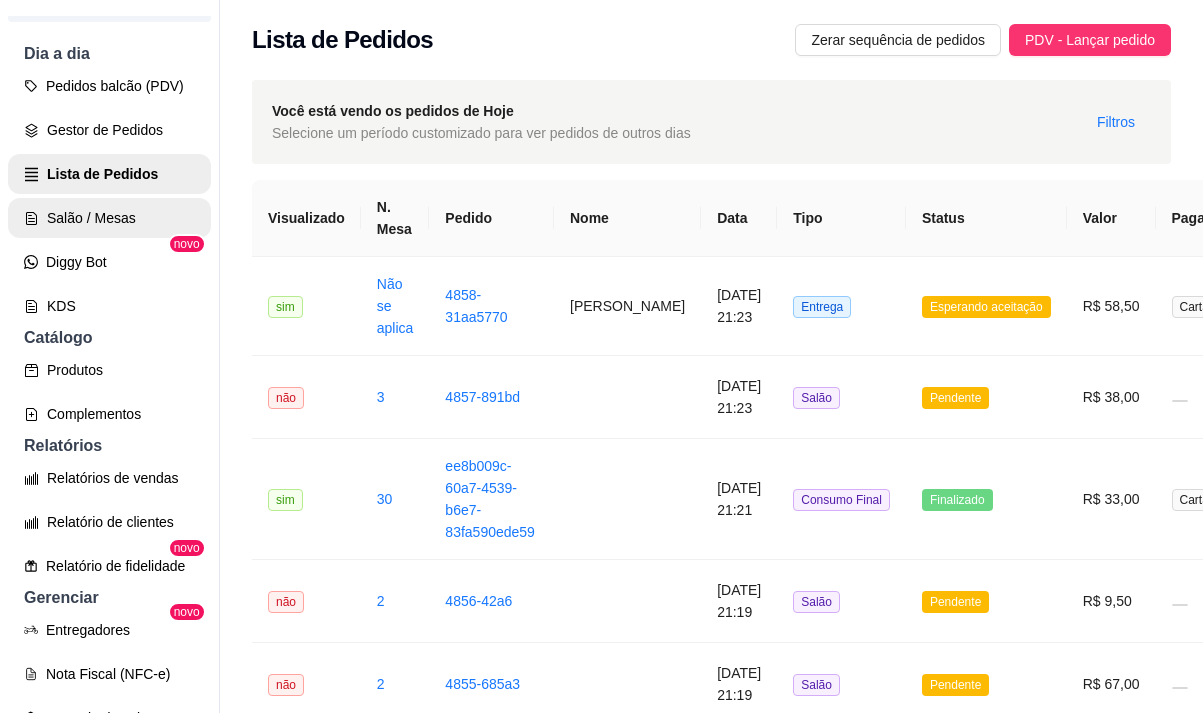 click on "Salão / Mesas" at bounding box center (109, 218) 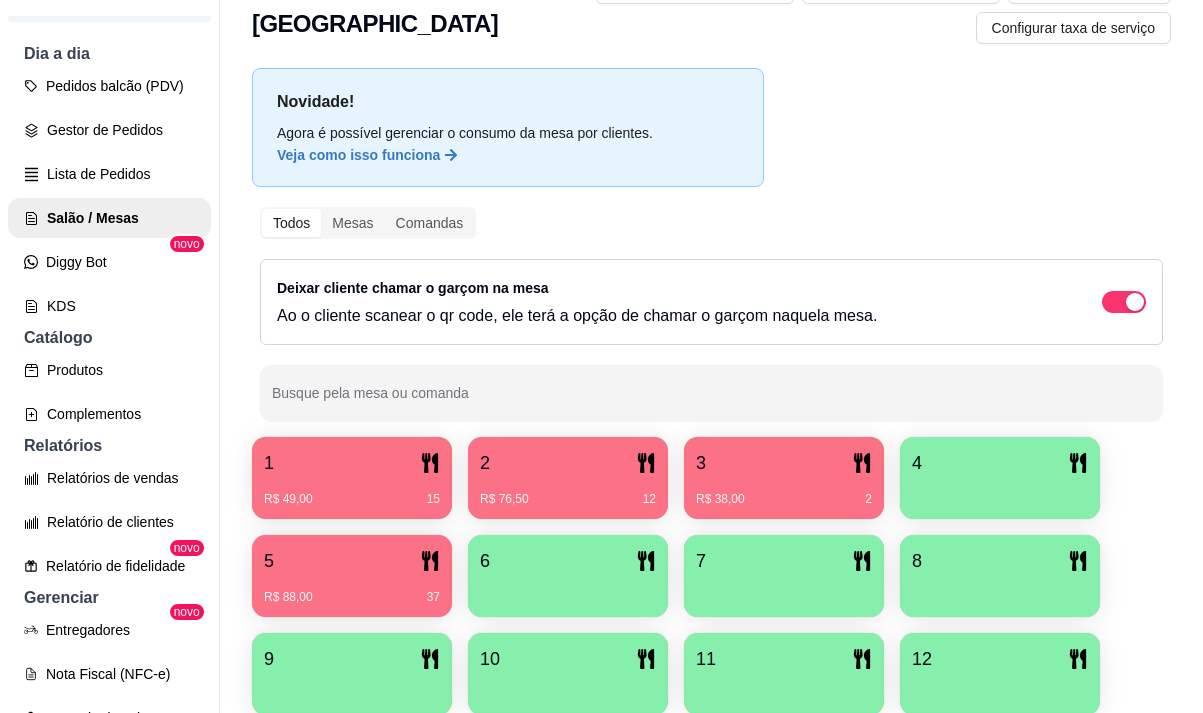 scroll, scrollTop: 100, scrollLeft: 0, axis: vertical 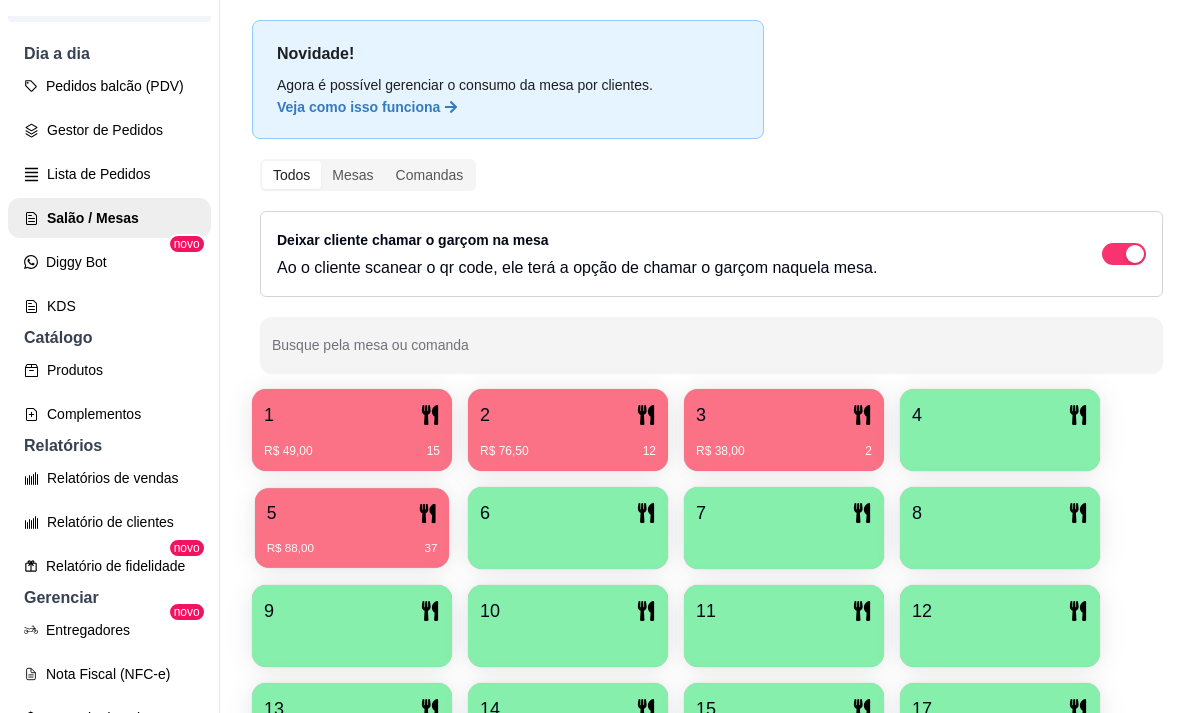 click on "5" at bounding box center (352, 513) 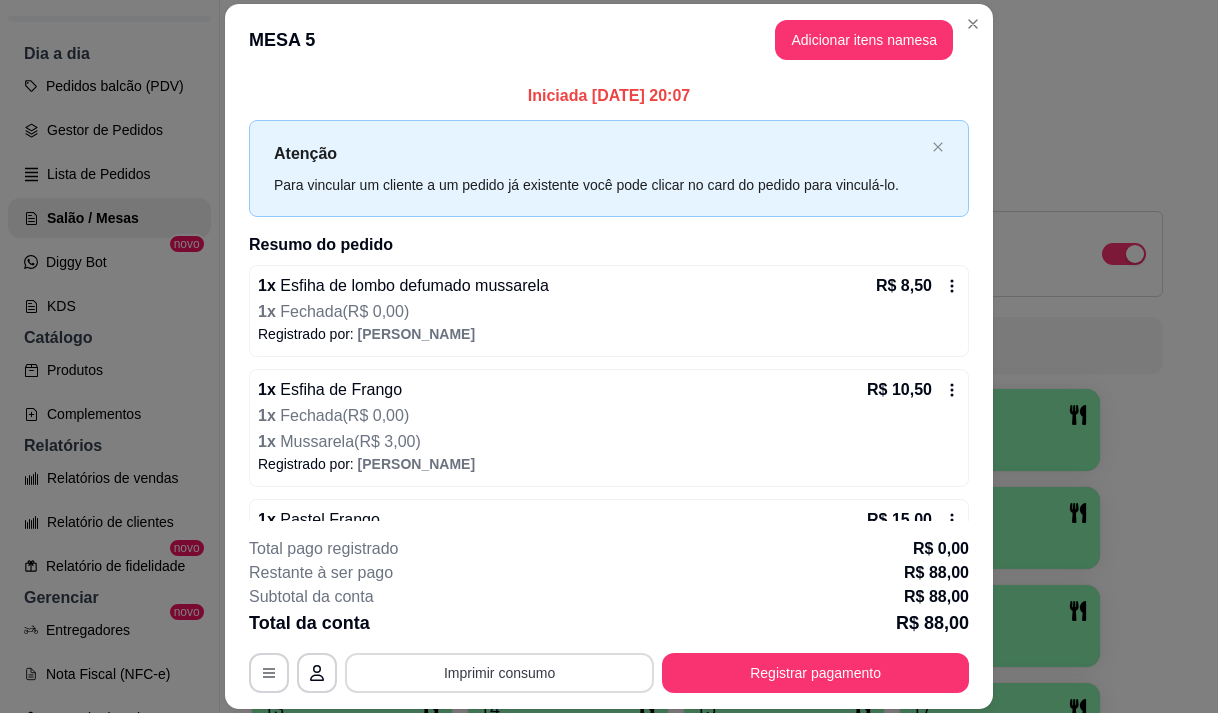 click on "Imprimir consumo" at bounding box center [499, 673] 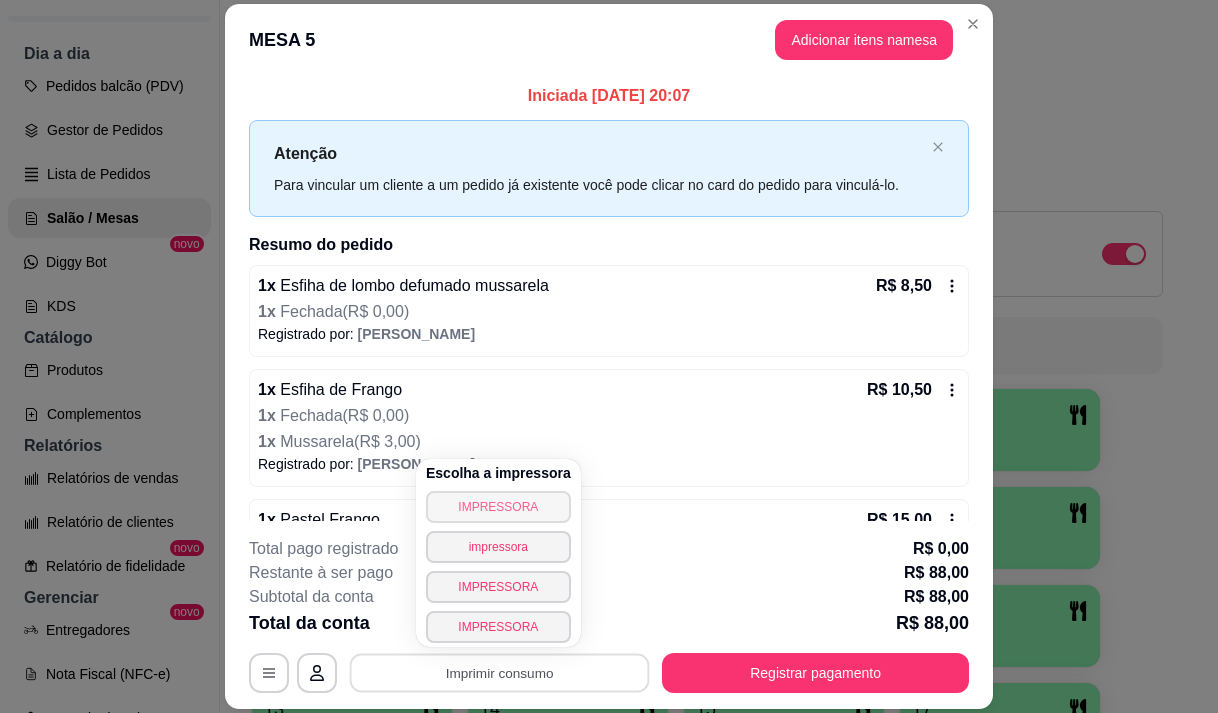 click on "IMPRESSORA" at bounding box center [498, 507] 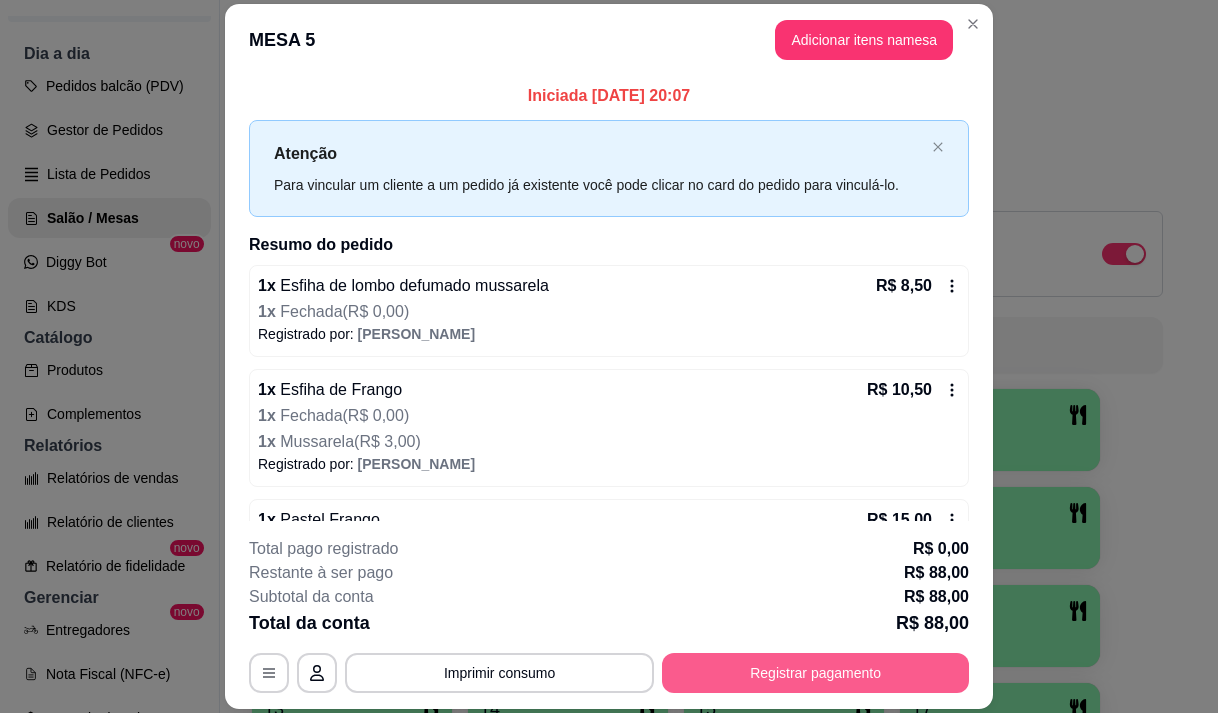 click on "Registrar pagamento" at bounding box center [815, 673] 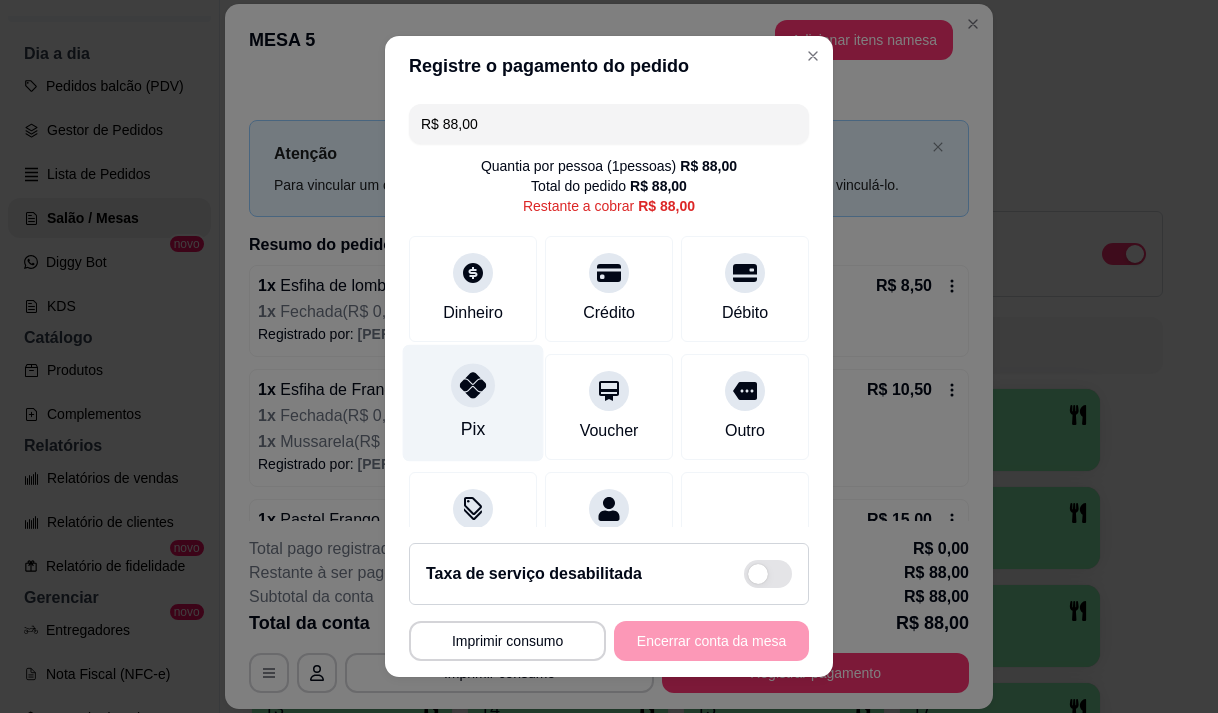 click on "Pix" at bounding box center [473, 402] 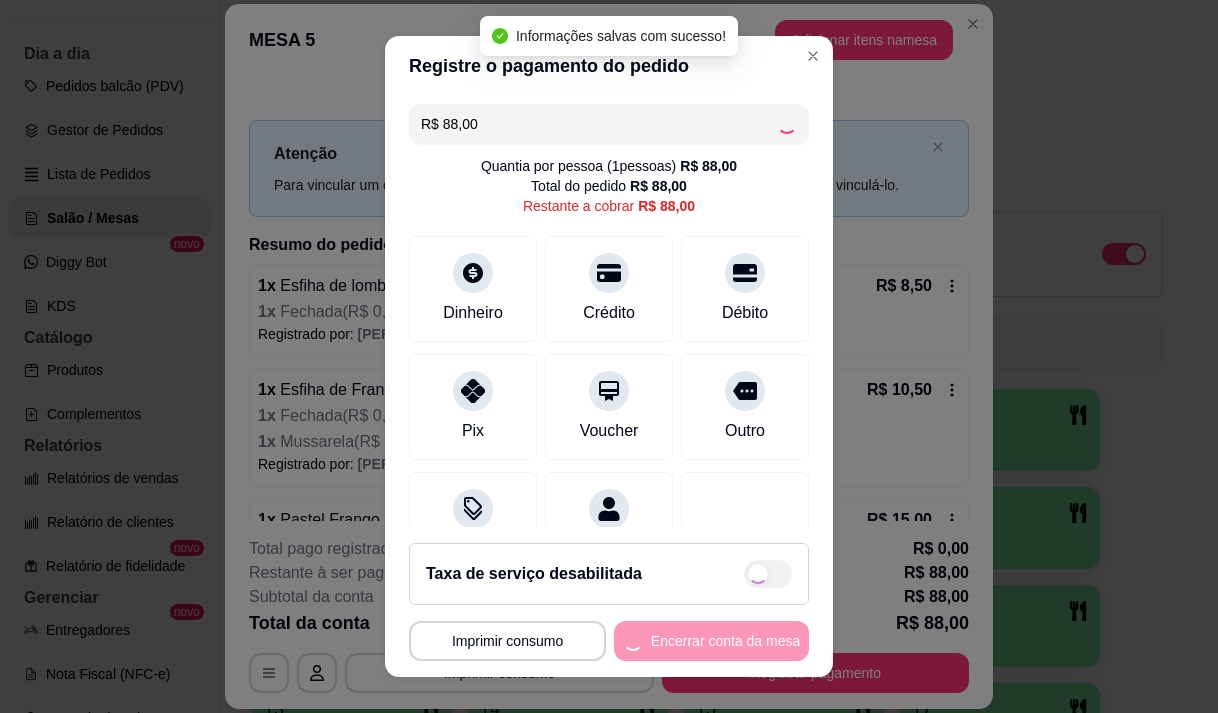 type on "R$ 0,00" 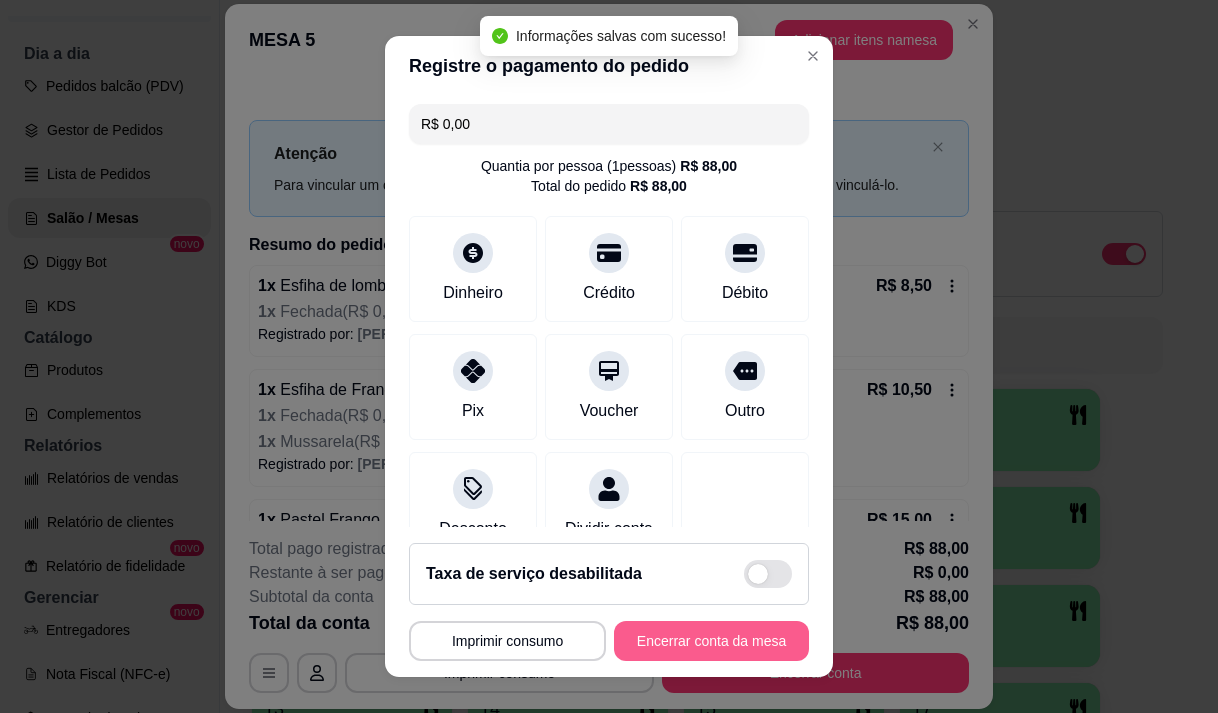 click on "Encerrar conta da mesa" at bounding box center (711, 641) 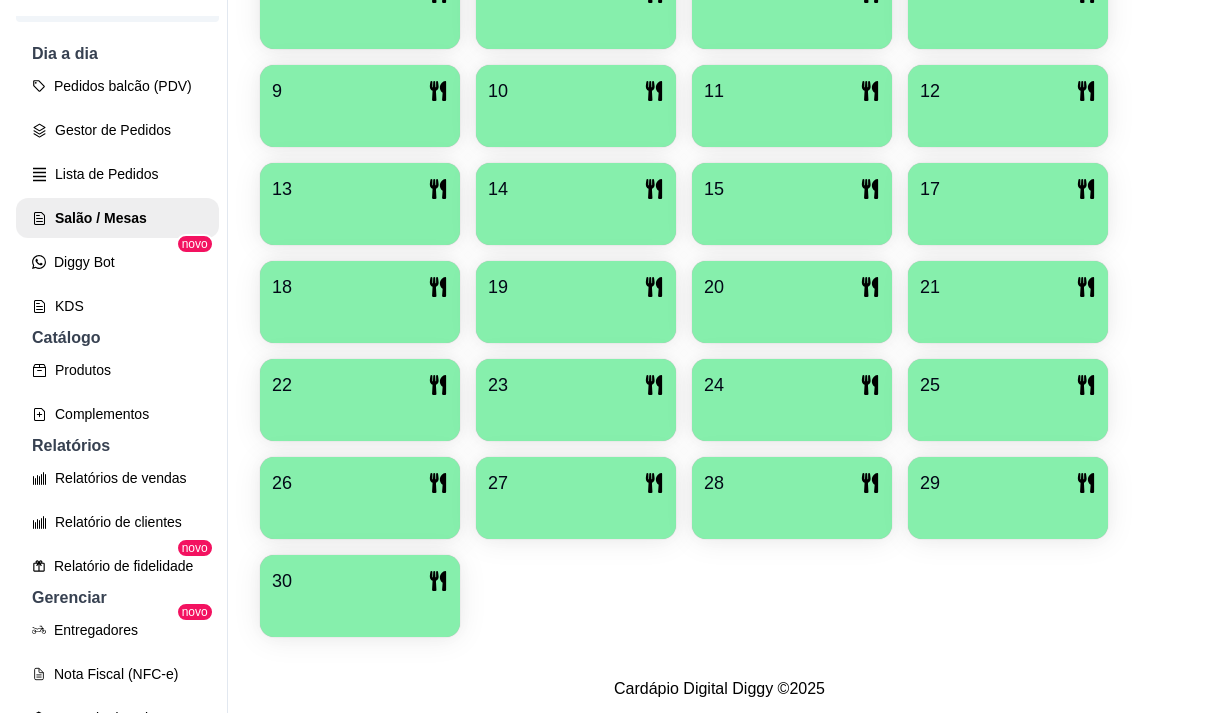 scroll, scrollTop: 639, scrollLeft: 0, axis: vertical 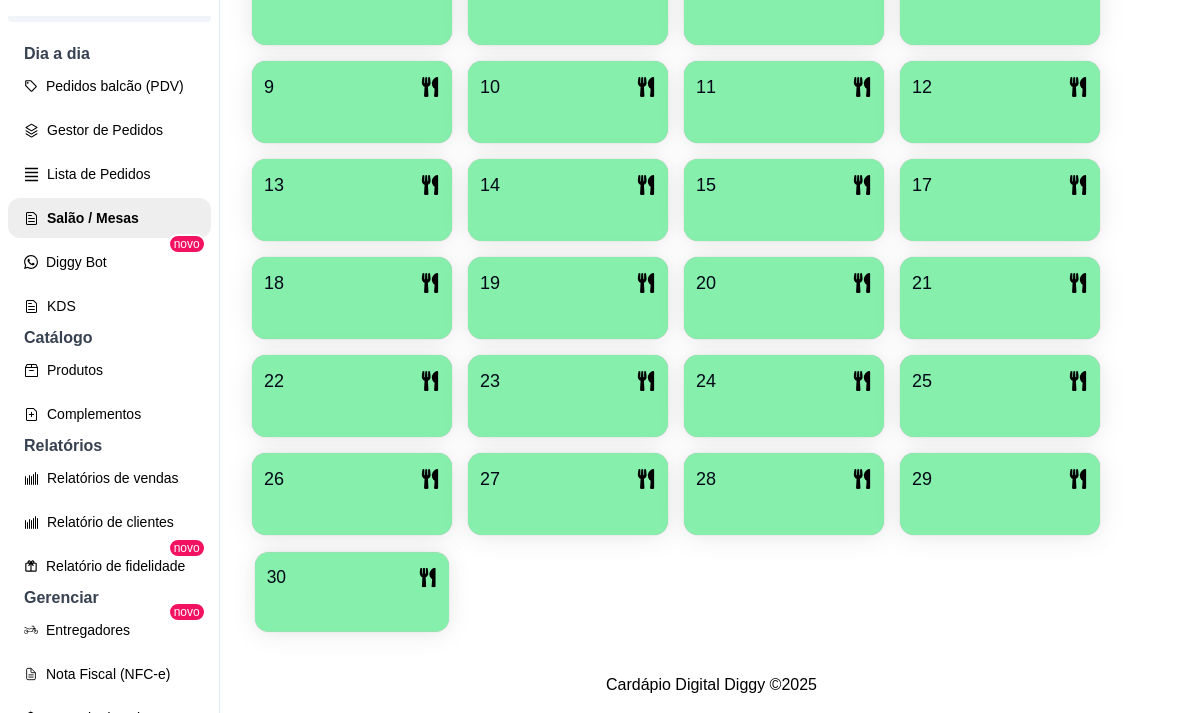 click at bounding box center [352, 605] 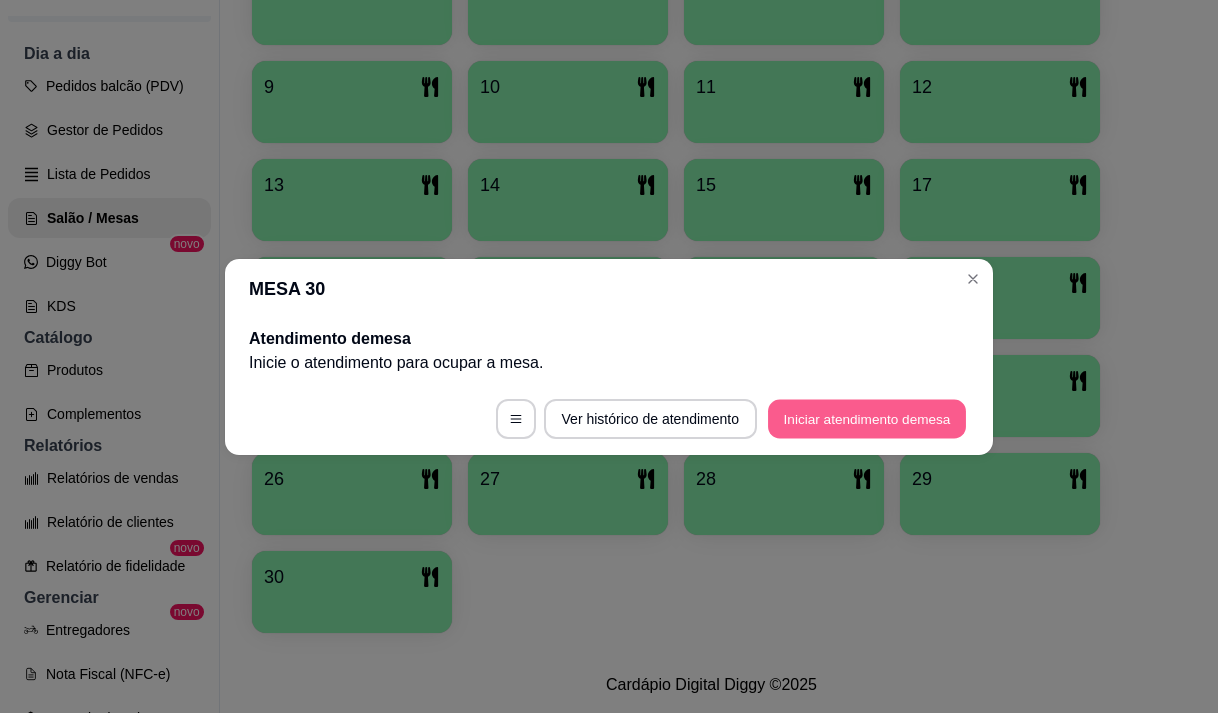 click on "Iniciar atendimento de  mesa" at bounding box center [867, 418] 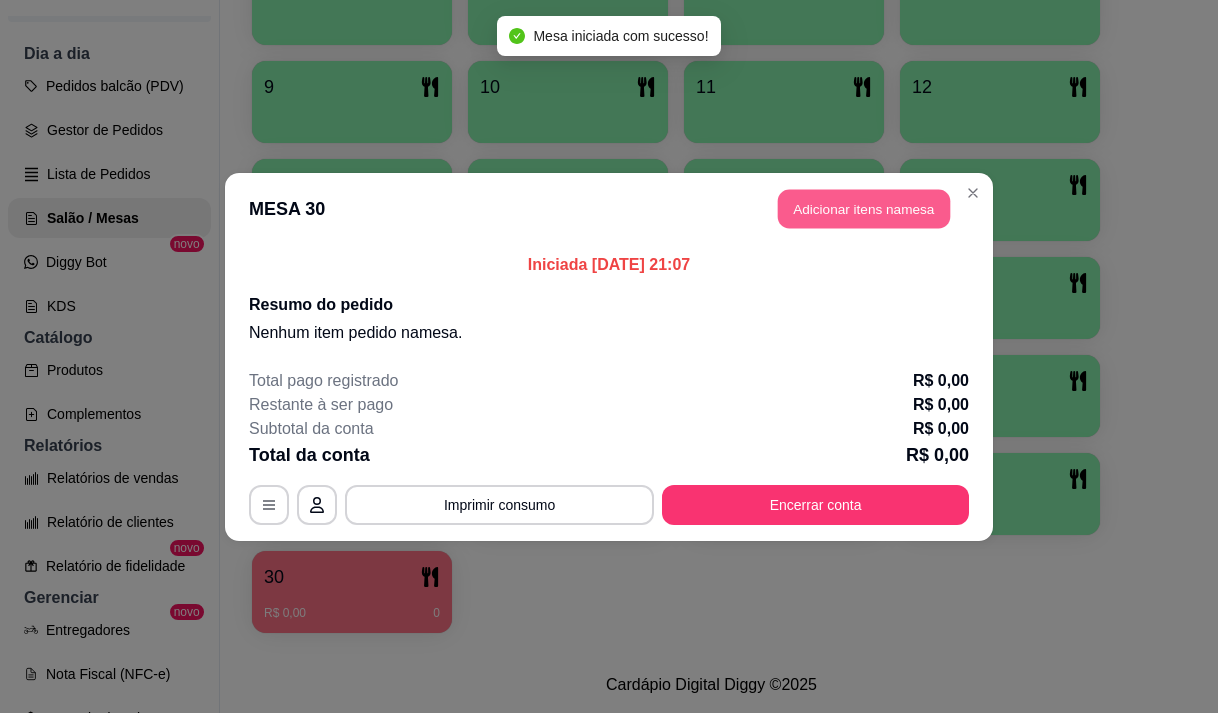 click on "Adicionar itens na  mesa" at bounding box center [864, 208] 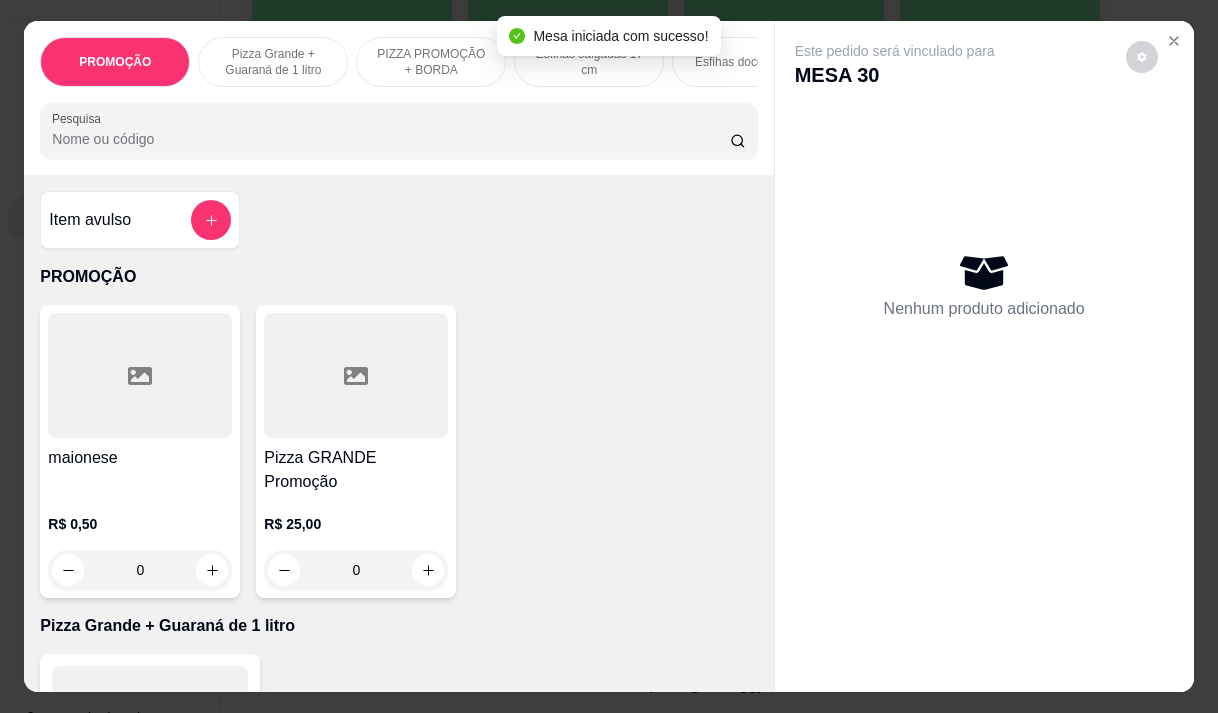 click at bounding box center (398, 131) 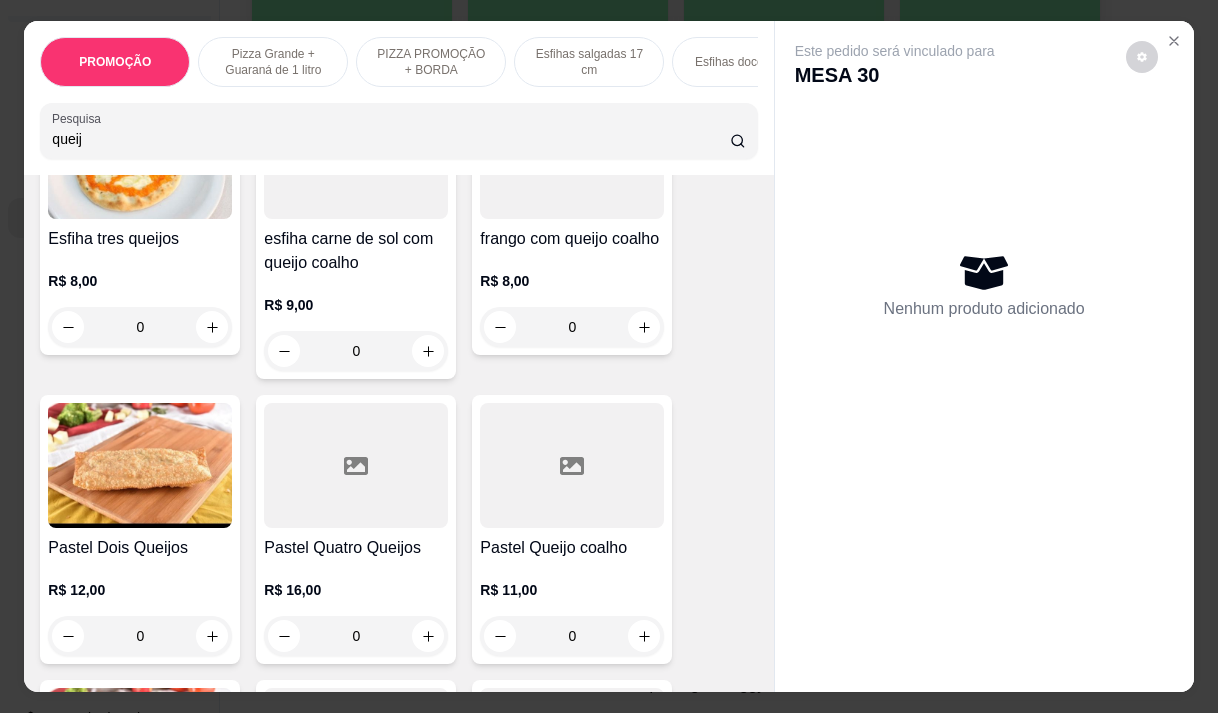 scroll, scrollTop: 600, scrollLeft: 0, axis: vertical 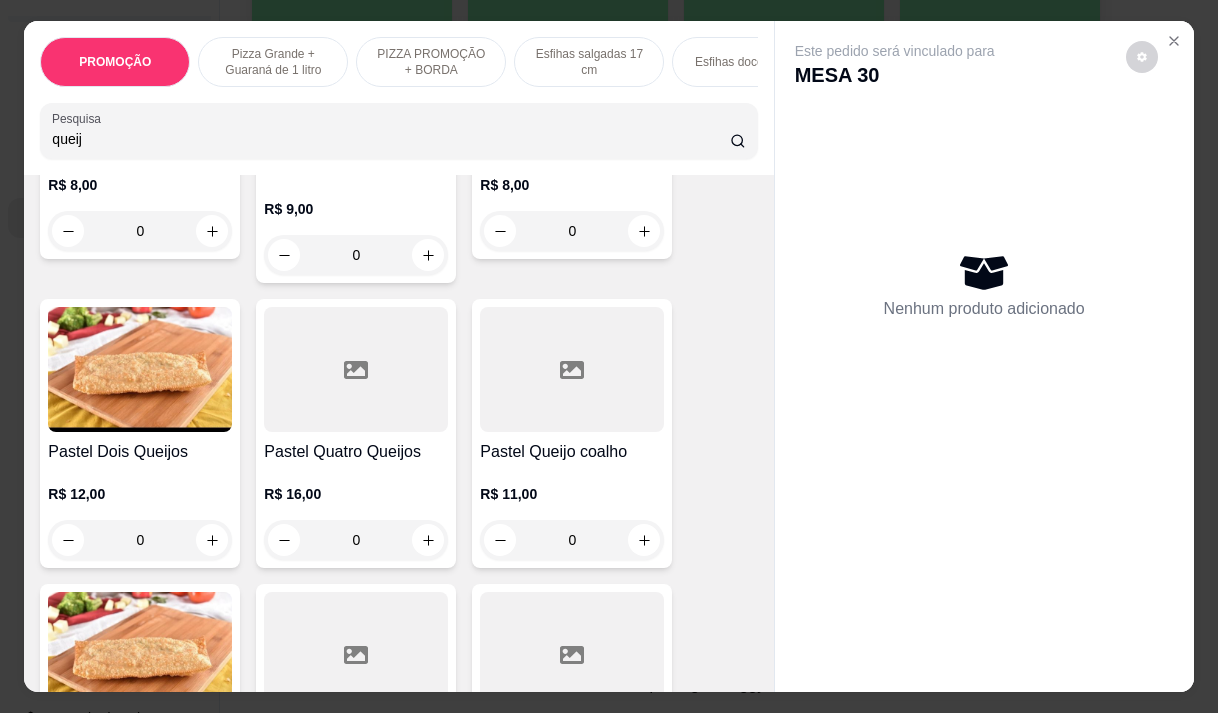 type on "queij" 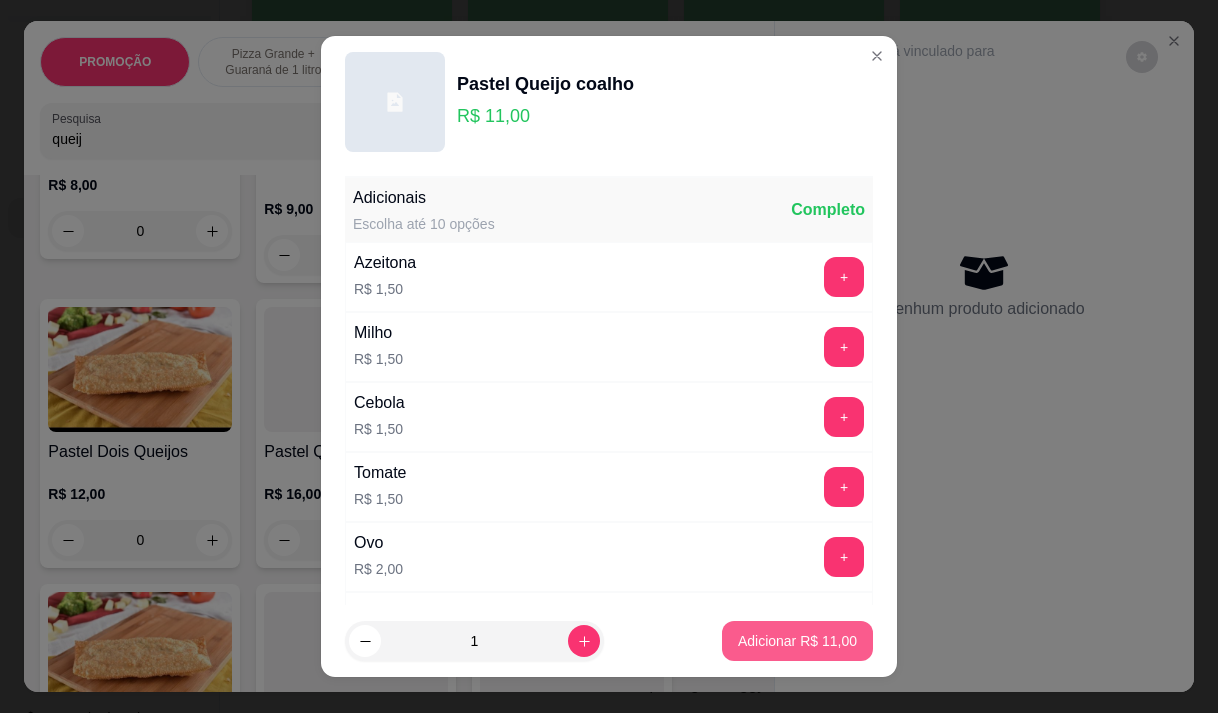 click on "Adicionar   R$ 11,00" at bounding box center [797, 641] 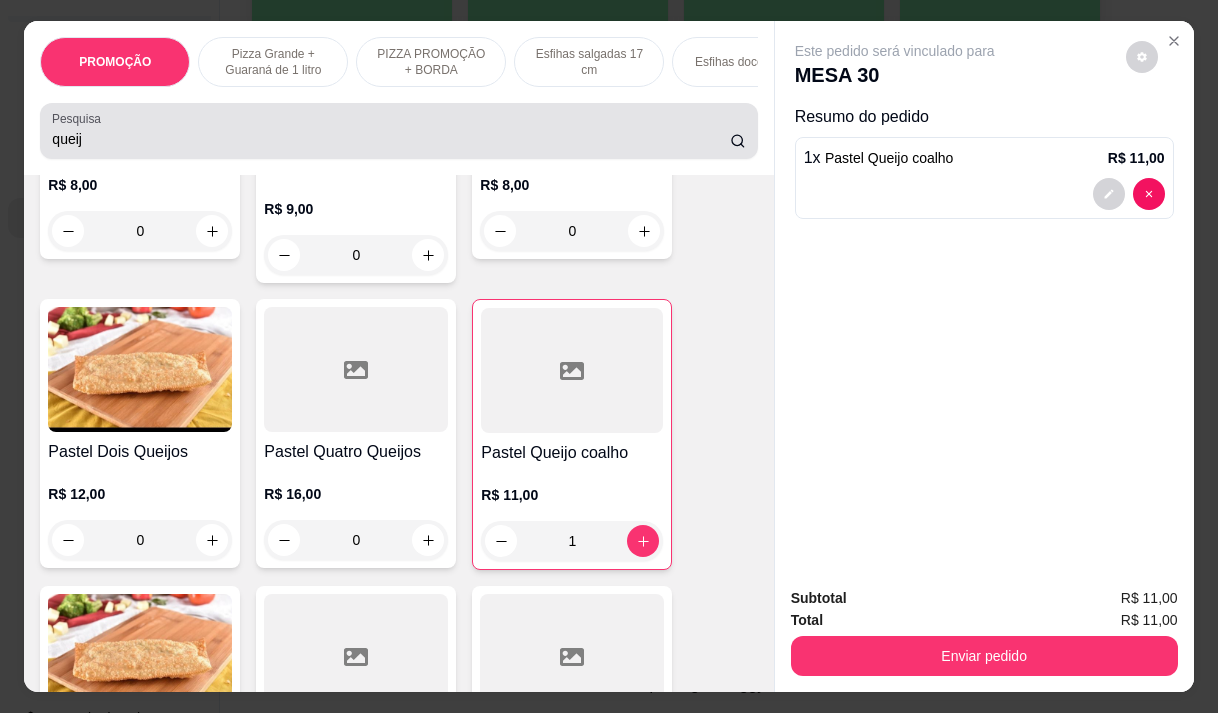 click on "queij" at bounding box center [398, 131] 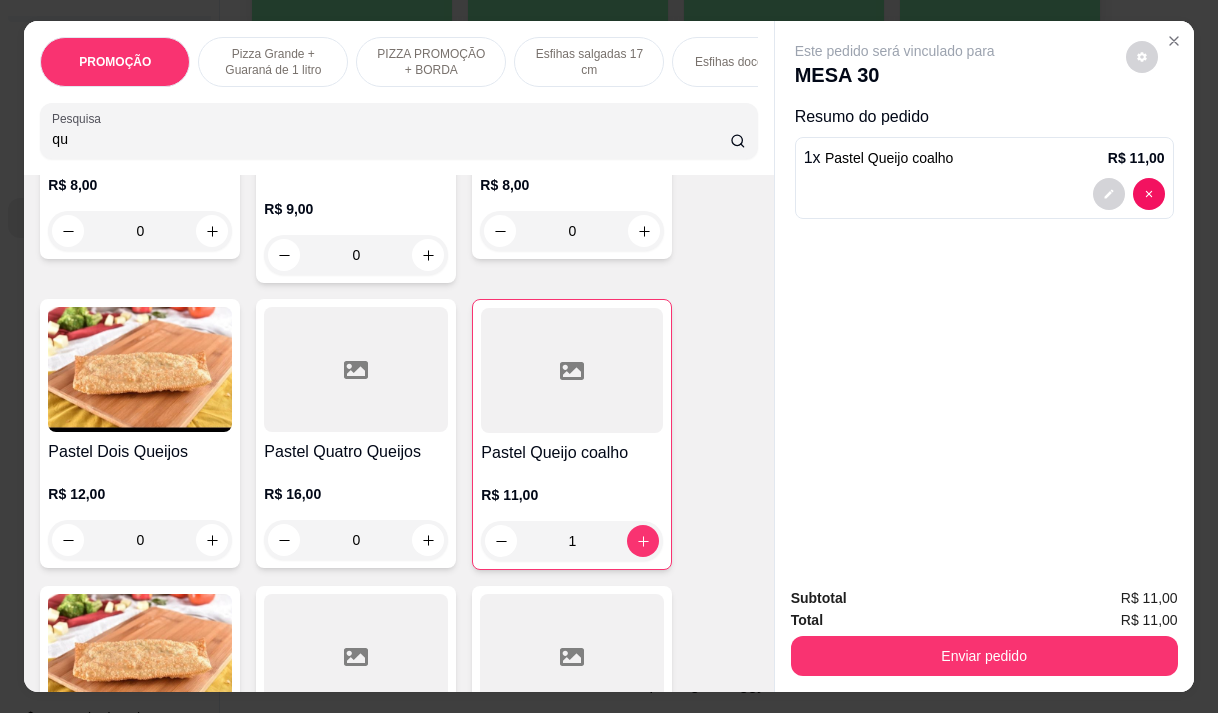type on "q" 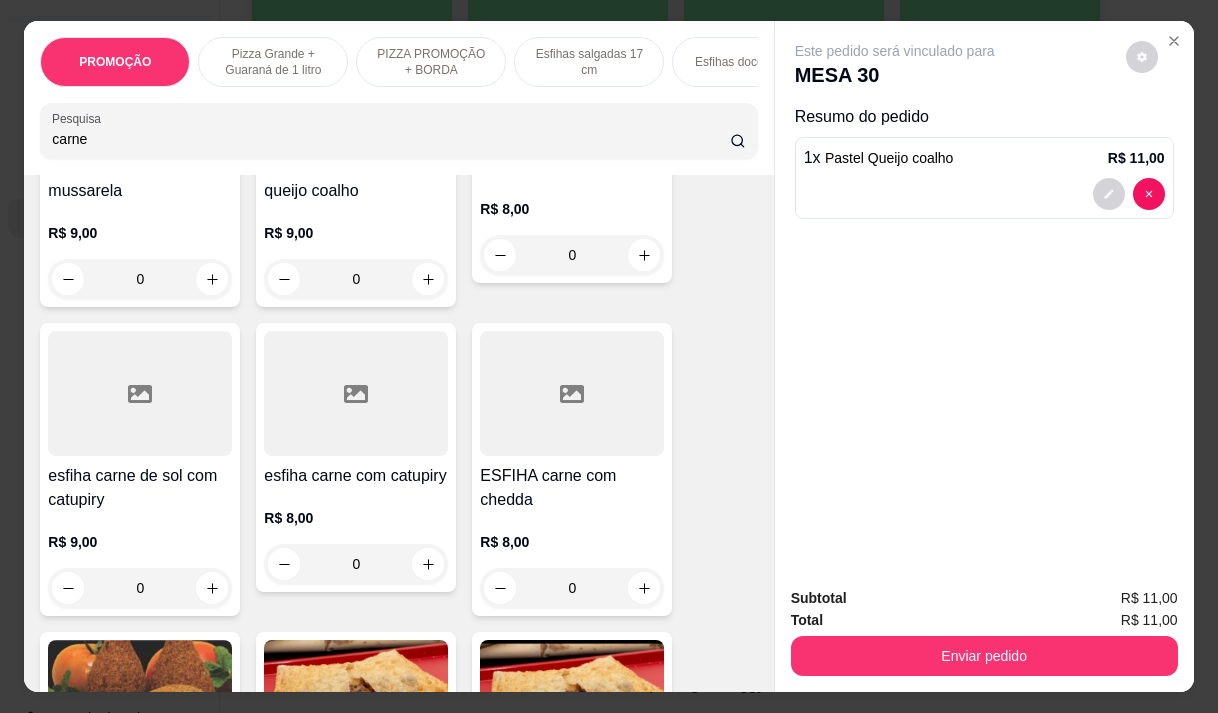 scroll, scrollTop: 3112, scrollLeft: 0, axis: vertical 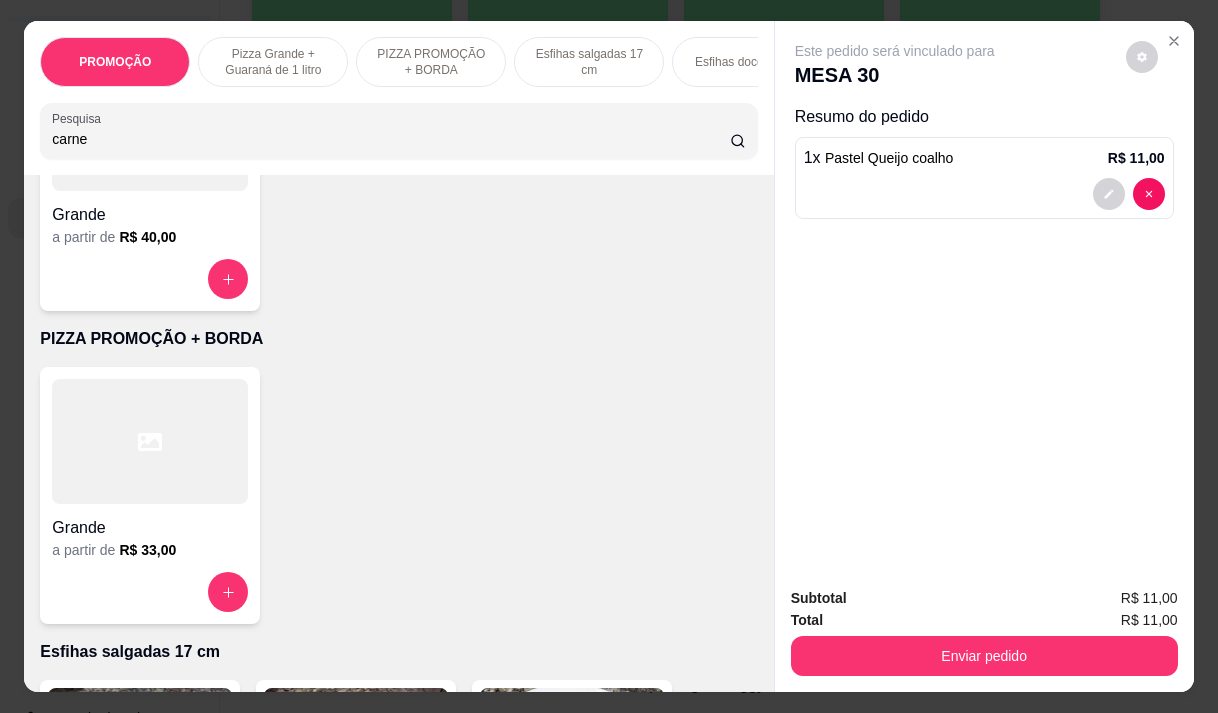 type on "carne" 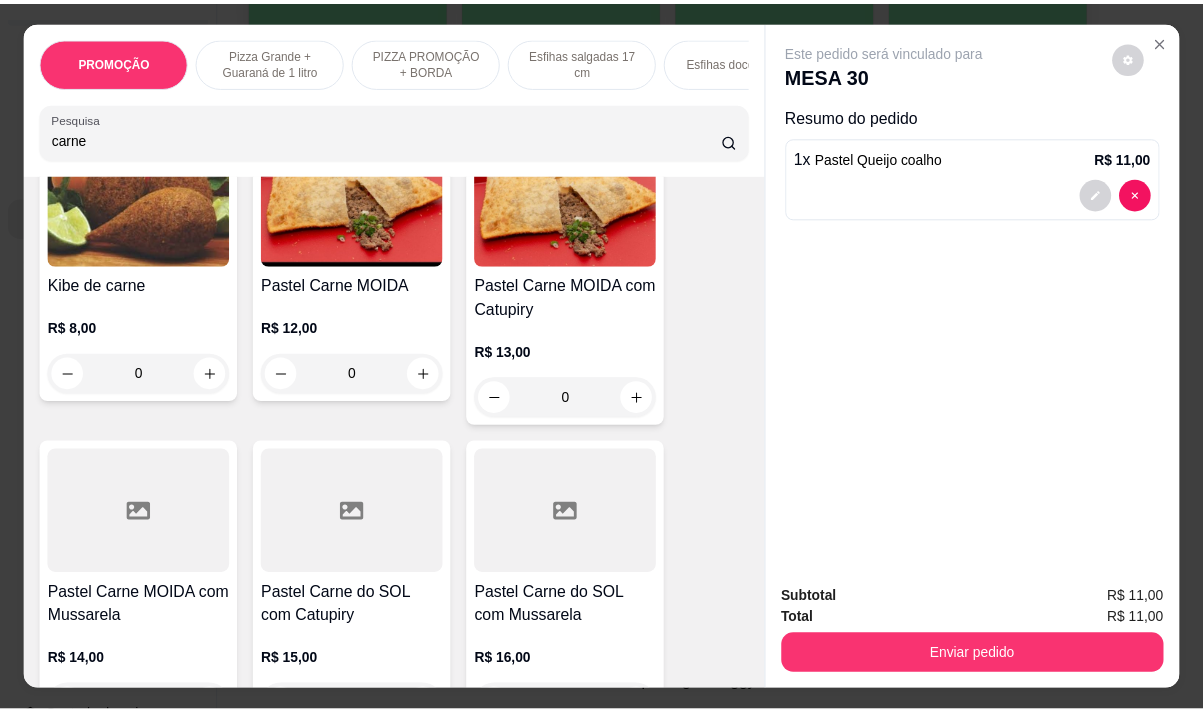scroll, scrollTop: 1200, scrollLeft: 0, axis: vertical 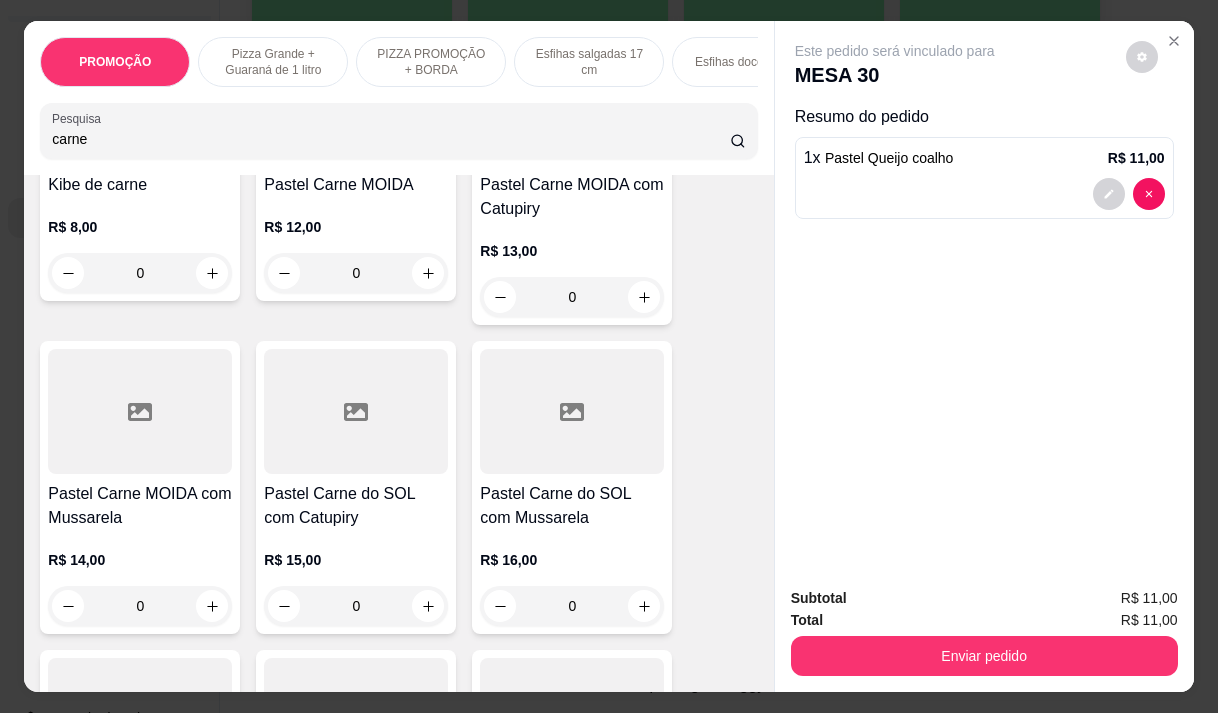 click on "R$ 14,00 0" at bounding box center (140, 578) 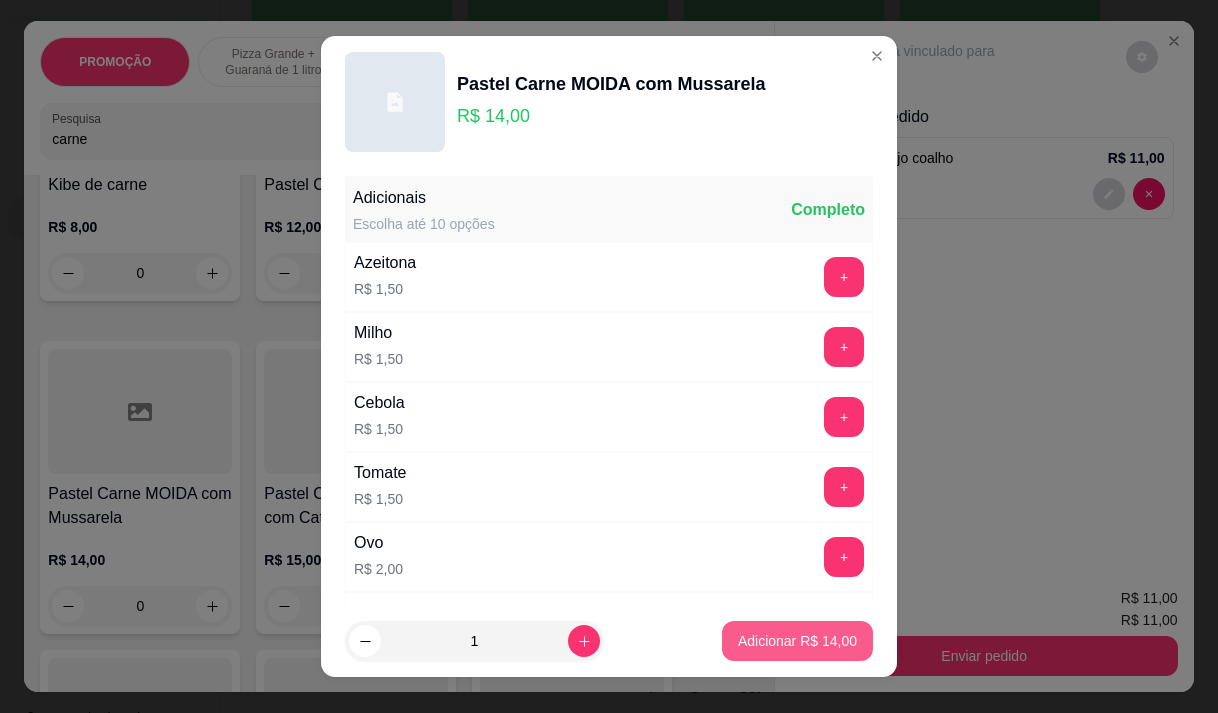 click on "Adicionar   R$ 14,00" at bounding box center (797, 641) 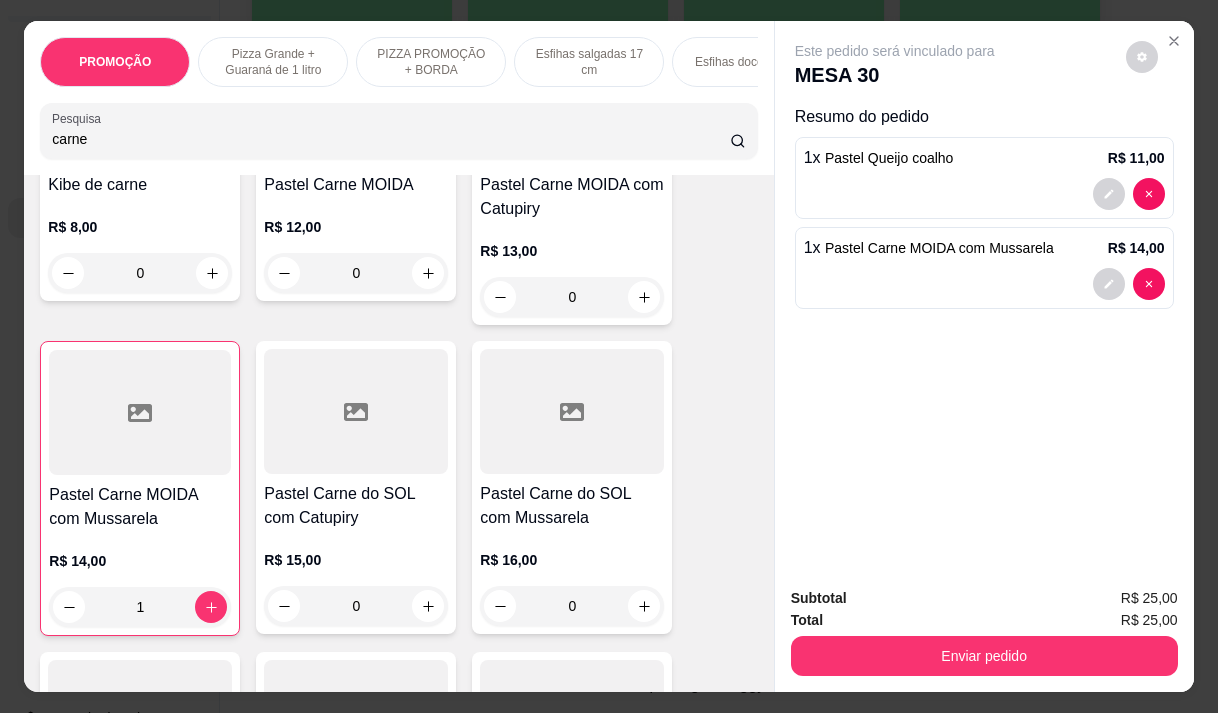 type on "1" 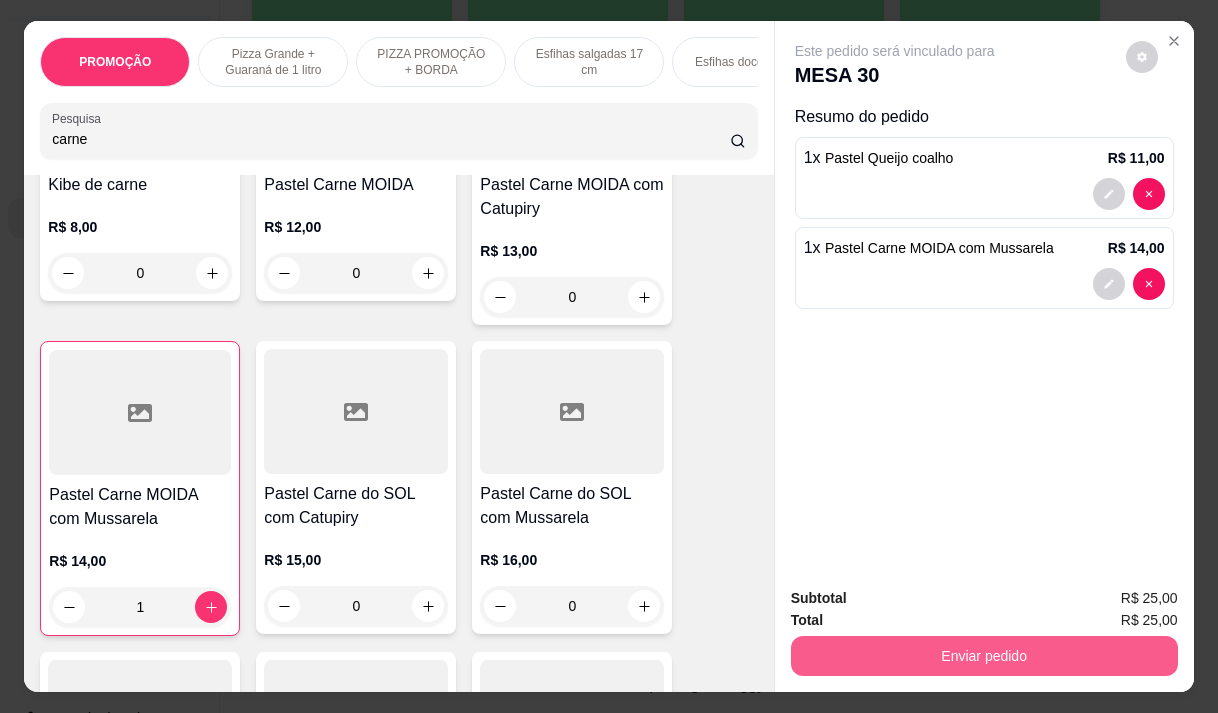 click on "Enviar pedido" at bounding box center (984, 656) 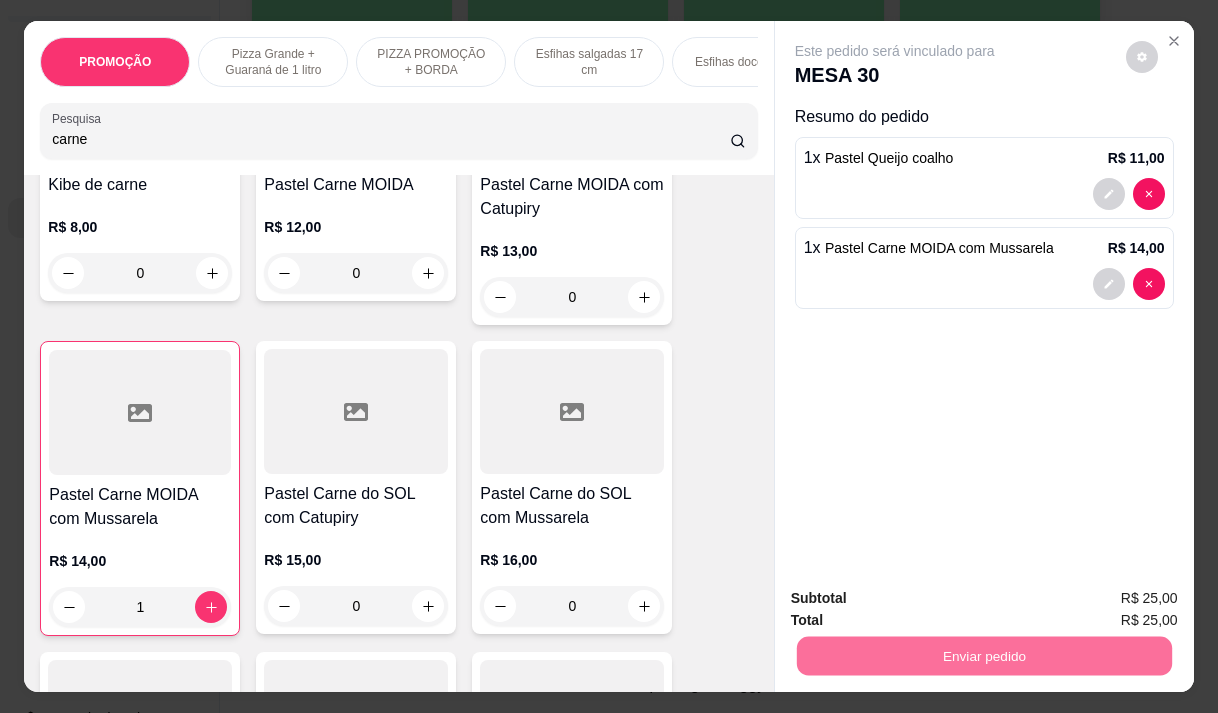 click on "Não registrar e enviar pedido" at bounding box center (918, 598) 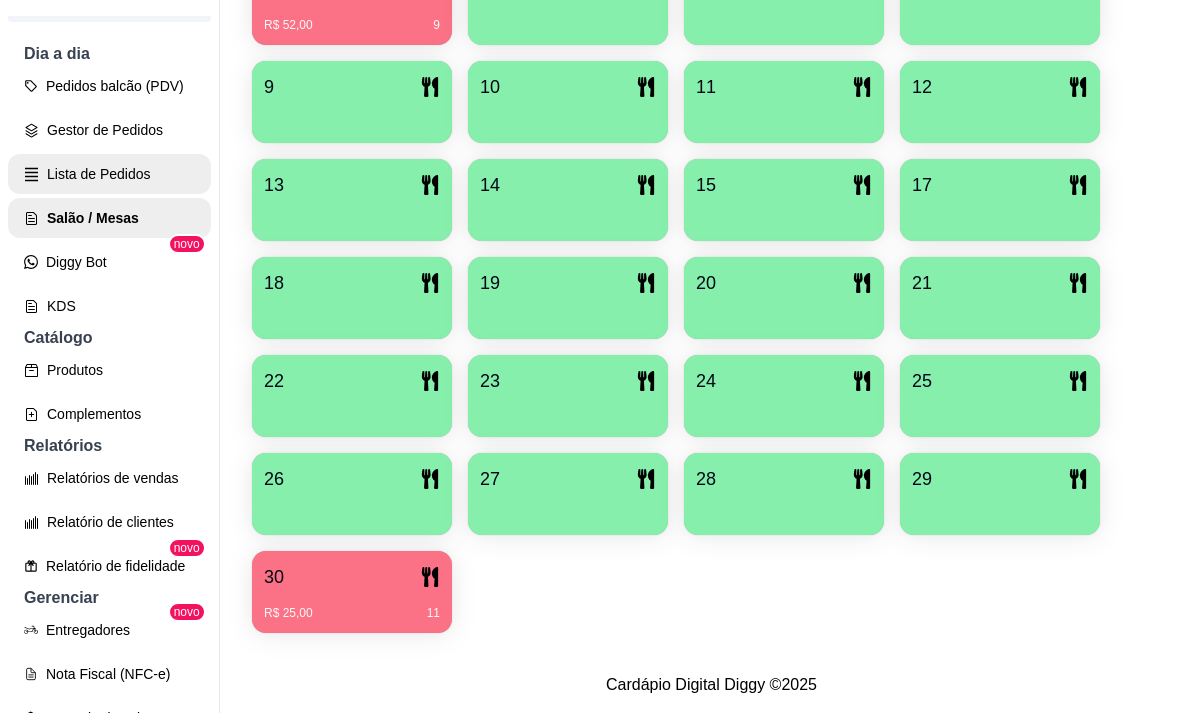 click on "Lista de Pedidos" at bounding box center (109, 174) 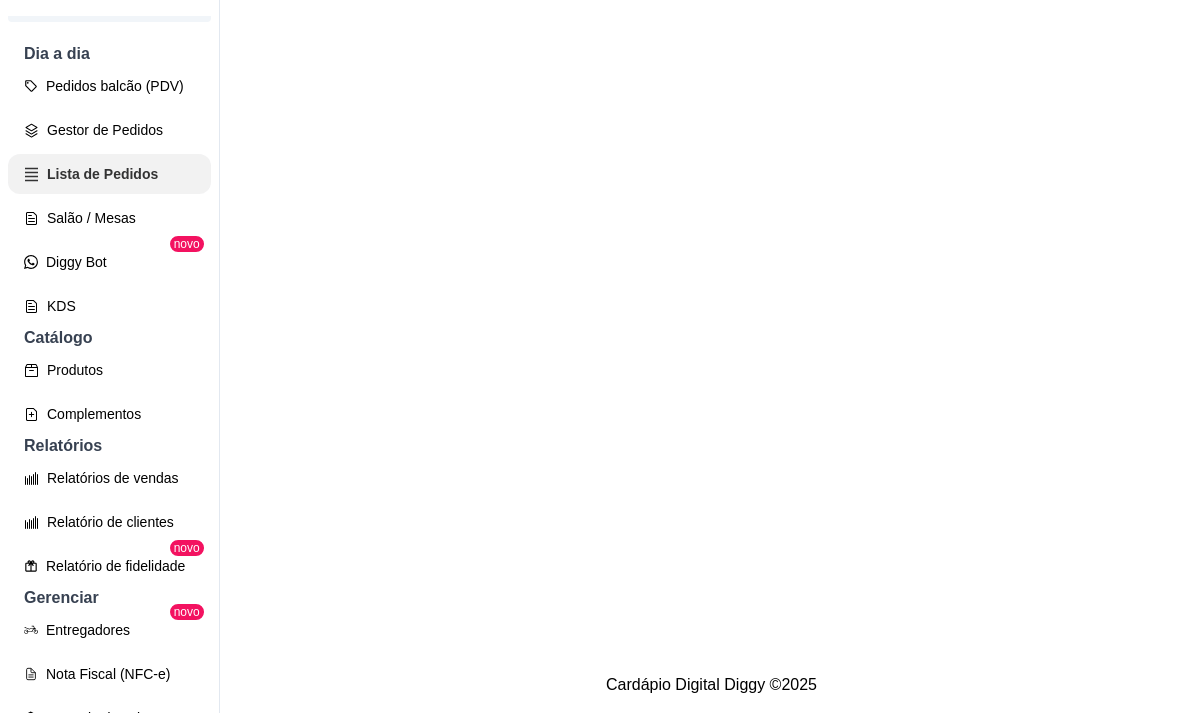 scroll, scrollTop: 0, scrollLeft: 0, axis: both 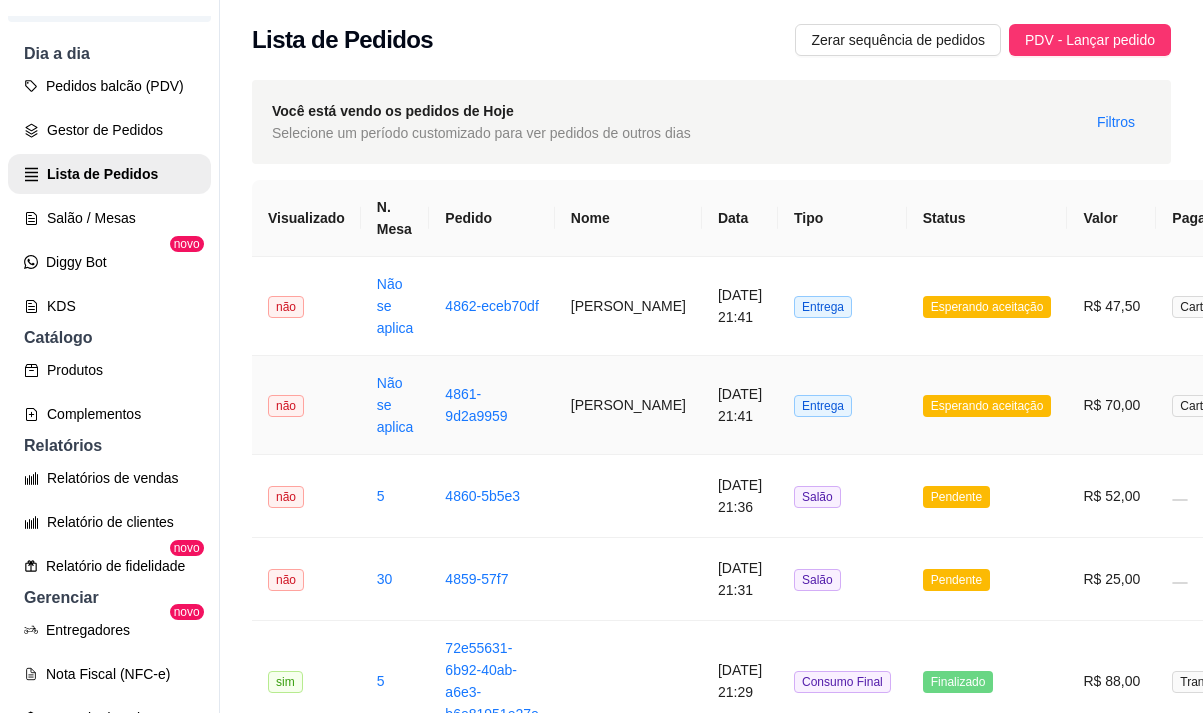 click on "[PERSON_NAME]" at bounding box center [628, 405] 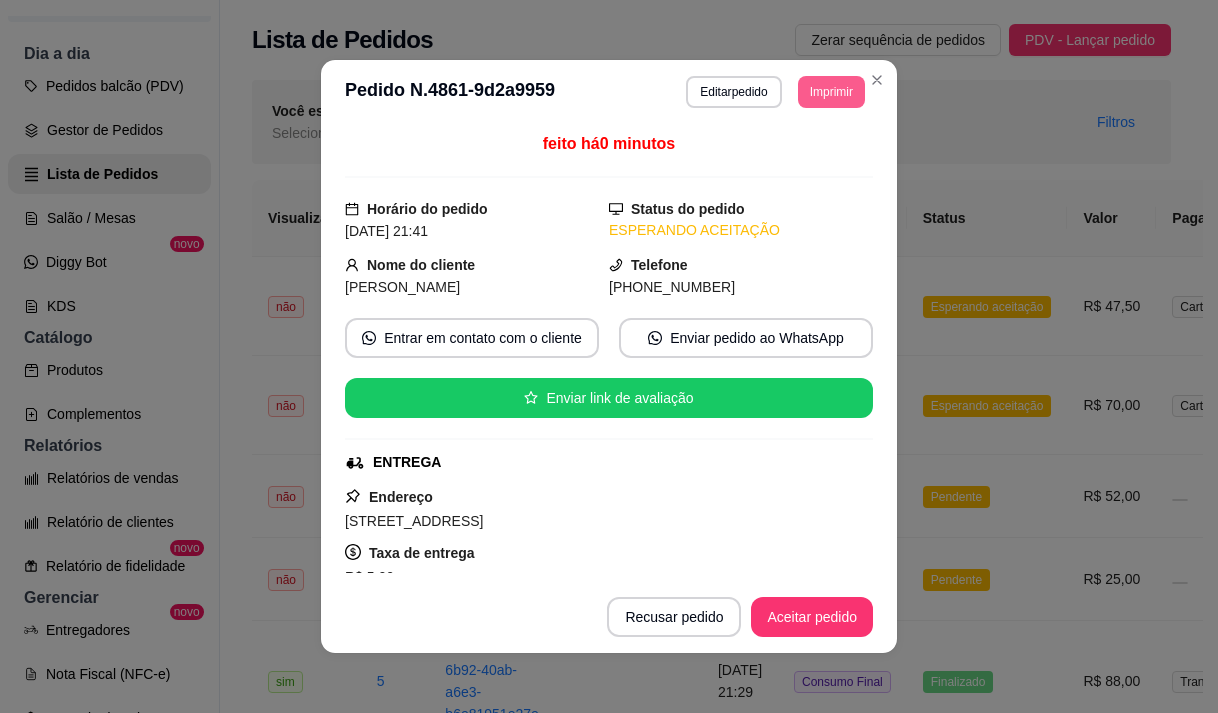 click on "Imprimir" at bounding box center (831, 92) 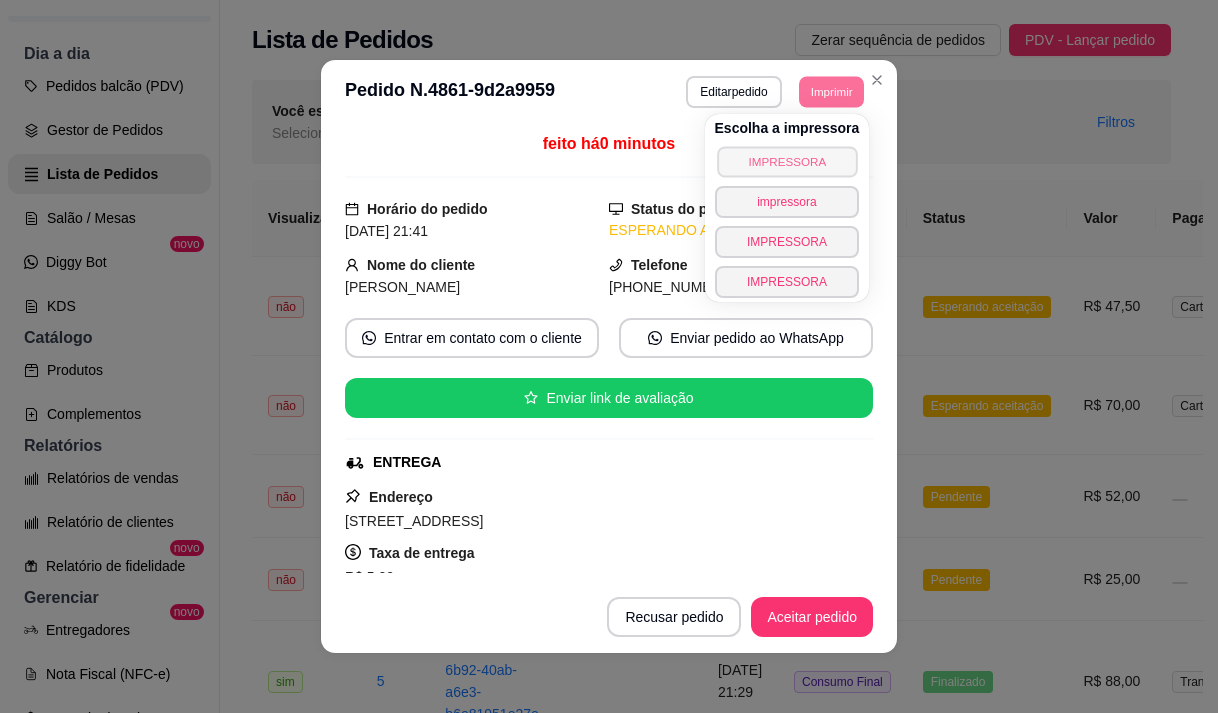 click on "IMPRESSORA" at bounding box center (787, 161) 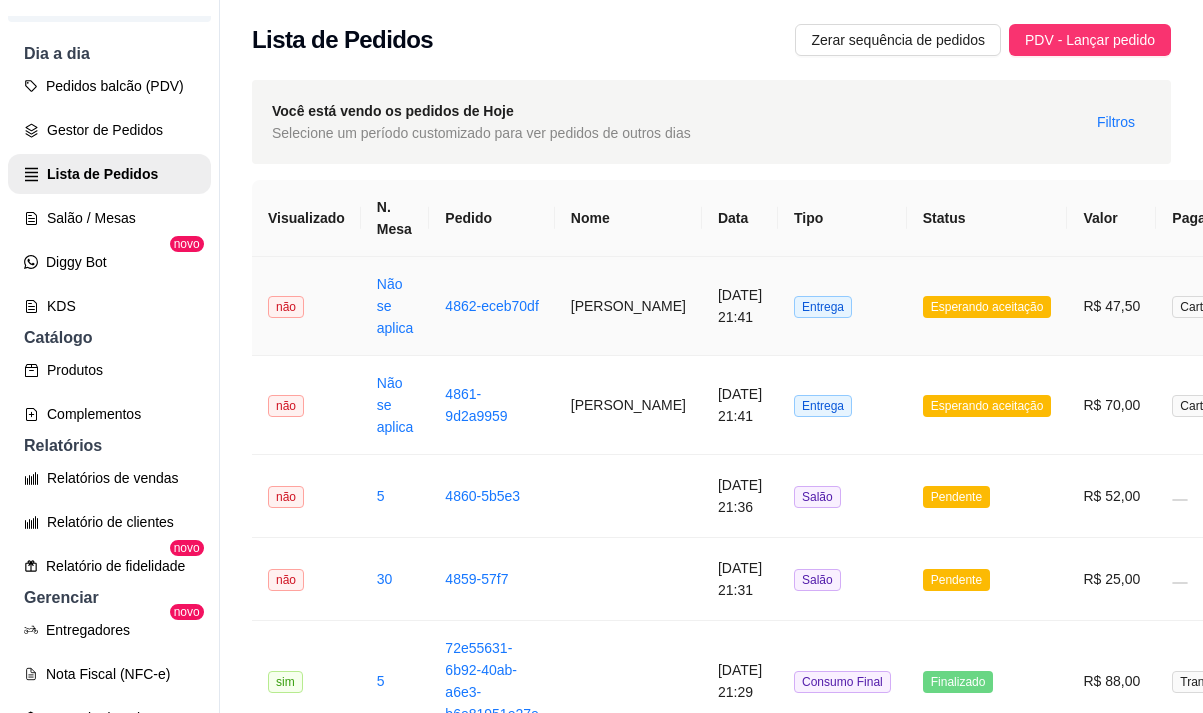 click on "[PERSON_NAME]" at bounding box center (628, 306) 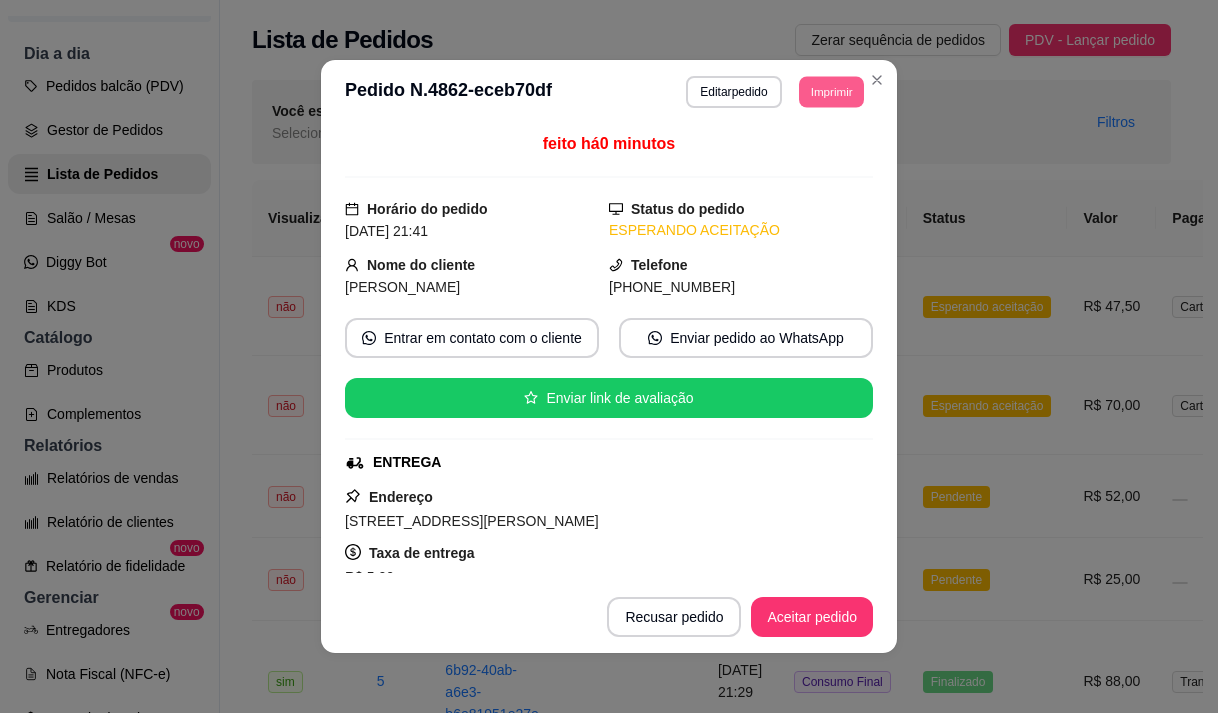 click on "Imprimir" at bounding box center [831, 91] 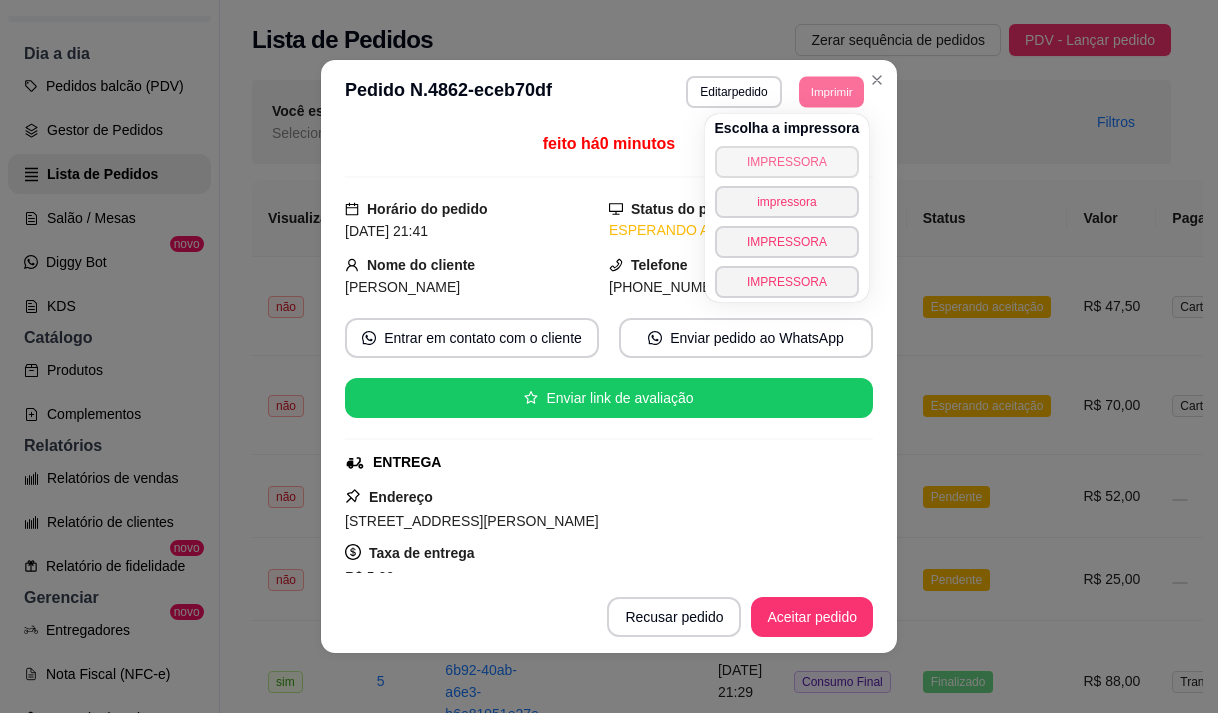 click on "IMPRESSORA" at bounding box center [787, 162] 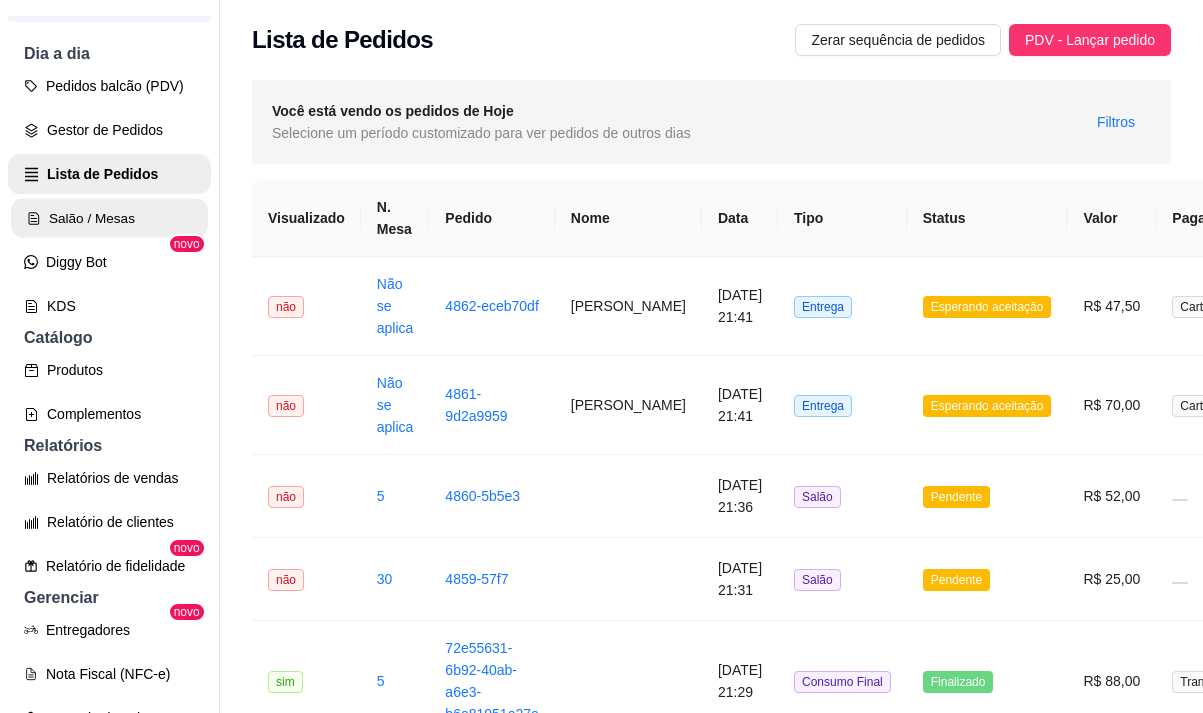 click on "Salão / Mesas" at bounding box center (109, 218) 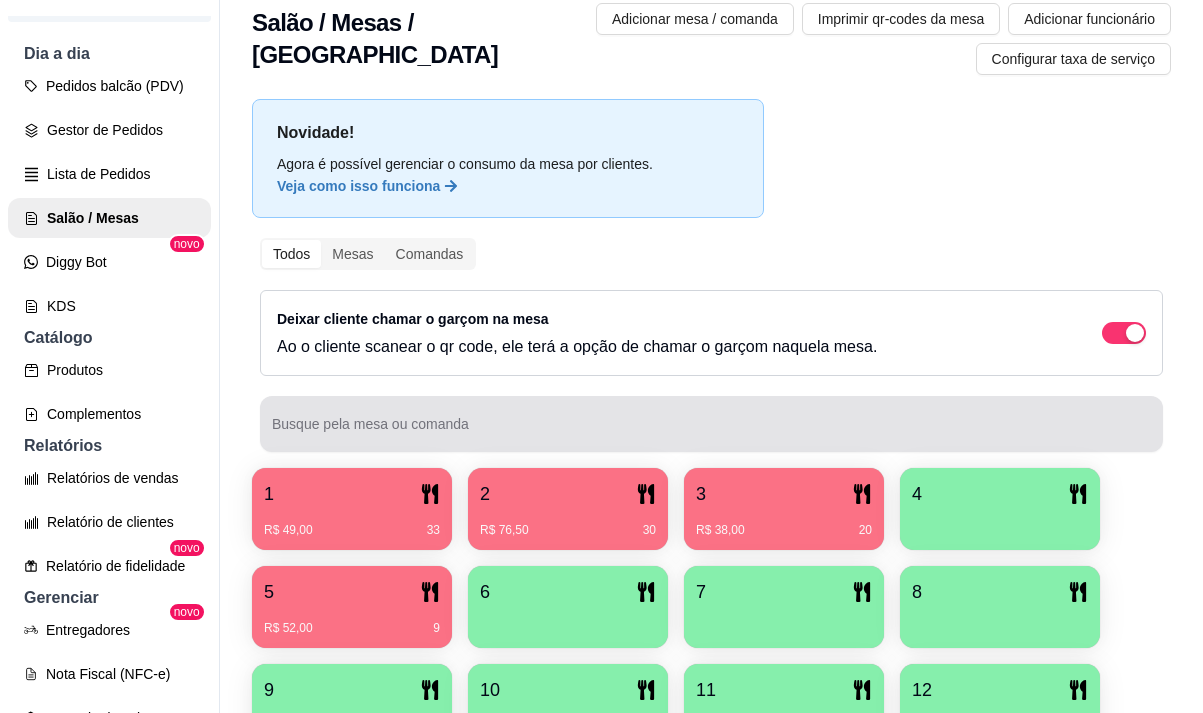 scroll, scrollTop: 0, scrollLeft: 0, axis: both 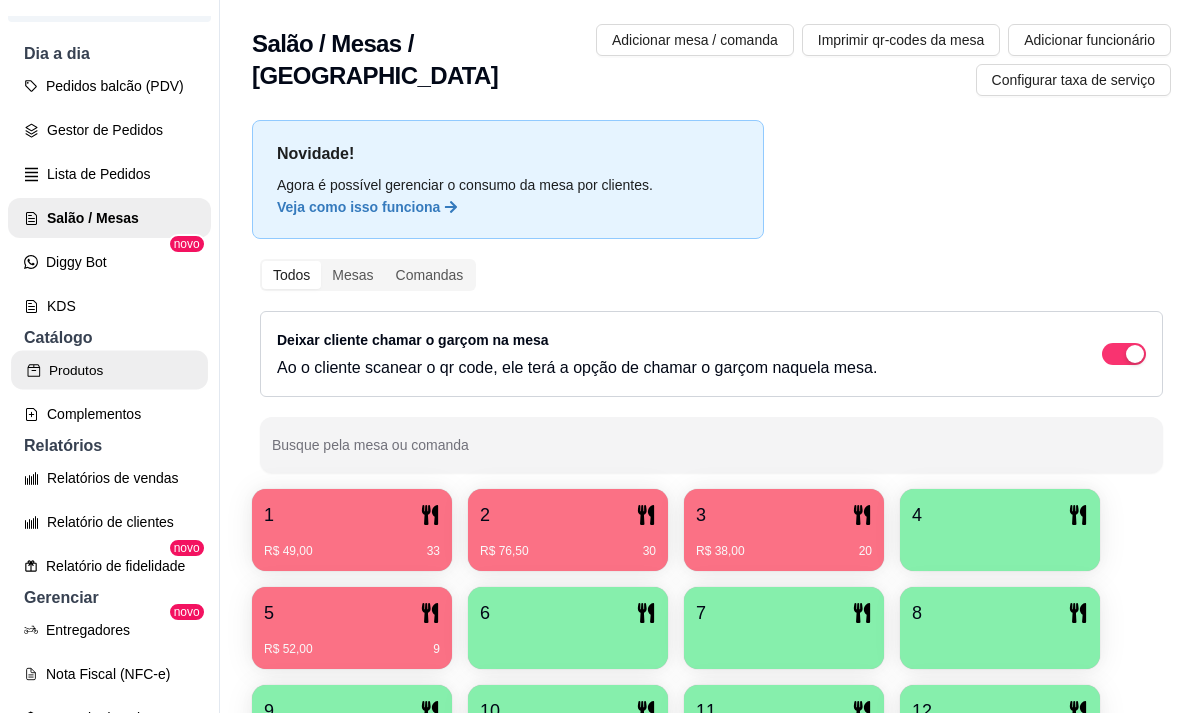 click on "Produtos" at bounding box center (109, 370) 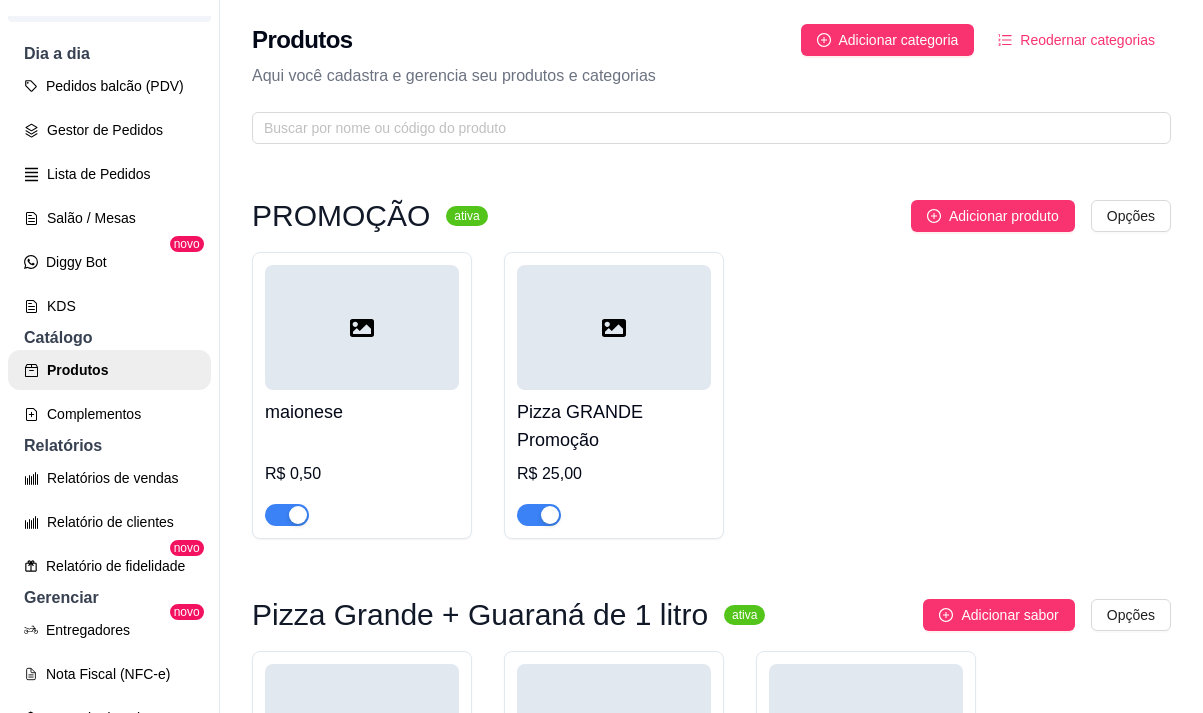click at bounding box center (539, 515) 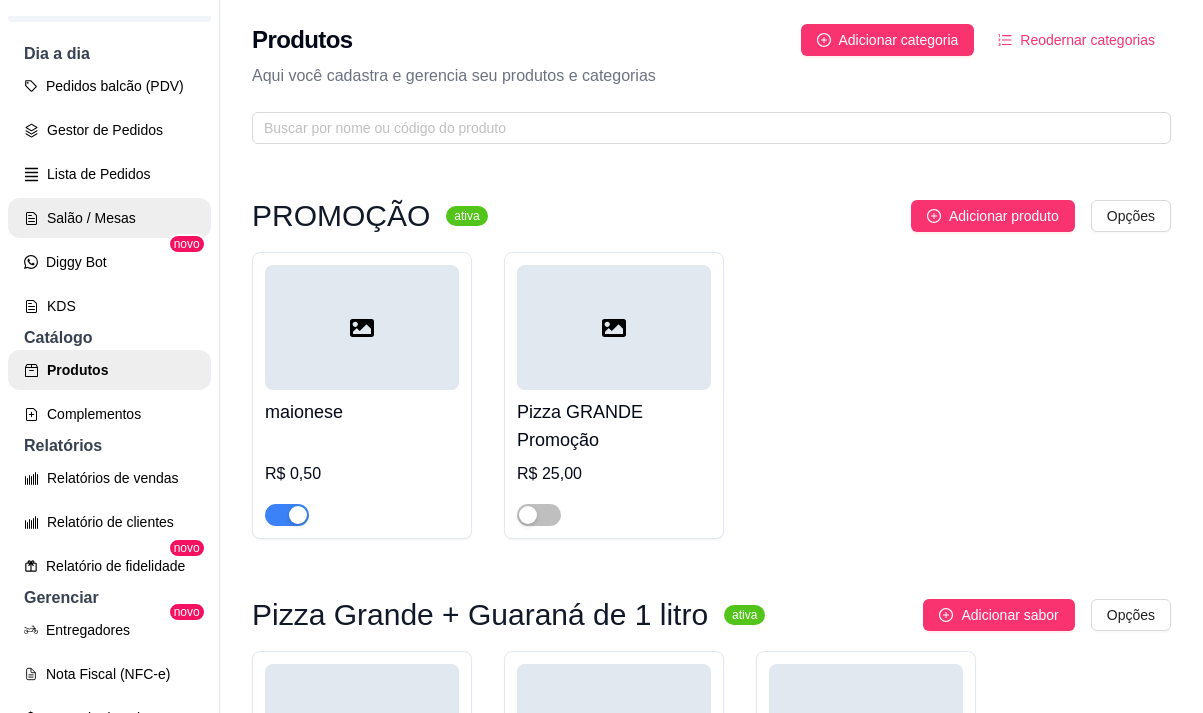 click on "Salão / Mesas" at bounding box center (109, 218) 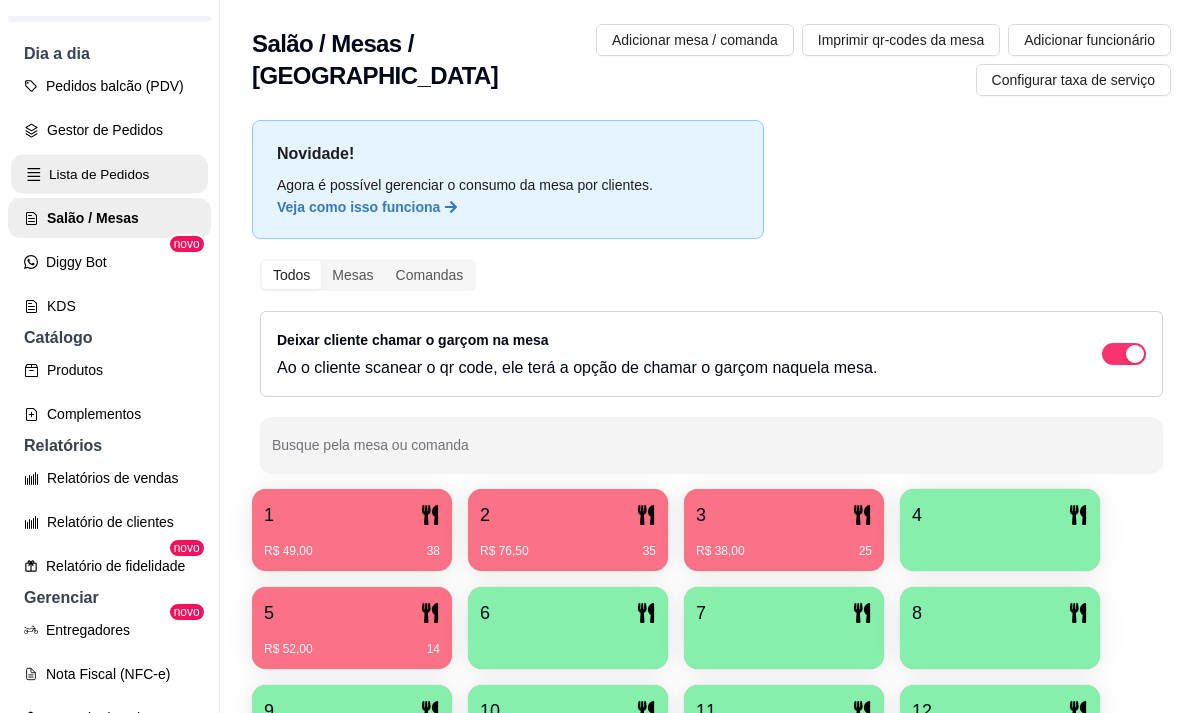 click on "Lista de Pedidos" at bounding box center (109, 174) 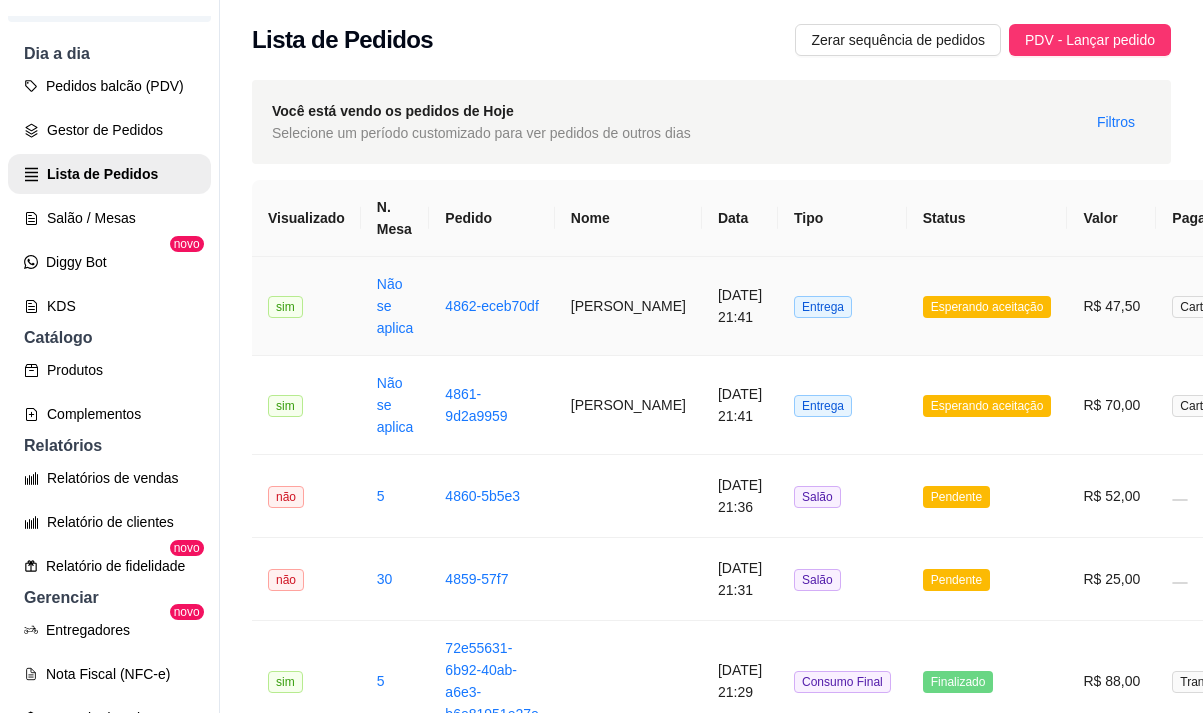 click on "Esperando aceitação" at bounding box center (987, 306) 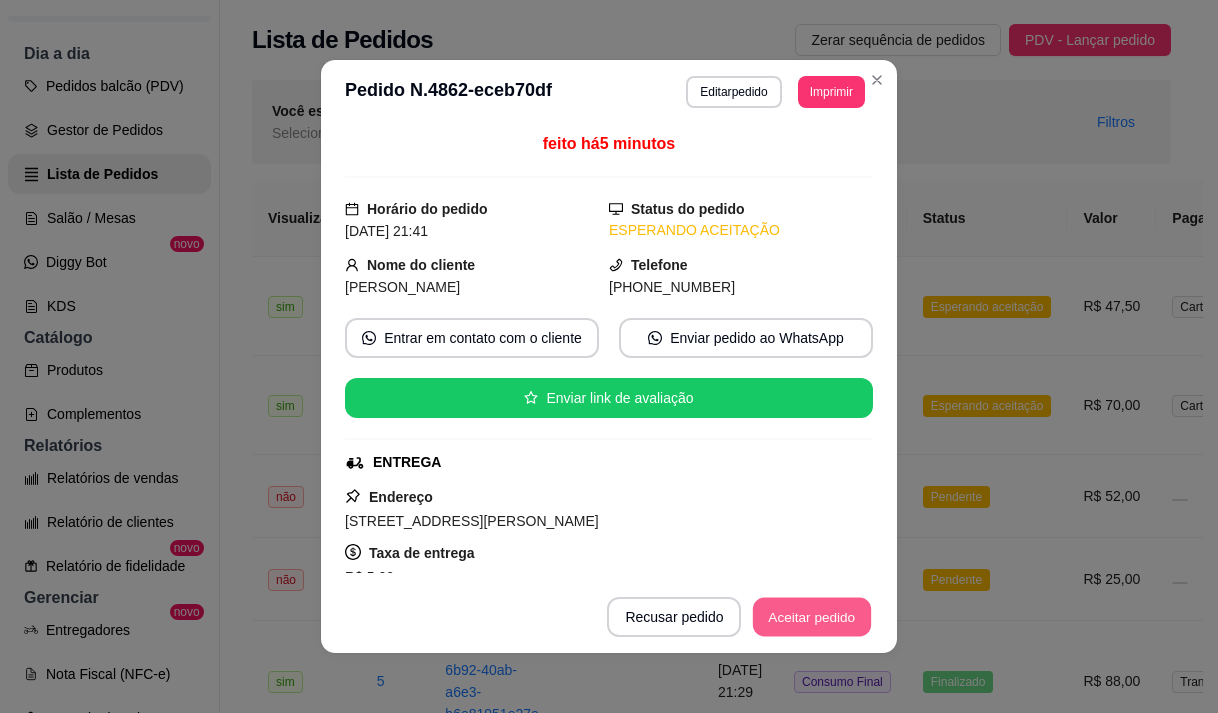 click on "Aceitar pedido" at bounding box center [812, 617] 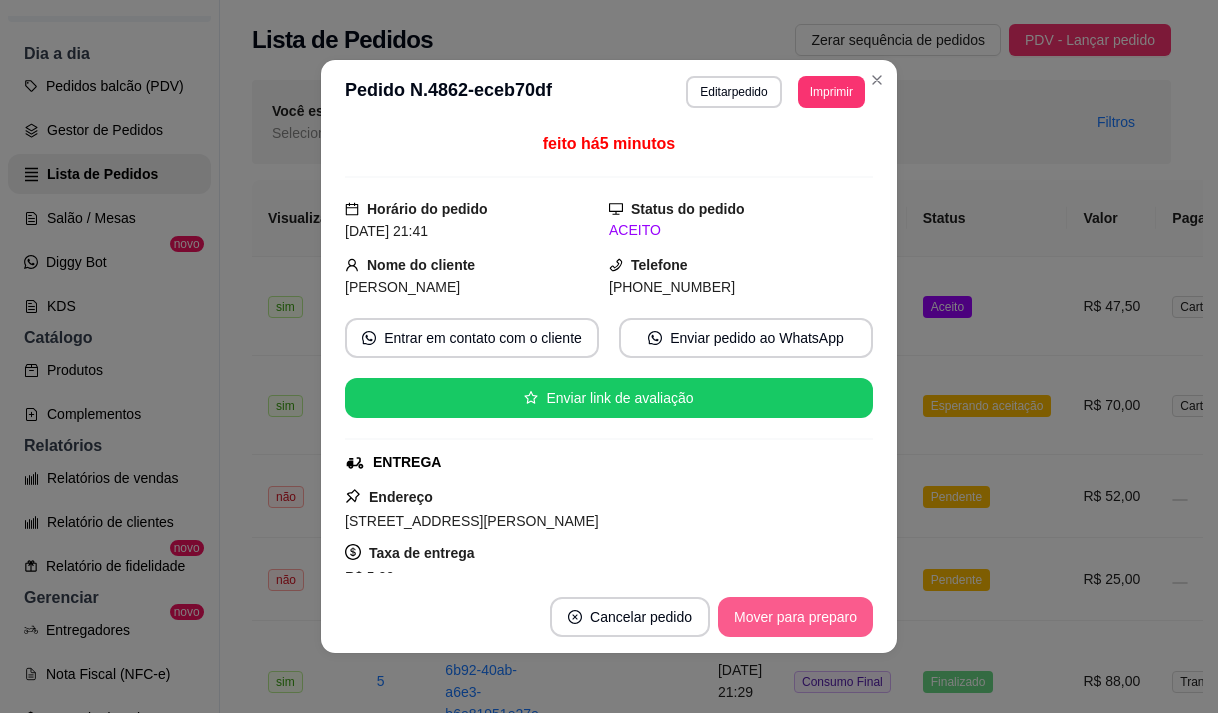 click on "Mover para preparo" at bounding box center (795, 617) 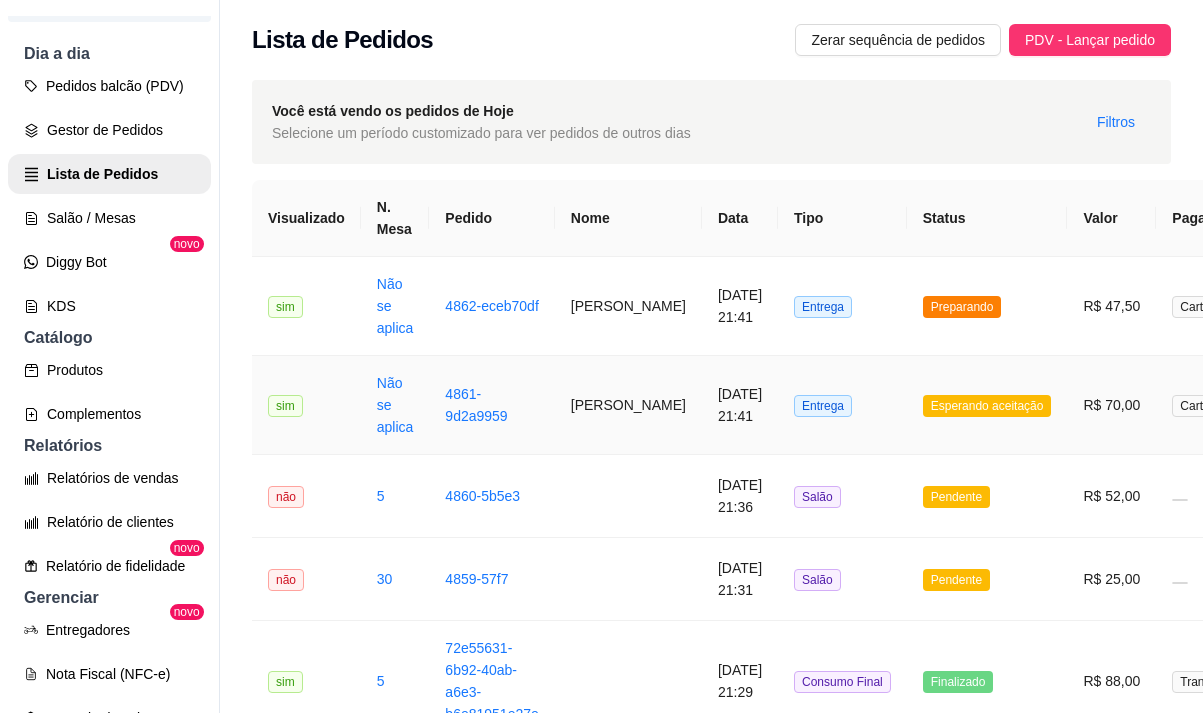 click on "Esperando aceitação" at bounding box center [987, 406] 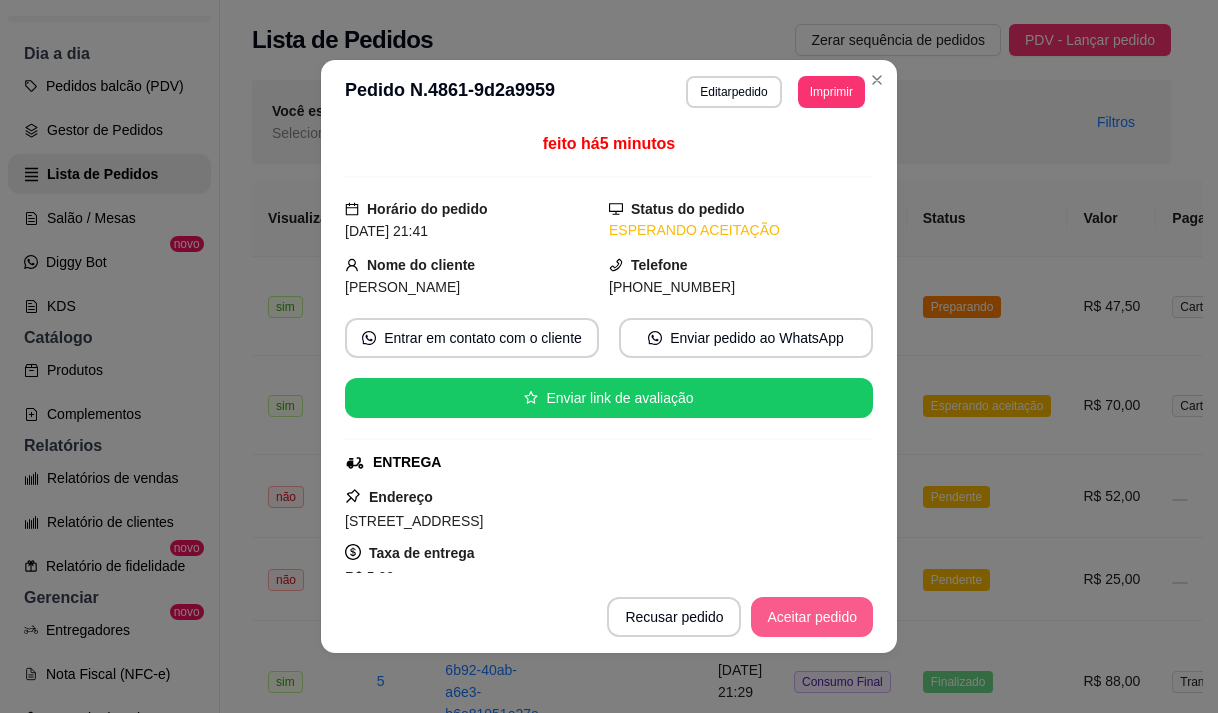 click on "Aceitar pedido" at bounding box center (812, 617) 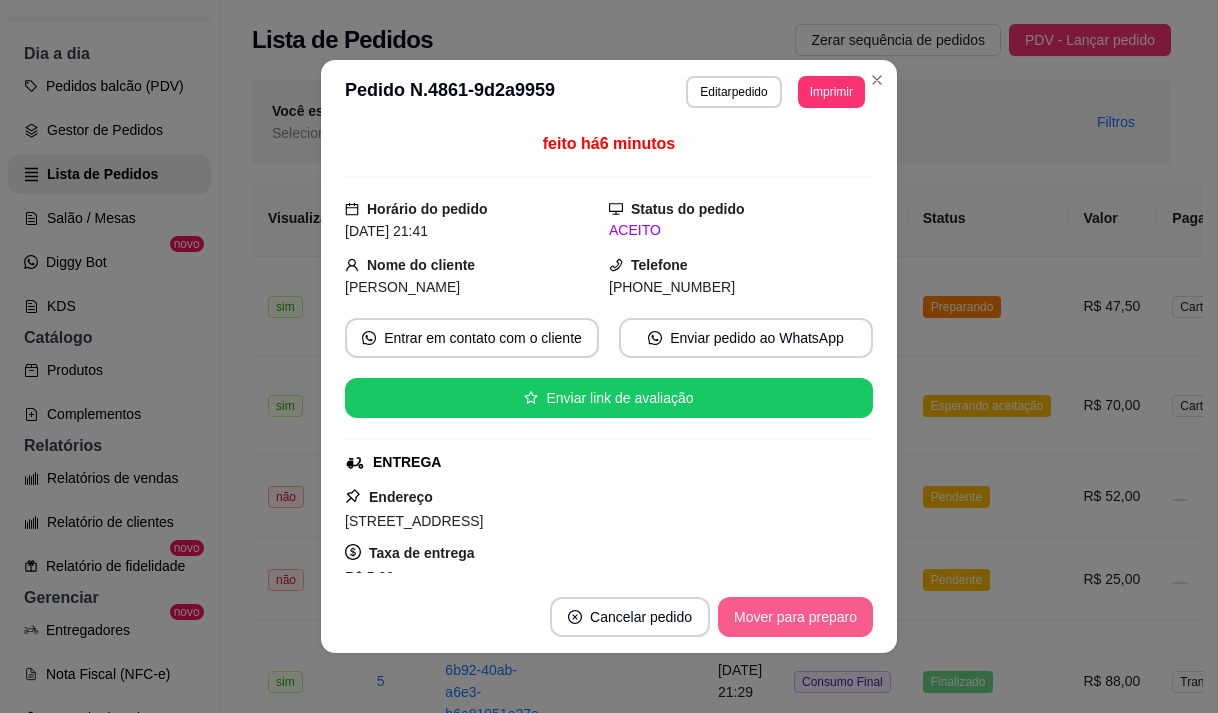 click on "Mover para preparo" at bounding box center [795, 617] 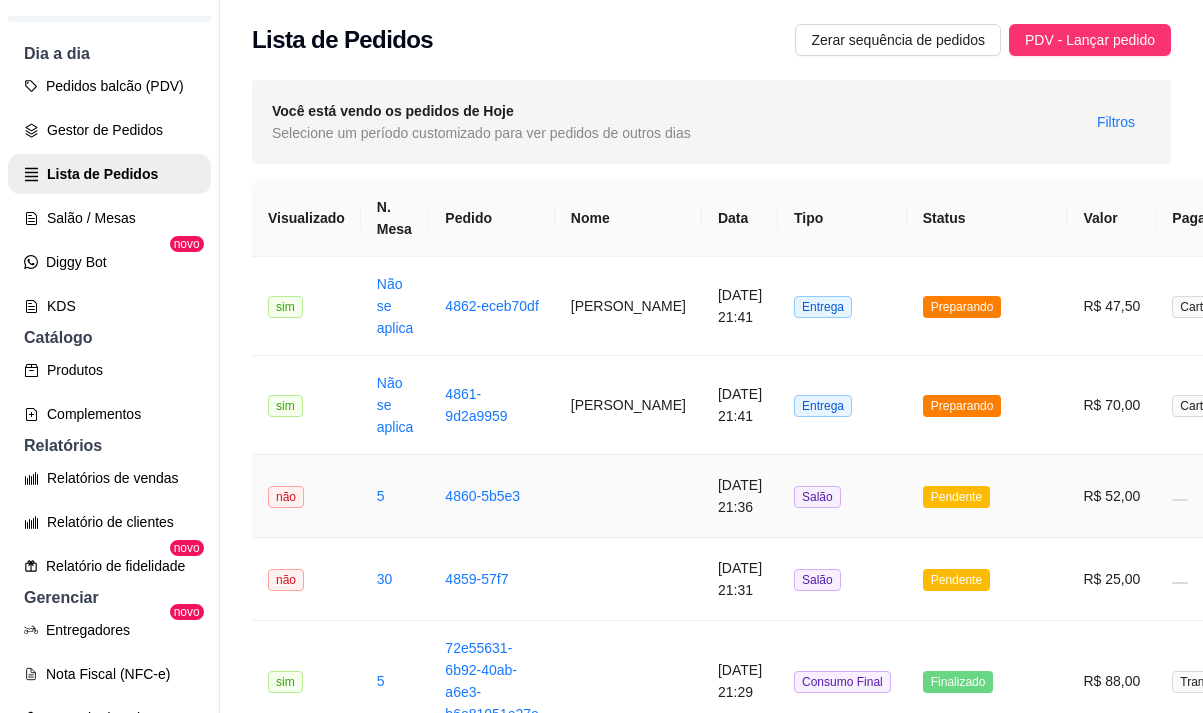 click on "Pendente" at bounding box center [956, 497] 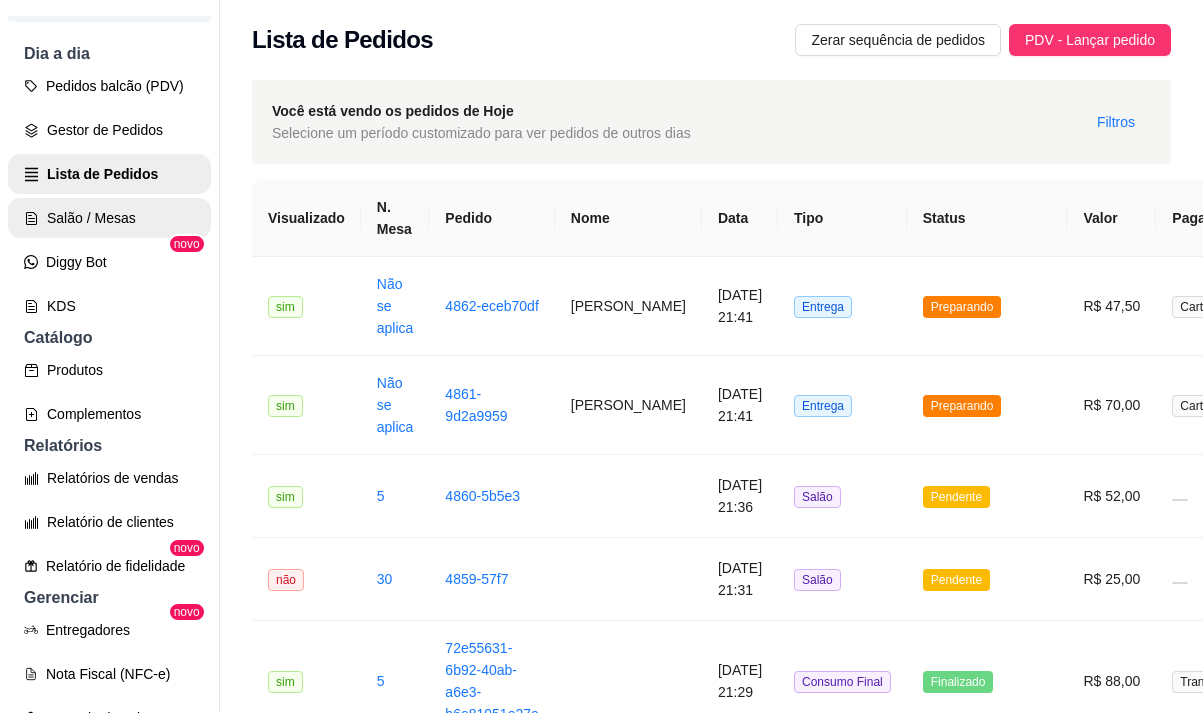 click on "Salão / Mesas" at bounding box center [109, 218] 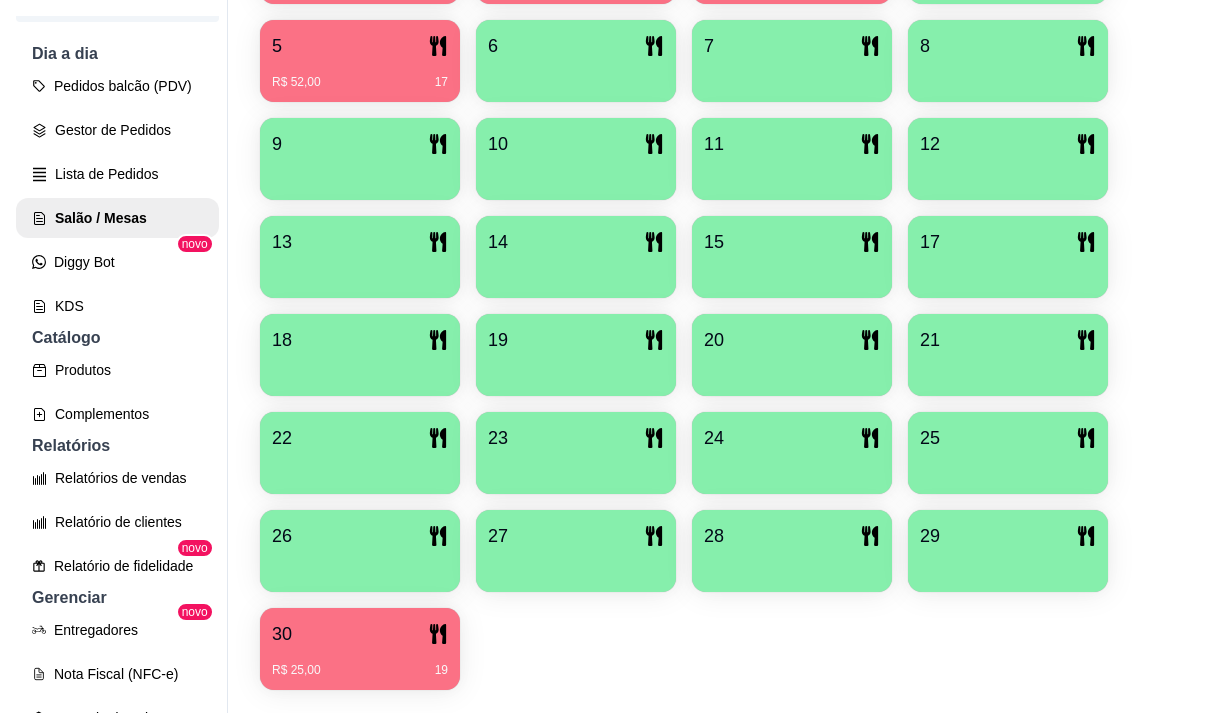 scroll, scrollTop: 639, scrollLeft: 0, axis: vertical 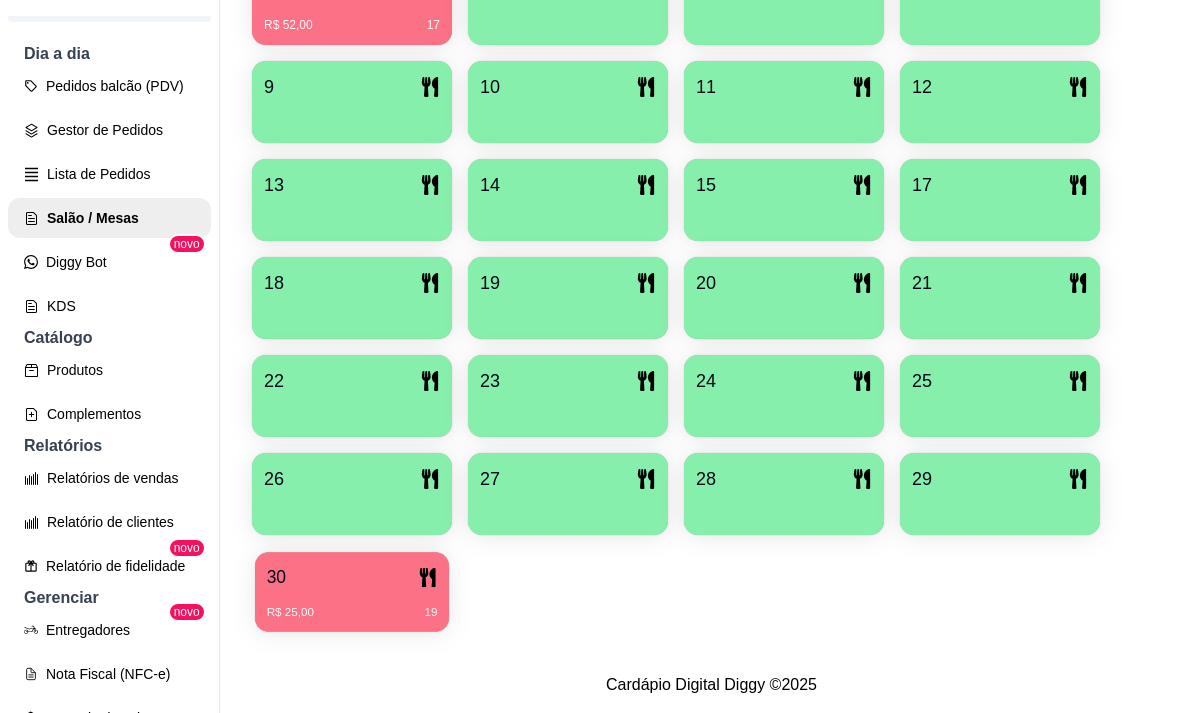 click on "R$ 25,00 19" at bounding box center (352, 605) 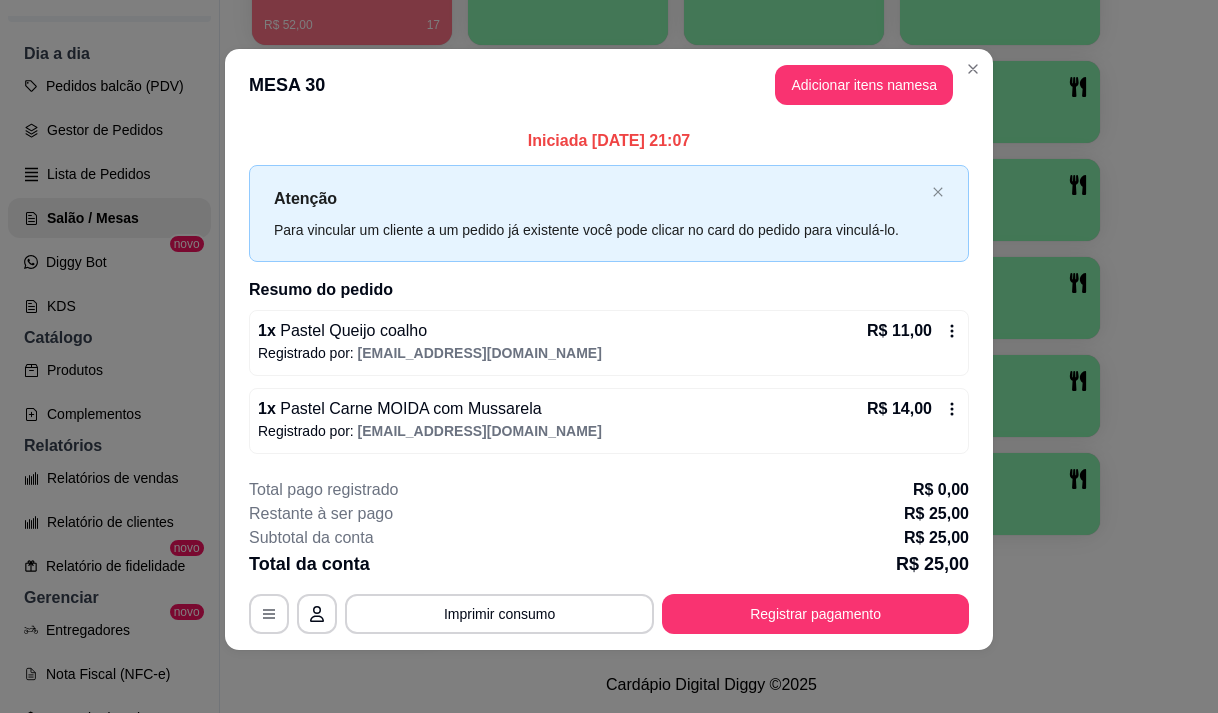 scroll, scrollTop: 8, scrollLeft: 0, axis: vertical 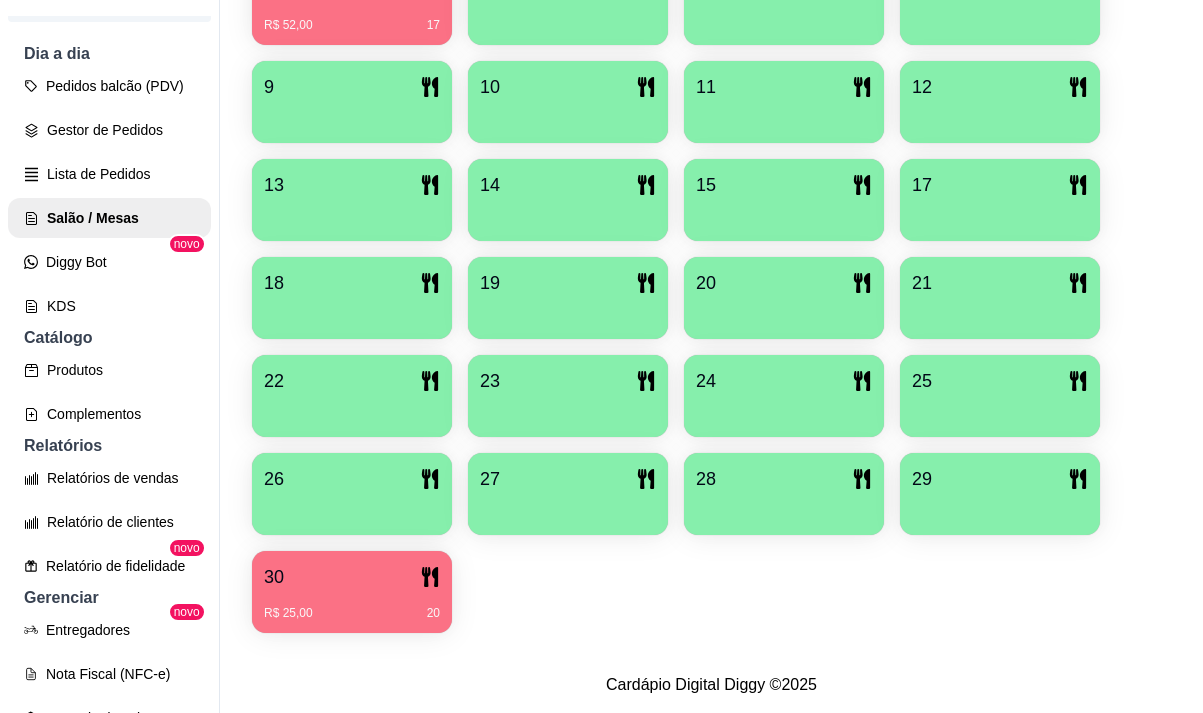 click at bounding box center (1000, 508) 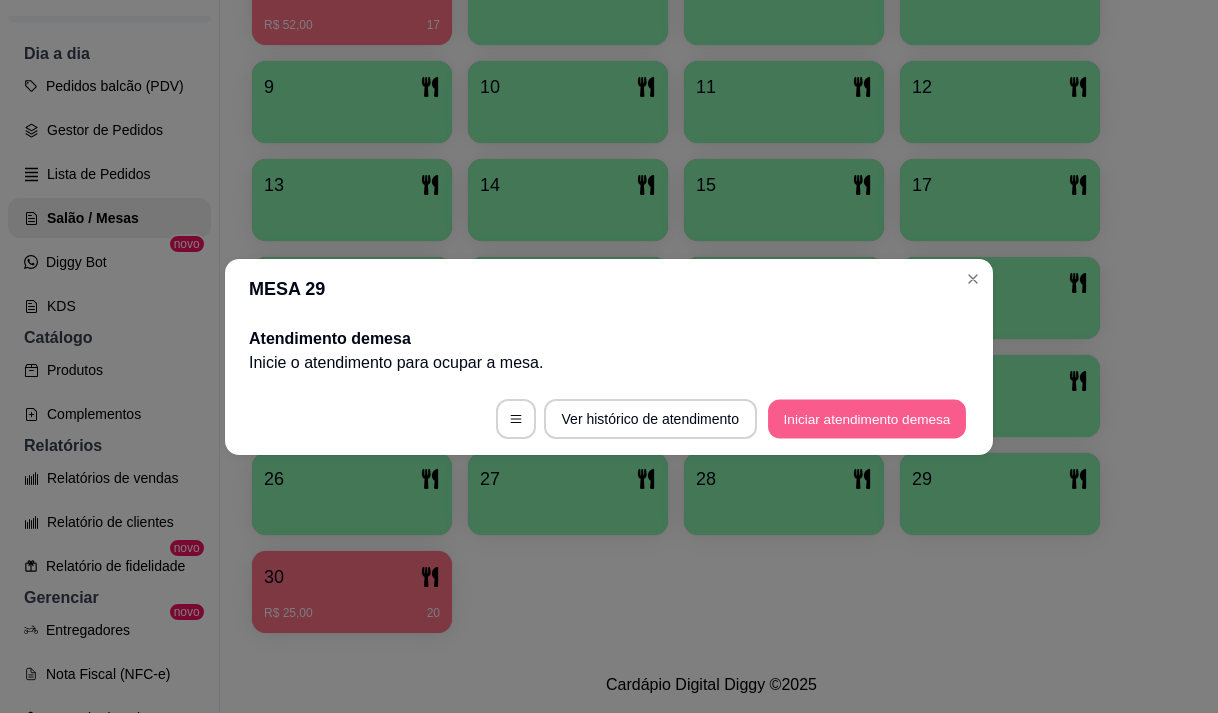 click on "Iniciar atendimento de  mesa" at bounding box center [867, 418] 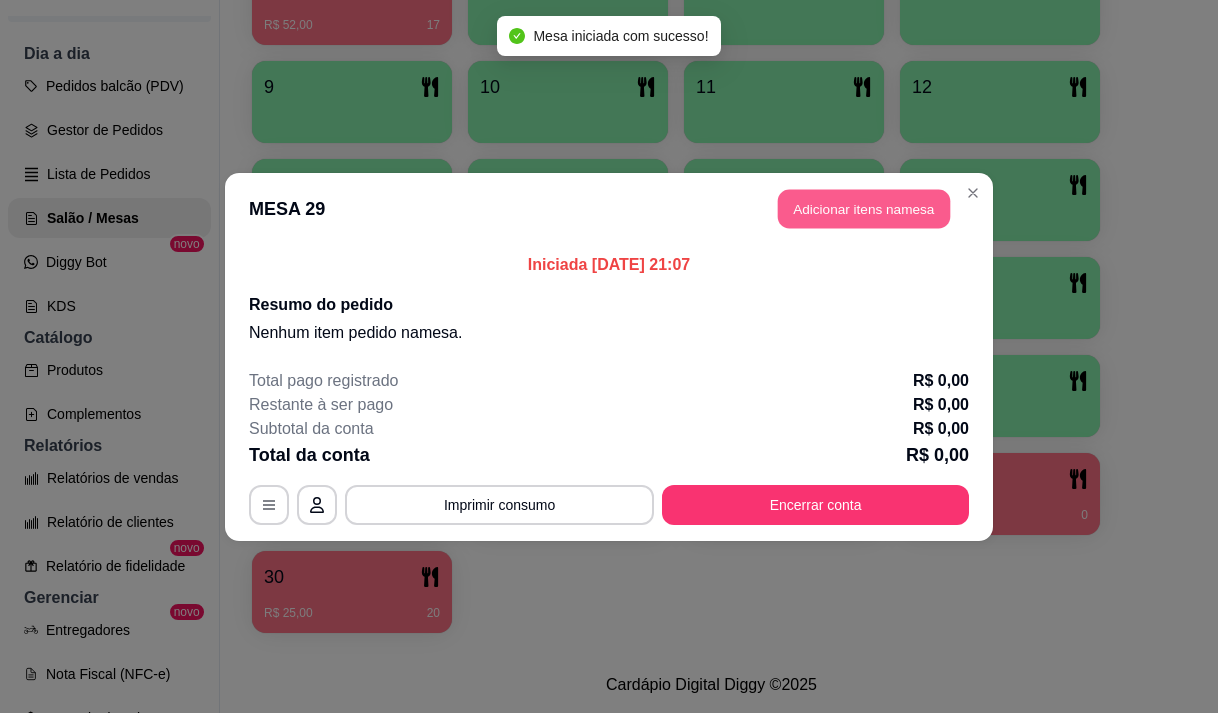 click on "Adicionar itens na  mesa" at bounding box center [864, 208] 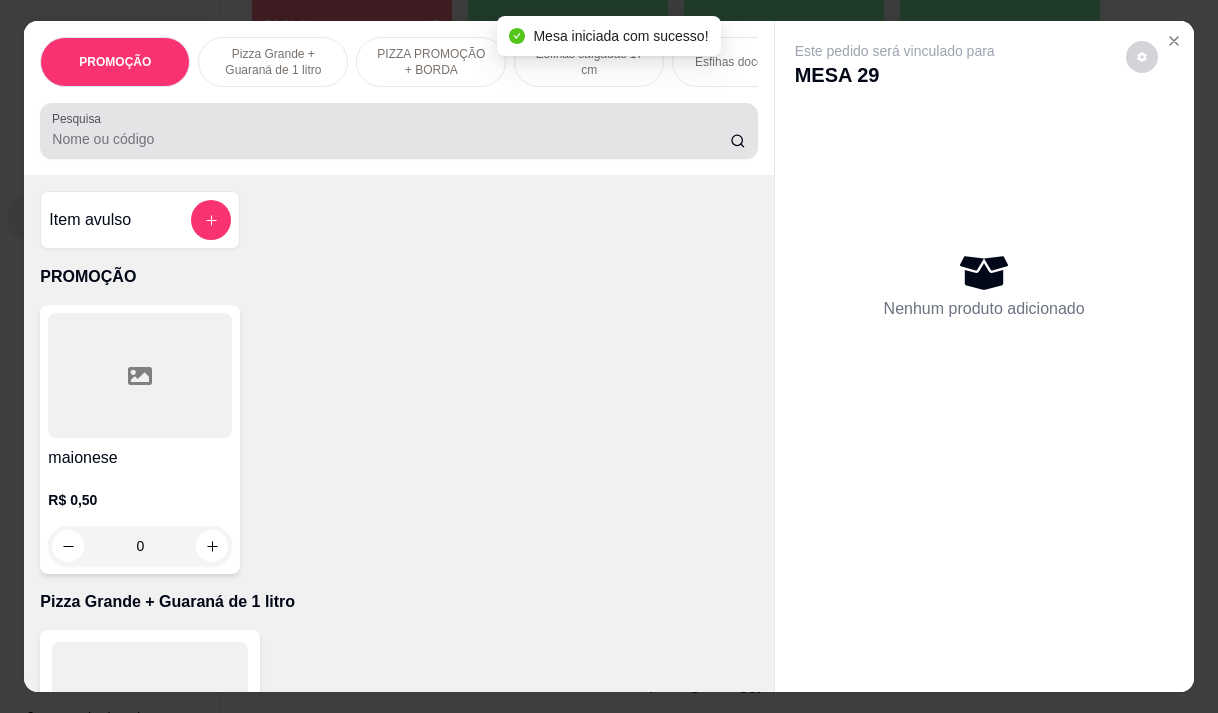 click on "Pesquisa" at bounding box center (391, 139) 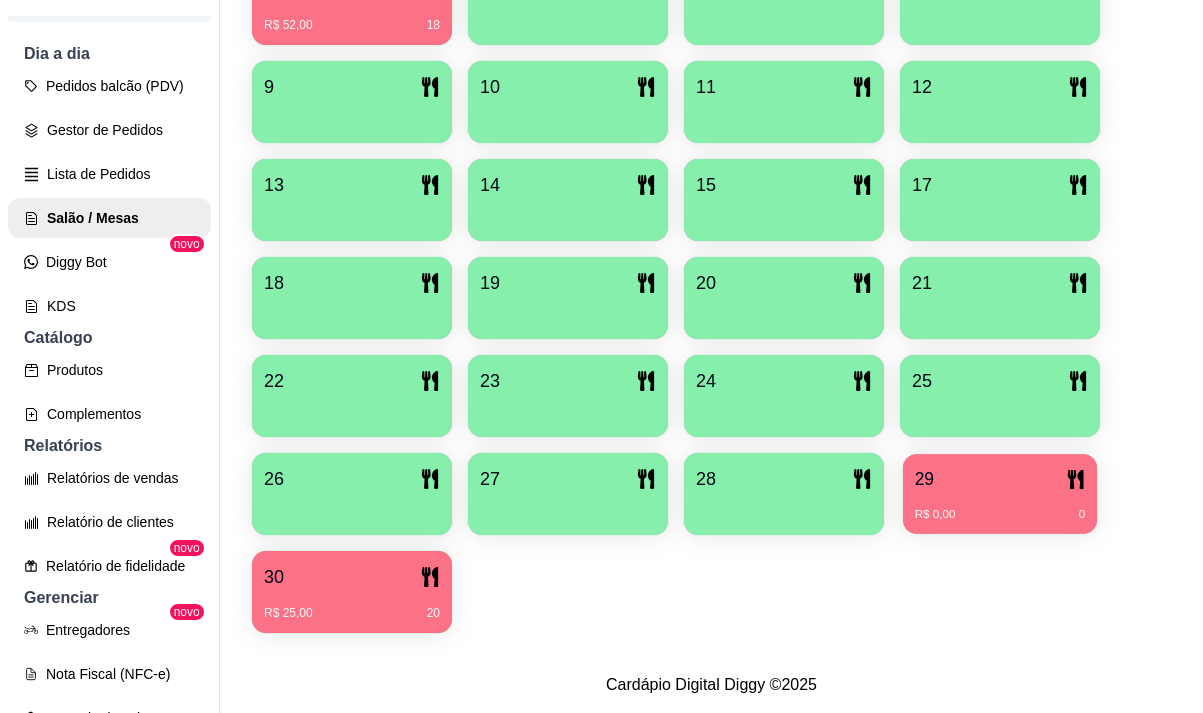 click on "R$ 0,00 0" at bounding box center [1000, 515] 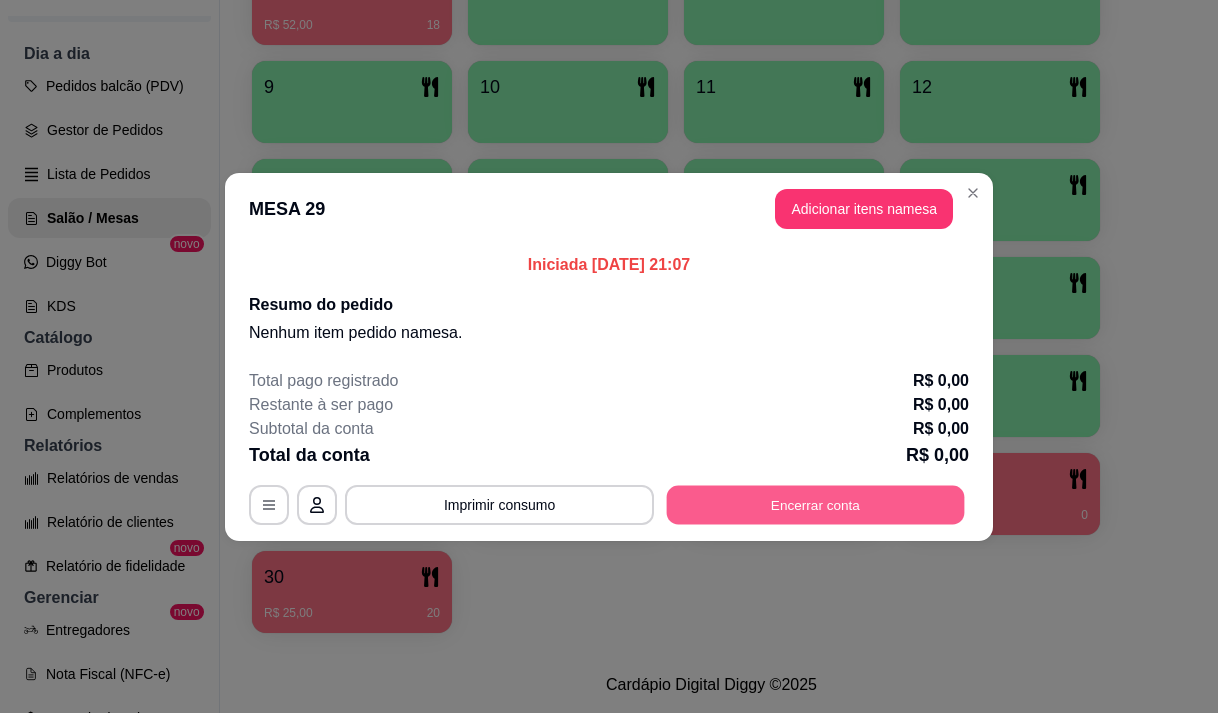click on "Encerrar conta" at bounding box center [816, 504] 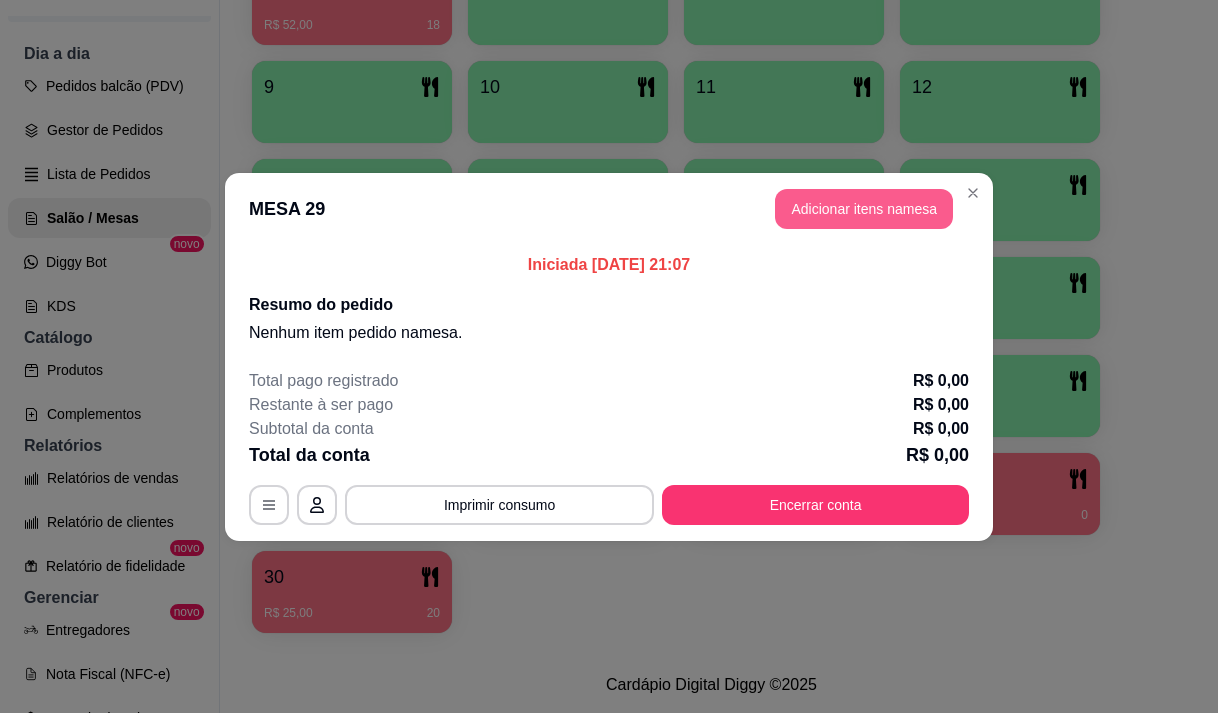 click on "Adicionar itens na  mesa" at bounding box center [864, 209] 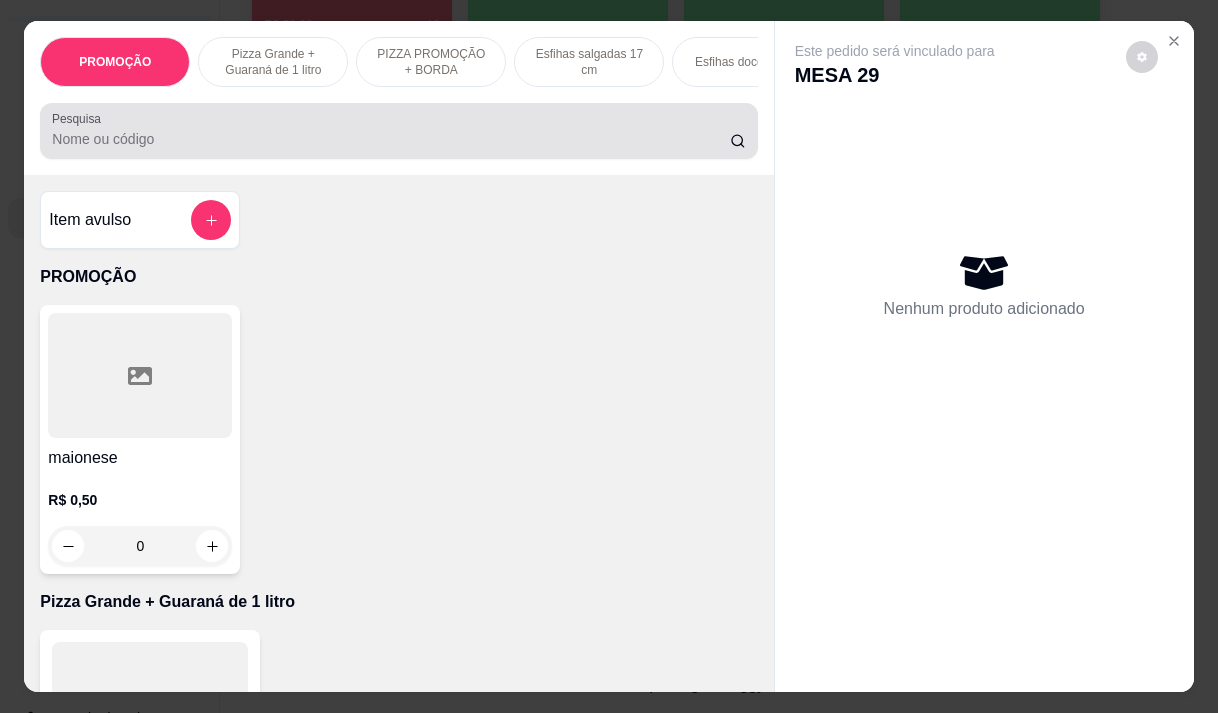 click at bounding box center [398, 131] 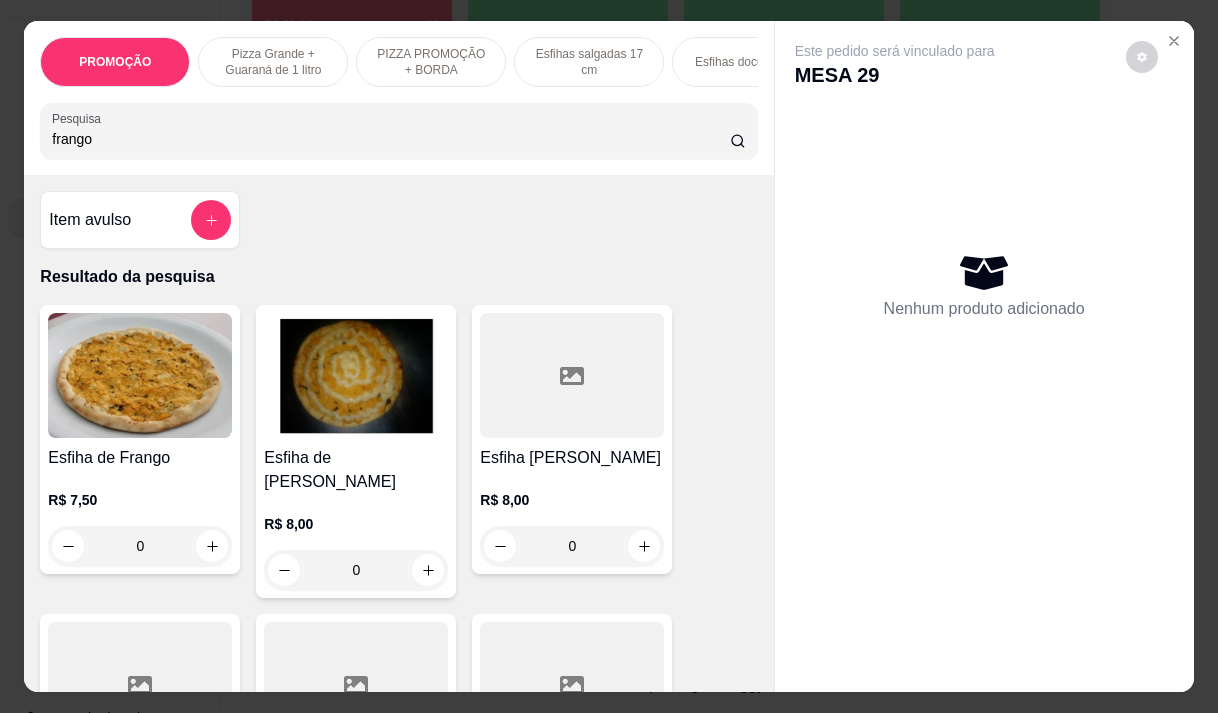 type on "frango" 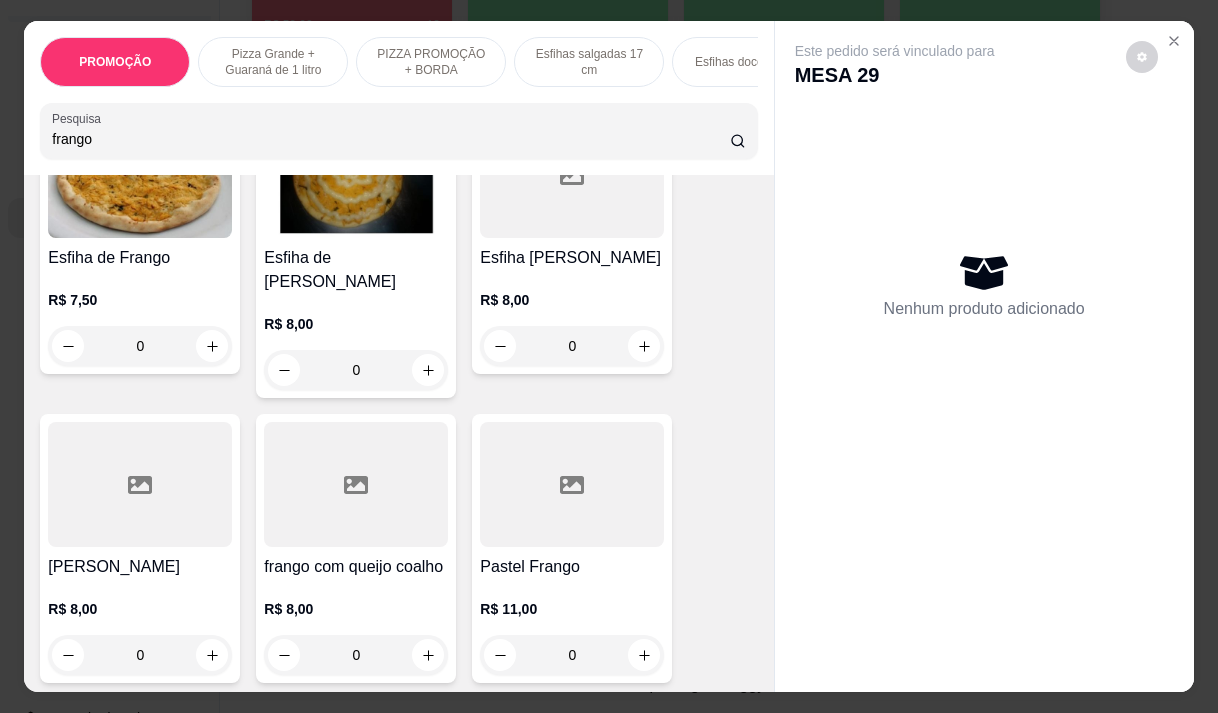 click on "Esfiha [PERSON_NAME]   R$ 8,00 0" at bounding box center (572, 239) 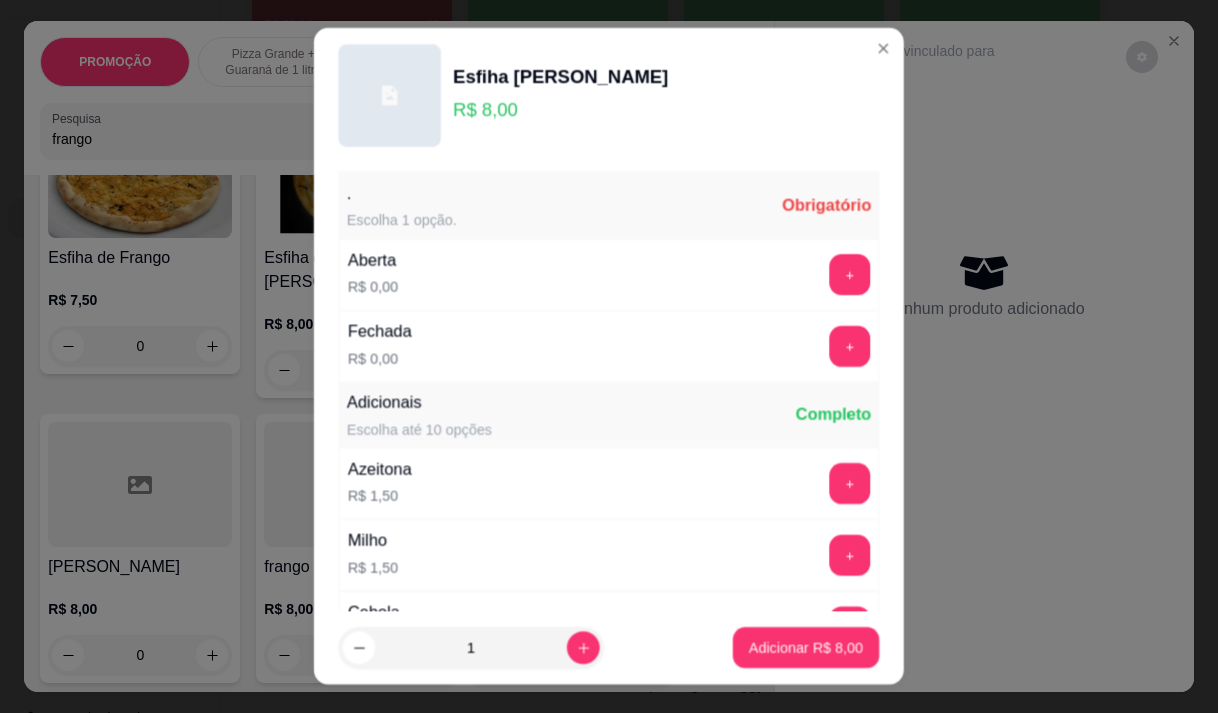 click on "Aberta R$ 0,00 +" at bounding box center [609, 275] 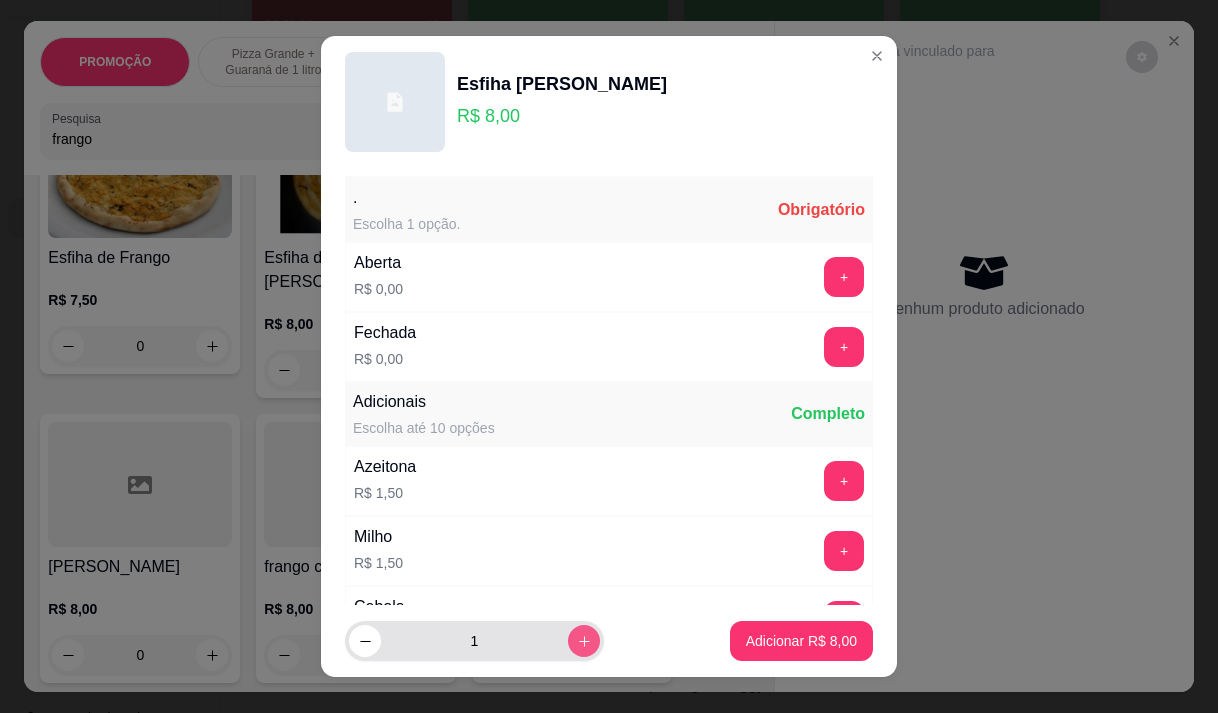 click at bounding box center (584, 641) 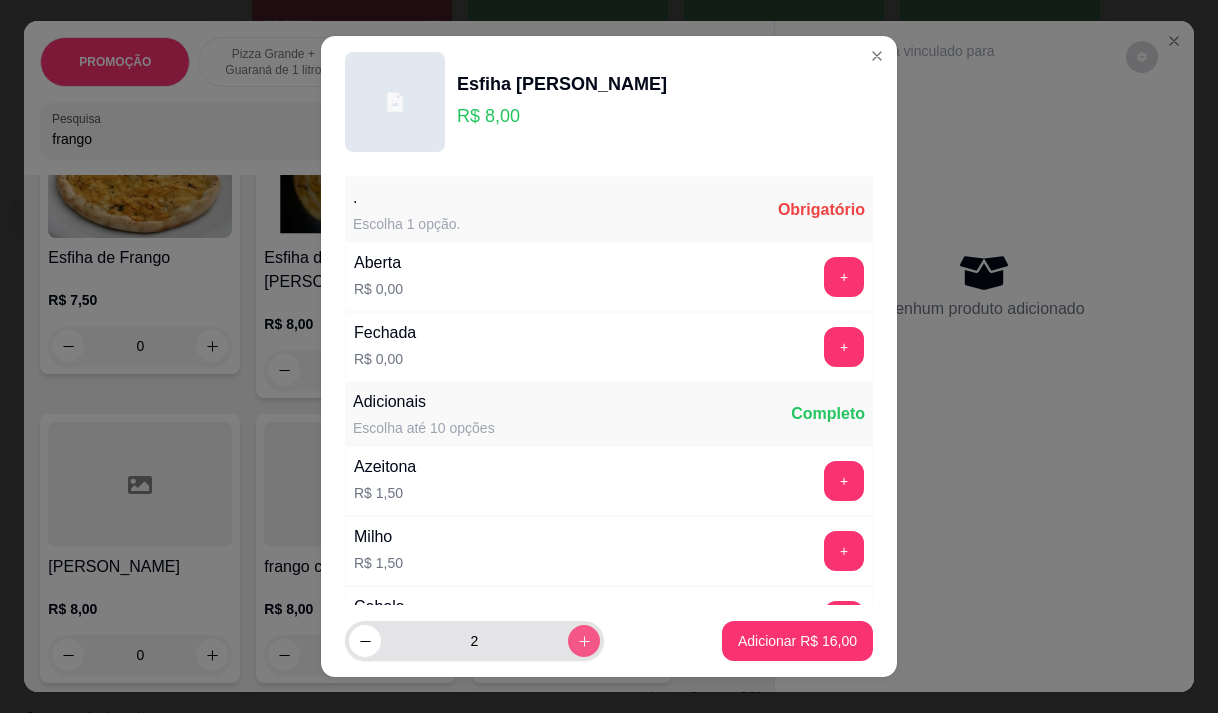 click 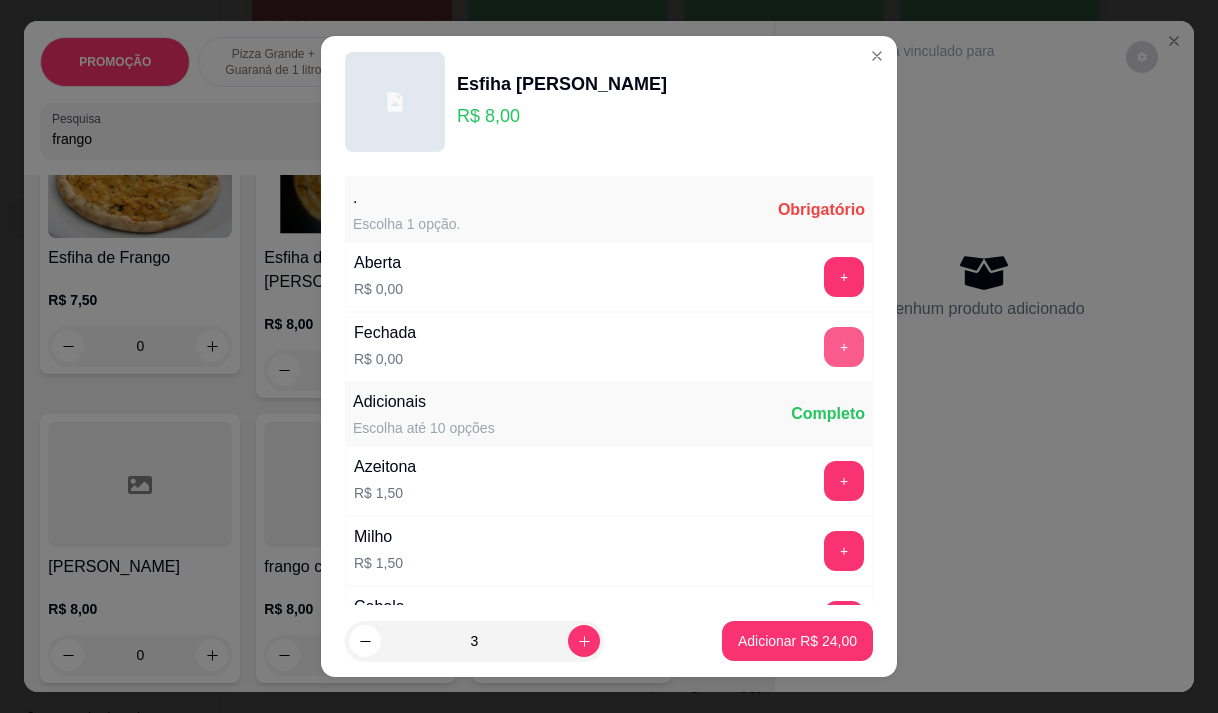 click on "+" at bounding box center [844, 347] 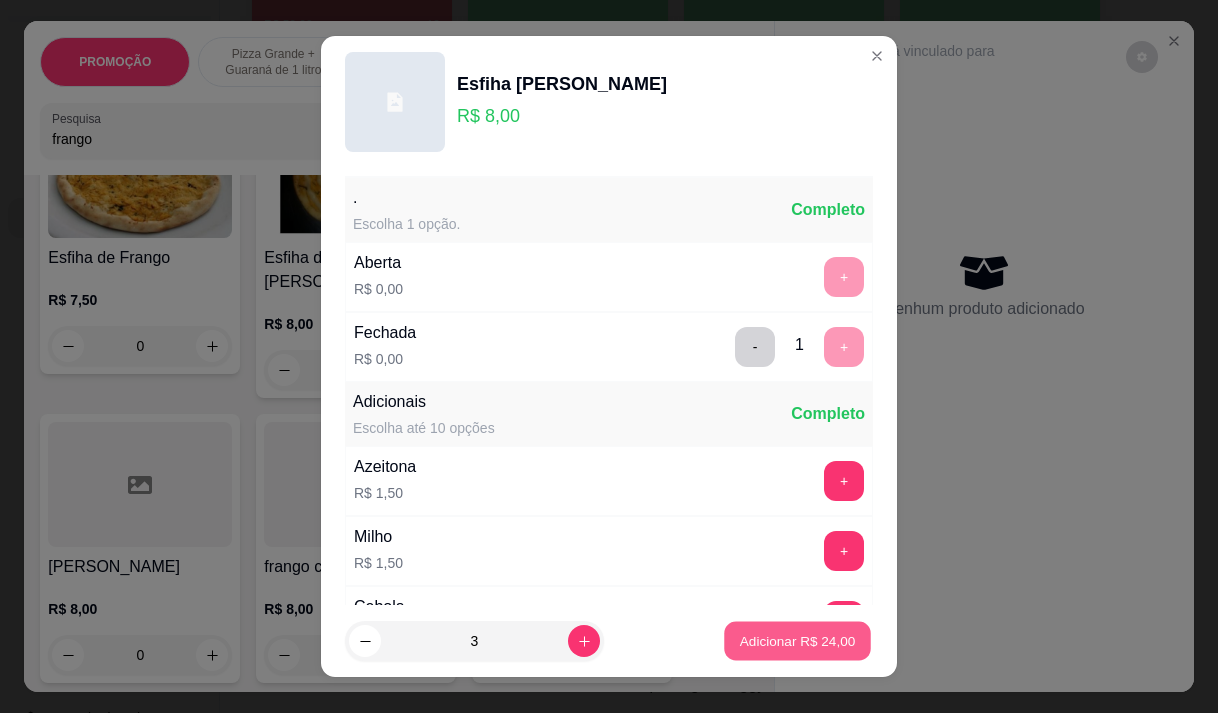 click on "Adicionar   R$ 24,00" at bounding box center (798, 641) 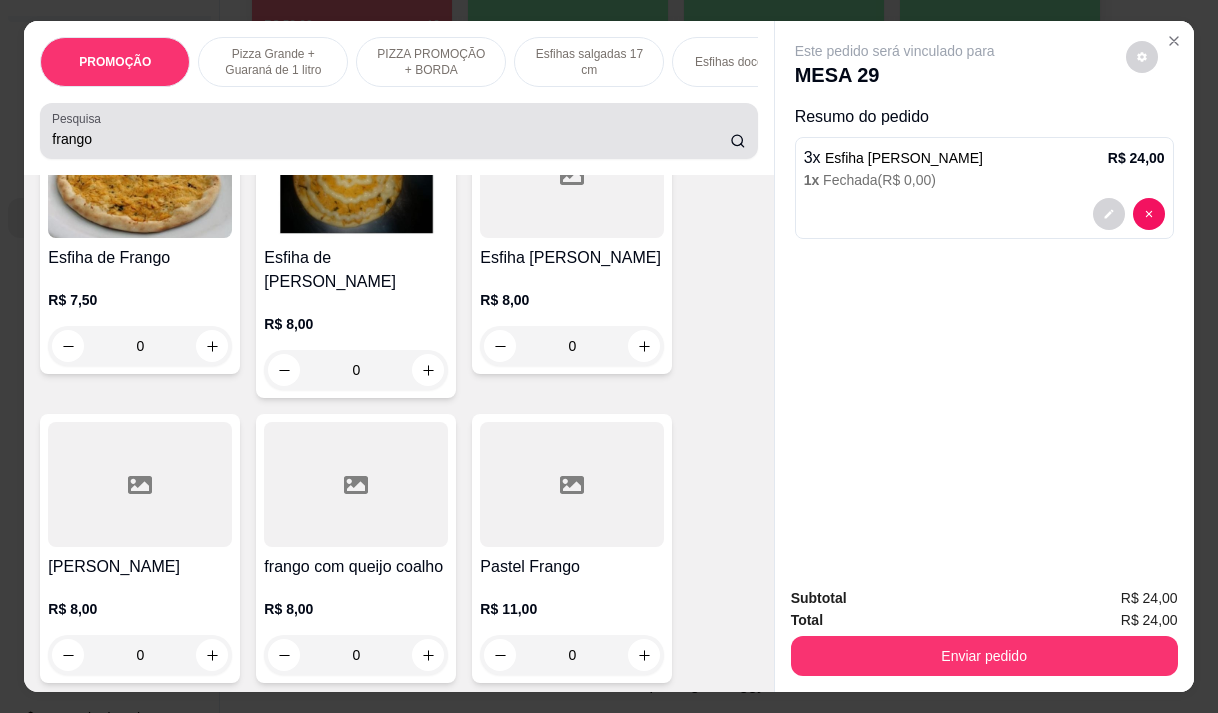 click on "PROMOÇÃO  Pizza Grande + Guaraná de 1 litro  PIZZA PROMOÇÃO + BORDA  Esfihas salgadas 17 cm Esfihas doce 17 cm Kibes Pastéis salgados 27 cm Pastéis doces 27 cm PASTÉIS KIDS Pizza Salgadas Pizzas Doces Beirutes Bebidas Sucos meio adicional  embalagens  Pesquisa frango" at bounding box center [398, 98] 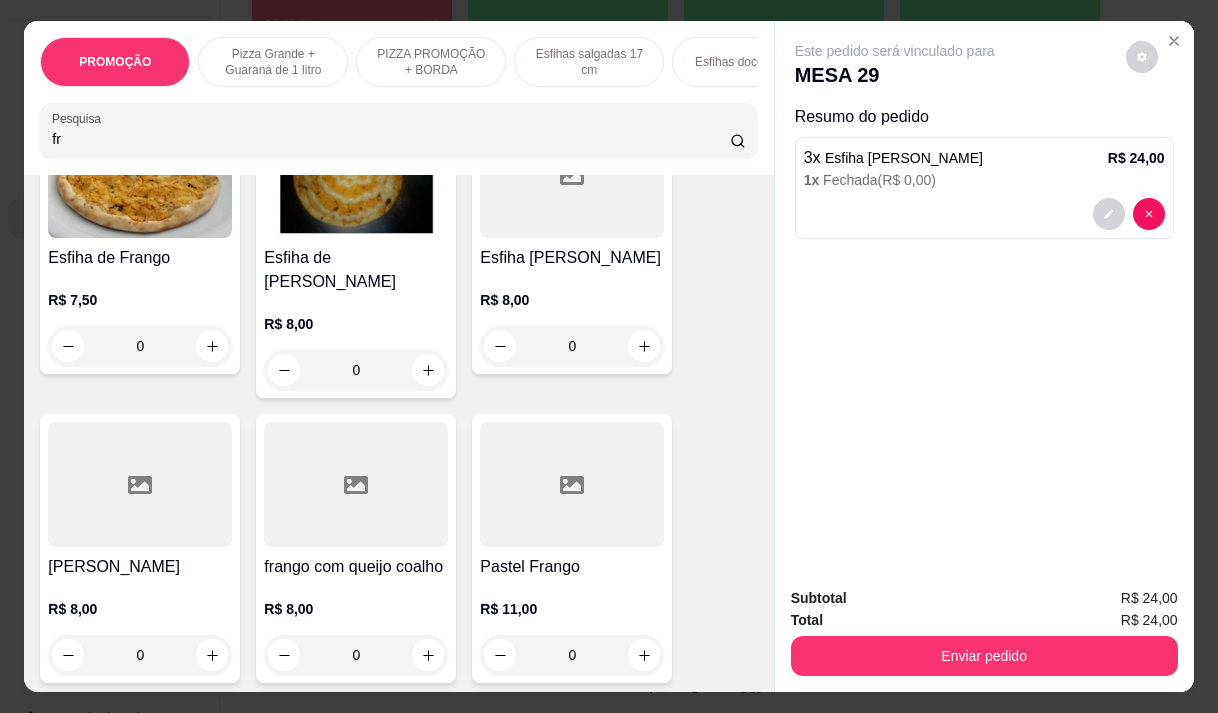 type on "f" 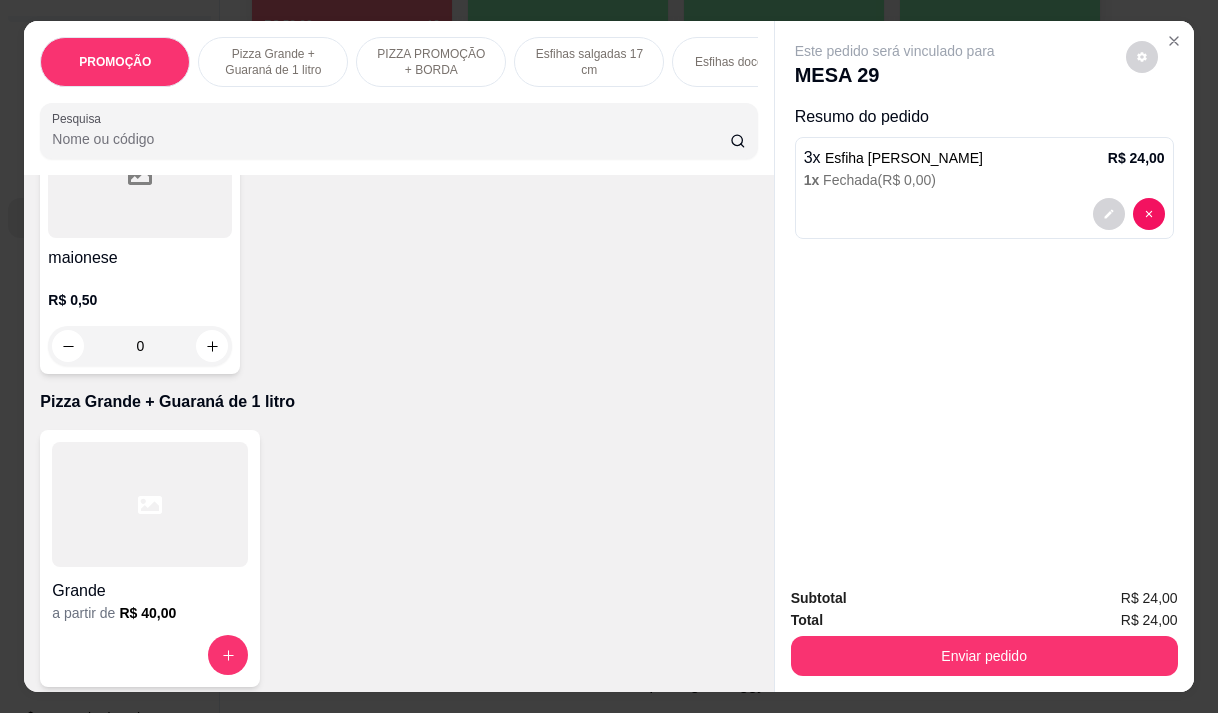 scroll, scrollTop: 1055, scrollLeft: 0, axis: vertical 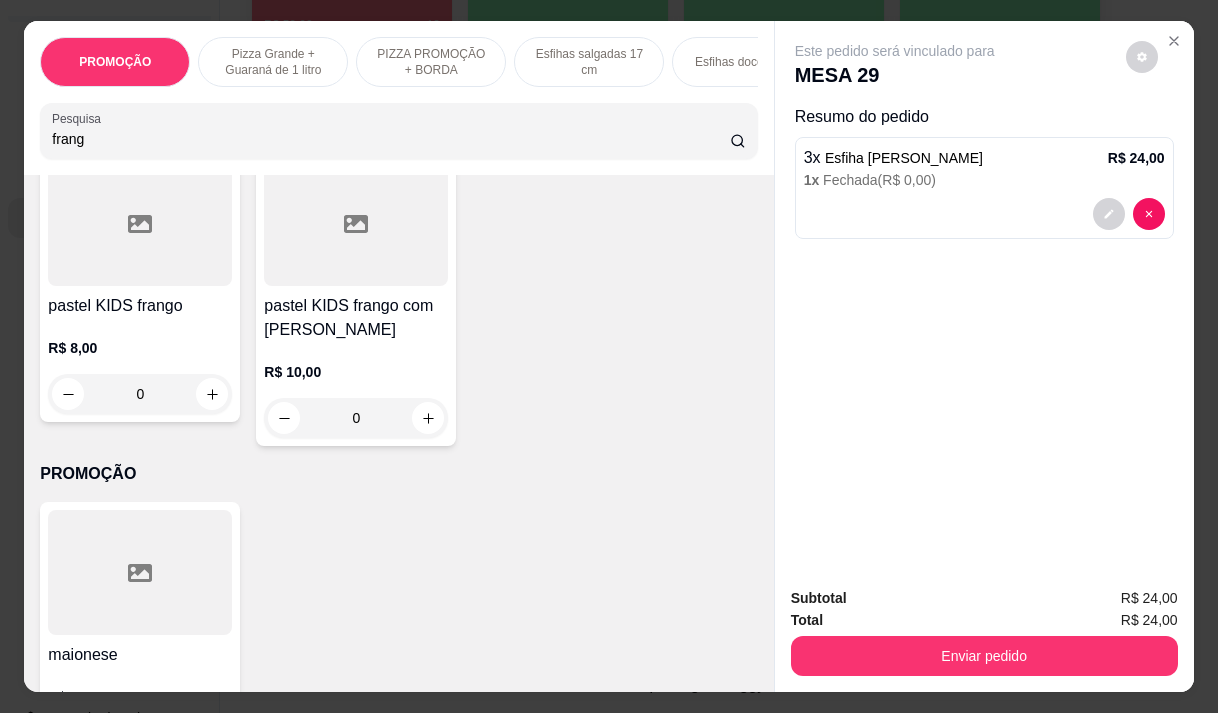 type on "frango" 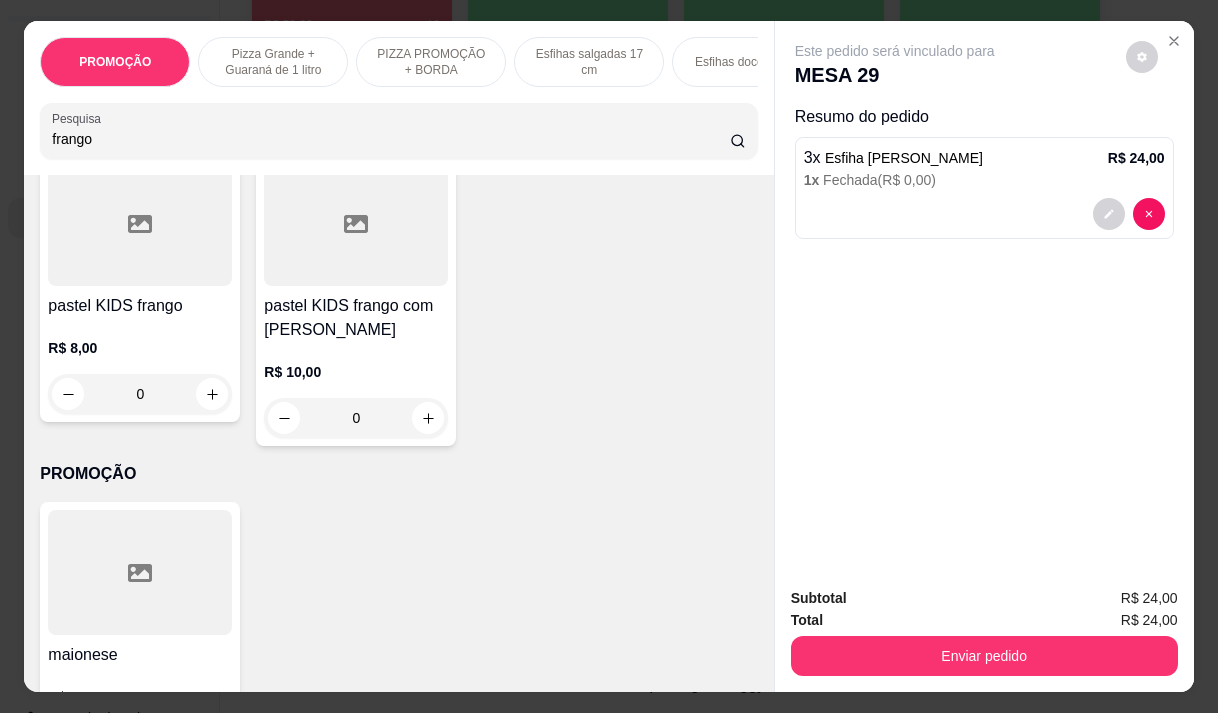 scroll, scrollTop: 2283, scrollLeft: 0, axis: vertical 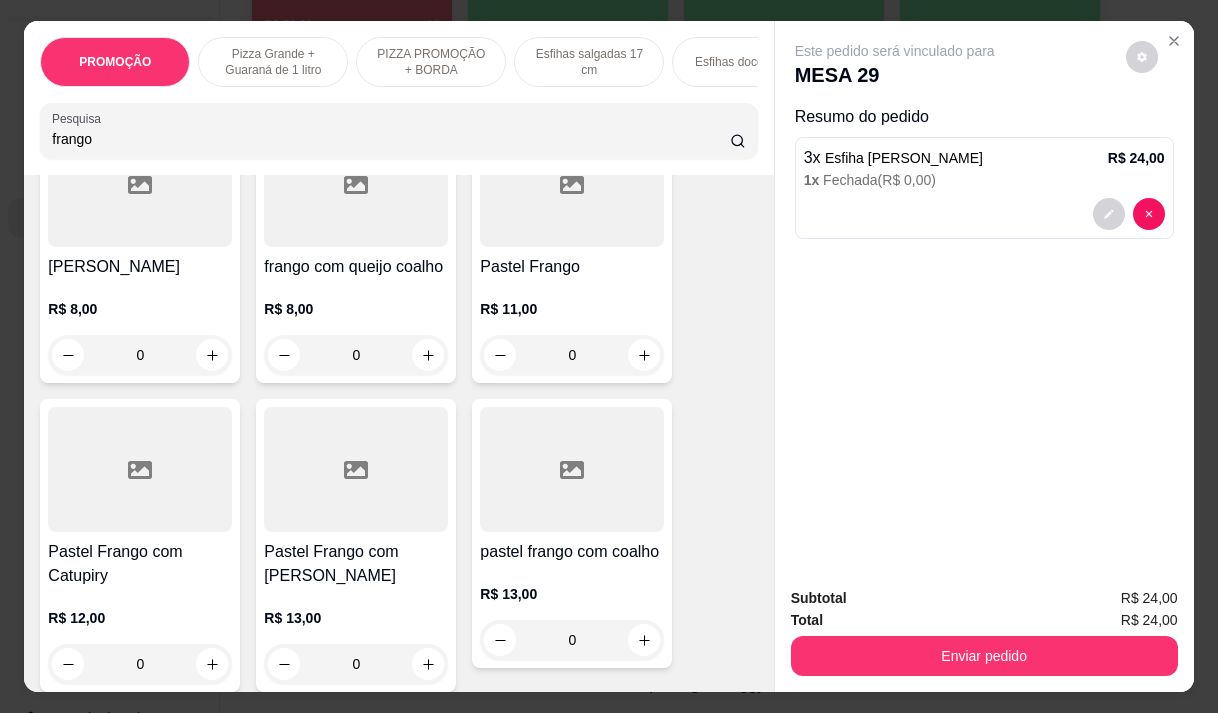 click on "Pastel Frango com [PERSON_NAME]" at bounding box center [356, 564] 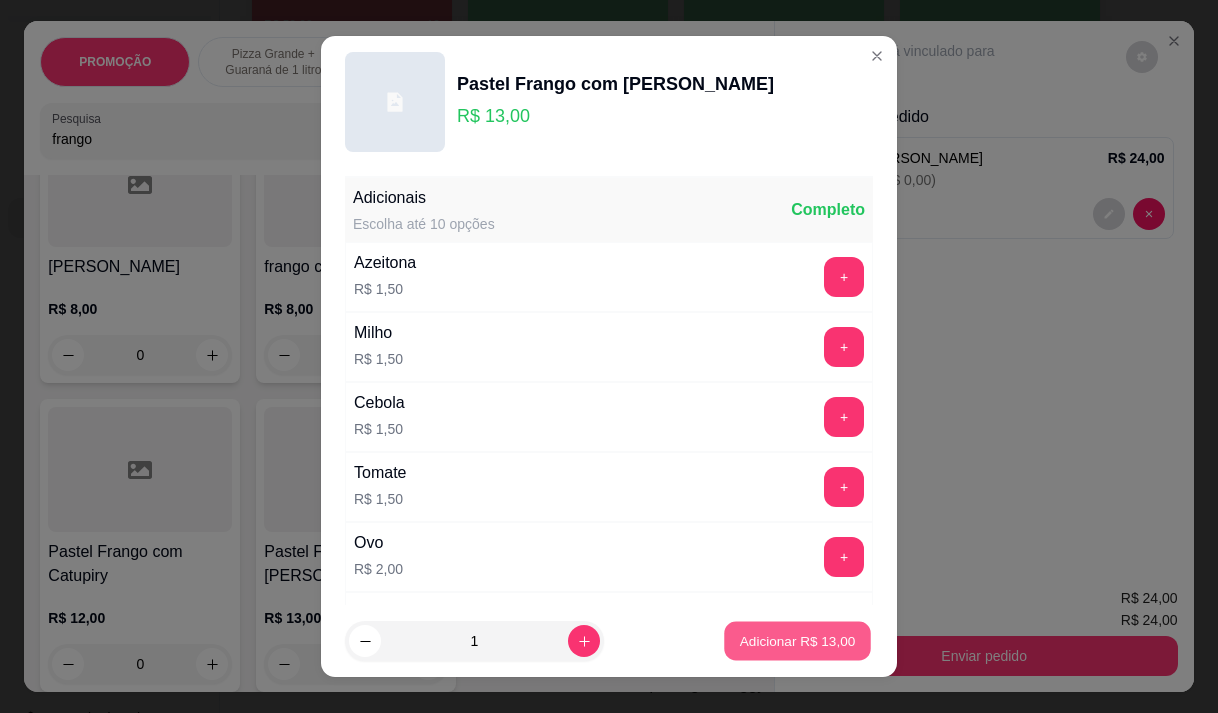 click on "Adicionar   R$ 13,00" at bounding box center (797, 641) 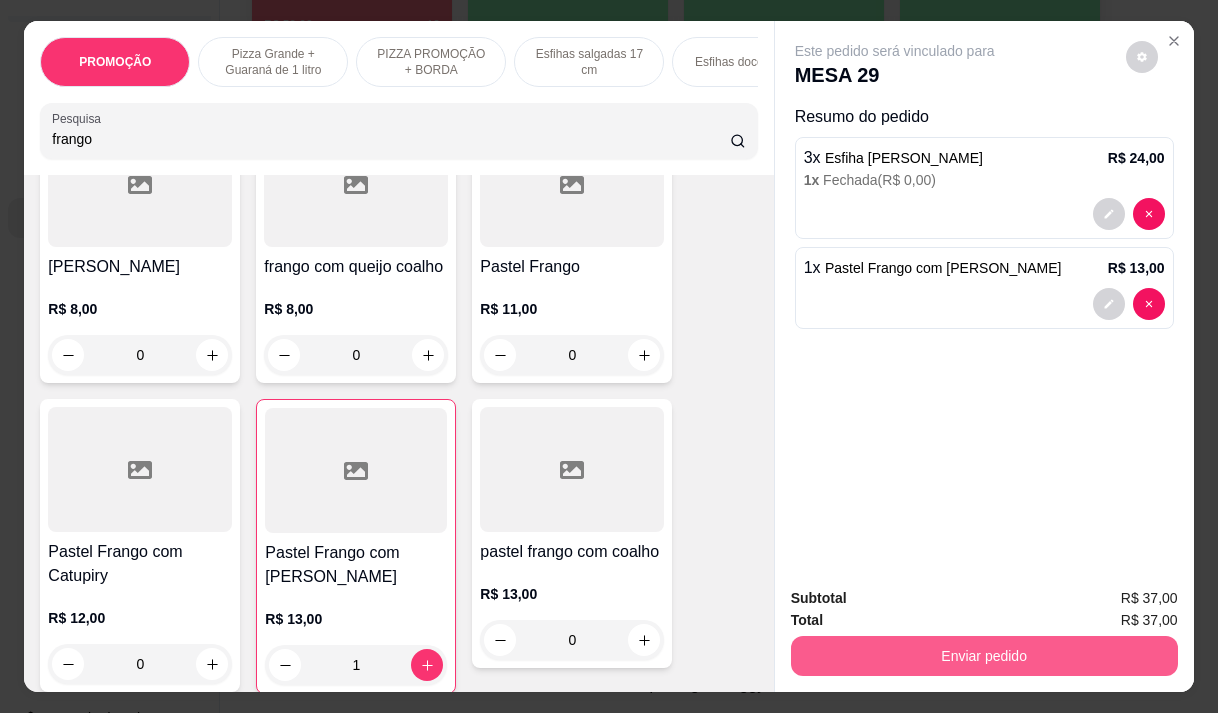click on "Enviar pedido" at bounding box center (984, 656) 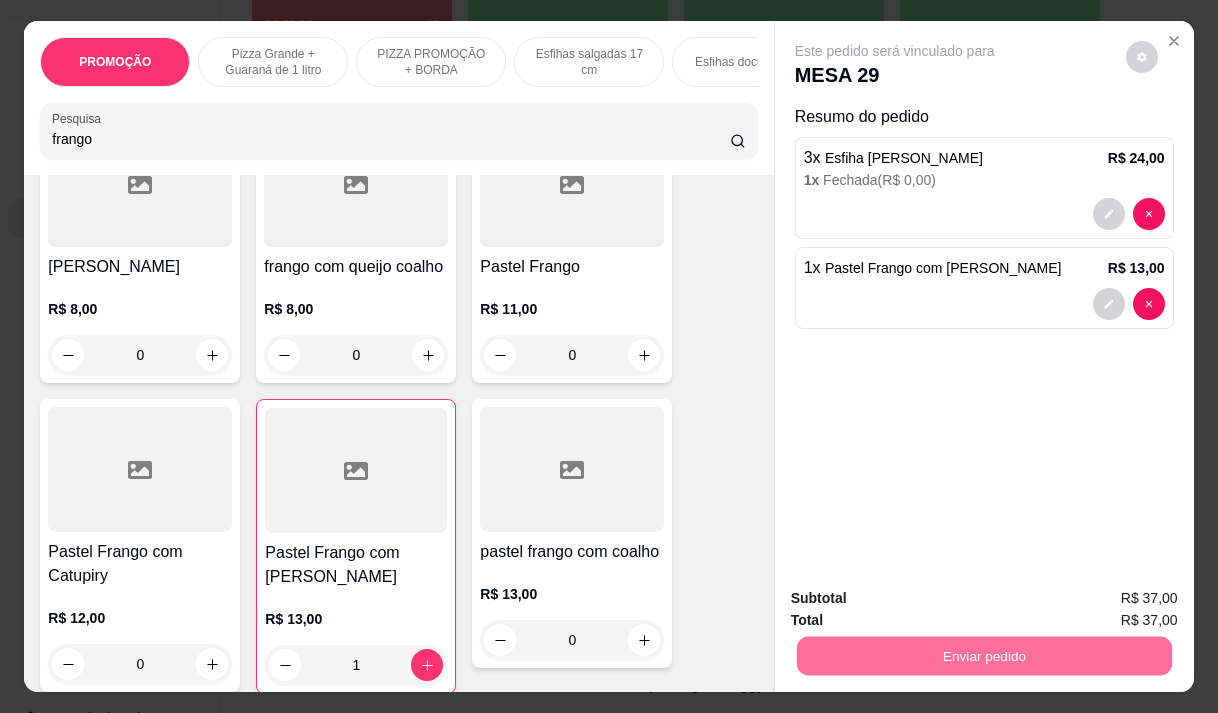 click on "Não registrar e enviar pedido" at bounding box center (918, 599) 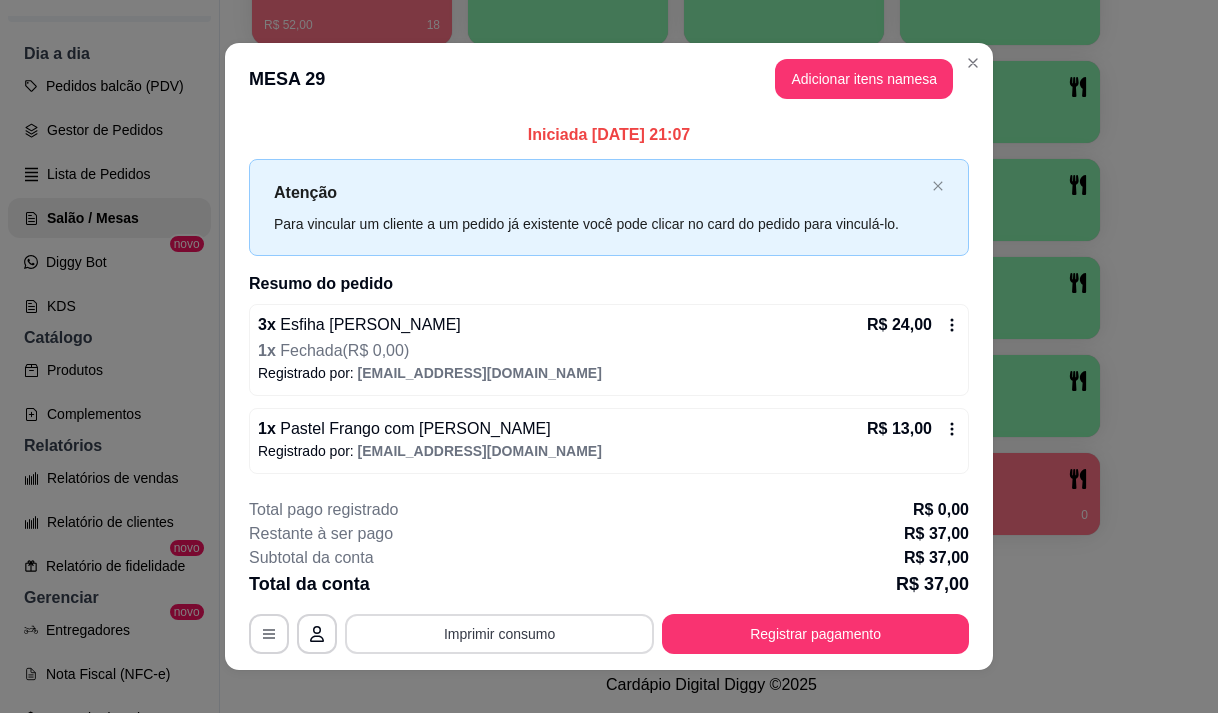 click on "Imprimir consumo" at bounding box center (499, 634) 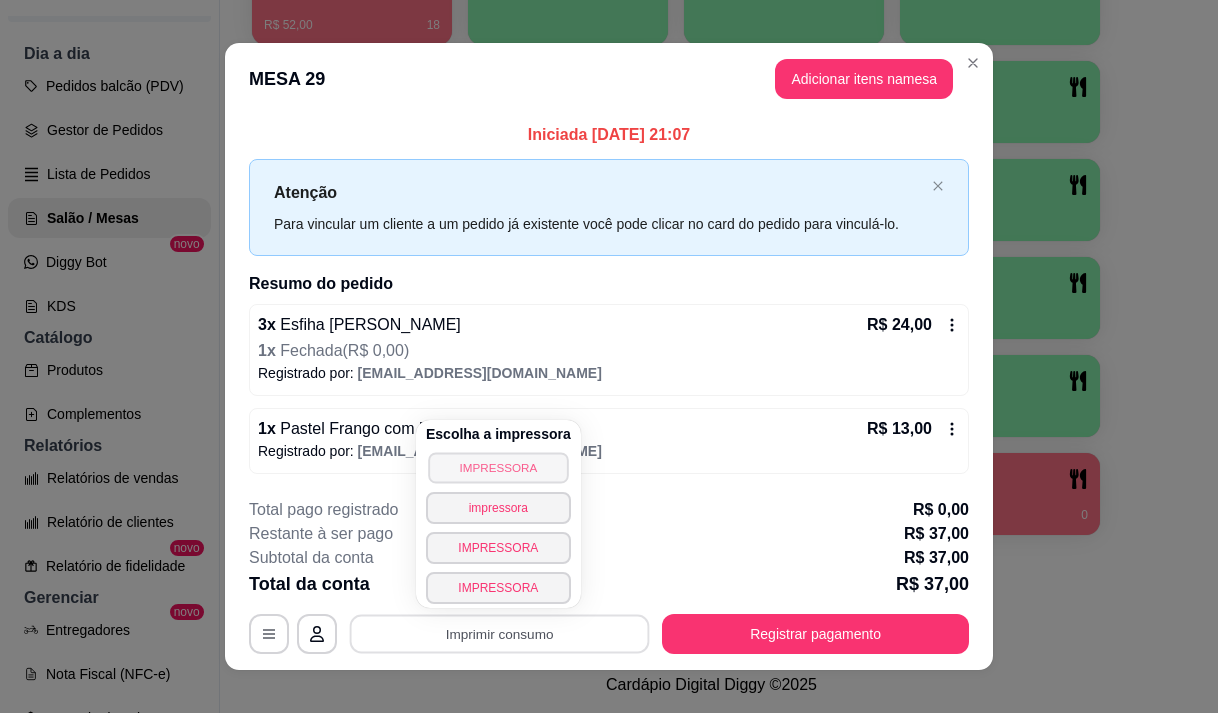 click on "IMPRESSORA" at bounding box center [498, 467] 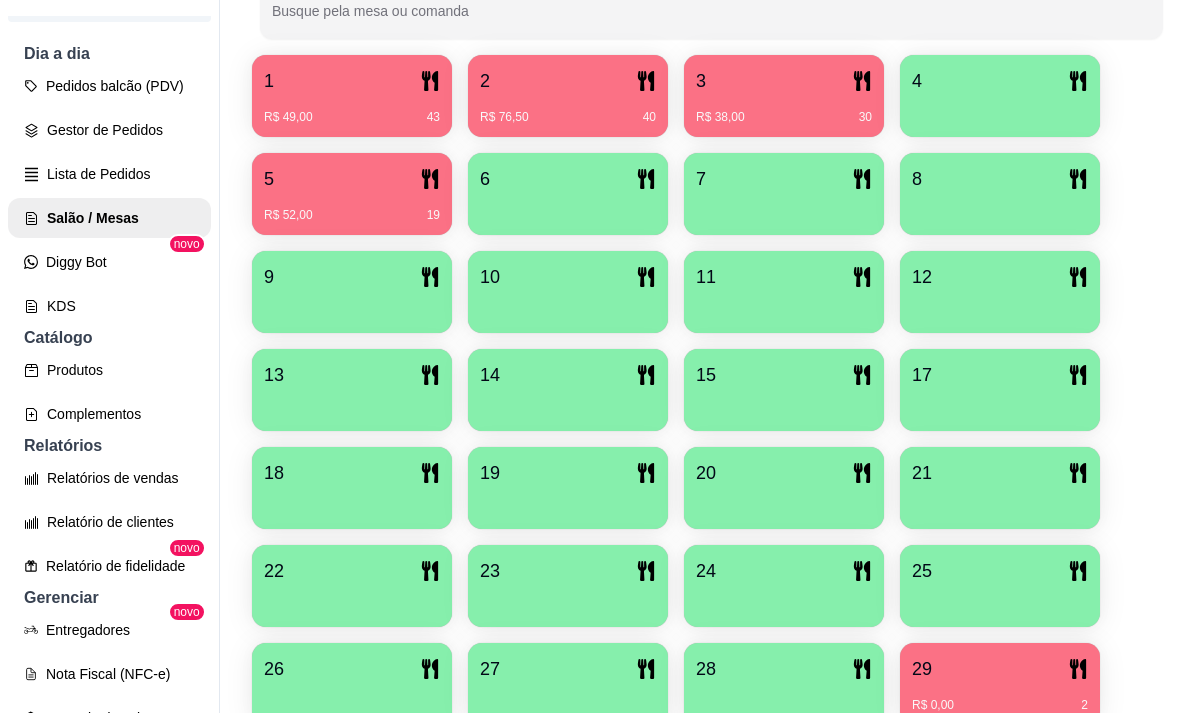 scroll, scrollTop: 339, scrollLeft: 0, axis: vertical 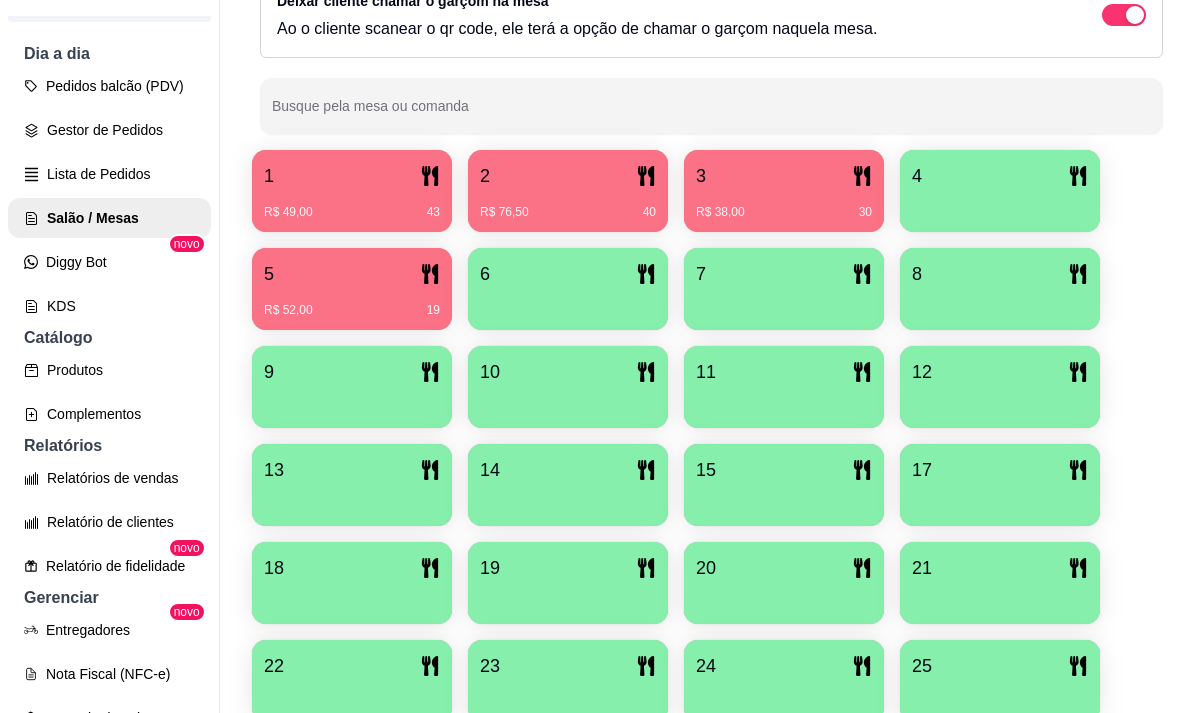 click on "R$ 76,50 40" at bounding box center [568, 205] 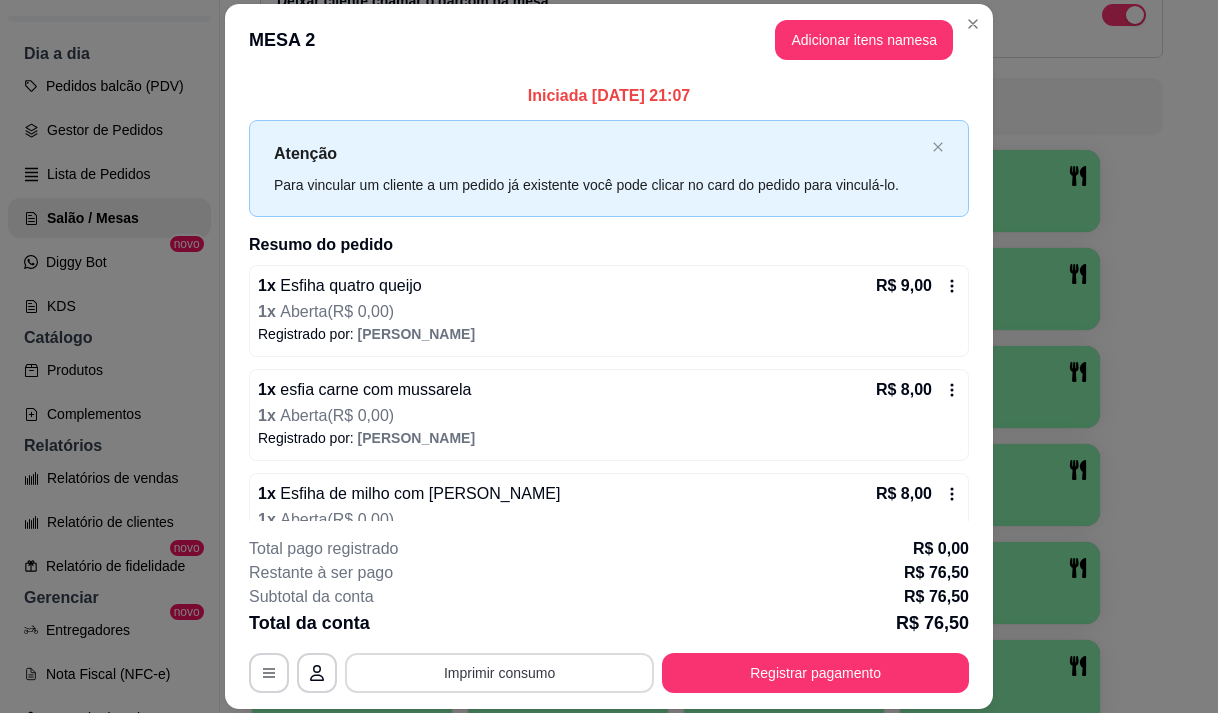 click on "Imprimir consumo" at bounding box center (499, 673) 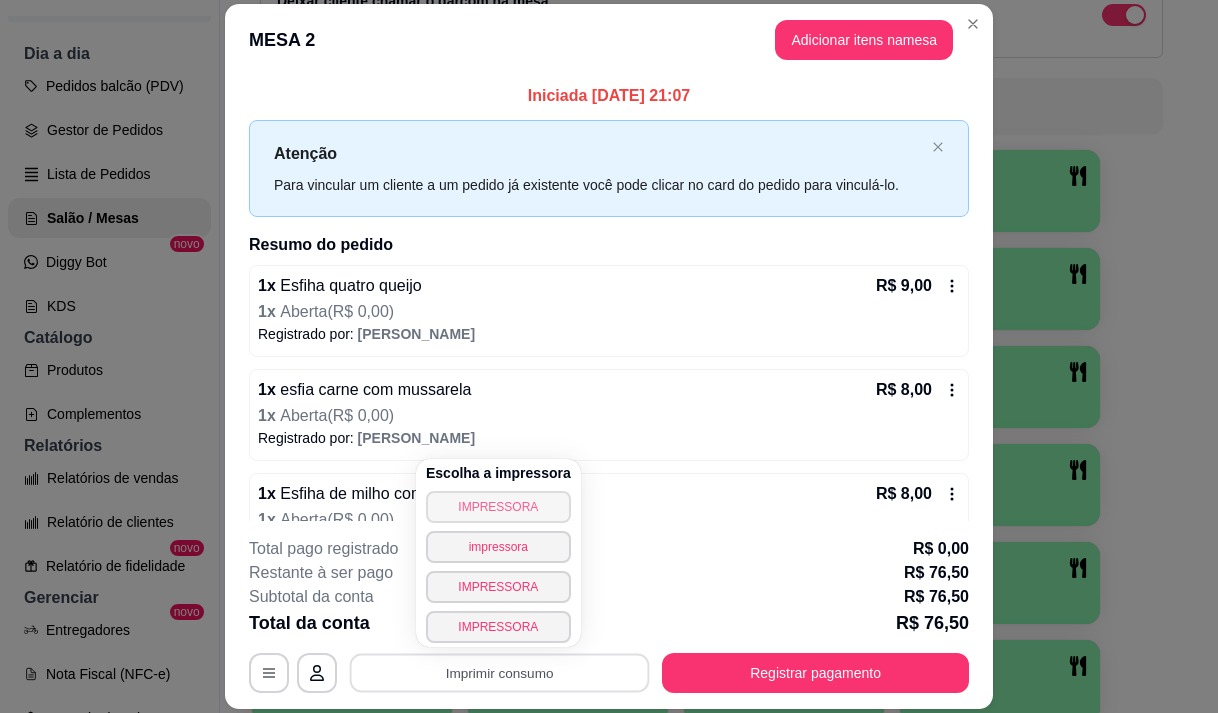 click on "IMPRESSORA" at bounding box center [498, 507] 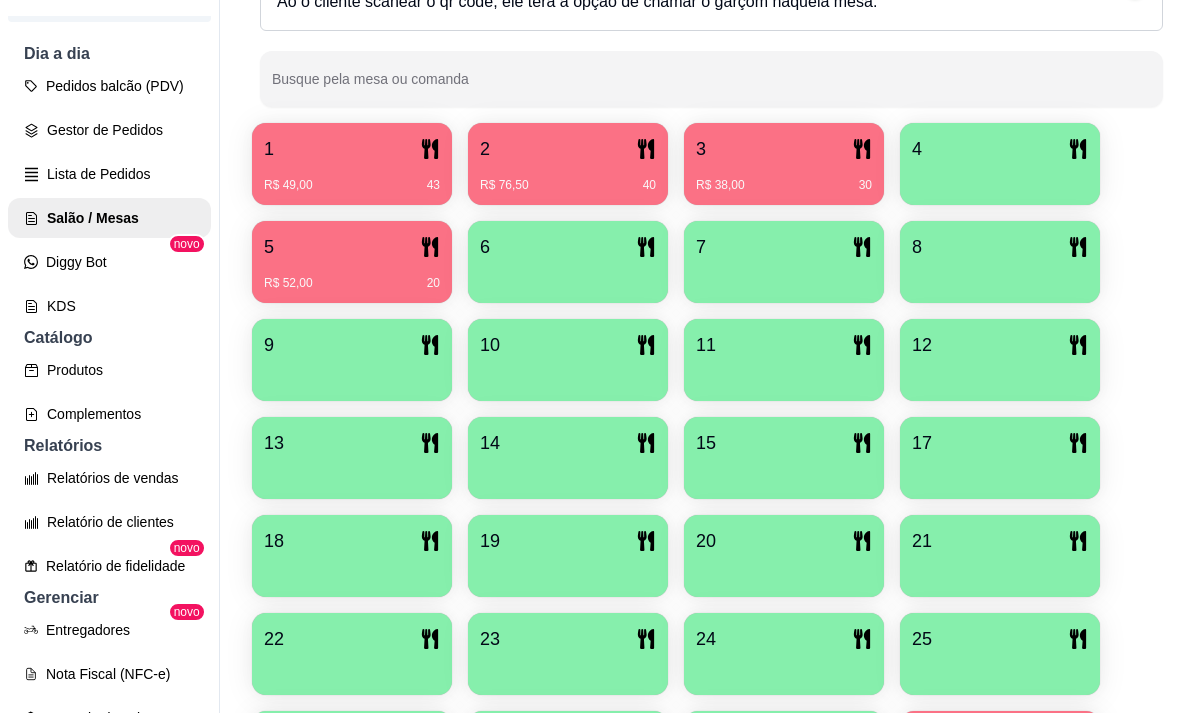 scroll, scrollTop: 639, scrollLeft: 0, axis: vertical 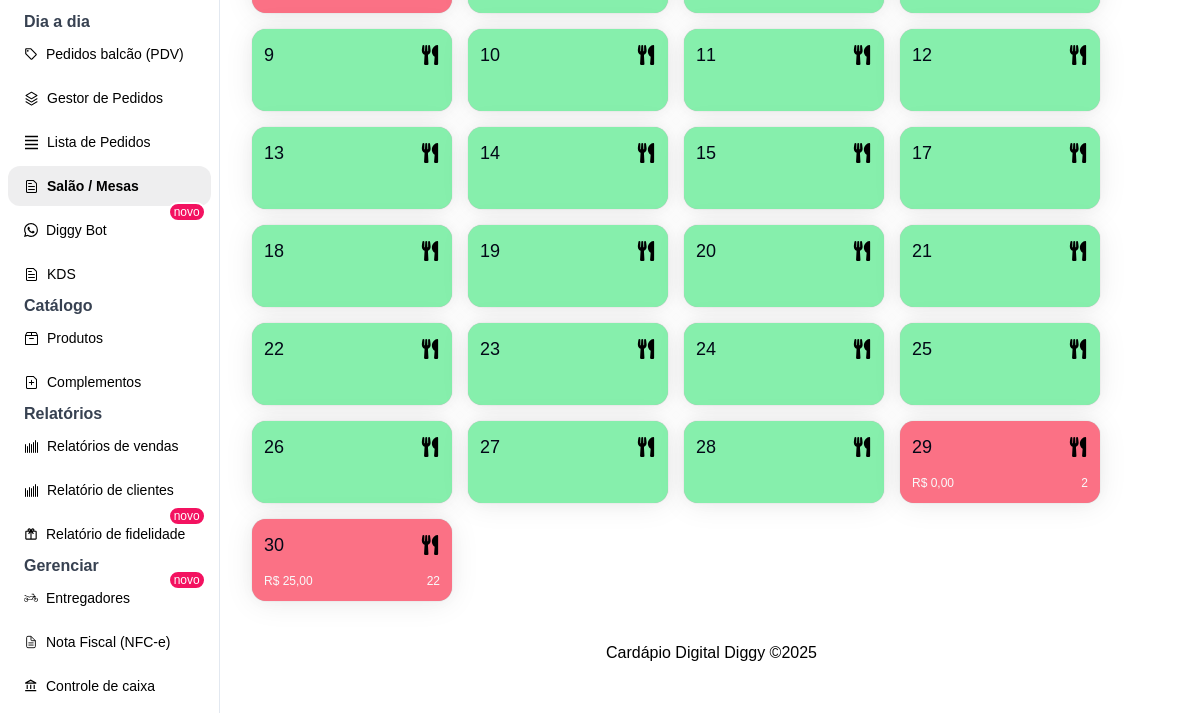 click on "26" at bounding box center (352, 447) 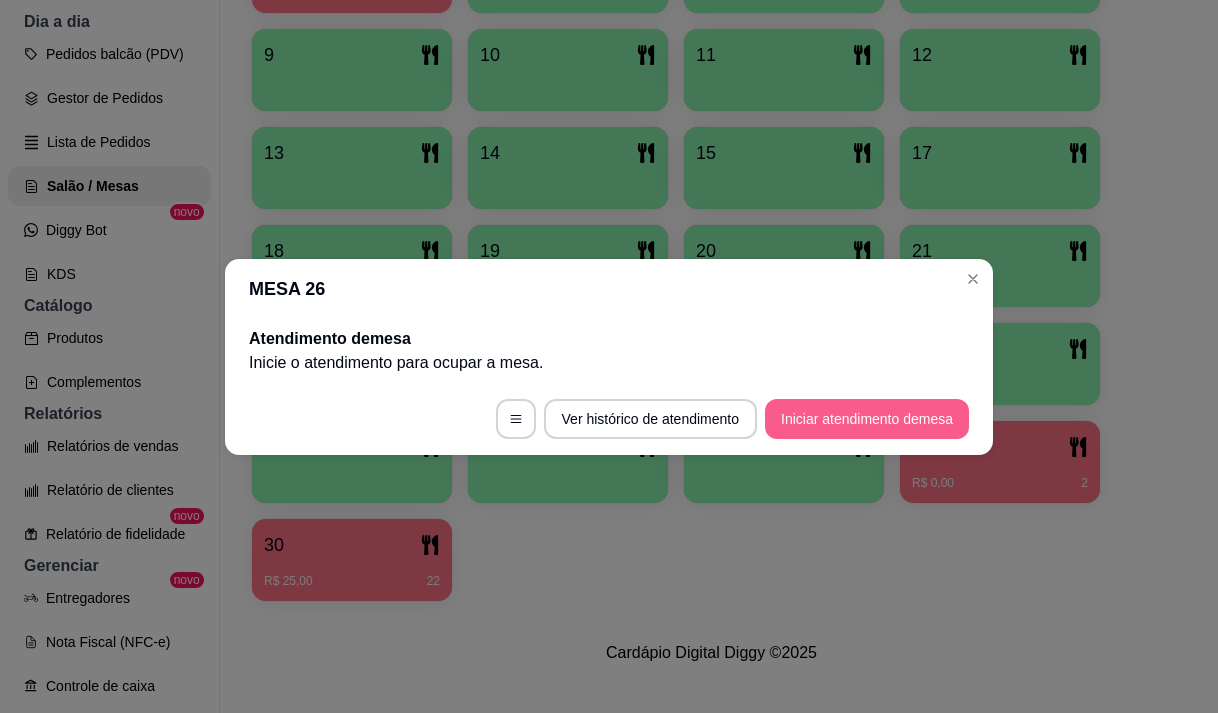 click on "Iniciar atendimento de  mesa" at bounding box center (867, 419) 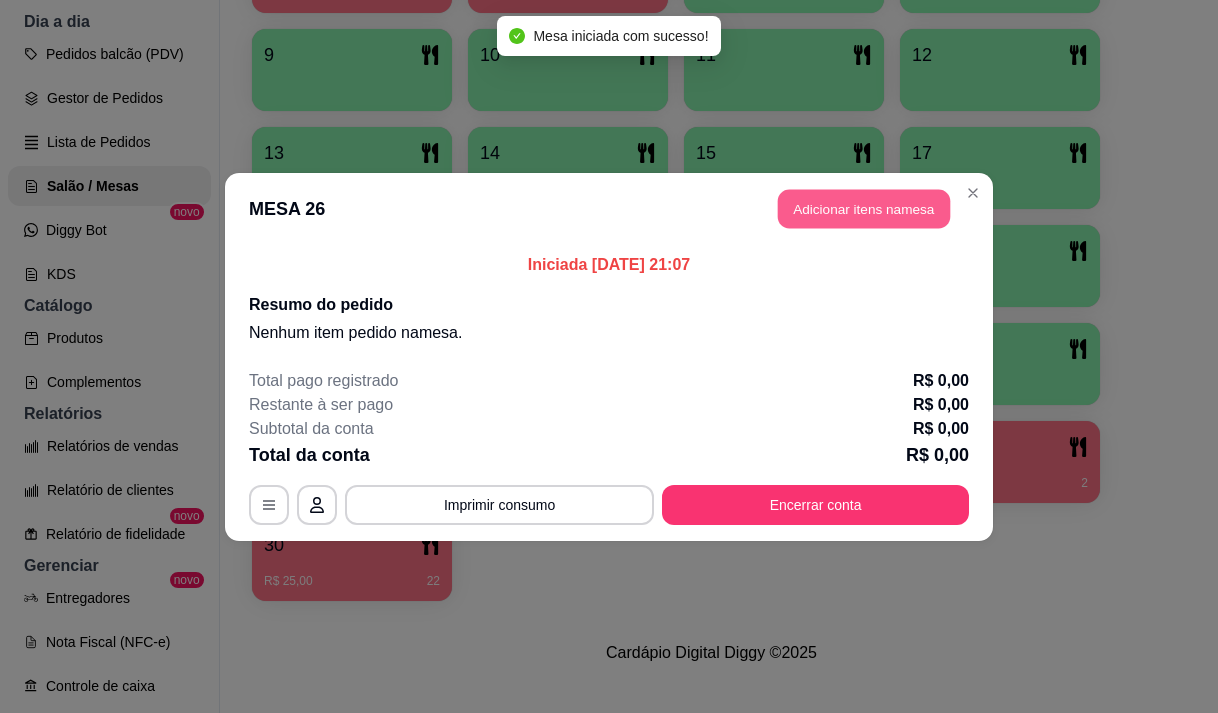 click on "Adicionar itens na  mesa" at bounding box center [864, 208] 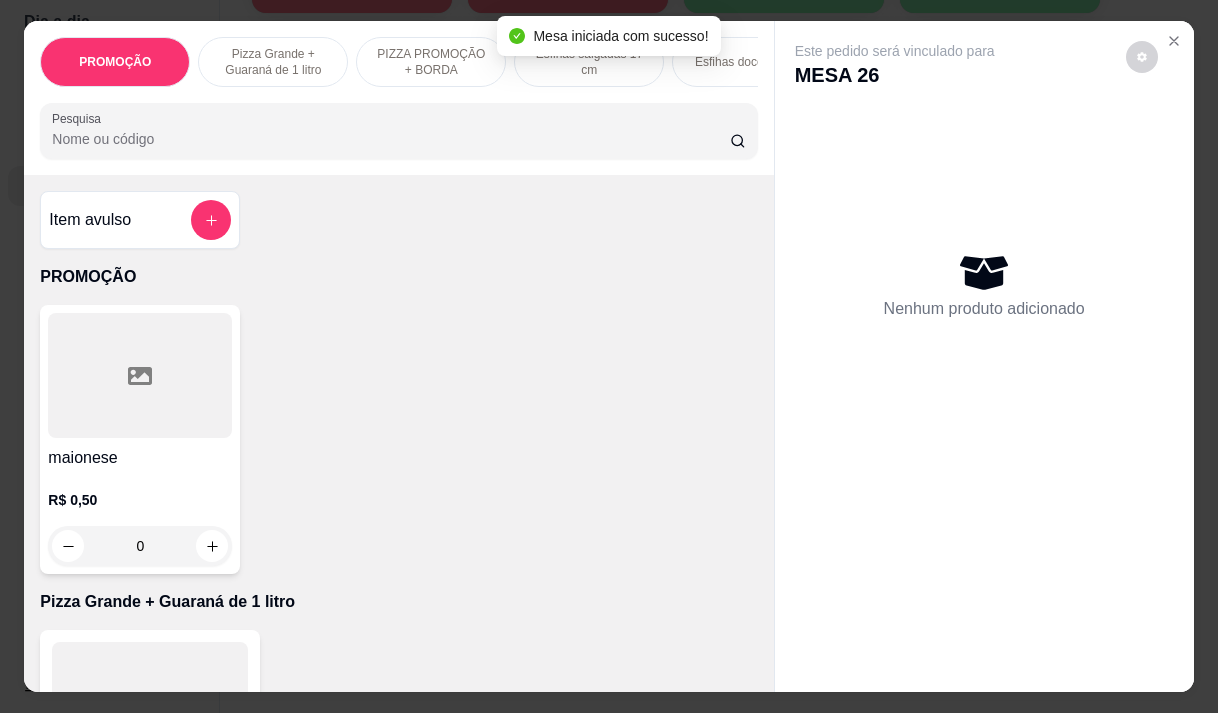 click on "Pesquisa" at bounding box center (398, 131) 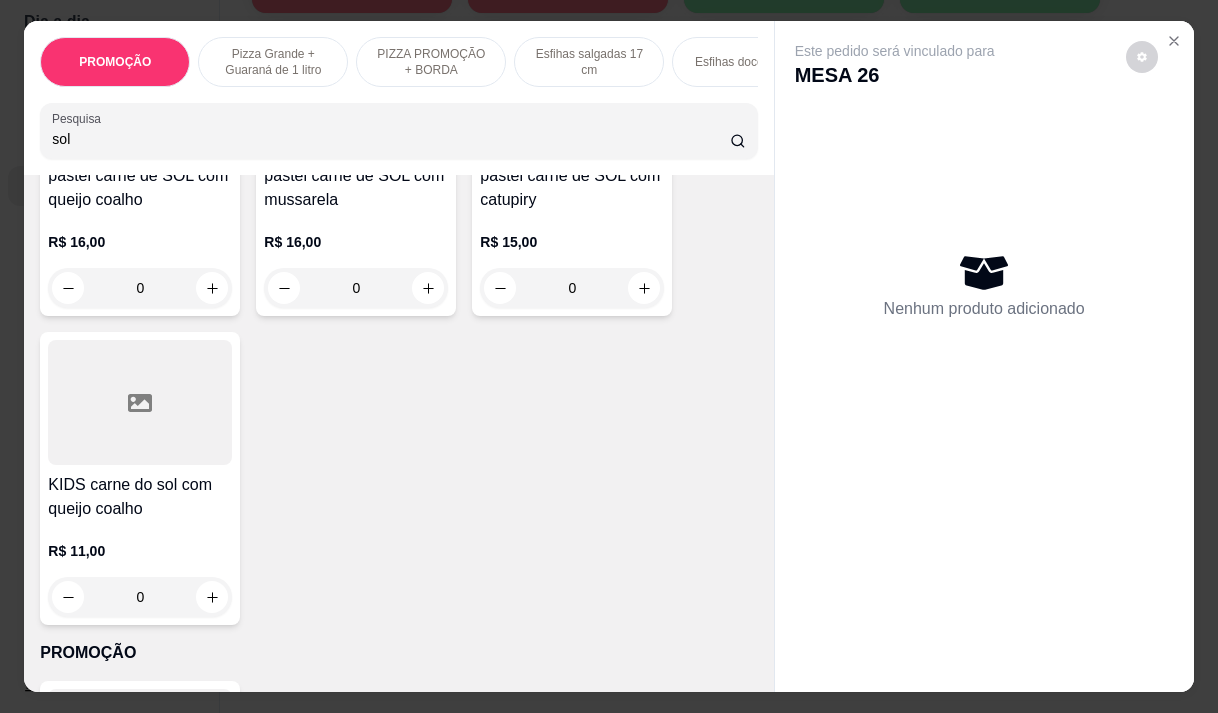 scroll, scrollTop: 700, scrollLeft: 0, axis: vertical 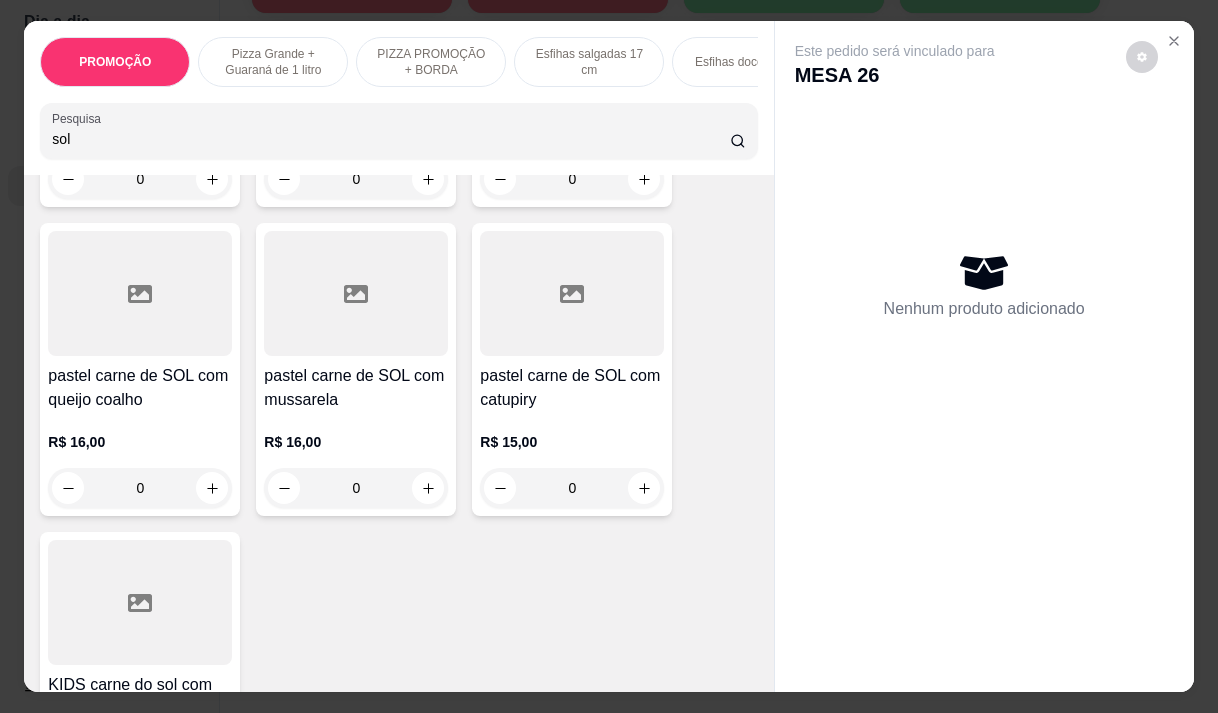 type on "sol" 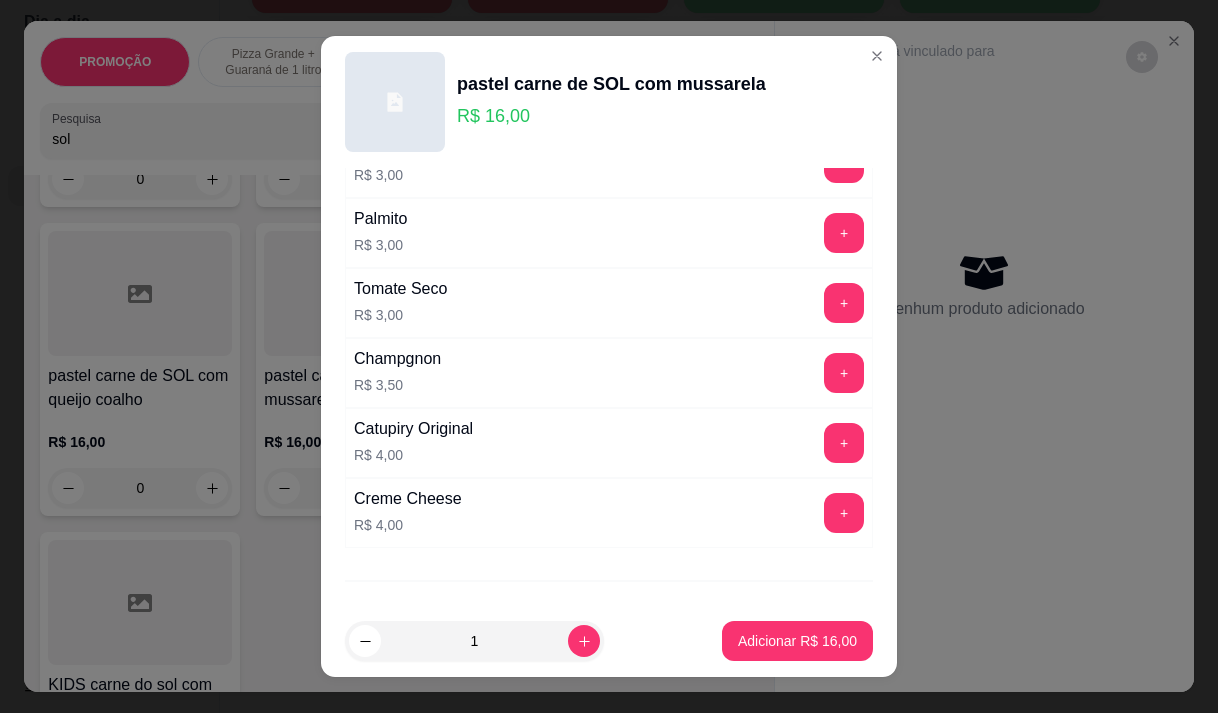 scroll, scrollTop: 800, scrollLeft: 0, axis: vertical 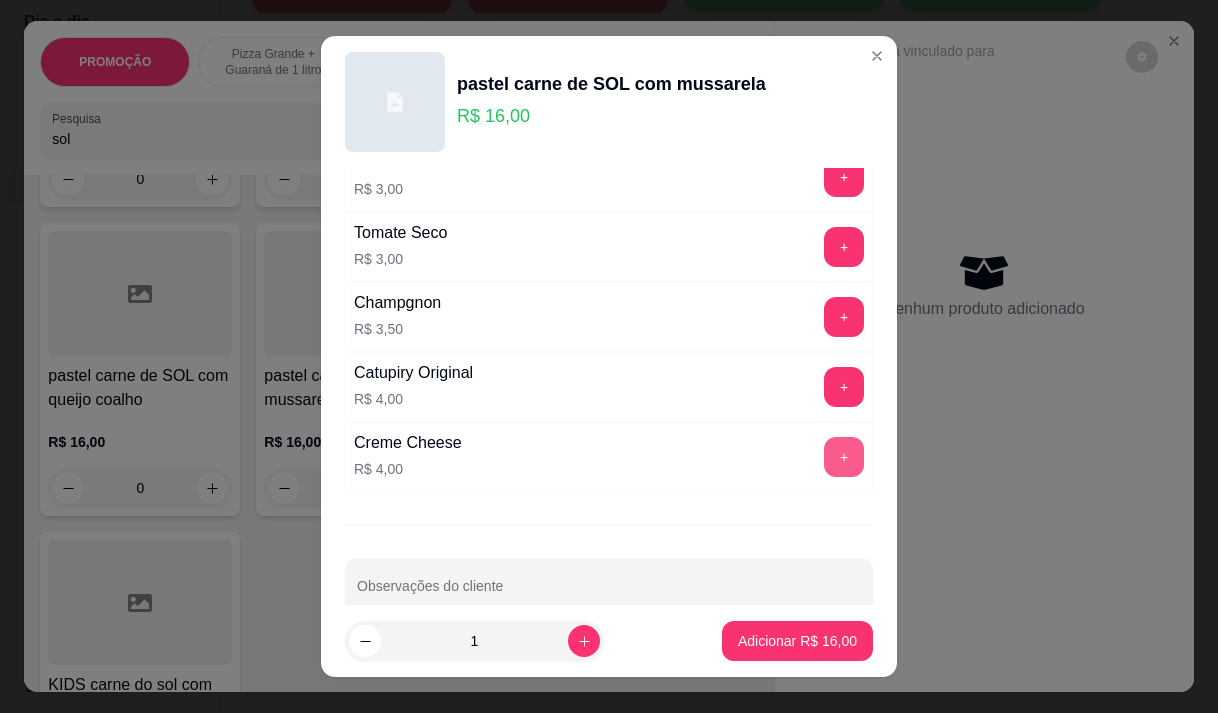 click on "+" at bounding box center [844, 457] 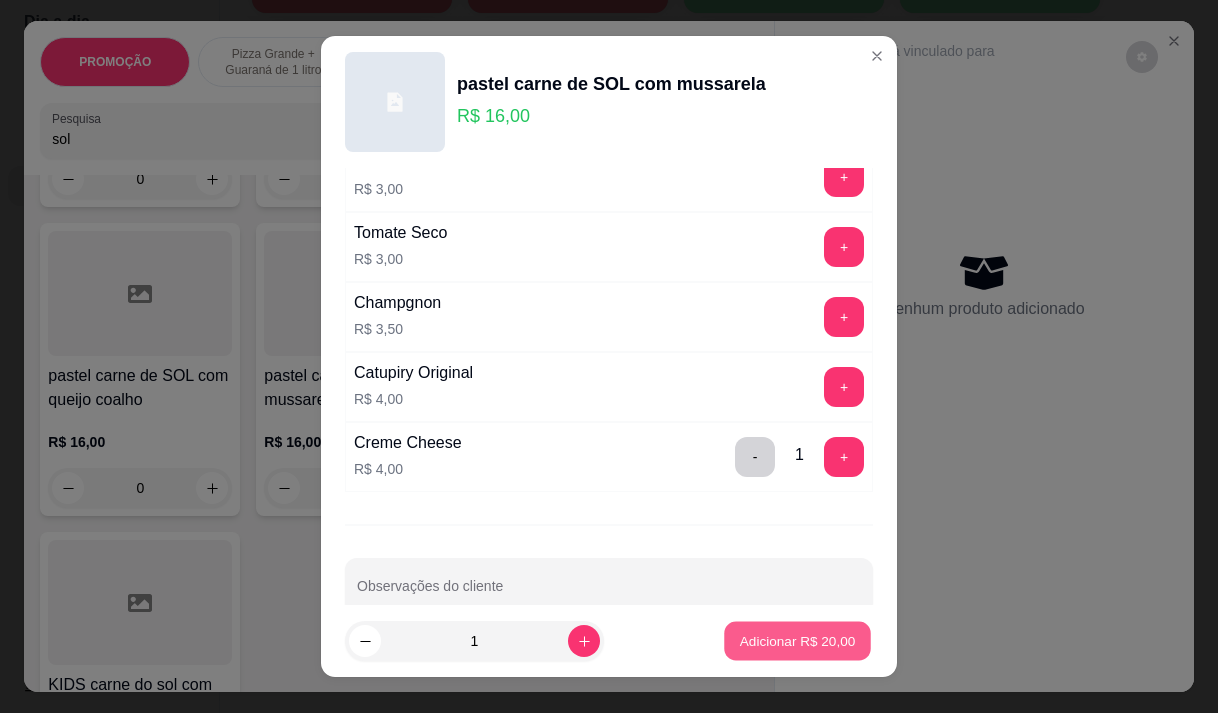 click on "Adicionar   R$ 20,00" at bounding box center [798, 641] 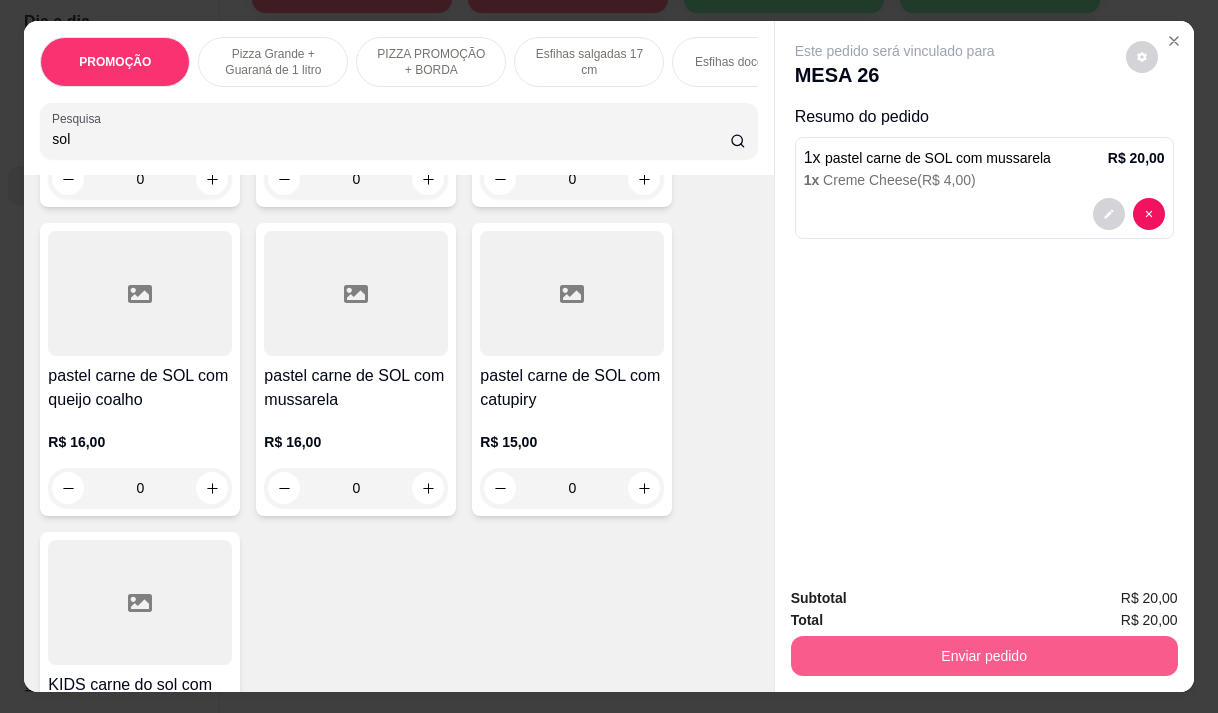click on "Enviar pedido" at bounding box center (984, 656) 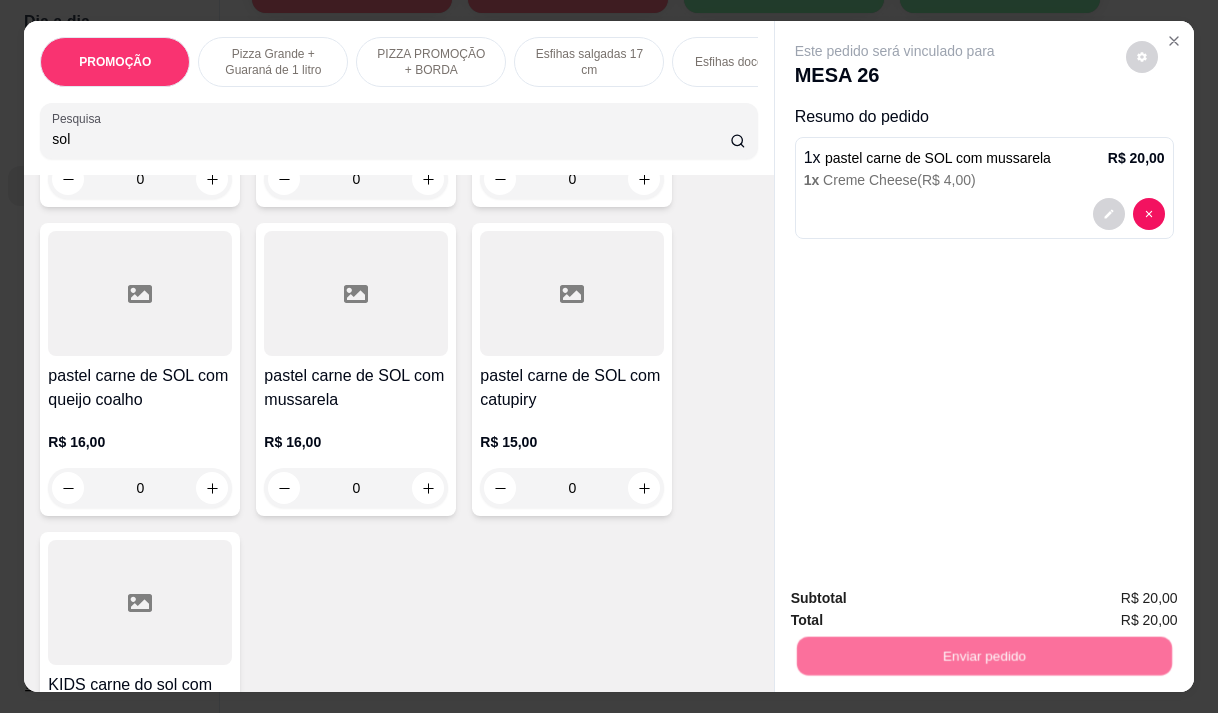 click on "Não registrar e enviar pedido" at bounding box center (918, 599) 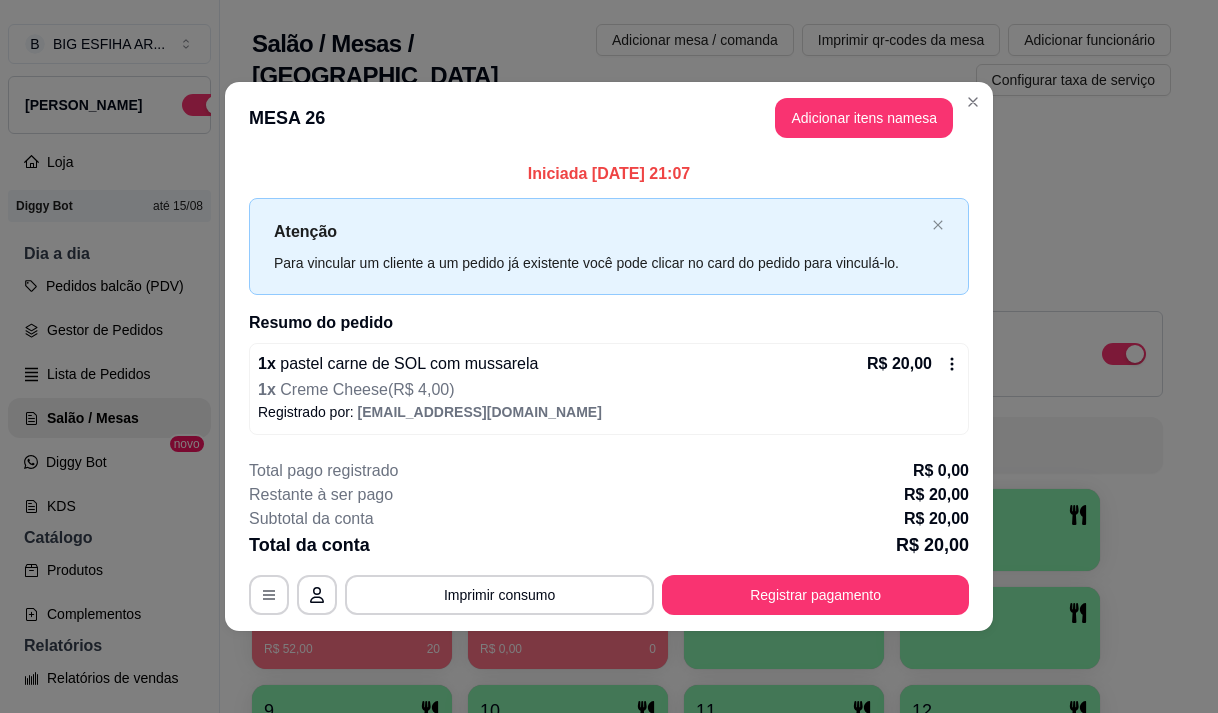 scroll, scrollTop: 32, scrollLeft: 0, axis: vertical 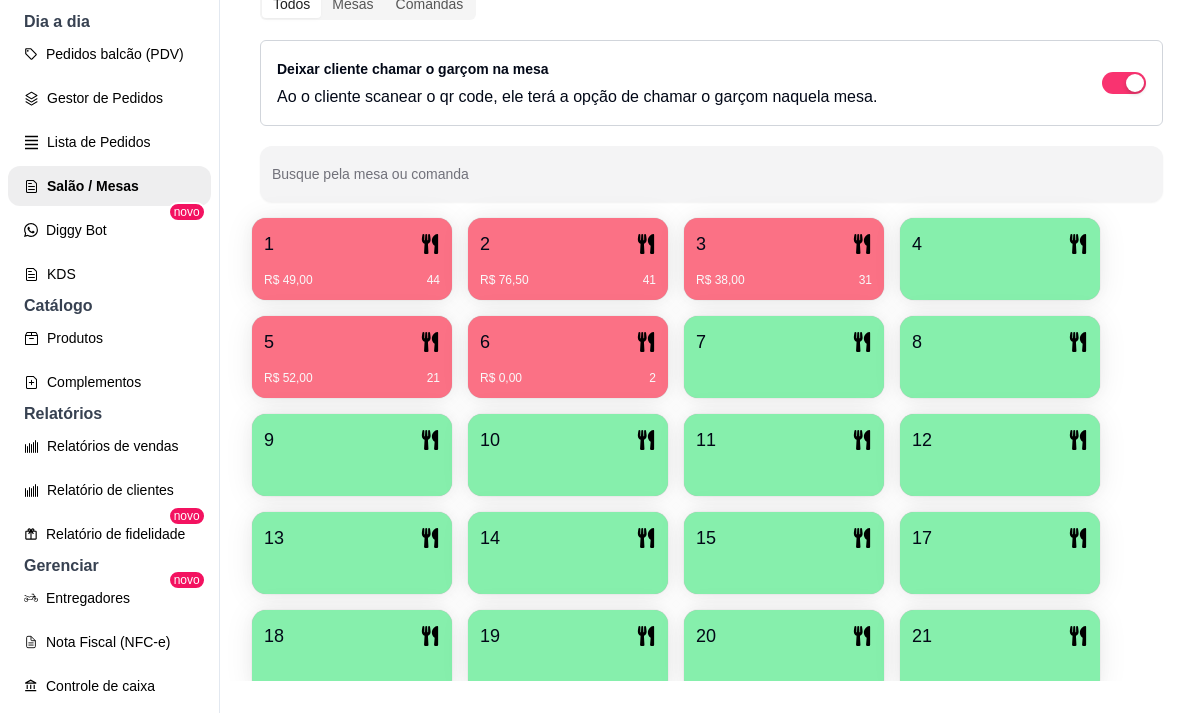 click on "3" at bounding box center (784, 244) 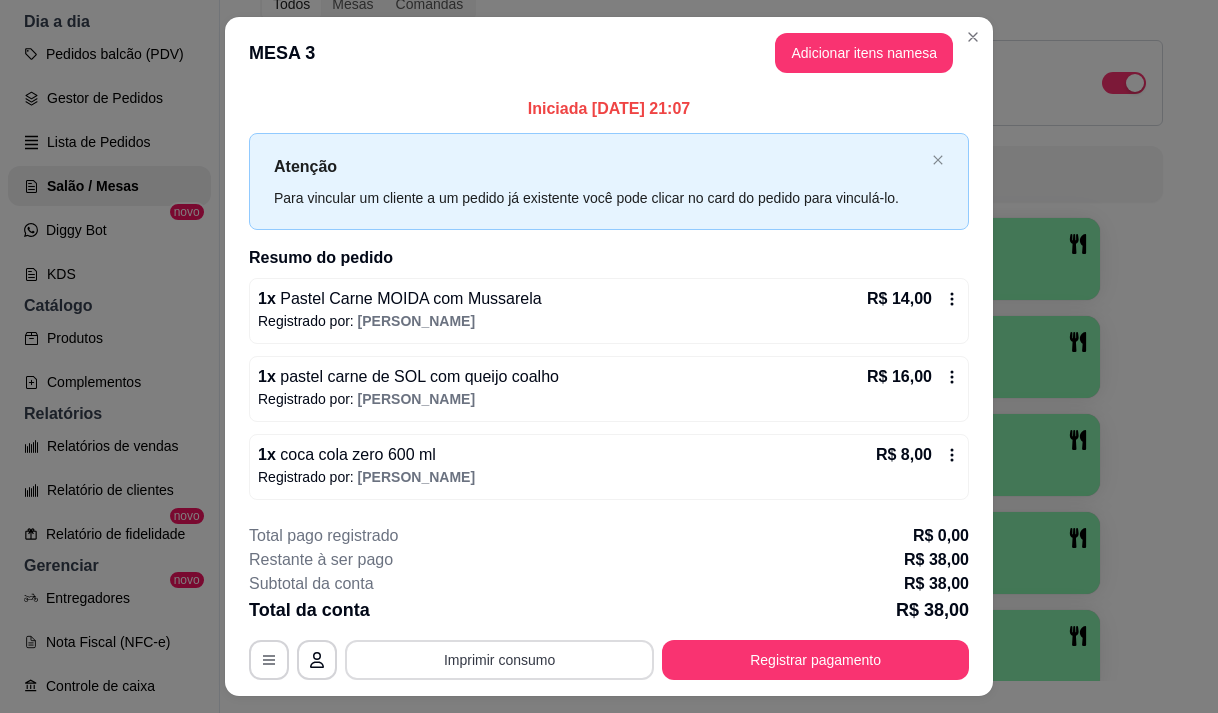 click on "Imprimir consumo" at bounding box center (499, 660) 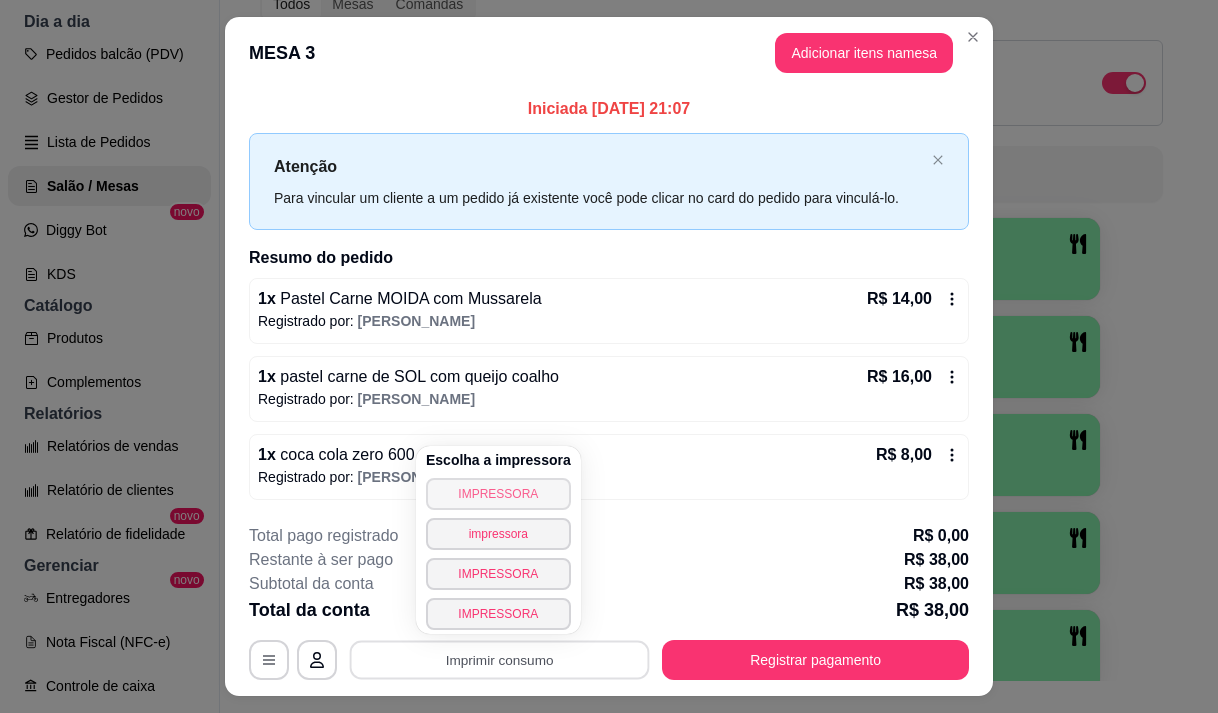 click on "IMPRESSORA" at bounding box center (498, 494) 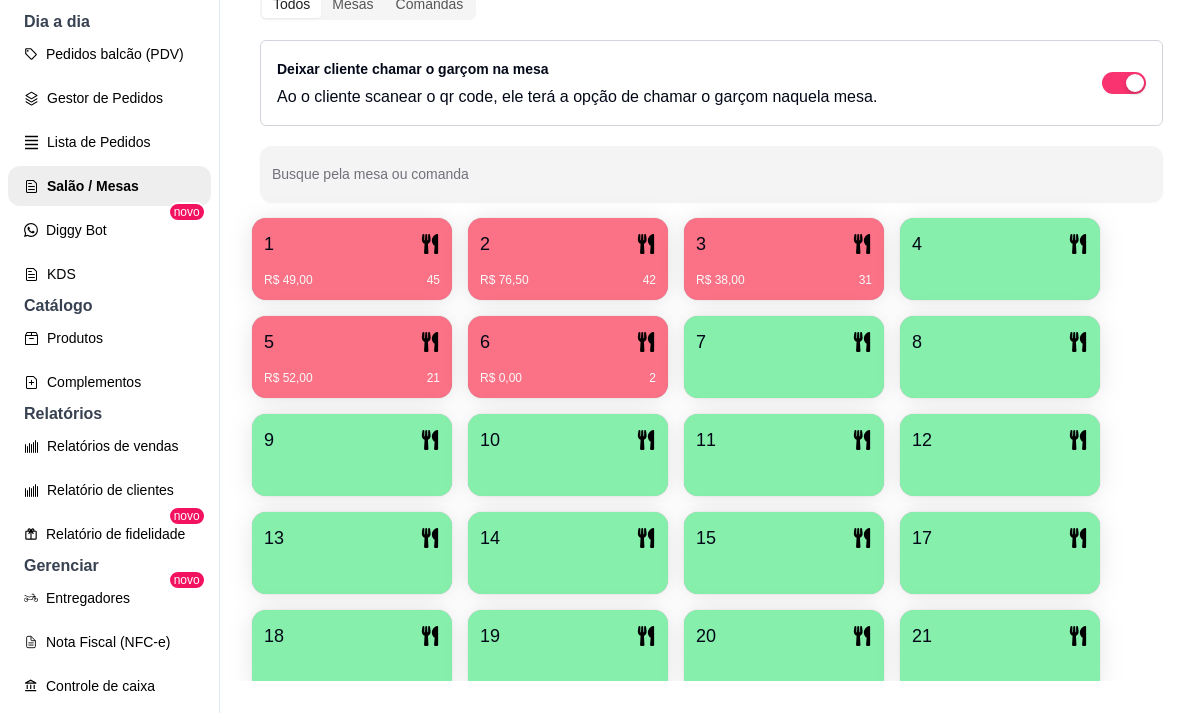 click on "R$ 76,50 42" at bounding box center (568, 273) 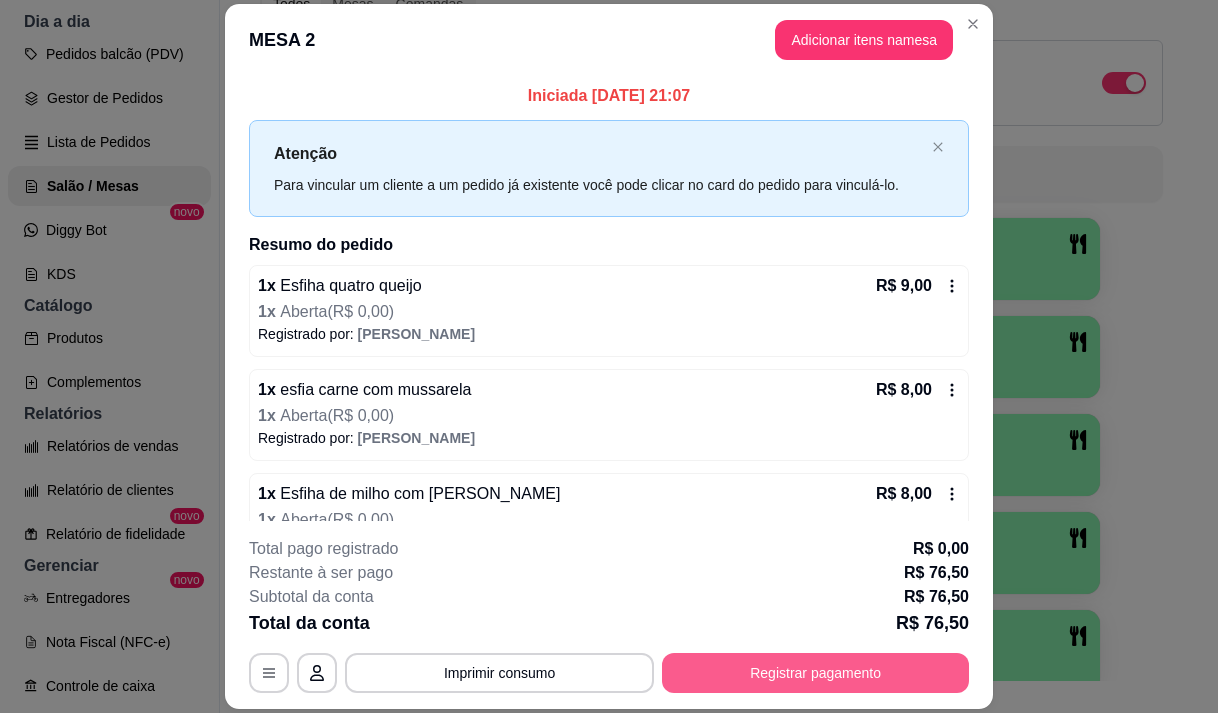 click on "Registrar pagamento" at bounding box center [815, 673] 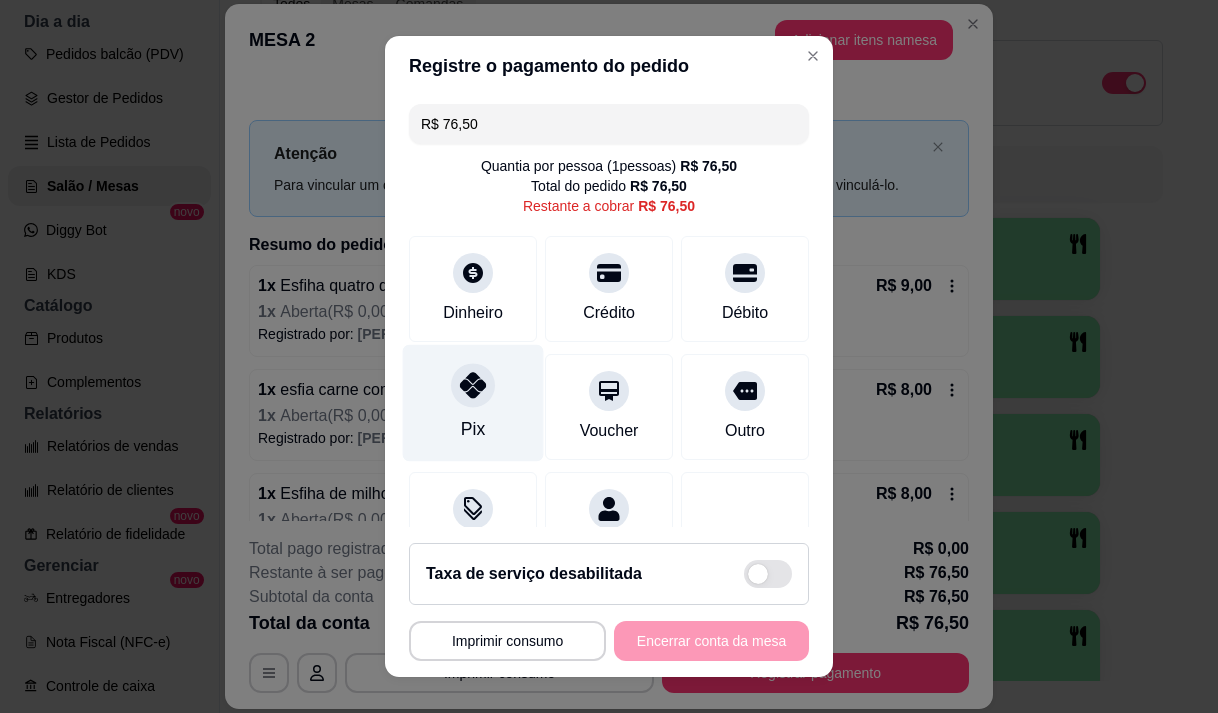 click on "Pix" at bounding box center (473, 402) 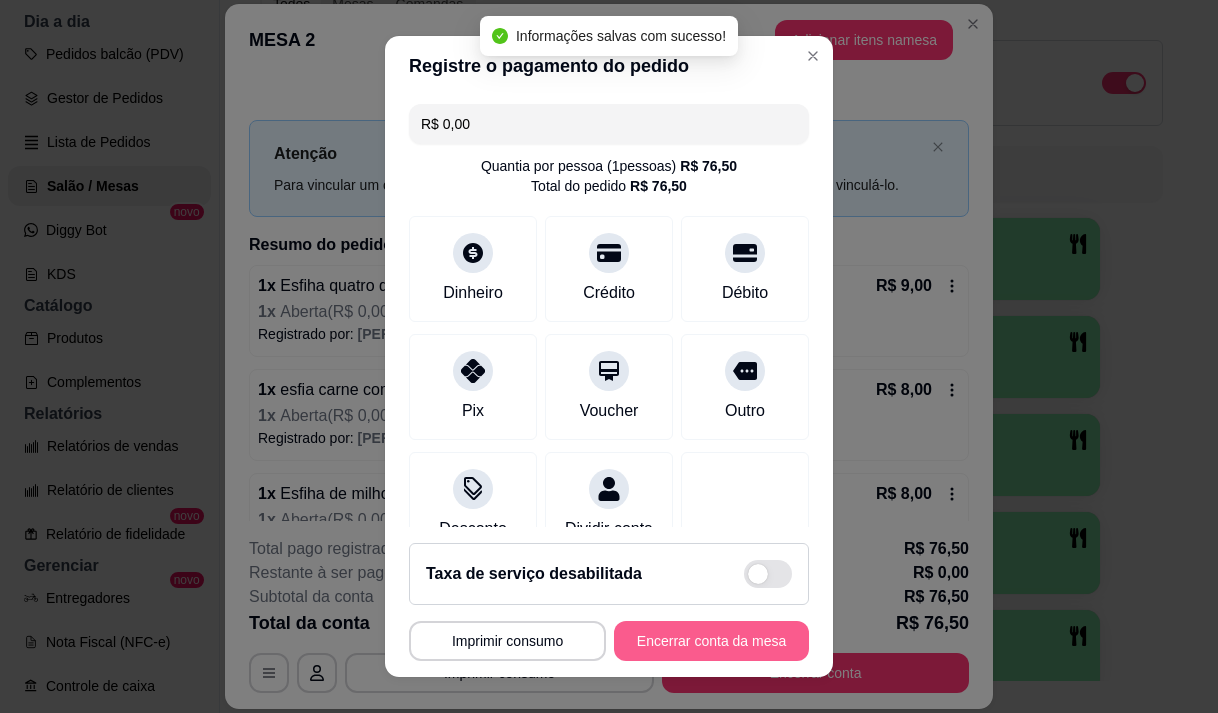 type on "R$ 0,00" 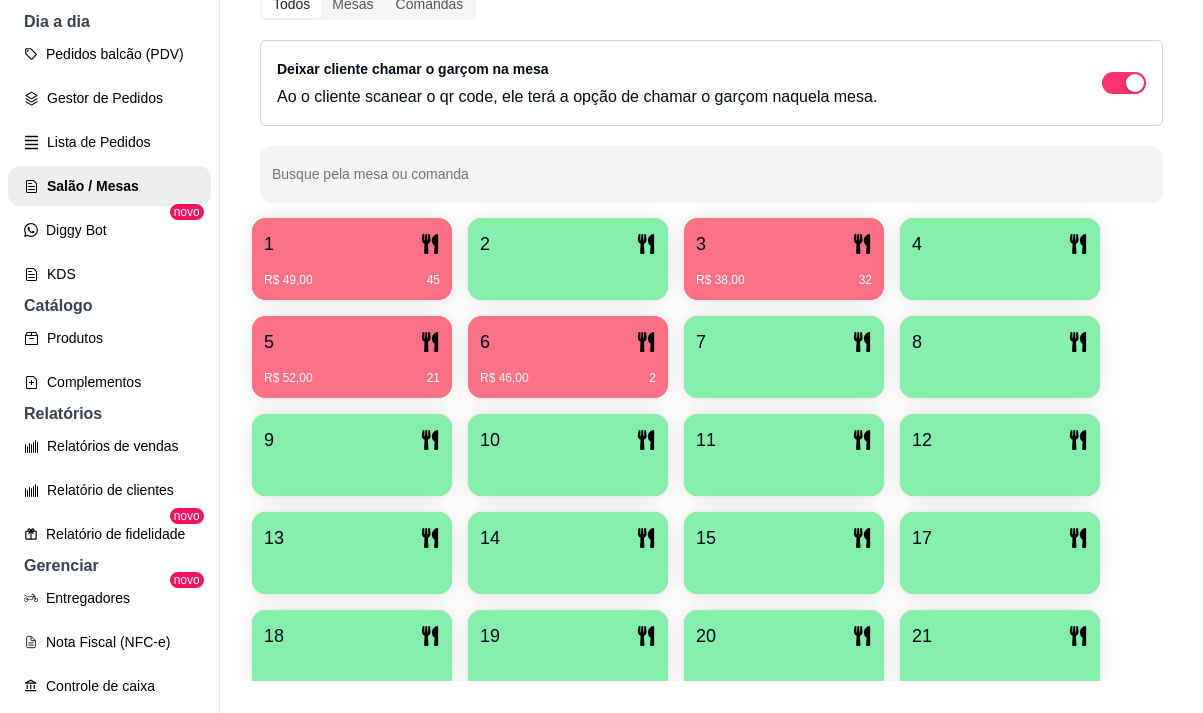 click on "R$ 38,00 32" at bounding box center (784, 273) 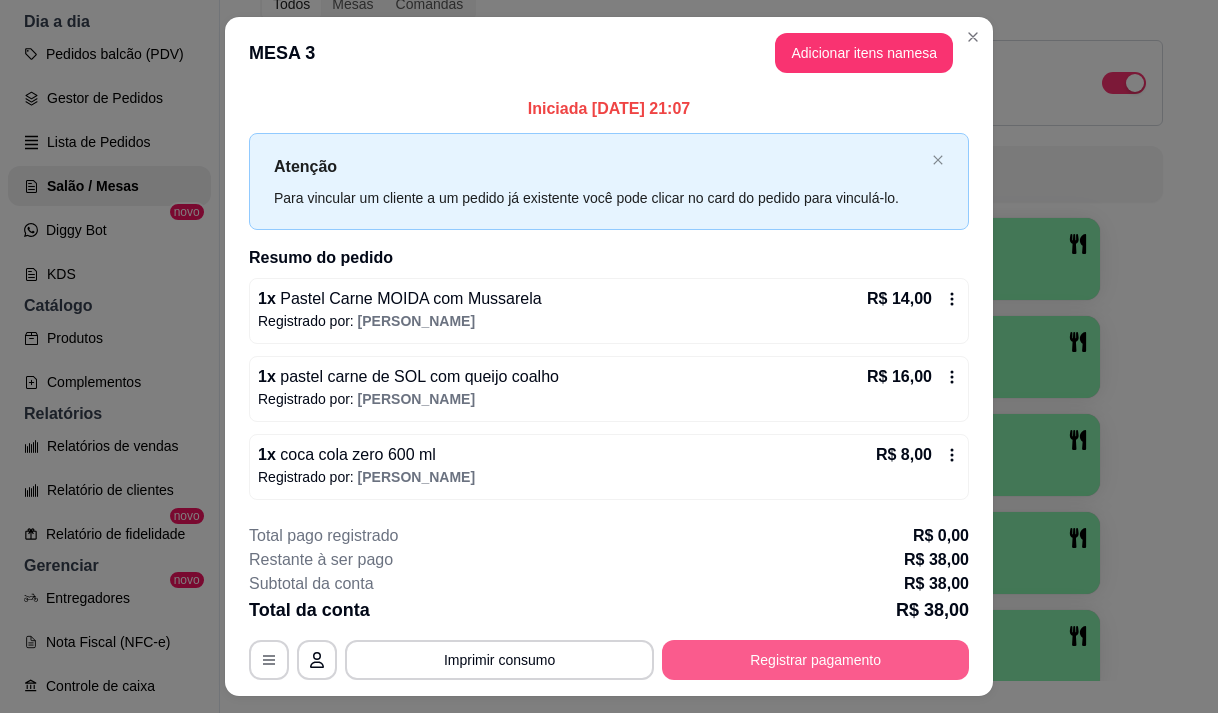 click on "Registrar pagamento" at bounding box center [815, 660] 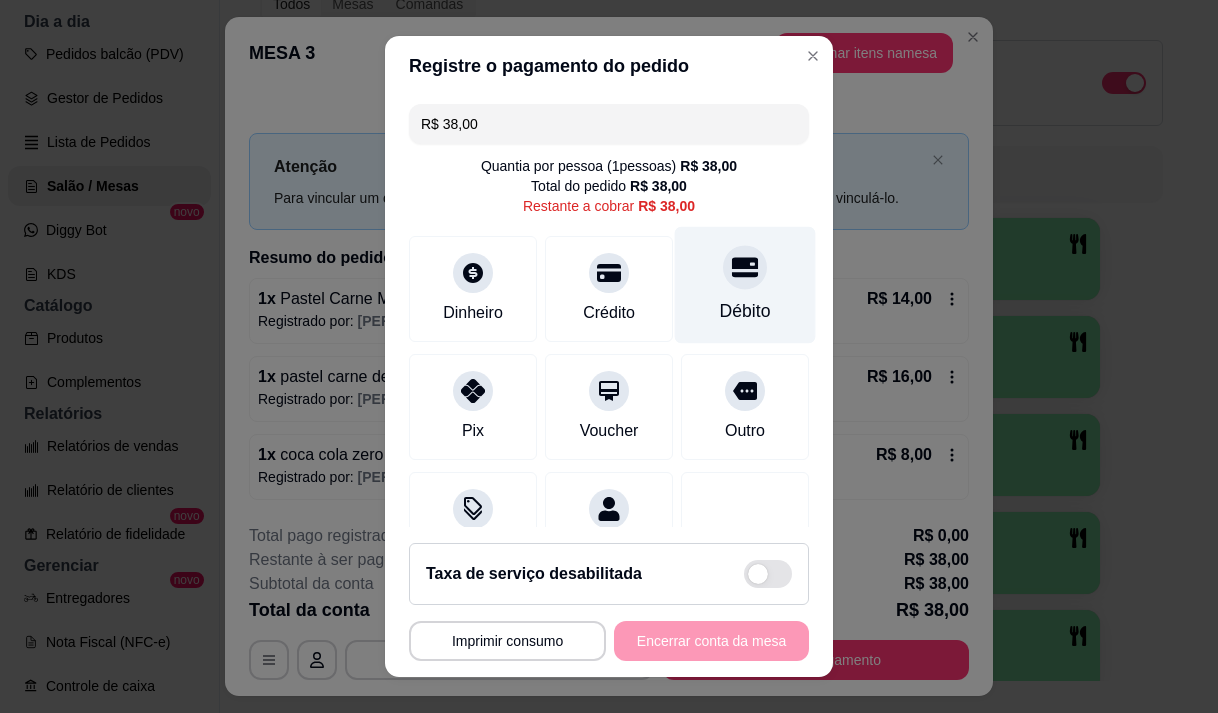 click on "Débito" at bounding box center (745, 284) 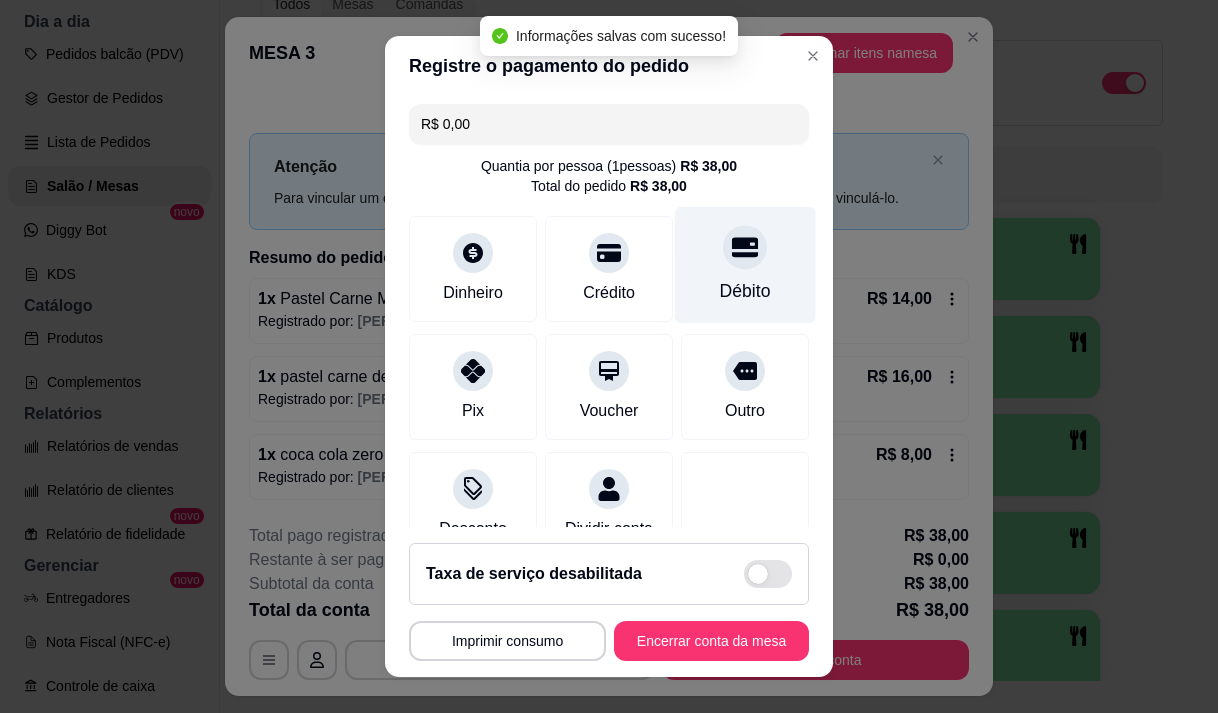 type on "R$ 0,00" 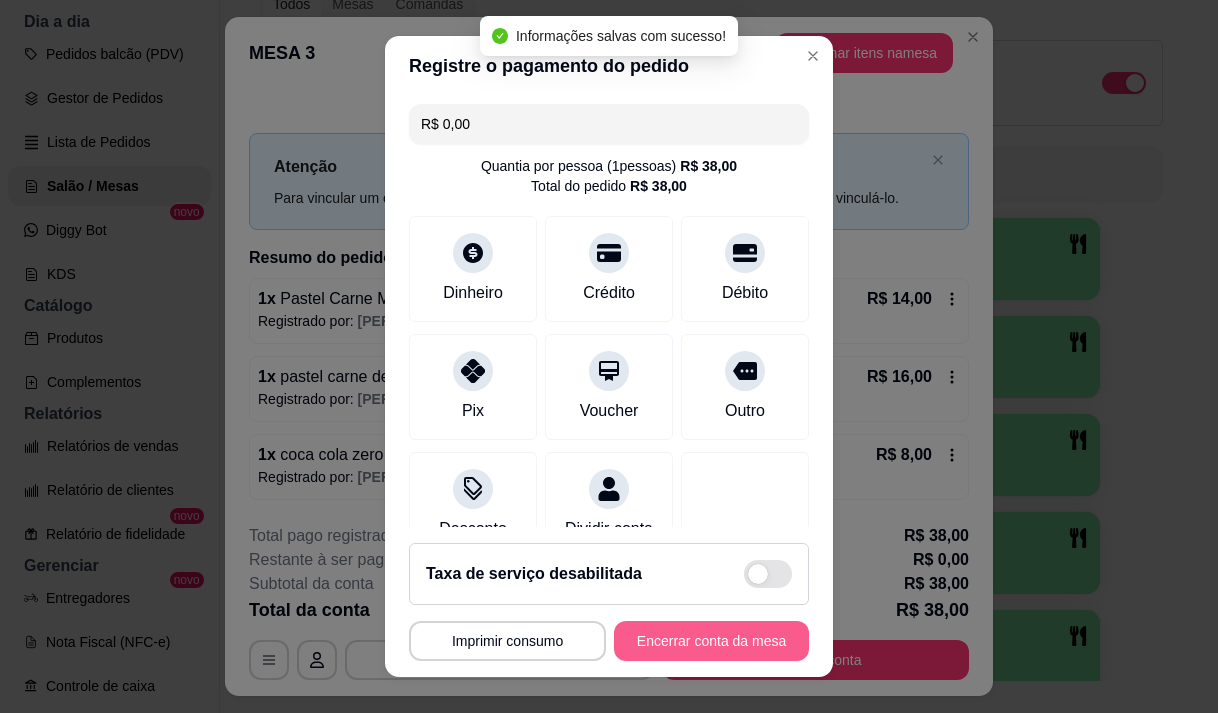 click on "Encerrar conta da mesa" at bounding box center [711, 641] 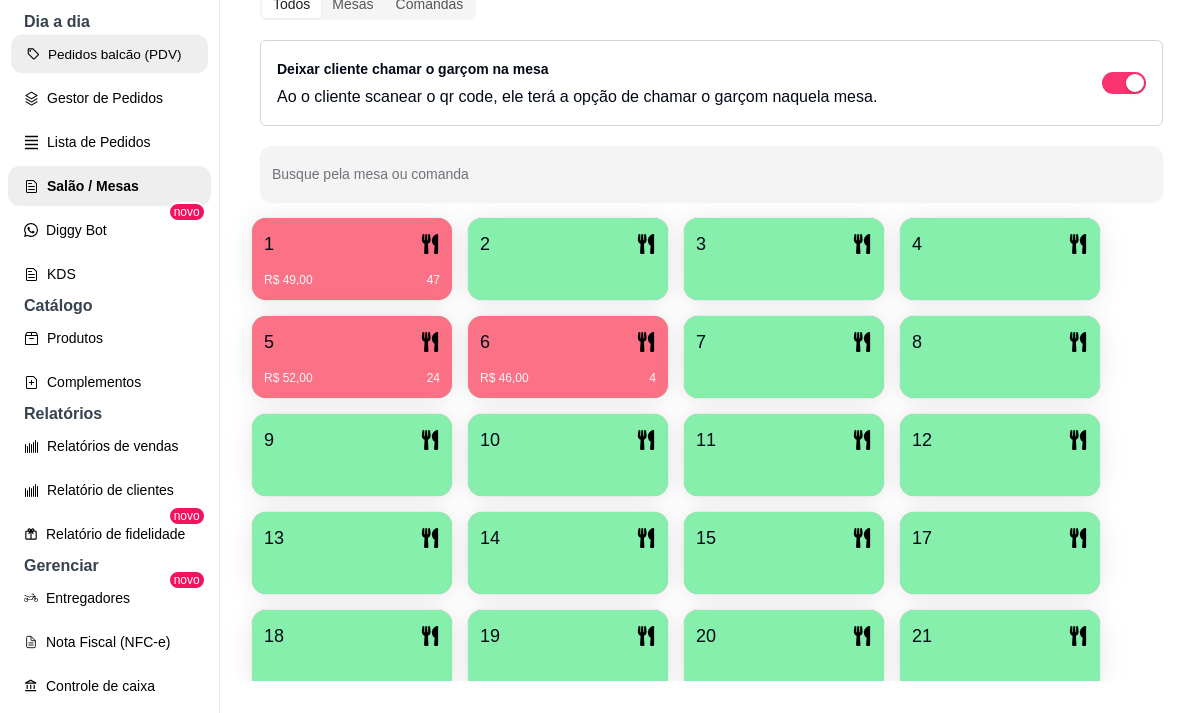 click on "Pedidos balcão (PDV)" at bounding box center [109, 54] 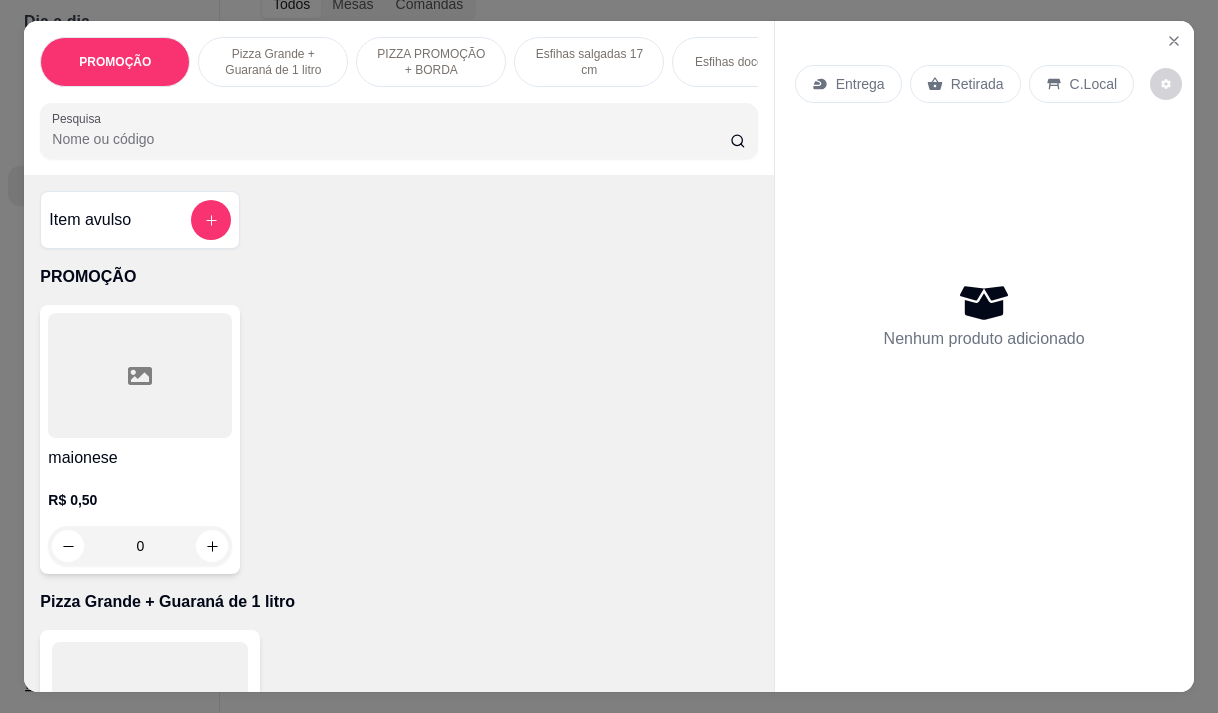 click on "Entrega" at bounding box center [860, 84] 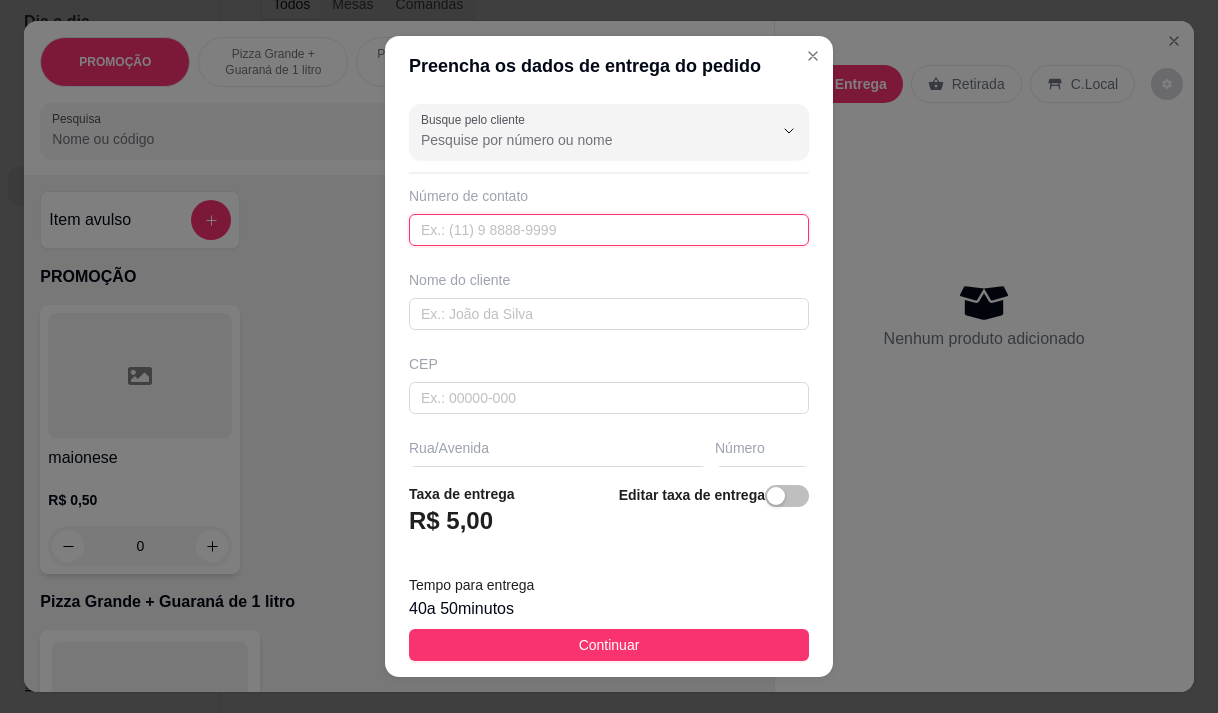 click at bounding box center [609, 230] 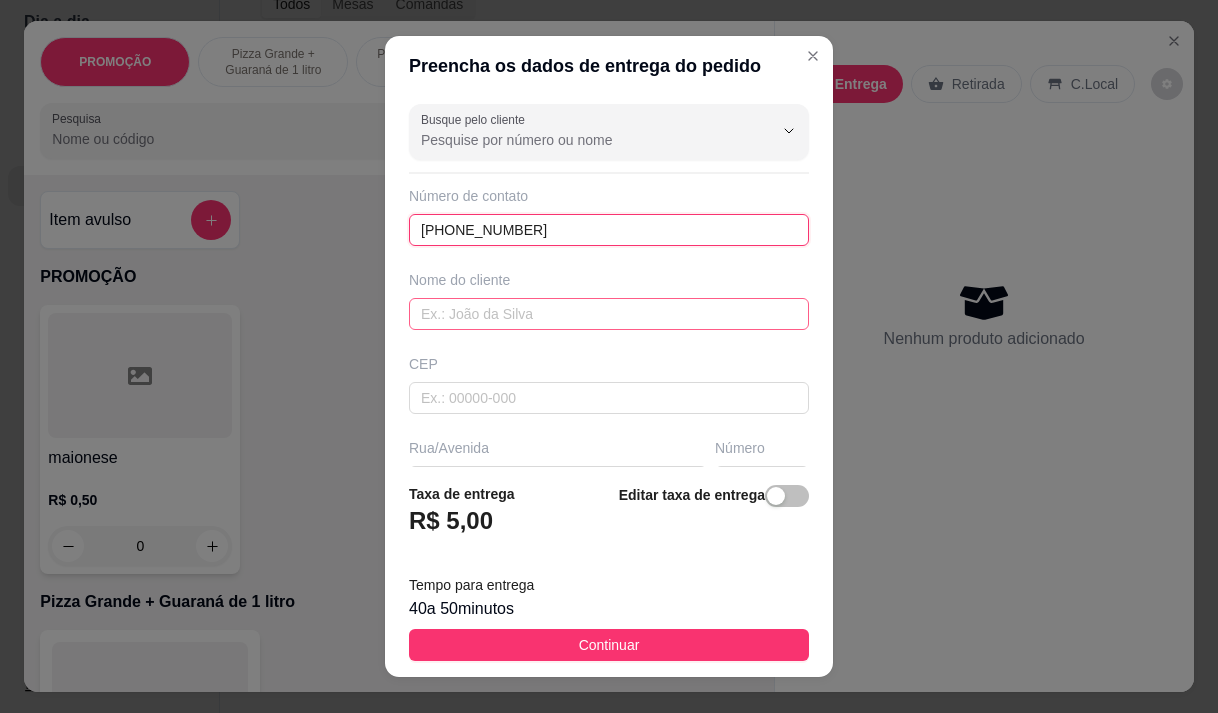 type on "(85) 99600-7253" 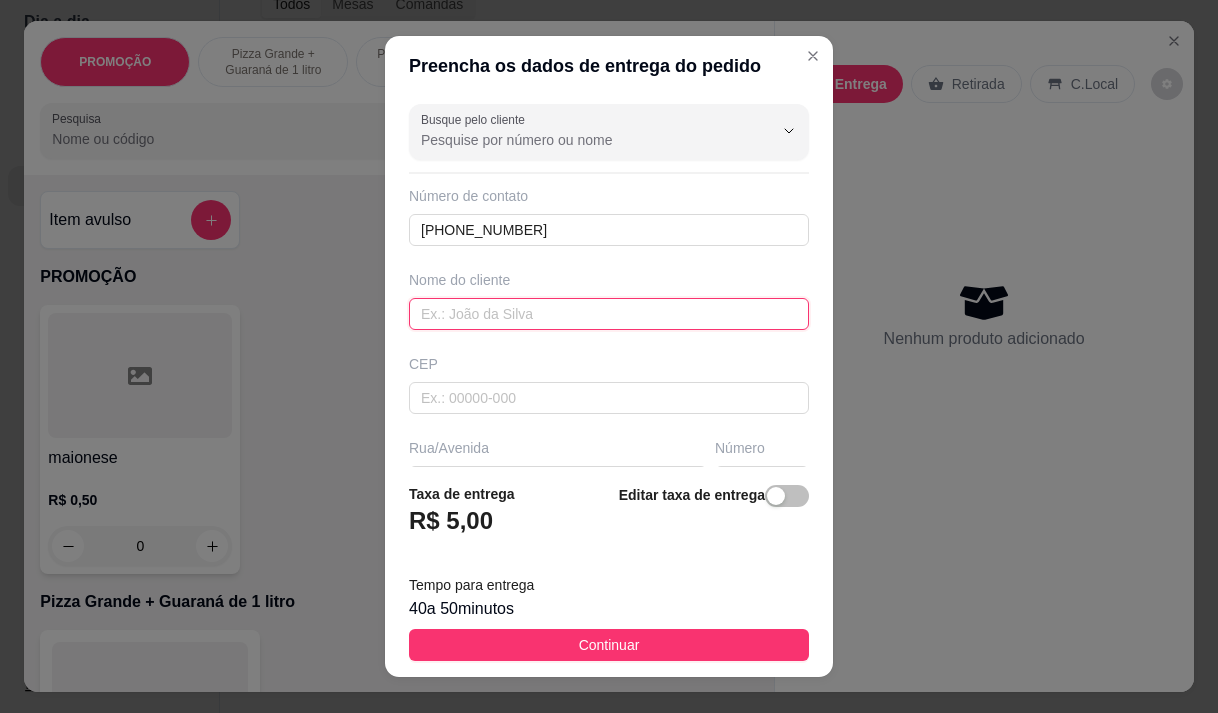click at bounding box center (609, 314) 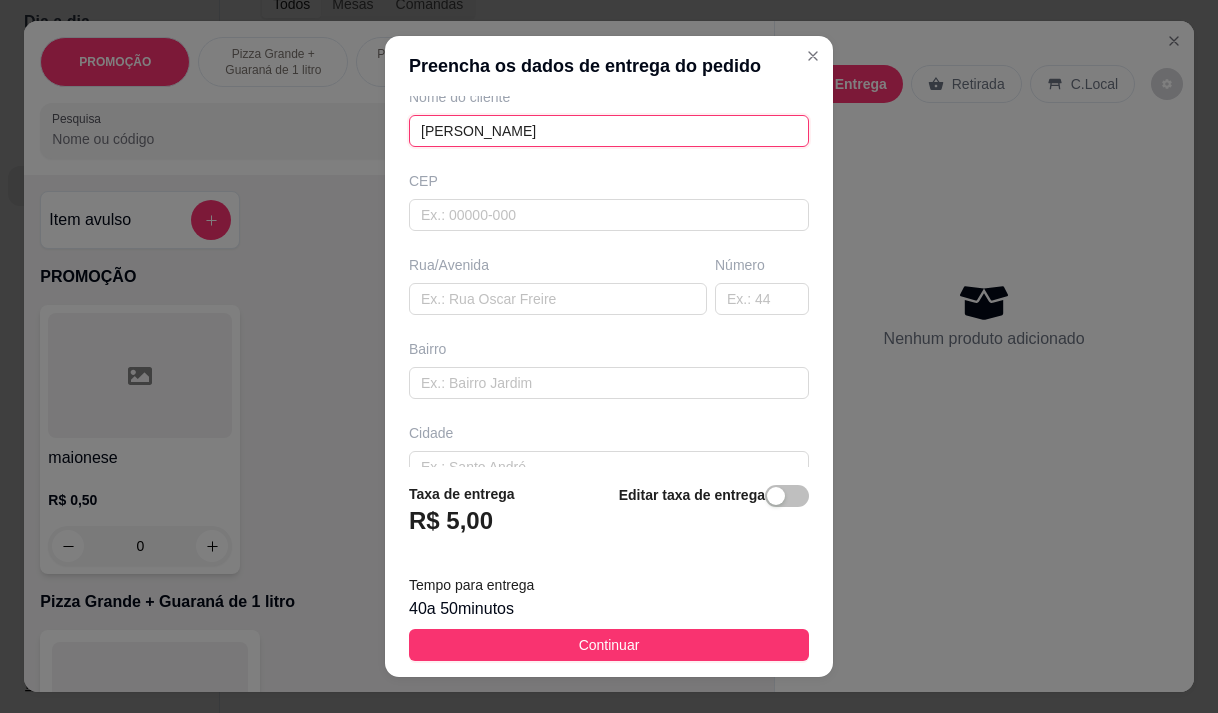 scroll, scrollTop: 200, scrollLeft: 0, axis: vertical 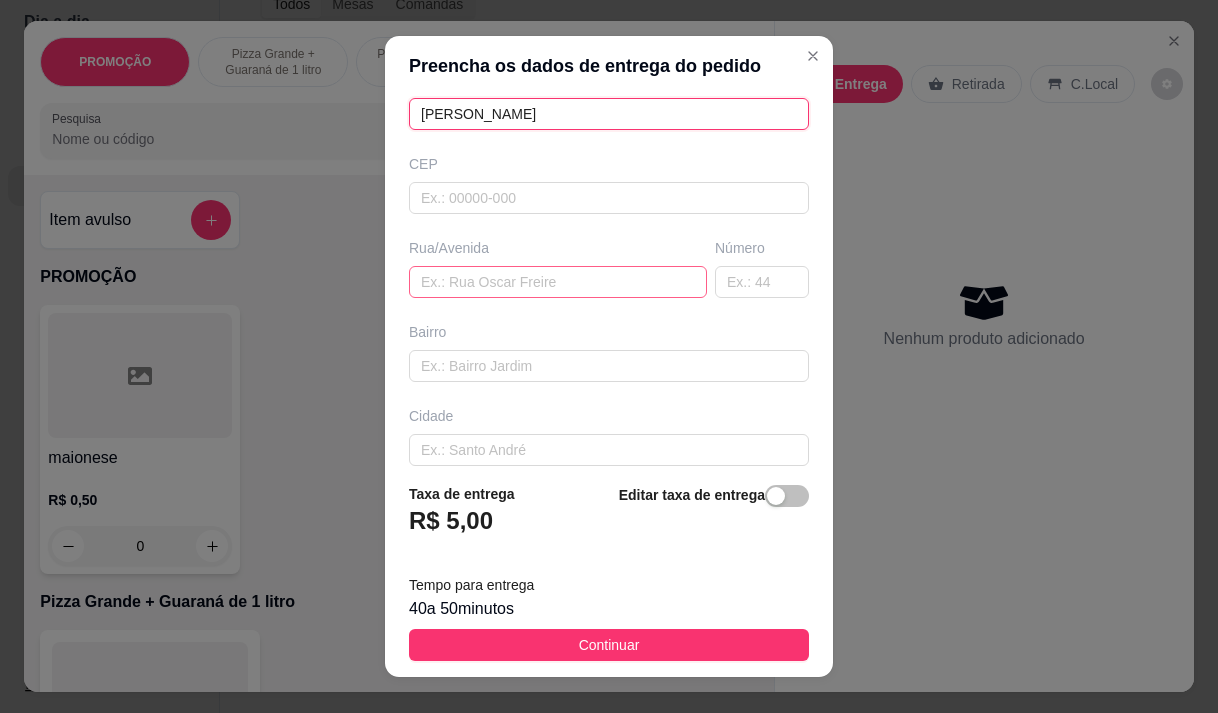 type on "felipe" 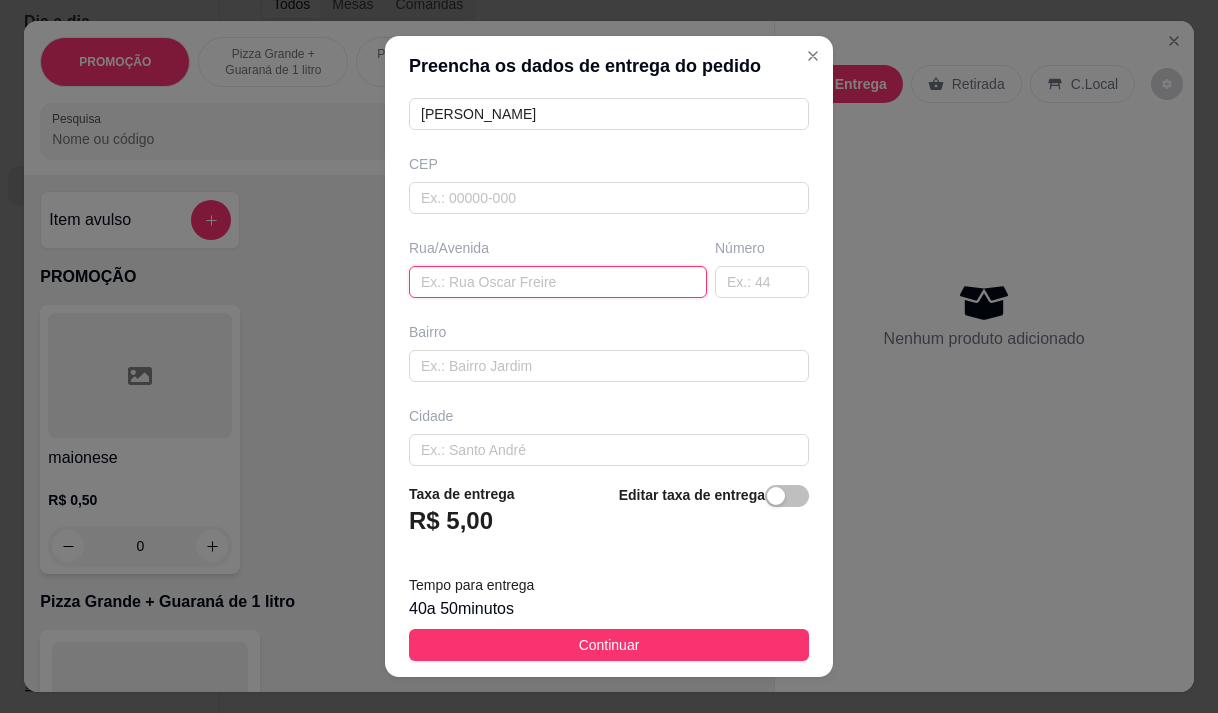 click at bounding box center [558, 282] 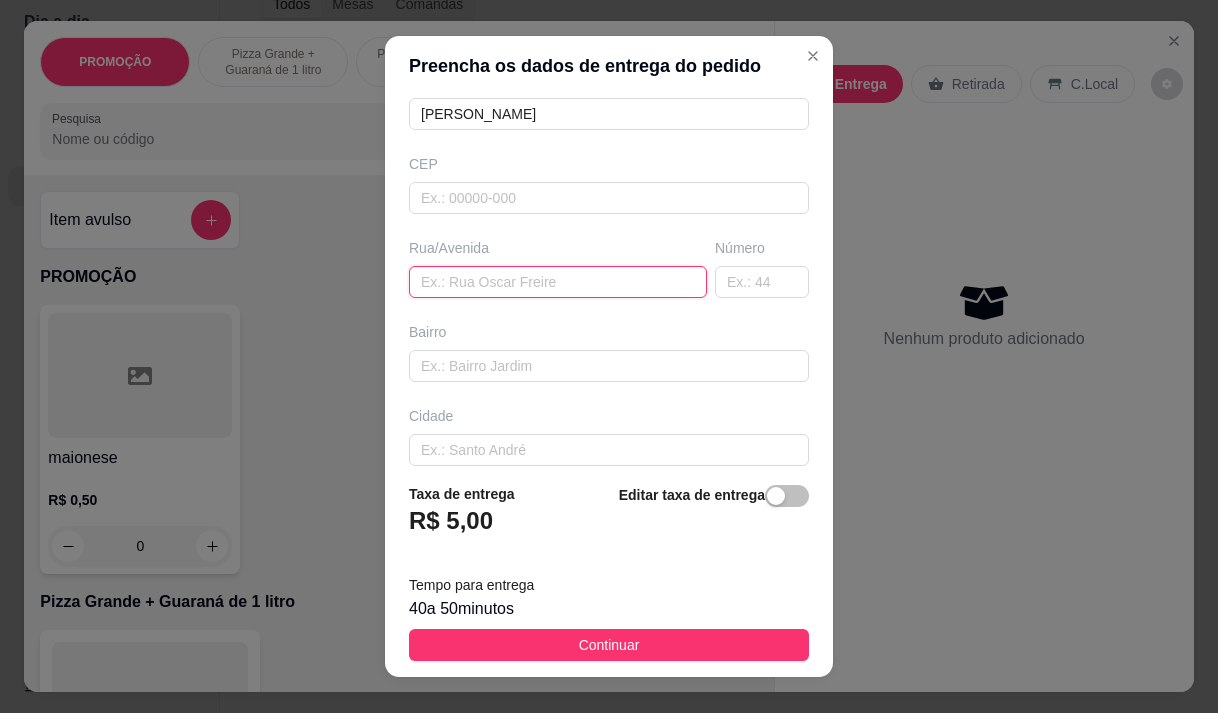 paste on "Professor Anacleto, 322" 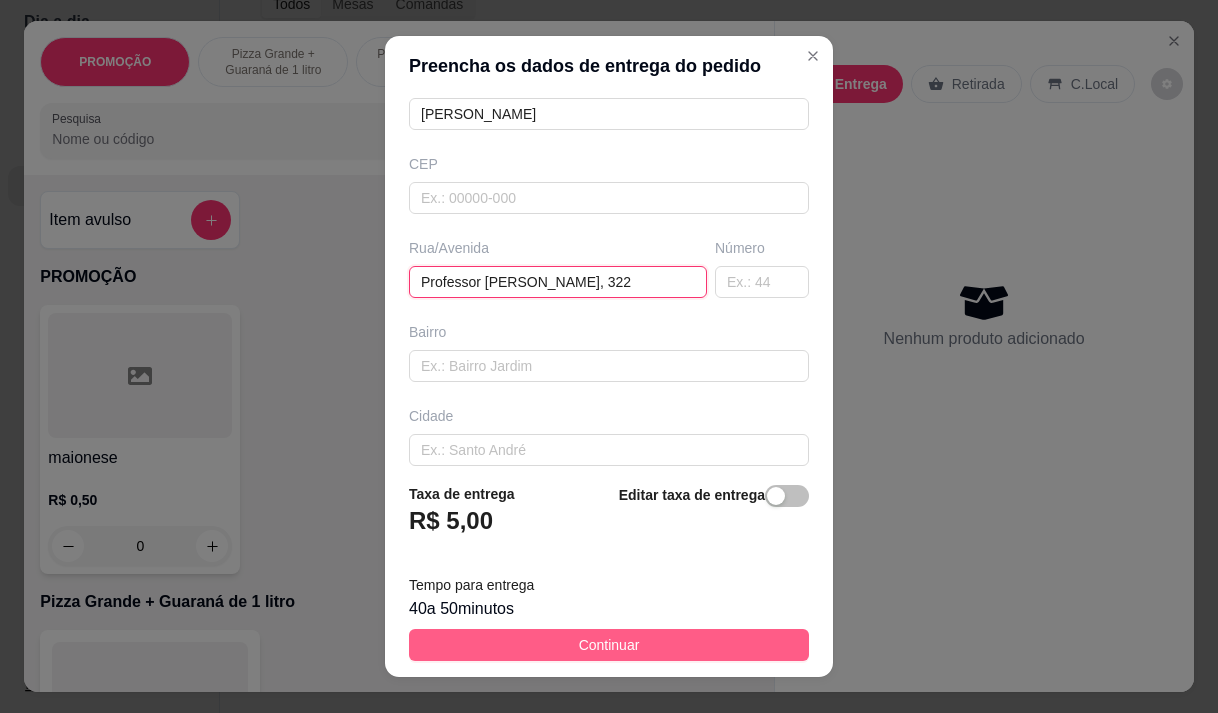 type on "Professor Anacleto, 322" 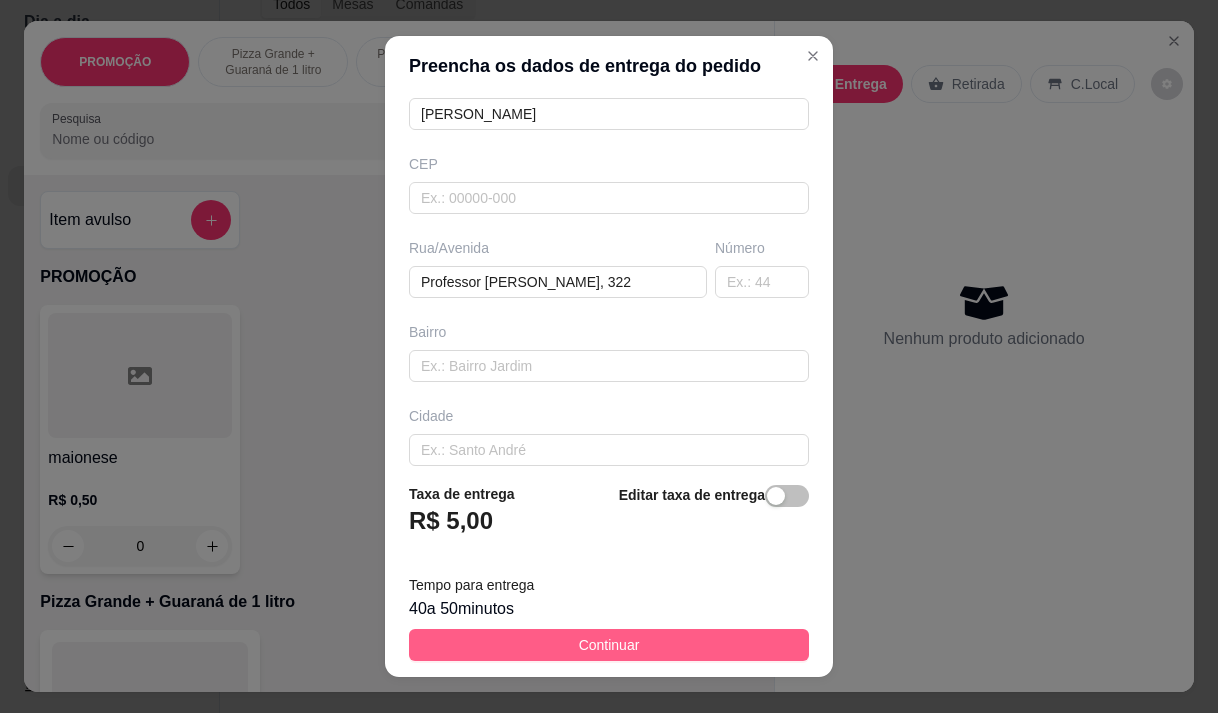 click on "Continuar" at bounding box center [609, 645] 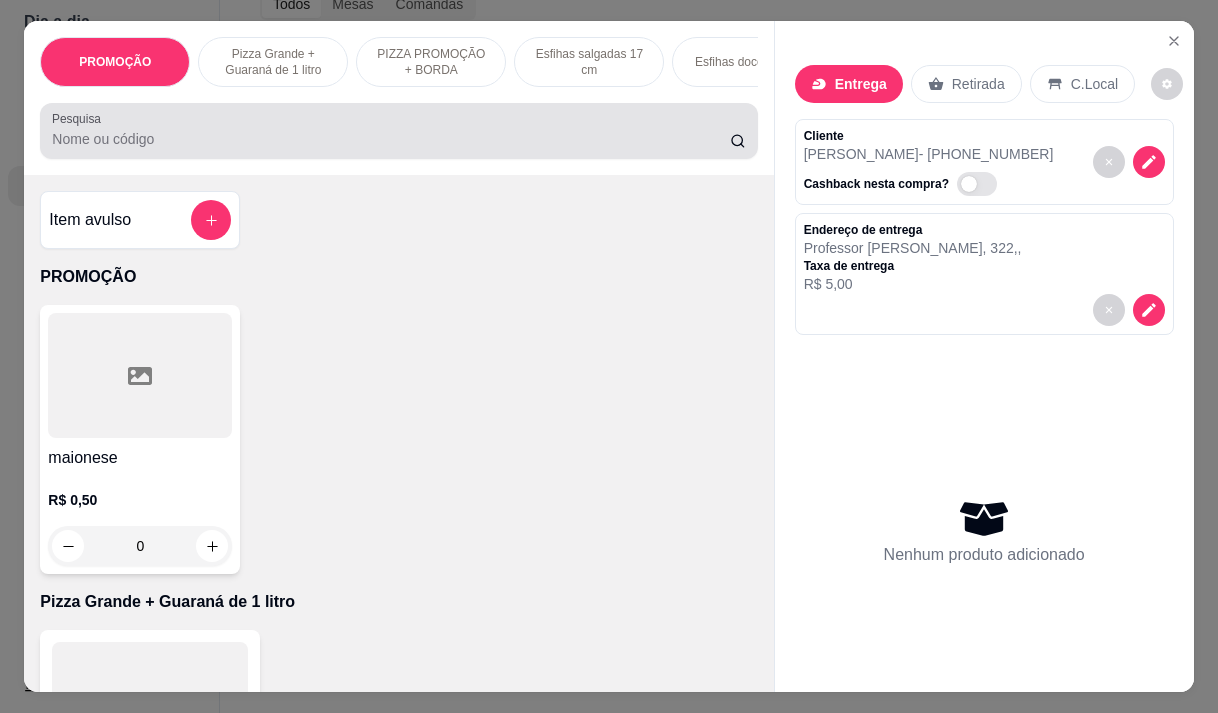 click at bounding box center (398, 131) 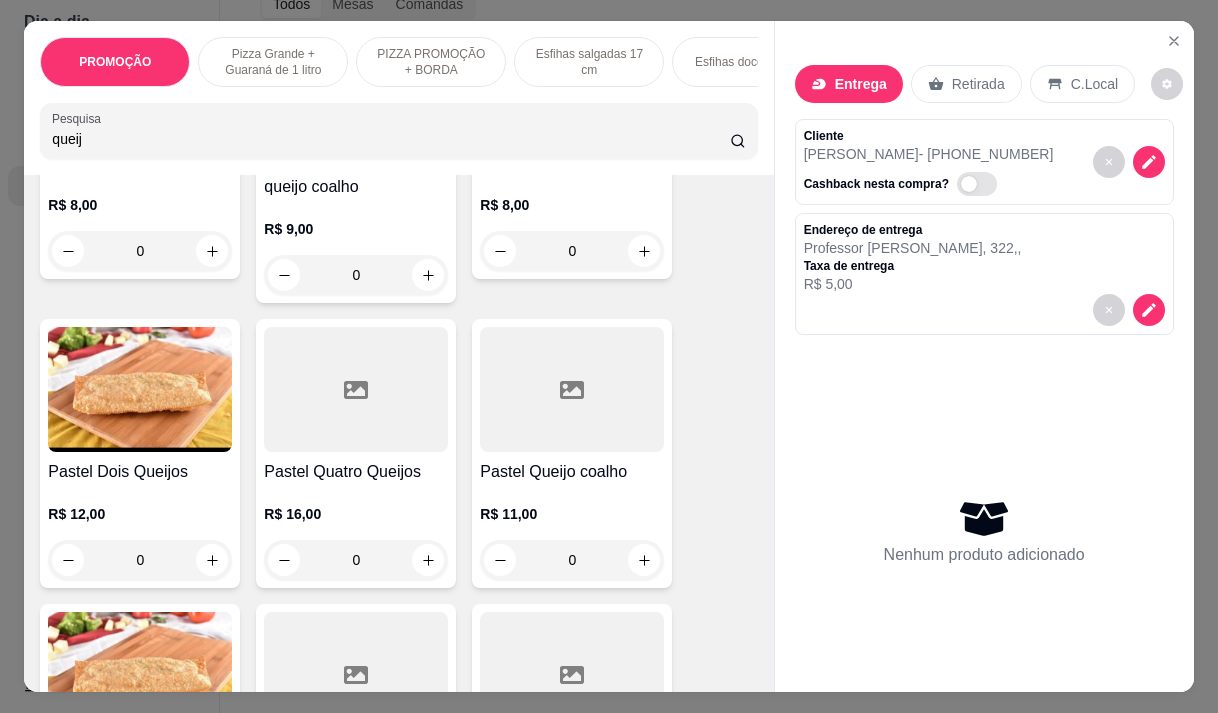 scroll, scrollTop: 600, scrollLeft: 0, axis: vertical 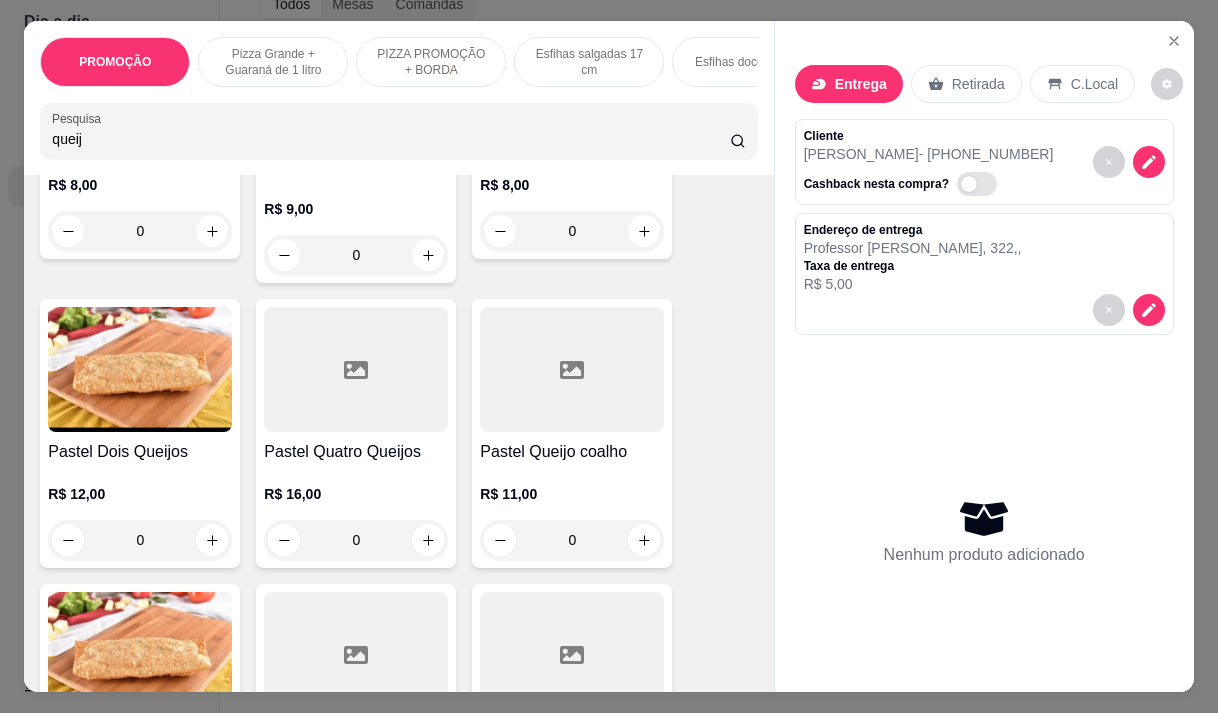 type on "queij" 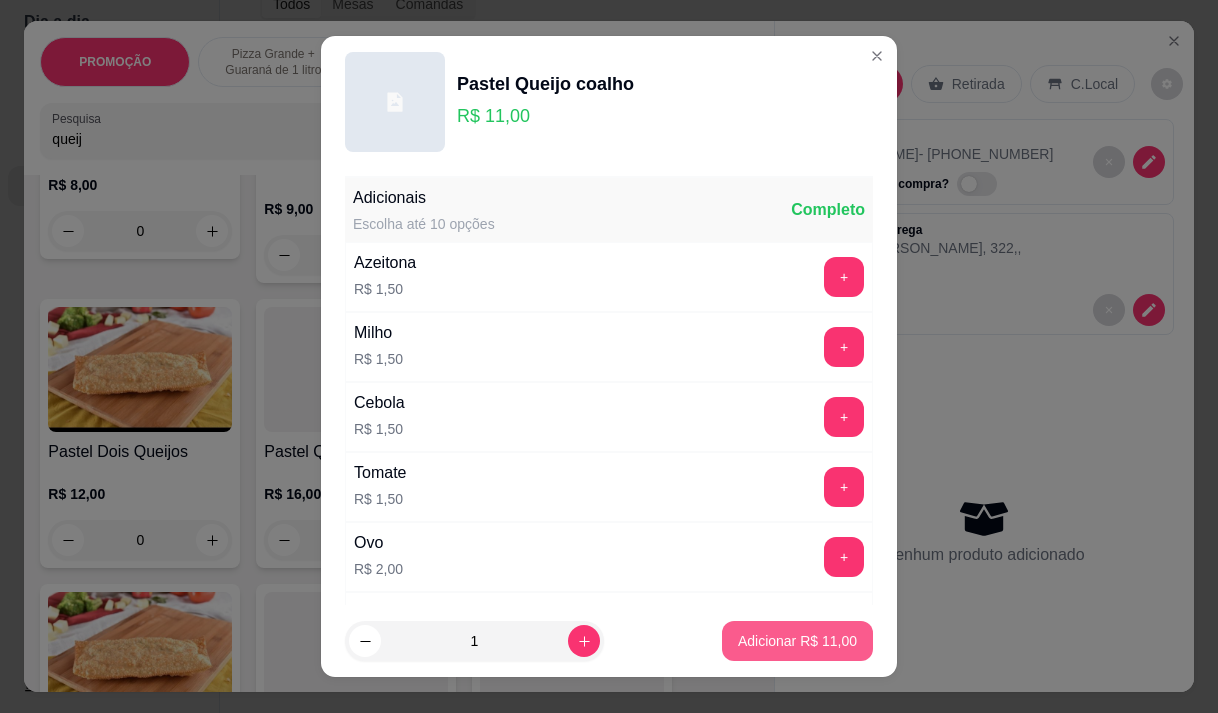 click on "Adicionar   R$ 11,00" at bounding box center [797, 641] 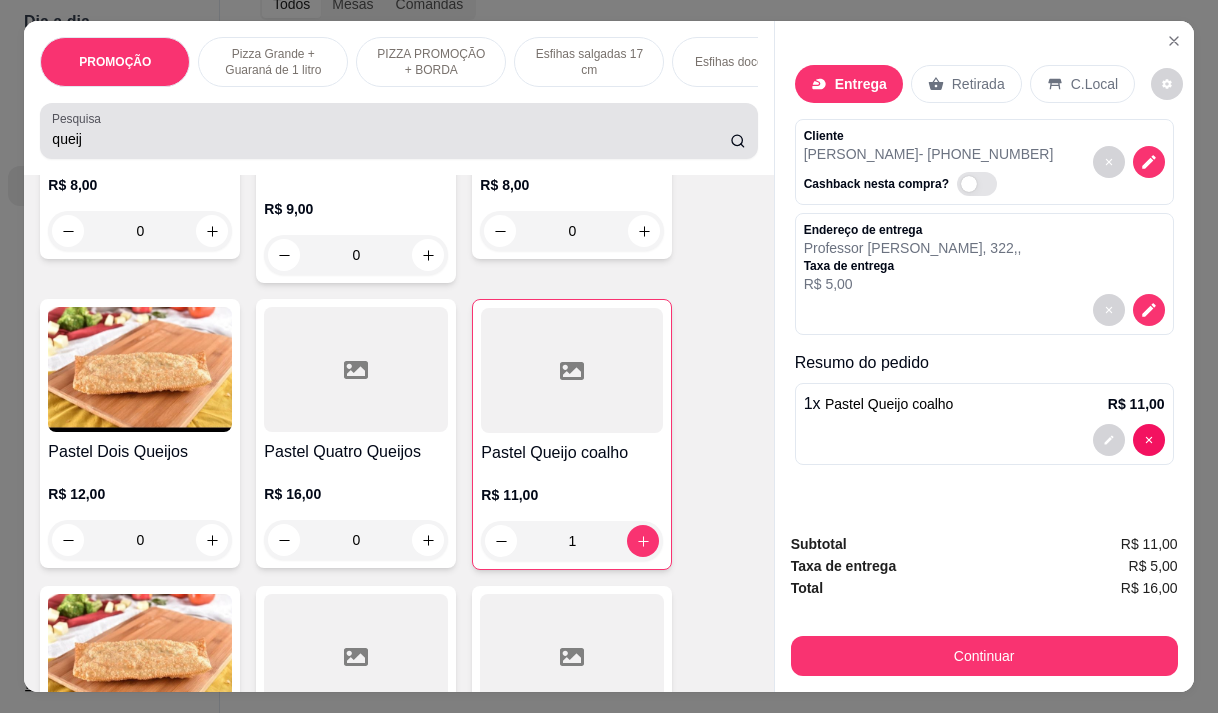 click on "queij" at bounding box center [391, 139] 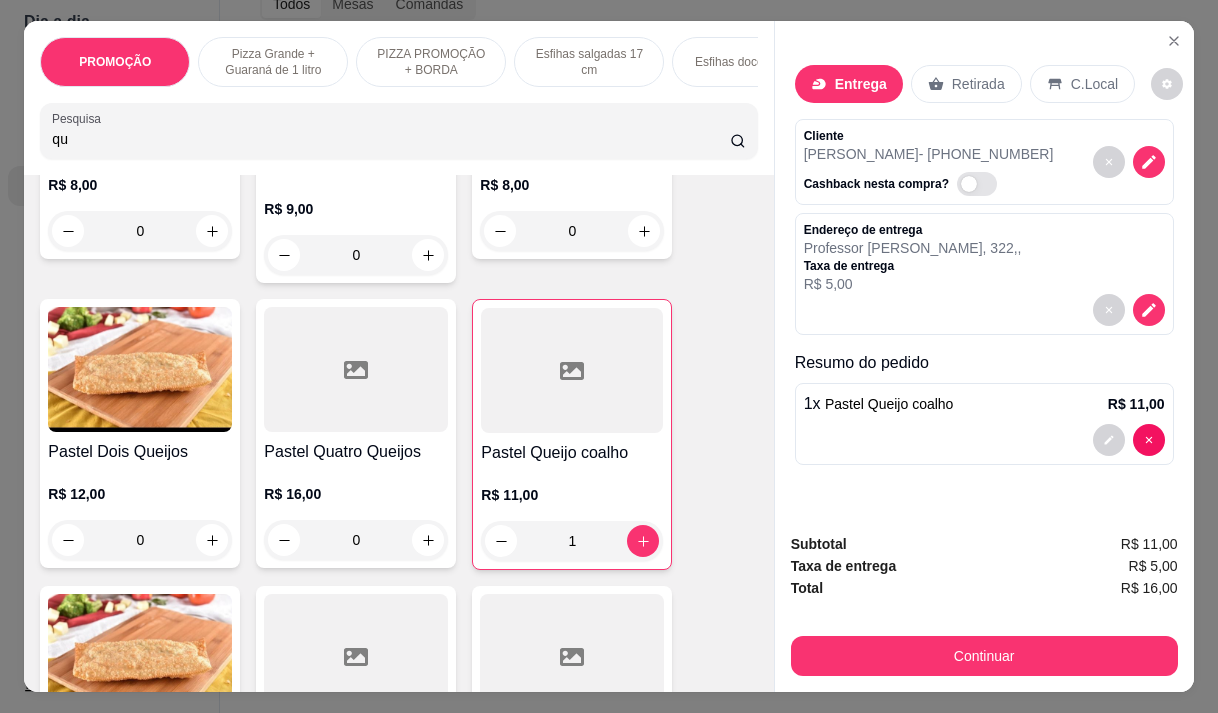 type on "q" 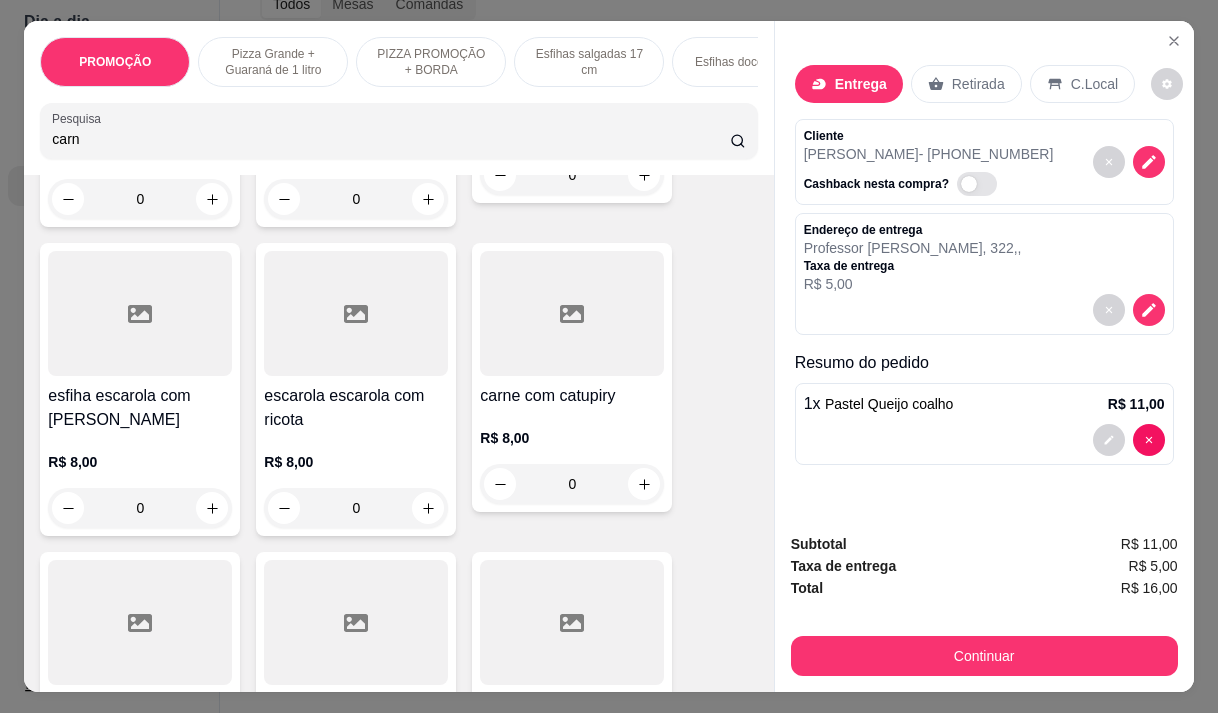 scroll, scrollTop: 3112, scrollLeft: 0, axis: vertical 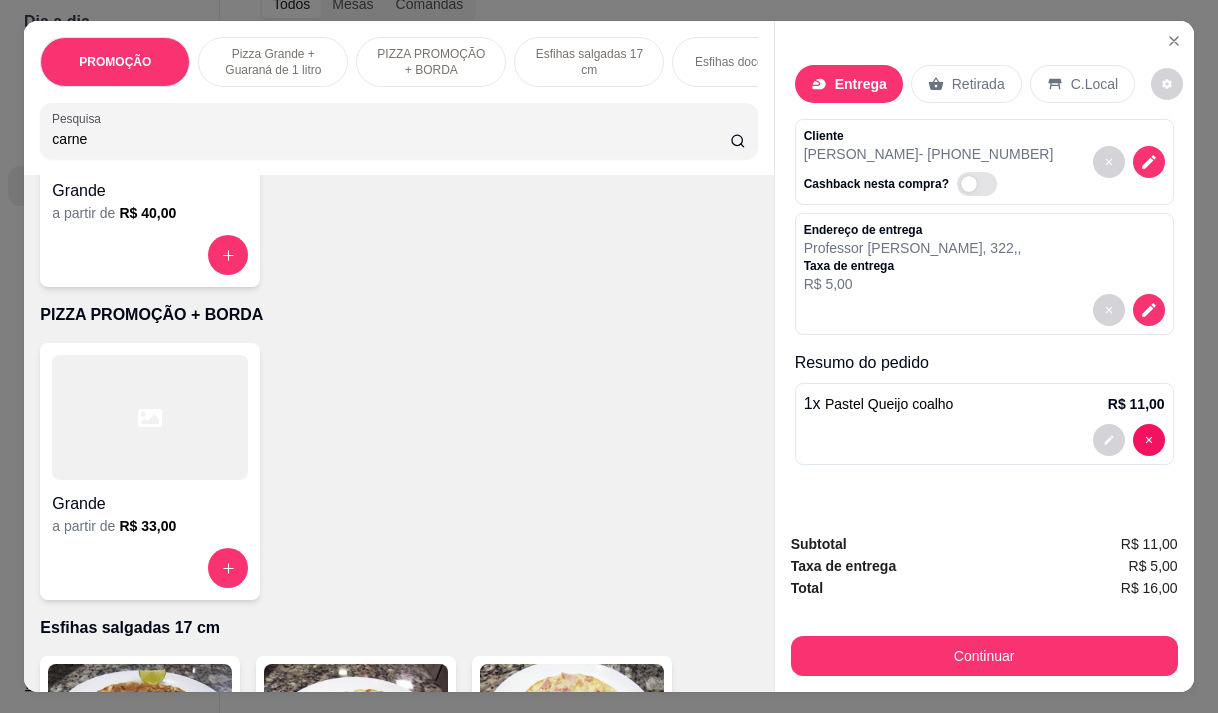 type on "carne" 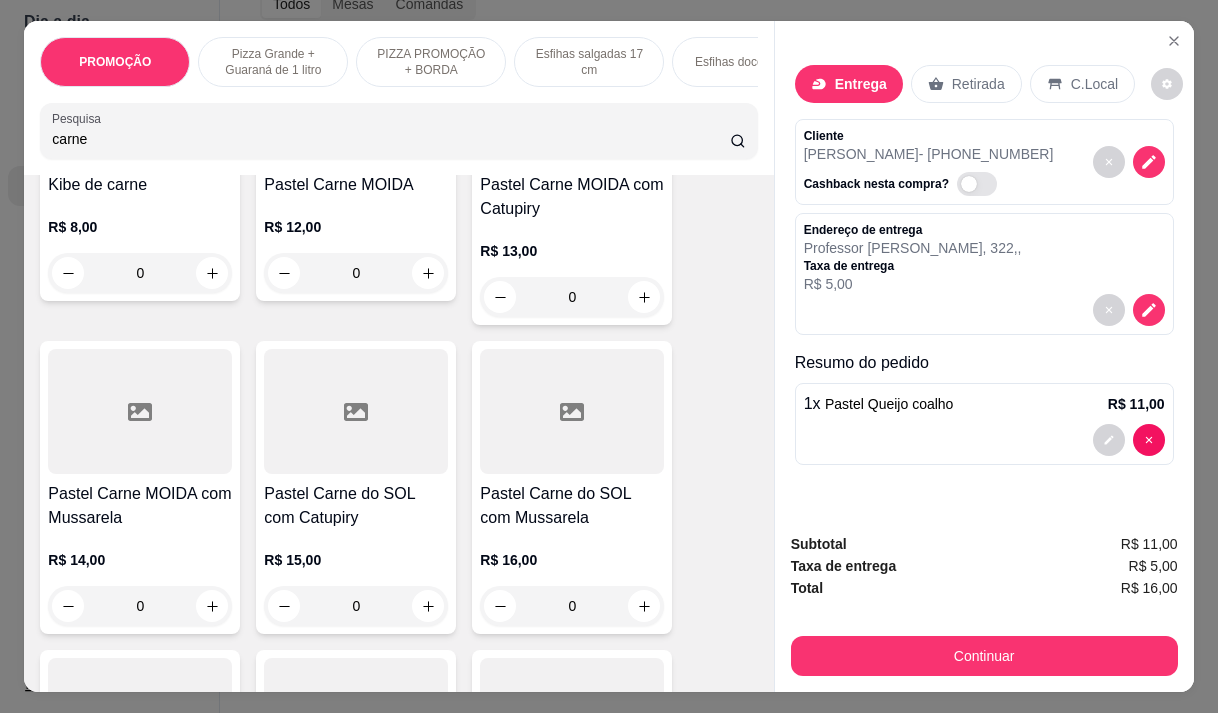scroll, scrollTop: 1300, scrollLeft: 0, axis: vertical 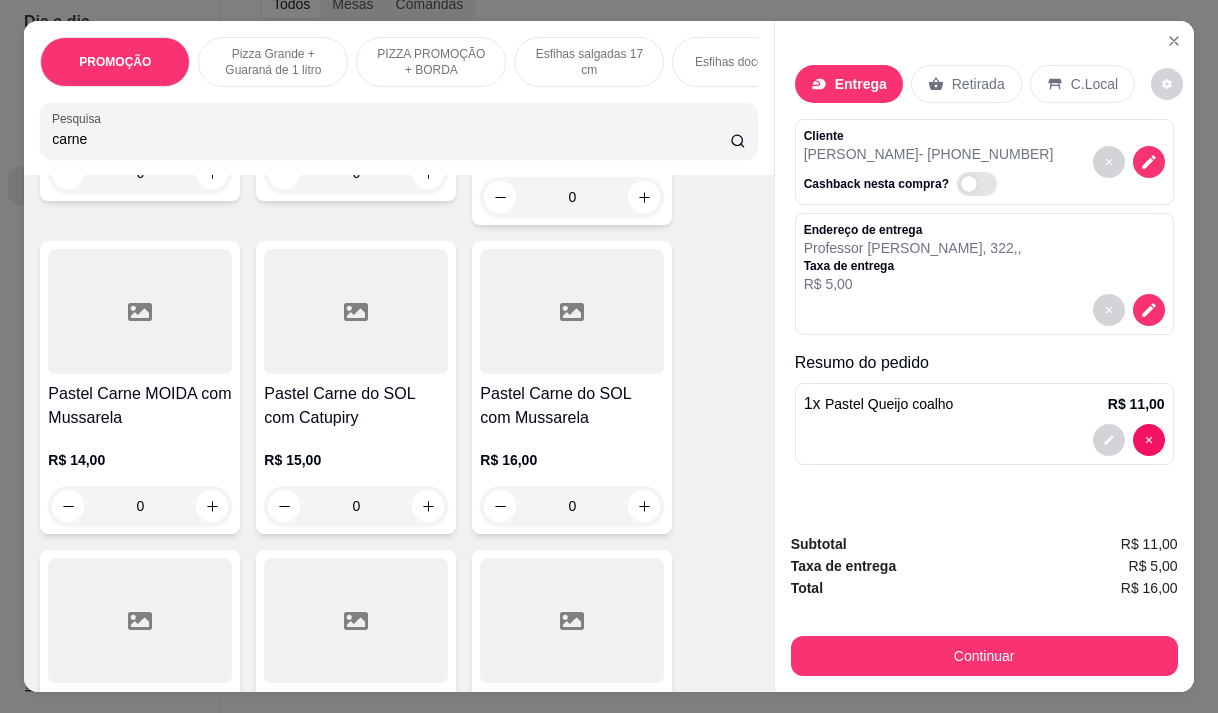 click on "Pastel Carne  MOIDA com Mussarela" at bounding box center (140, 406) 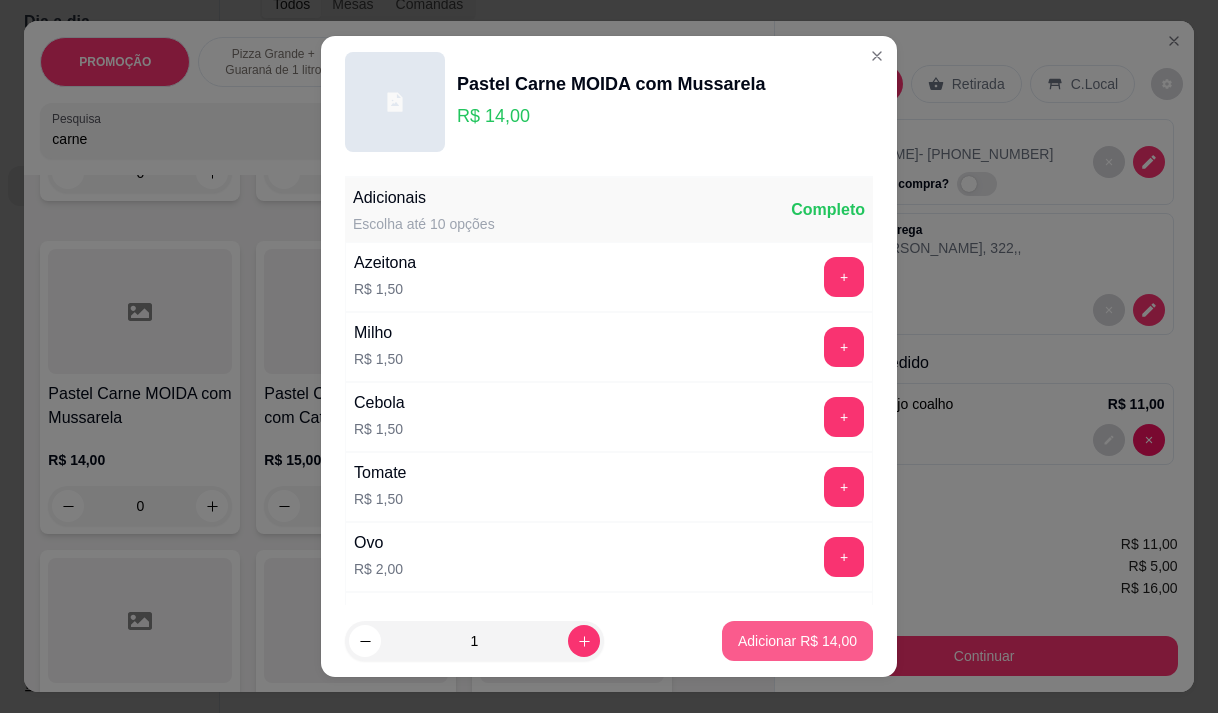click on "Adicionar   R$ 14,00" at bounding box center (797, 641) 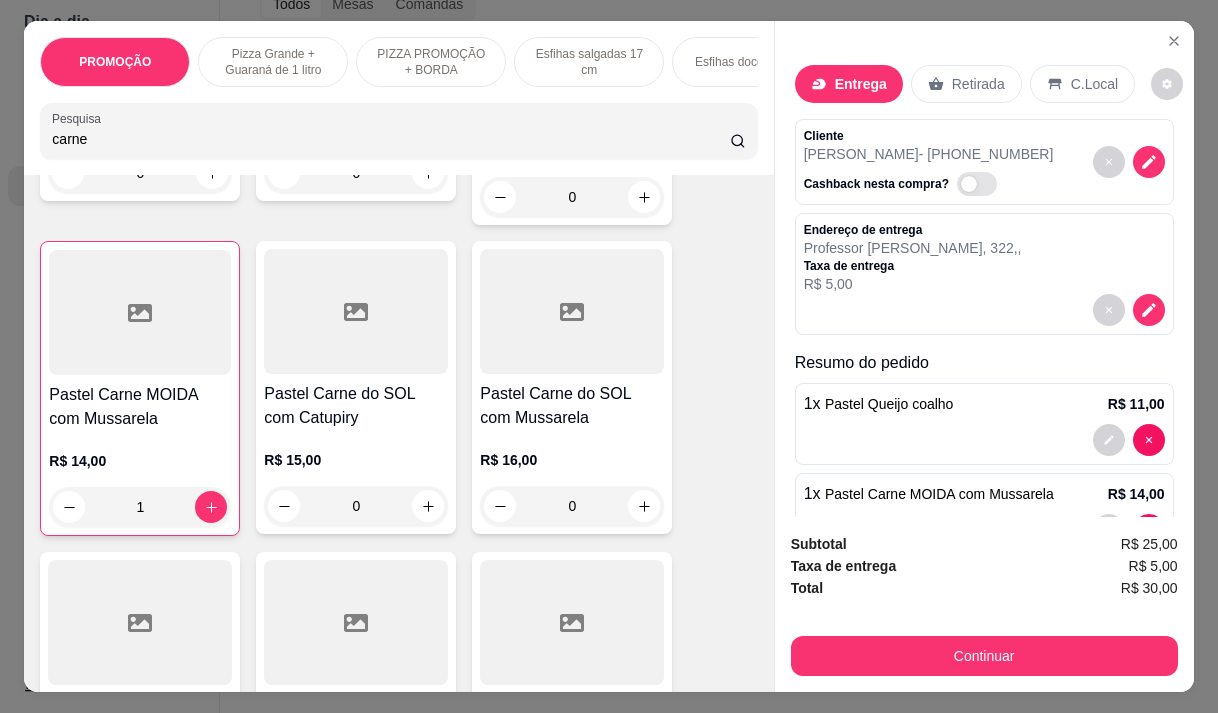 scroll, scrollTop: 67, scrollLeft: 0, axis: vertical 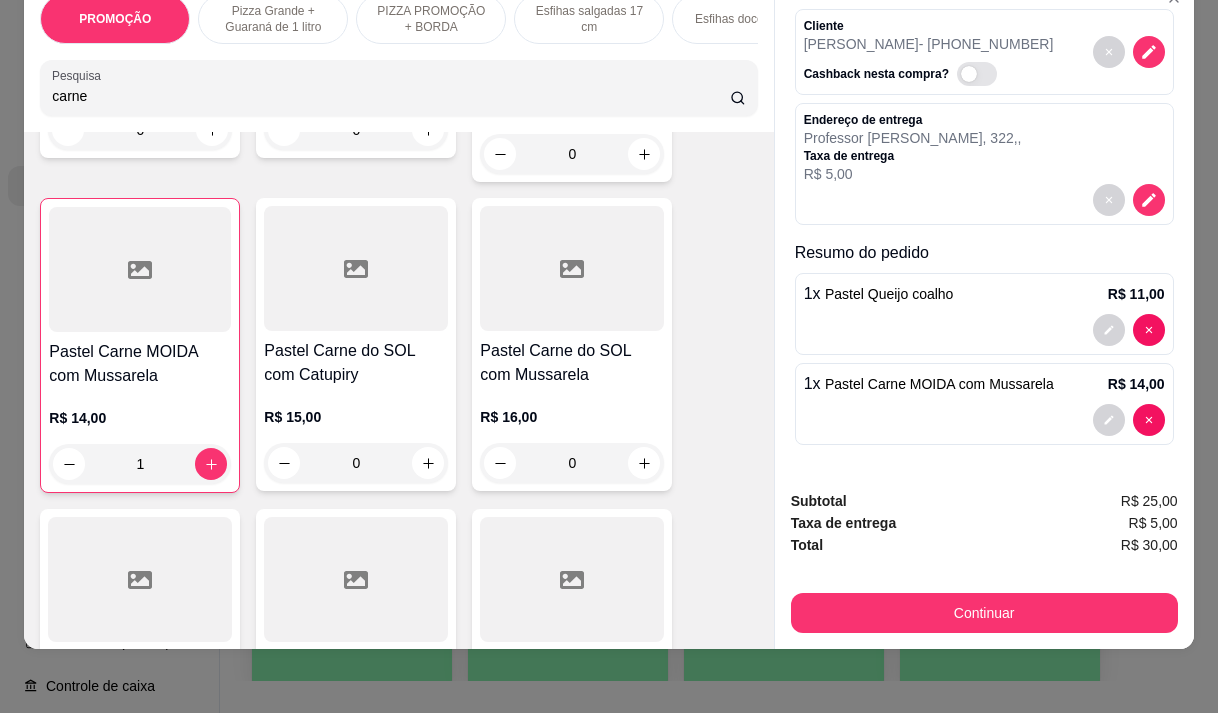 click on "Continuar" at bounding box center (984, 613) 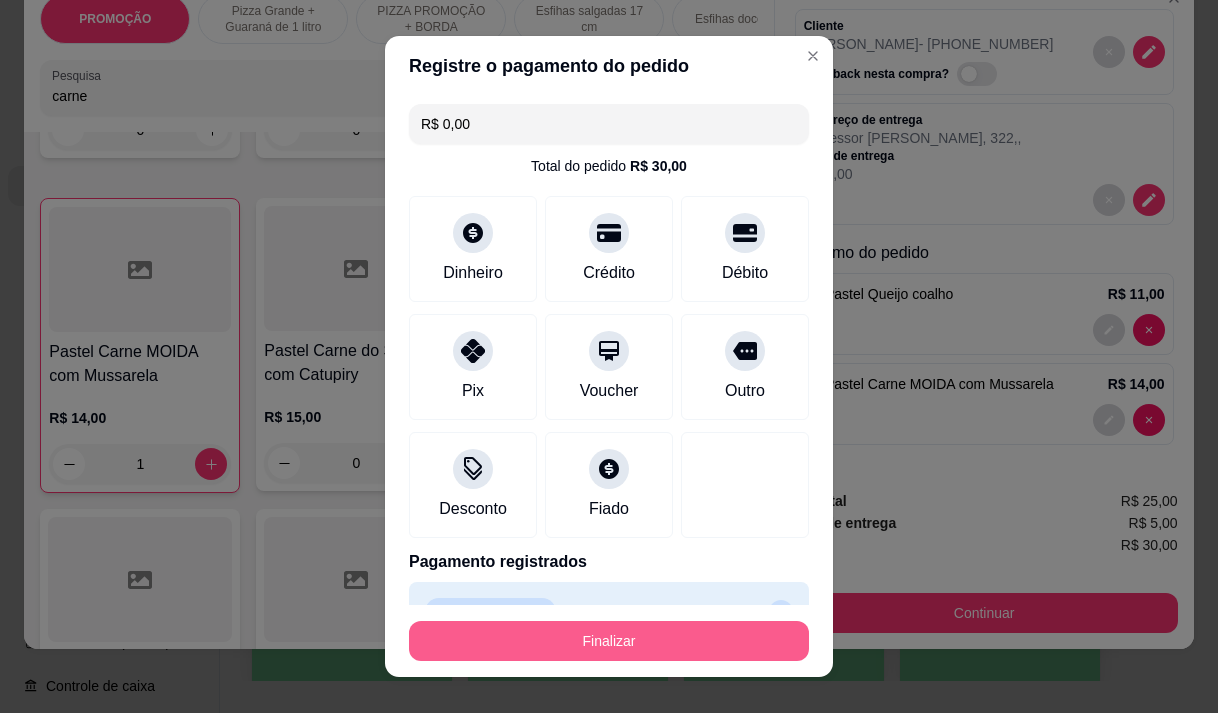 click on "Finalizar" at bounding box center (609, 641) 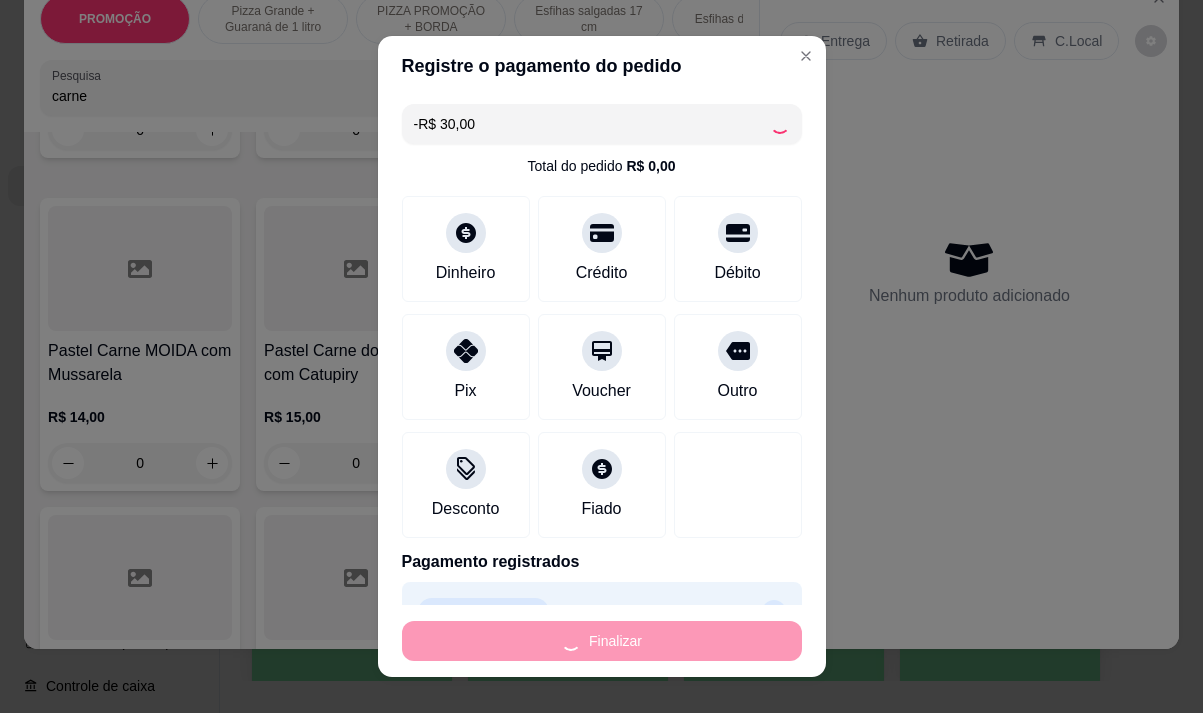 scroll, scrollTop: 0, scrollLeft: 0, axis: both 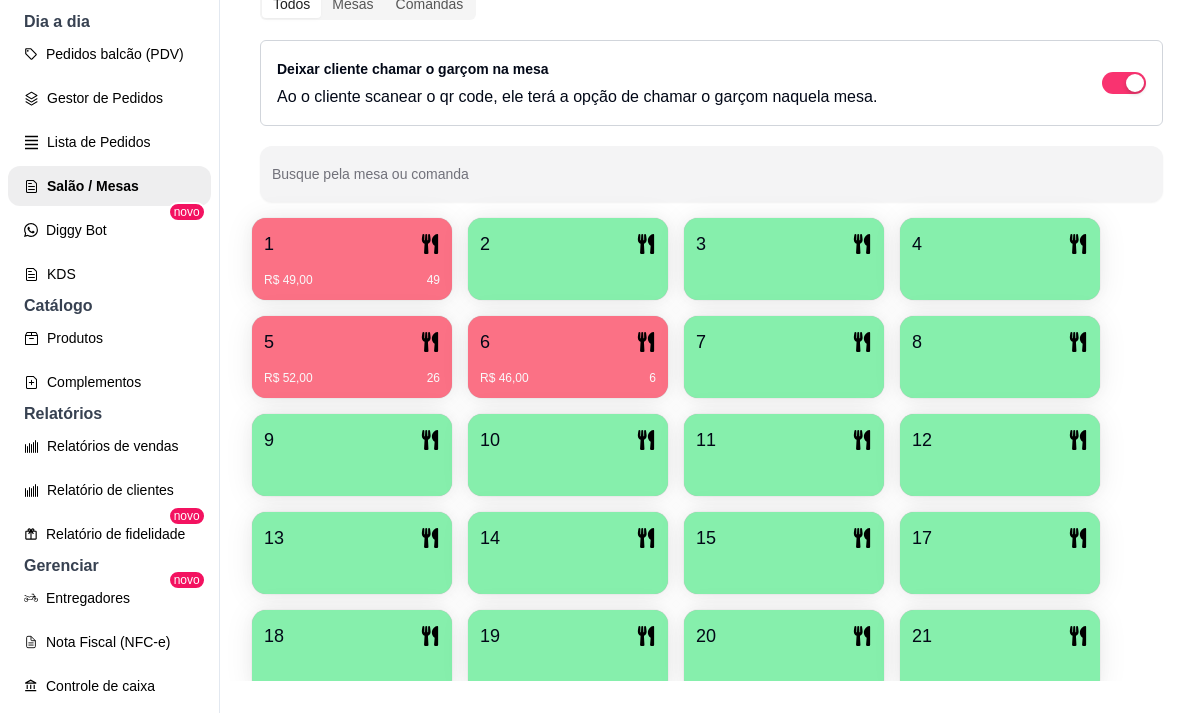 click on "Pedidos balcão (PDV) Gestor de Pedidos Lista de Pedidos Salão / Mesas Diggy Bot novo KDS" at bounding box center (109, 164) 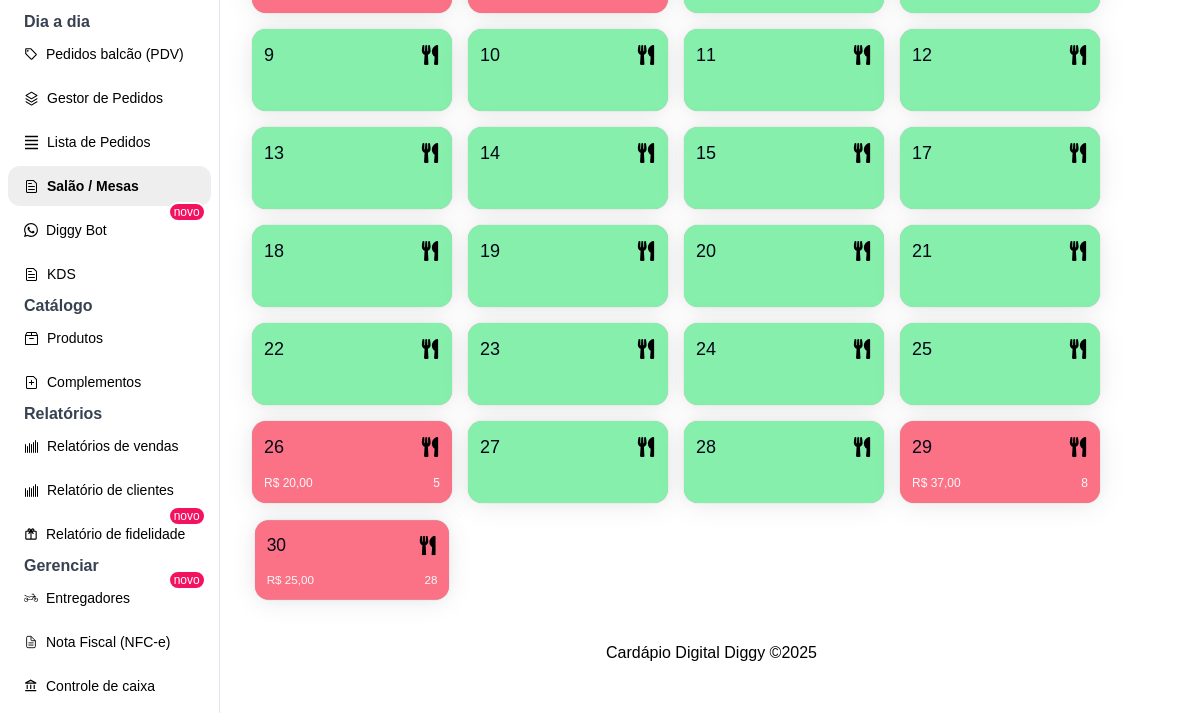 click on "R$ 25,00 28" at bounding box center [352, 573] 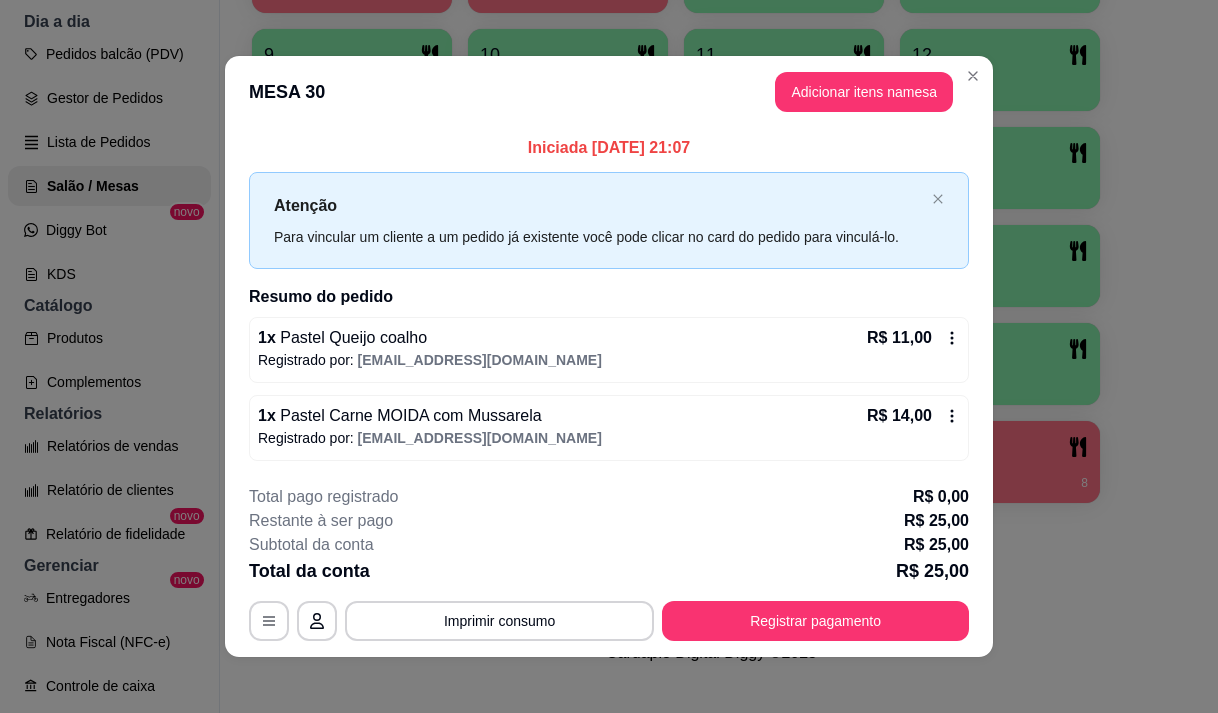 click 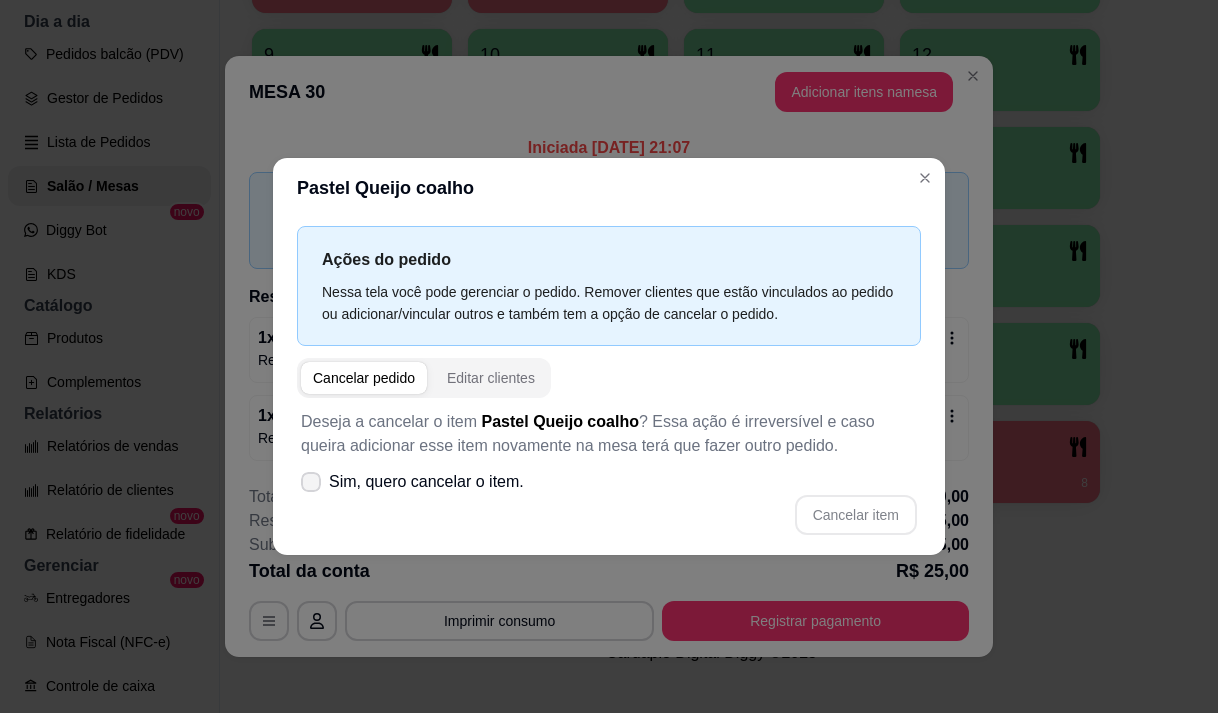 click 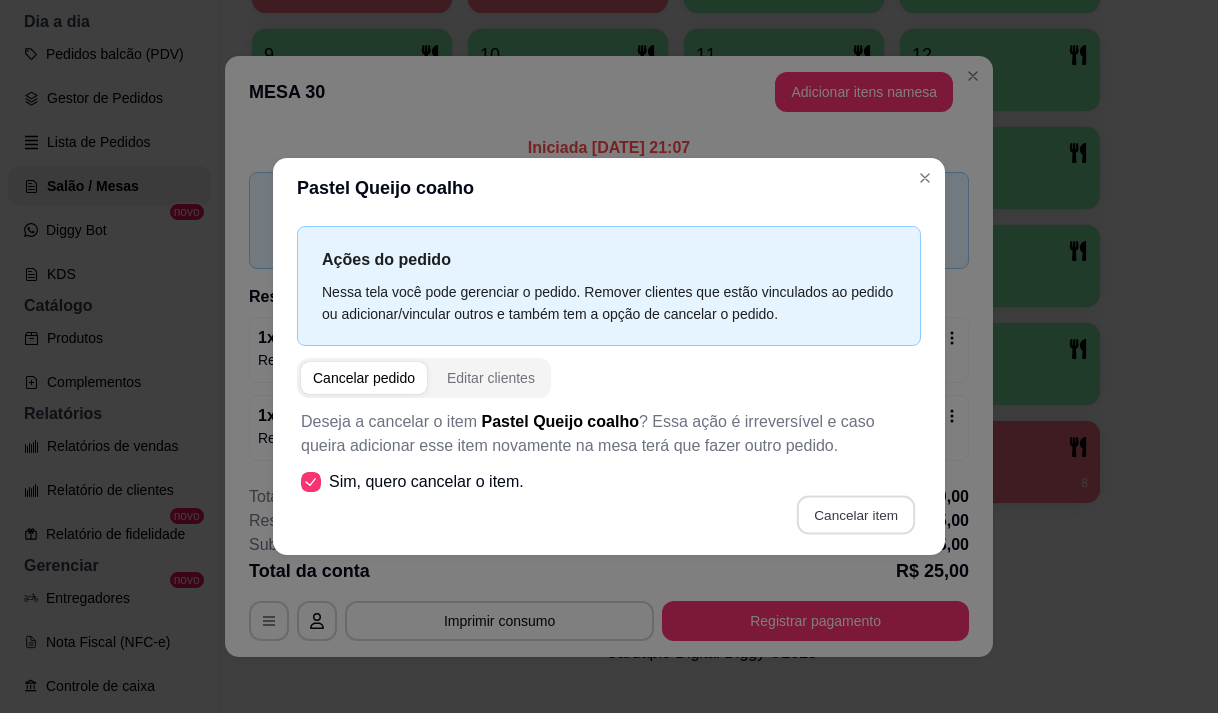 click on "Cancelar item" at bounding box center [855, 514] 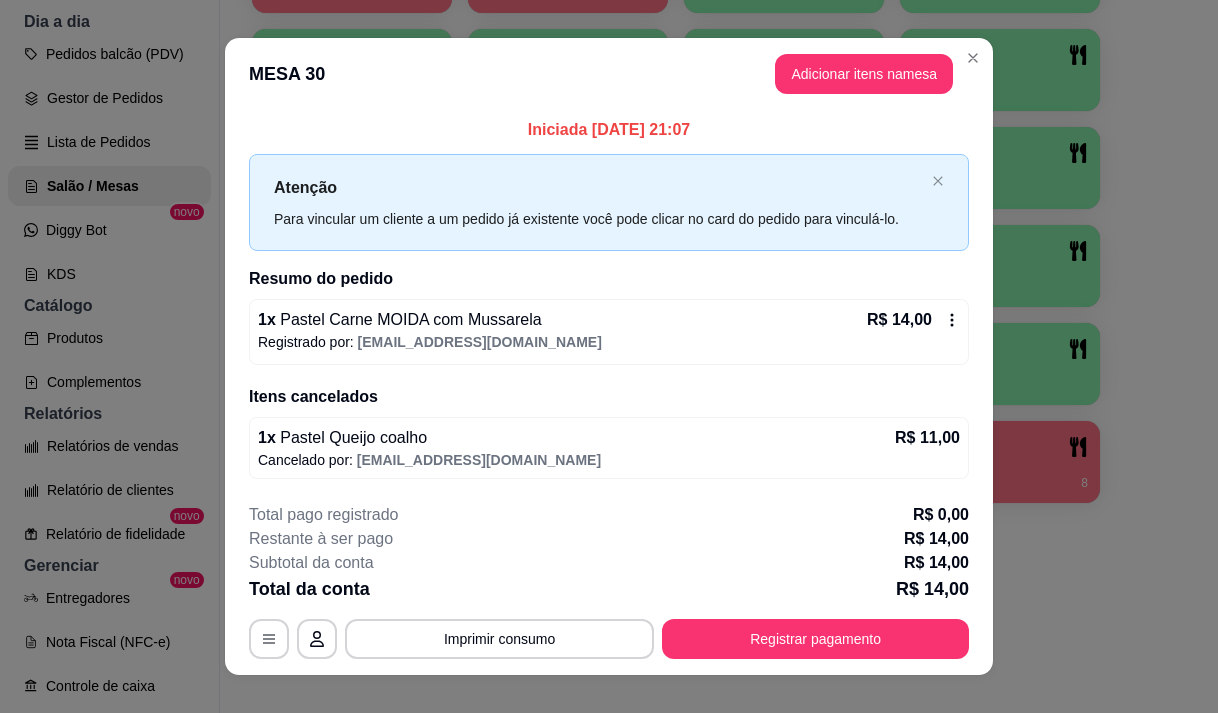 click 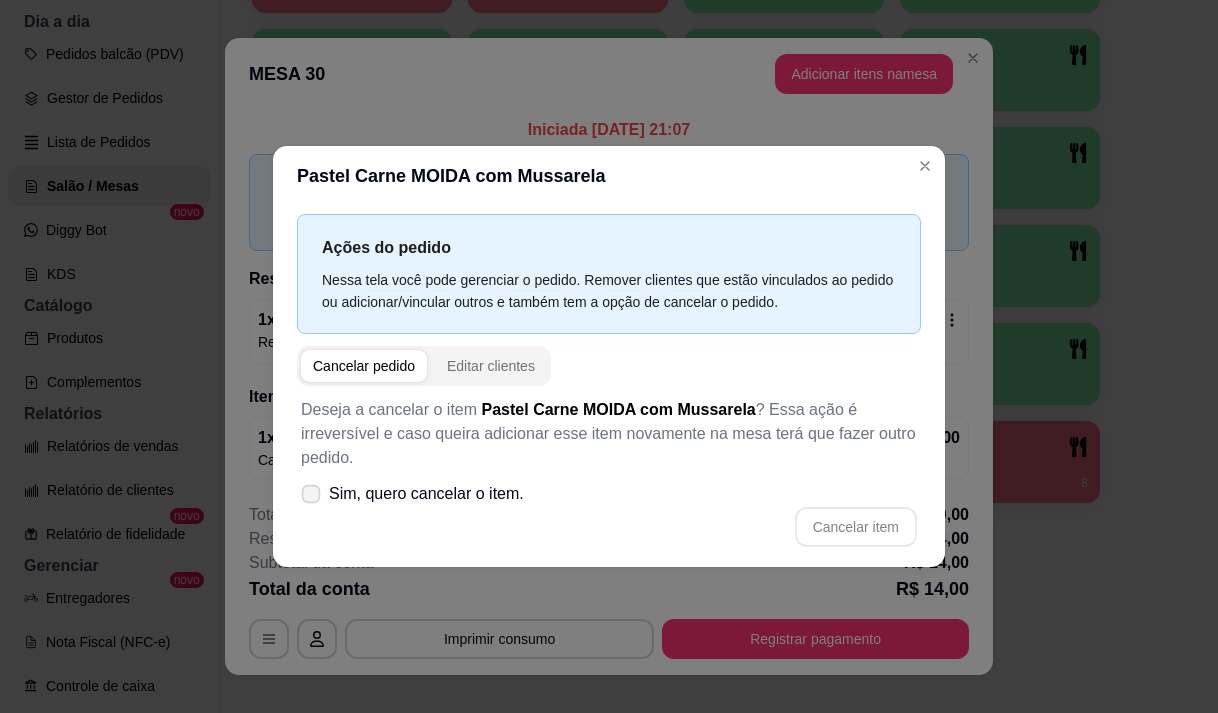 click on "Sim, quero cancelar o item." at bounding box center [412, 494] 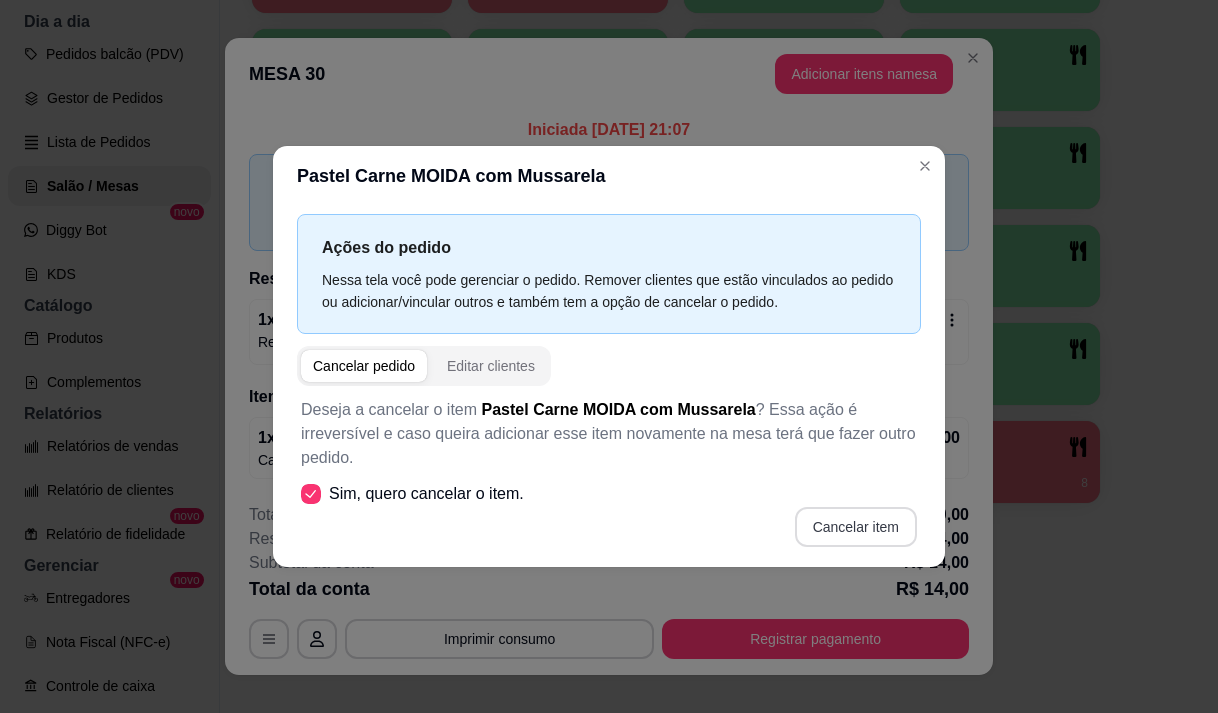 click on "Cancelar item" at bounding box center (856, 527) 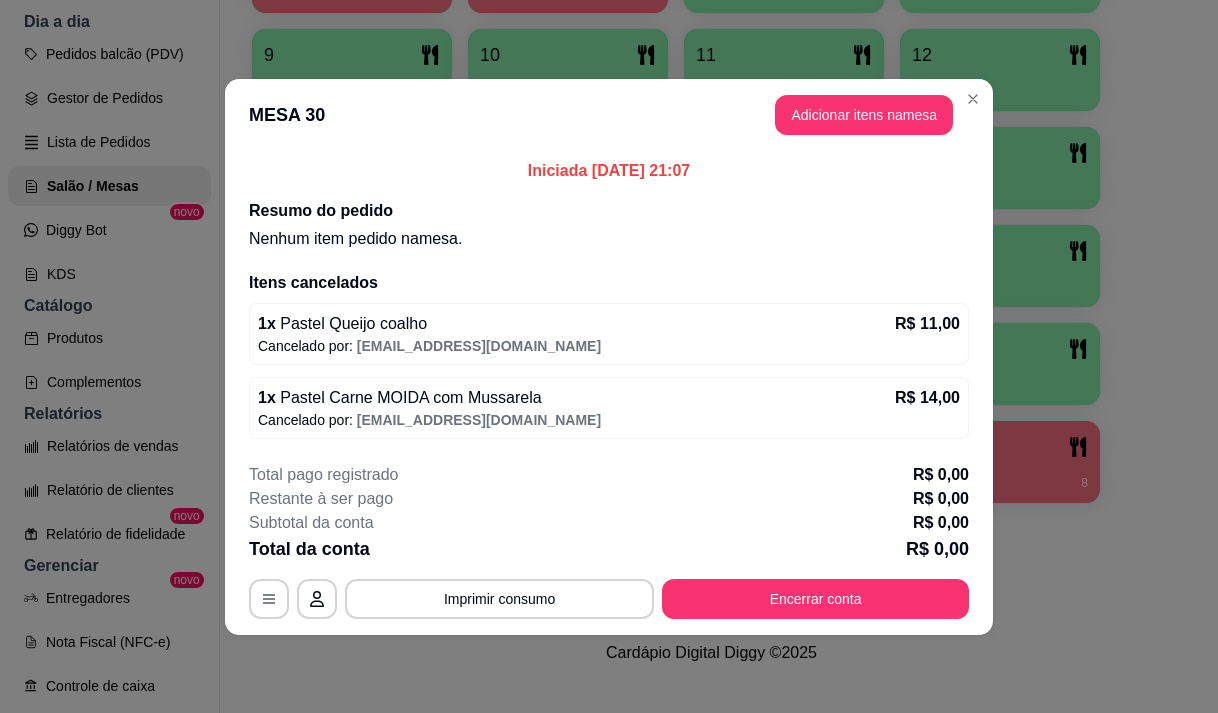 click on "Encerrar conta" at bounding box center [815, 599] 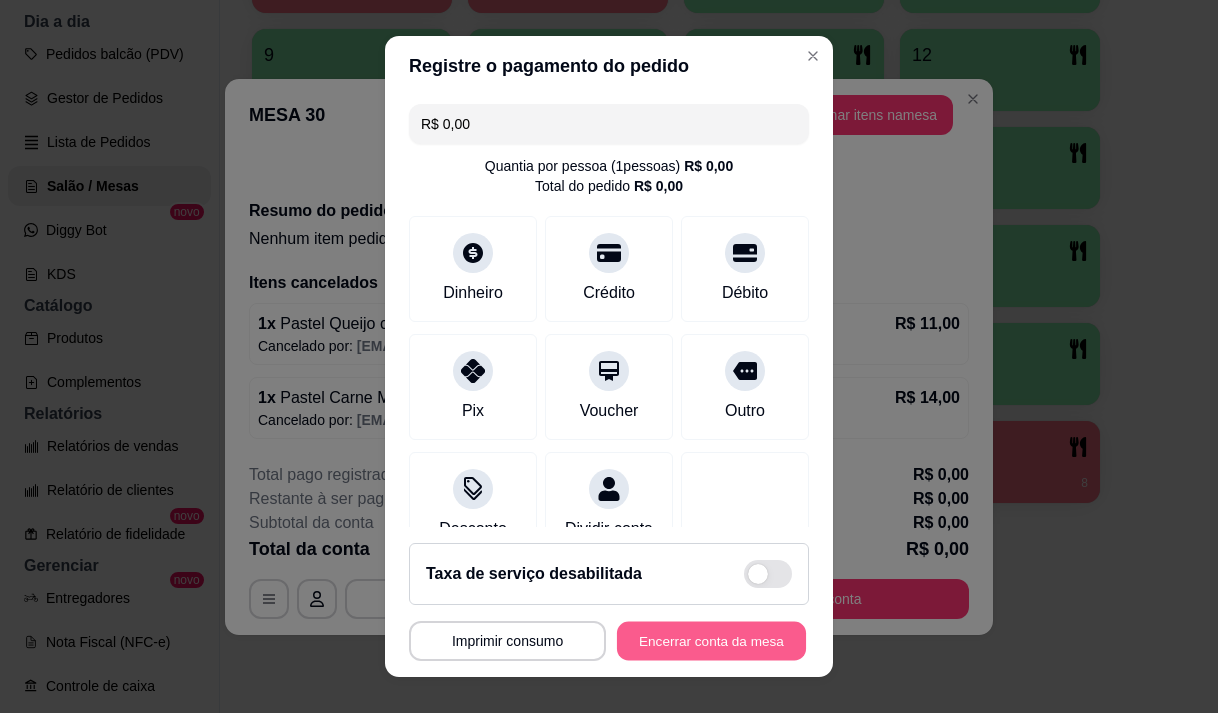 click on "Encerrar conta da mesa" at bounding box center (711, 641) 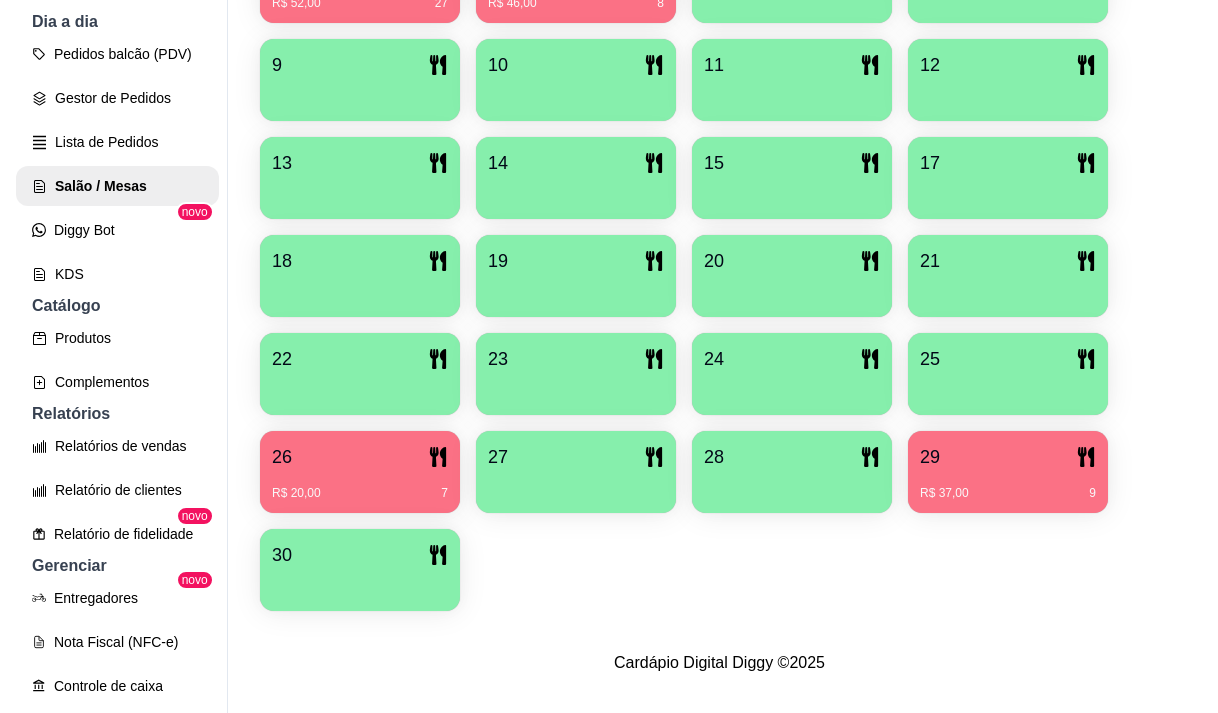 scroll, scrollTop: 539, scrollLeft: 0, axis: vertical 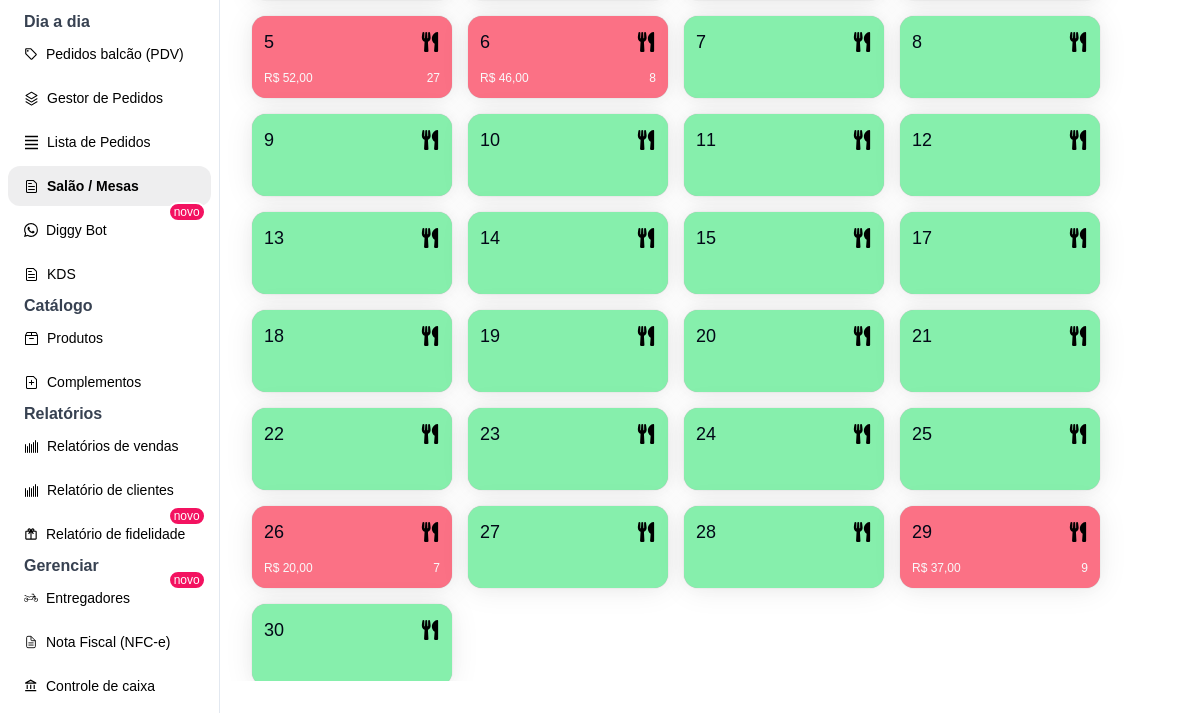 click on "R$ 20,00 7" at bounding box center (352, 568) 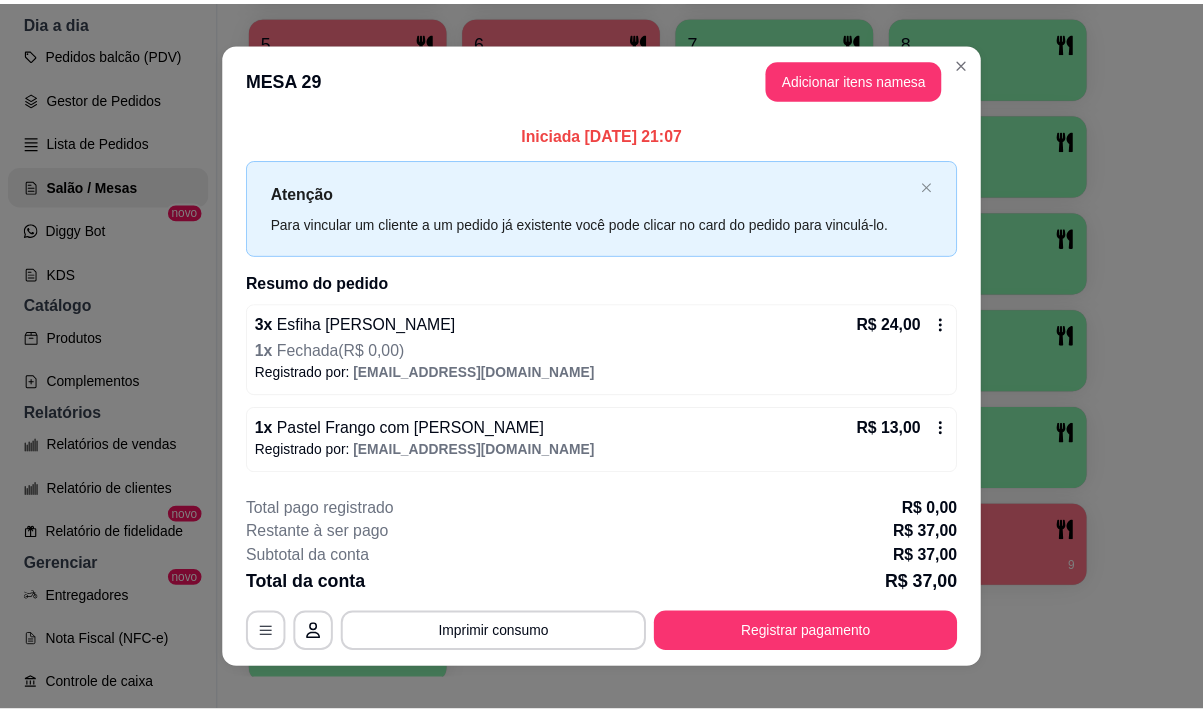 scroll, scrollTop: 21, scrollLeft: 0, axis: vertical 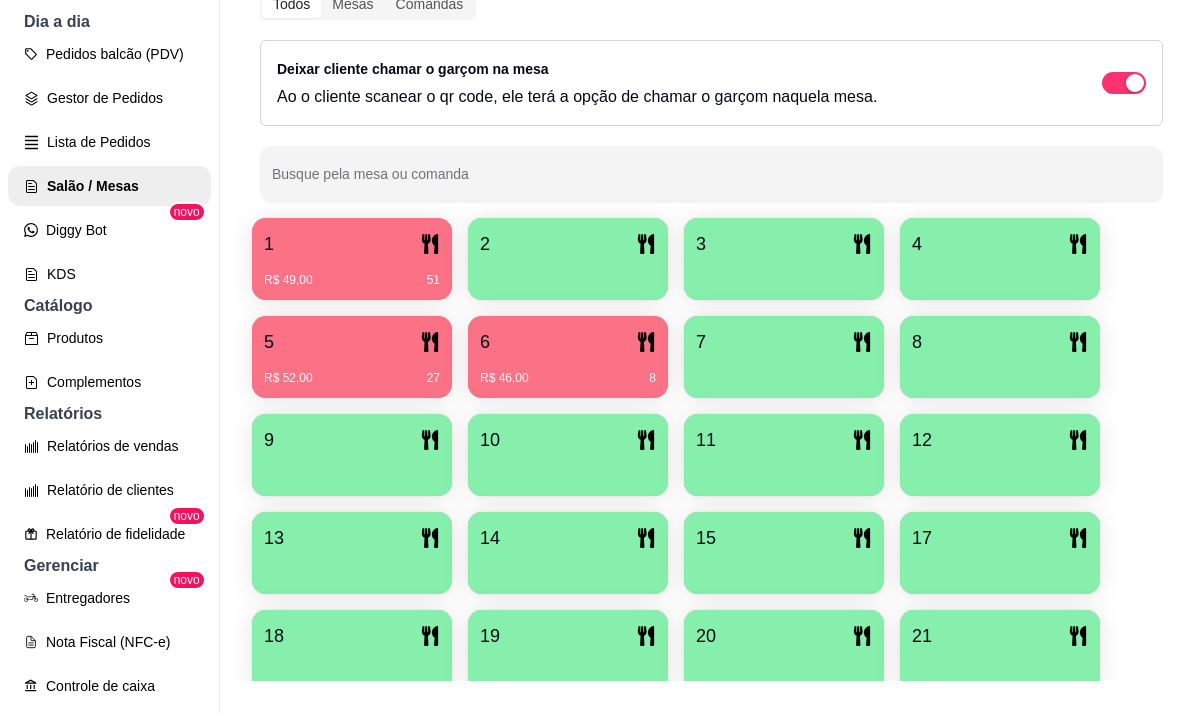 click on "R$ 49,00 51" at bounding box center (352, 280) 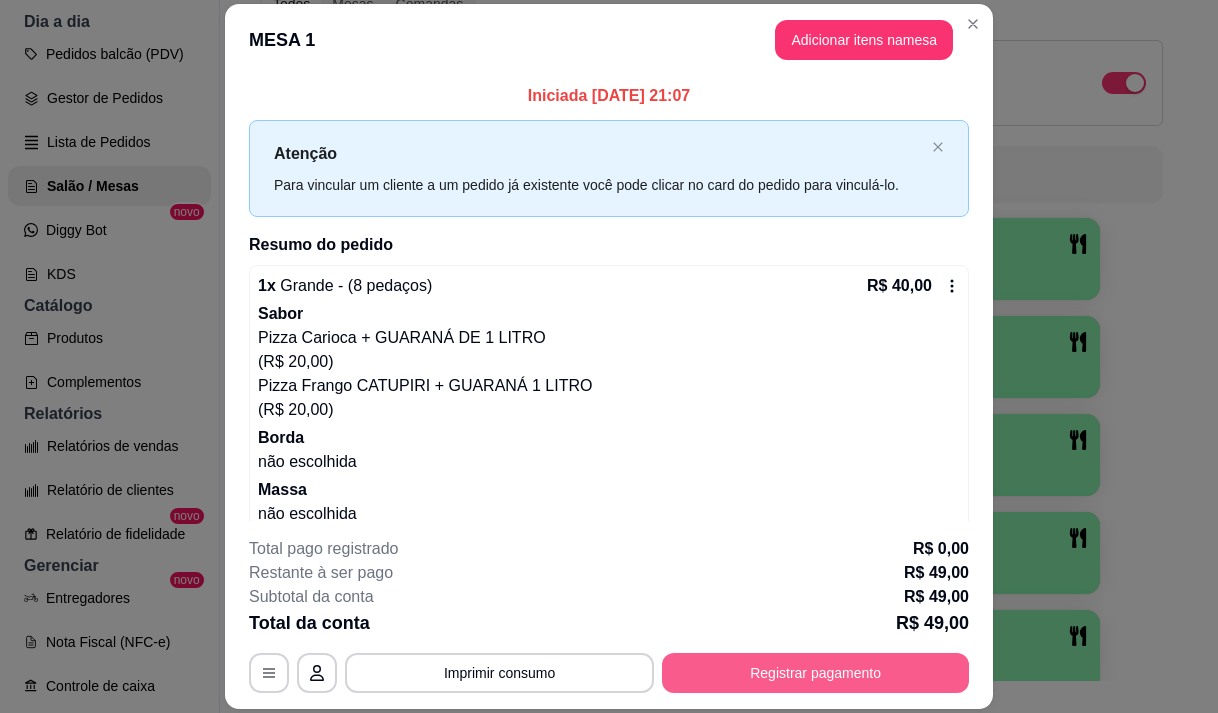 click on "Registrar pagamento" at bounding box center (815, 673) 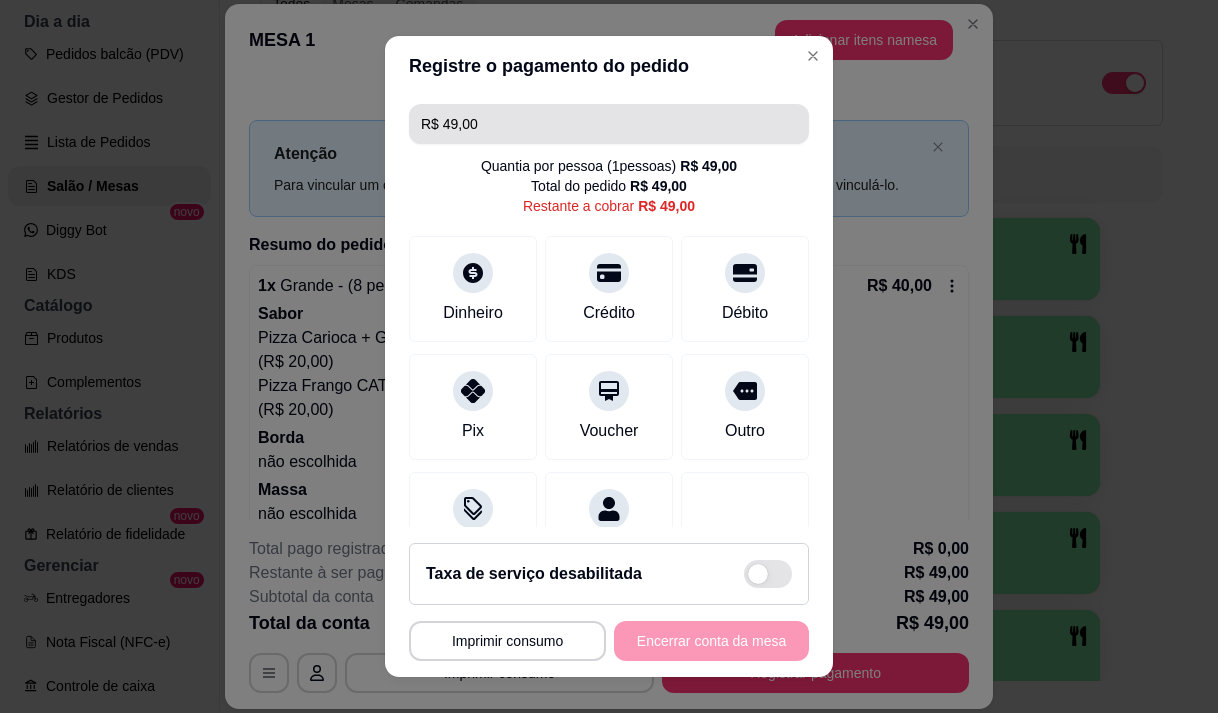 click on "R$ 49,00" at bounding box center (609, 124) 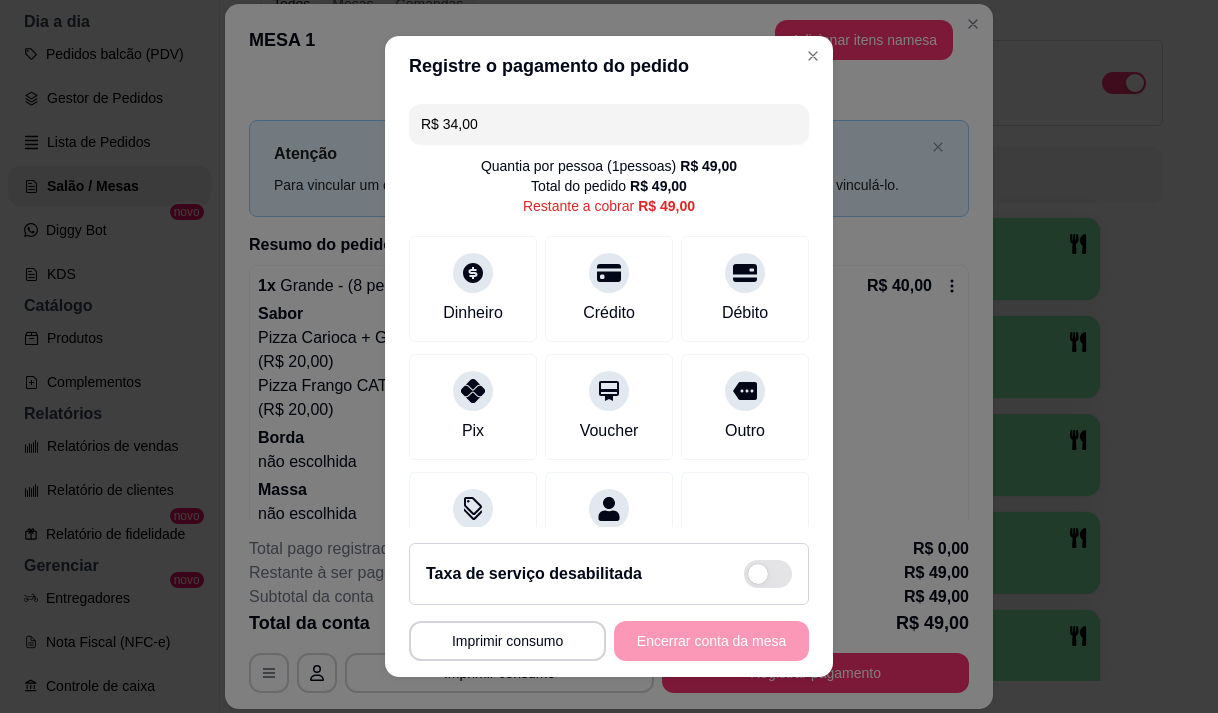 click on "R$ 34,00" at bounding box center [609, 124] 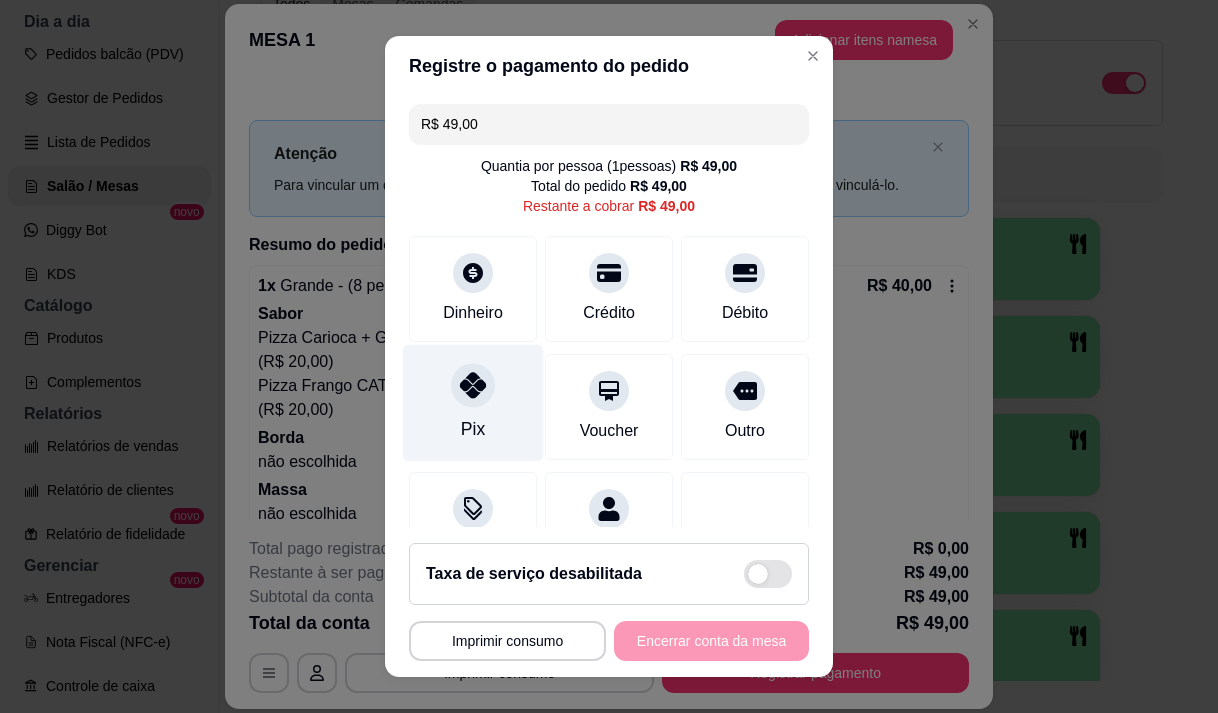 click at bounding box center (473, 385) 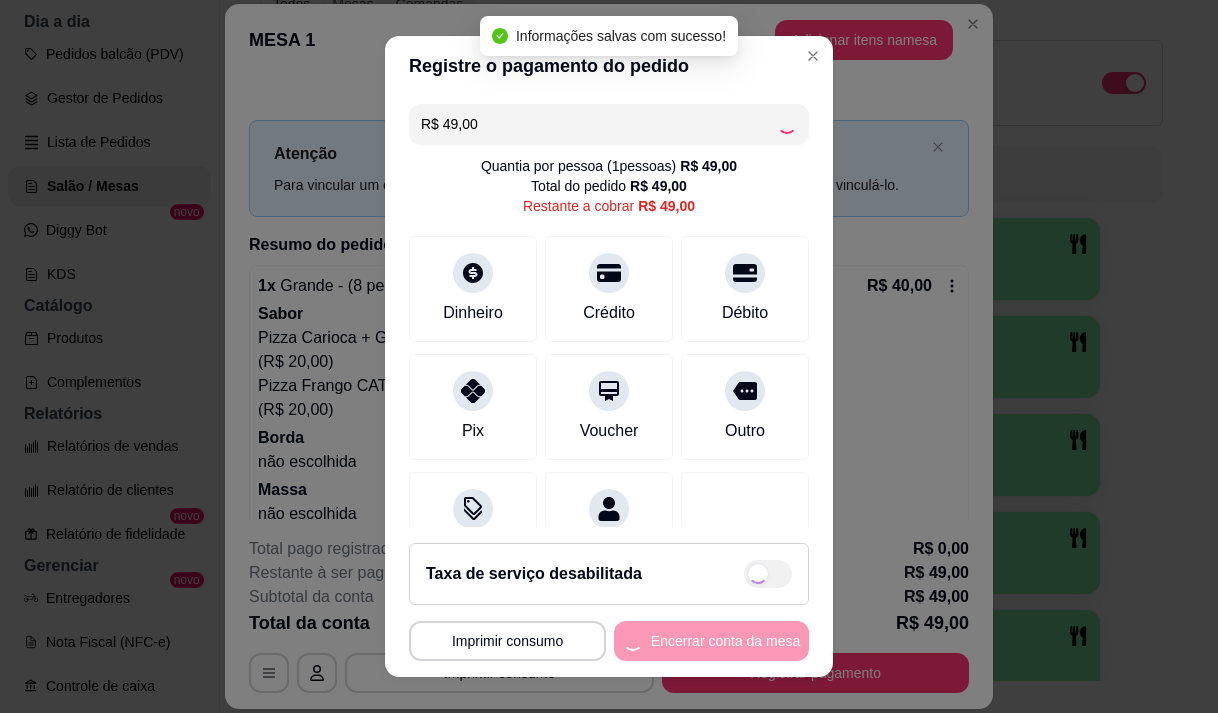 type on "R$ 0,00" 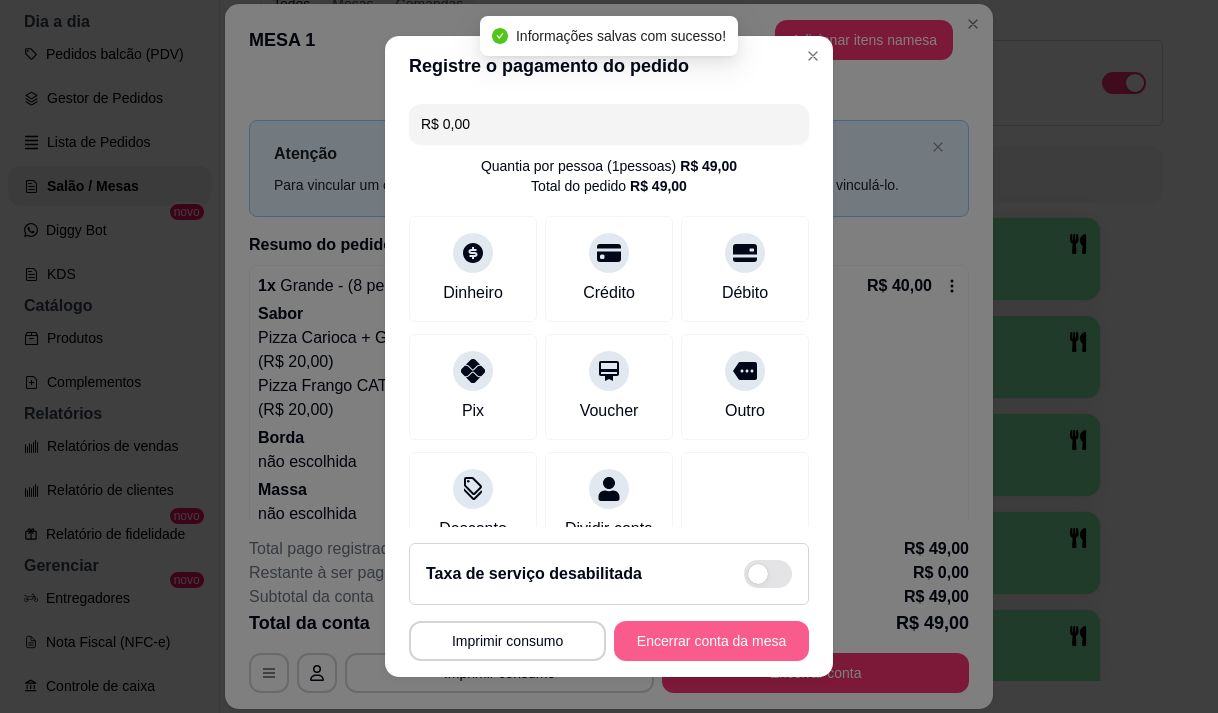 click on "Encerrar conta da mesa" at bounding box center (711, 641) 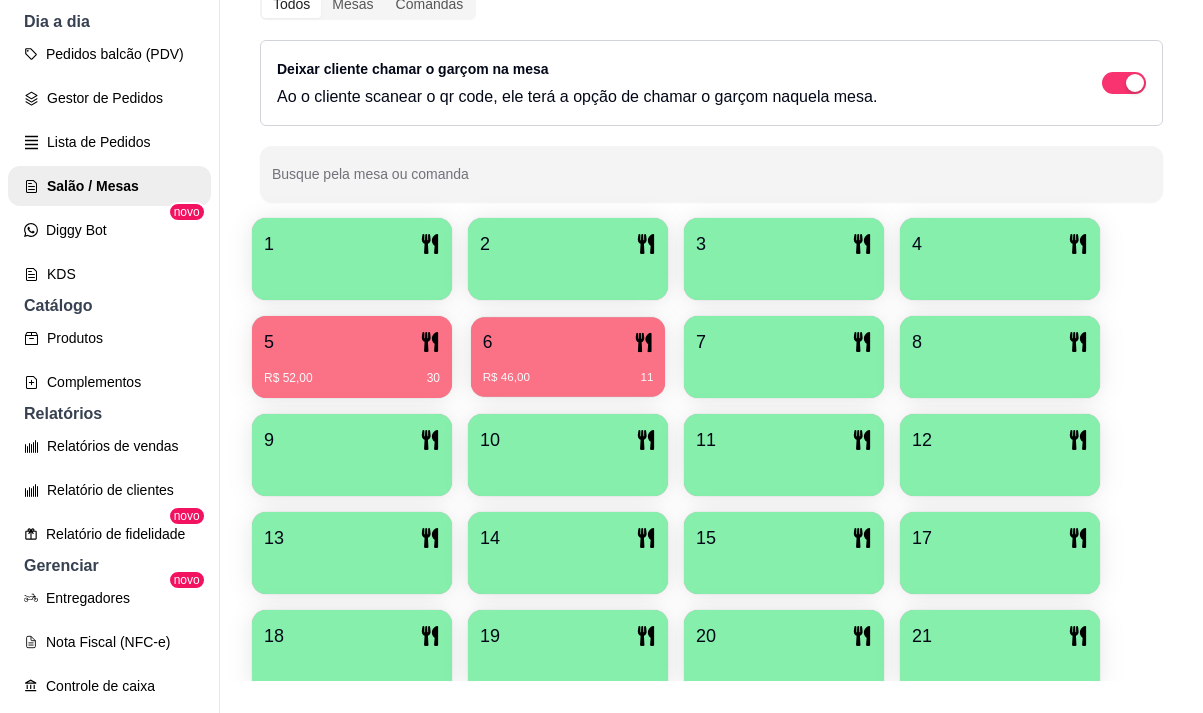 click on "6" at bounding box center [568, 342] 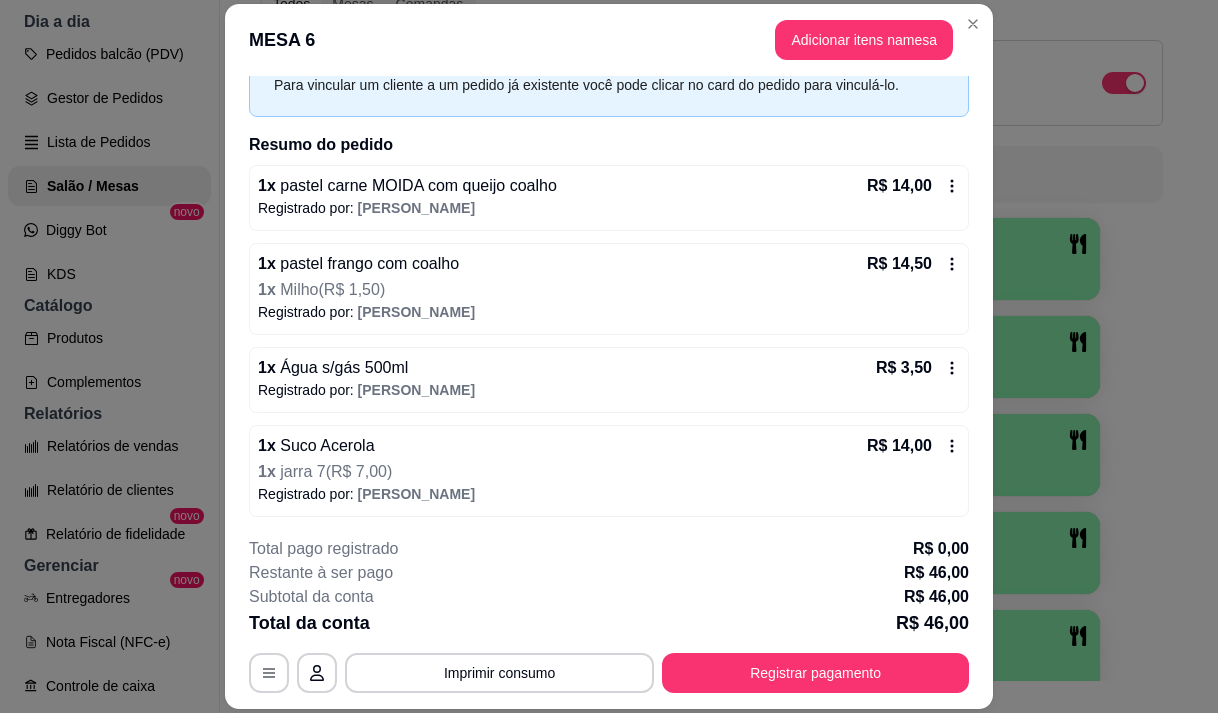 scroll, scrollTop: 103, scrollLeft: 0, axis: vertical 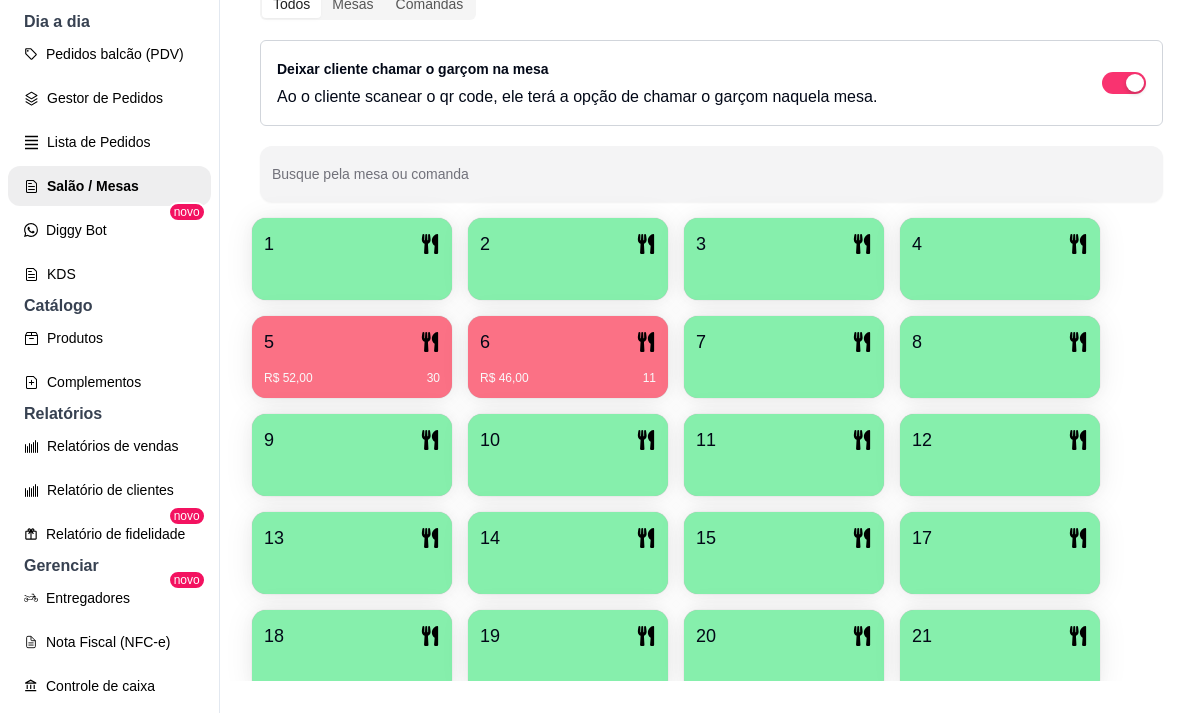click on "R$ 52,00 30" at bounding box center (352, 371) 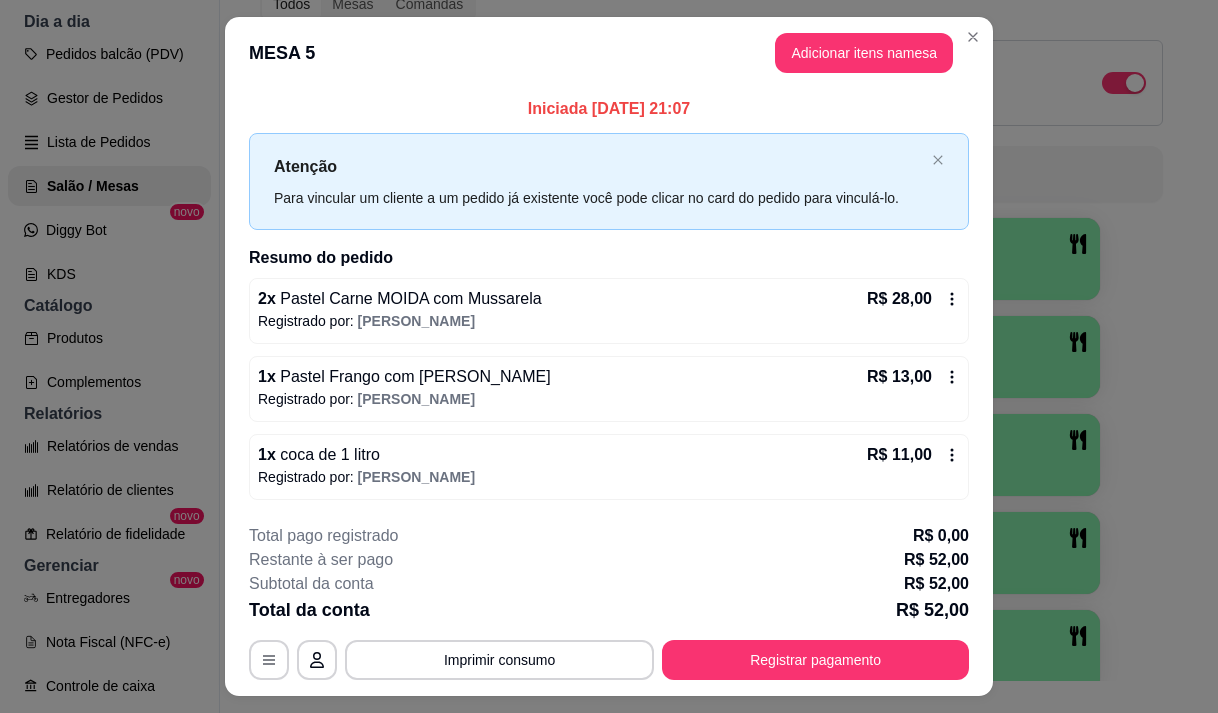 scroll, scrollTop: 47, scrollLeft: 0, axis: vertical 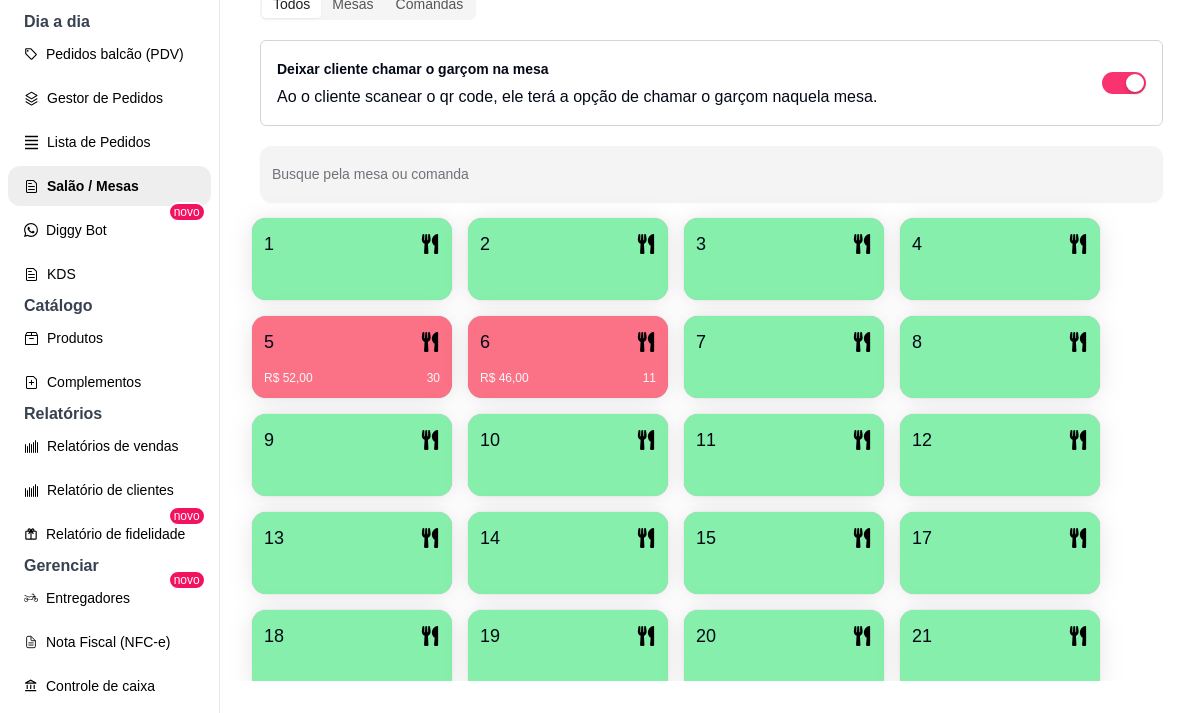 click on "6" at bounding box center [568, 342] 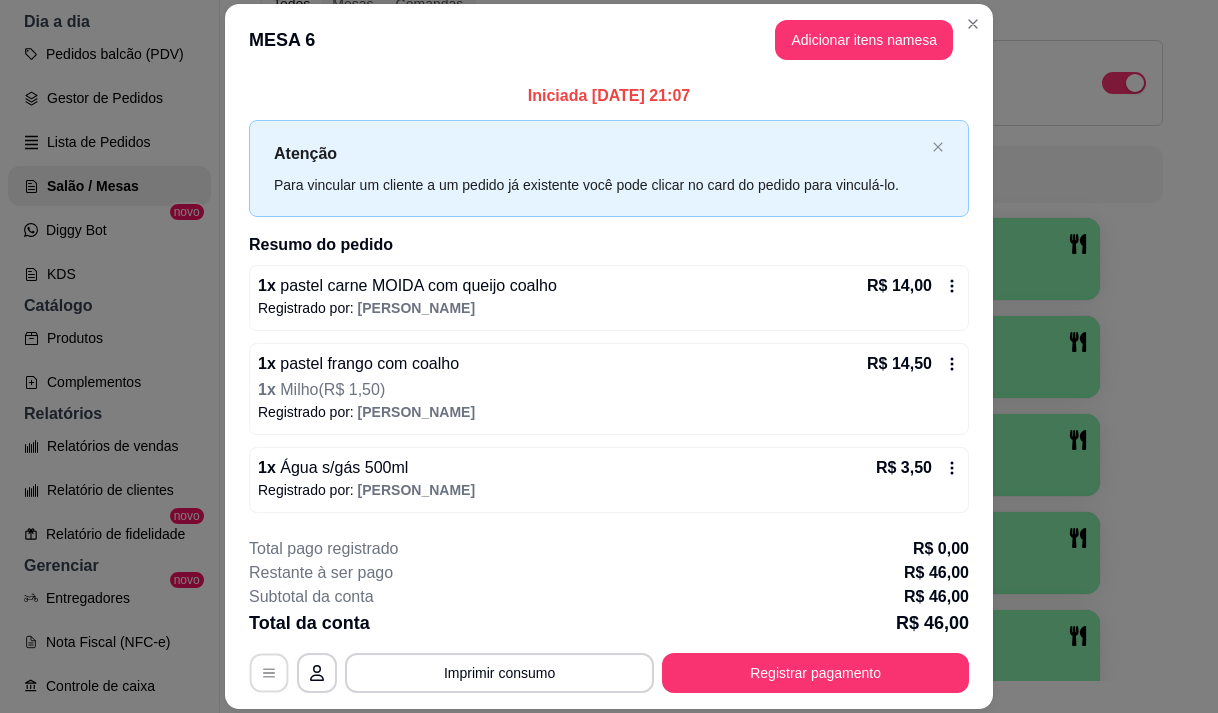 click 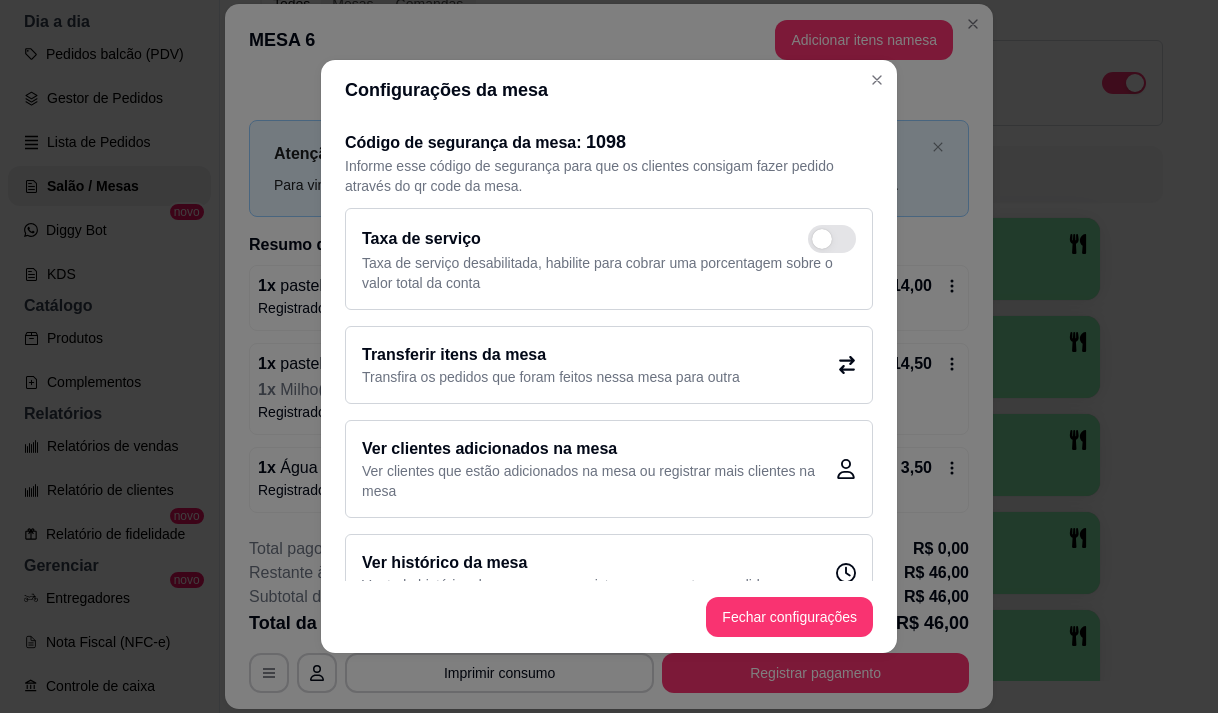 click on "Transferir itens da mesa Transfira os pedidos que foram feitos nessa mesa para outra" at bounding box center [609, 365] 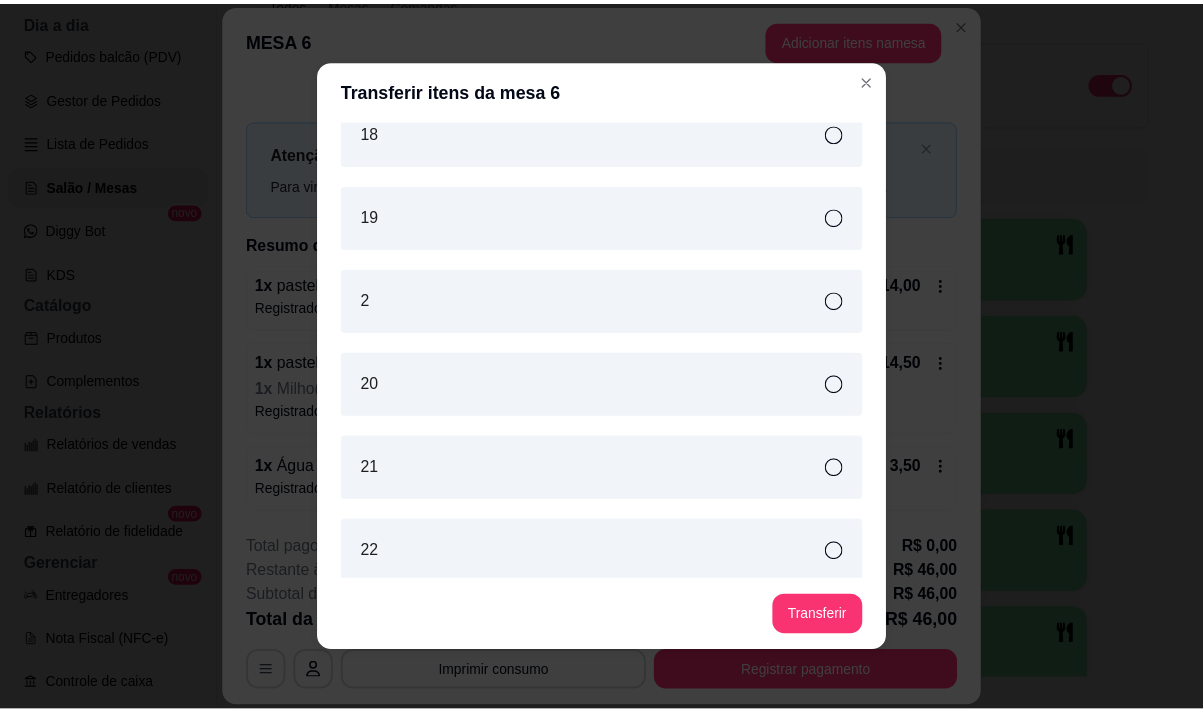 scroll, scrollTop: 700, scrollLeft: 0, axis: vertical 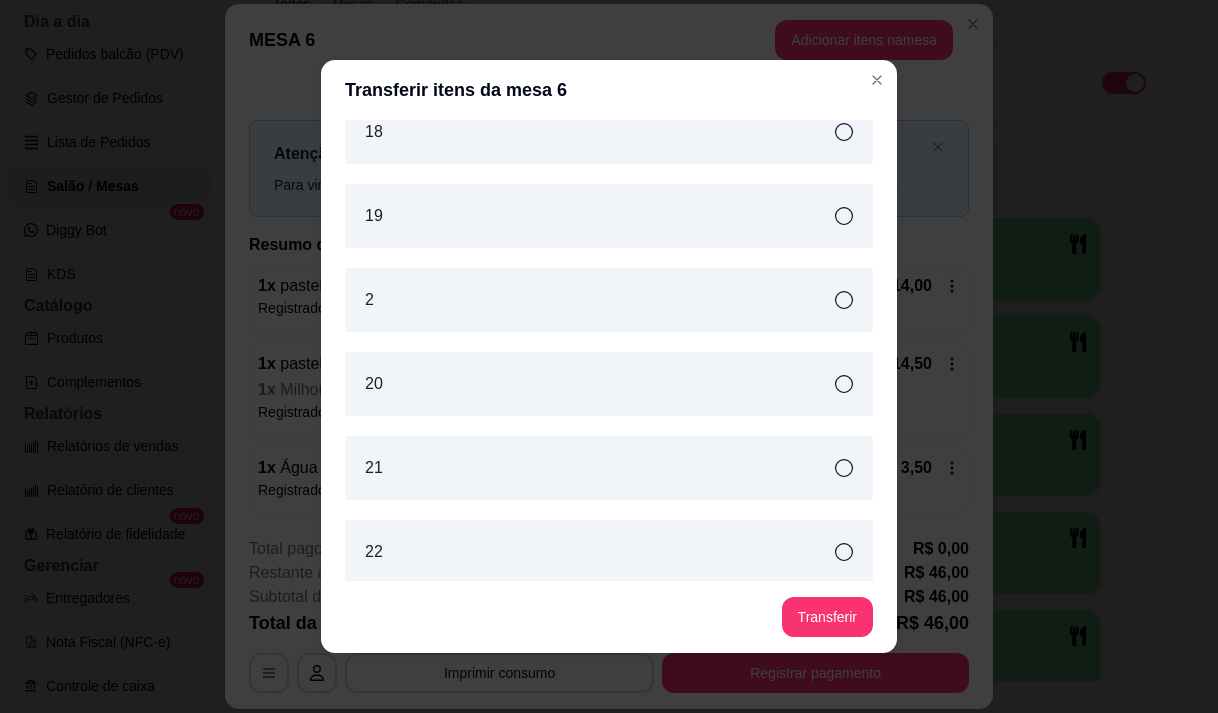 click on "2" at bounding box center (609, 300) 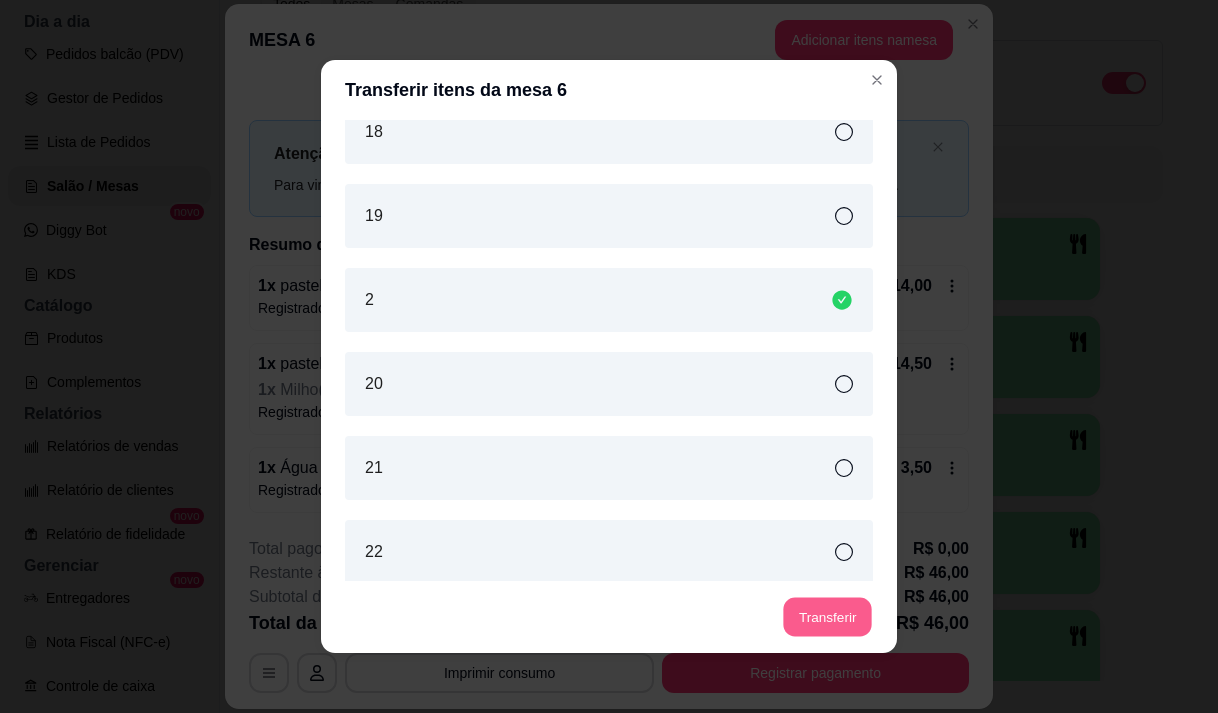 click on "Transferir" at bounding box center (827, 617) 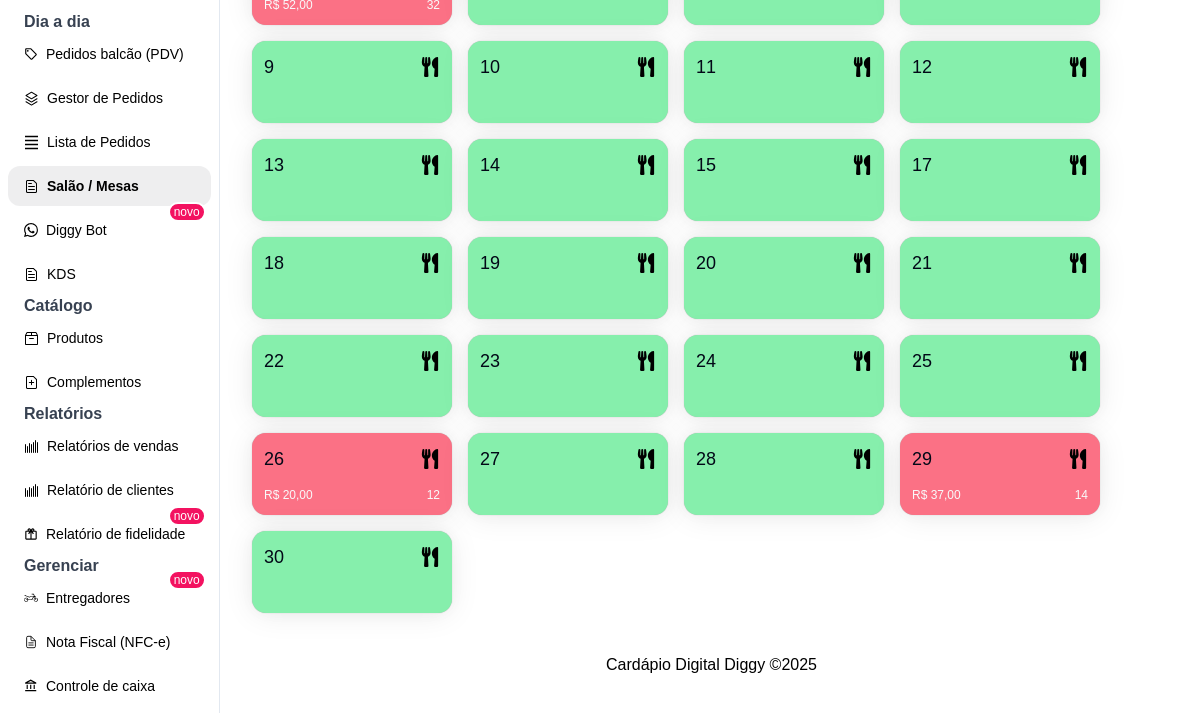 scroll, scrollTop: 639, scrollLeft: 0, axis: vertical 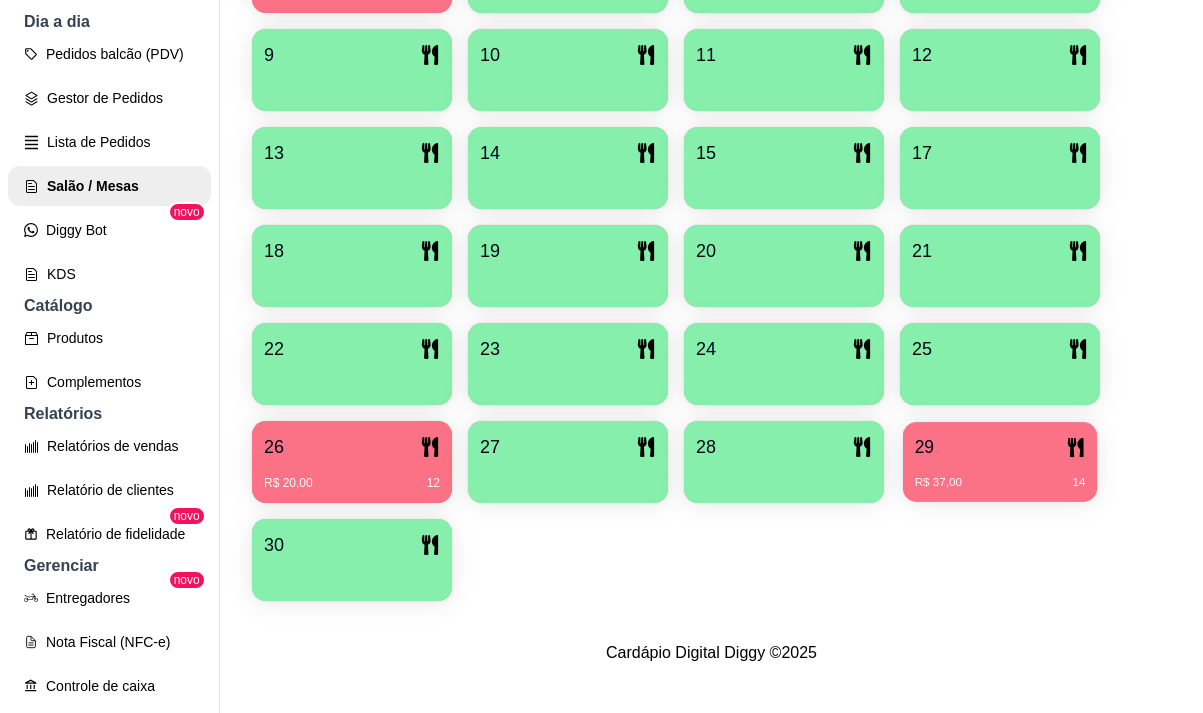click on "R$ 37,00" at bounding box center (938, 483) 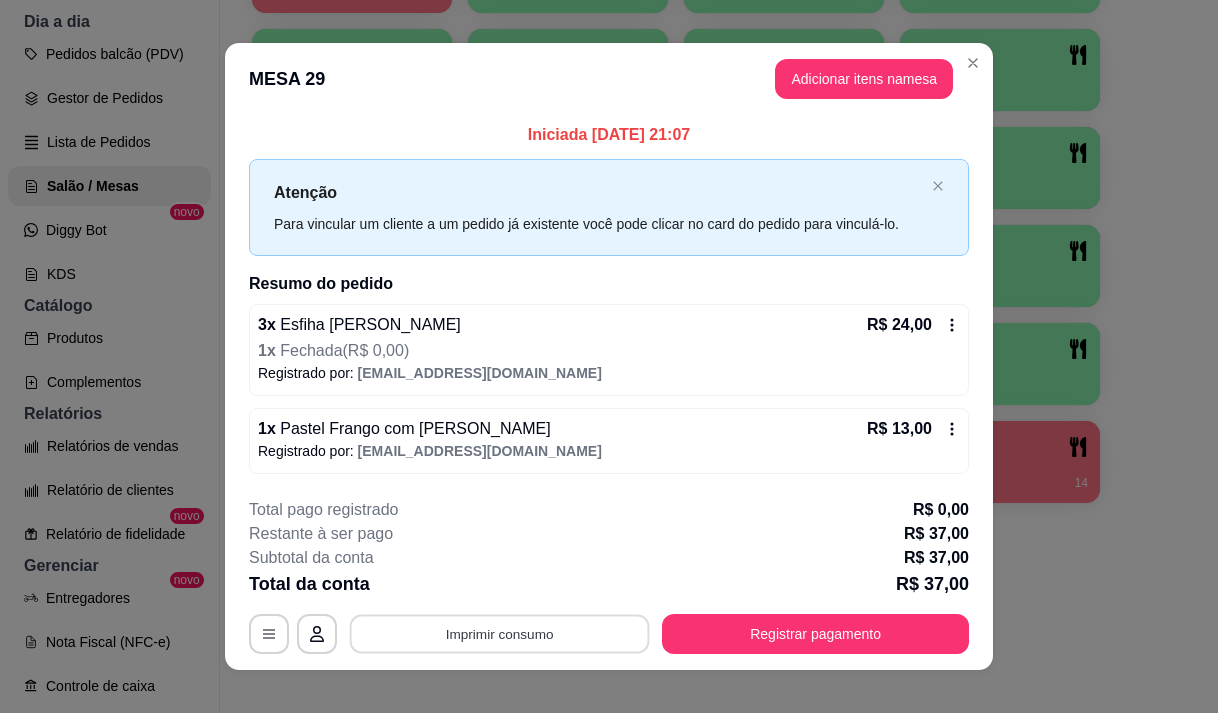 click on "Imprimir consumo" at bounding box center [500, 634] 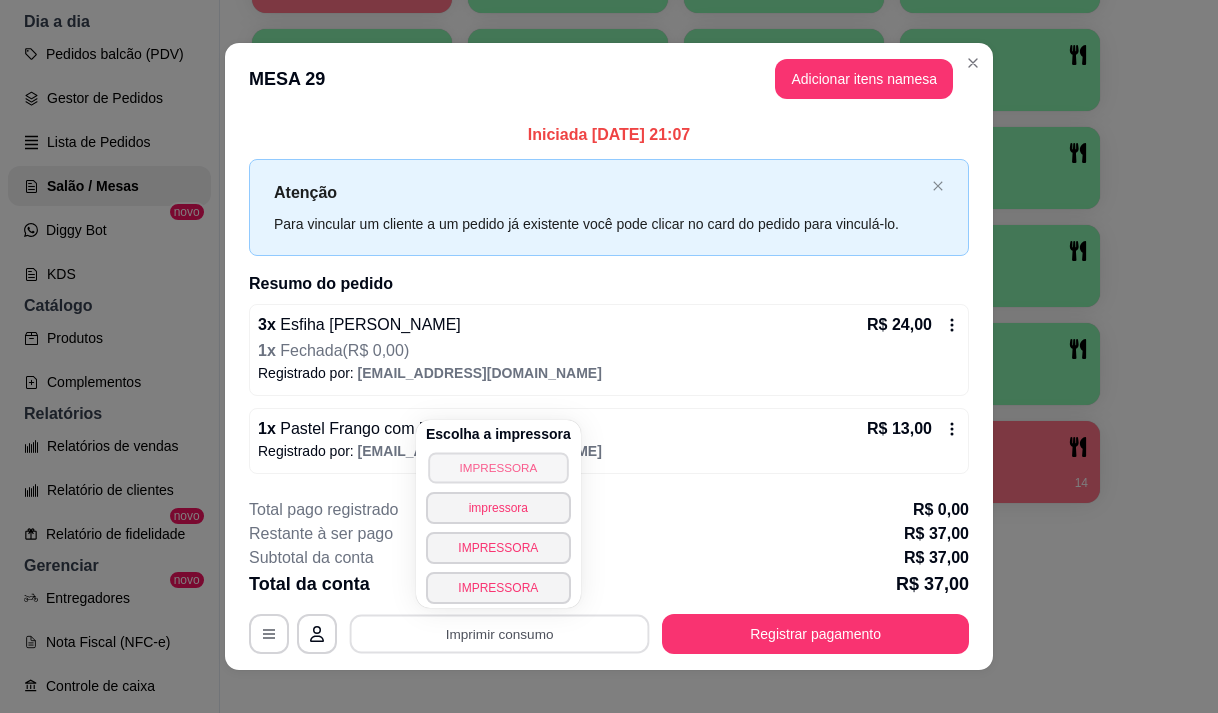 click on "IMPRESSORA" at bounding box center [498, 467] 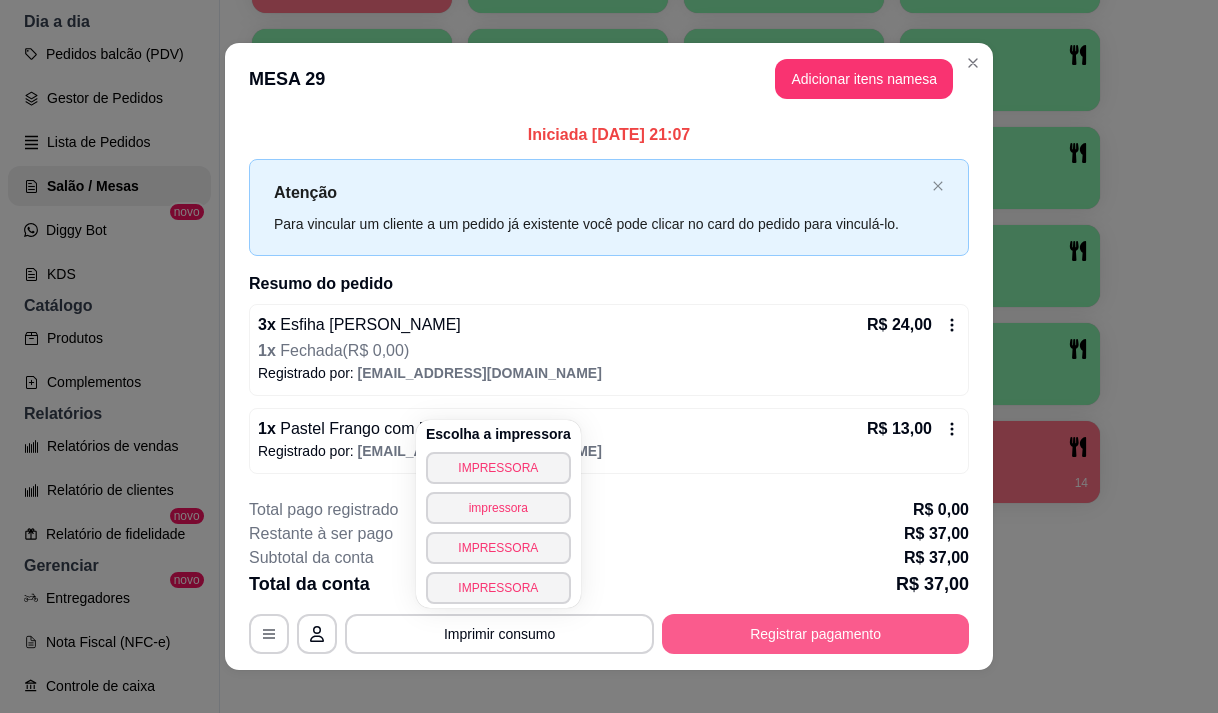 click on "Registrar pagamento" at bounding box center [815, 634] 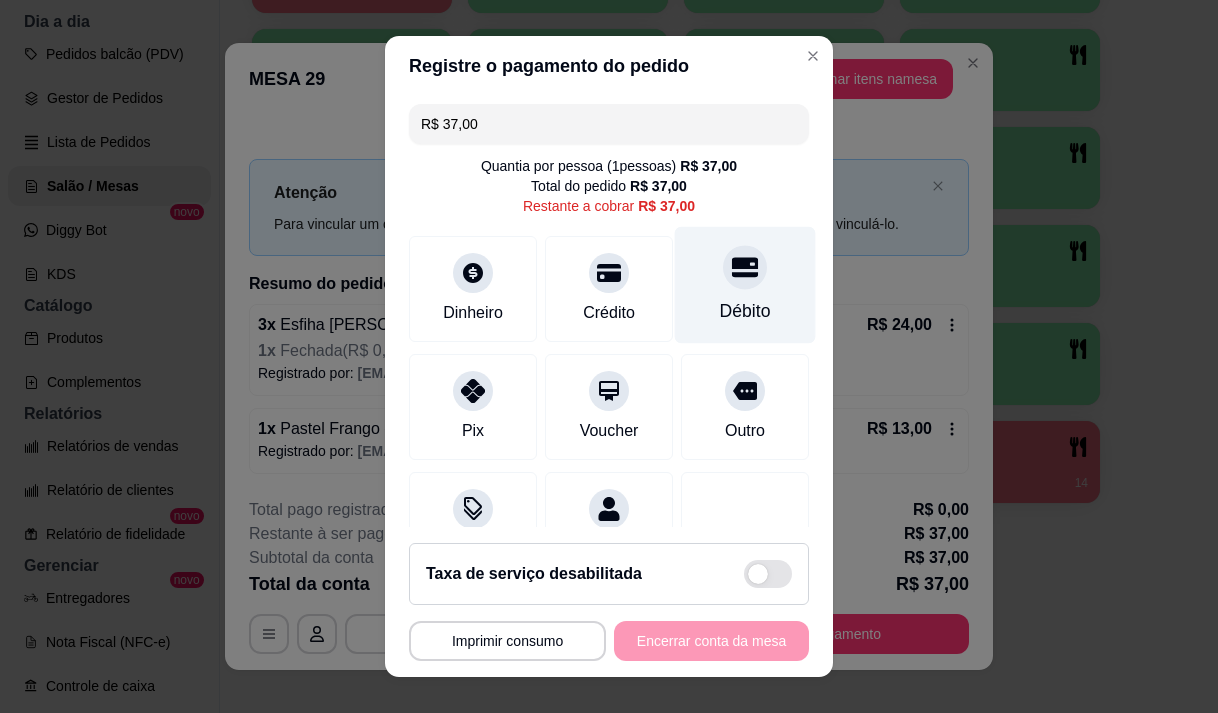 click on "Débito" at bounding box center [745, 284] 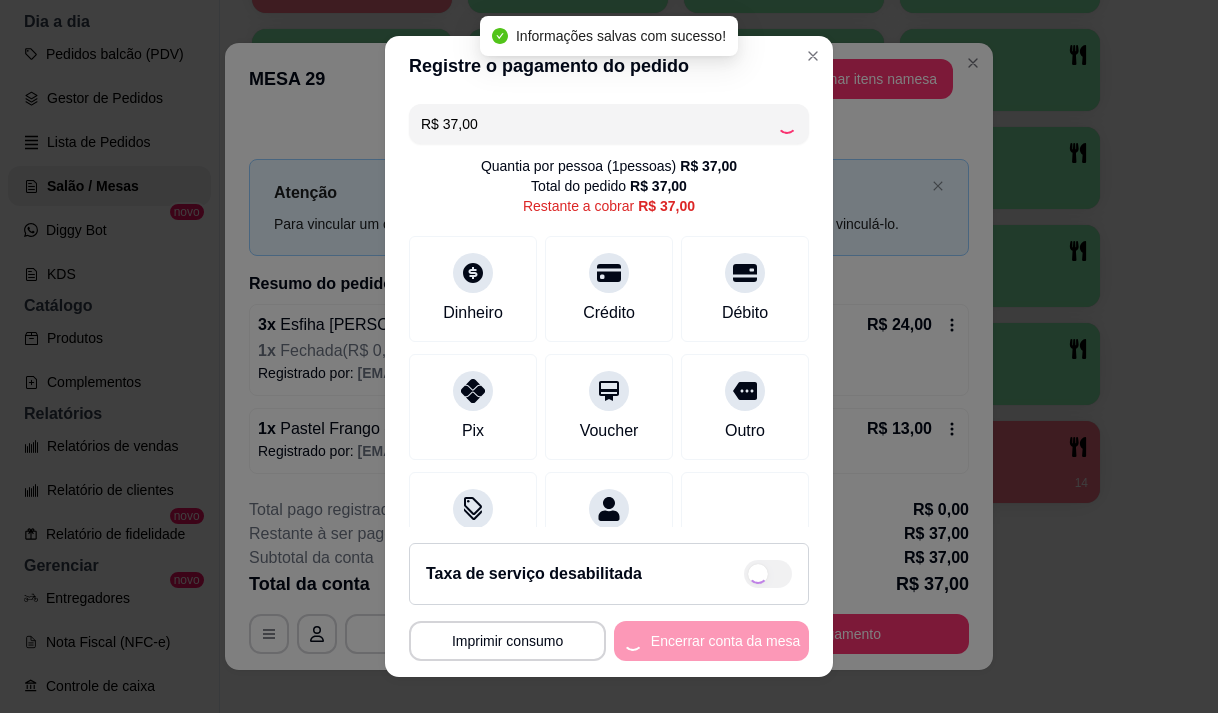 type on "R$ 0,00" 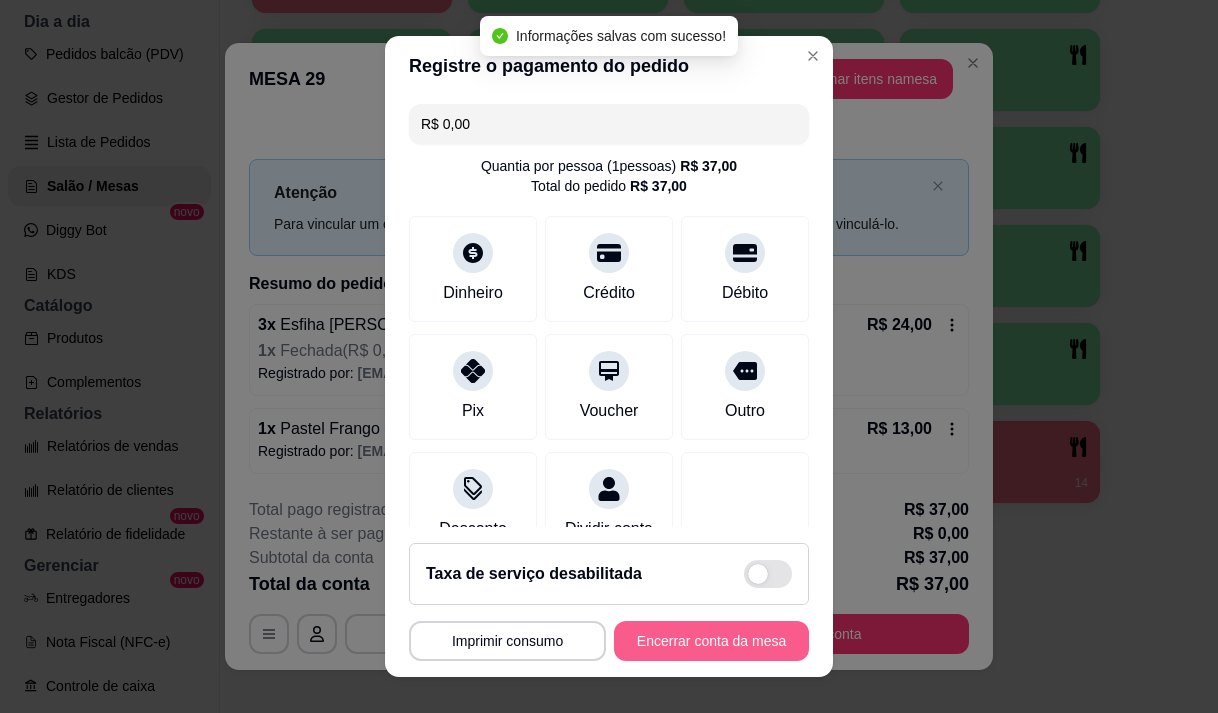 click on "Encerrar conta da mesa" at bounding box center [711, 641] 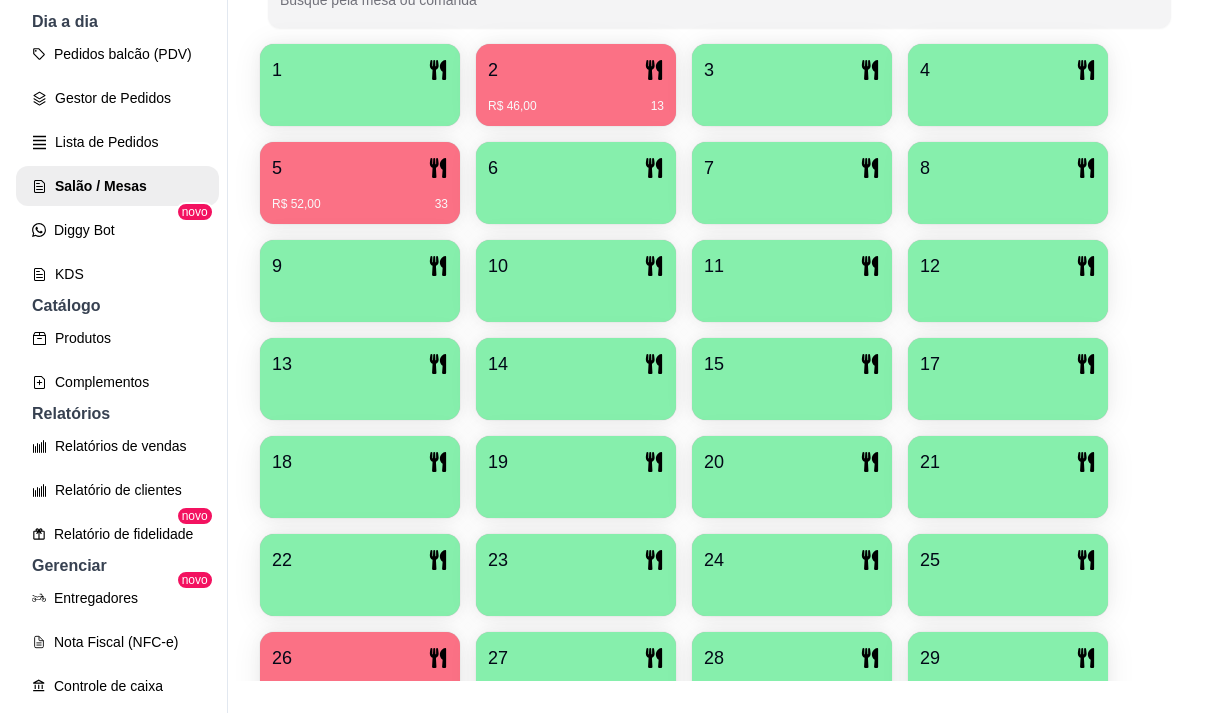 scroll, scrollTop: 339, scrollLeft: 0, axis: vertical 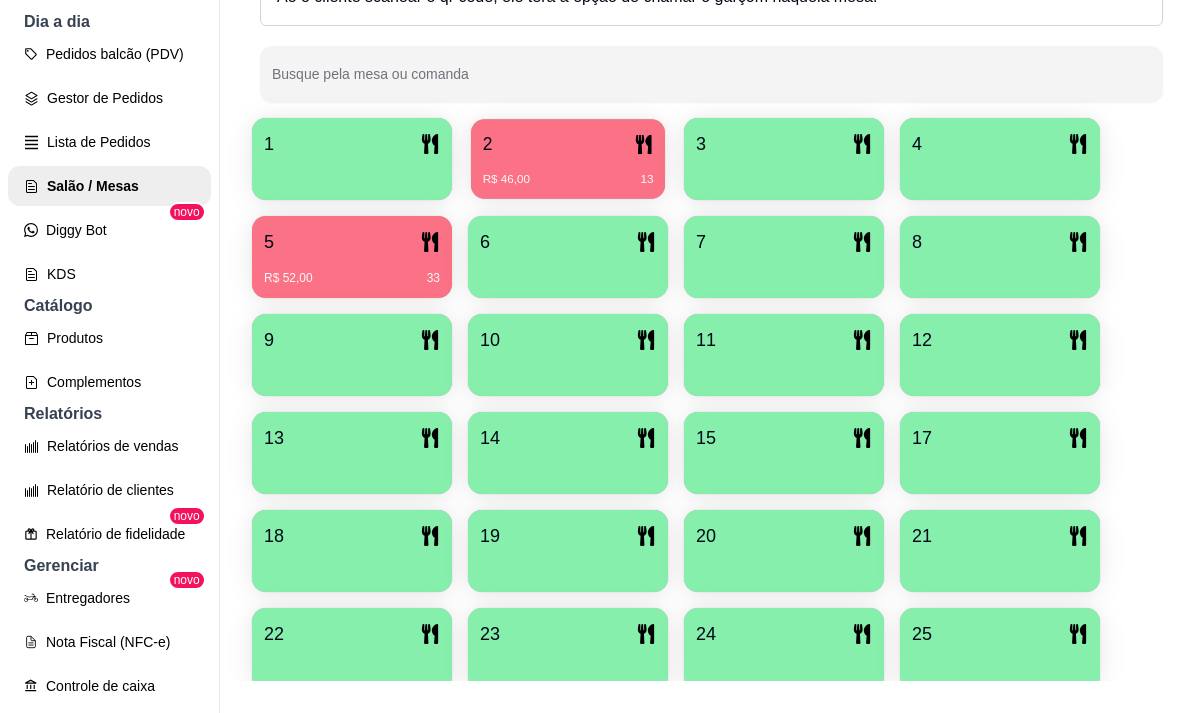 click on "R$ 46,00 13" at bounding box center (568, 172) 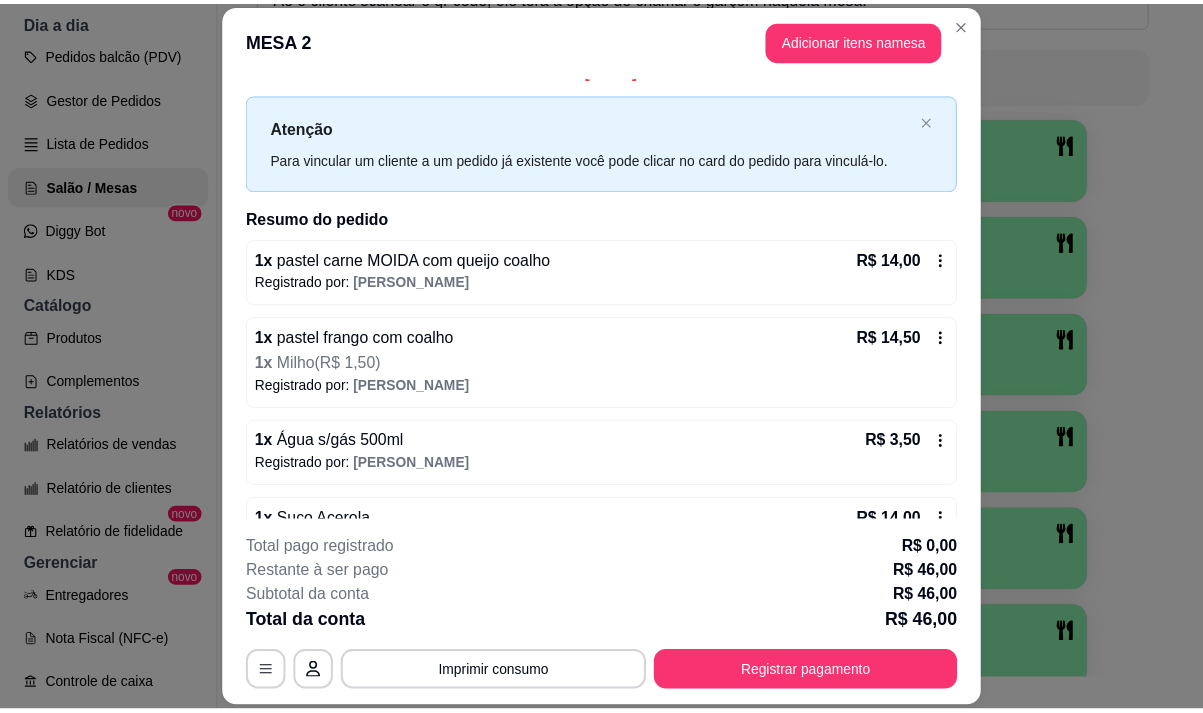 scroll, scrollTop: 0, scrollLeft: 0, axis: both 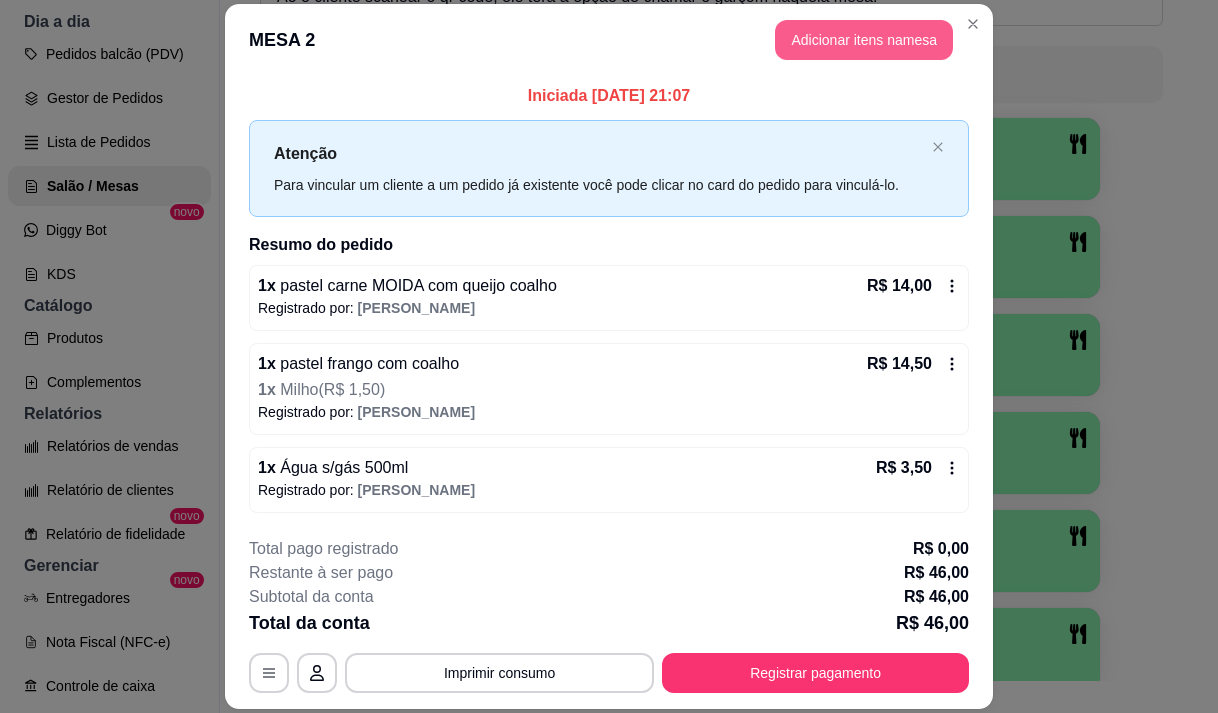 click on "MESA 2 Adicionar itens na  mesa" at bounding box center (609, 40) 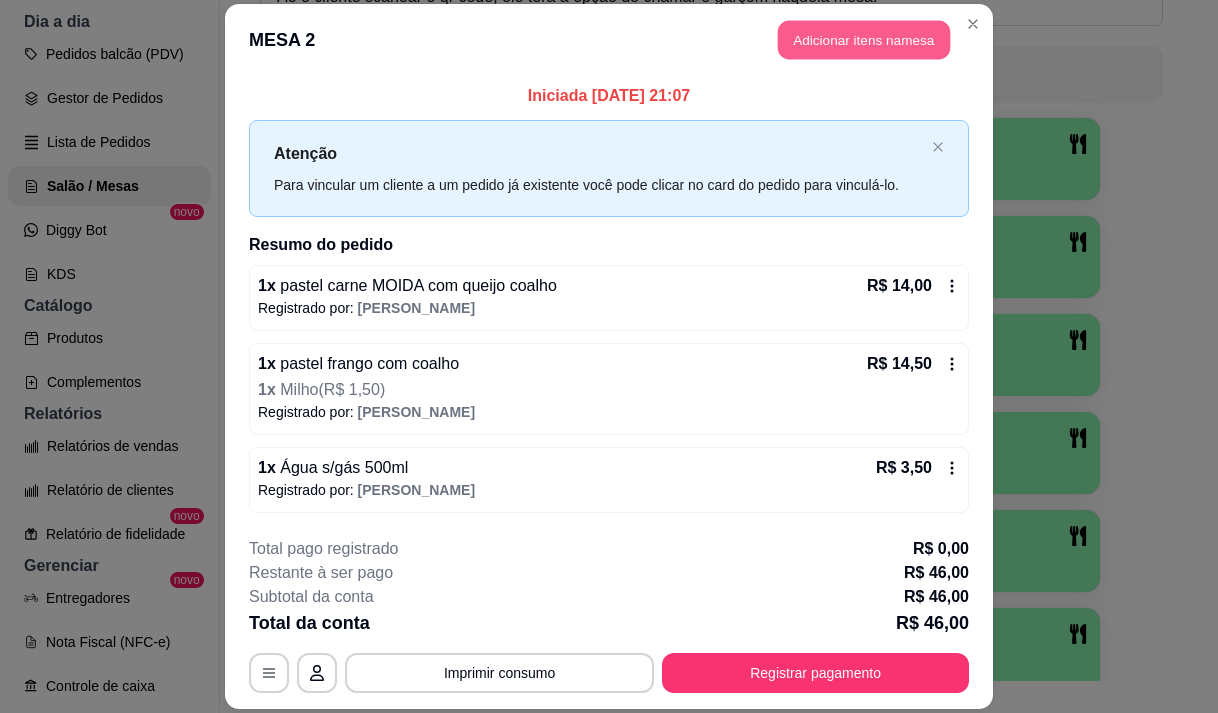 click on "Adicionar itens na  mesa" at bounding box center [864, 39] 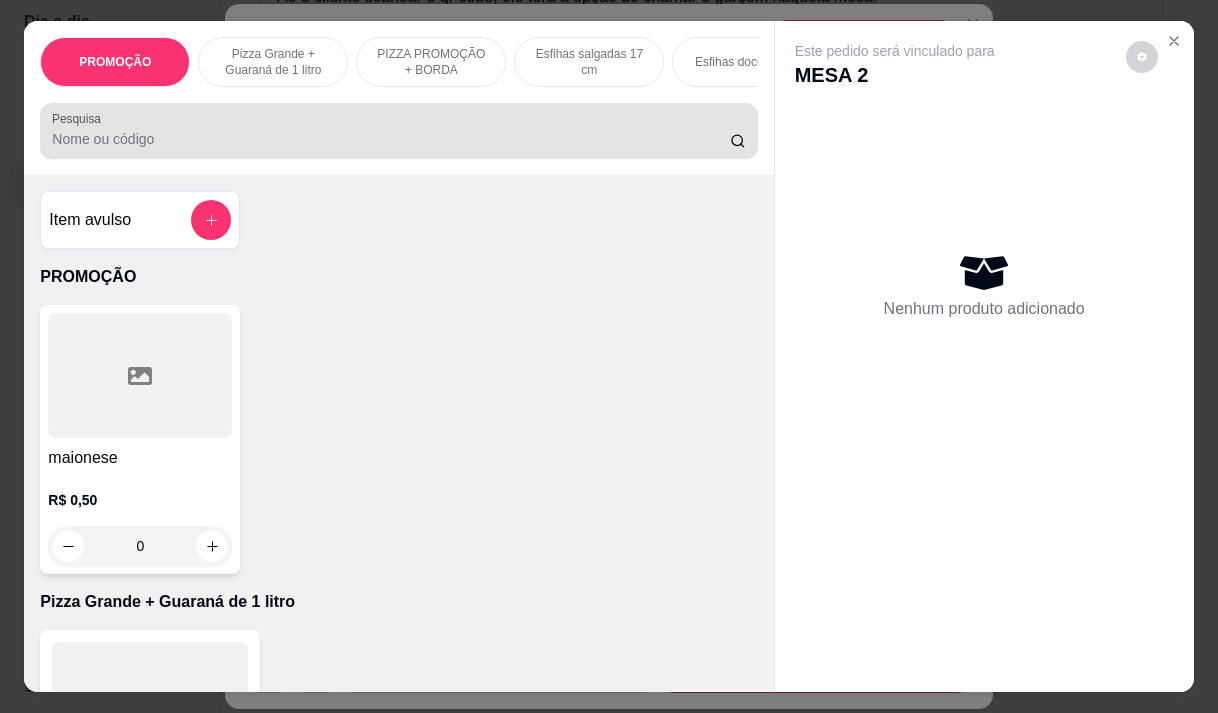 click at bounding box center (398, 131) 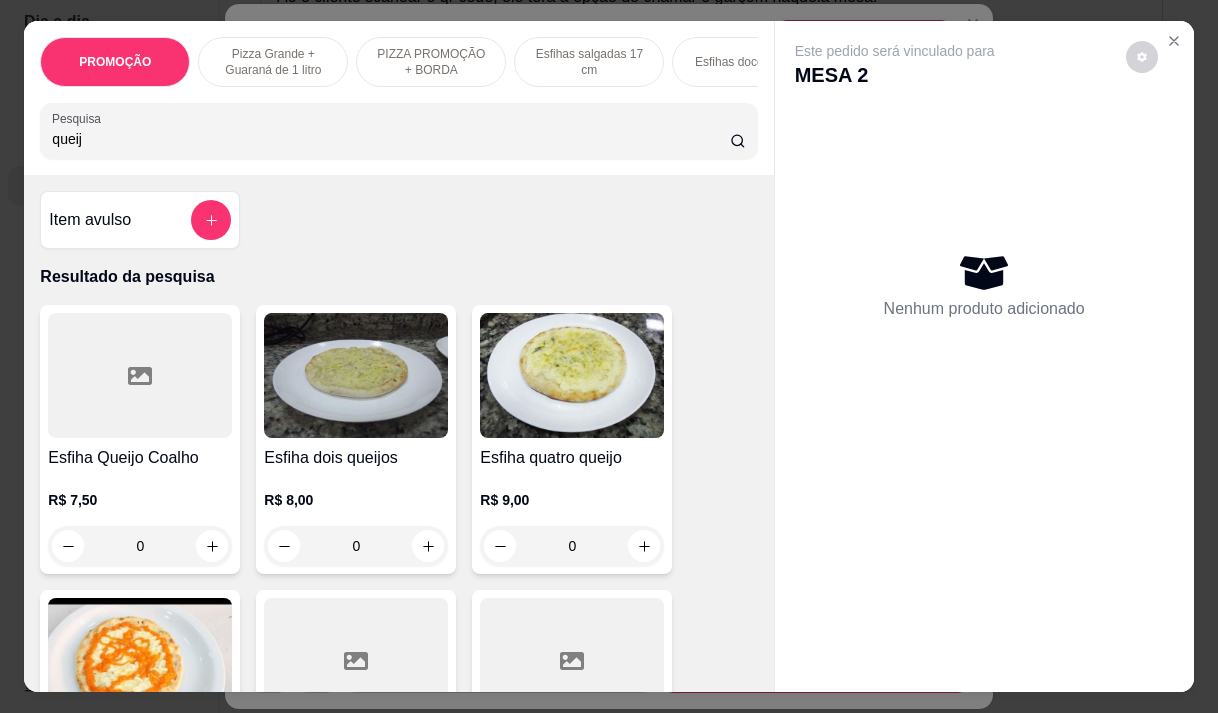 type on "queij" 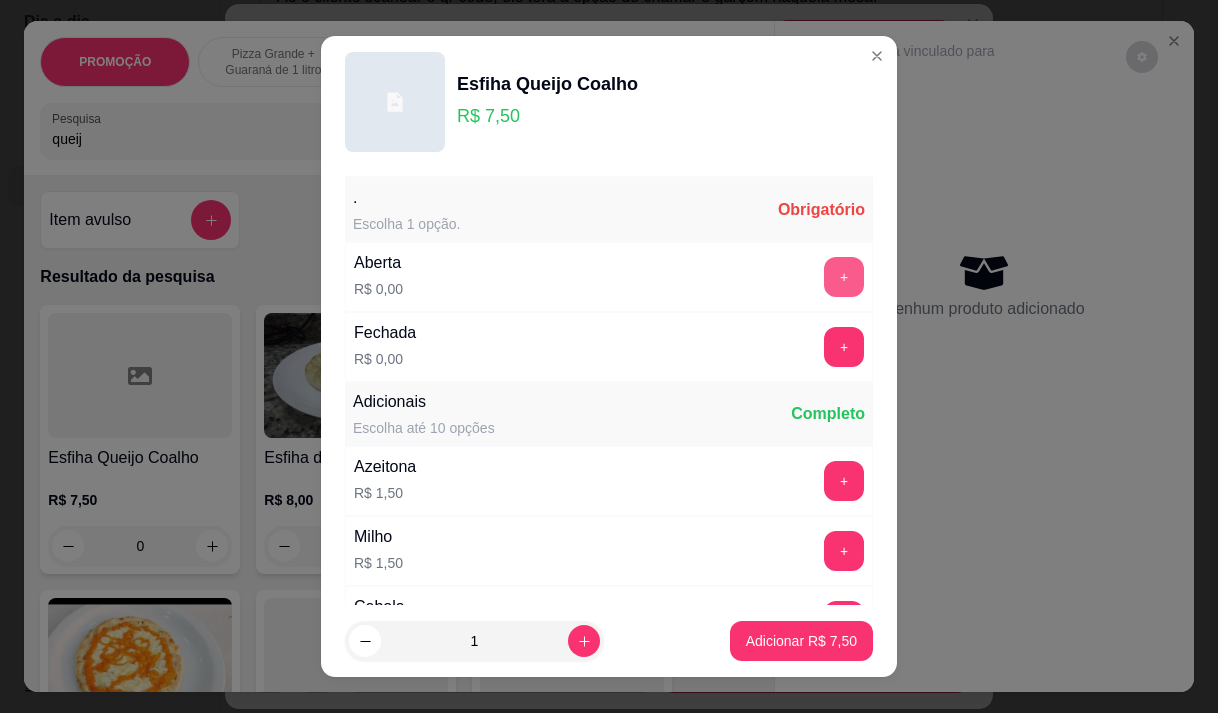 click on "+" at bounding box center [844, 277] 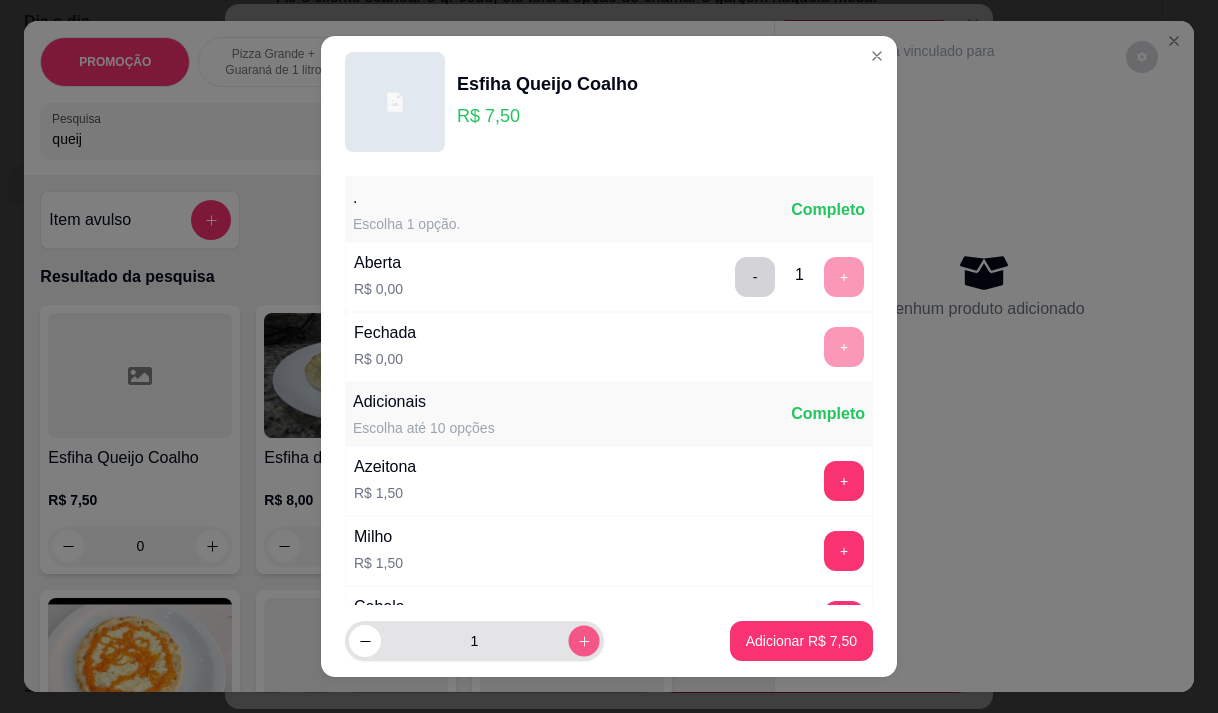 click 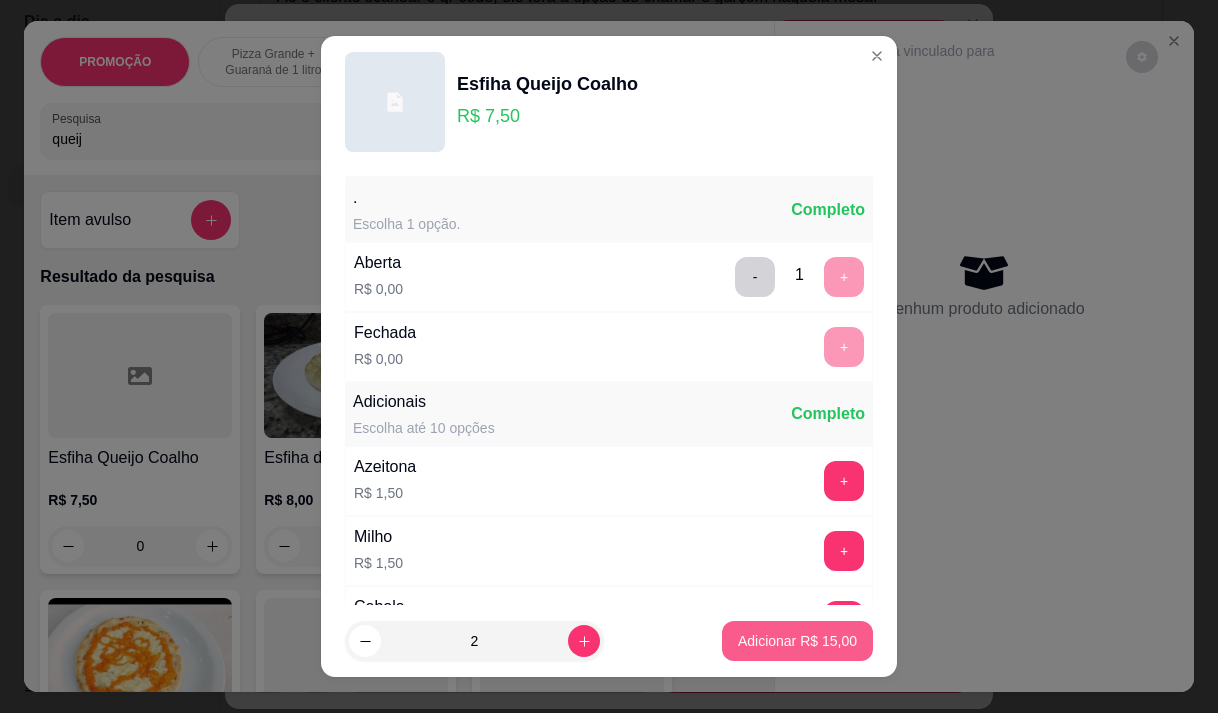 click on "Adicionar   R$ 15,00" at bounding box center (797, 641) 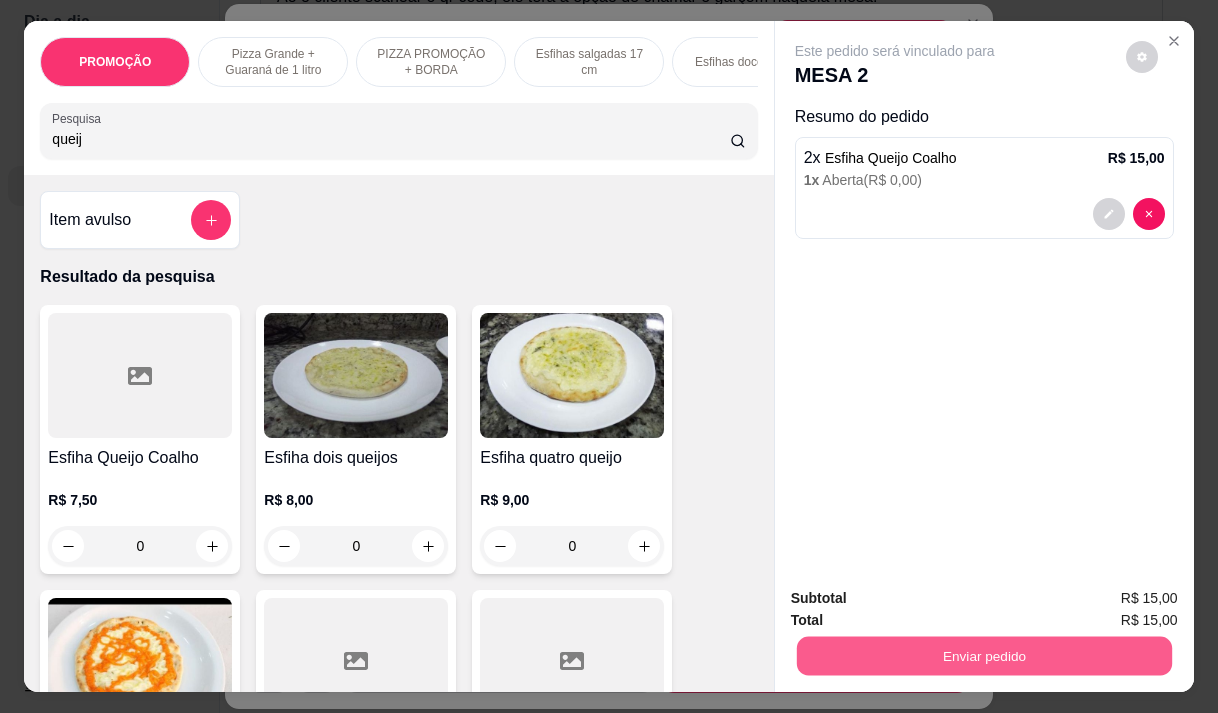 click on "Enviar pedido" at bounding box center [983, 655] 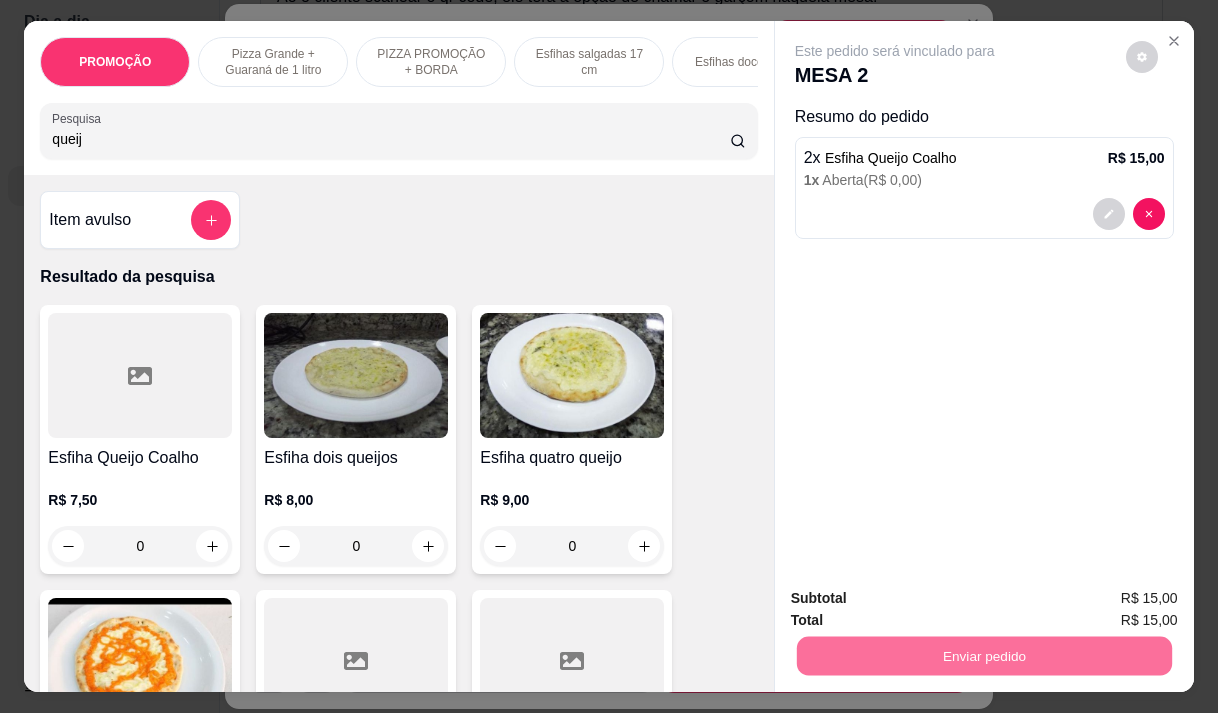click on "Não registrar e enviar pedido" at bounding box center [918, 599] 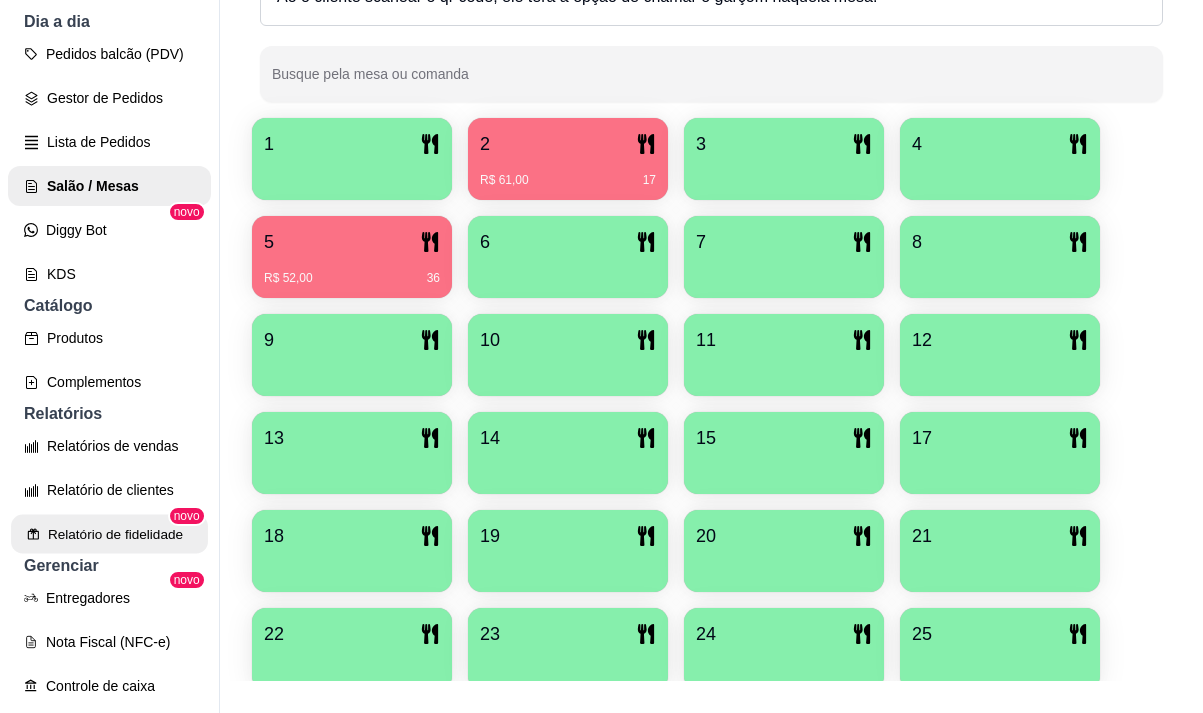 click on "Relatório de fidelidade" at bounding box center (109, 534) 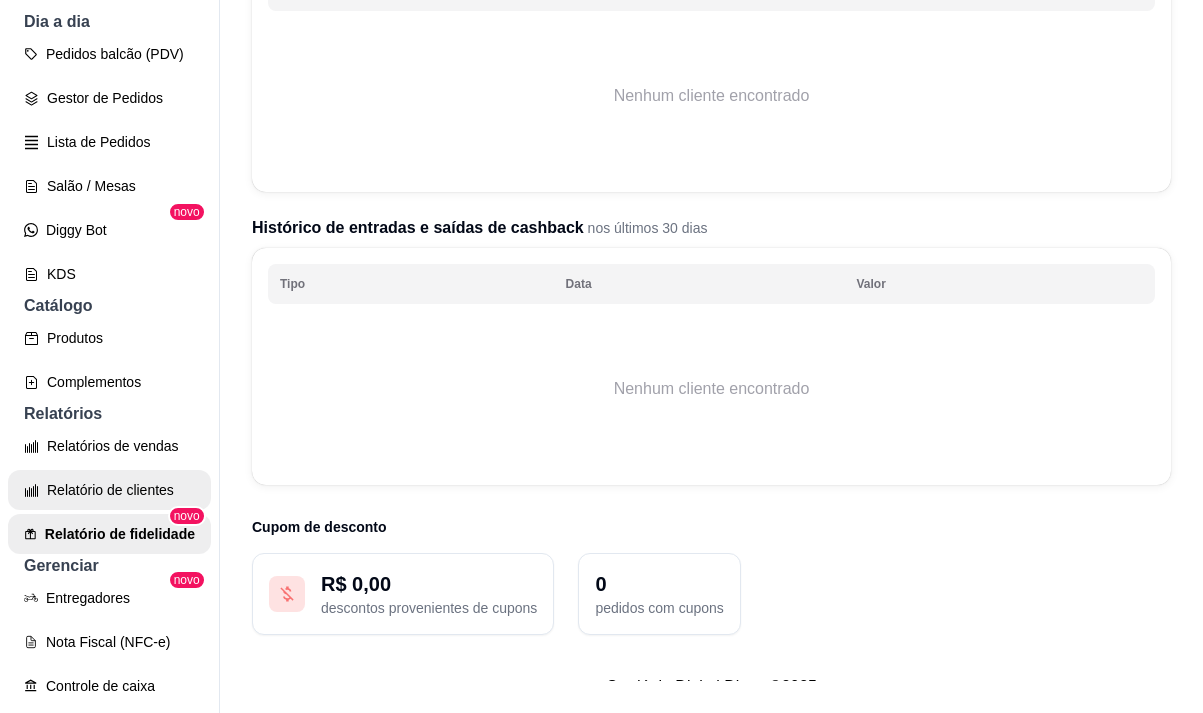 scroll, scrollTop: 0, scrollLeft: 0, axis: both 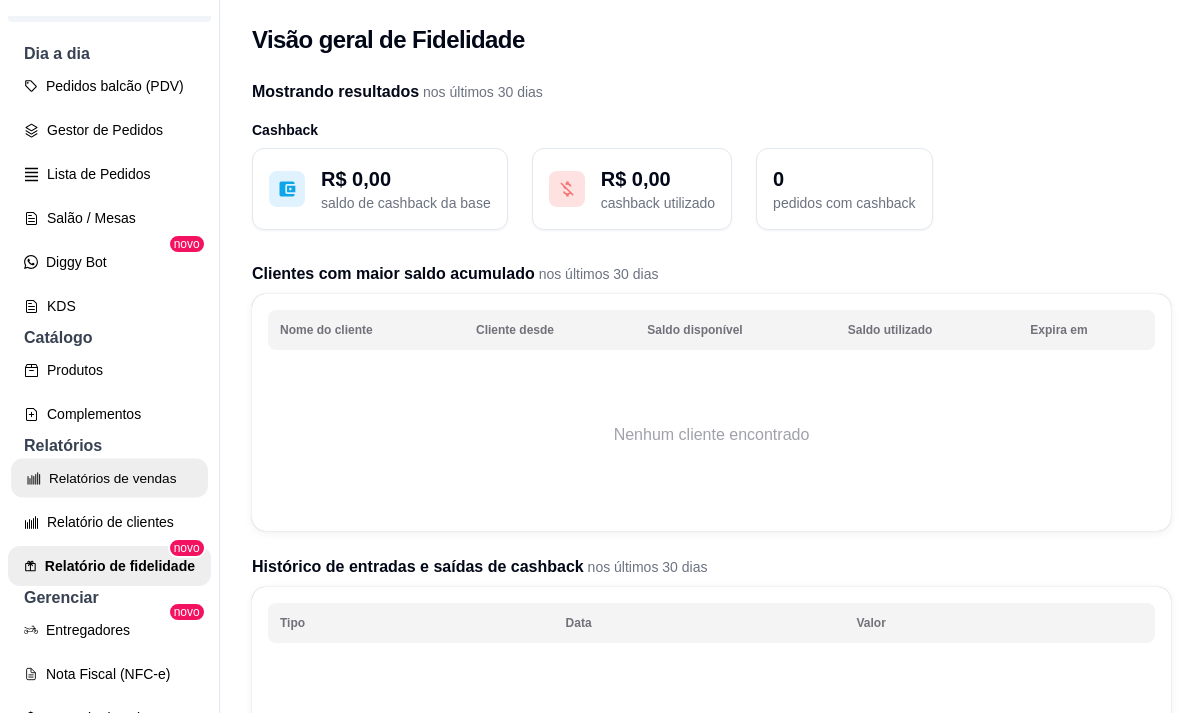 click on "Relatórios de vendas" at bounding box center (109, 478) 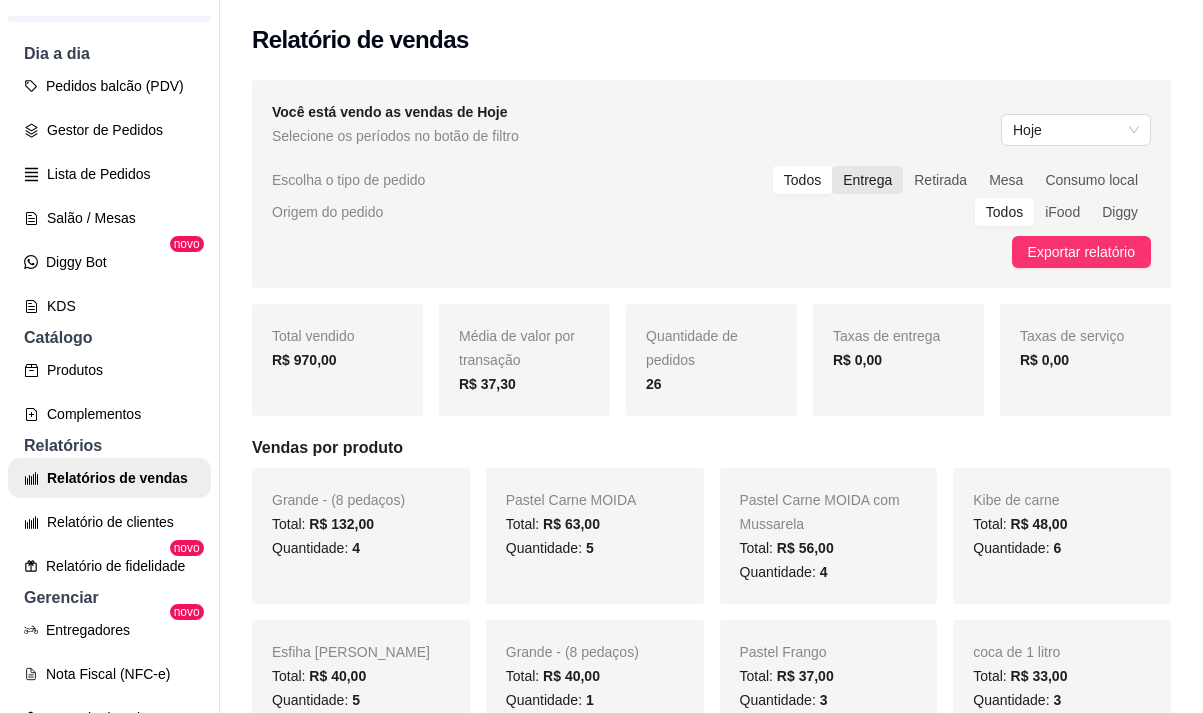 click on "Entrega" at bounding box center (867, 180) 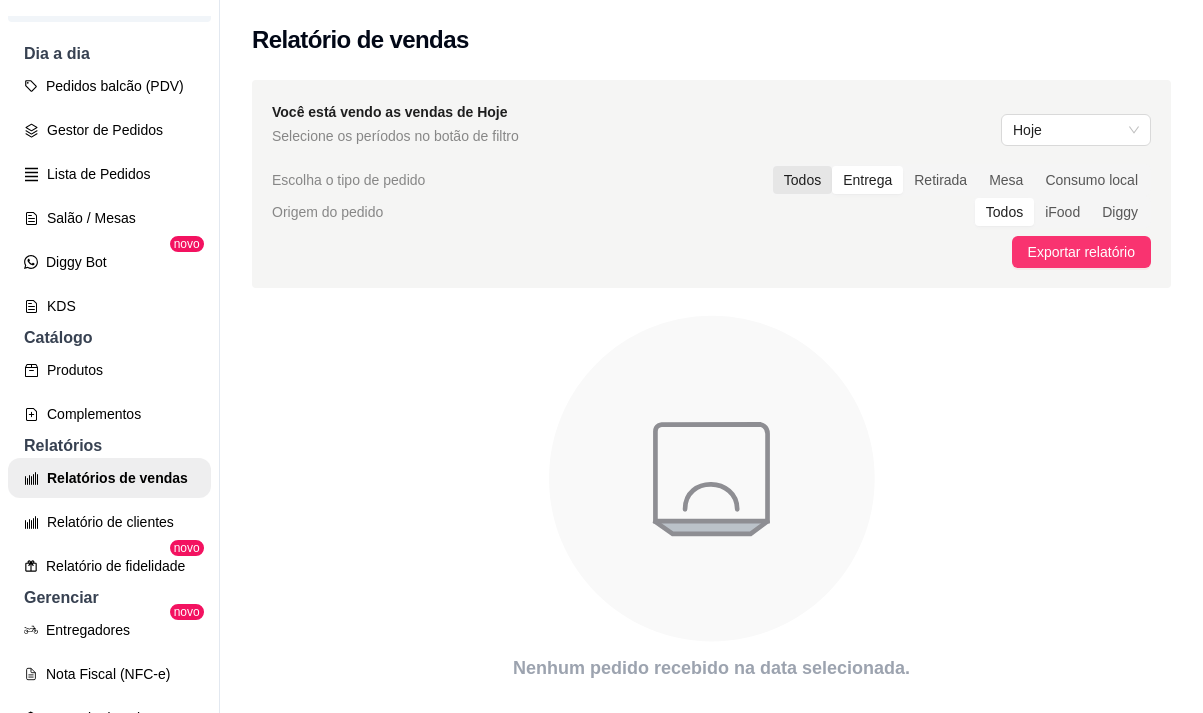 click on "Todos" at bounding box center [802, 180] 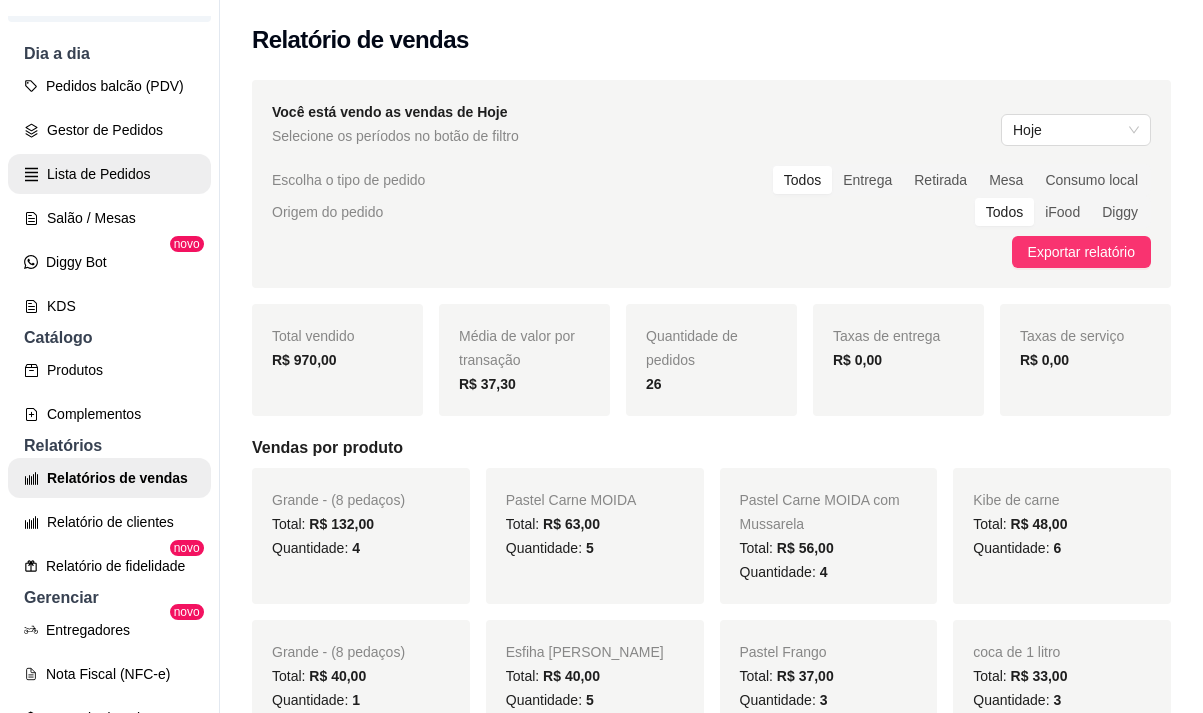 click on "Gestor de Pedidos" at bounding box center (109, 130) 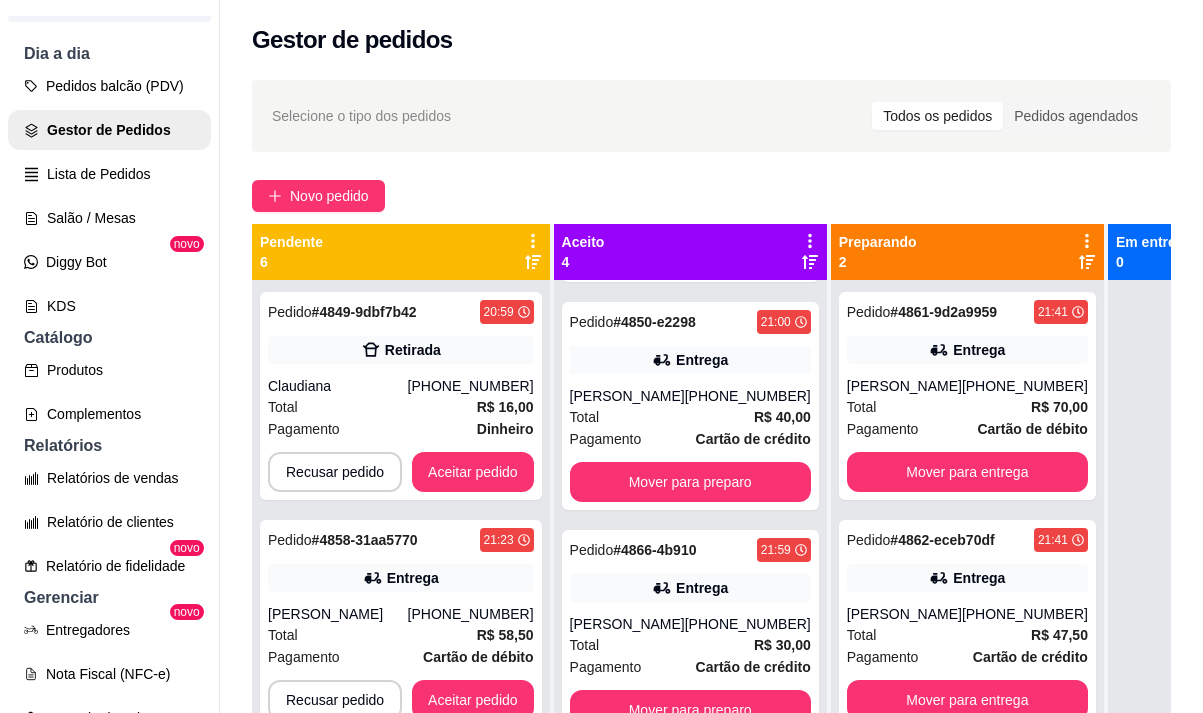 scroll, scrollTop: 219, scrollLeft: 0, axis: vertical 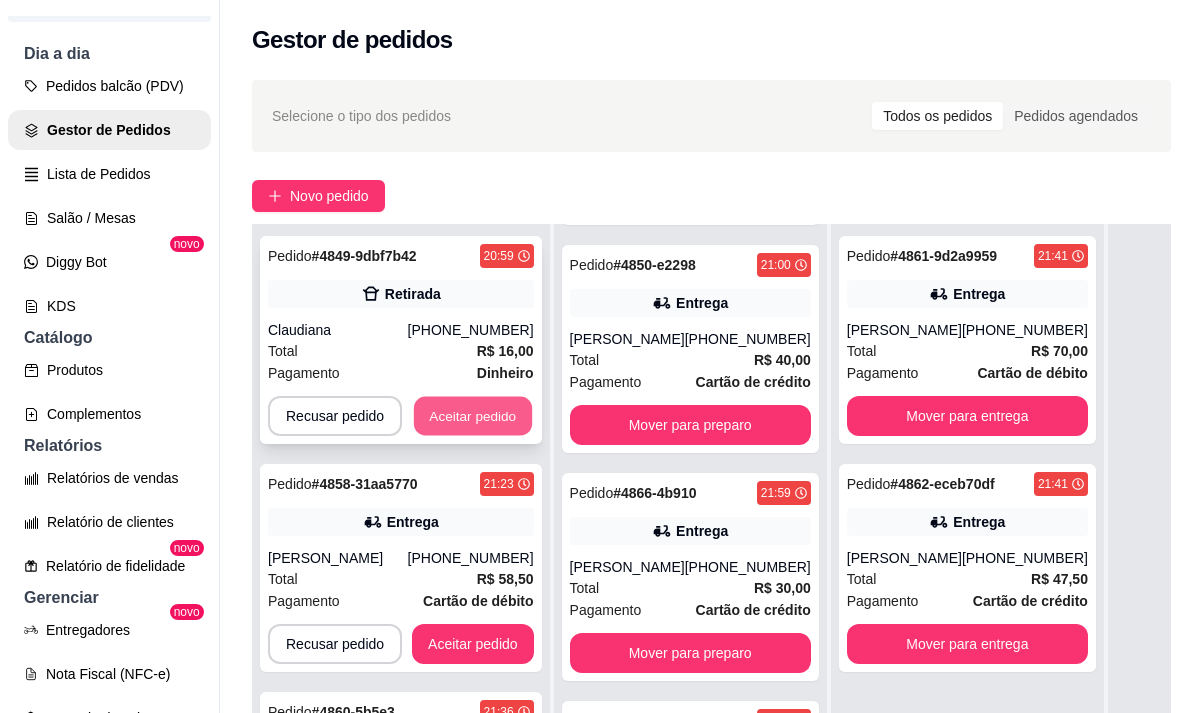 click on "Aceitar pedido" at bounding box center [473, 416] 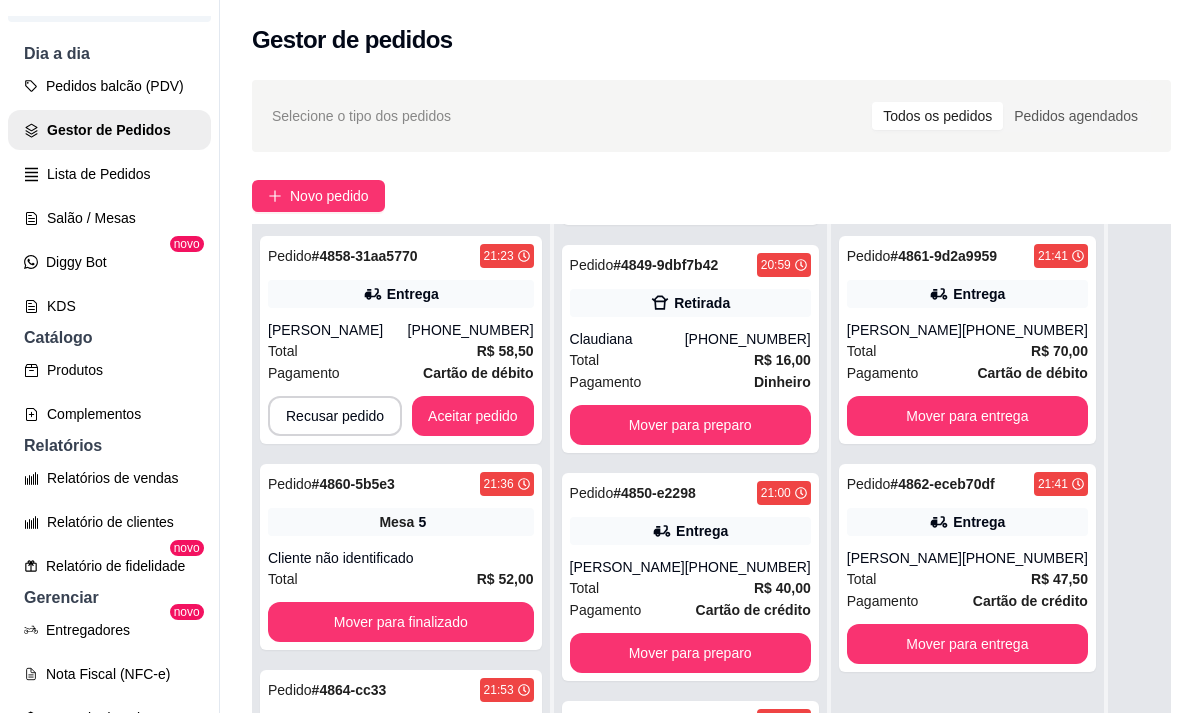scroll, scrollTop: 0, scrollLeft: 0, axis: both 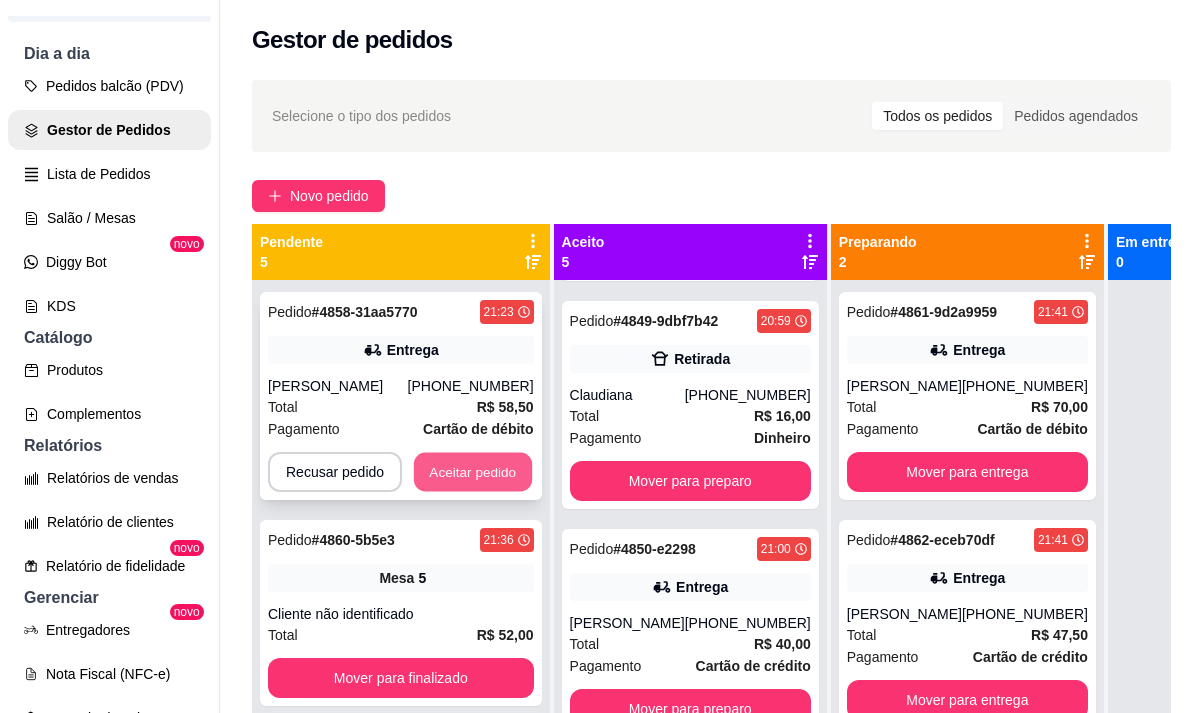 click on "Aceitar pedido" at bounding box center [473, 472] 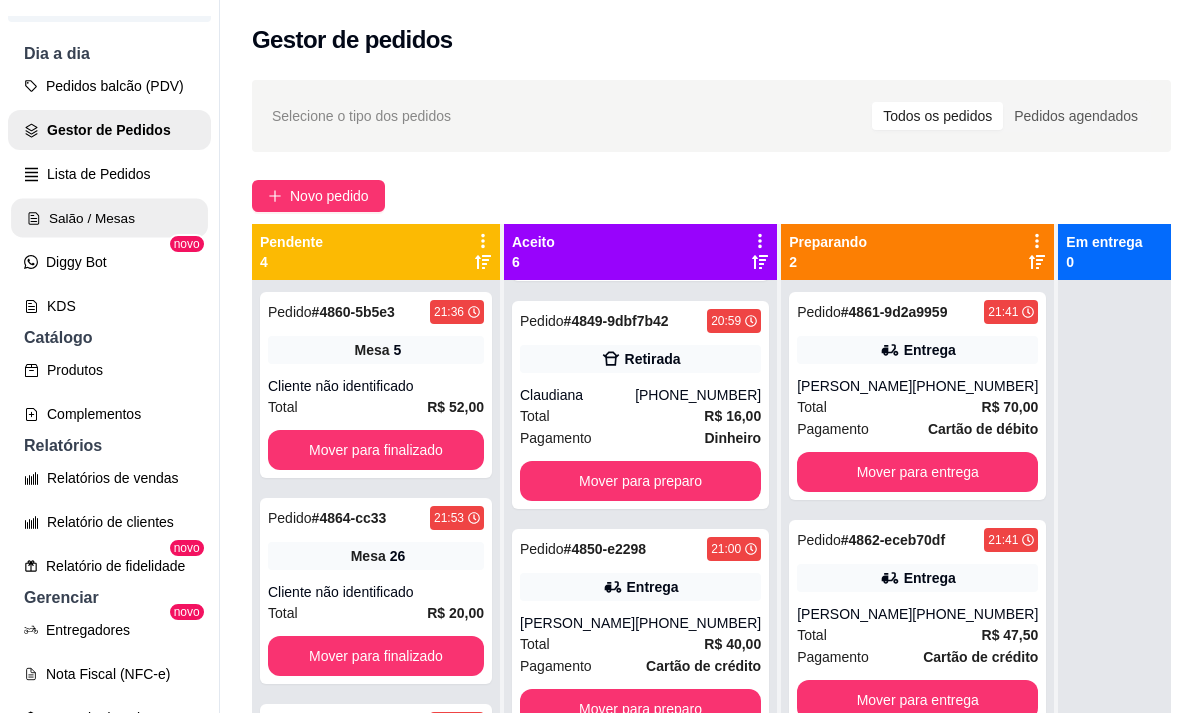 click on "Salão / Mesas" at bounding box center [109, 218] 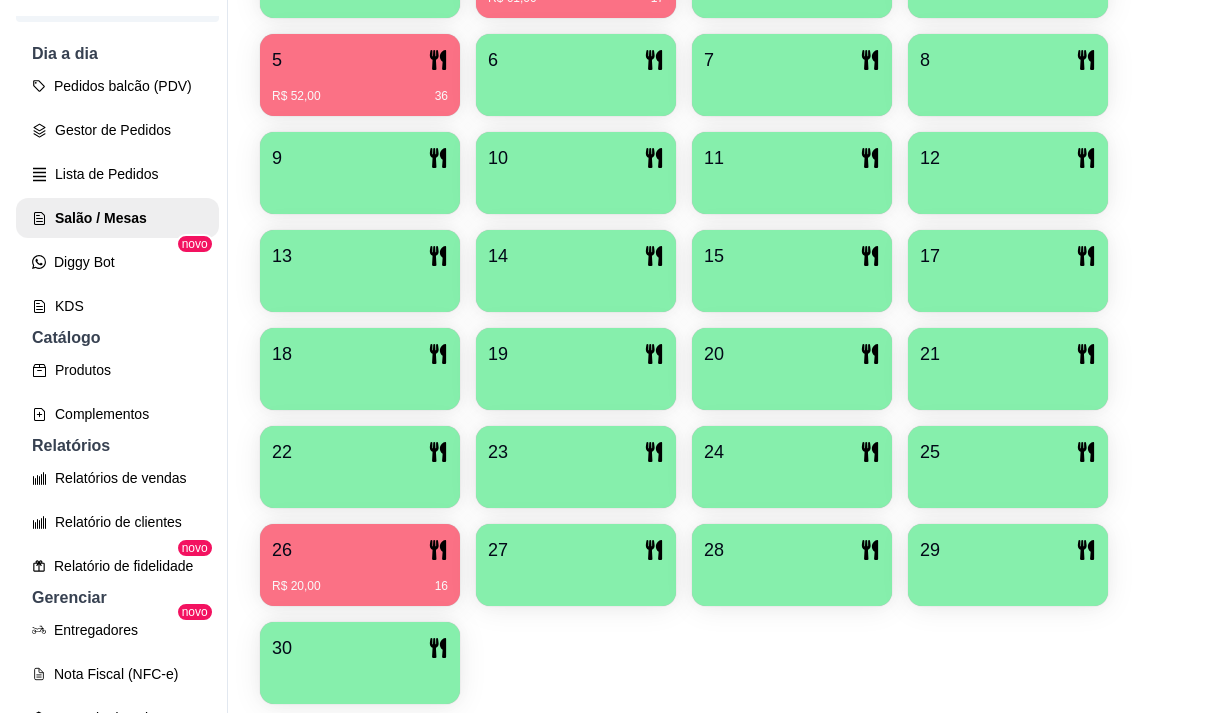 scroll, scrollTop: 639, scrollLeft: 0, axis: vertical 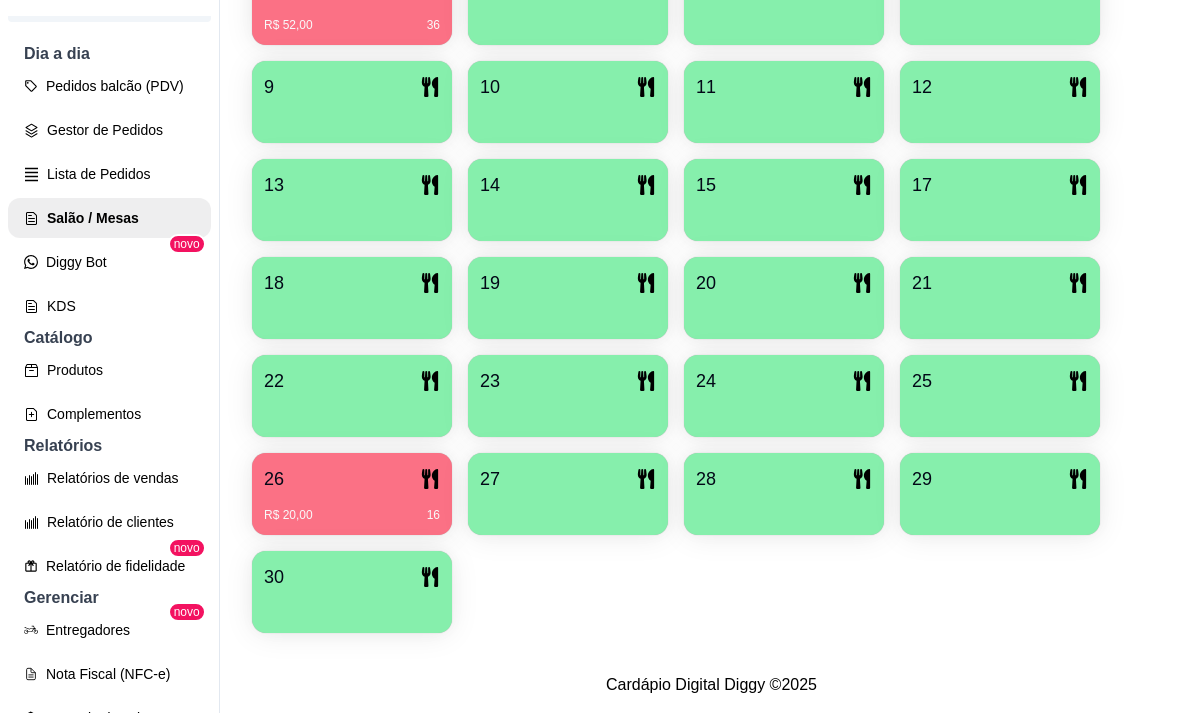 click on "30" at bounding box center (352, 577) 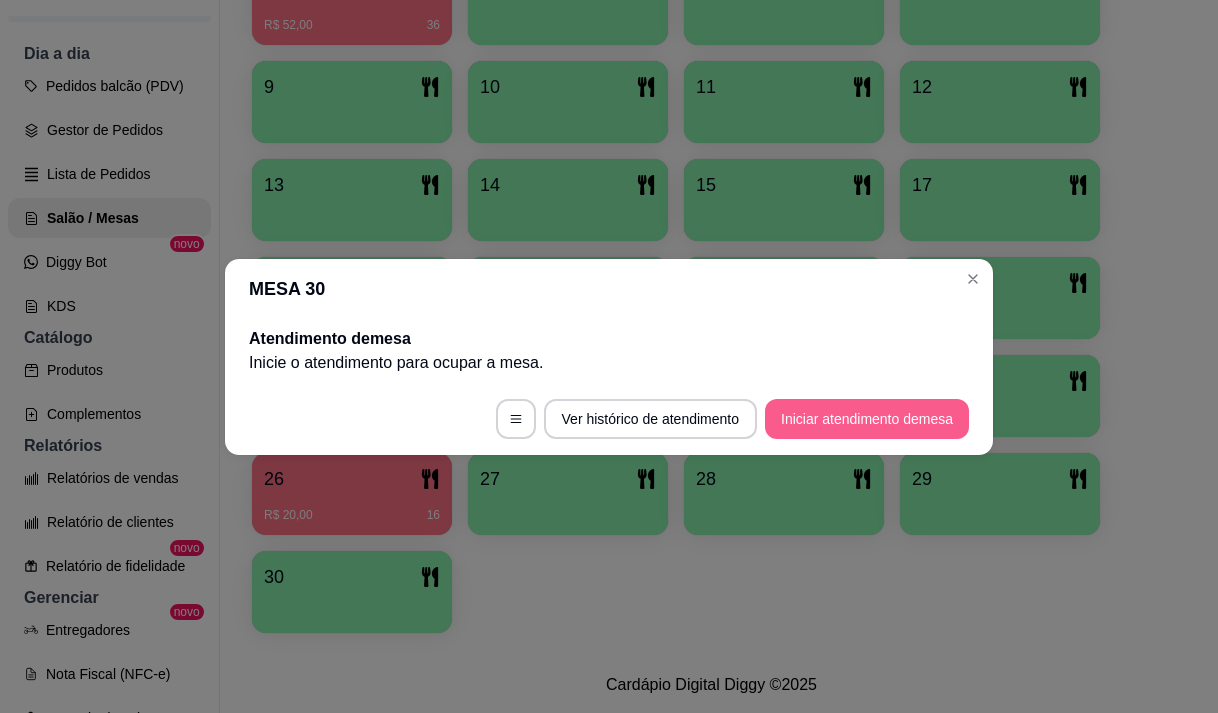 click on "Iniciar atendimento de  mesa" at bounding box center [867, 419] 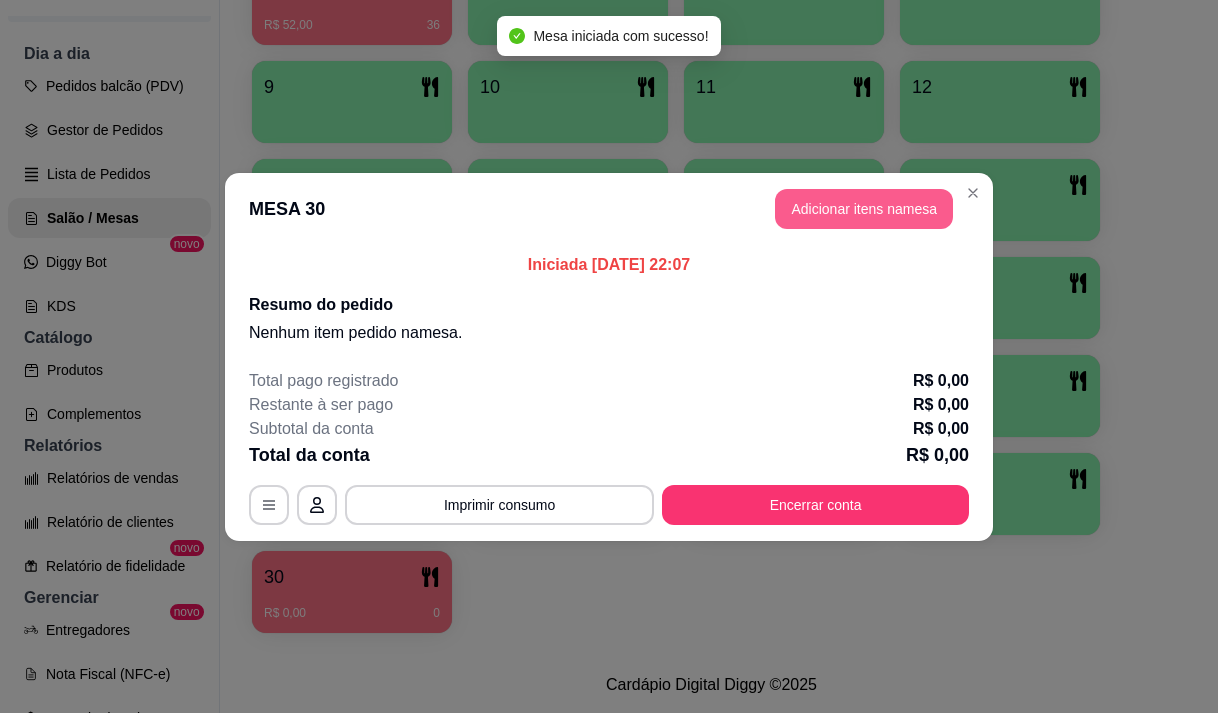 click on "Adicionar itens na  mesa" at bounding box center [864, 209] 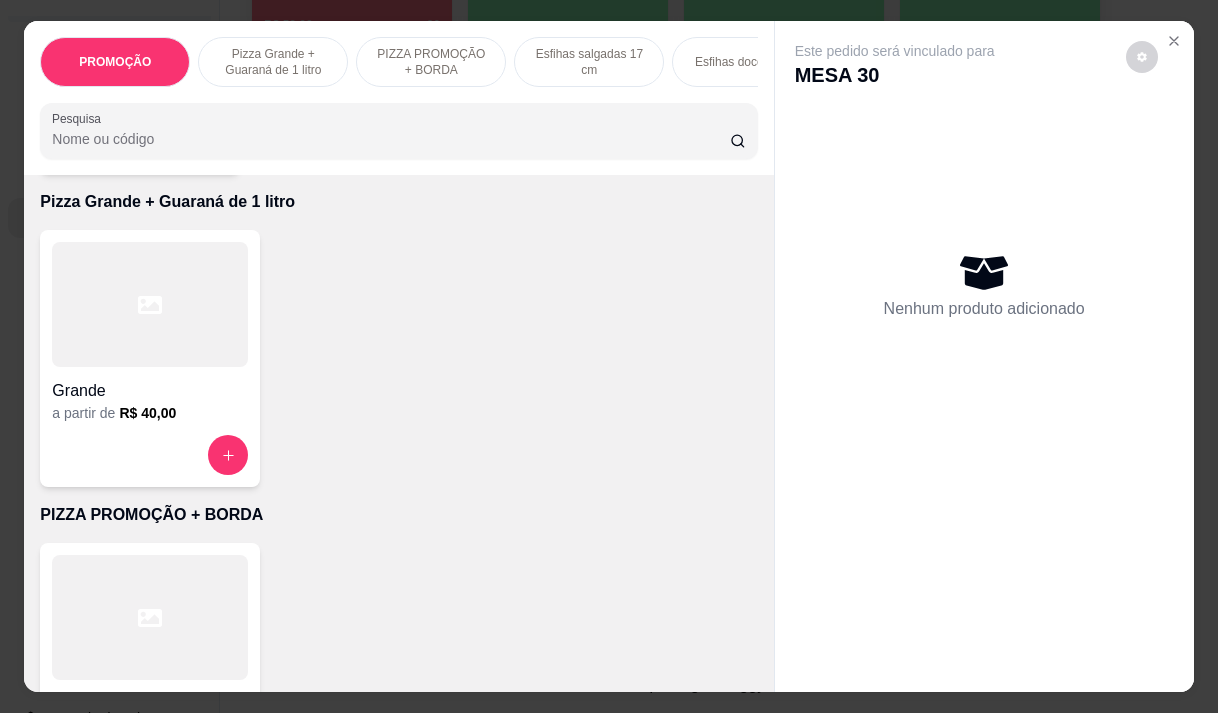 scroll, scrollTop: 500, scrollLeft: 0, axis: vertical 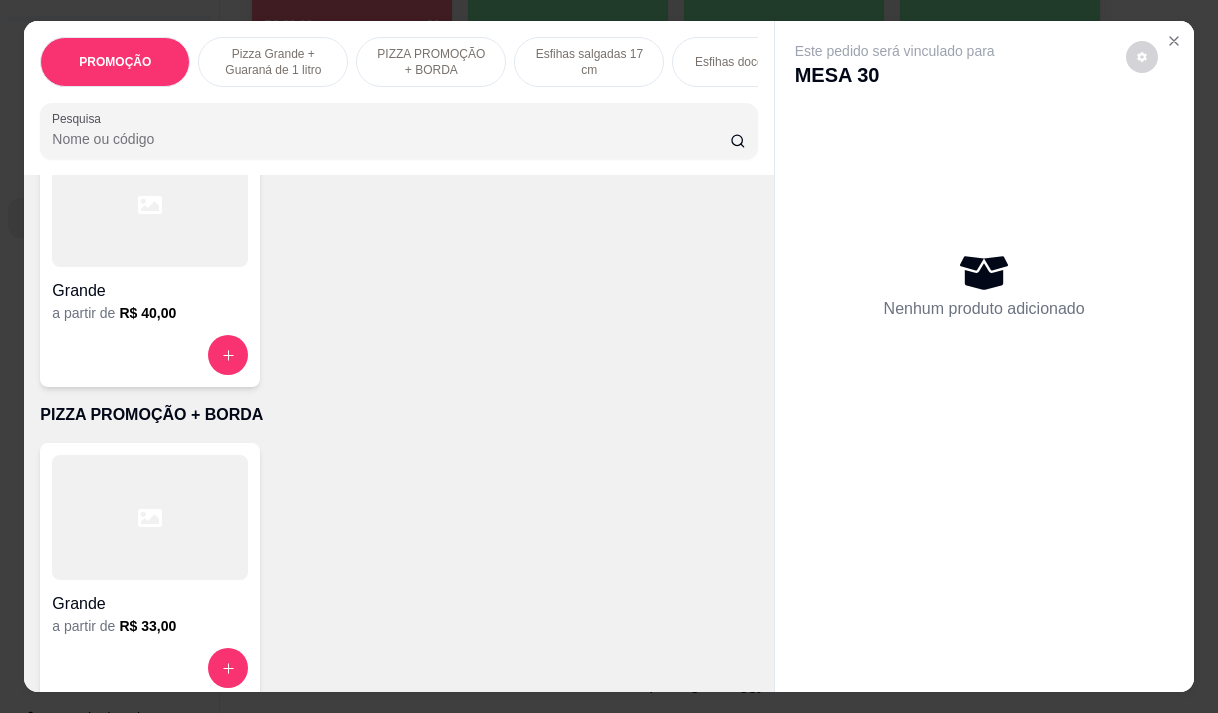 click at bounding box center [150, 517] 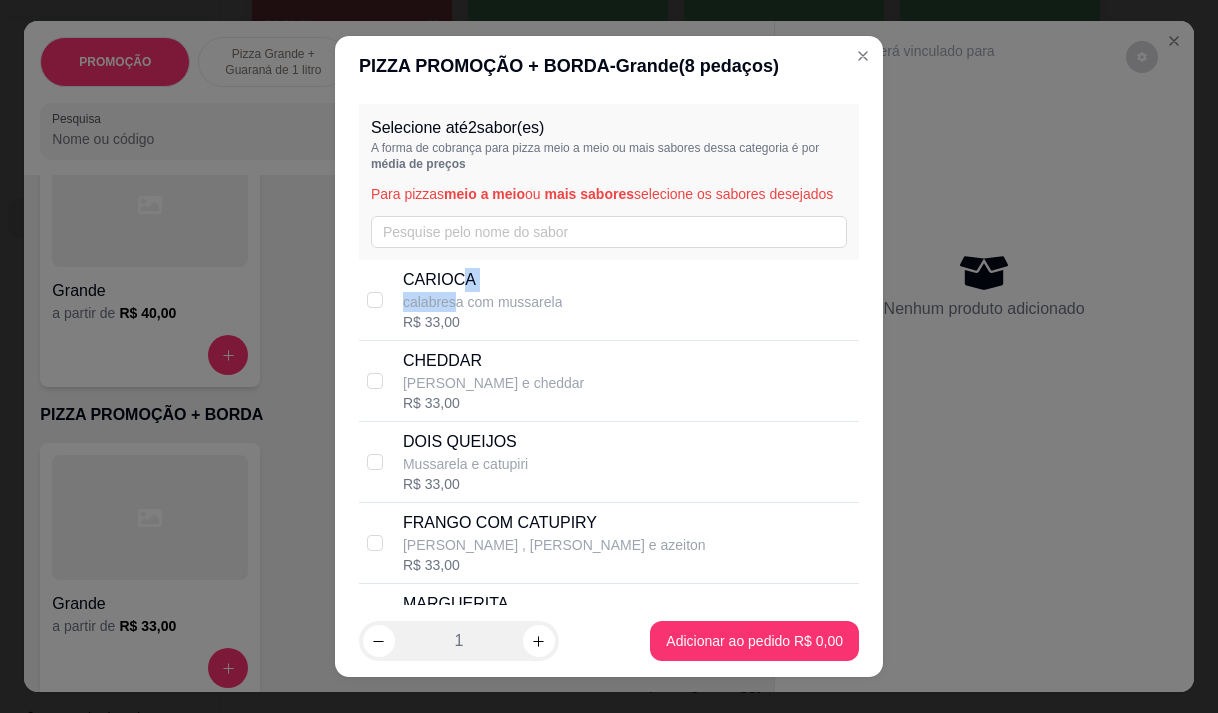 click on "CARIOCA calabresa com mussarela" at bounding box center (483, 290) 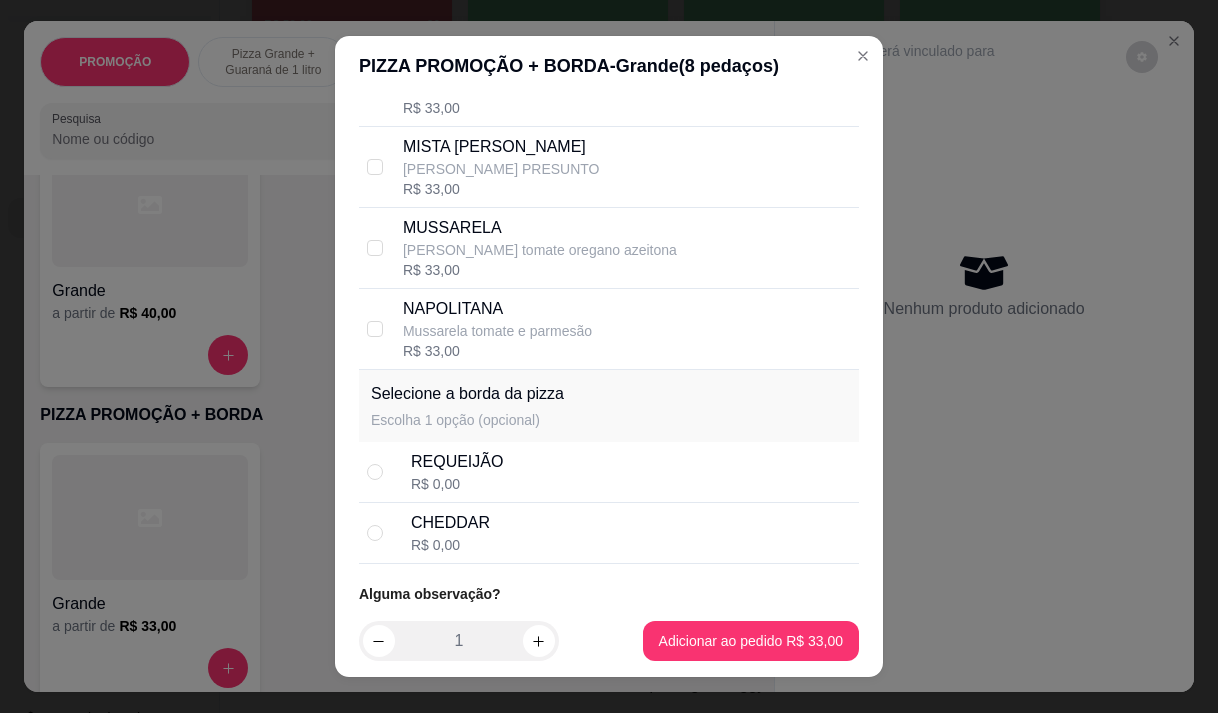 scroll, scrollTop: 685, scrollLeft: 0, axis: vertical 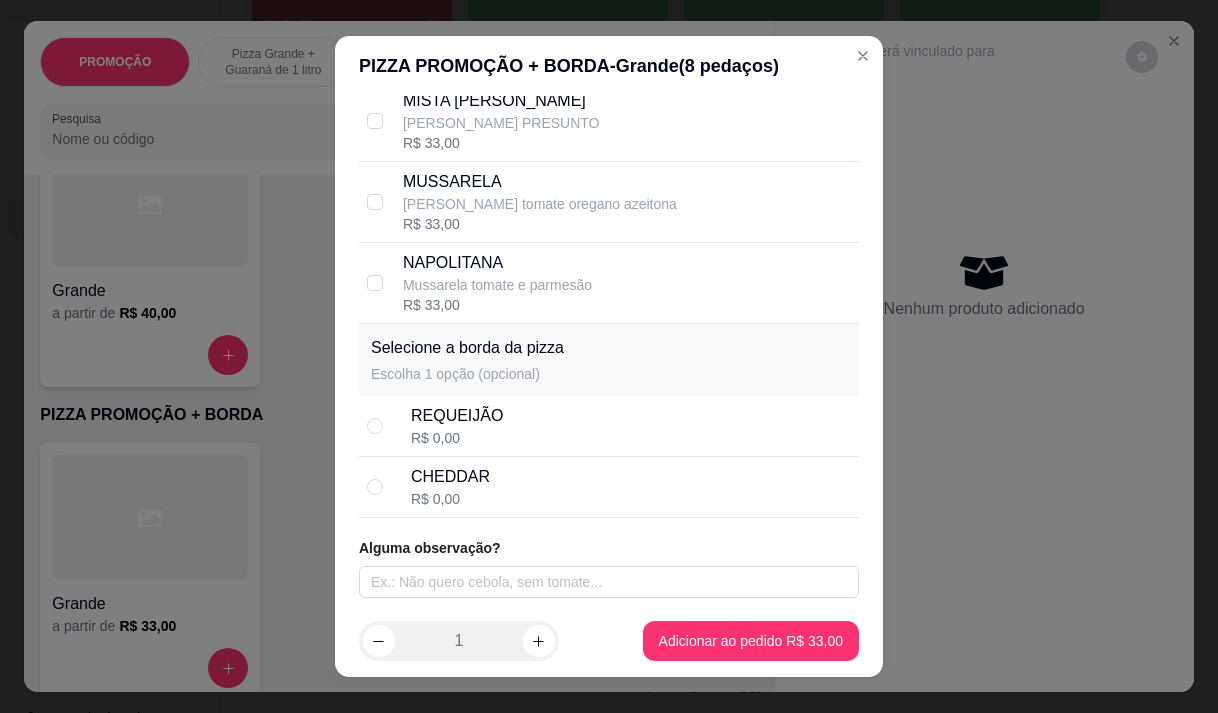 click on "REQUEIJÃO R$ 0,00" at bounding box center [631, 426] 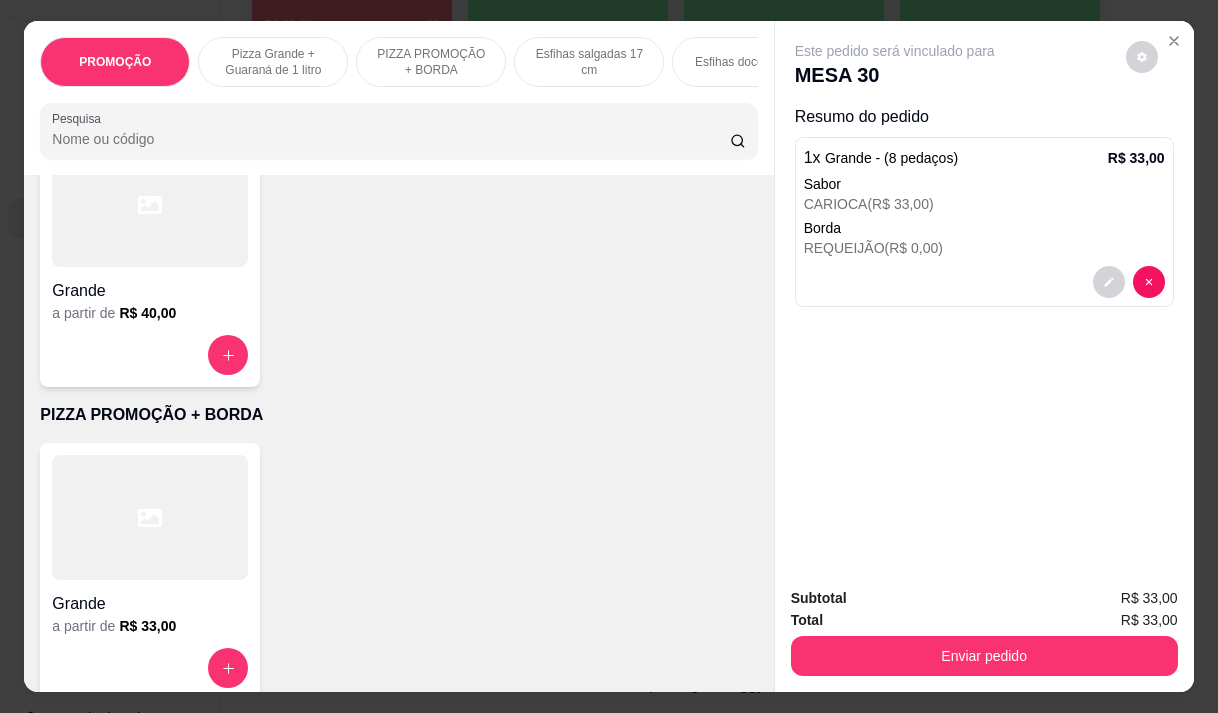 click 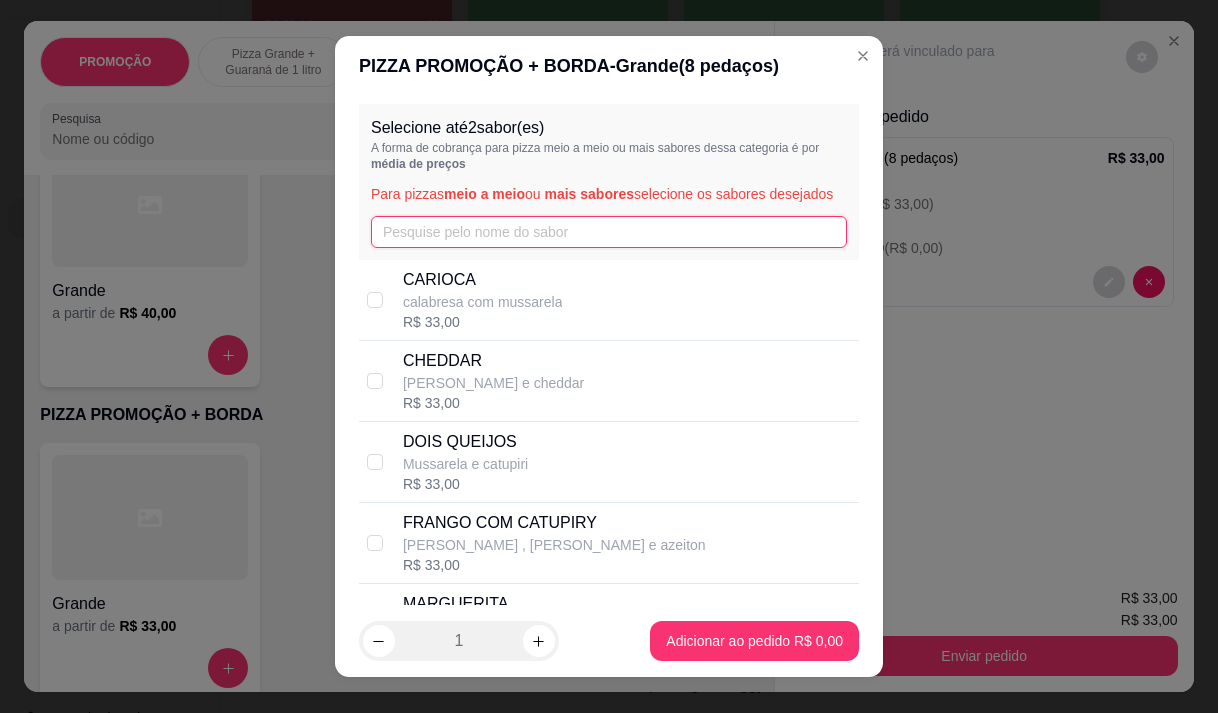 click at bounding box center [609, 232] 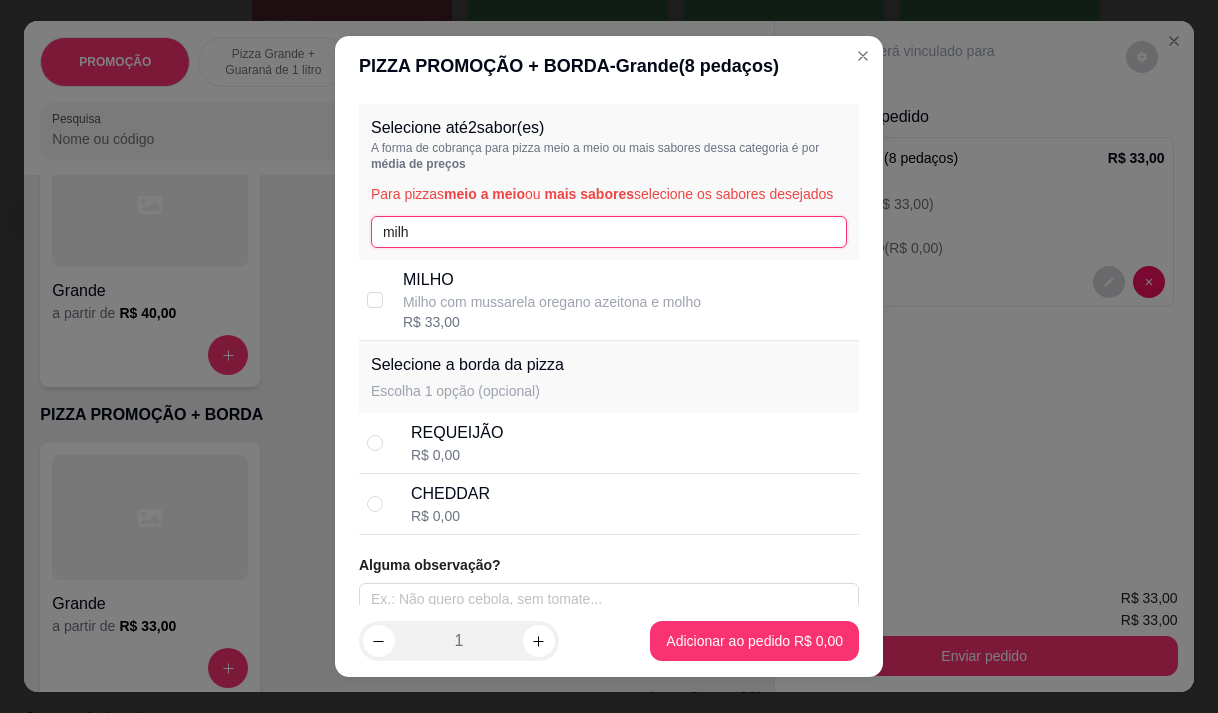 type on "milh" 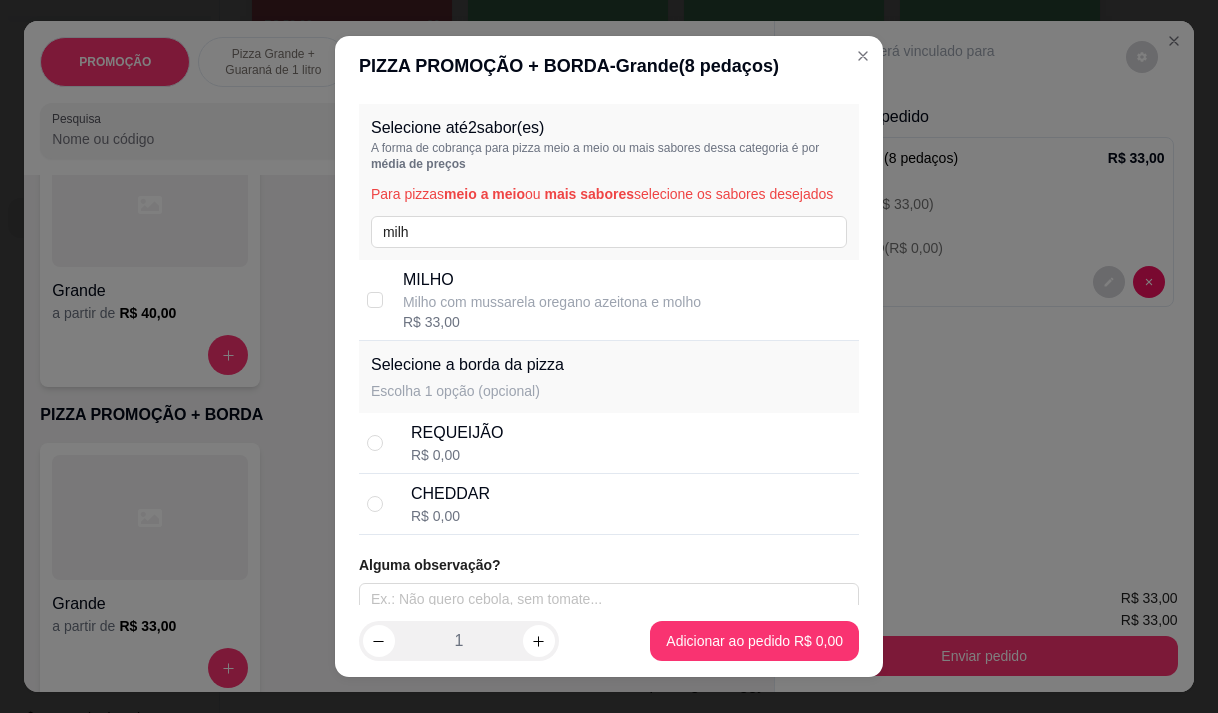 click on "MILHO" at bounding box center (552, 280) 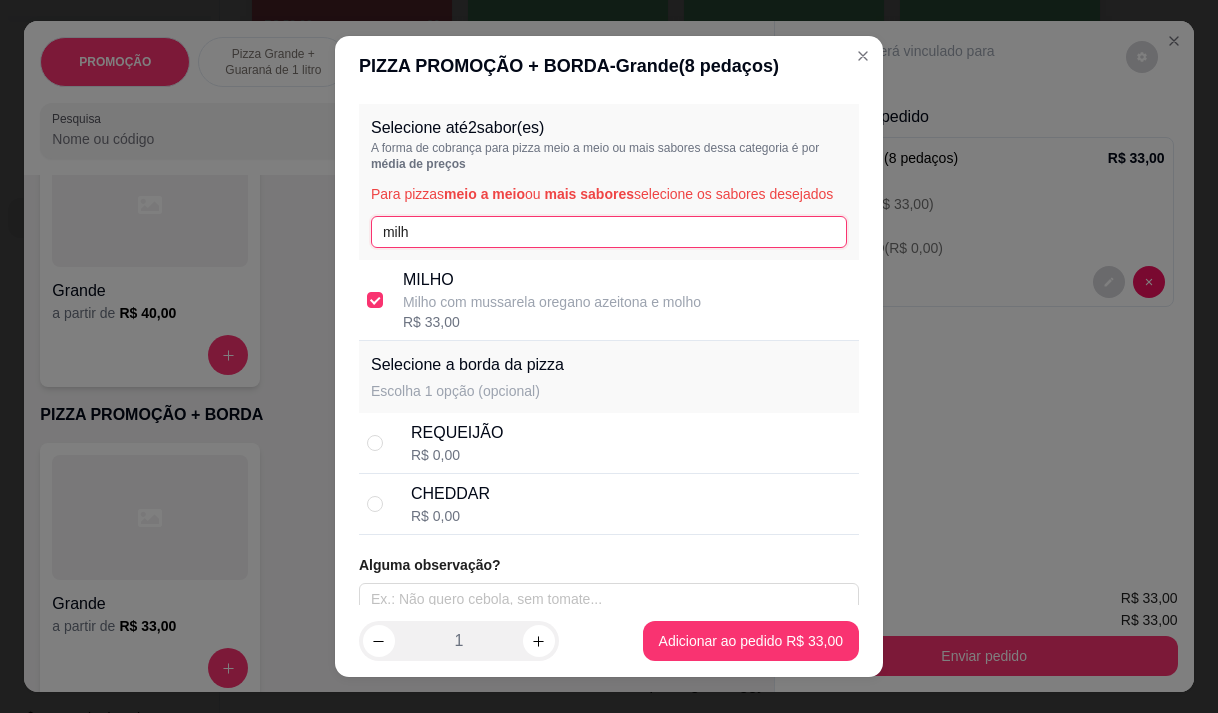 click on "milh" at bounding box center (609, 232) 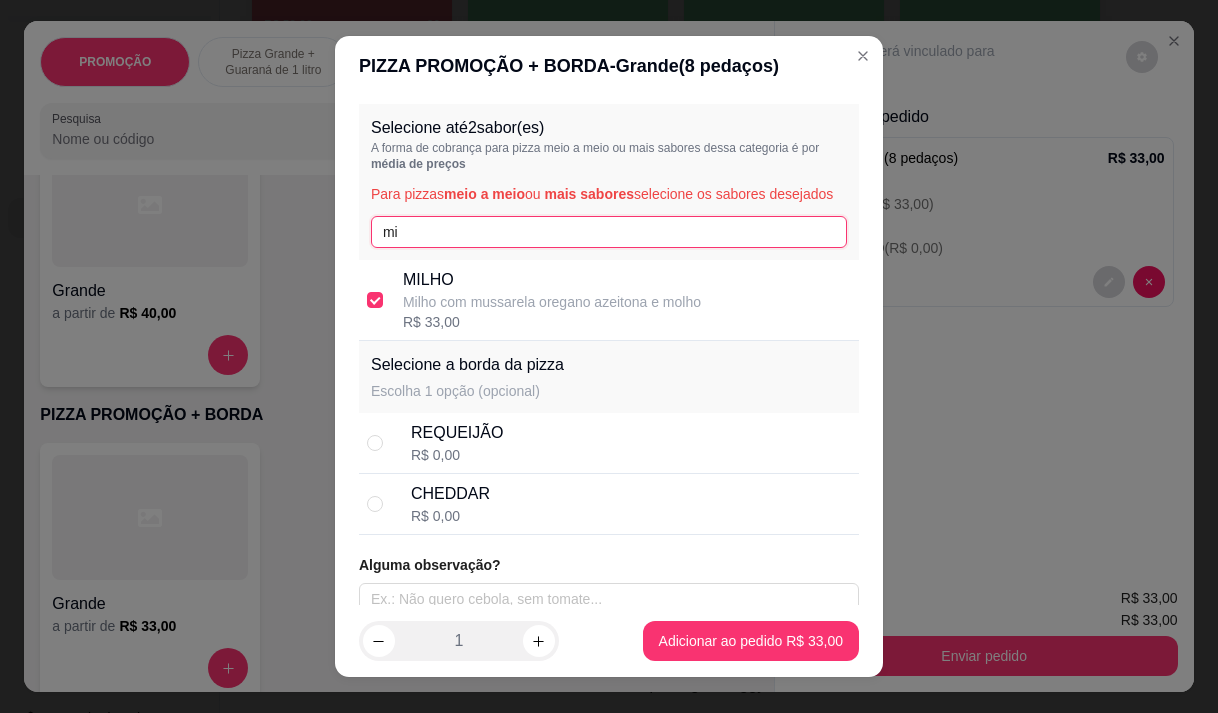 type on "m" 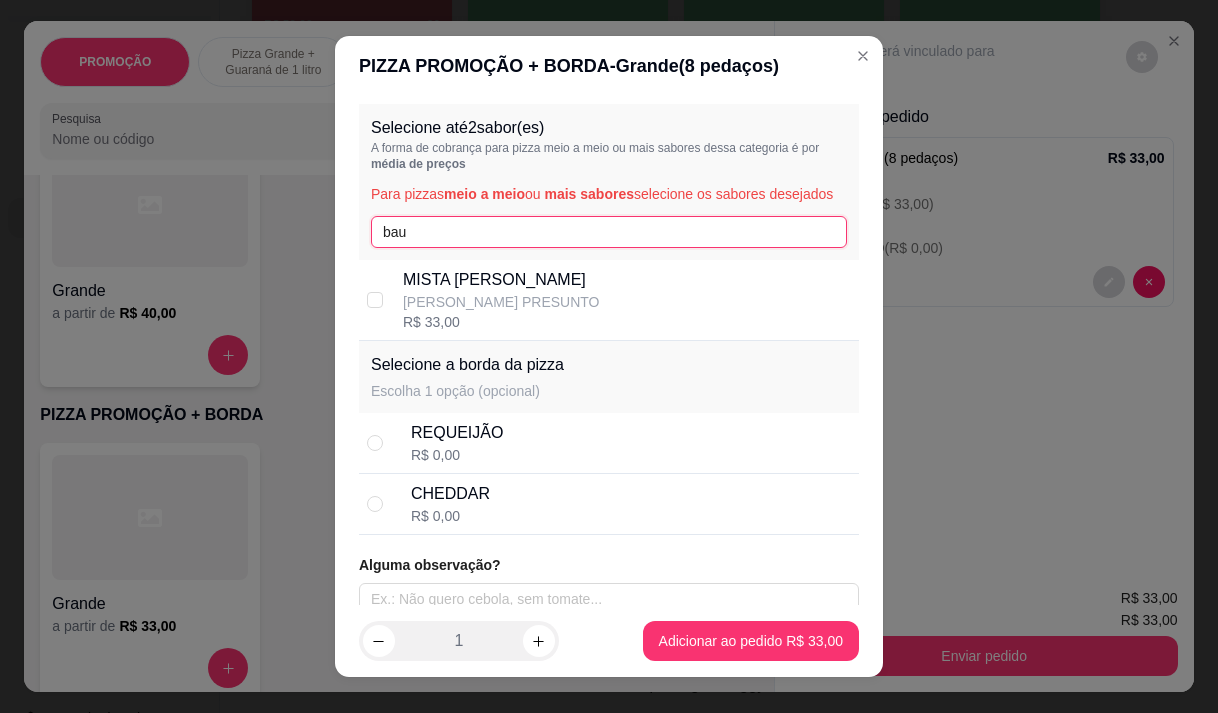 type on "bau" 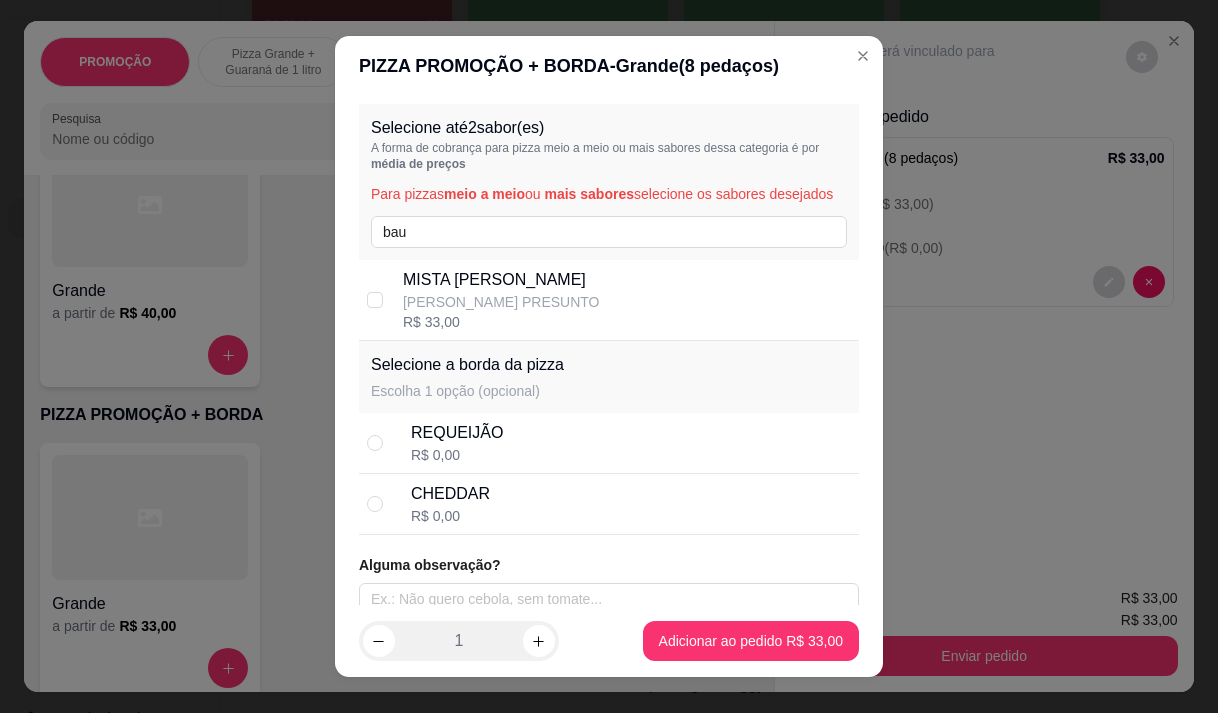 click on "MISTA [PERSON_NAME]" at bounding box center (501, 280) 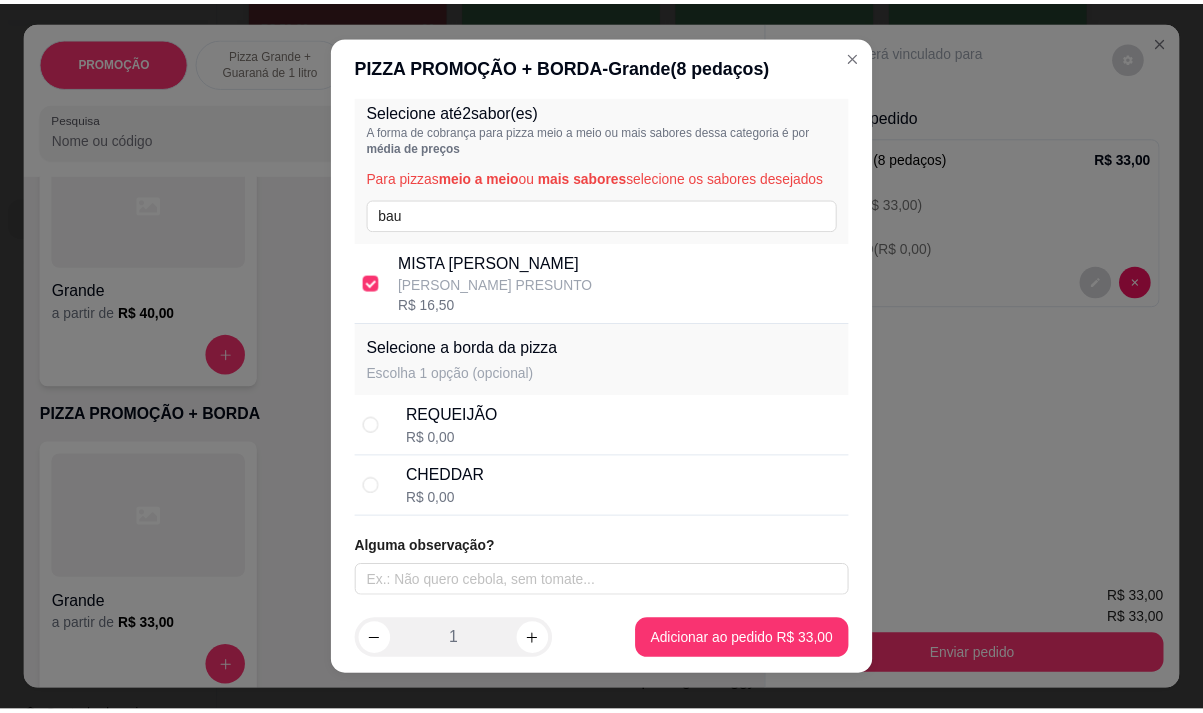 scroll, scrollTop: 37, scrollLeft: 0, axis: vertical 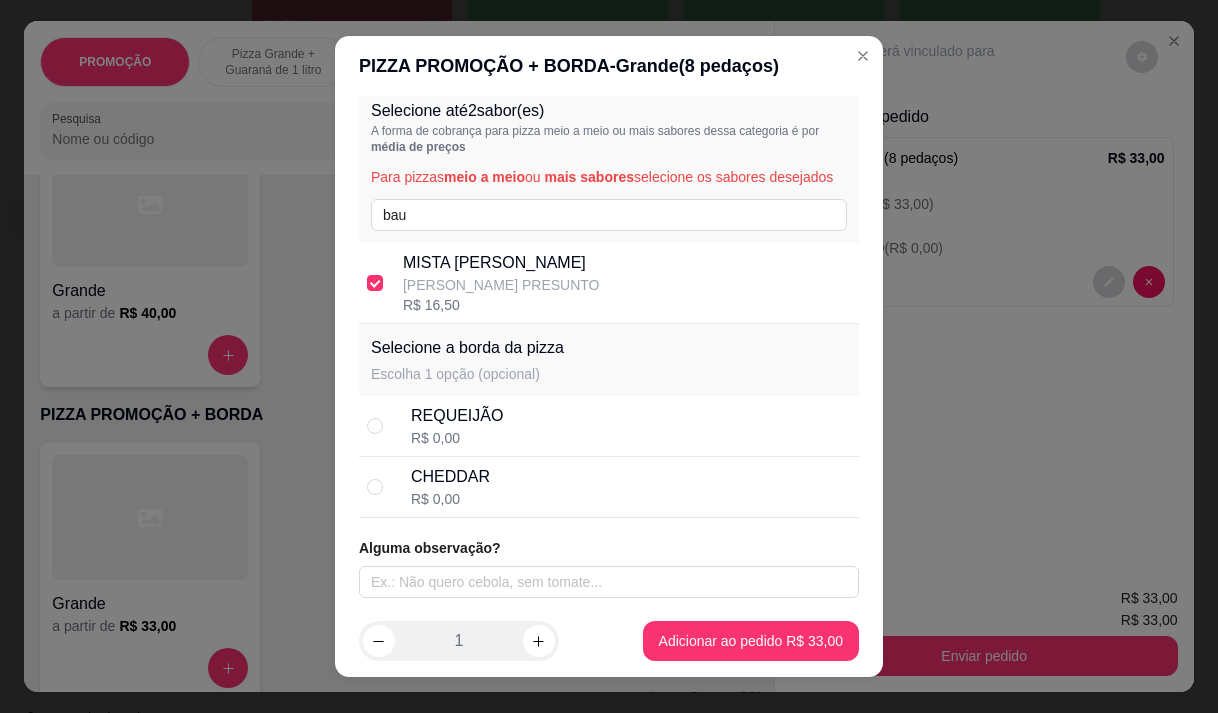 click on "REQUEIJÃO R$ 0,00" at bounding box center [631, 426] 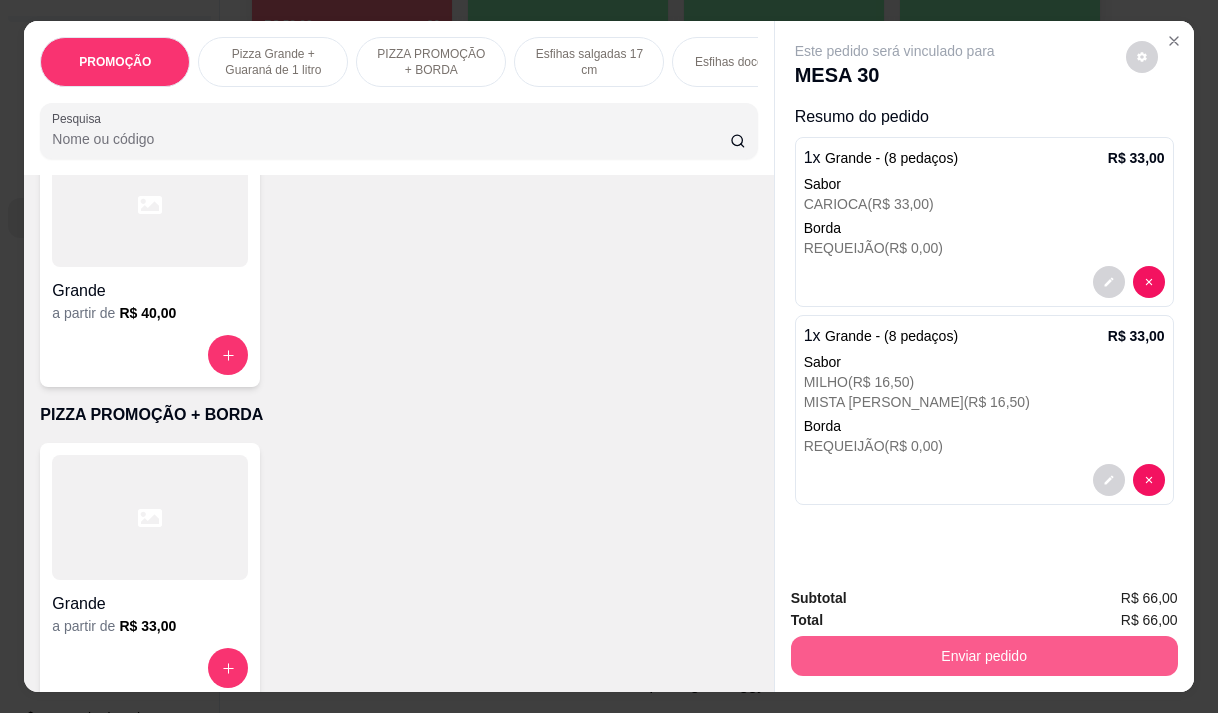 click on "Enviar pedido" at bounding box center [984, 656] 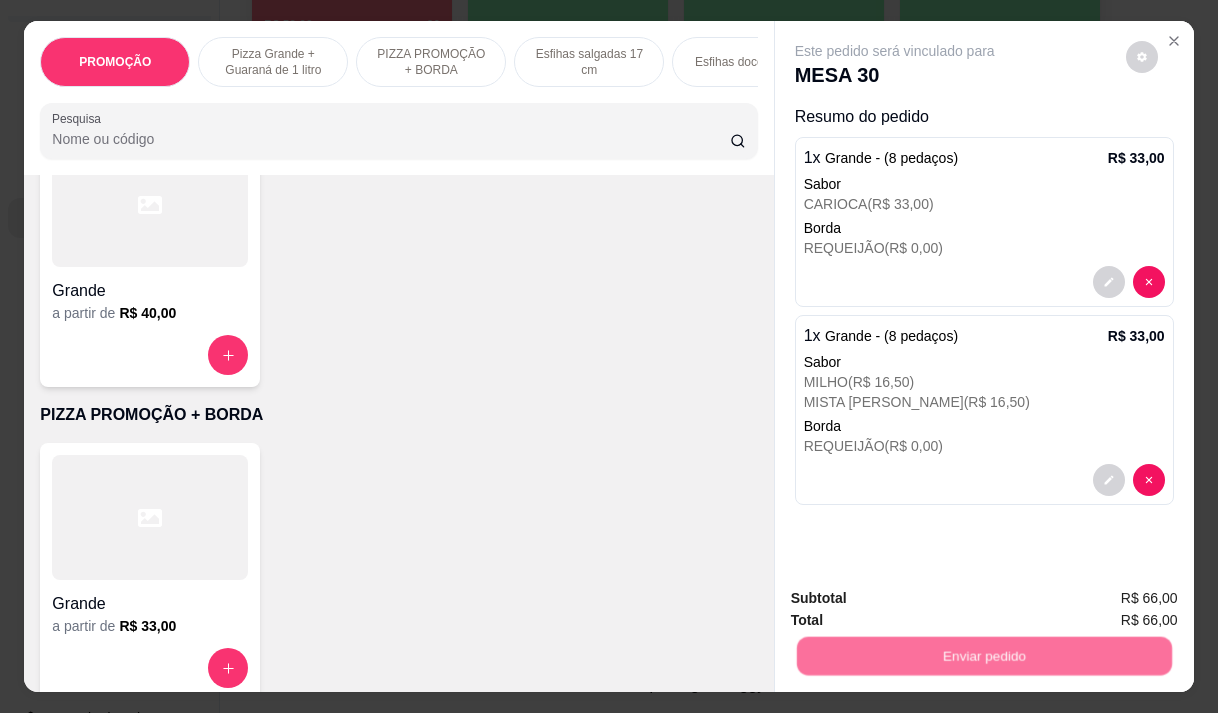click on "Não registrar e enviar pedido" at bounding box center (918, 599) 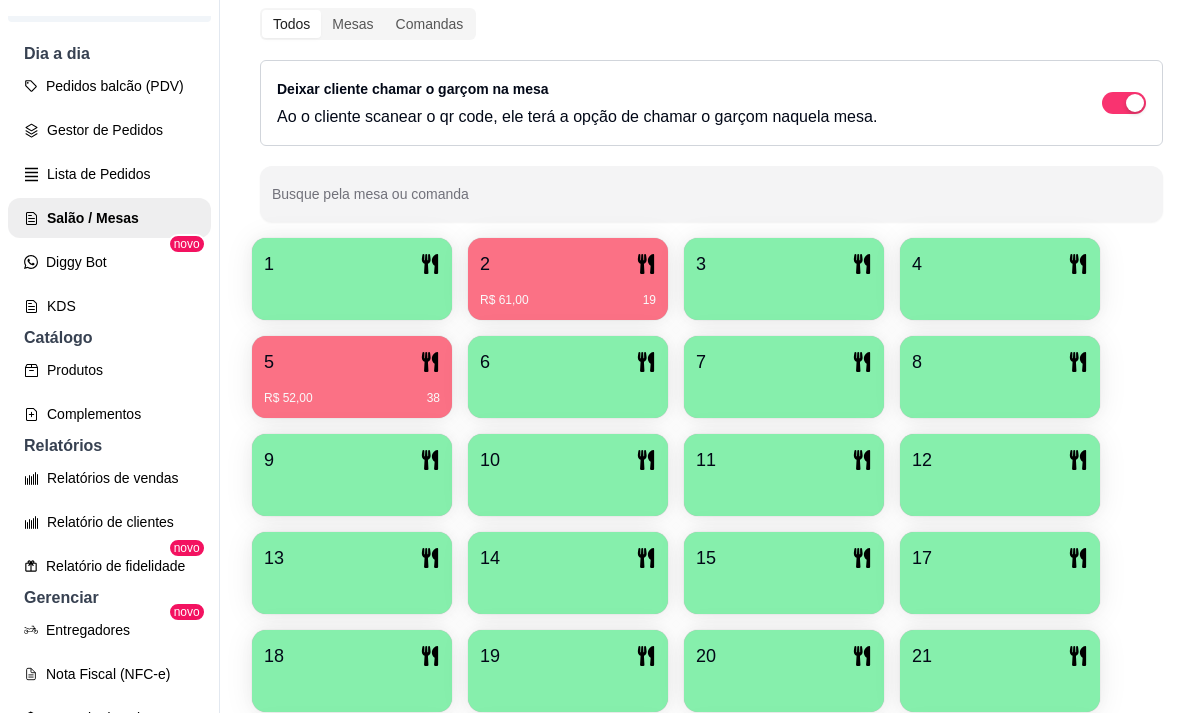 scroll, scrollTop: 239, scrollLeft: 0, axis: vertical 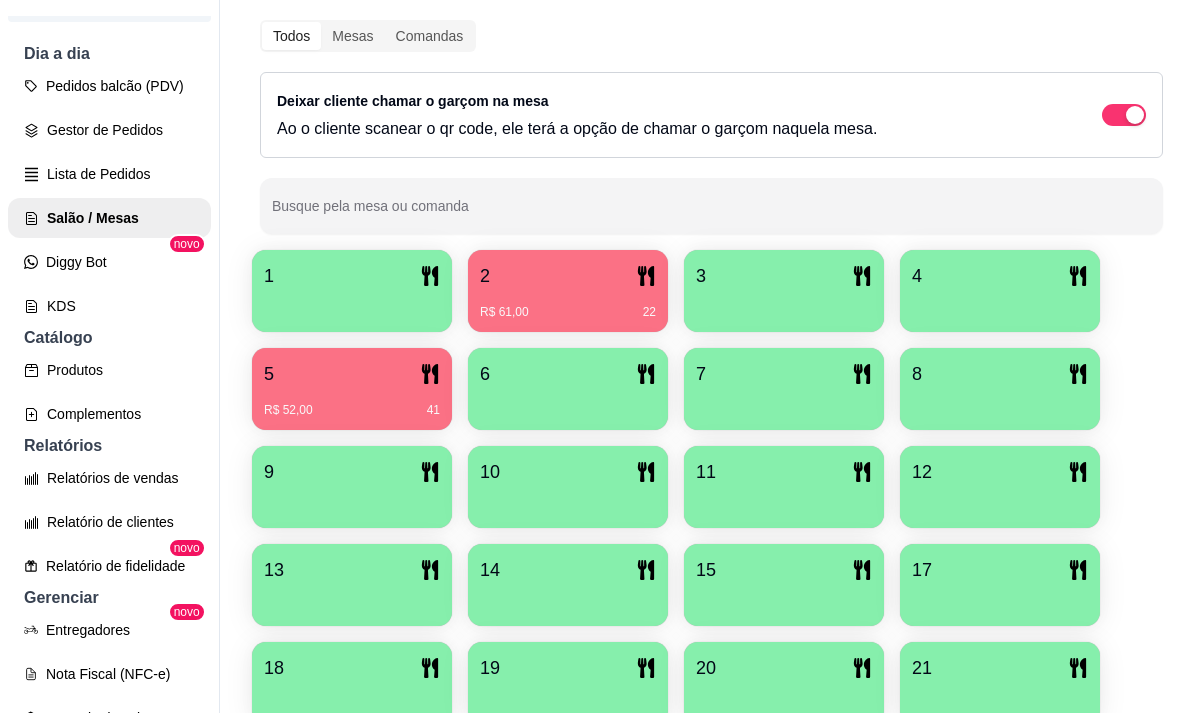 click on "R$ 61,00 22" at bounding box center (568, 312) 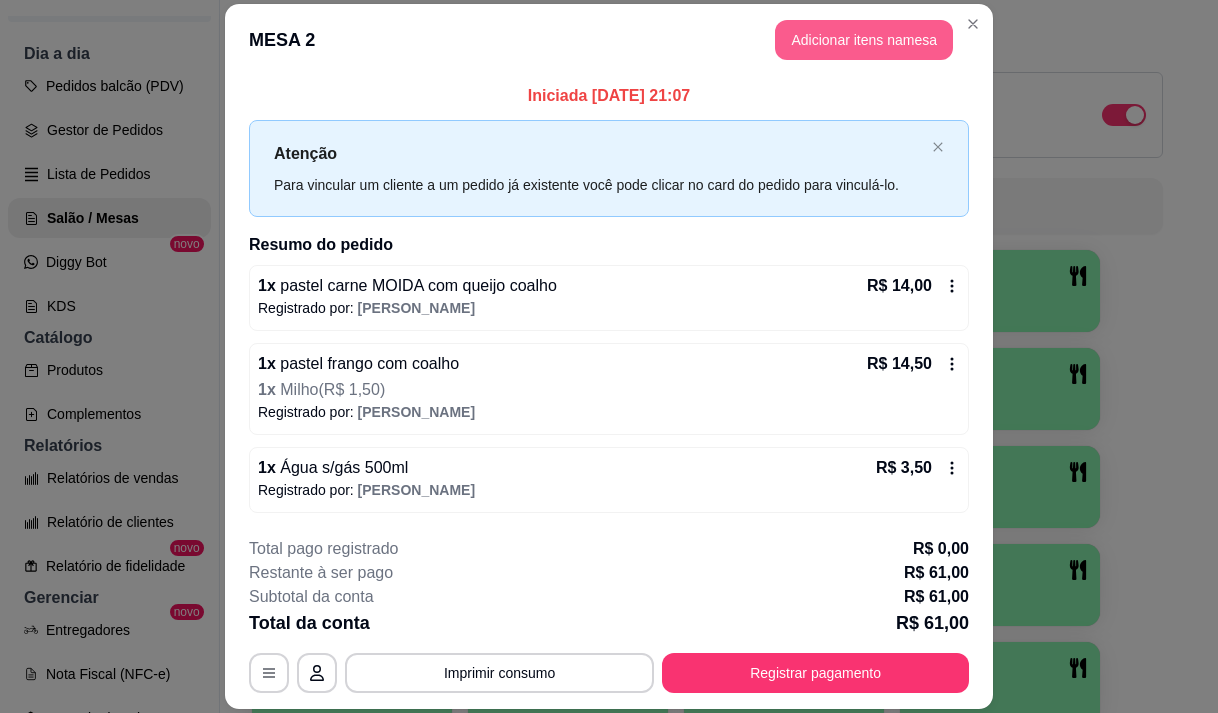 click on "Adicionar itens na  mesa" at bounding box center [864, 40] 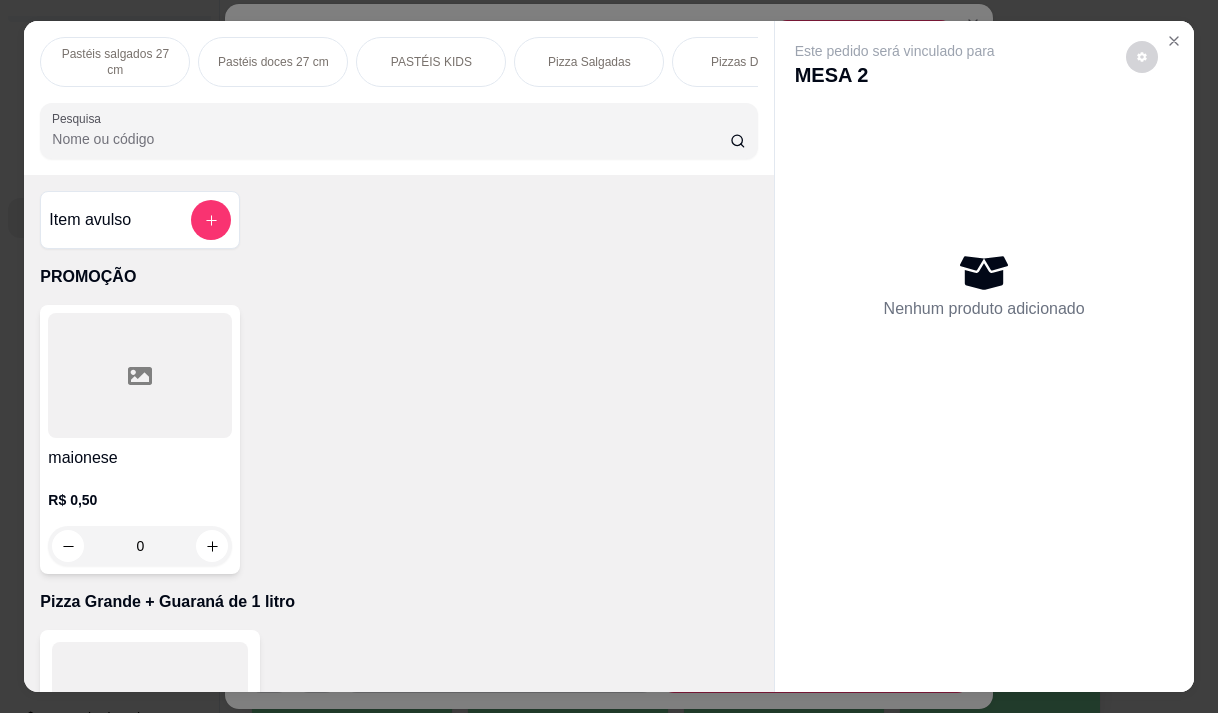 scroll, scrollTop: 0, scrollLeft: 1000, axis: horizontal 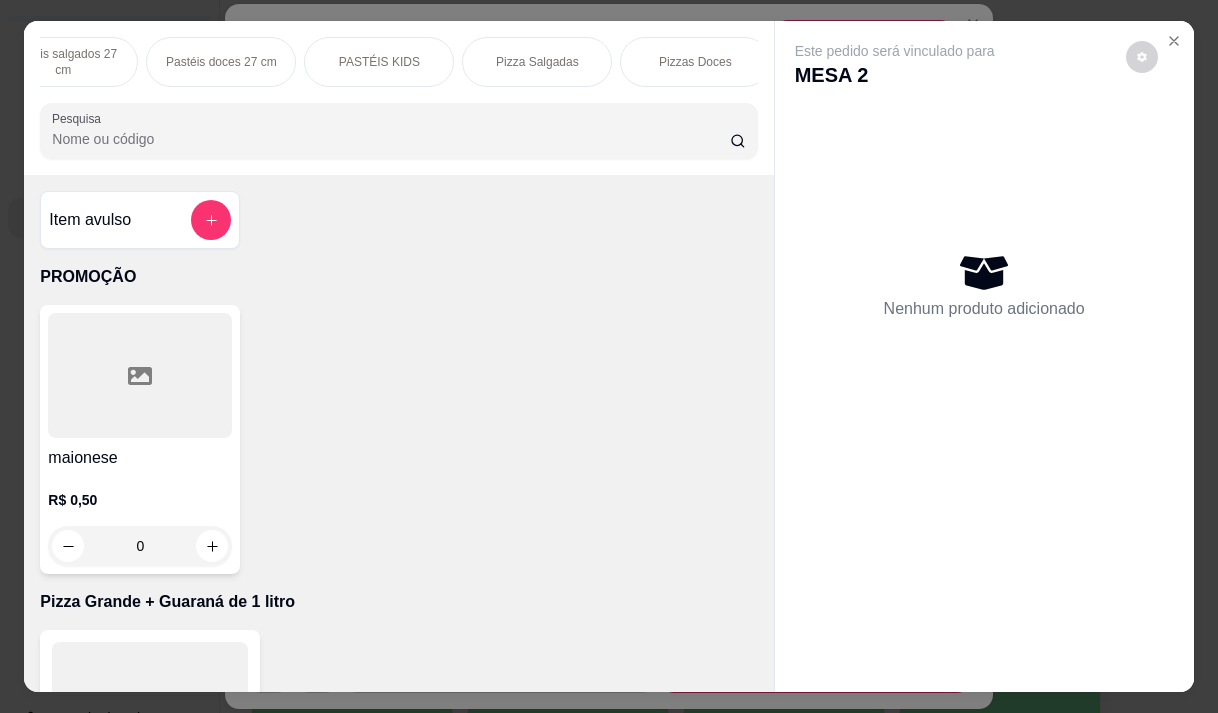 click on "PASTÉIS KIDS" at bounding box center [379, 62] 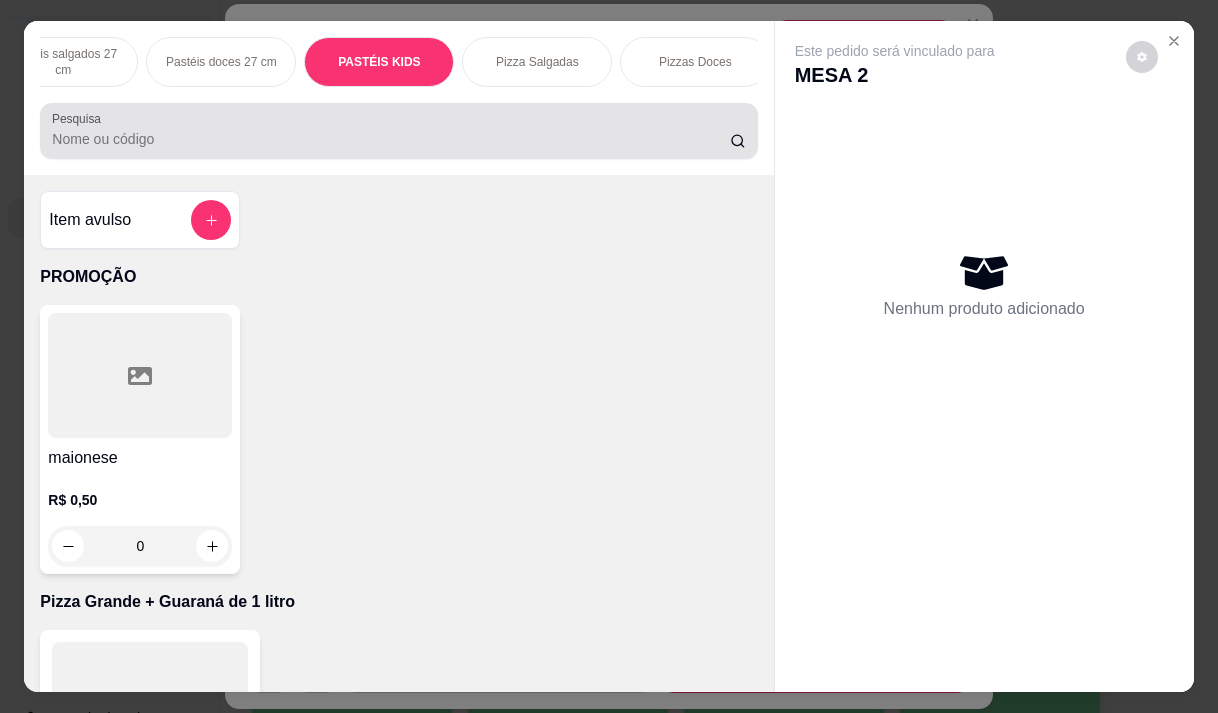 scroll, scrollTop: 13907, scrollLeft: 0, axis: vertical 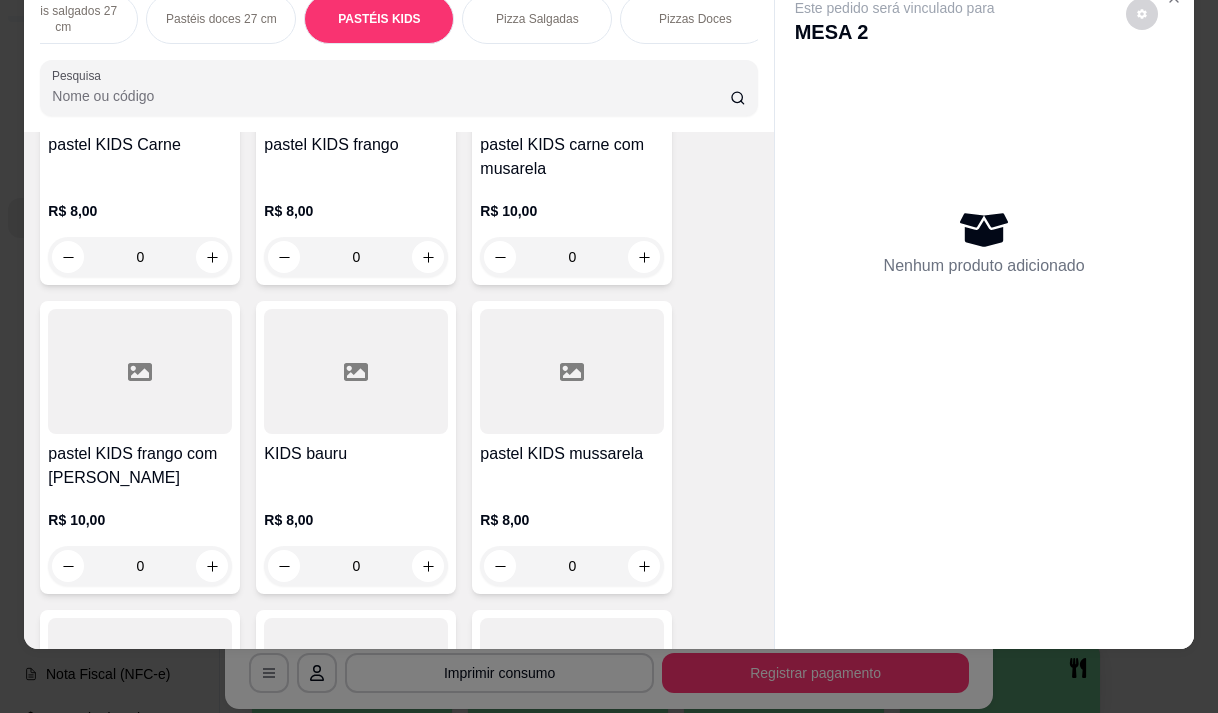 click on "R$ 8,00 0" at bounding box center [572, 538] 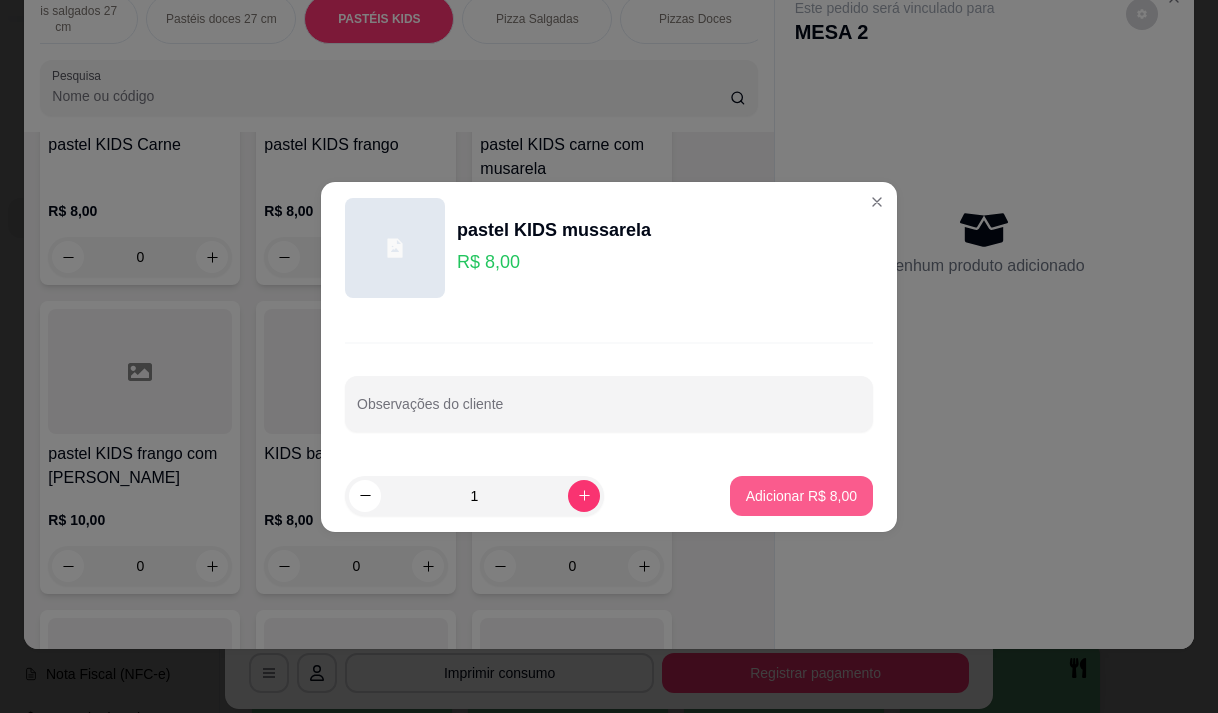 click on "Adicionar   R$ 8,00" at bounding box center [801, 496] 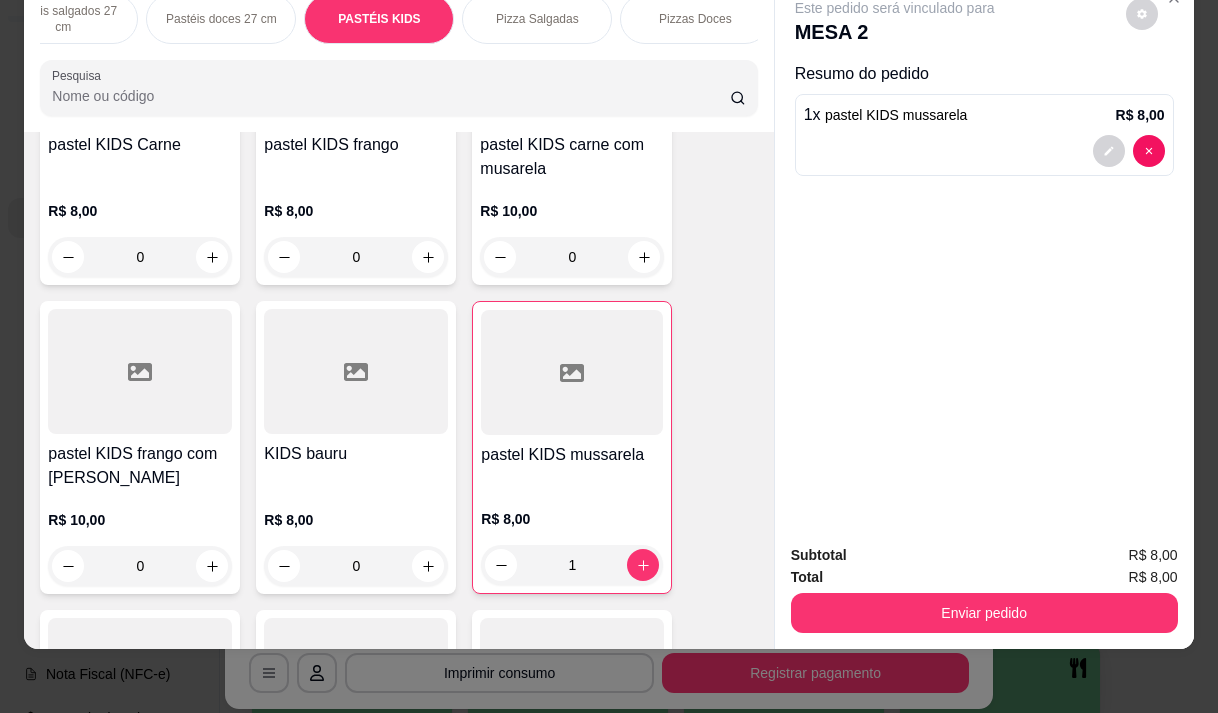 type on "1" 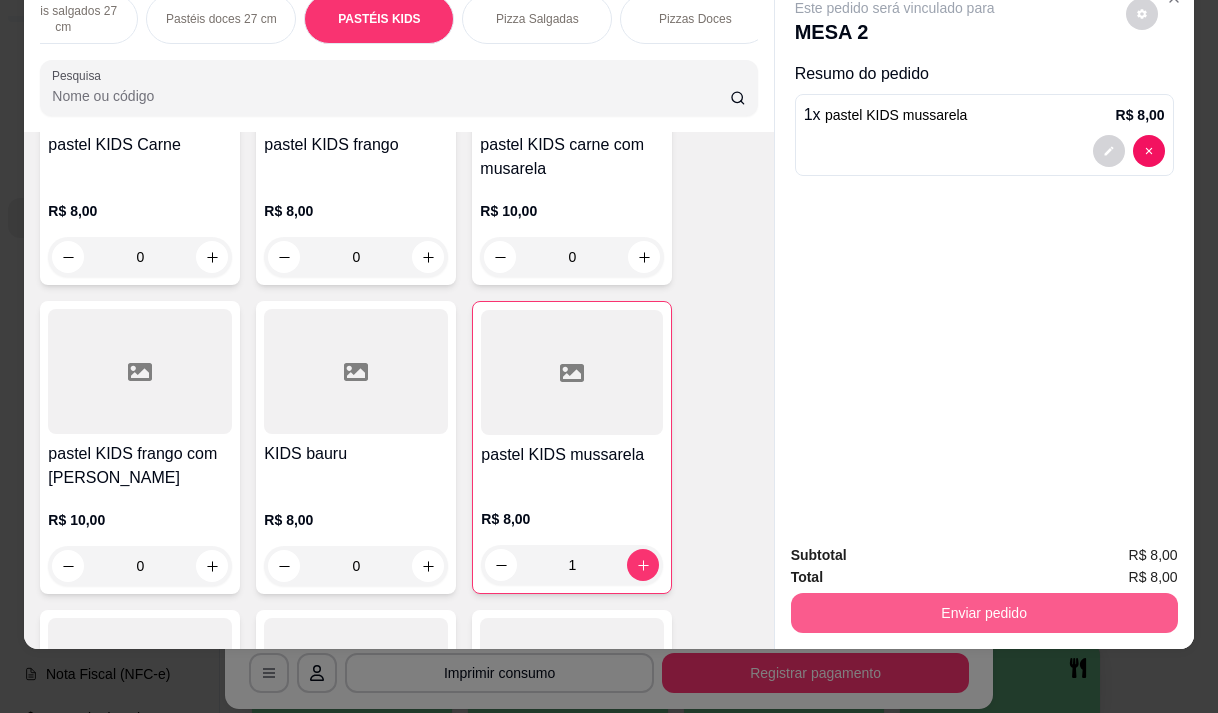click on "Enviar pedido" at bounding box center (984, 613) 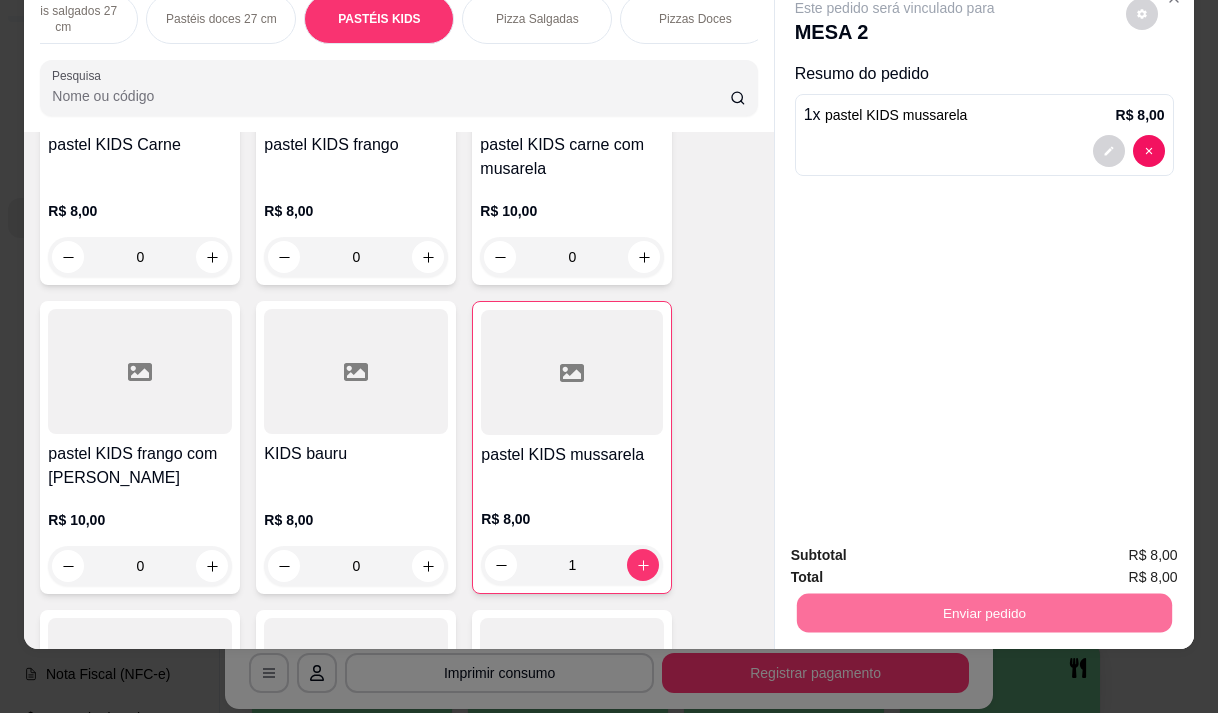click on "Não registrar e enviar pedido" at bounding box center [918, 548] 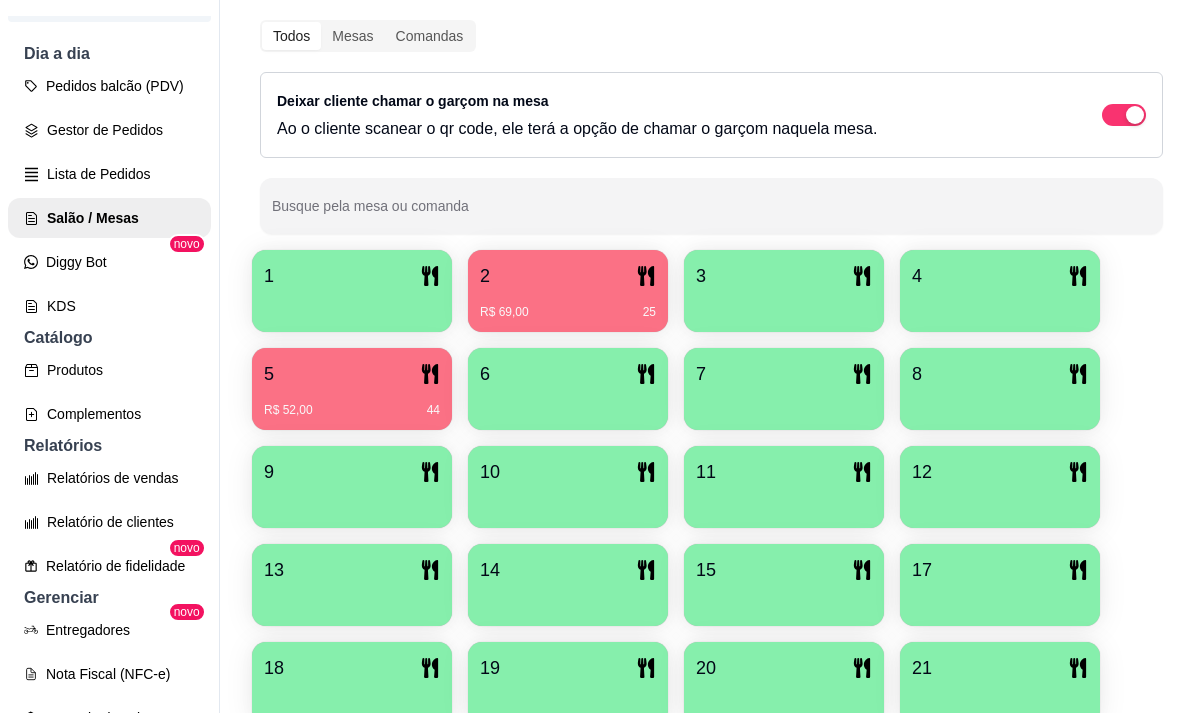 click on "R$ 52,00 44" at bounding box center [352, 403] 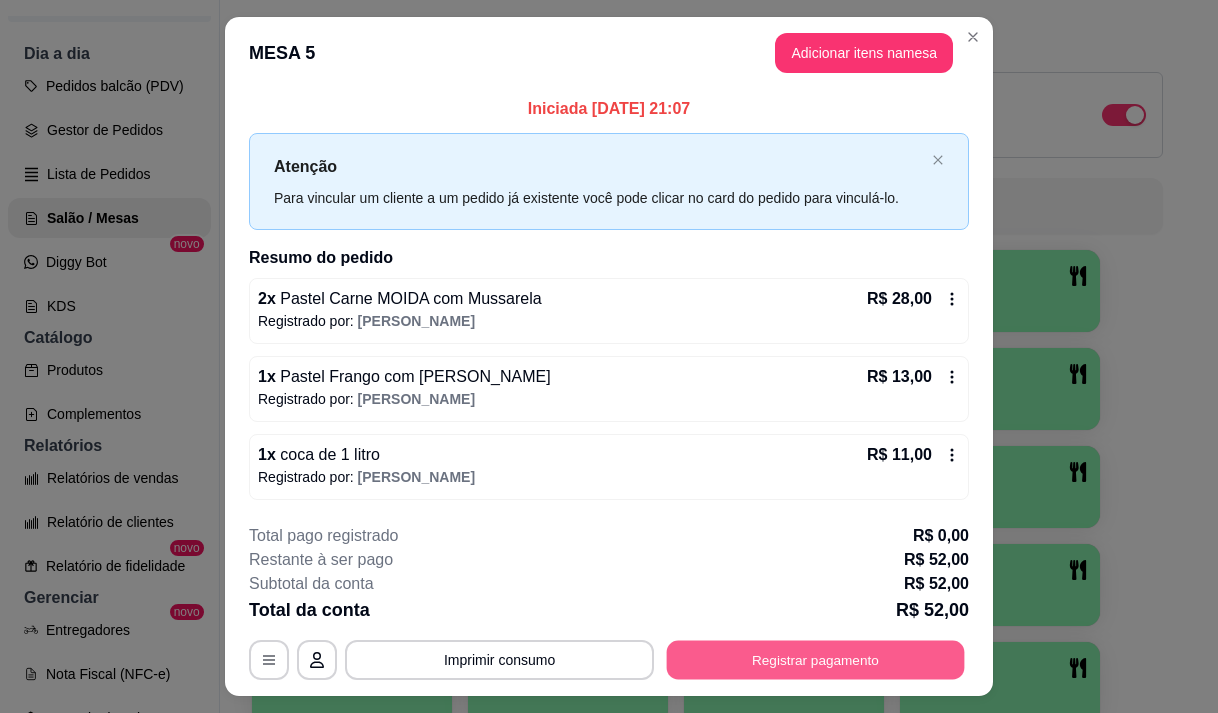 click on "Registrar pagamento" at bounding box center (816, 660) 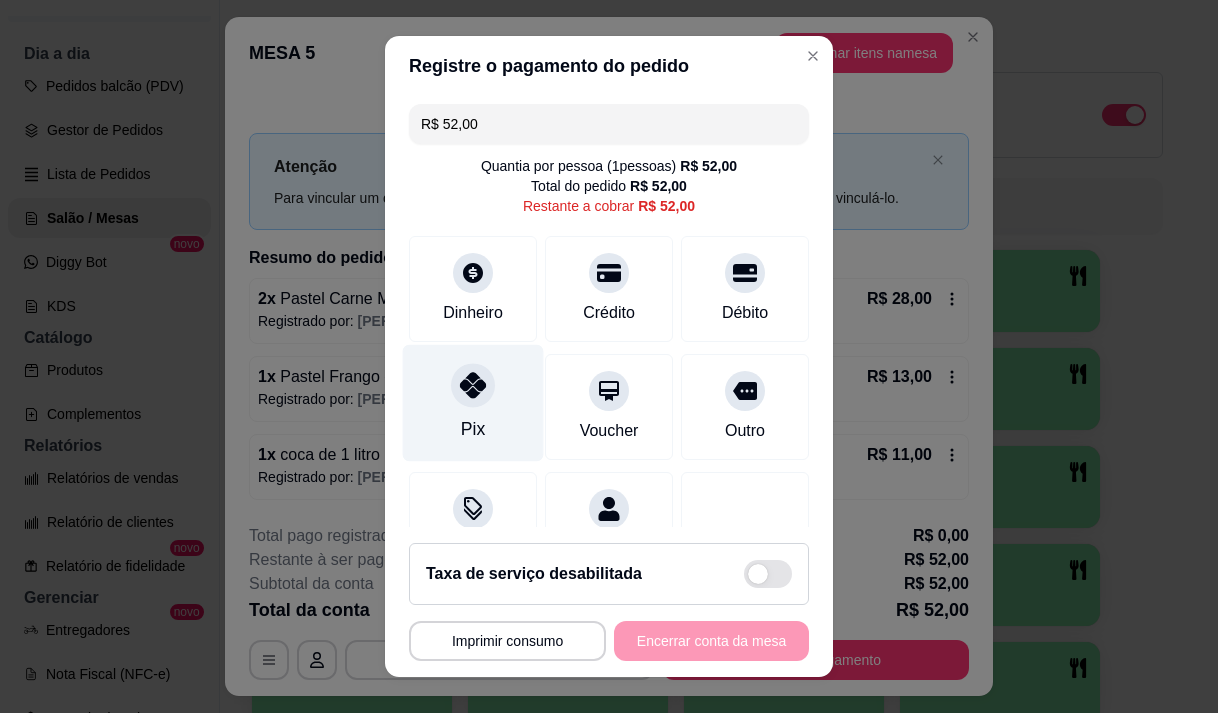 click on "Pix" at bounding box center [473, 429] 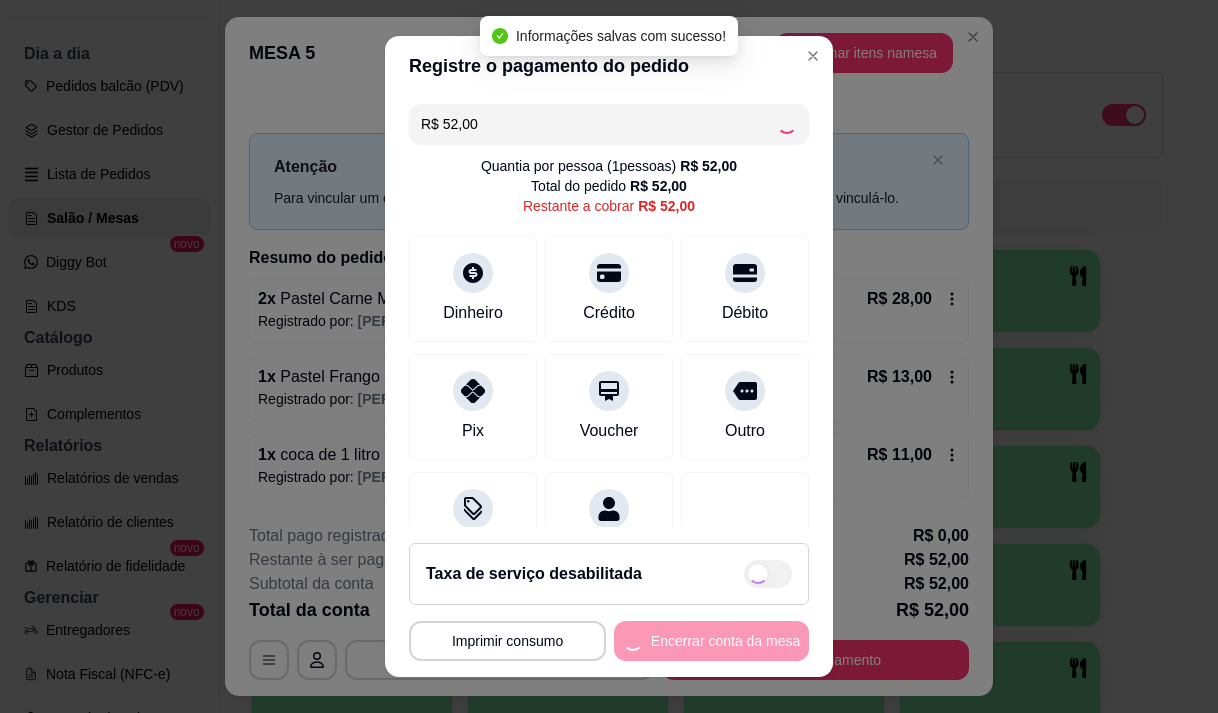 type on "R$ 0,00" 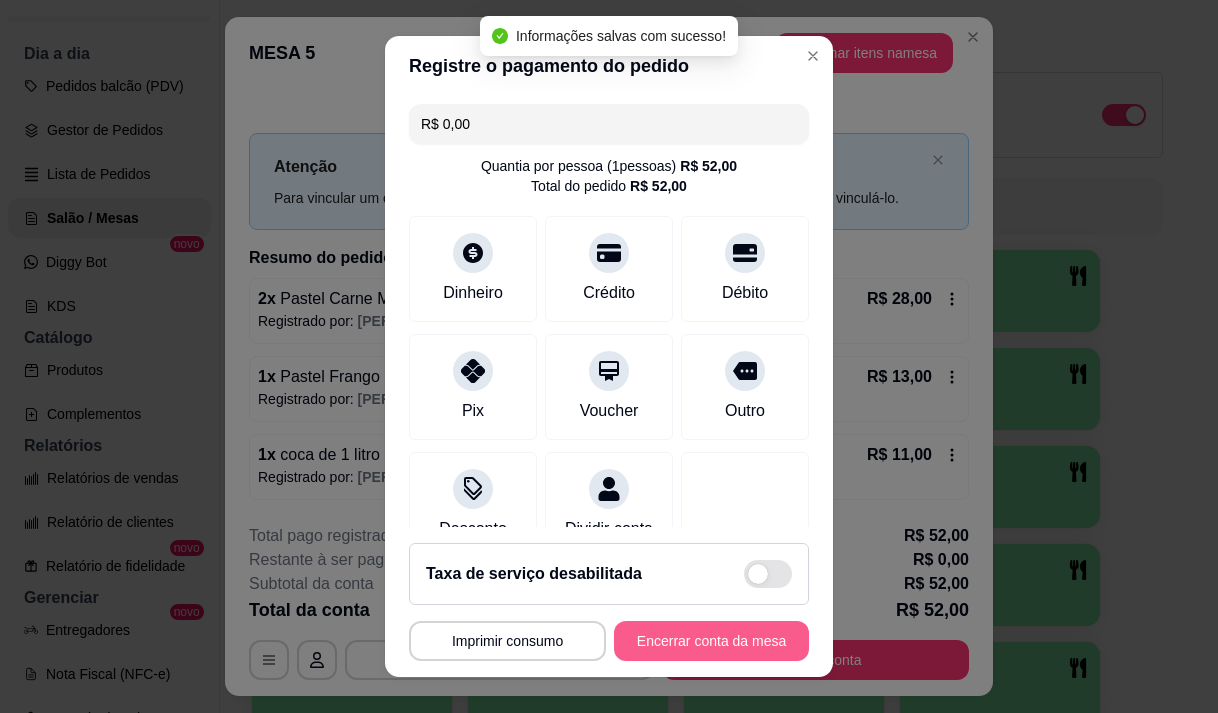 click on "Encerrar conta da mesa" at bounding box center (711, 641) 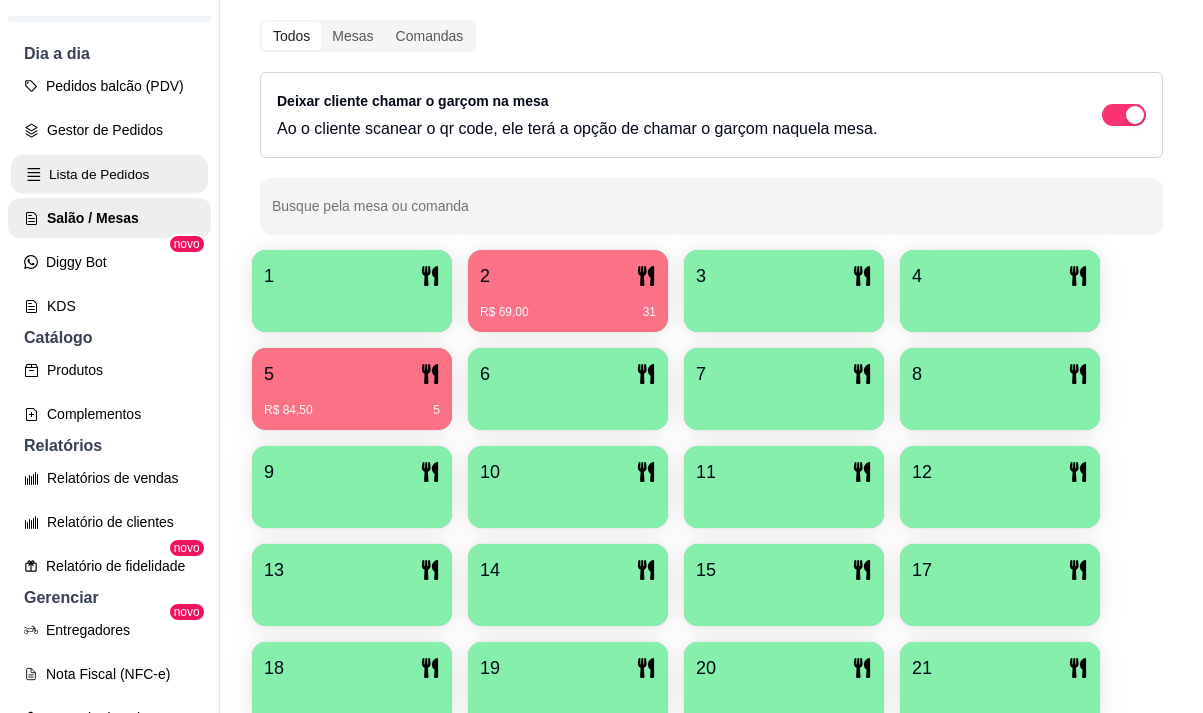 click on "Lista de Pedidos" at bounding box center (109, 174) 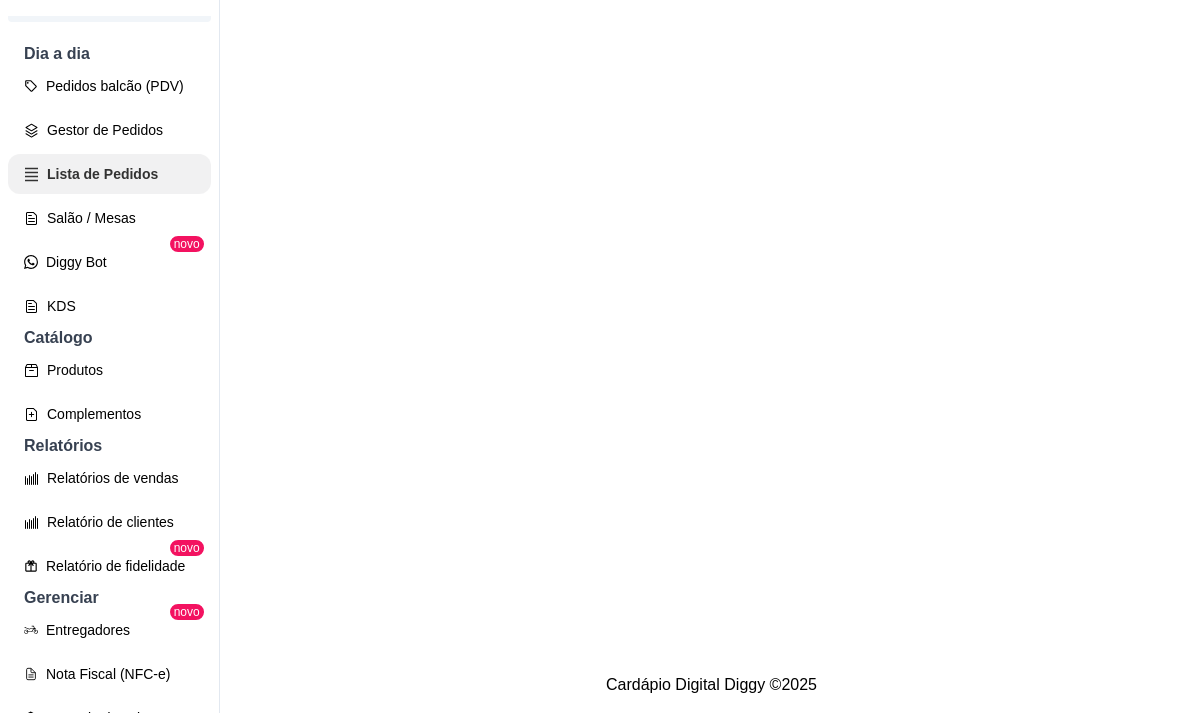 scroll, scrollTop: 0, scrollLeft: 0, axis: both 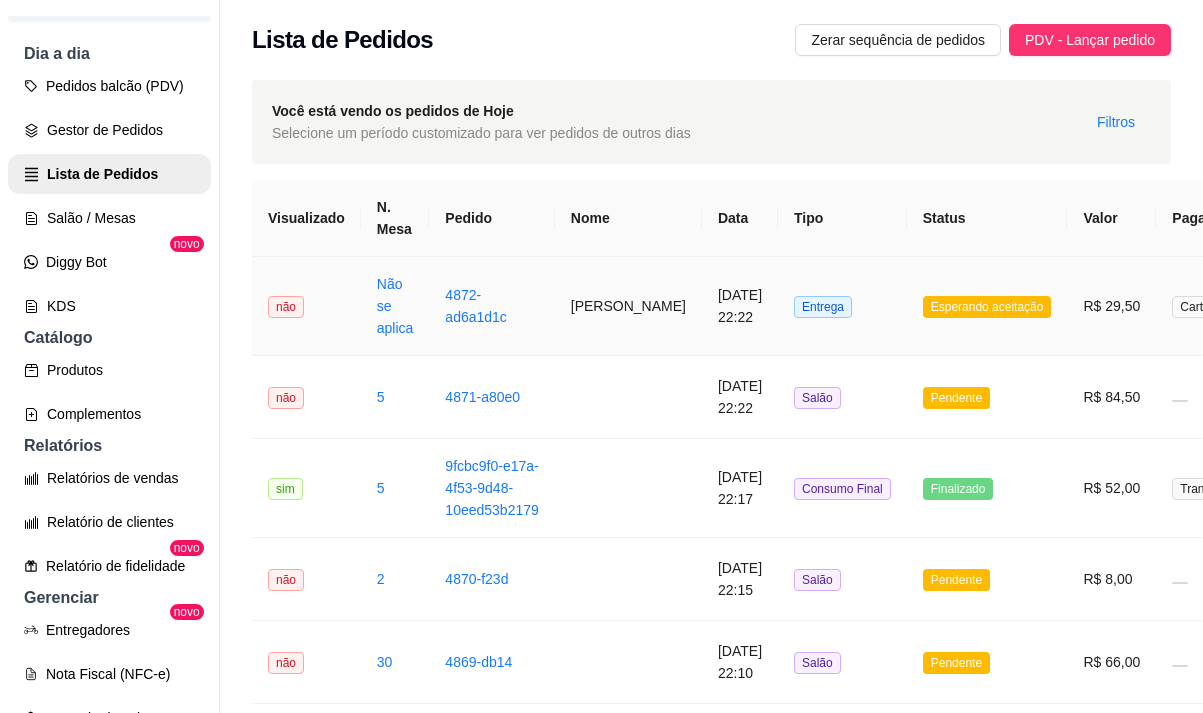click on "Isac Carneiro Feiozo Neto" at bounding box center [628, 306] 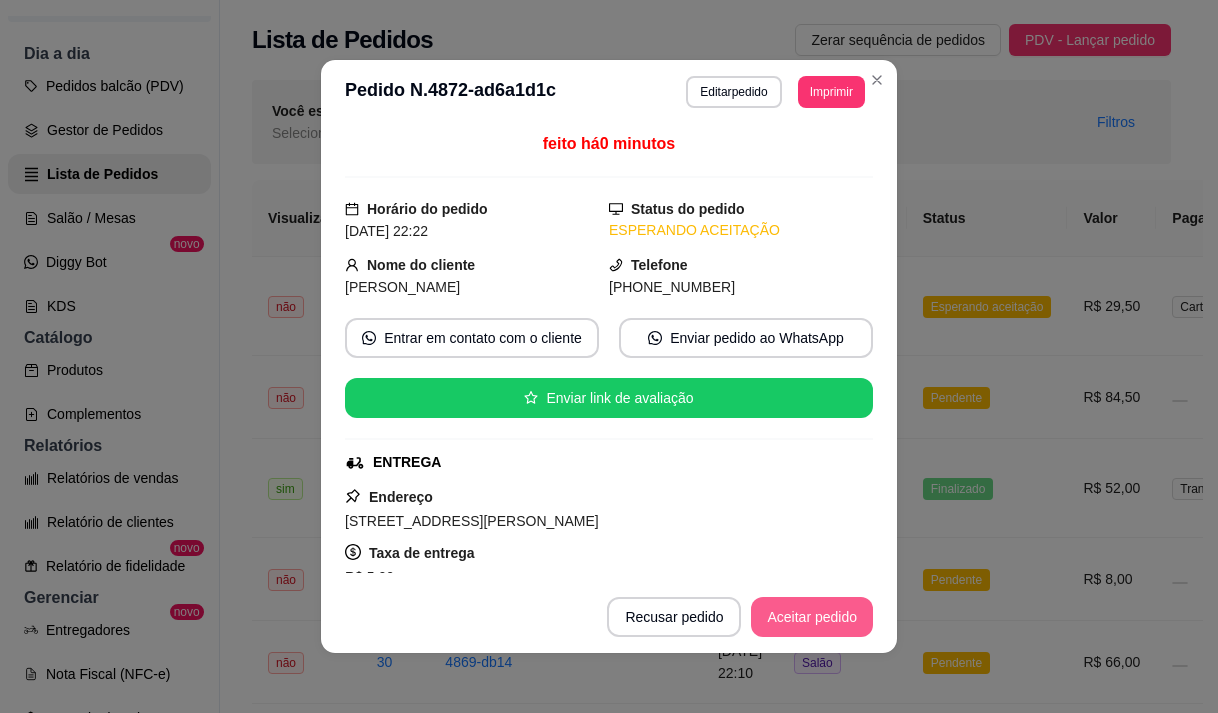click on "Aceitar pedido" at bounding box center [812, 617] 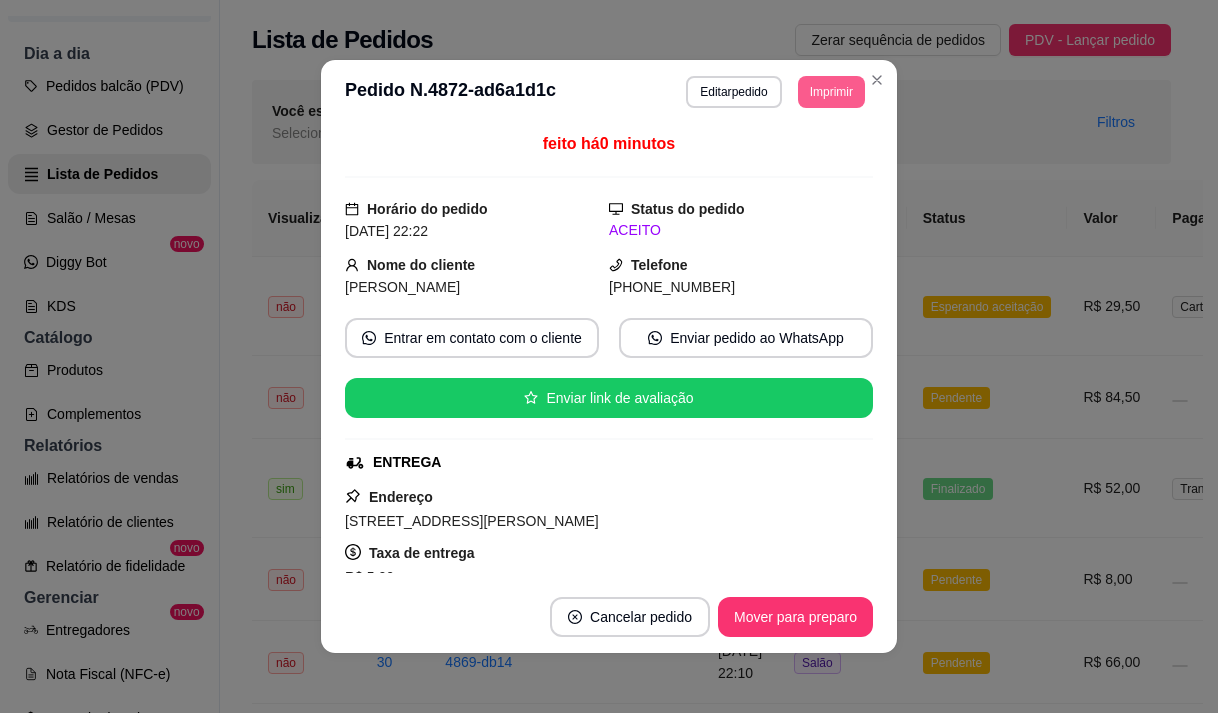 click on "Imprimir" at bounding box center (831, 92) 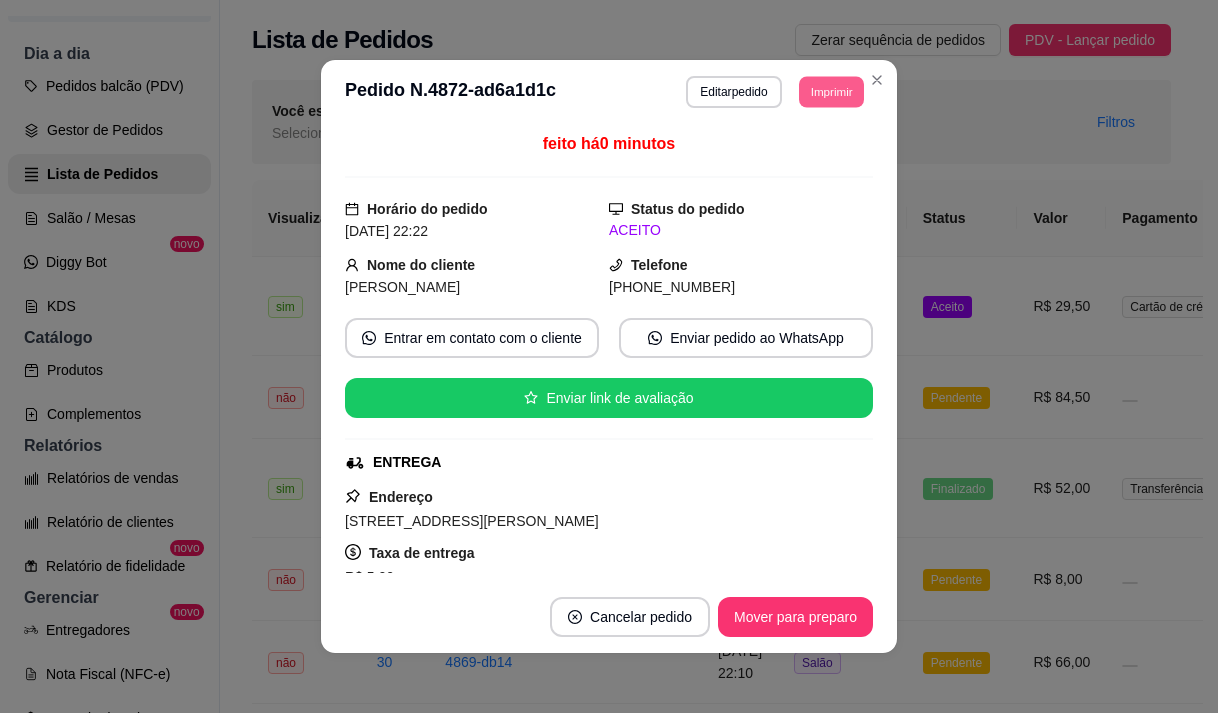 click on "Imprimir" at bounding box center (831, 91) 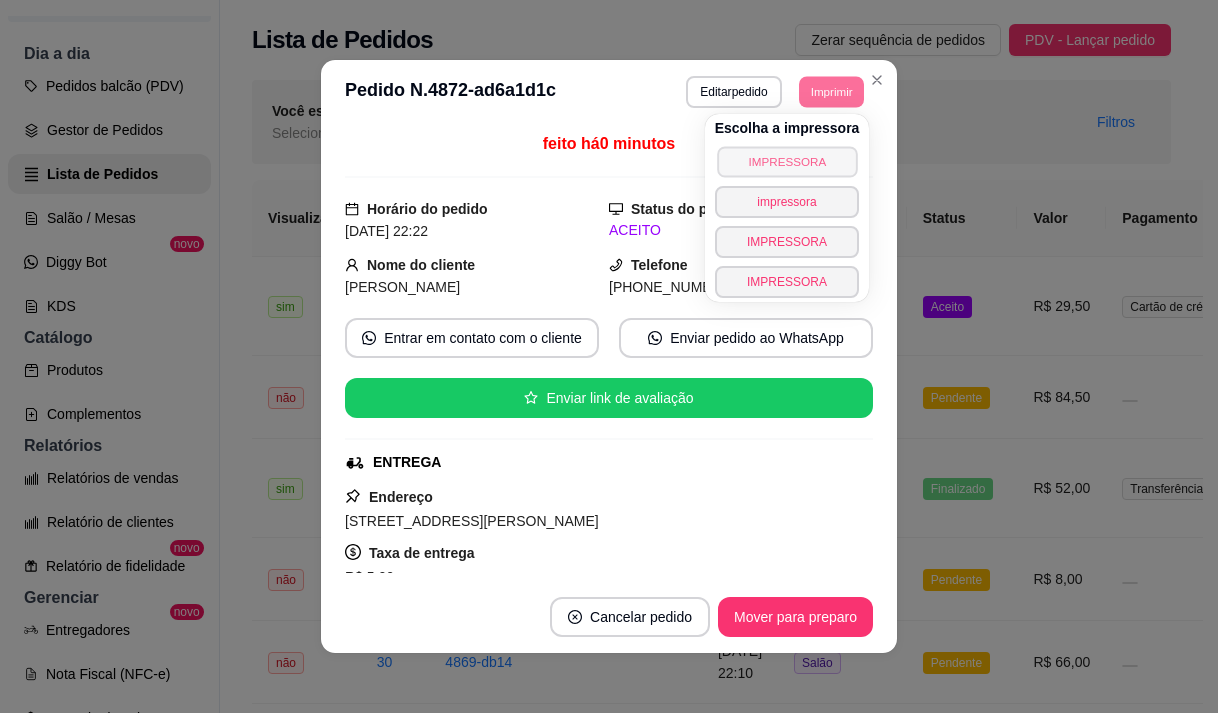 click on "IMPRESSORA" at bounding box center (787, 161) 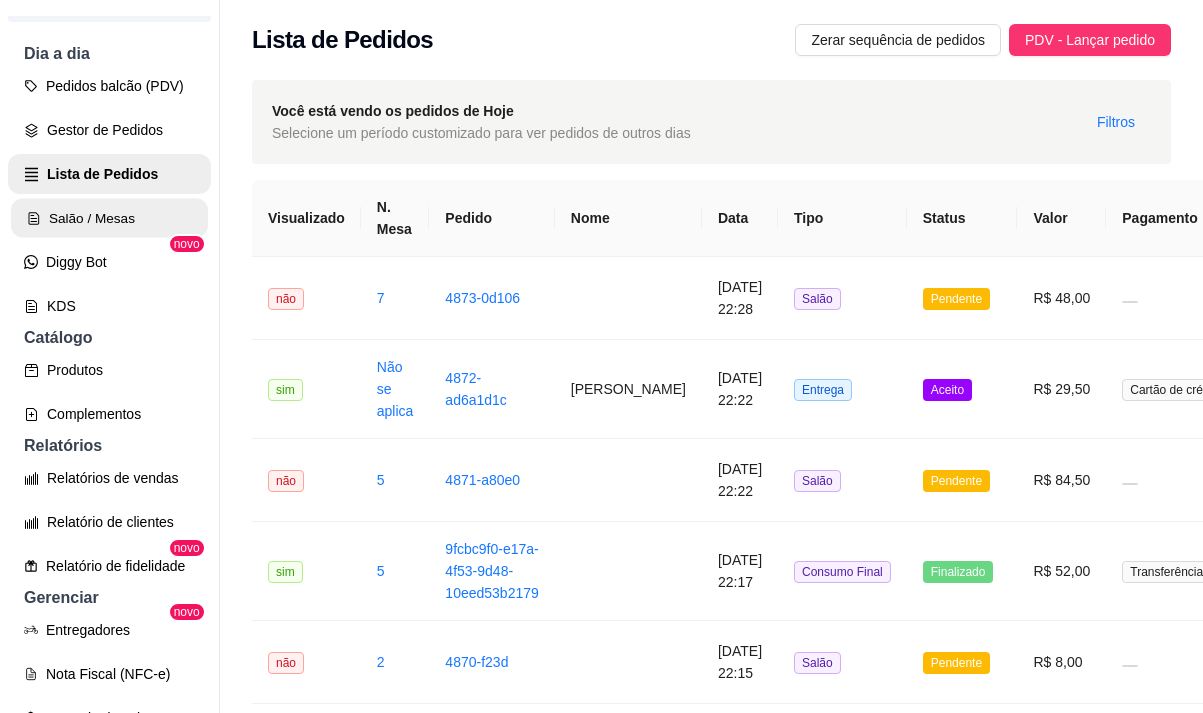click on "Salão / Mesas" at bounding box center (109, 218) 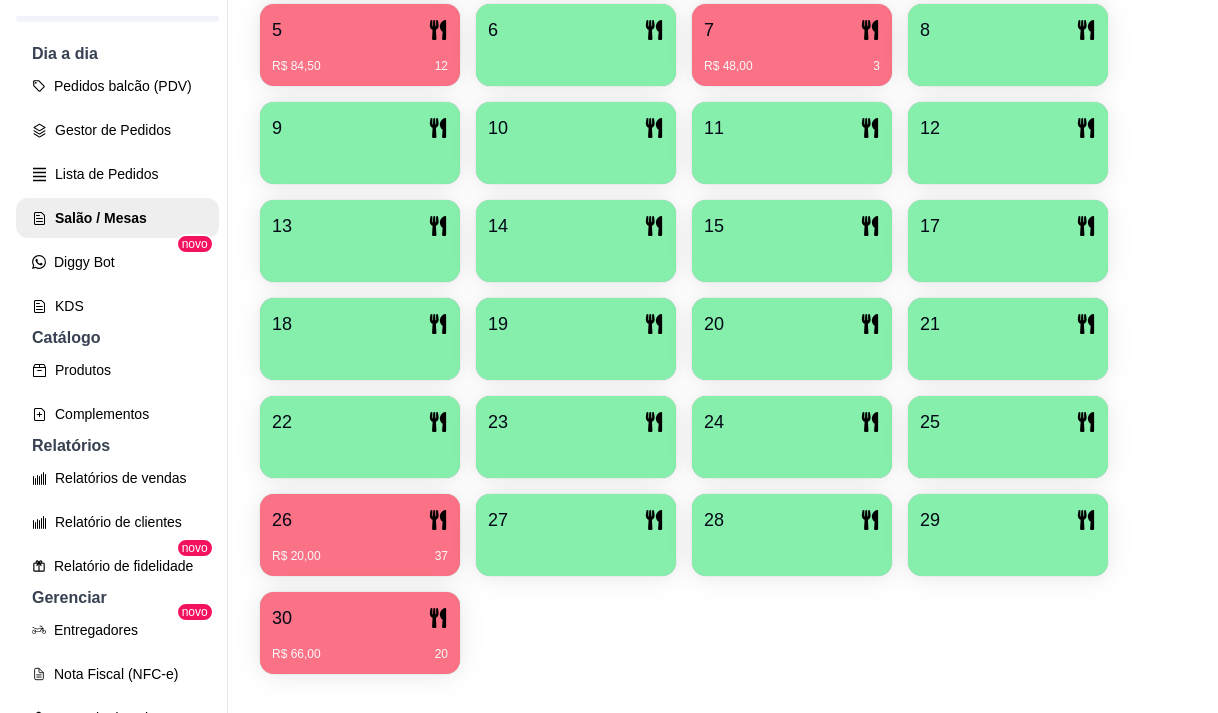 scroll, scrollTop: 639, scrollLeft: 0, axis: vertical 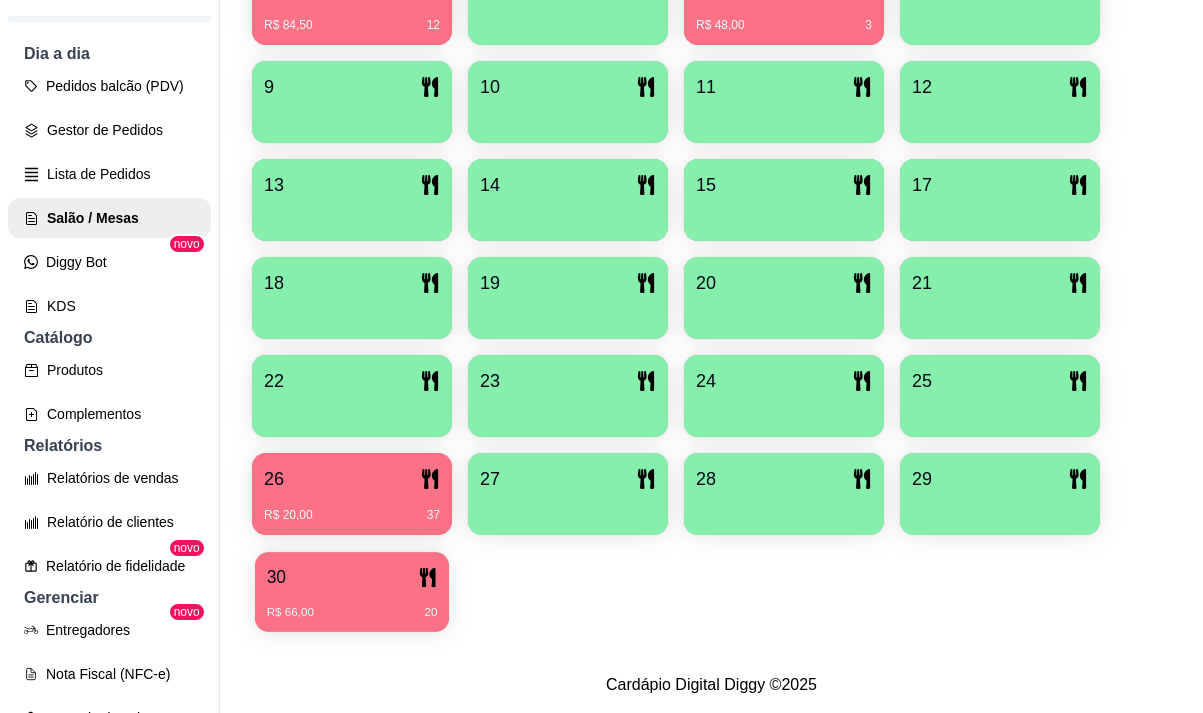 click on "30" at bounding box center (352, 577) 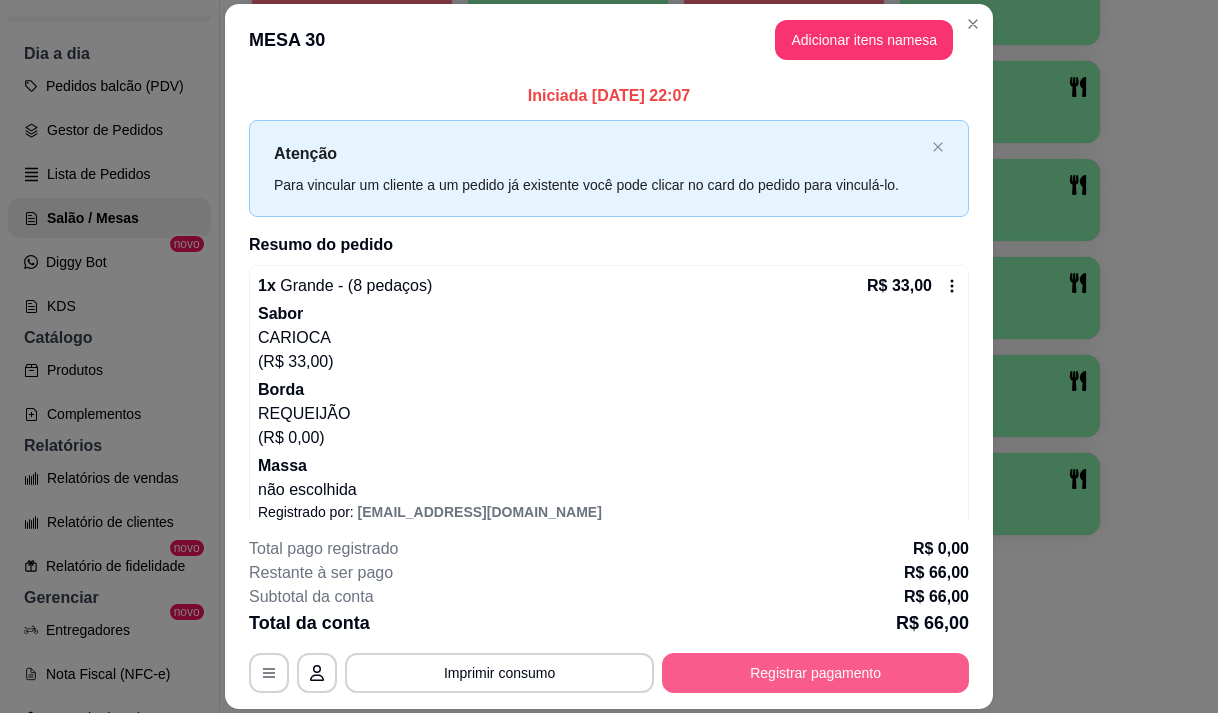 click on "Registrar pagamento" at bounding box center (815, 673) 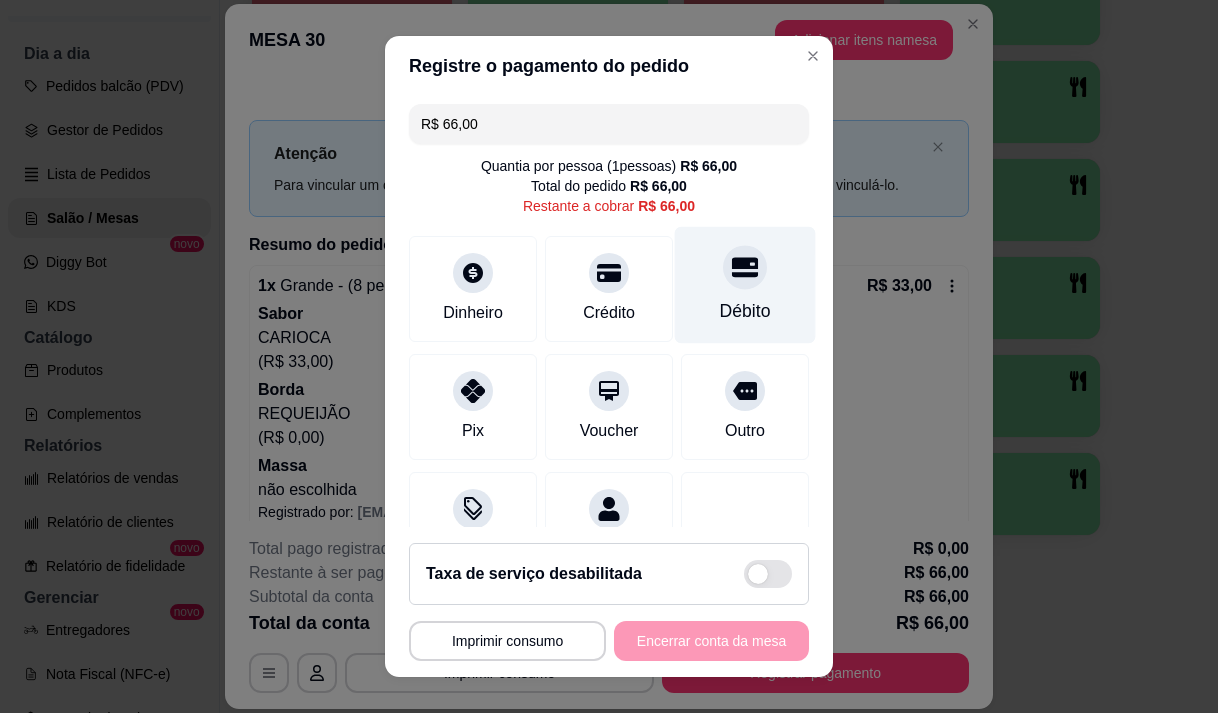 click at bounding box center [745, 267] 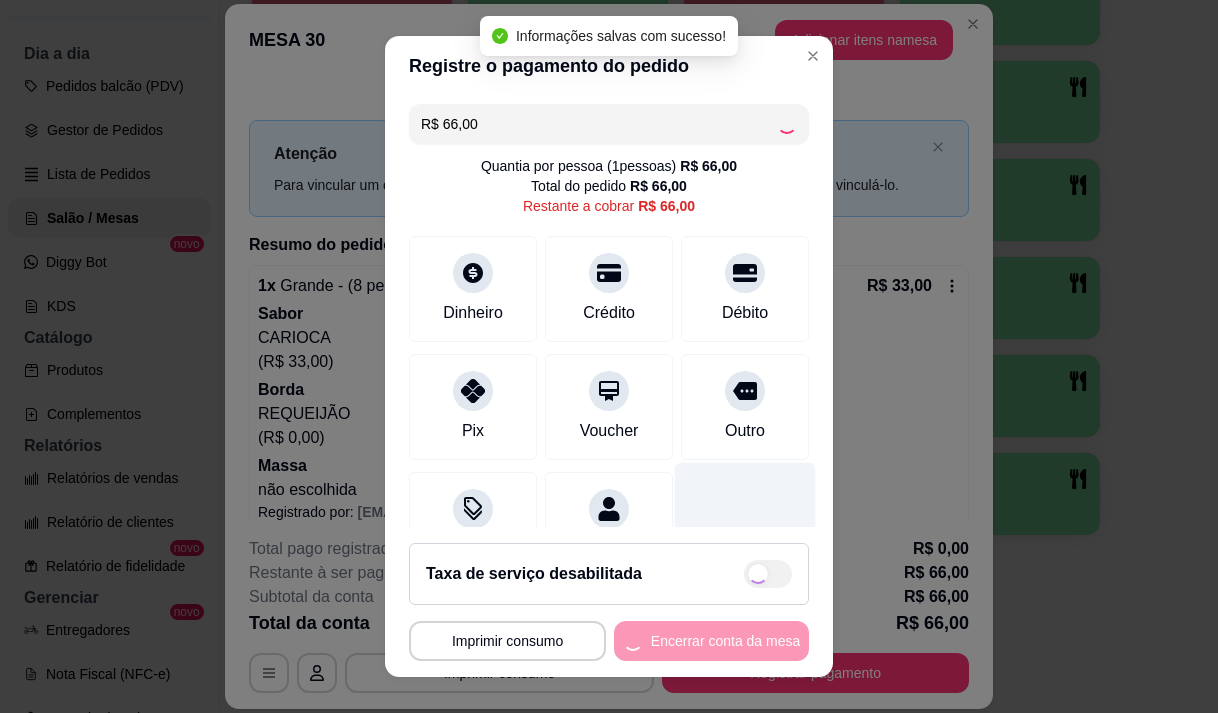 type on "R$ 0,00" 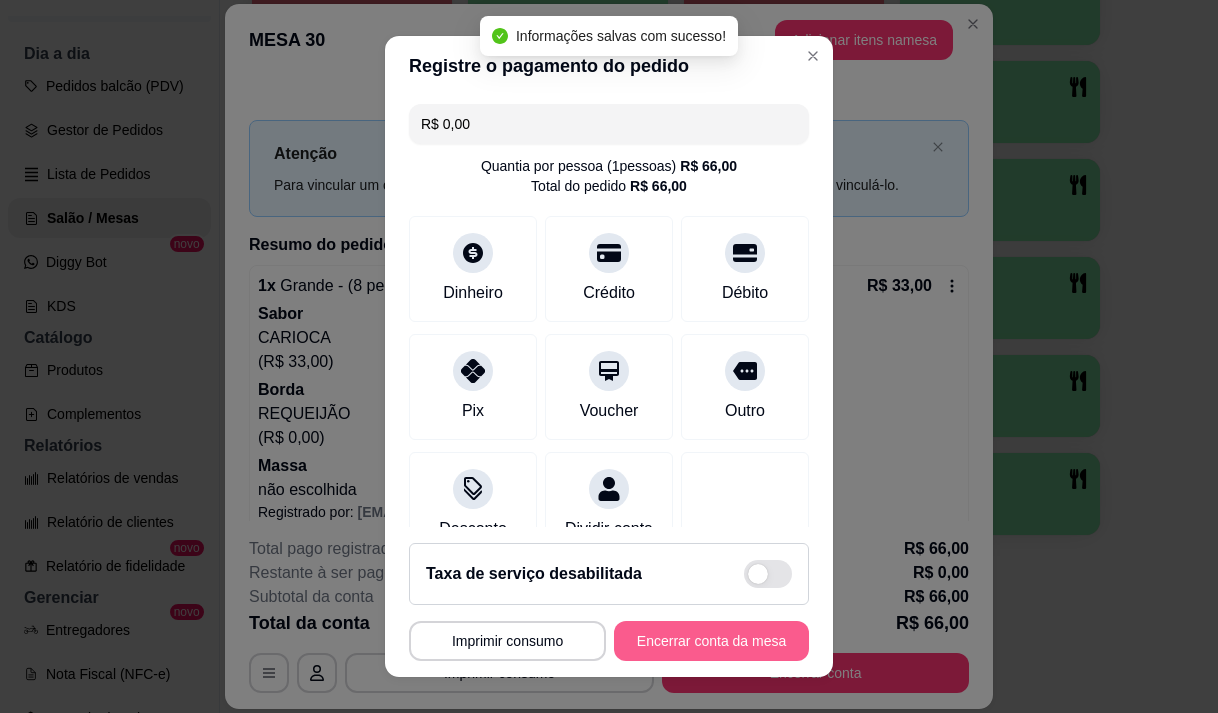 click on "Encerrar conta da mesa" at bounding box center [711, 641] 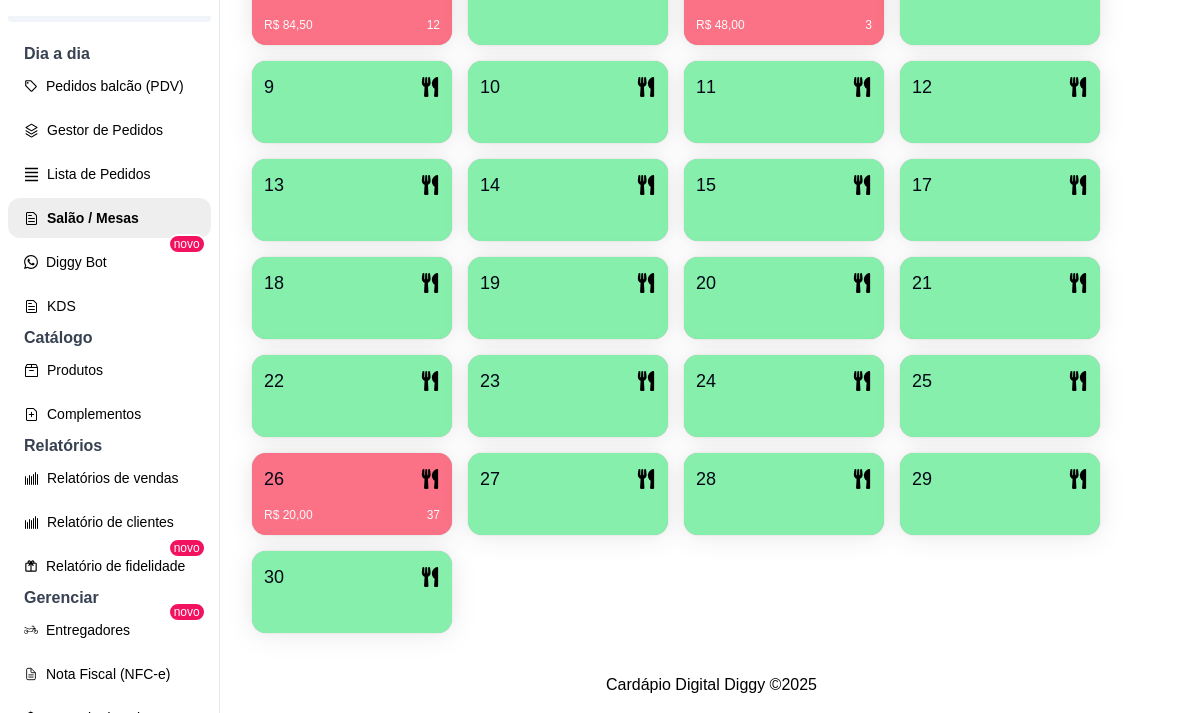 click on "29" at bounding box center [1000, 479] 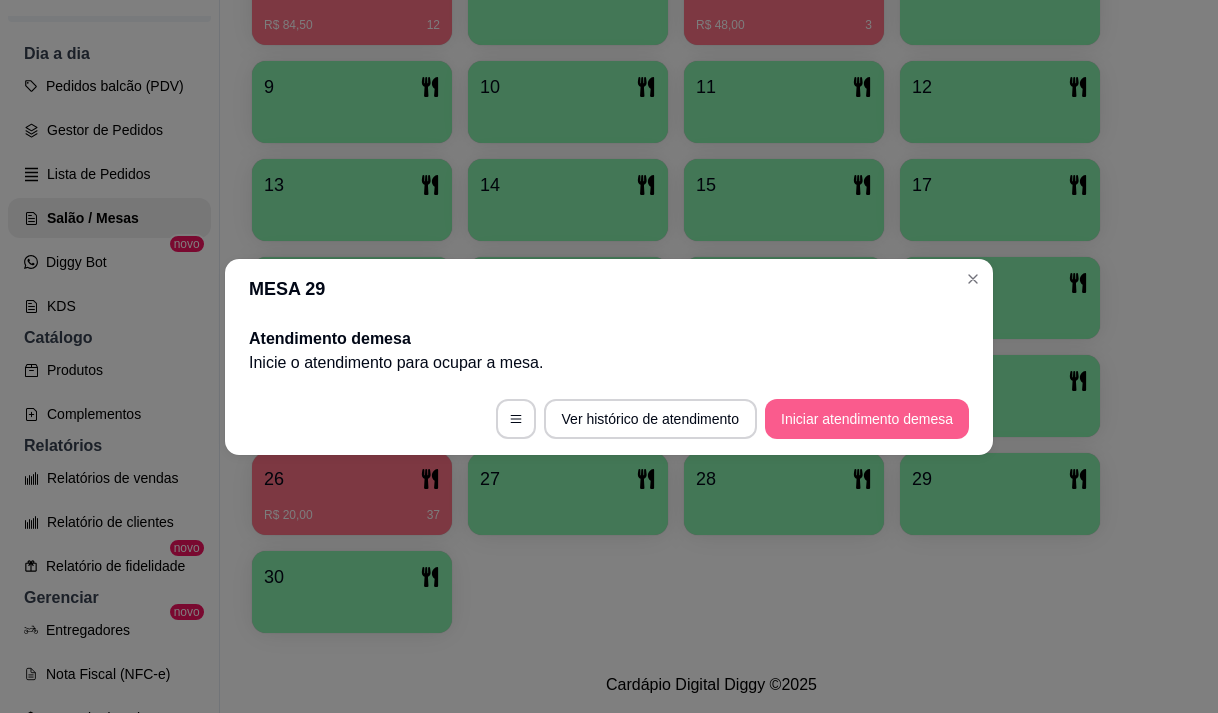 click on "Iniciar atendimento de  mesa" at bounding box center (867, 419) 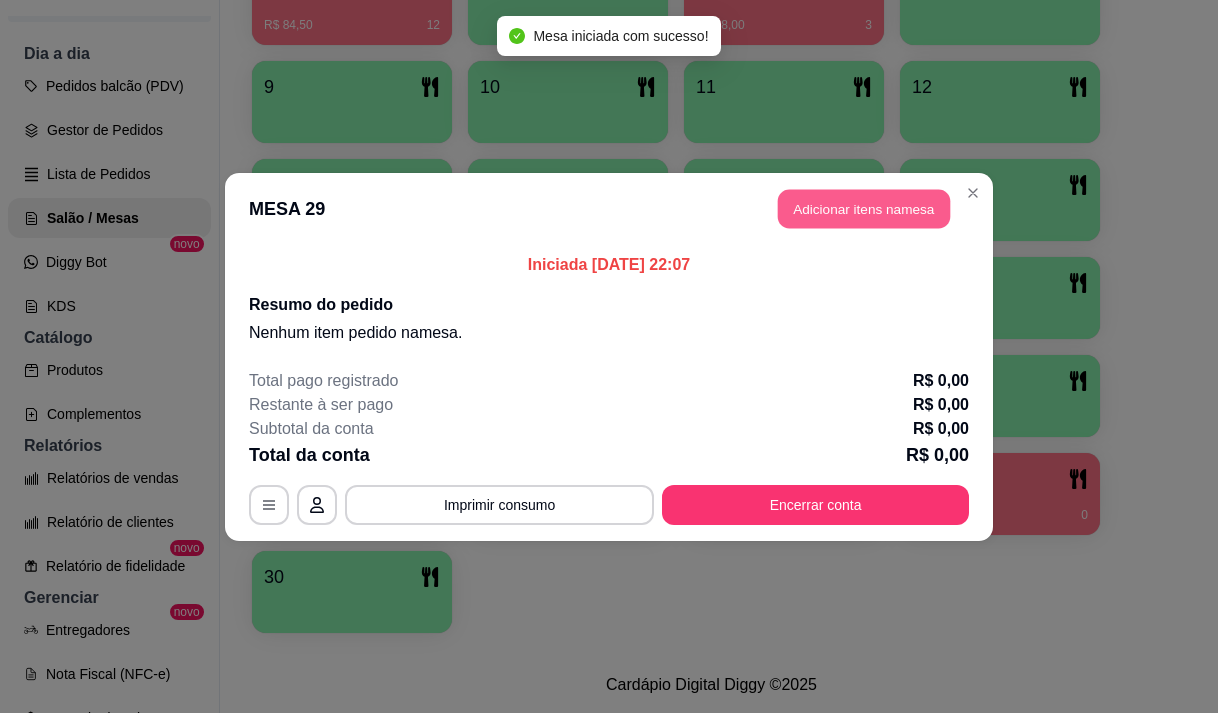 click on "Adicionar itens na  mesa" at bounding box center (864, 208) 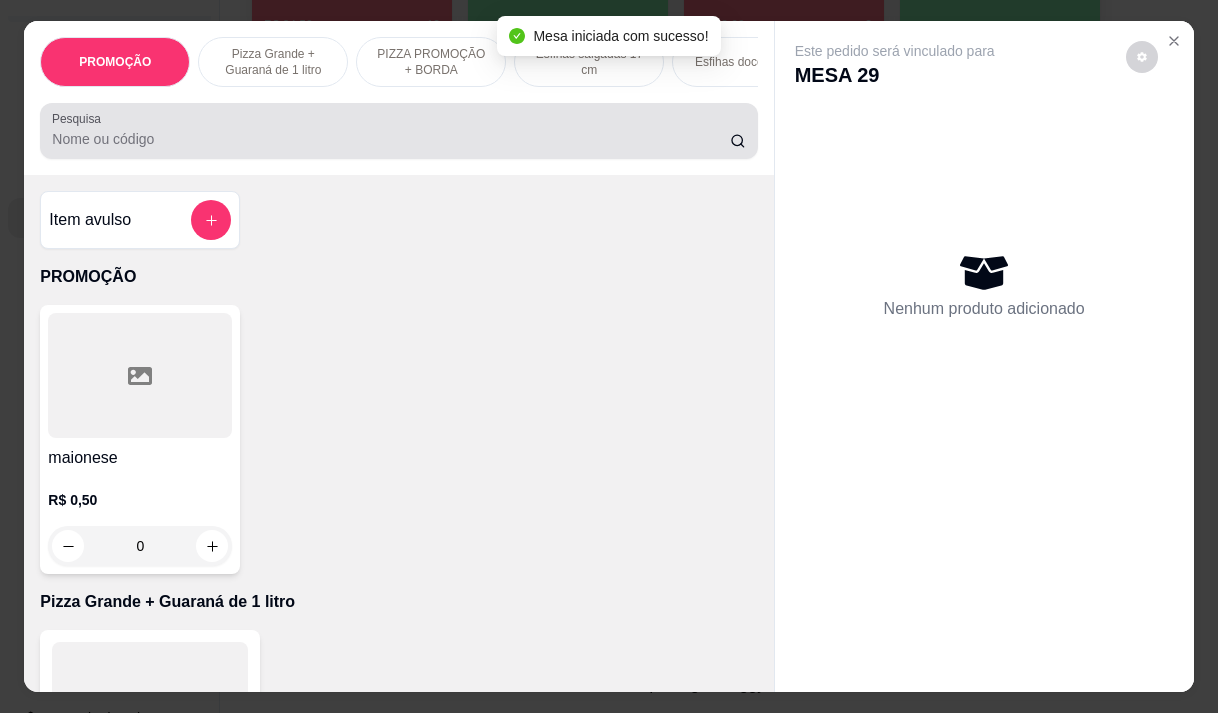 click on "Pesquisa" at bounding box center [391, 139] 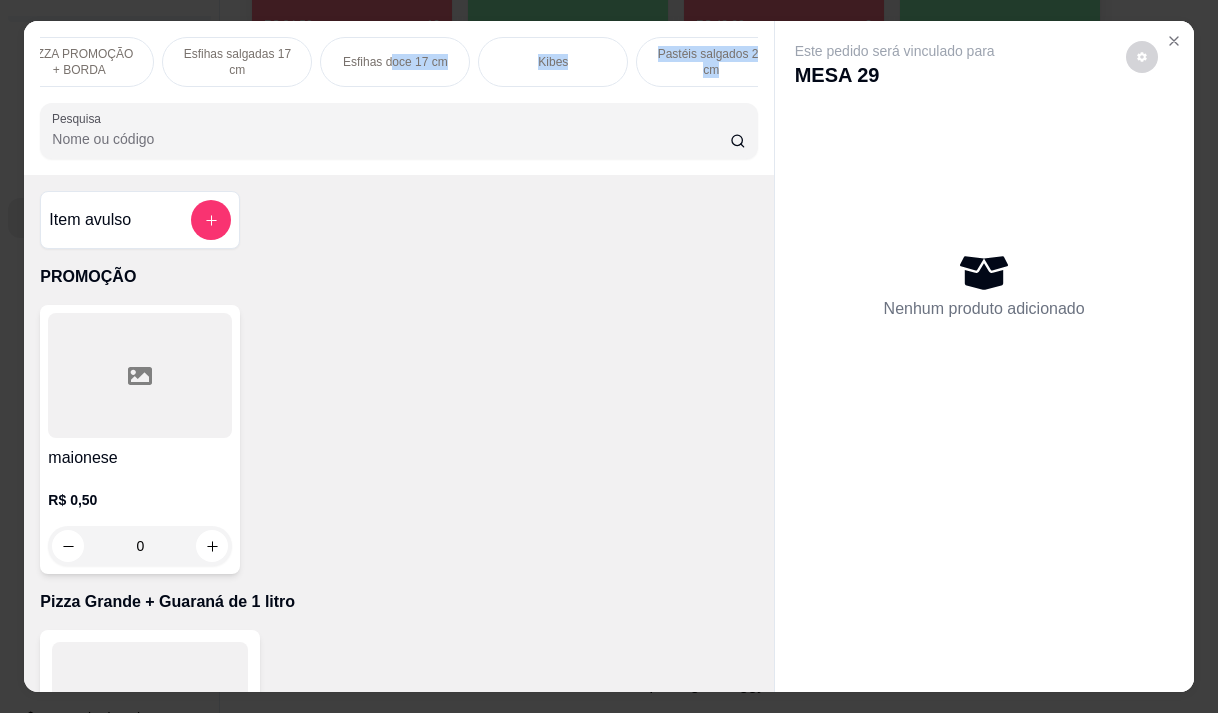 scroll, scrollTop: 0, scrollLeft: 424, axis: horizontal 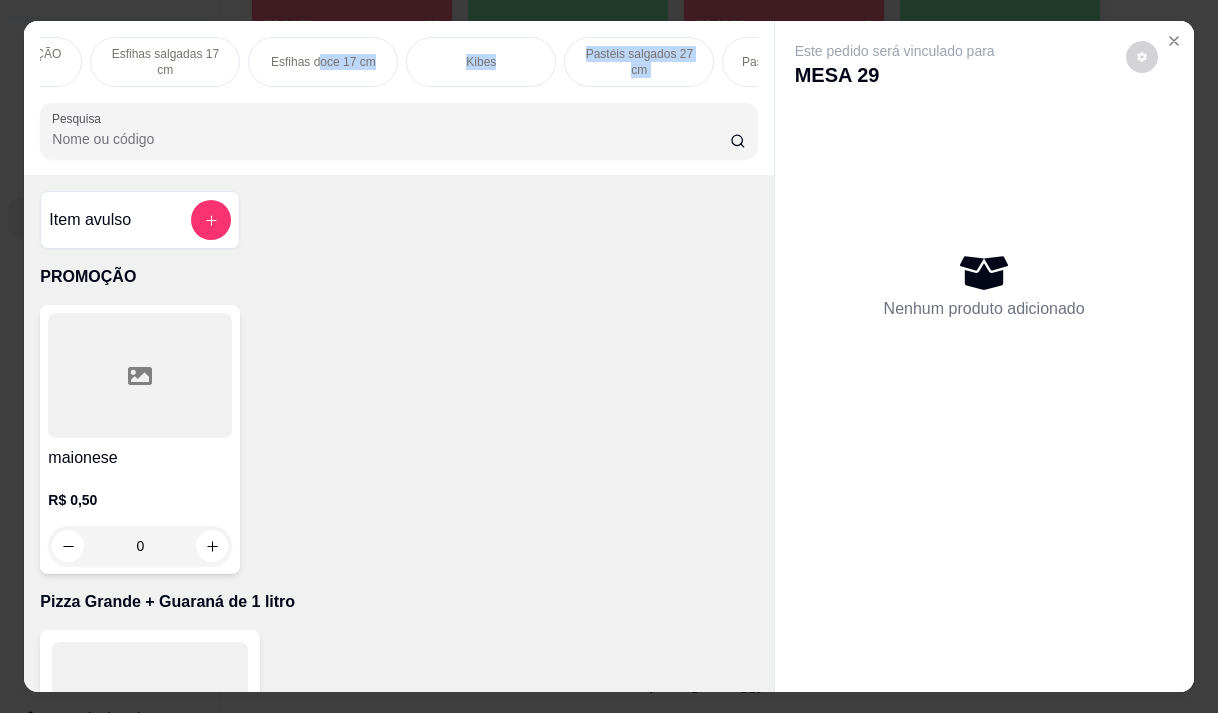 click on "PROMOÇÃO  Pizza Grande + Guaraná de 1 litro  PIZZA PROMOÇÃO + BORDA  Esfihas salgadas 17 cm Esfihas doce 17 cm Kibes Pastéis salgados 27 cm Pastéis doces 27 cm PASTÉIS KIDS Pizza Salgadas Pizzas Doces Beirutes Bebidas Sucos meio adicional  embalagens" at bounding box center [398, 62] 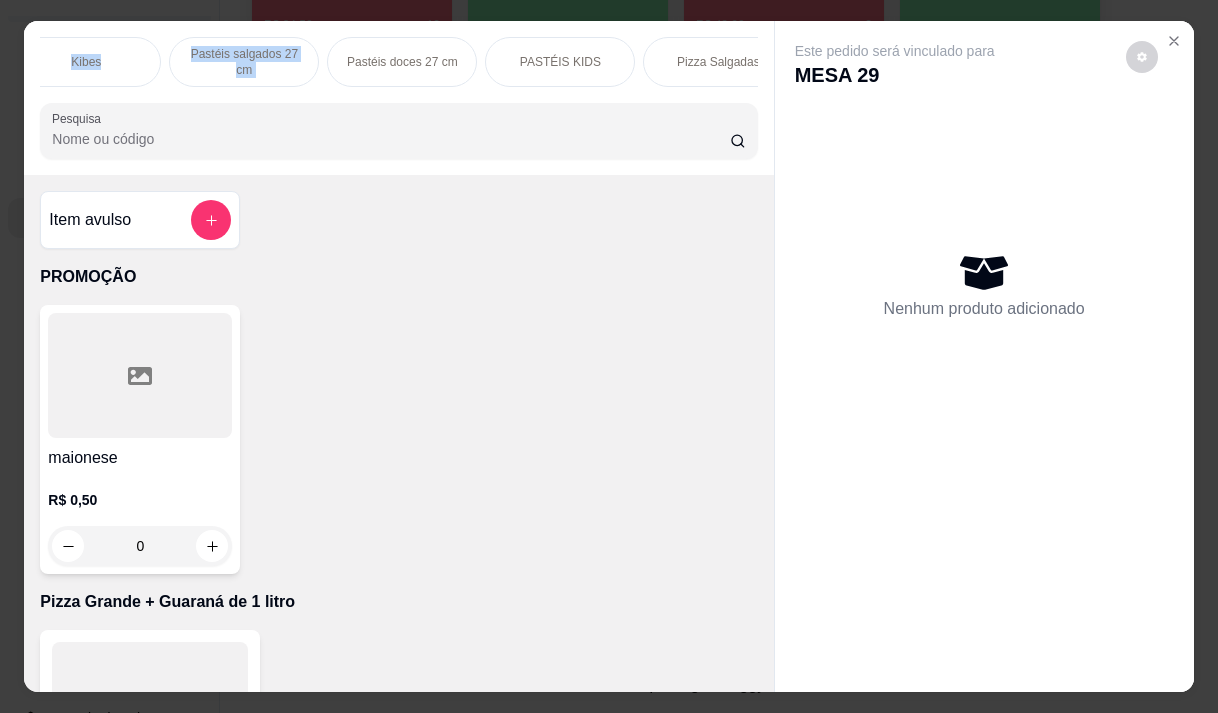 scroll, scrollTop: 0, scrollLeft: 864, axis: horizontal 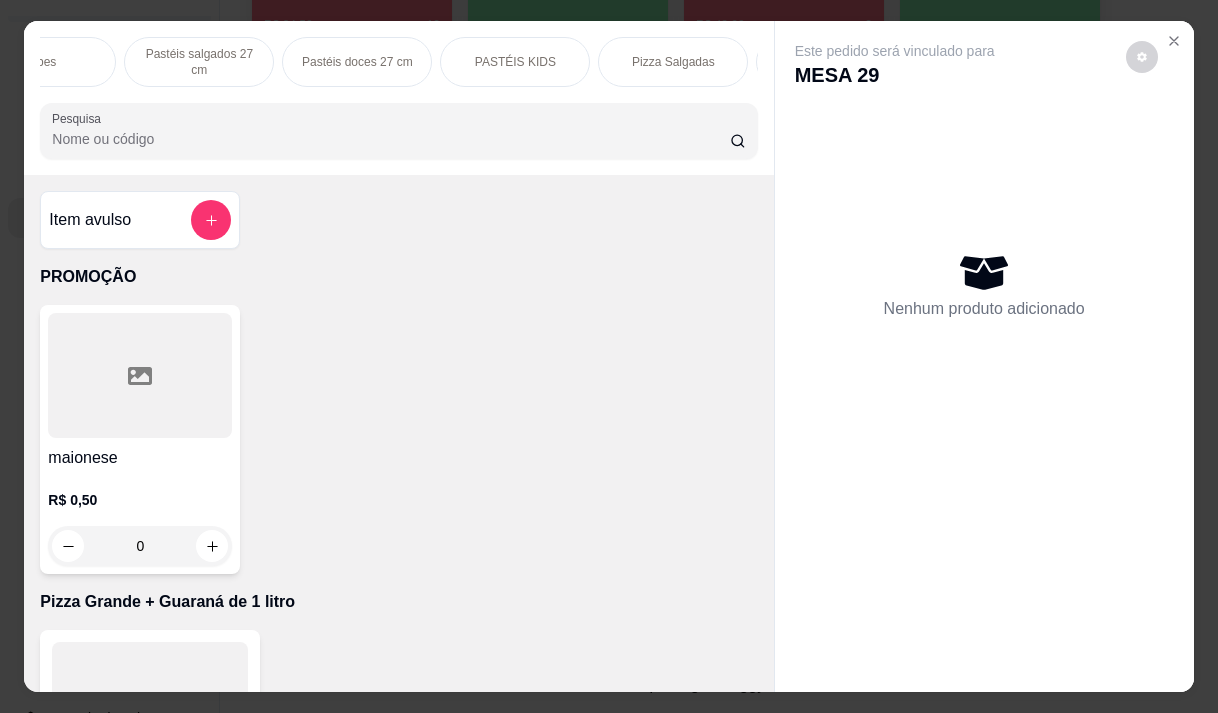 click on "PASTÉIS KIDS" at bounding box center (515, 62) 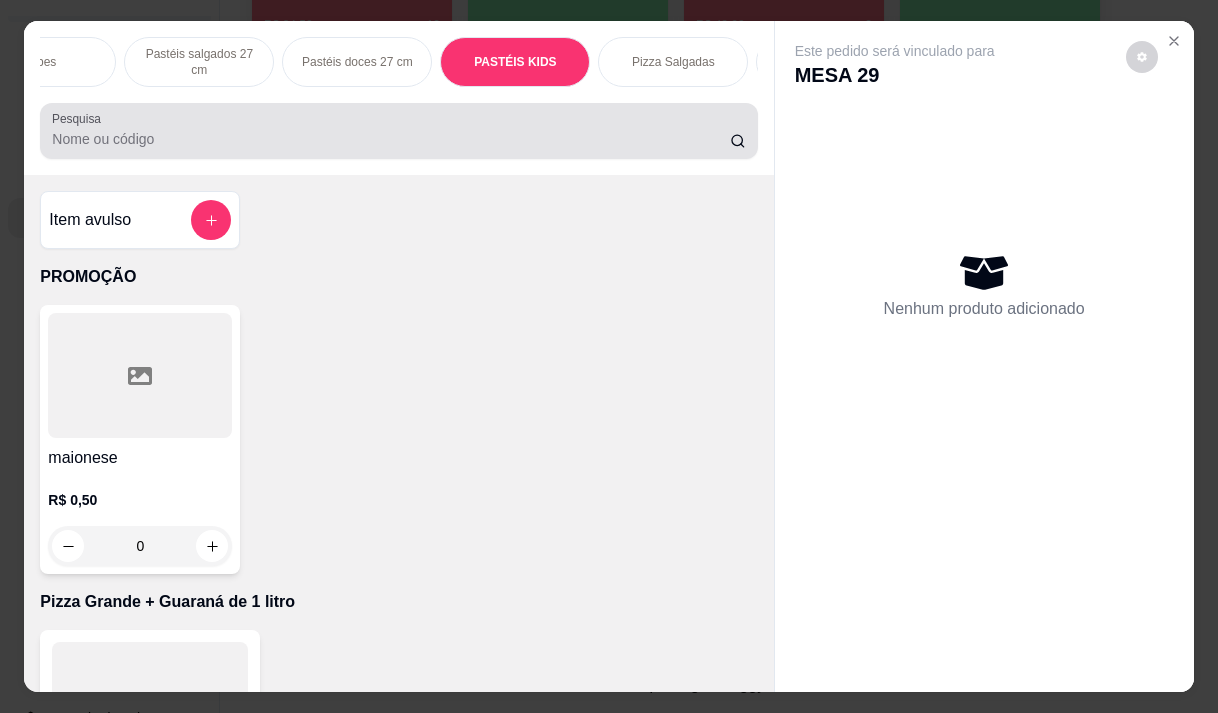 scroll, scrollTop: 13907, scrollLeft: 0, axis: vertical 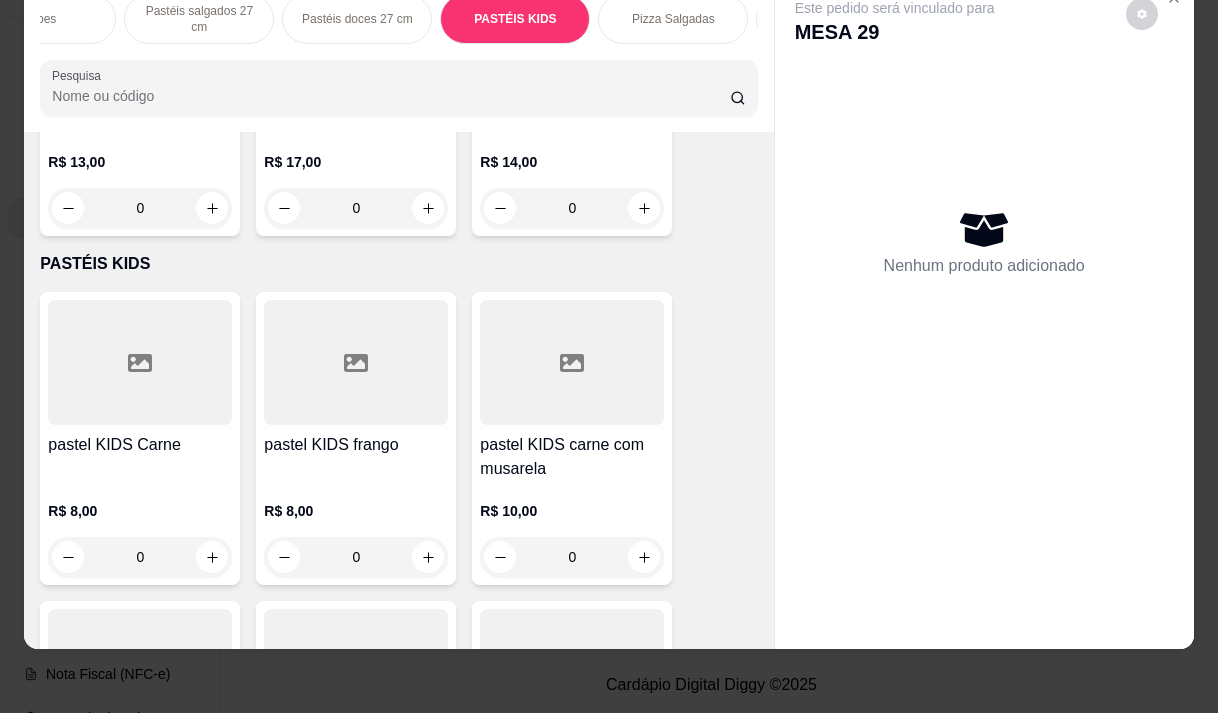 click on "Pesquisa" at bounding box center (391, 96) 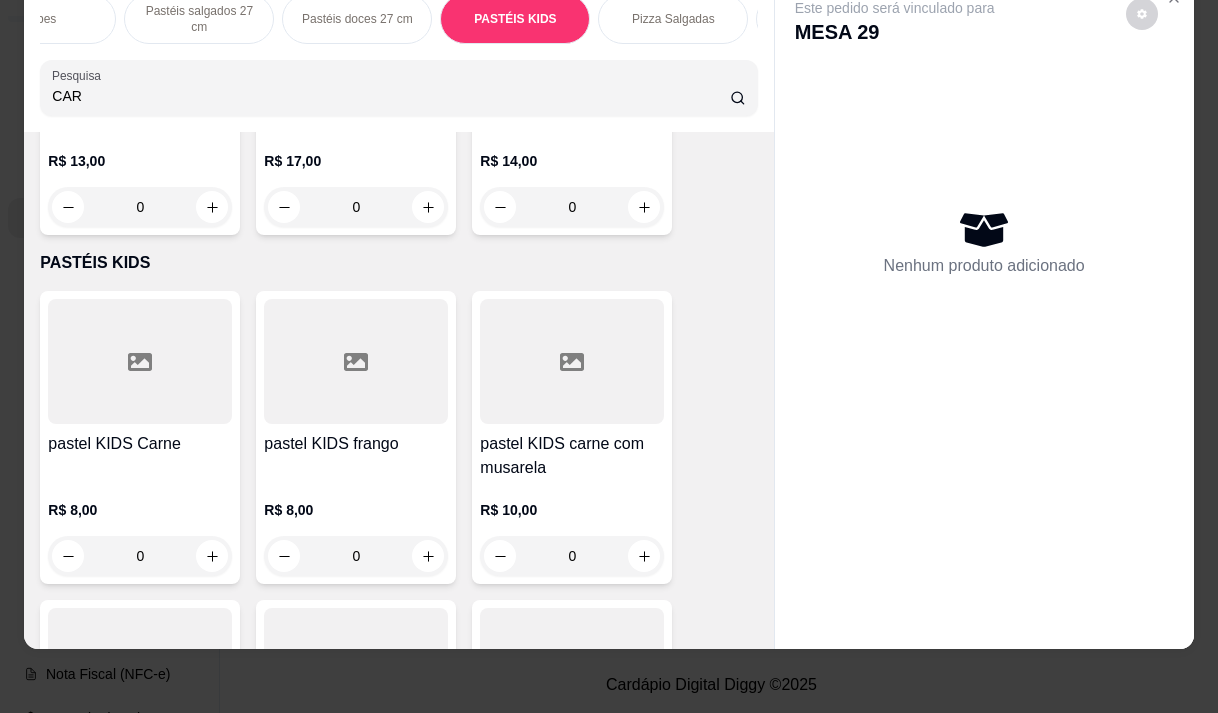 scroll, scrollTop: 17037, scrollLeft: 0, axis: vertical 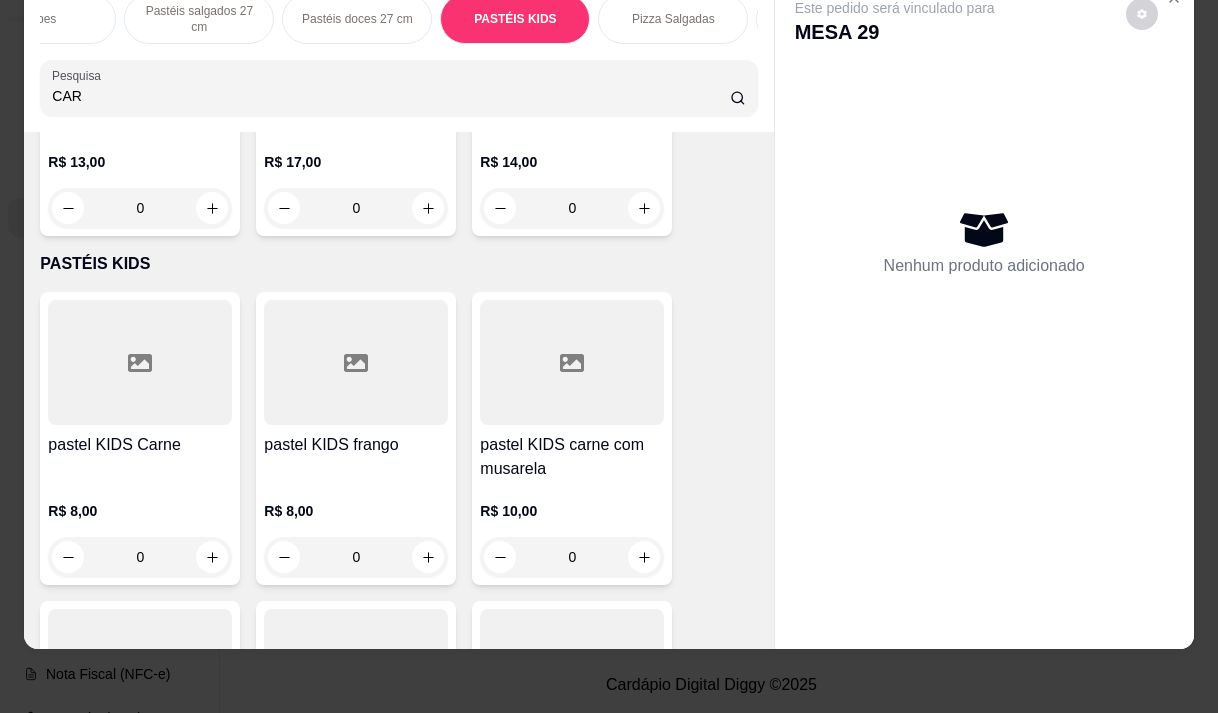 type on "CAR" 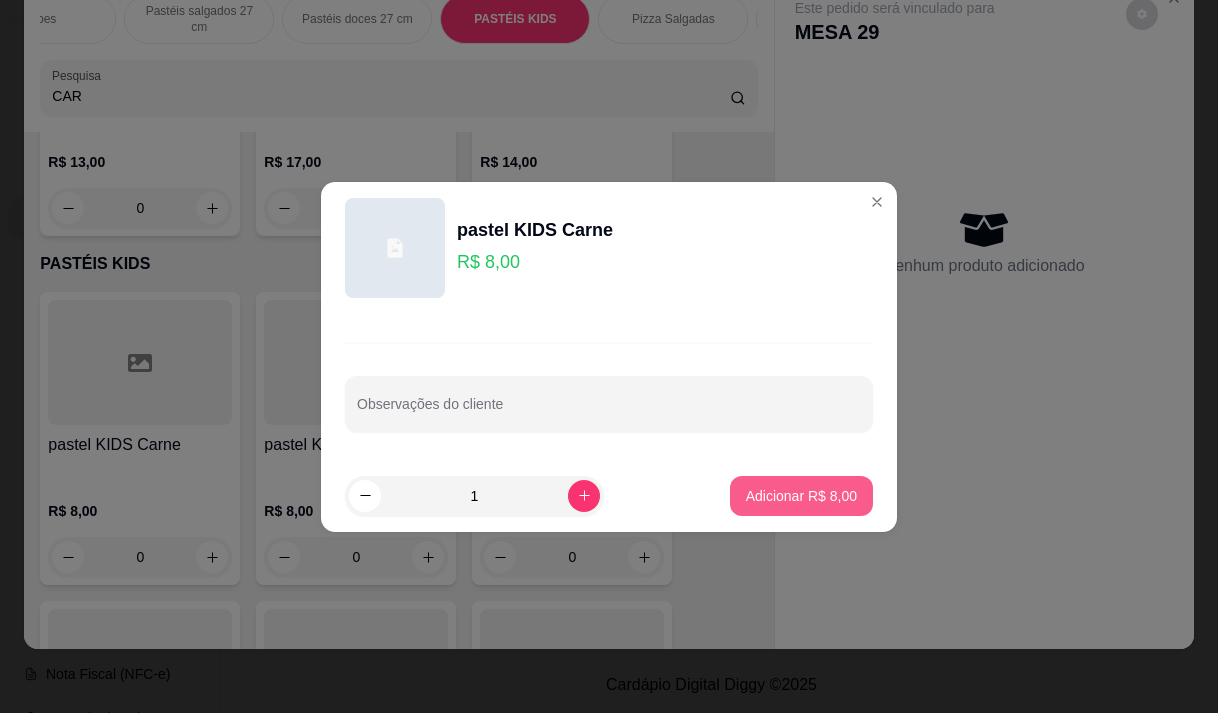 click on "Adicionar   R$ 8,00" at bounding box center (801, 496) 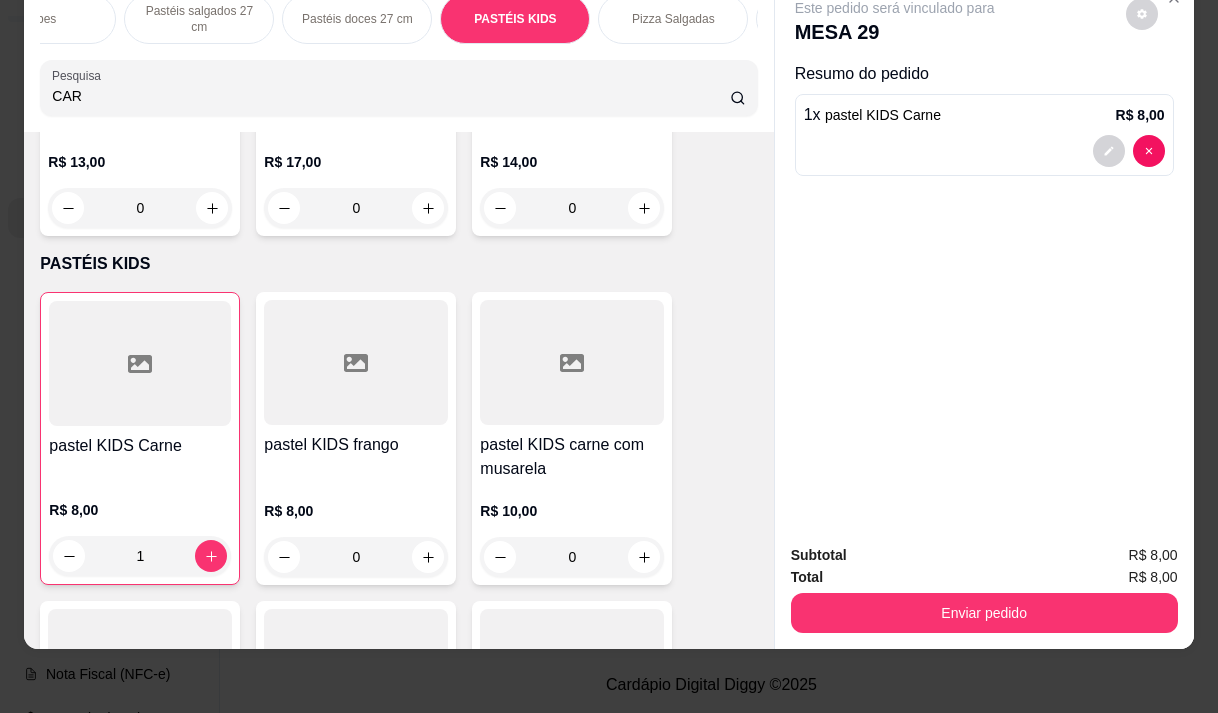 type on "1" 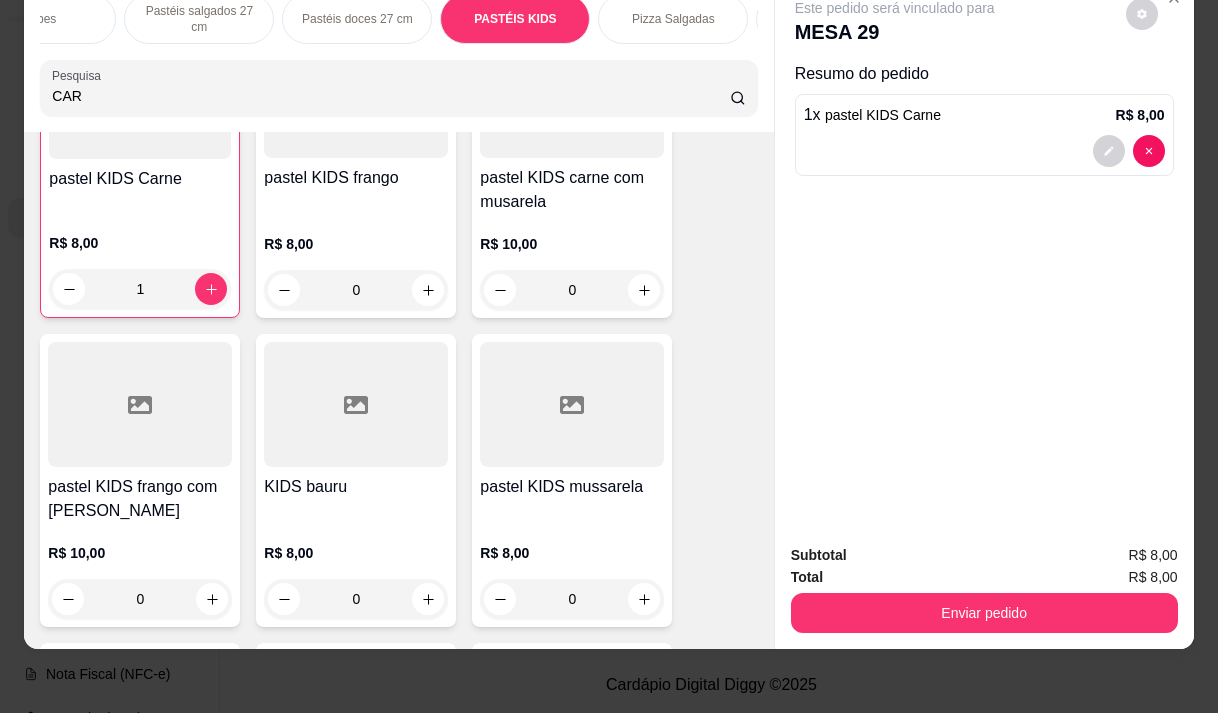 scroll, scrollTop: 17337, scrollLeft: 0, axis: vertical 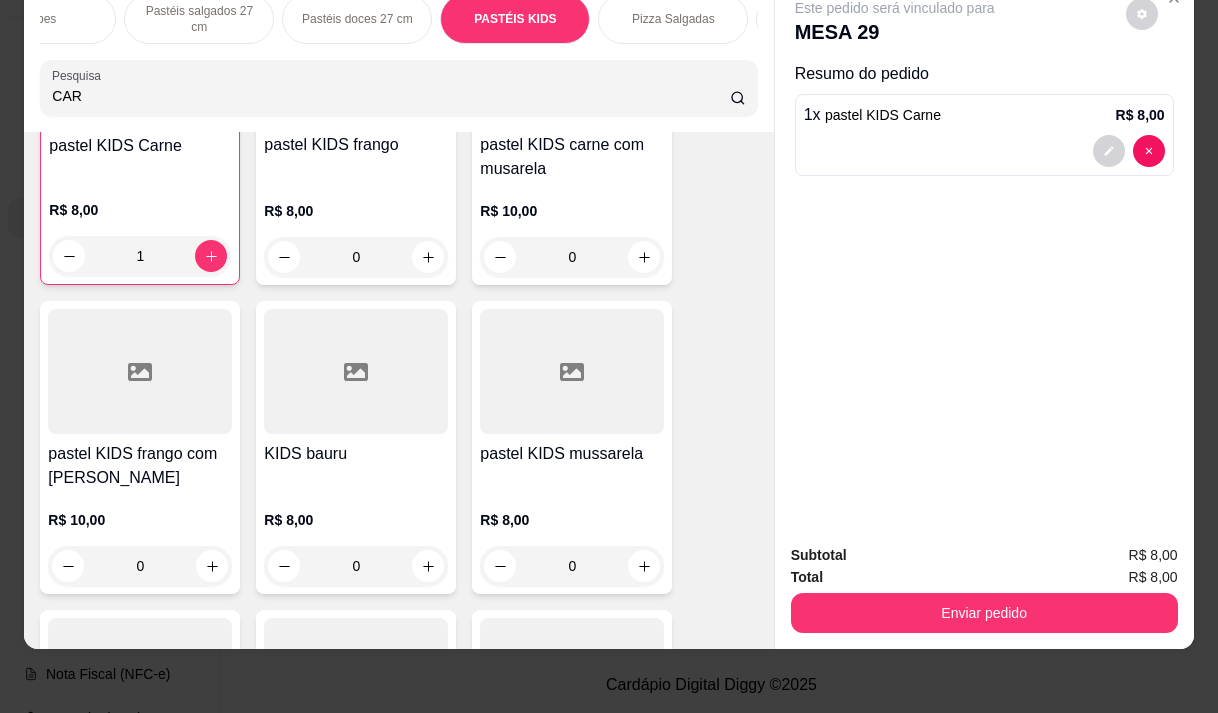 click on "KIDS bauru" at bounding box center [356, 466] 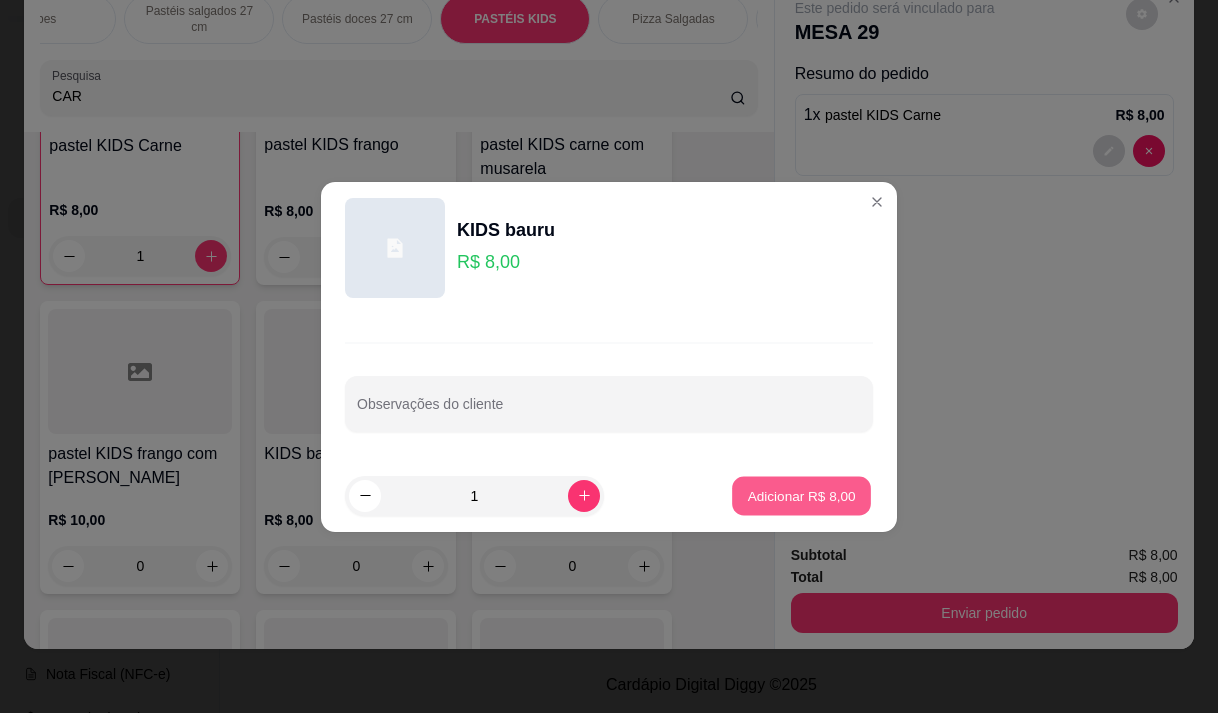 click on "Adicionar   R$ 8,00" at bounding box center [801, 495] 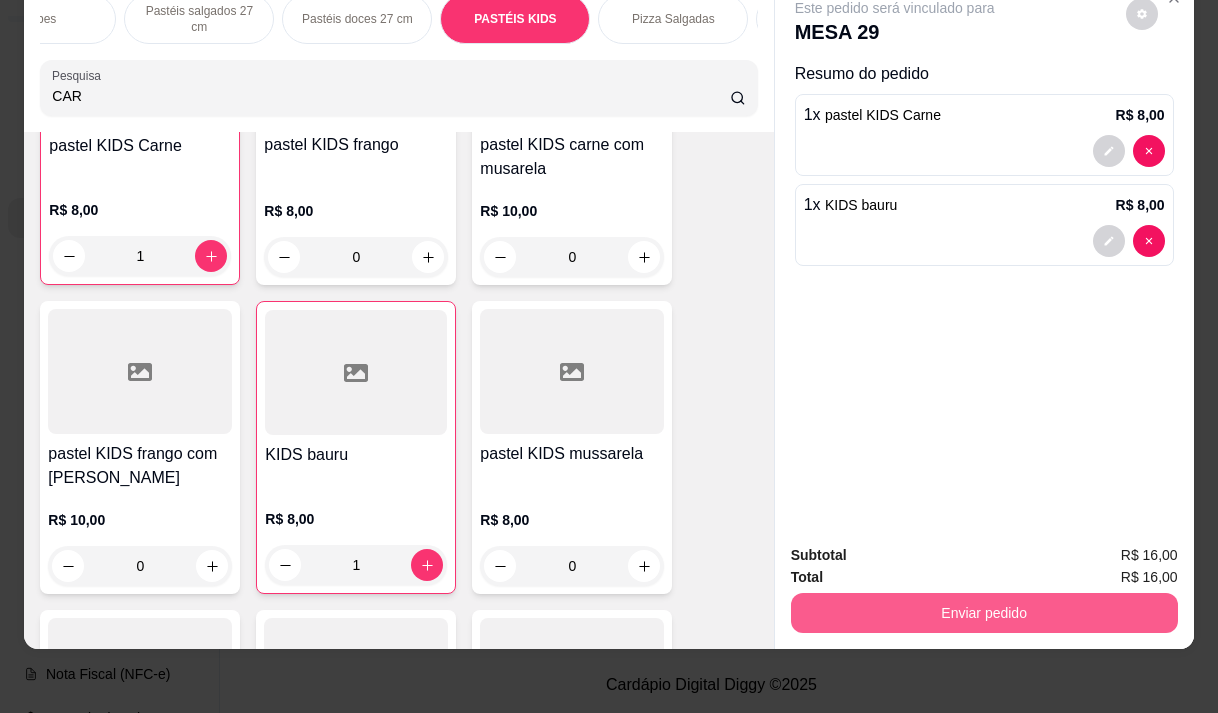 click on "Enviar pedido" at bounding box center (984, 613) 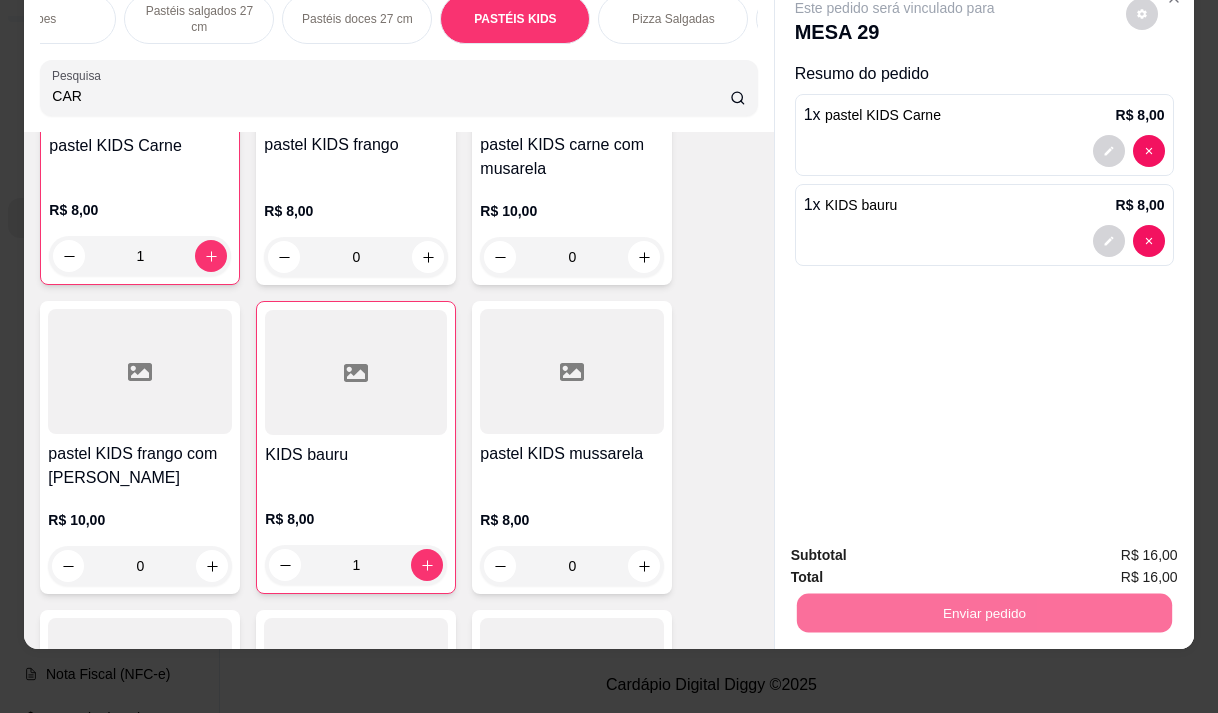 click on "Não registrar e enviar pedido" at bounding box center [918, 549] 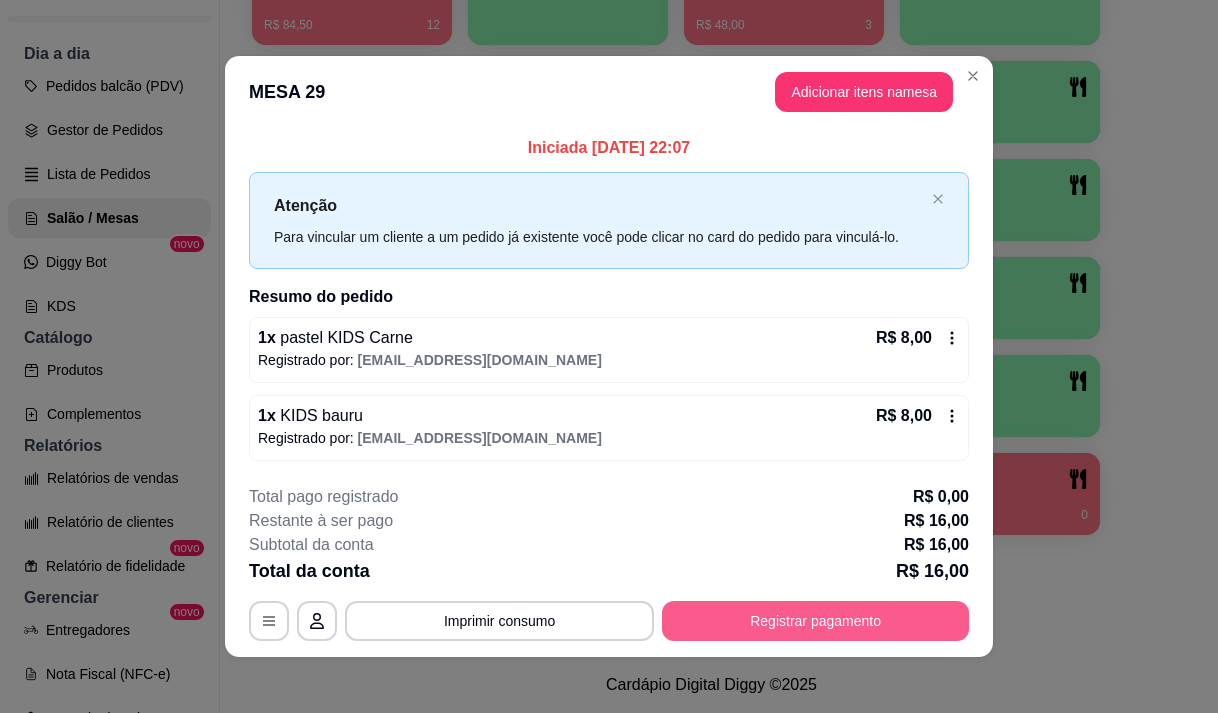 click on "Registrar pagamento" at bounding box center [815, 621] 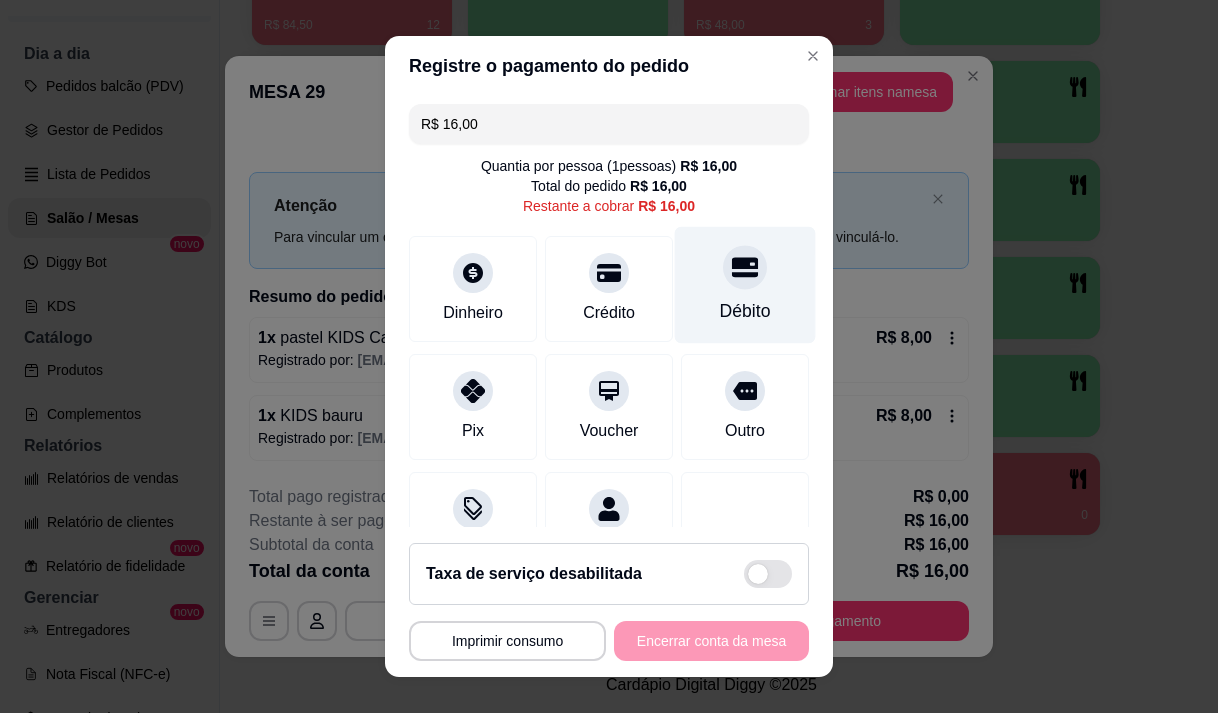 click on "Débito" at bounding box center [745, 284] 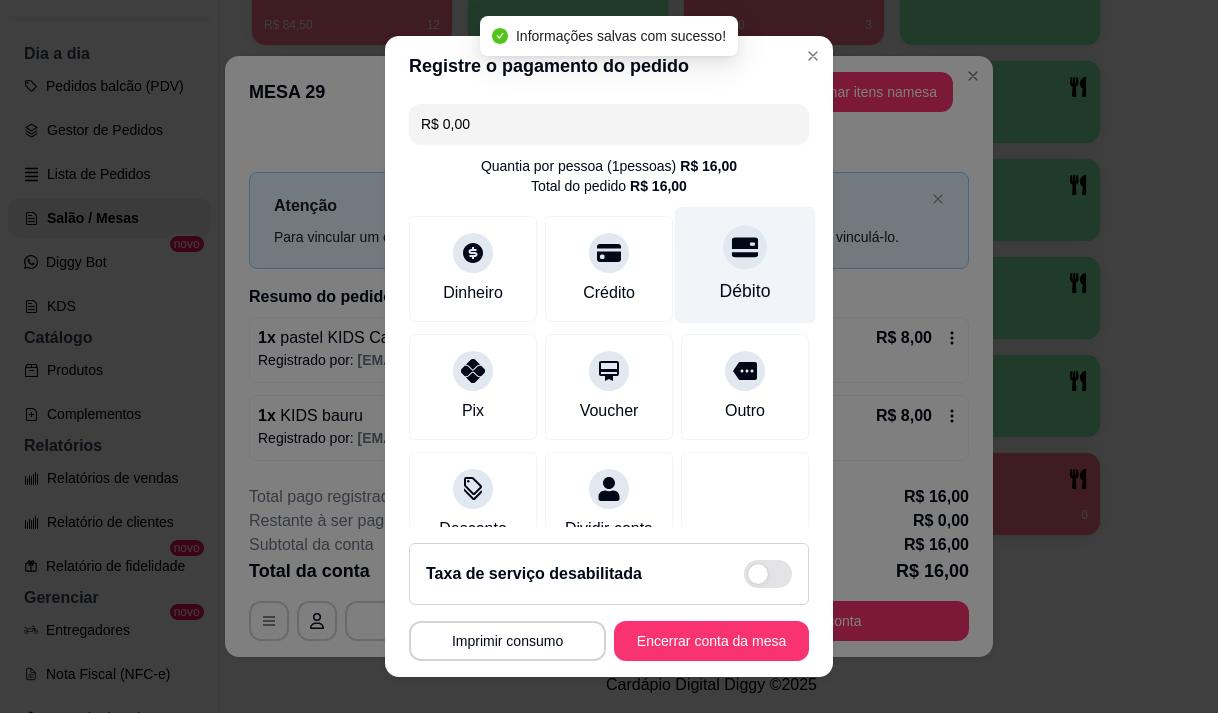 type on "R$ 0,00" 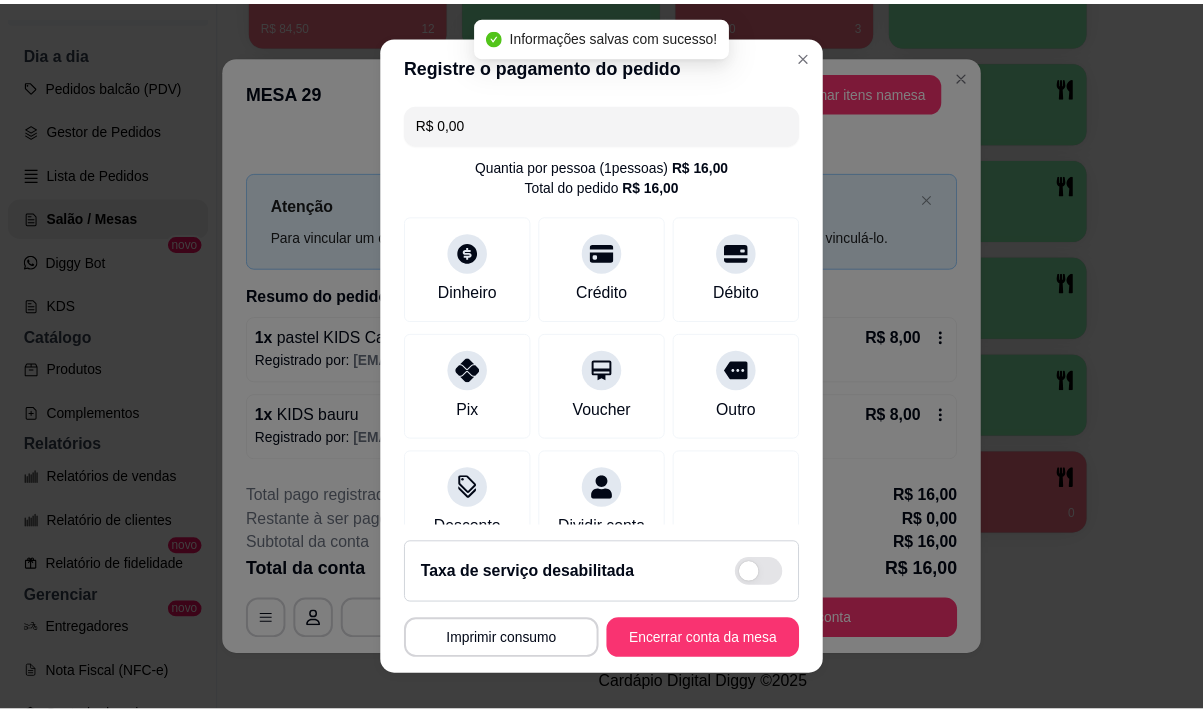 scroll, scrollTop: 166, scrollLeft: 0, axis: vertical 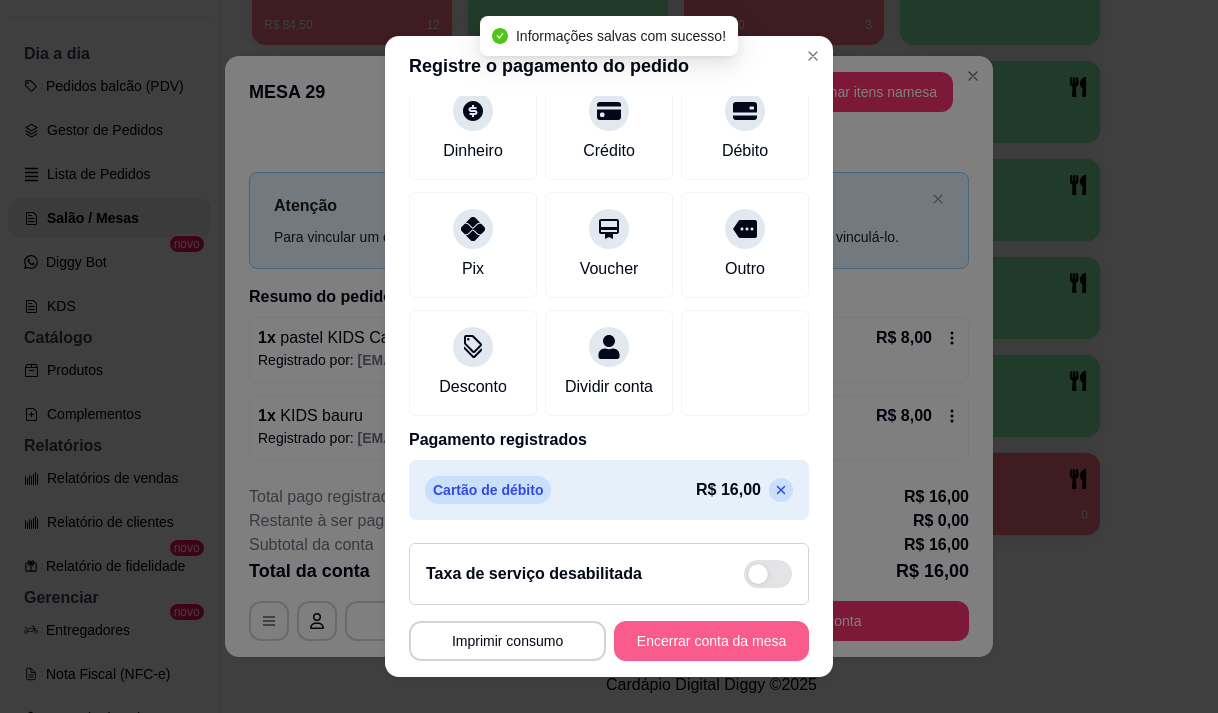 click on "Encerrar conta da mesa" at bounding box center [711, 641] 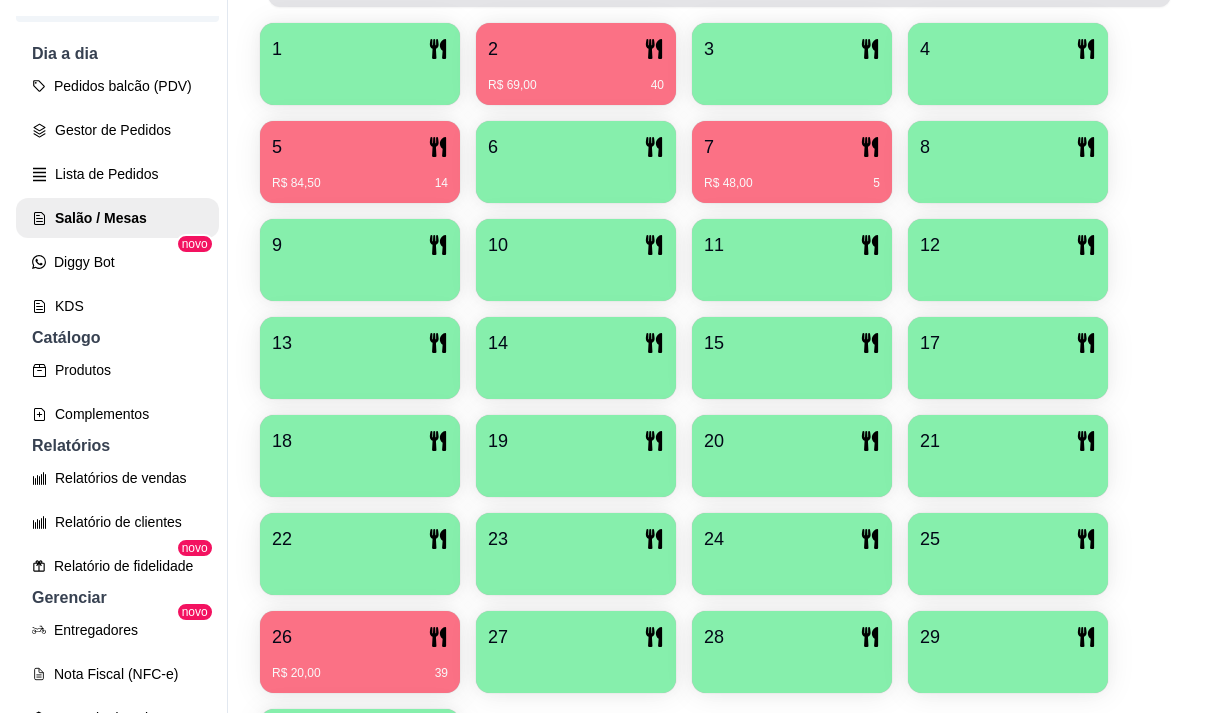 scroll, scrollTop: 339, scrollLeft: 0, axis: vertical 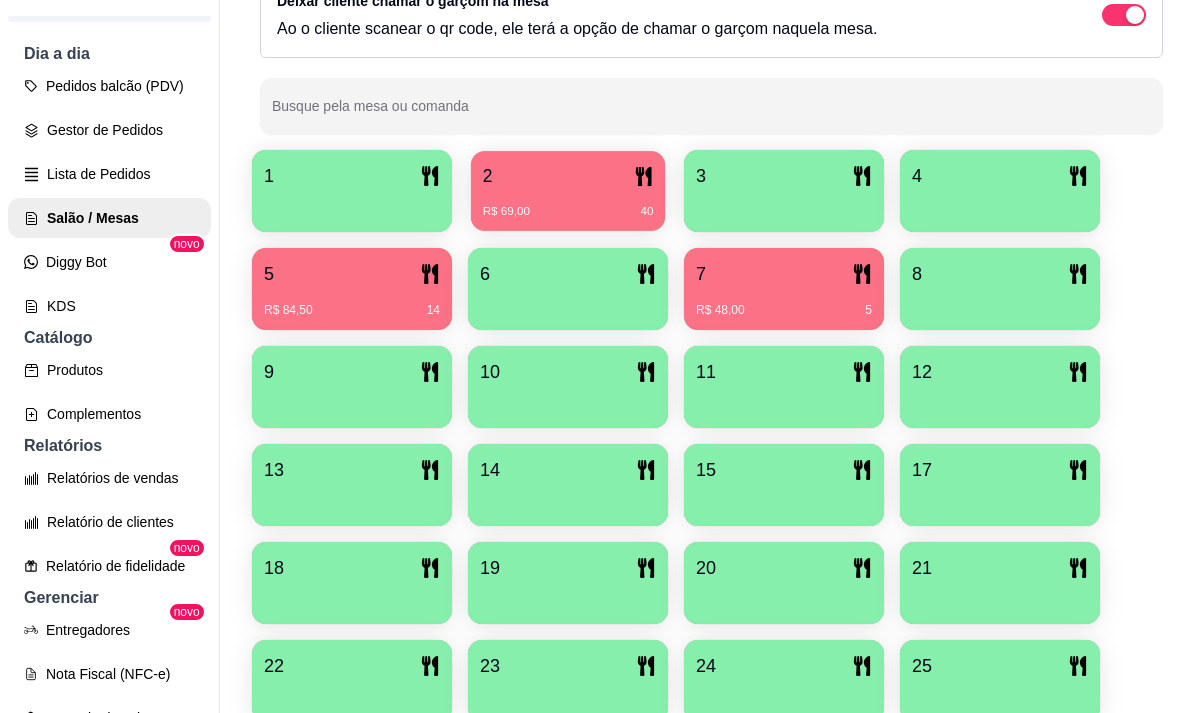 click on "R$ 69,00 40" at bounding box center [568, 204] 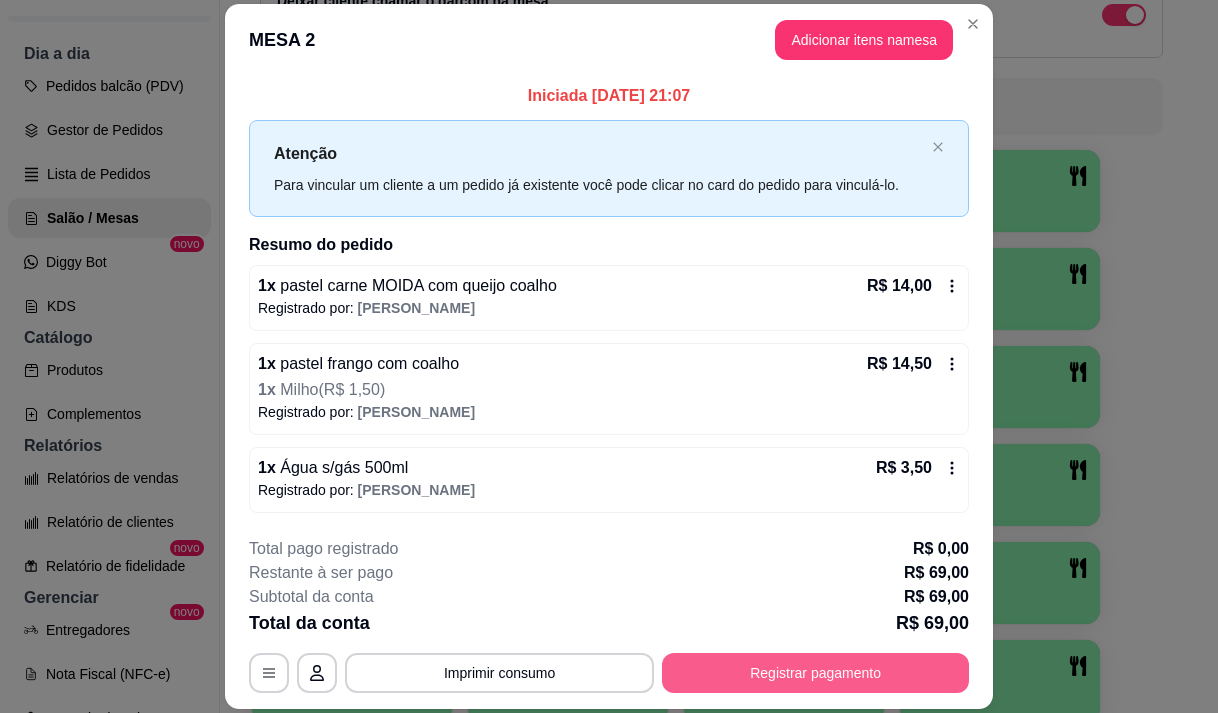 click on "Registrar pagamento" at bounding box center (815, 673) 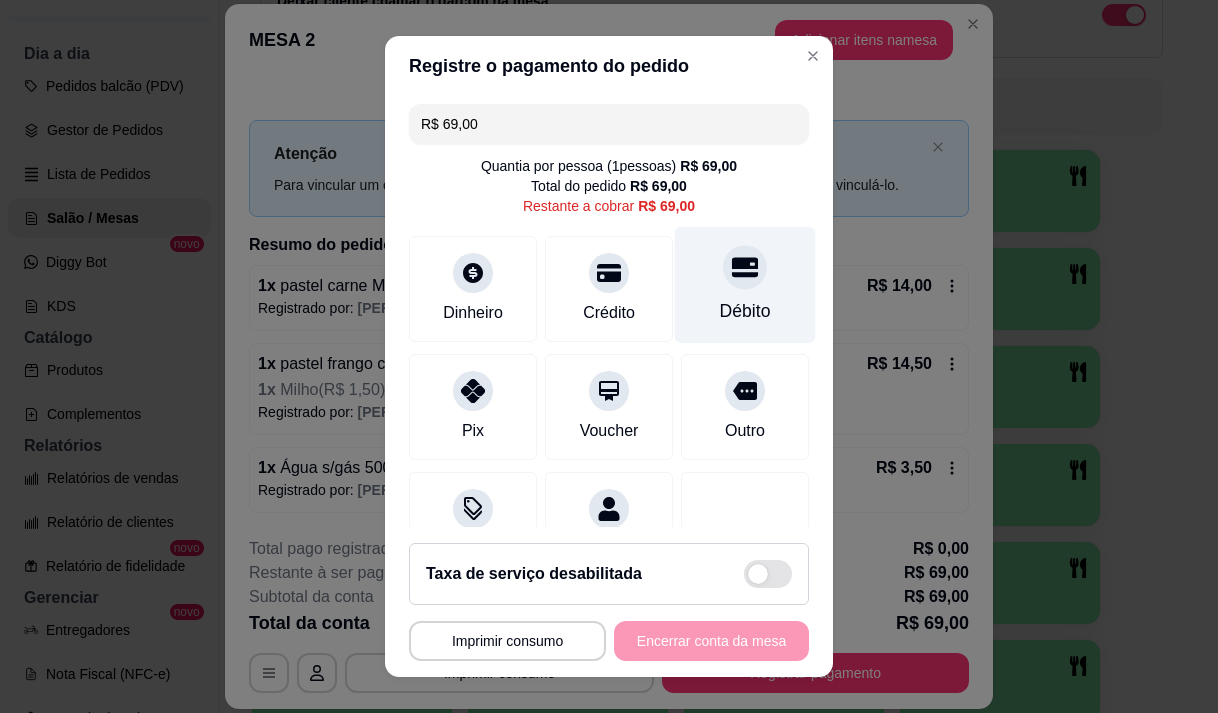 click on "Débito" at bounding box center [745, 284] 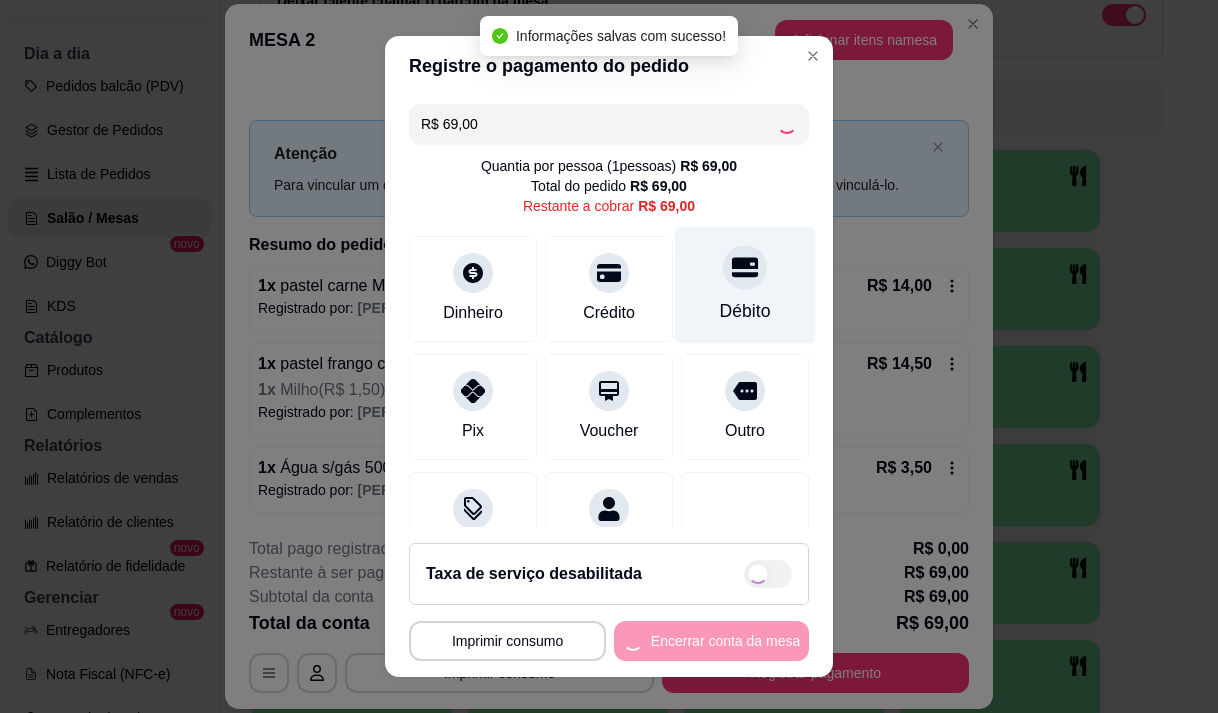 type on "R$ 0,00" 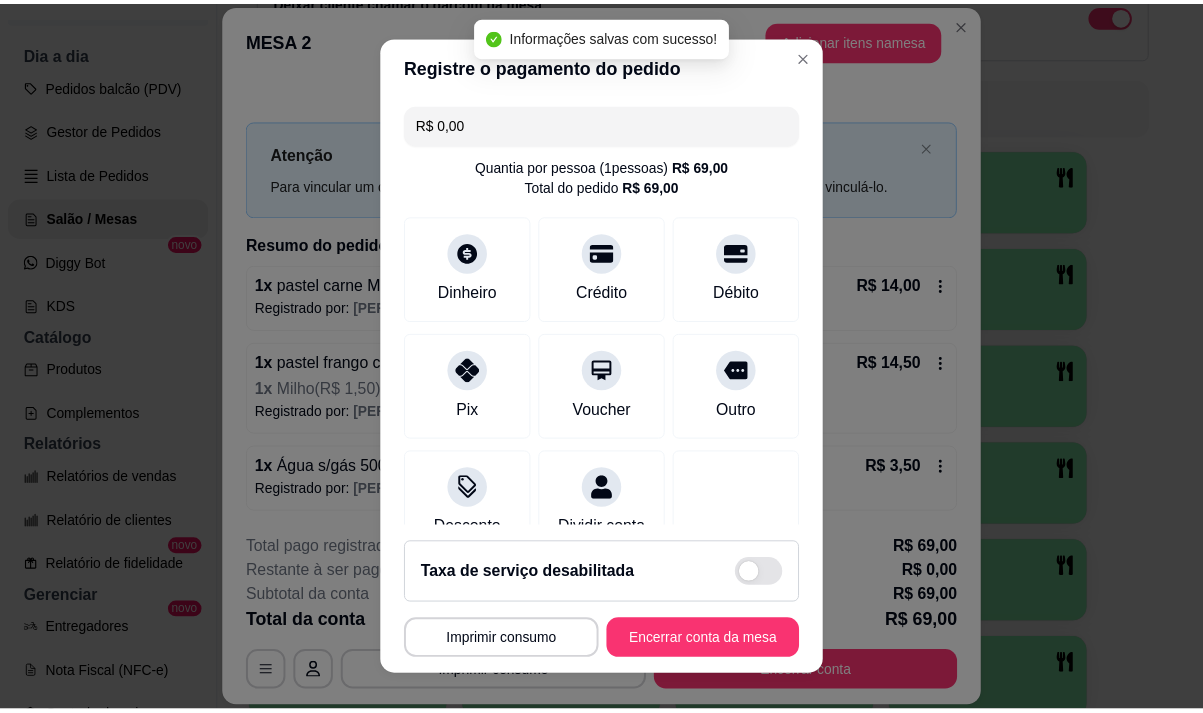 scroll, scrollTop: 166, scrollLeft: 0, axis: vertical 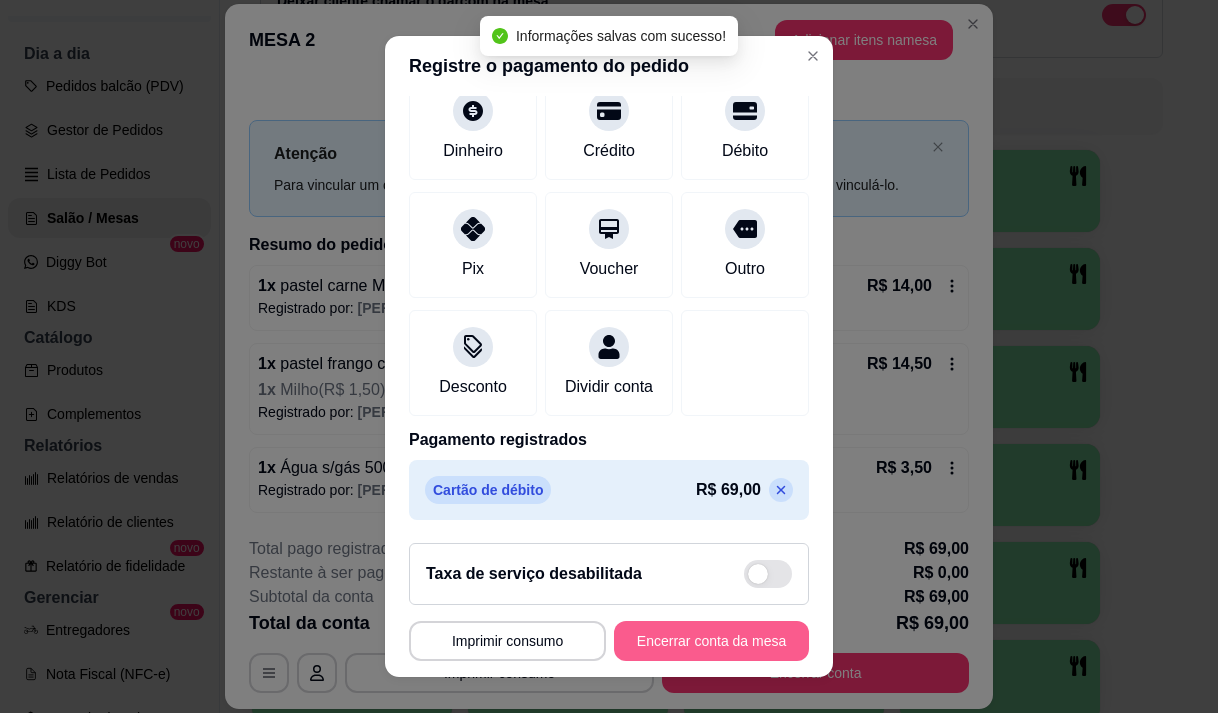 click on "Encerrar conta da mesa" at bounding box center (711, 641) 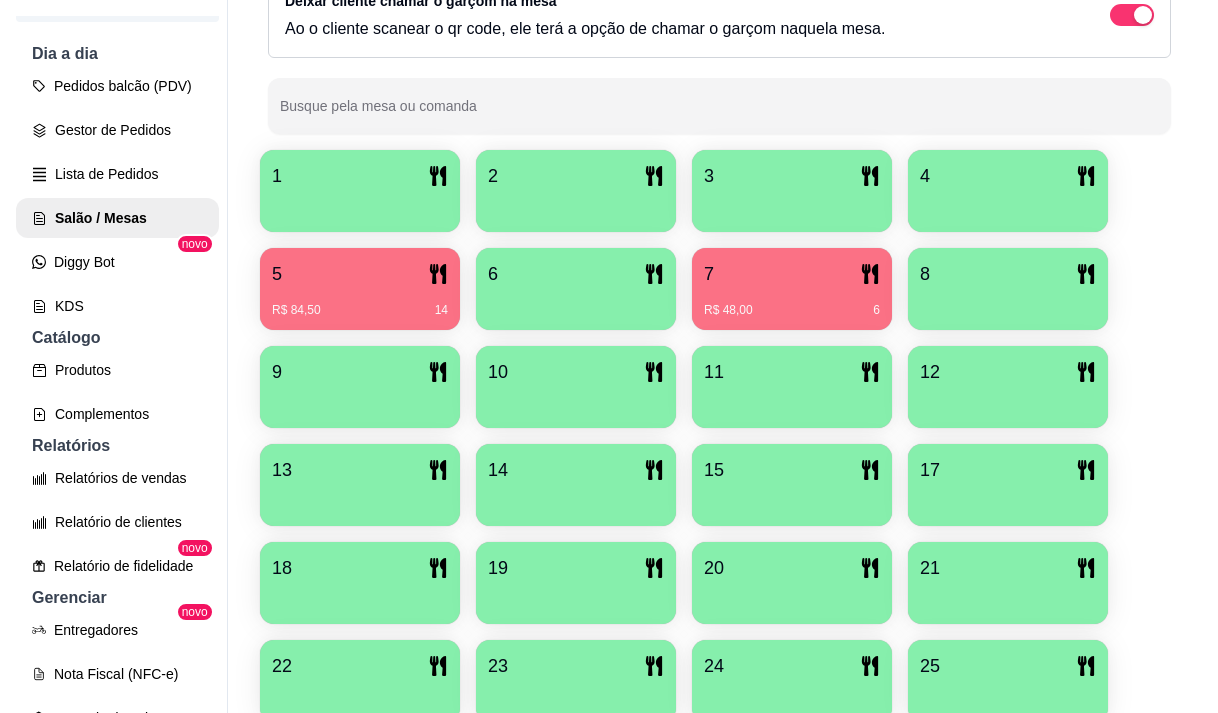 scroll, scrollTop: 439, scrollLeft: 0, axis: vertical 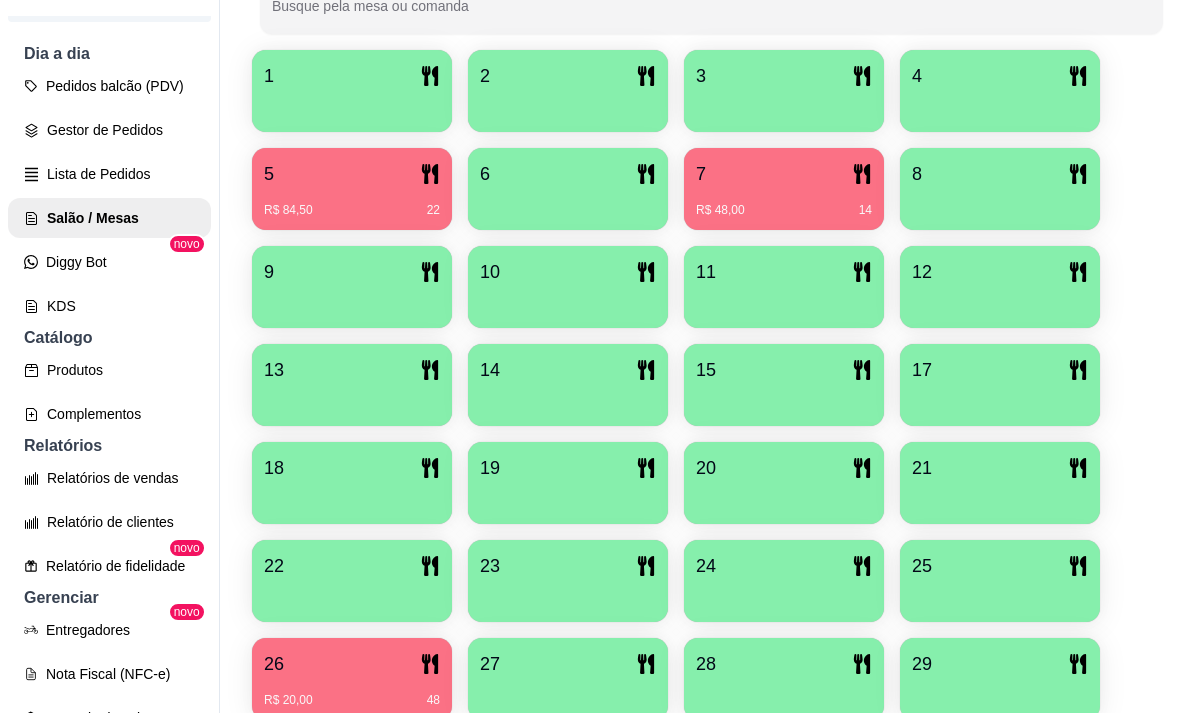 click on "5" at bounding box center [352, 174] 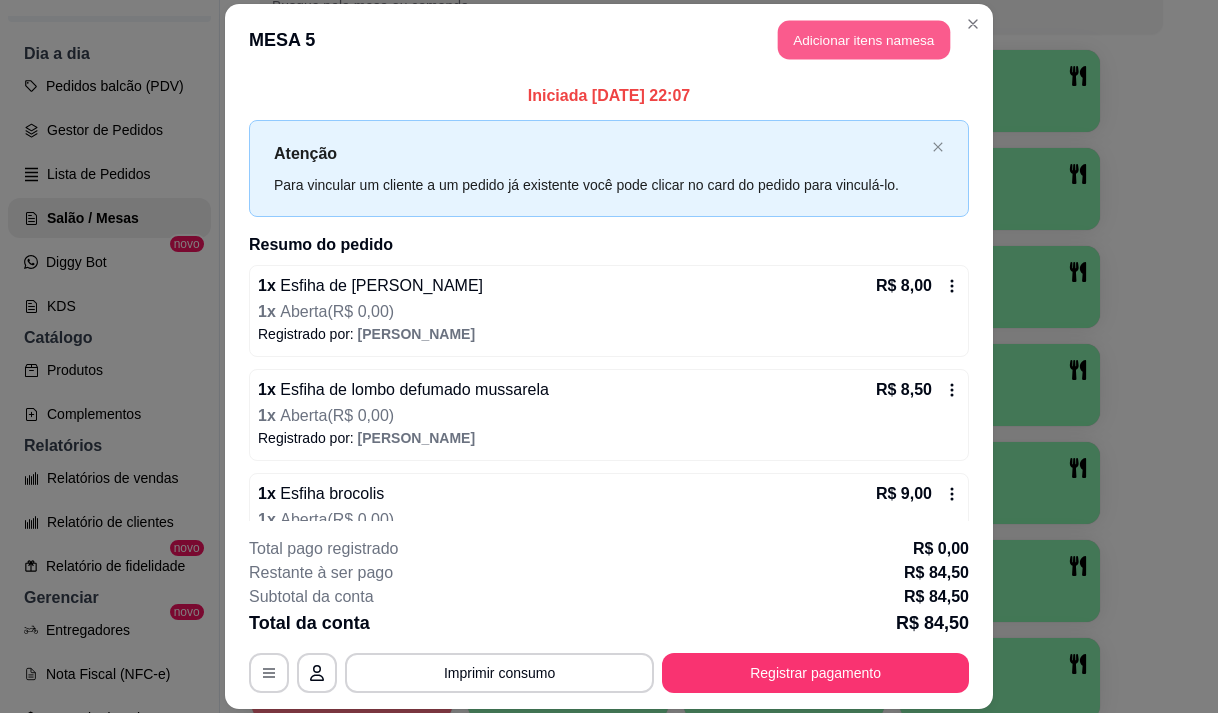 click on "Adicionar itens na  mesa" at bounding box center (864, 39) 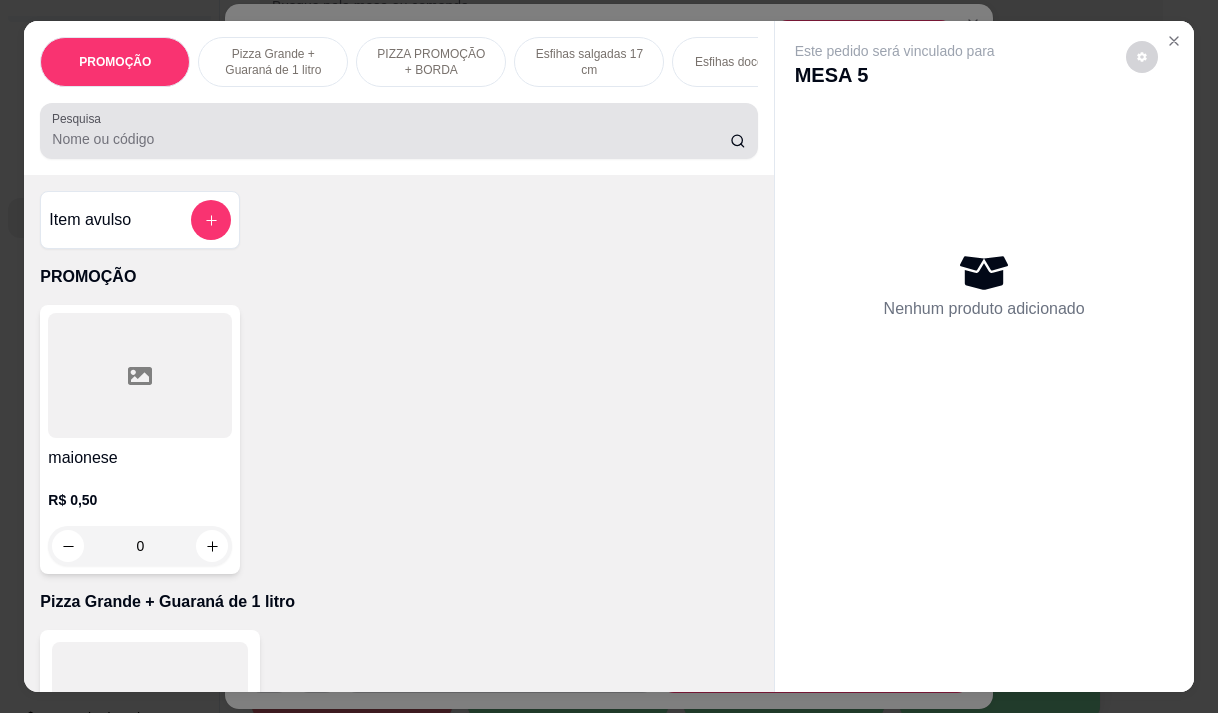 click on "Pesquisa" at bounding box center [391, 139] 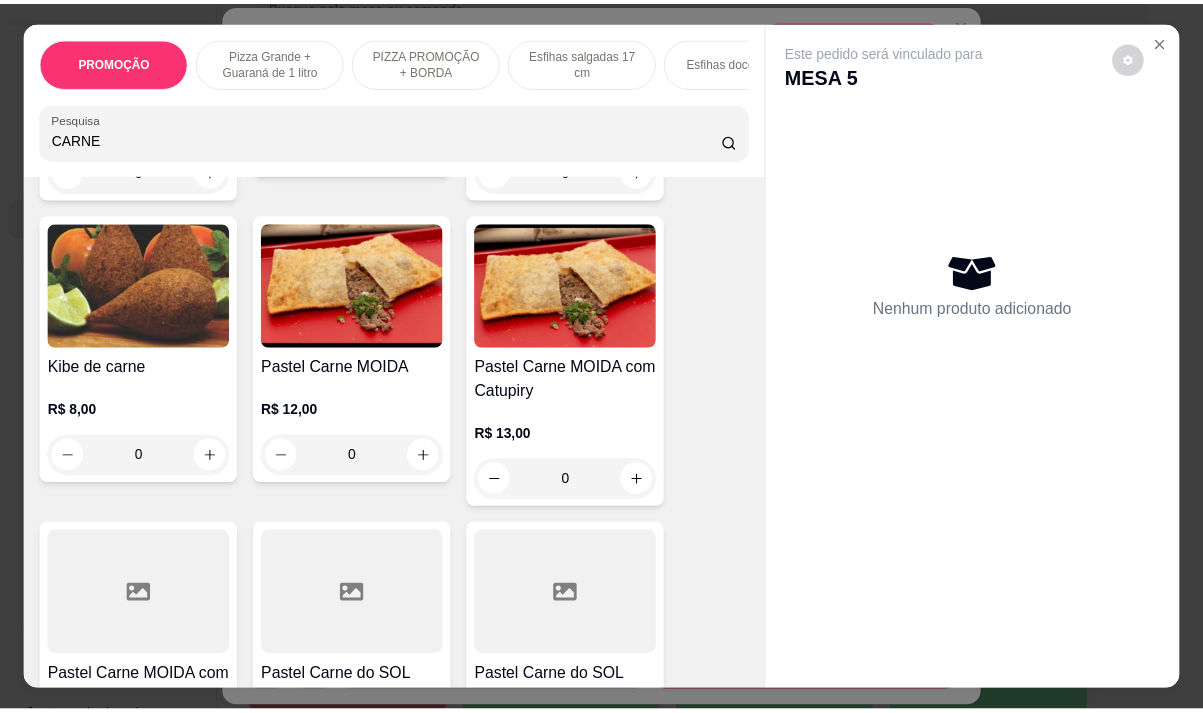 scroll, scrollTop: 1100, scrollLeft: 0, axis: vertical 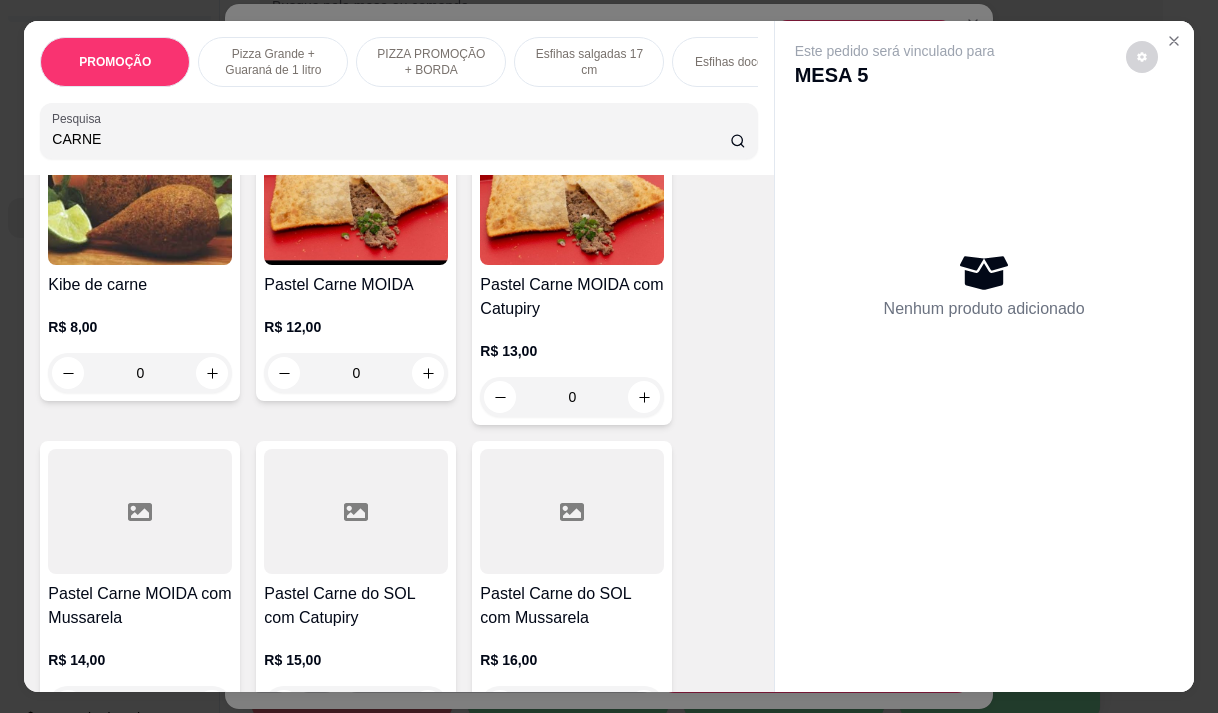type on "CARNE" 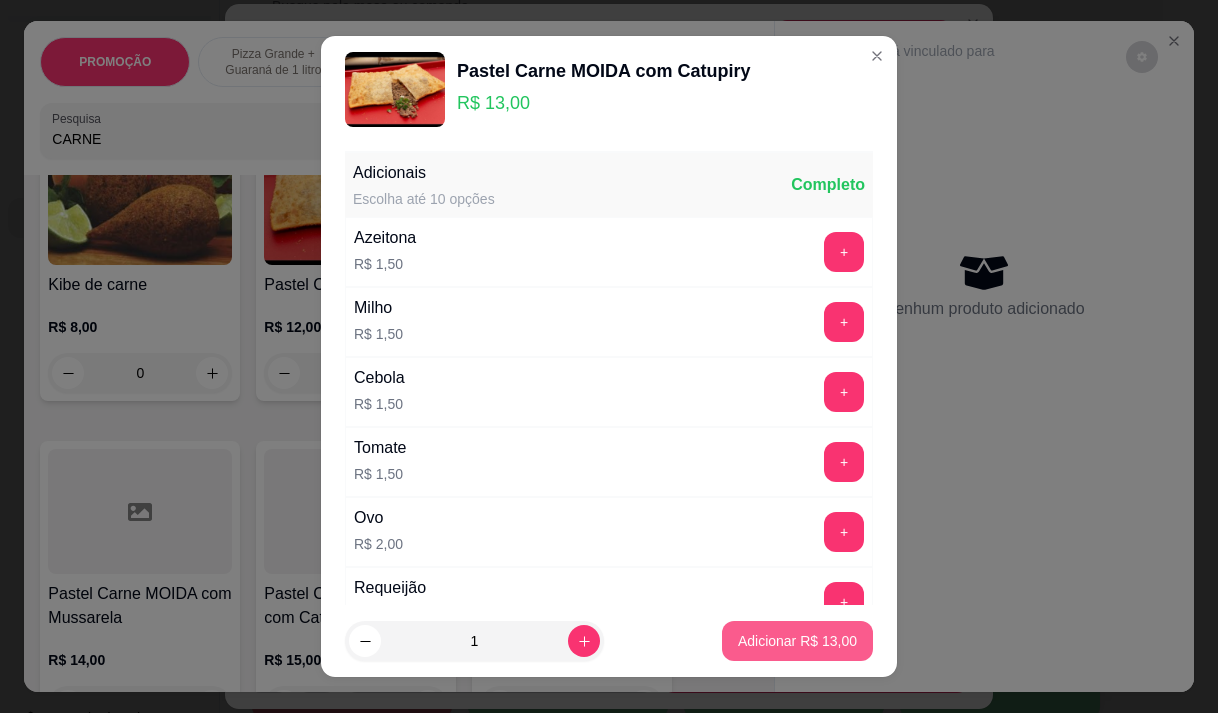 click on "Adicionar   R$ 13,00" at bounding box center [797, 641] 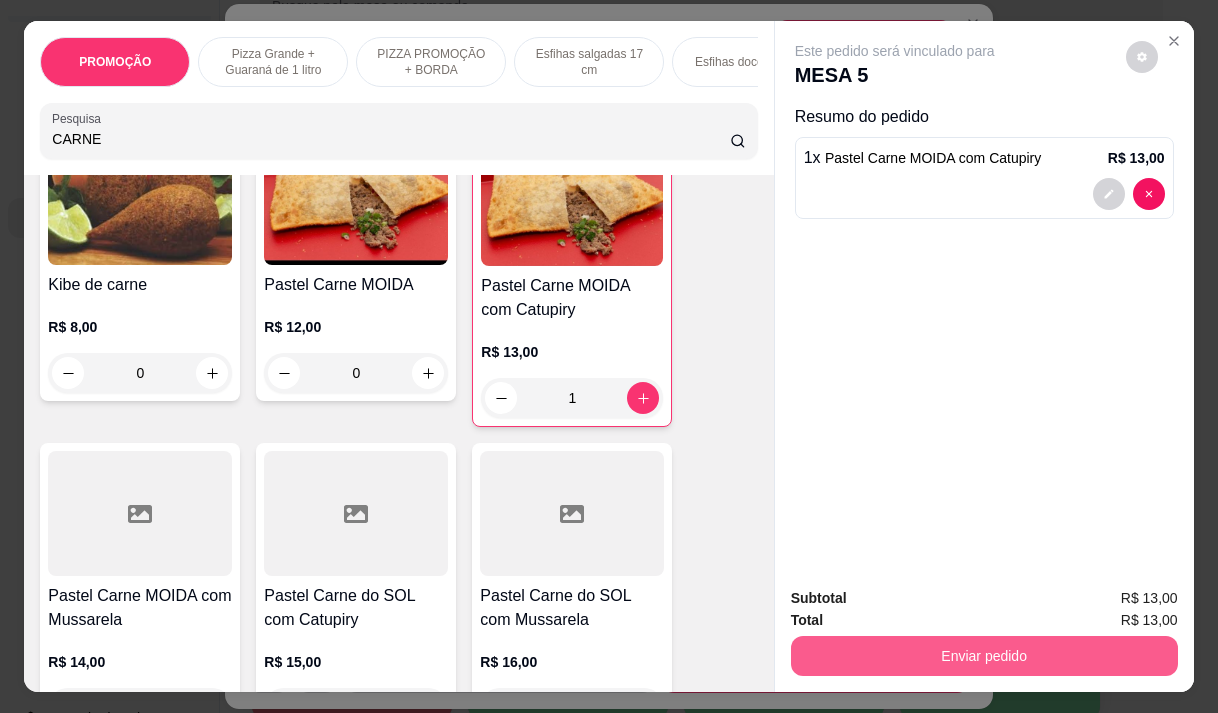 click on "Enviar pedido" at bounding box center [984, 656] 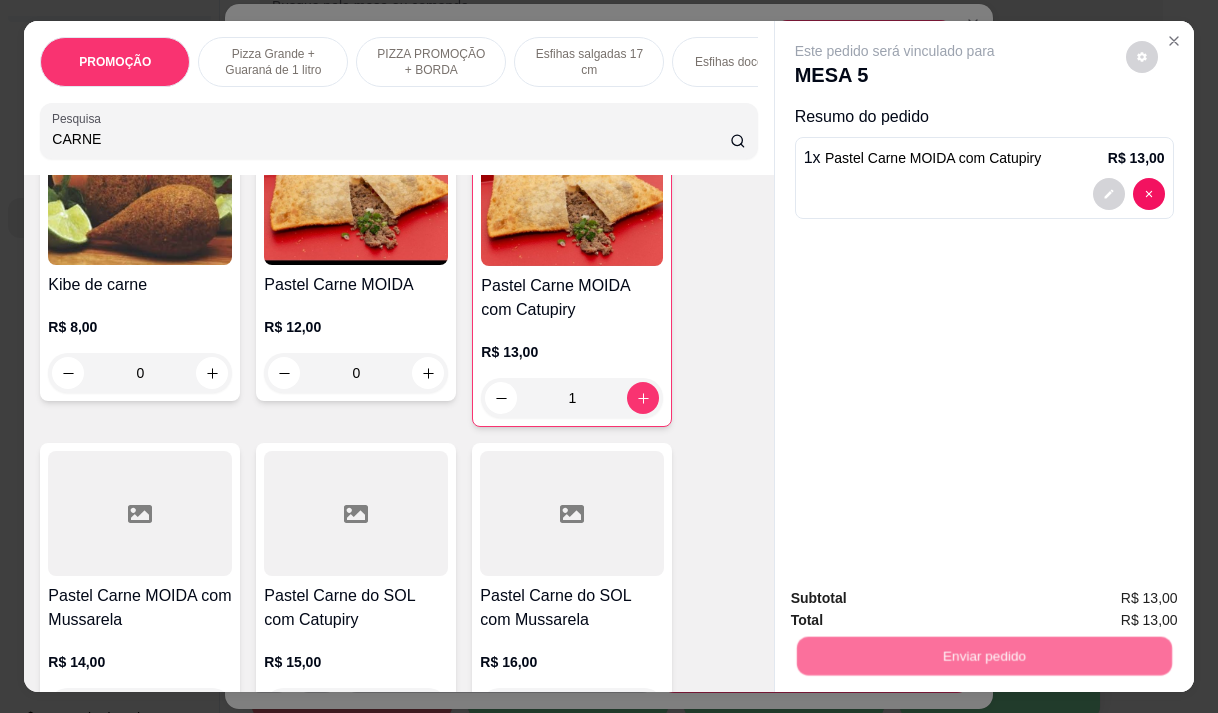click on "Não registrar e enviar pedido" at bounding box center [918, 599] 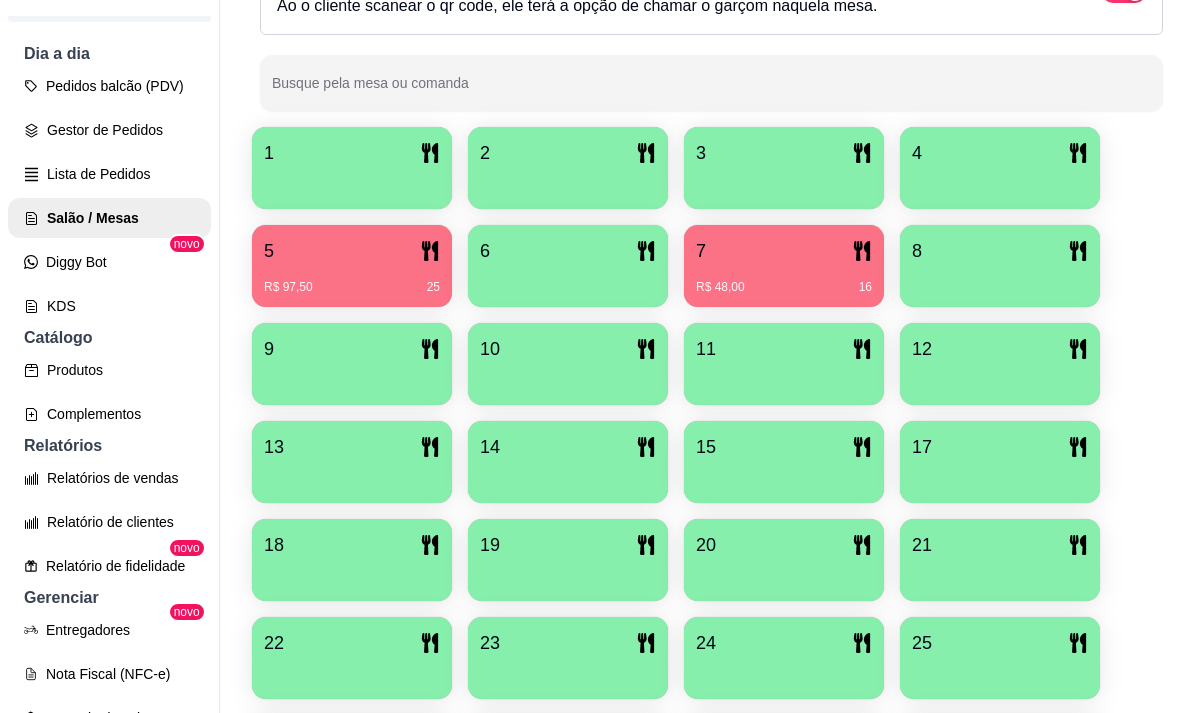 scroll, scrollTop: 639, scrollLeft: 0, axis: vertical 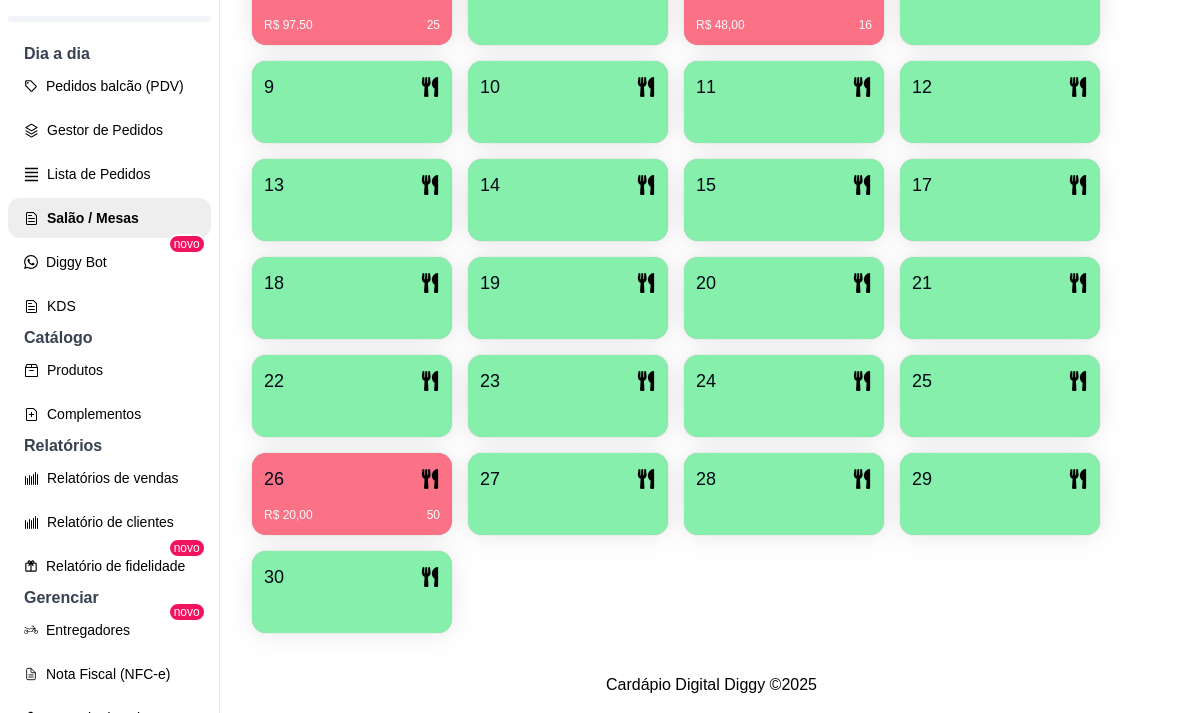 click on "R$ 20,00 50" at bounding box center (352, 508) 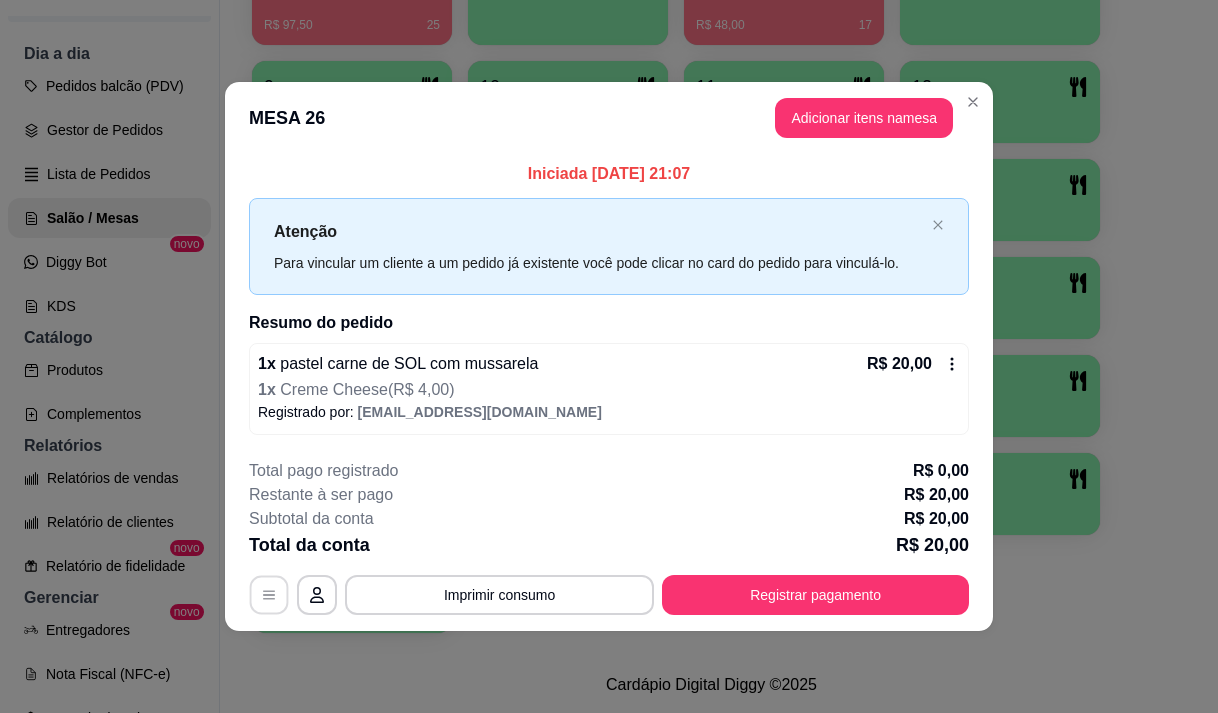 click at bounding box center (269, 595) 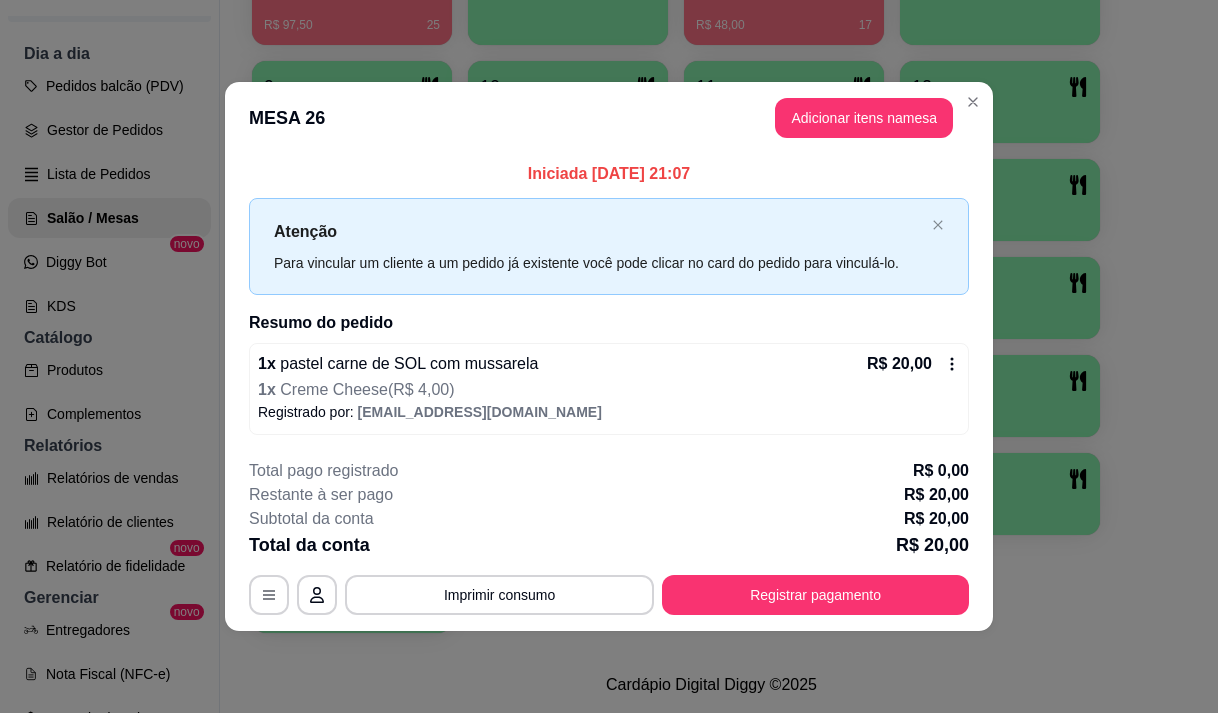 click 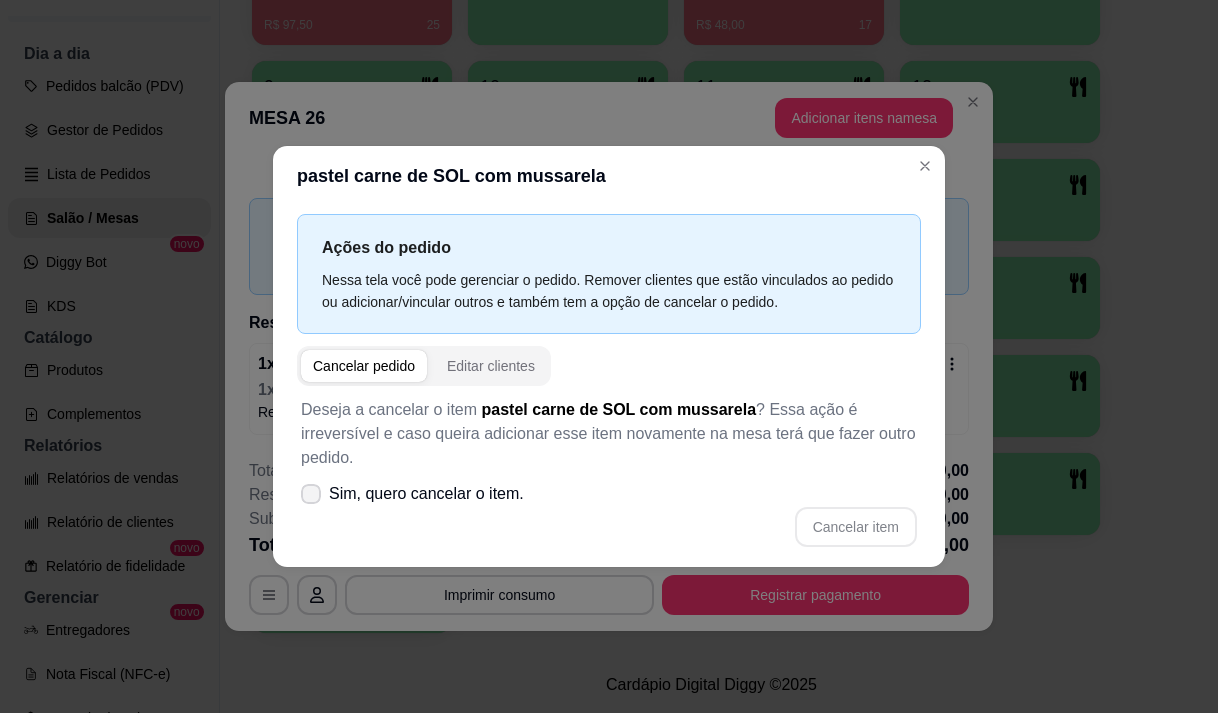 click 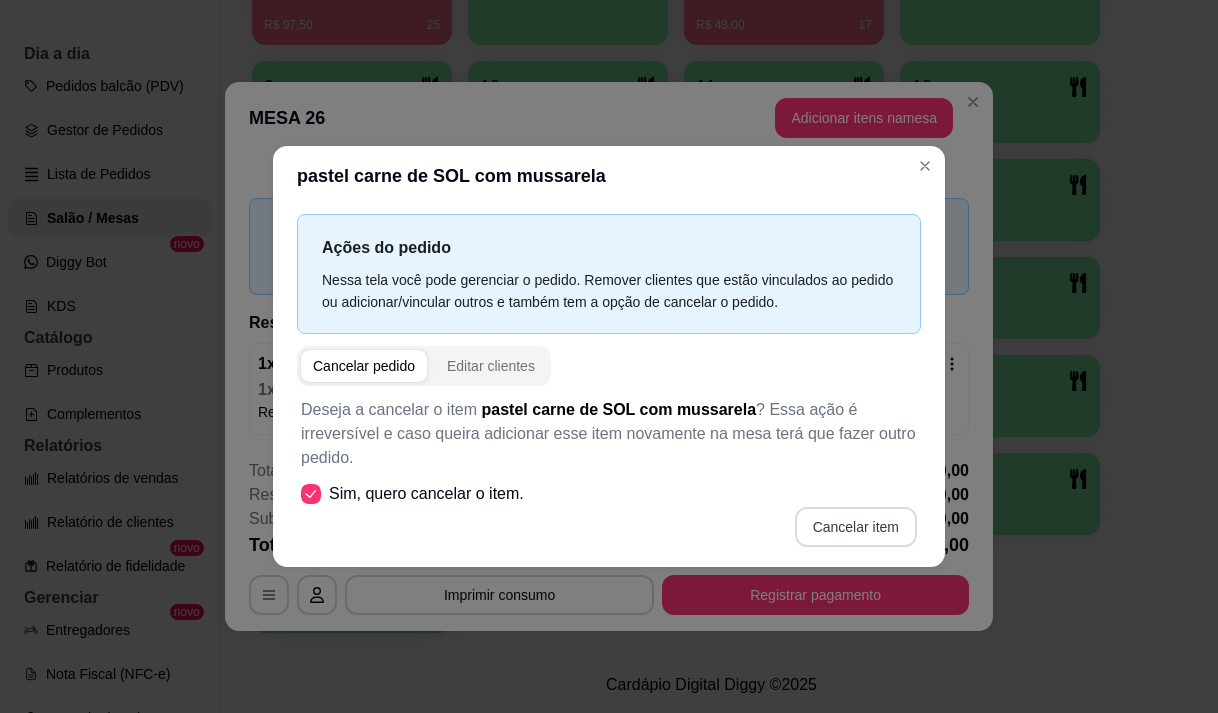 click on "Cancelar item" at bounding box center [856, 527] 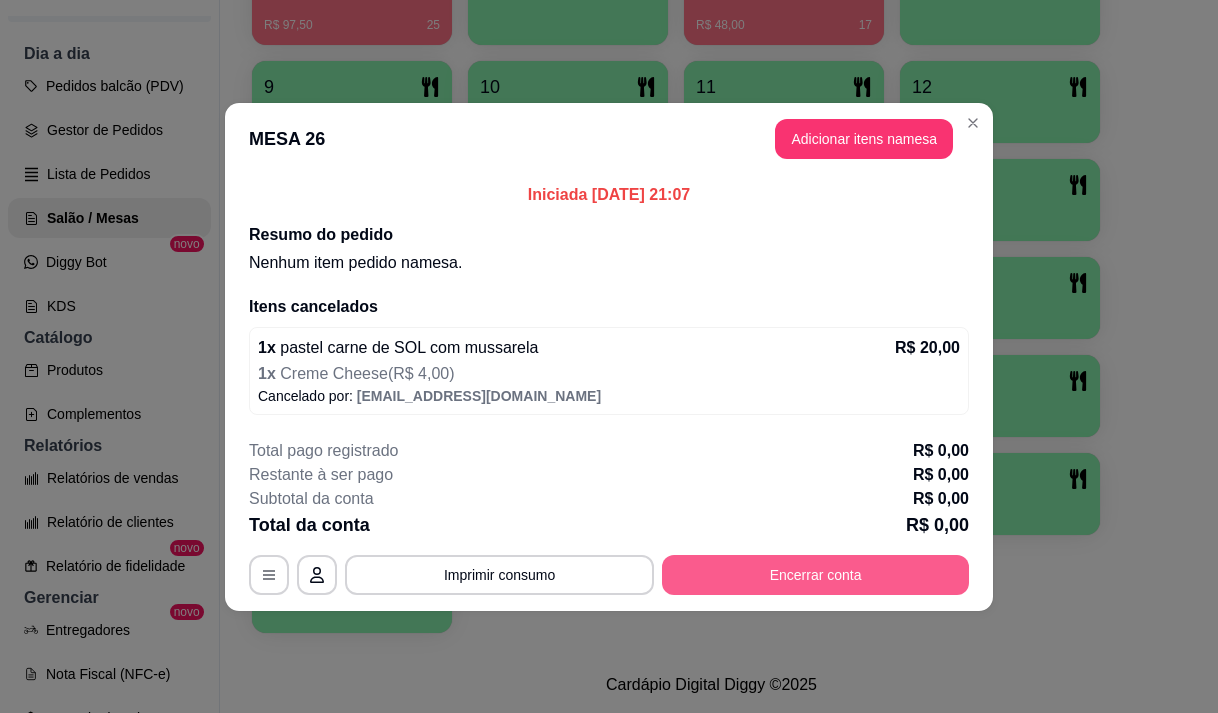 click on "Encerrar conta" at bounding box center [815, 575] 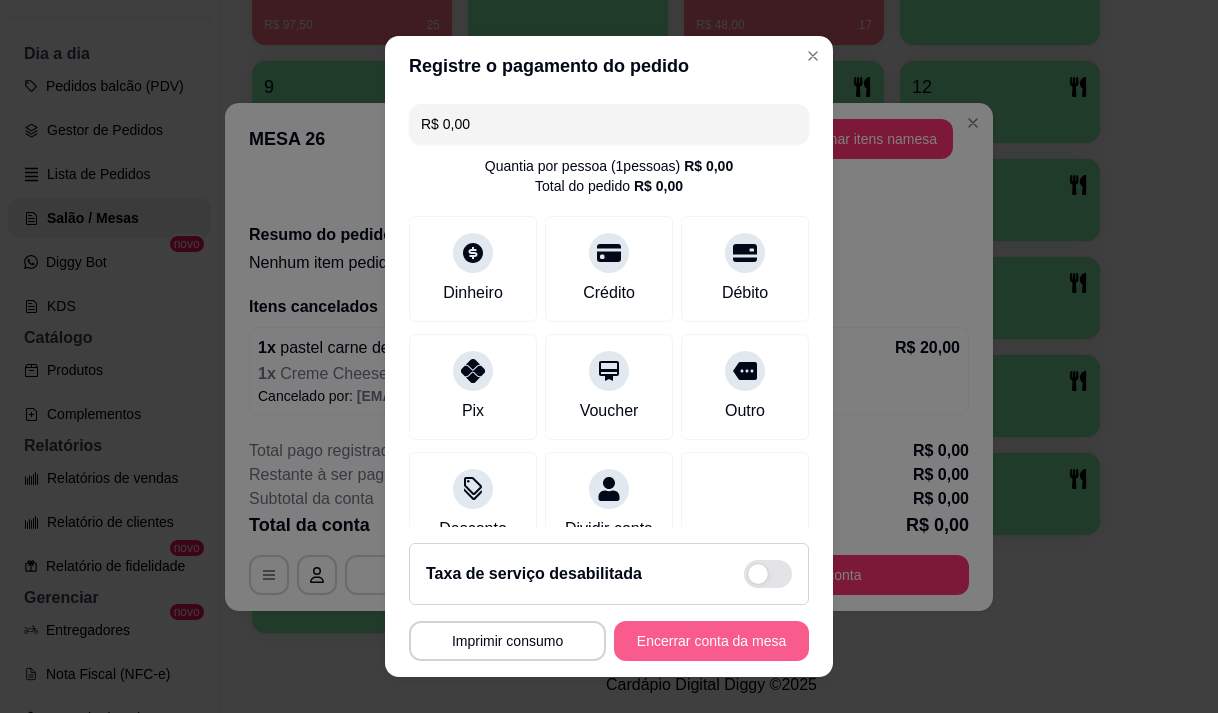 click on "Encerrar conta da mesa" at bounding box center (711, 641) 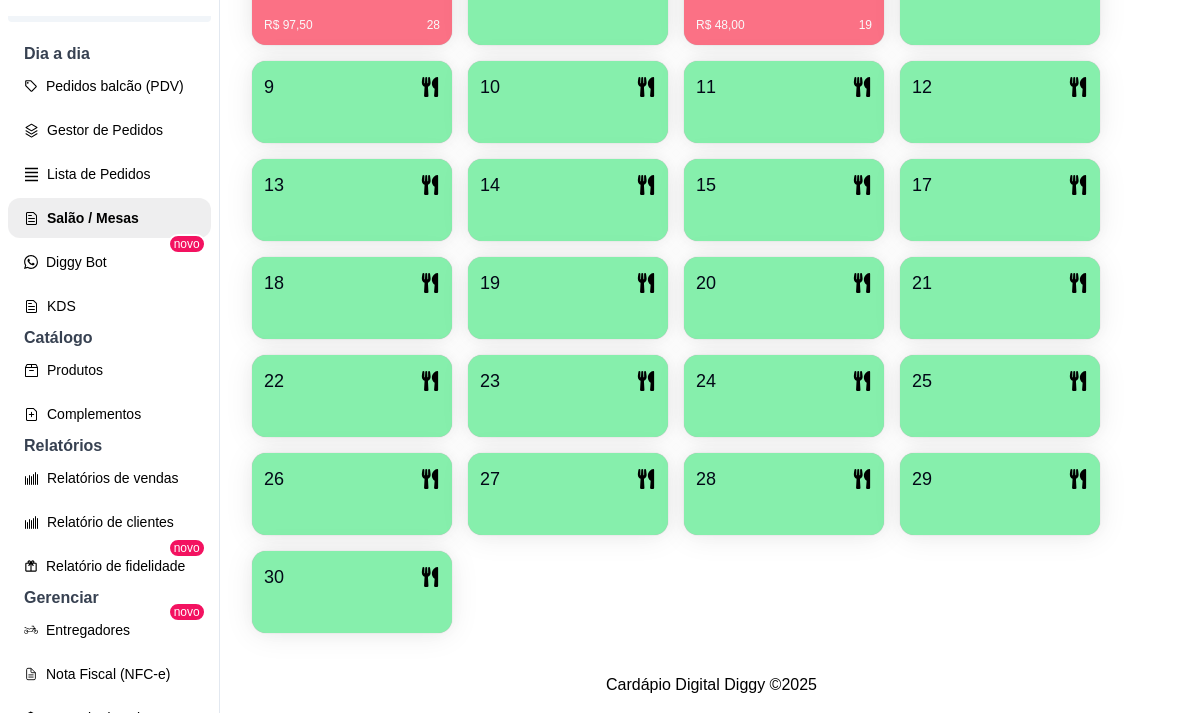 click on "Produtos Complementos" at bounding box center [109, 392] 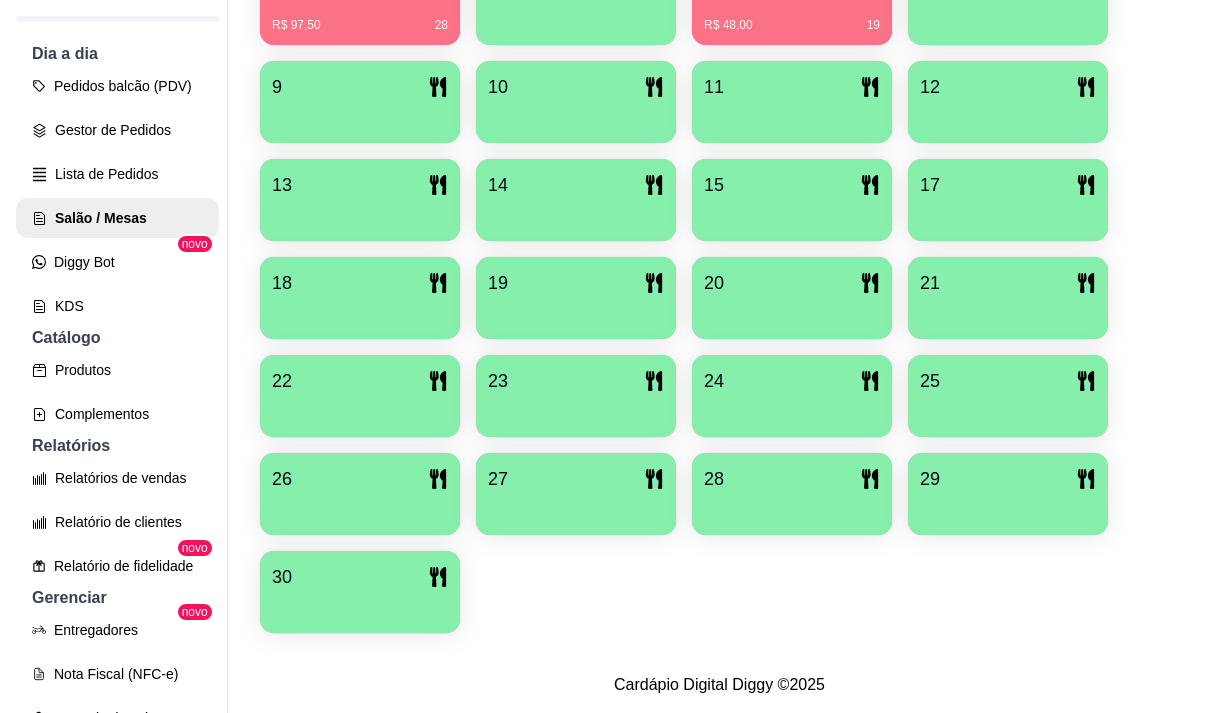 scroll, scrollTop: 39, scrollLeft: 0, axis: vertical 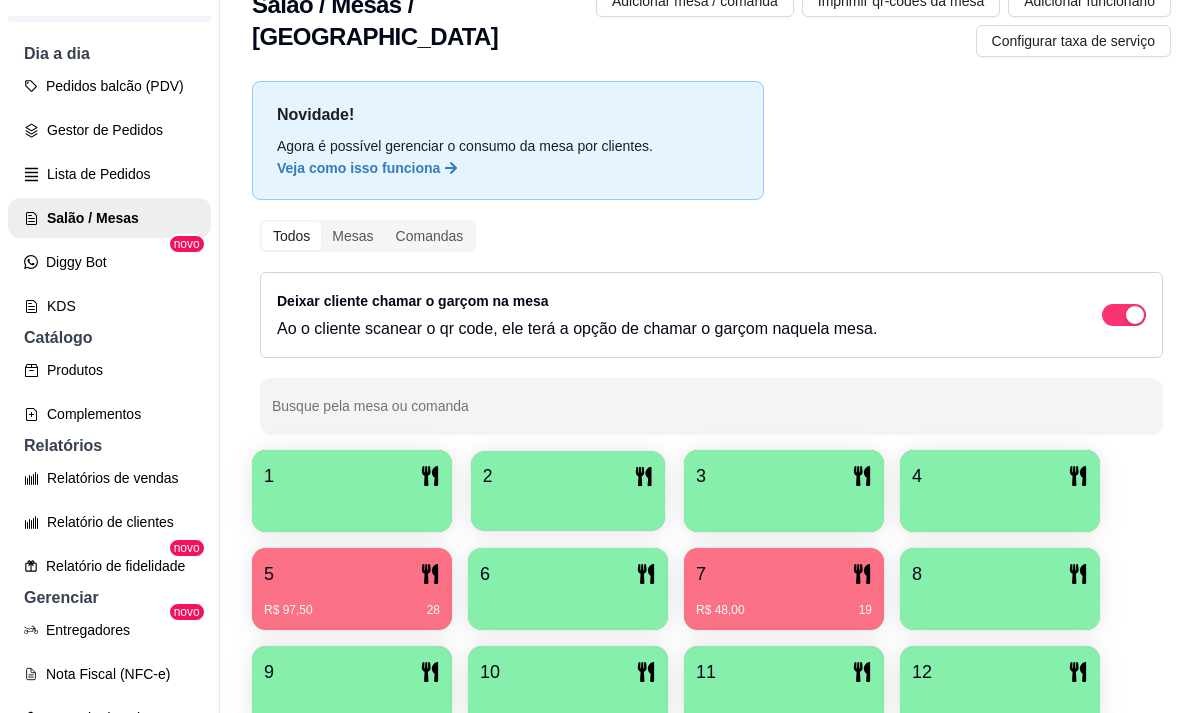 click at bounding box center (568, 504) 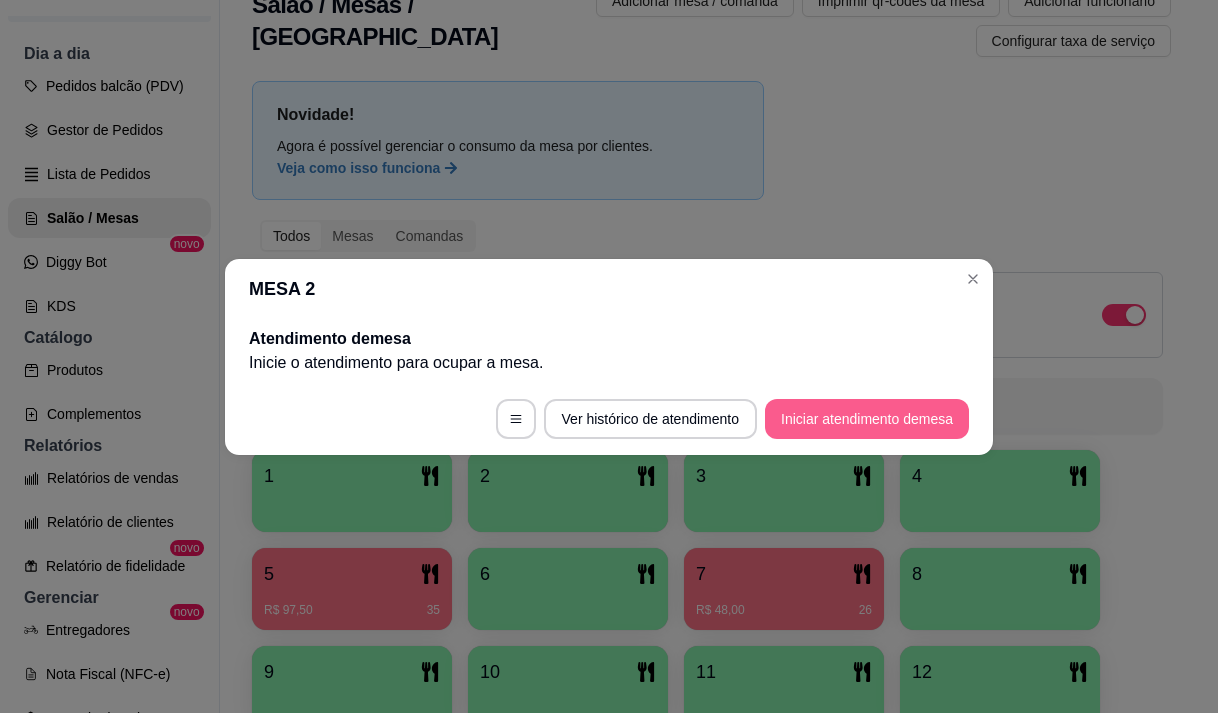 click on "Iniciar atendimento de  mesa" at bounding box center [867, 419] 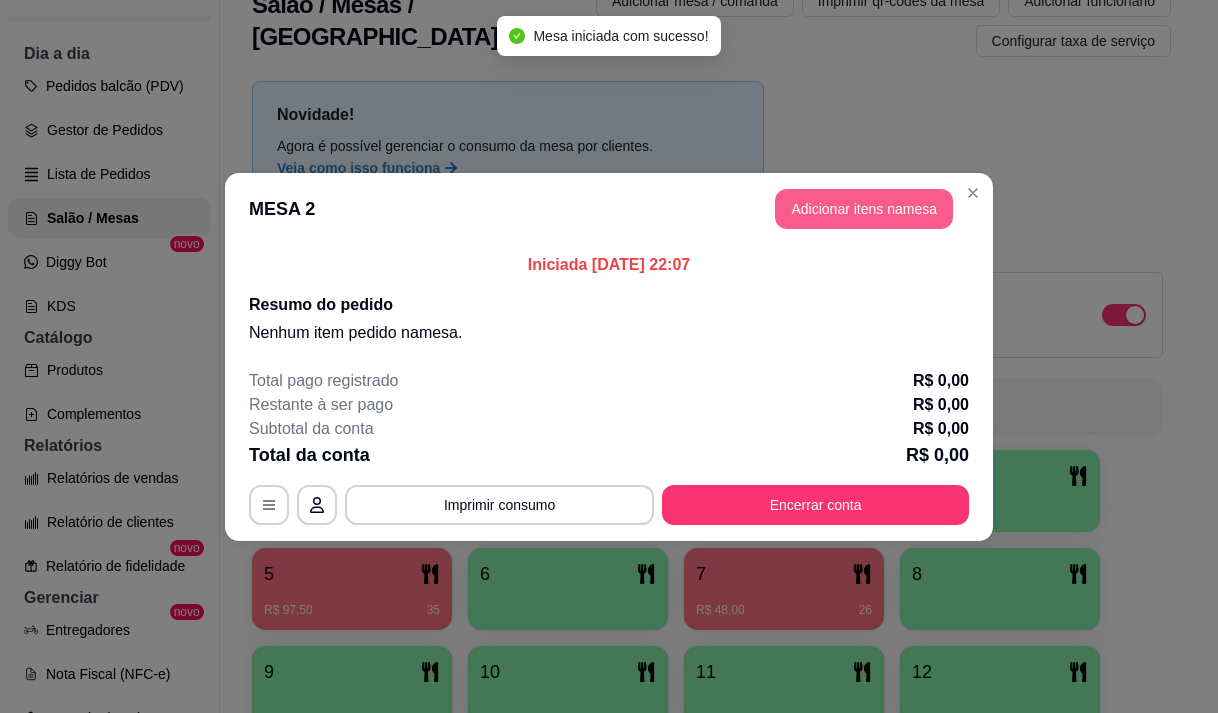 click on "Adicionar itens na  mesa" at bounding box center [864, 209] 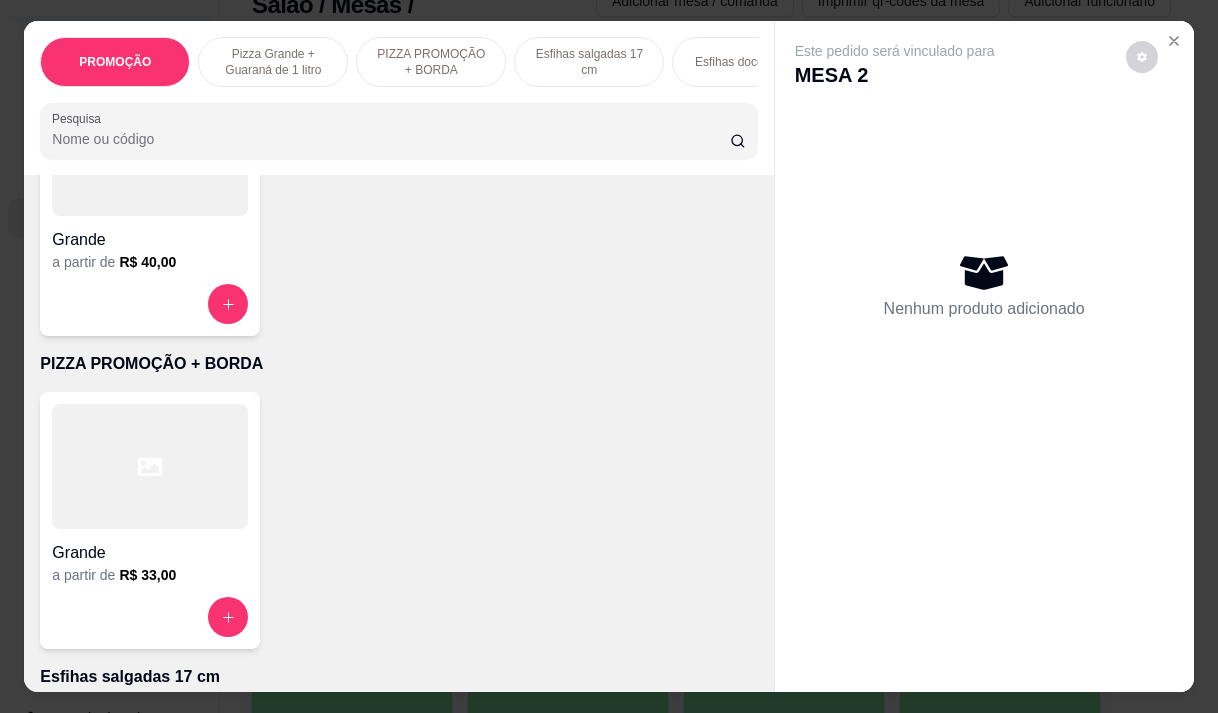 scroll, scrollTop: 600, scrollLeft: 0, axis: vertical 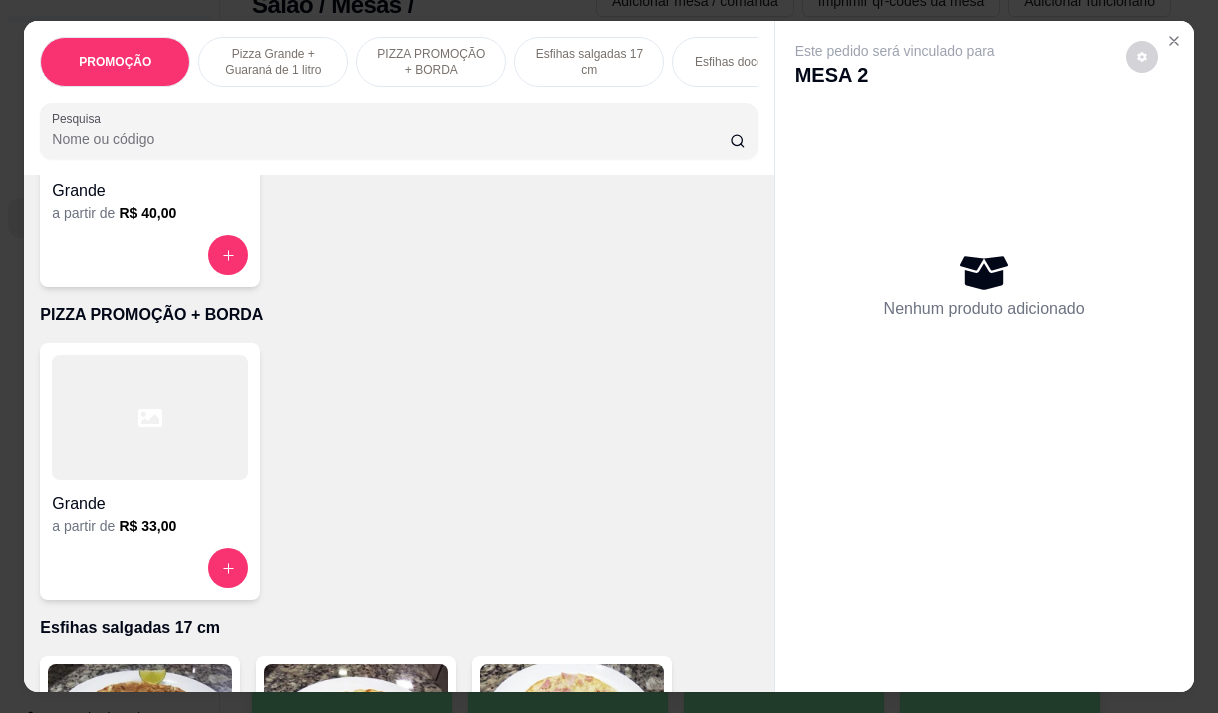 click on "Grande" at bounding box center [150, 504] 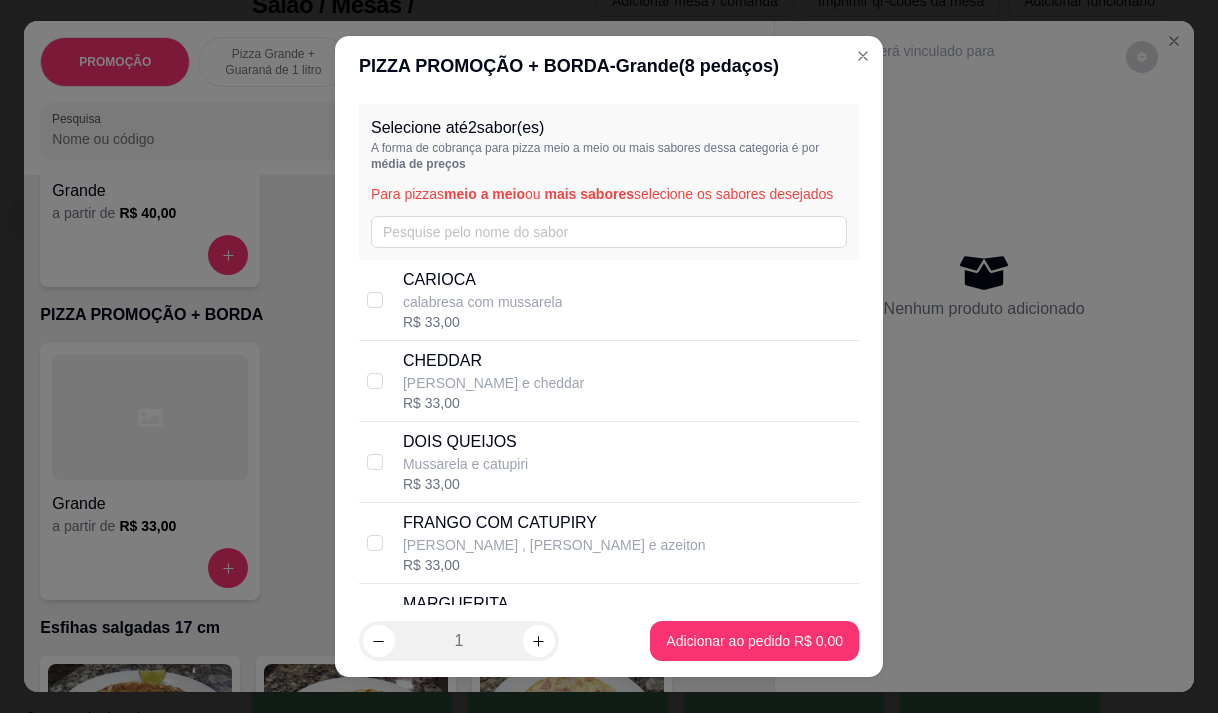 click on "calabresa com mussarela" at bounding box center [483, 302] 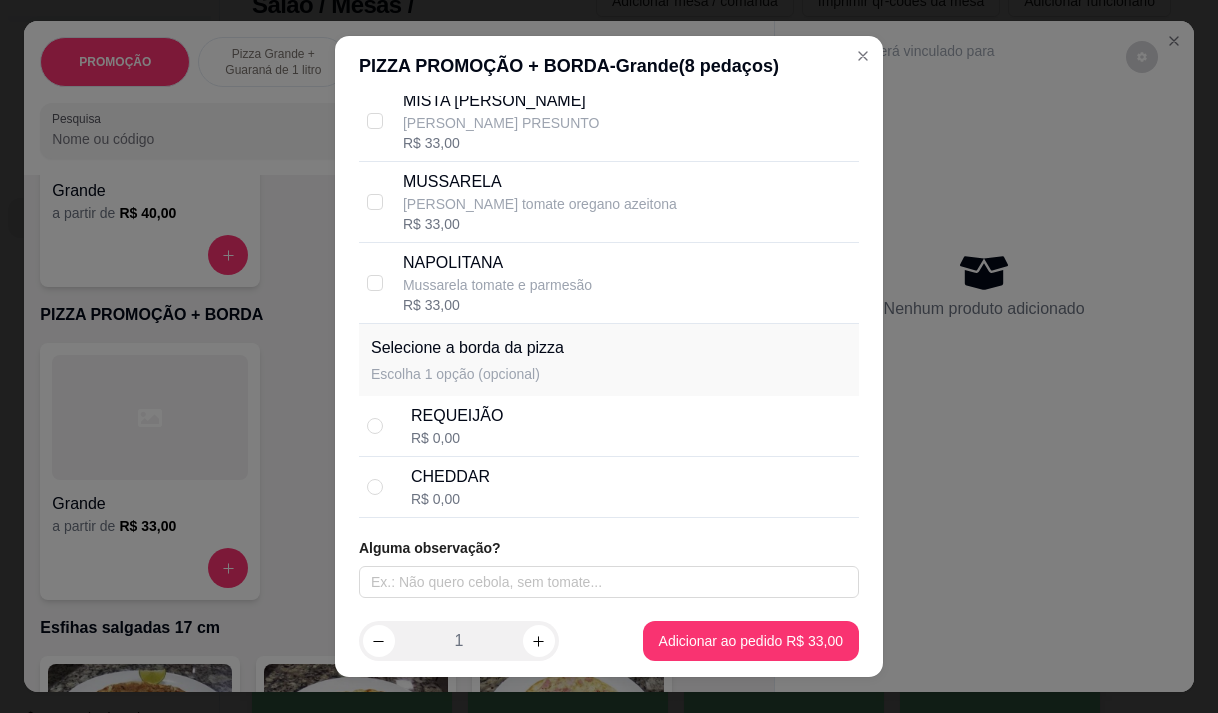 scroll, scrollTop: 685, scrollLeft: 0, axis: vertical 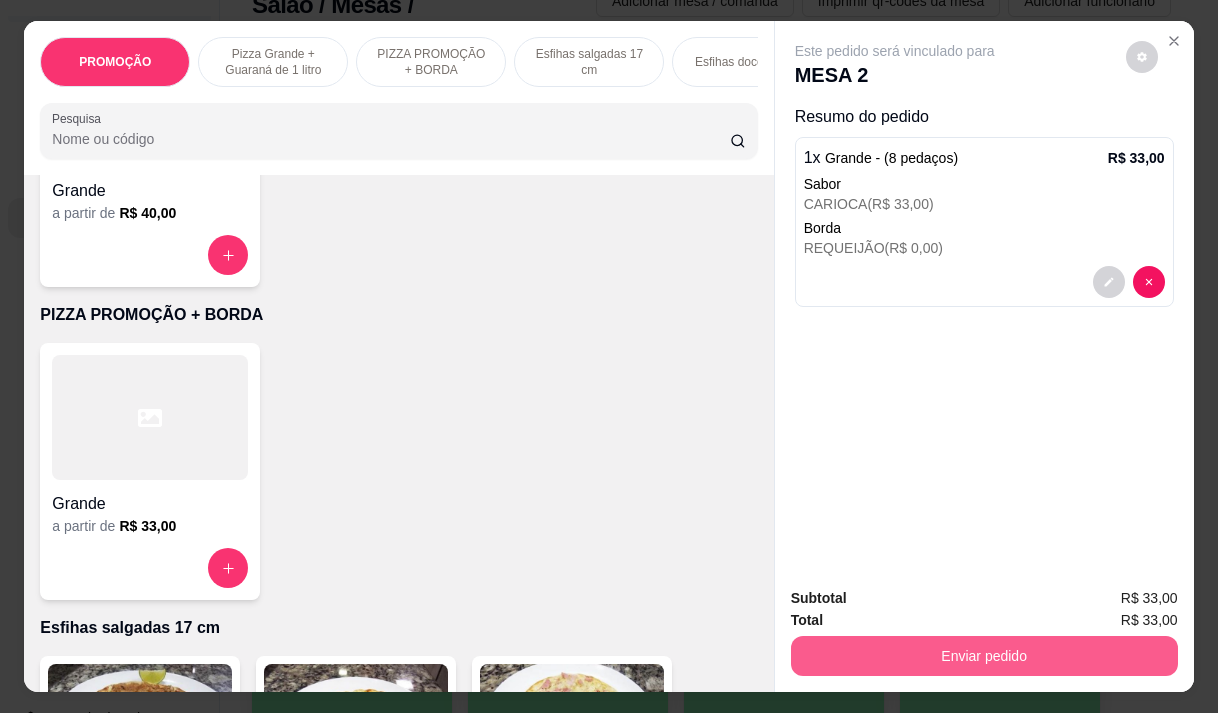 click on "Enviar pedido" at bounding box center (984, 656) 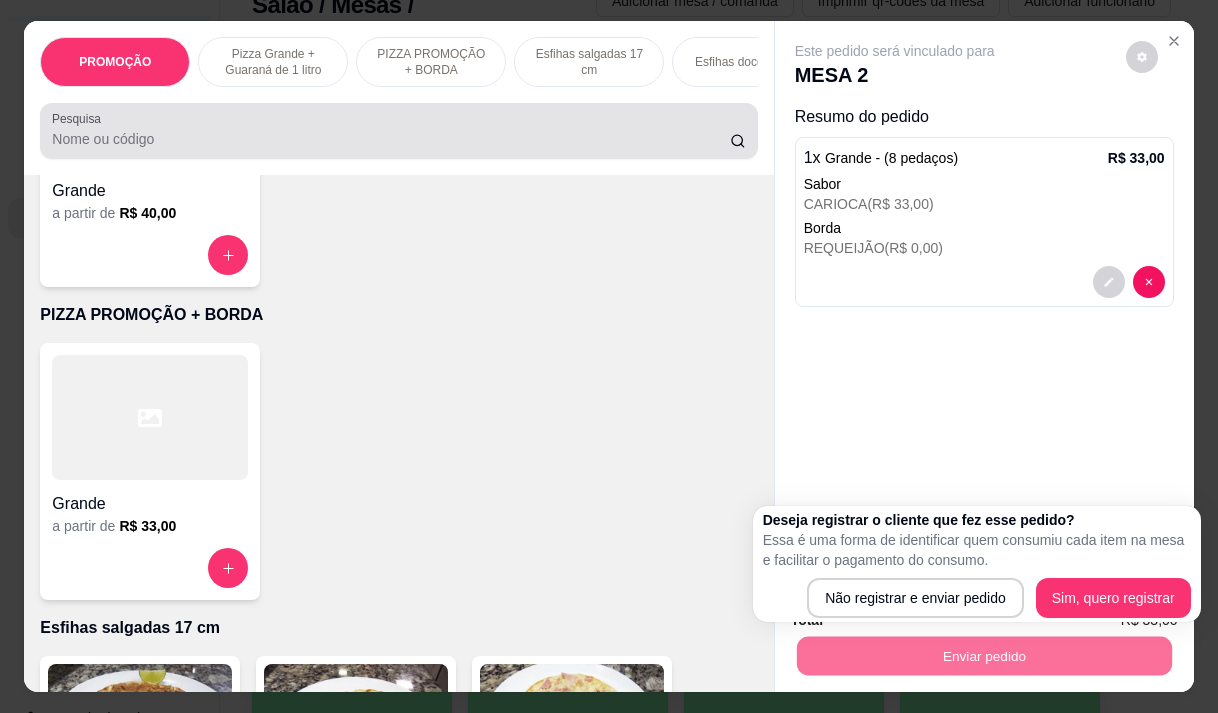 click on "Pesquisa" at bounding box center [391, 139] 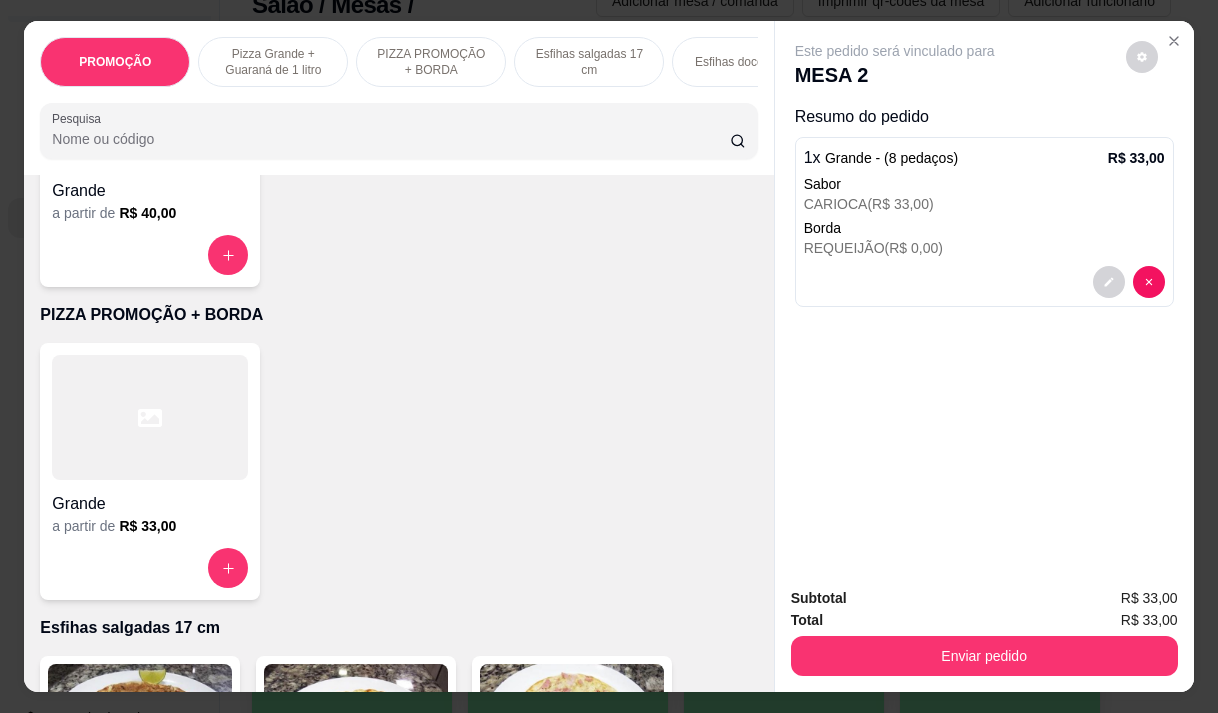 click on "Pesquisa" at bounding box center [391, 139] 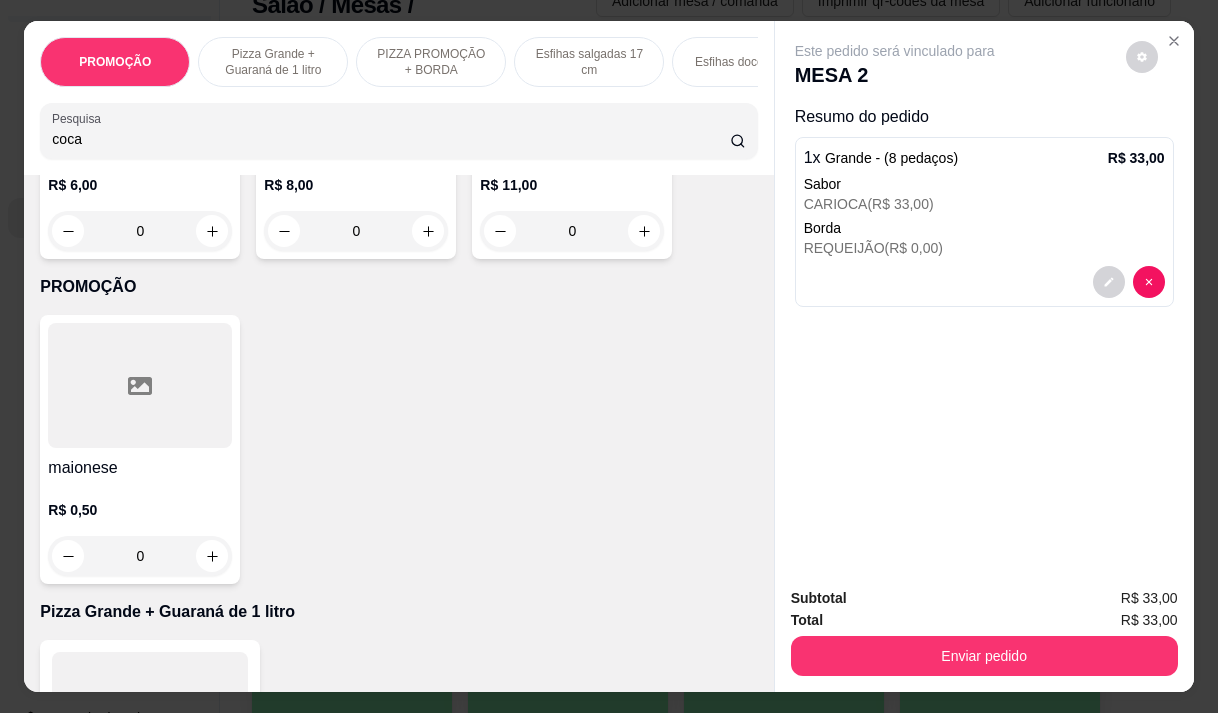 scroll, scrollTop: 1210, scrollLeft: 0, axis: vertical 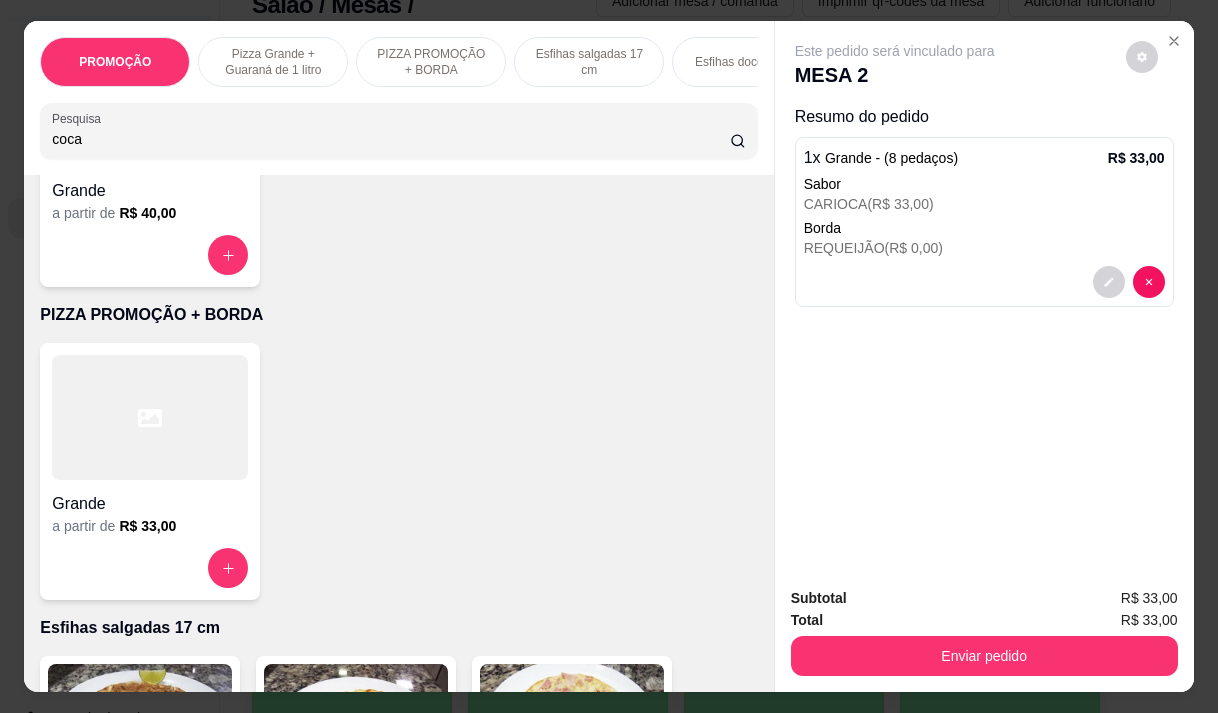 type on "coca" 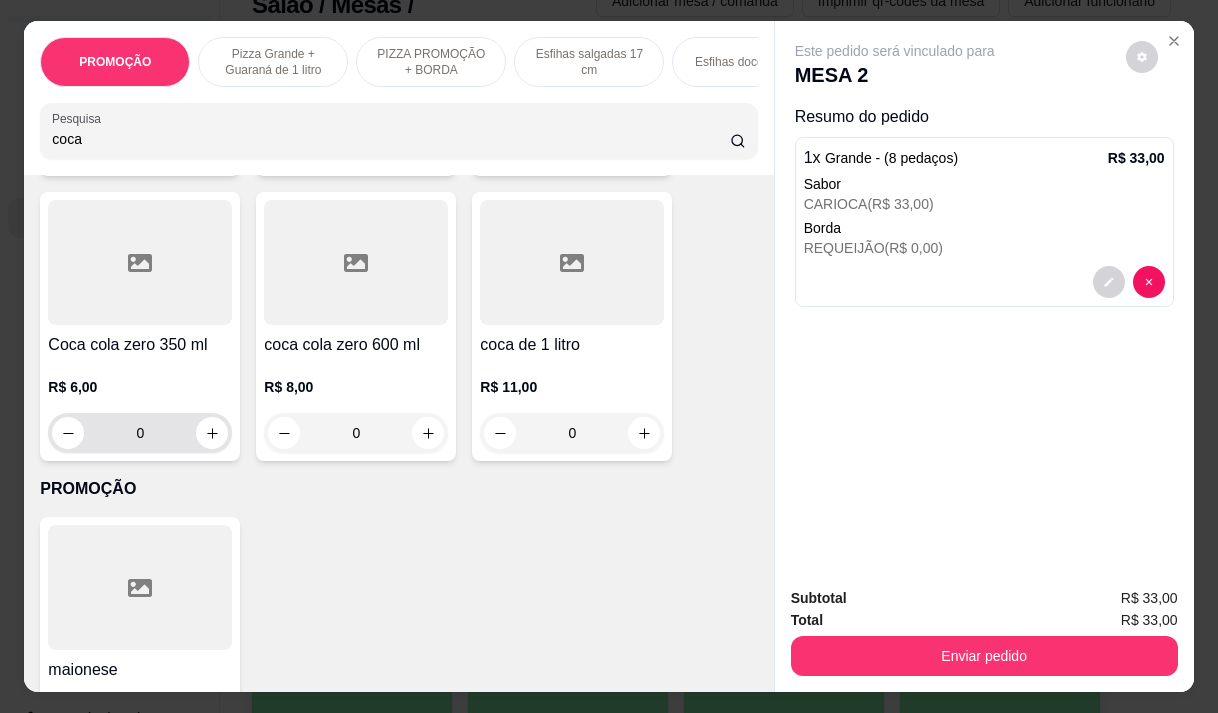 scroll, scrollTop: 400, scrollLeft: 0, axis: vertical 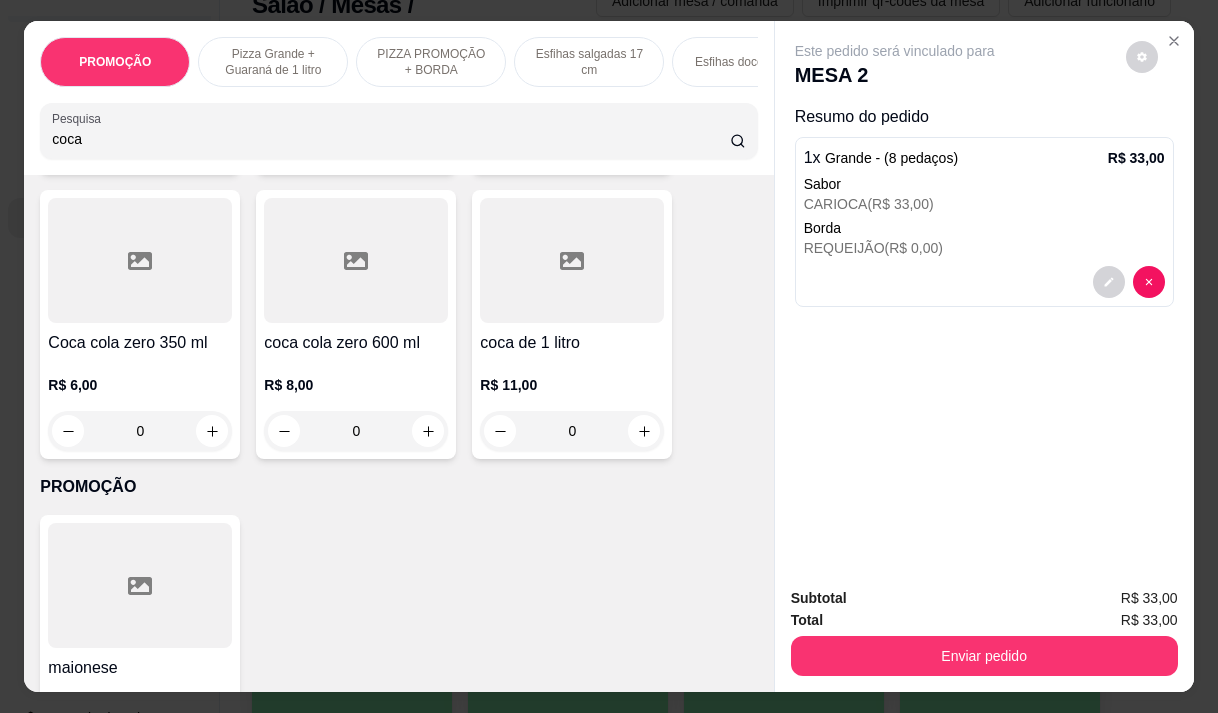 click on "R$ 6,00" at bounding box center (140, 385) 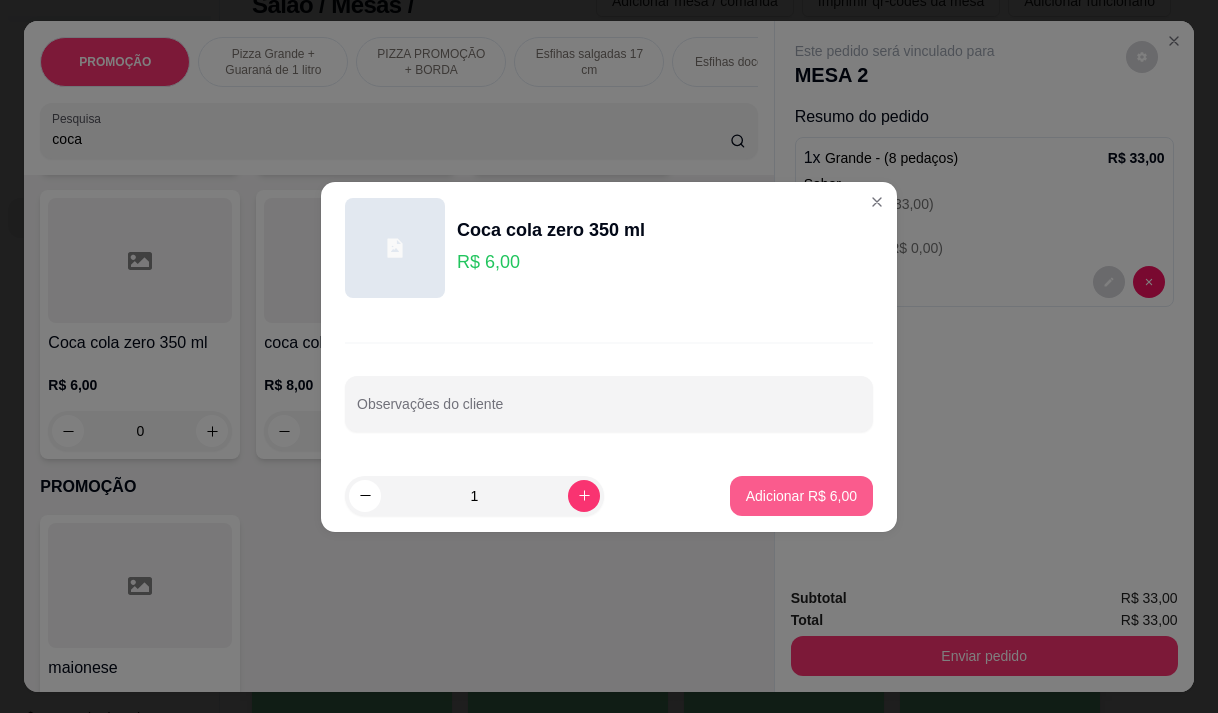 click on "Adicionar   R$ 6,00" at bounding box center [801, 496] 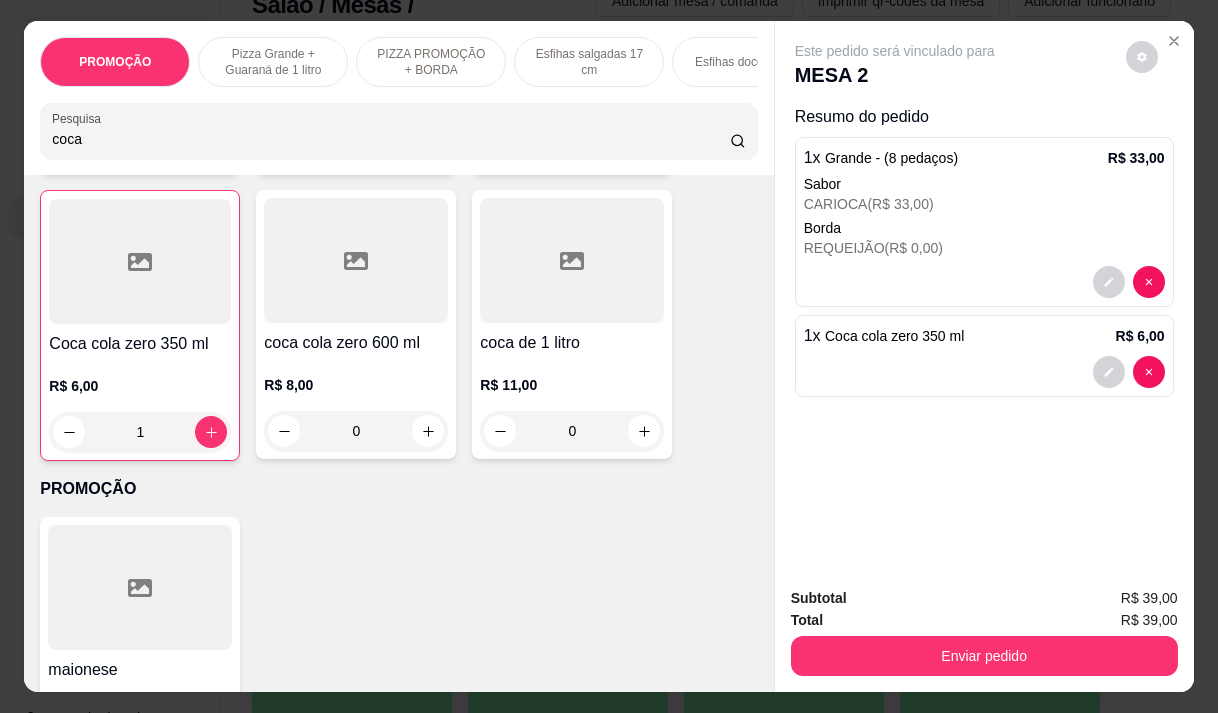 type on "1" 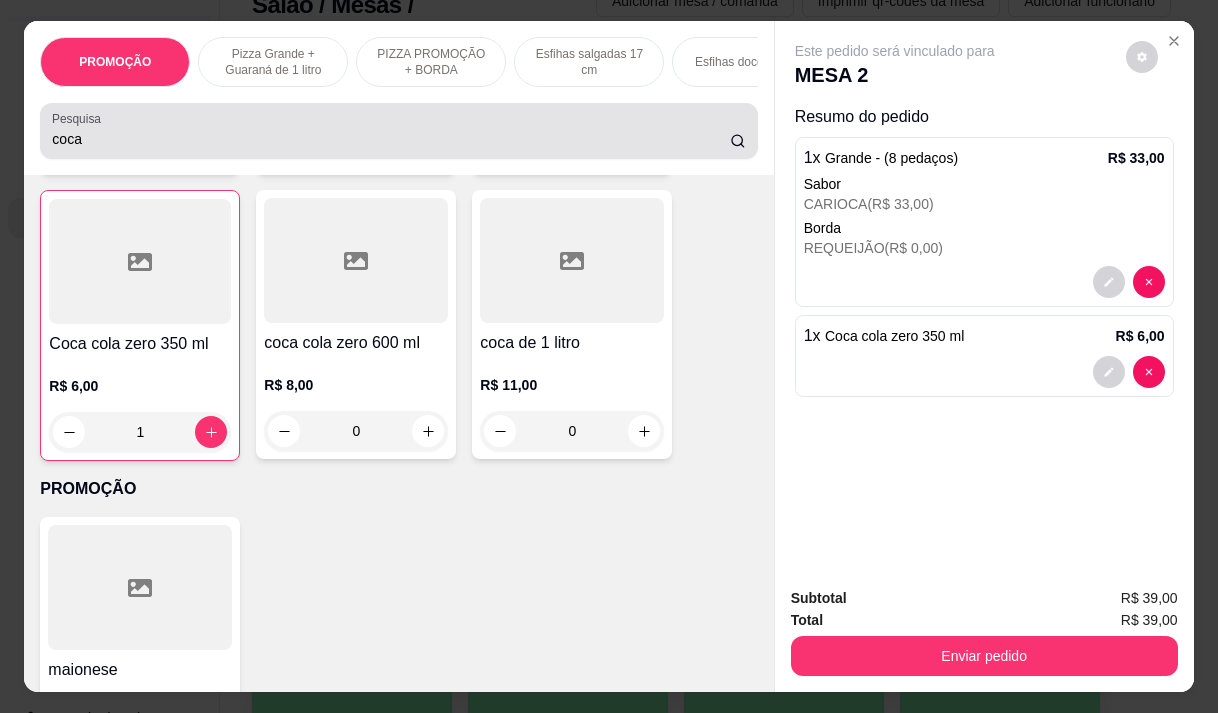 scroll, scrollTop: 839, scrollLeft: 0, axis: vertical 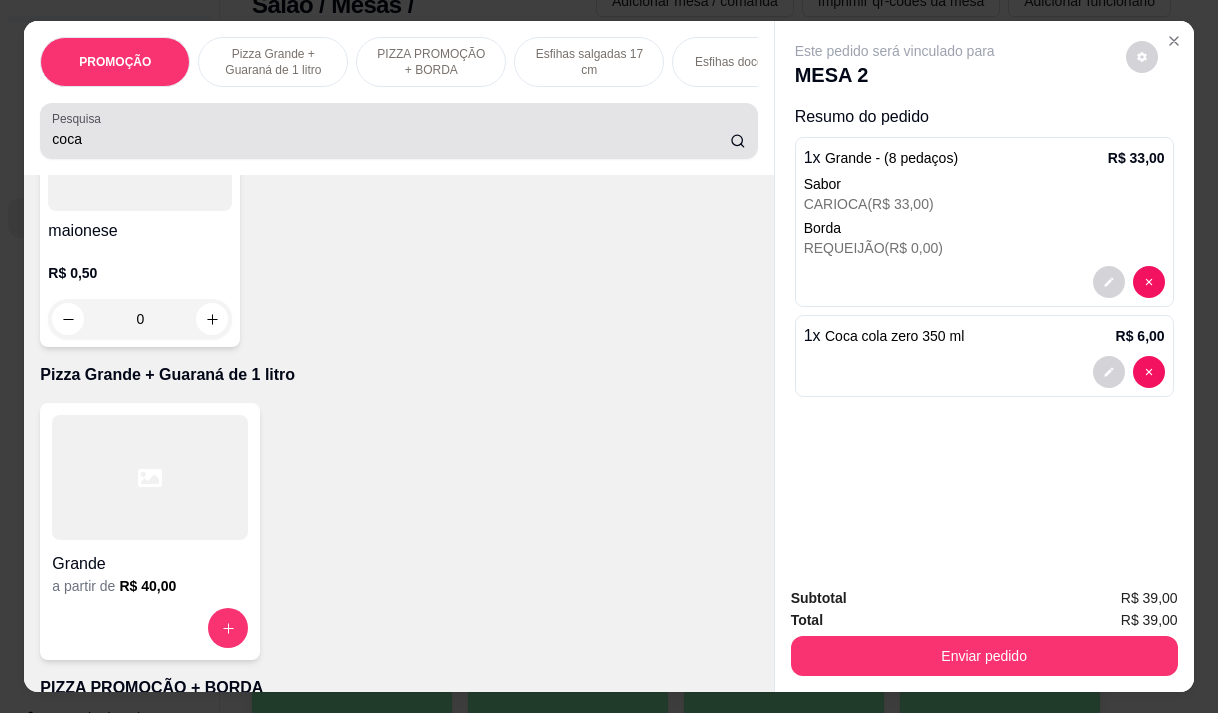 click on "coca" at bounding box center (398, 131) 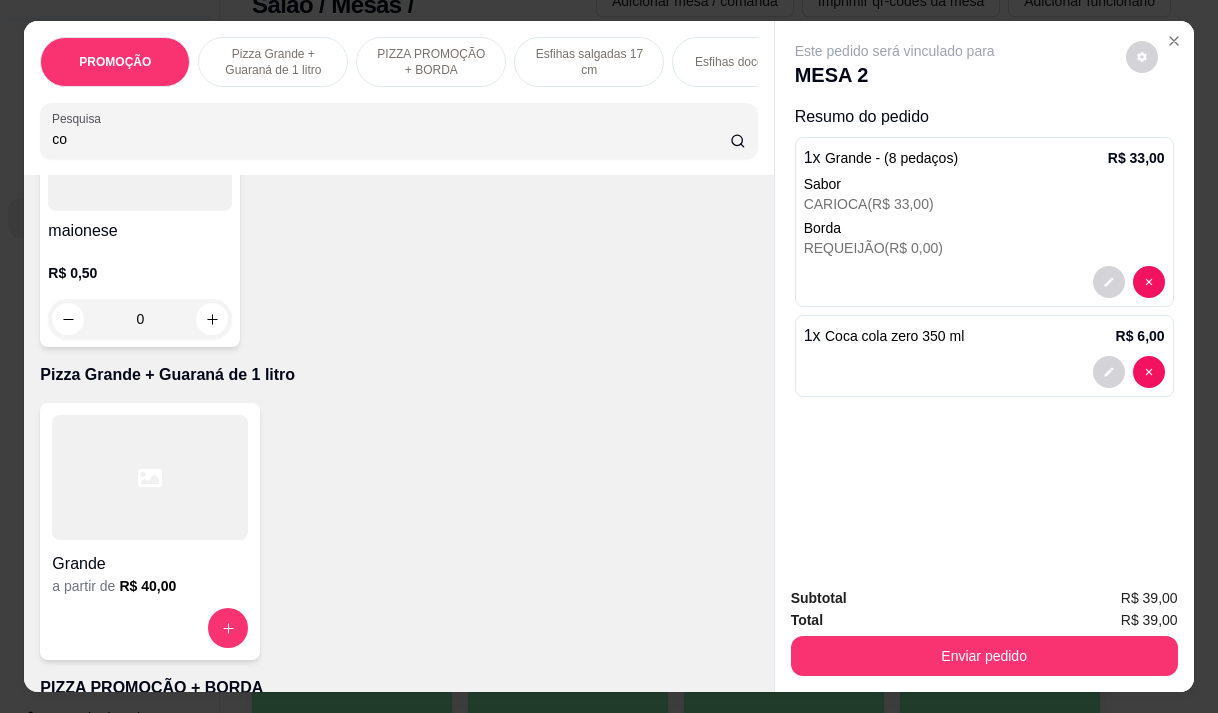 type on "c" 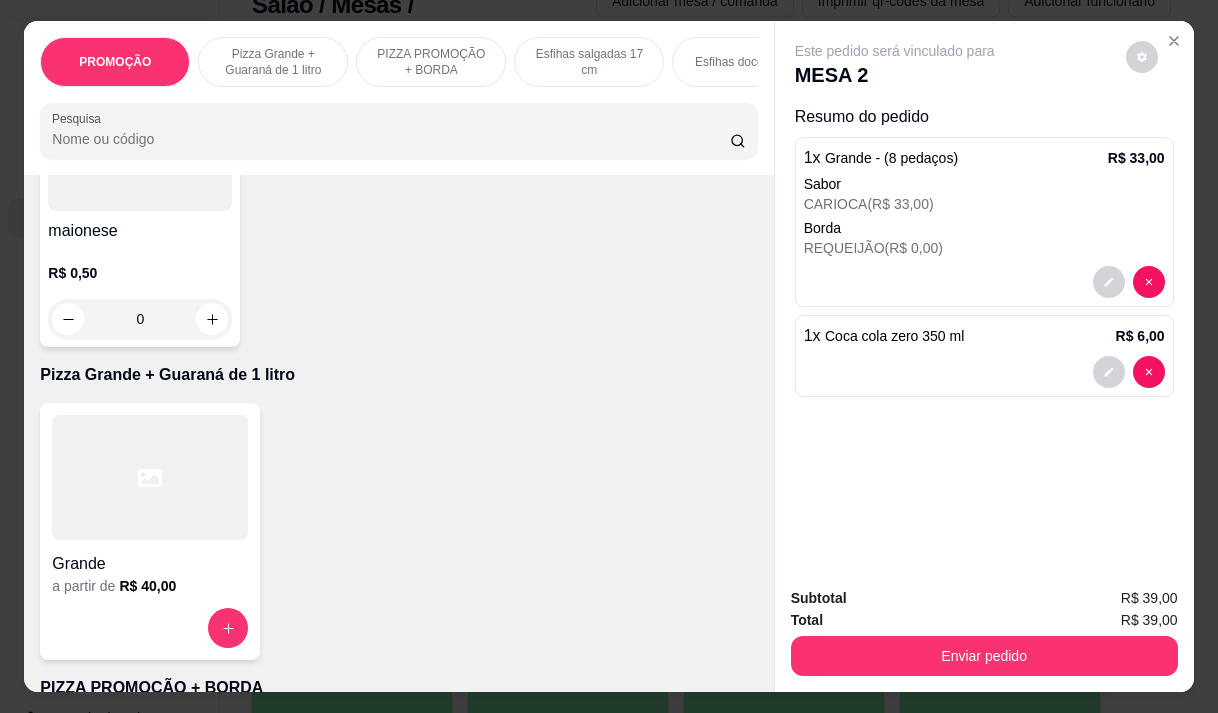 click on "Pesquisa" at bounding box center [391, 139] 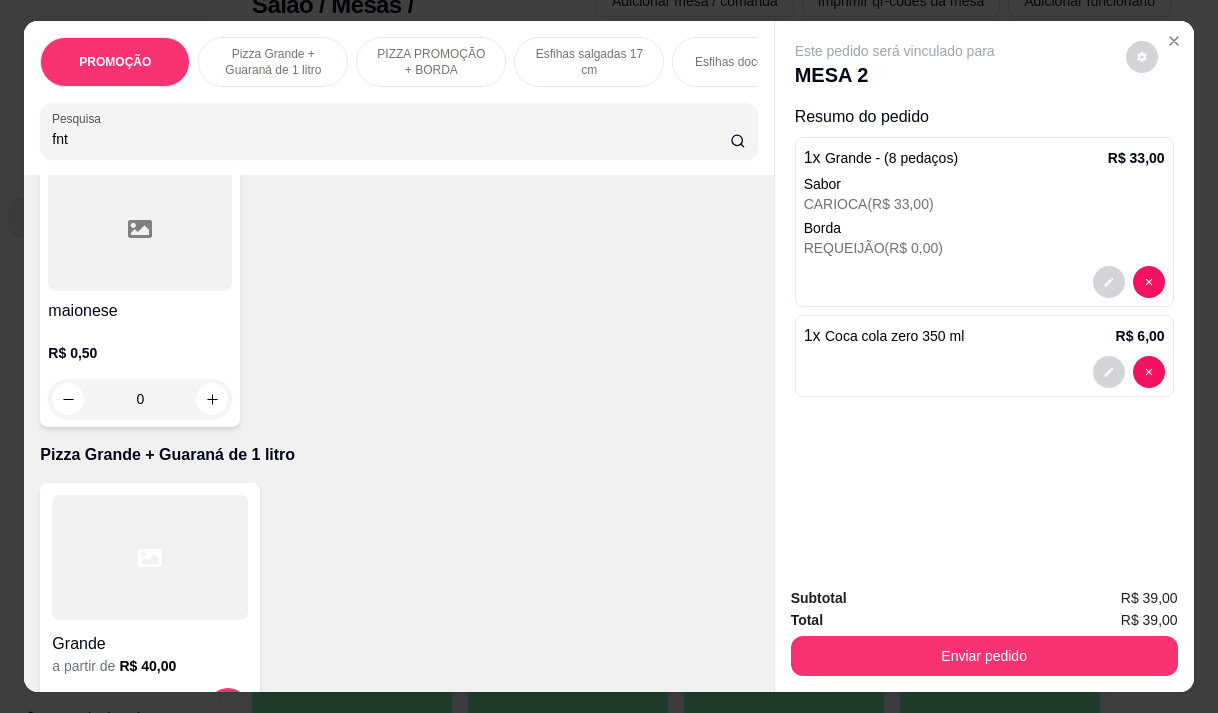 scroll, scrollTop: 307, scrollLeft: 0, axis: vertical 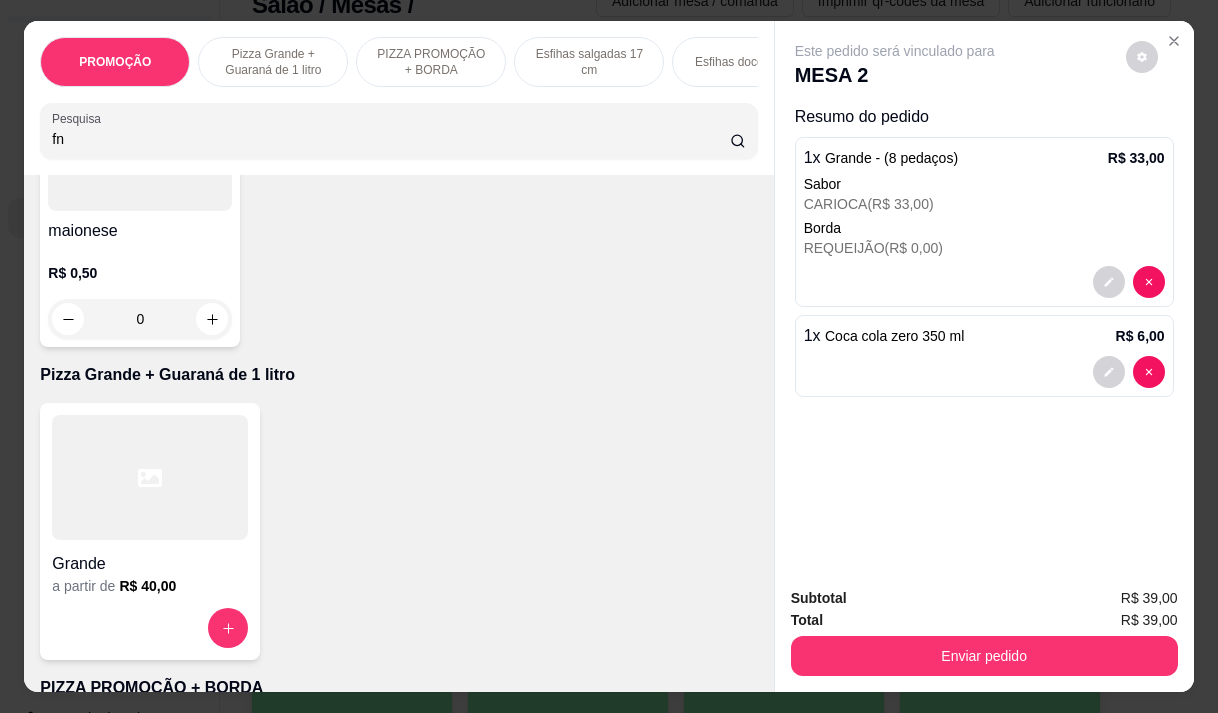 type on "f" 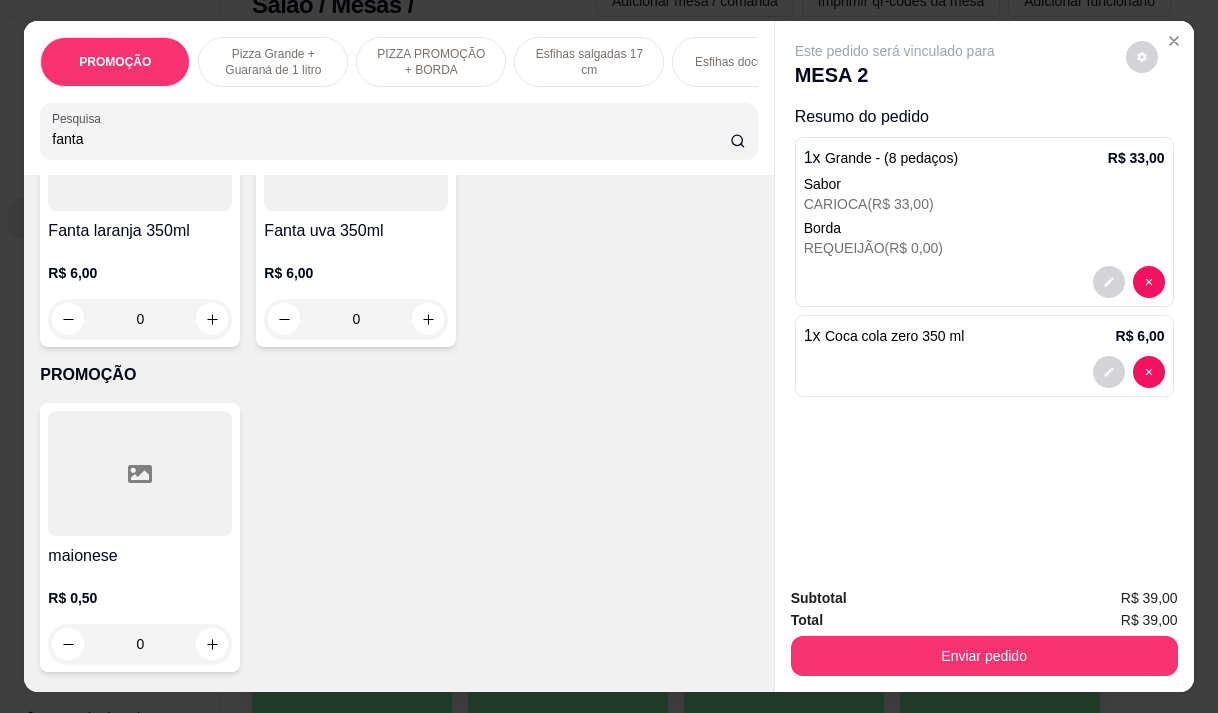 scroll, scrollTop: 552, scrollLeft: 0, axis: vertical 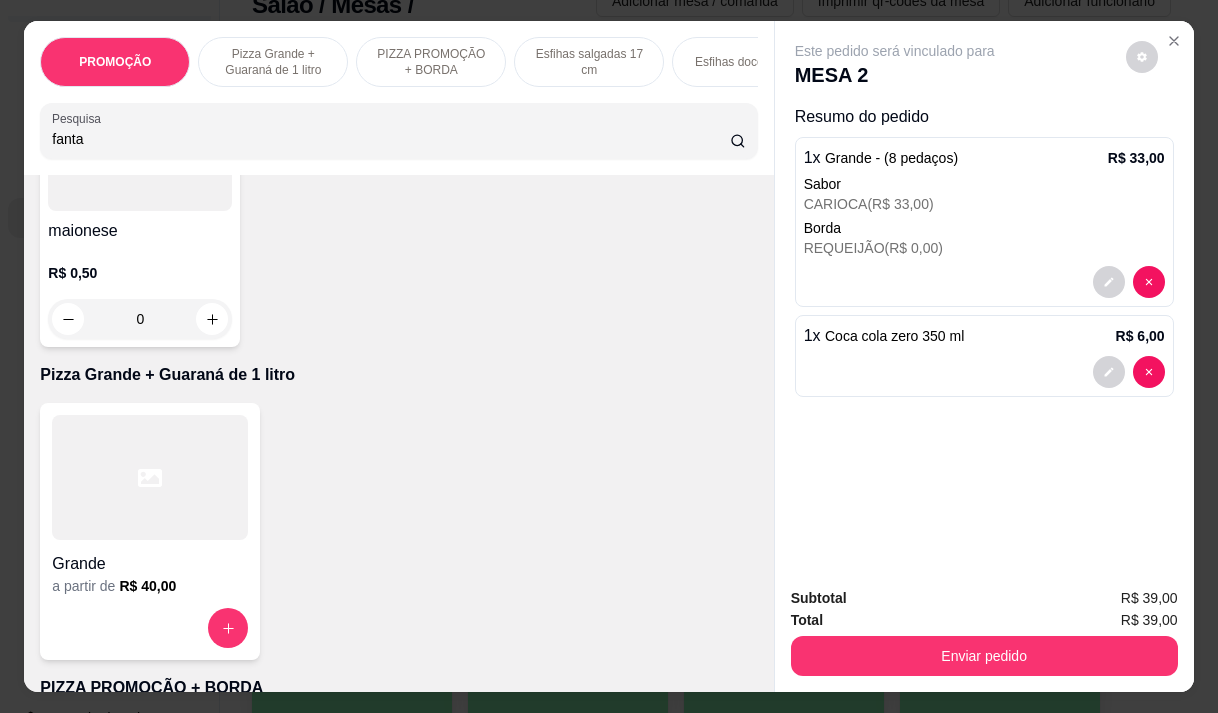 type on "fanta" 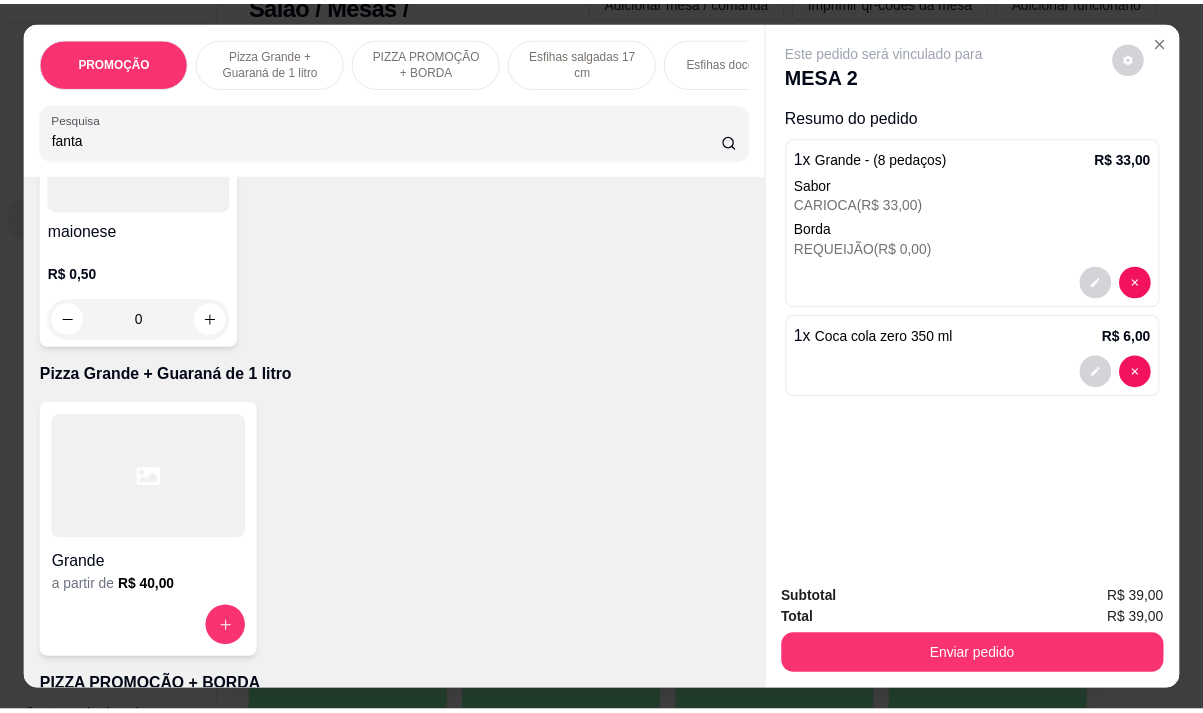 scroll, scrollTop: 0, scrollLeft: 0, axis: both 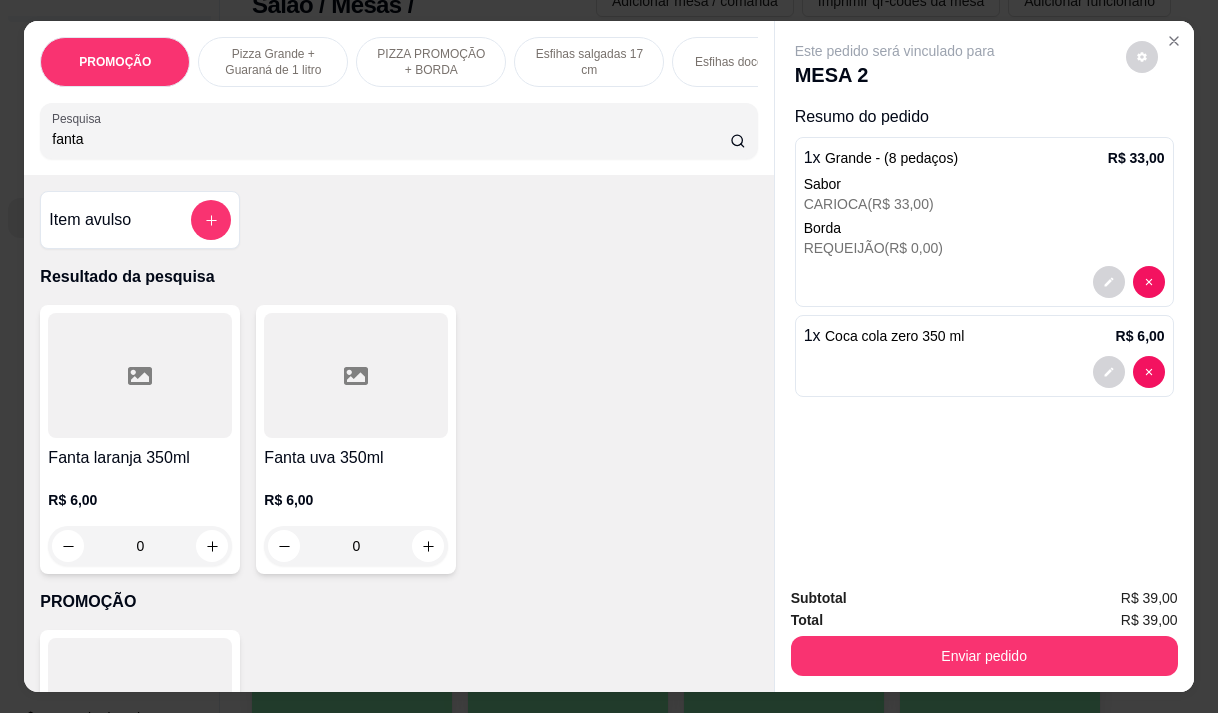 click on "R$ 6,00 0" at bounding box center [140, 518] 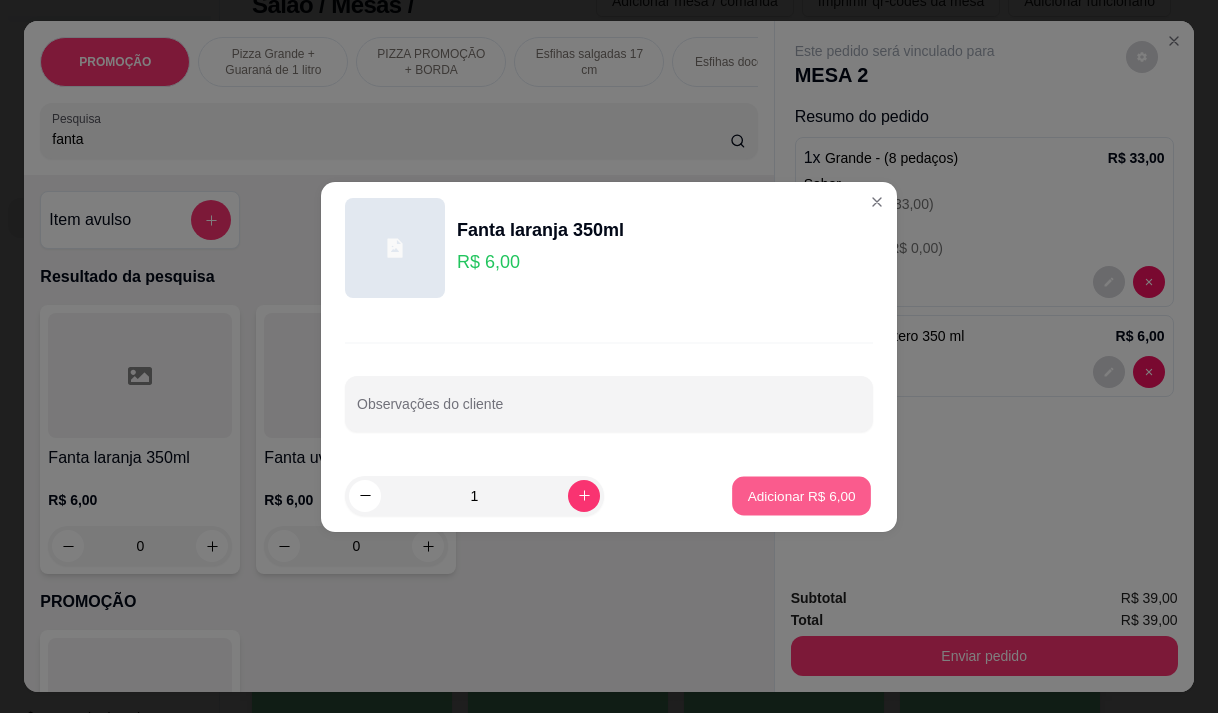 click on "Adicionar   R$ 6,00" at bounding box center [801, 495] 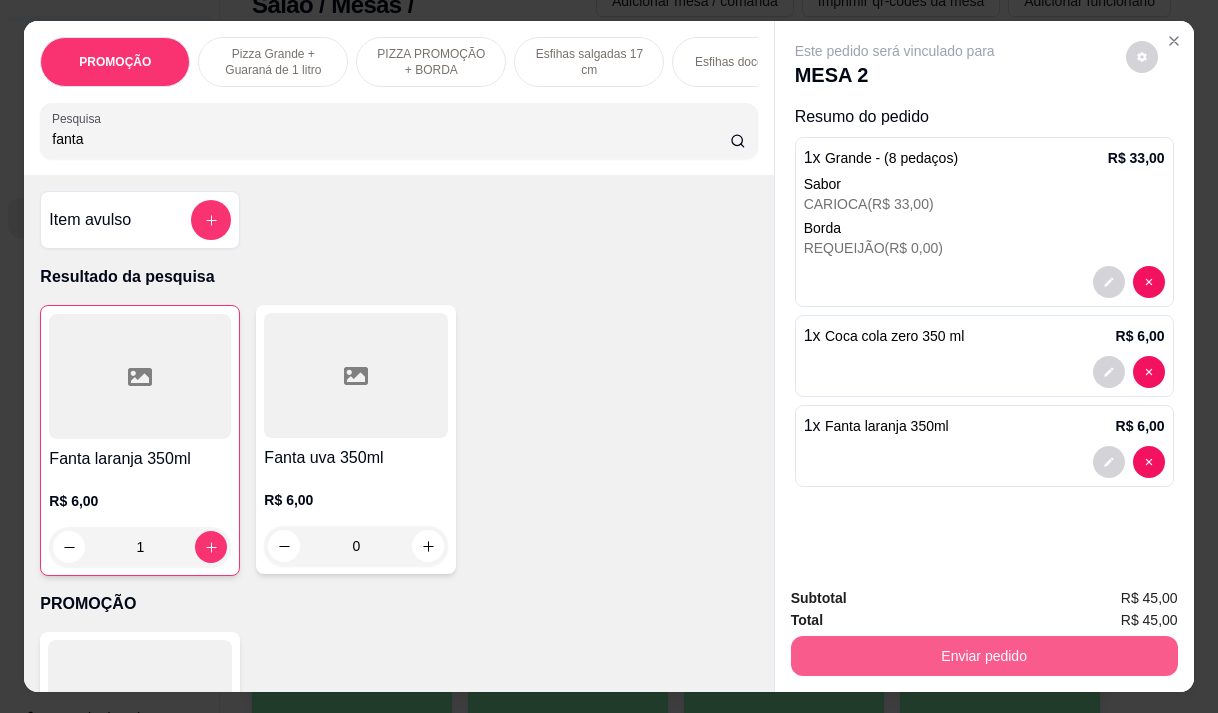 click on "Enviar pedido" at bounding box center [984, 656] 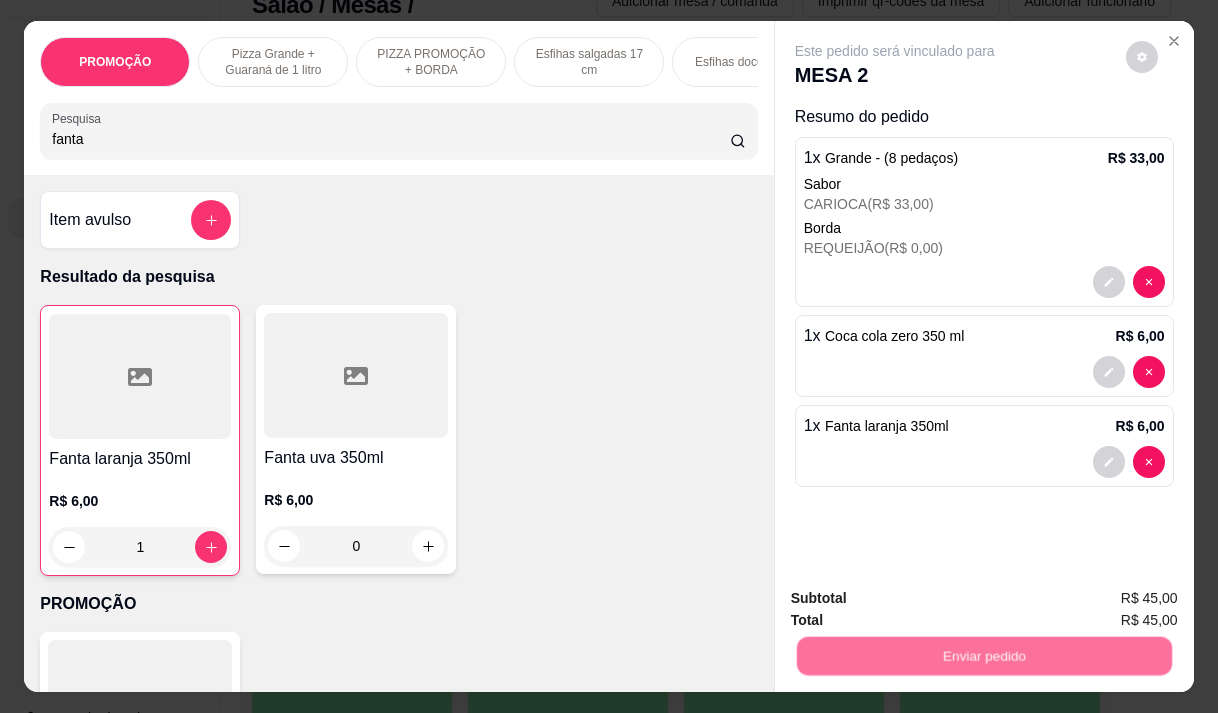 click on "Não registrar e enviar pedido" at bounding box center (918, 599) 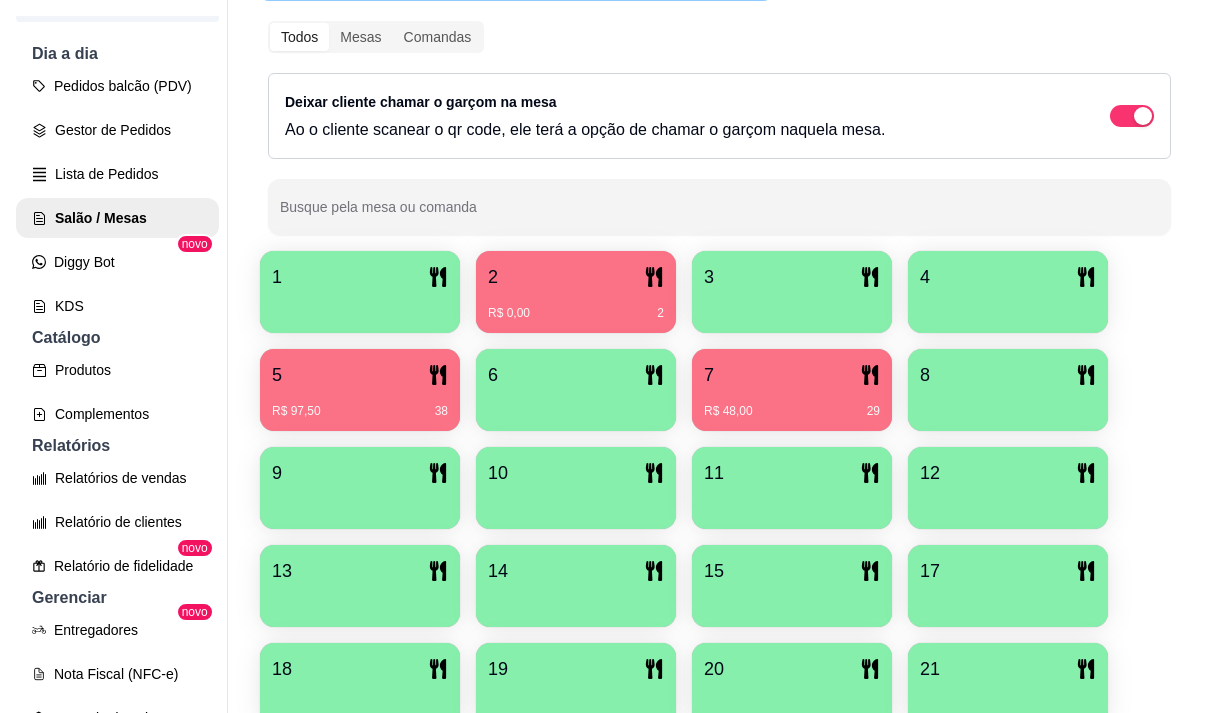 scroll, scrollTop: 239, scrollLeft: 0, axis: vertical 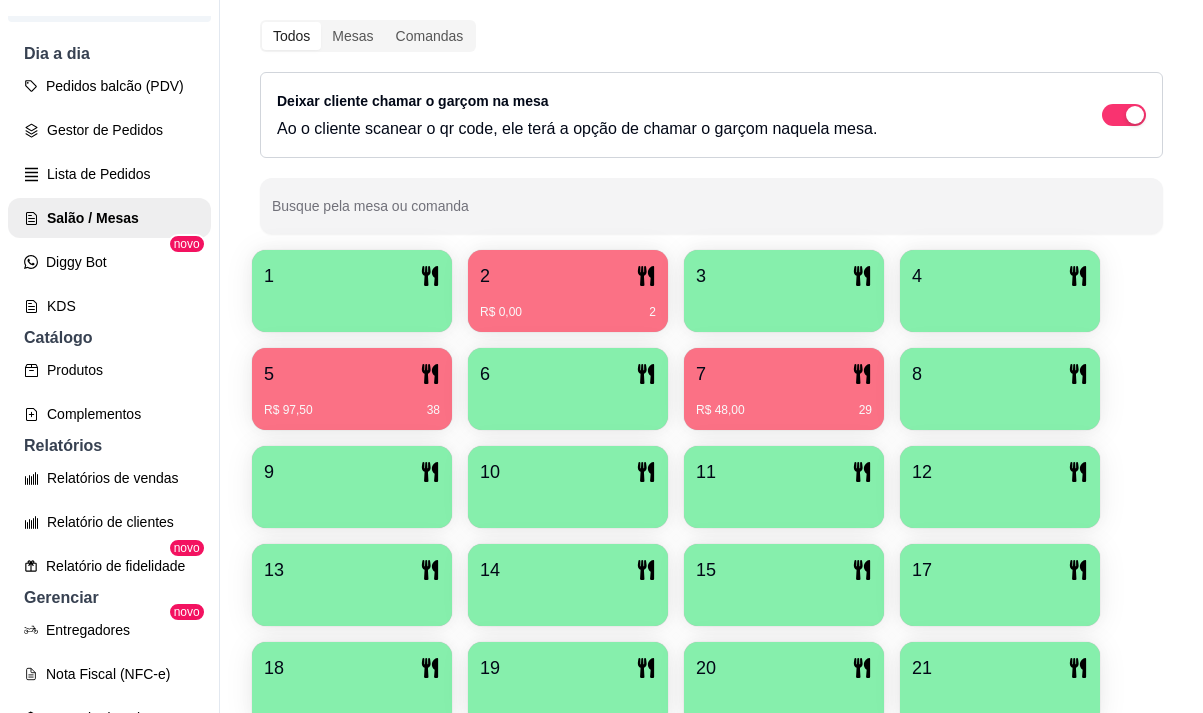 click on "2" at bounding box center (568, 276) 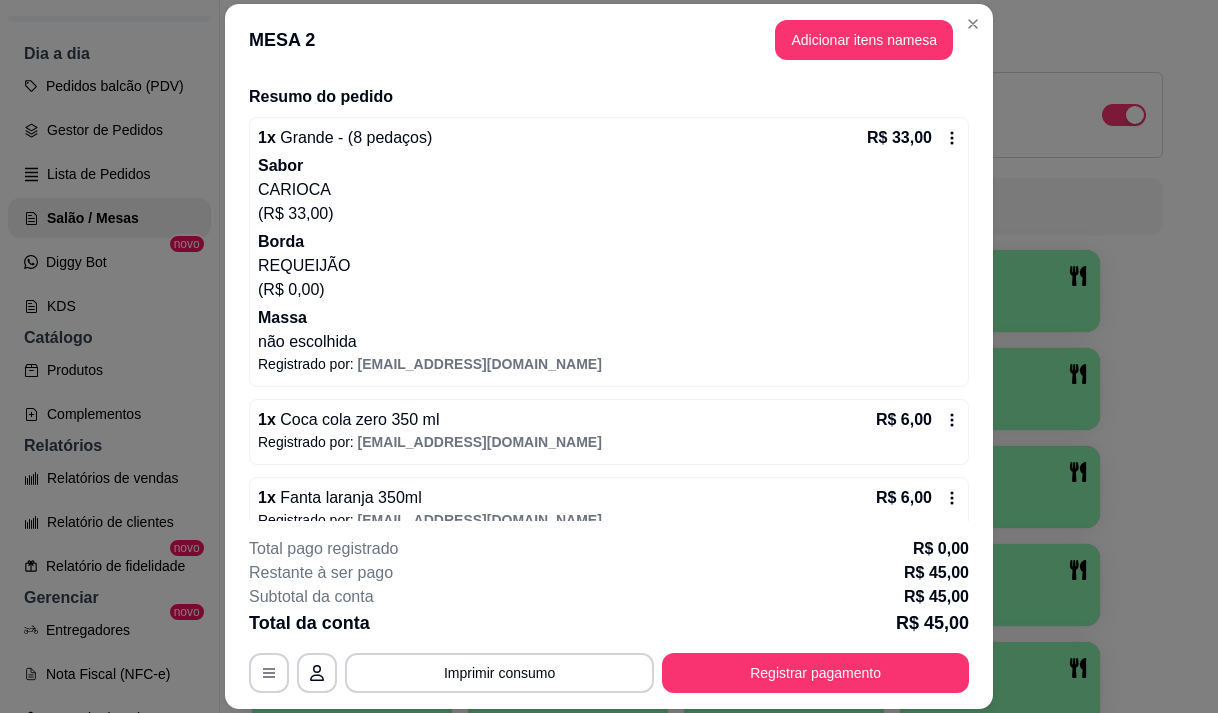 scroll, scrollTop: 177, scrollLeft: 0, axis: vertical 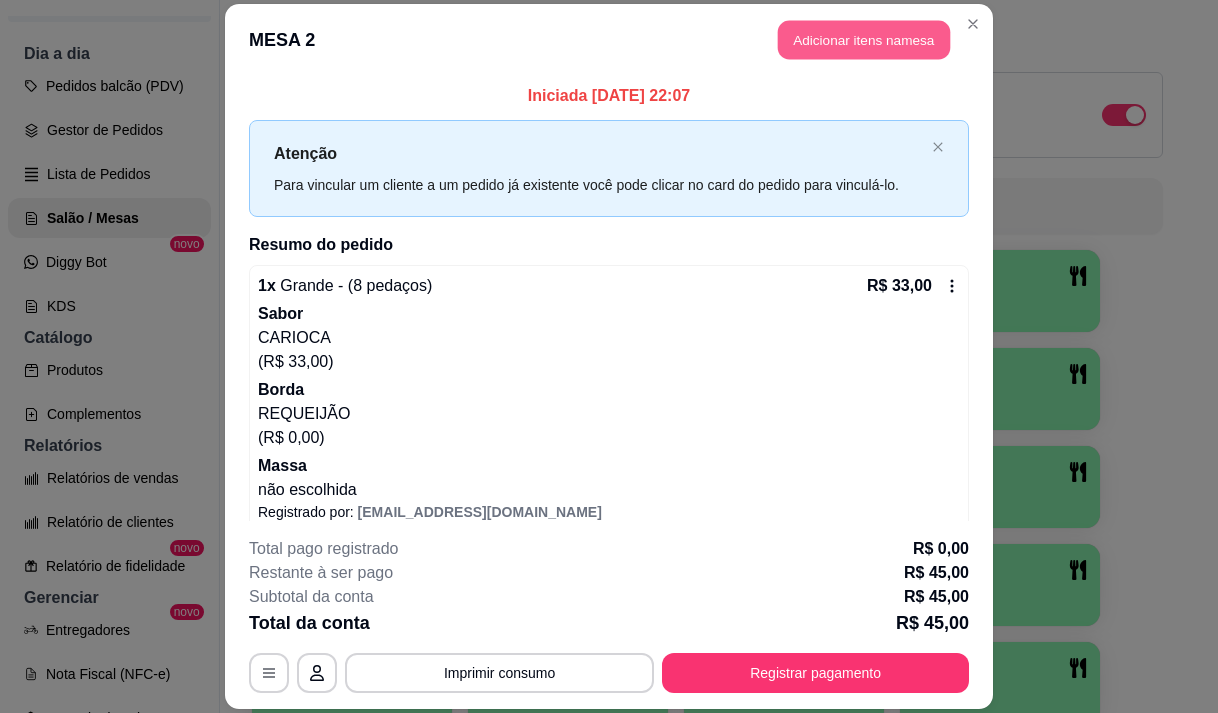 click on "Adicionar itens na  mesa" at bounding box center (864, 39) 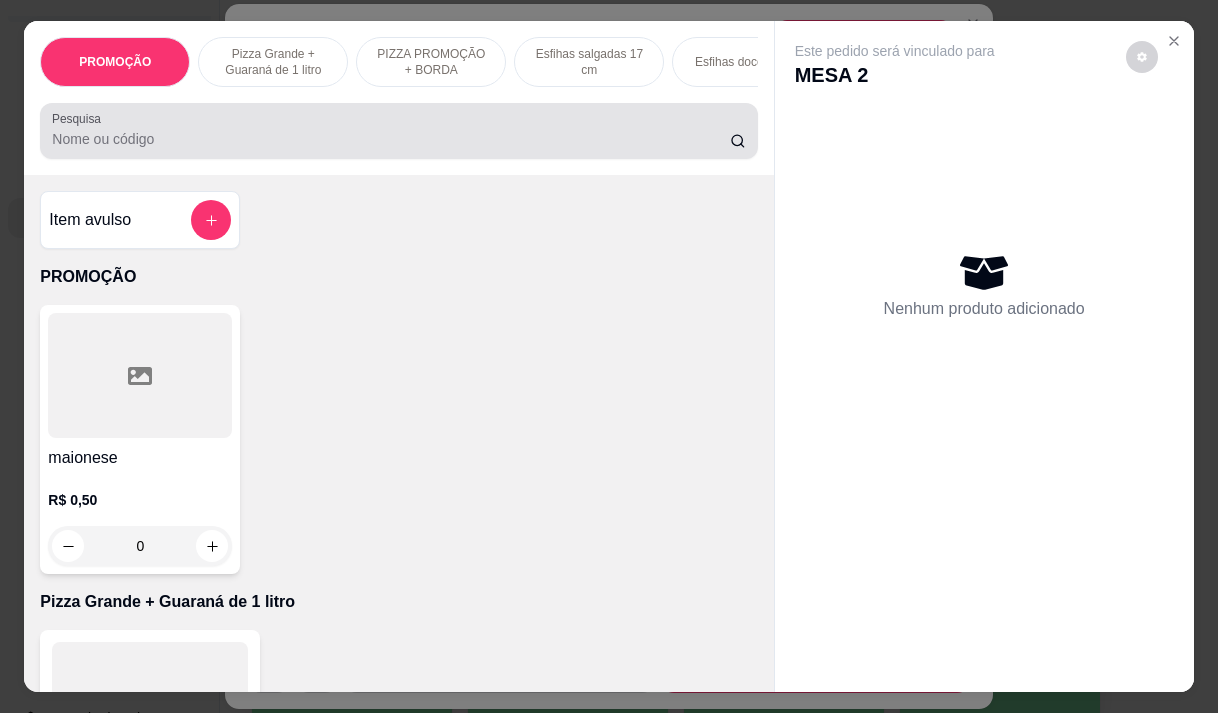 click at bounding box center [398, 131] 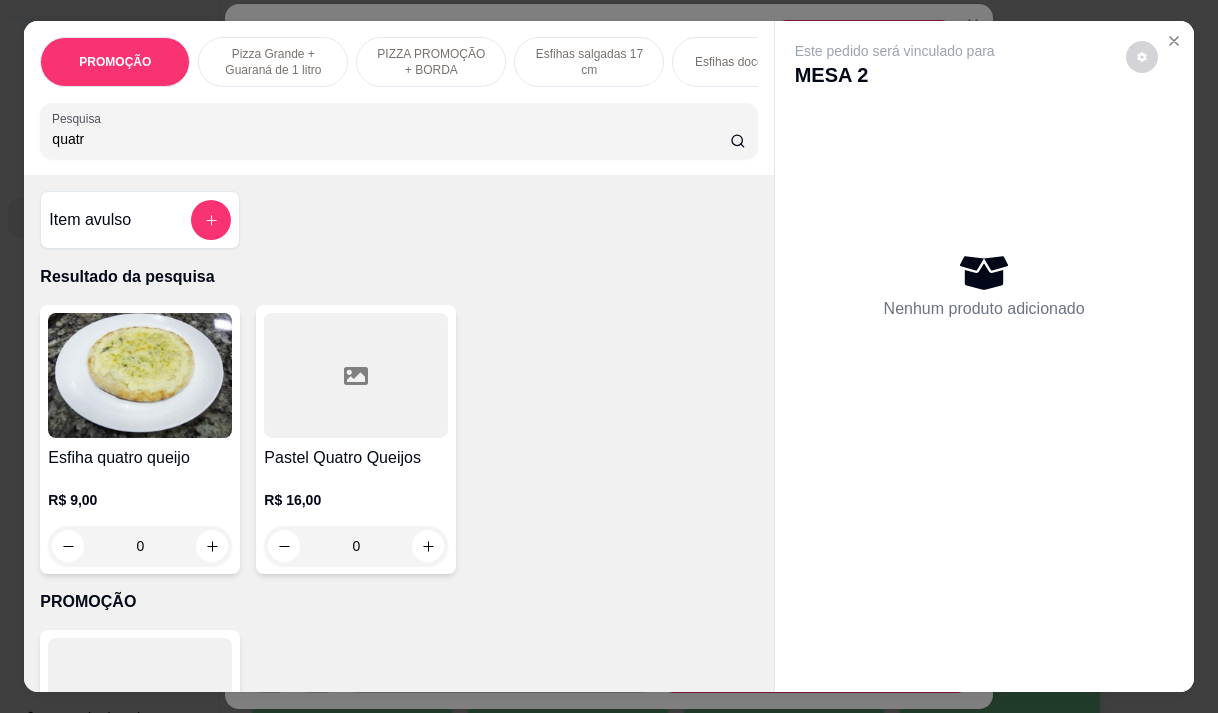 type on "quatr" 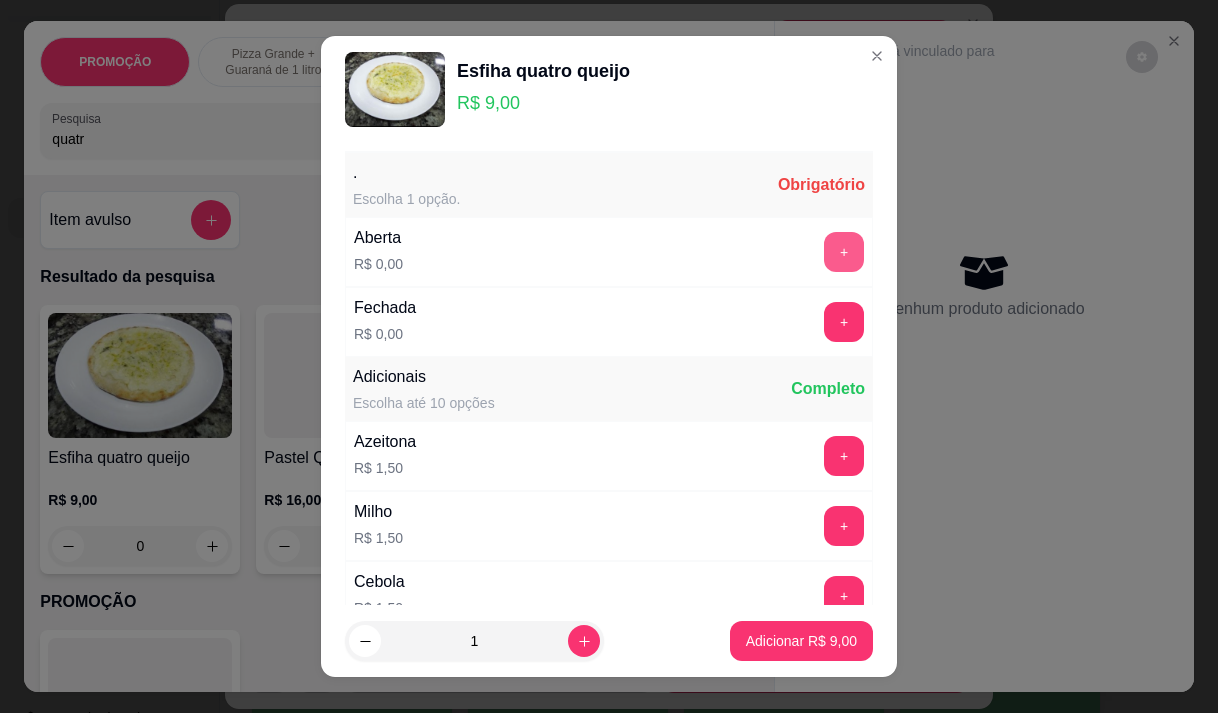 click on "+" at bounding box center (844, 252) 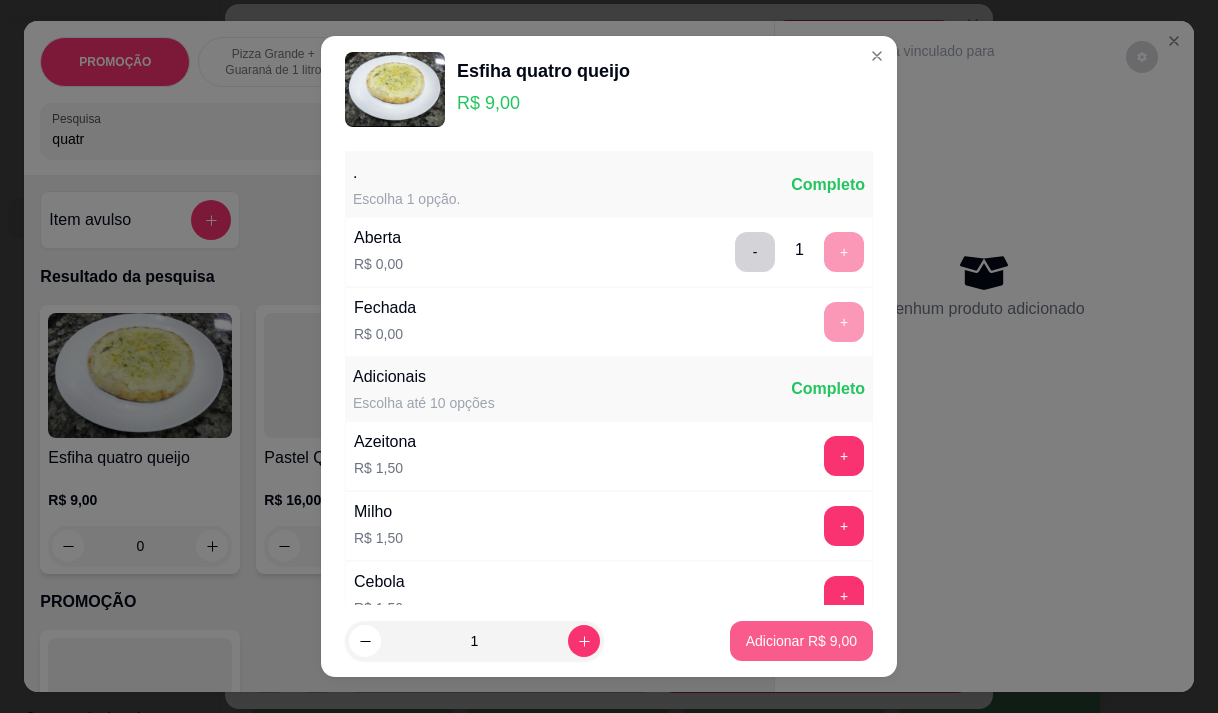 click on "Adicionar   R$ 9,00" at bounding box center (801, 641) 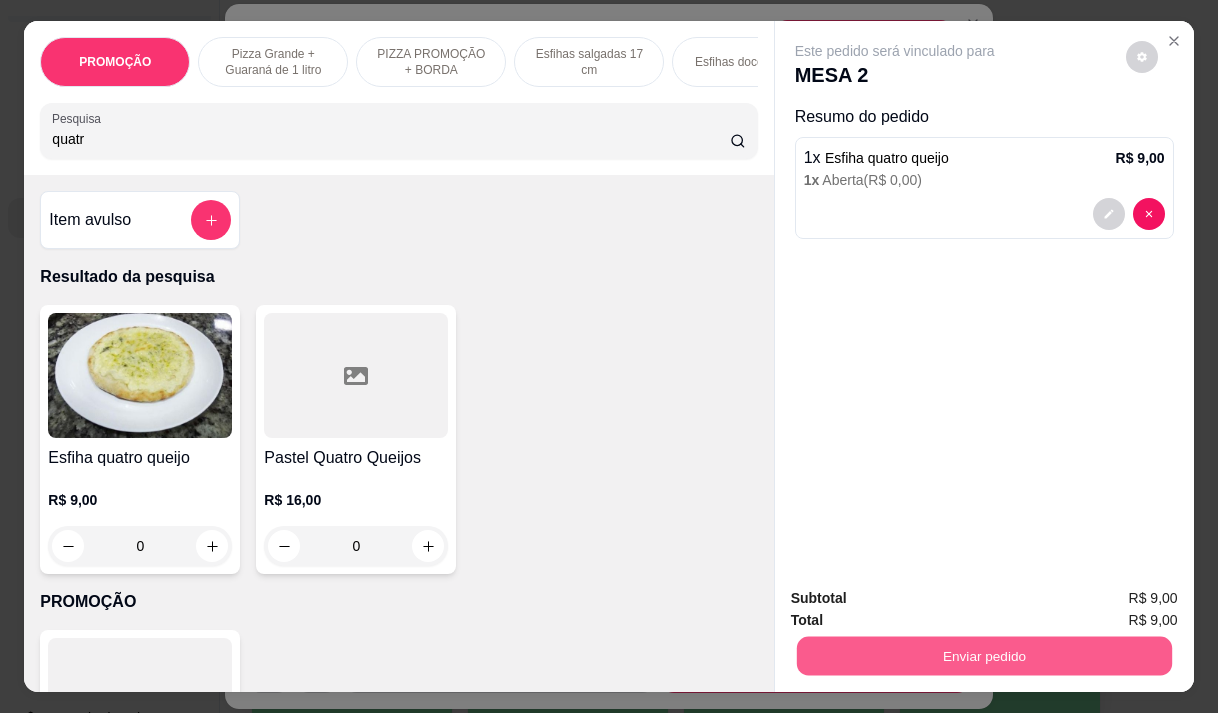 click on "Enviar pedido" at bounding box center (983, 655) 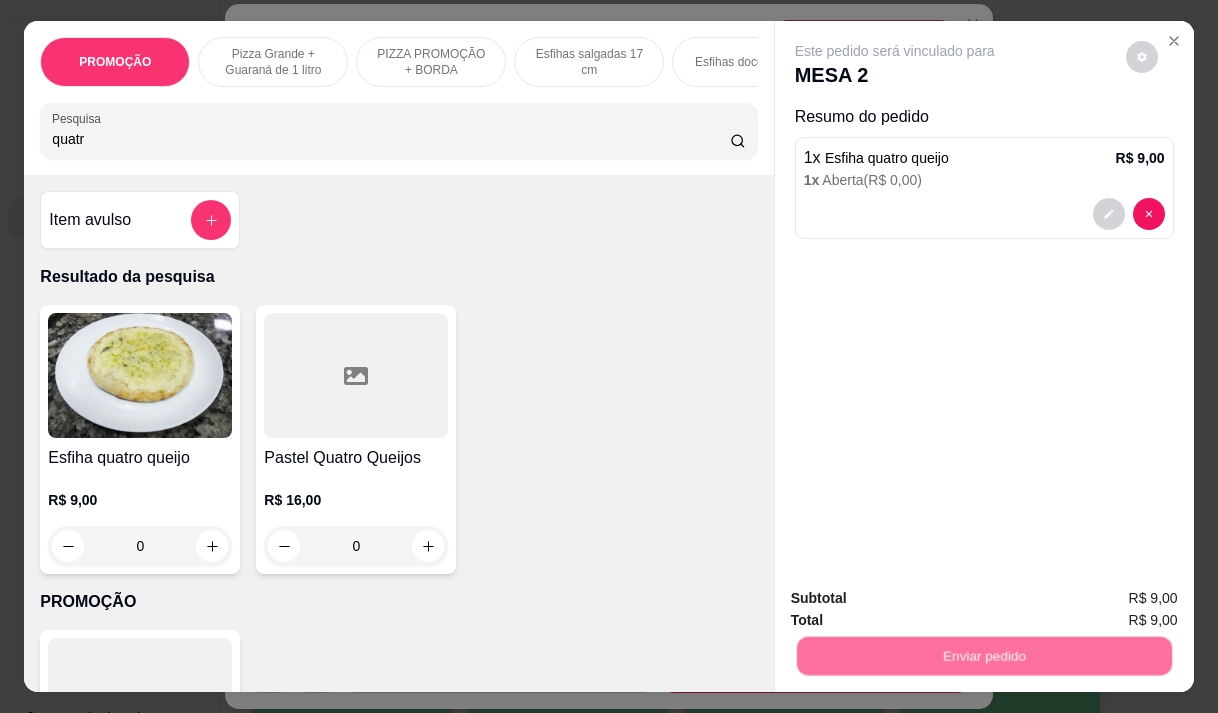 click on "Não registrar e enviar pedido" at bounding box center [918, 598] 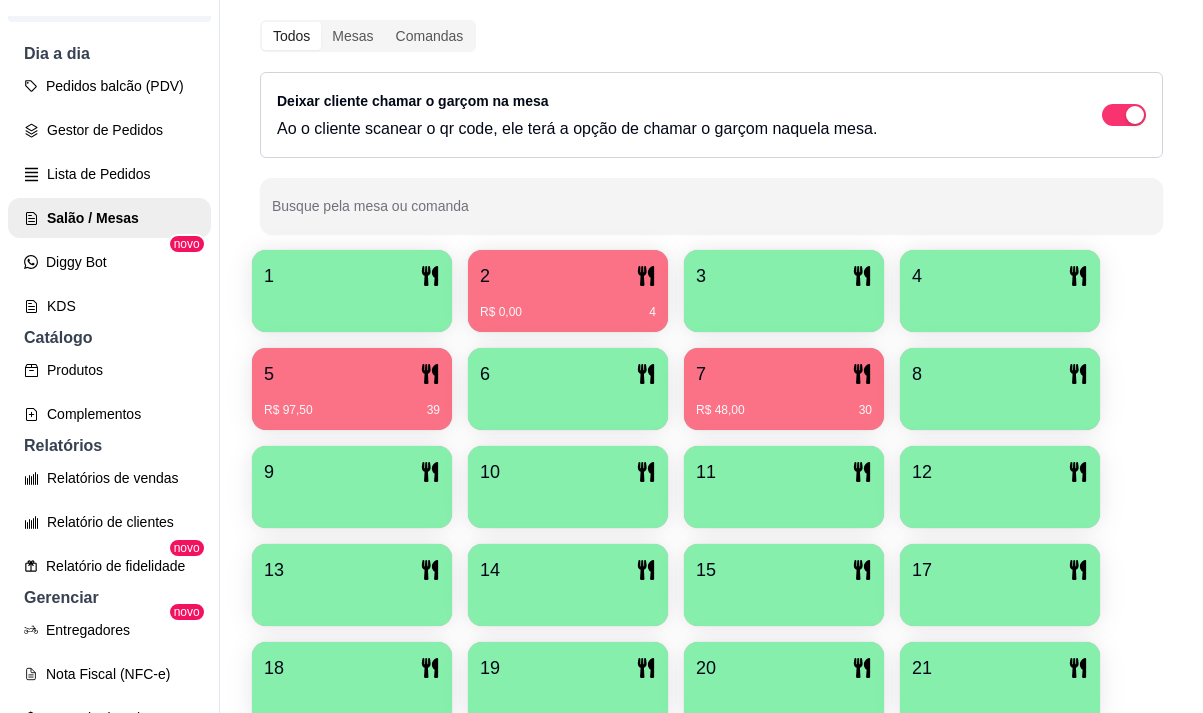 click on "R$ 97,50 39" at bounding box center [352, 410] 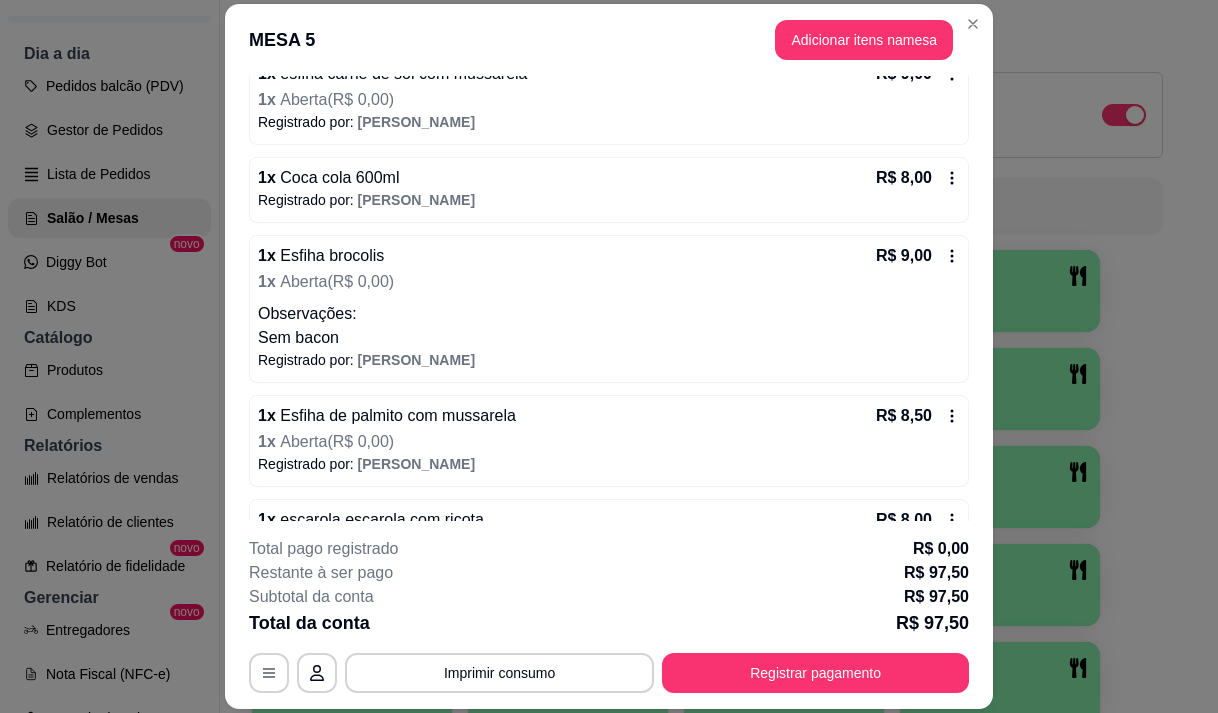 scroll, scrollTop: 700, scrollLeft: 0, axis: vertical 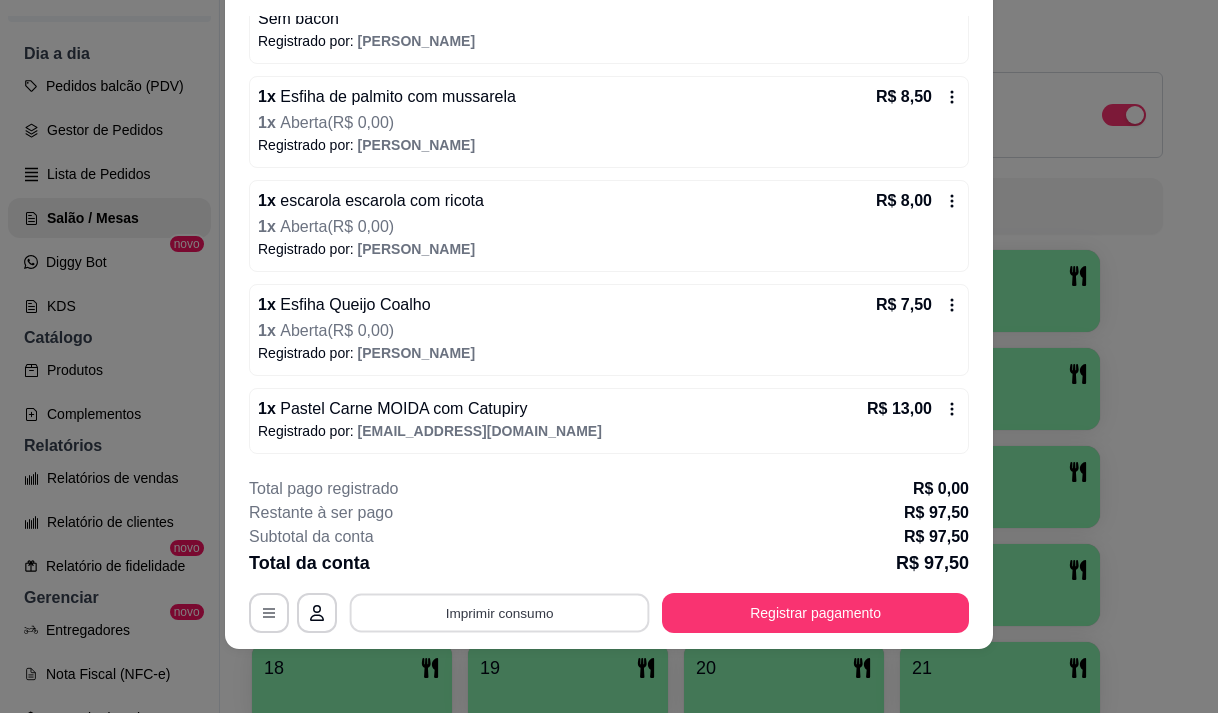 click on "Imprimir consumo" at bounding box center (500, 613) 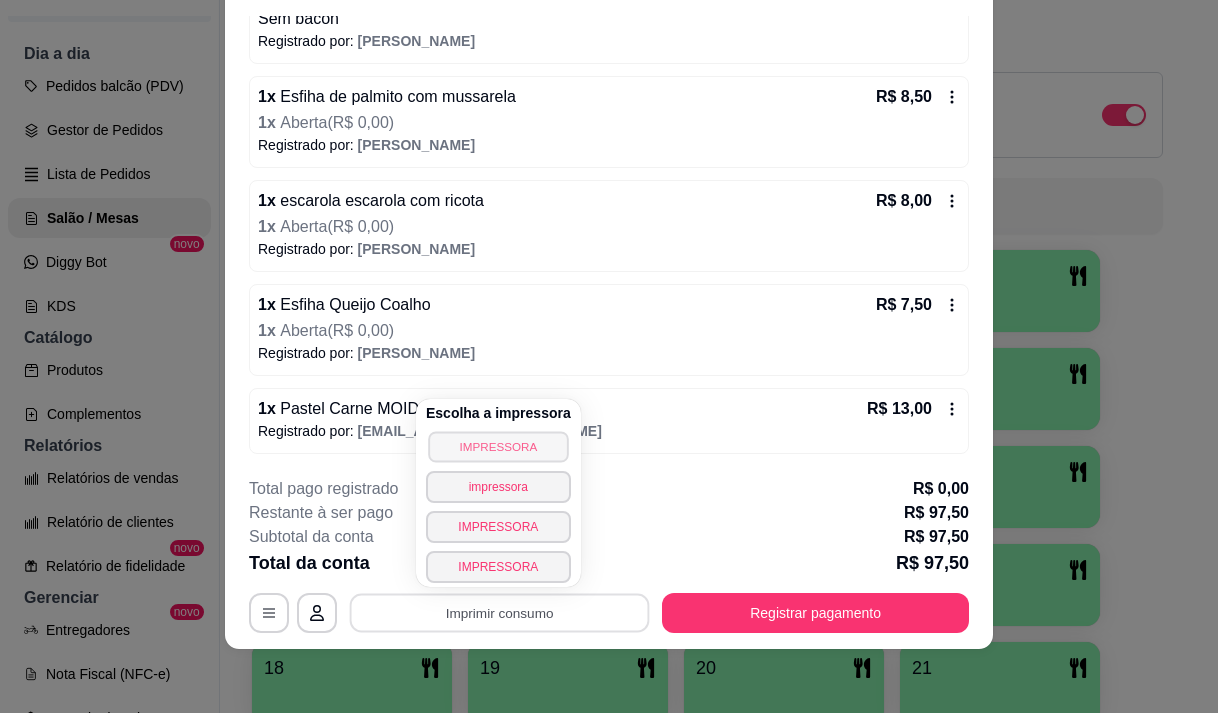 click on "IMPRESSORA" at bounding box center (498, 446) 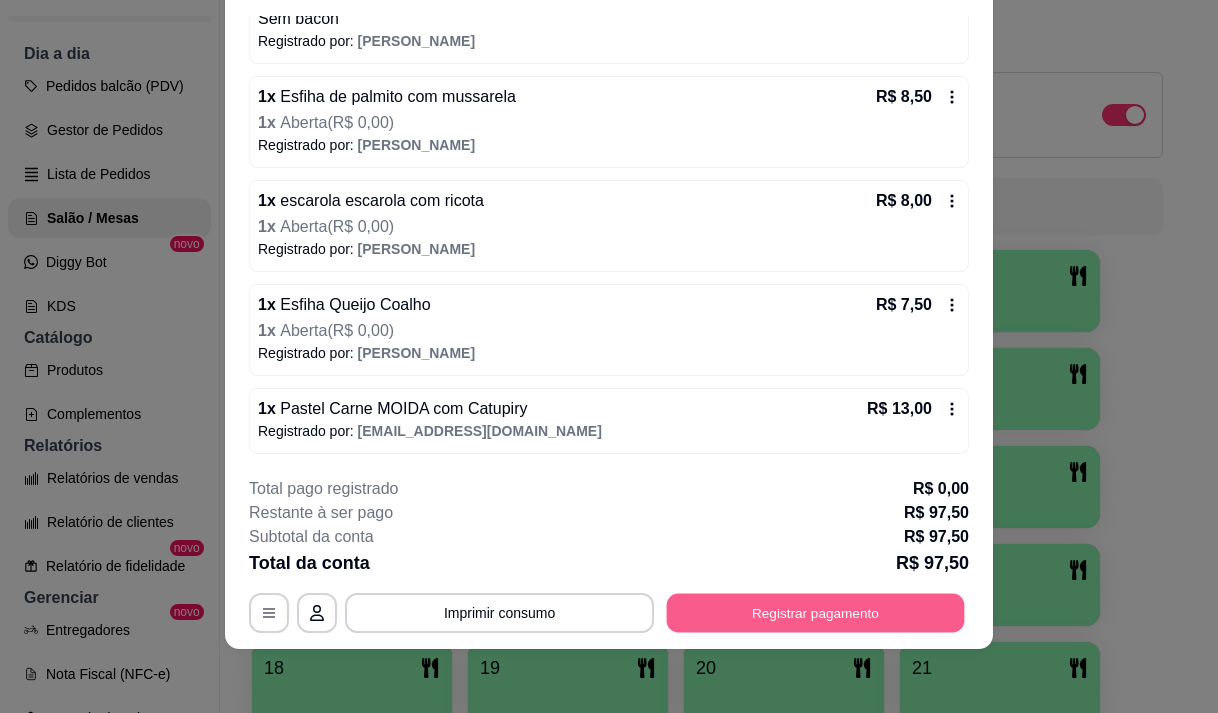 click on "Registrar pagamento" at bounding box center (816, 613) 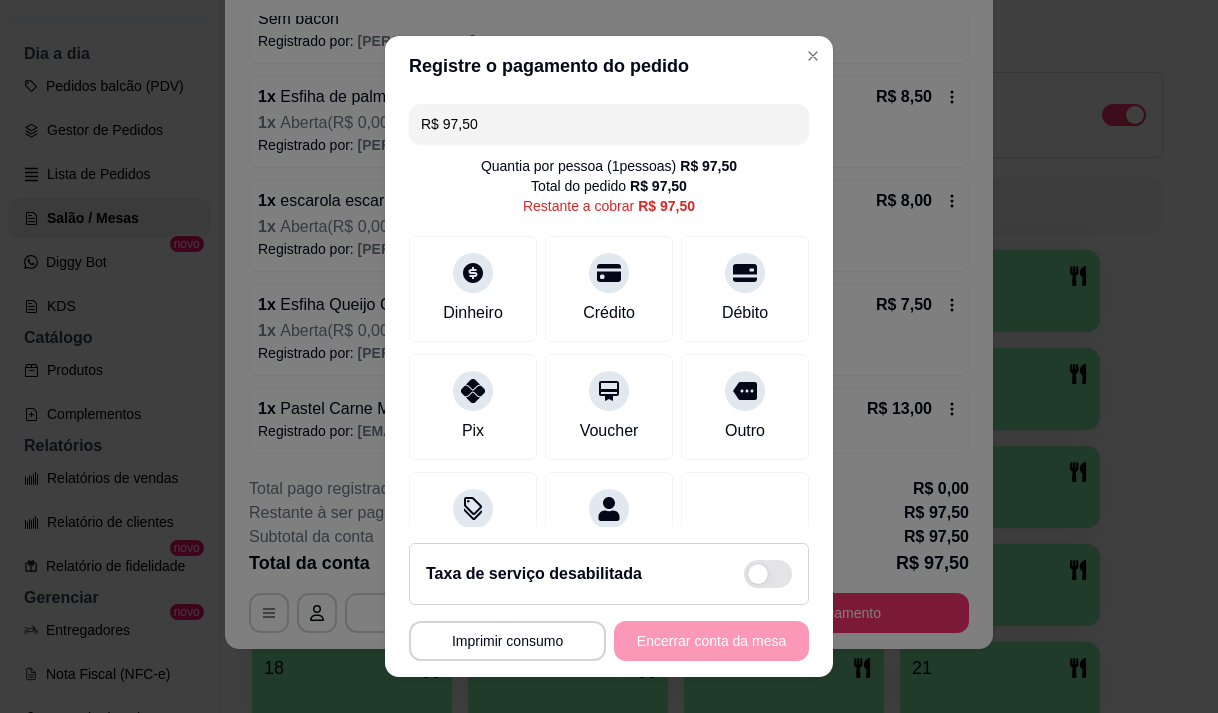 click on "R$ 97,50" at bounding box center (609, 124) 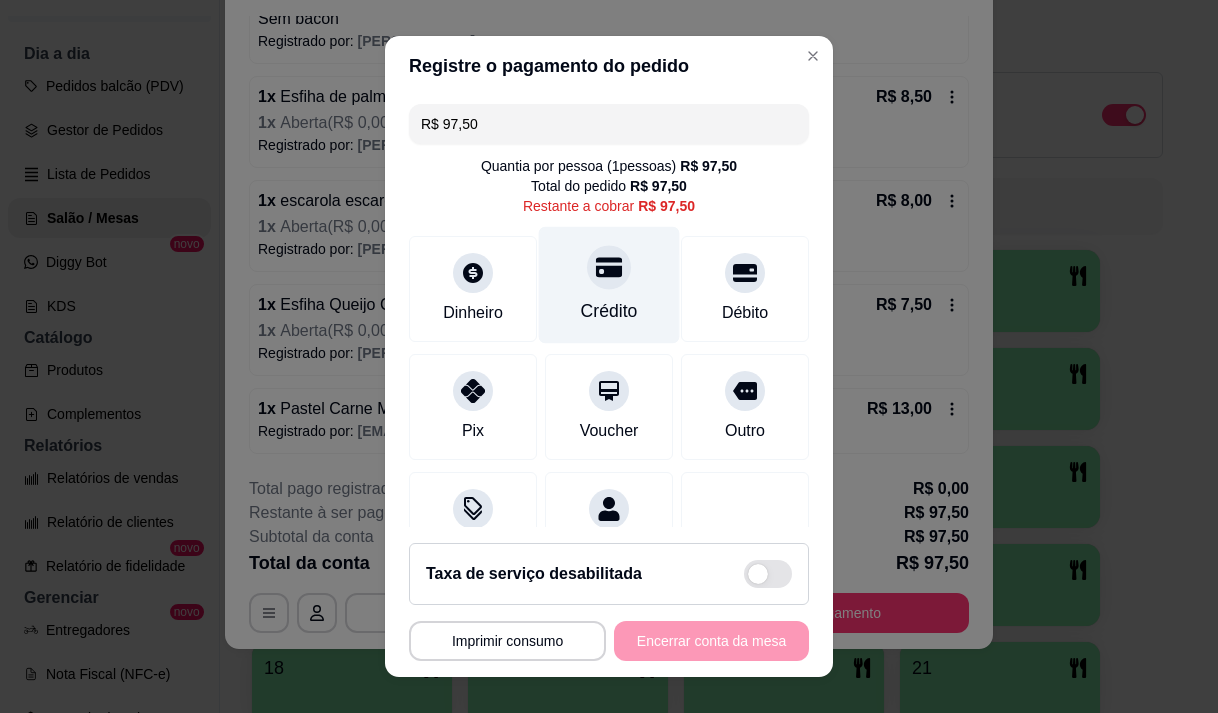 click on "Crédito" at bounding box center [609, 284] 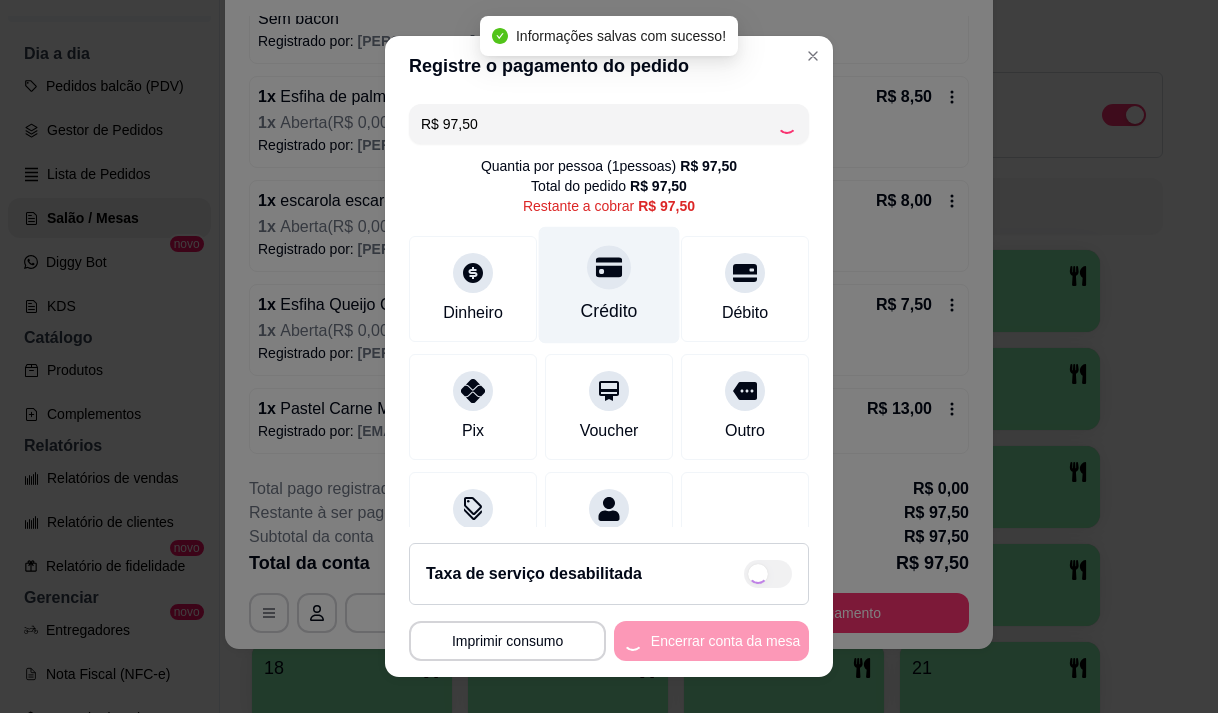 type on "R$ 0,00" 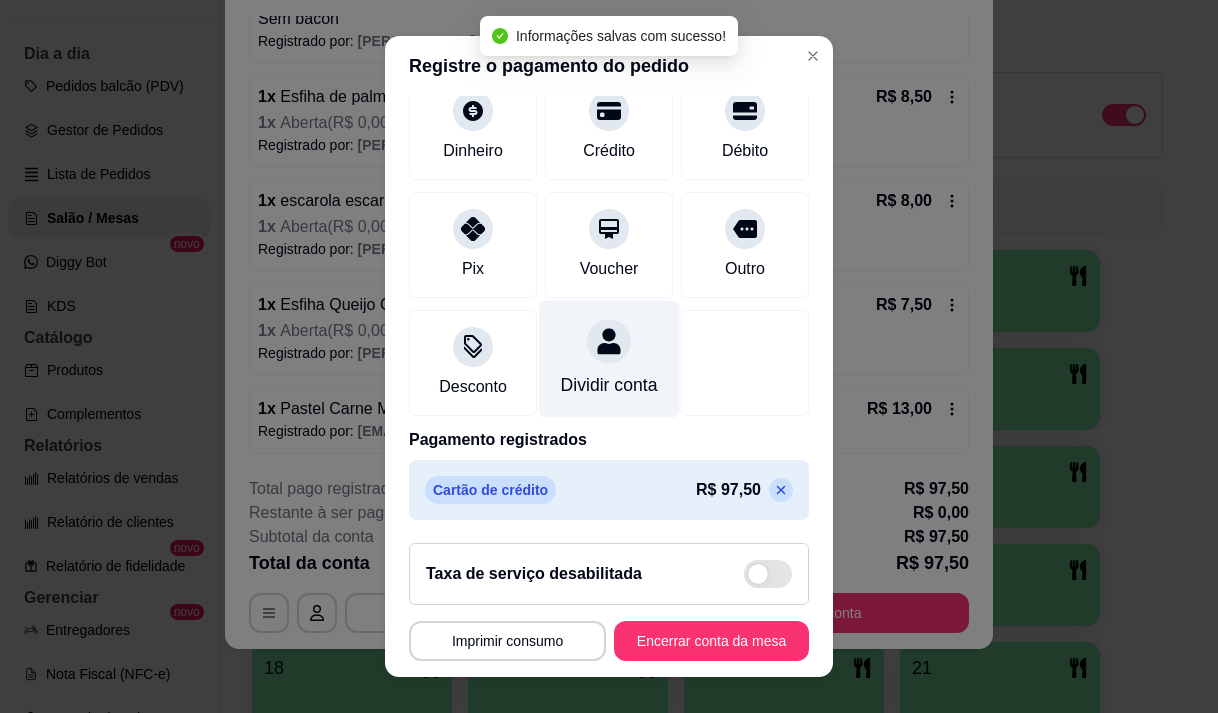 scroll, scrollTop: 166, scrollLeft: 0, axis: vertical 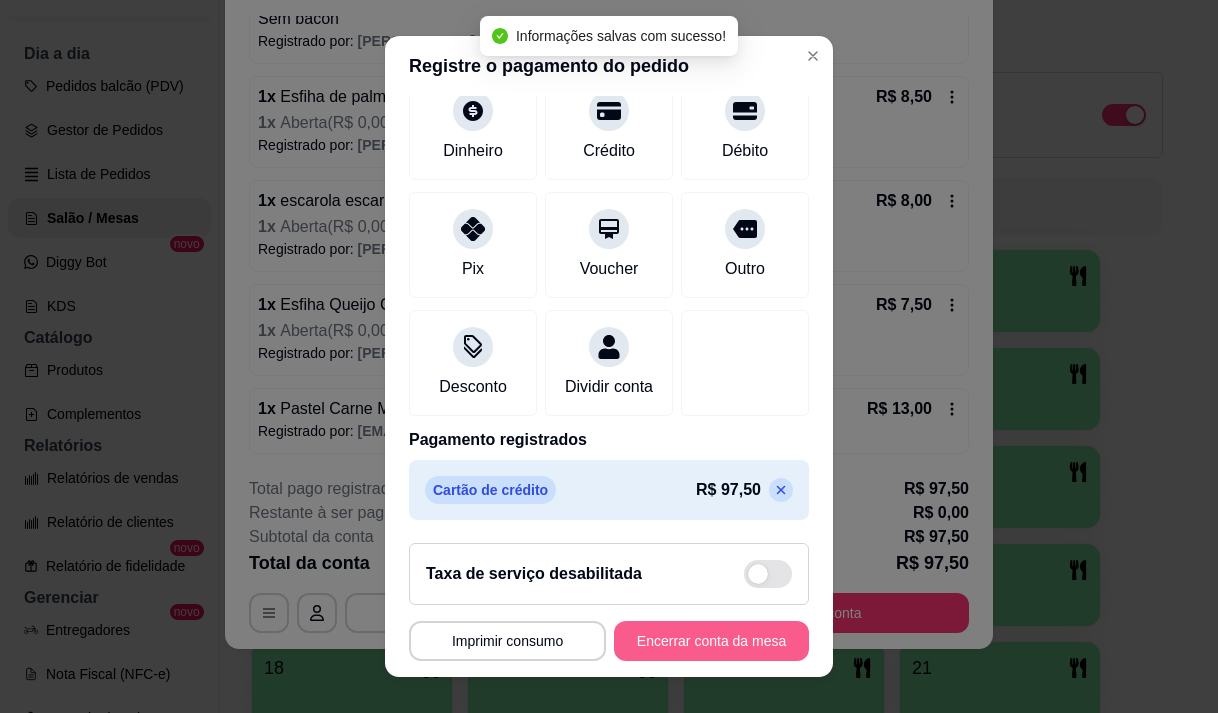 click on "Encerrar conta da mesa" at bounding box center [711, 641] 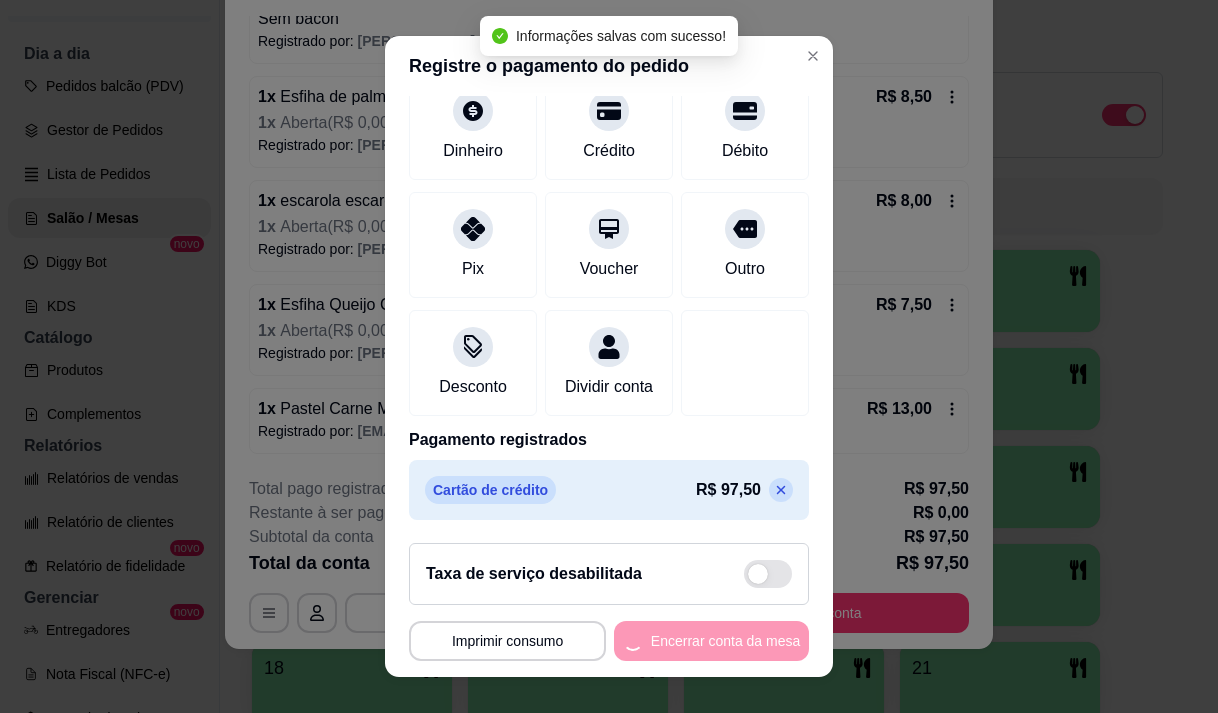 scroll, scrollTop: 0, scrollLeft: 0, axis: both 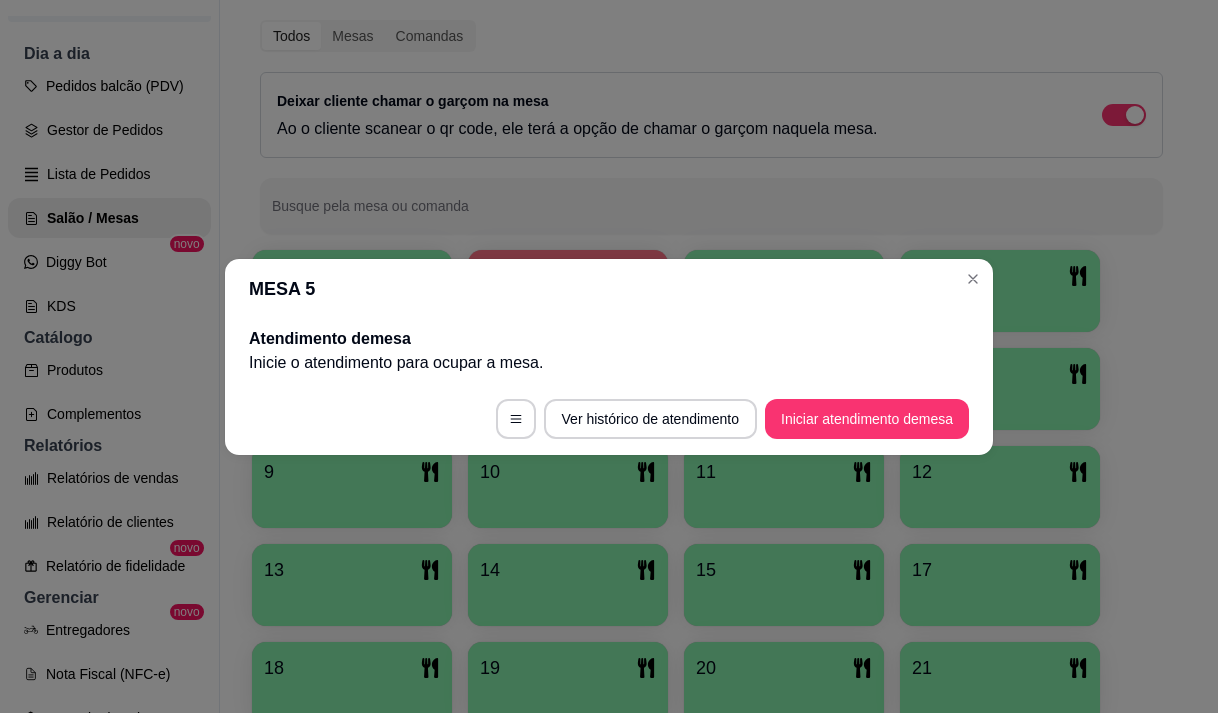 type 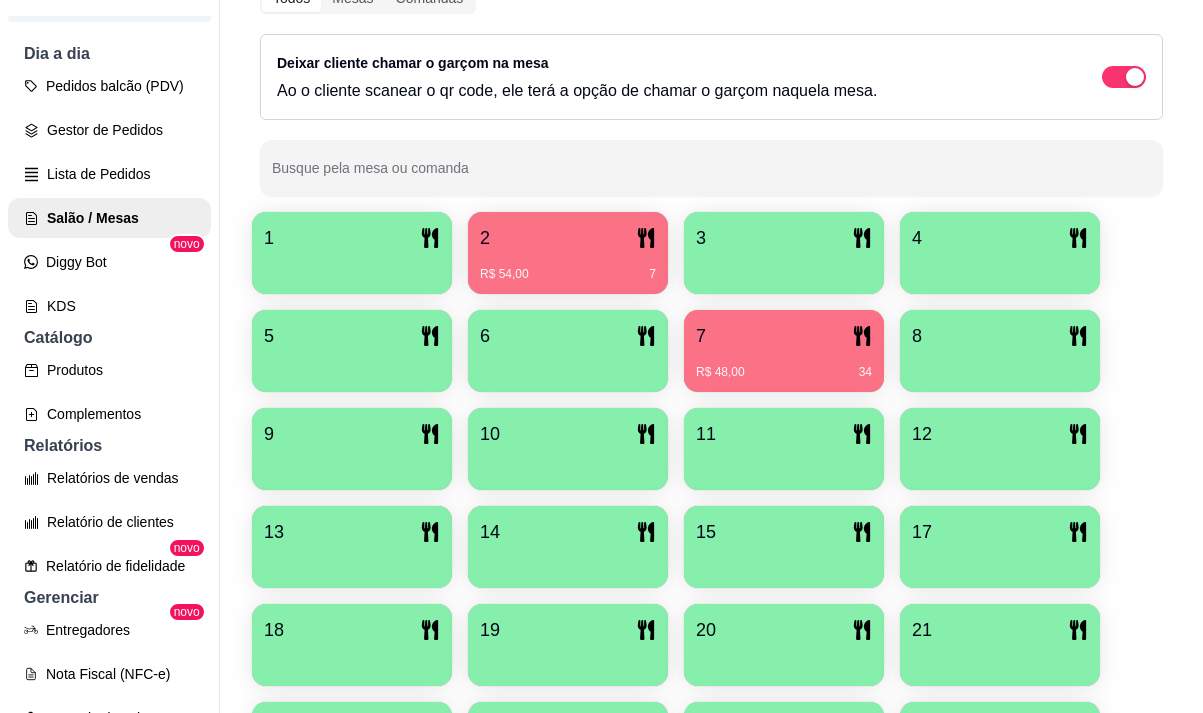 scroll, scrollTop: 239, scrollLeft: 0, axis: vertical 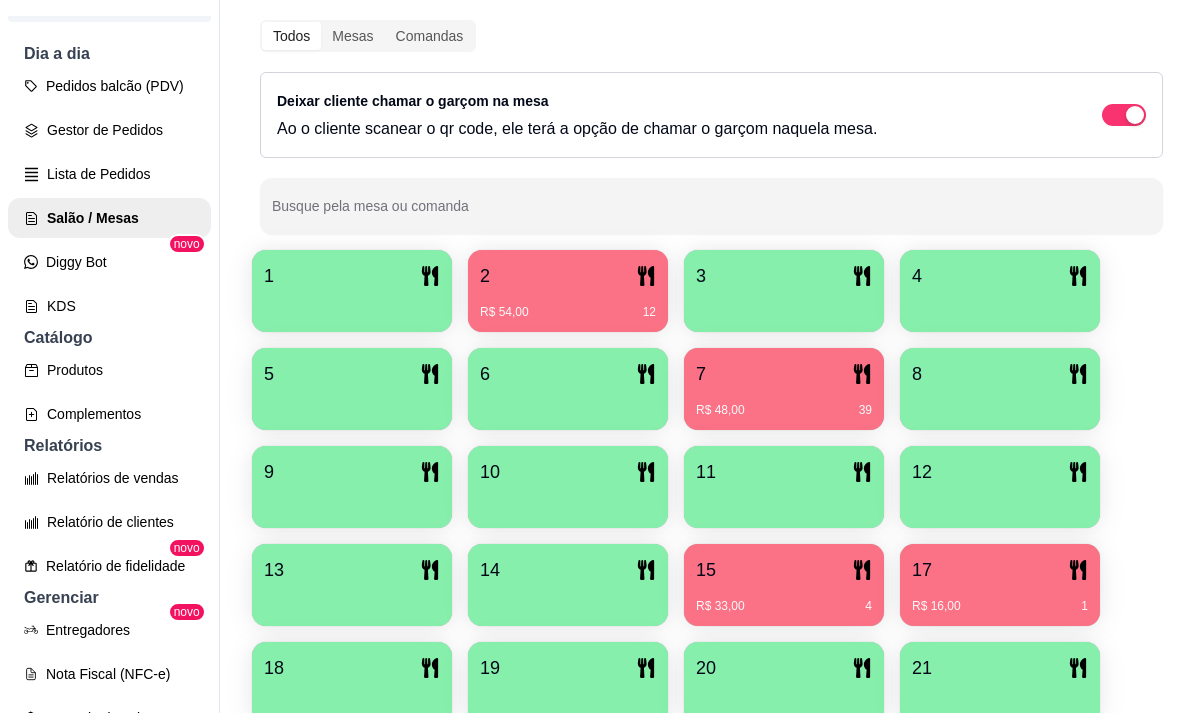click on "R$ 48,00 39" at bounding box center (784, 403) 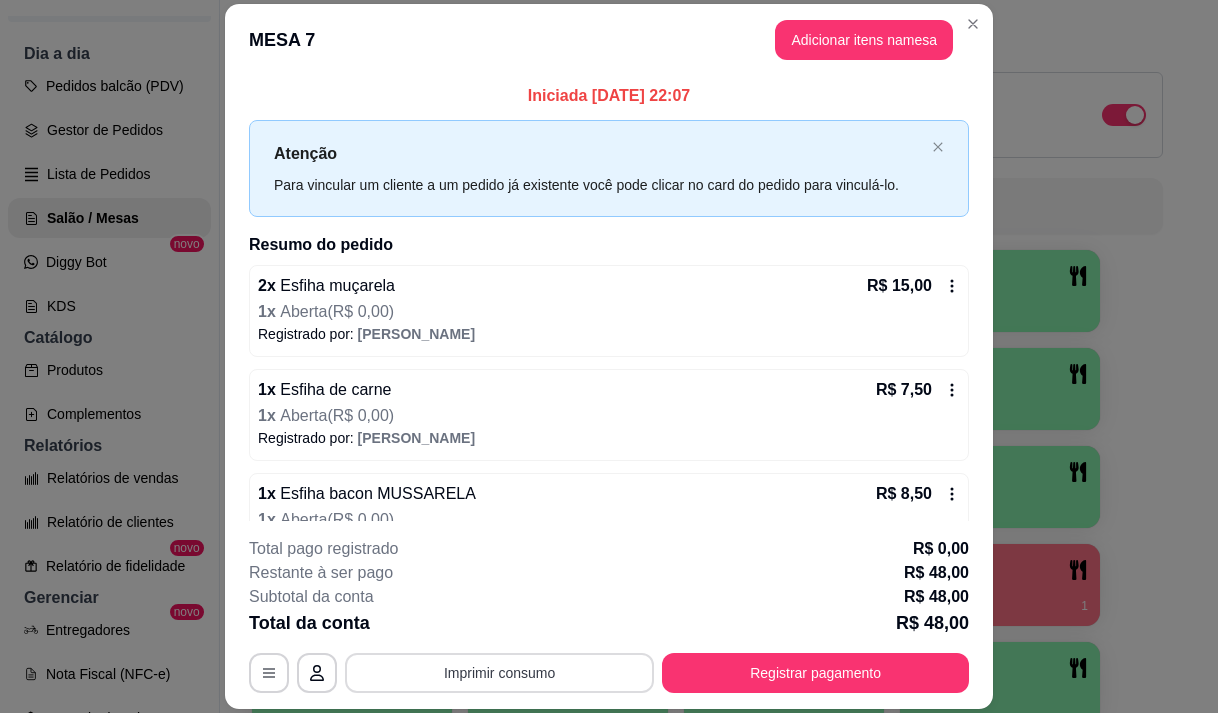 click on "Imprimir consumo" at bounding box center [499, 673] 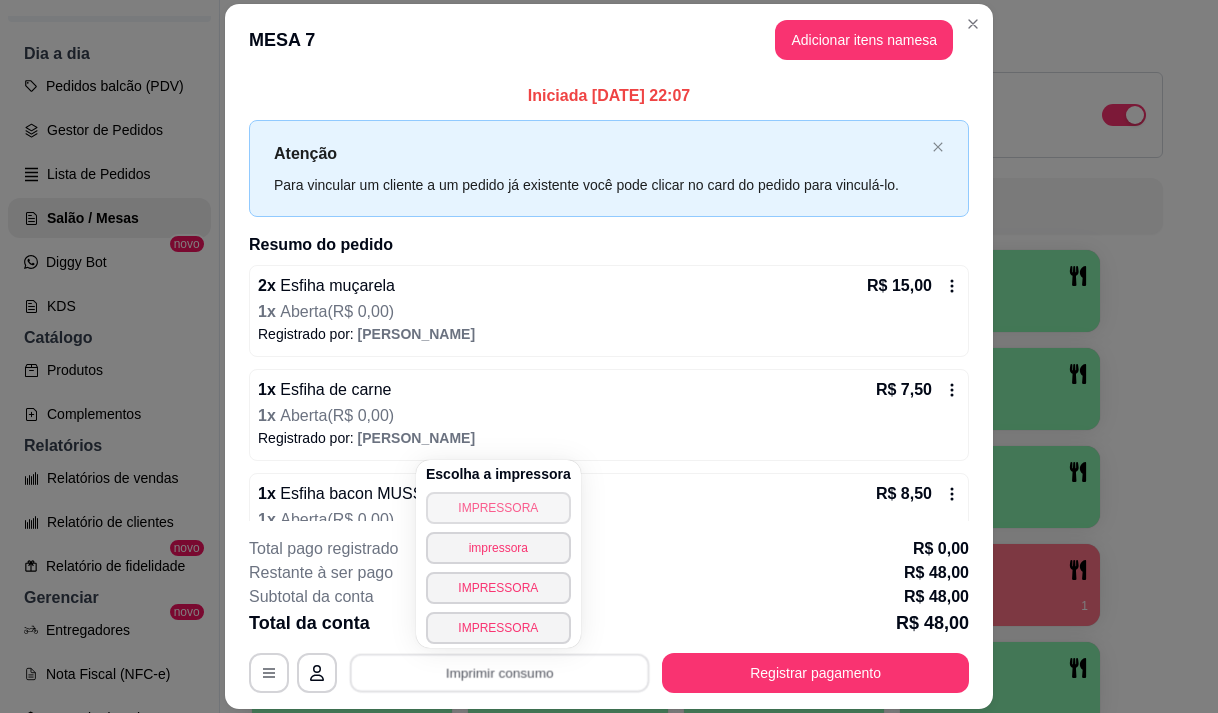 click on "IMPRESSORA" at bounding box center (498, 508) 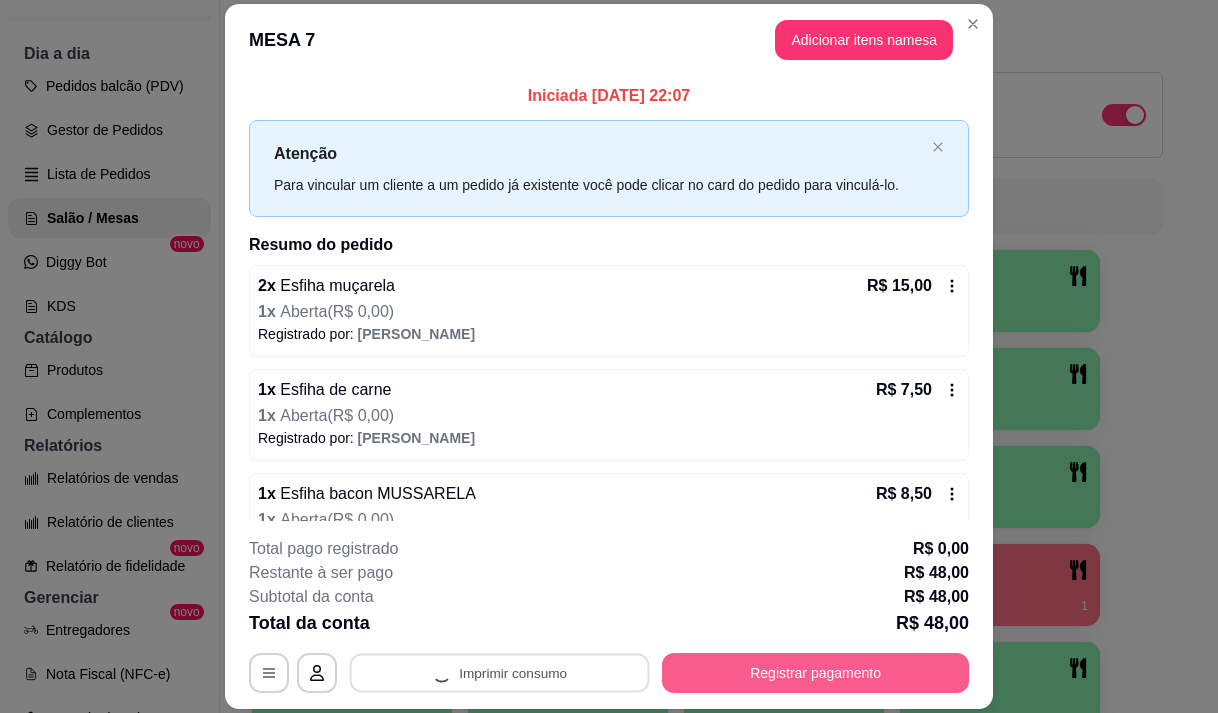 click on "Registrar pagamento" at bounding box center [815, 673] 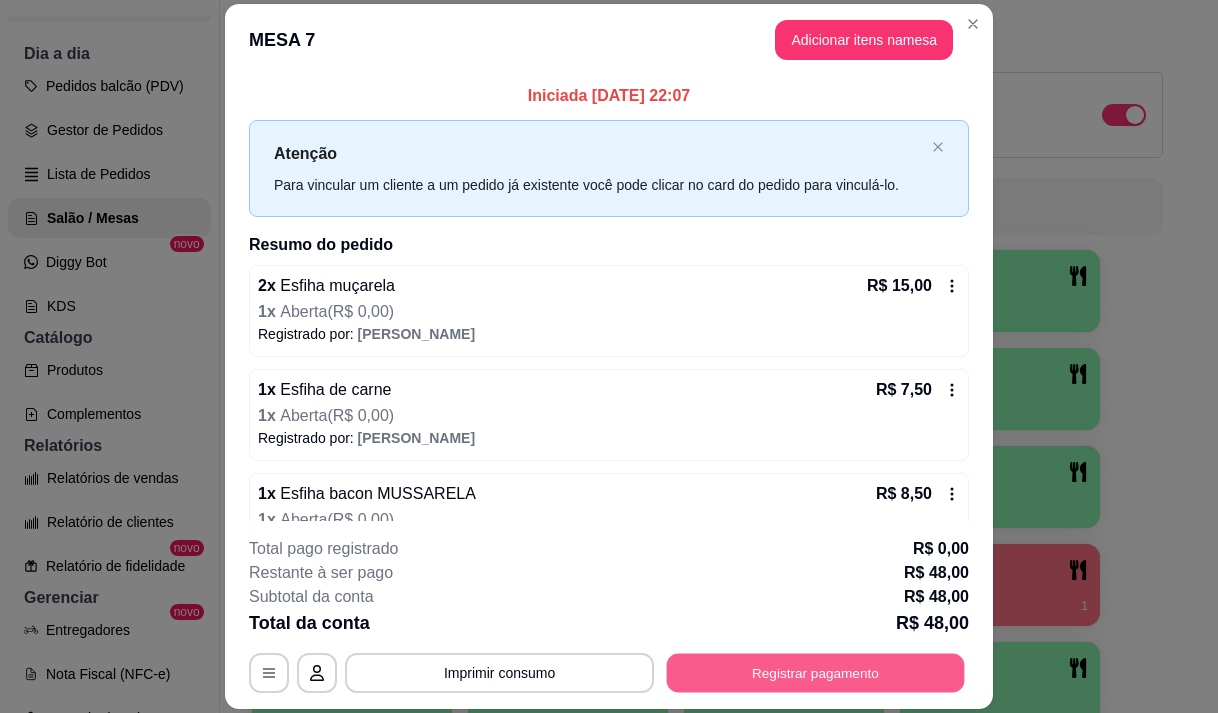 click on "Registrar pagamento" at bounding box center [816, 673] 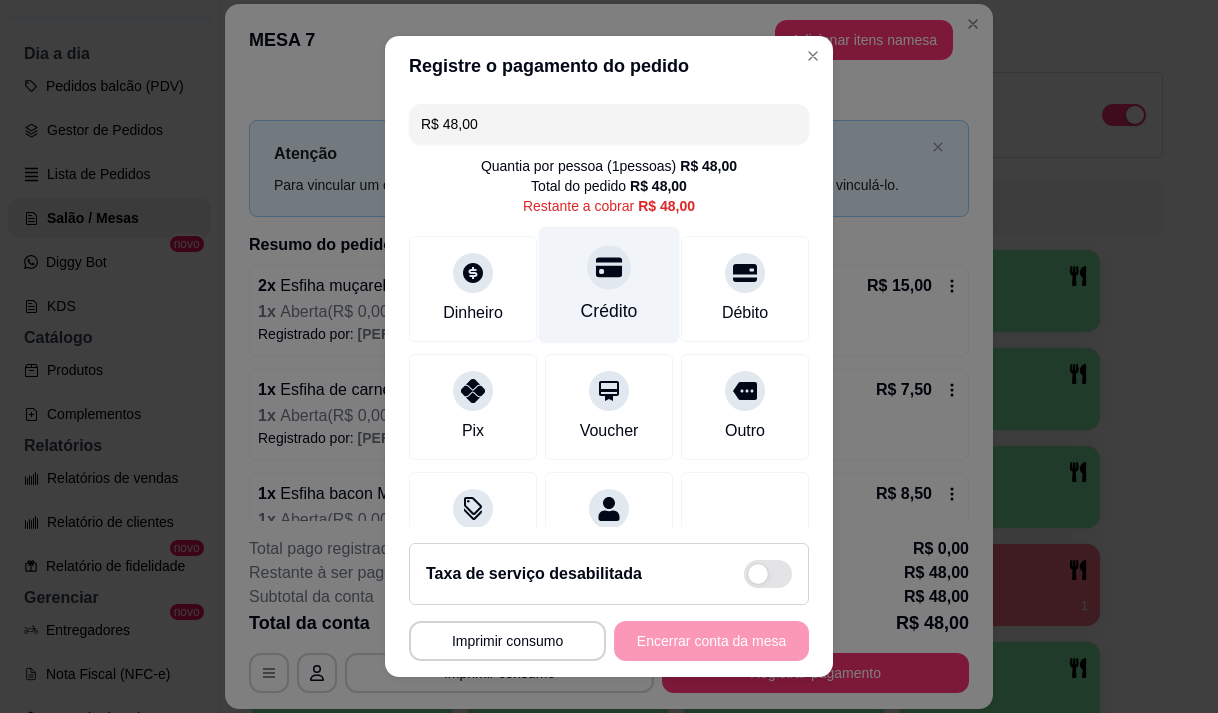 click on "Crédito" at bounding box center (609, 311) 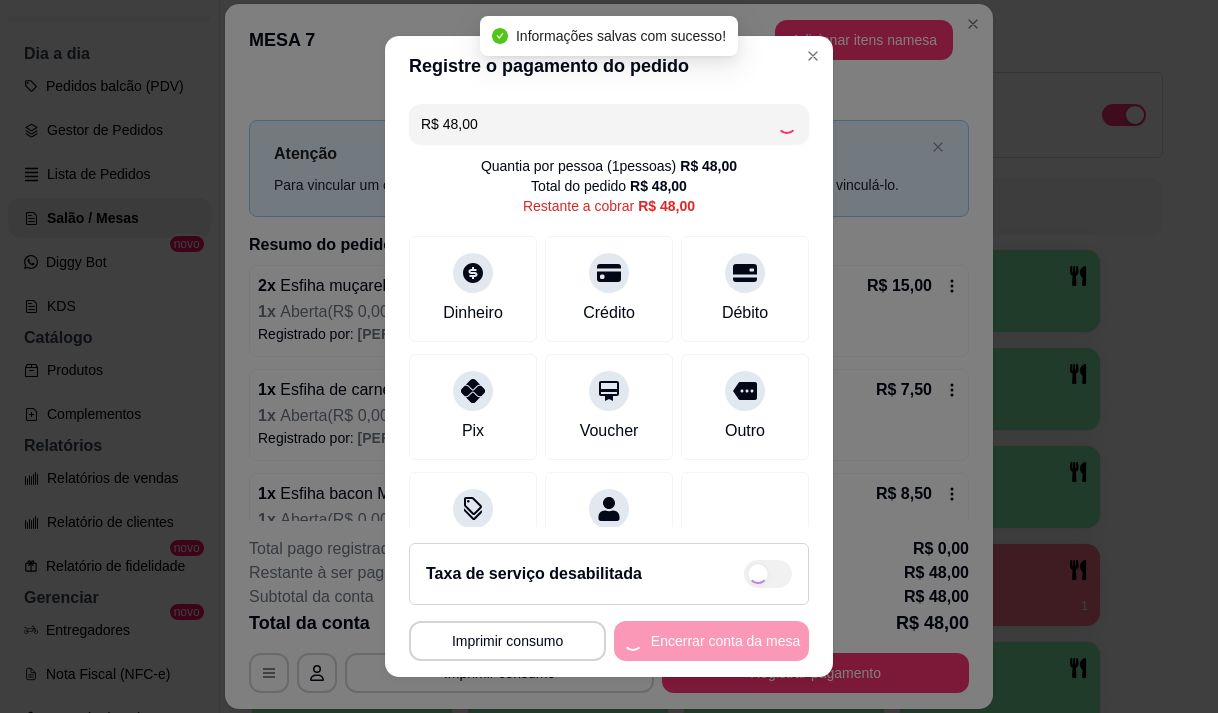 type on "R$ 0,00" 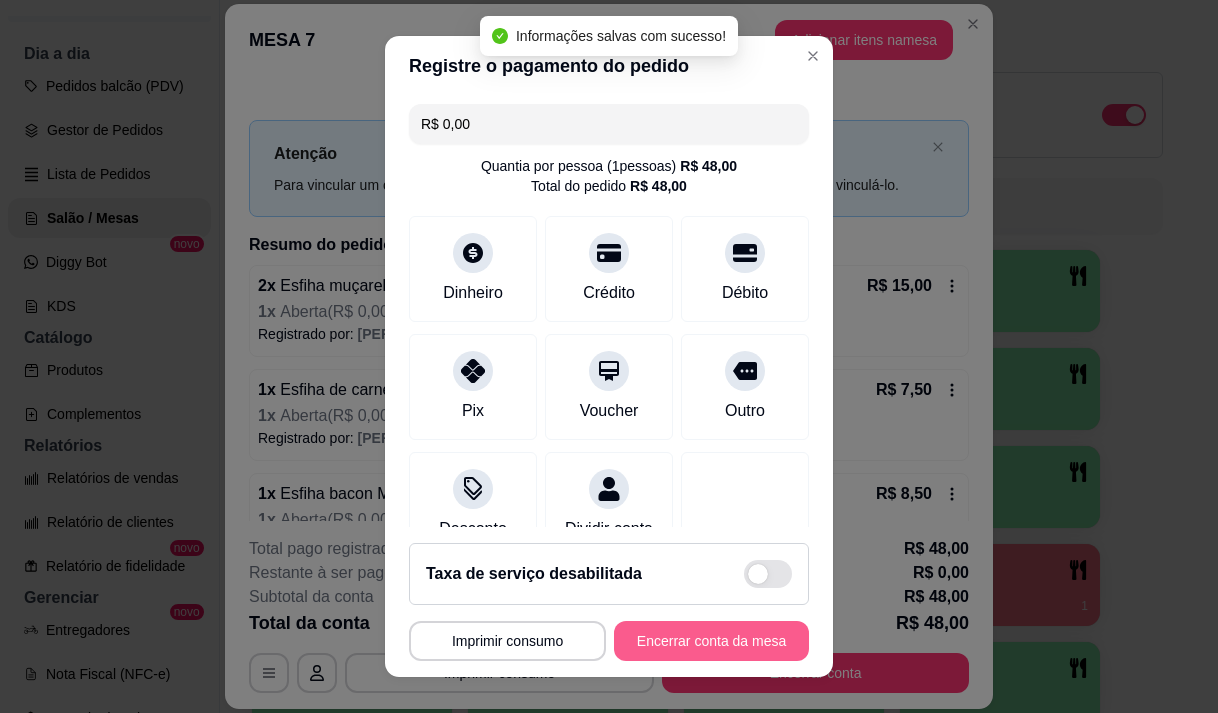 click on "Encerrar conta da mesa" at bounding box center (711, 641) 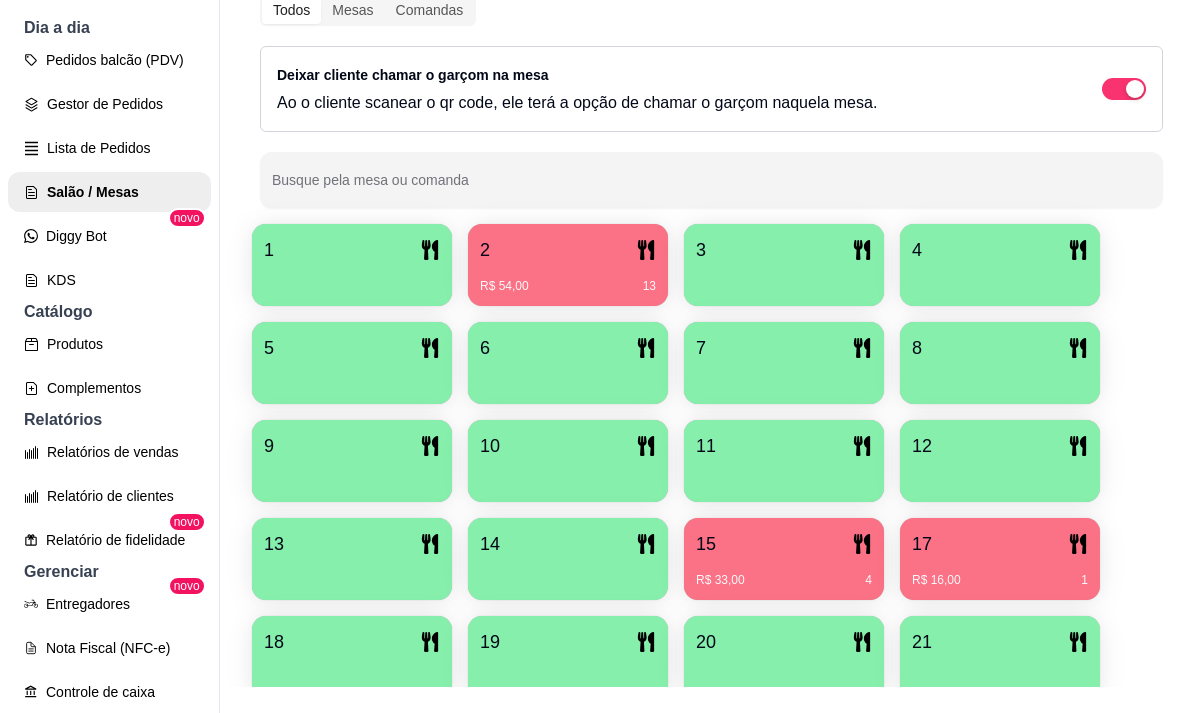 scroll, scrollTop: 32, scrollLeft: 0, axis: vertical 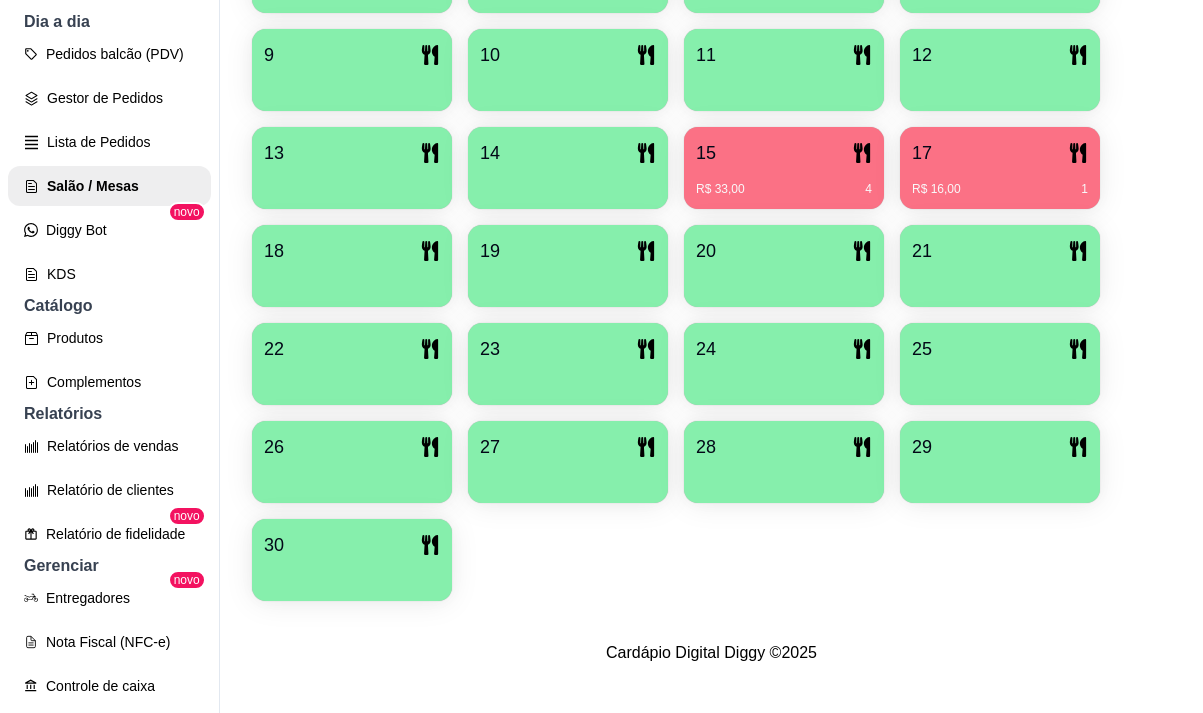 click on "R$ 33,00 4" at bounding box center (784, 182) 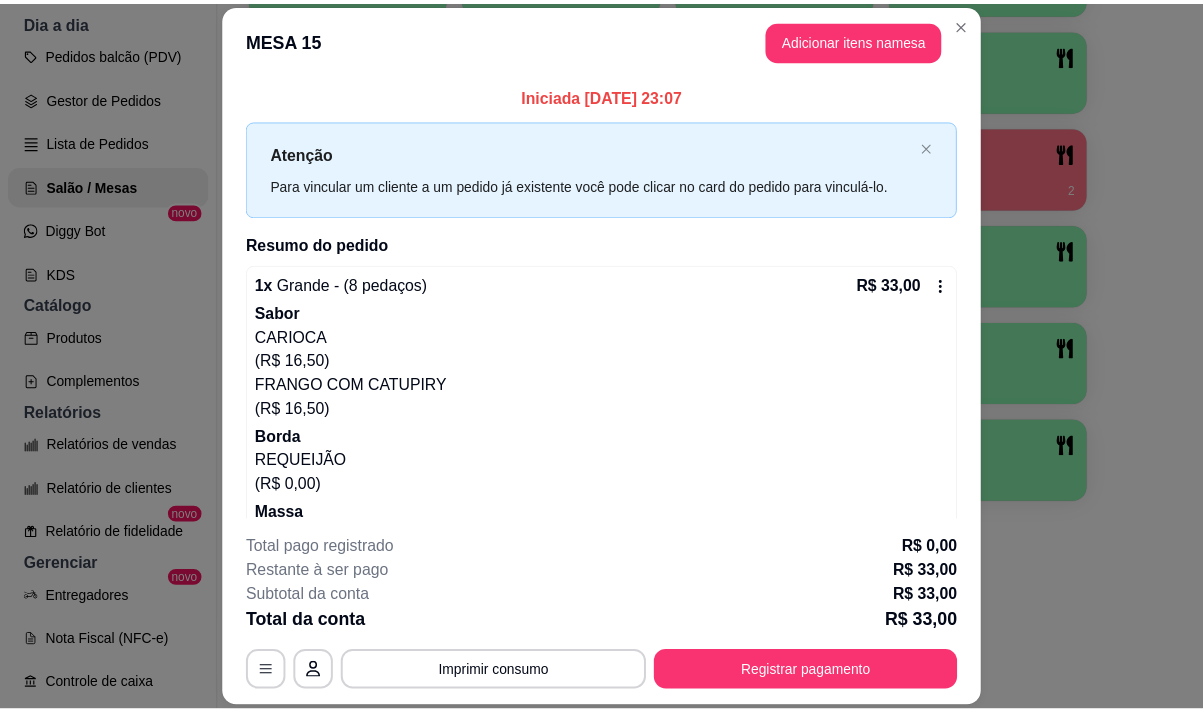 scroll, scrollTop: 69, scrollLeft: 0, axis: vertical 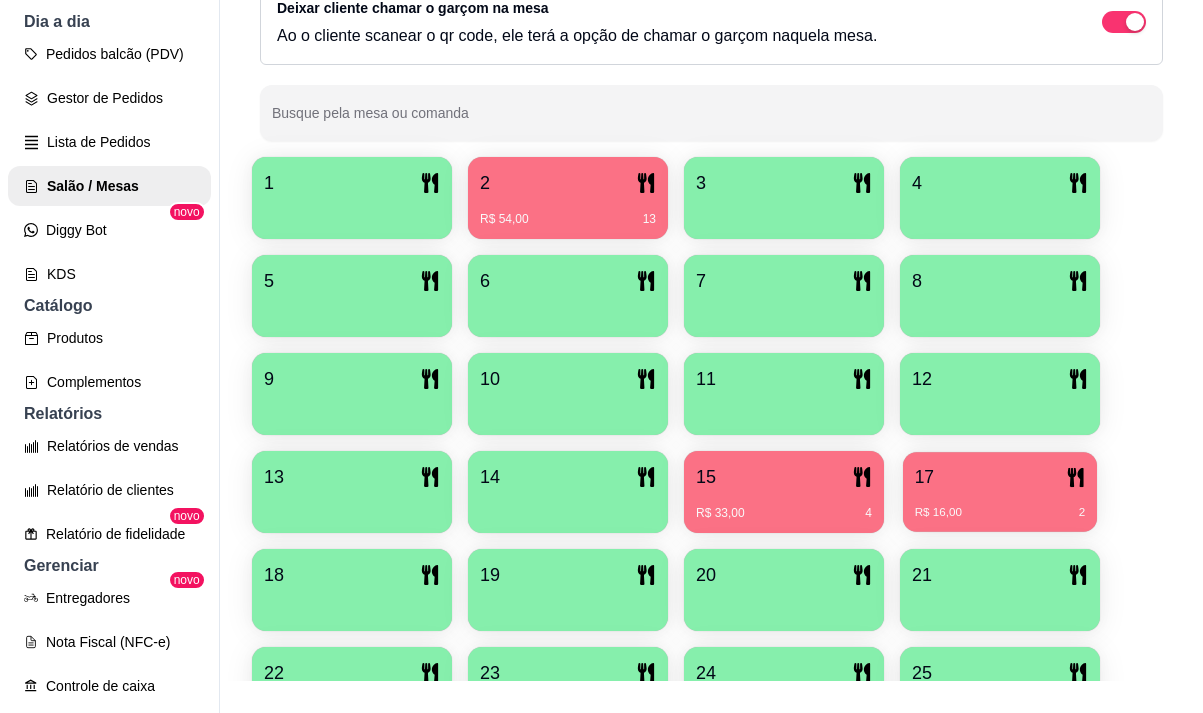 click on "17" at bounding box center (1000, 477) 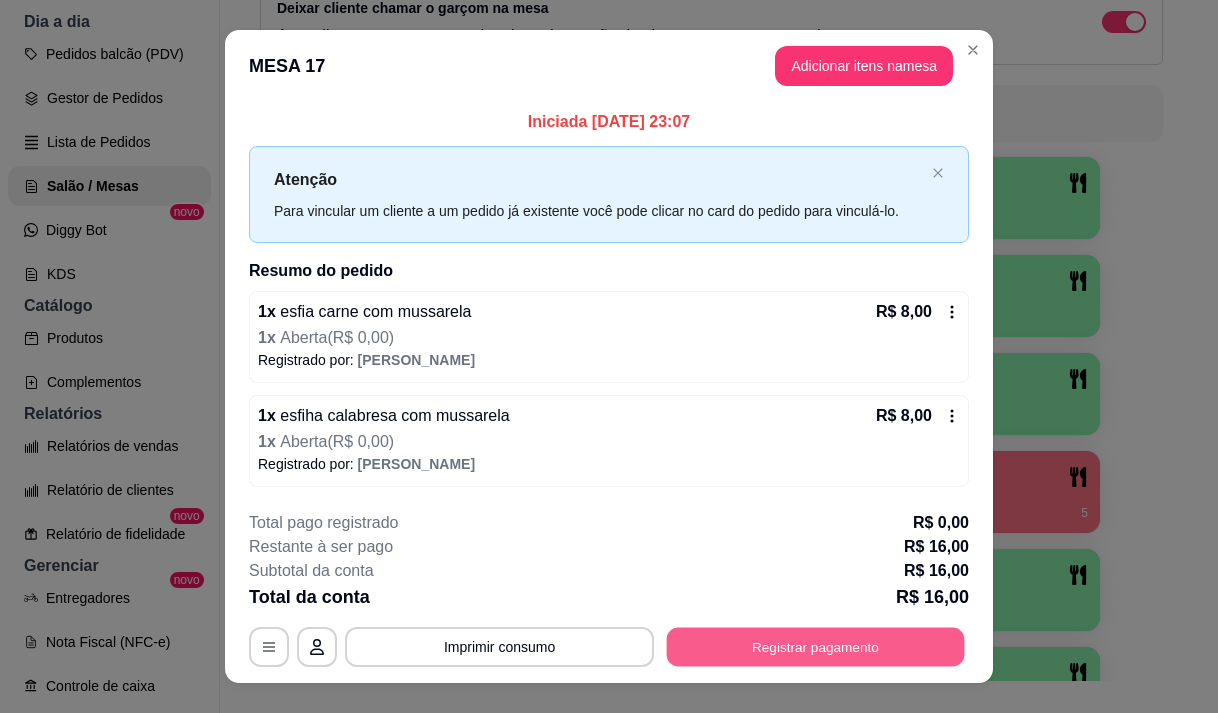 click on "Registrar pagamento" at bounding box center [816, 647] 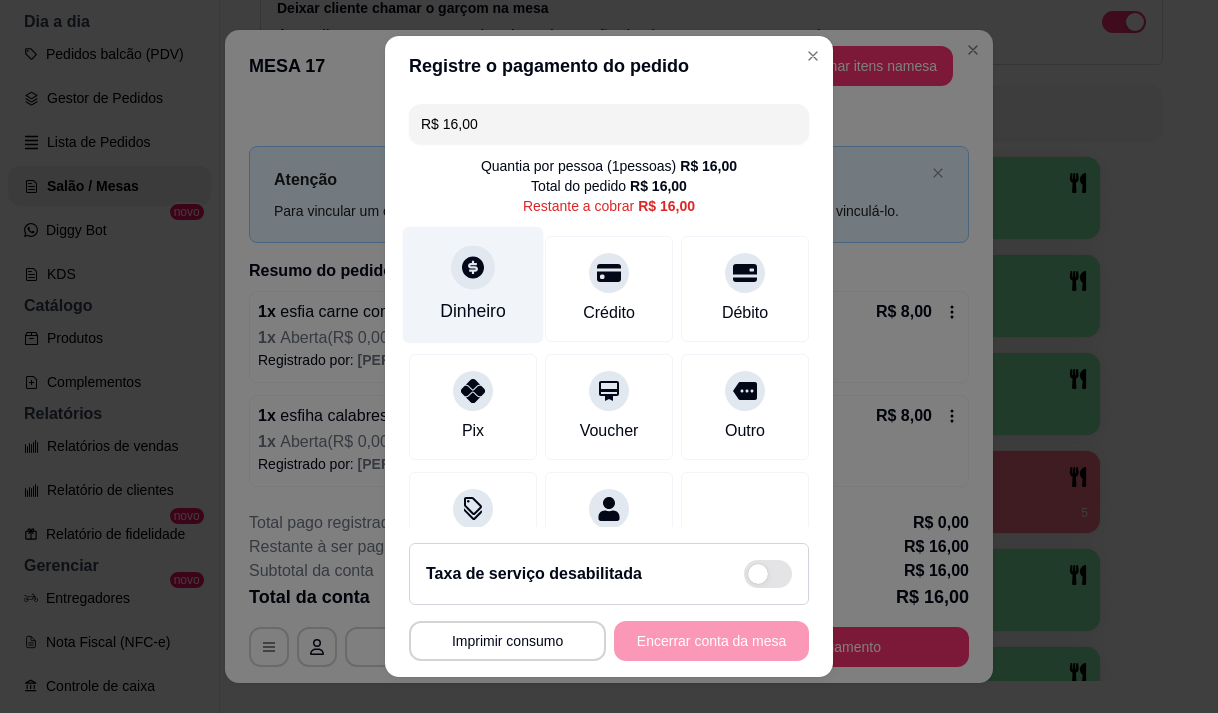 click on "Dinheiro" at bounding box center [473, 284] 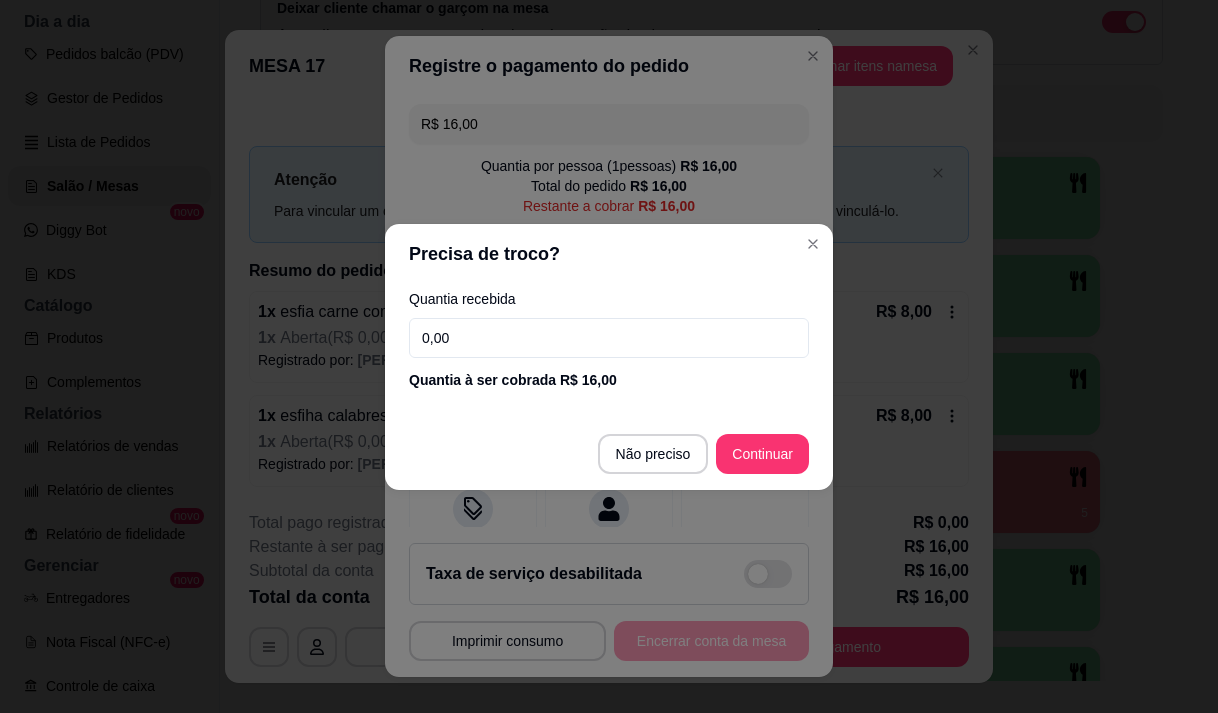 click on "0,00" at bounding box center [609, 338] 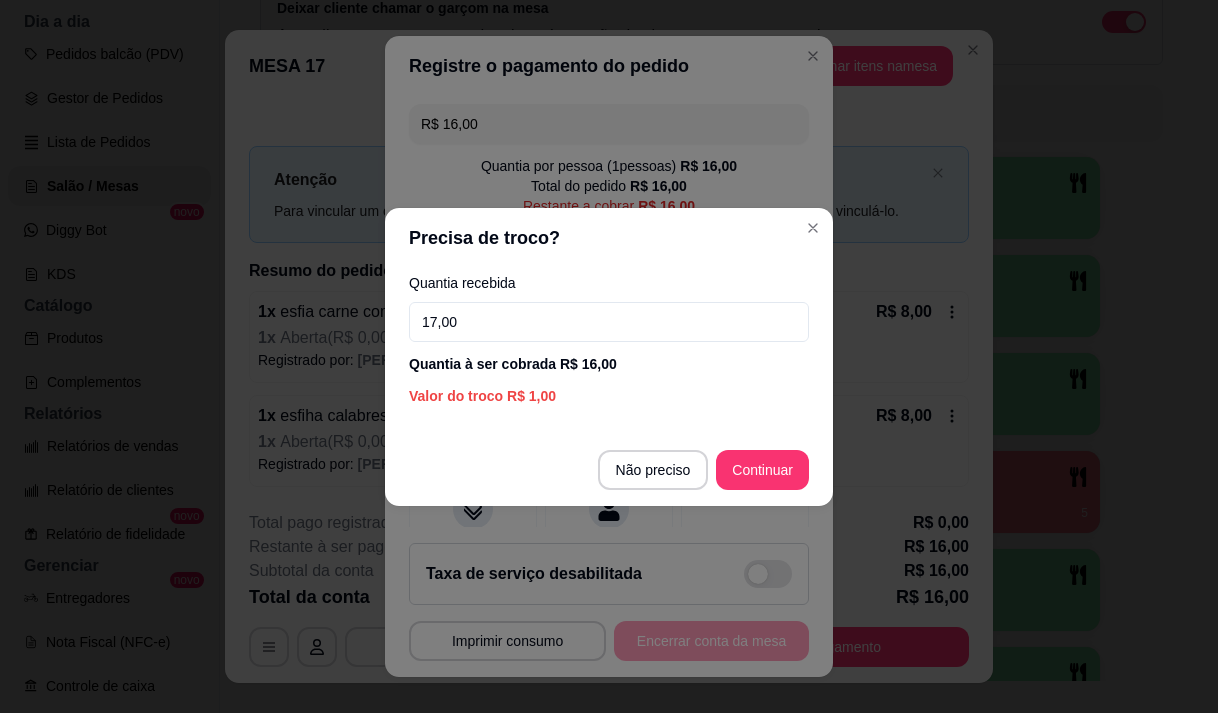 type on "17,00" 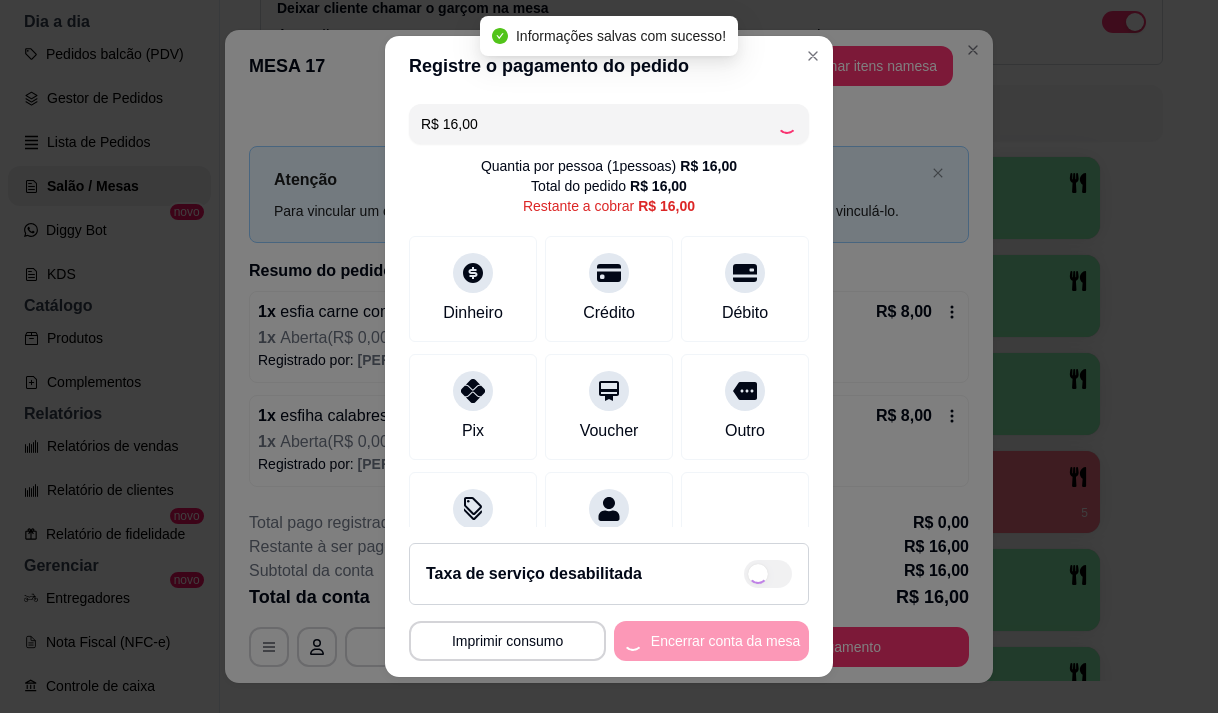 type on "R$ 0,00" 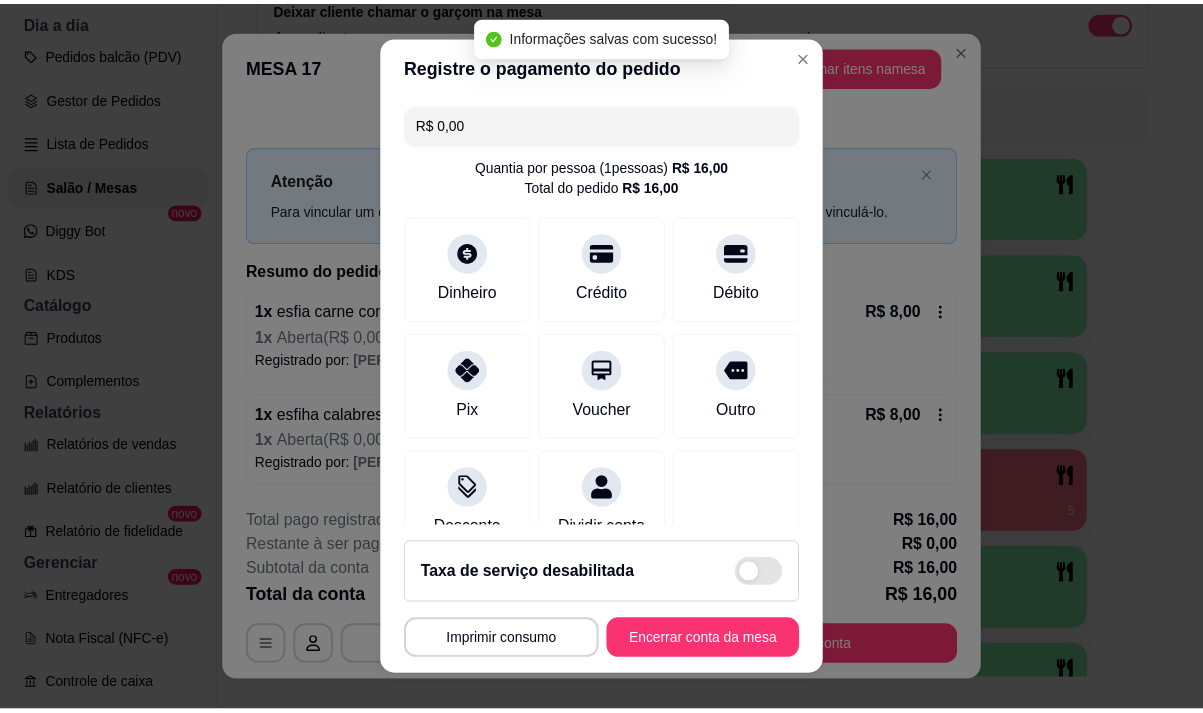 scroll, scrollTop: 166, scrollLeft: 0, axis: vertical 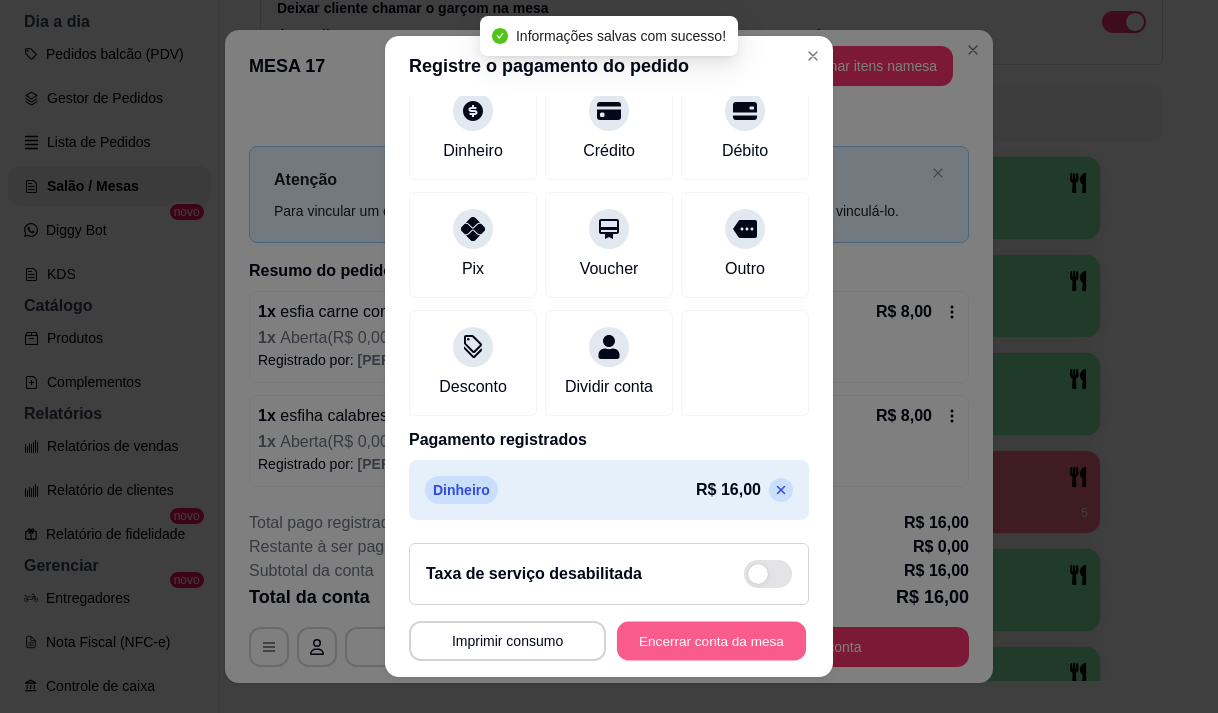 click on "Encerrar conta da mesa" at bounding box center (711, 641) 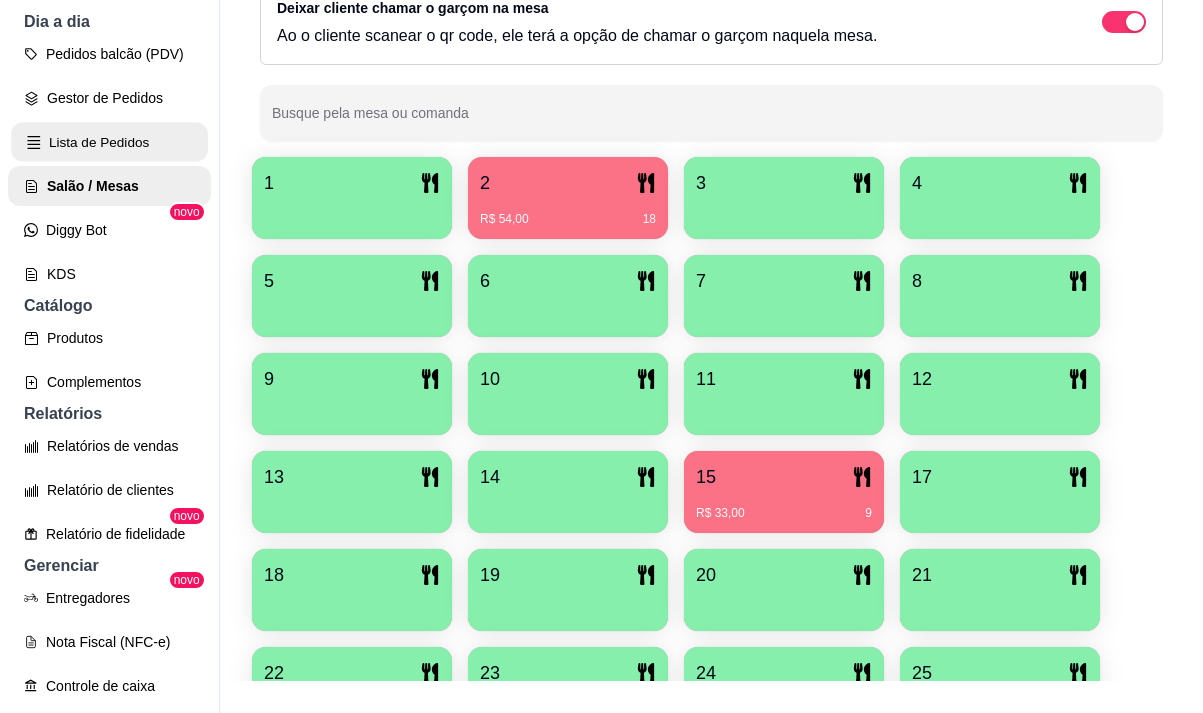 click on "Lista de Pedidos" at bounding box center [109, 142] 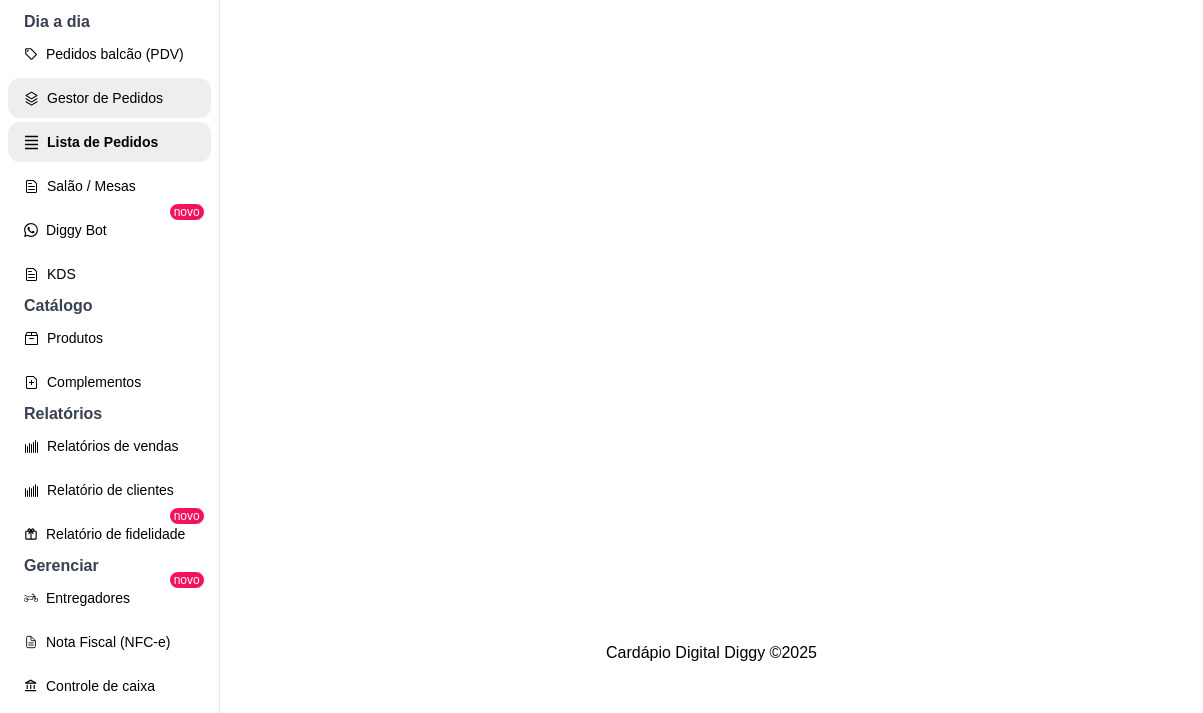 scroll, scrollTop: 0, scrollLeft: 0, axis: both 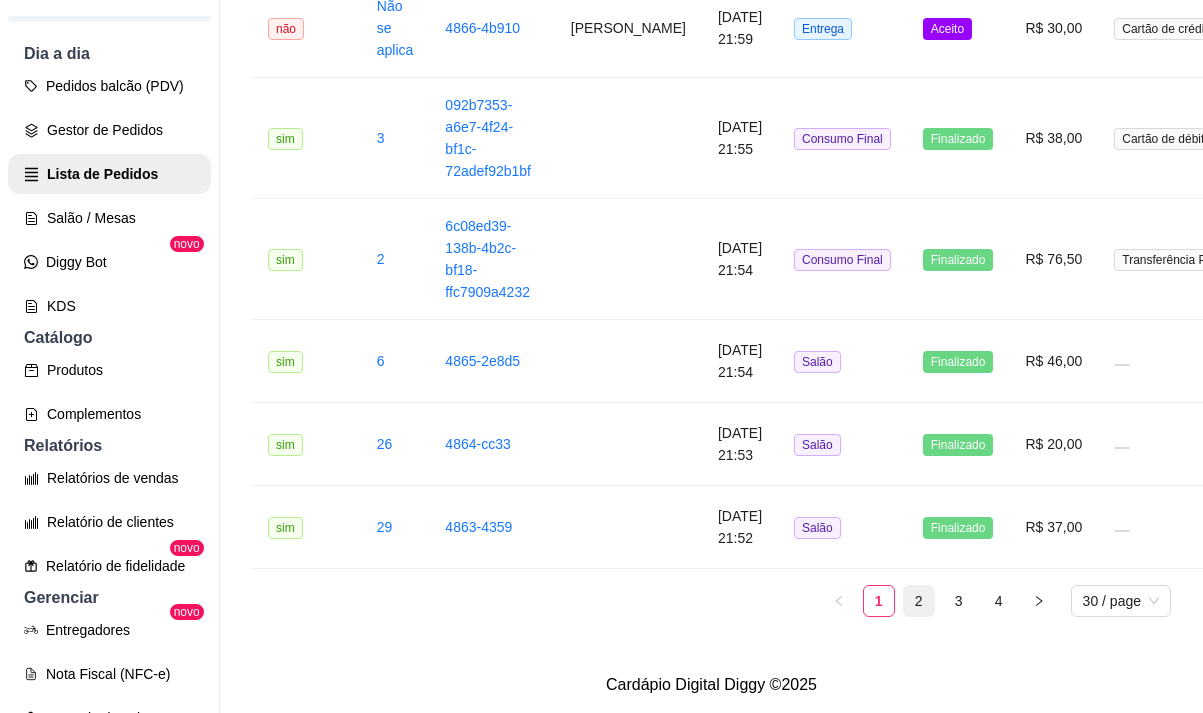 click on "2" at bounding box center [919, 601] 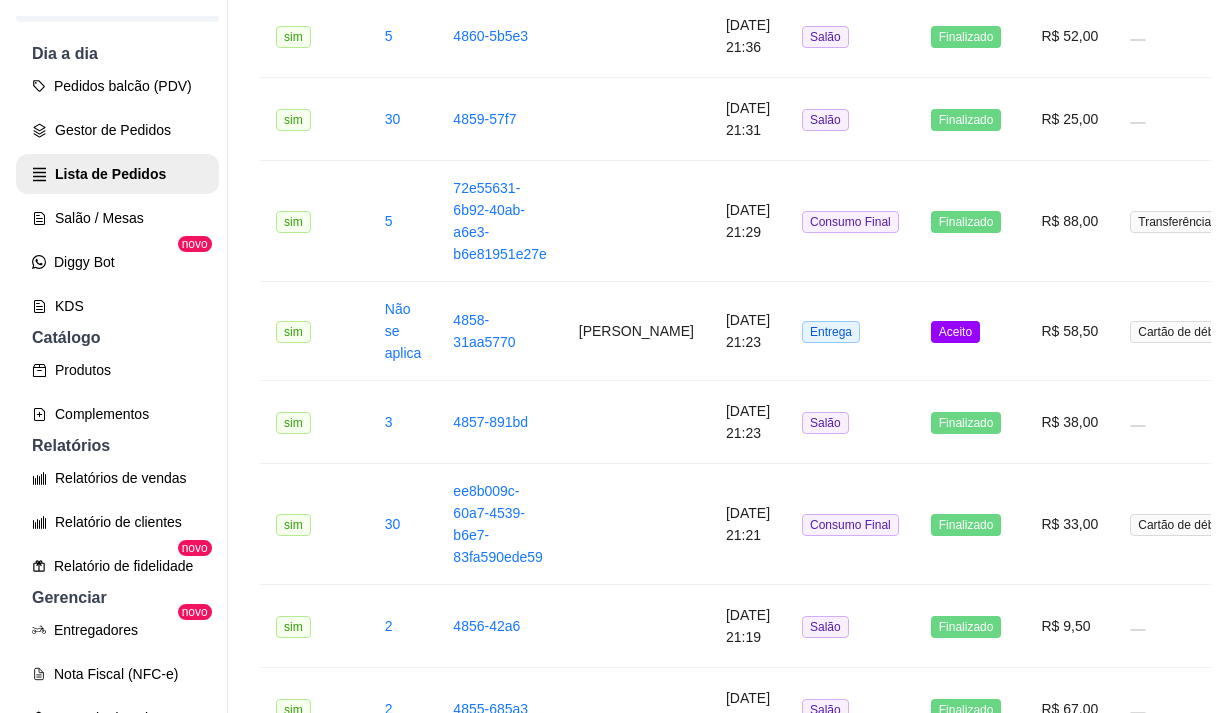 scroll, scrollTop: 455, scrollLeft: 0, axis: vertical 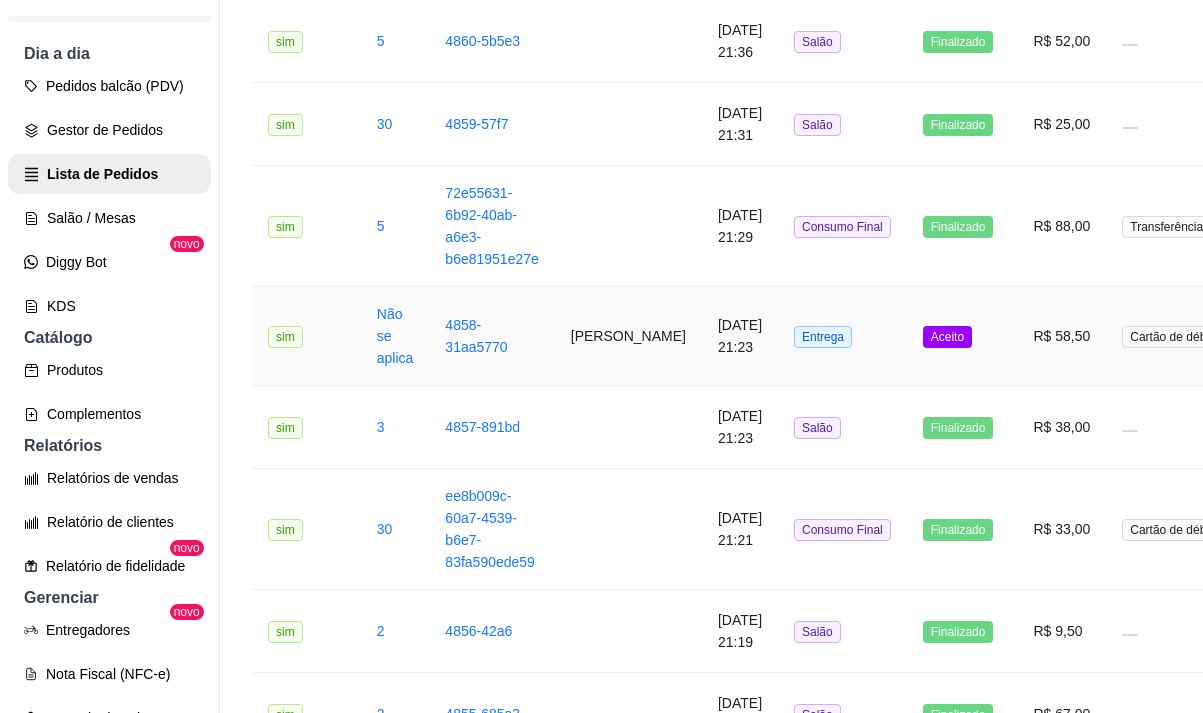 click on "[DATE] 21:23" at bounding box center (740, 336) 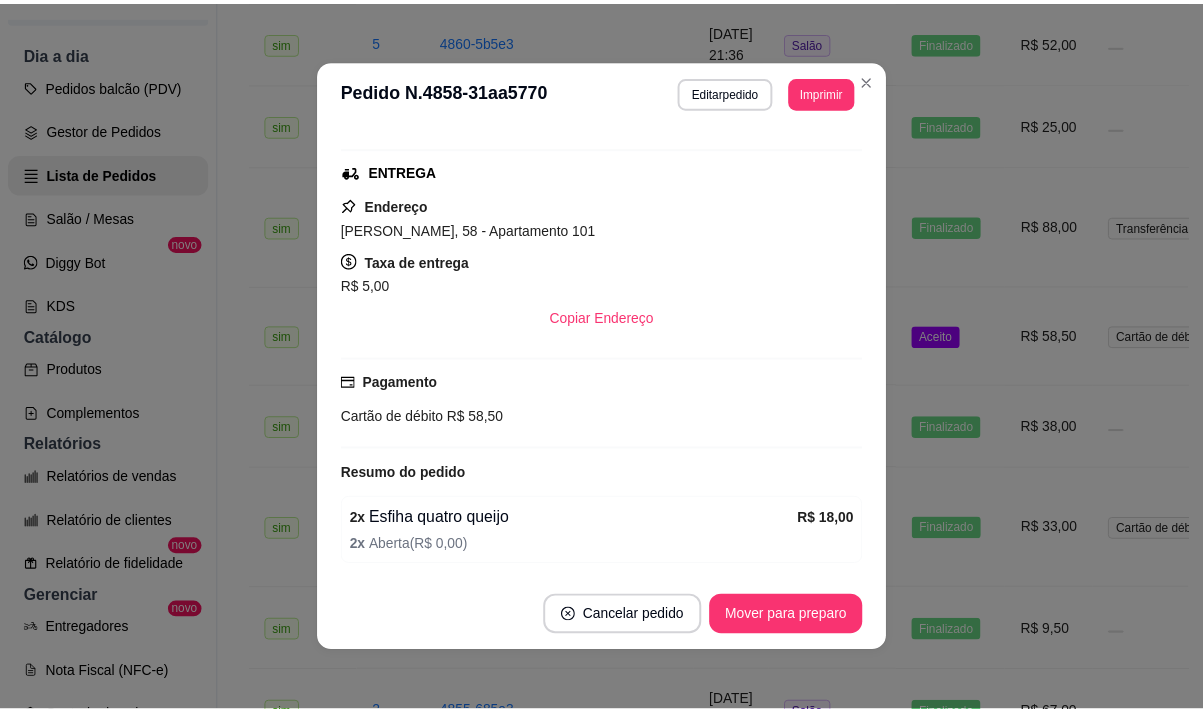 scroll, scrollTop: 300, scrollLeft: 0, axis: vertical 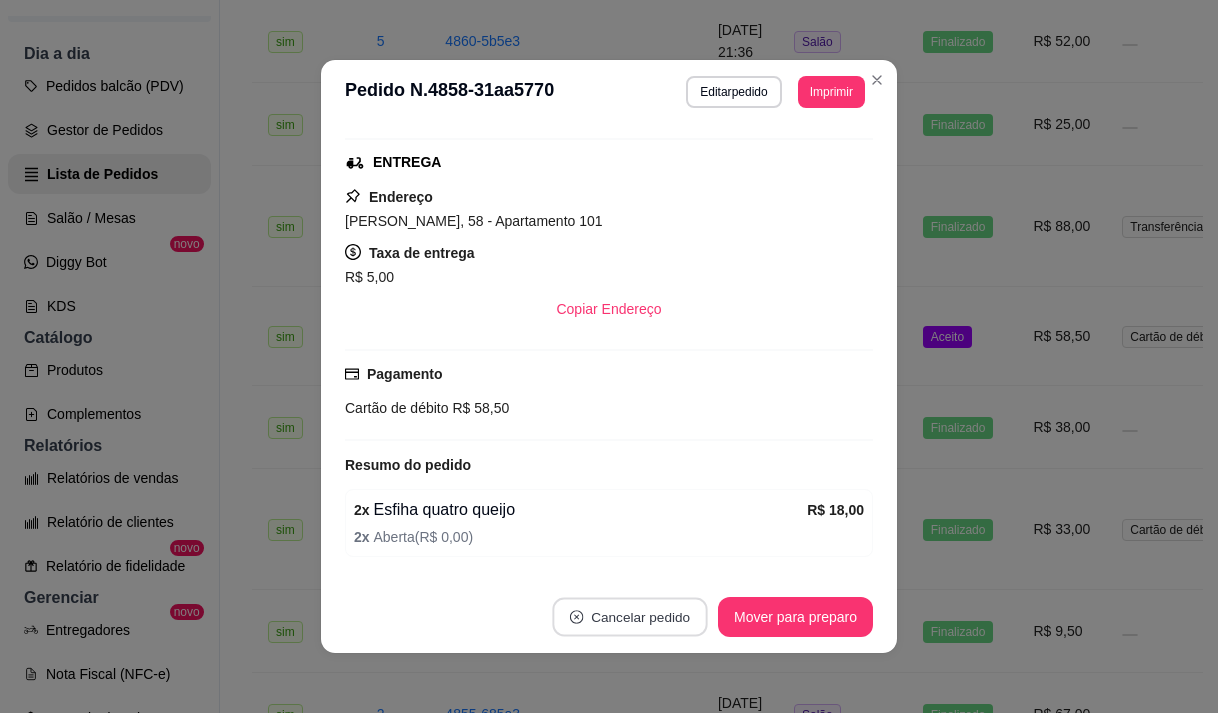 click on "Cancelar pedido" at bounding box center [629, 617] 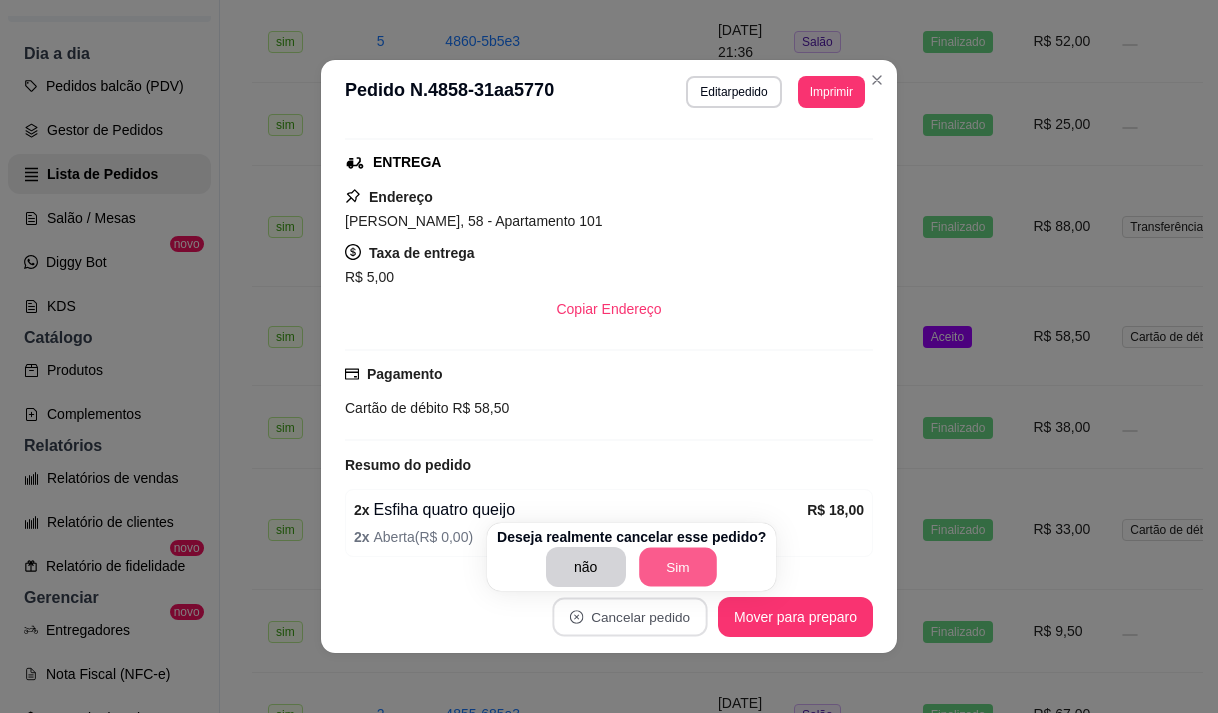 click on "Sim" at bounding box center (678, 567) 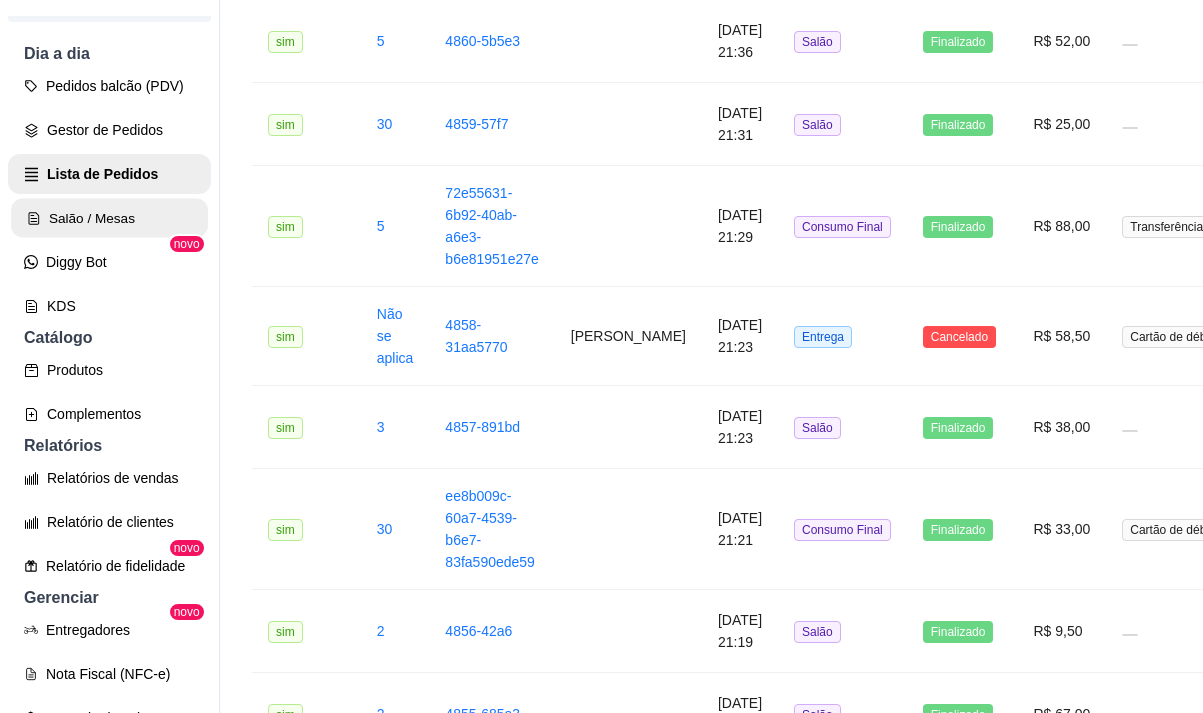 click on "Salão / Mesas" at bounding box center [109, 218] 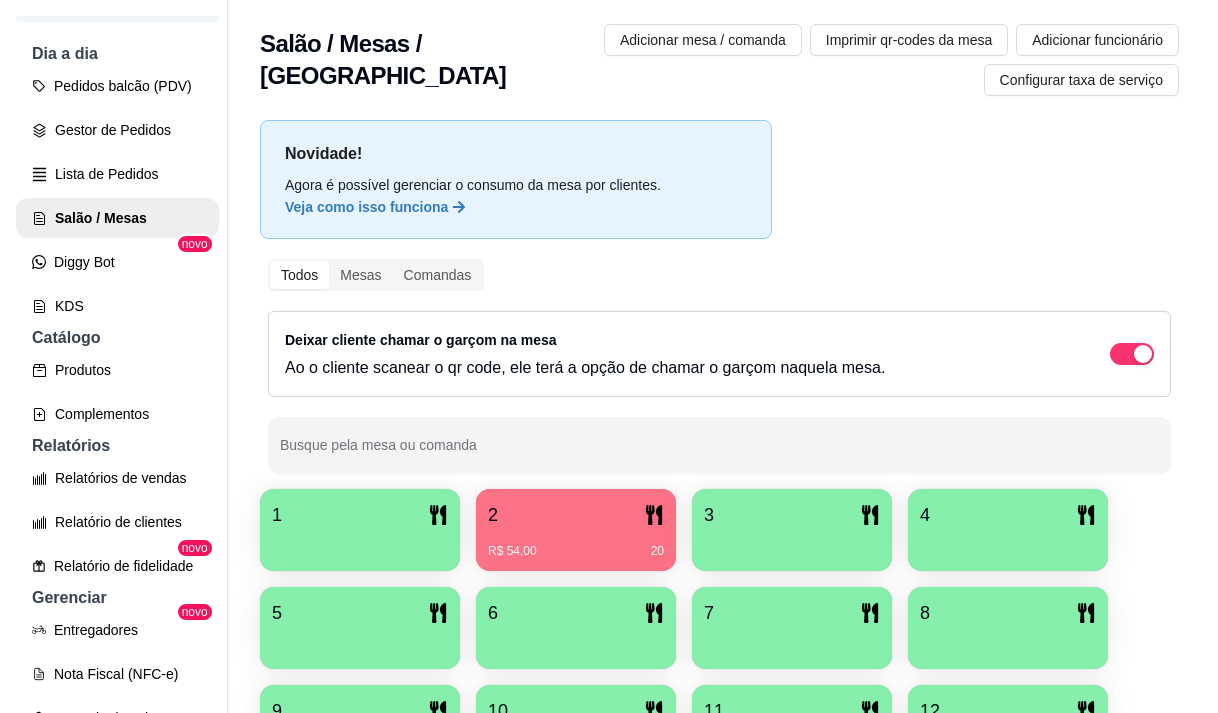 scroll, scrollTop: 300, scrollLeft: 0, axis: vertical 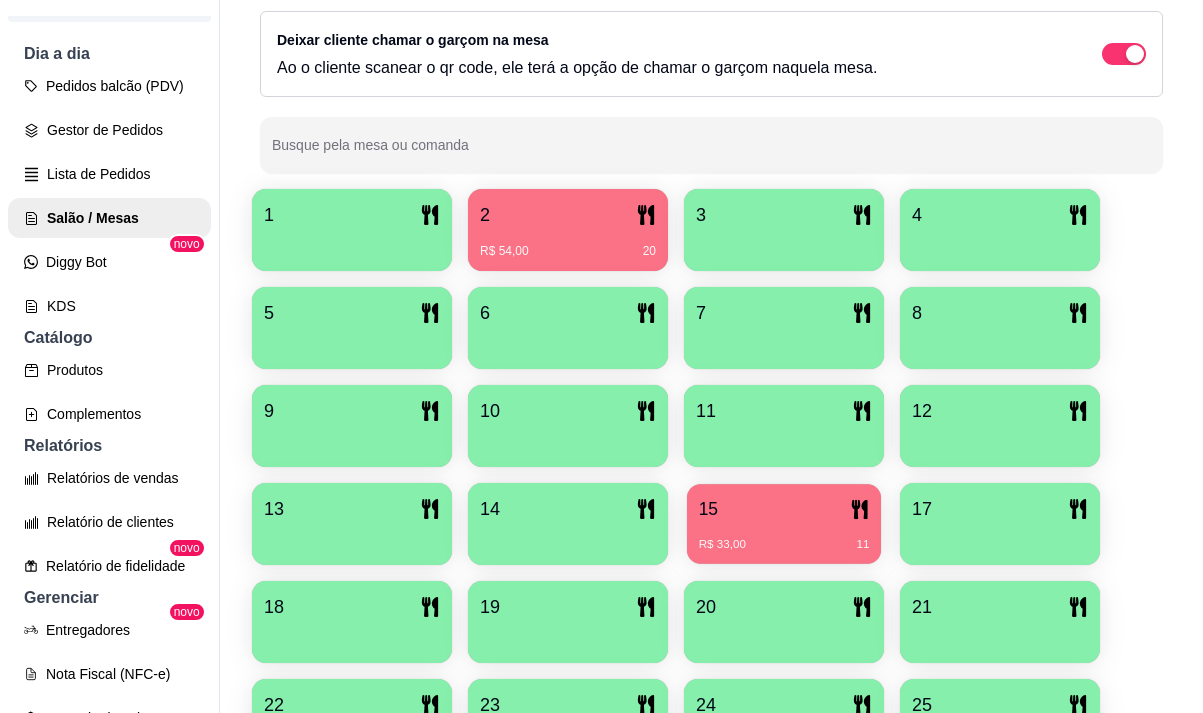 click on "15" at bounding box center [784, 509] 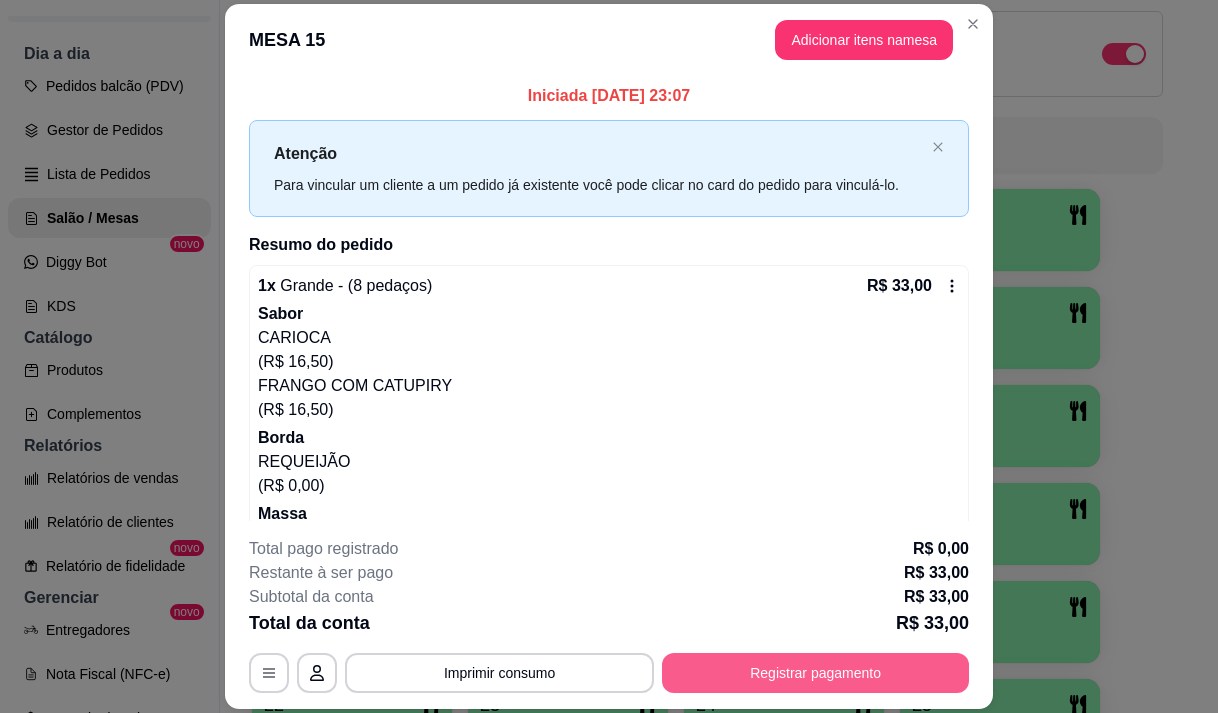 click on "Registrar pagamento" at bounding box center [815, 673] 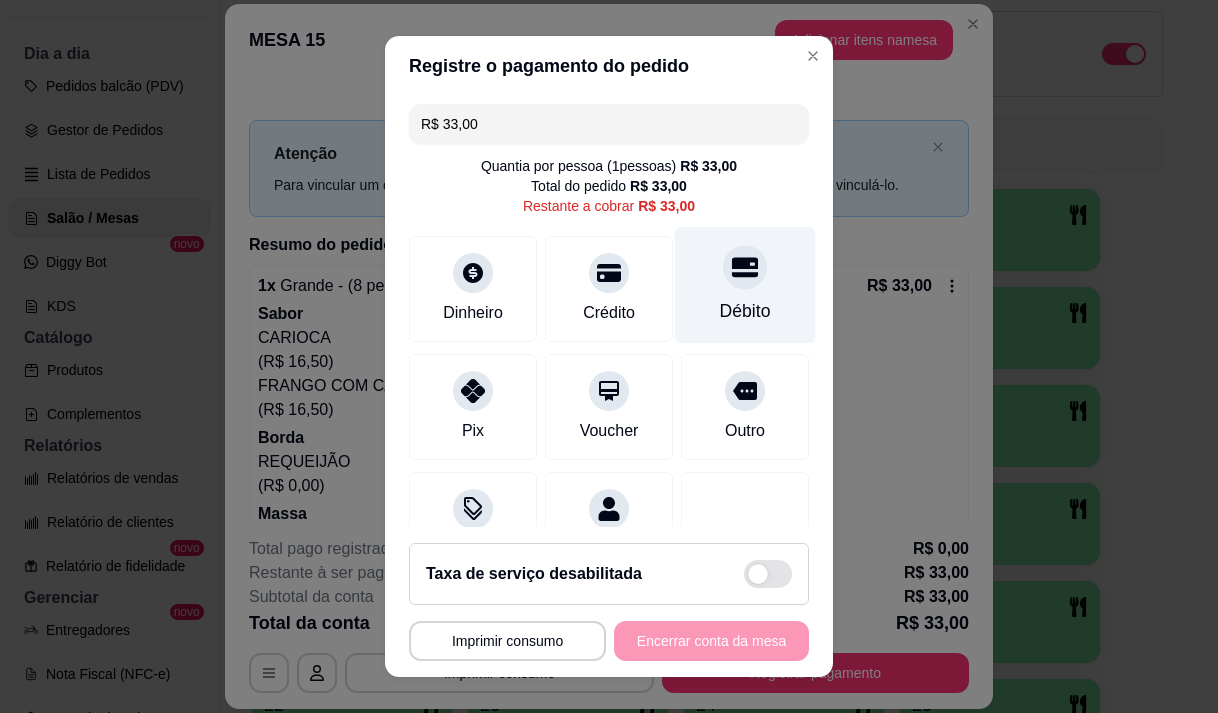 click at bounding box center (745, 267) 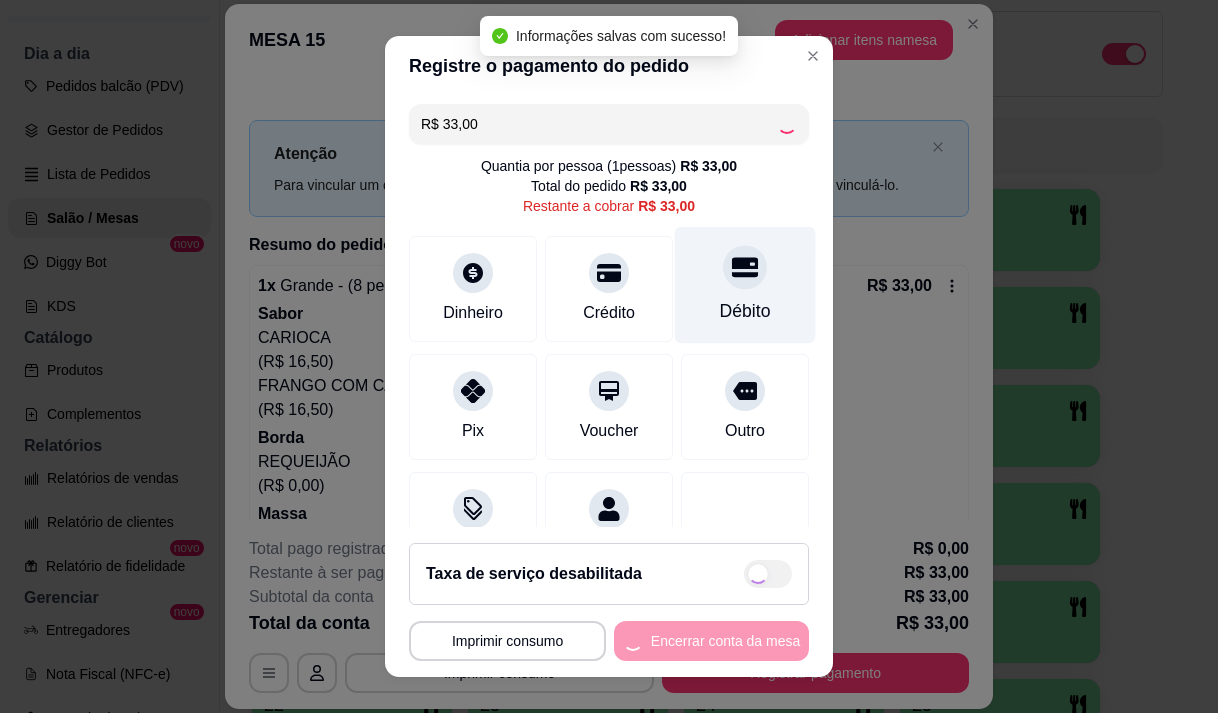 type on "R$ 0,00" 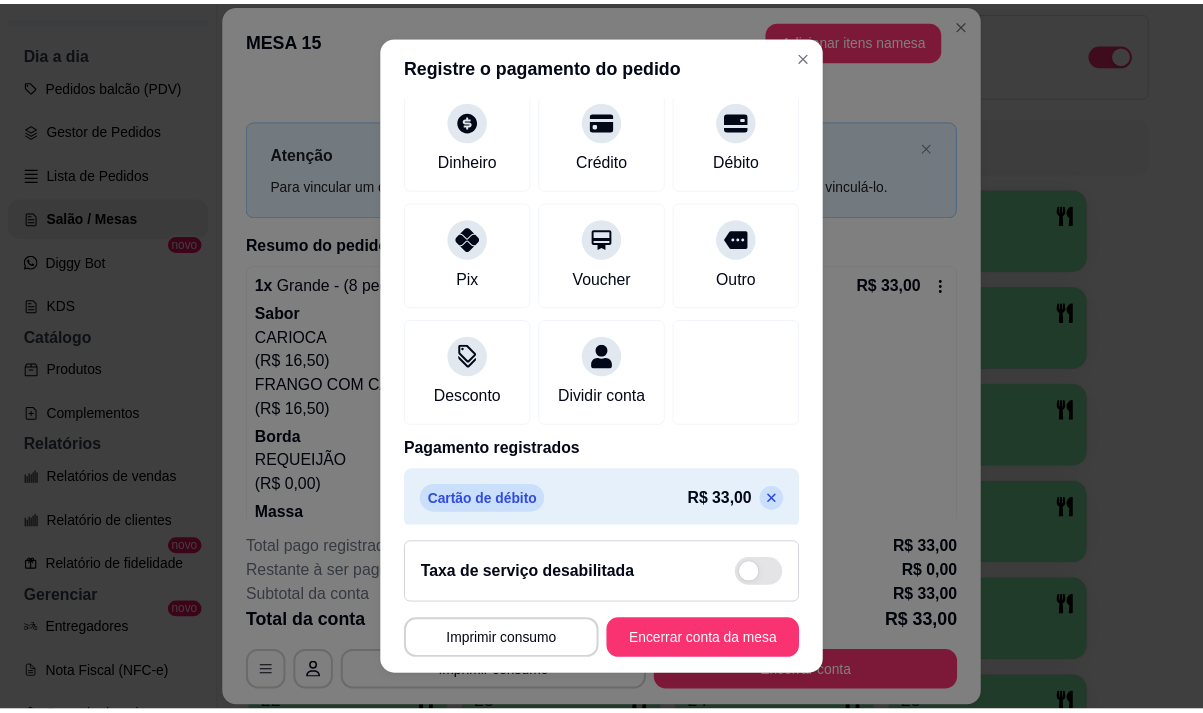 scroll, scrollTop: 166, scrollLeft: 0, axis: vertical 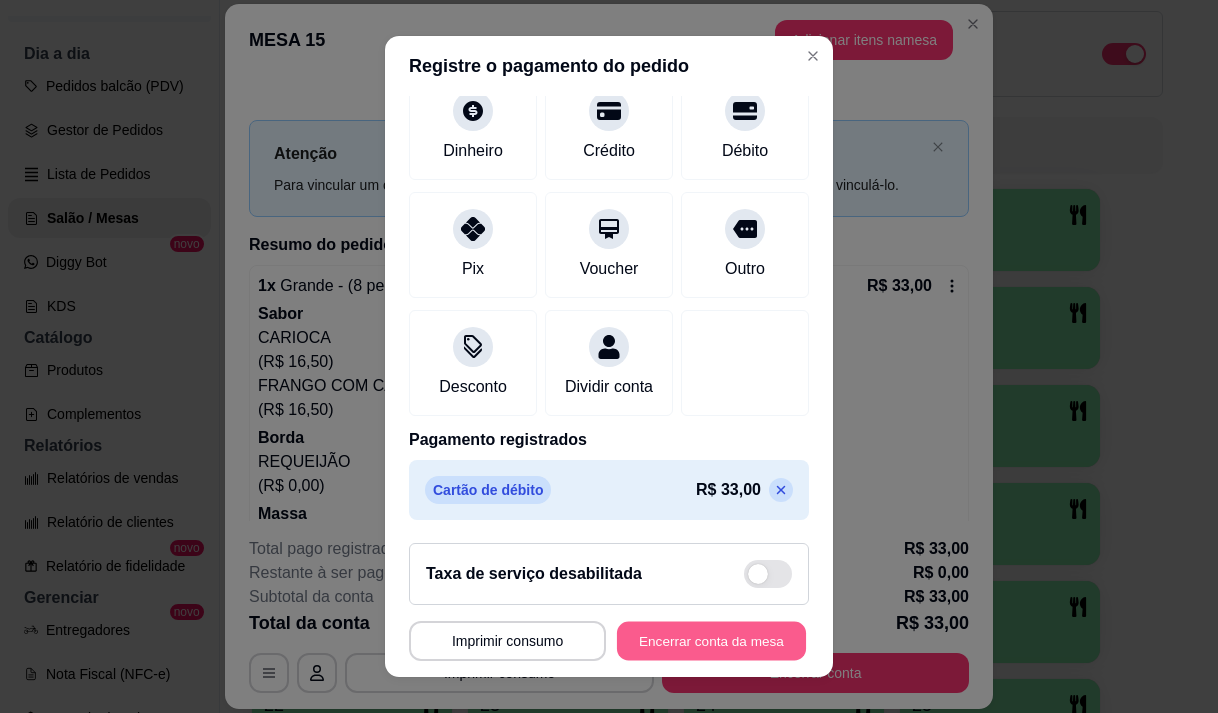 click on "Encerrar conta da mesa" at bounding box center (711, 641) 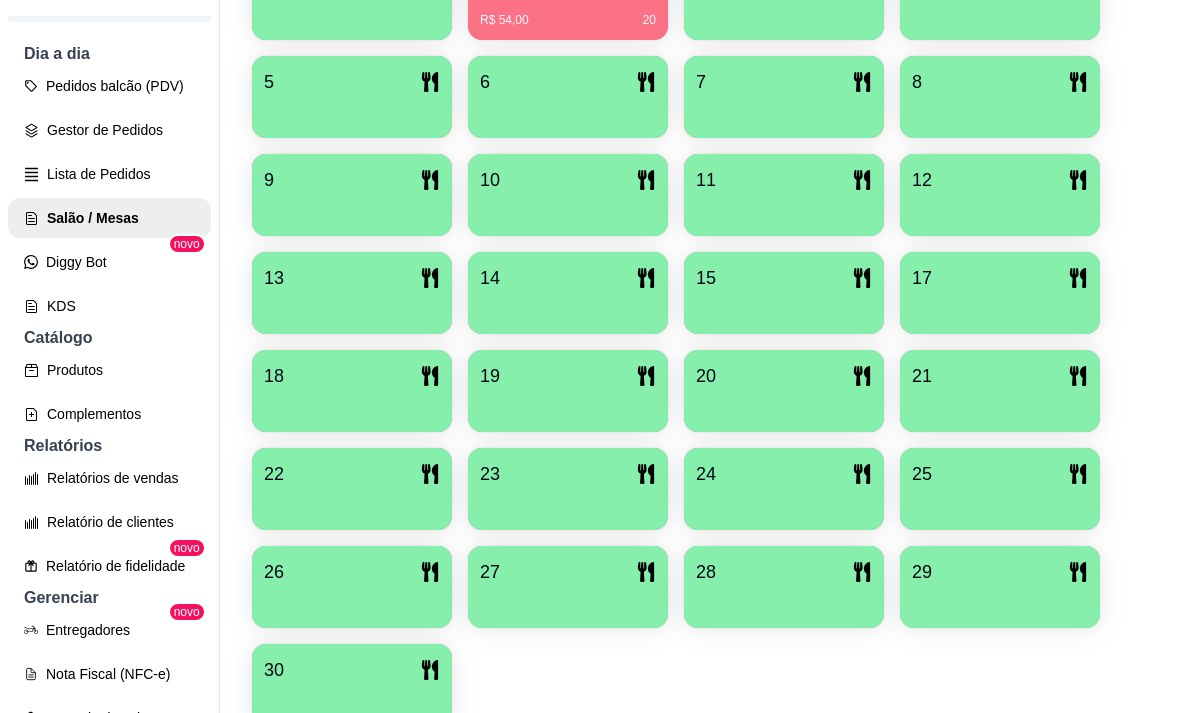 scroll, scrollTop: 200, scrollLeft: 0, axis: vertical 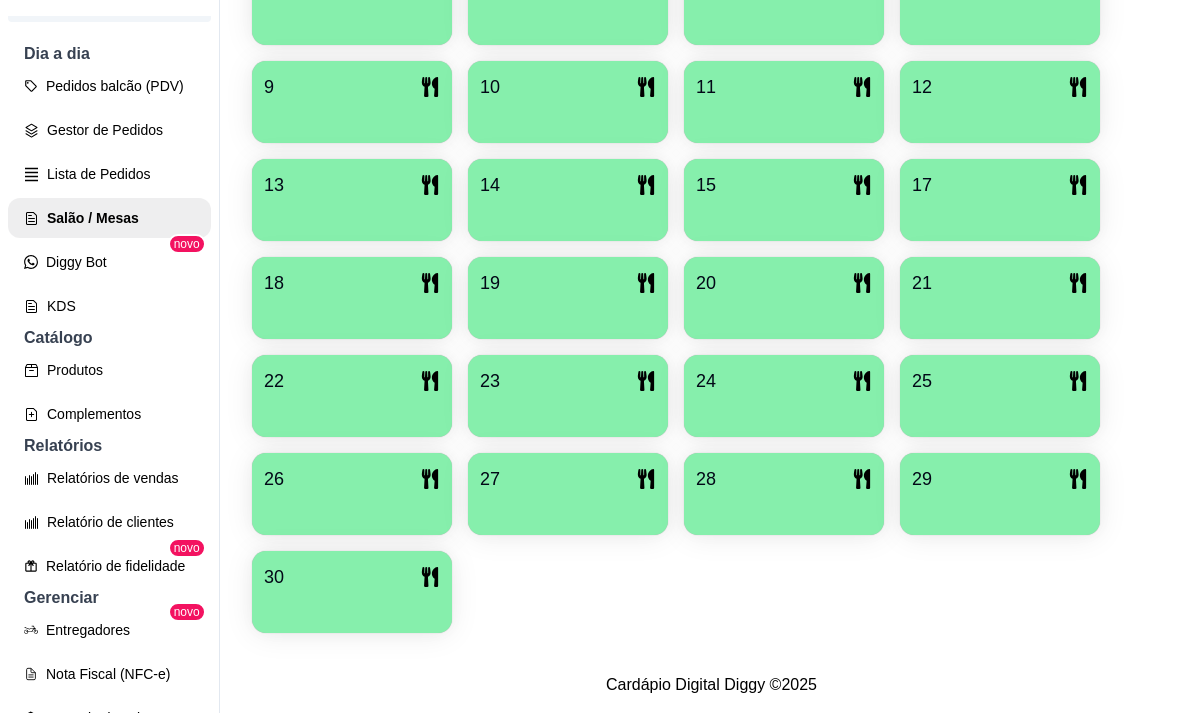 click on "30" at bounding box center (352, 577) 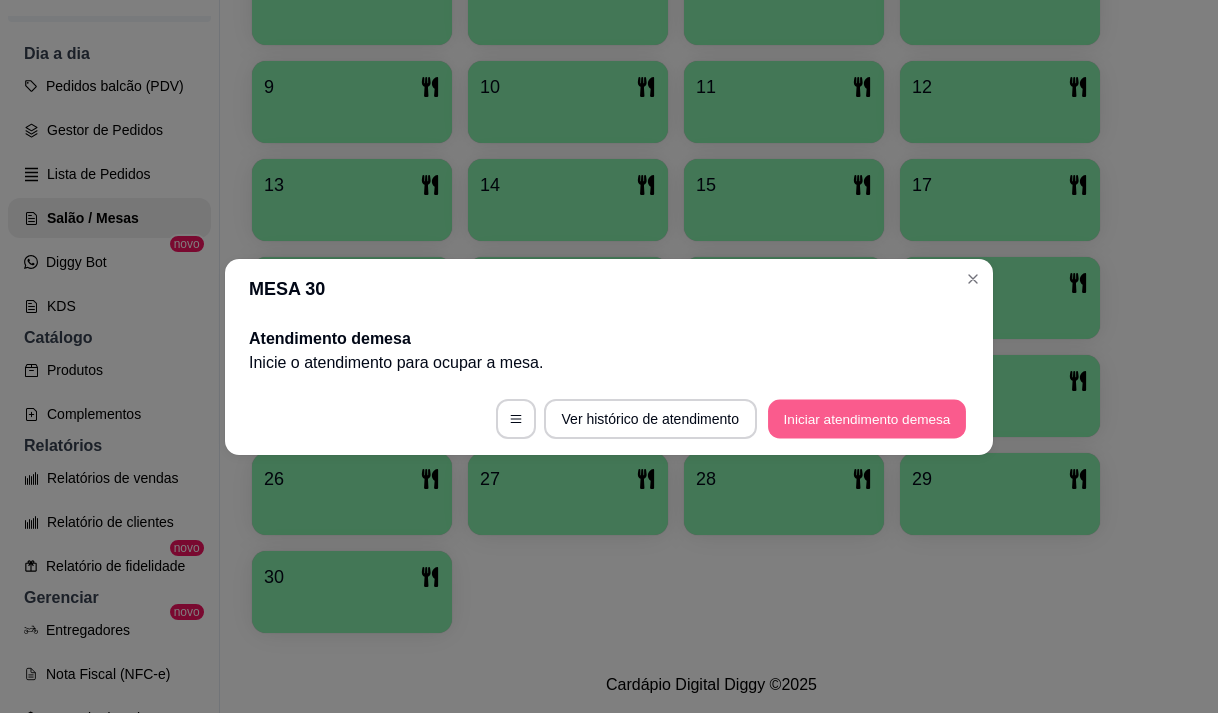 click on "Iniciar atendimento de  mesa" at bounding box center (867, 418) 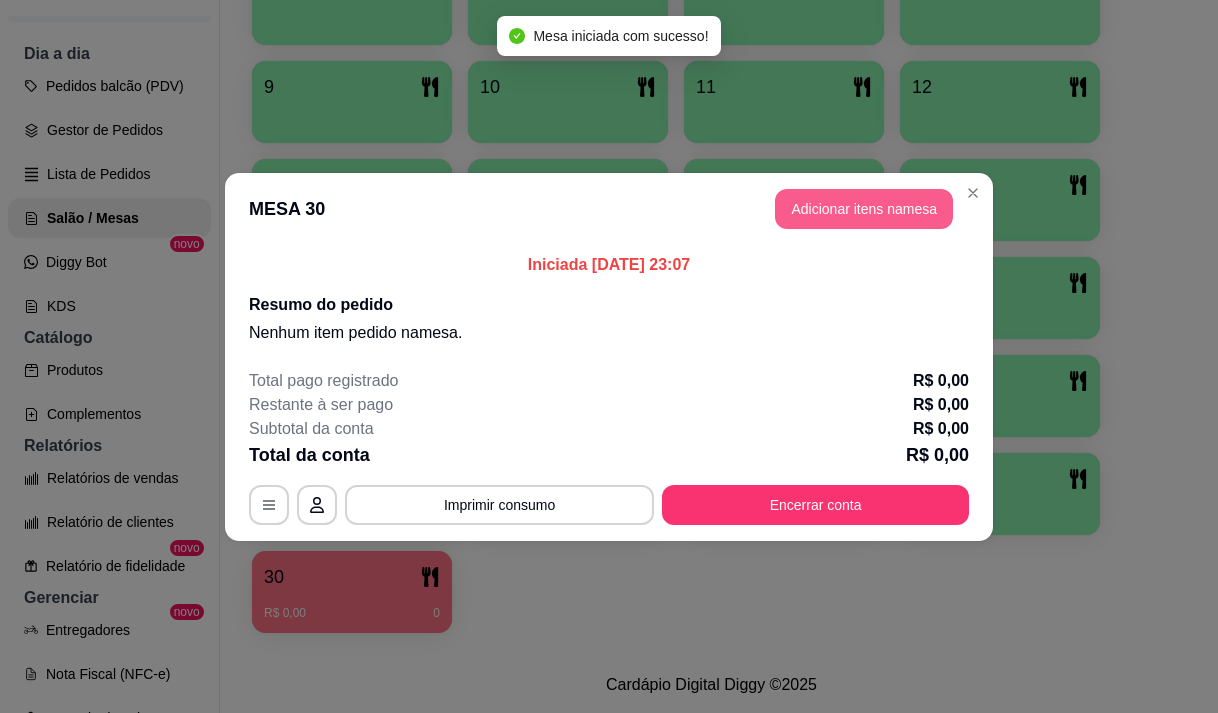 click on "Adicionar itens na  mesa" at bounding box center [864, 209] 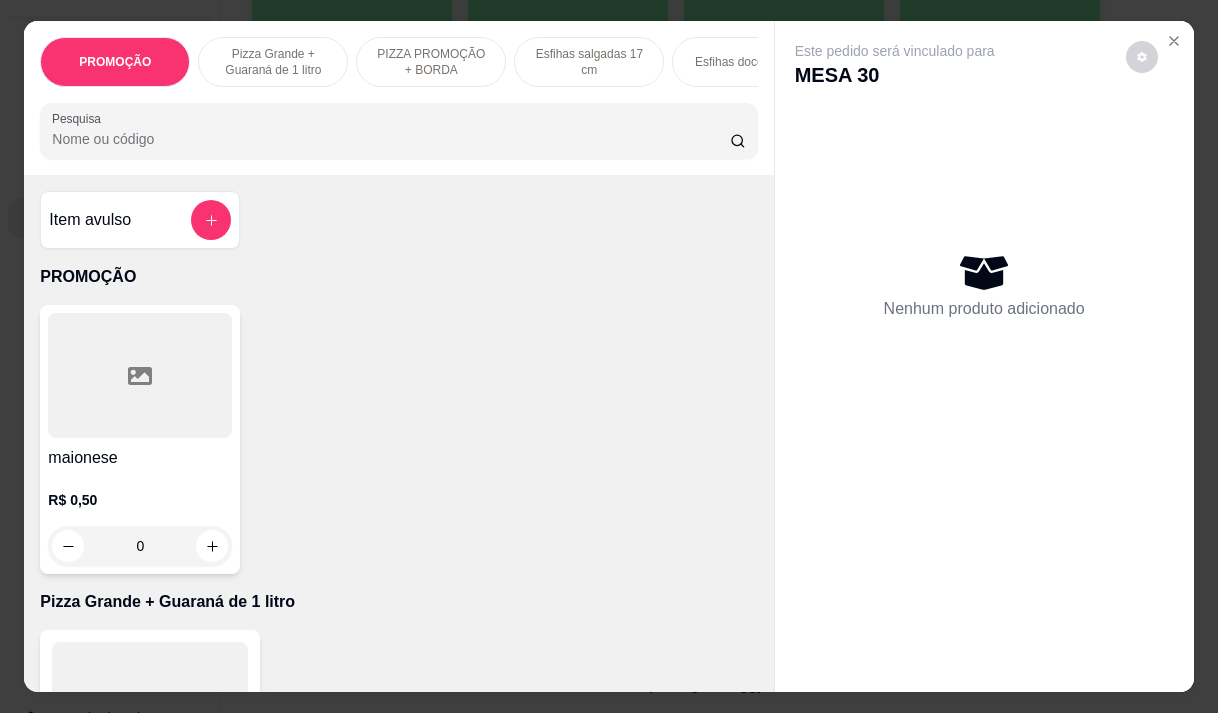 scroll, scrollTop: 500, scrollLeft: 0, axis: vertical 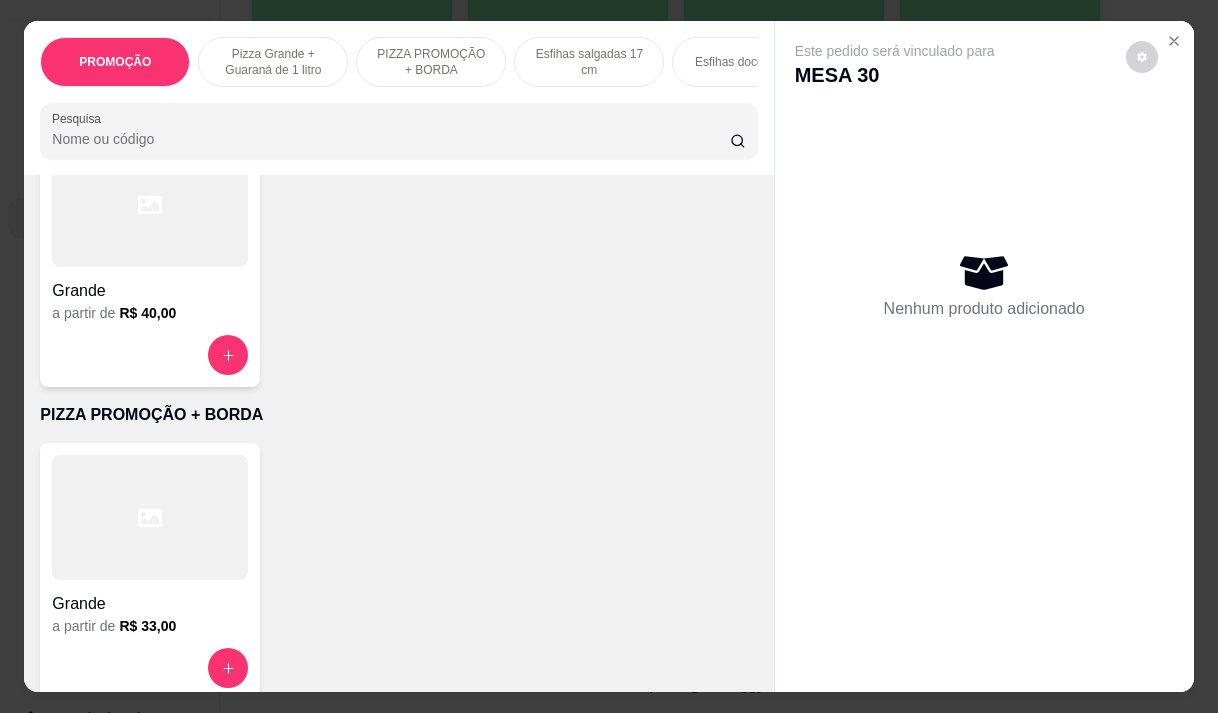 click at bounding box center [150, 517] 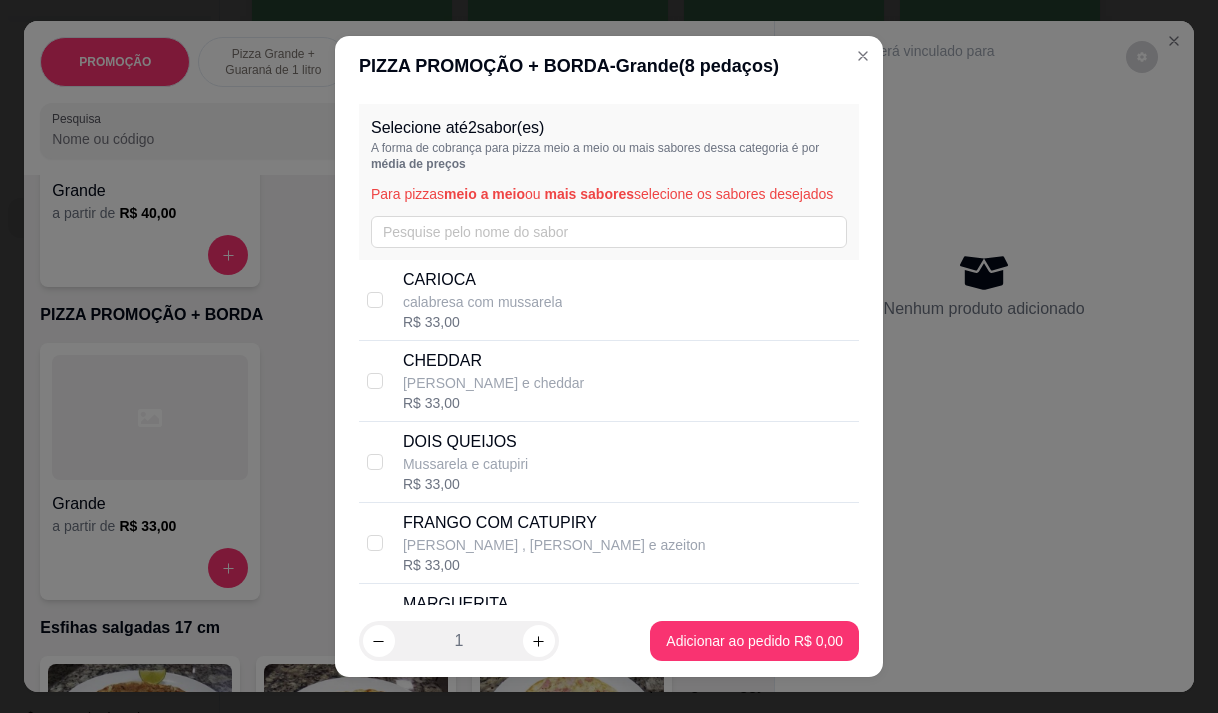 click on "calabresa com mussarela" at bounding box center [483, 302] 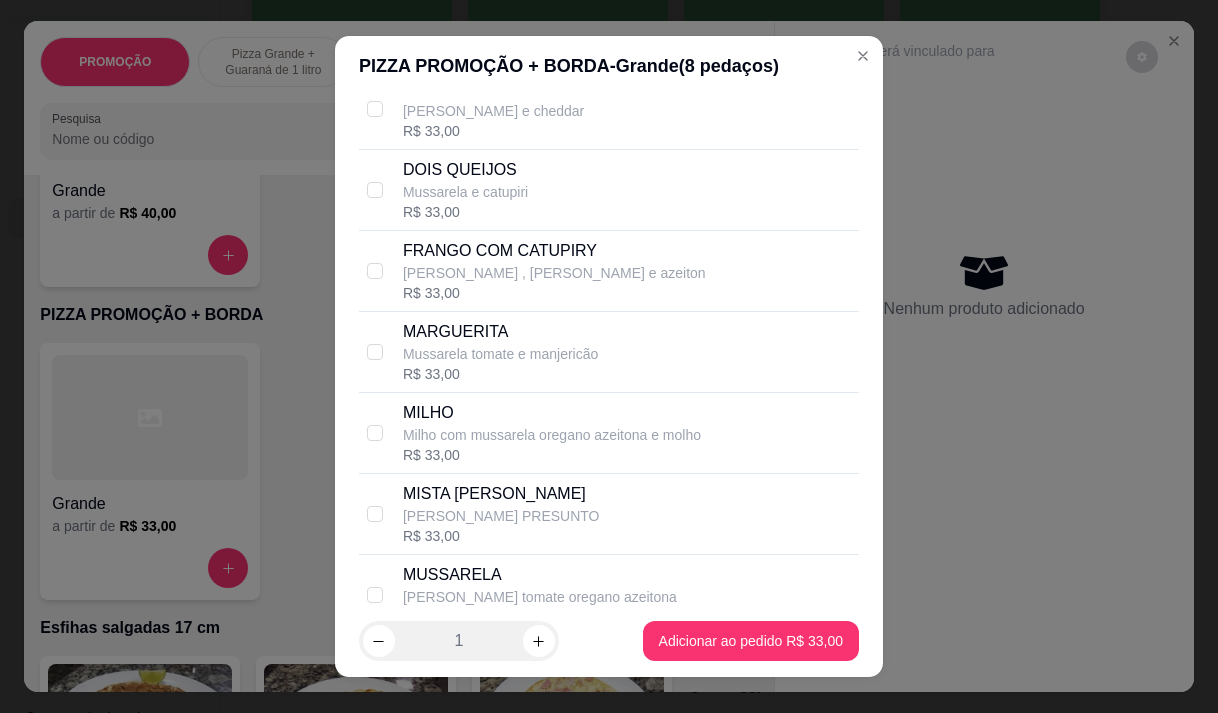 scroll, scrollTop: 300, scrollLeft: 0, axis: vertical 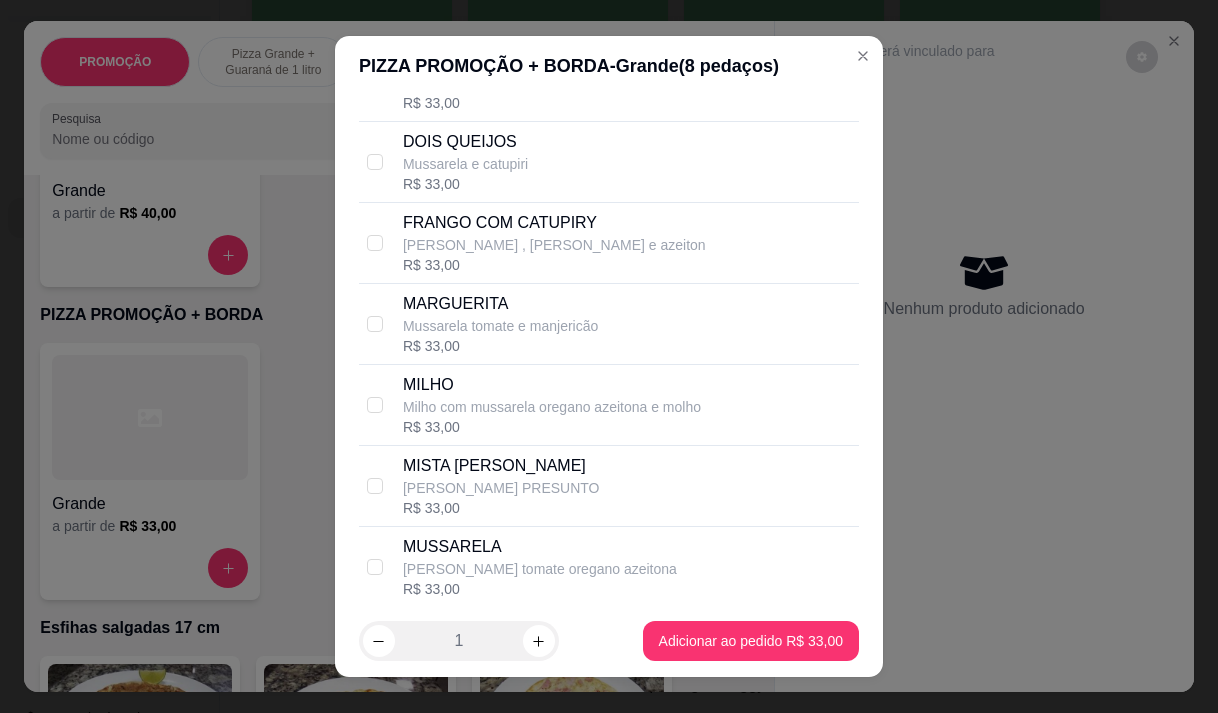 click on "MISTA [PERSON_NAME]" at bounding box center [501, 466] 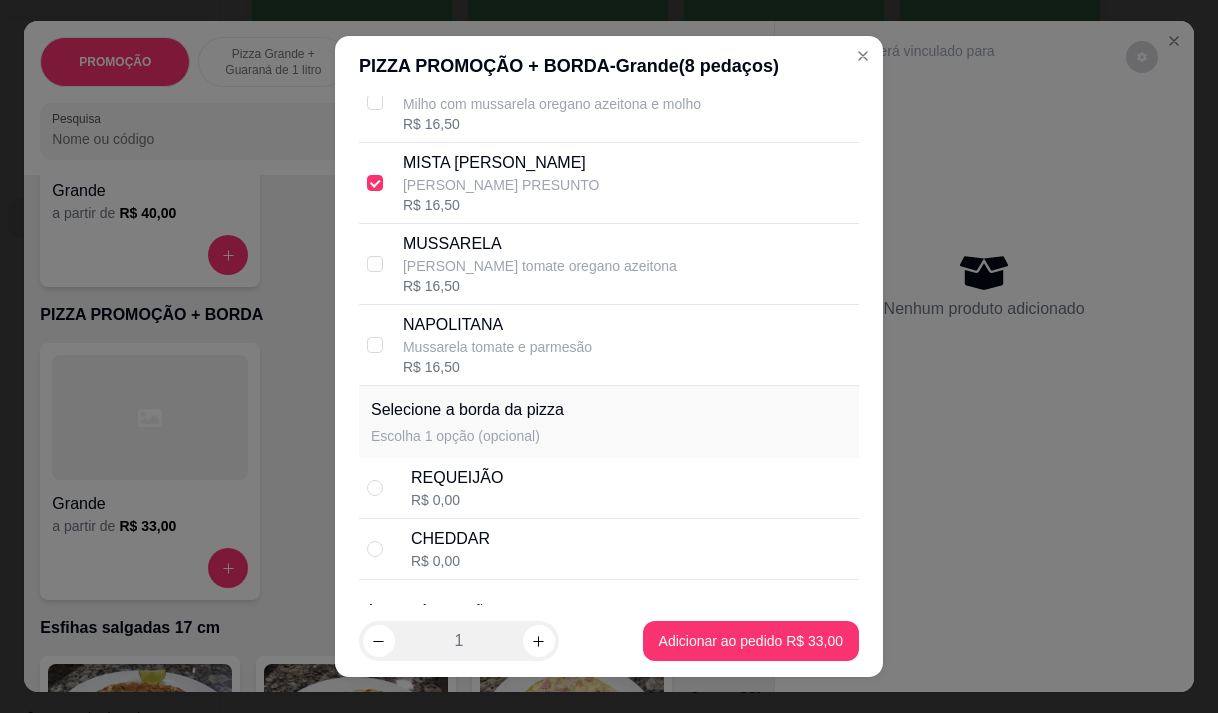 scroll, scrollTop: 685, scrollLeft: 0, axis: vertical 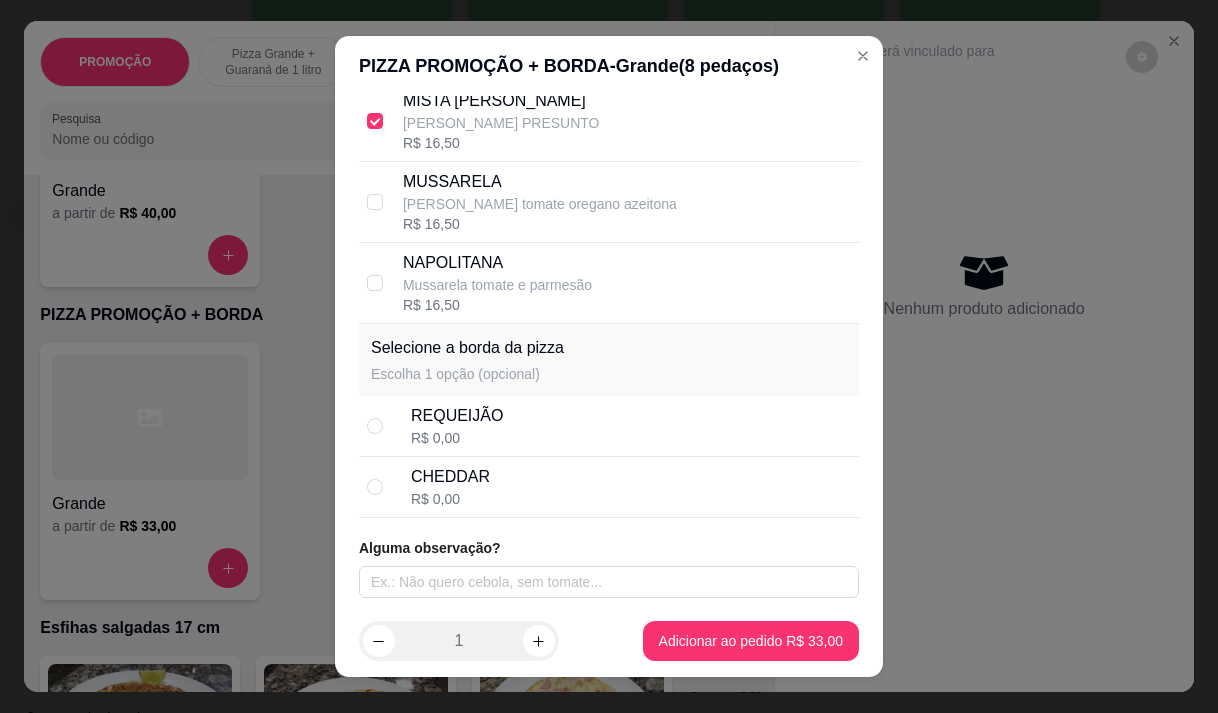 click on "CHEDDAR R$ 0,00" at bounding box center (631, 487) 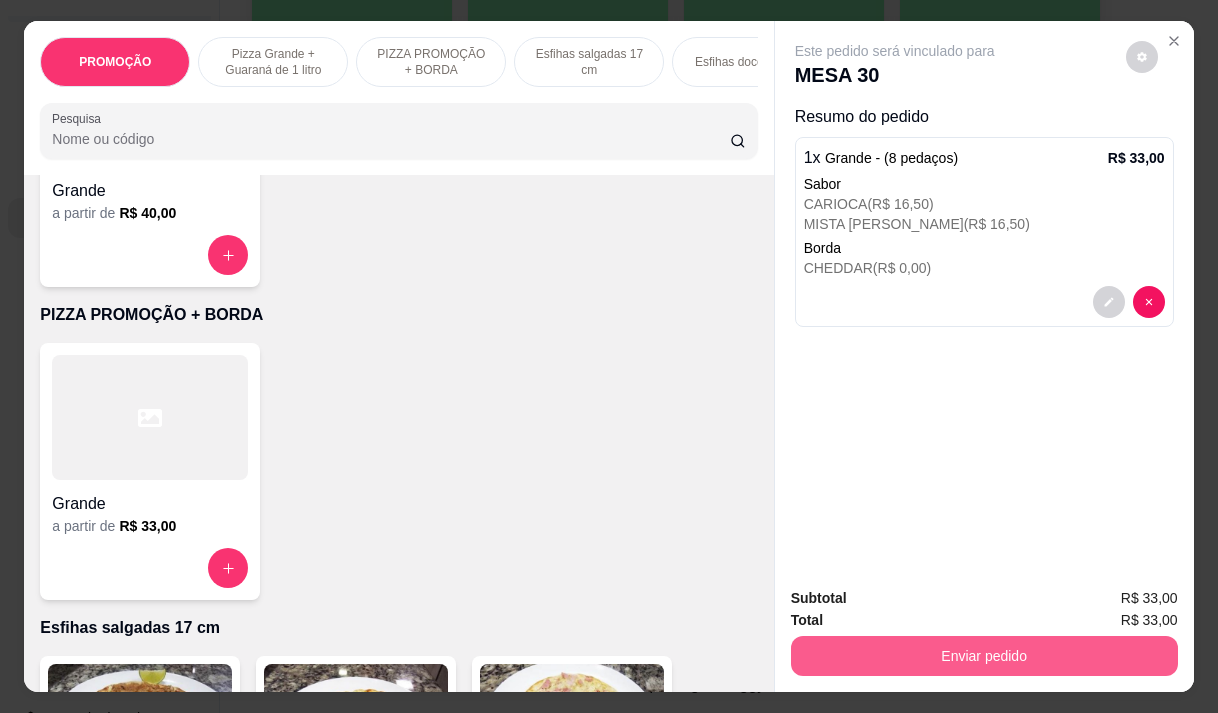 click on "Enviar pedido" at bounding box center [984, 656] 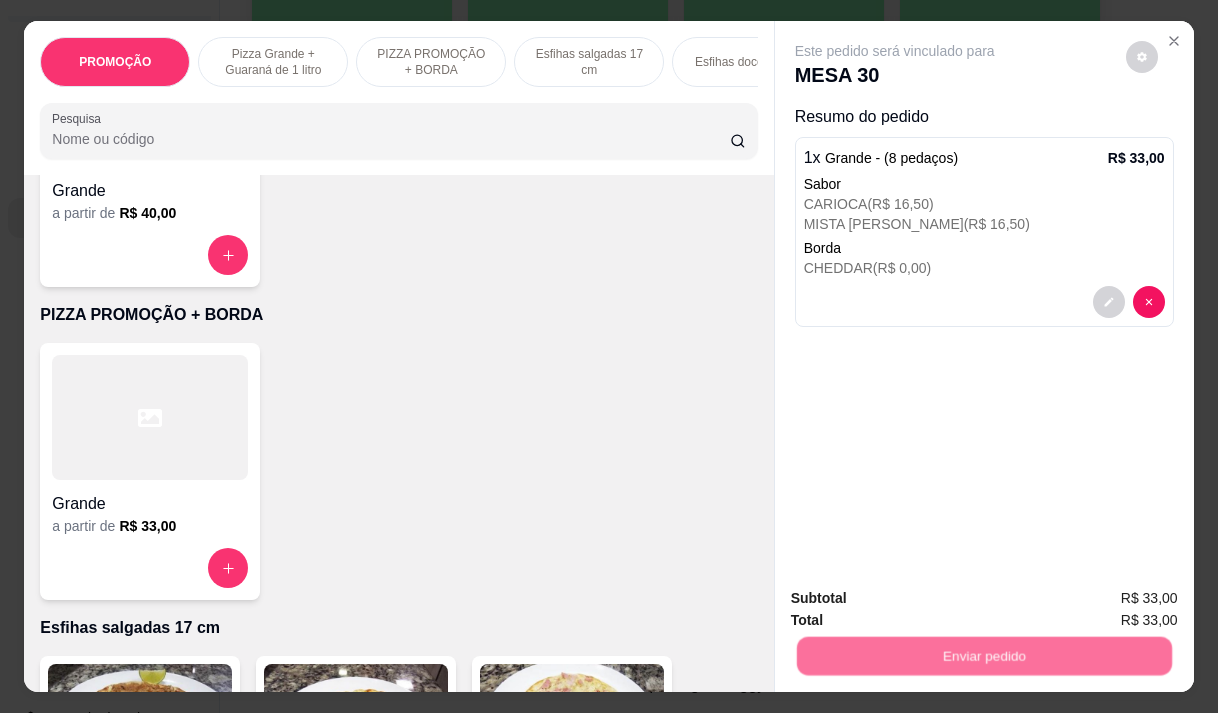 click on "Não registrar e enviar pedido" at bounding box center [918, 598] 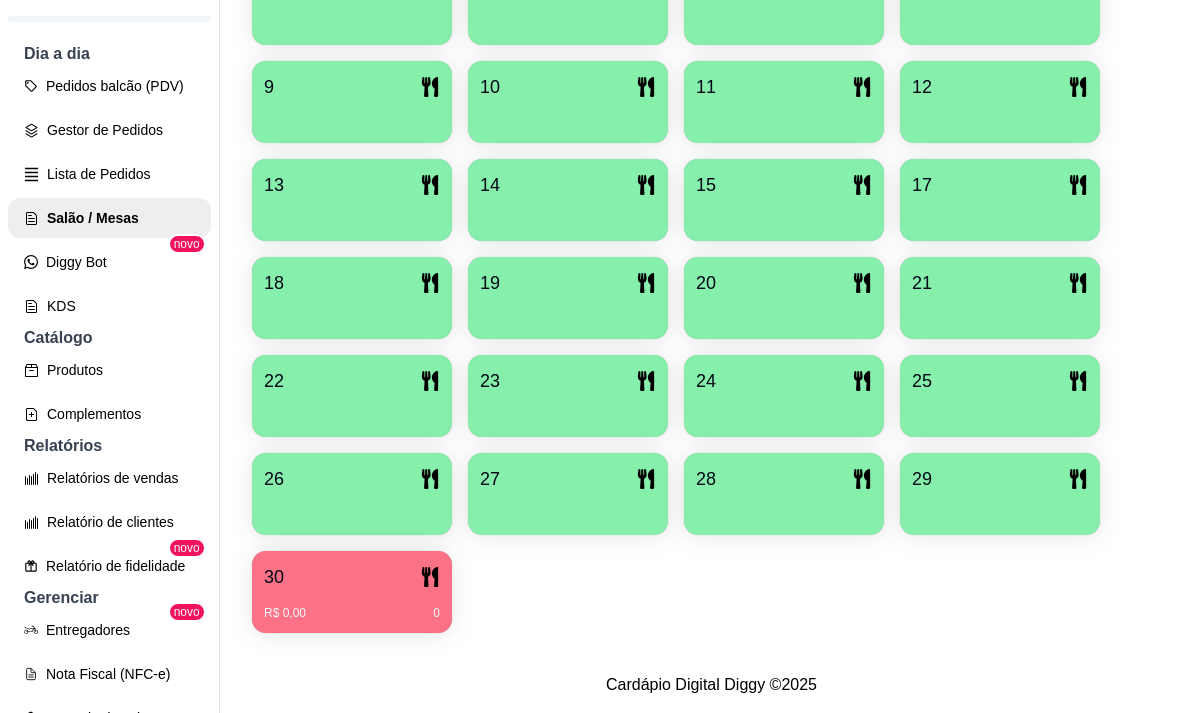 click on "R$ 0,00 0" at bounding box center (352, 606) 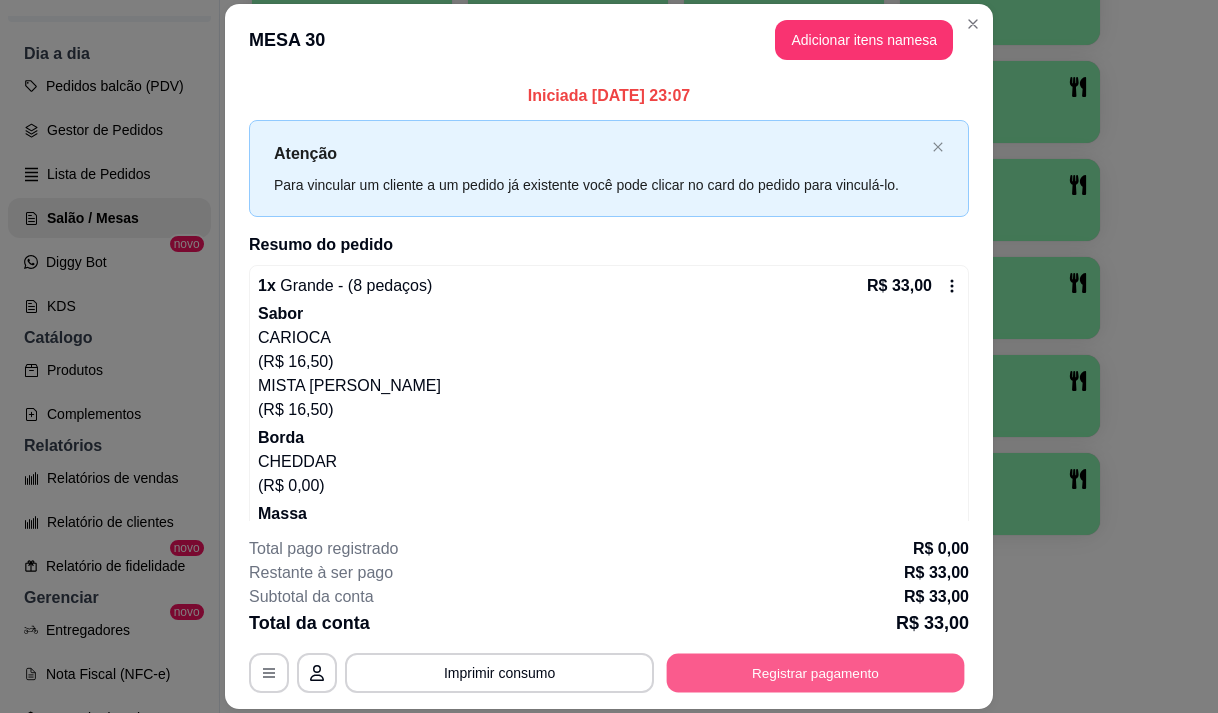 click on "Registrar pagamento" at bounding box center [816, 673] 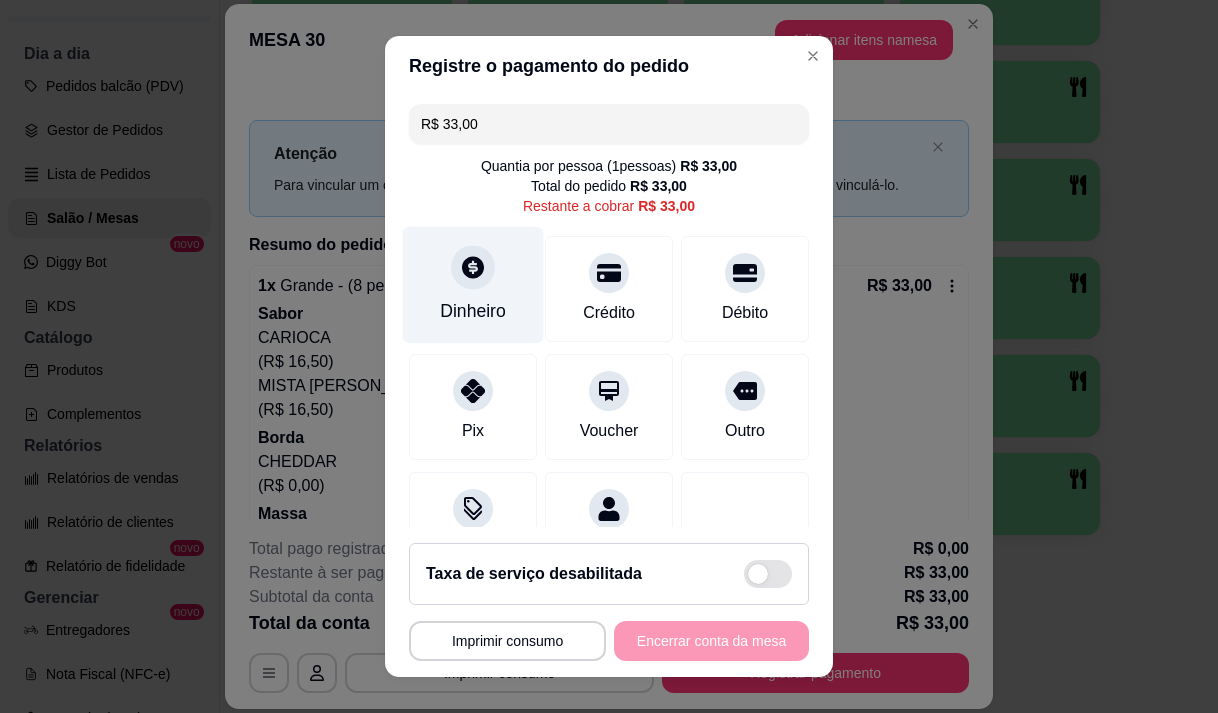 click on "Dinheiro" at bounding box center (473, 311) 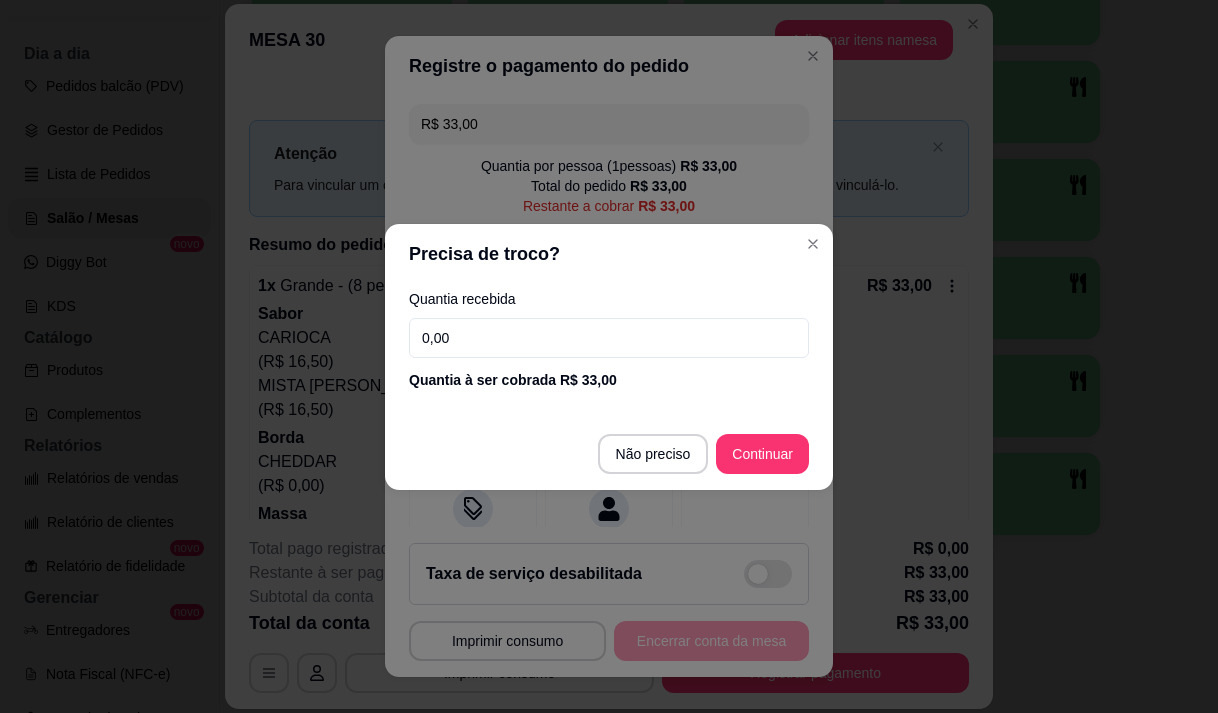 click on "0,00" at bounding box center [609, 338] 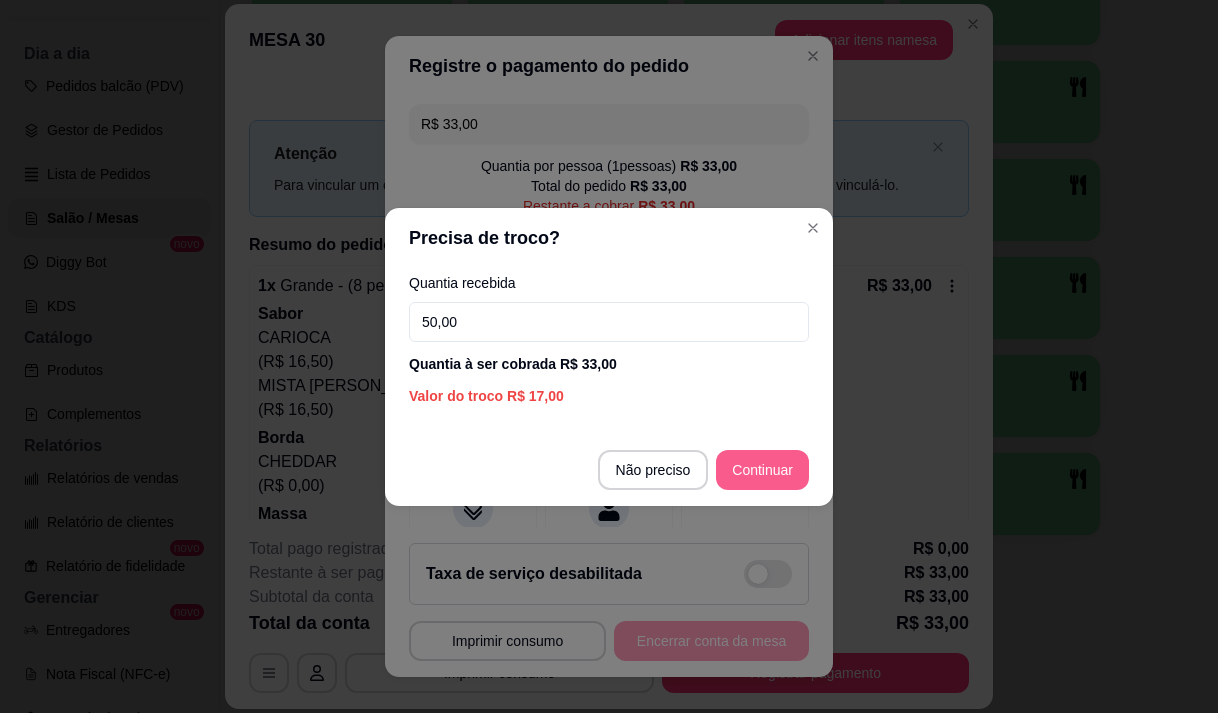 type on "50,00" 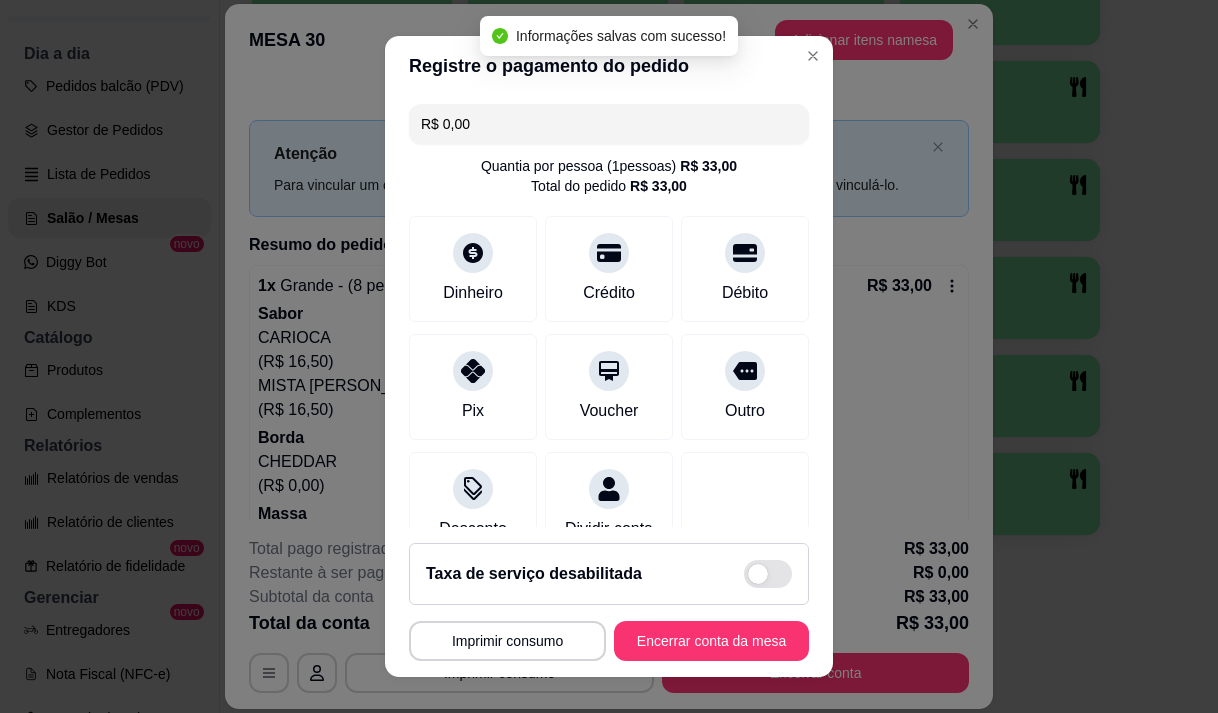 type on "R$ 0,00" 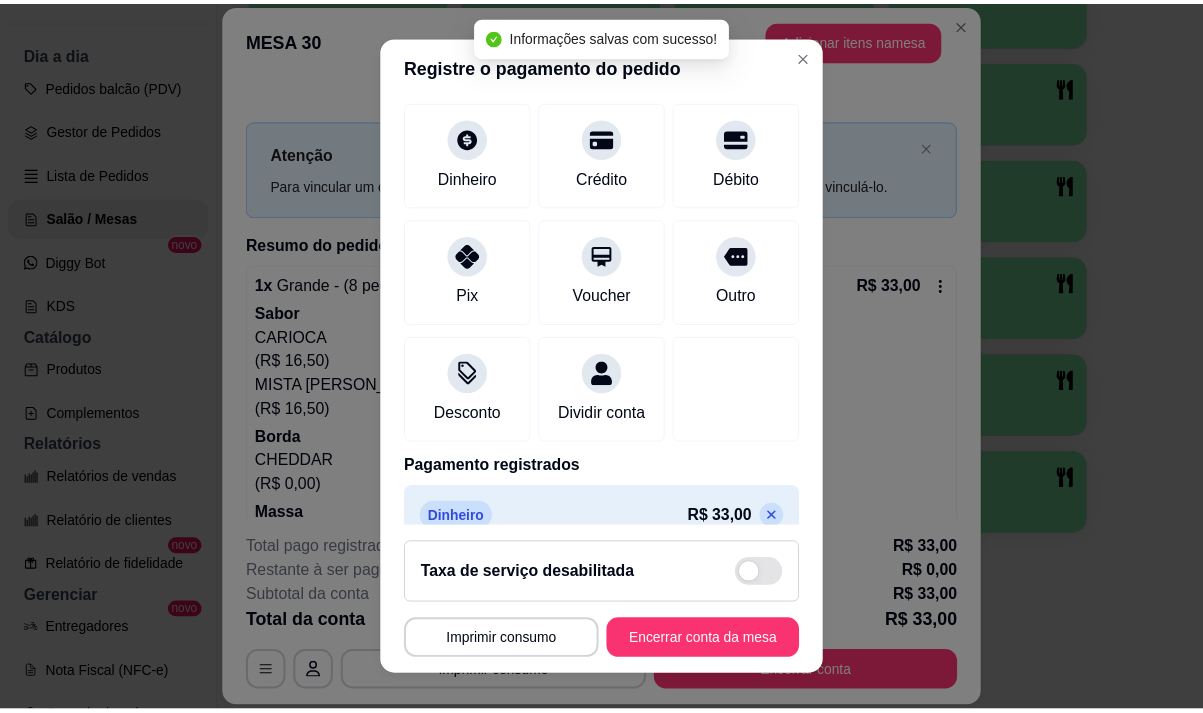 scroll, scrollTop: 166, scrollLeft: 0, axis: vertical 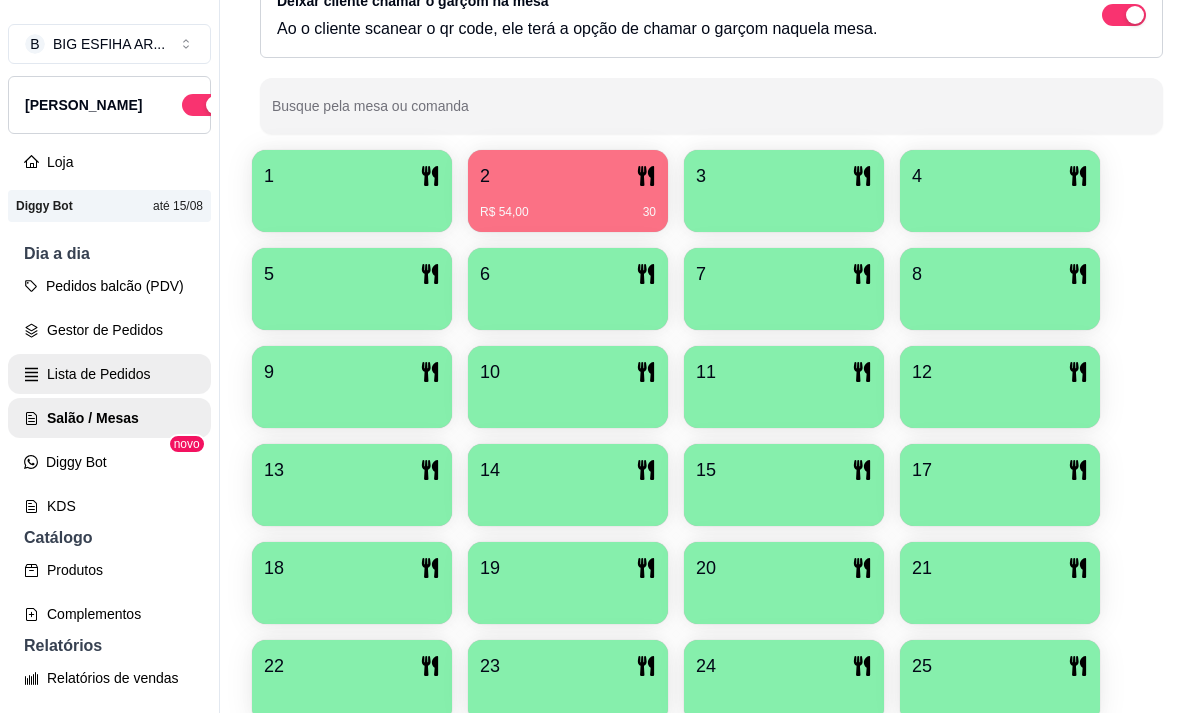 click on "Lista de Pedidos" at bounding box center [109, 374] 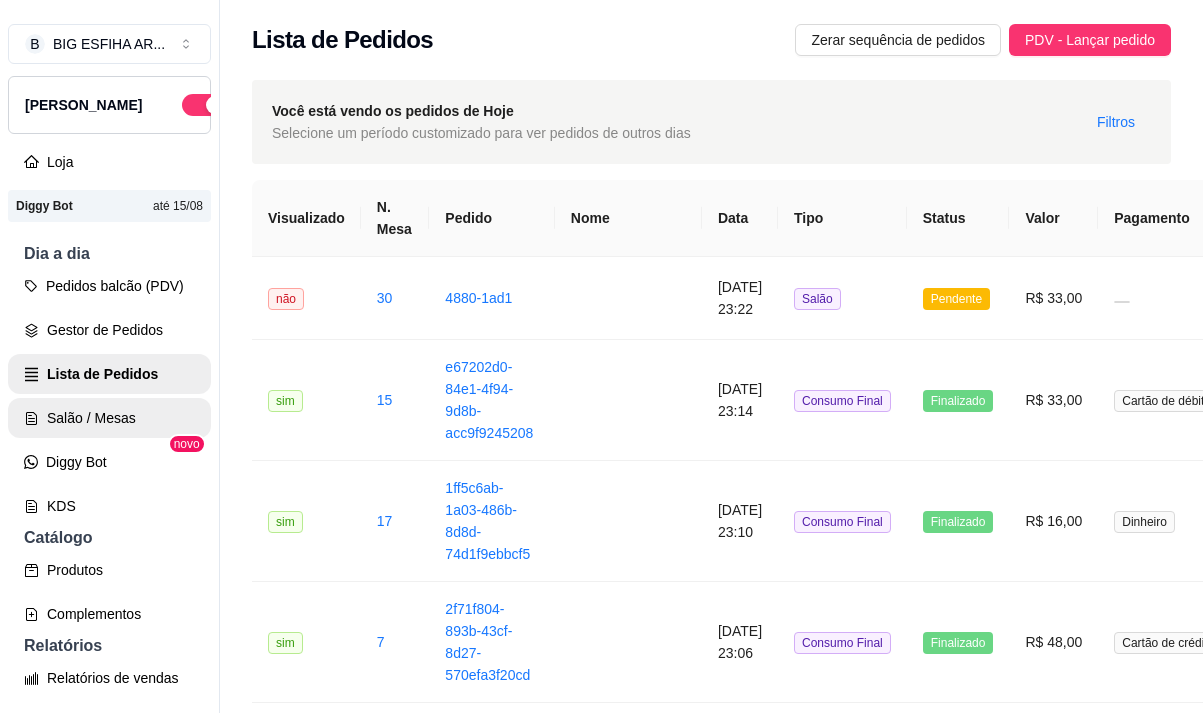 click on "Salão / Mesas" at bounding box center [109, 418] 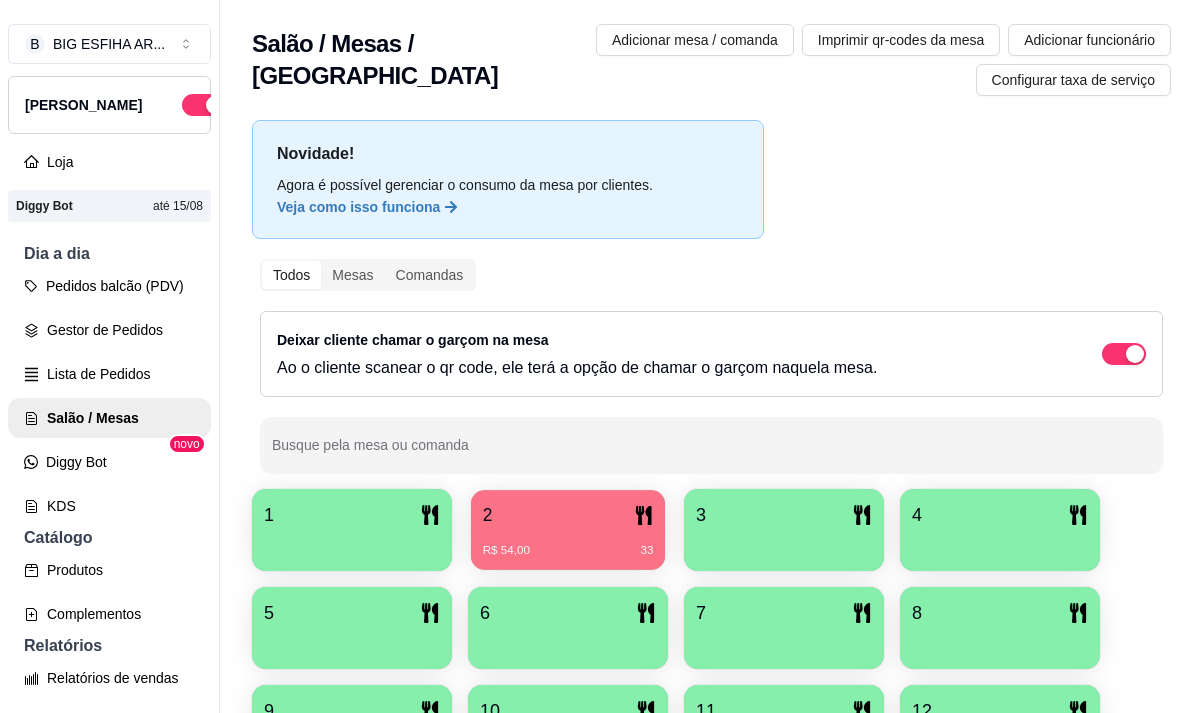 click on "R$ 54,00 33" at bounding box center (568, 543) 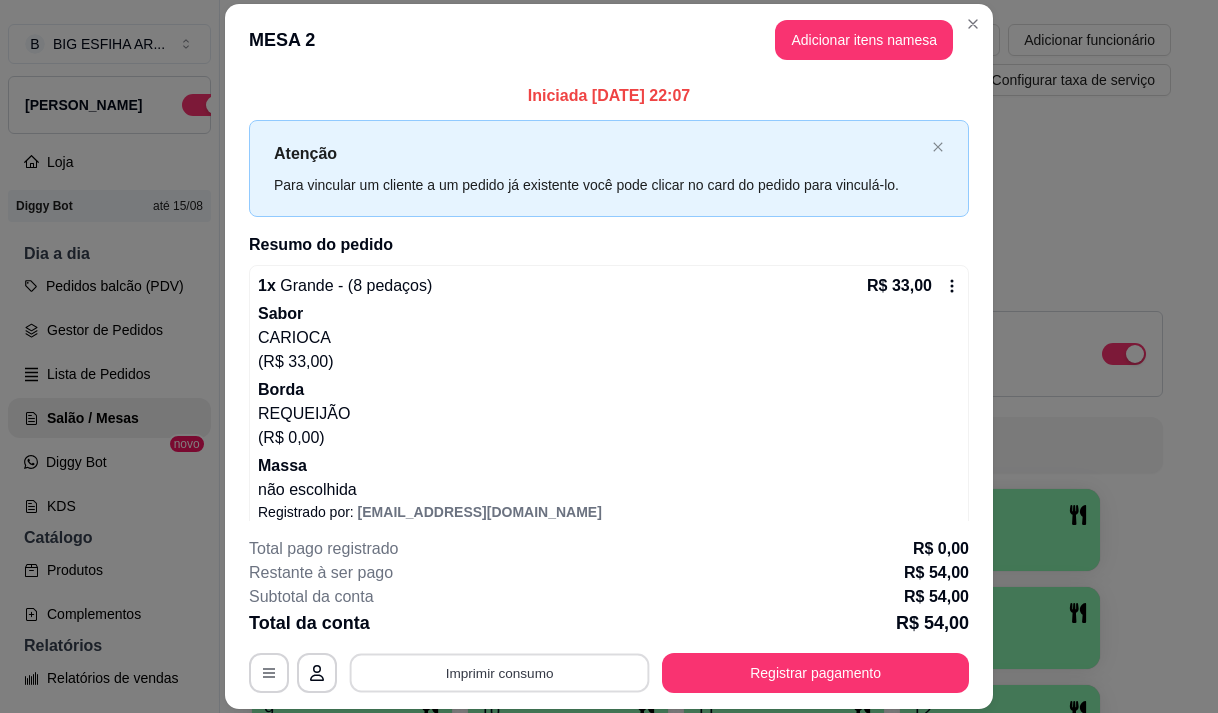 click on "Imprimir consumo" at bounding box center (500, 673) 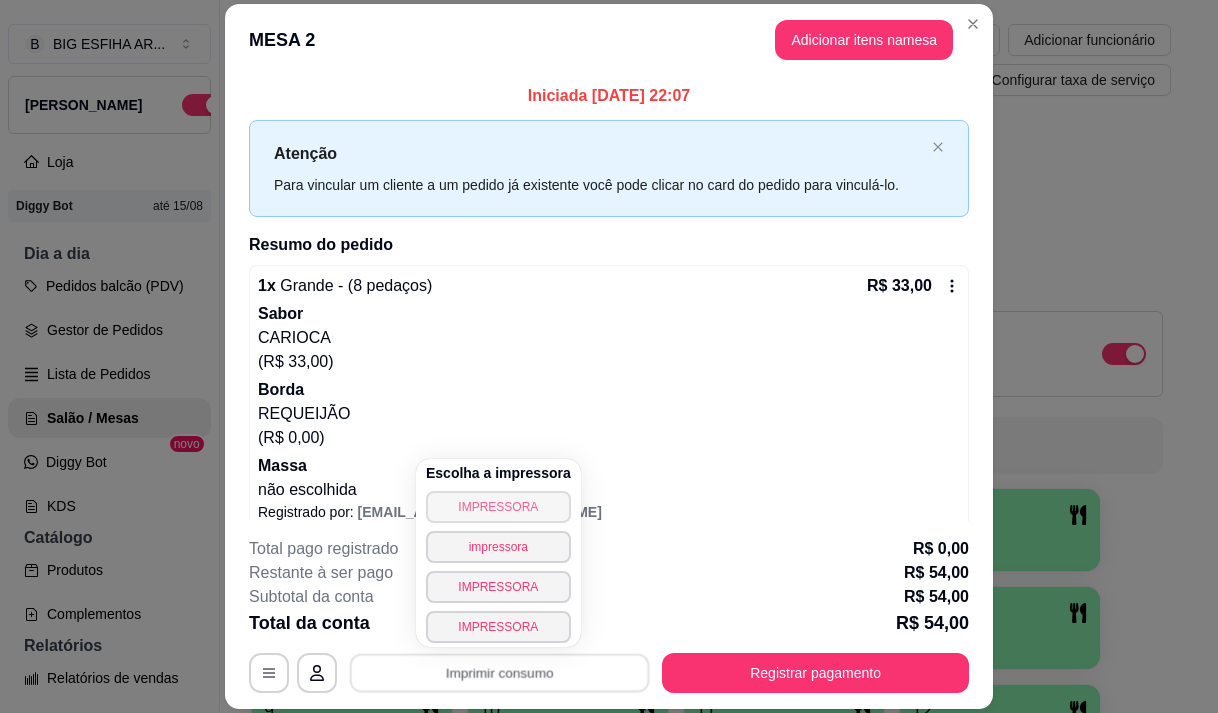 click on "IMPRESSORA" at bounding box center [498, 507] 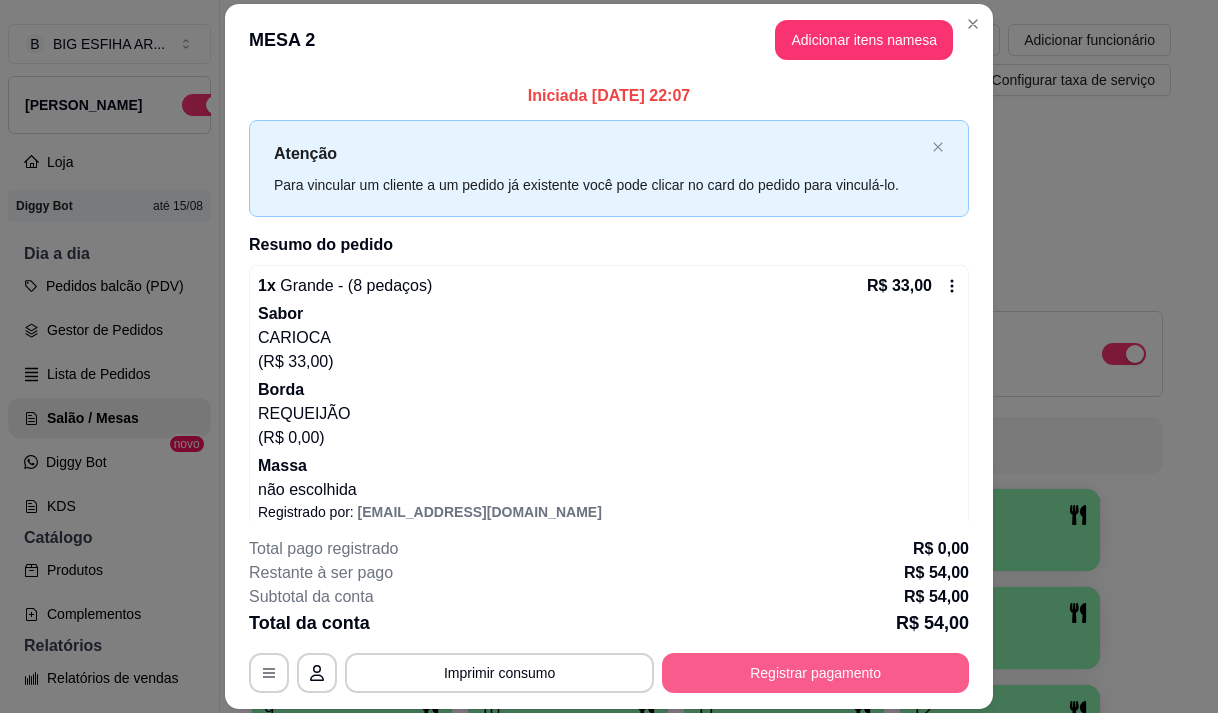 click on "Registrar pagamento" at bounding box center (815, 673) 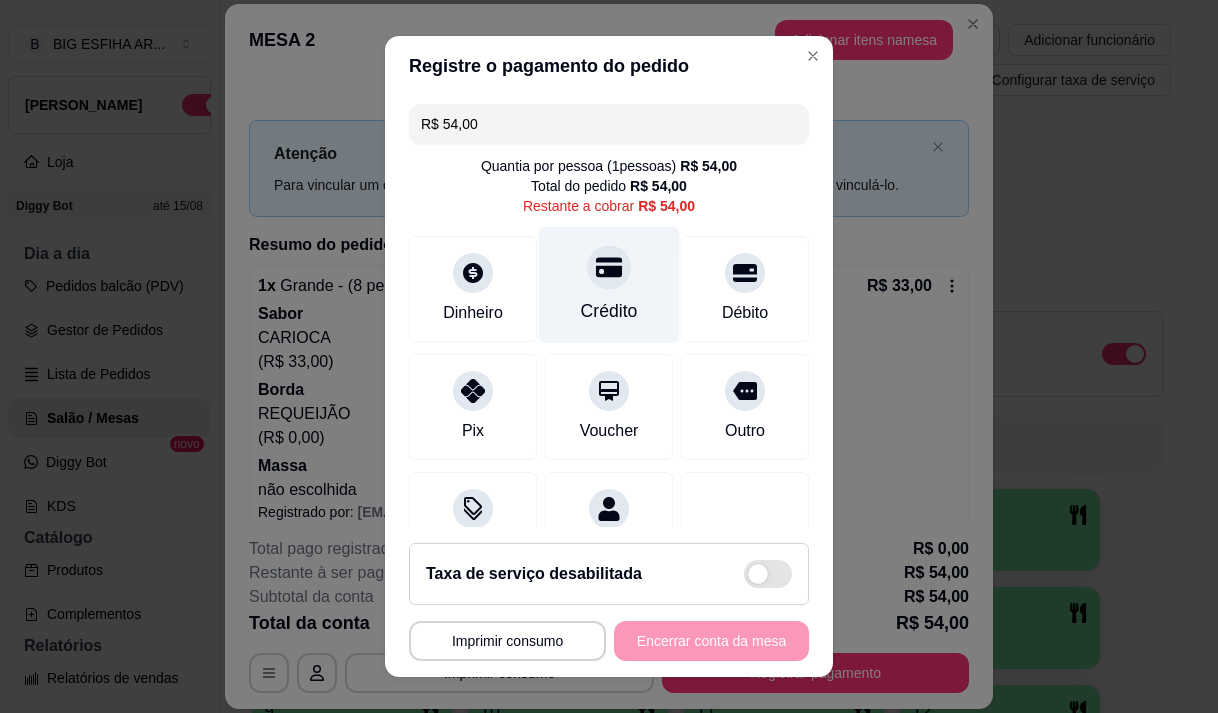click on "Crédito" at bounding box center [609, 284] 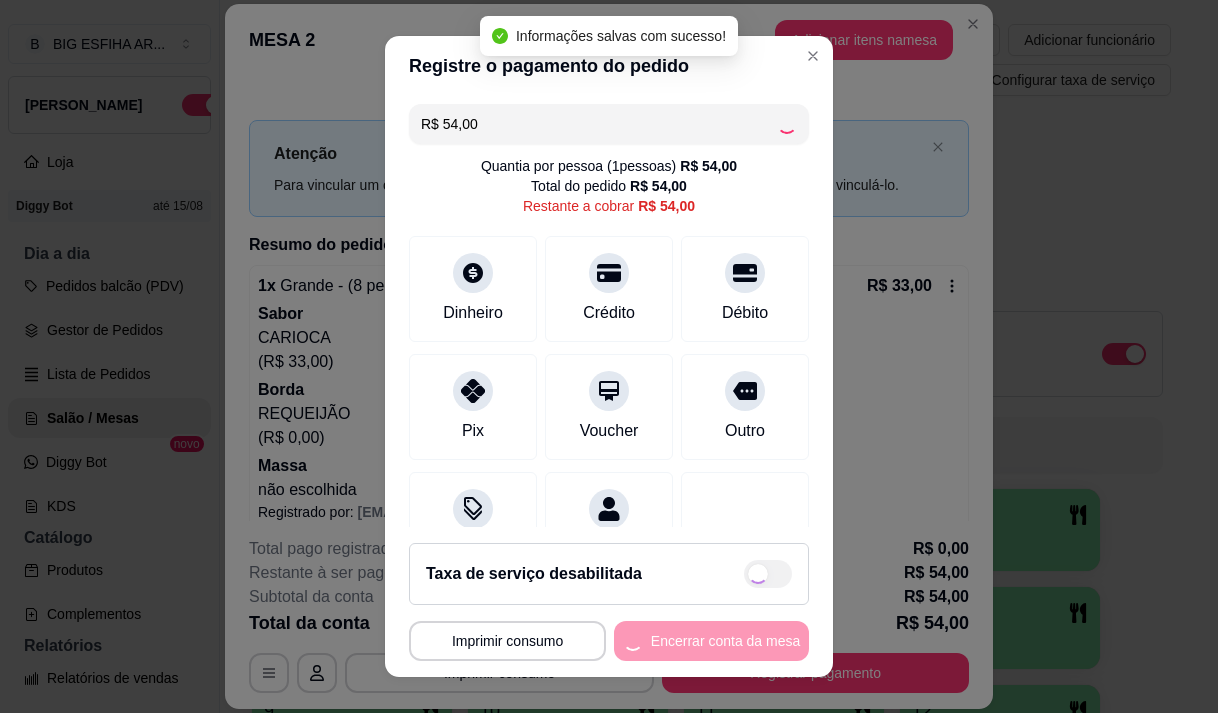 type on "R$ 0,00" 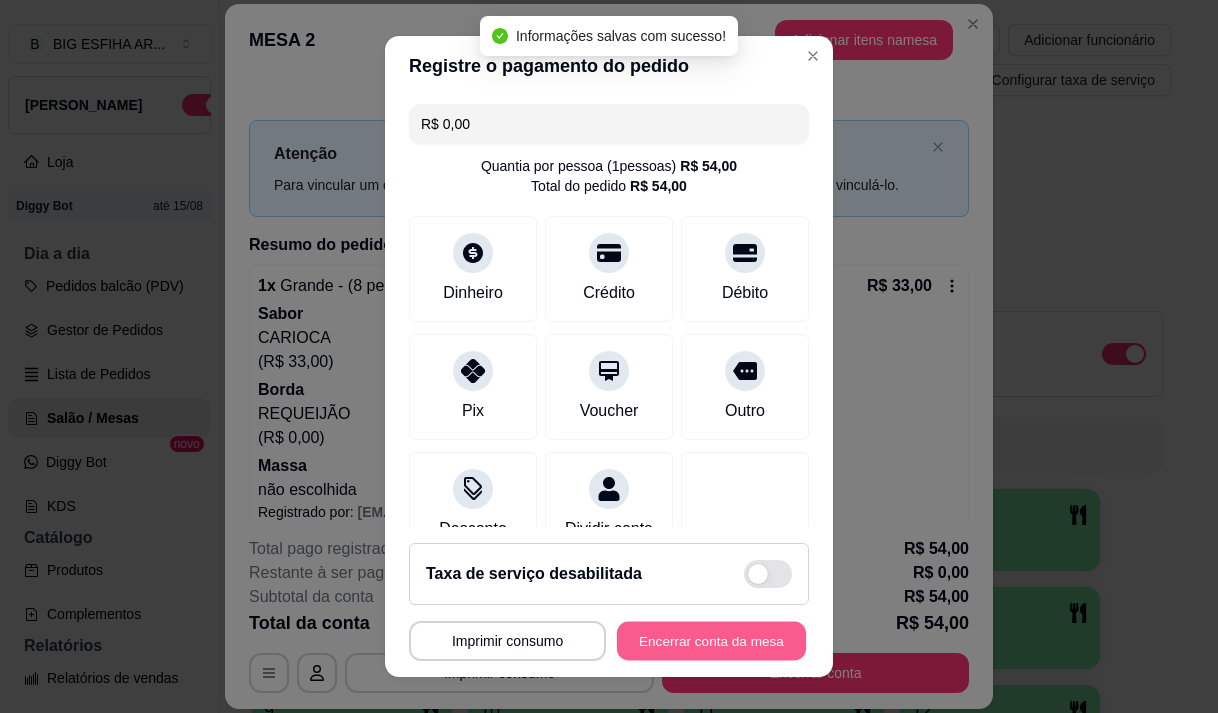 click on "Encerrar conta da mesa" at bounding box center (711, 641) 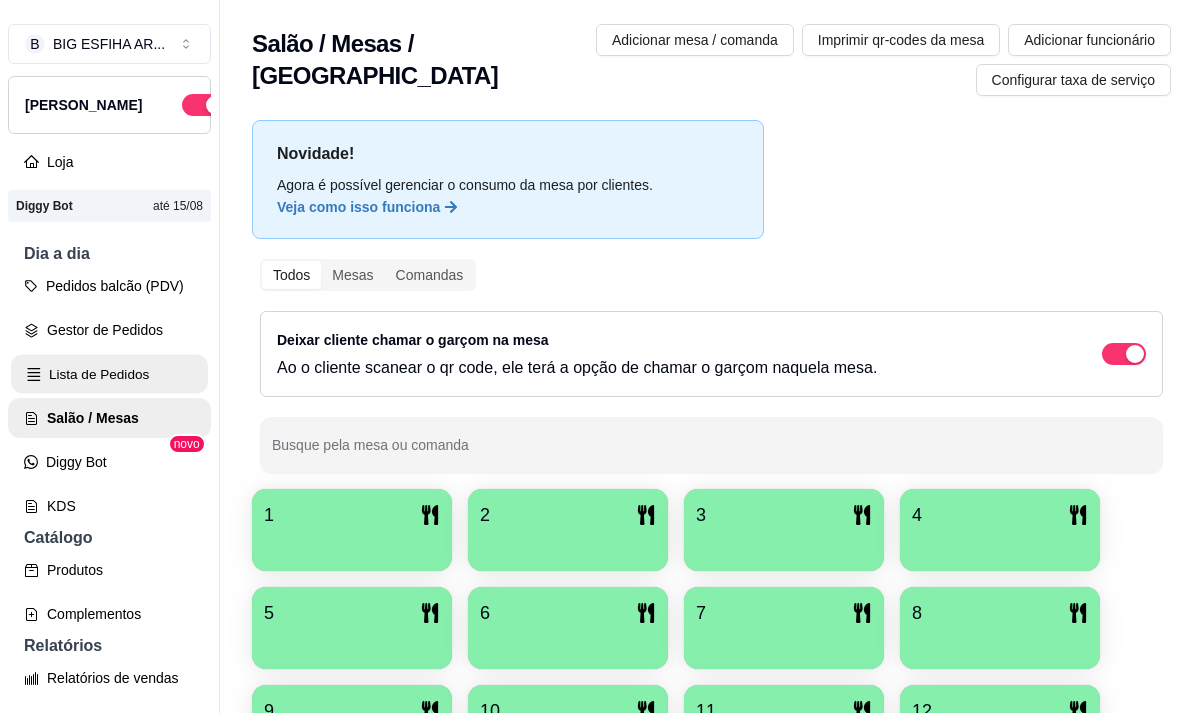 click on "Lista de Pedidos" at bounding box center (109, 374) 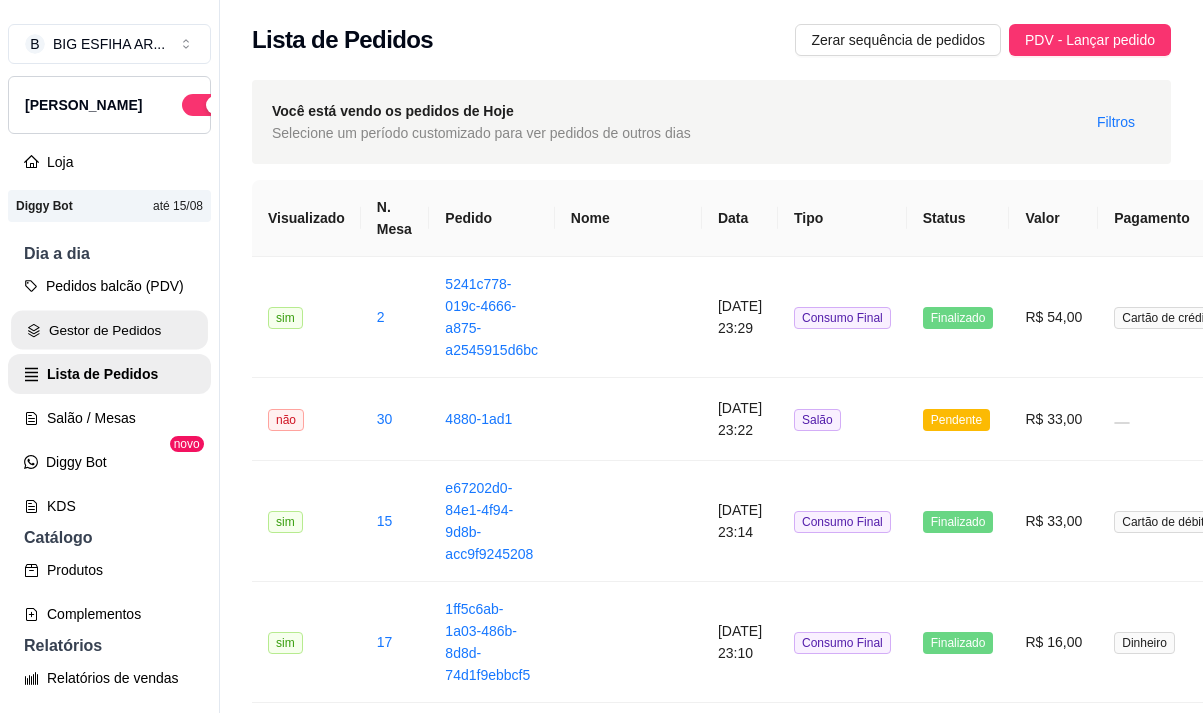 click on "Gestor de Pedidos" at bounding box center (109, 330) 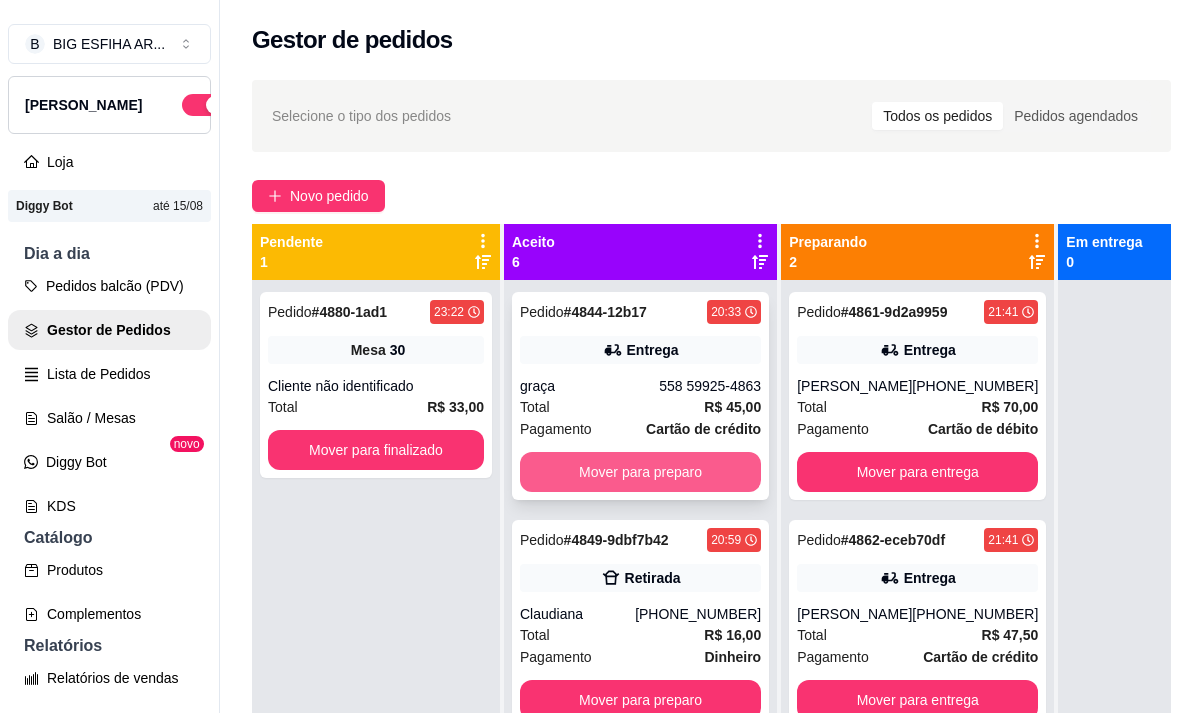 click on "Mover para preparo" at bounding box center [640, 472] 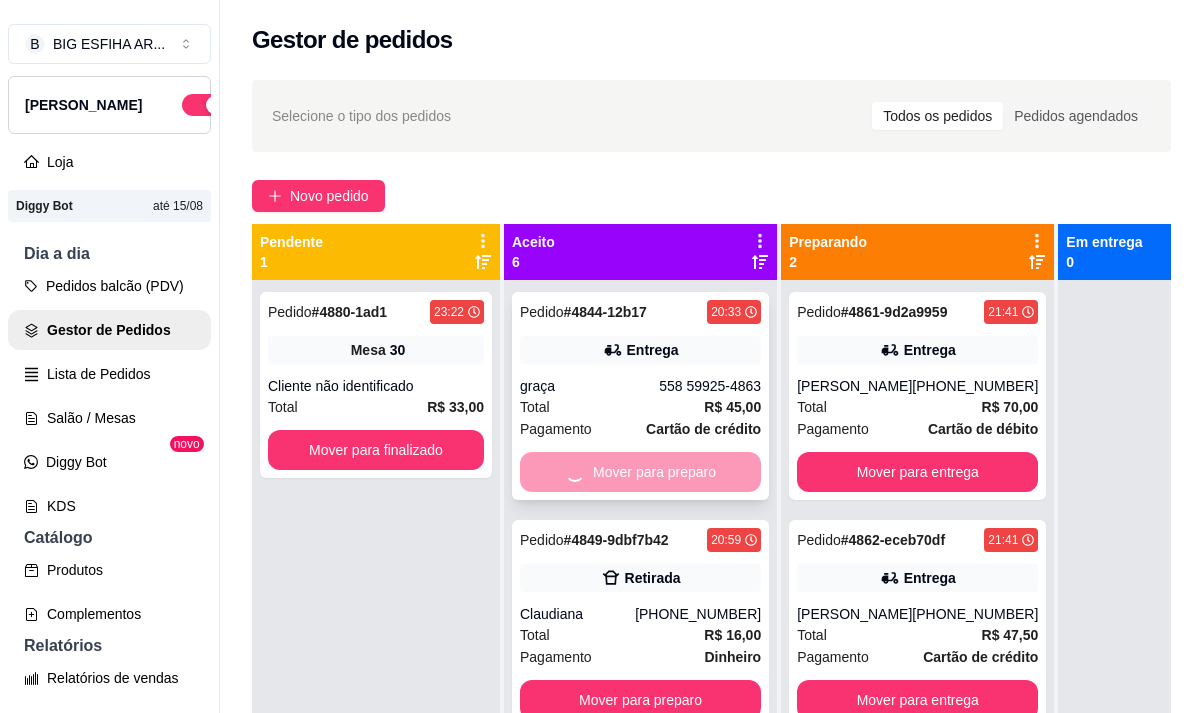 click on "Mover para preparo" at bounding box center [640, 472] 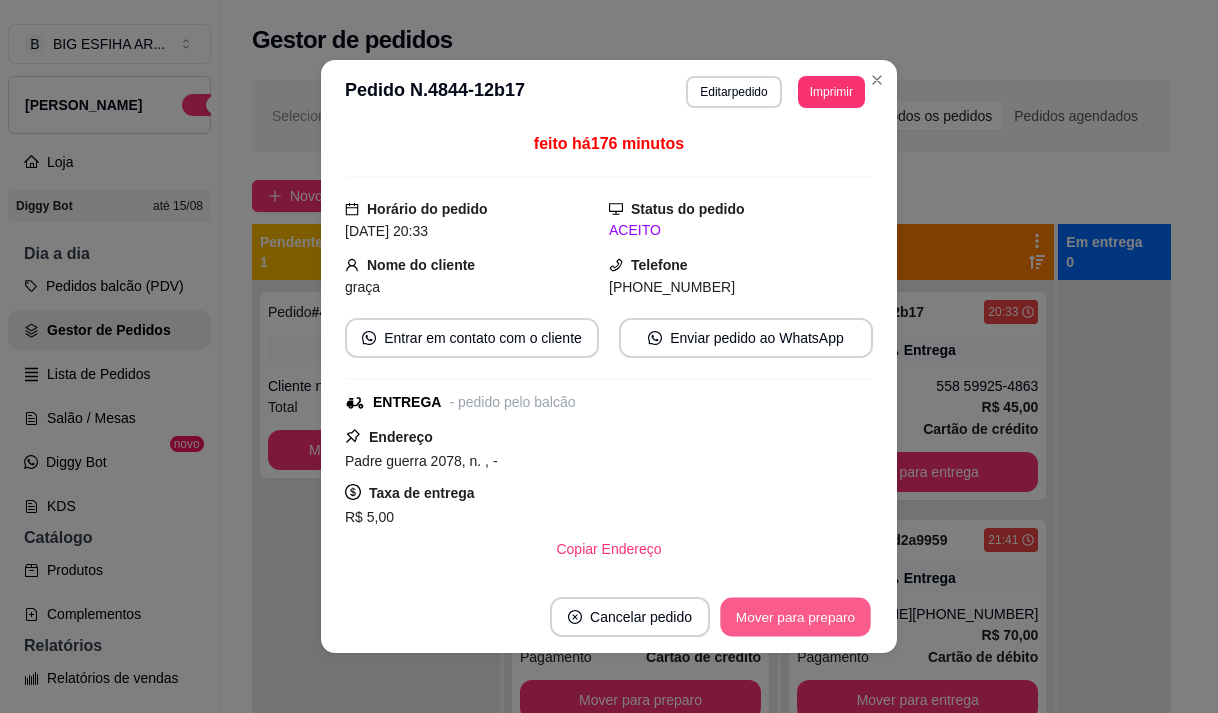 click on "Mover para preparo" at bounding box center (795, 617) 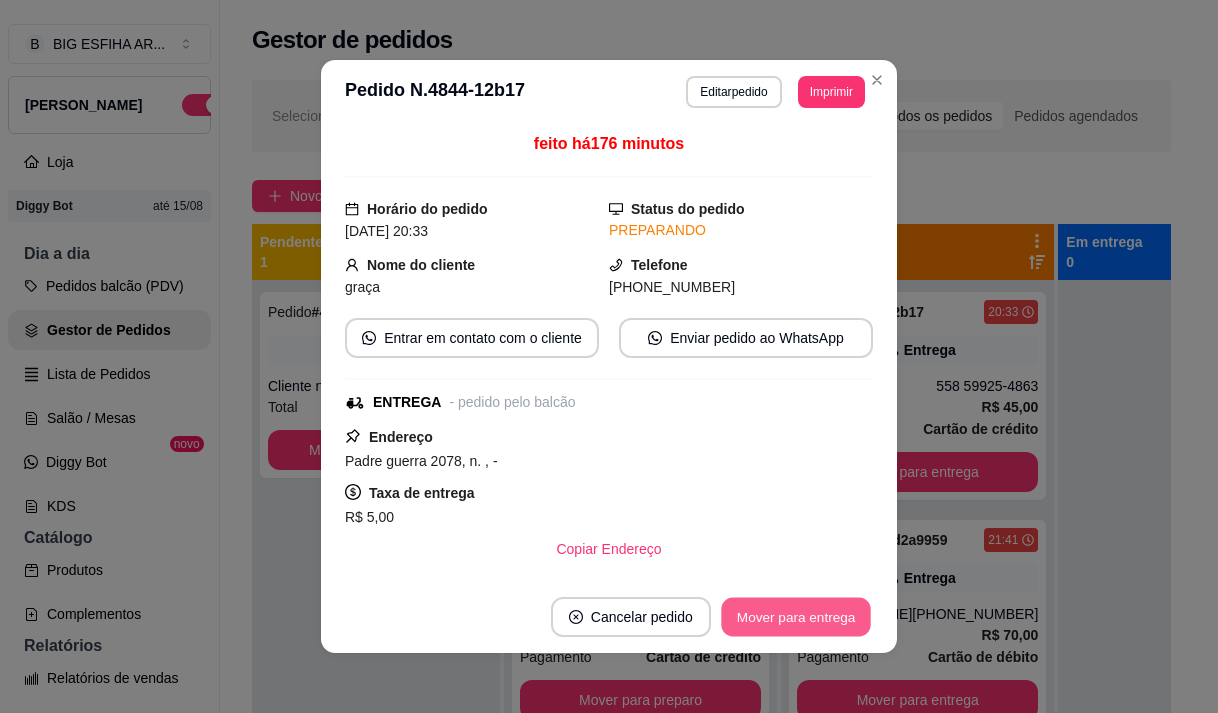 click on "Mover para entrega" at bounding box center (796, 617) 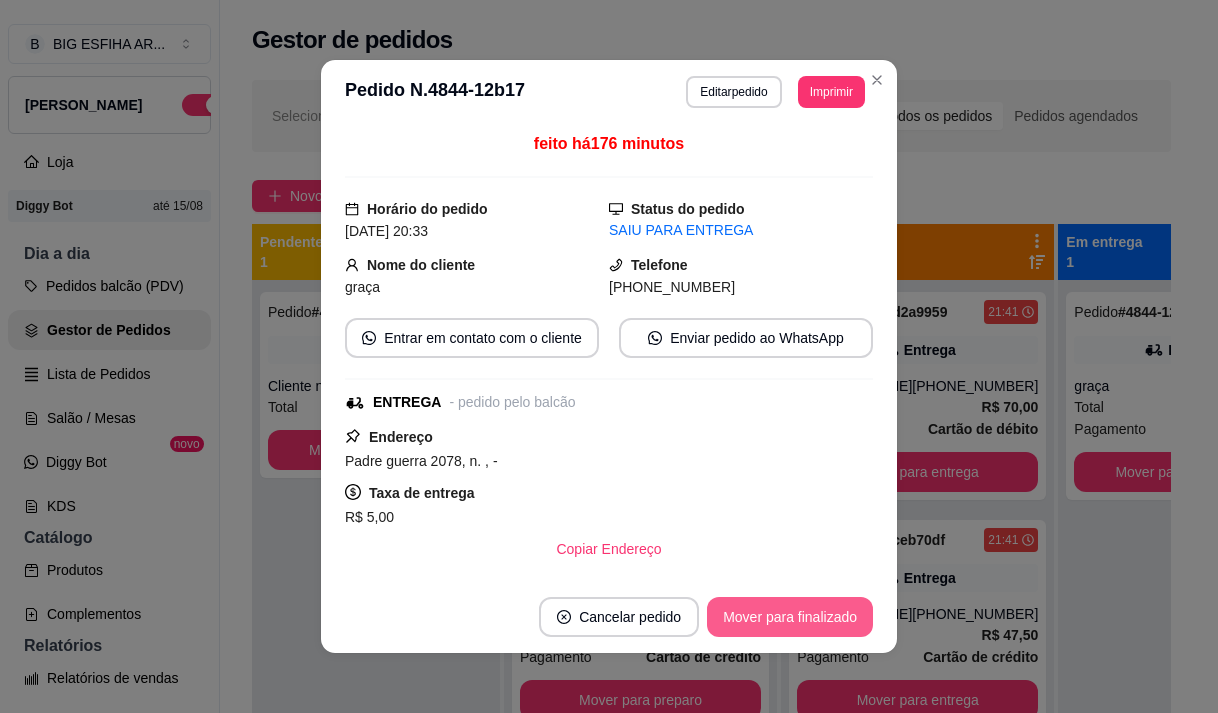 click on "Mover para finalizado" at bounding box center [790, 617] 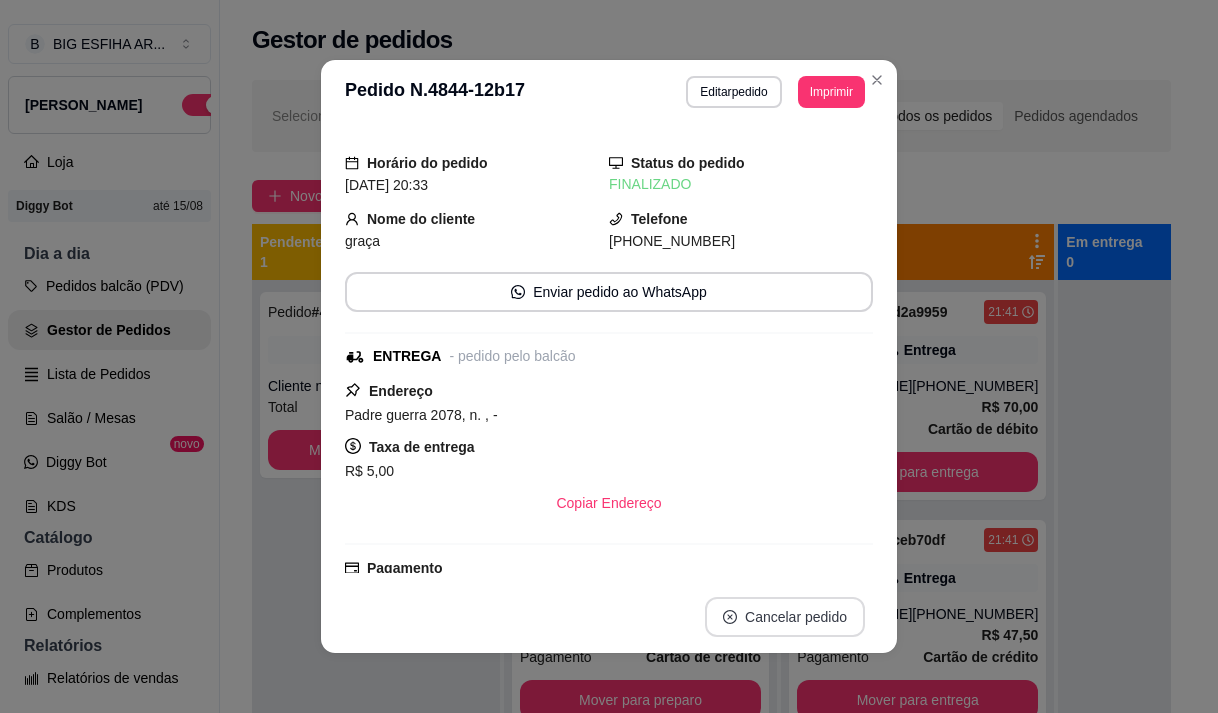click on "Cancelar pedido" at bounding box center [785, 617] 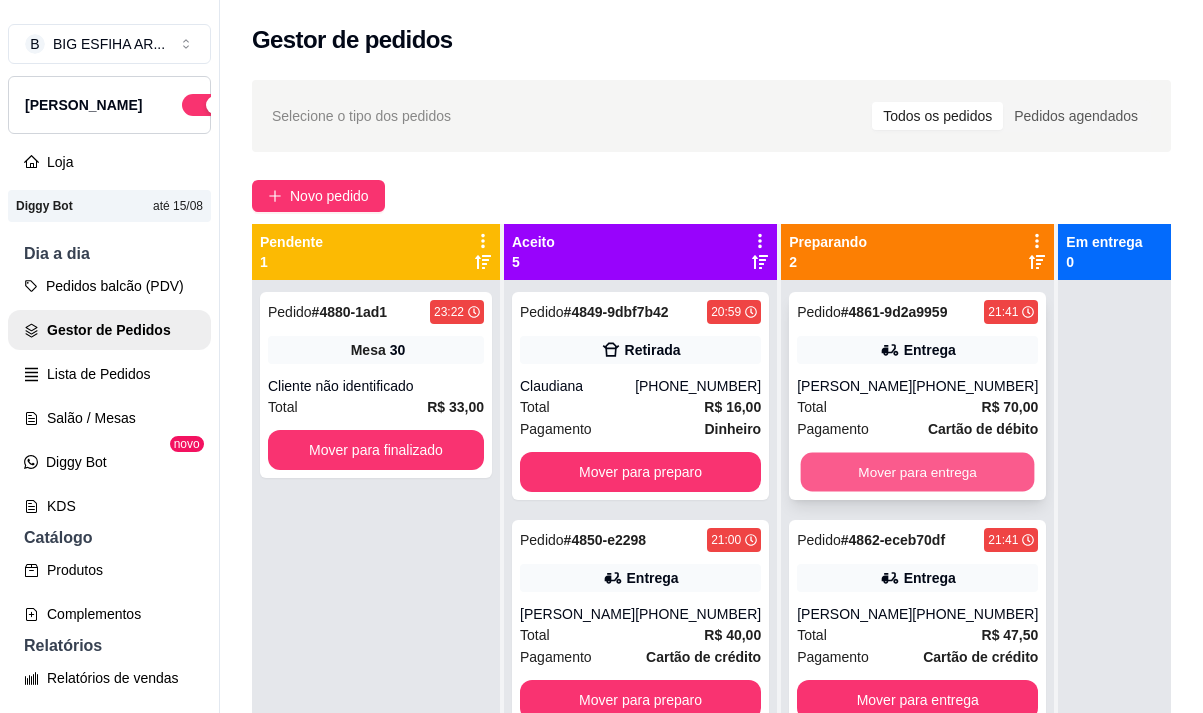 click on "Mover para entrega" at bounding box center (918, 472) 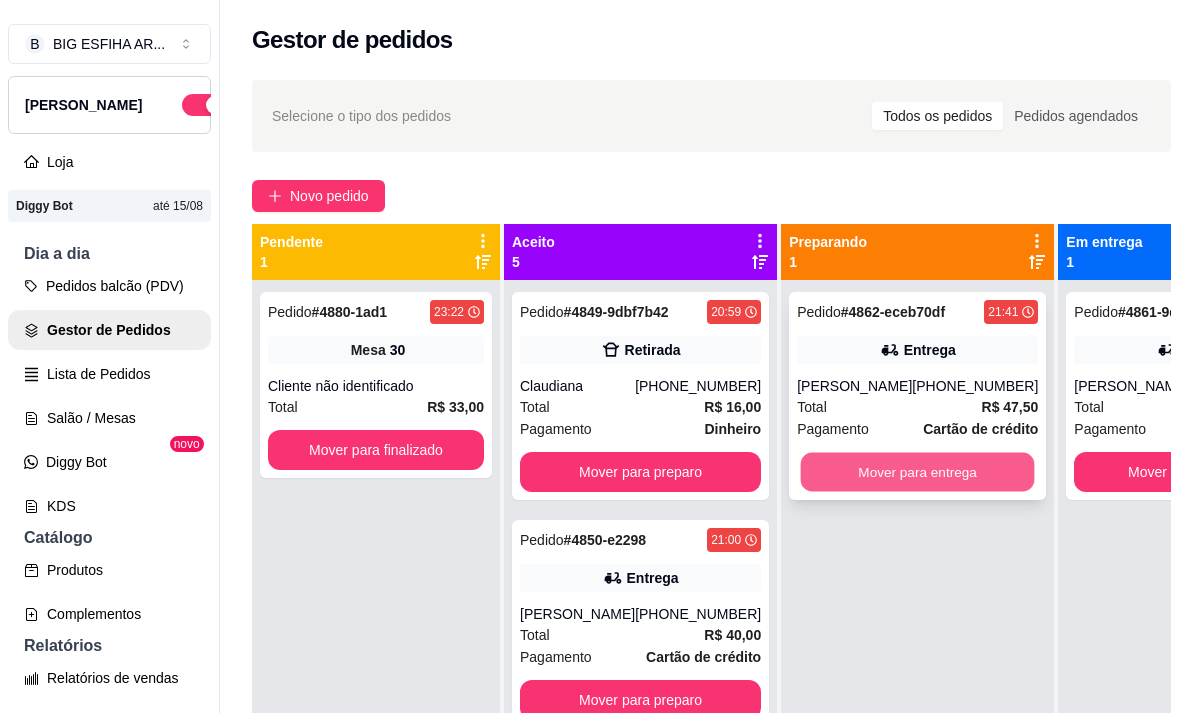 click on "Mover para entrega" at bounding box center (918, 472) 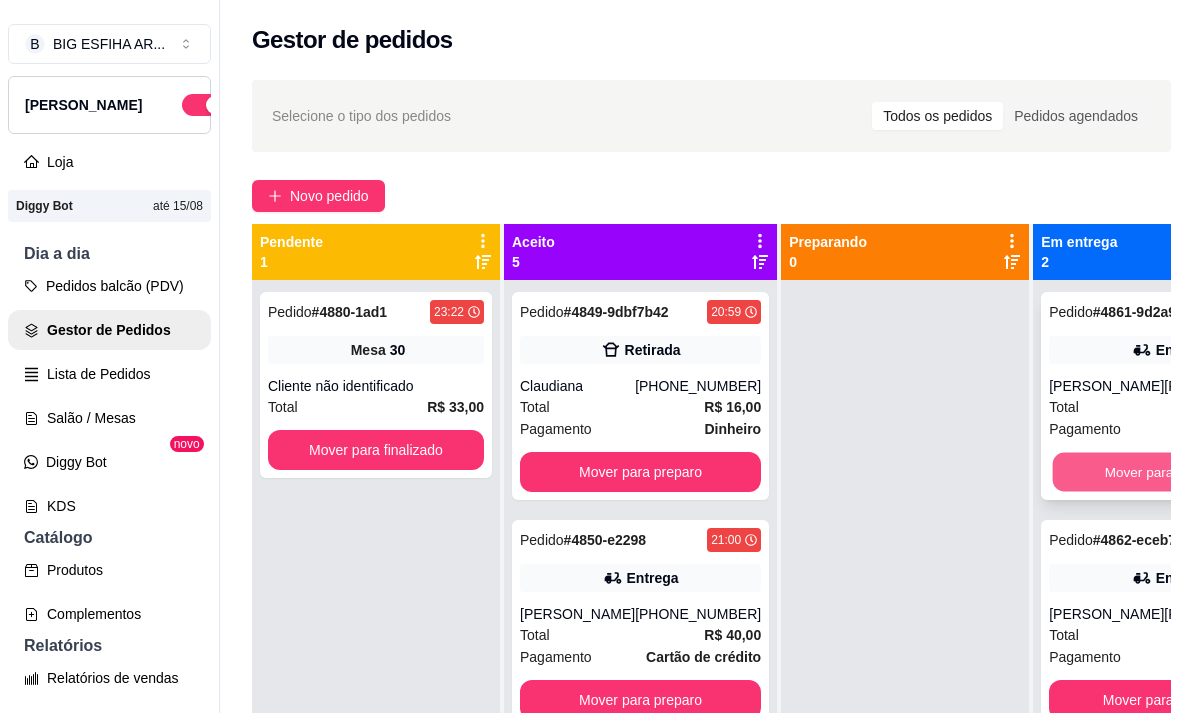 click on "Mover para finalizado" at bounding box center (1170, 472) 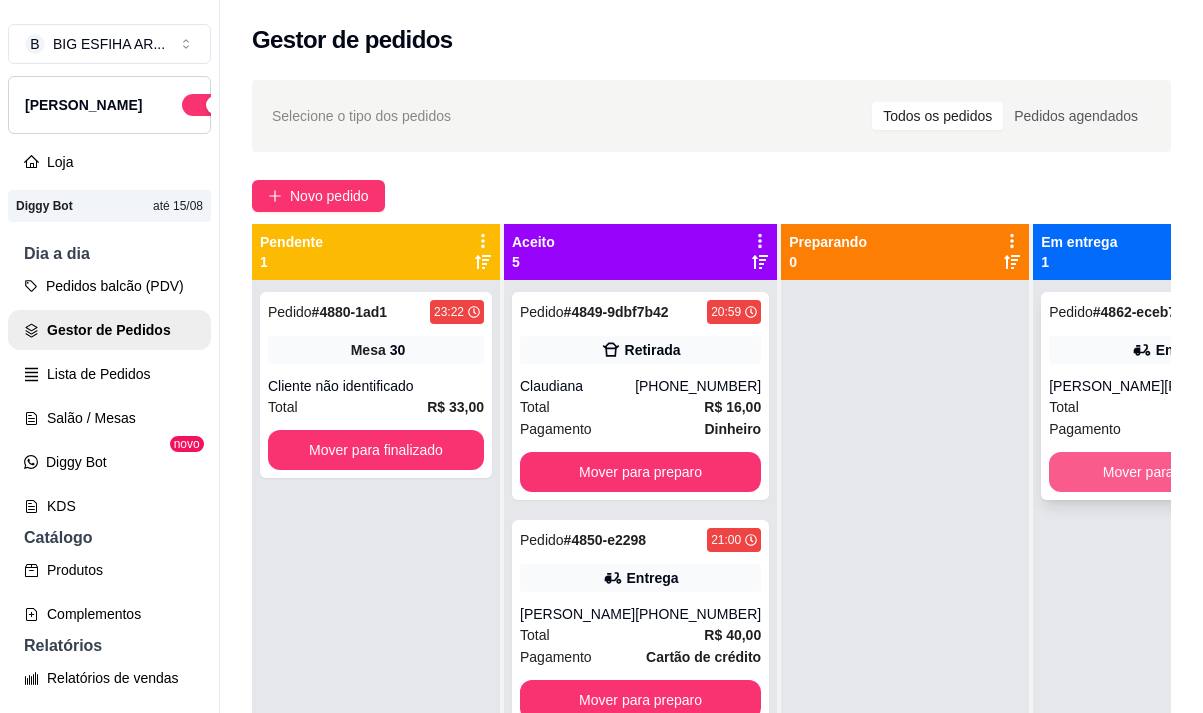 click on "Mover para finalizado" at bounding box center (1169, 472) 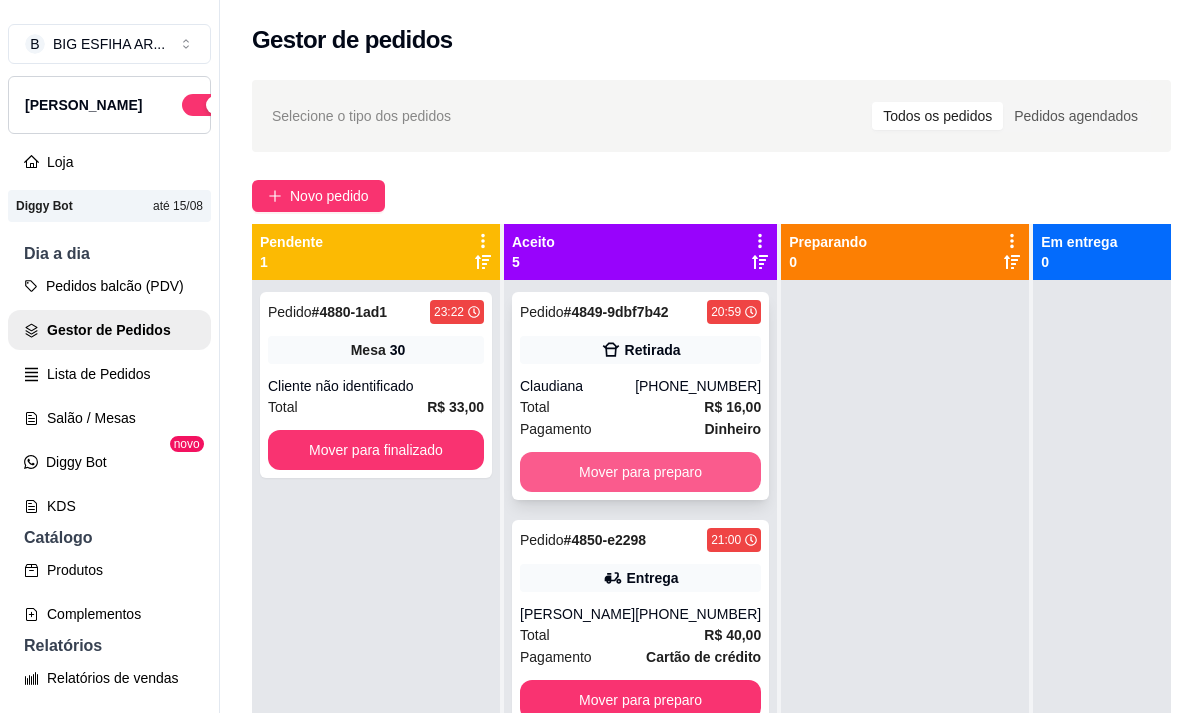 click on "Mover para preparo" at bounding box center (640, 472) 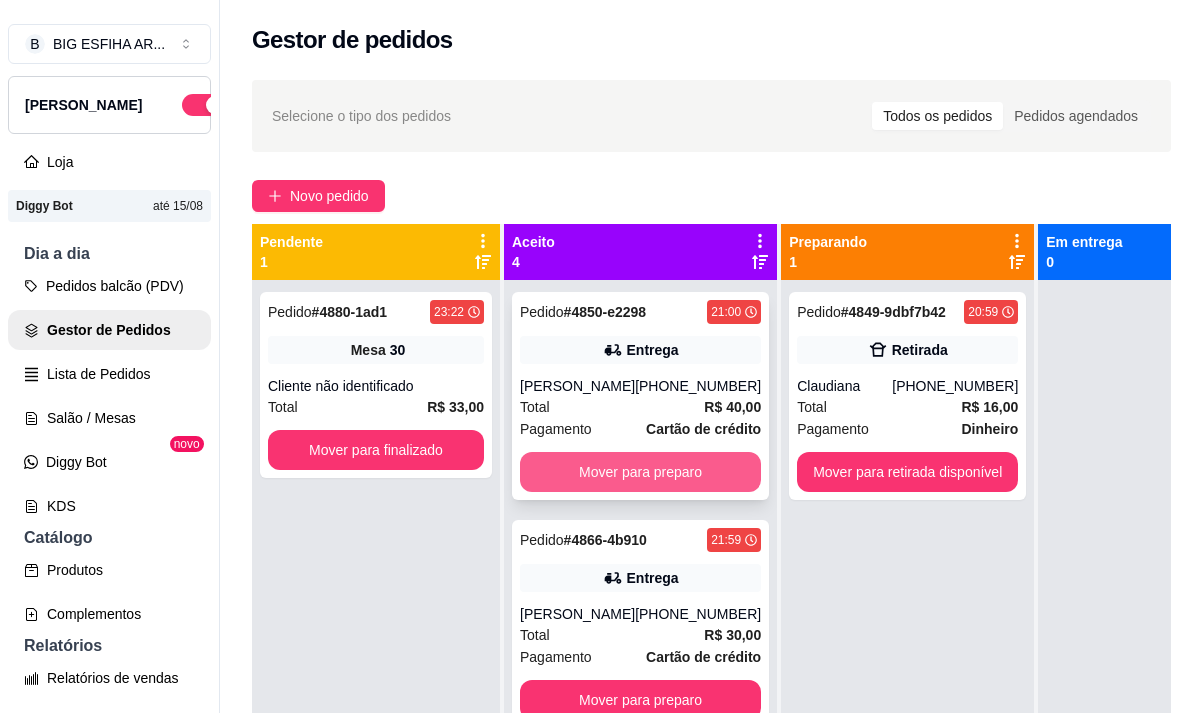 click on "Mover para preparo" at bounding box center [640, 472] 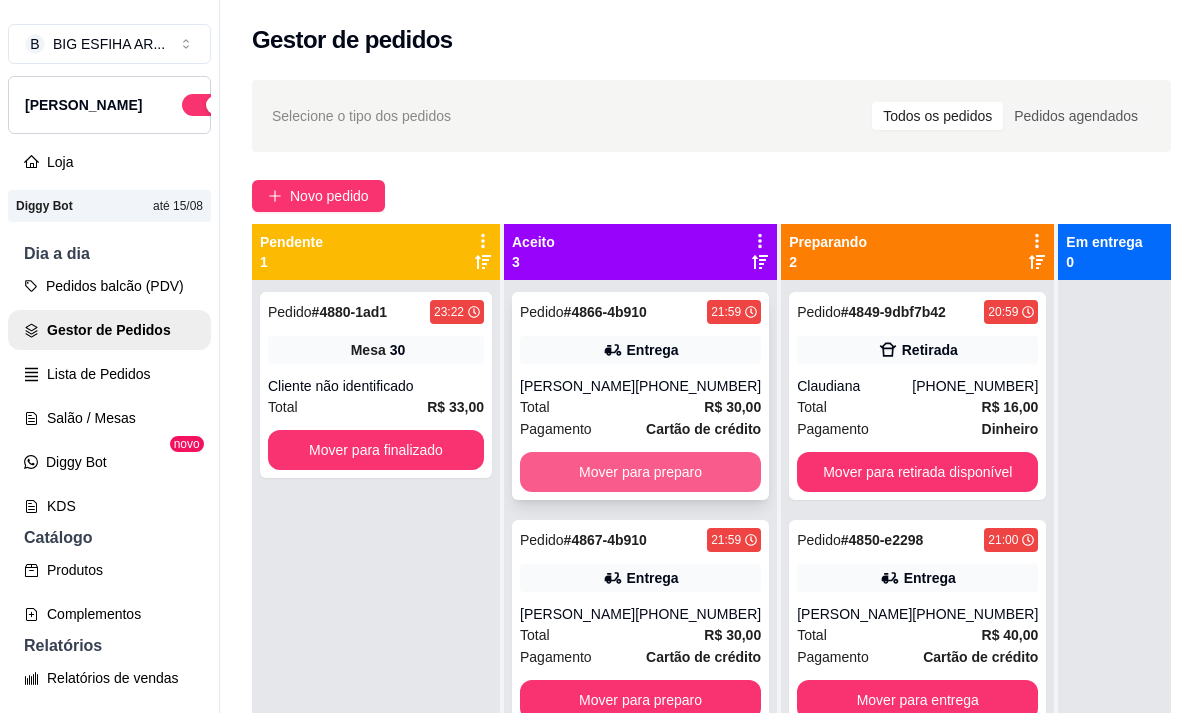 click on "Mover para preparo" at bounding box center (640, 472) 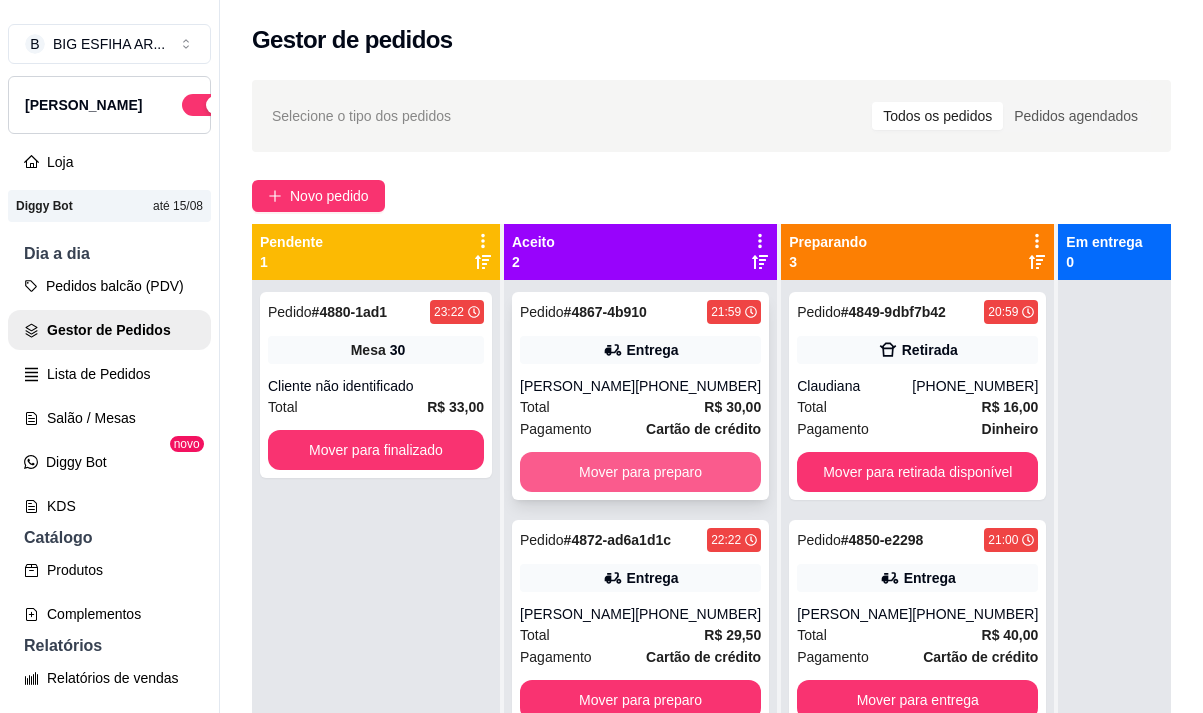 click on "Mover para preparo" at bounding box center (640, 472) 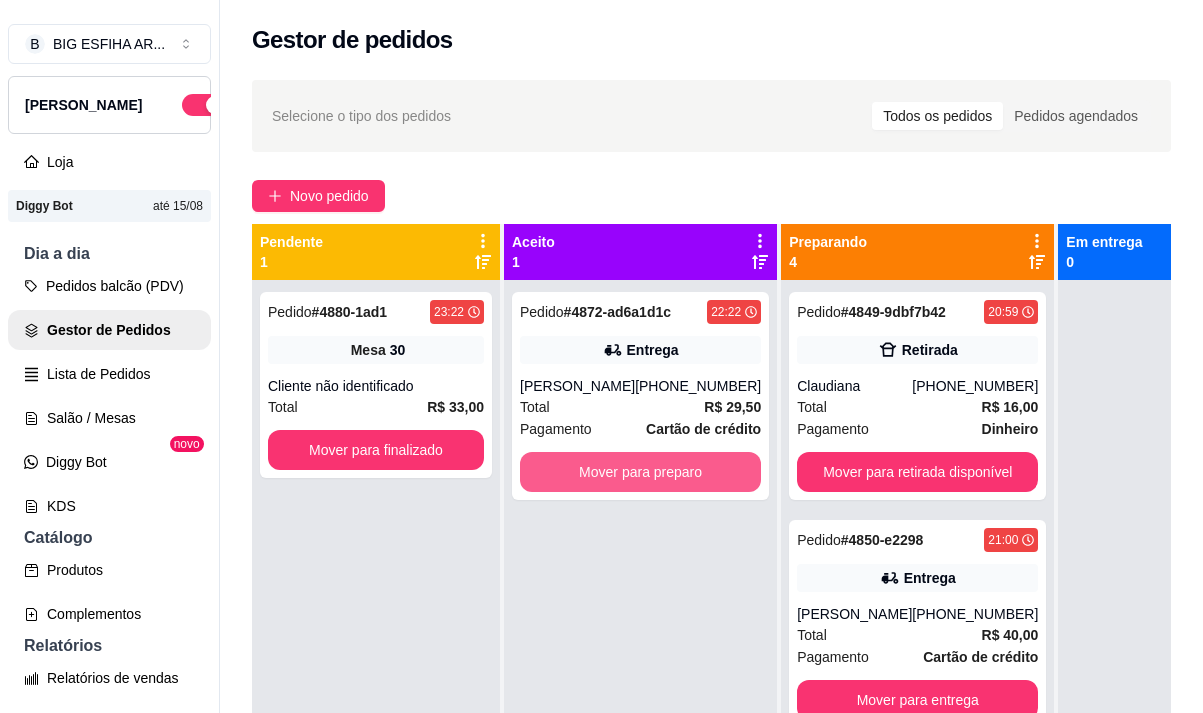 click on "Mover para preparo" at bounding box center (640, 472) 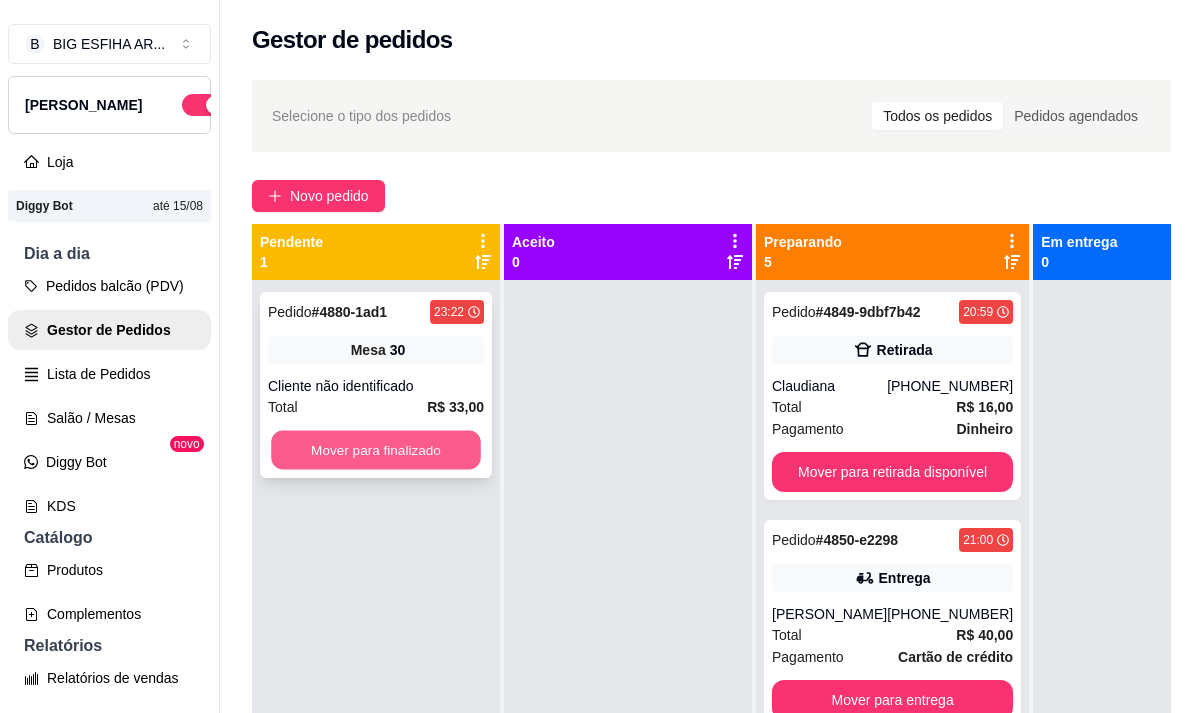 click on "Mover para finalizado" at bounding box center (376, 450) 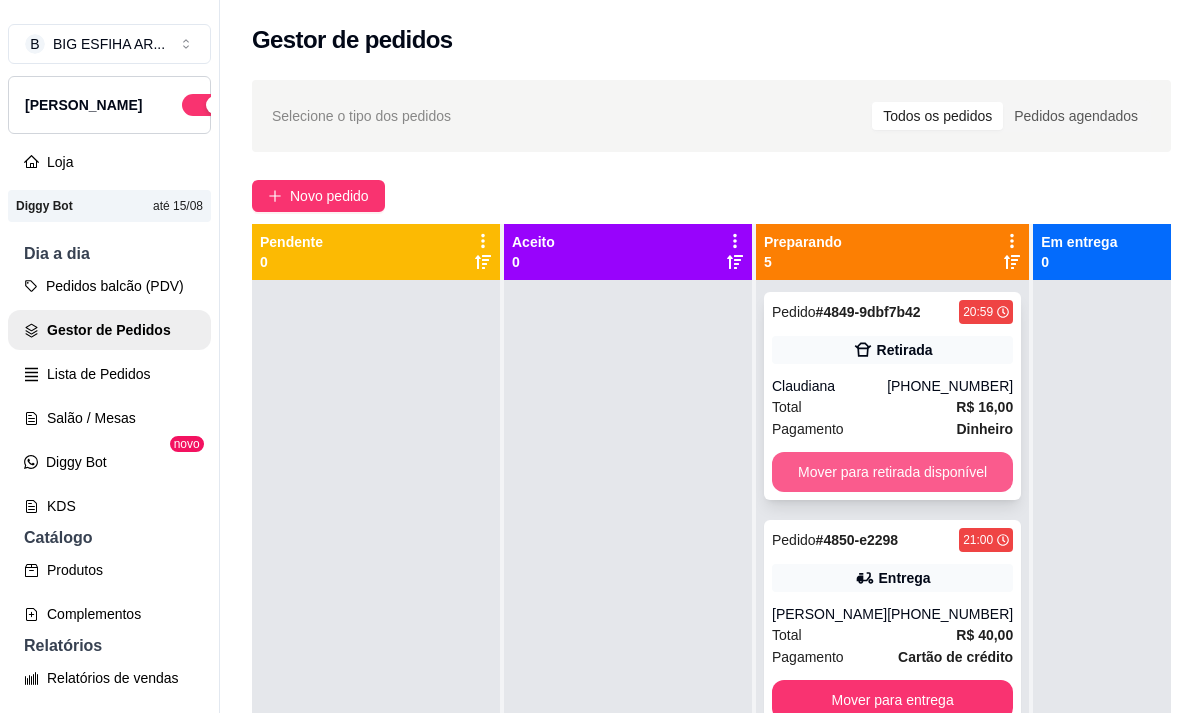 click on "Mover para retirada disponível" at bounding box center [892, 472] 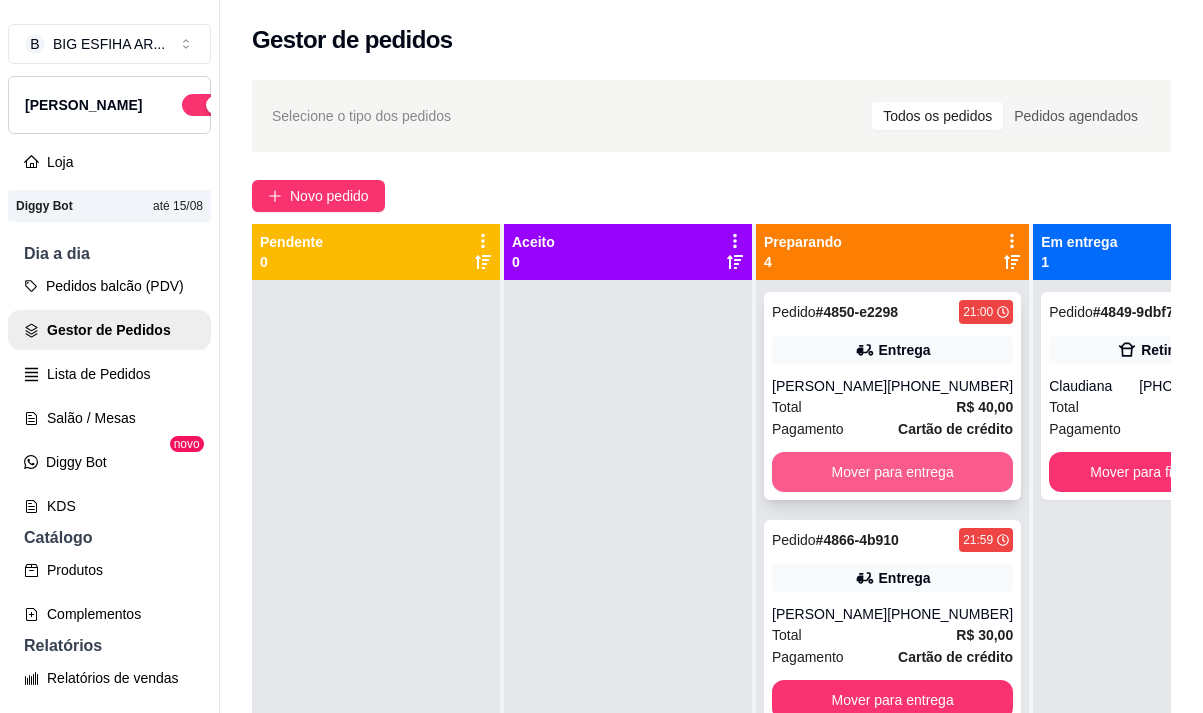 click on "Mover para entrega" at bounding box center [892, 472] 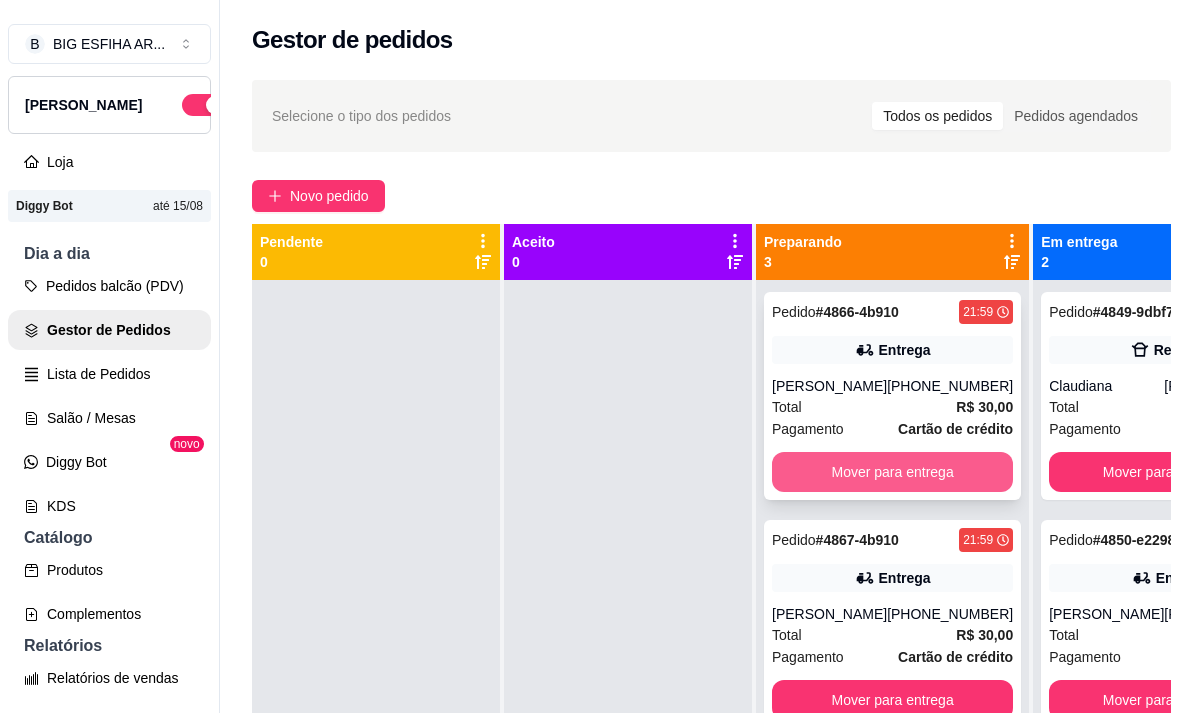 click on "Mover para entrega" at bounding box center [892, 472] 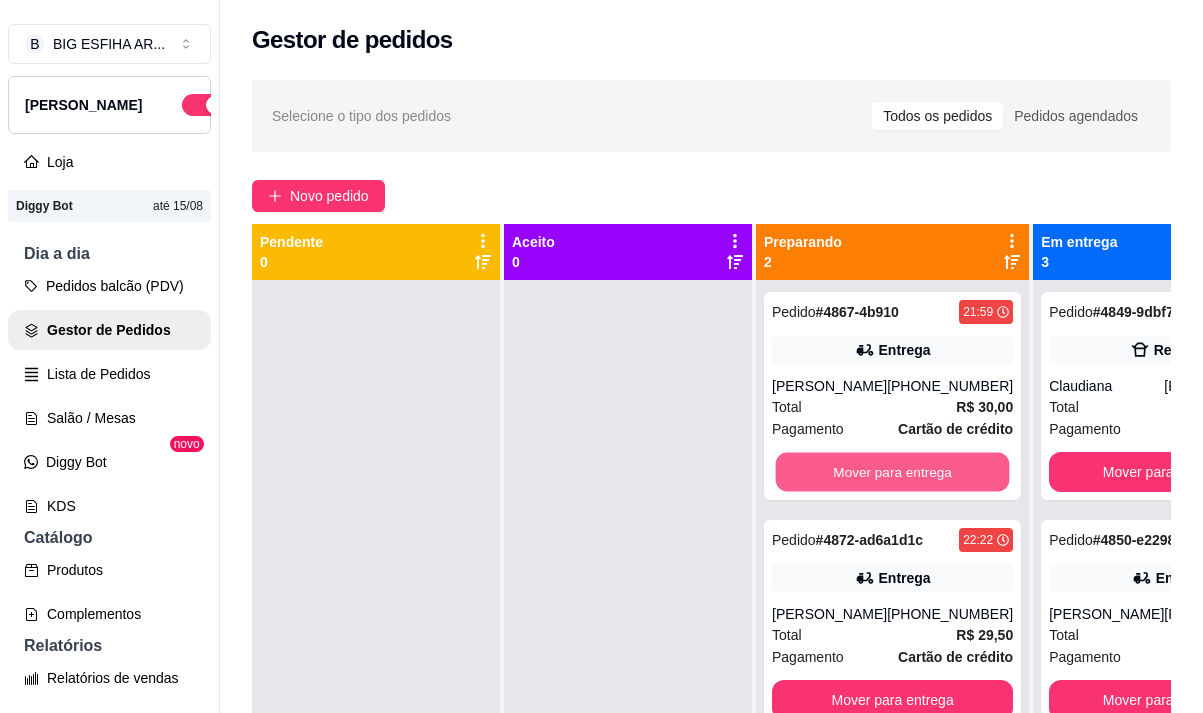 click on "Mover para entrega" at bounding box center [893, 472] 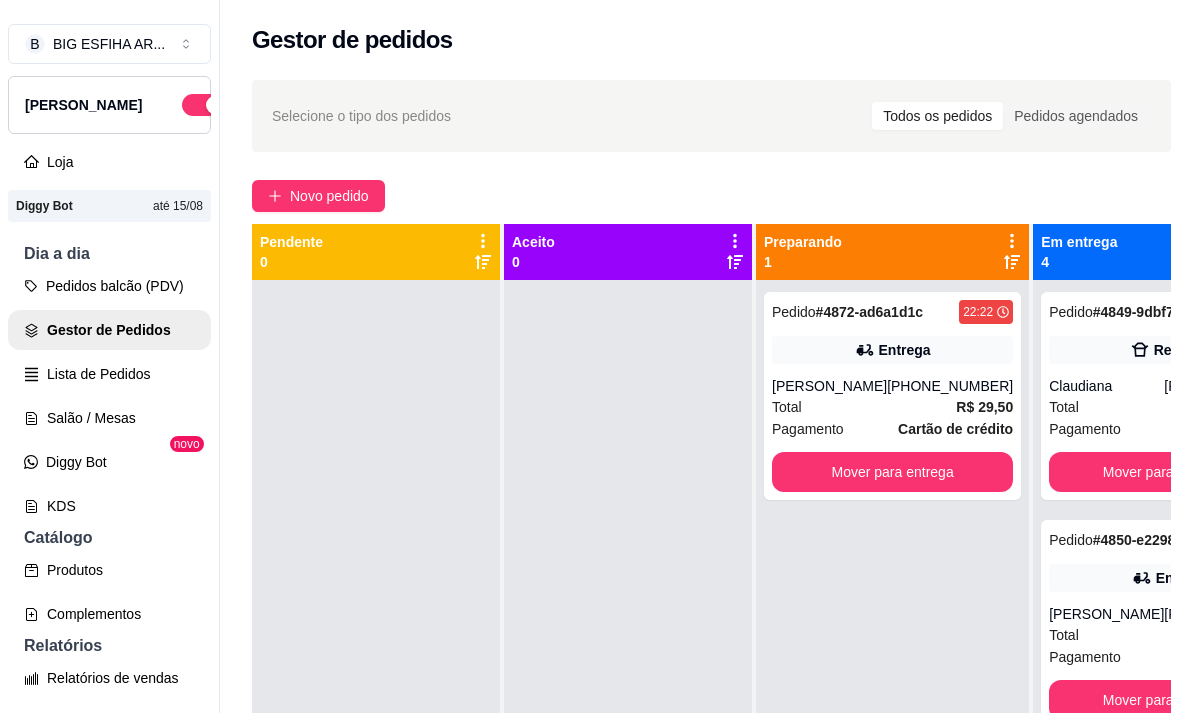 click on "Pedido  # 4872-ad6a1d1c 22:22 Entrega Isac Carneiro Feiozo Neto (85) 98190-6387 Total R$ 29,50 Pagamento Cartão de crédito Mover para entrega" at bounding box center (892, 396) 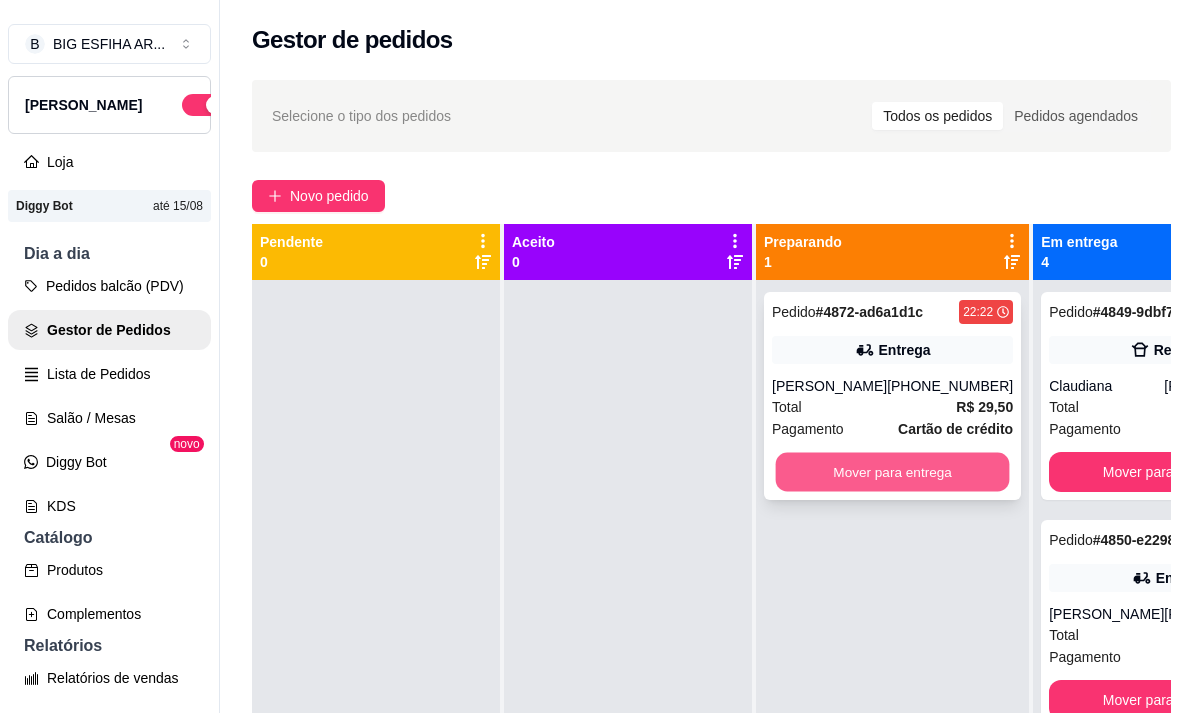 click on "Mover para entrega" at bounding box center [893, 472] 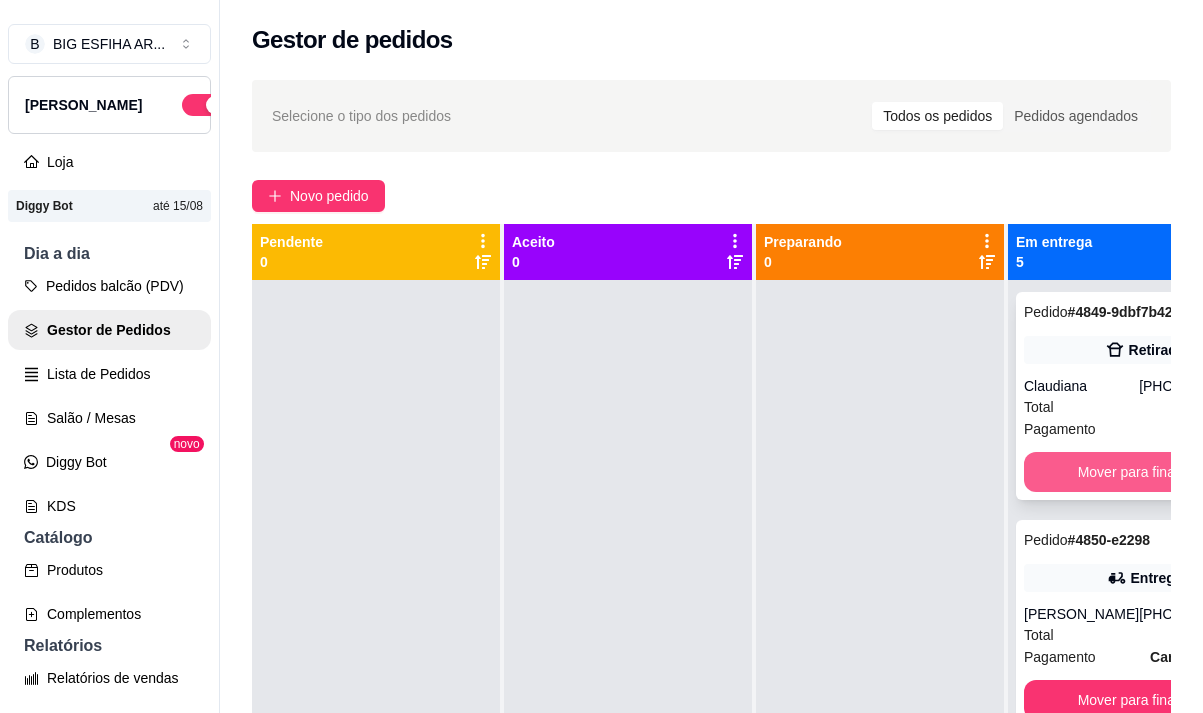 click on "Mover para finalizado" at bounding box center (1144, 472) 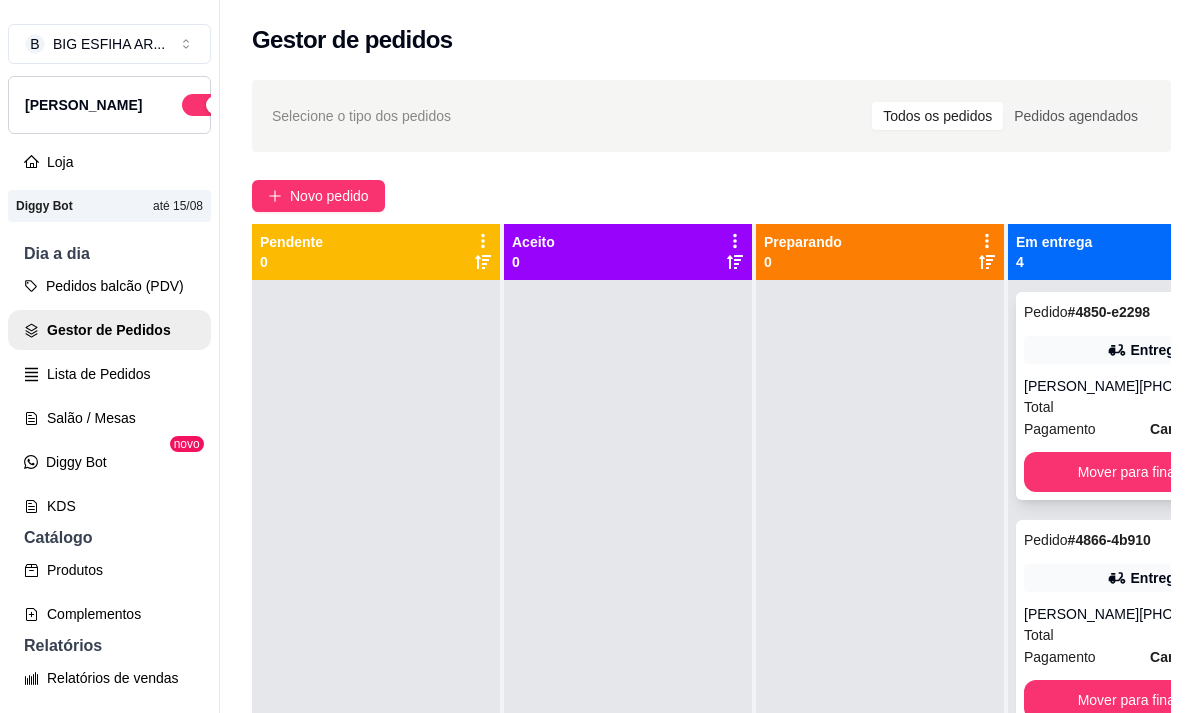 click on "Pedido  # 4850-e2298 21:00 Entrega Paula Renata  (85) 98839-5664 Total R$ 40,00 Pagamento Cartão de crédito Mover para finalizado" at bounding box center (1144, 396) 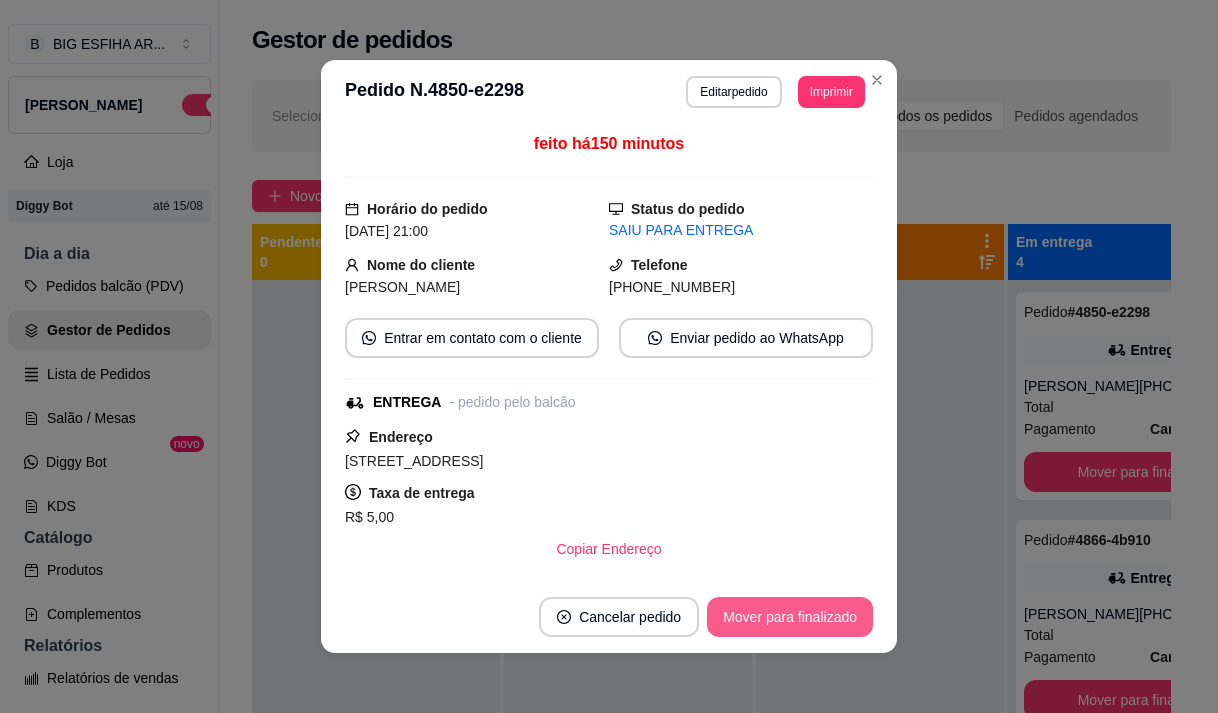 click on "Mover para finalizado" at bounding box center [790, 617] 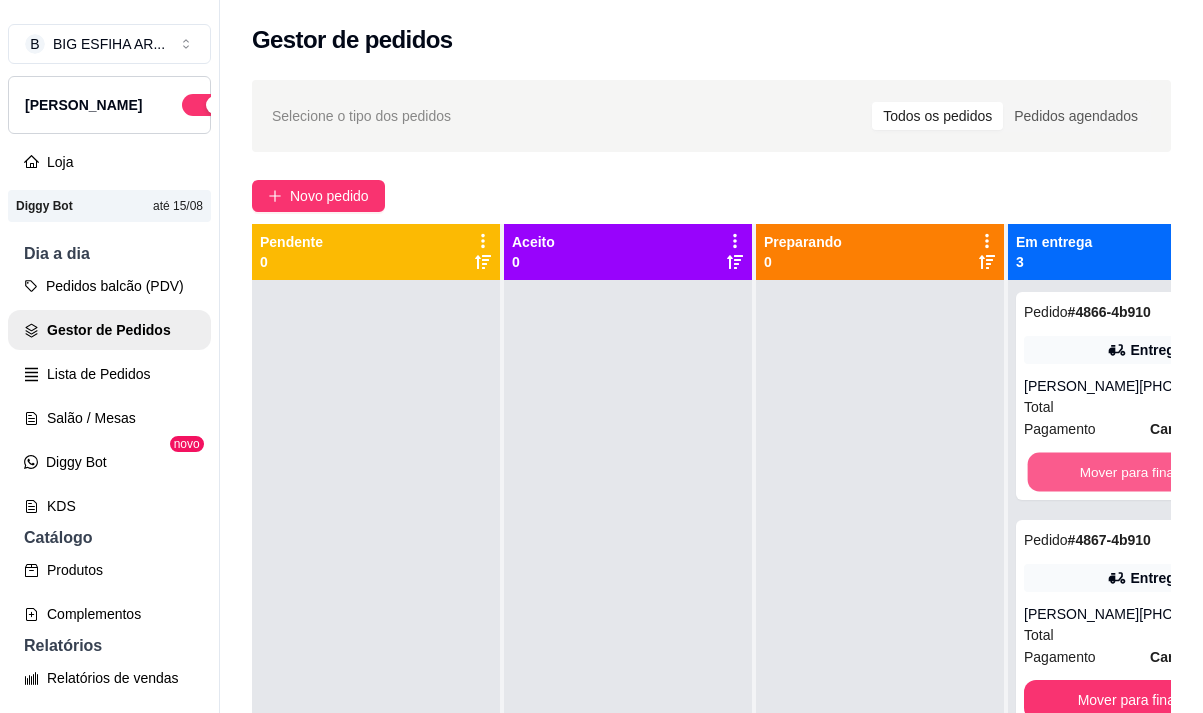 click on "Mover para finalizado" at bounding box center [1145, 472] 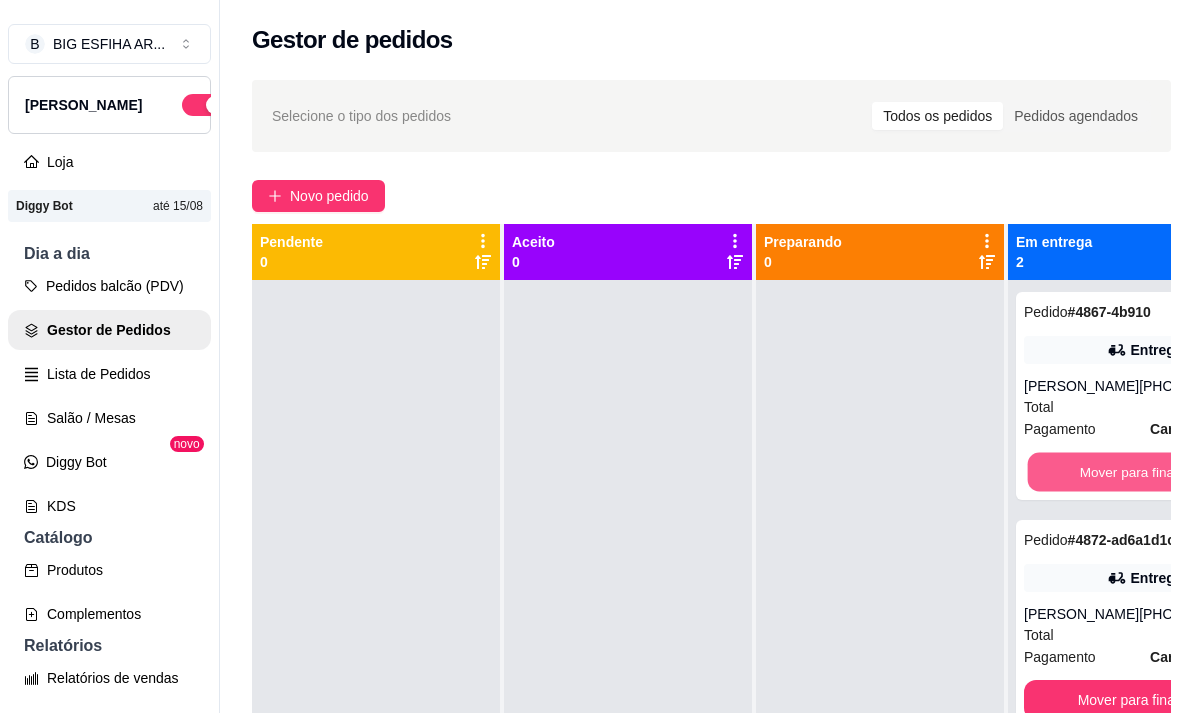 click on "Mover para finalizado" at bounding box center (1145, 472) 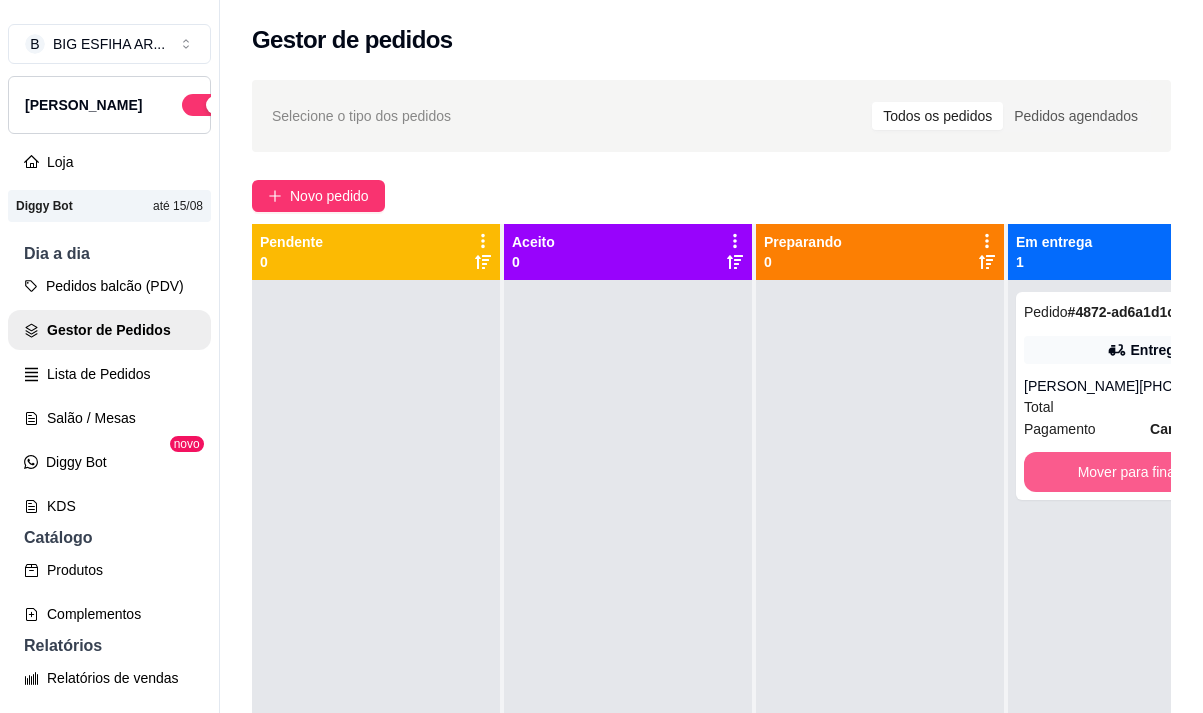 click on "Mover para finalizado" at bounding box center (1144, 472) 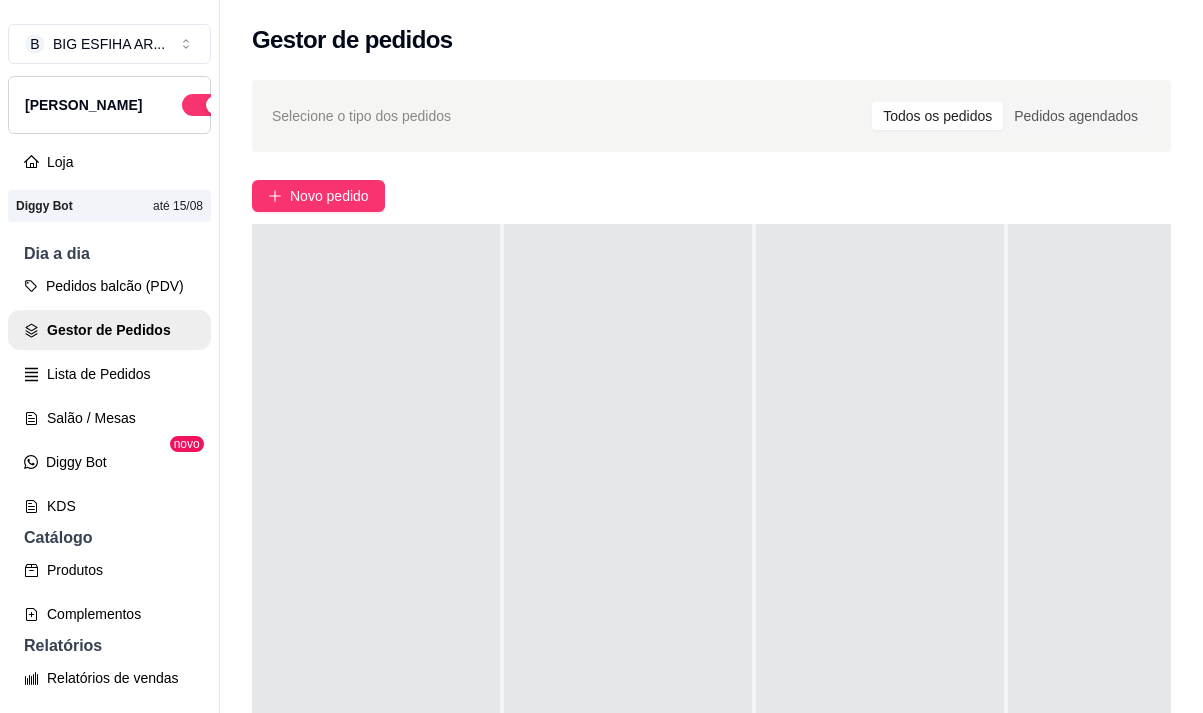 scroll, scrollTop: 0, scrollLeft: 0, axis: both 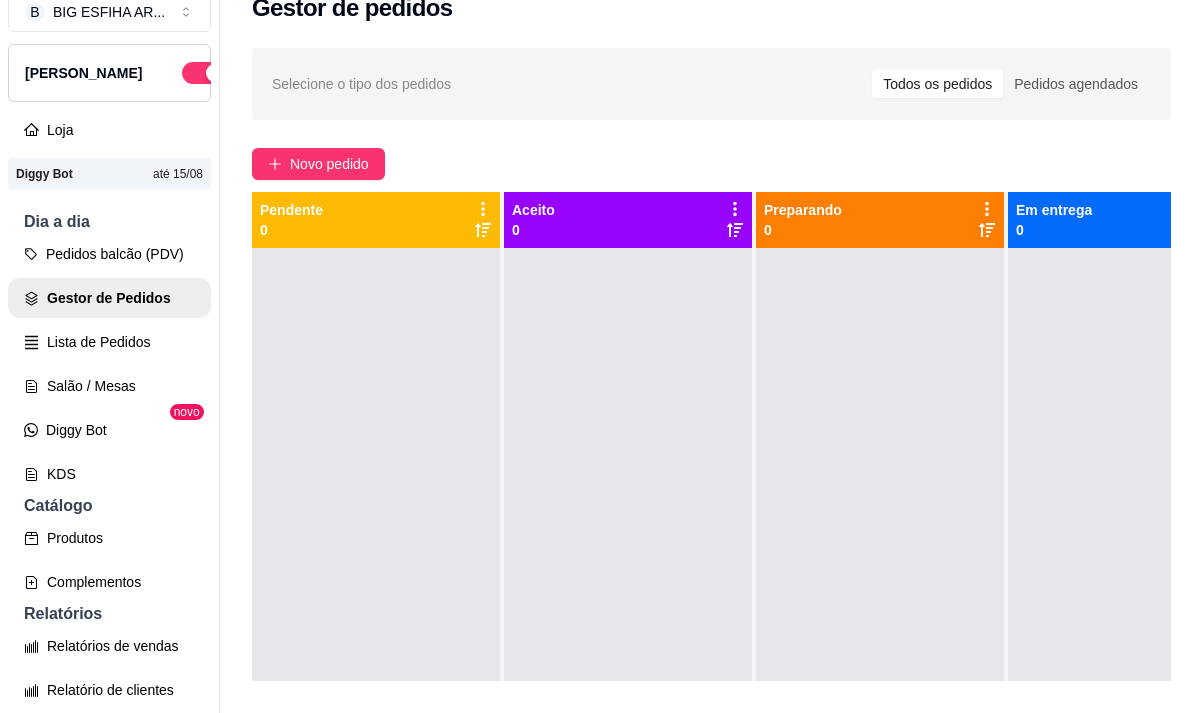click on "Selecione o tipo dos pedidos Todos os pedidos Pedidos agendados Novo pedido Pendente 0 Aceito 0 Preparando 0 Em entrega 0" at bounding box center (711, 482) 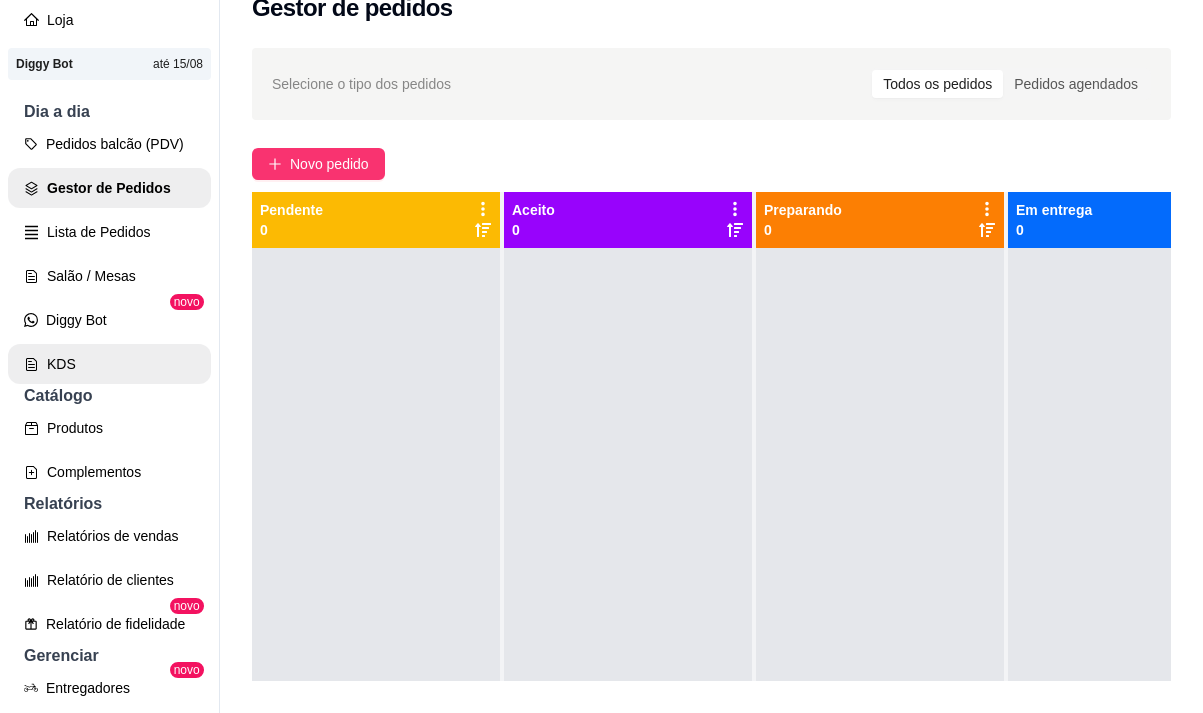 scroll, scrollTop: 200, scrollLeft: 0, axis: vertical 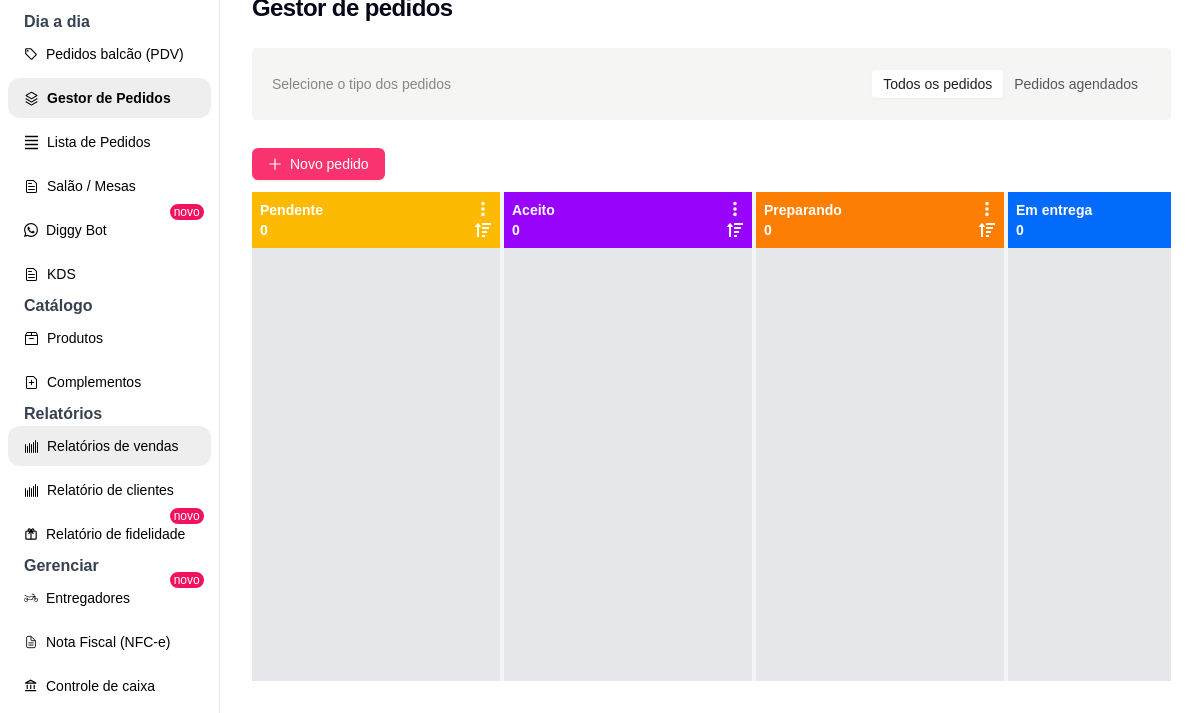 click on "Relatórios de vendas" at bounding box center (109, 446) 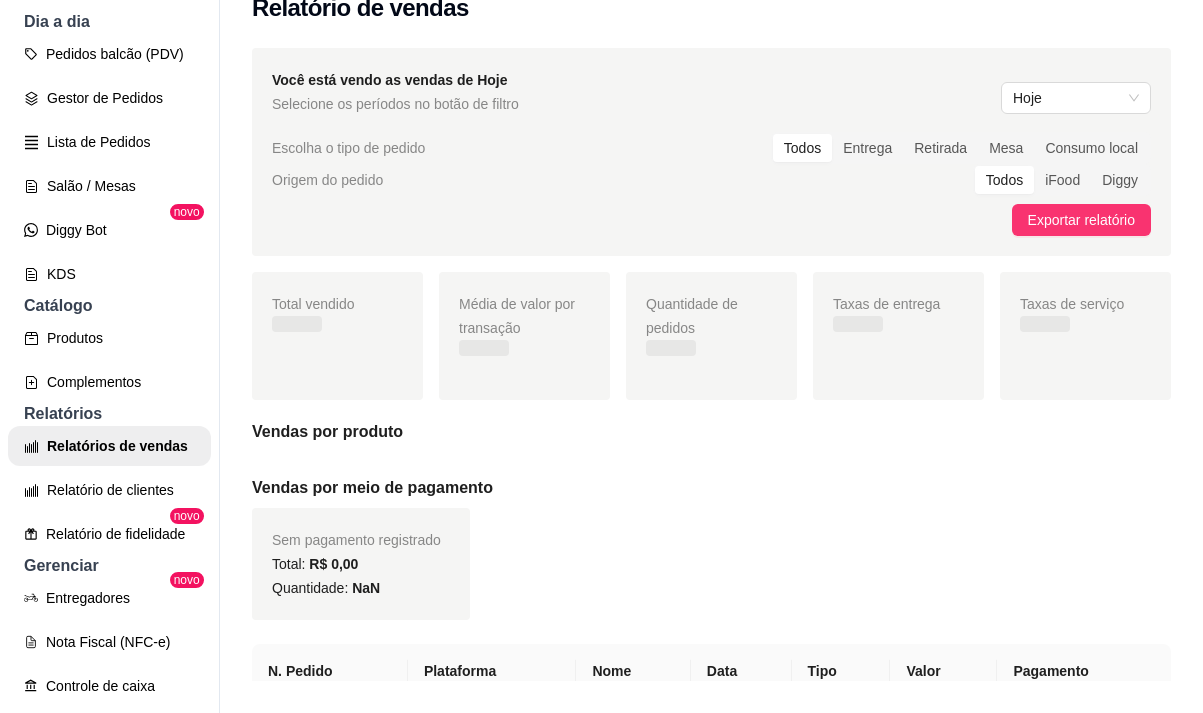 scroll, scrollTop: 0, scrollLeft: 0, axis: both 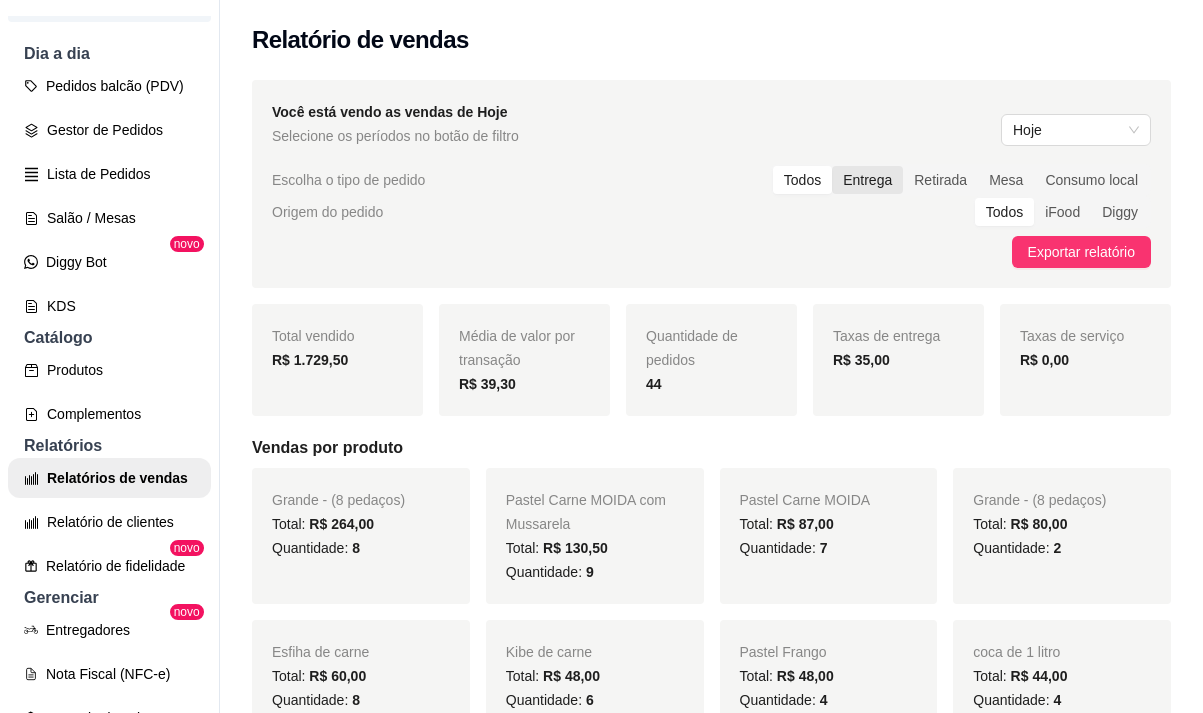 click on "Entrega" at bounding box center [867, 180] 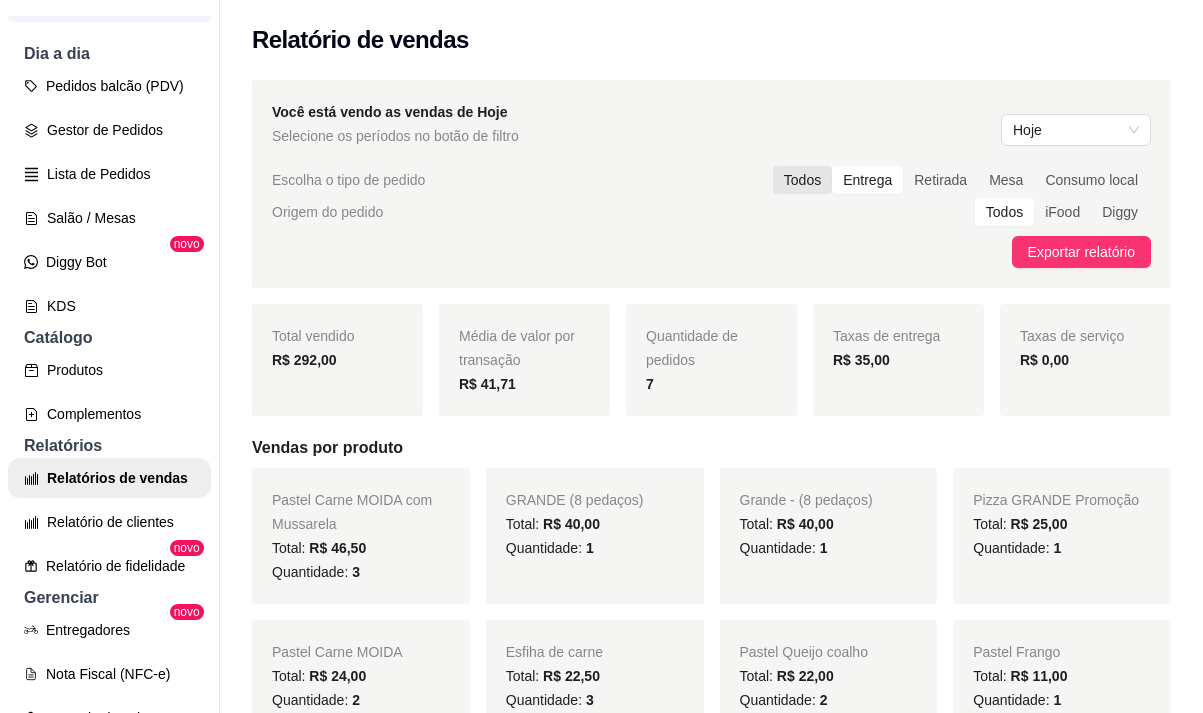 click on "Todos" at bounding box center [802, 180] 